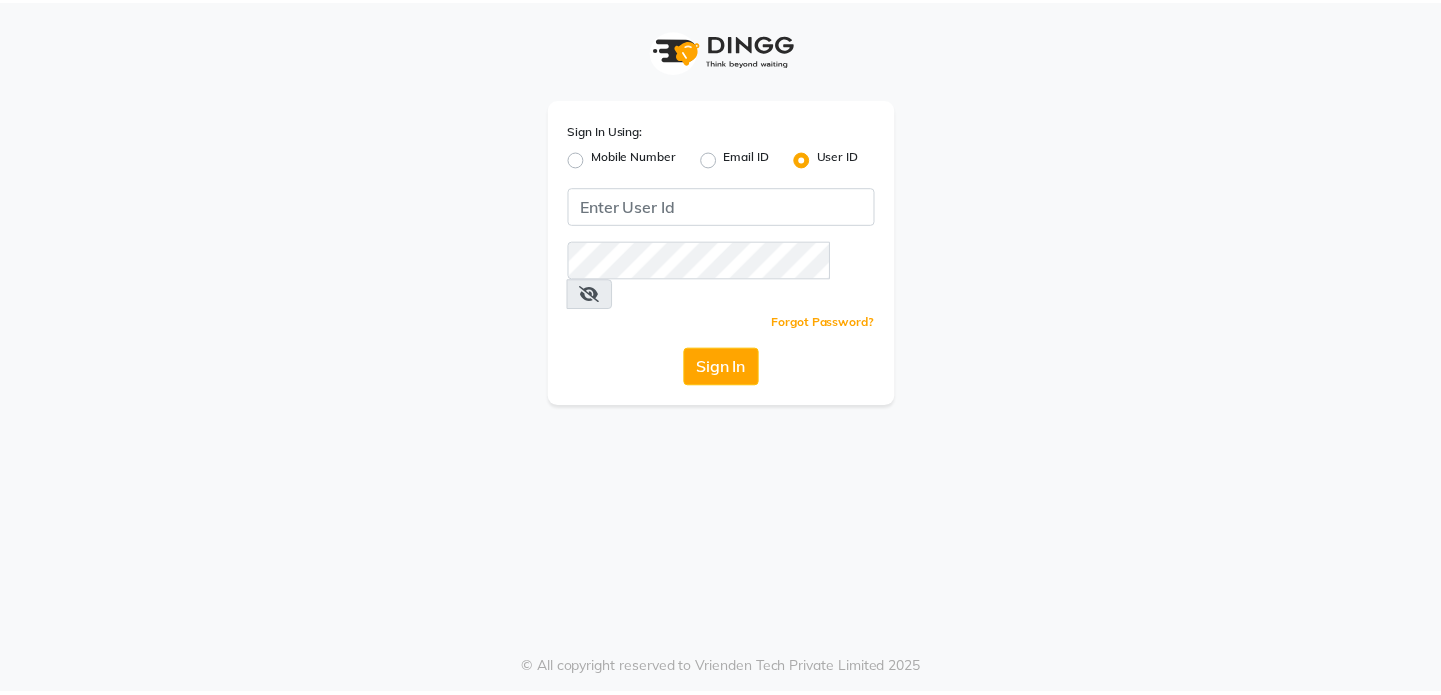 scroll, scrollTop: 0, scrollLeft: 0, axis: both 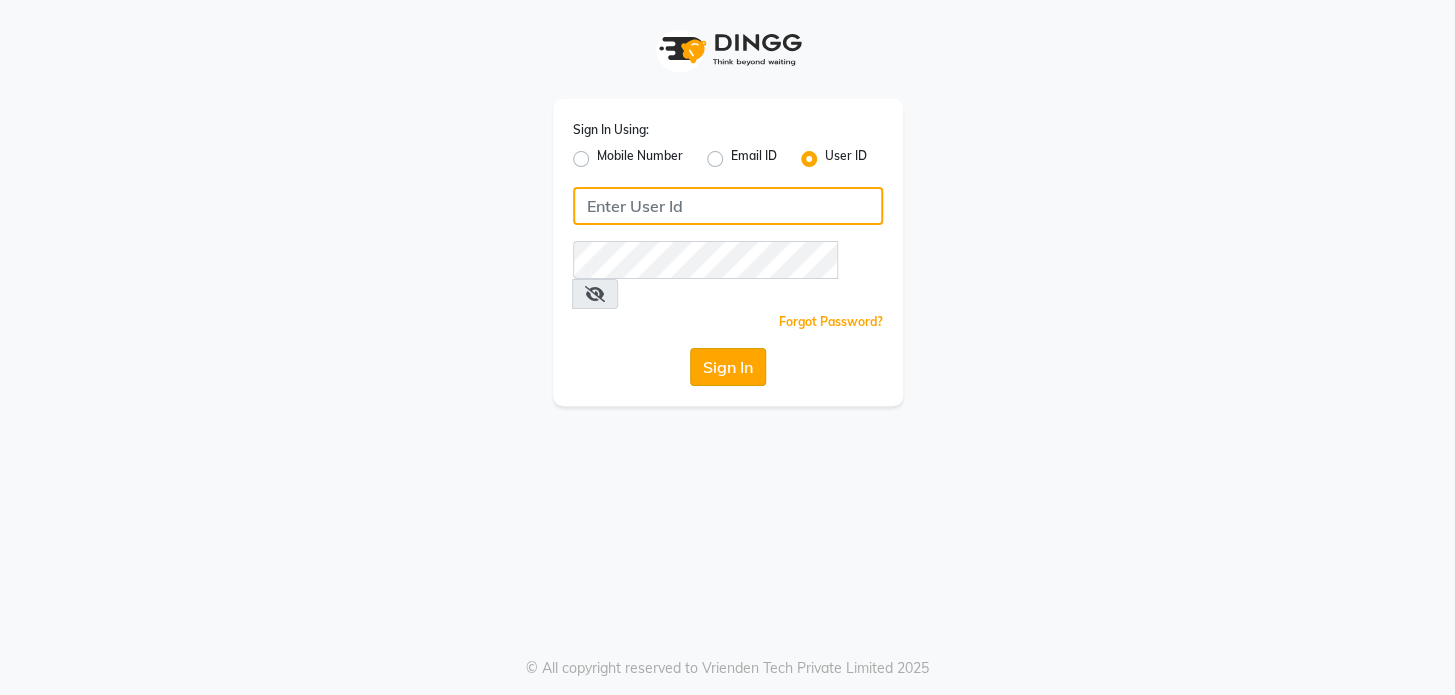 type on "preetzsglam" 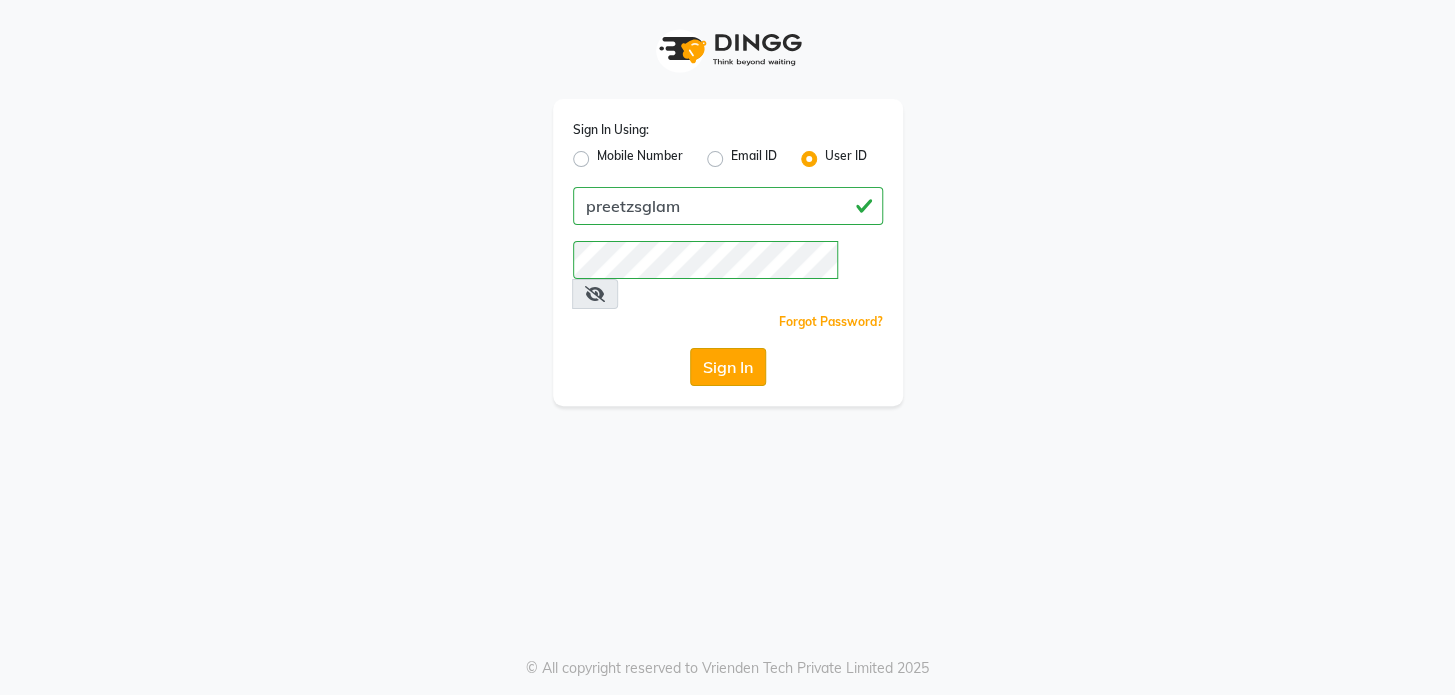click on "Sign In" 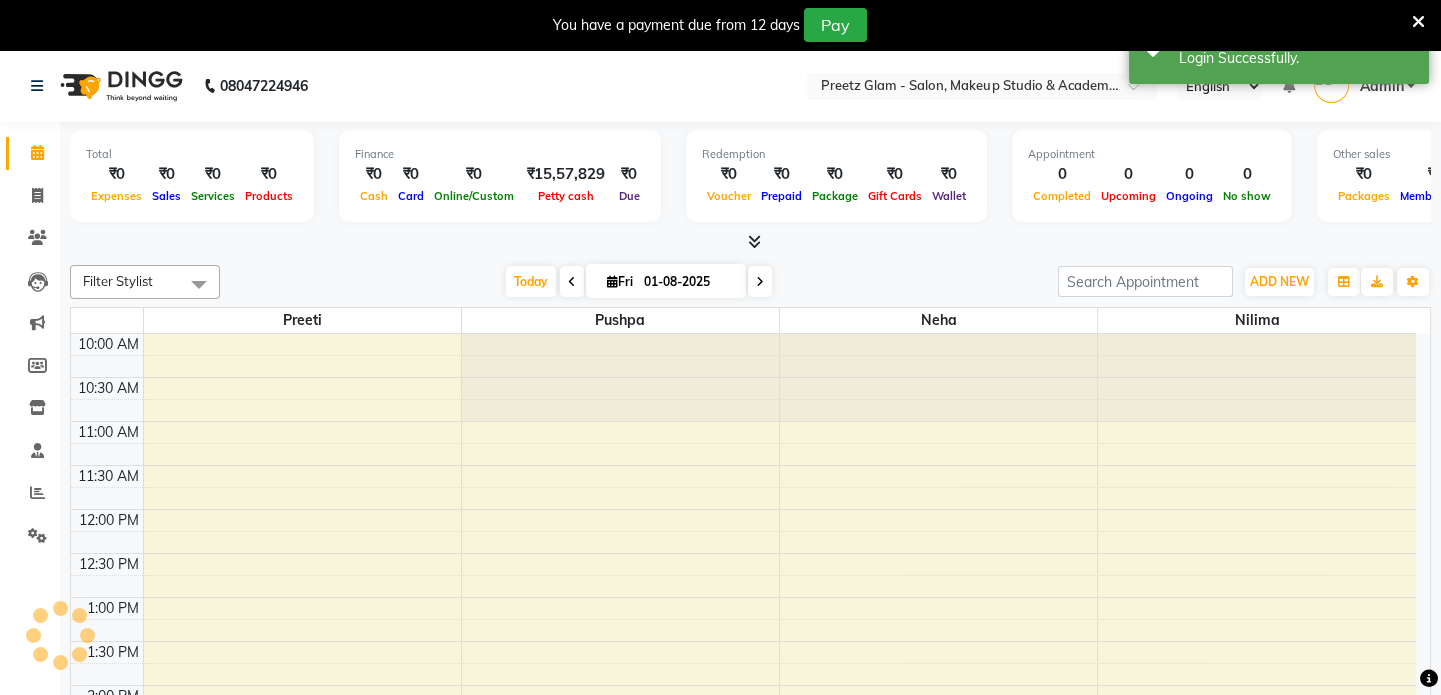 select on "en" 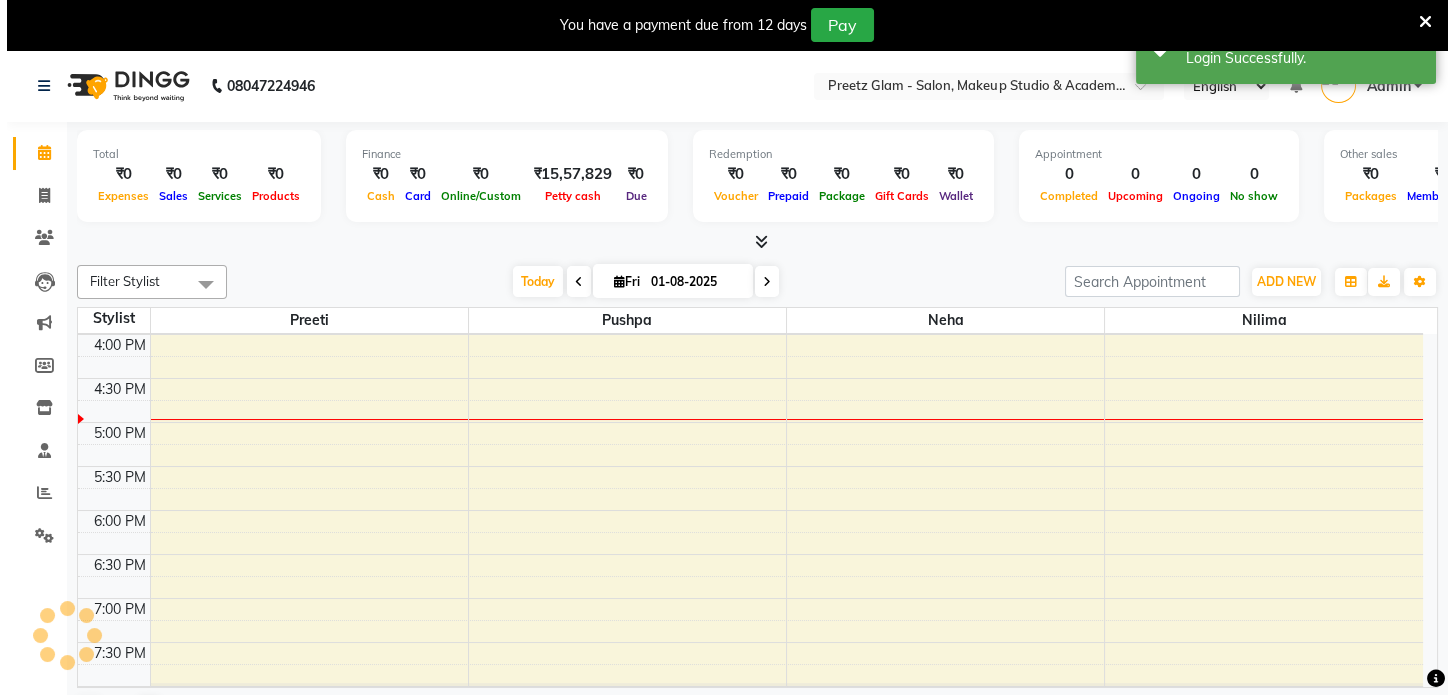 scroll, scrollTop: 527, scrollLeft: 0, axis: vertical 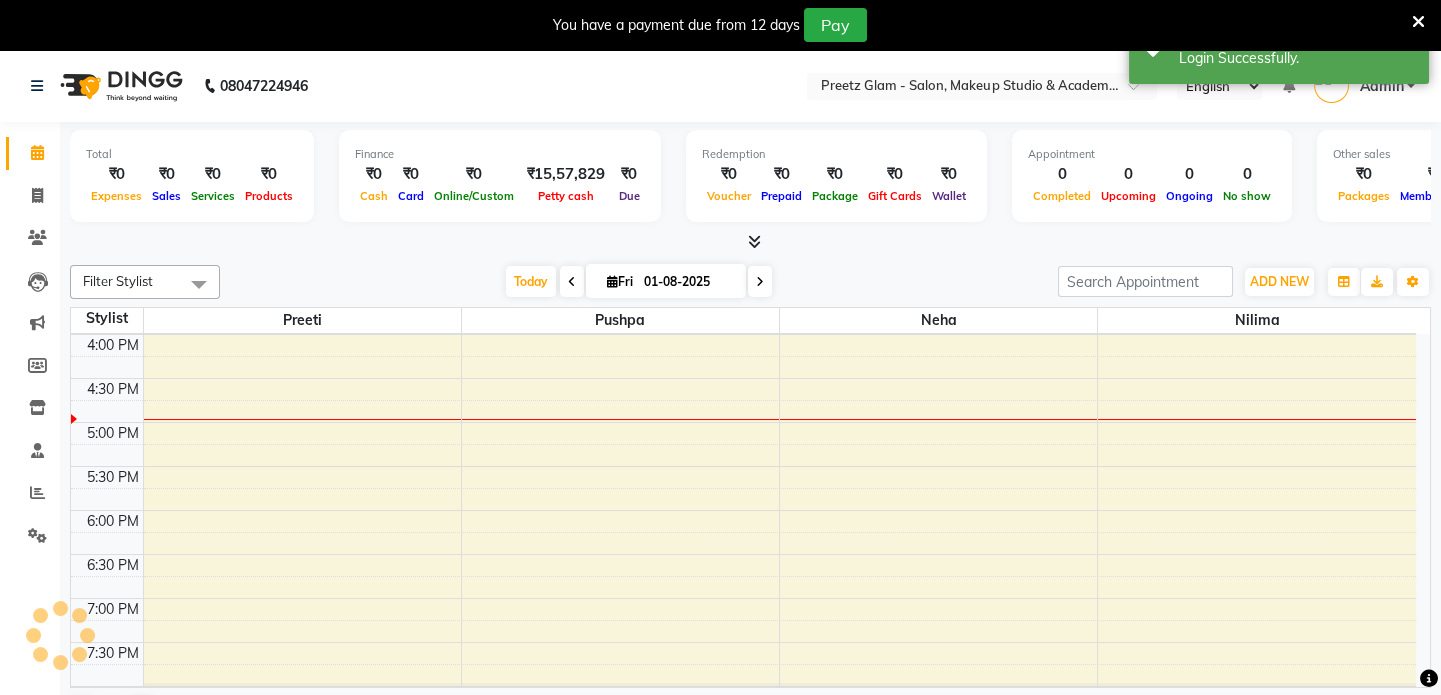 click at bounding box center [1418, 22] 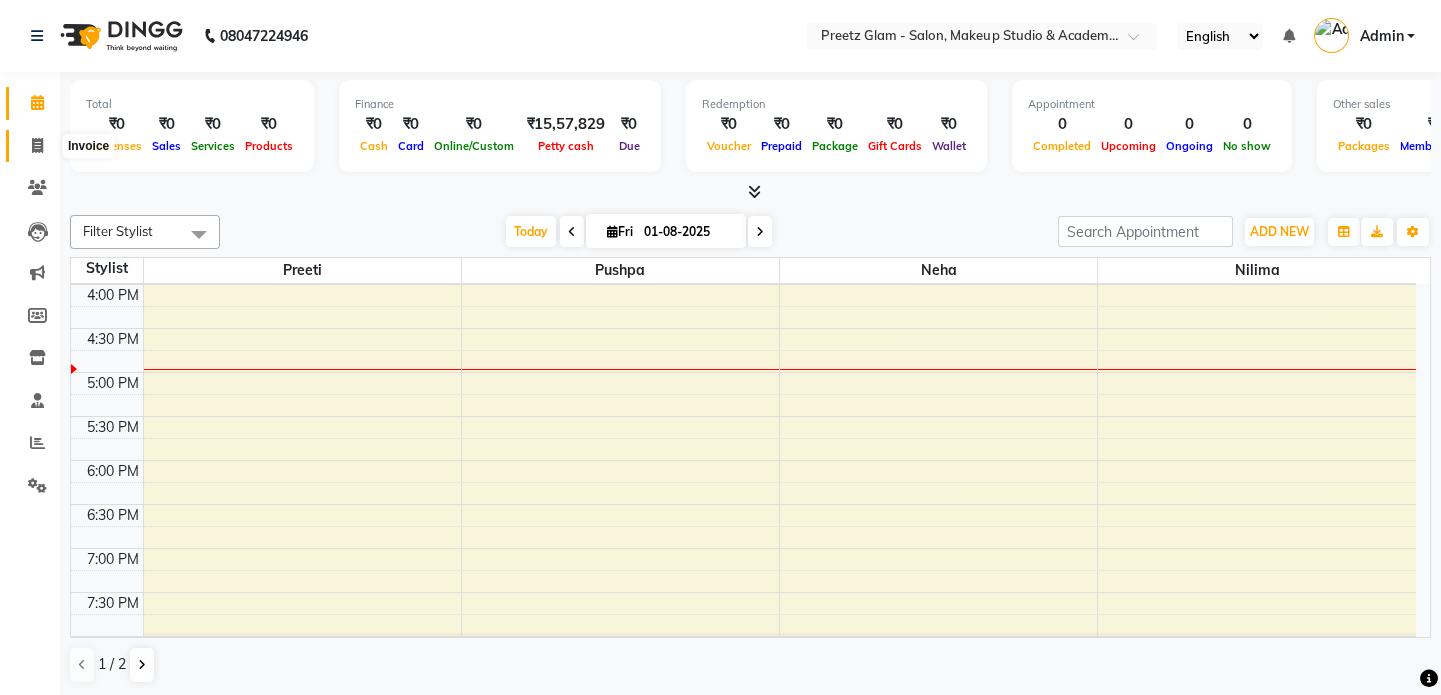 click 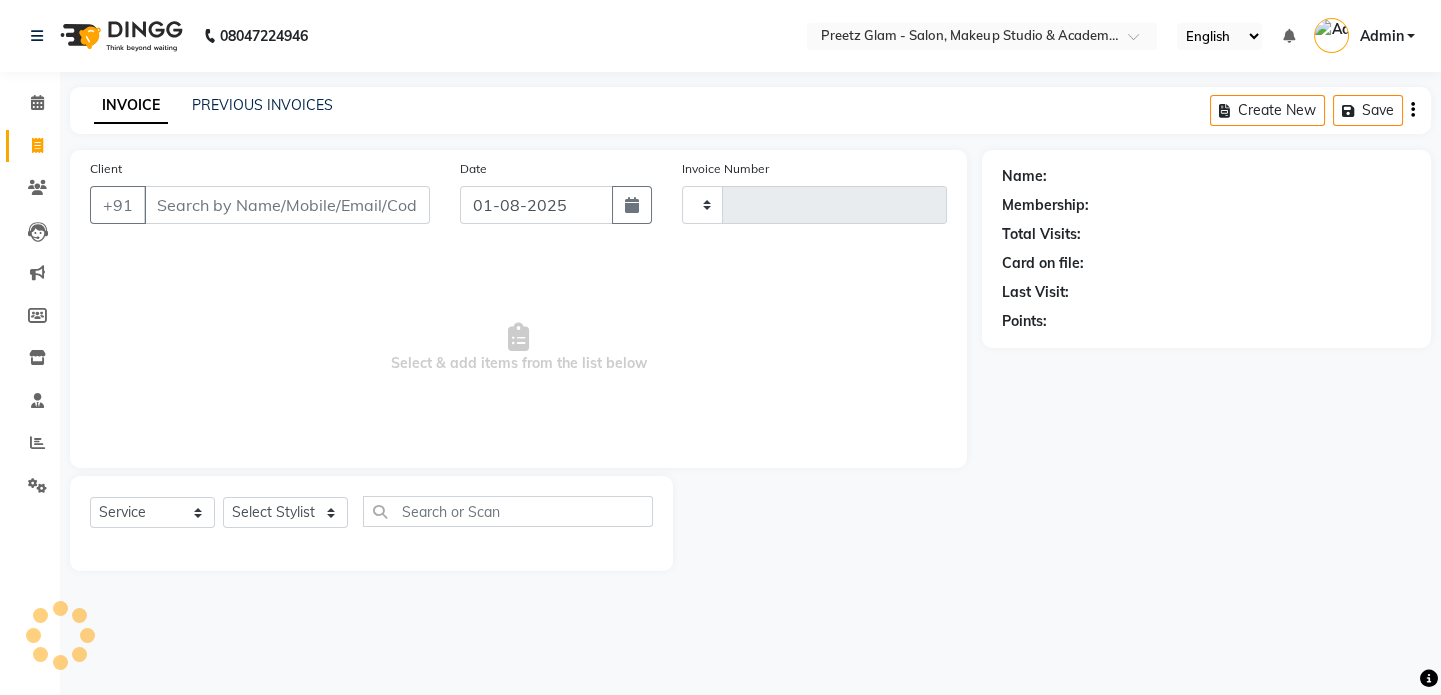 type on "0641" 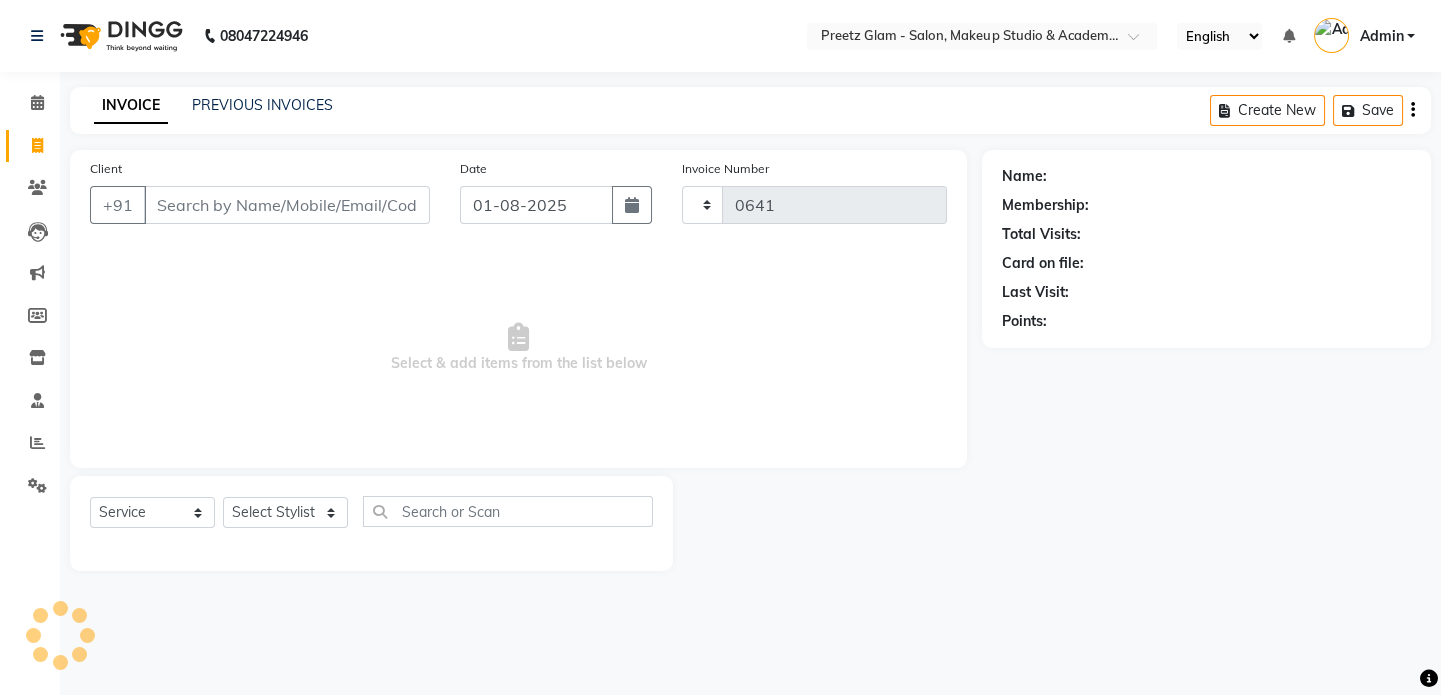 select on "4263" 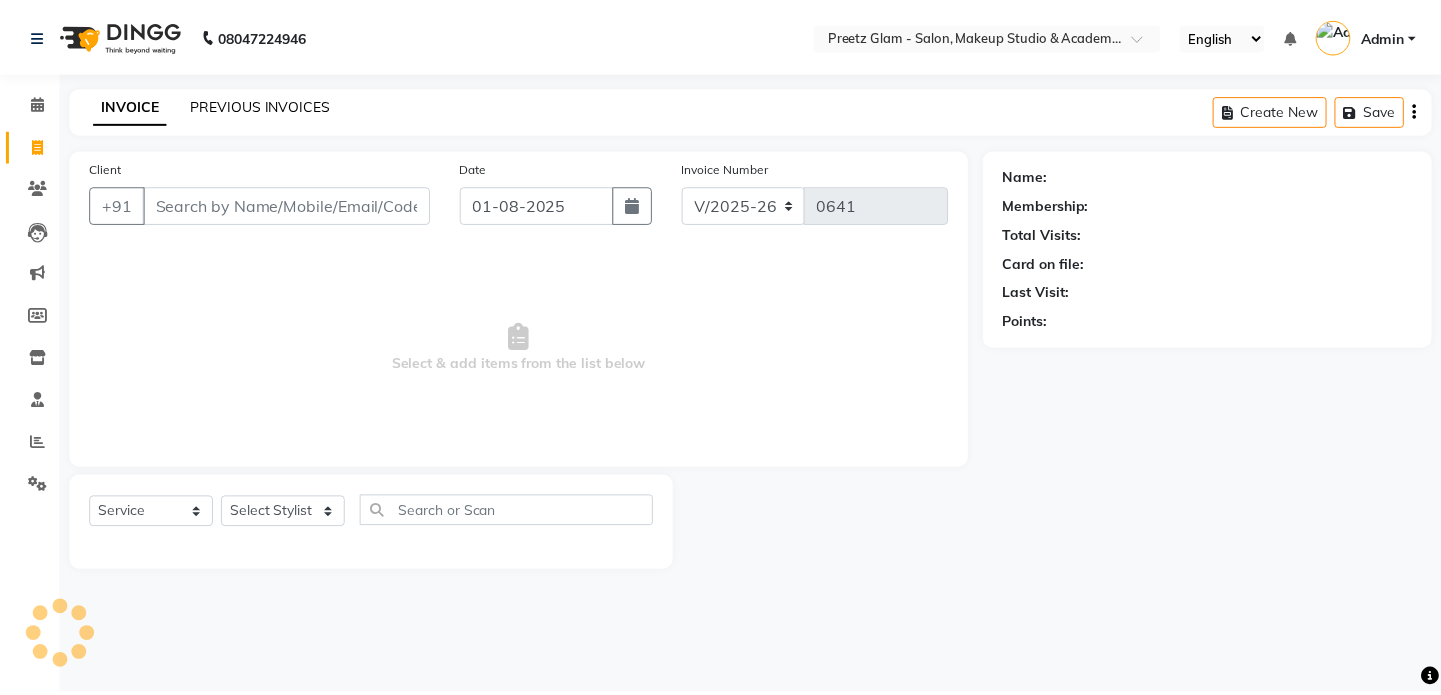 scroll, scrollTop: 0, scrollLeft: 0, axis: both 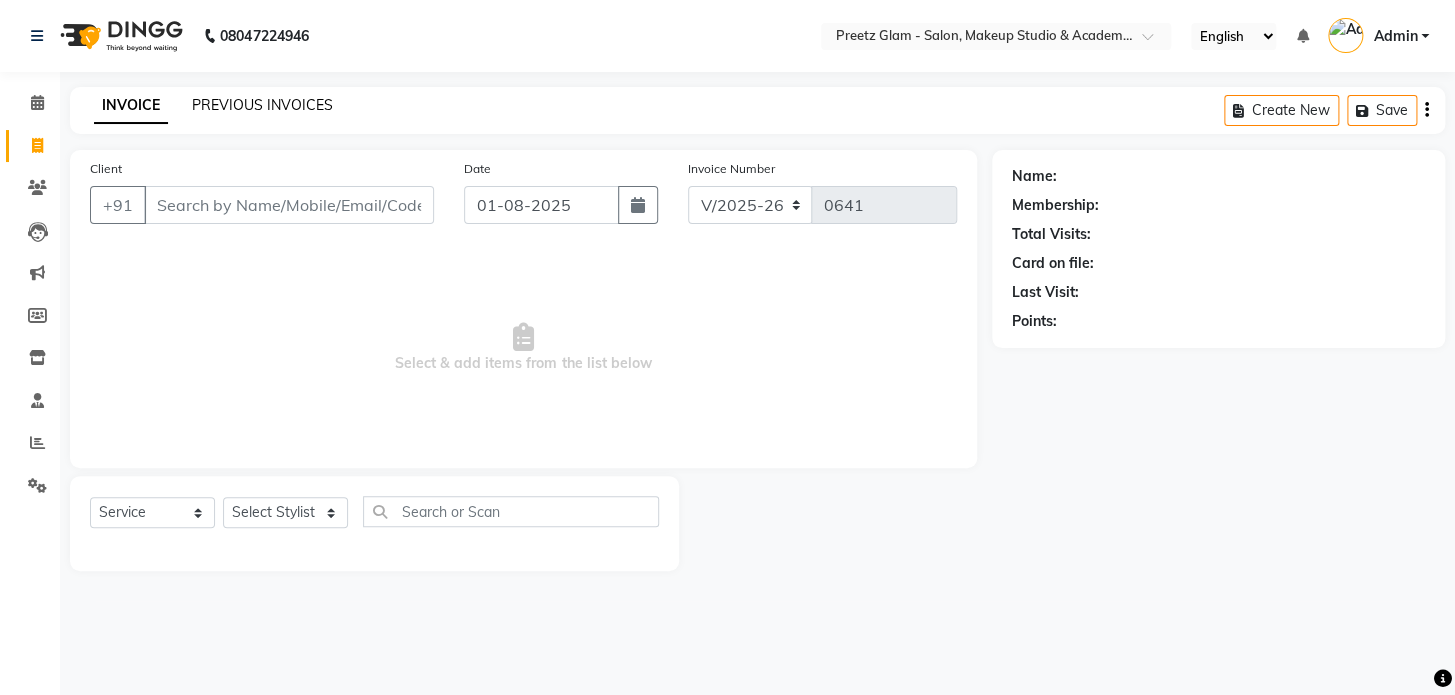 click on "PREVIOUS INVOICES" 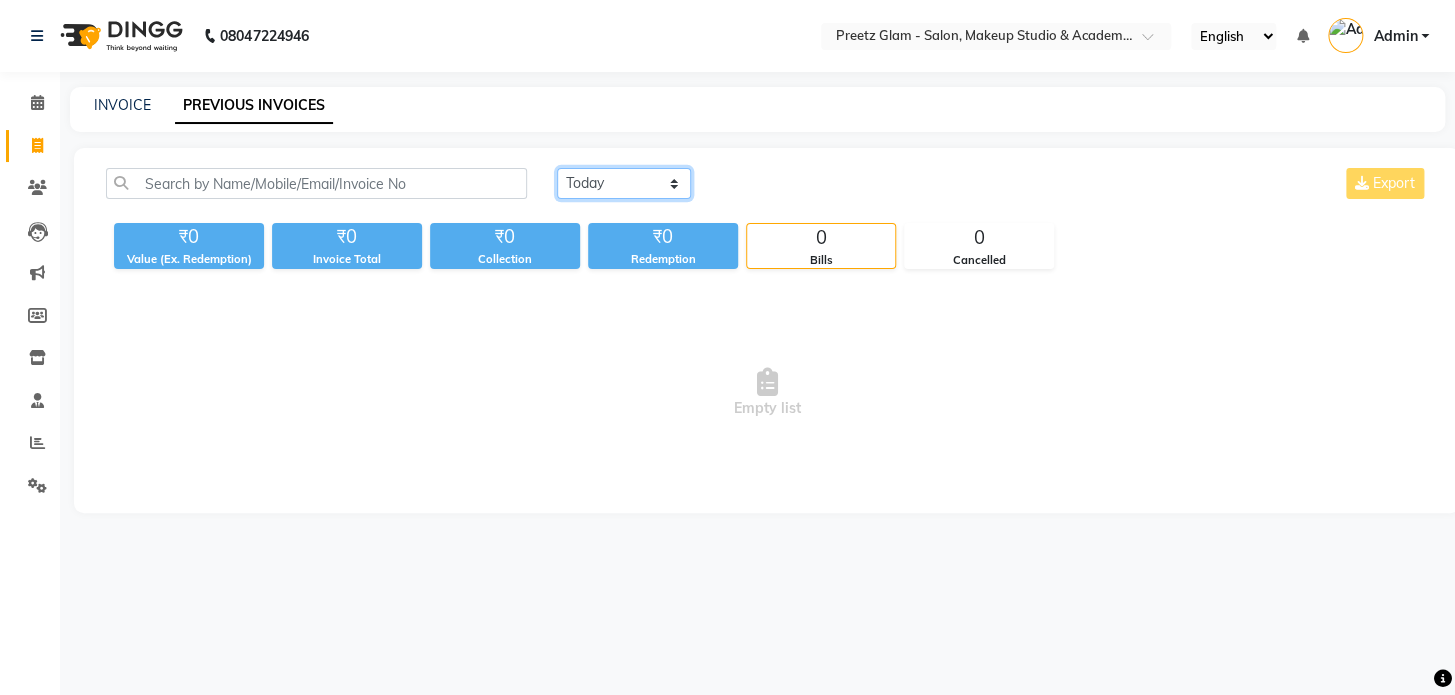 drag, startPoint x: 606, startPoint y: 189, endPoint x: 600, endPoint y: 255, distance: 66.27216 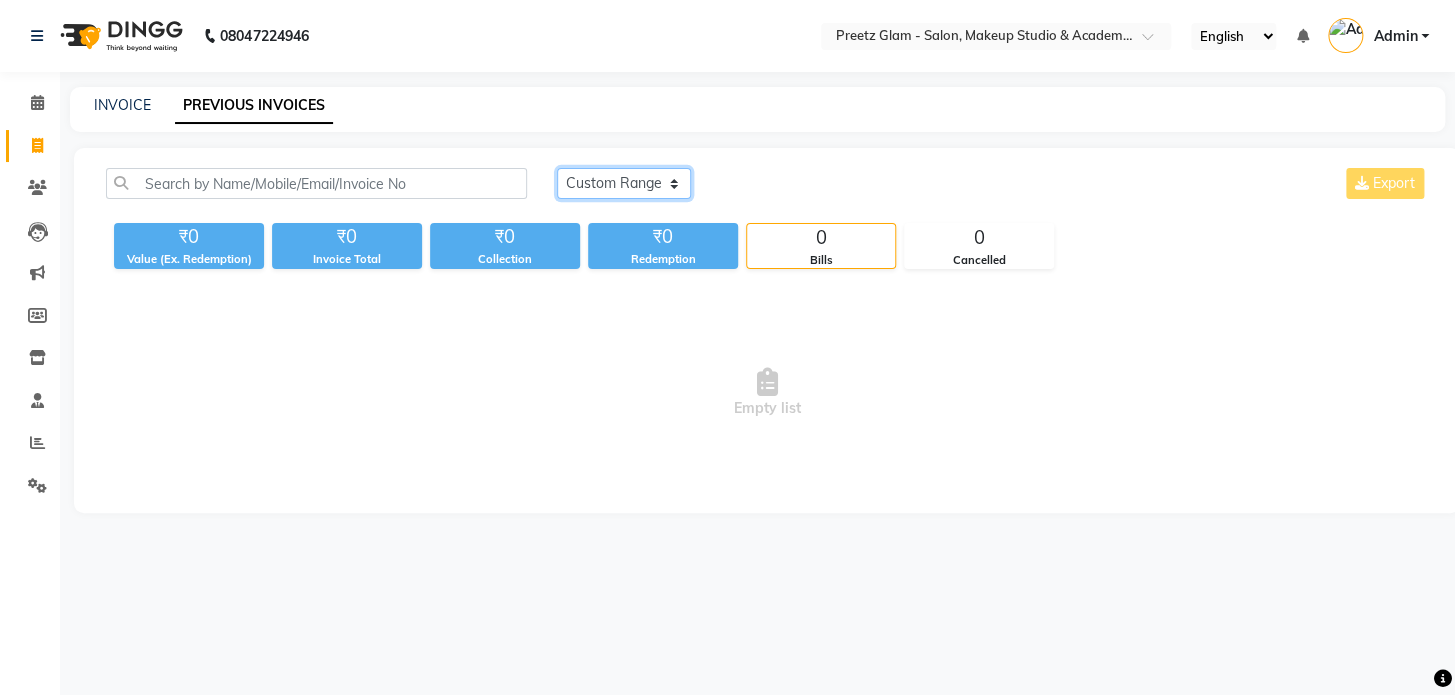 click on "Today Yesterday Custom Range" 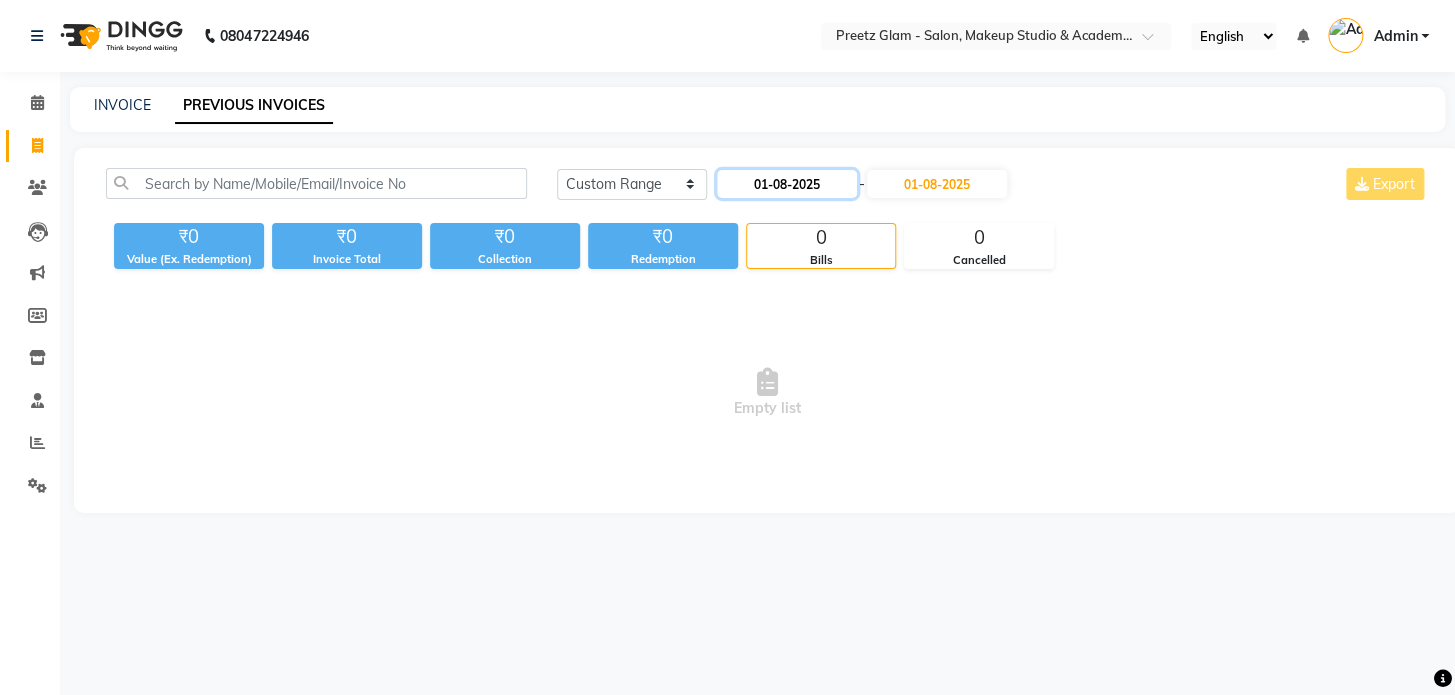 click on "01-08-2025" 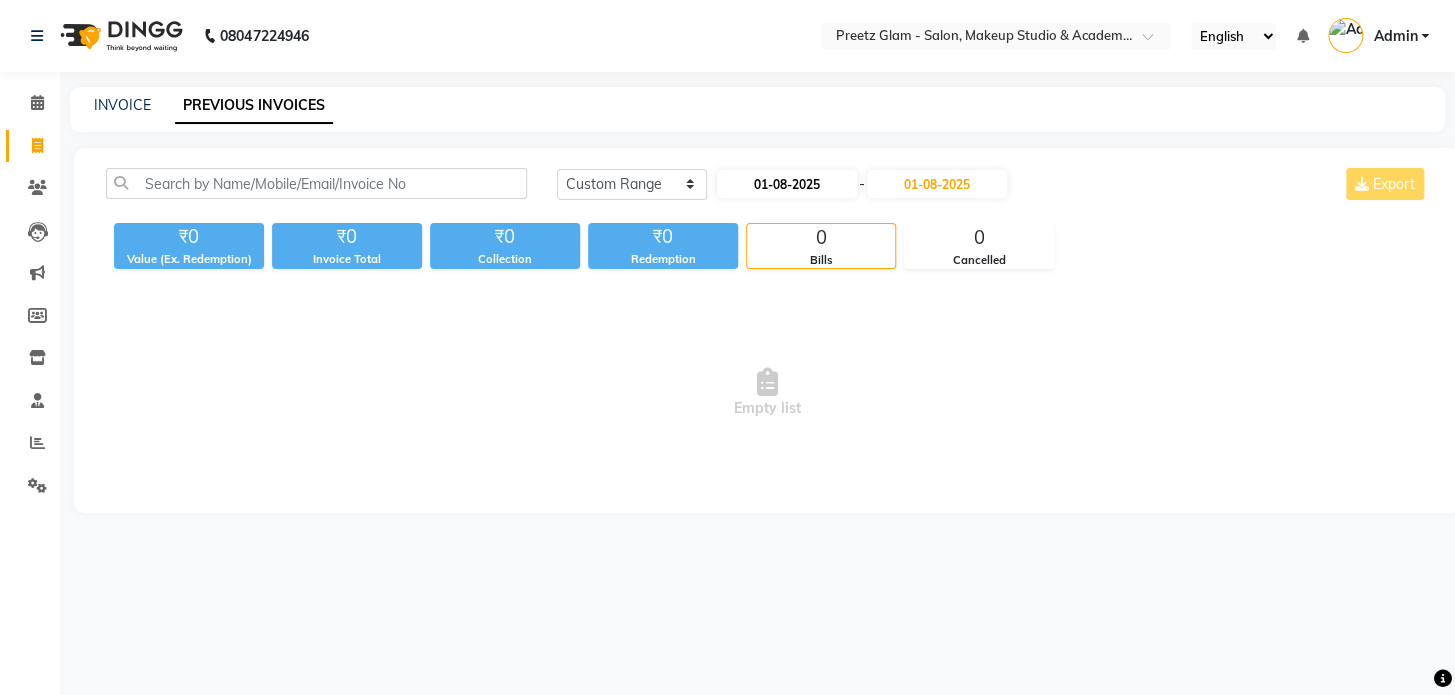 select on "8" 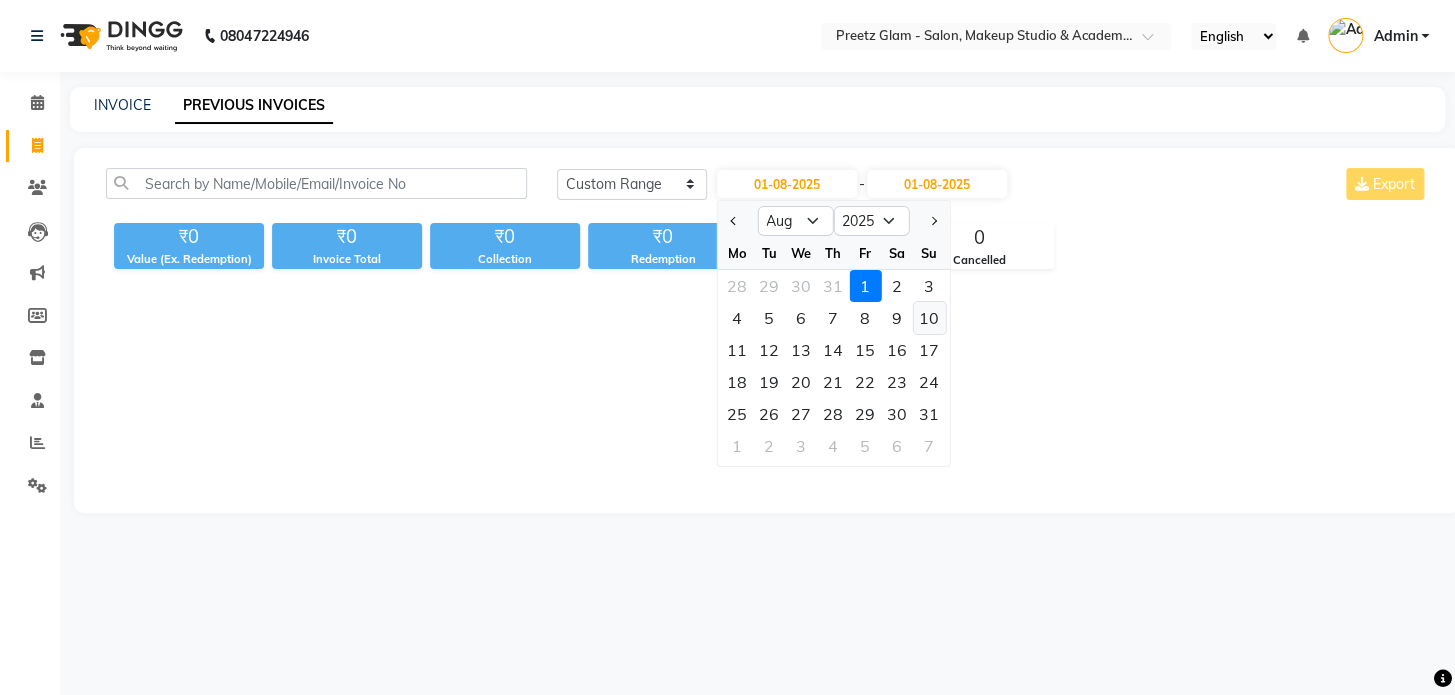 click on "10" 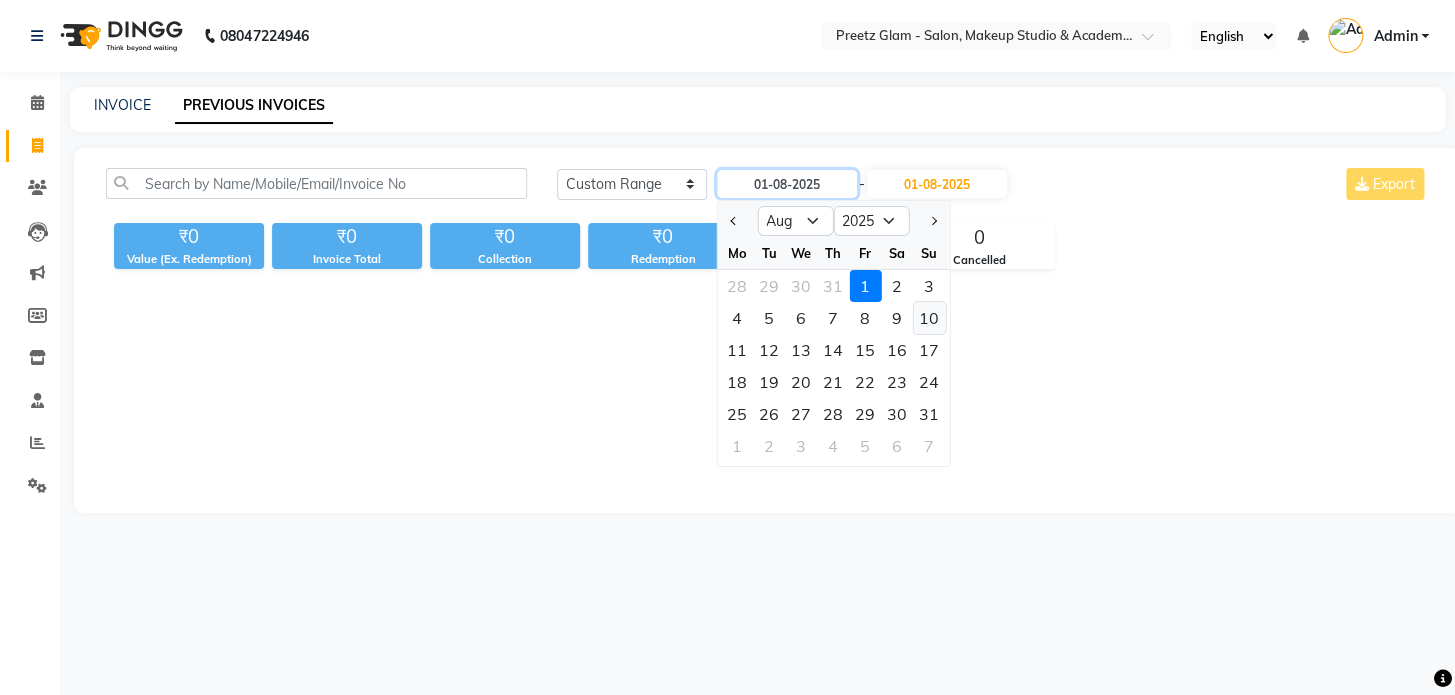 type on "10-08-2025" 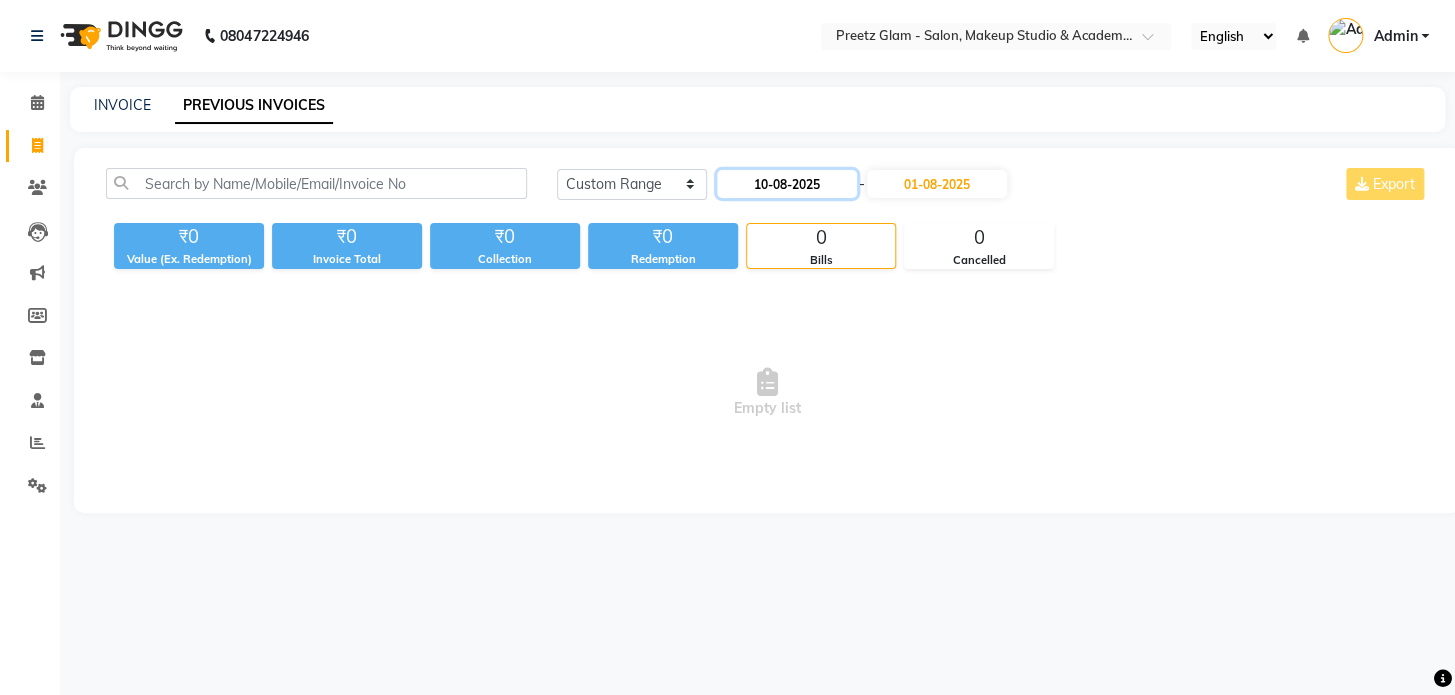 click on "10-08-2025" 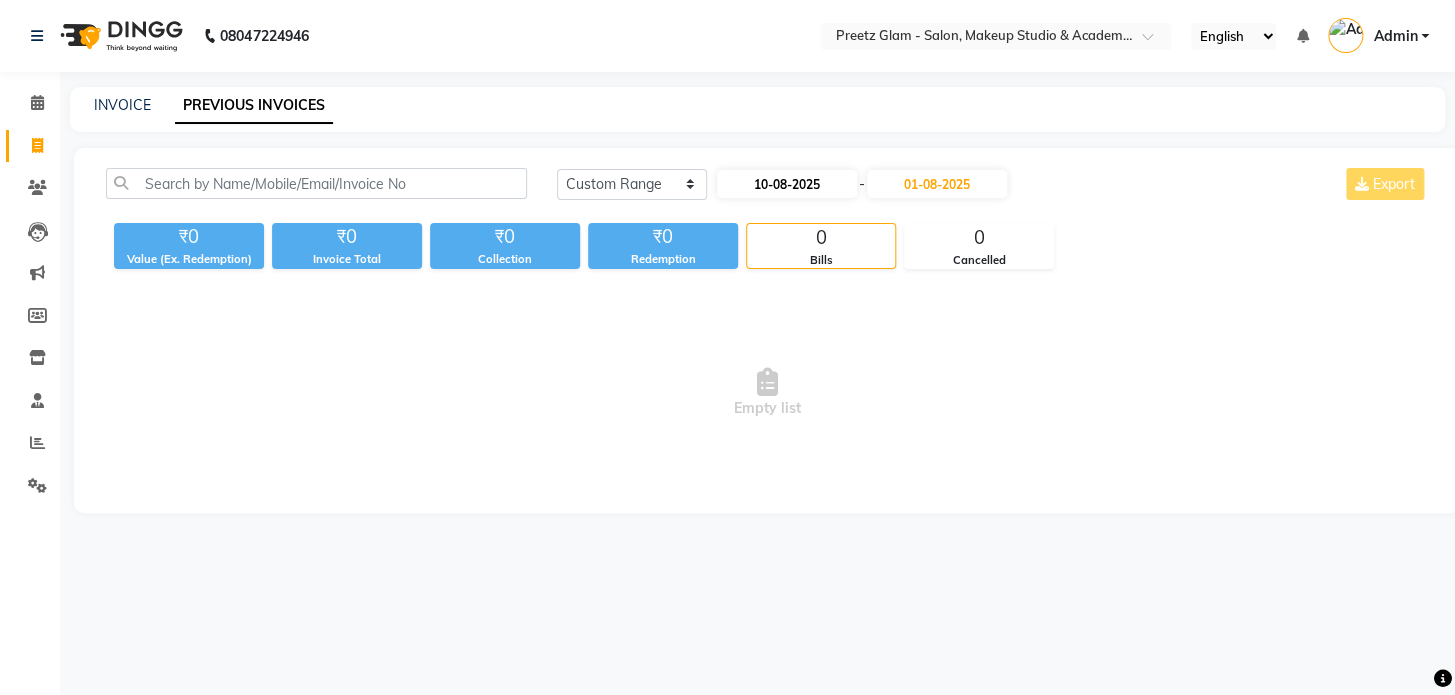 select on "8" 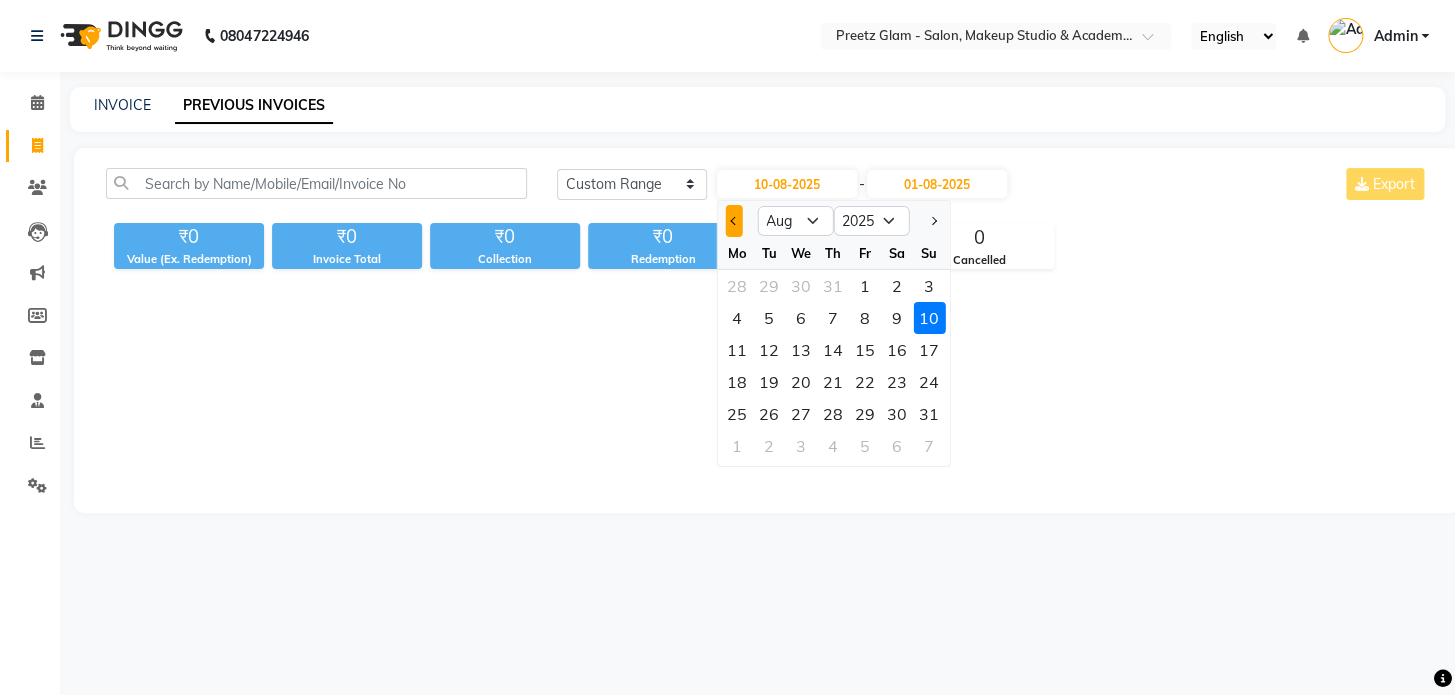 click 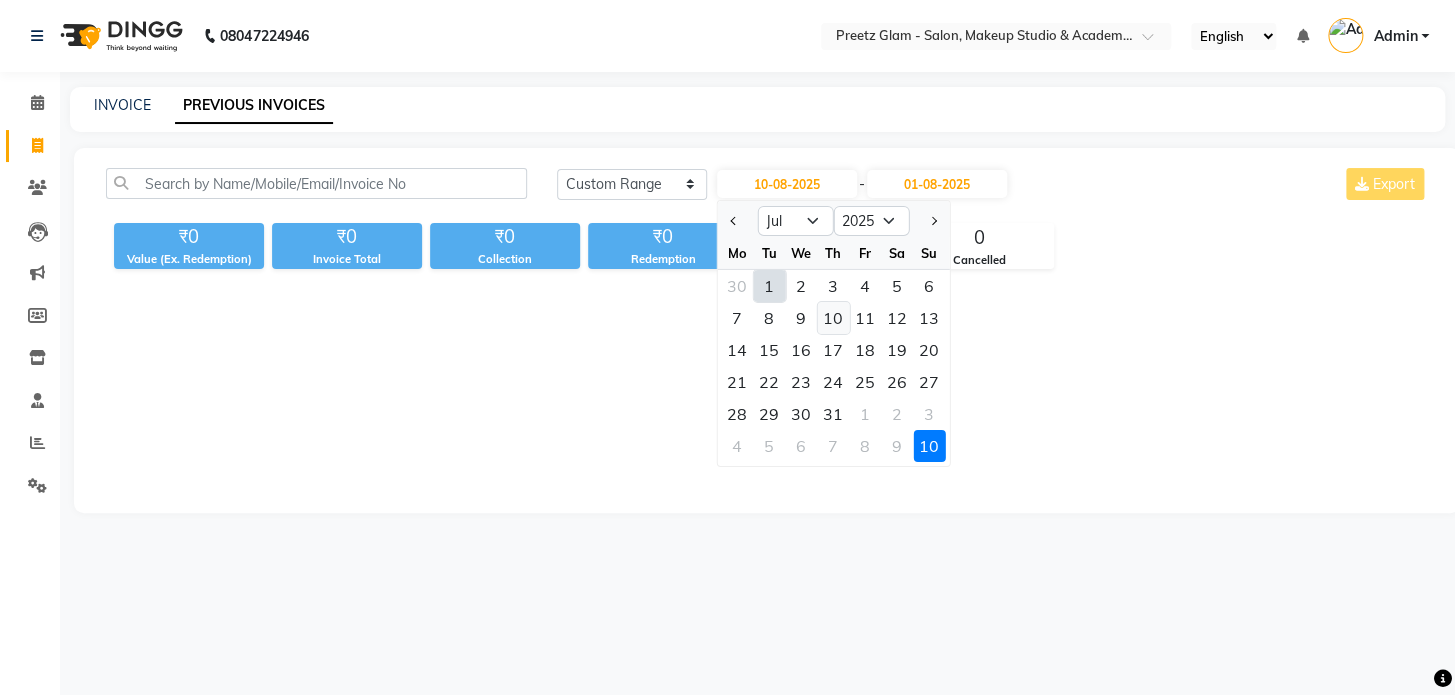 click on "10" 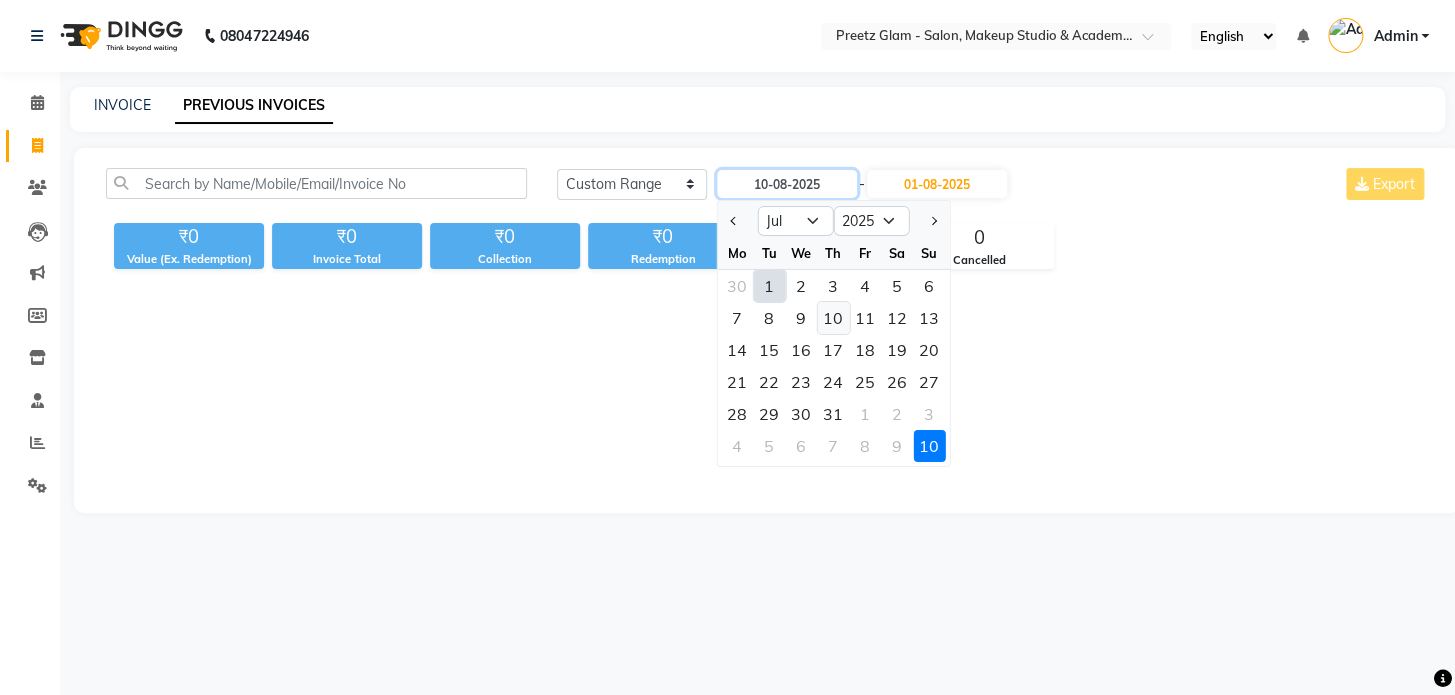 type on "10-07-2025" 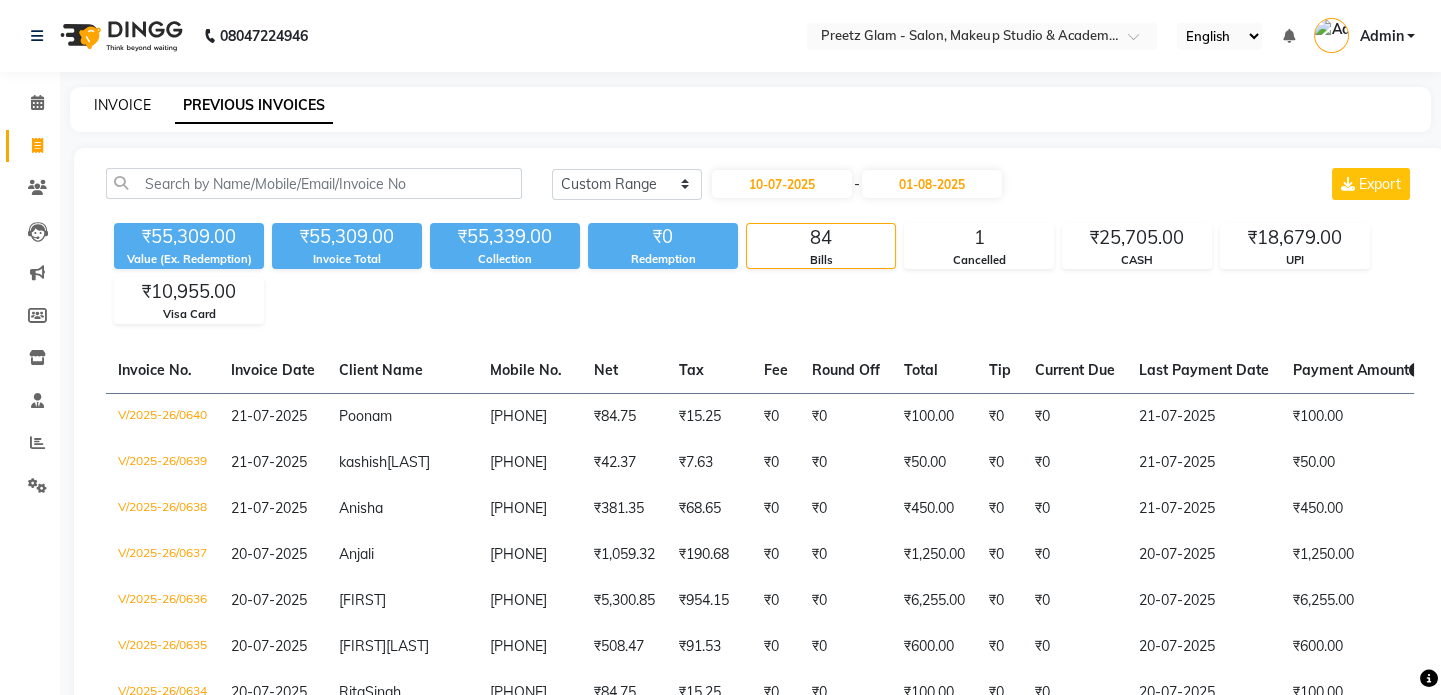 click on "INVOICE" 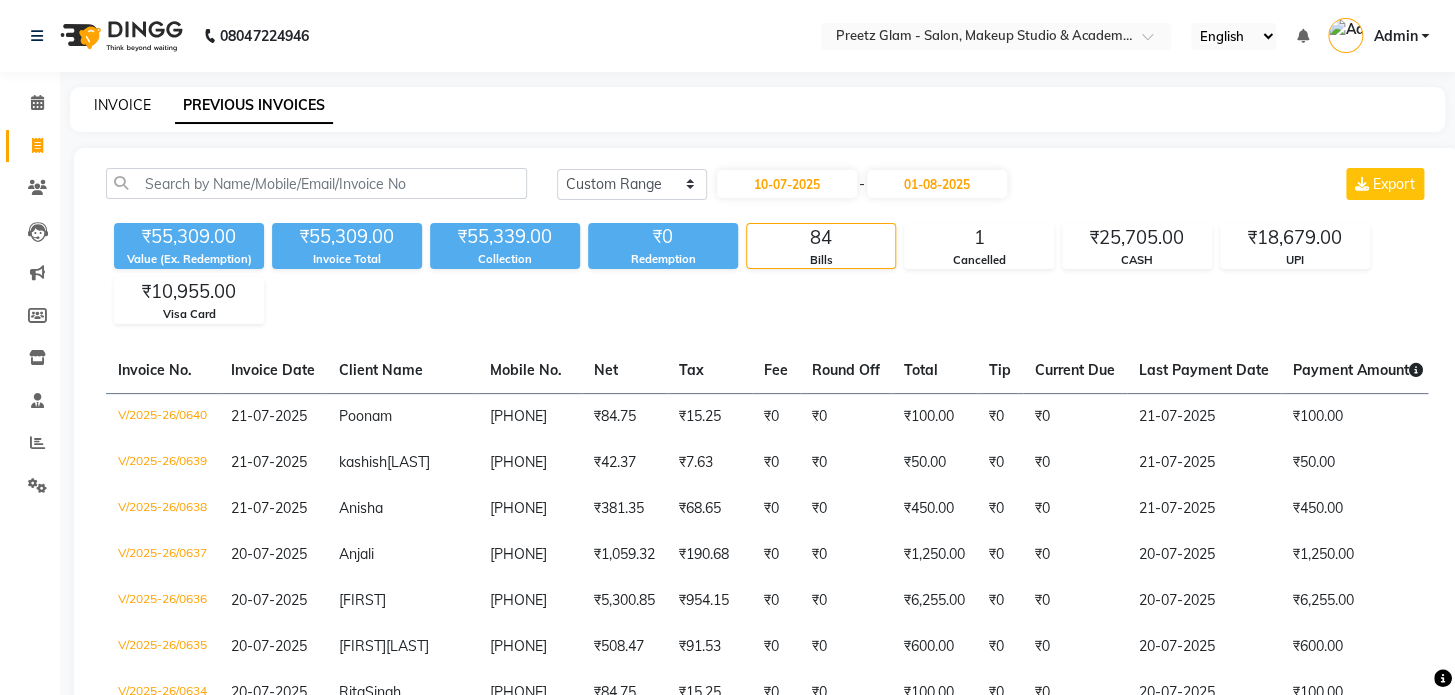 select on "4263" 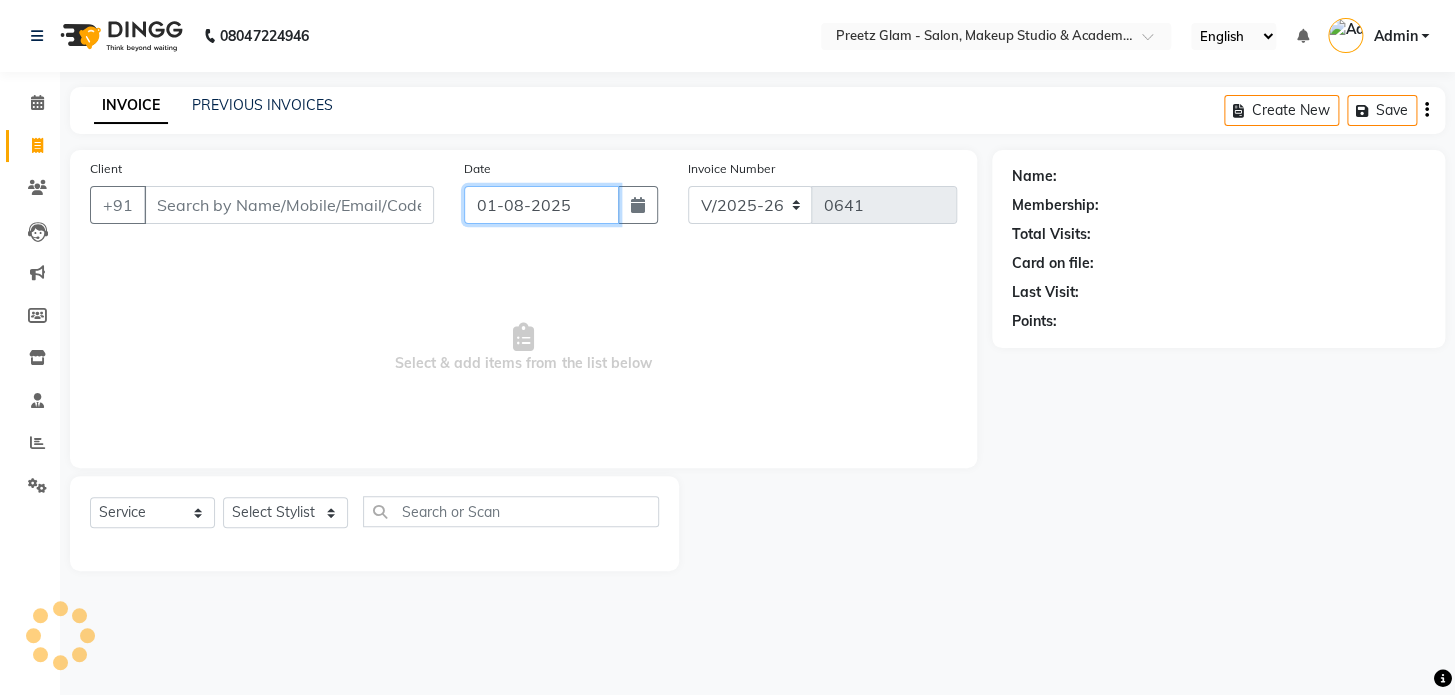 click on "01-08-2025" 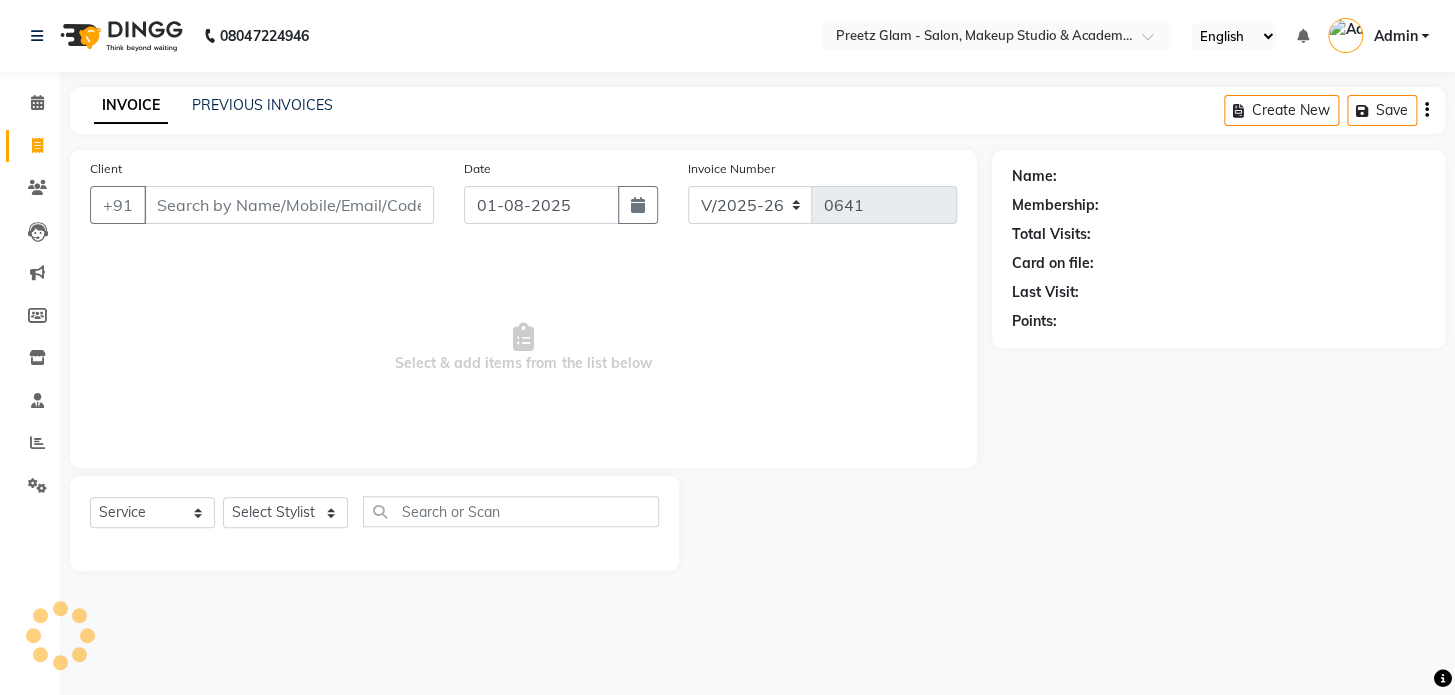select on "8" 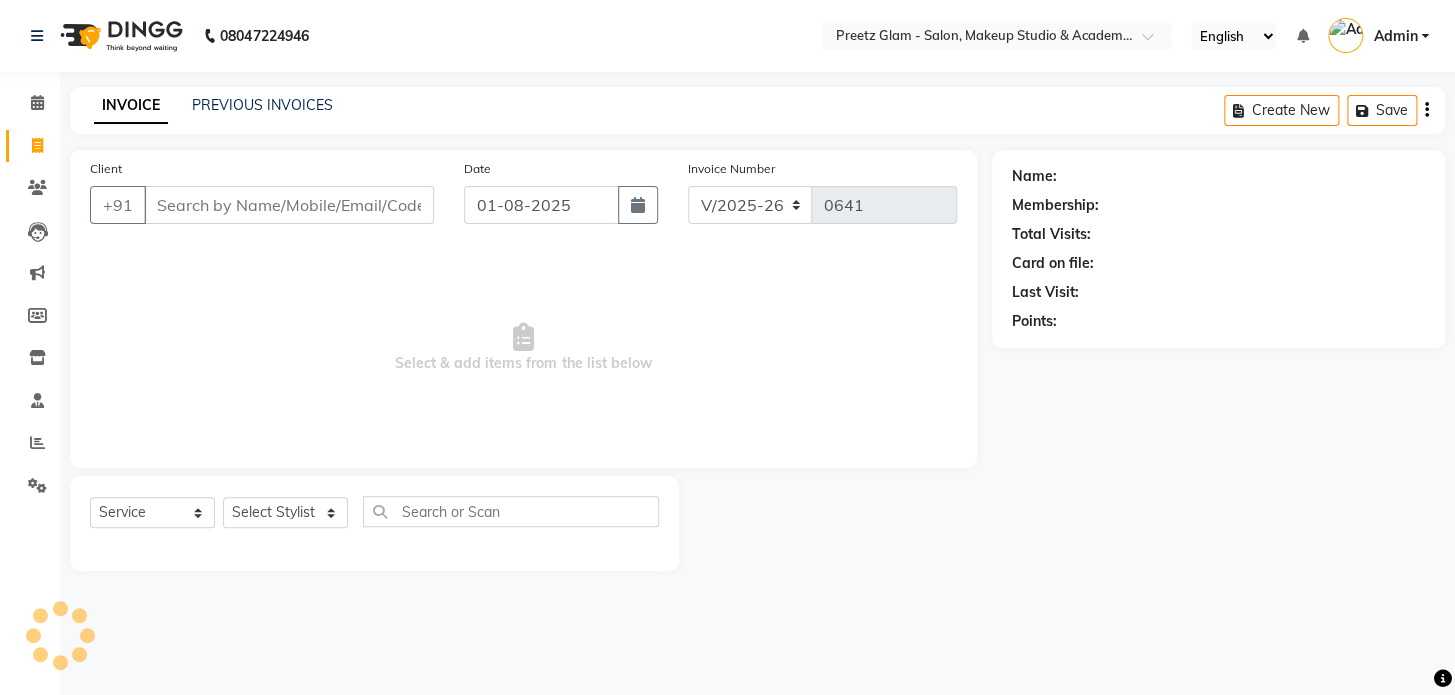 select on "2025" 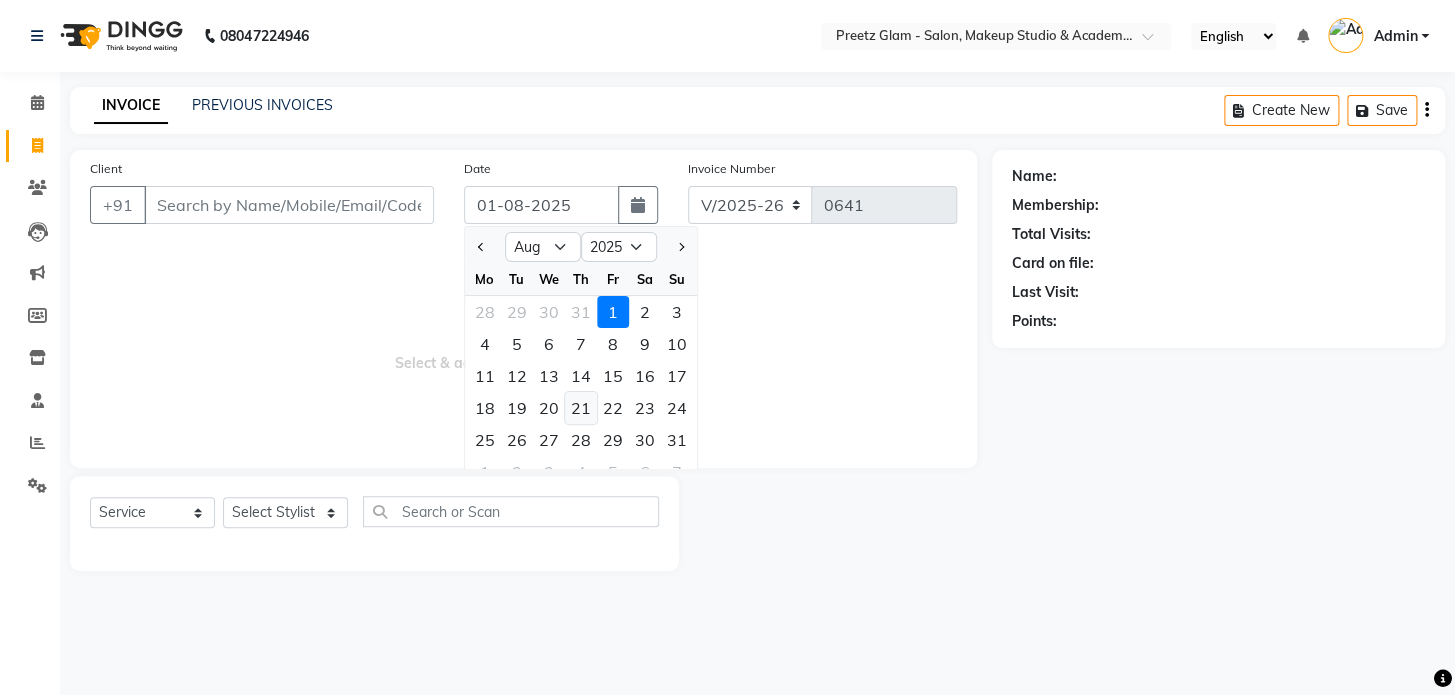 click on "21" 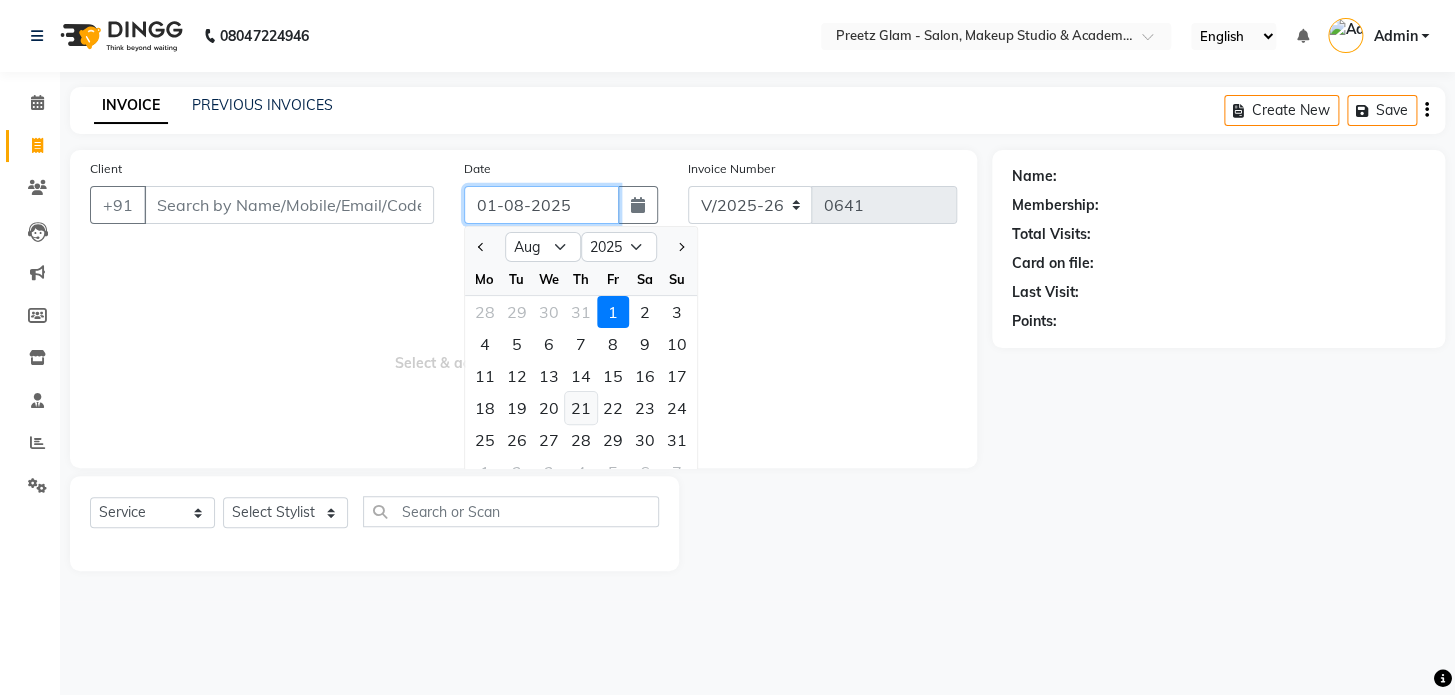 type on "21-08-2025" 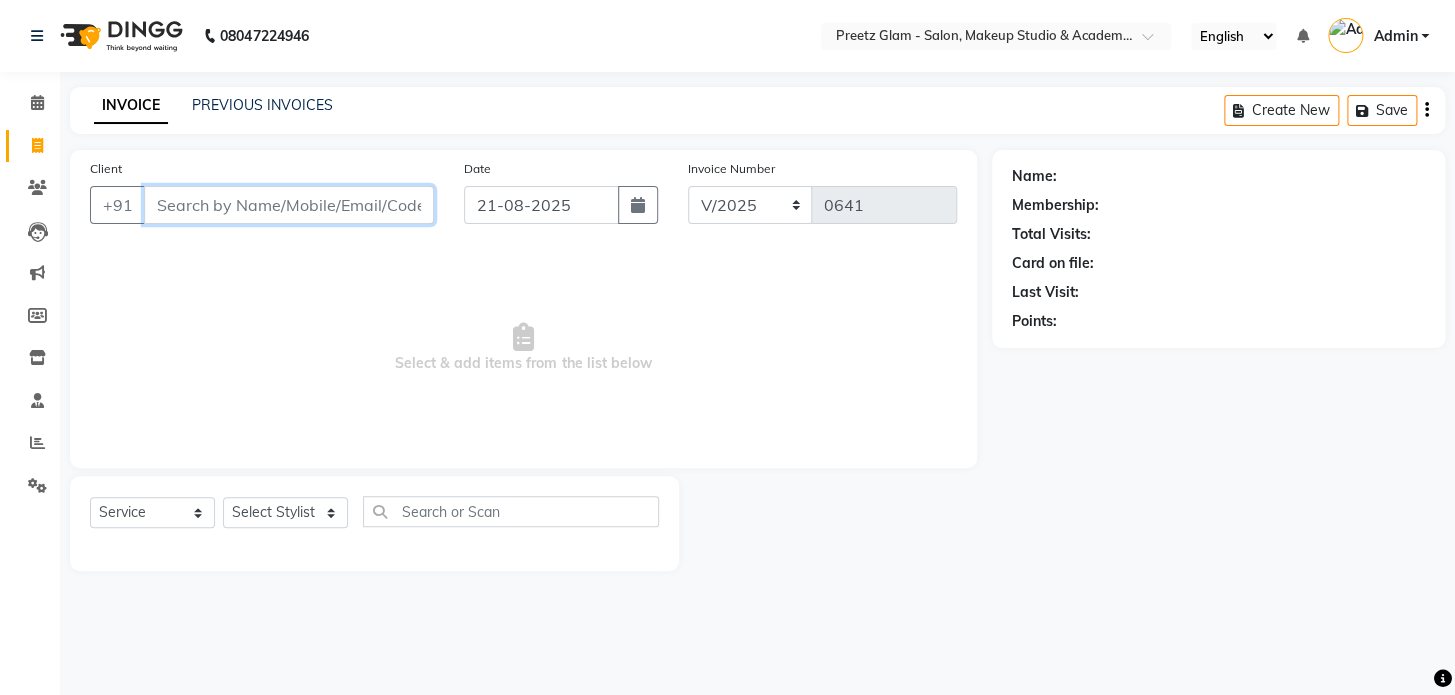 click on "Client" at bounding box center [289, 205] 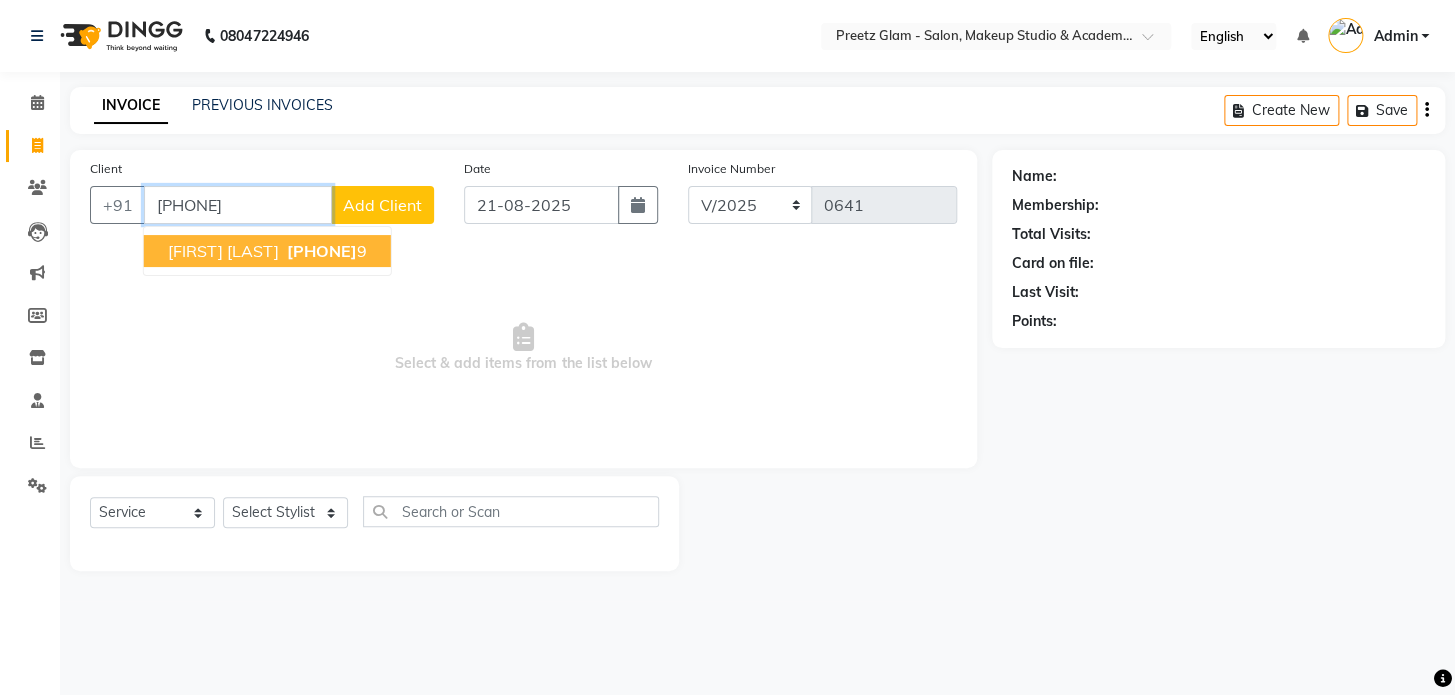 type on "[PHONE]" 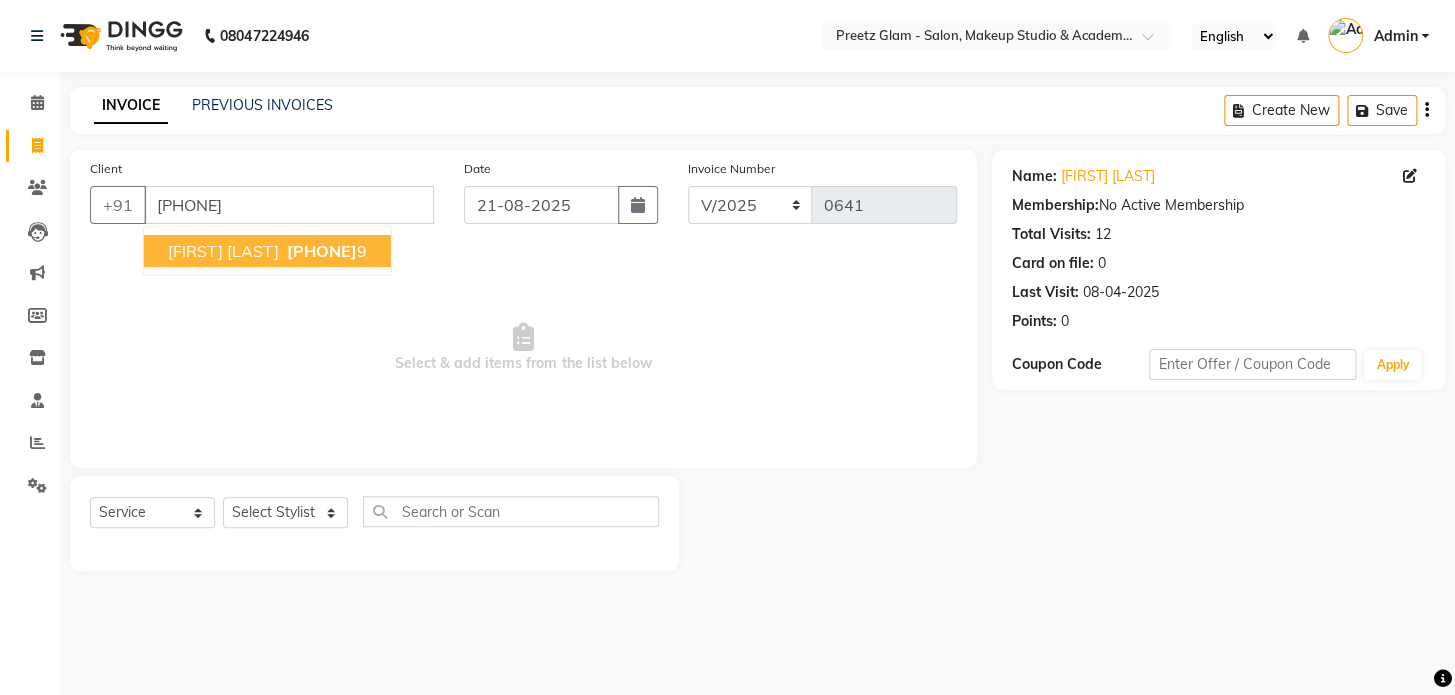 click on "[PHONE]" at bounding box center (322, 251) 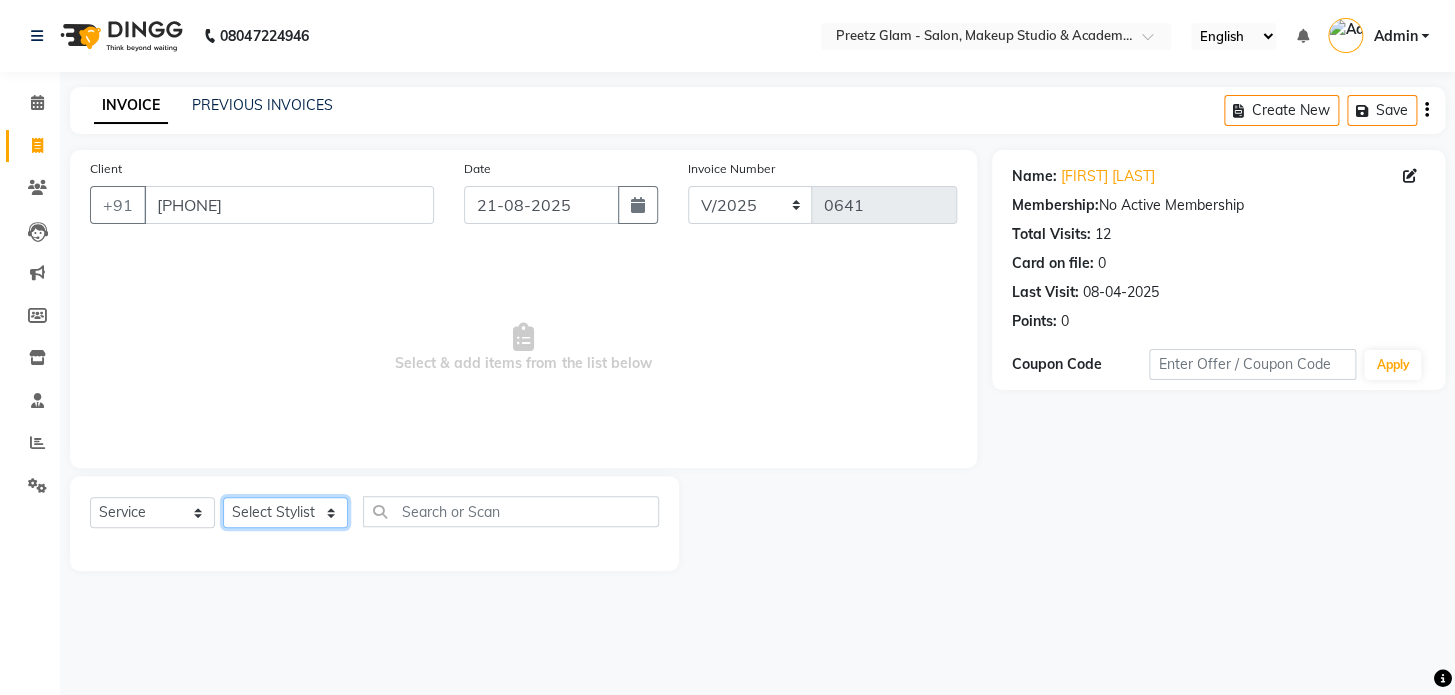 click on "Select Stylist [FIRST] [FIRST] [FIRST] [FIRST] [FIRST]" 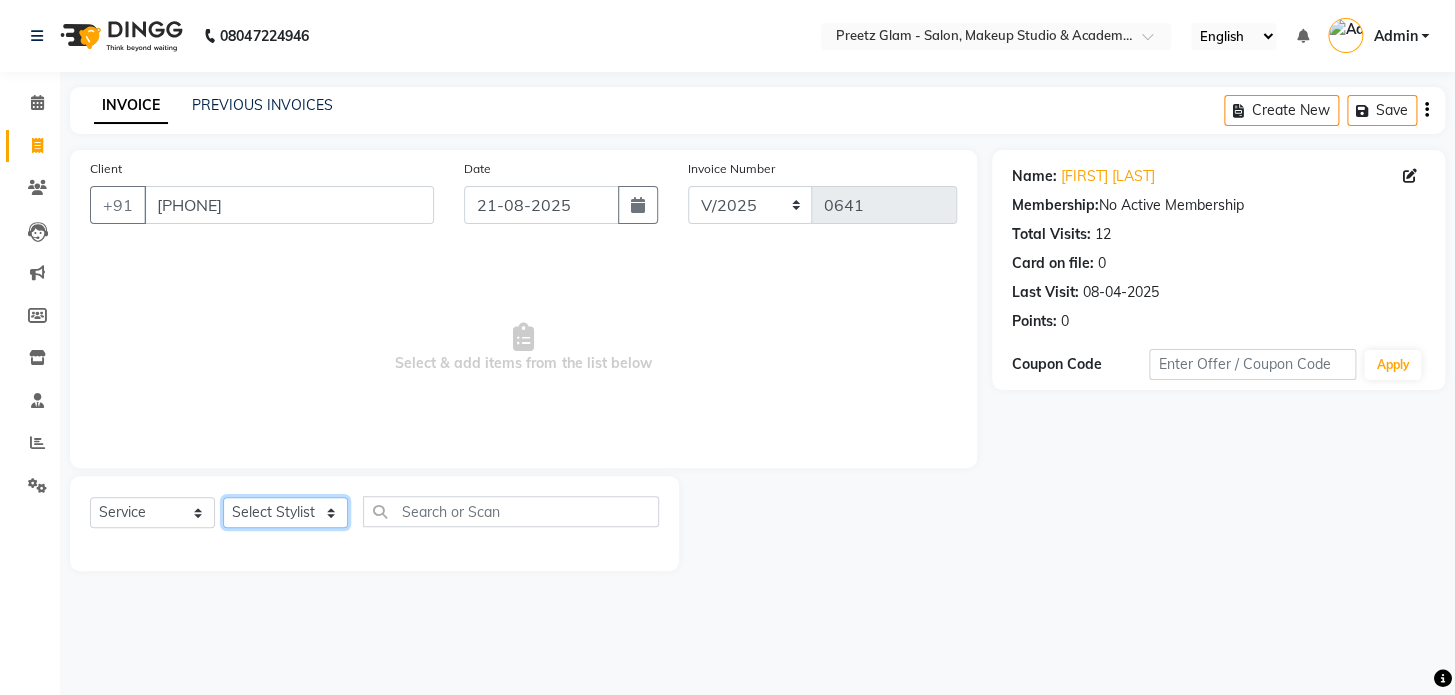 select on "49320" 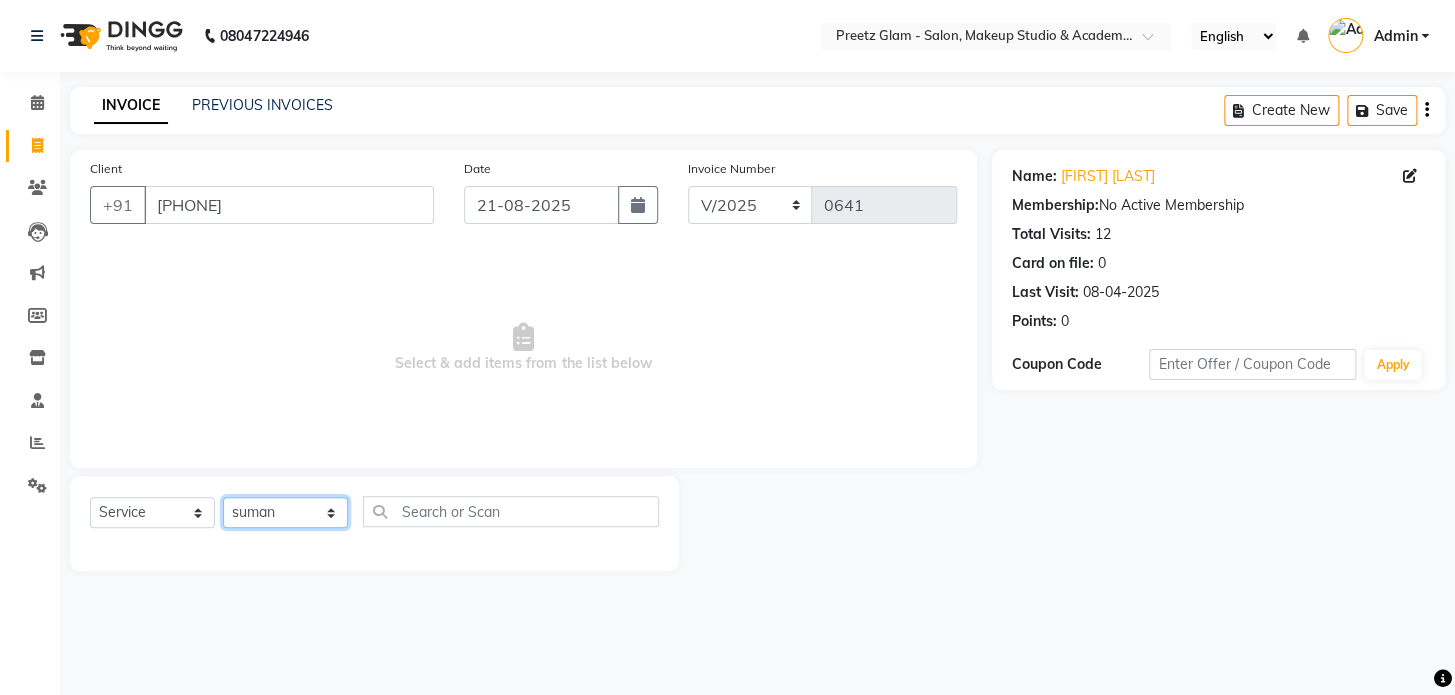 click on "Select Stylist [FIRST] [FIRST] [FIRST] [FIRST] [FIRST]" 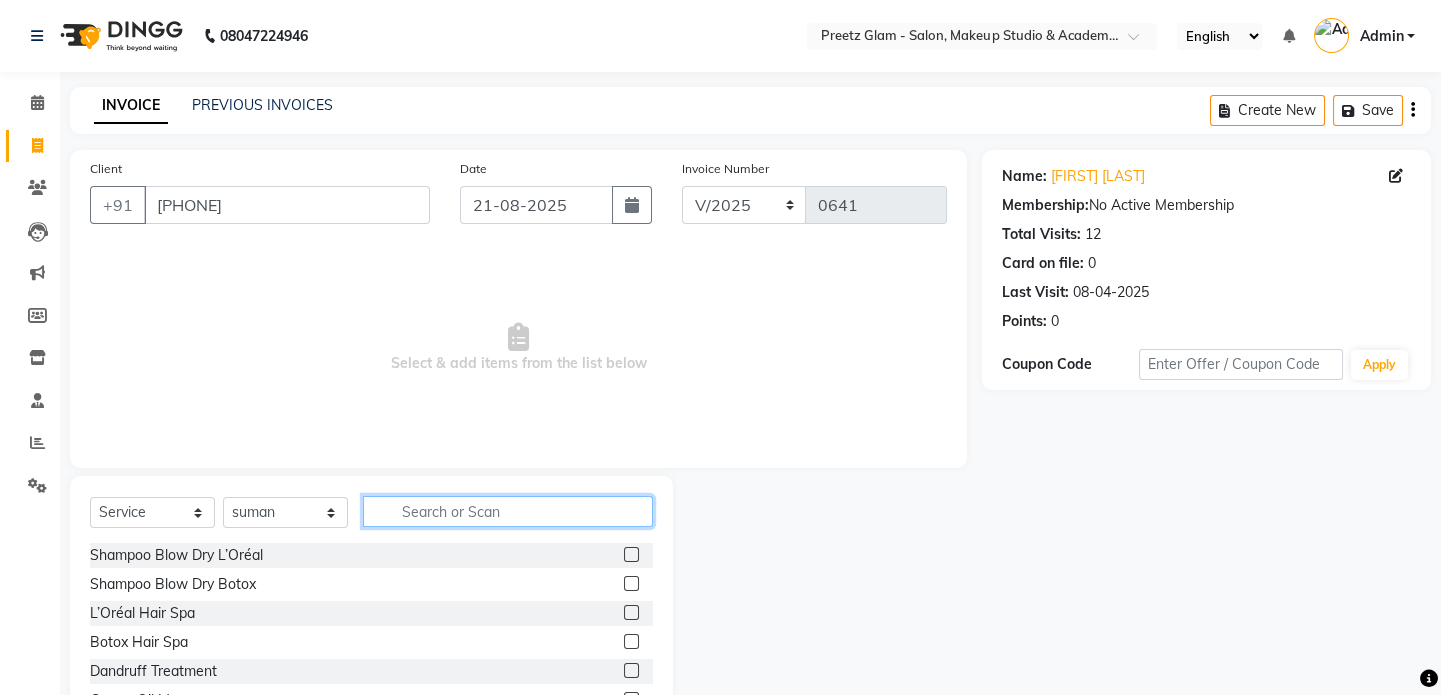 click 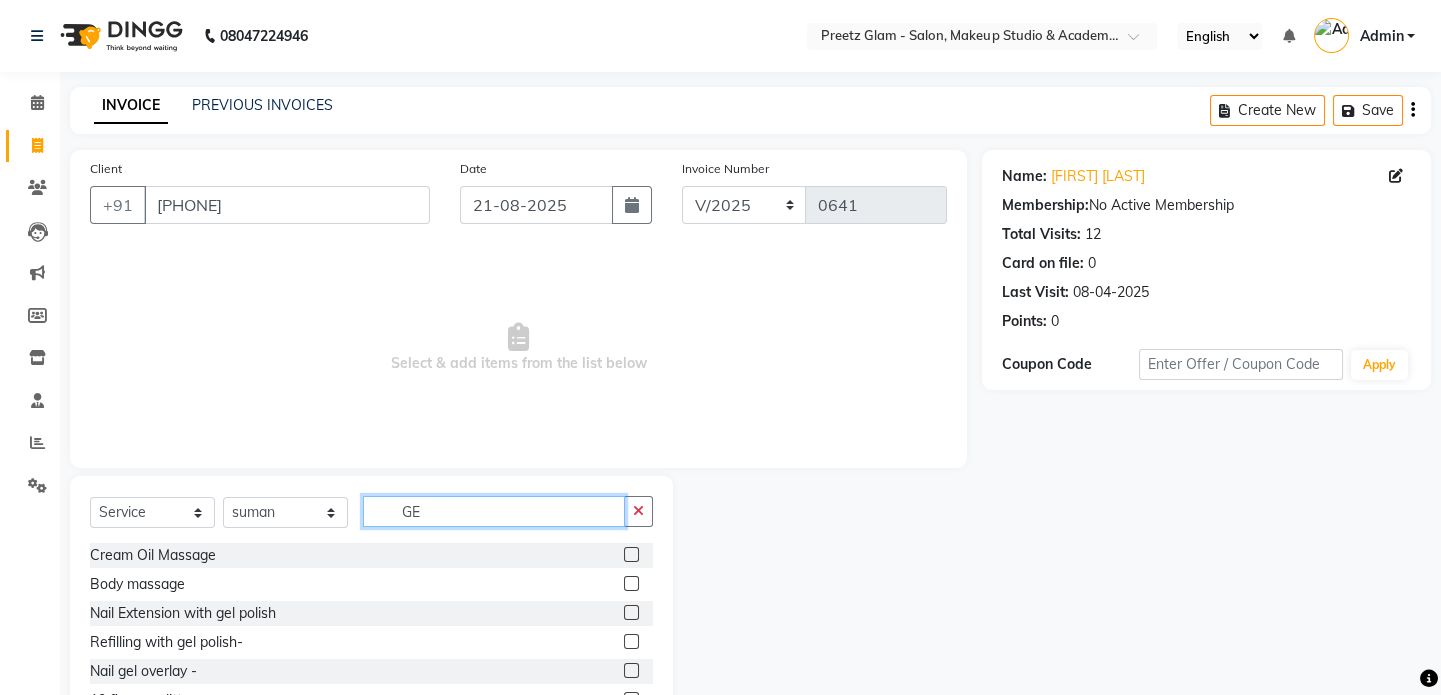 type on "GE" 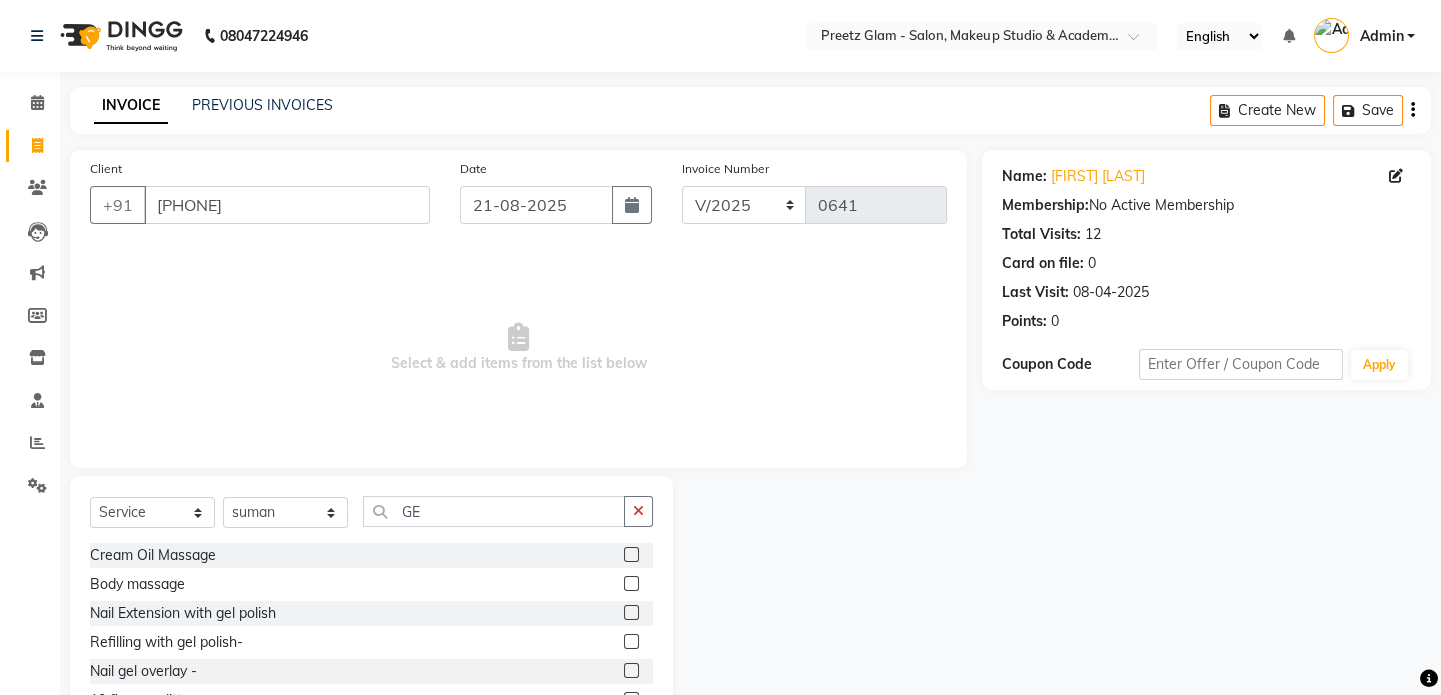 click 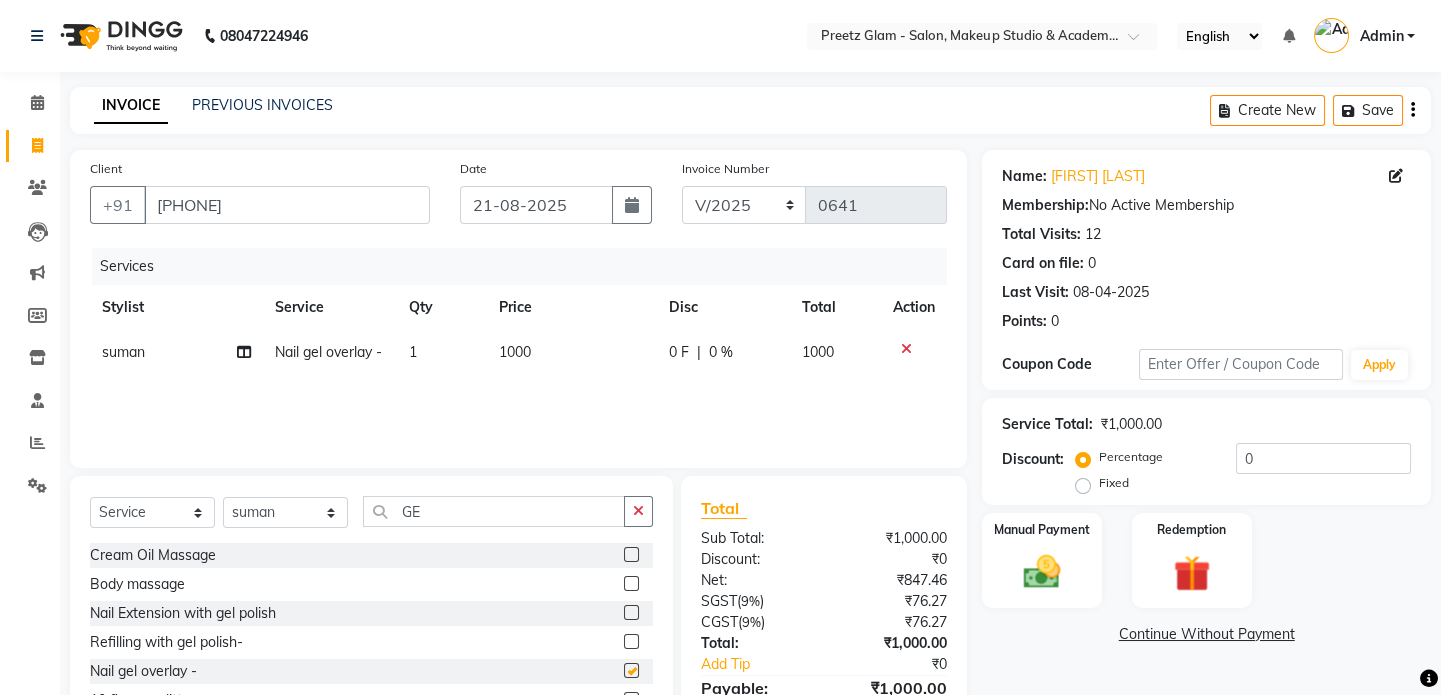 checkbox on "false" 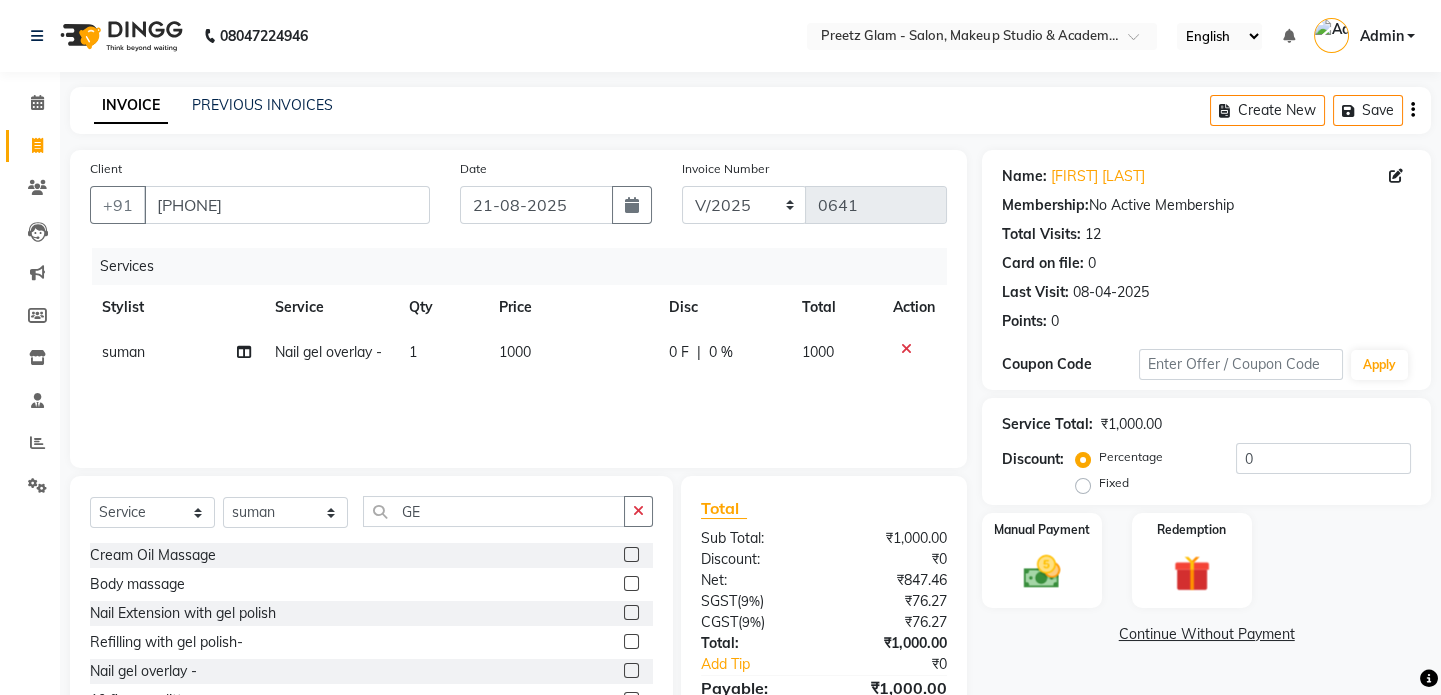click on "1000" 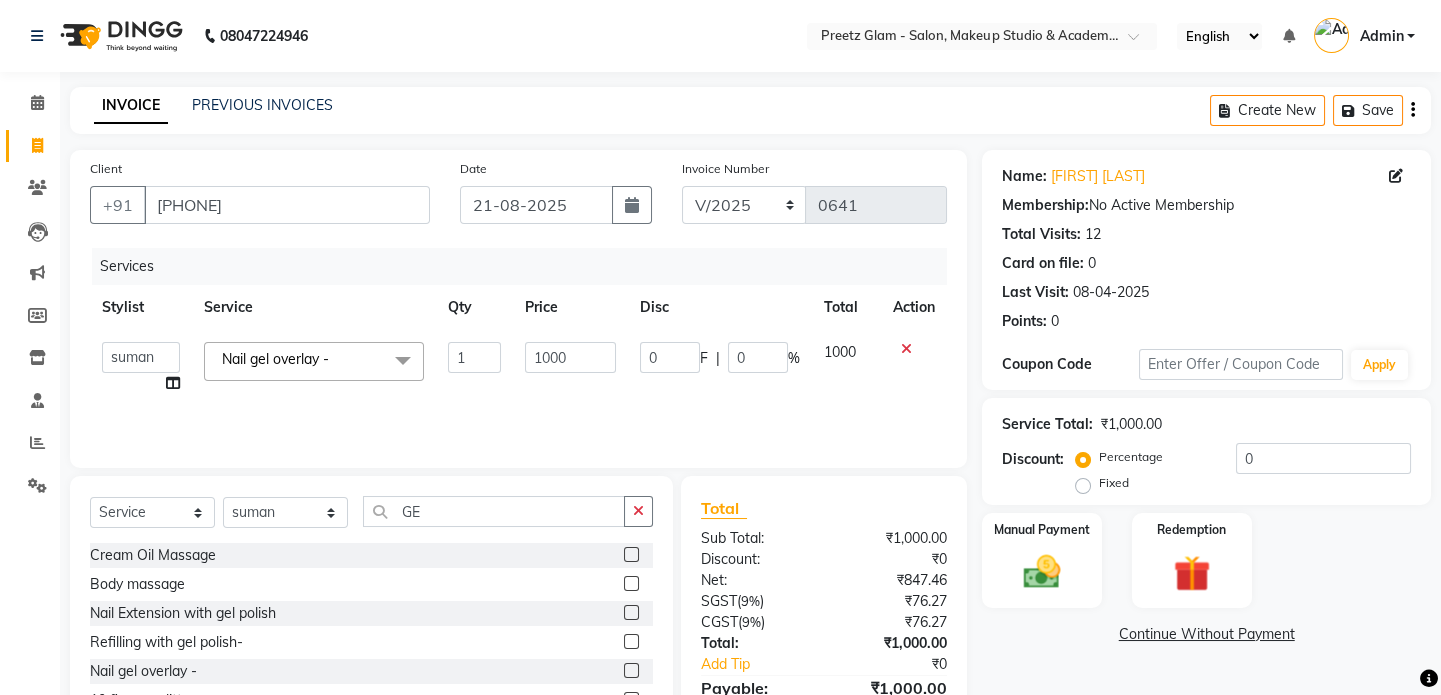 click on "1000" 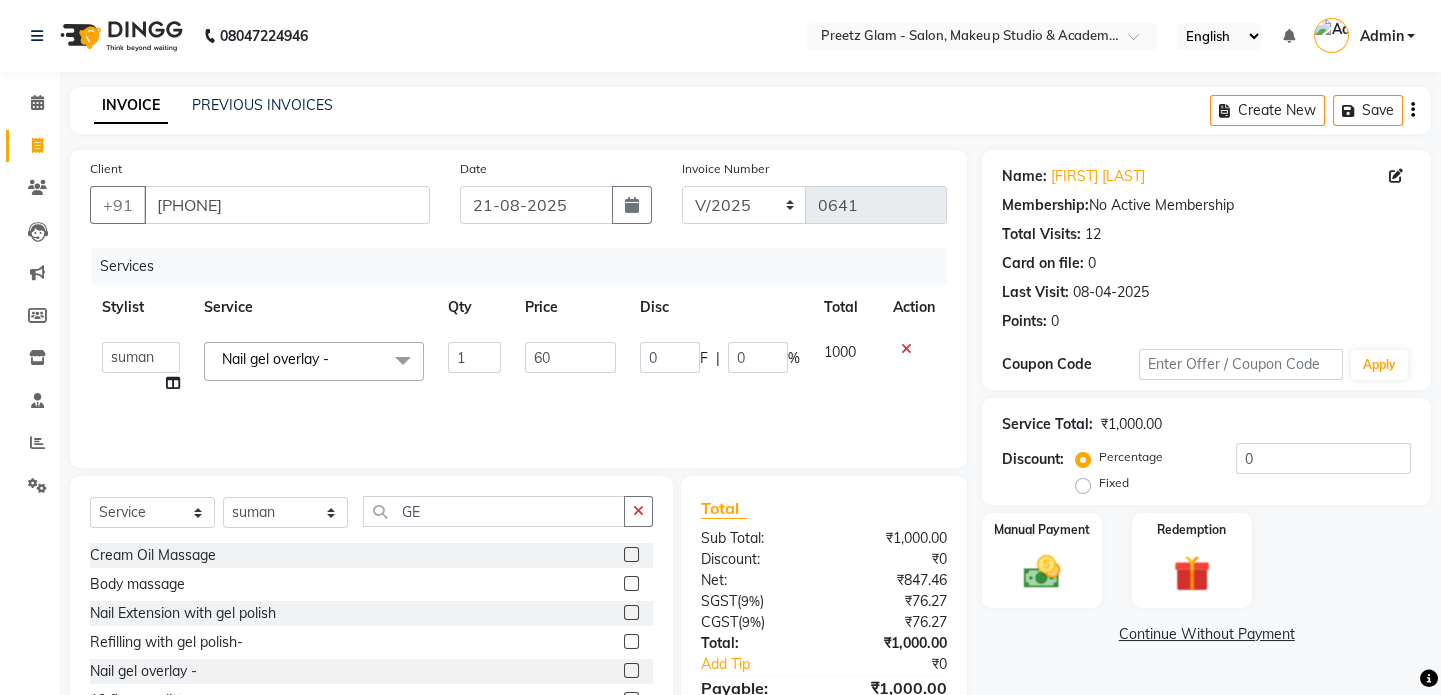 type on "600" 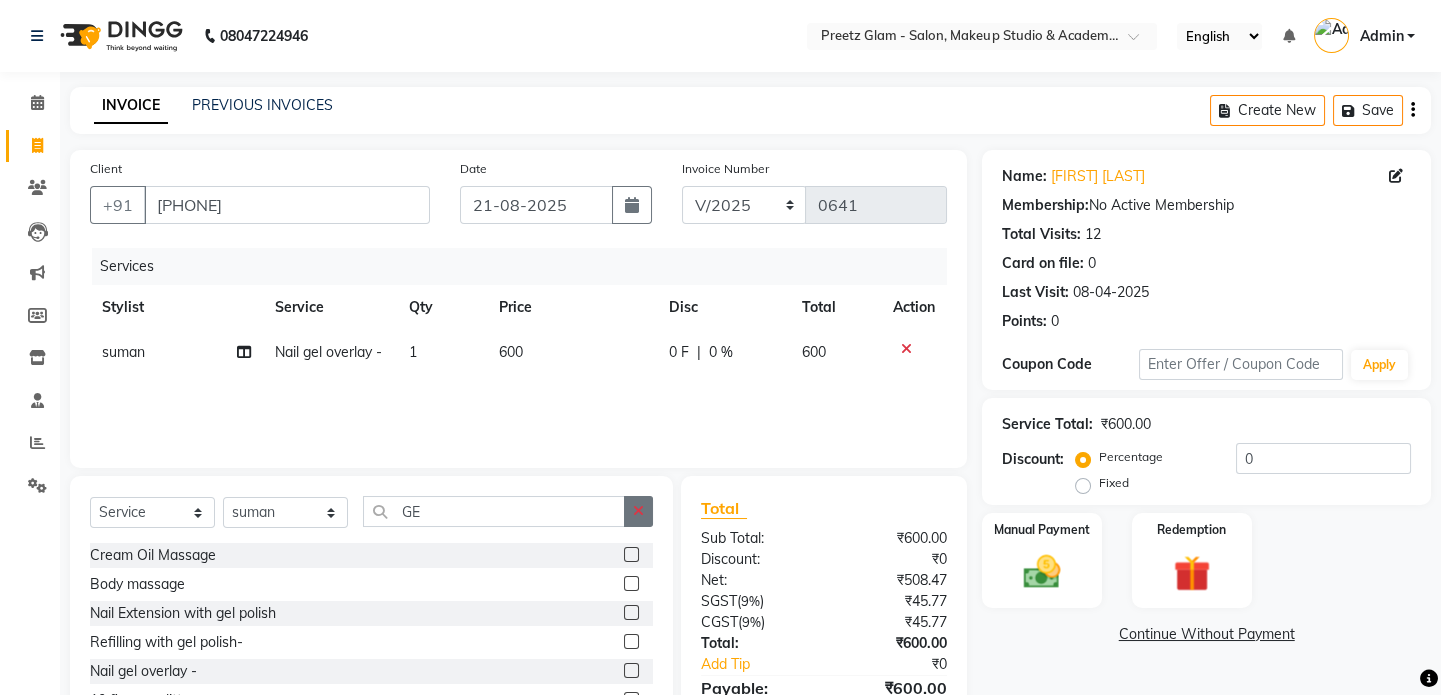 click 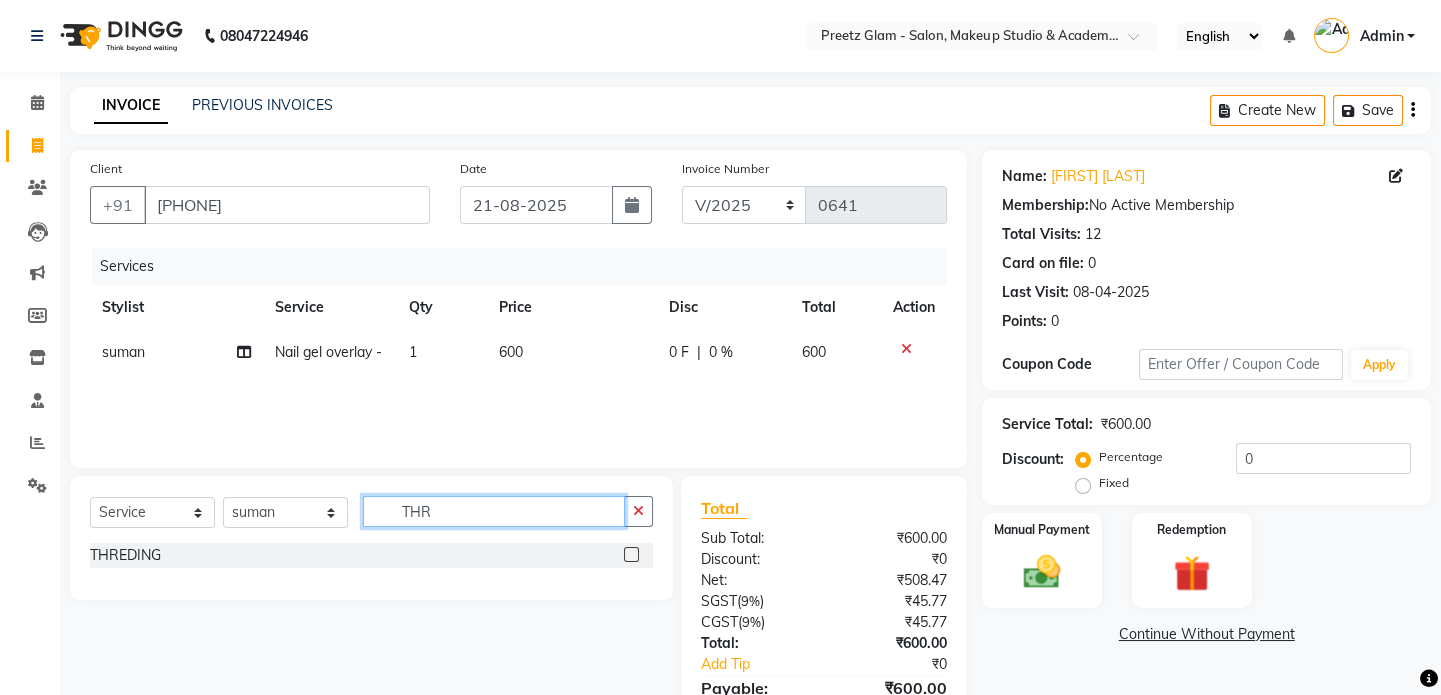 type on "THR" 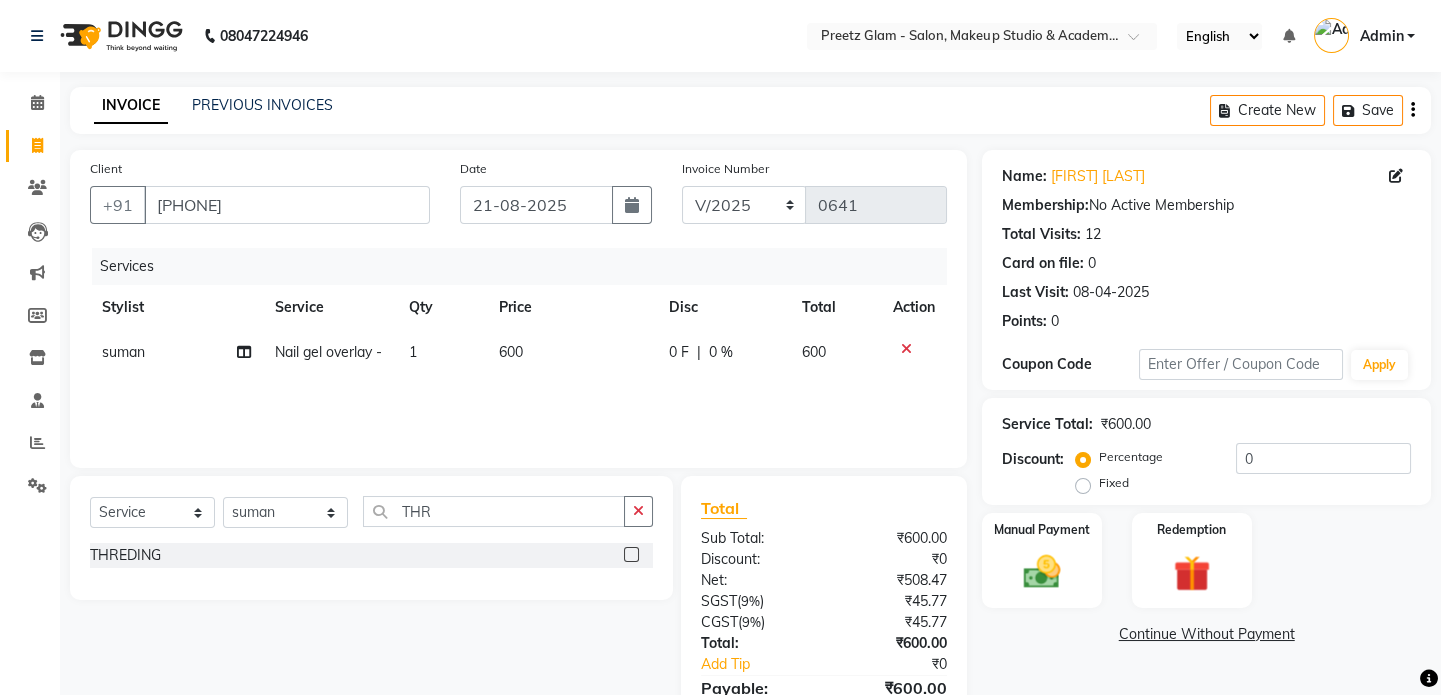 click 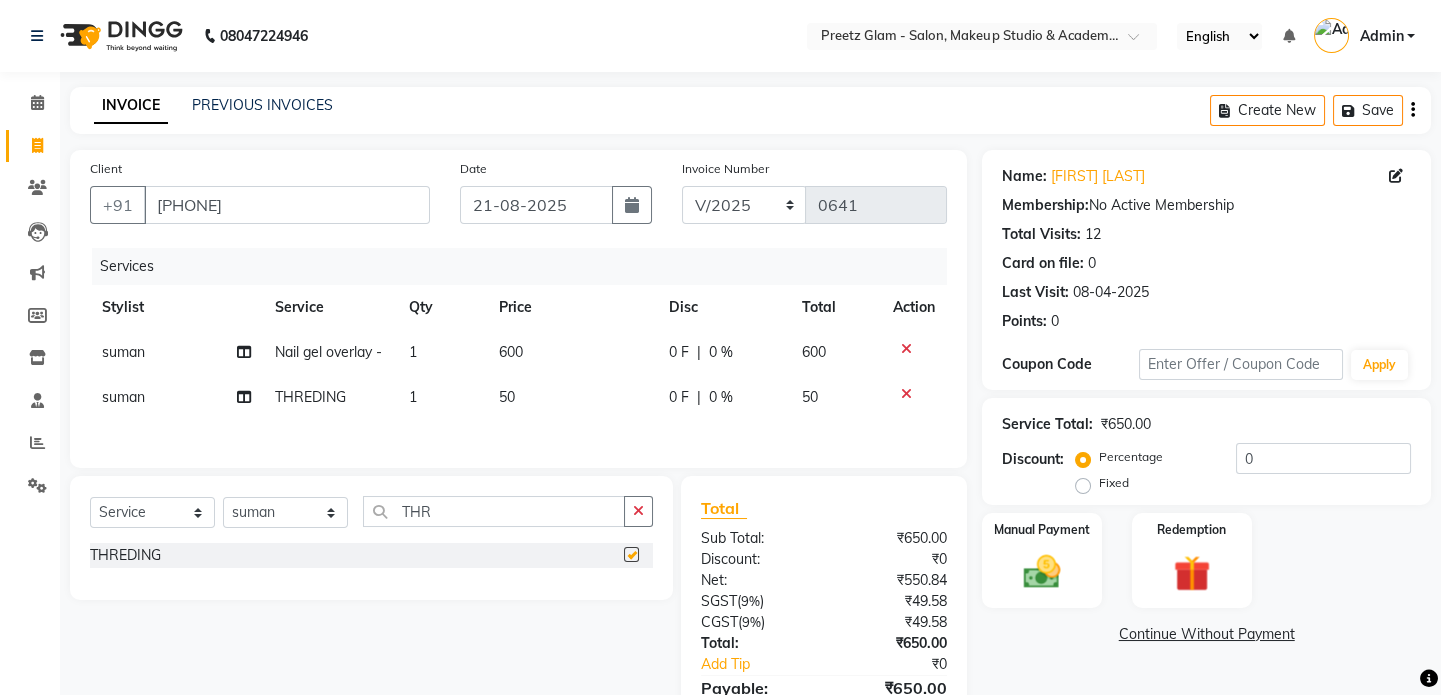 checkbox on "false" 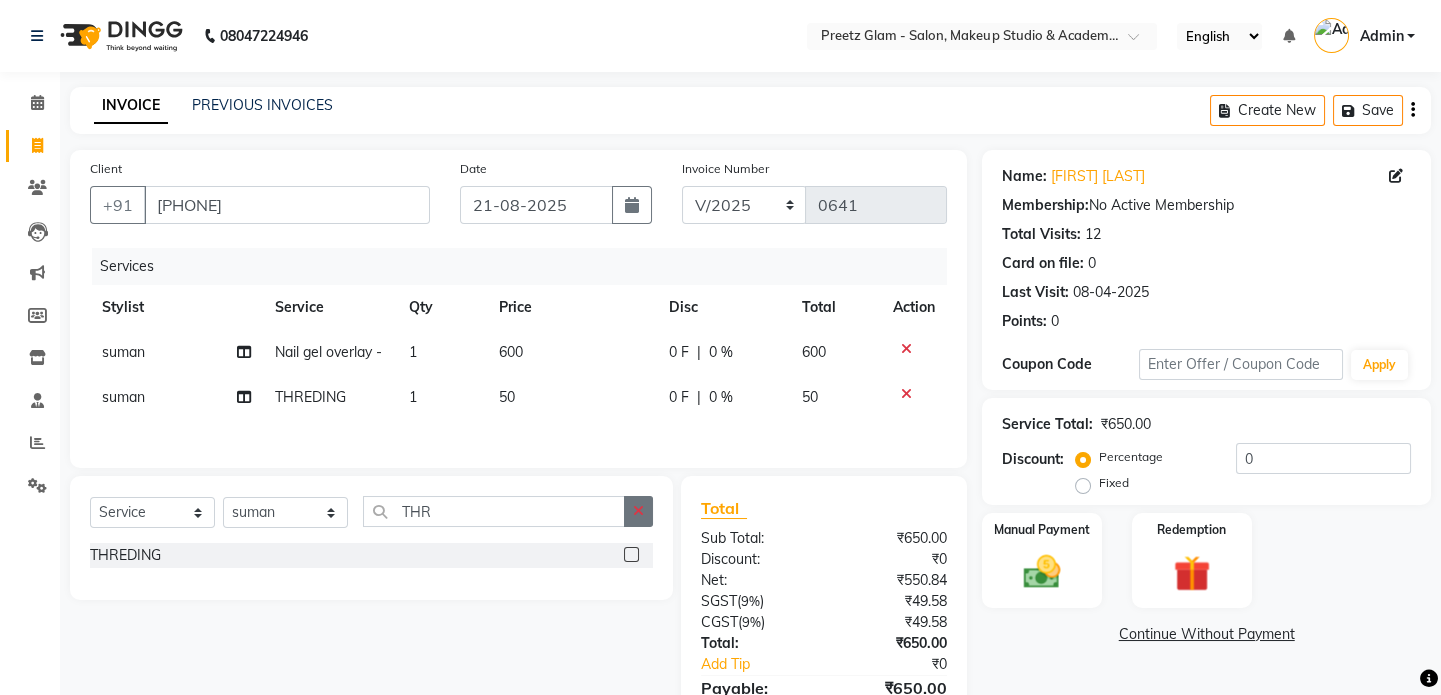 click 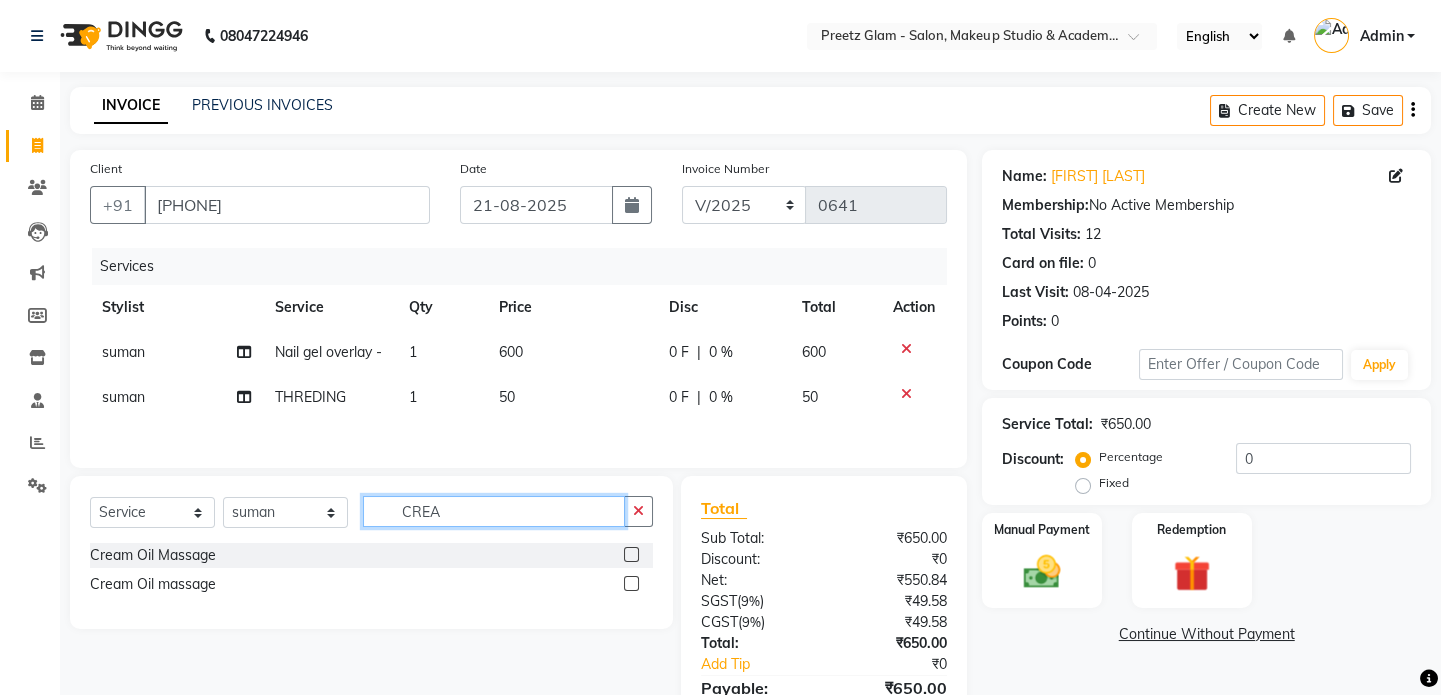 type on "CREA" 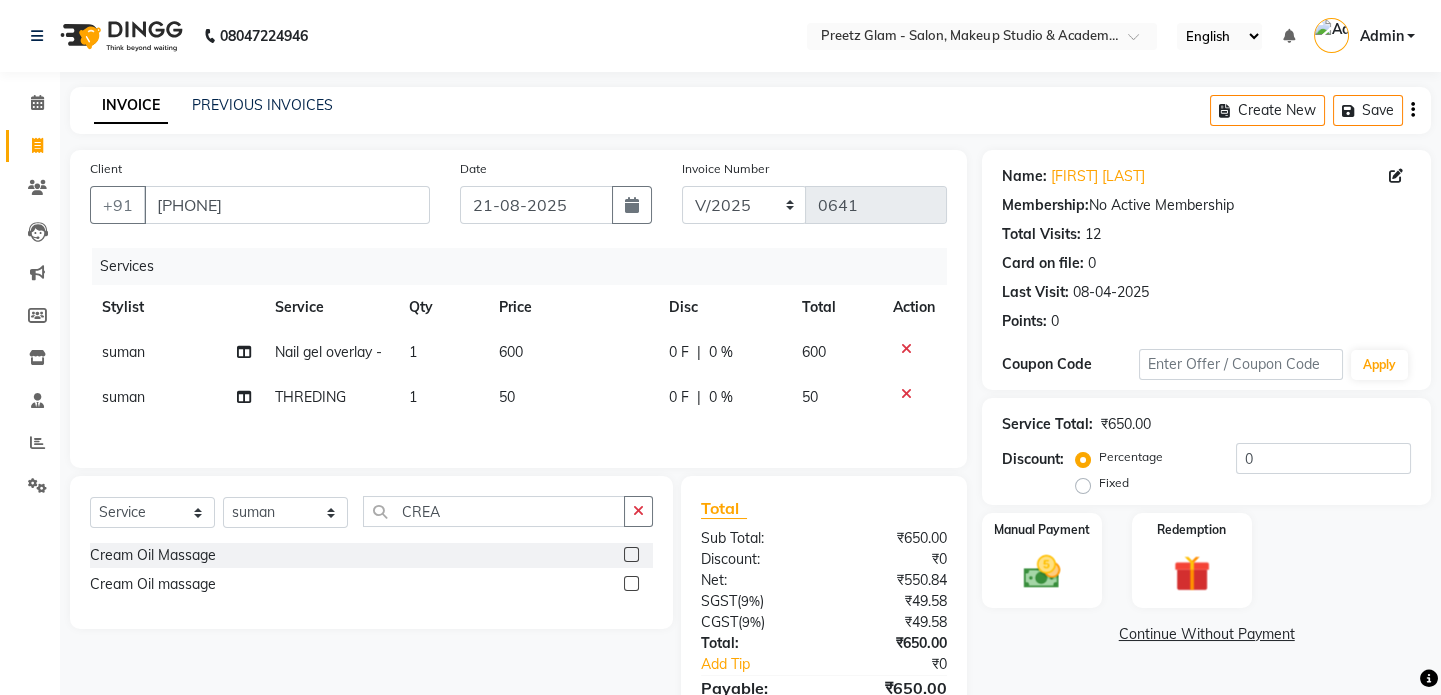 click 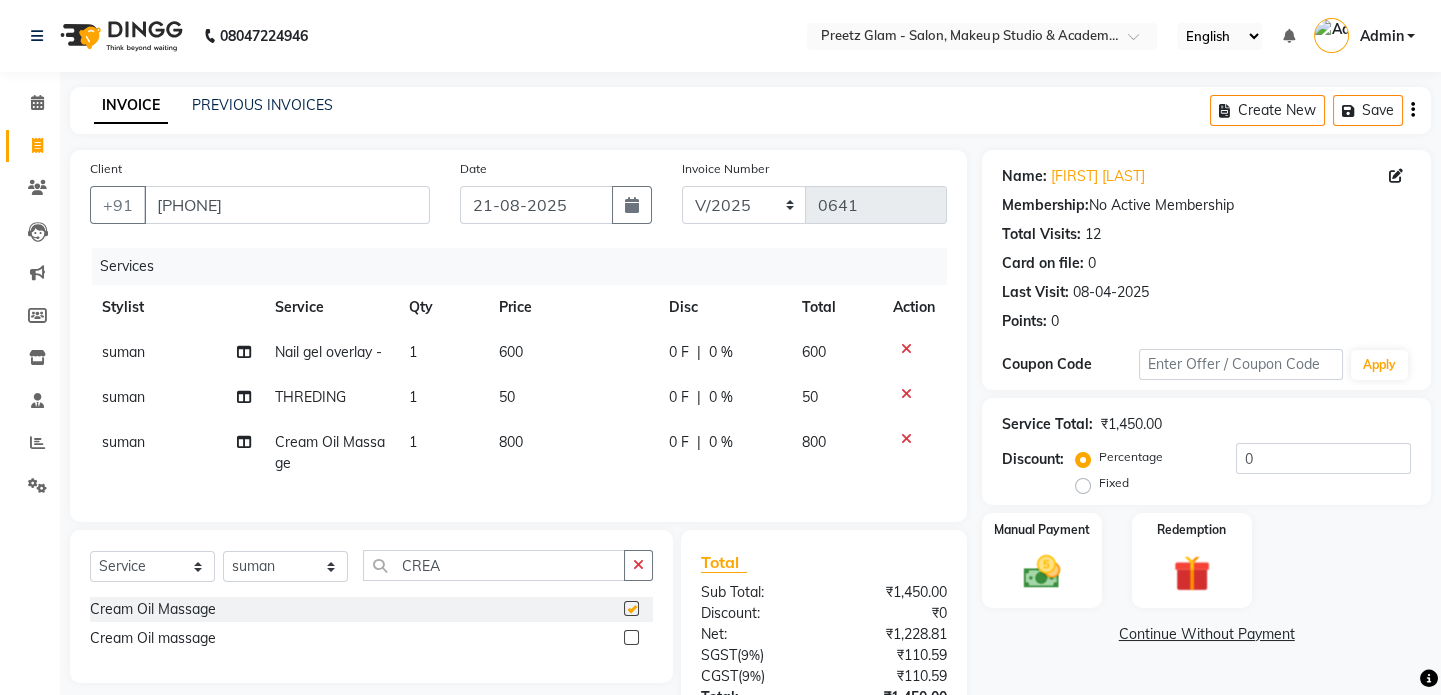 checkbox on "false" 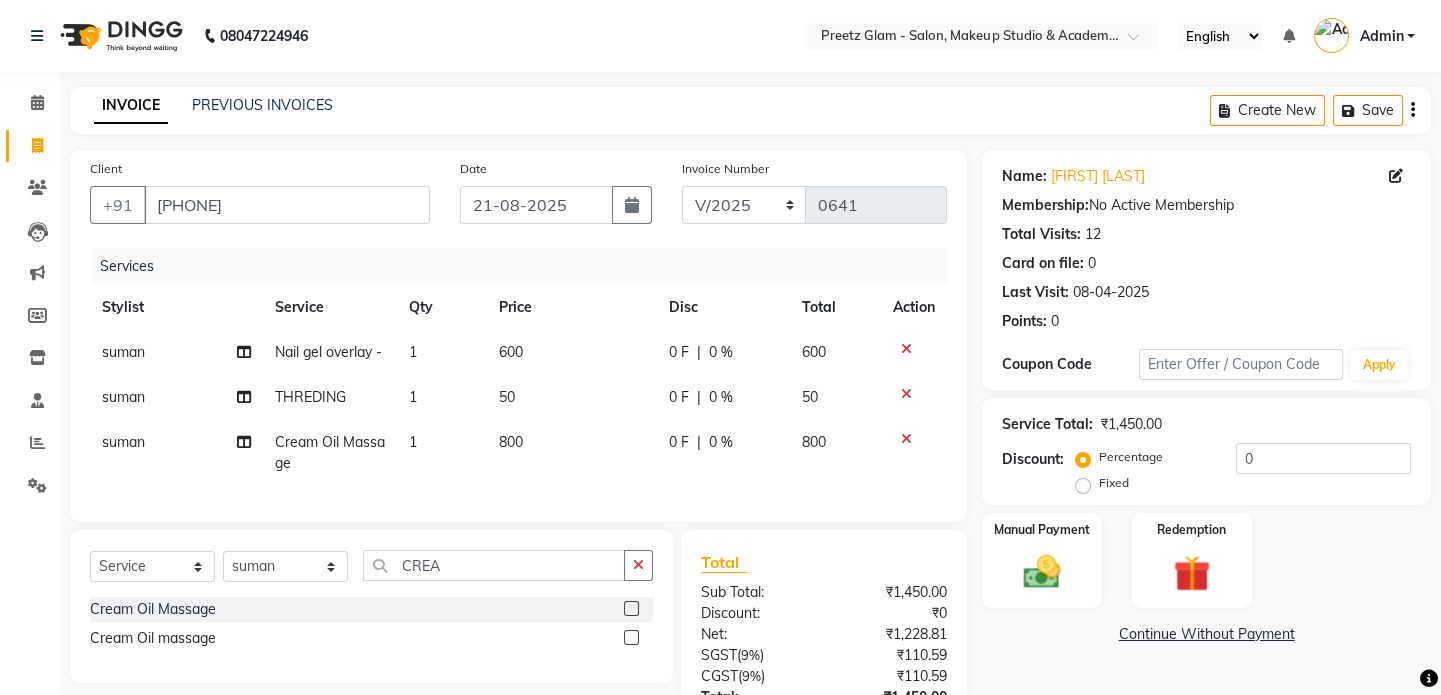 click on "0 F | 0 %" 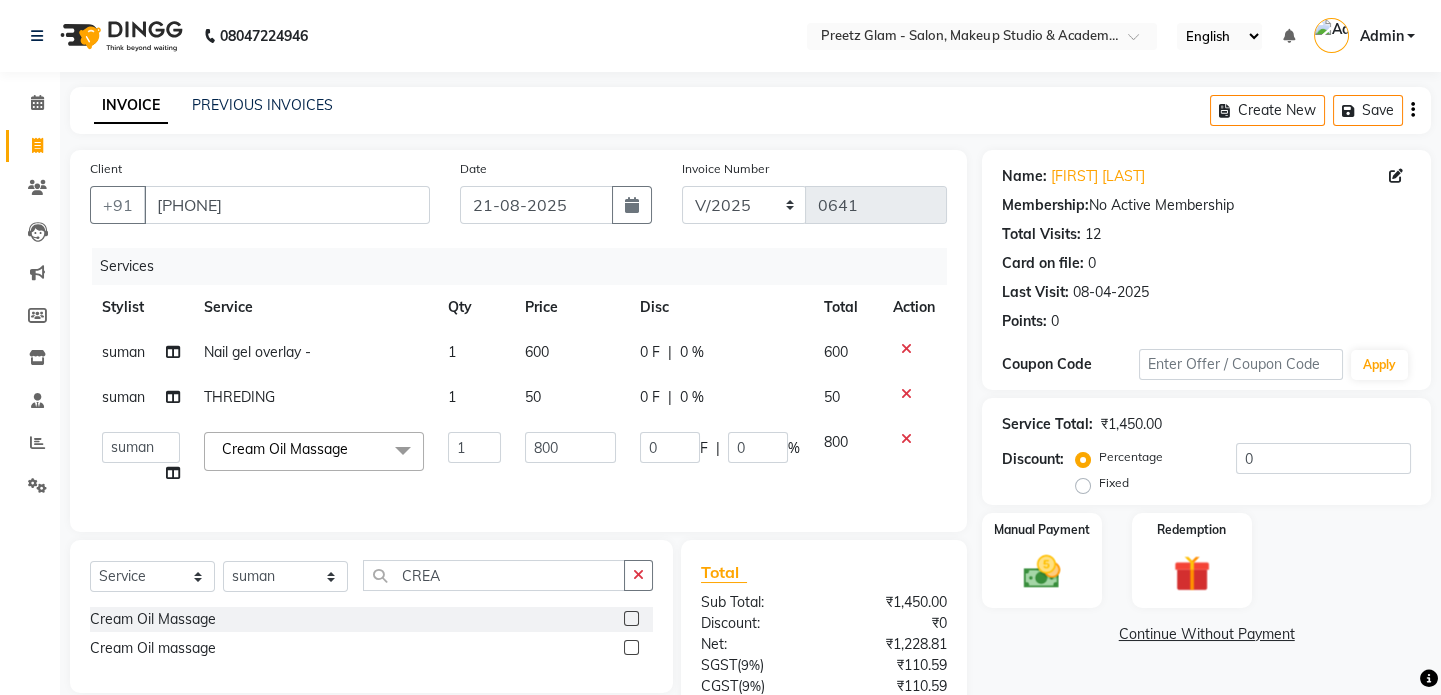 click on "0" 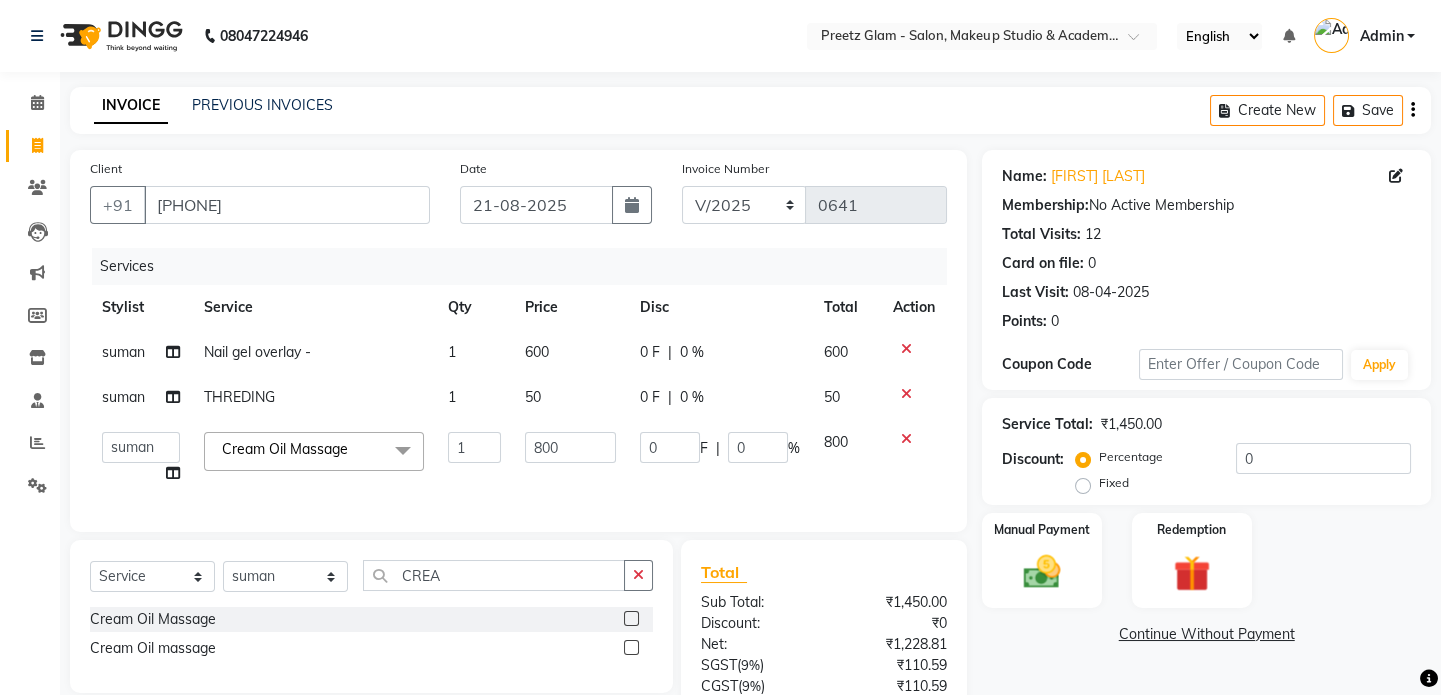 click on "0" 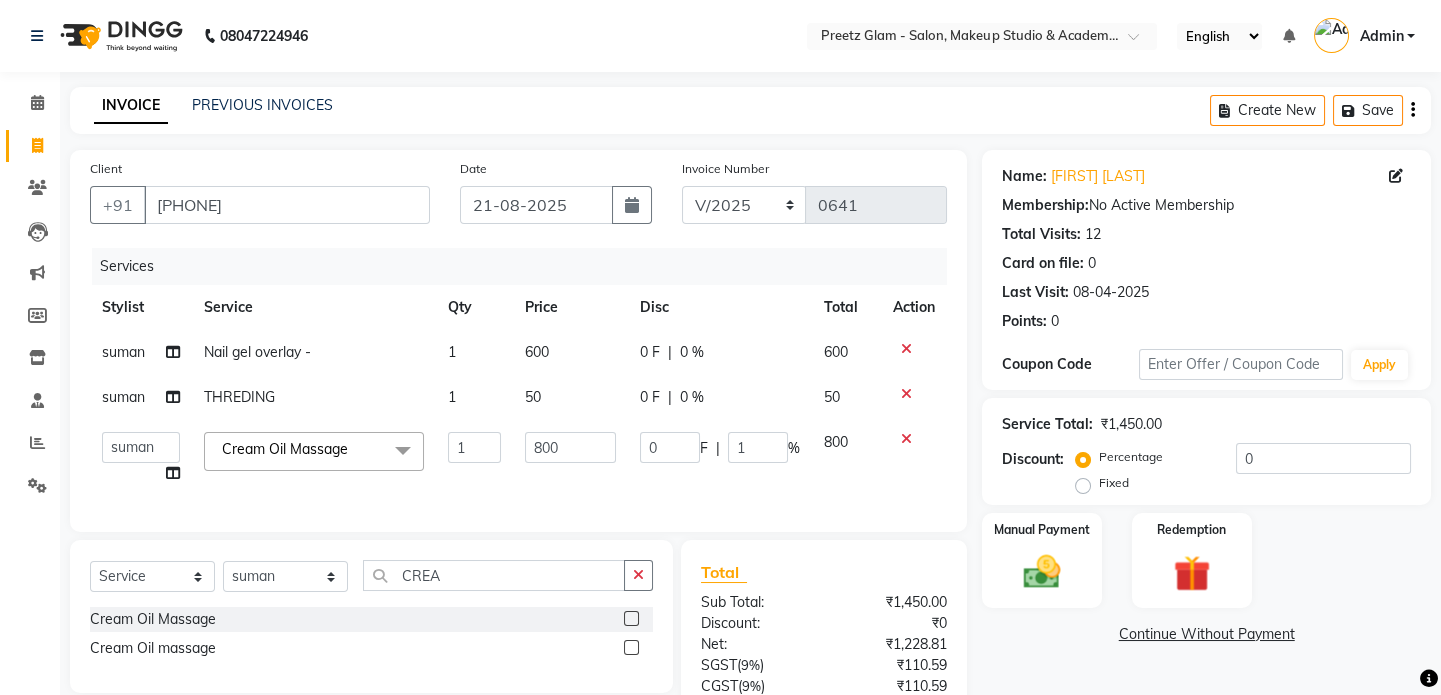 type on "10" 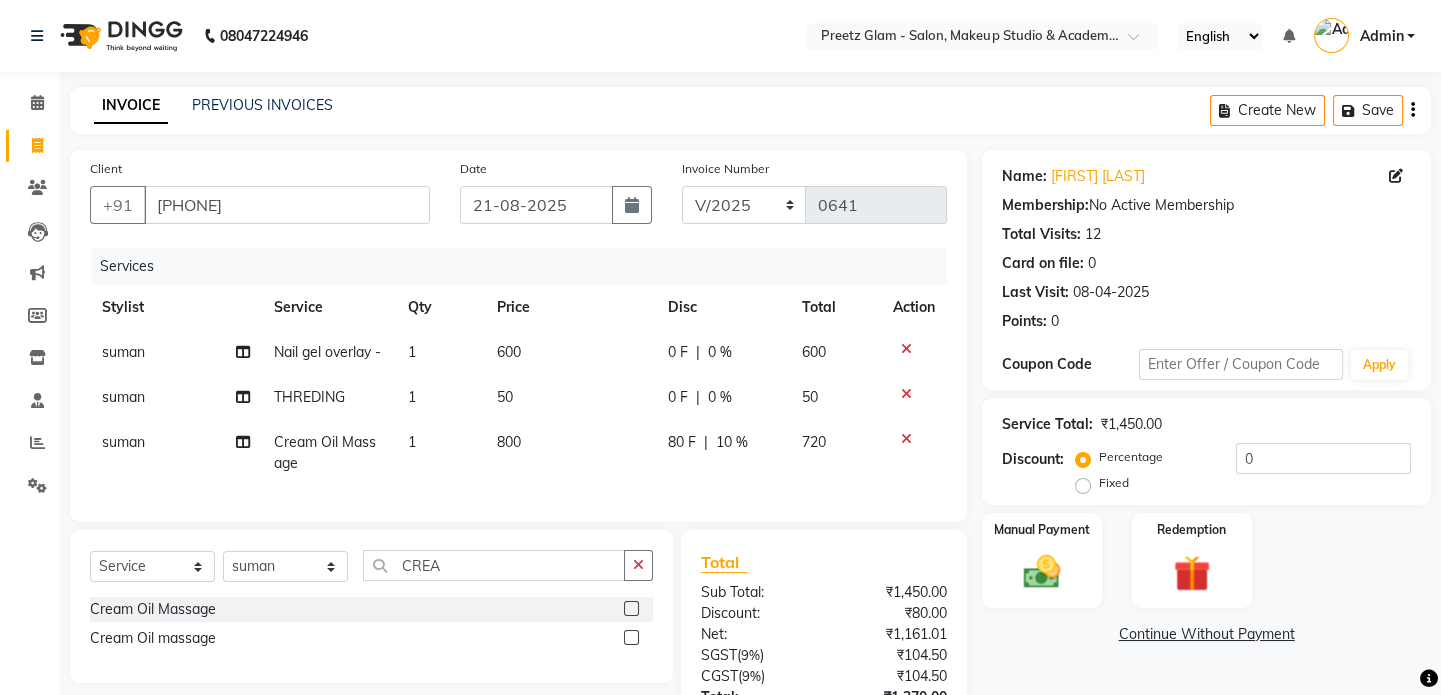 click on "0 F | 0 %" 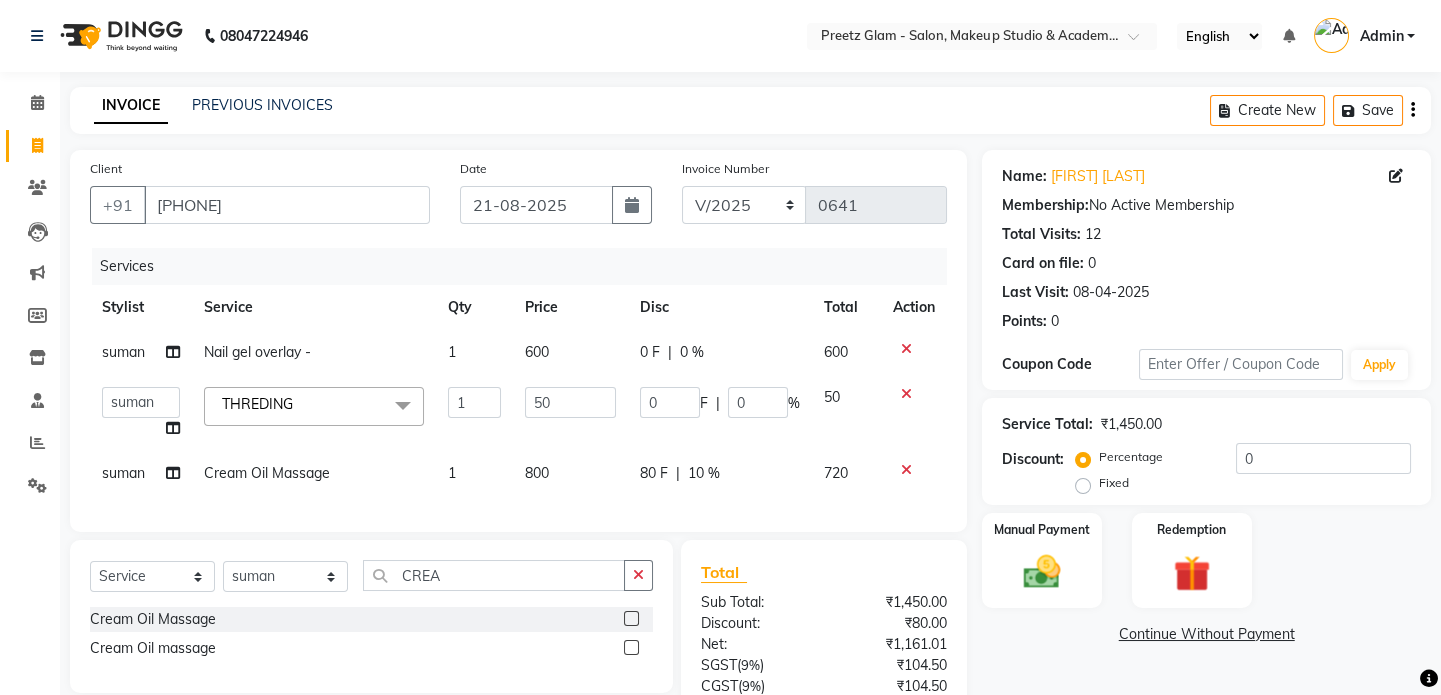 click on "0" 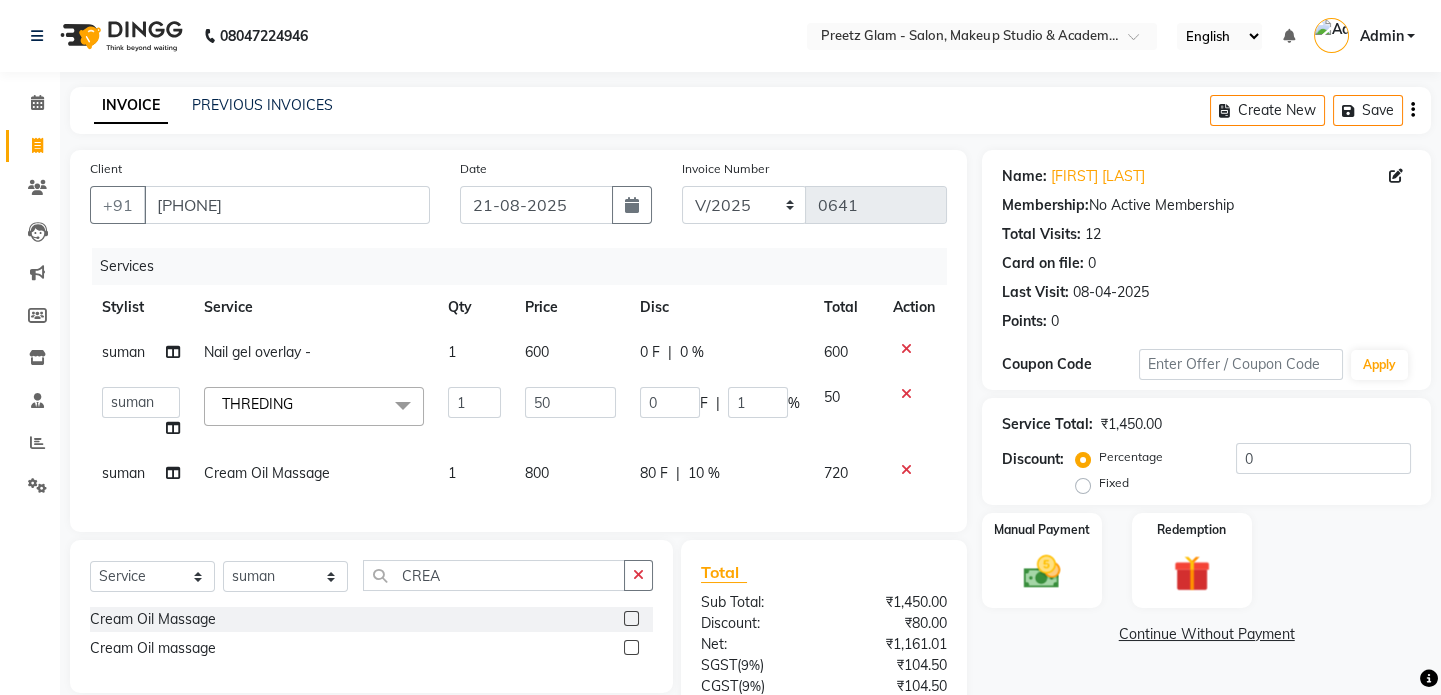 type on "10" 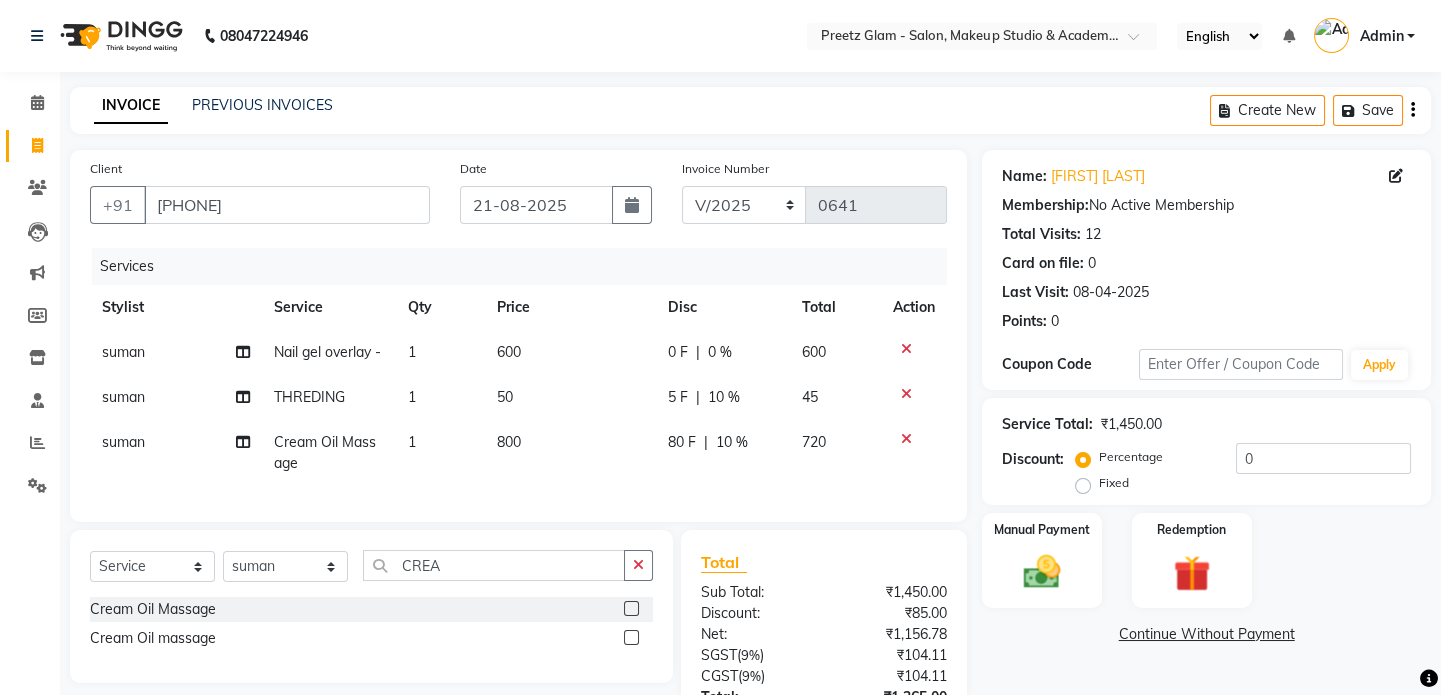 click on "0 F | 0 %" 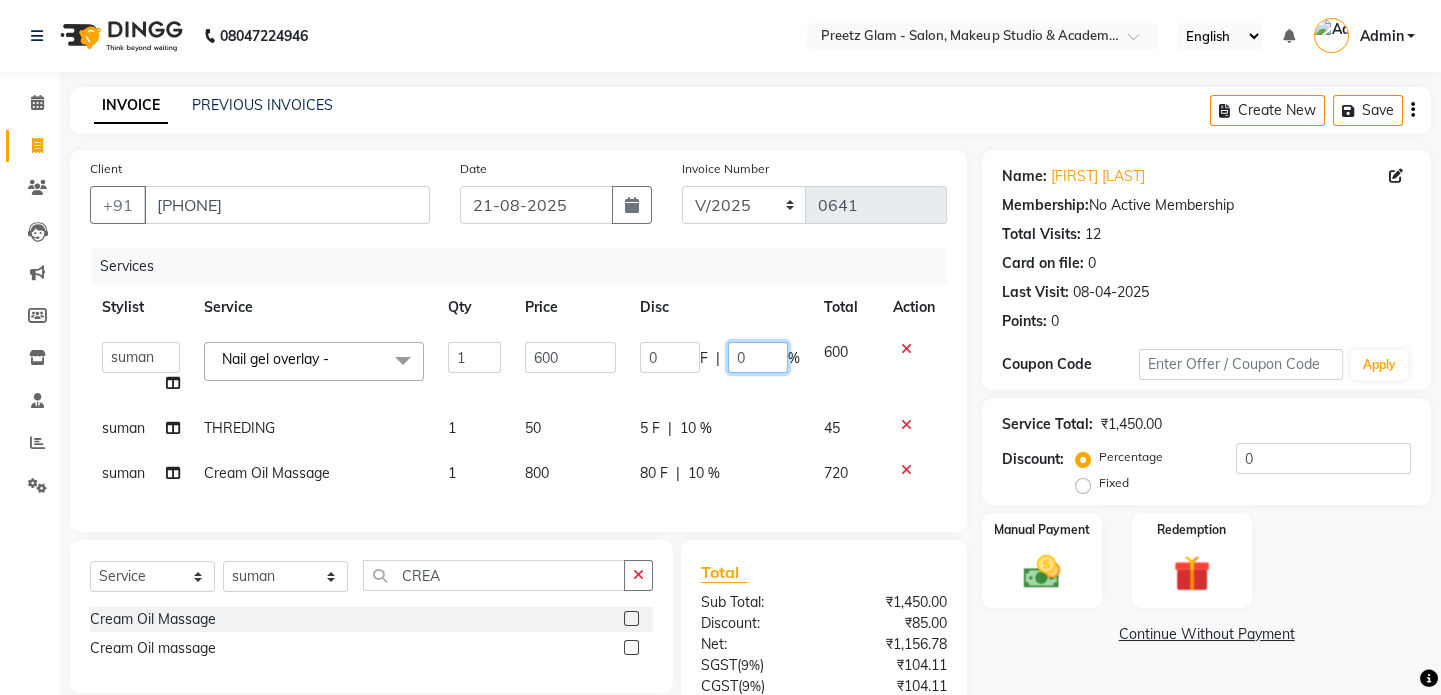 click on "0" 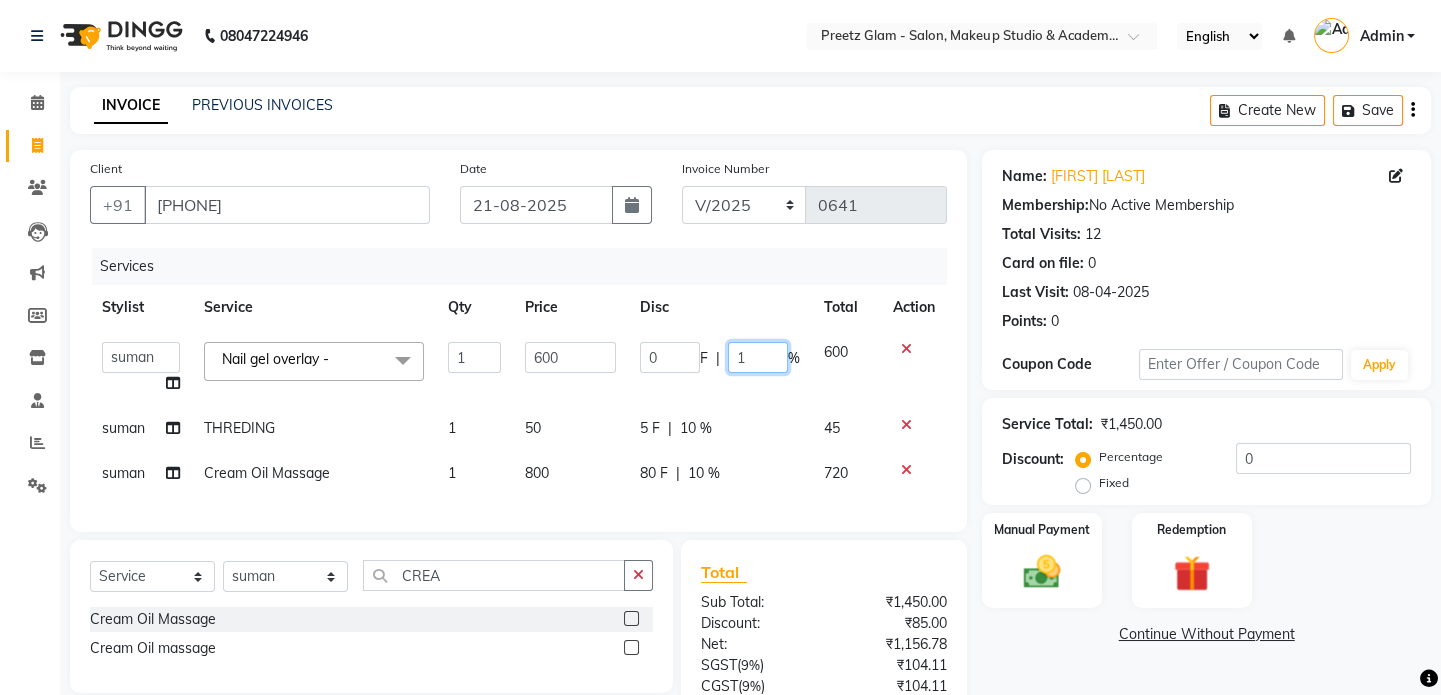 type on "10" 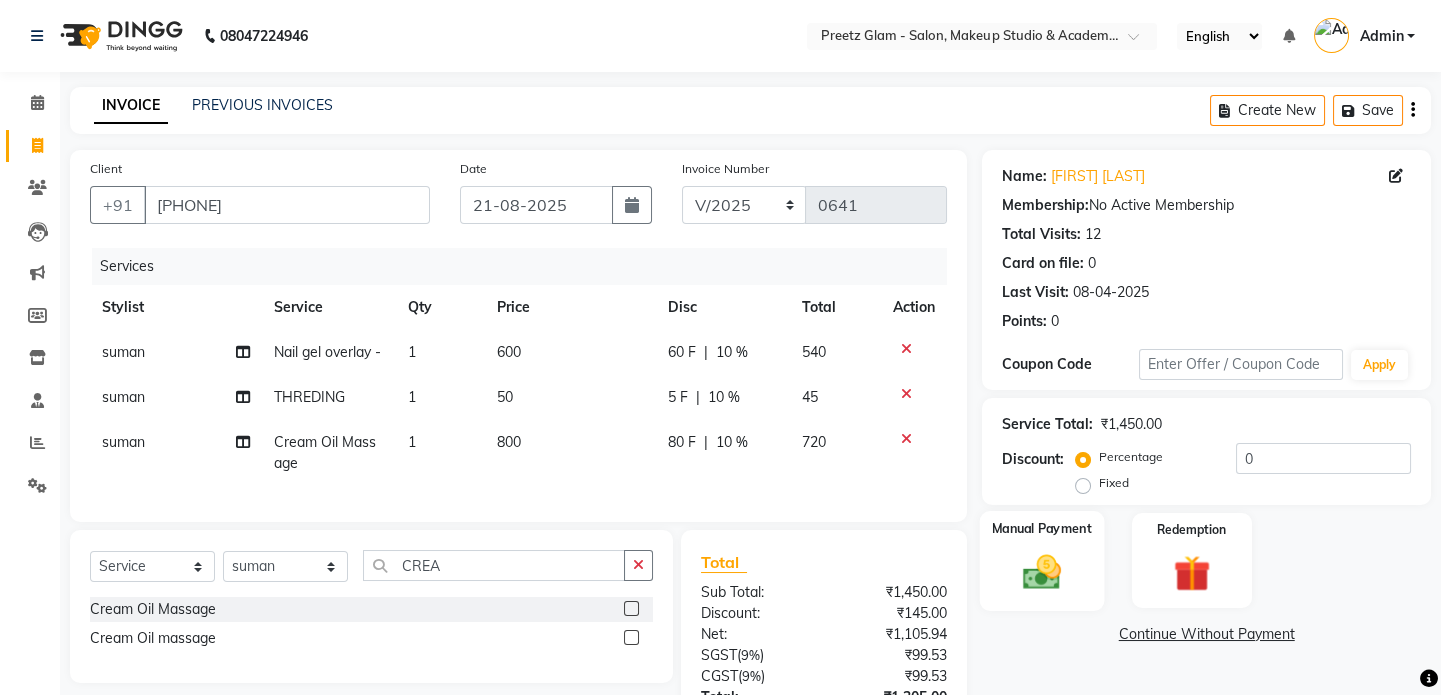 click on "Manual Payment" 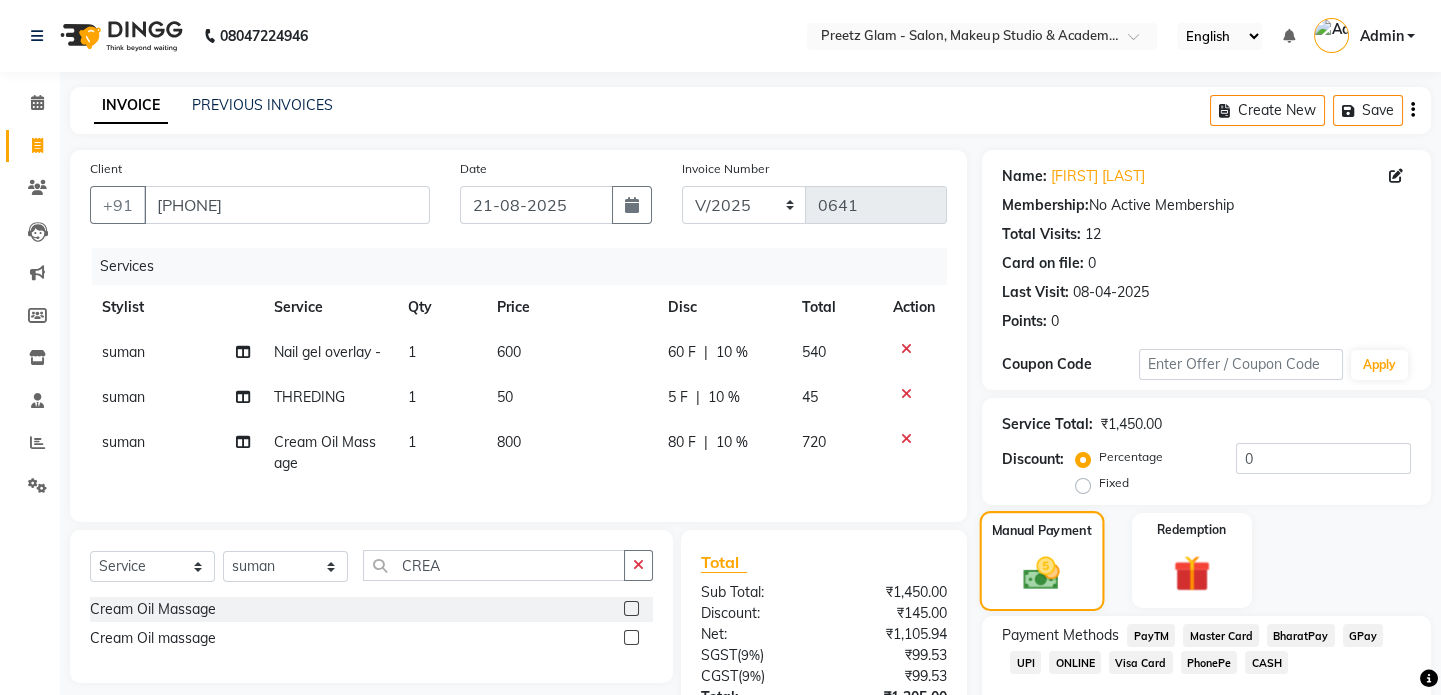 scroll, scrollTop: 172, scrollLeft: 0, axis: vertical 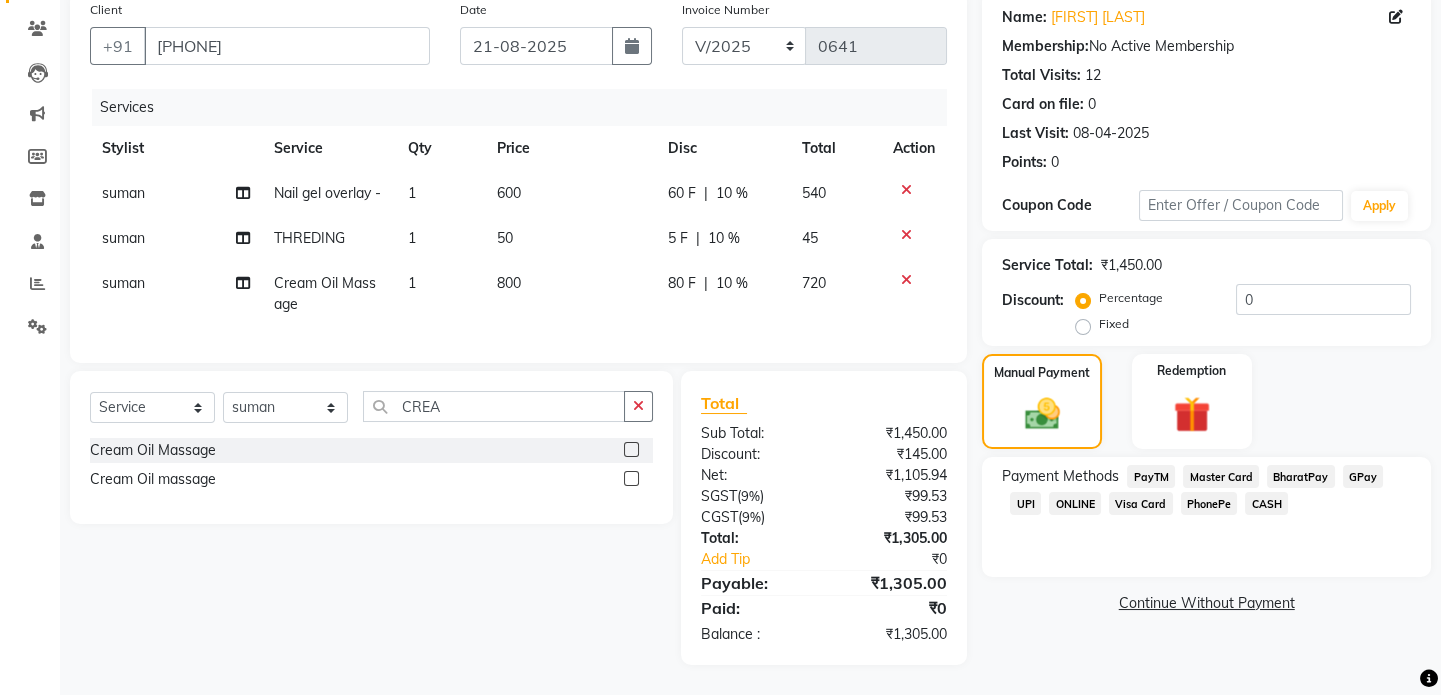 click on "UPI" 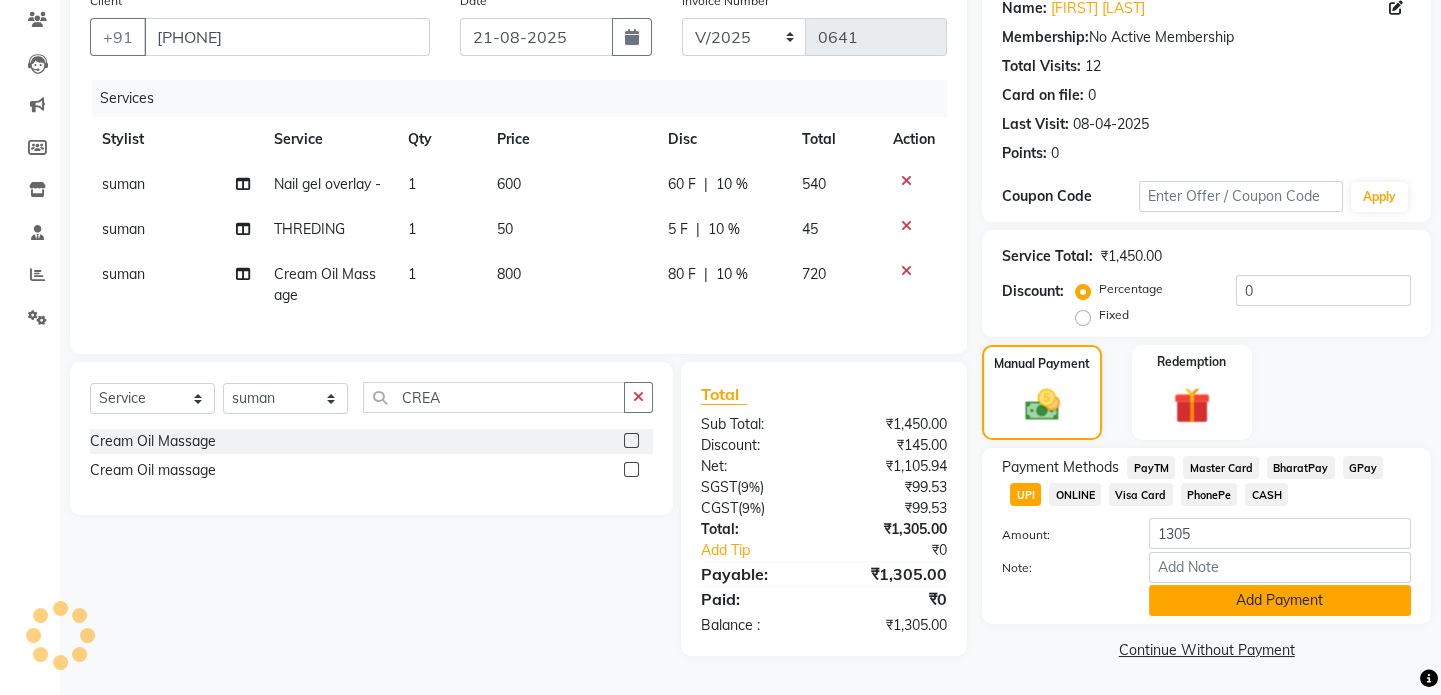 click on "Add Payment" 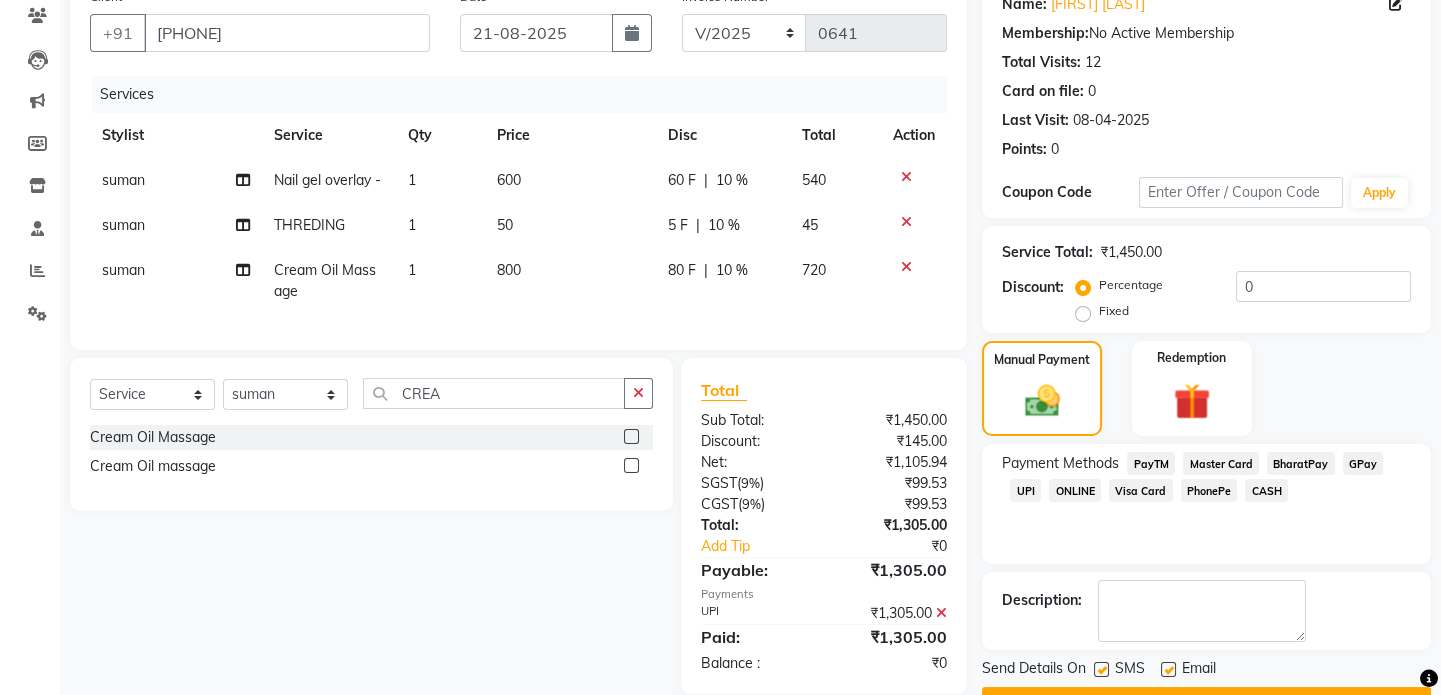 scroll, scrollTop: 223, scrollLeft: 0, axis: vertical 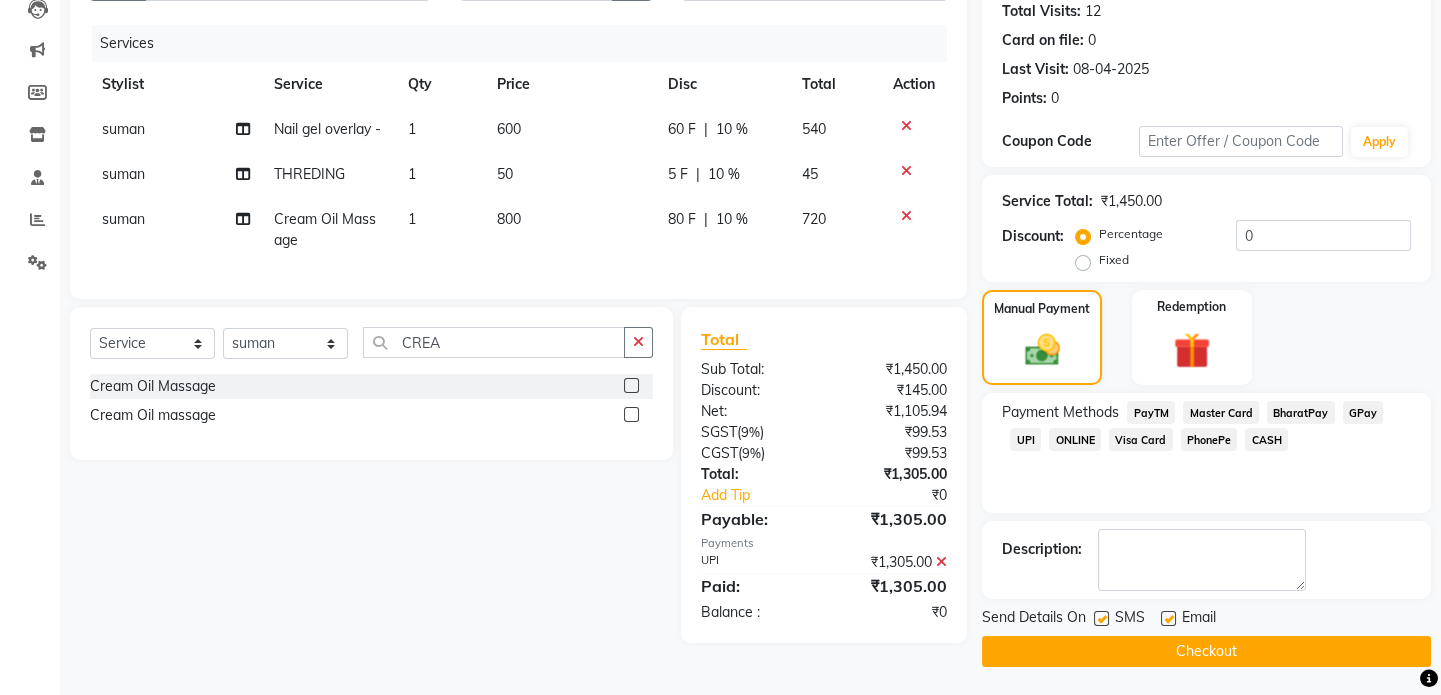 click on "Checkout" 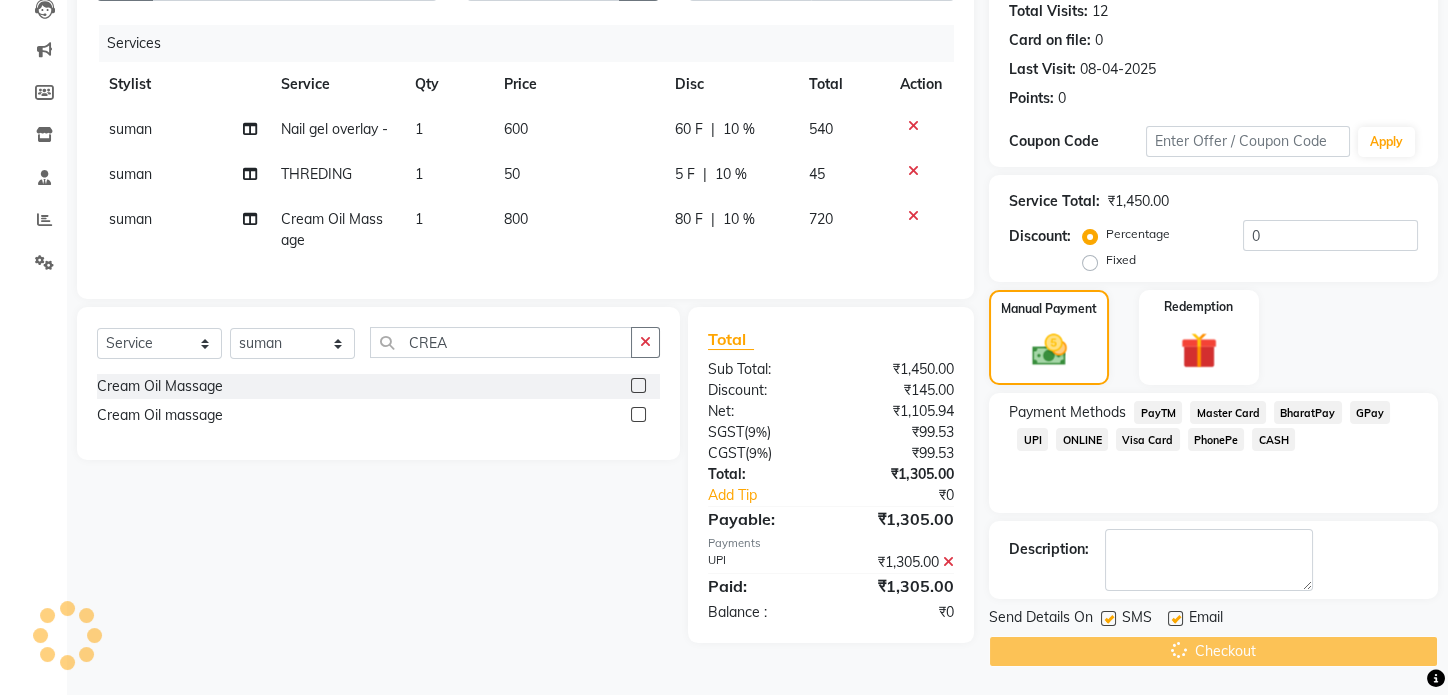scroll, scrollTop: 0, scrollLeft: 0, axis: both 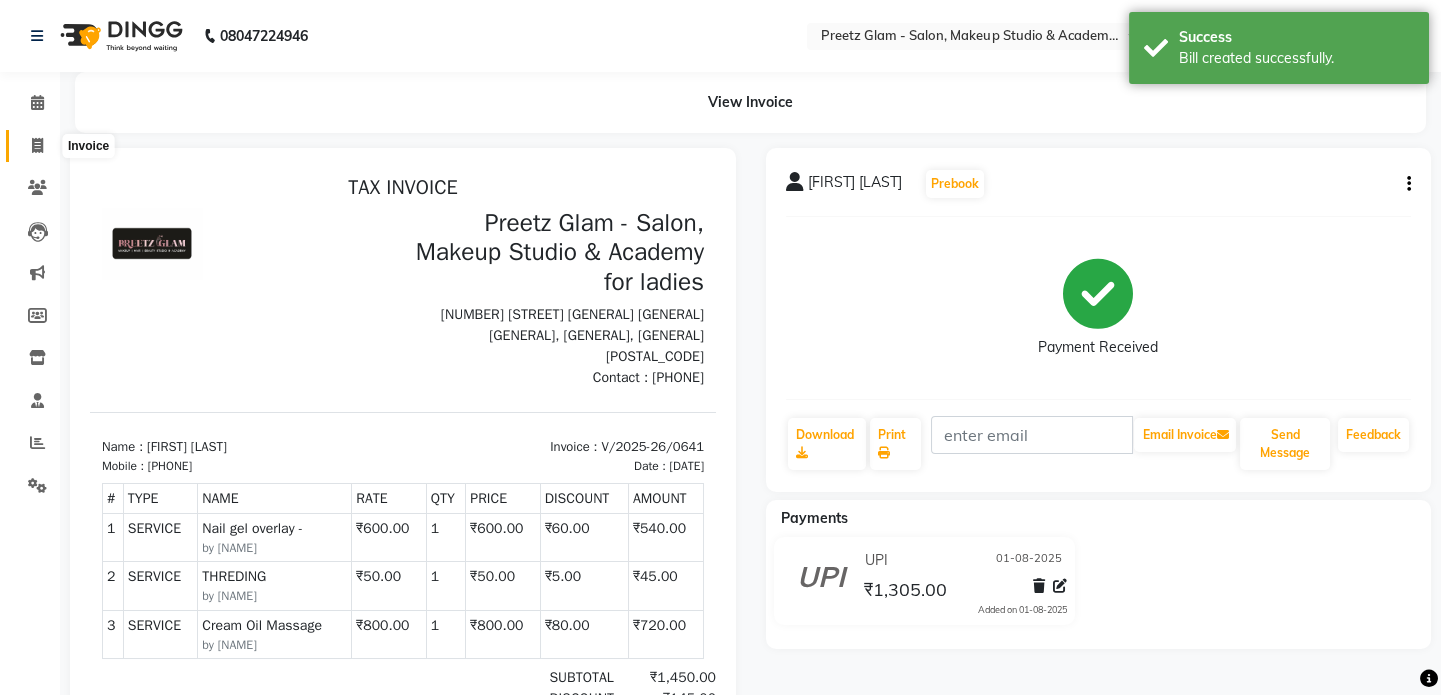 click 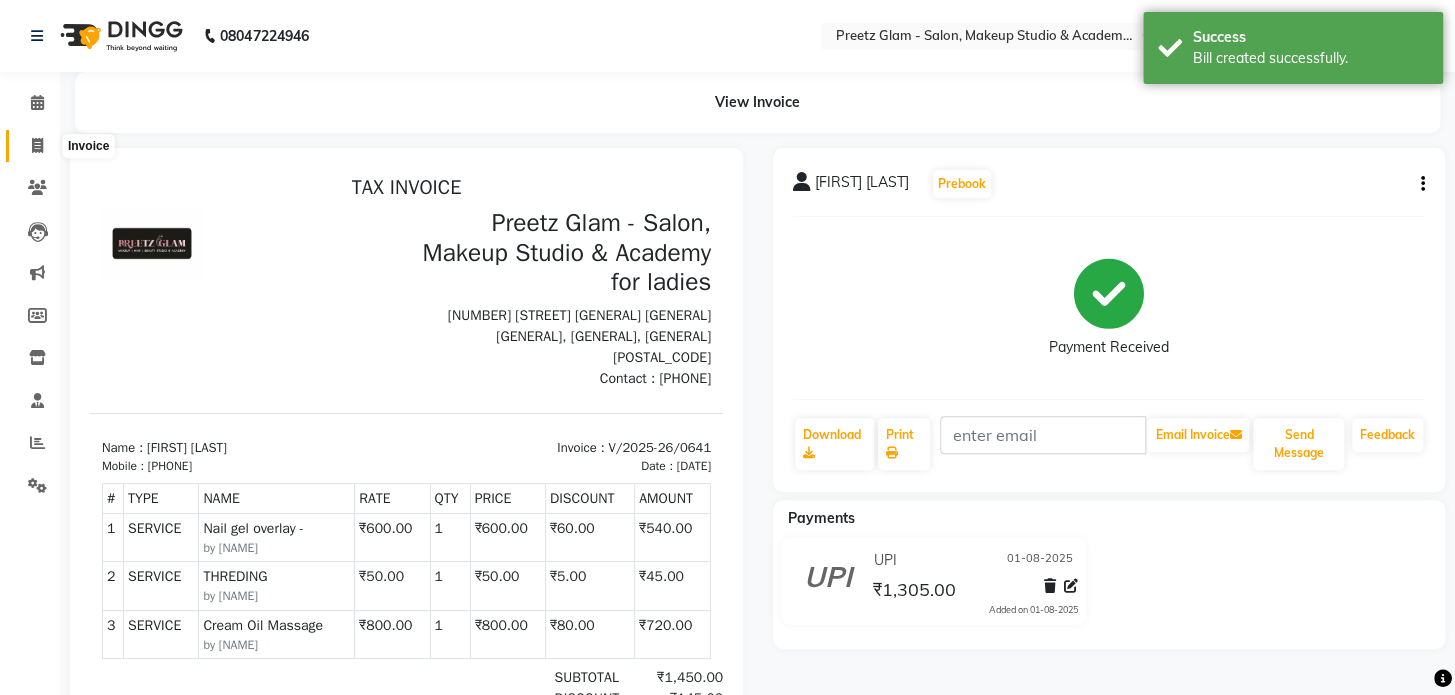 select on "4263" 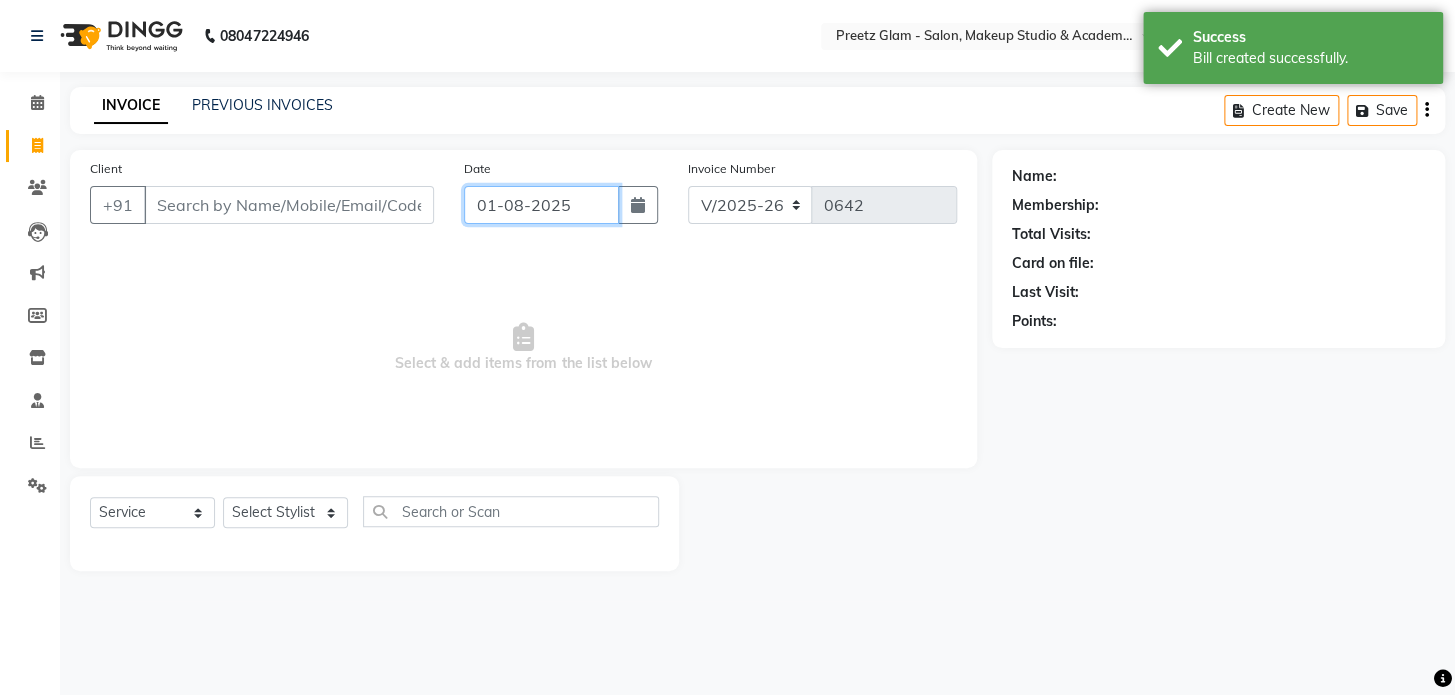 click on "01-08-2025" 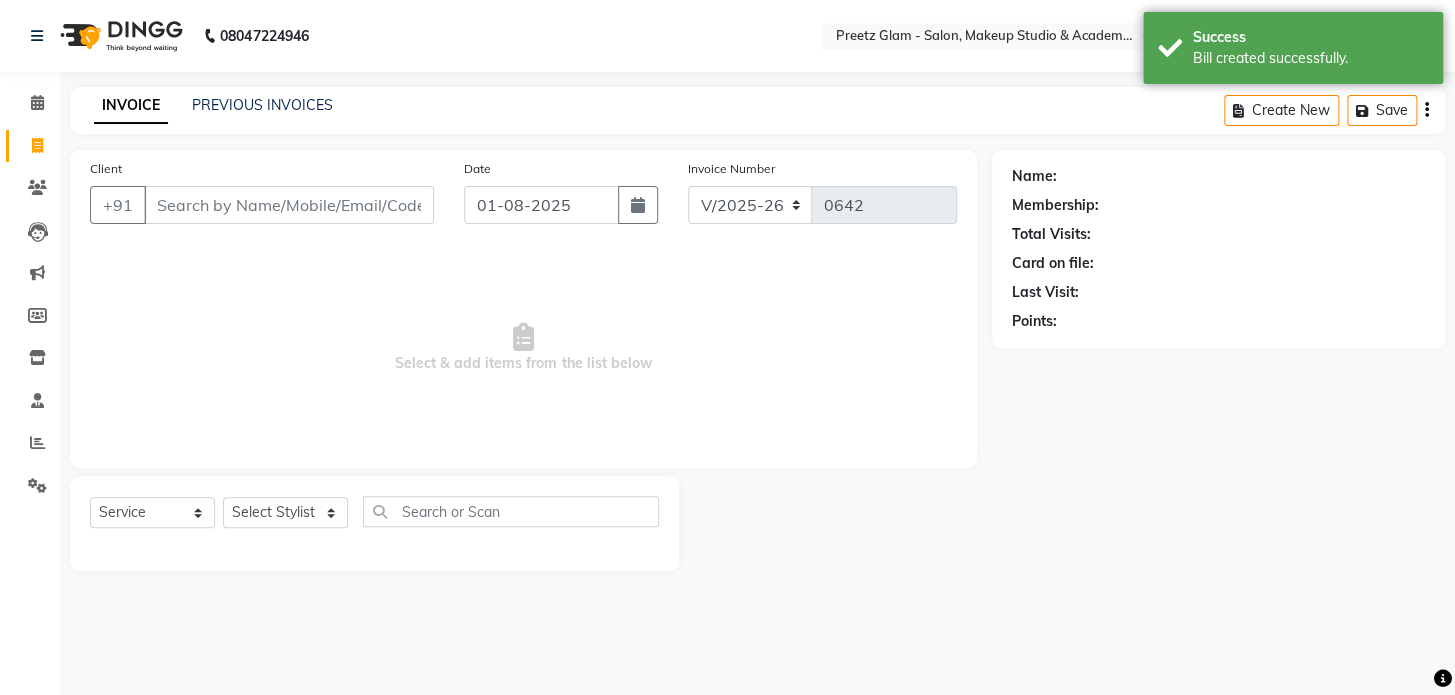 select on "8" 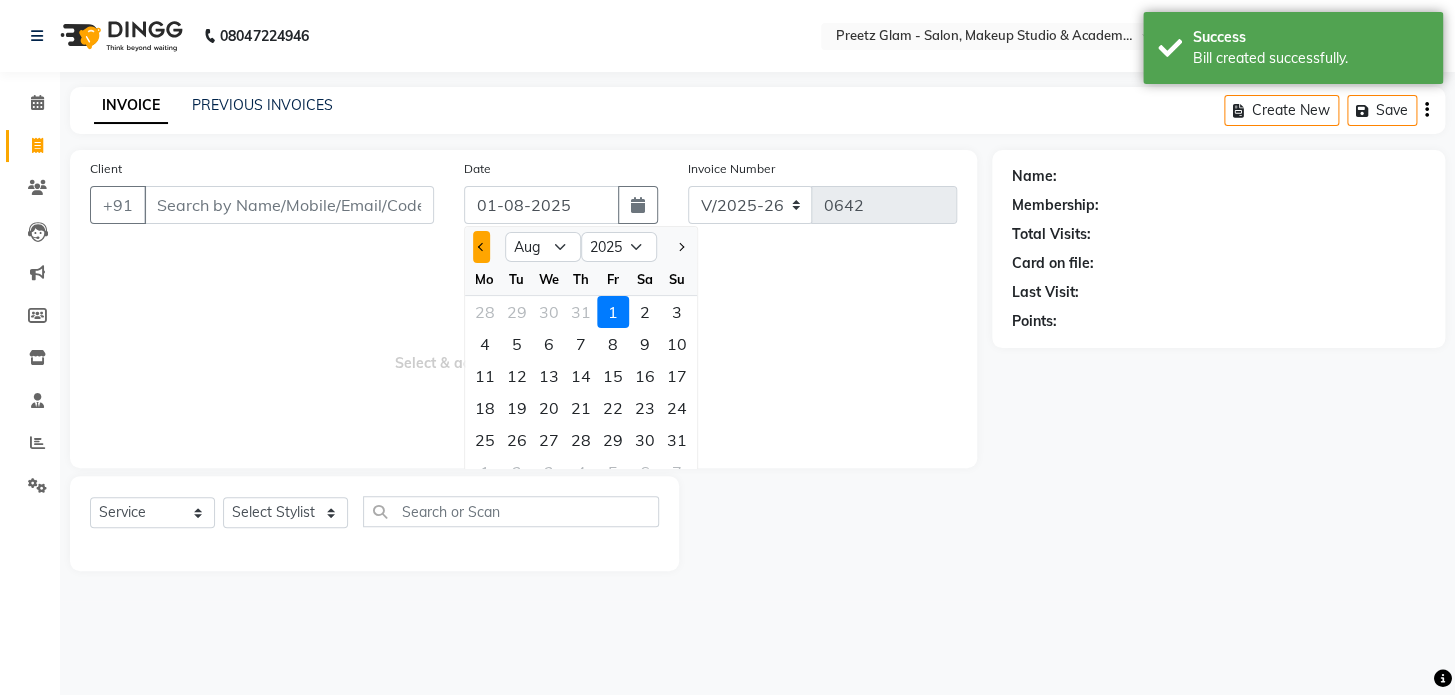 click 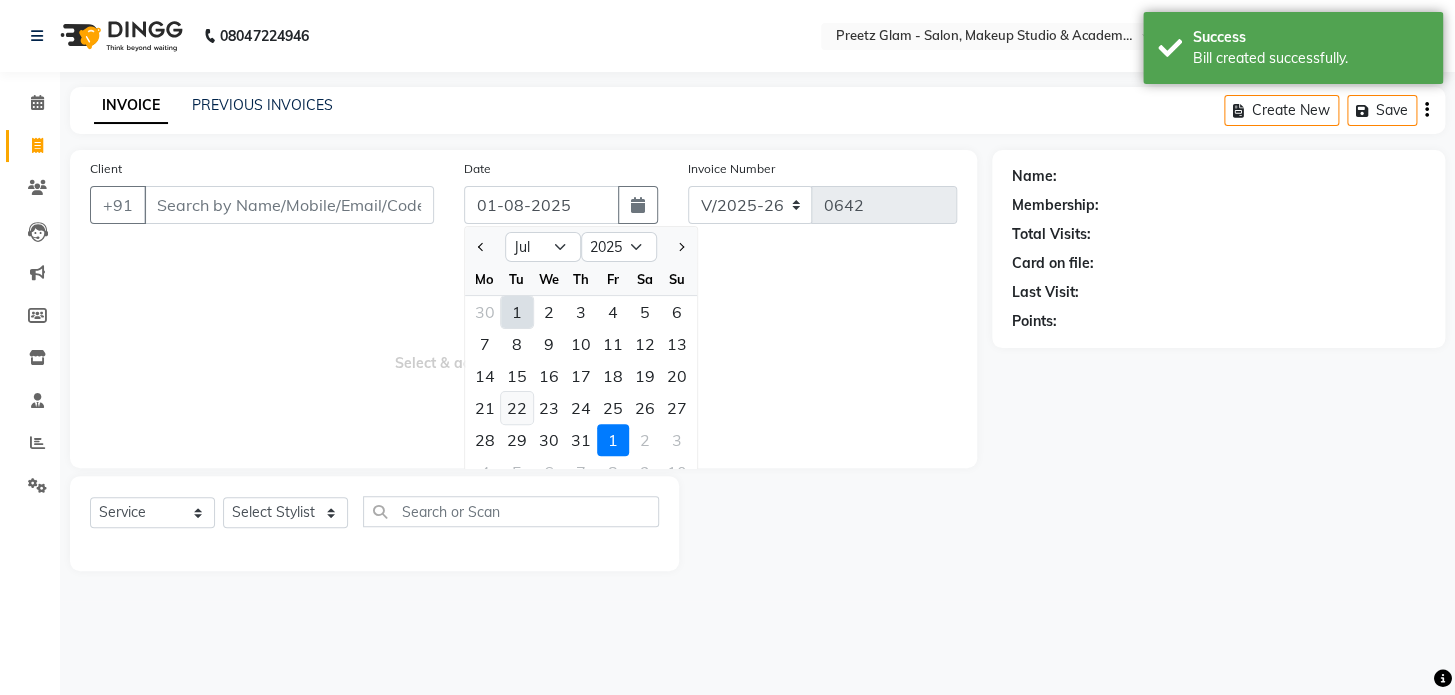 click on "22" 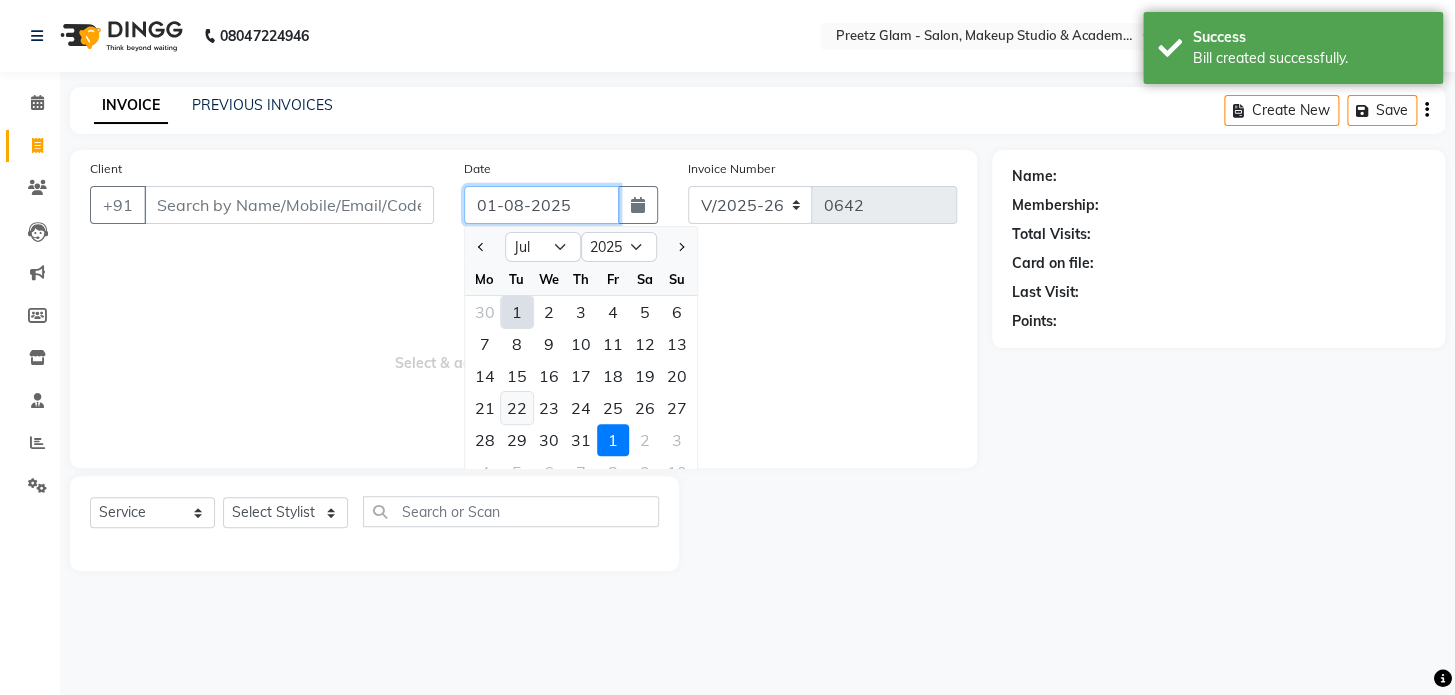 type on "22-07-2025" 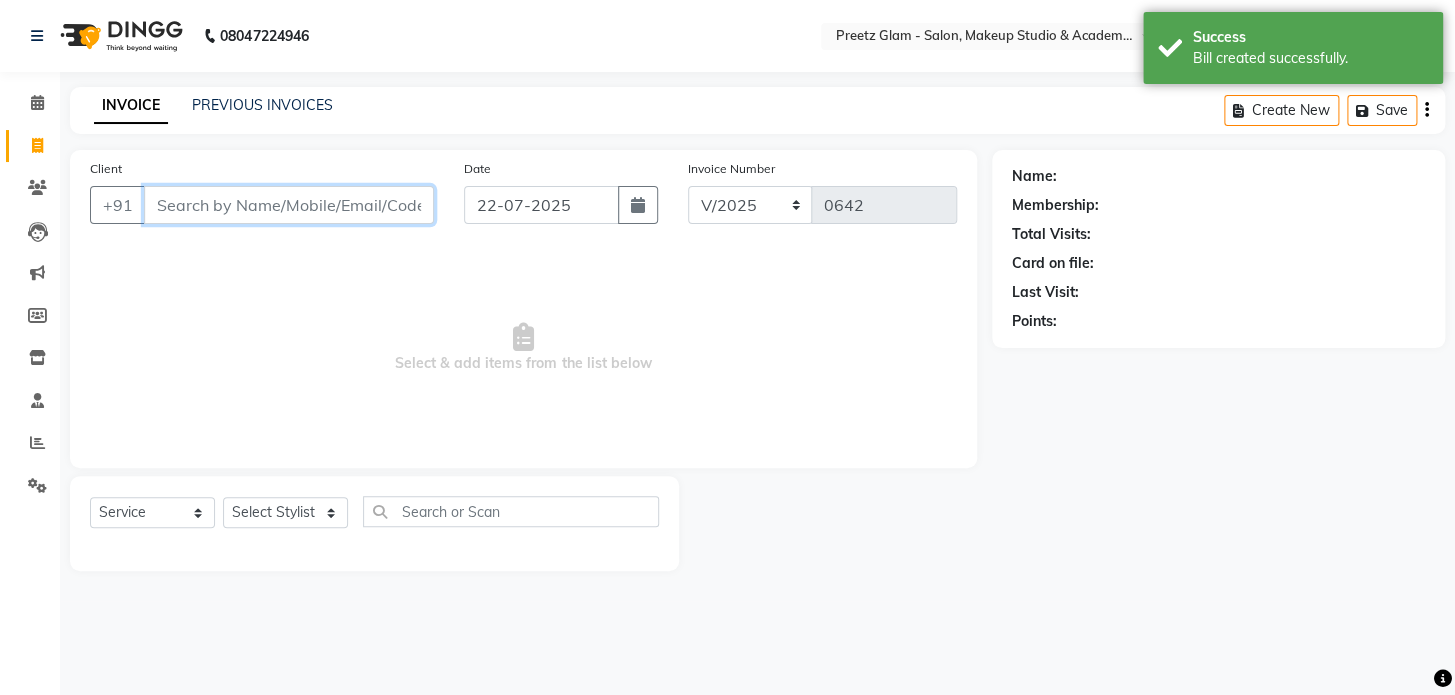 click on "Client" at bounding box center (289, 205) 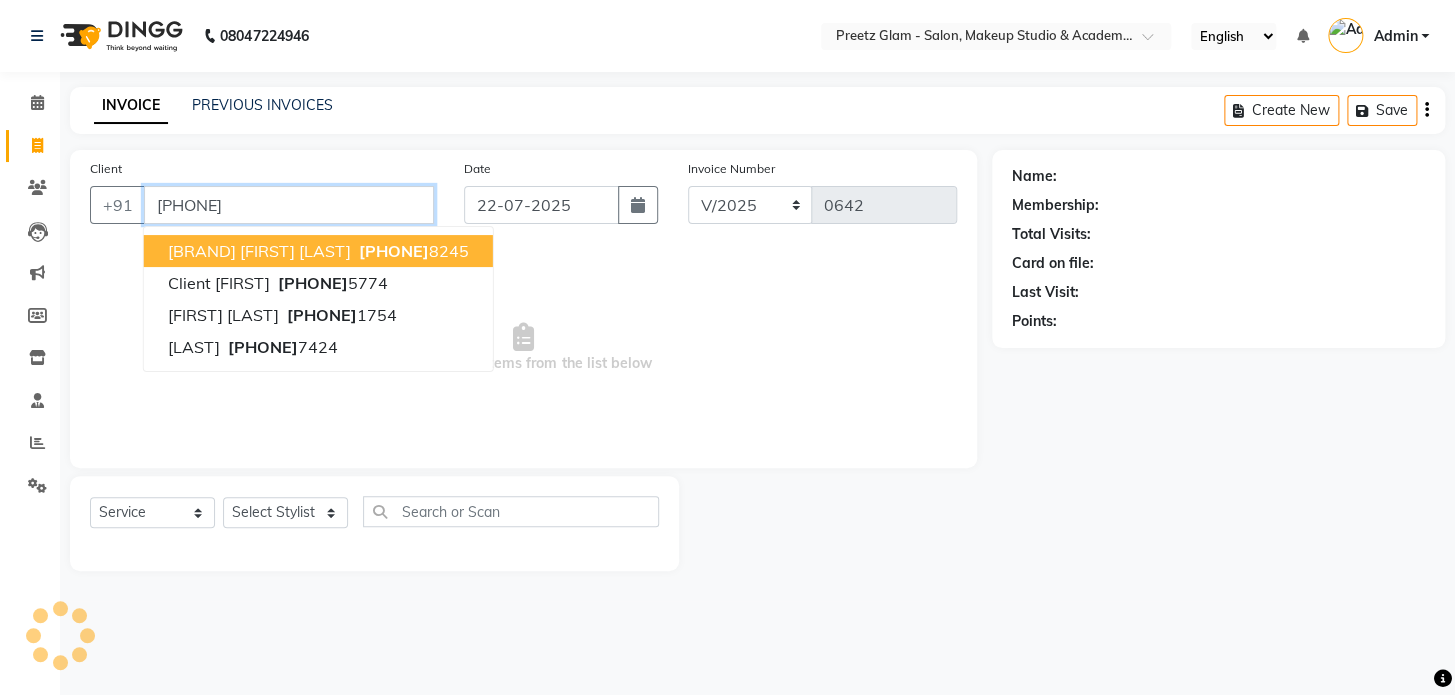 type on "[PHONE]" 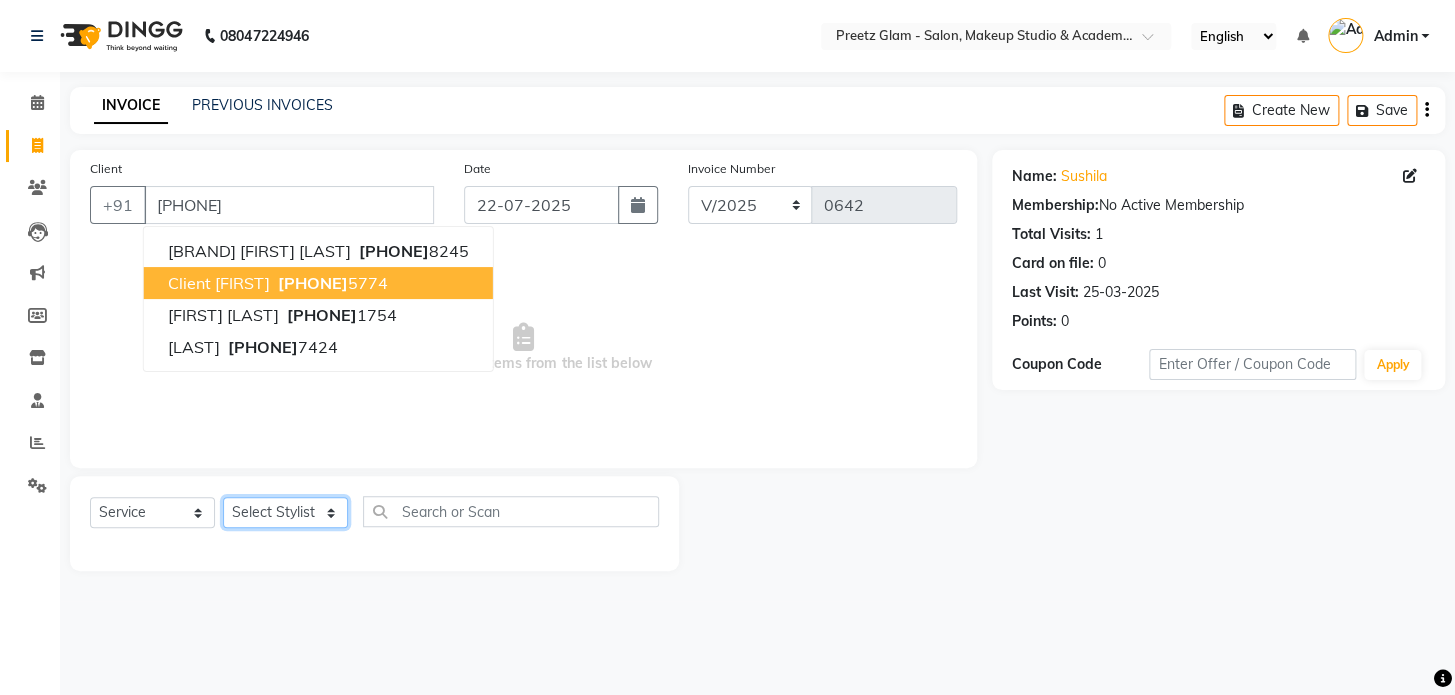 click on "Select Stylist [FIRST] [FIRST] [FIRST] [FIRST] [FIRST]" 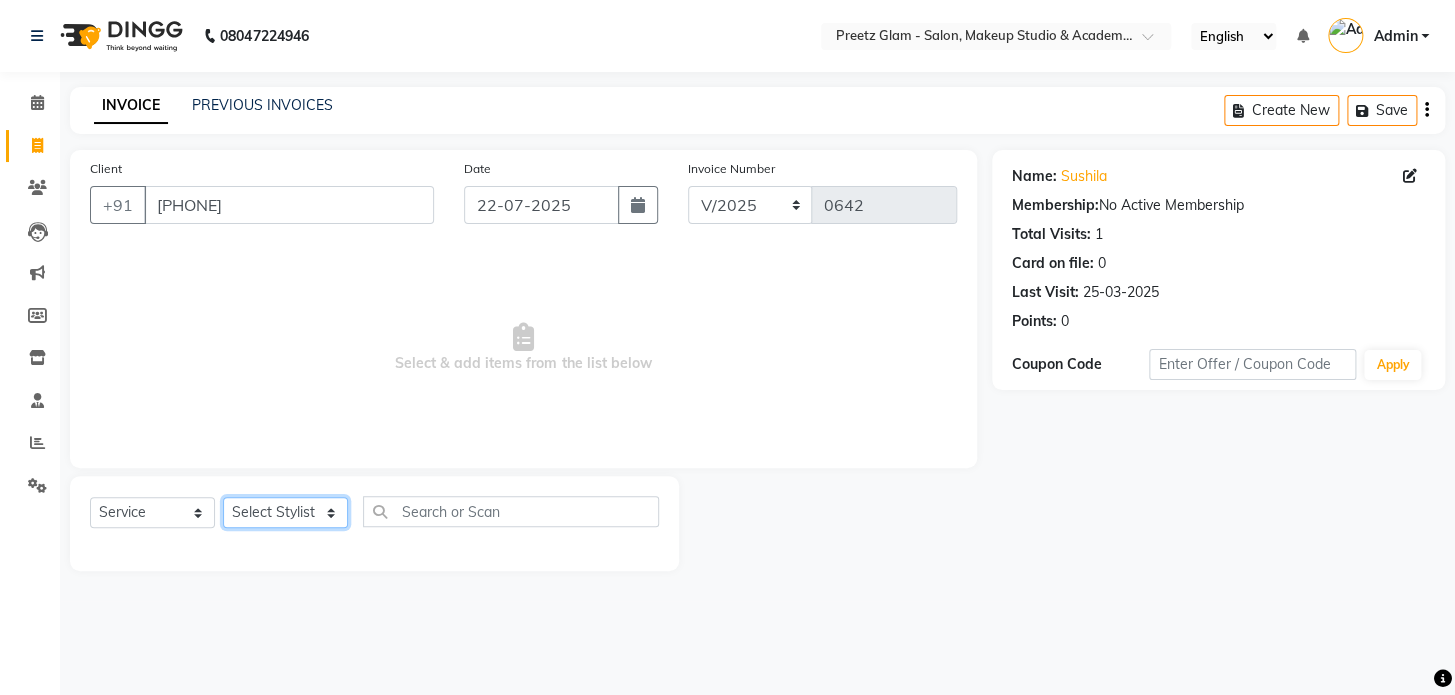 select on "49321" 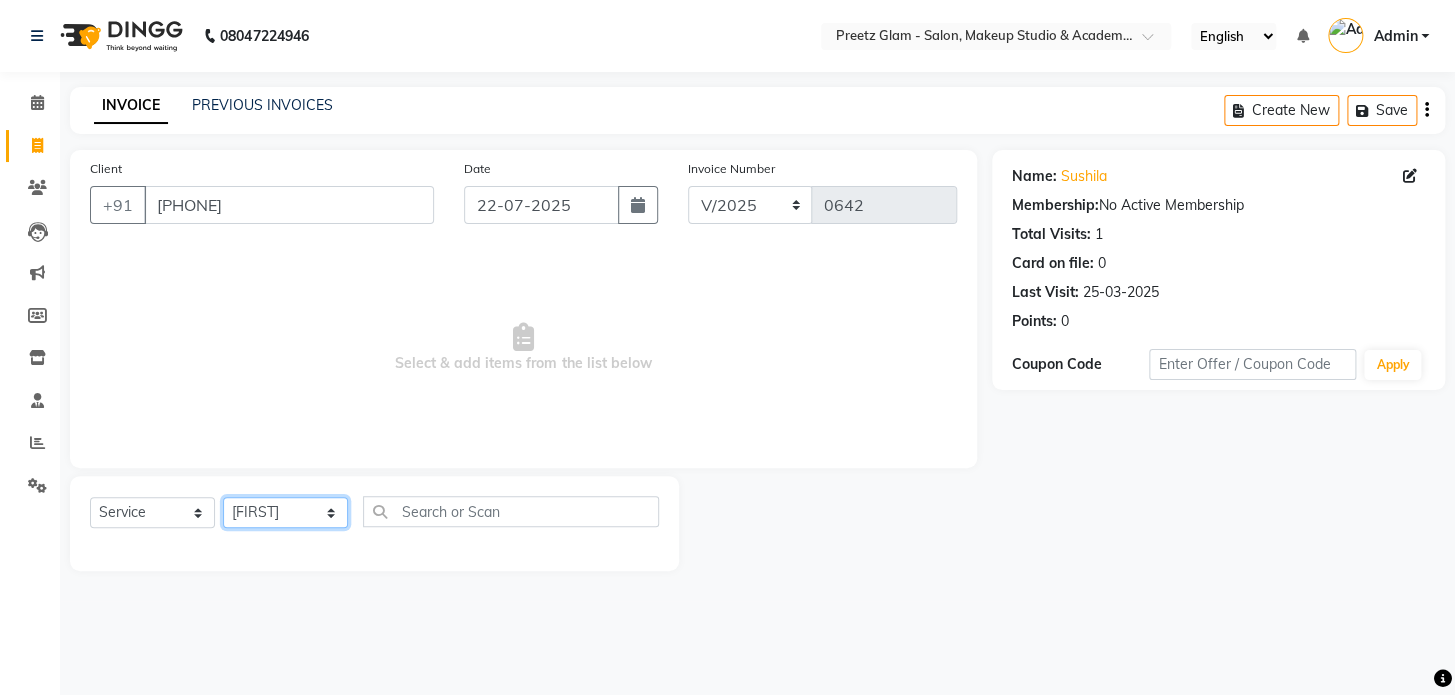 click on "Select Stylist [FIRST] [FIRST] [FIRST] [FIRST] [FIRST]" 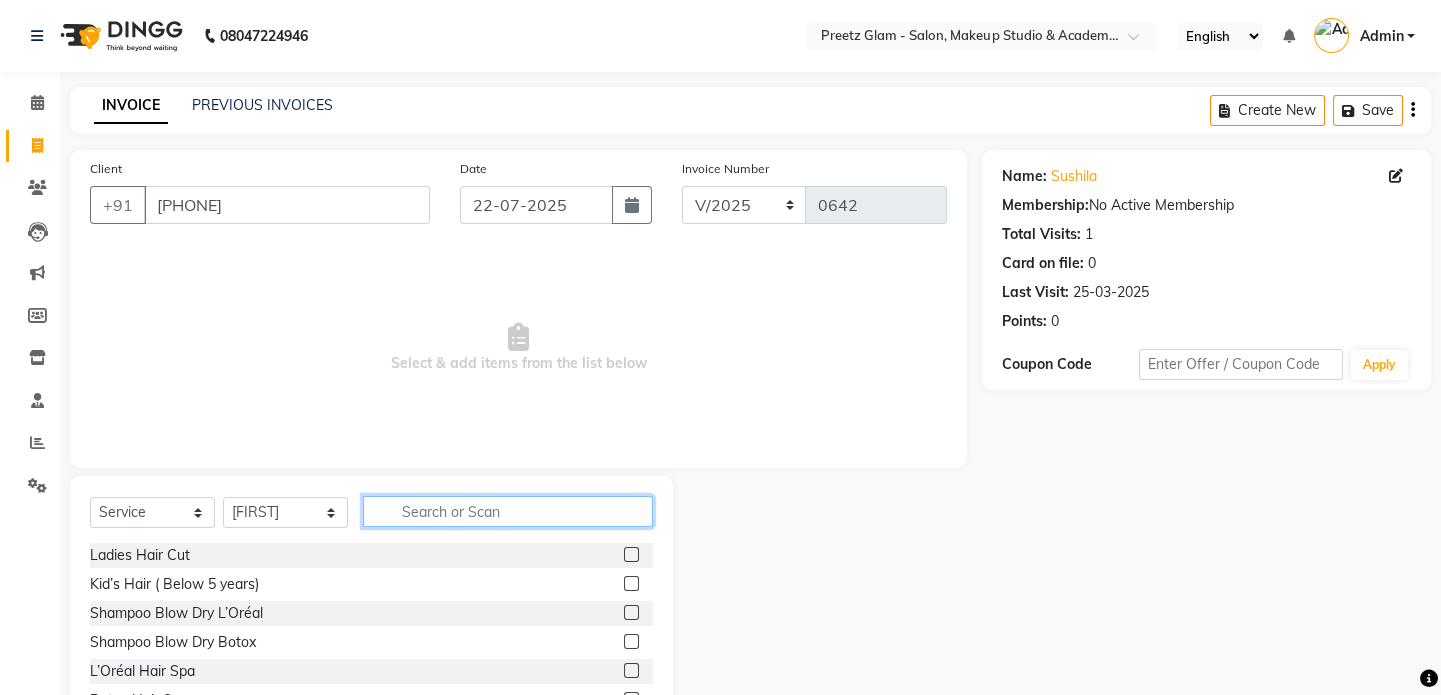 click 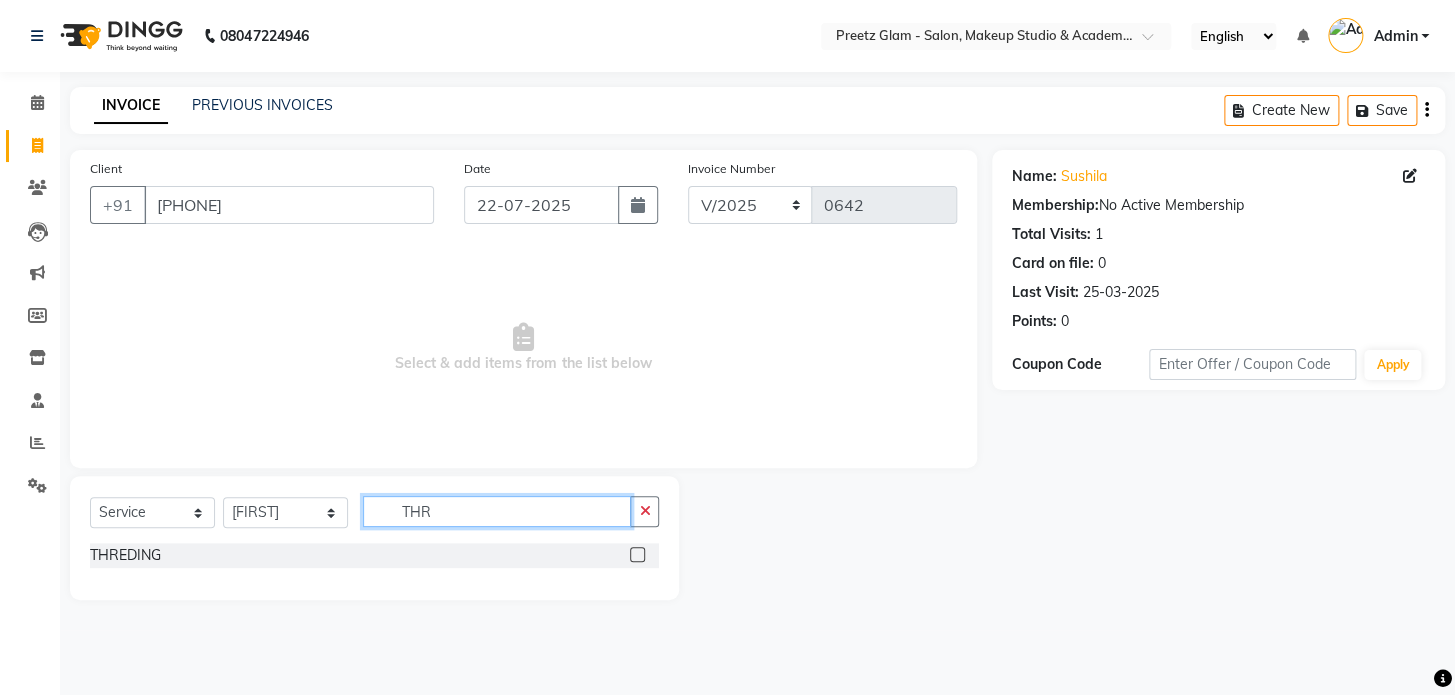 type on "THR" 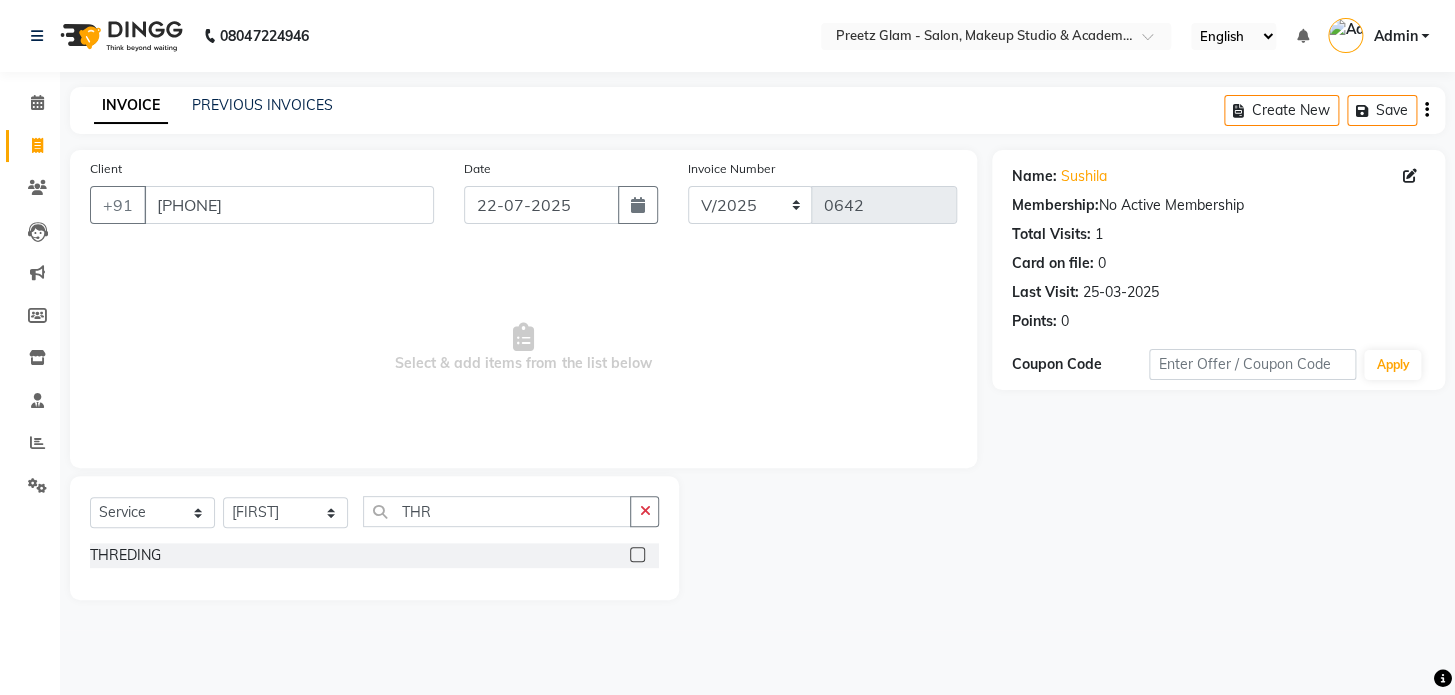 click 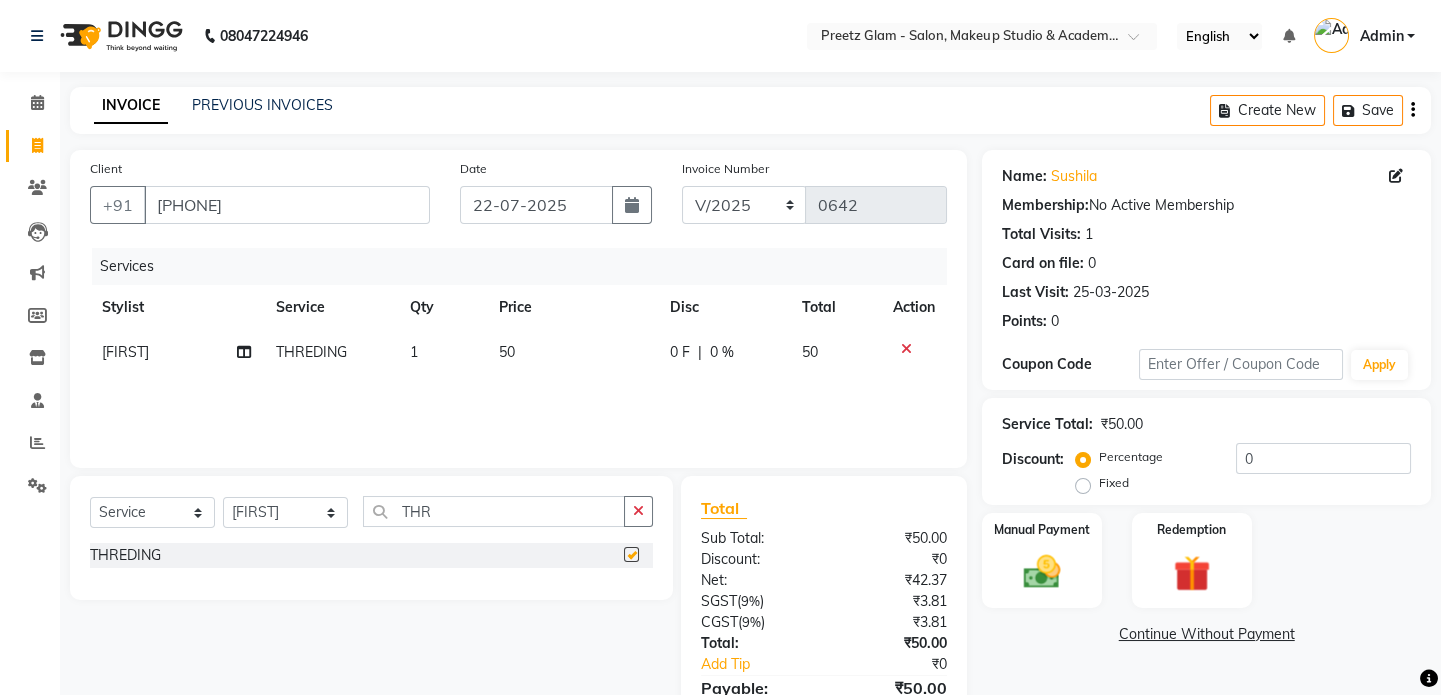 checkbox on "false" 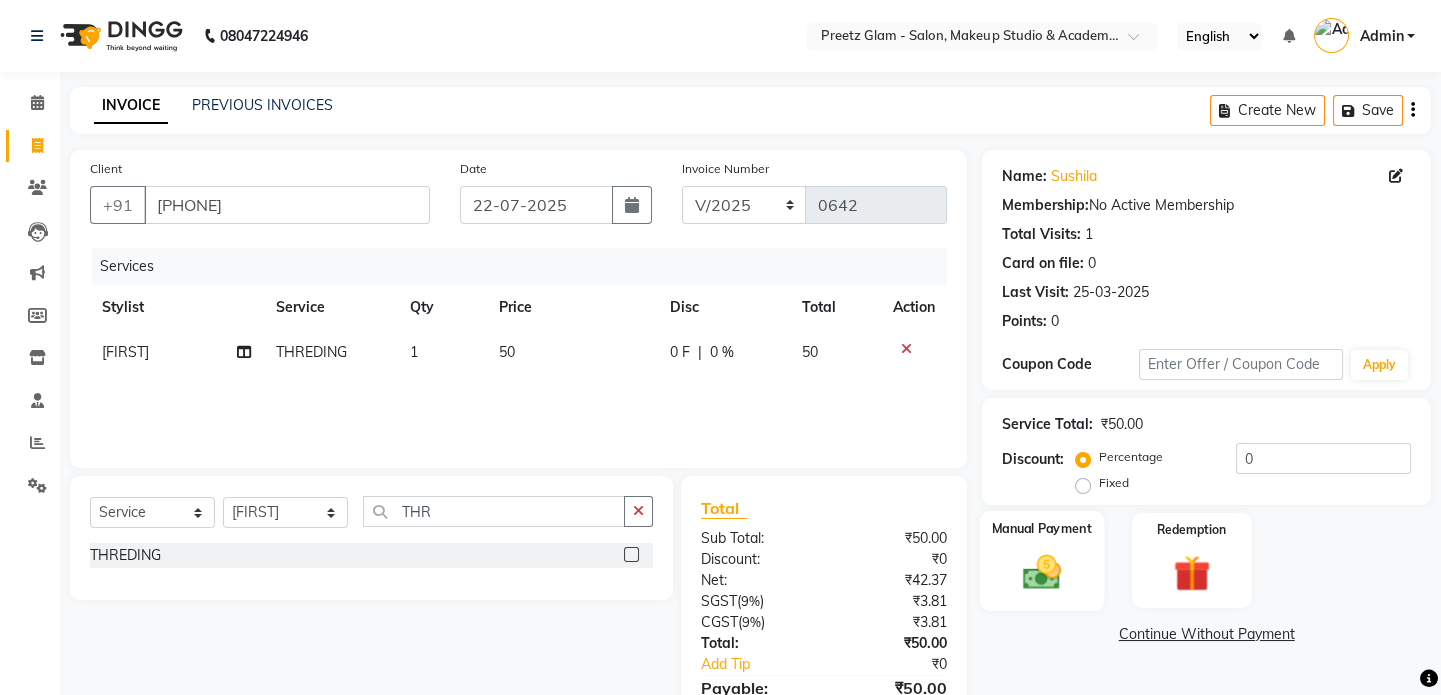 click on "Manual Payment" 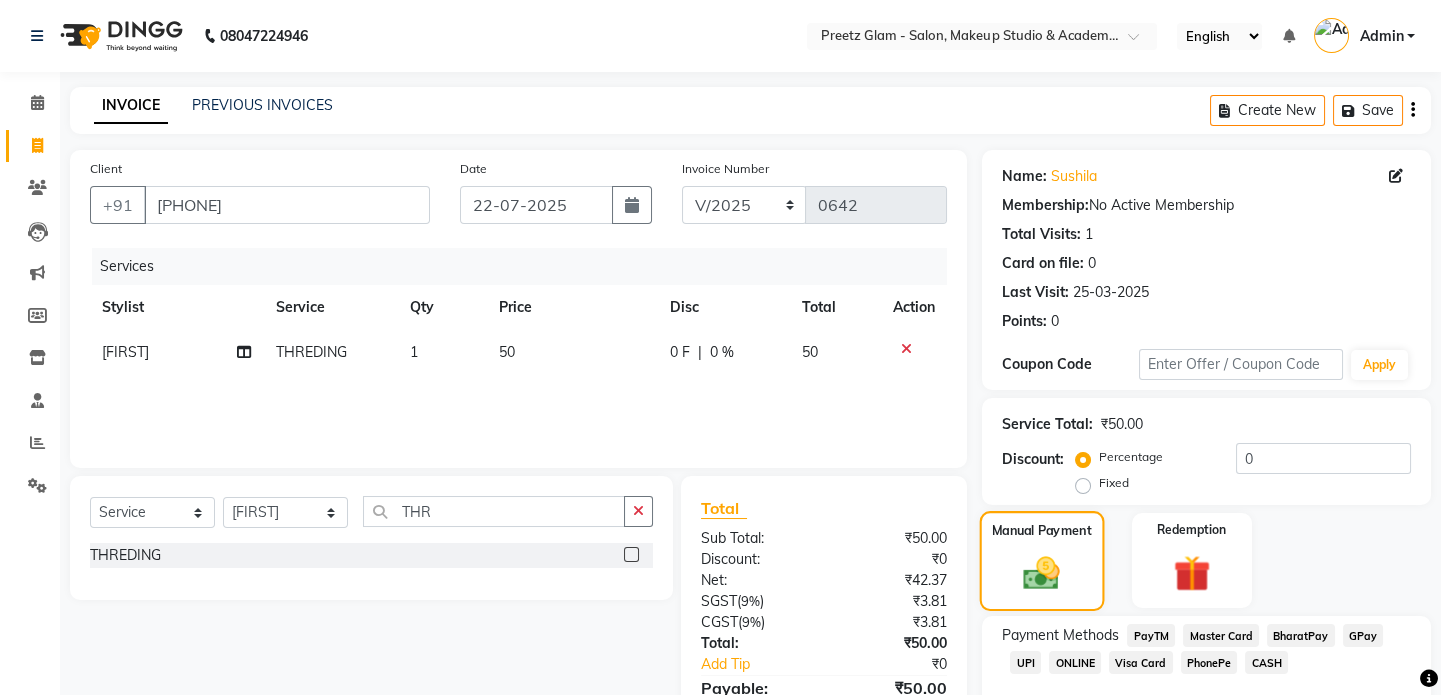 scroll, scrollTop: 111, scrollLeft: 0, axis: vertical 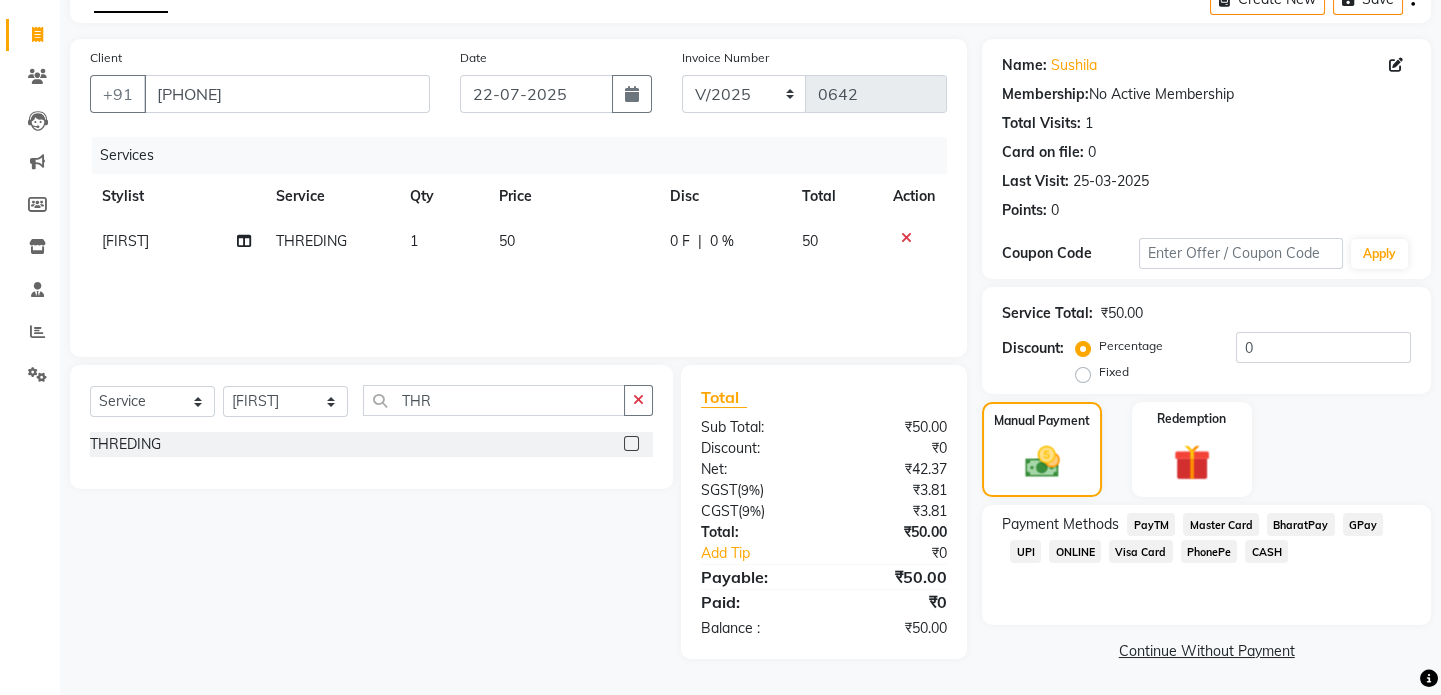 click on "CASH" 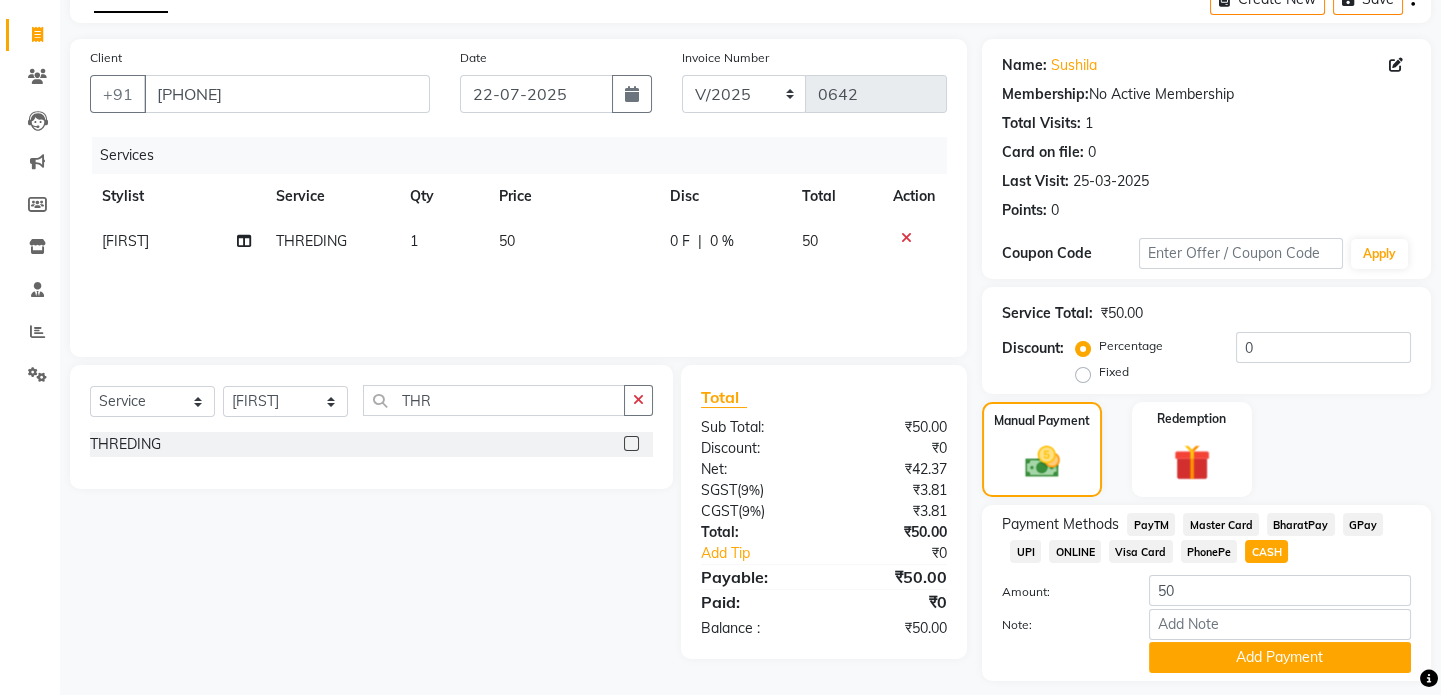 scroll, scrollTop: 168, scrollLeft: 0, axis: vertical 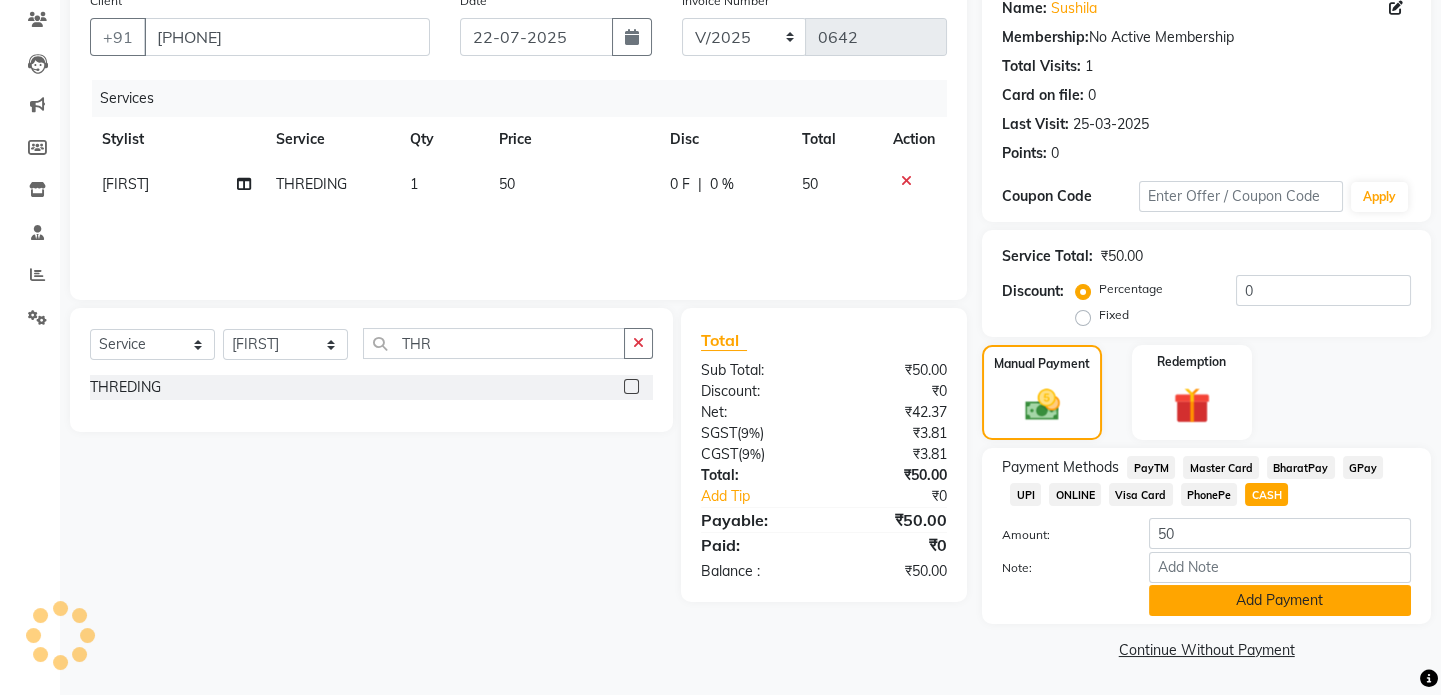 click on "Add Payment" 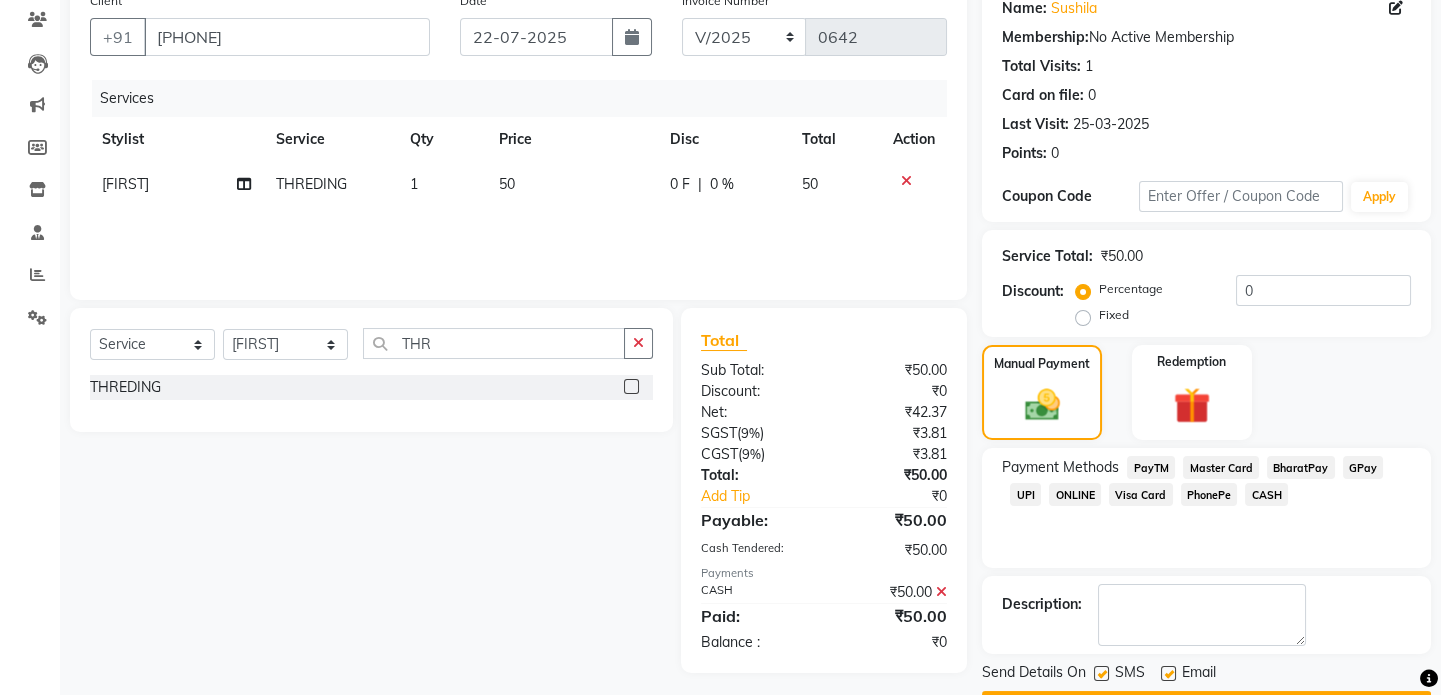 scroll, scrollTop: 223, scrollLeft: 0, axis: vertical 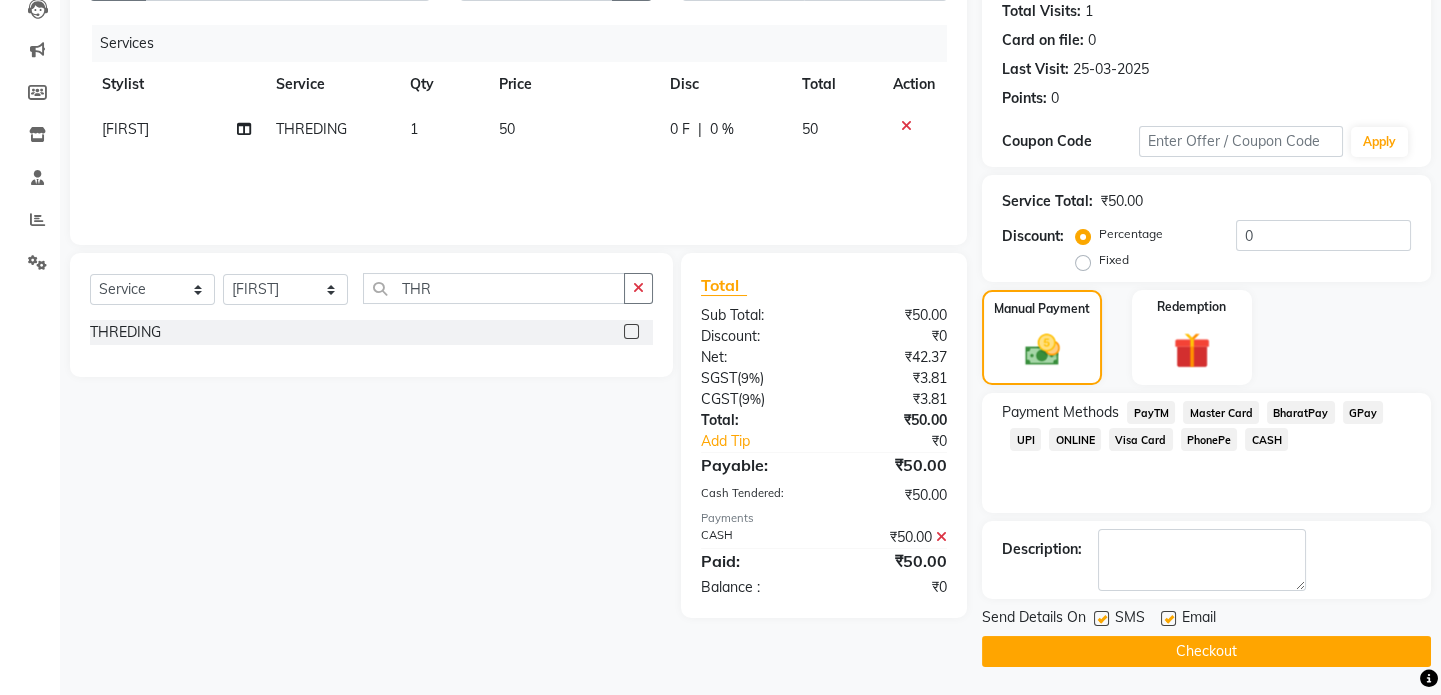 click on "Checkout" 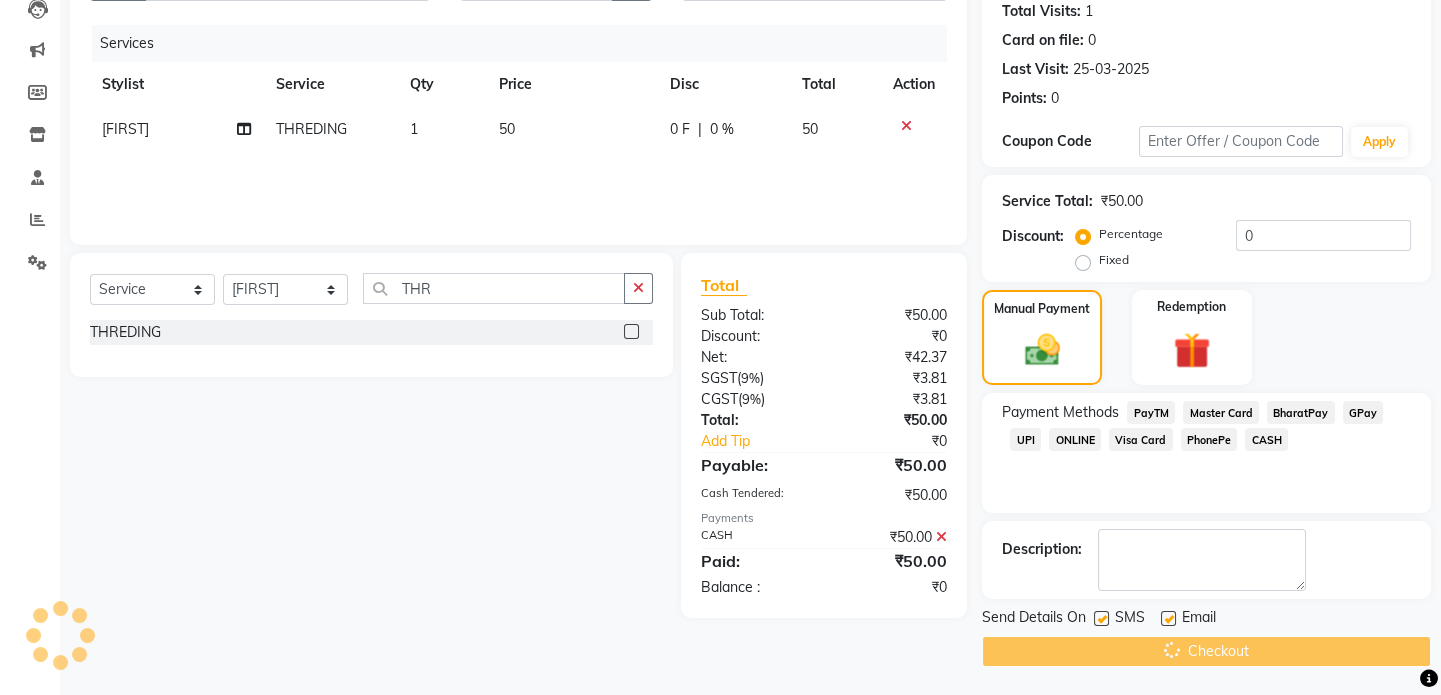scroll, scrollTop: 0, scrollLeft: 0, axis: both 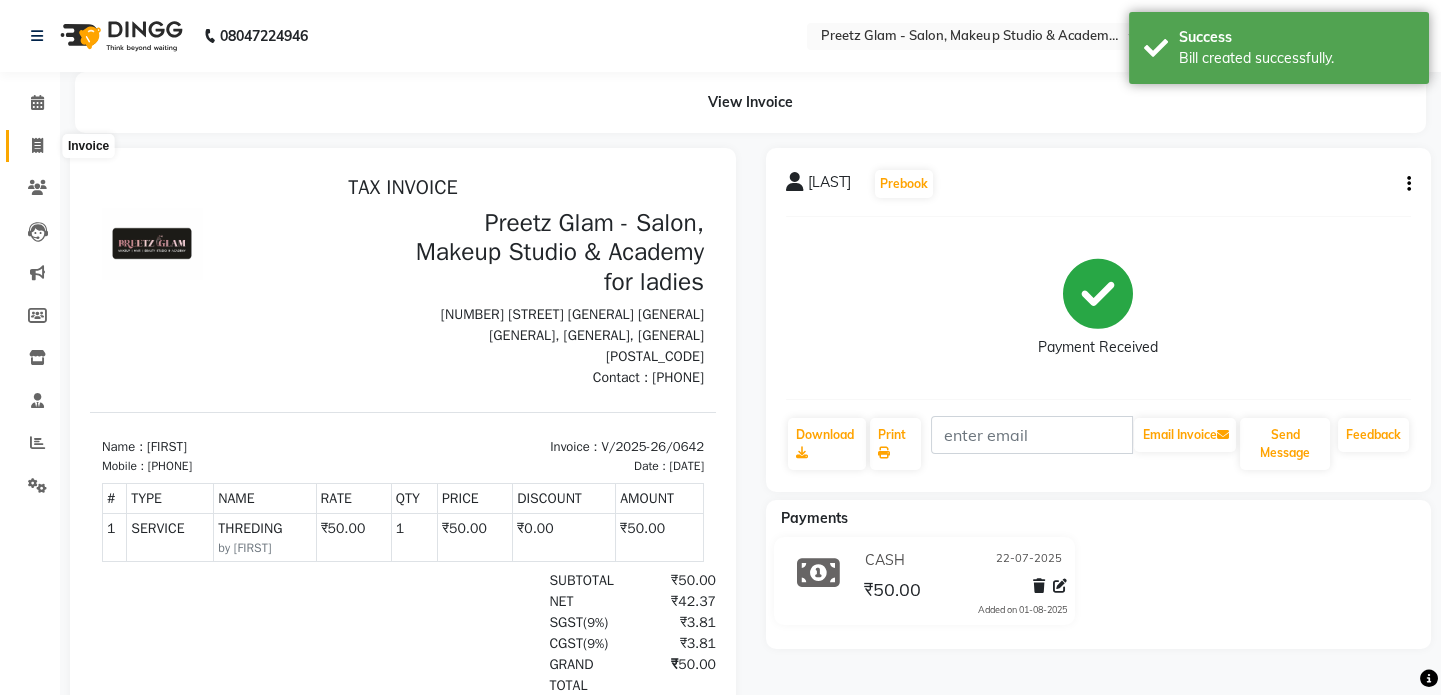 click 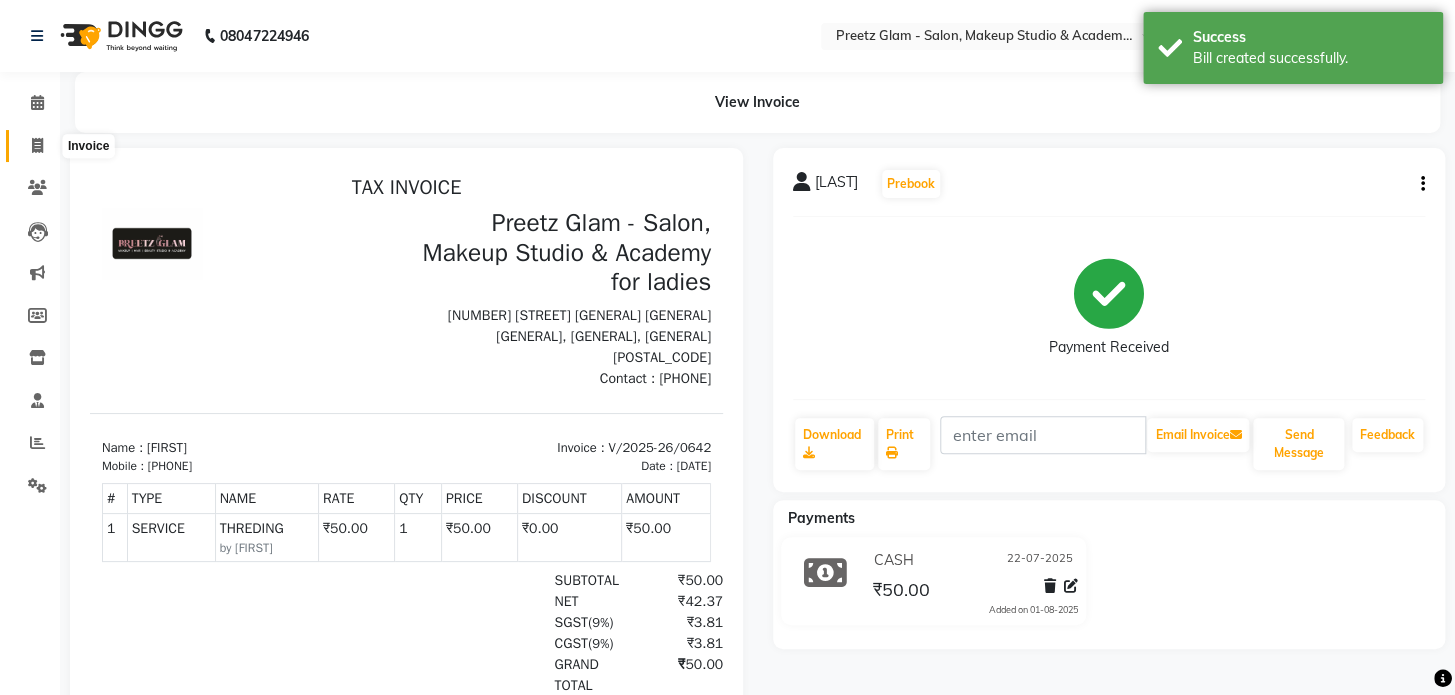 select on "service" 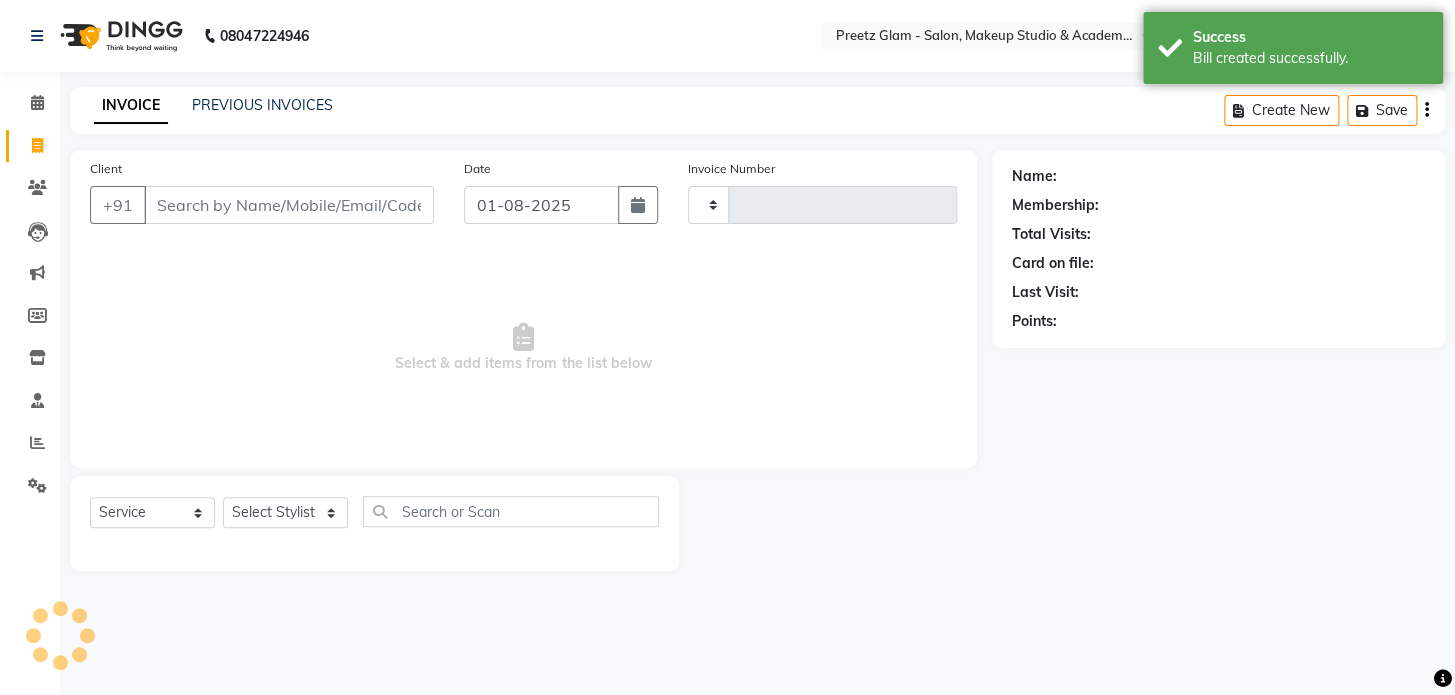 type on "0643" 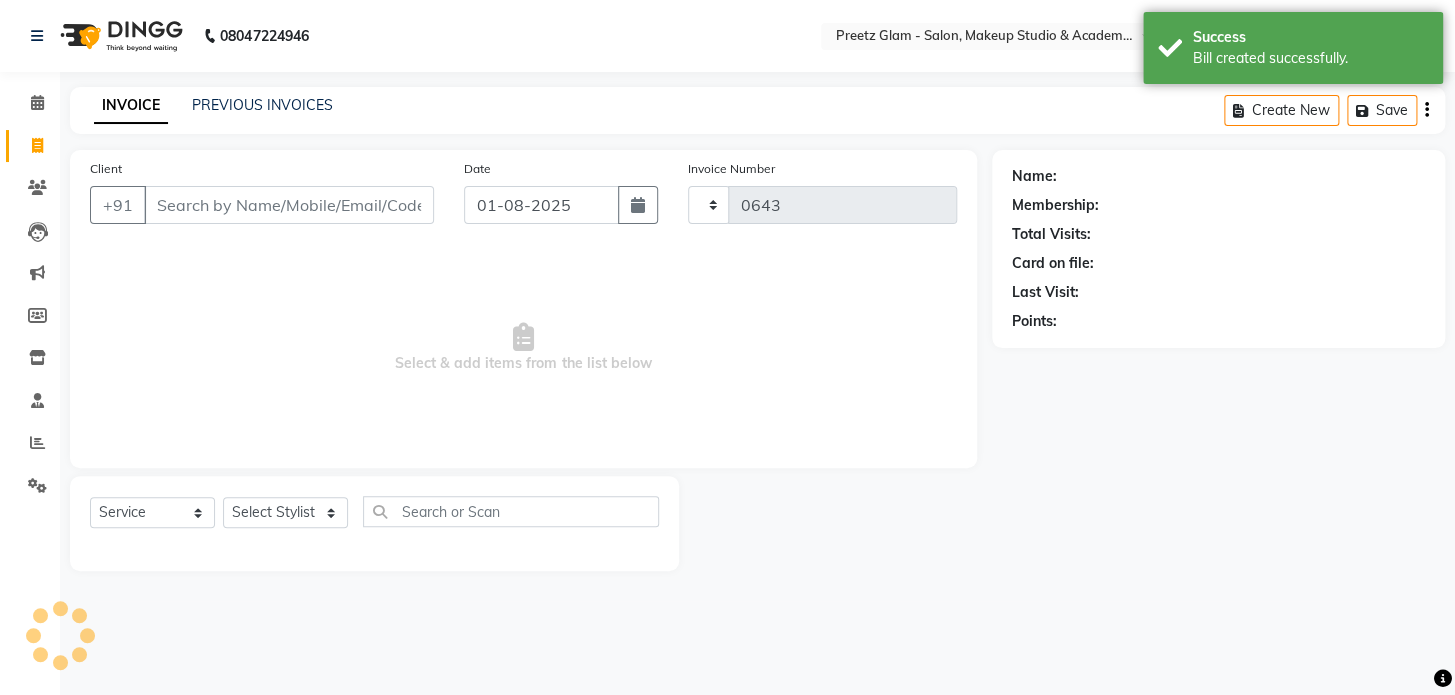 select on "4263" 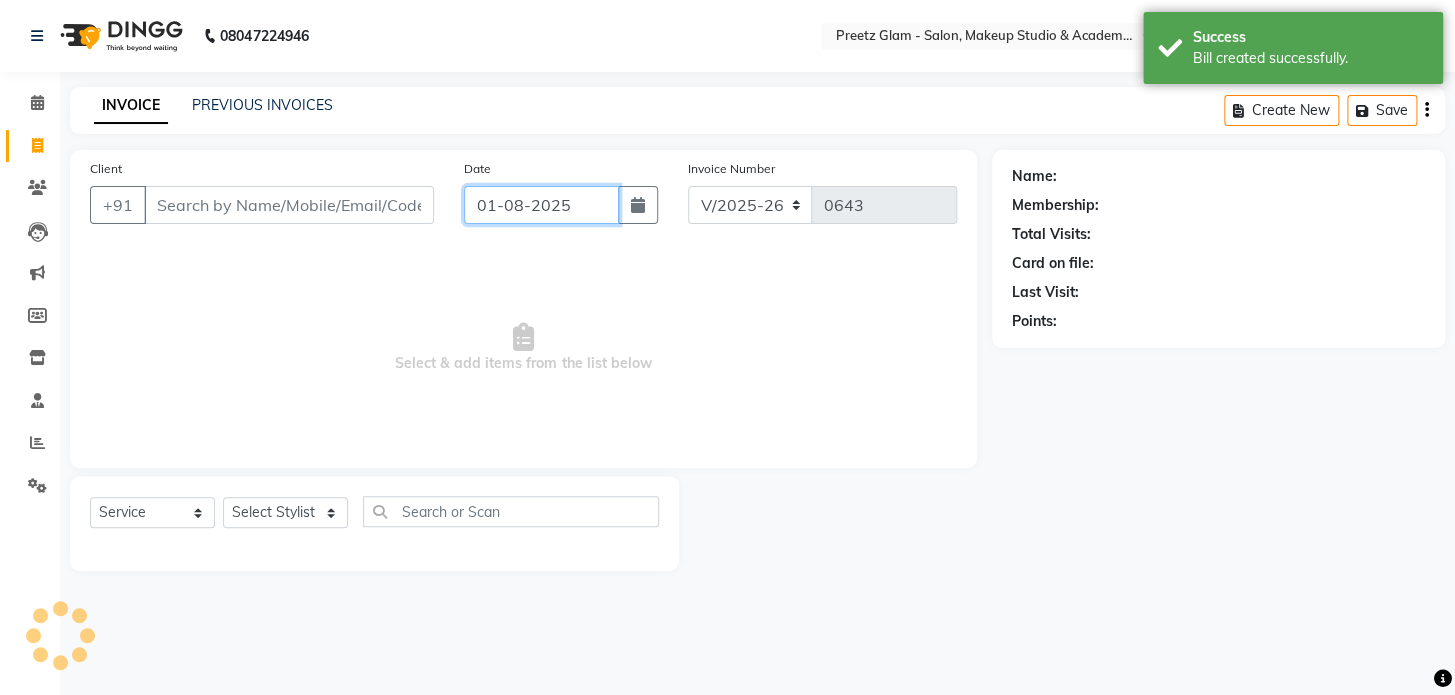 click on "01-08-2025" 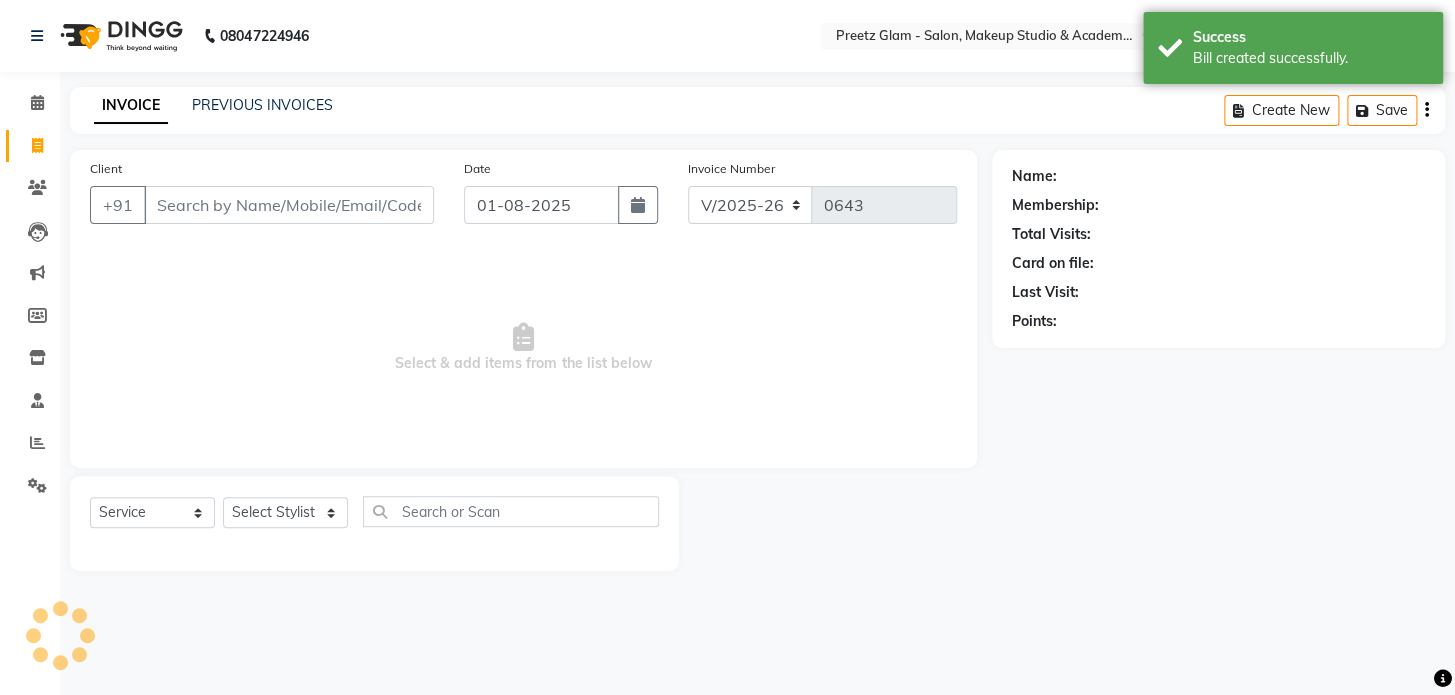 select on "8" 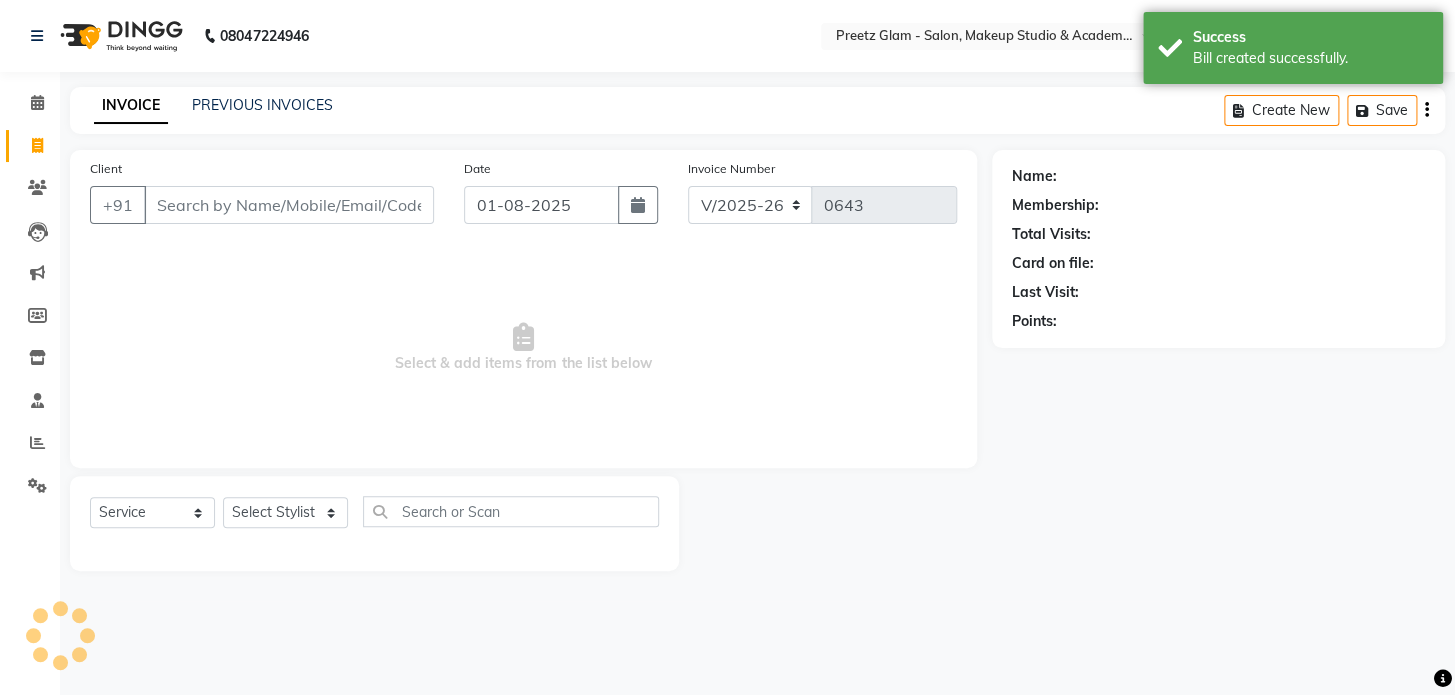 select on "2025" 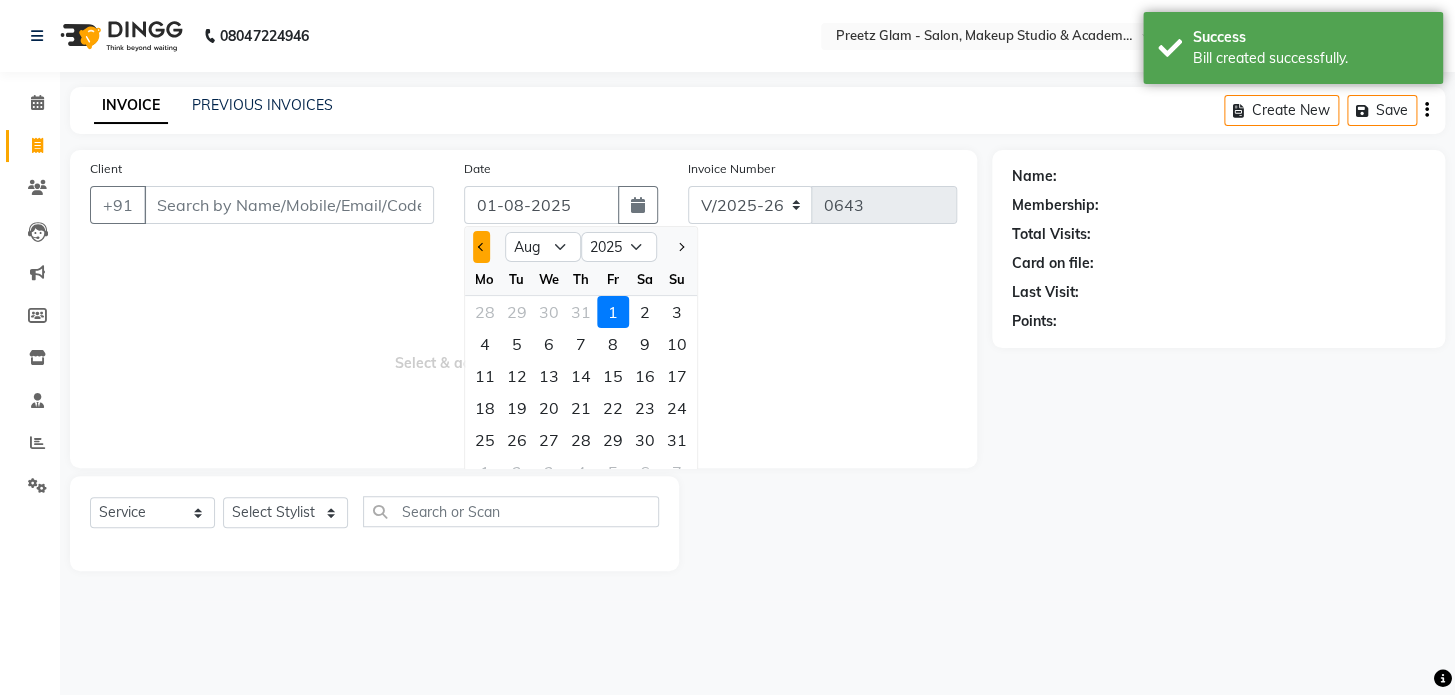 click 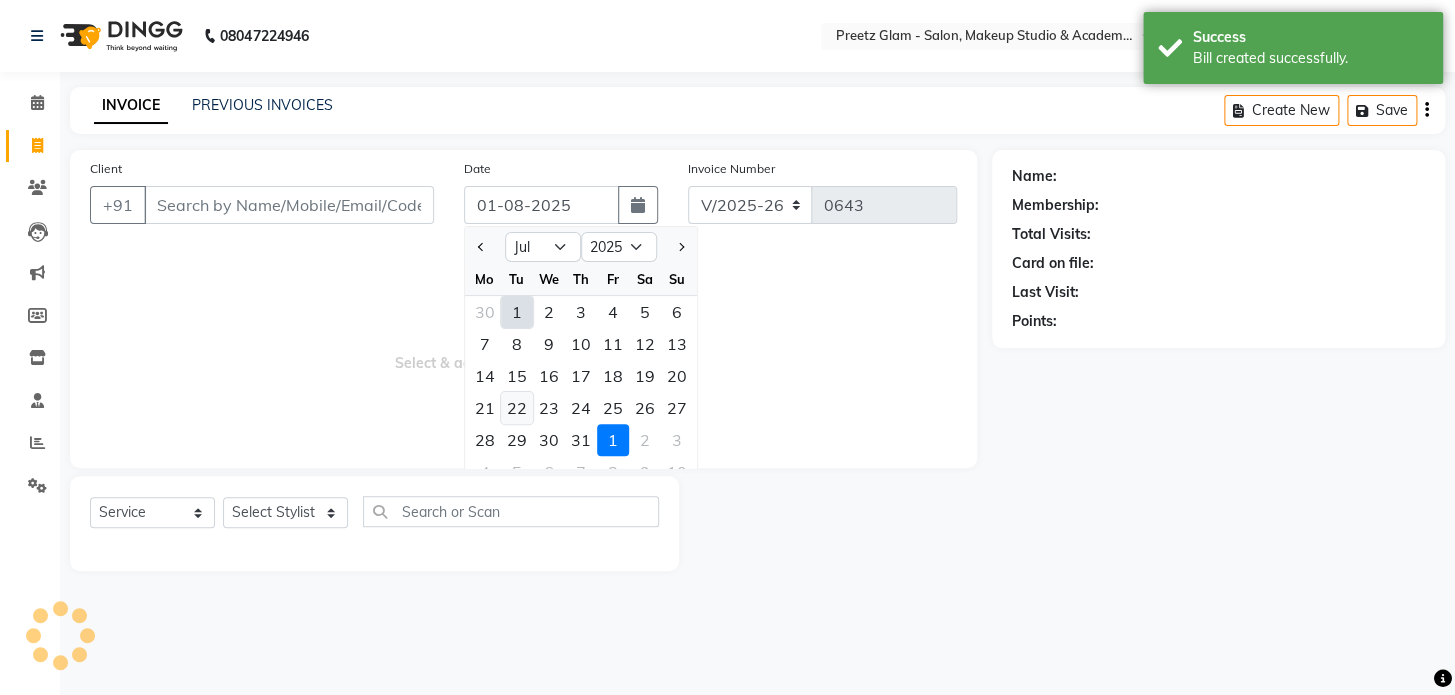 click on "22" 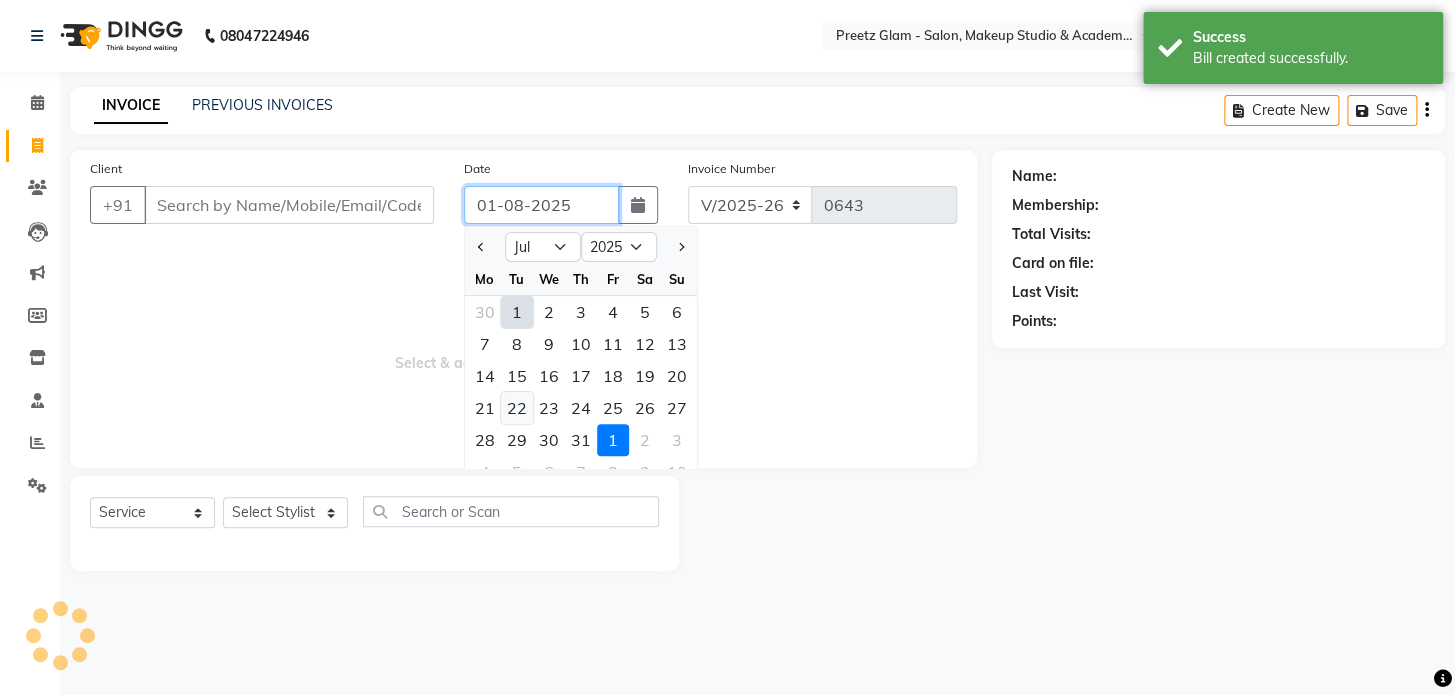 type on "22-07-2025" 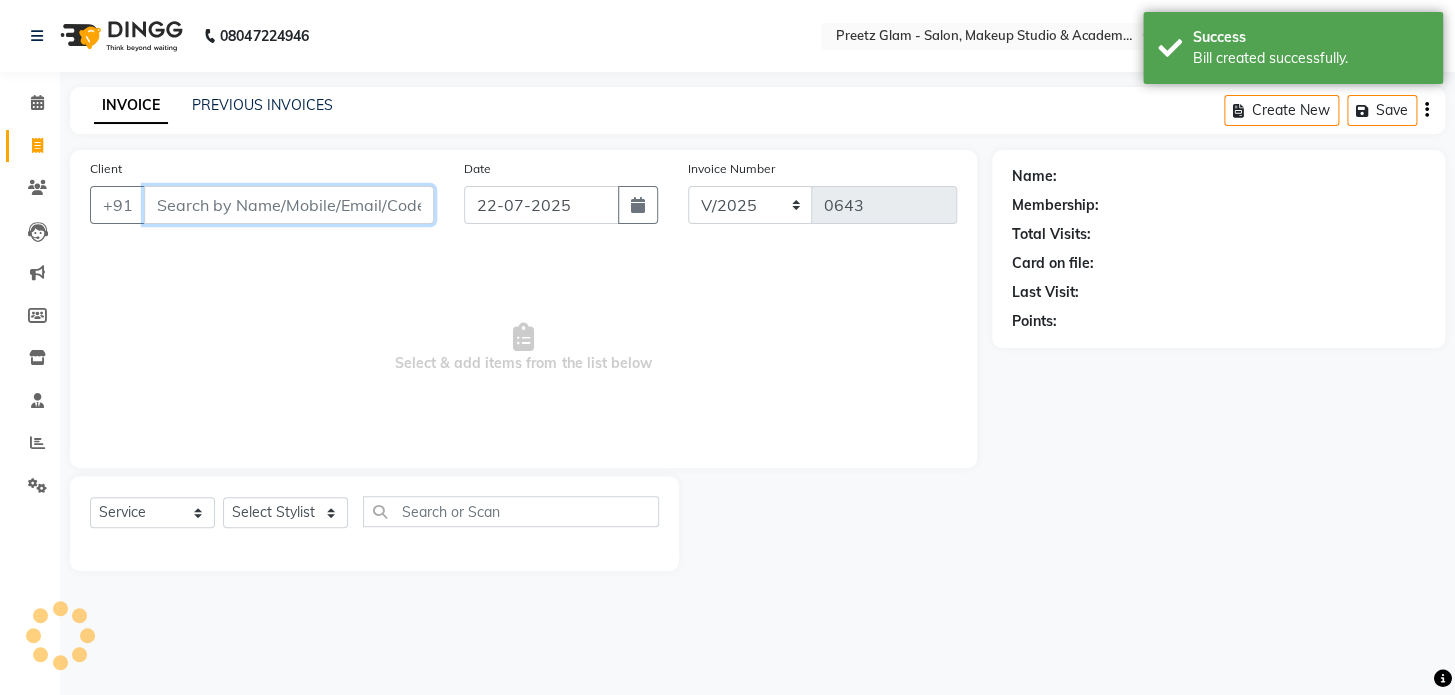 click on "Client" at bounding box center [289, 205] 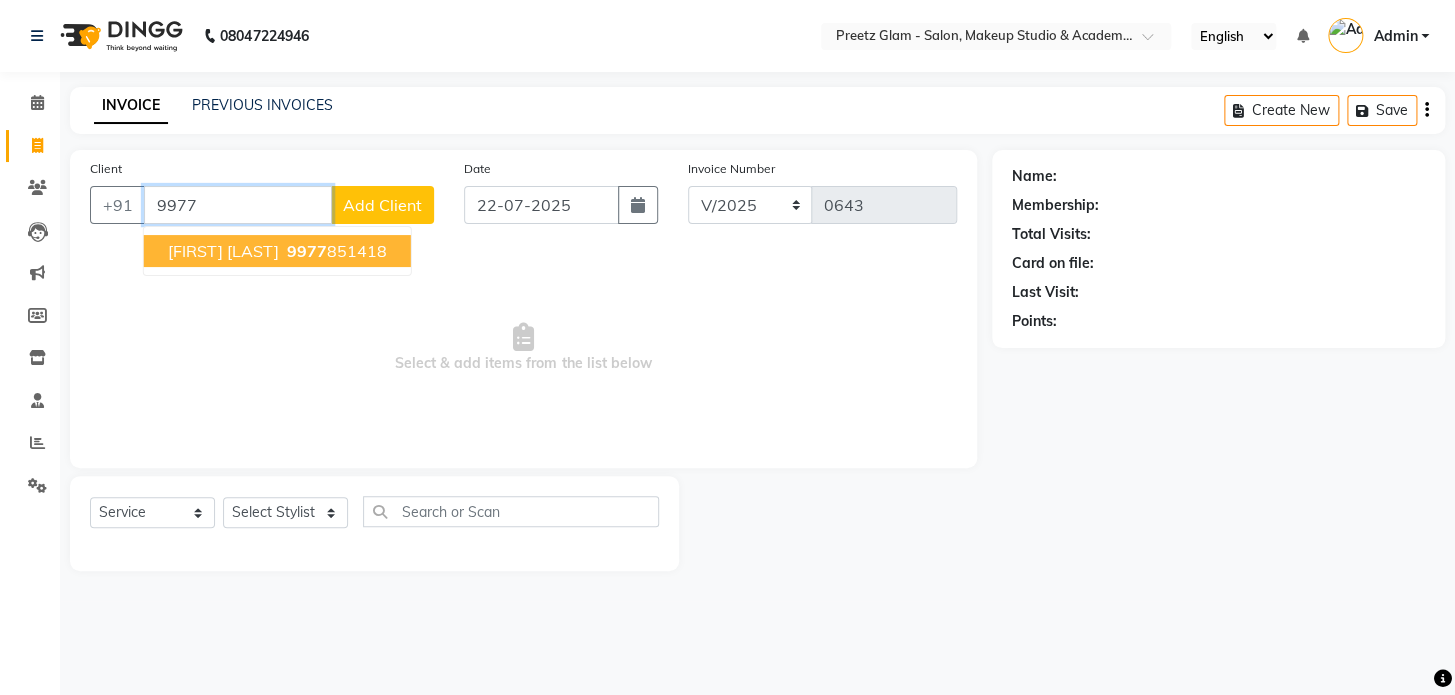 click on "[PHONE]" at bounding box center [335, 251] 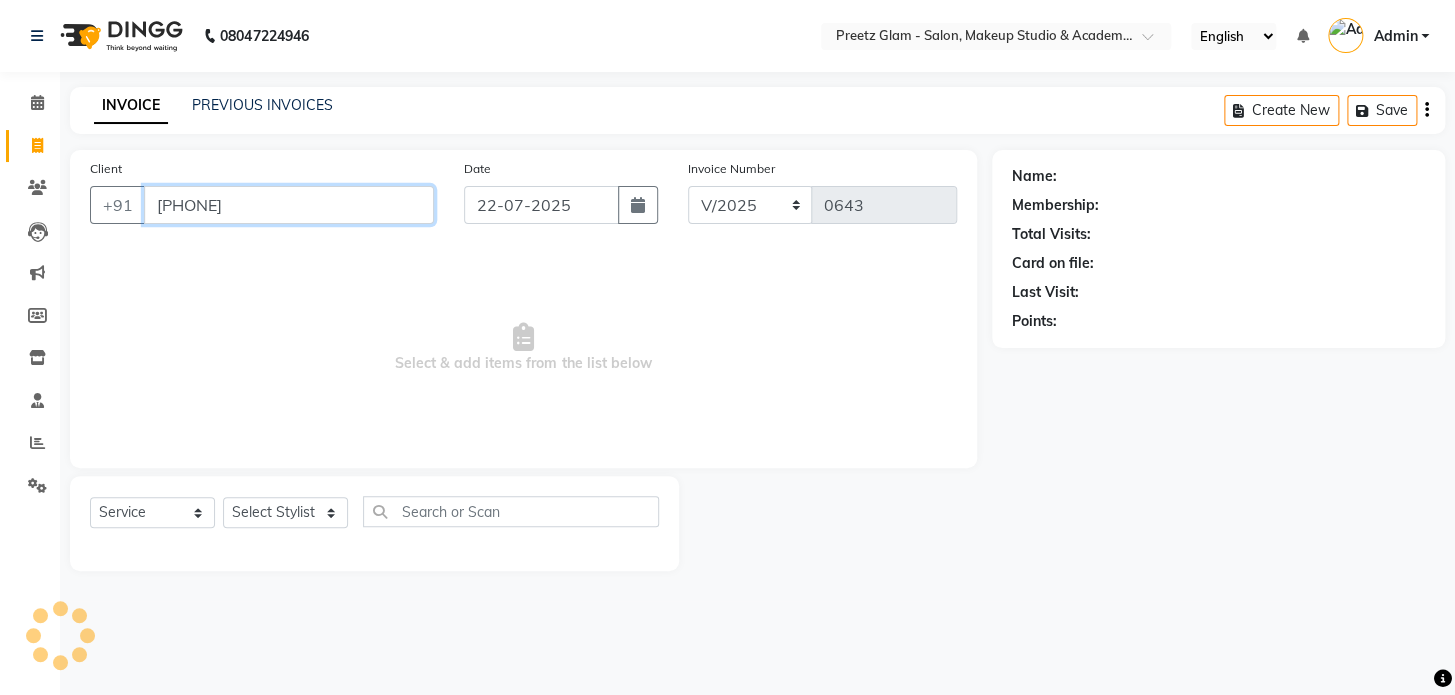 type on "[PHONE]" 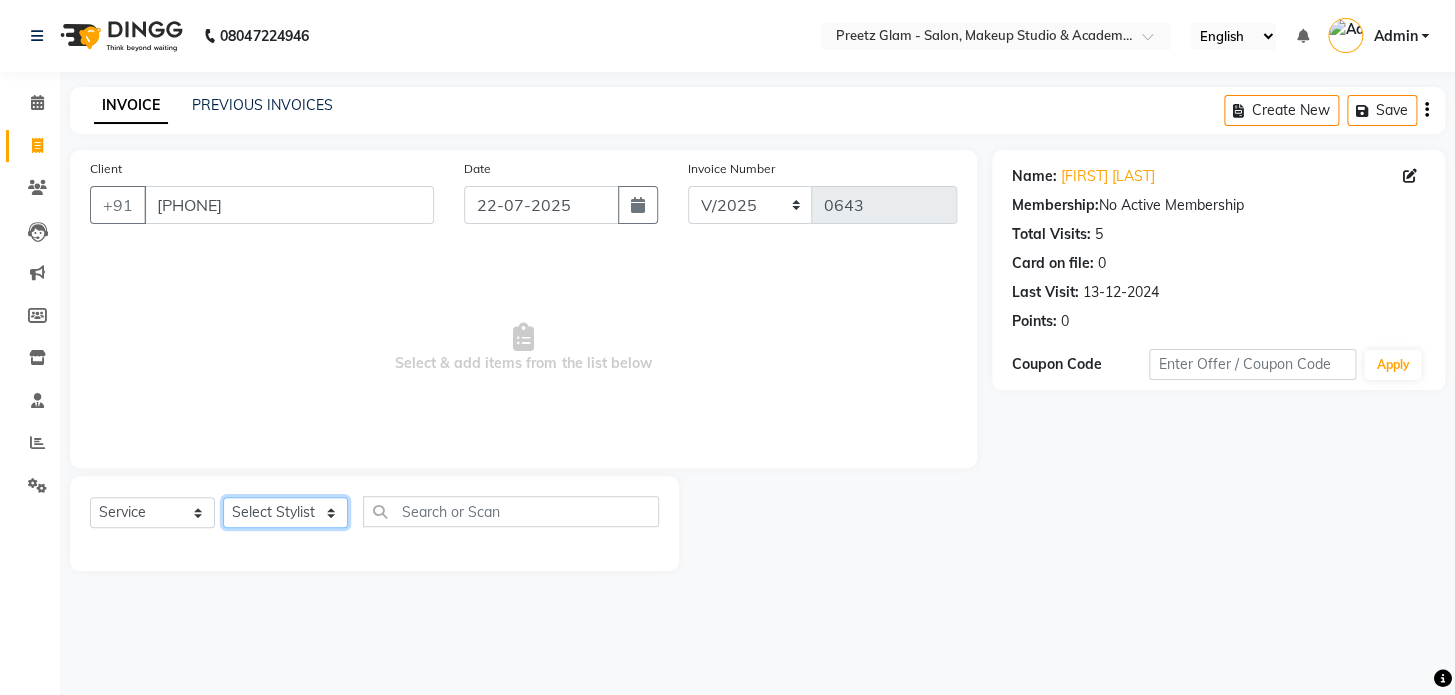 click on "Select Stylist [FIRST] [FIRST] [FIRST] [FIRST] [FIRST]" 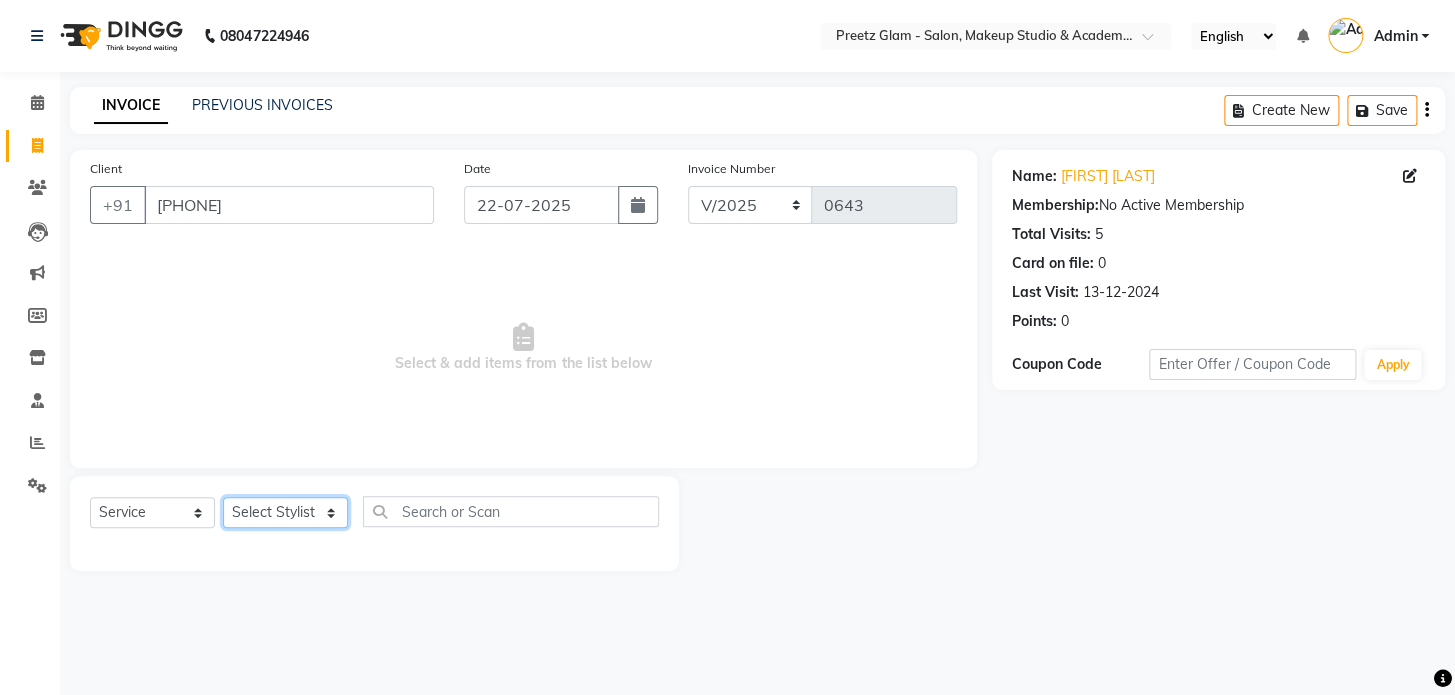 select on "49321" 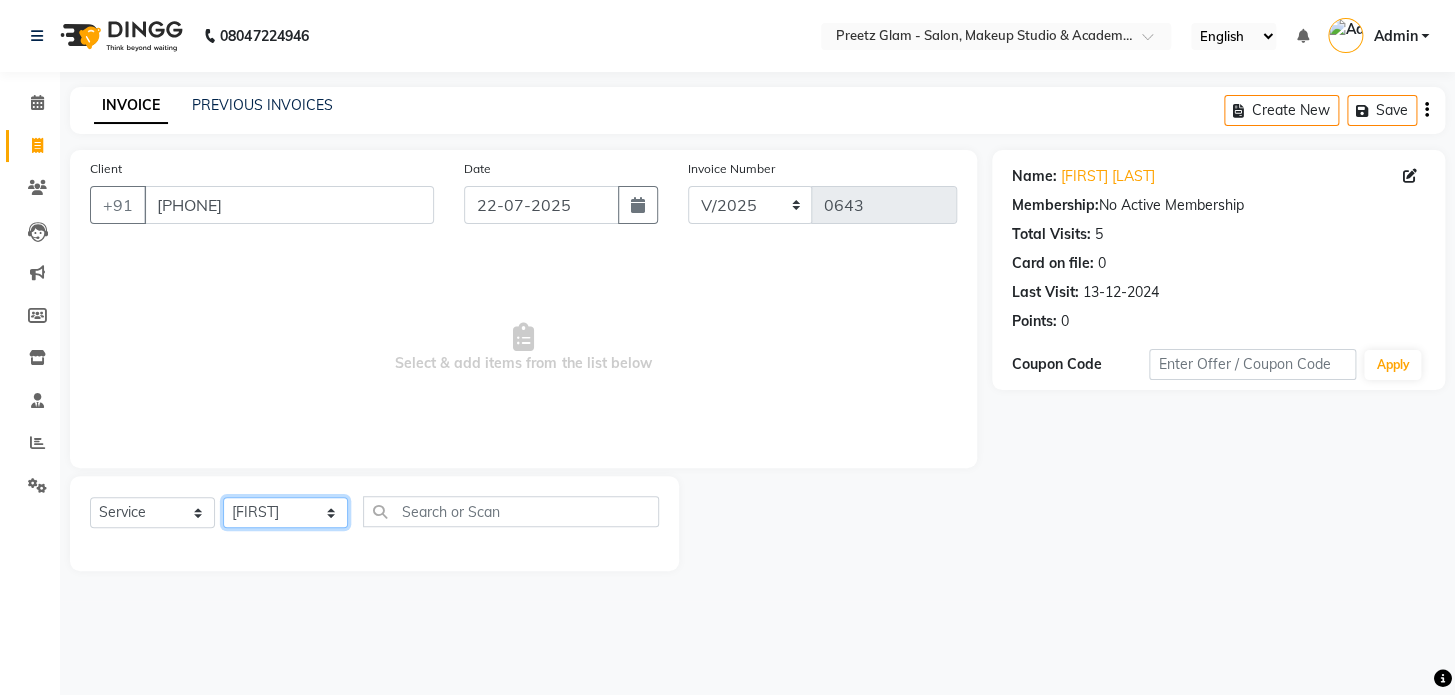 click on "Select Stylist [FIRST] [FIRST] [FIRST] [FIRST] [FIRST]" 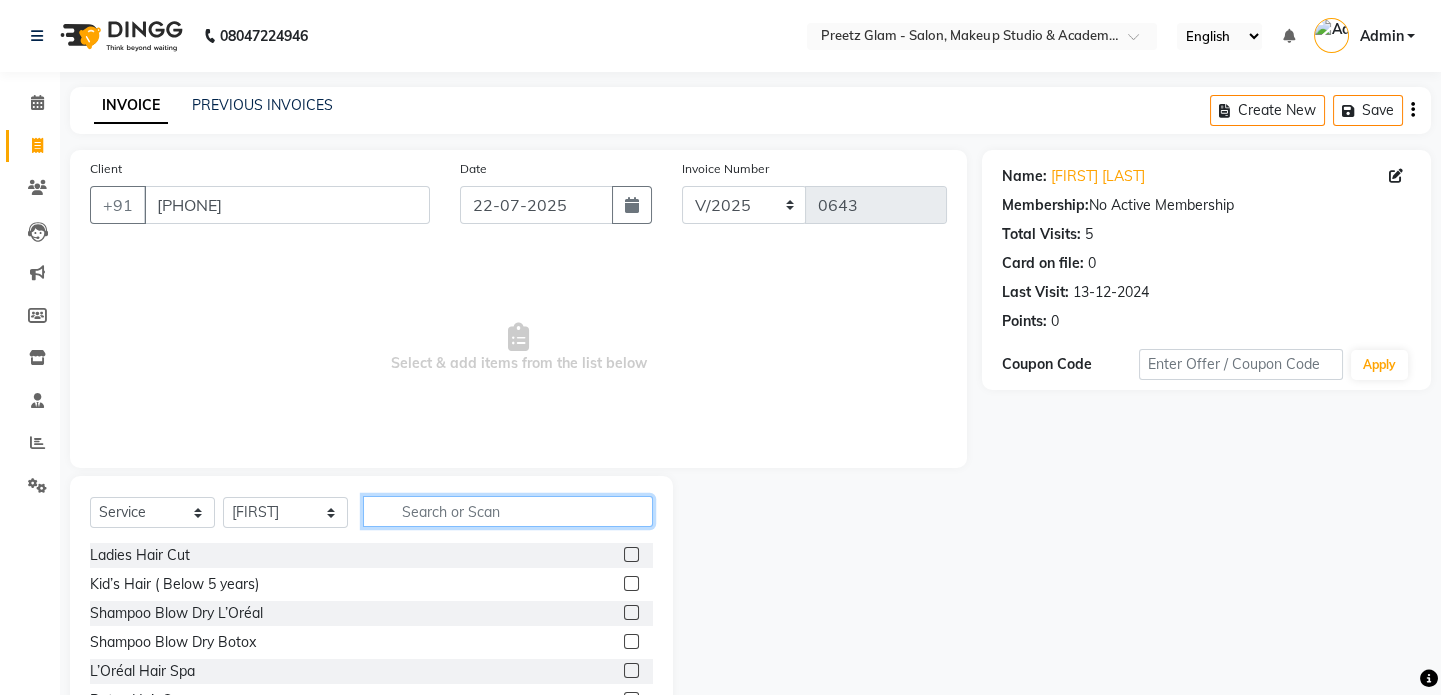 click 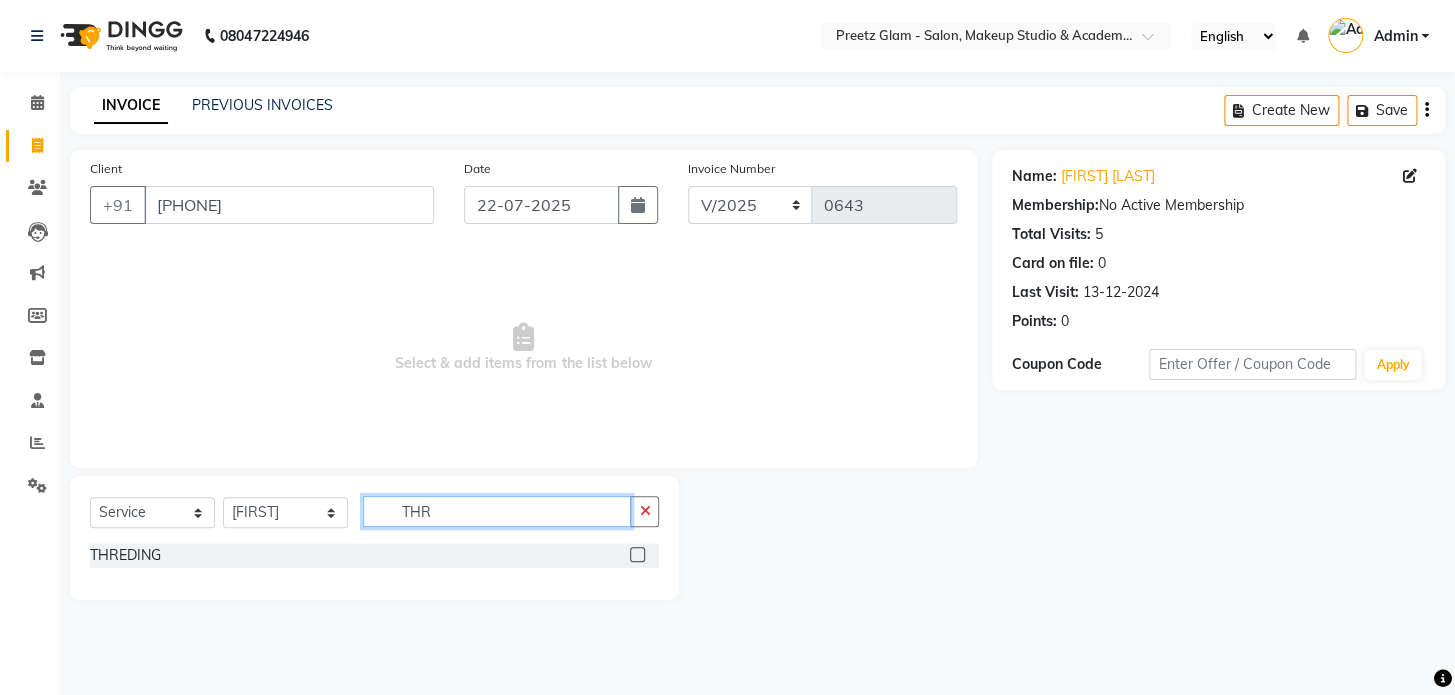 type on "THR" 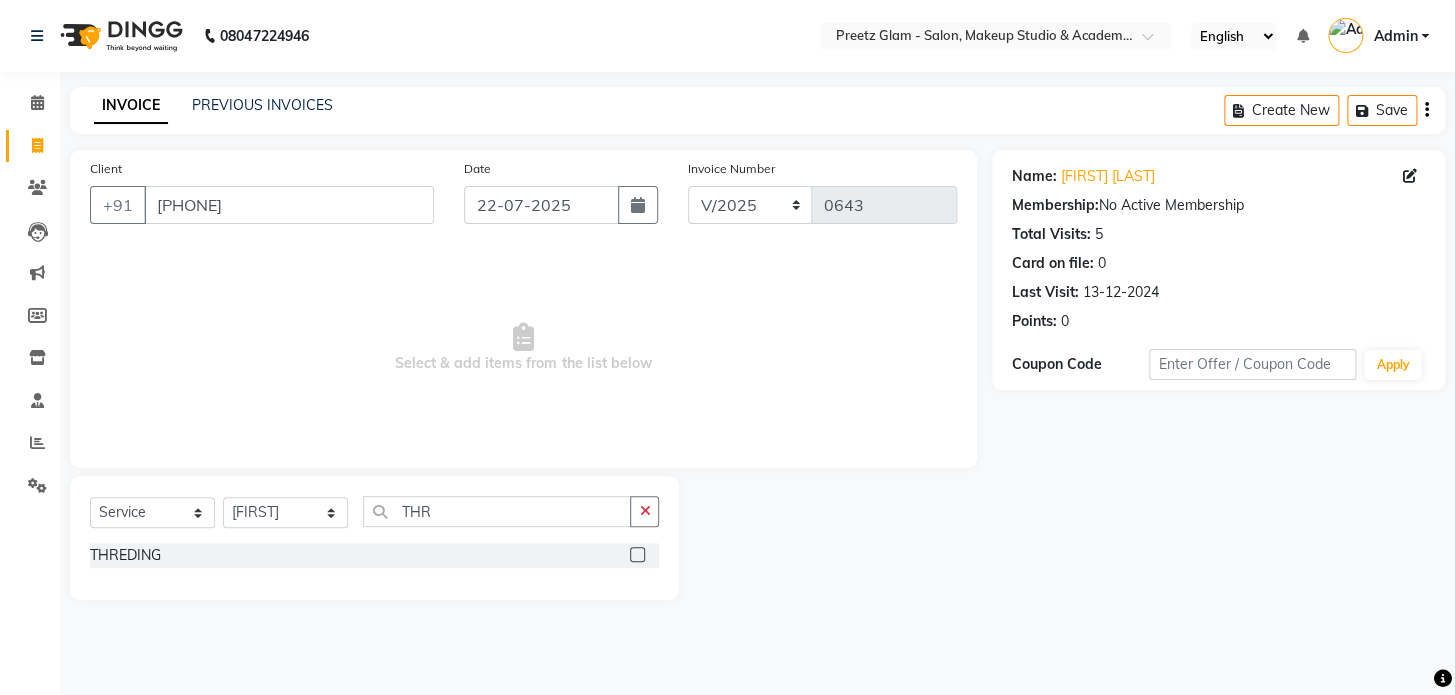 click 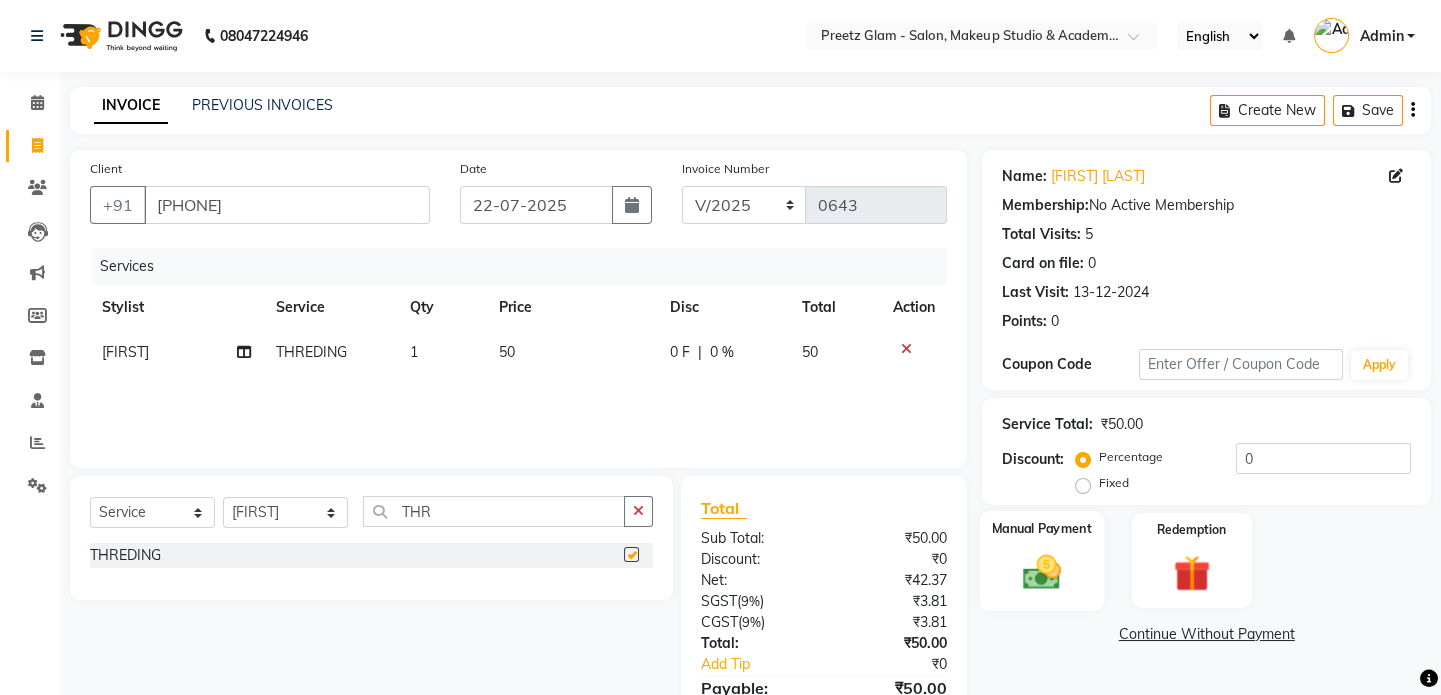 checkbox on "false" 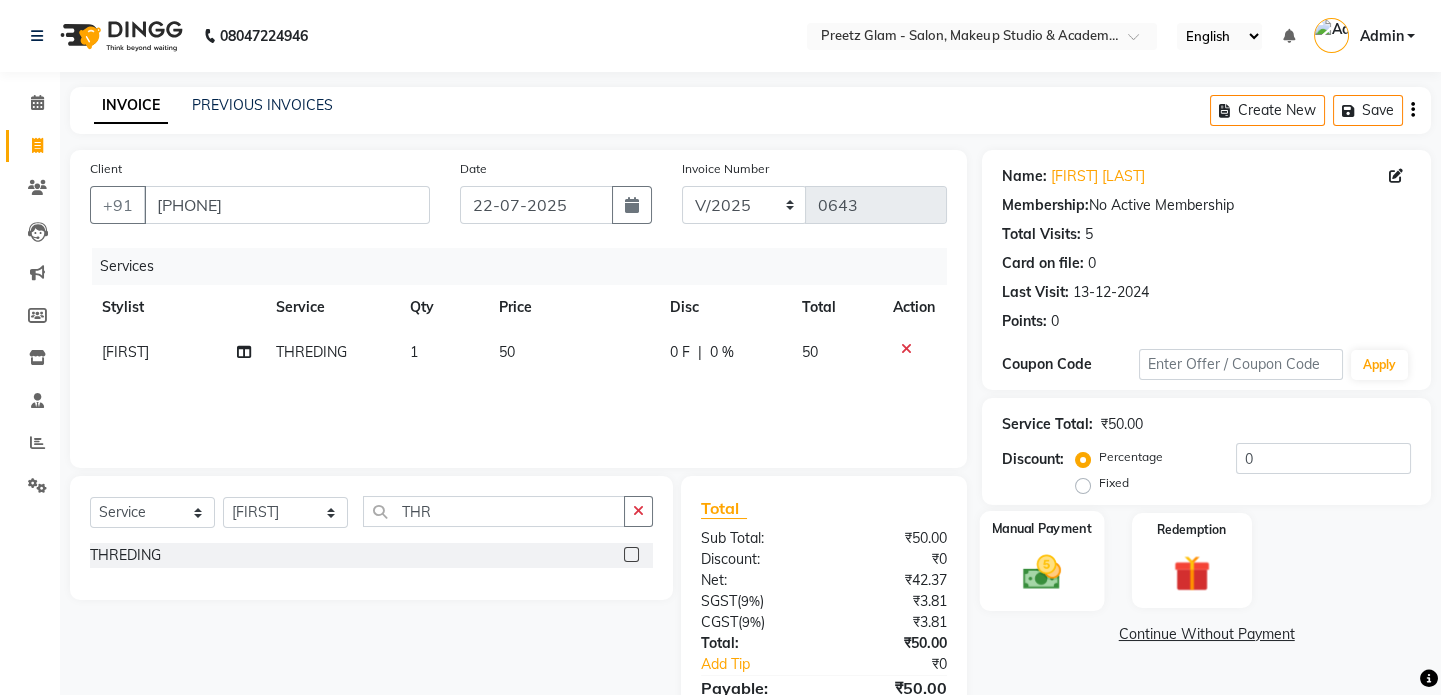 click on "Manual Payment" 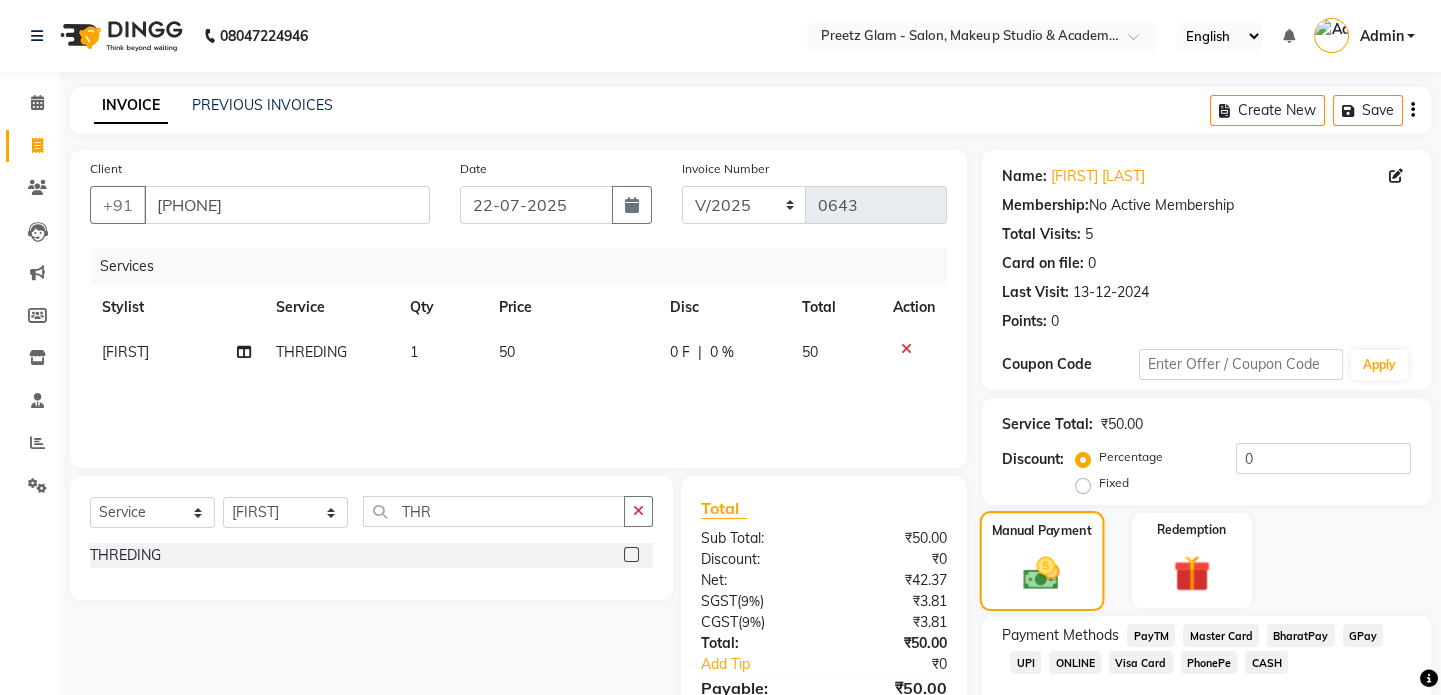 scroll, scrollTop: 111, scrollLeft: 0, axis: vertical 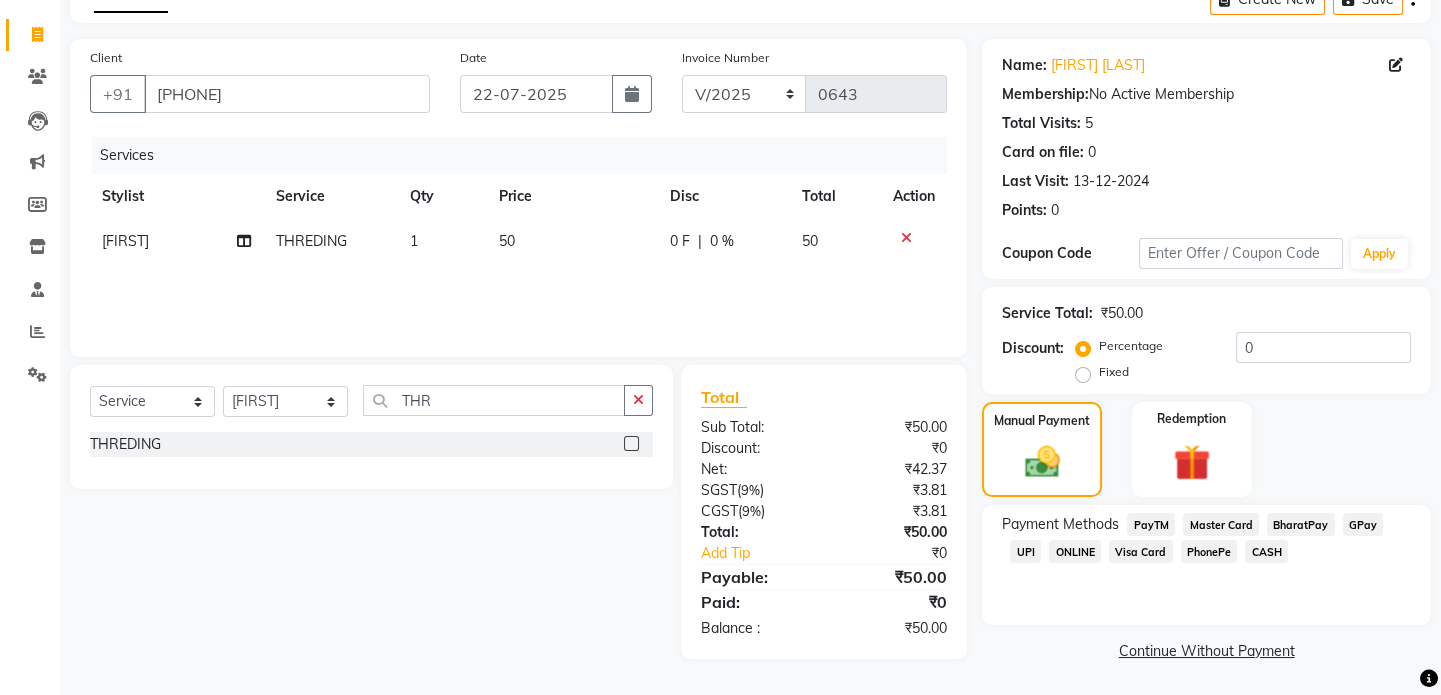 click on "CASH" 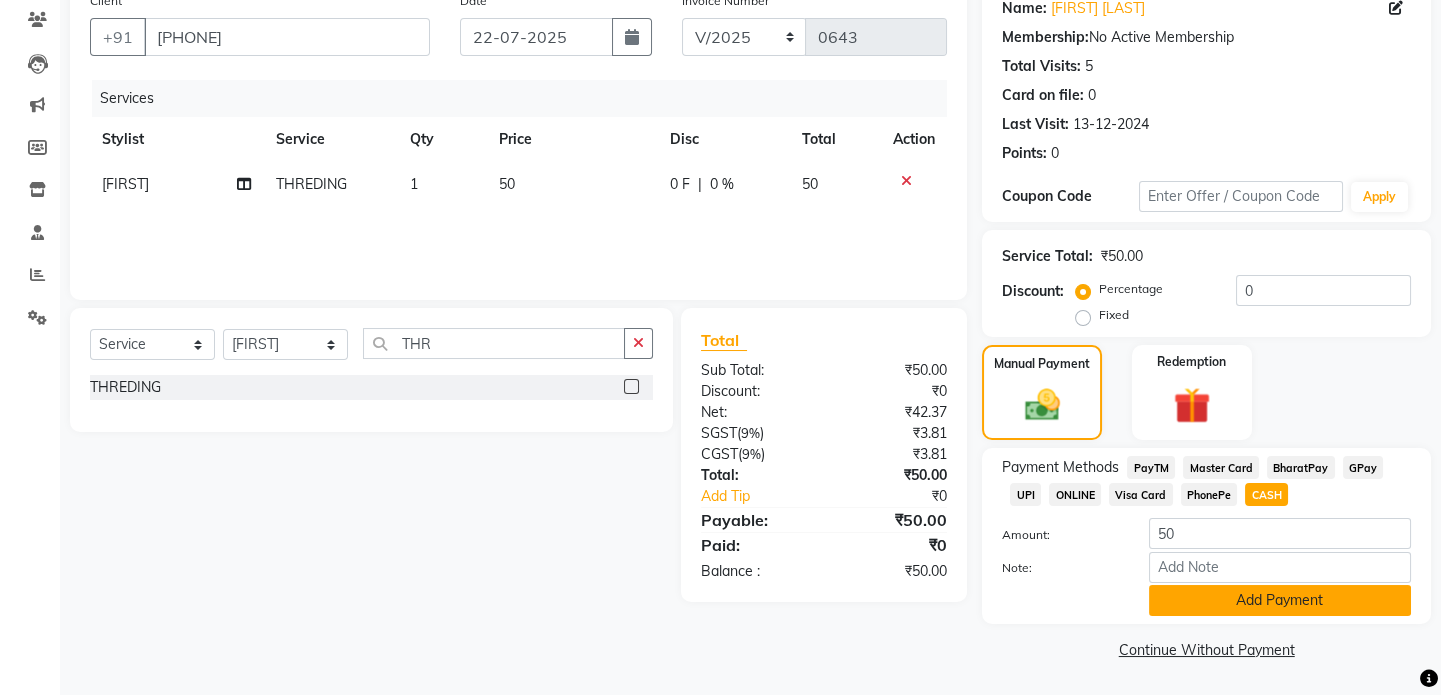 click on "Add Payment" 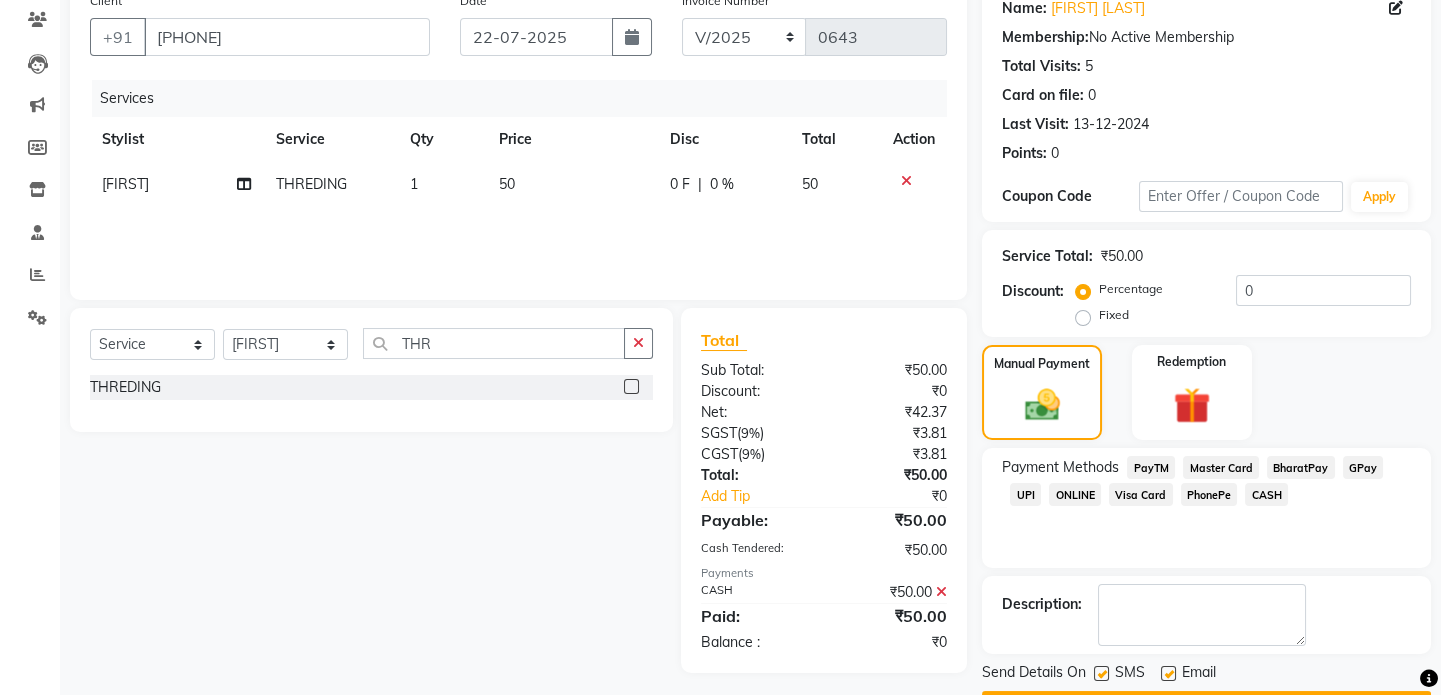 scroll, scrollTop: 223, scrollLeft: 0, axis: vertical 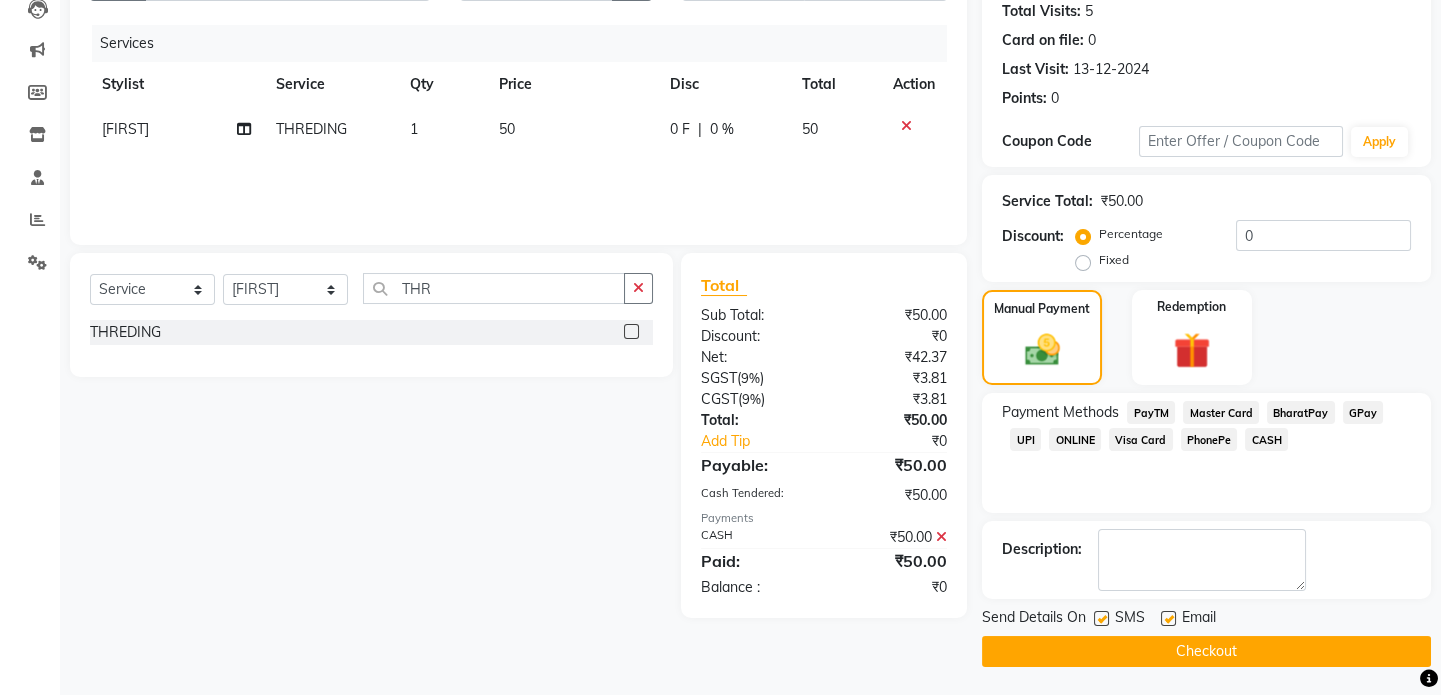 click on "Checkout" 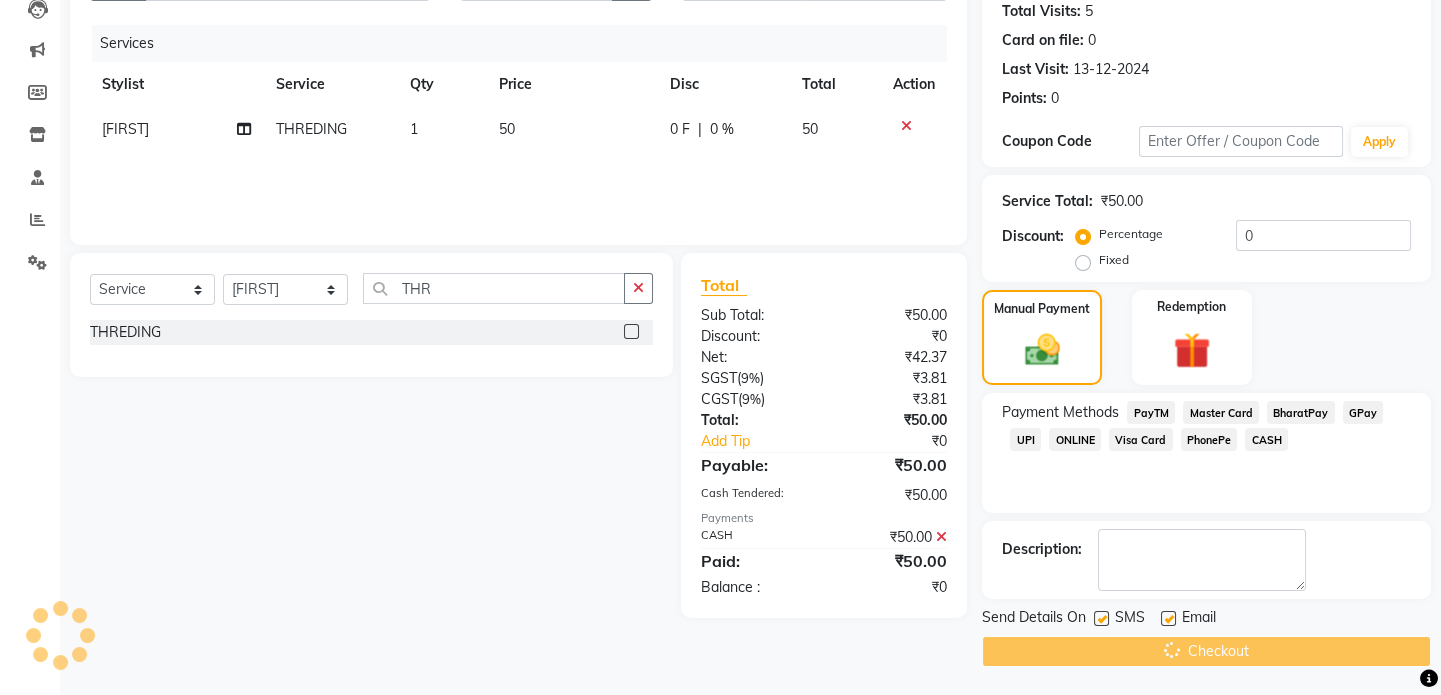 scroll, scrollTop: 0, scrollLeft: 0, axis: both 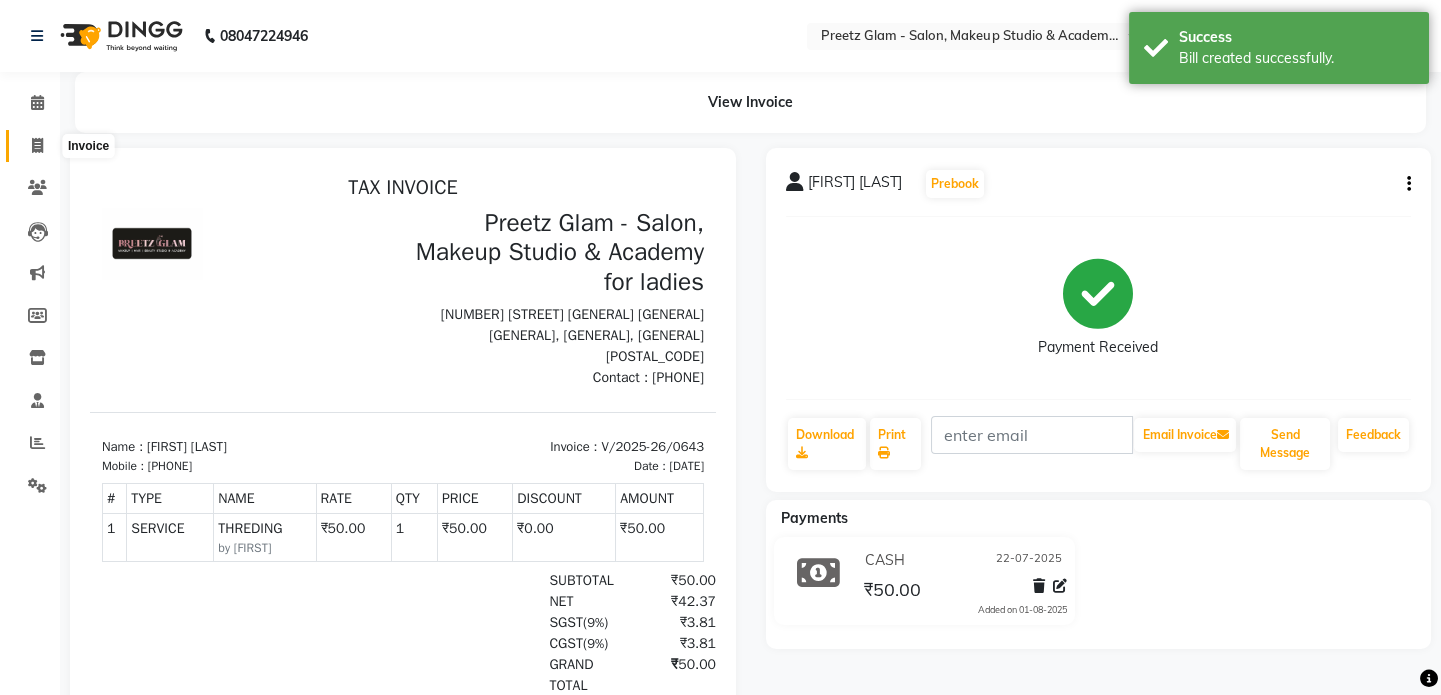 click 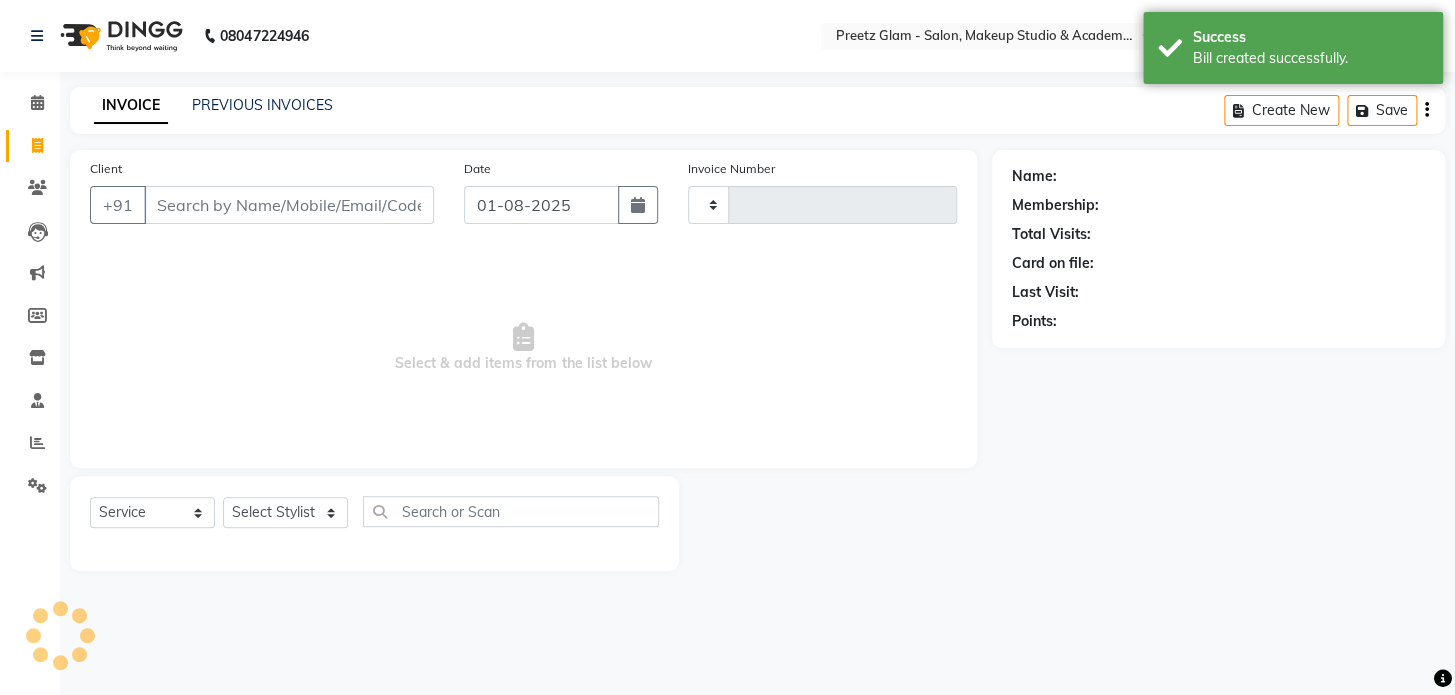 type on "0644" 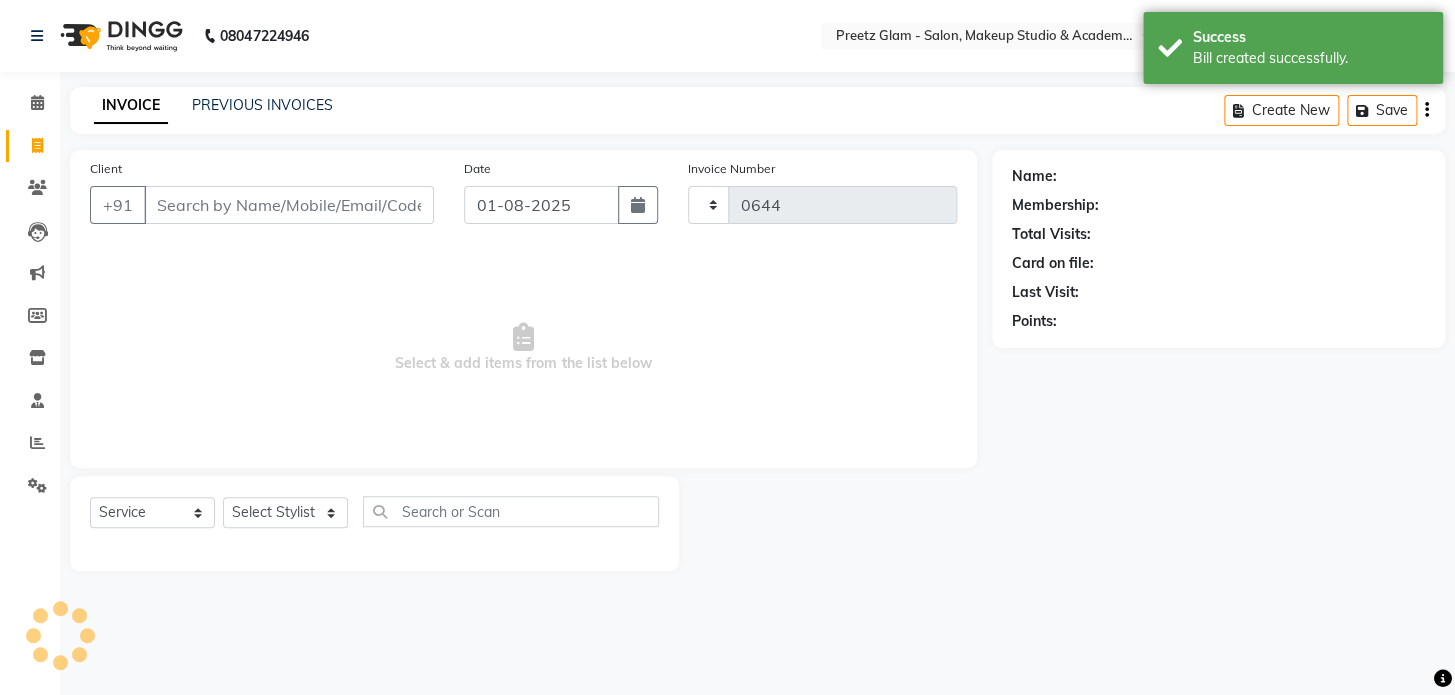 select on "4263" 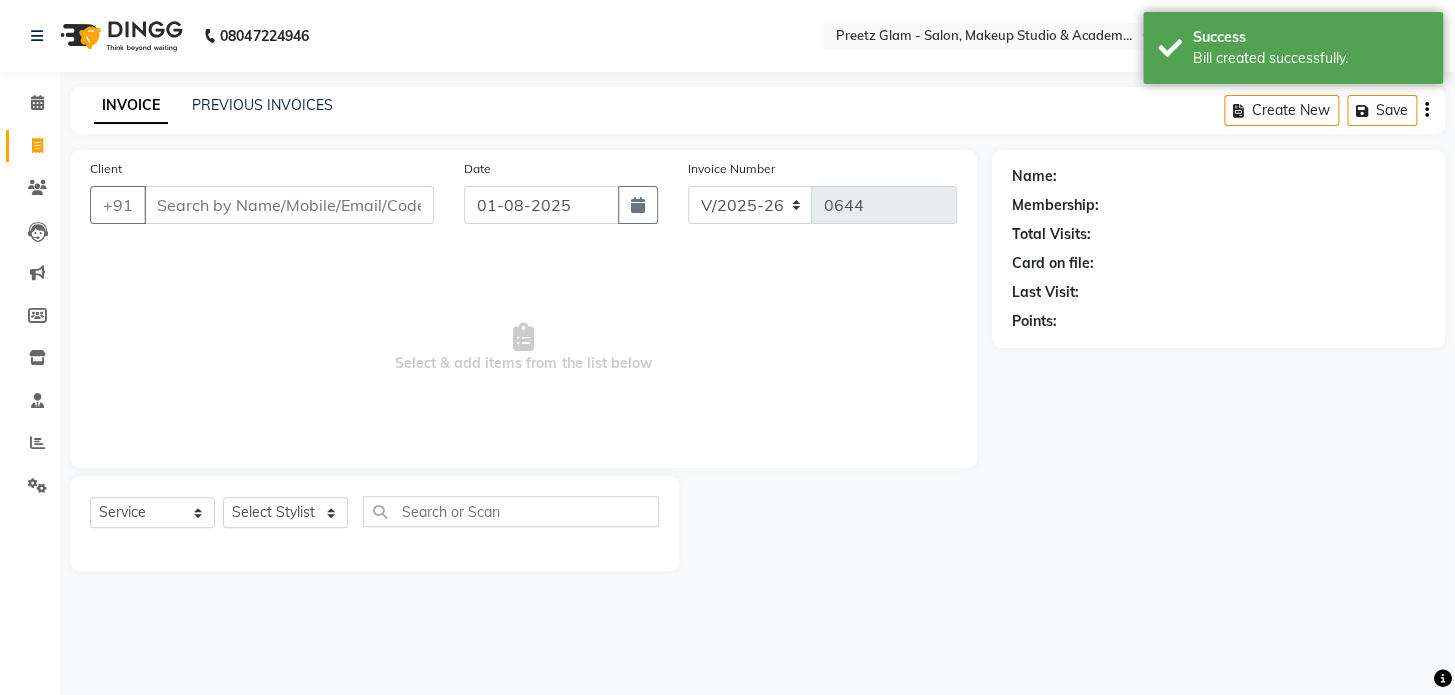 click on "Date 01-08-2025" 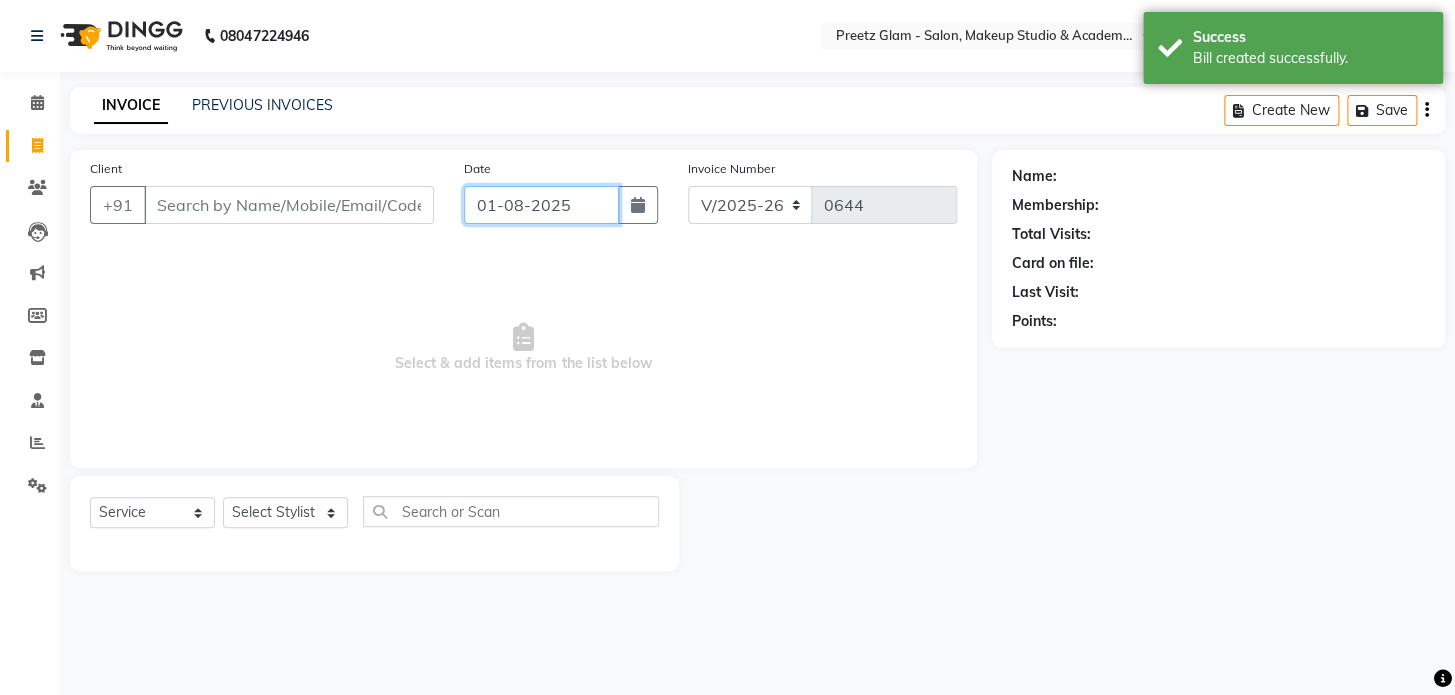 click on "01-08-2025" 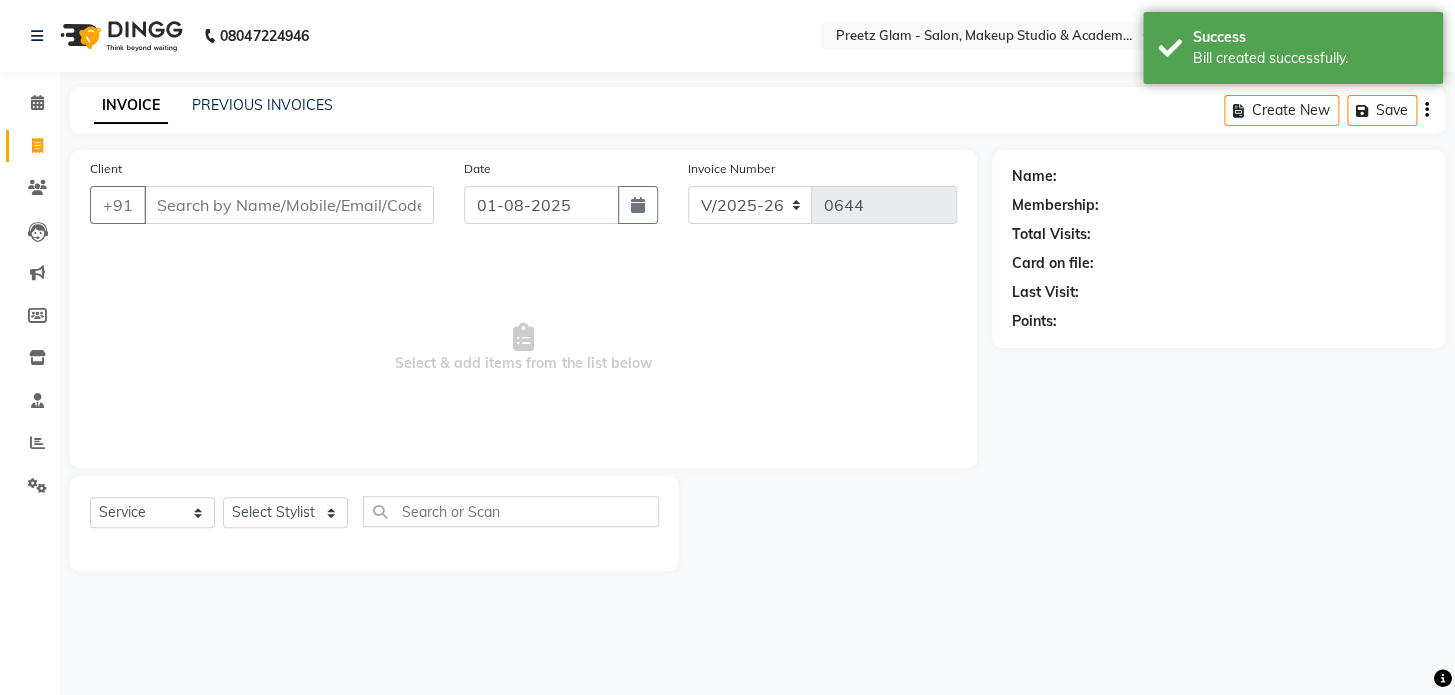 select on "8" 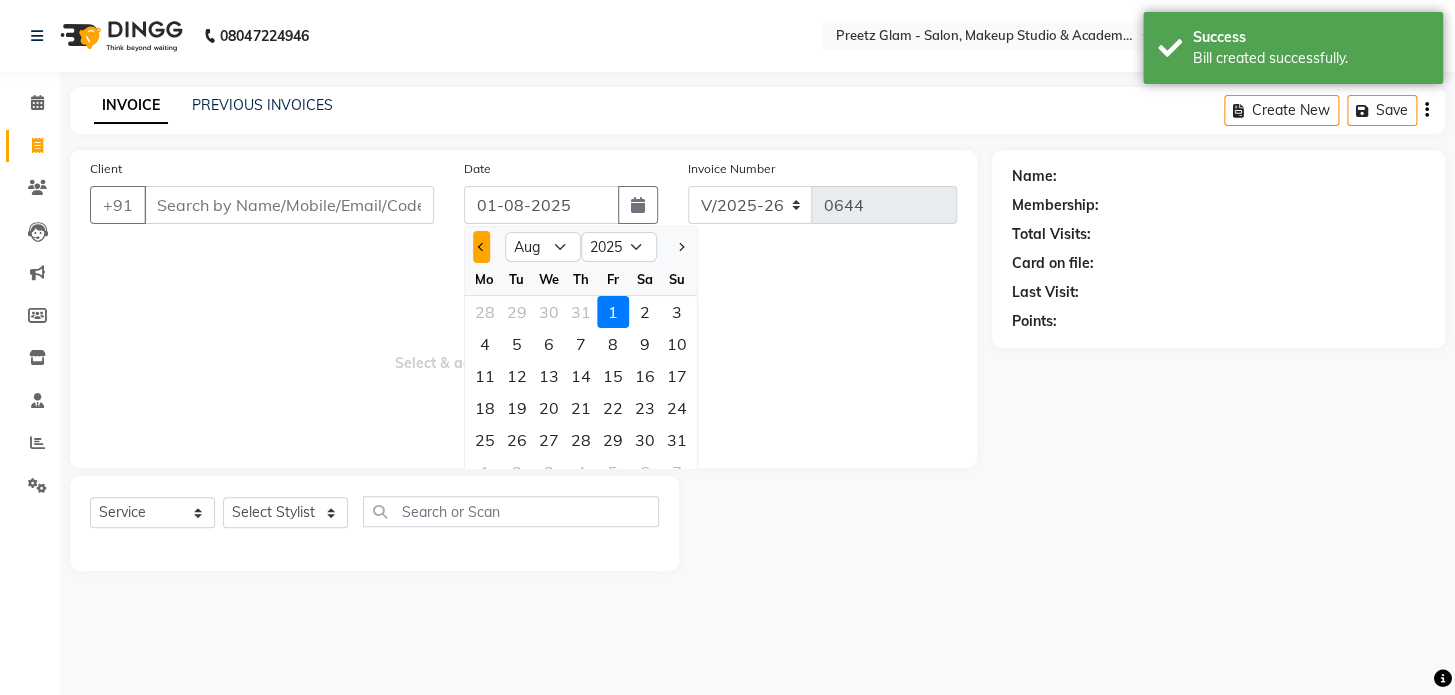 click 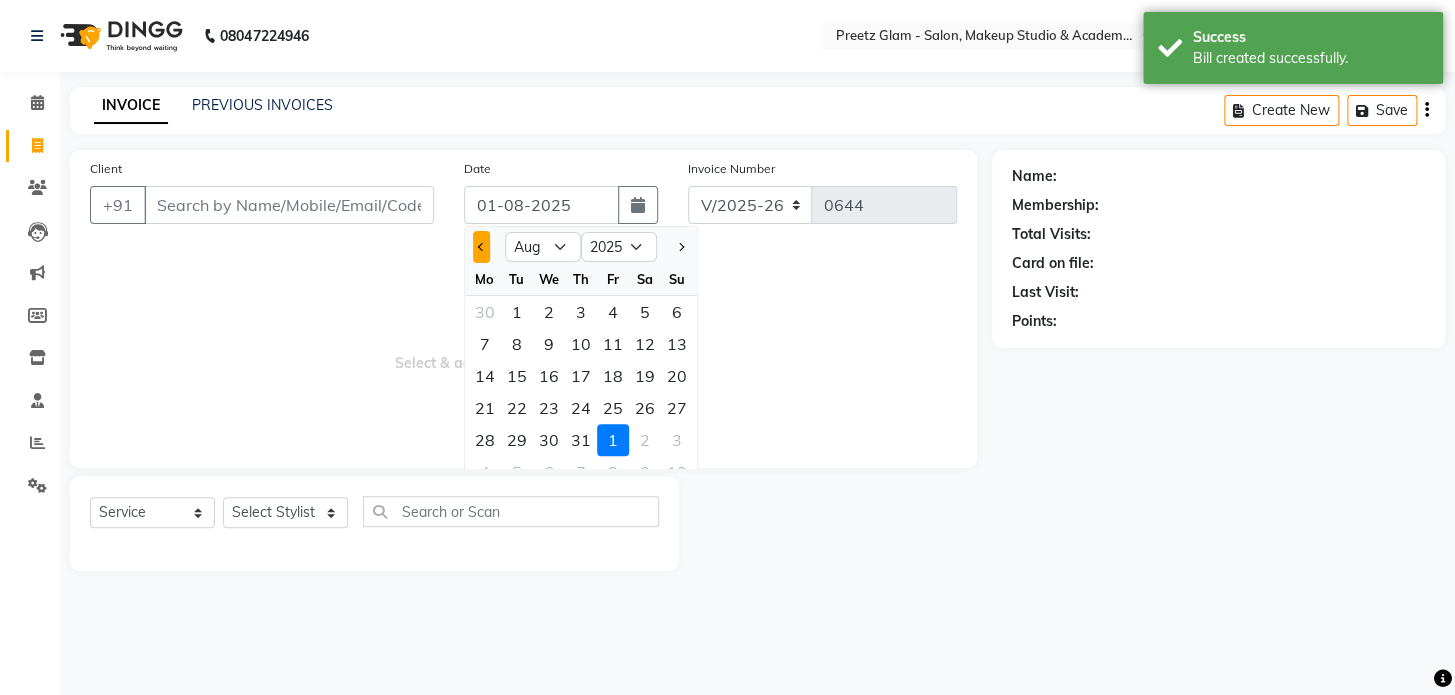 select on "7" 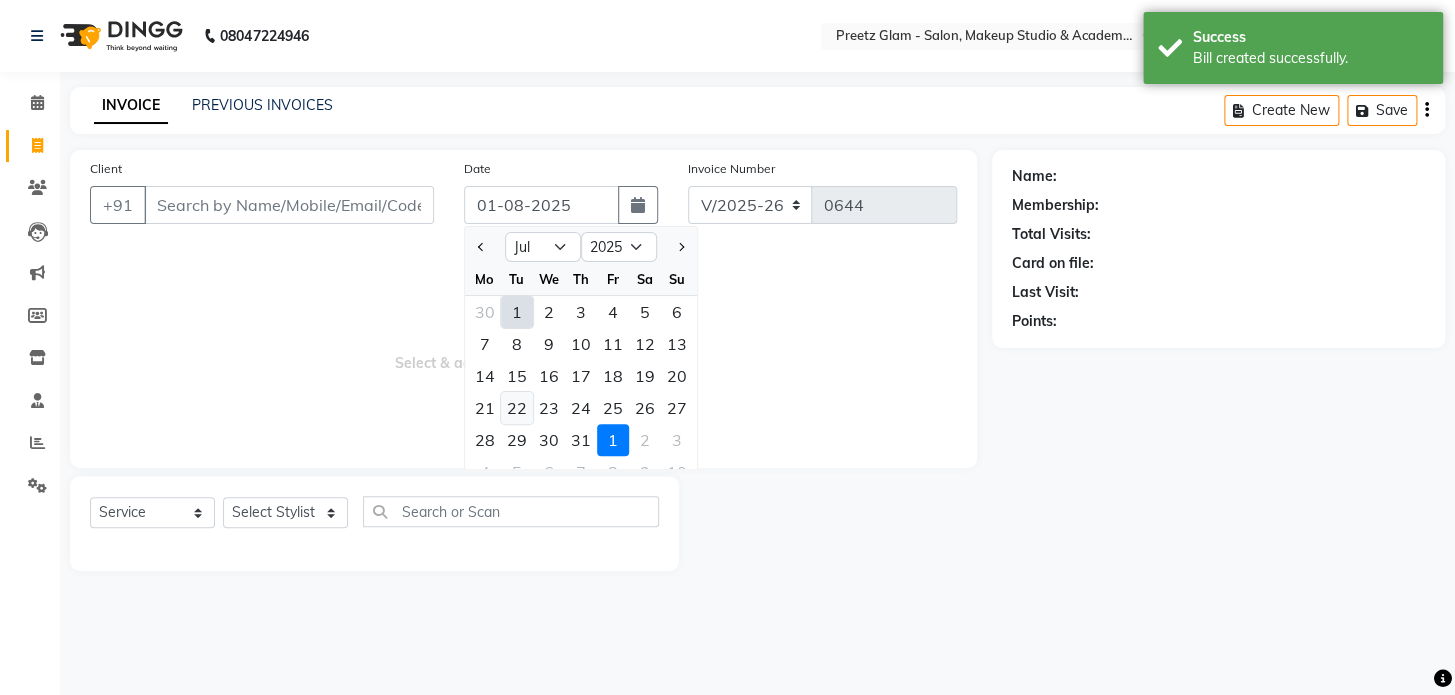 click on "22" 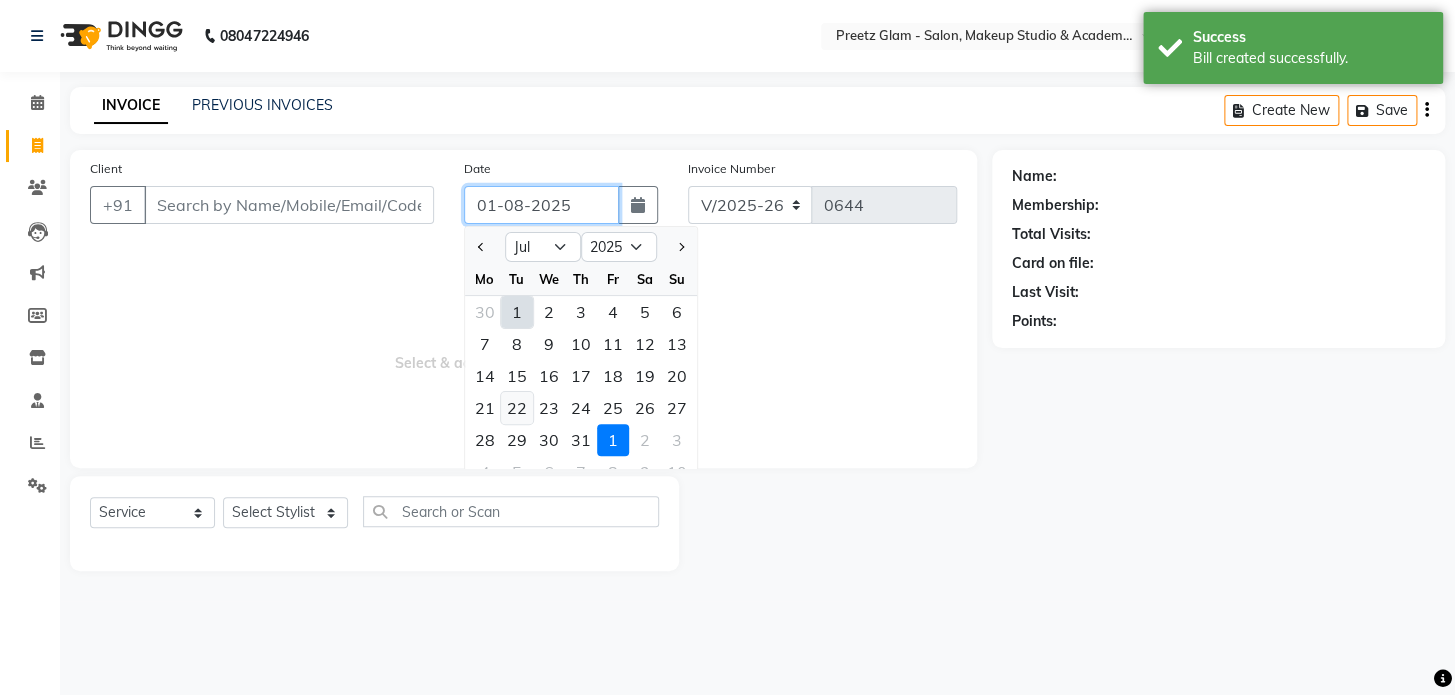type on "22-07-2025" 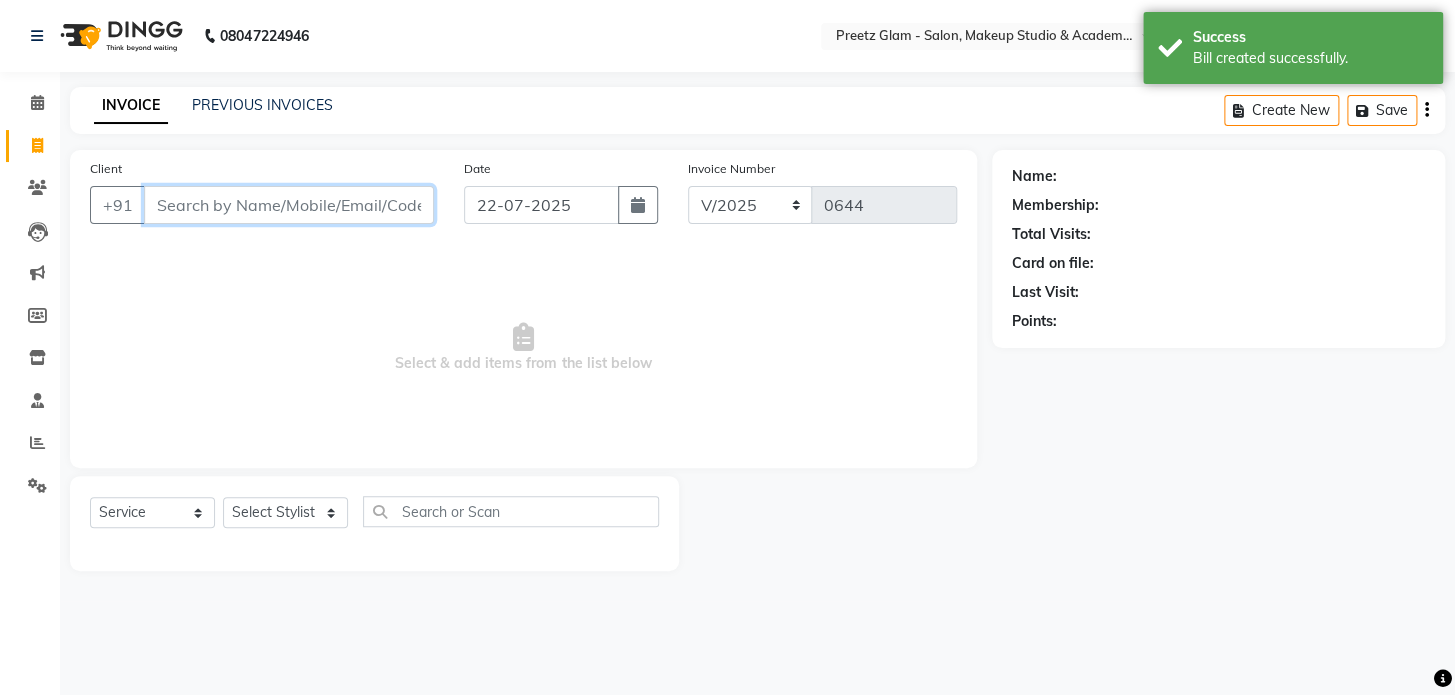 click on "Client" at bounding box center (289, 205) 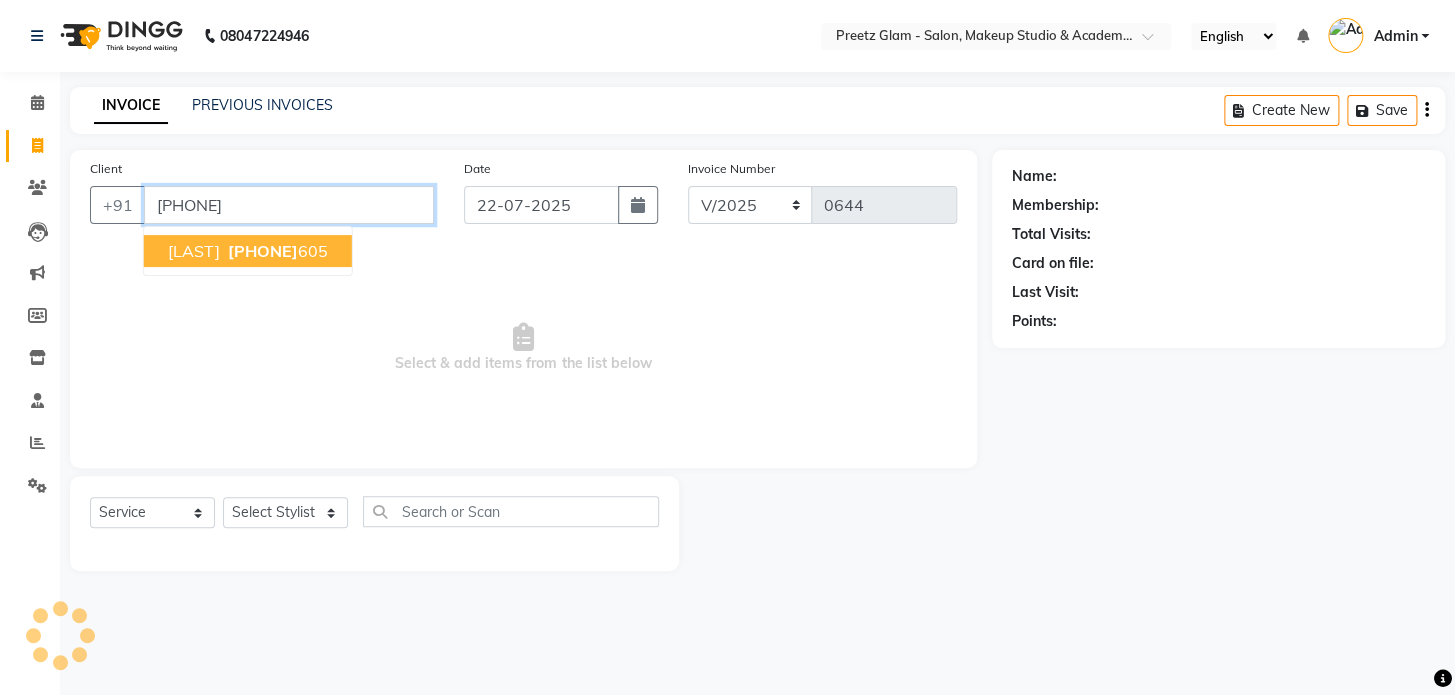 type on "[PHONE]" 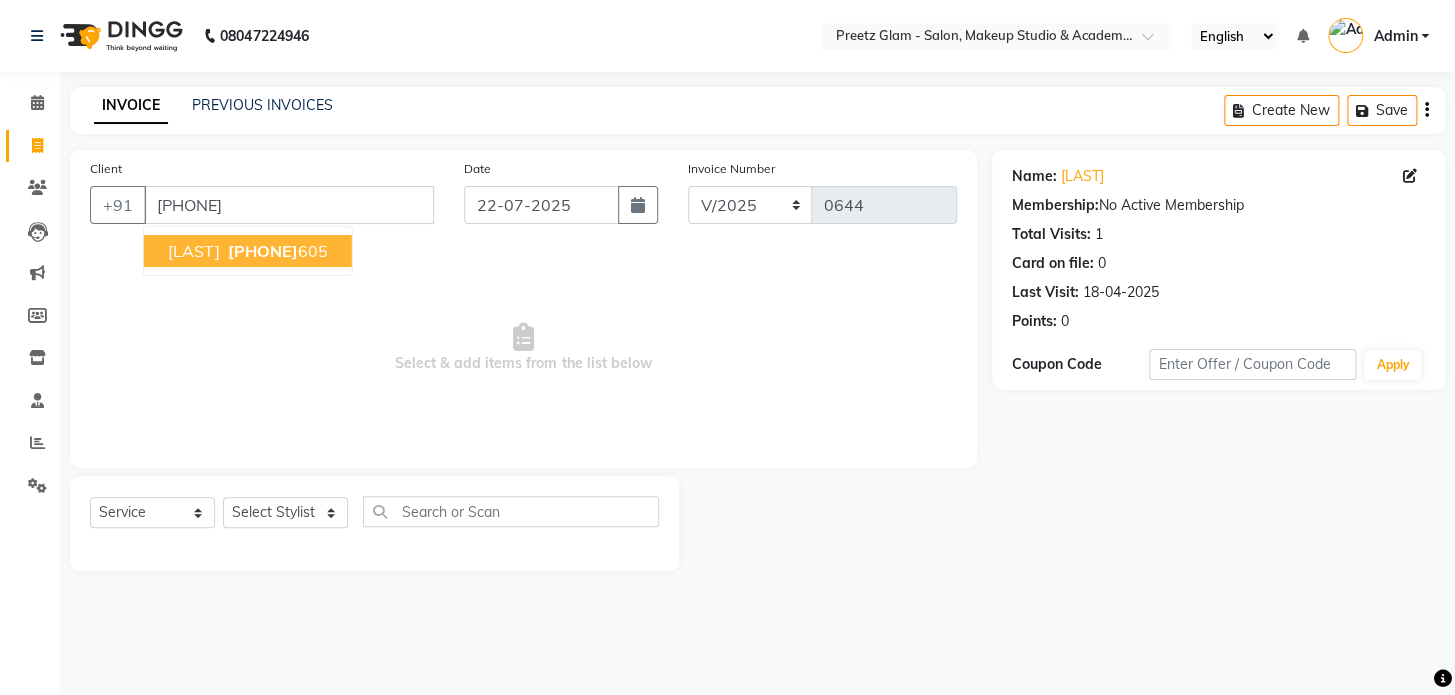 click on "[PHONE]" at bounding box center [276, 251] 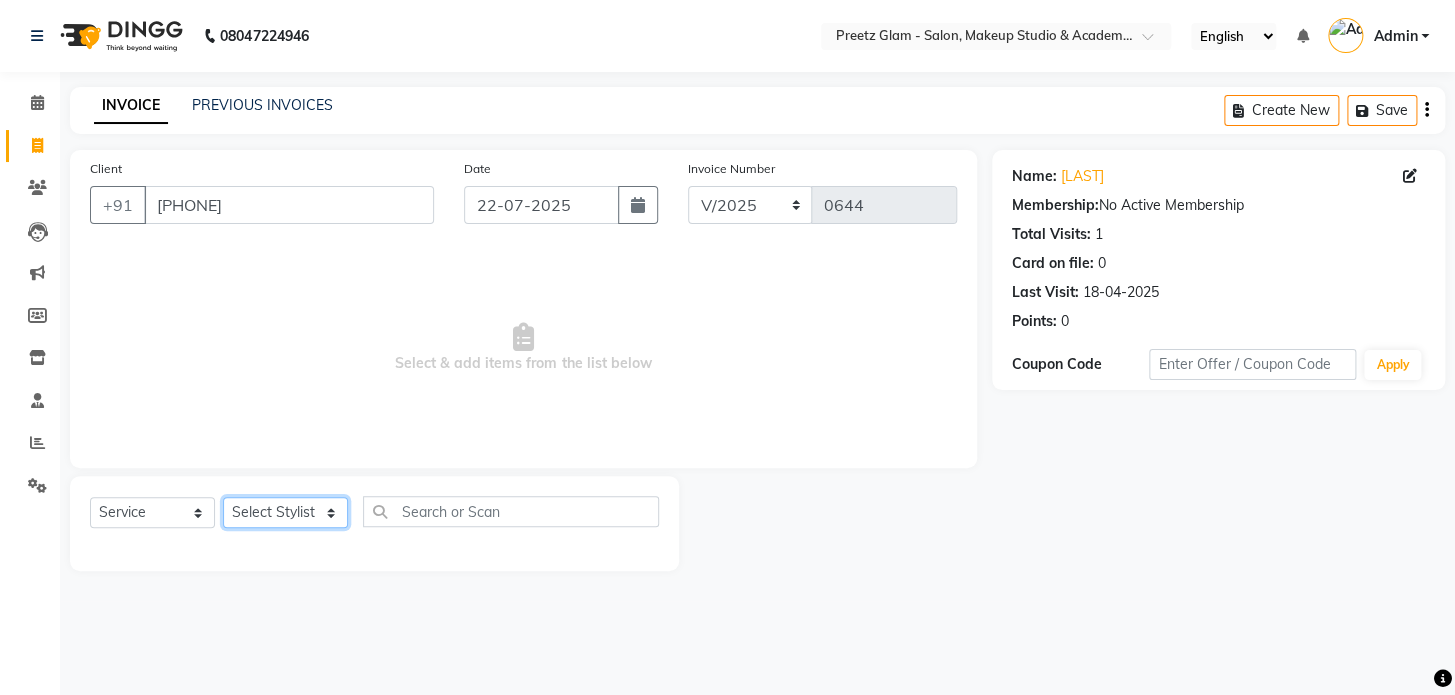 click on "Select Stylist [FIRST] [FIRST] [FIRST] [FIRST] [FIRST]" 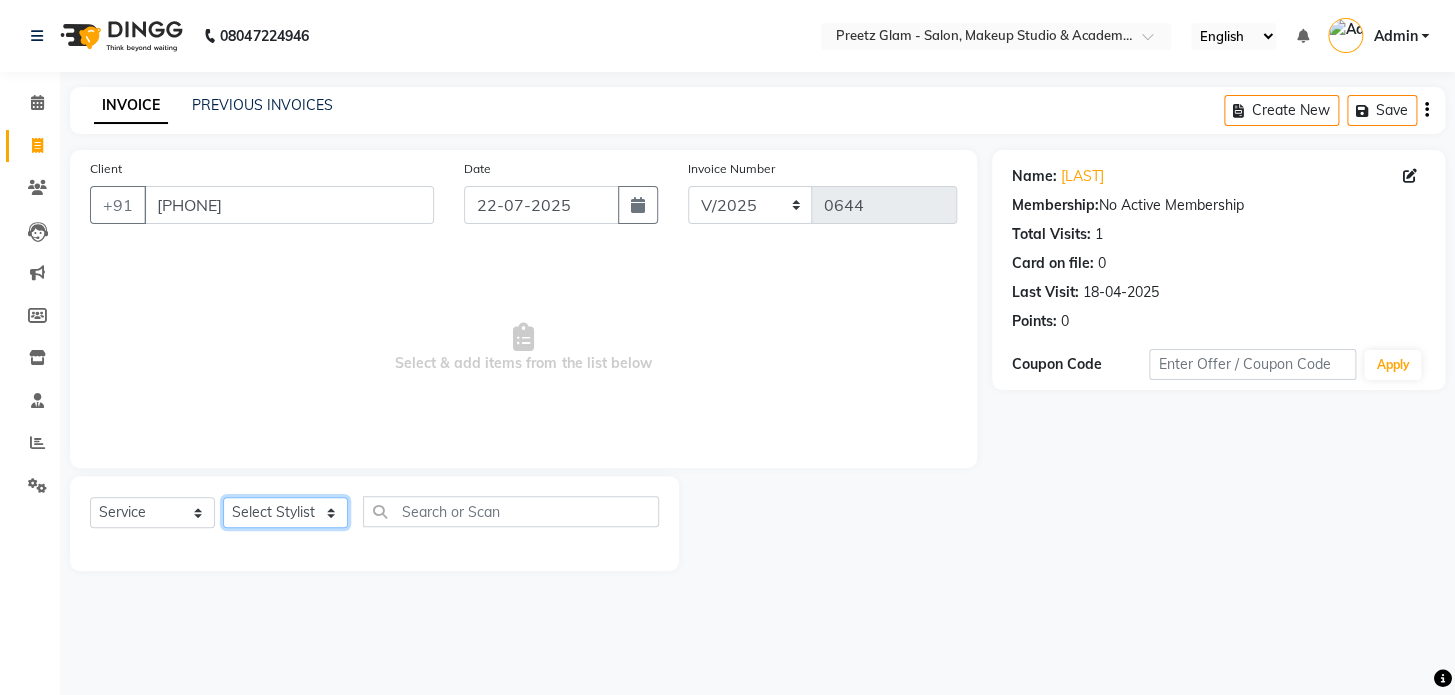 select on "49321" 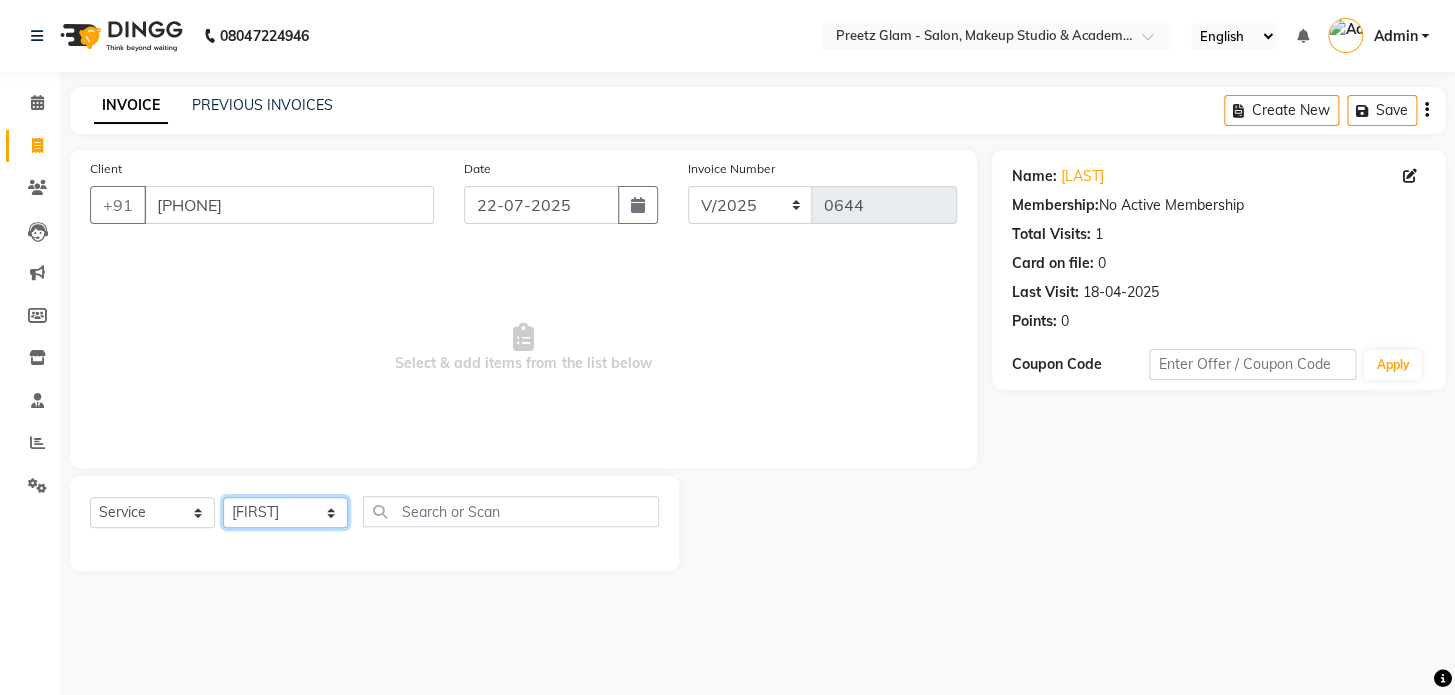 click on "Select Stylist [FIRST] [FIRST] [FIRST] [FIRST] [FIRST]" 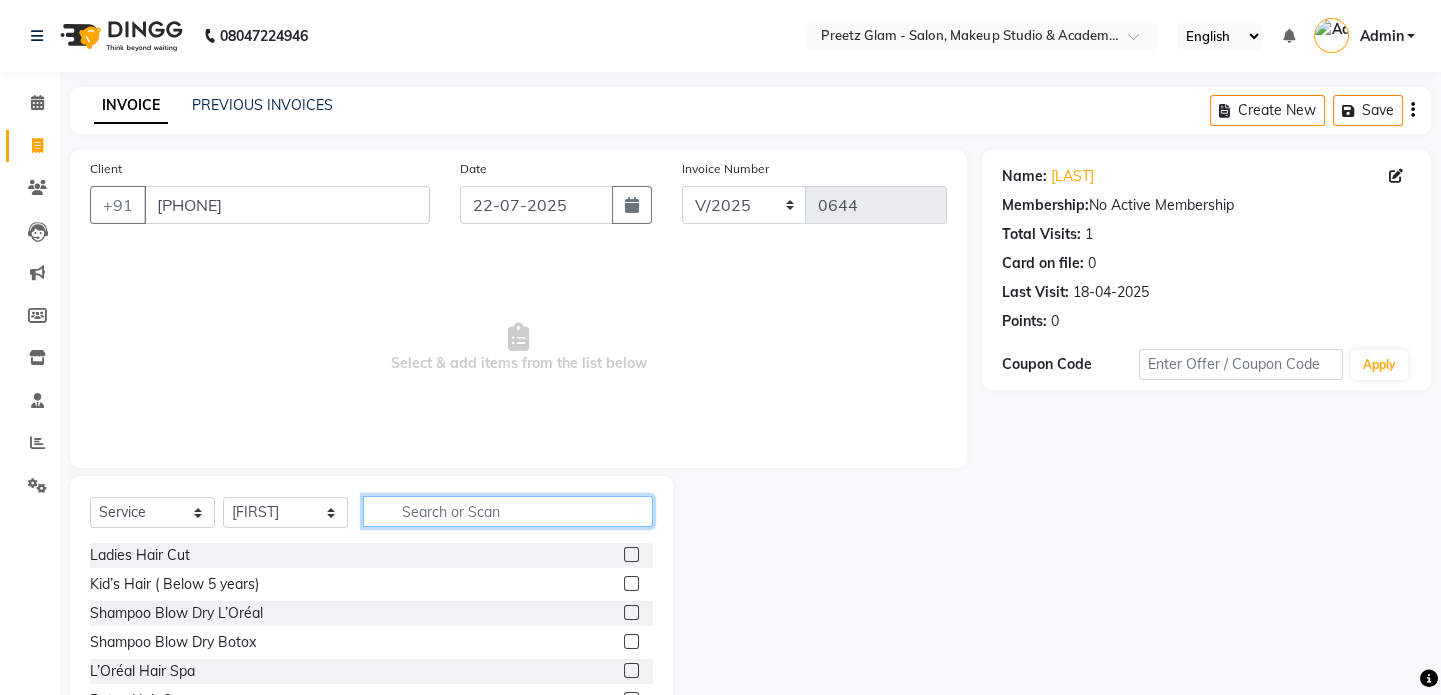 click 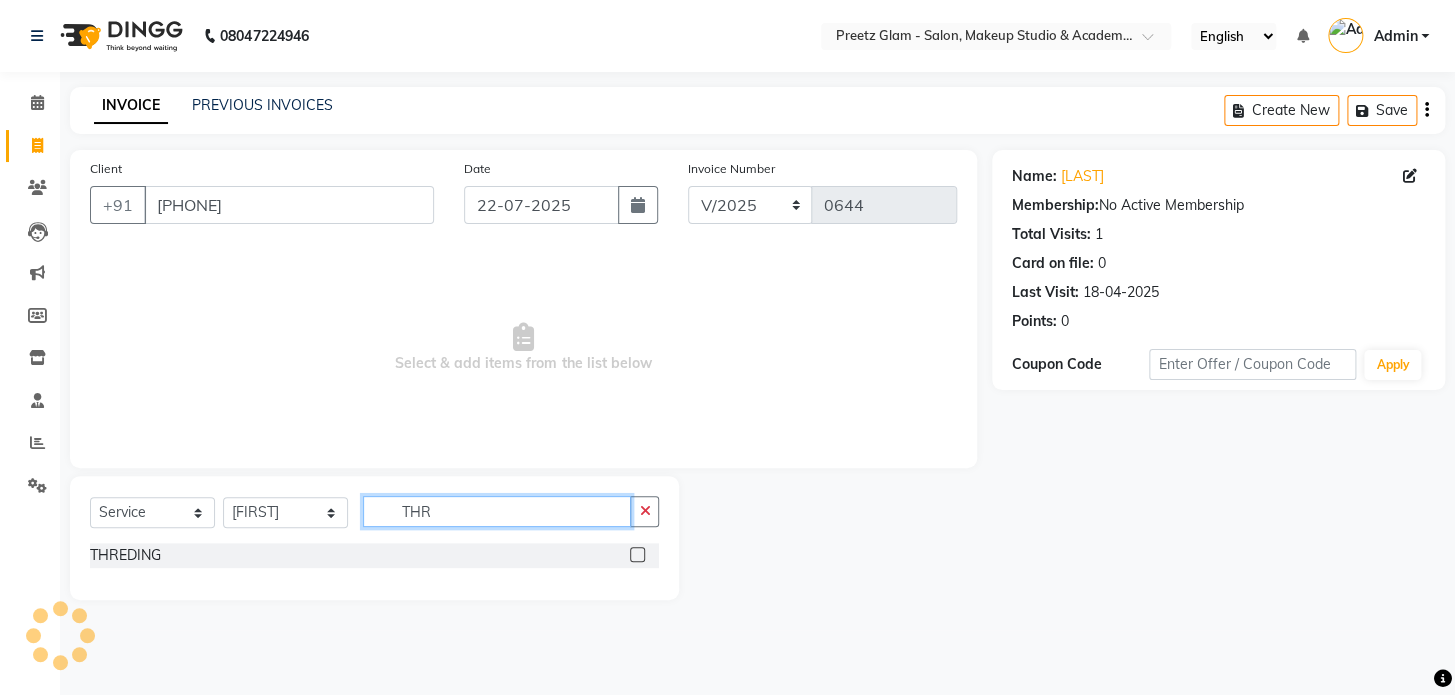type on "THR" 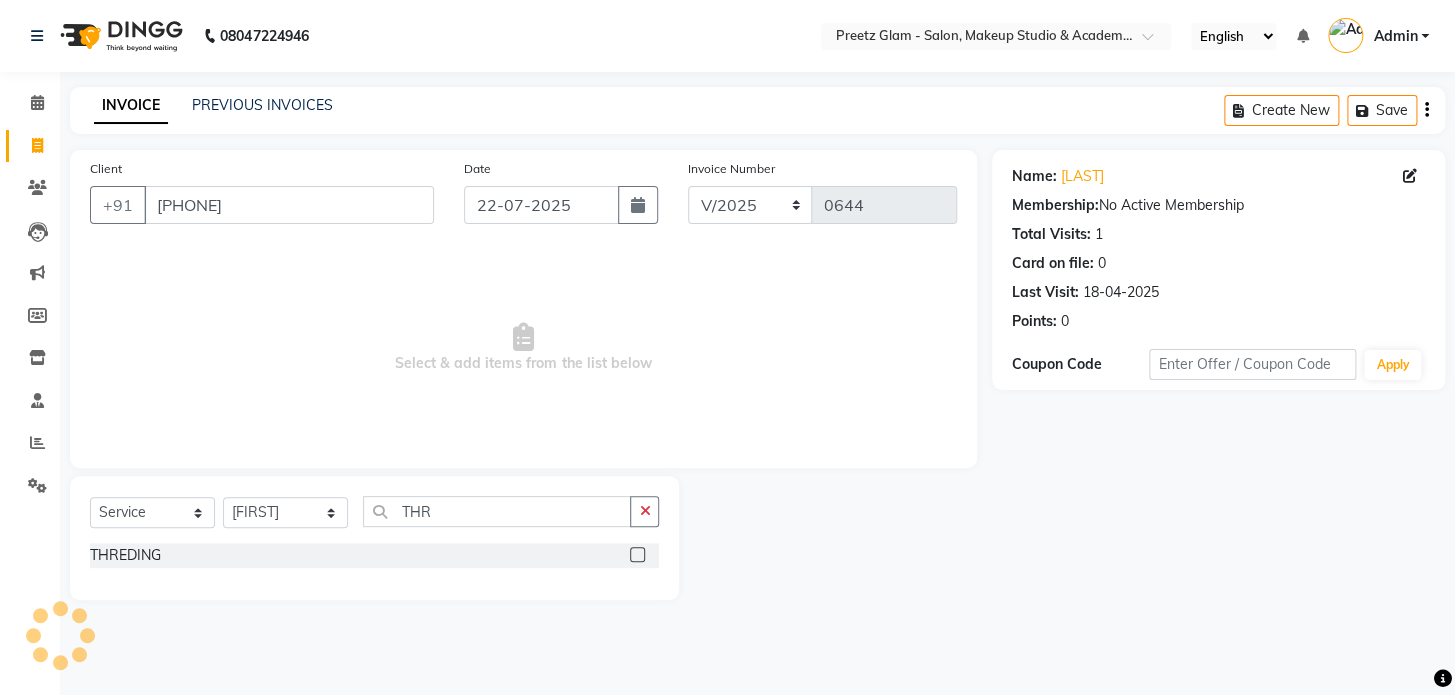 click 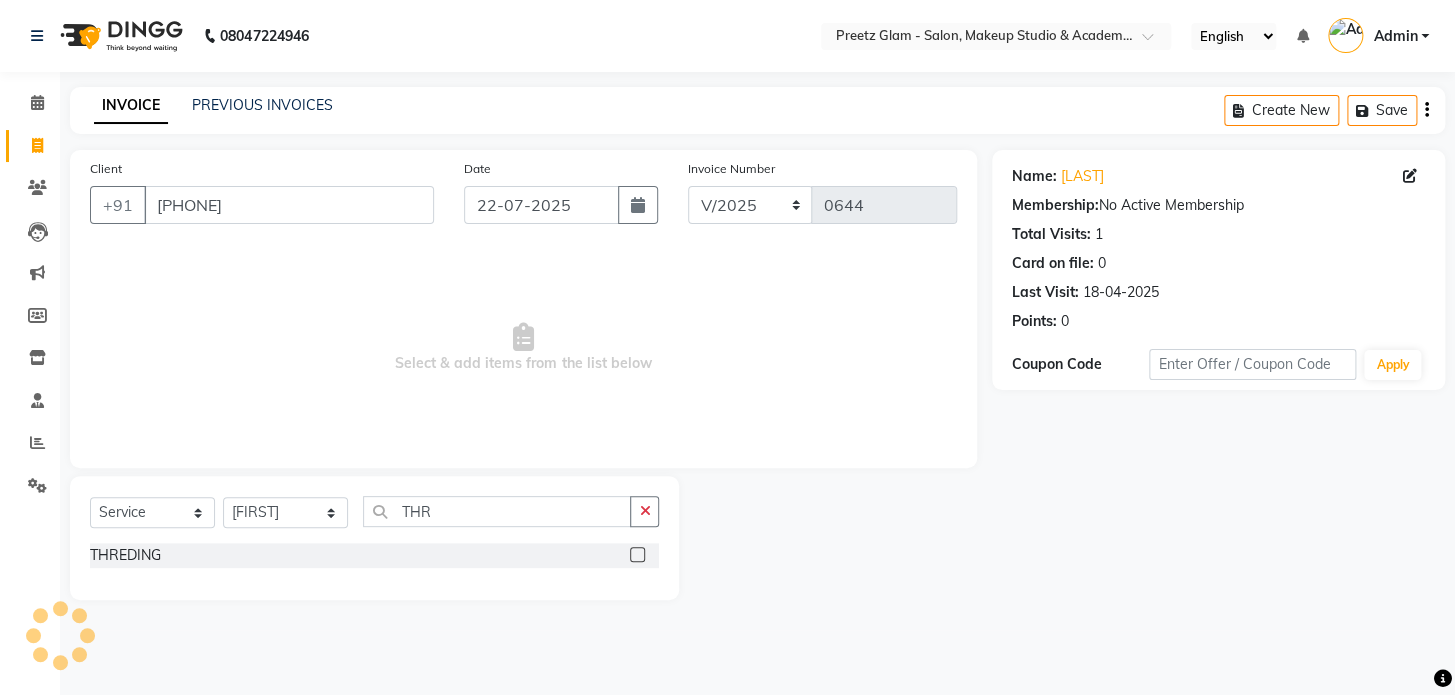 click at bounding box center [636, 555] 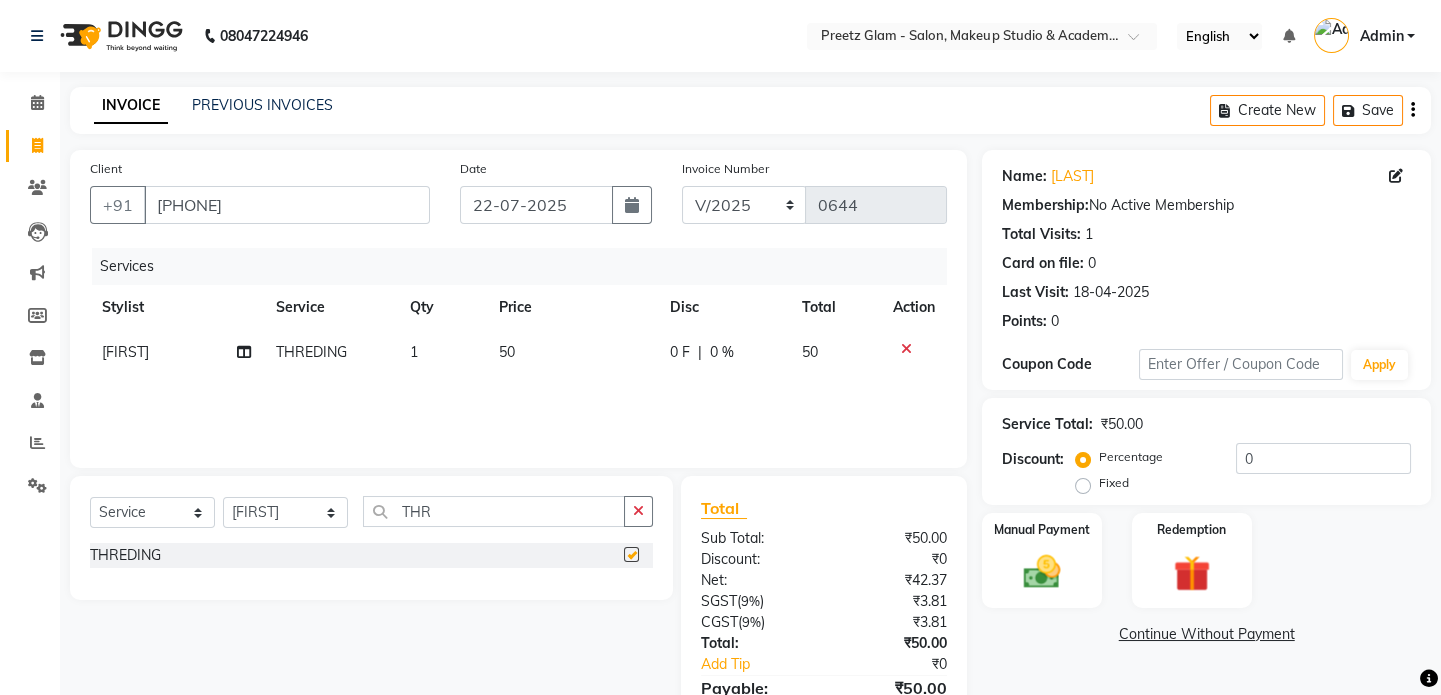 checkbox on "false" 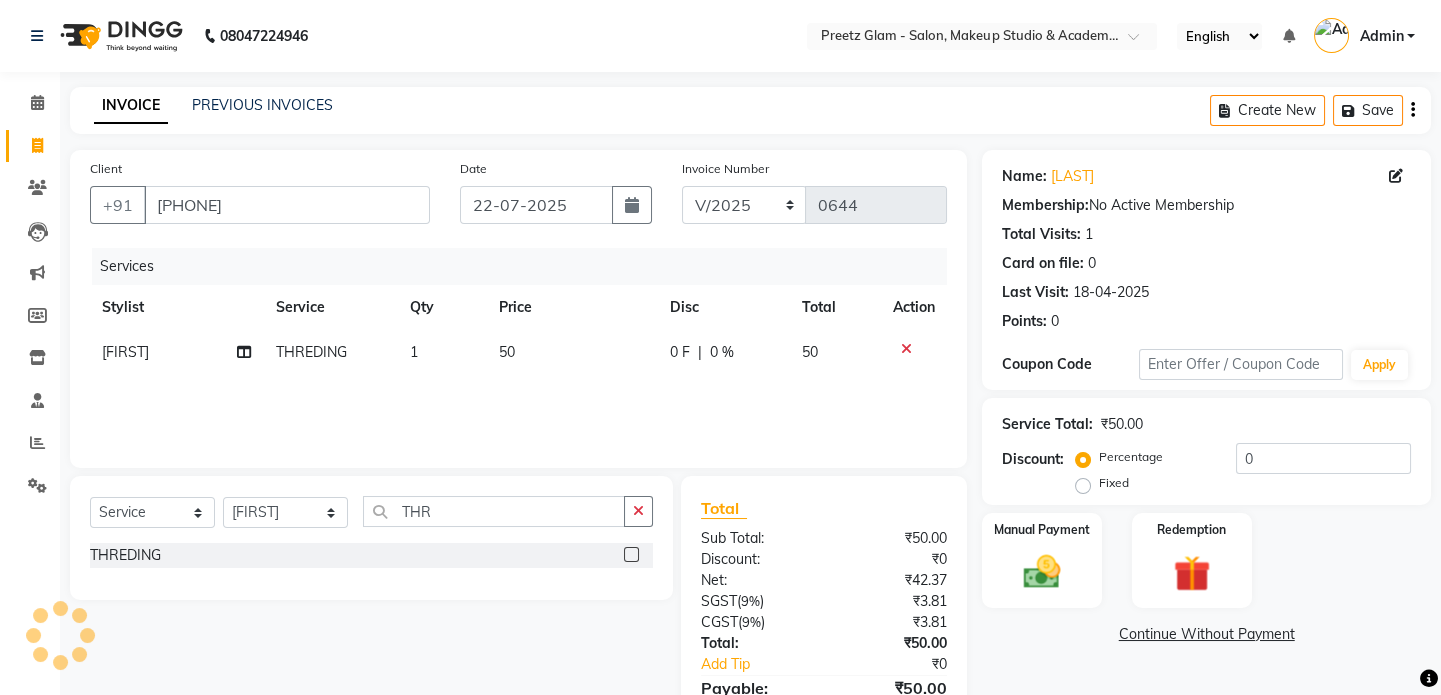 click on "50" 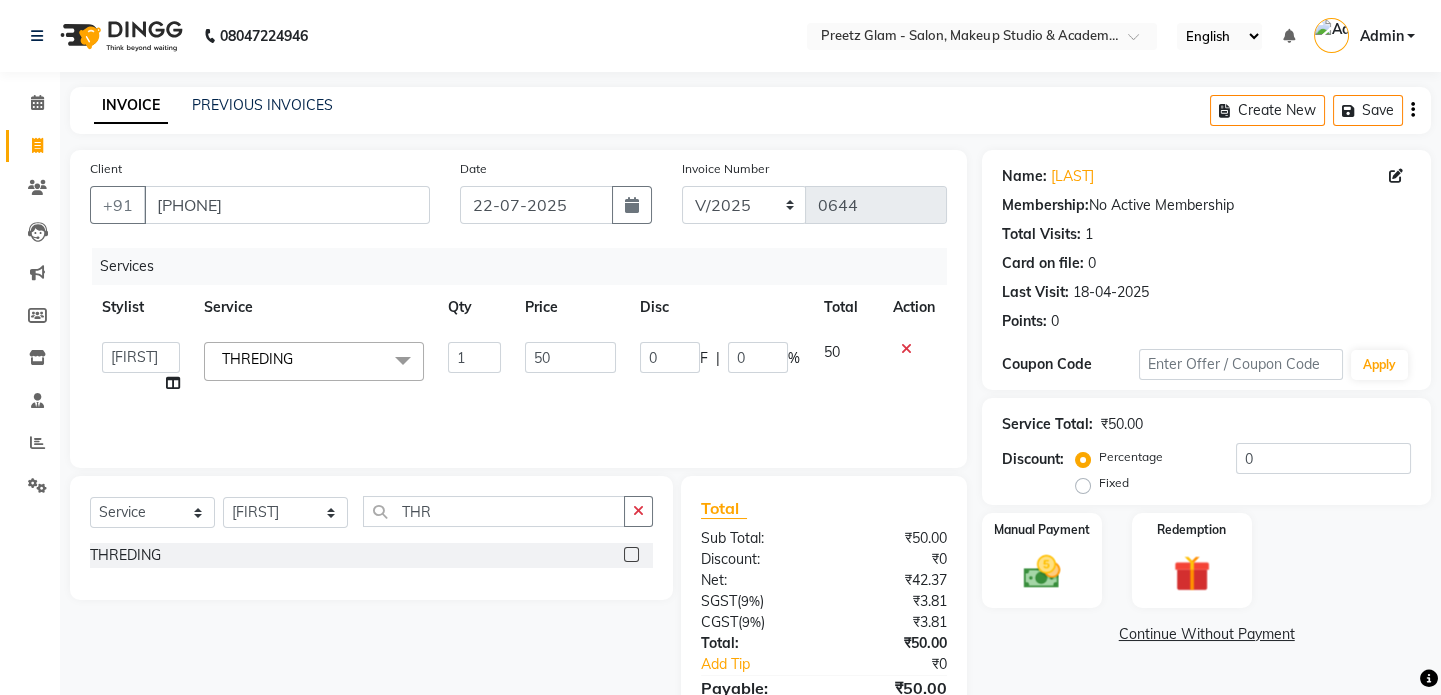 click on "50" 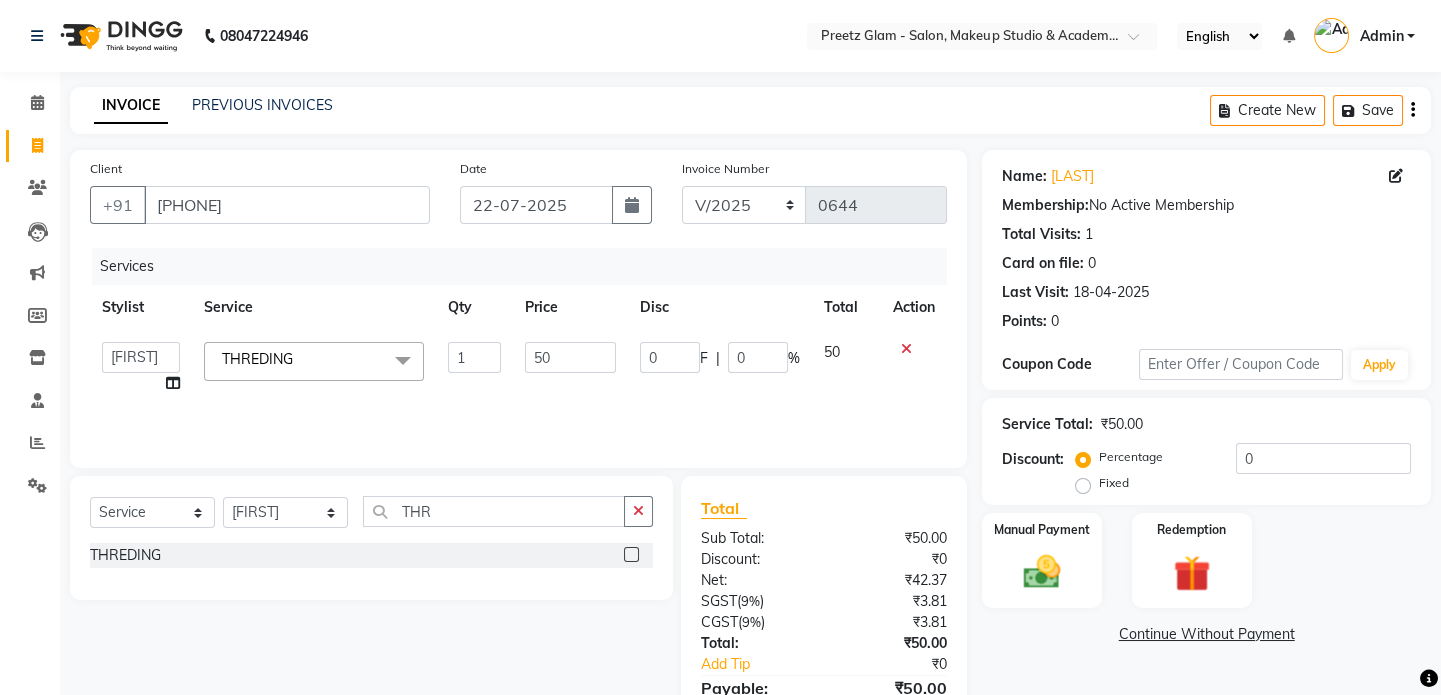 type on "5" 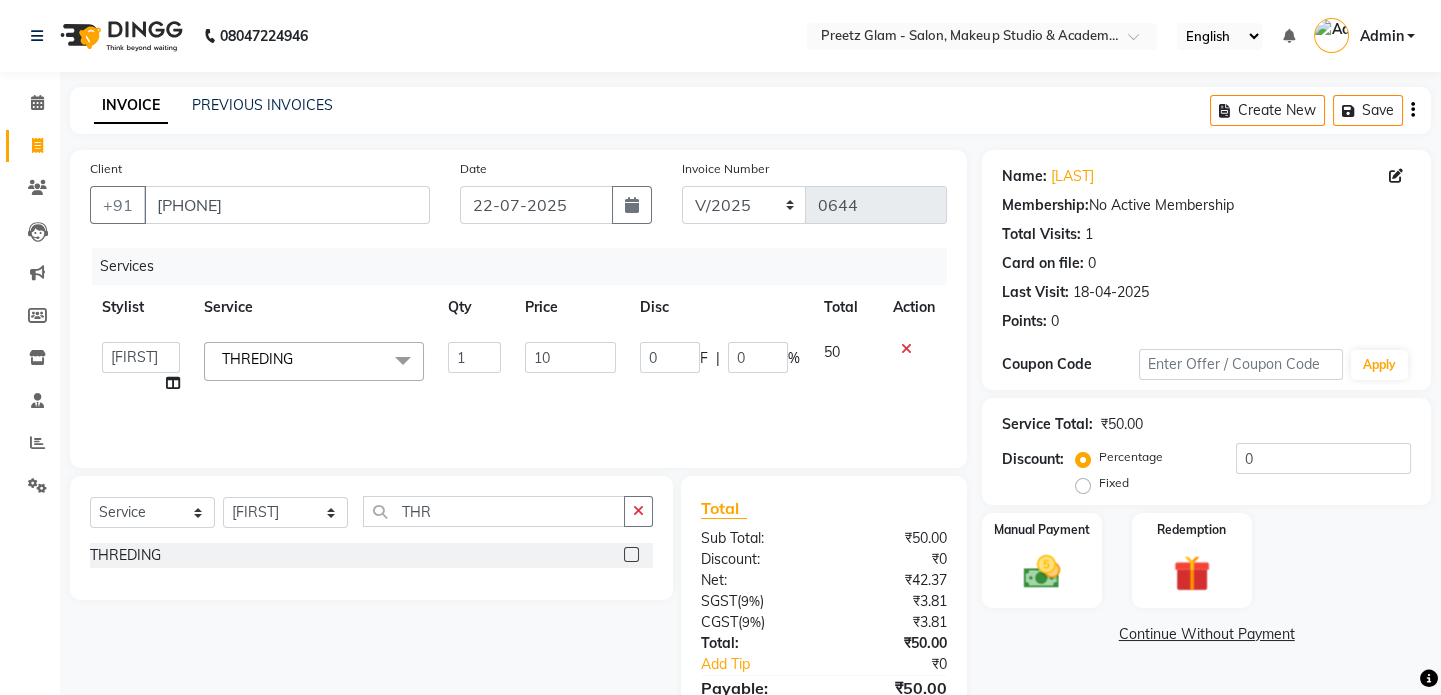 type on "100" 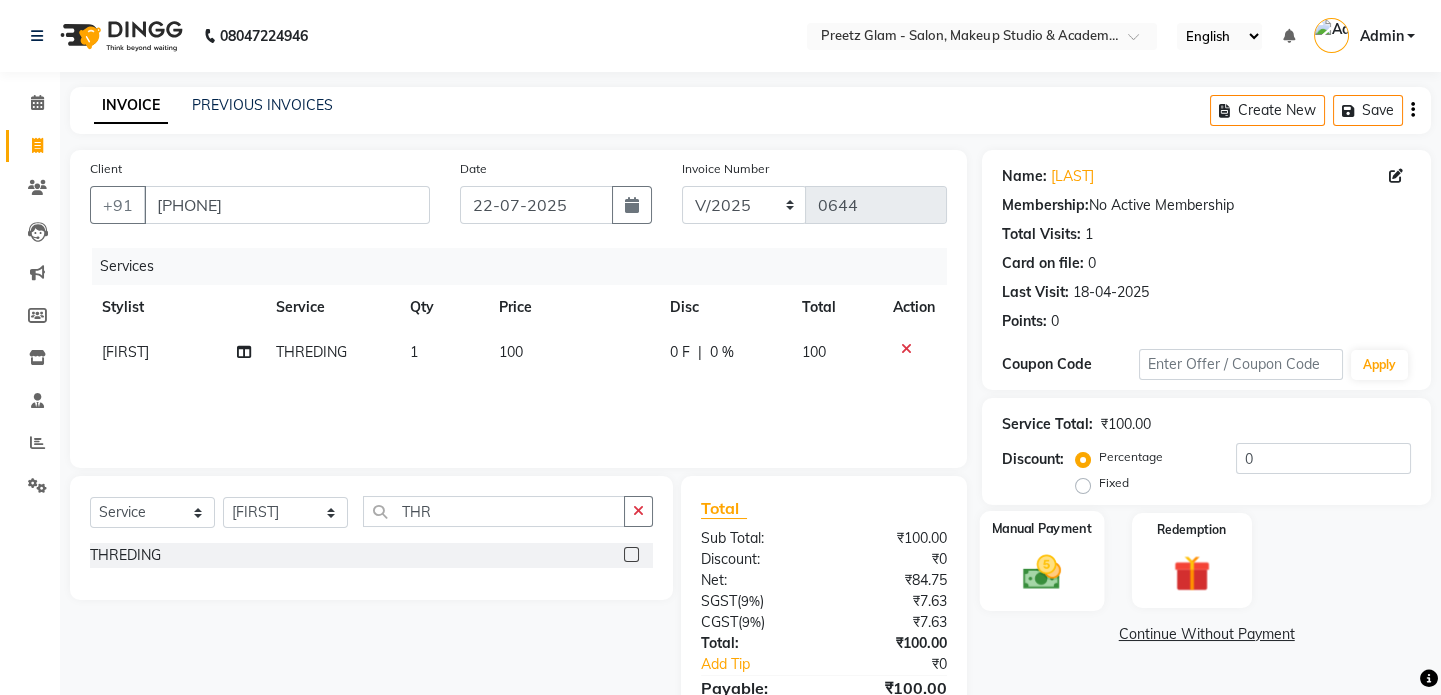 click 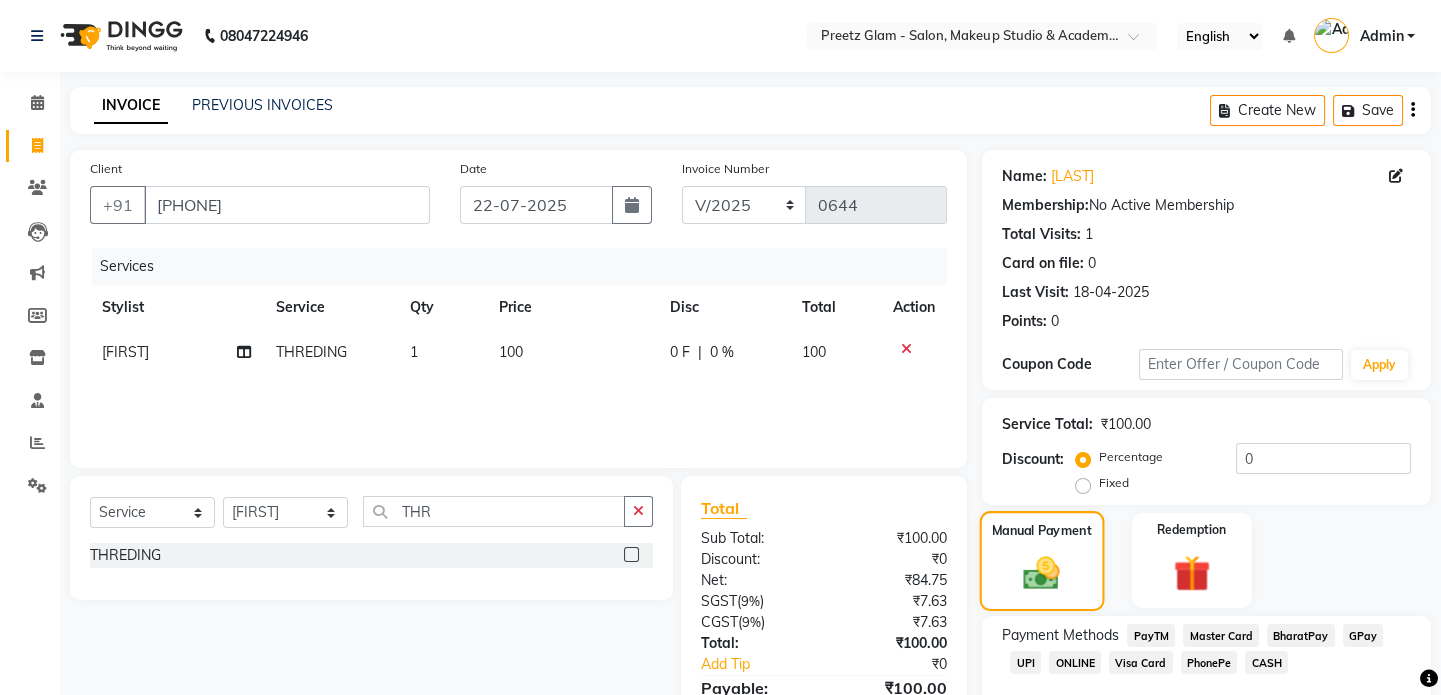 scroll, scrollTop: 111, scrollLeft: 0, axis: vertical 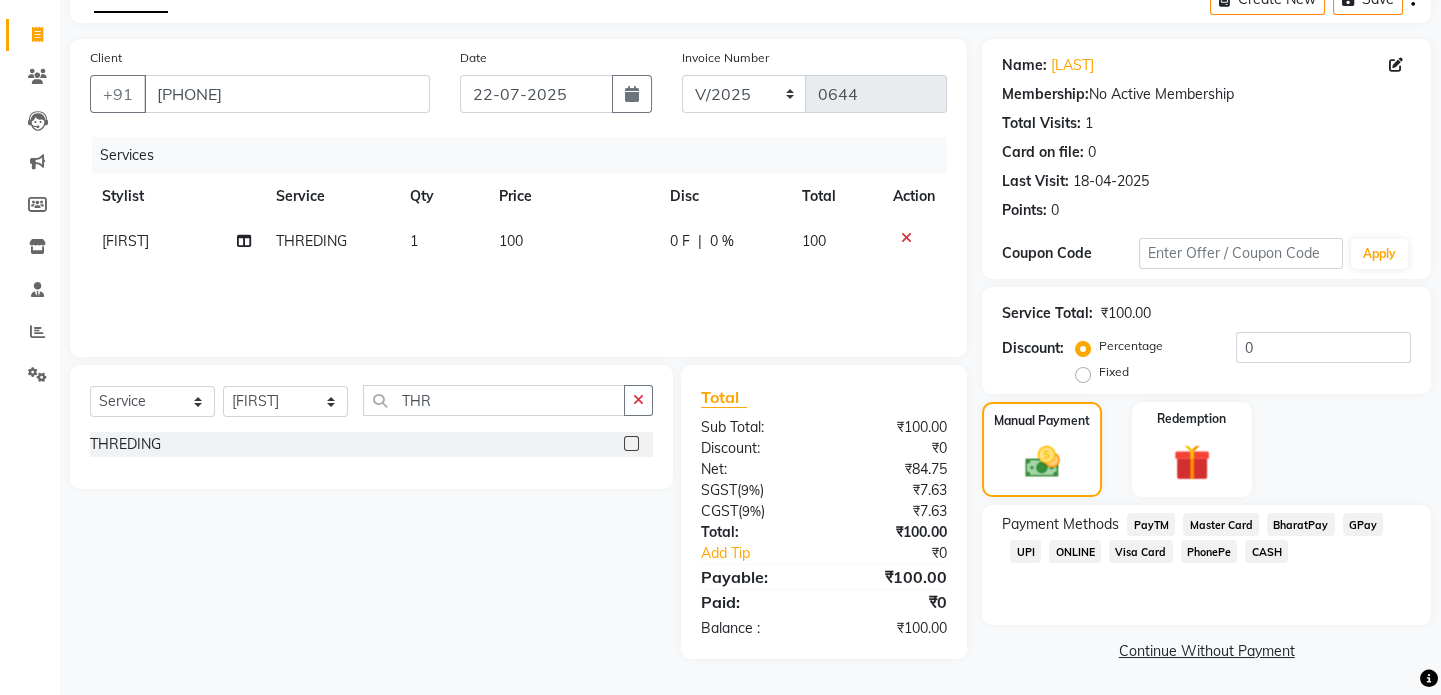 click on "CASH" 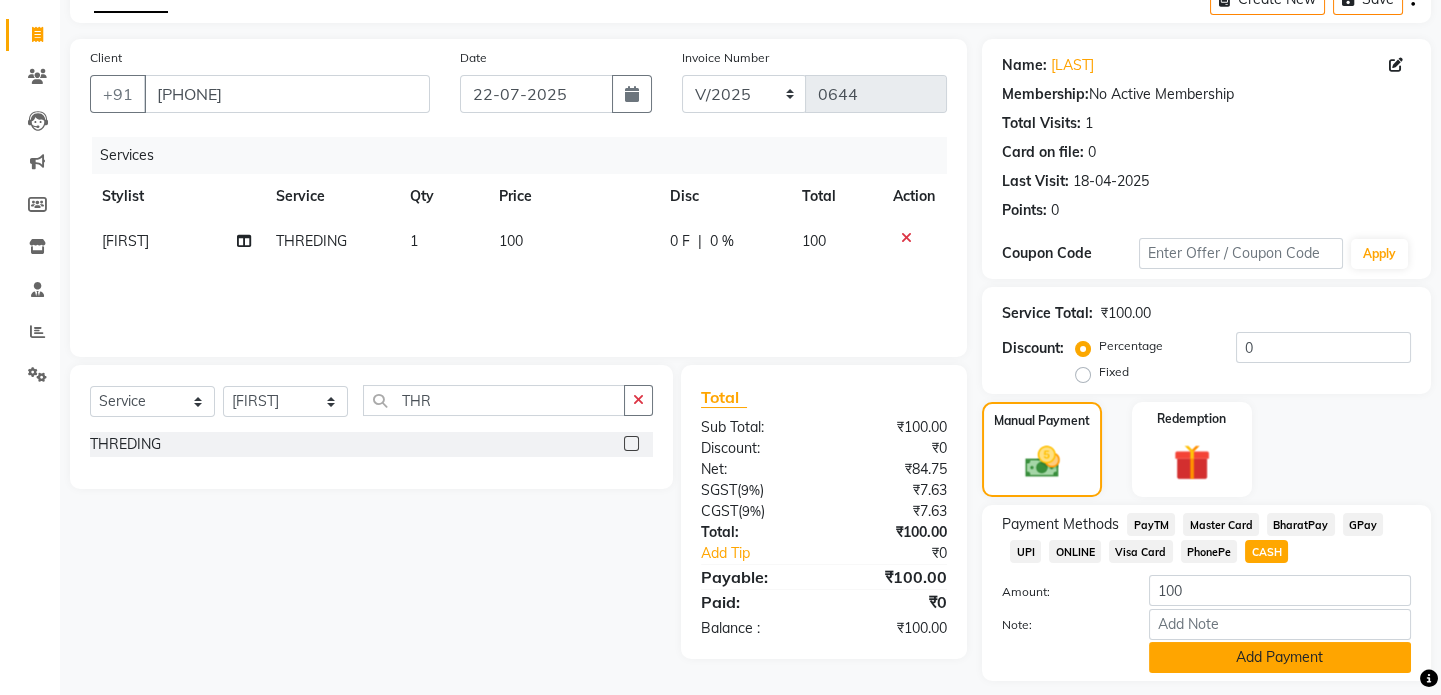 click on "Add Payment" 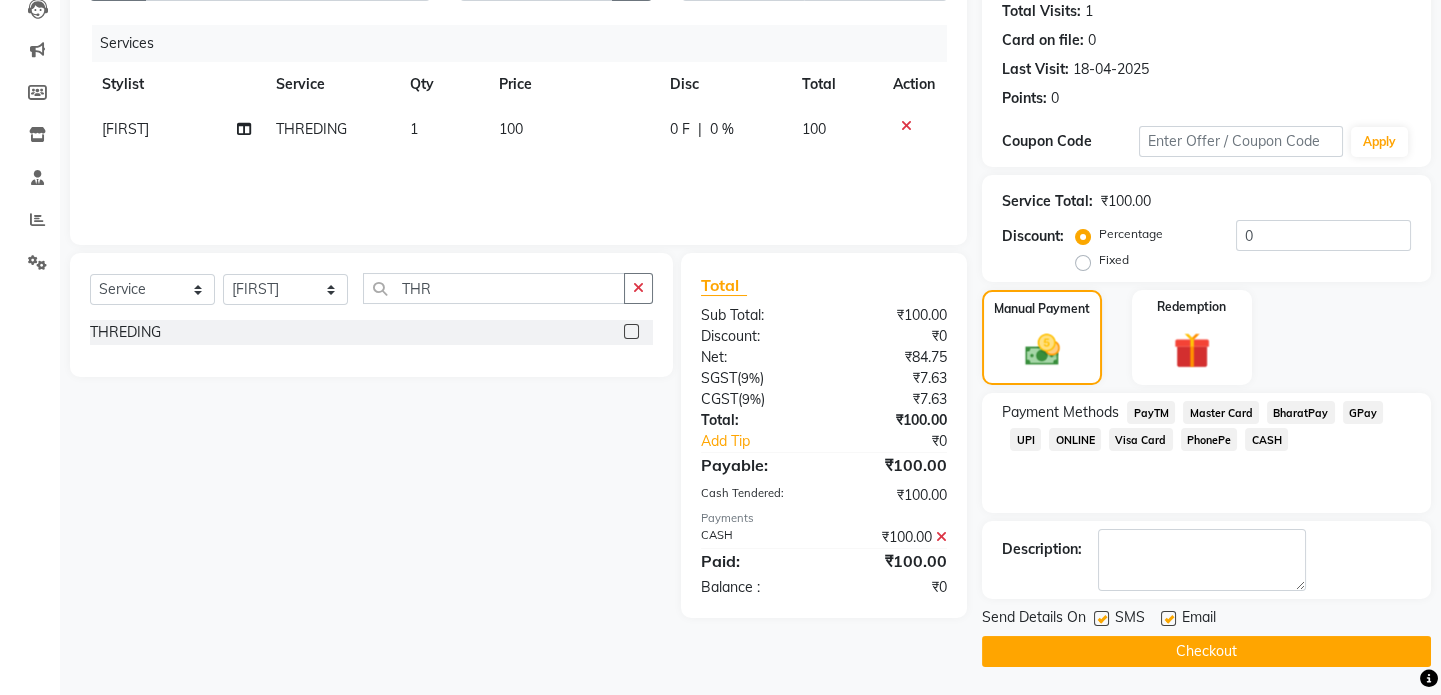 click on "Checkout" 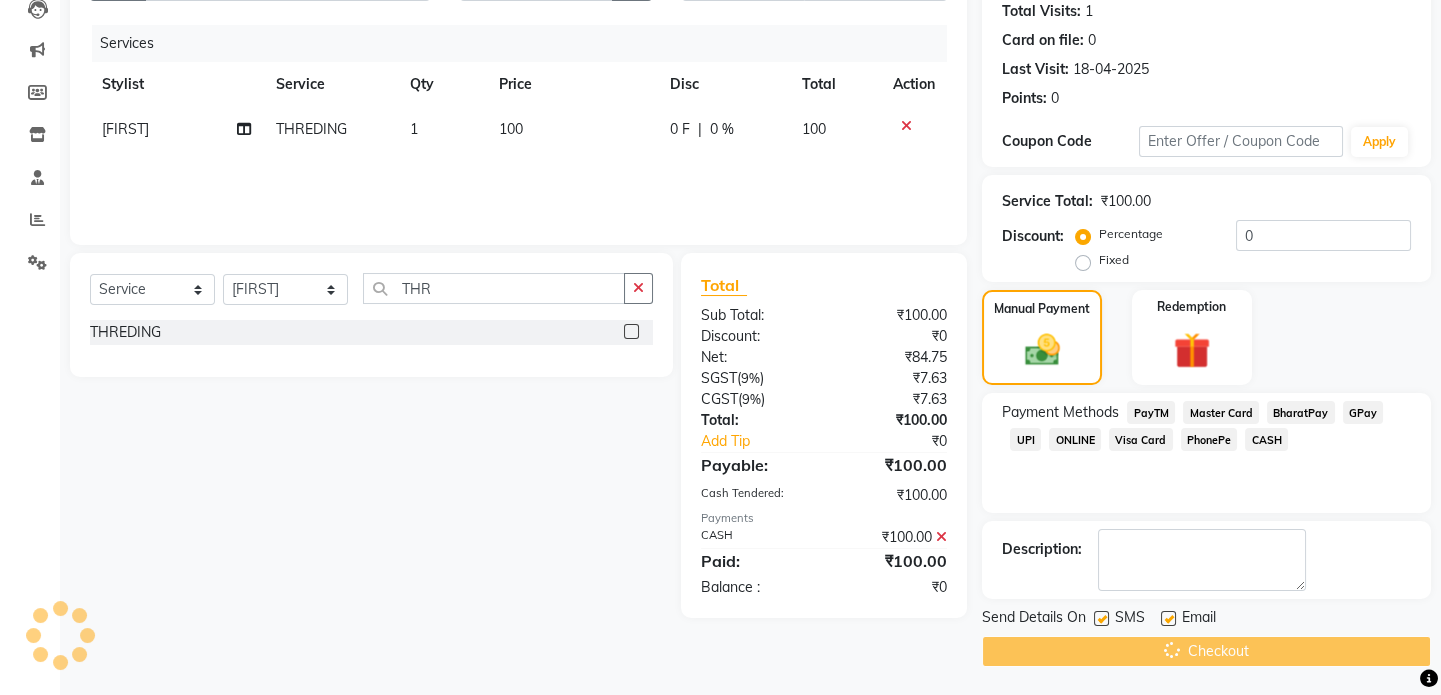 scroll, scrollTop: 0, scrollLeft: 0, axis: both 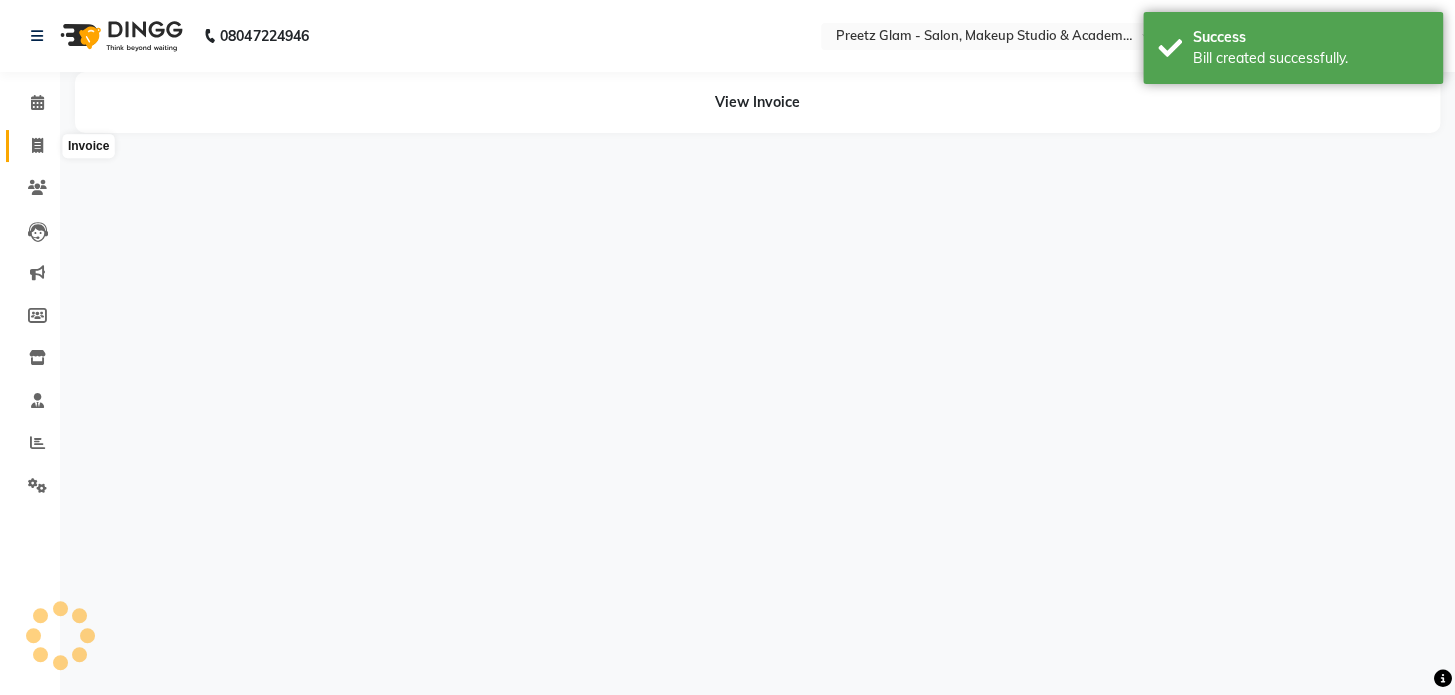 click 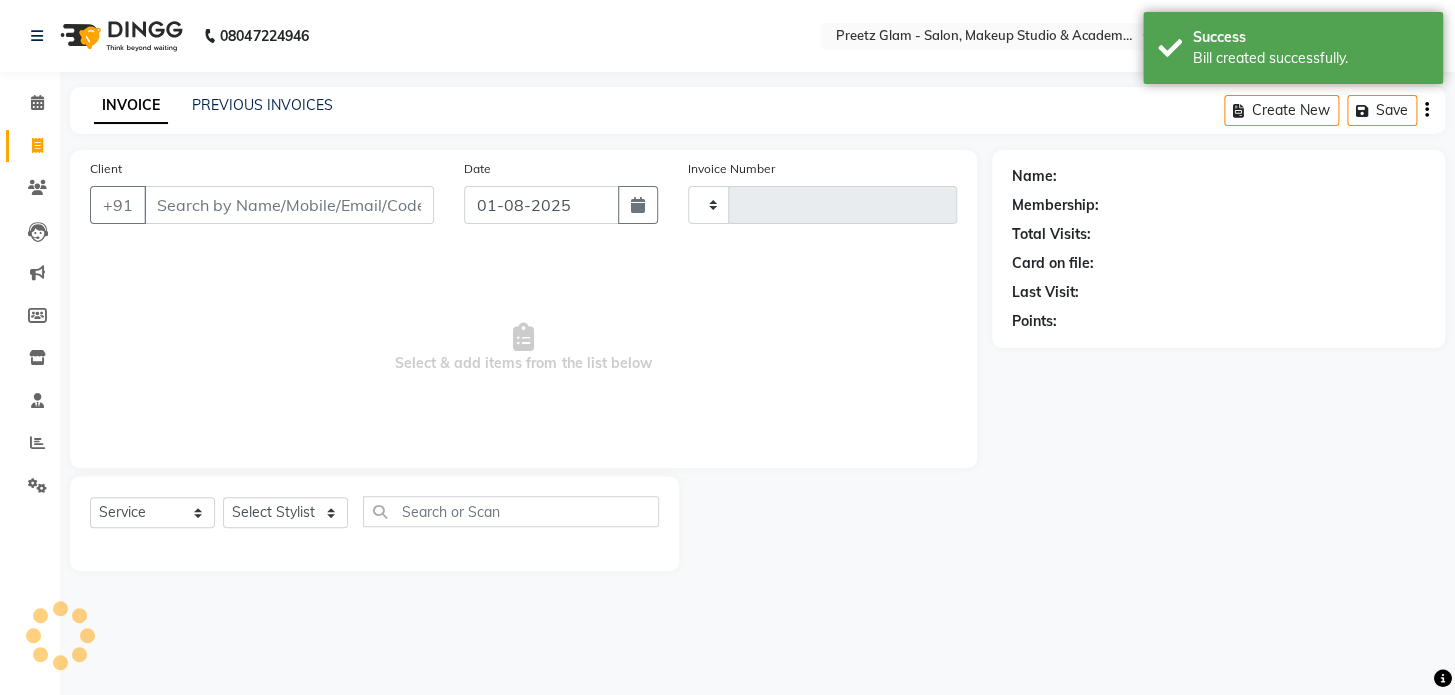 type on "0645" 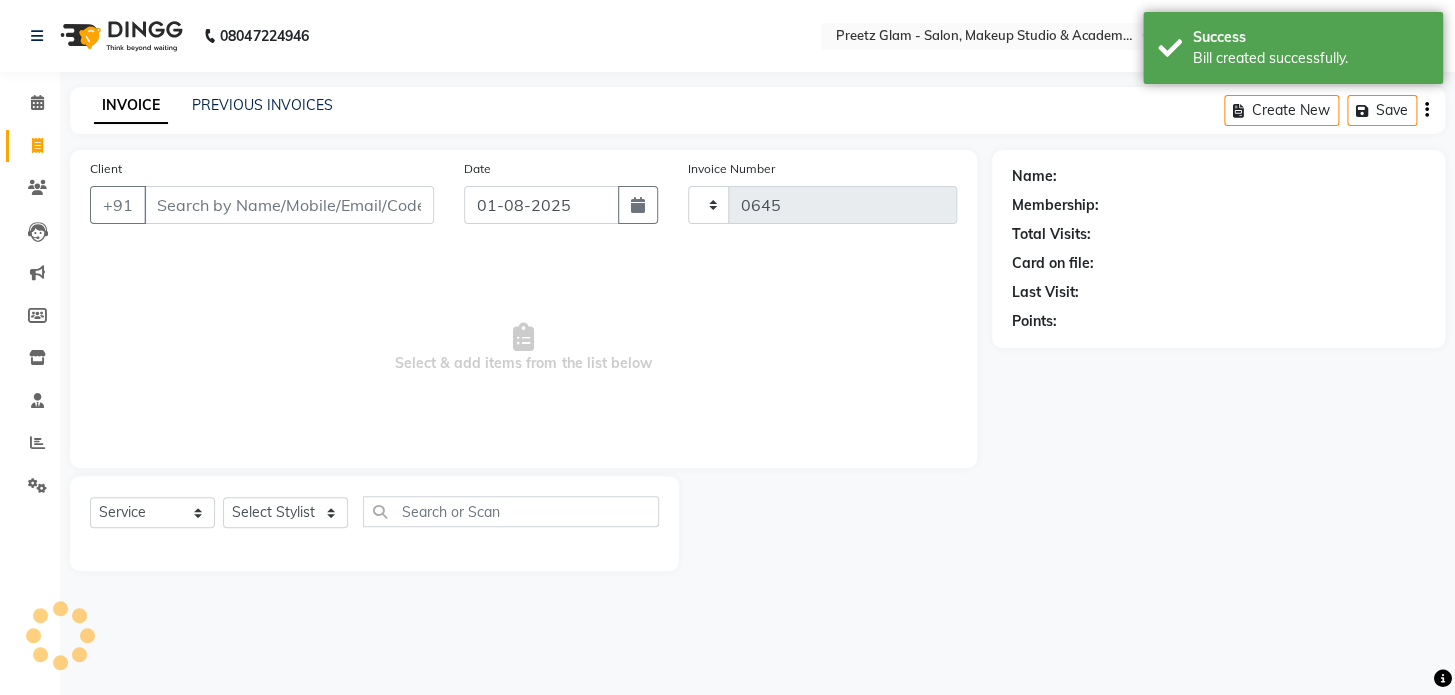 select on "4263" 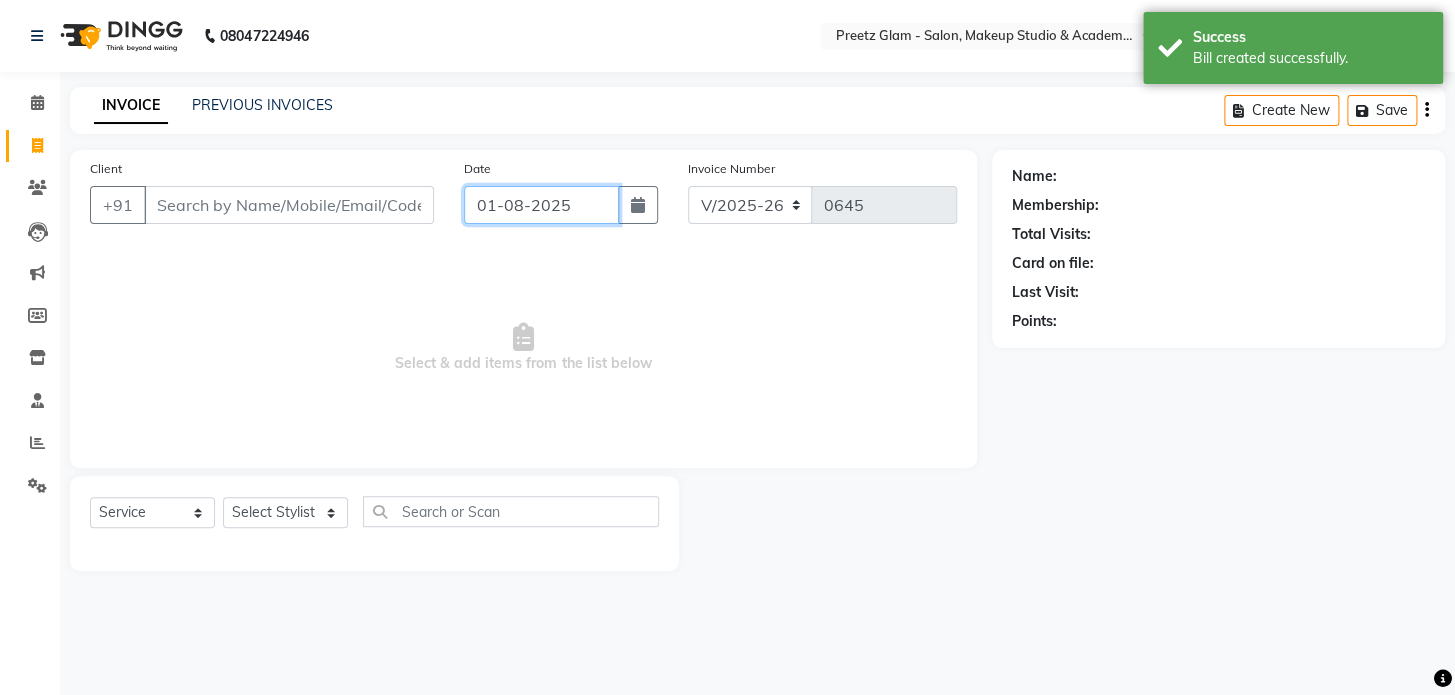 click on "01-08-2025" 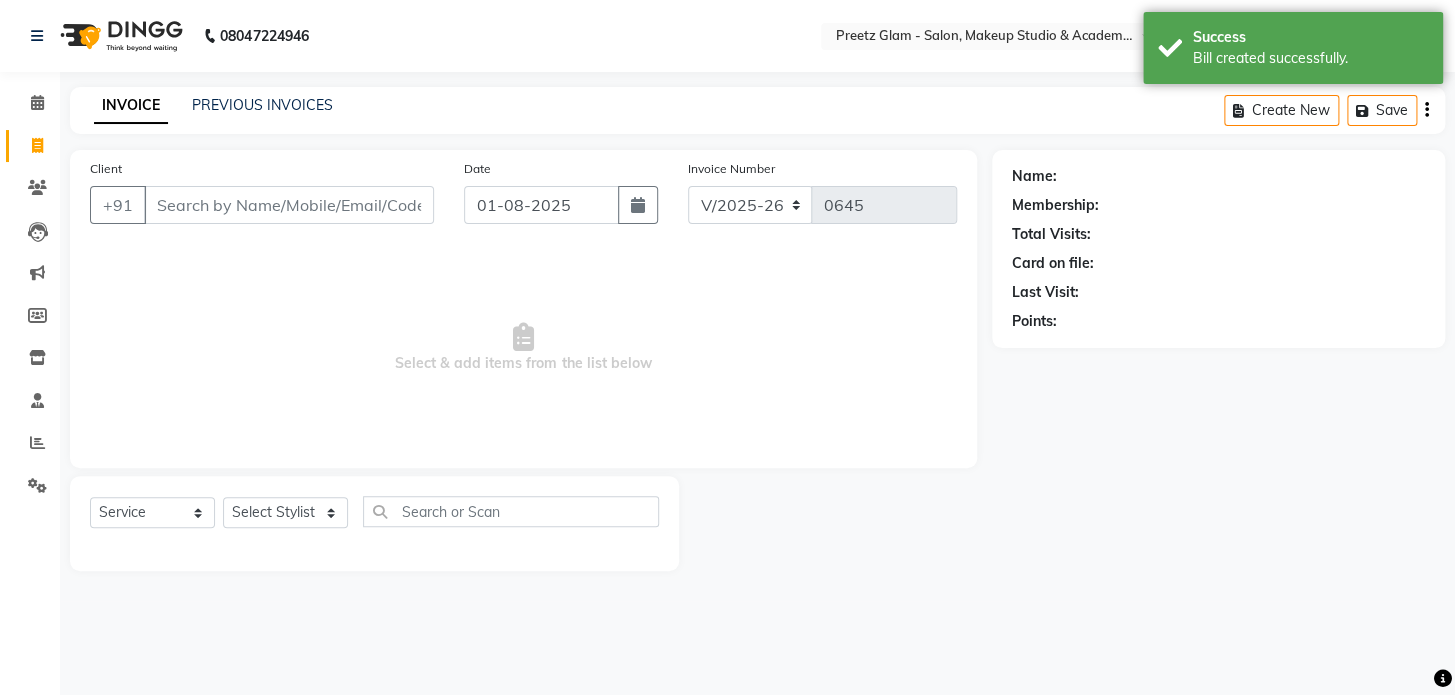 select on "8" 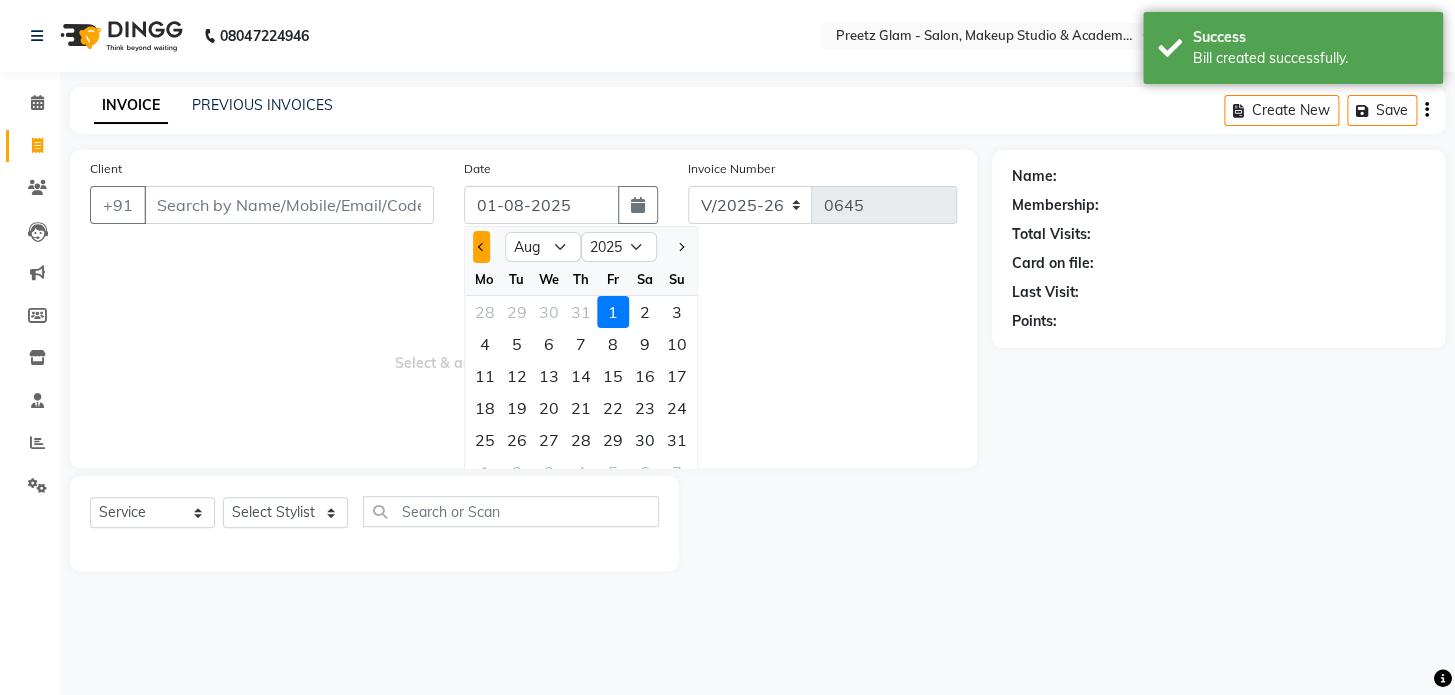 click 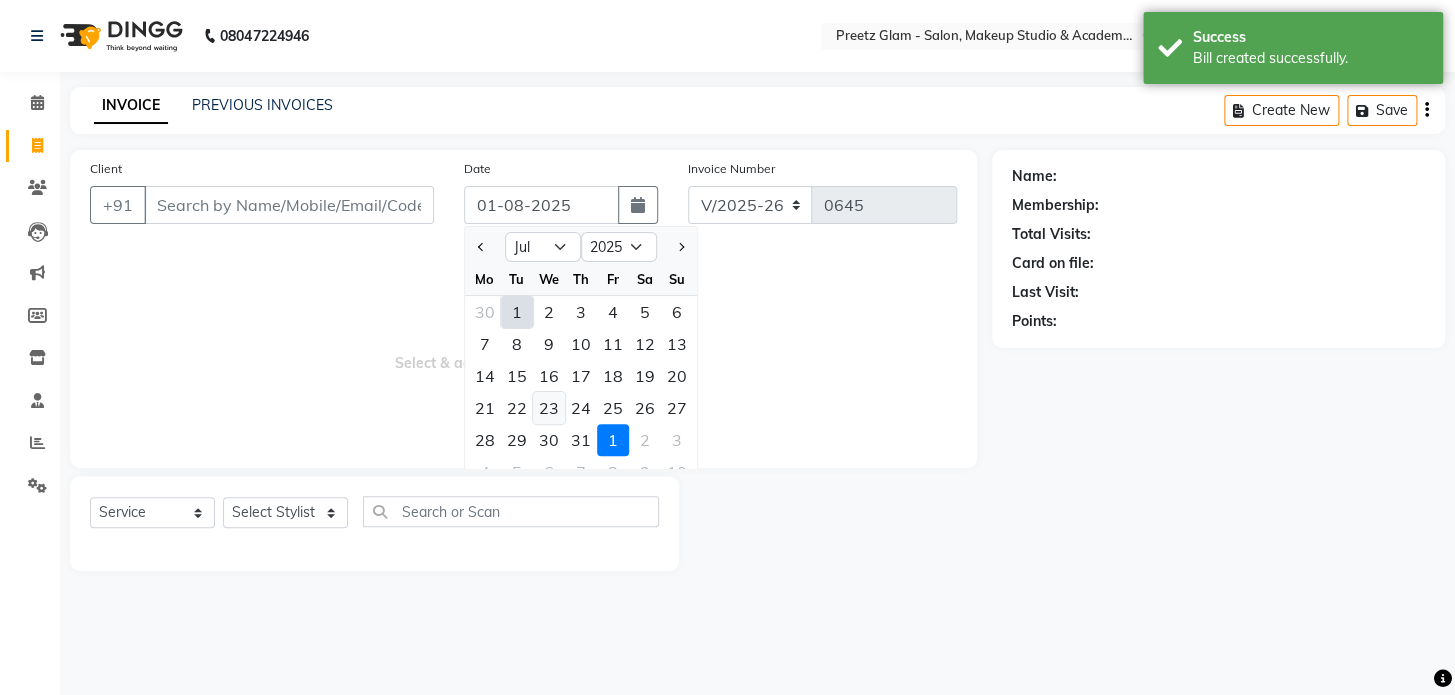 click on "23" 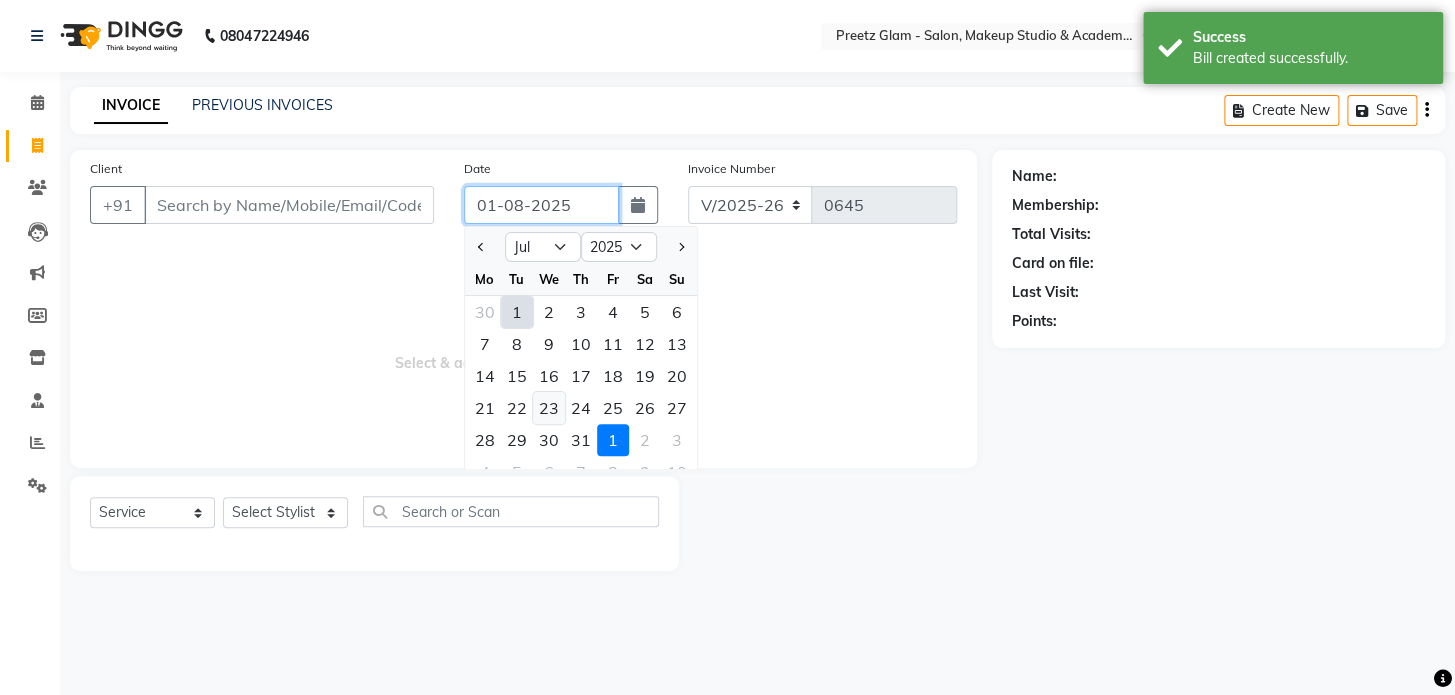 type on "23-07-2025" 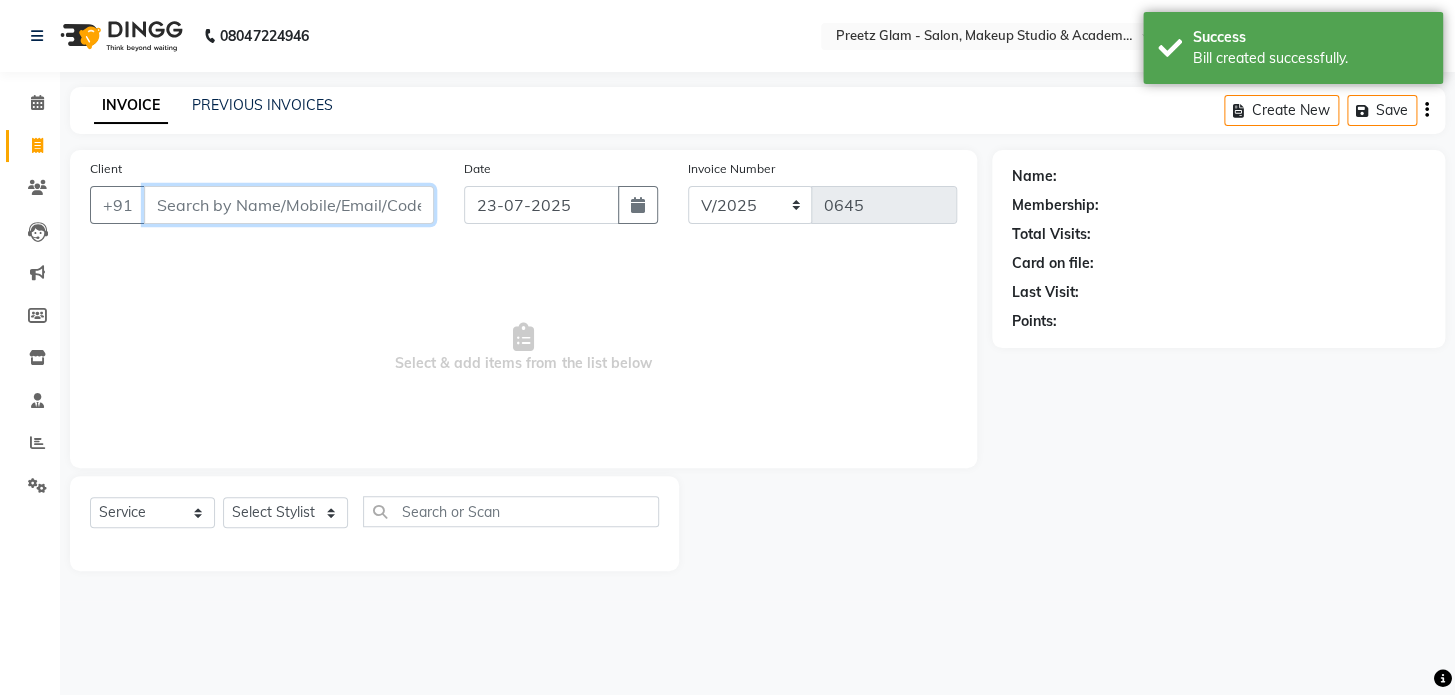 click on "Client" at bounding box center [289, 205] 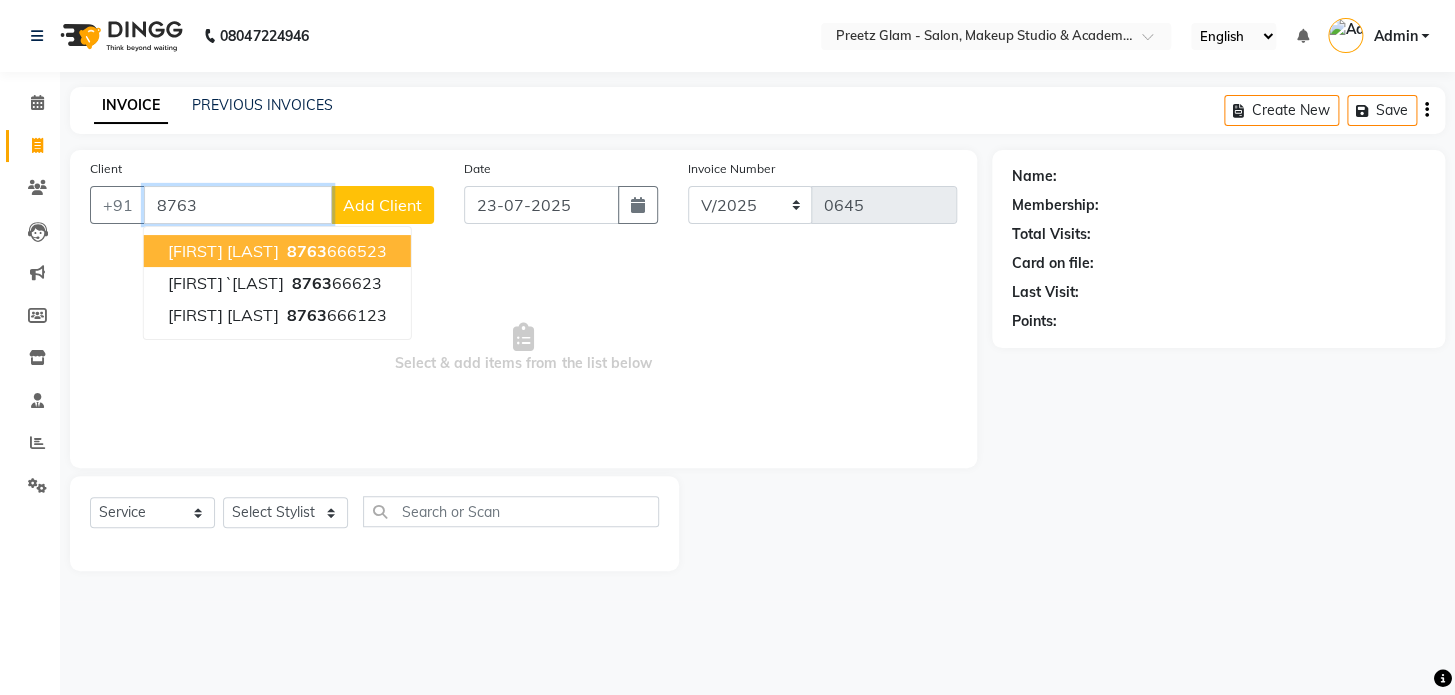 click on "[PHONE]" at bounding box center [335, 251] 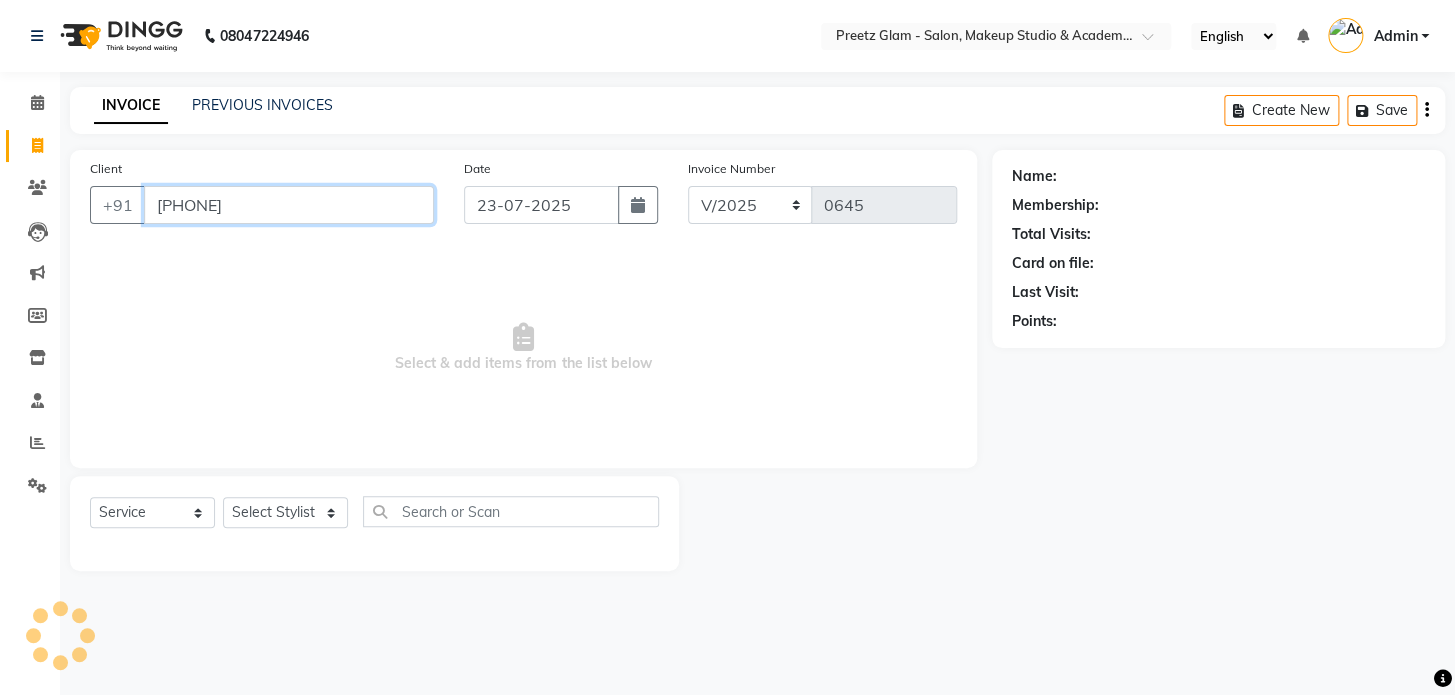 type on "[PHONE]" 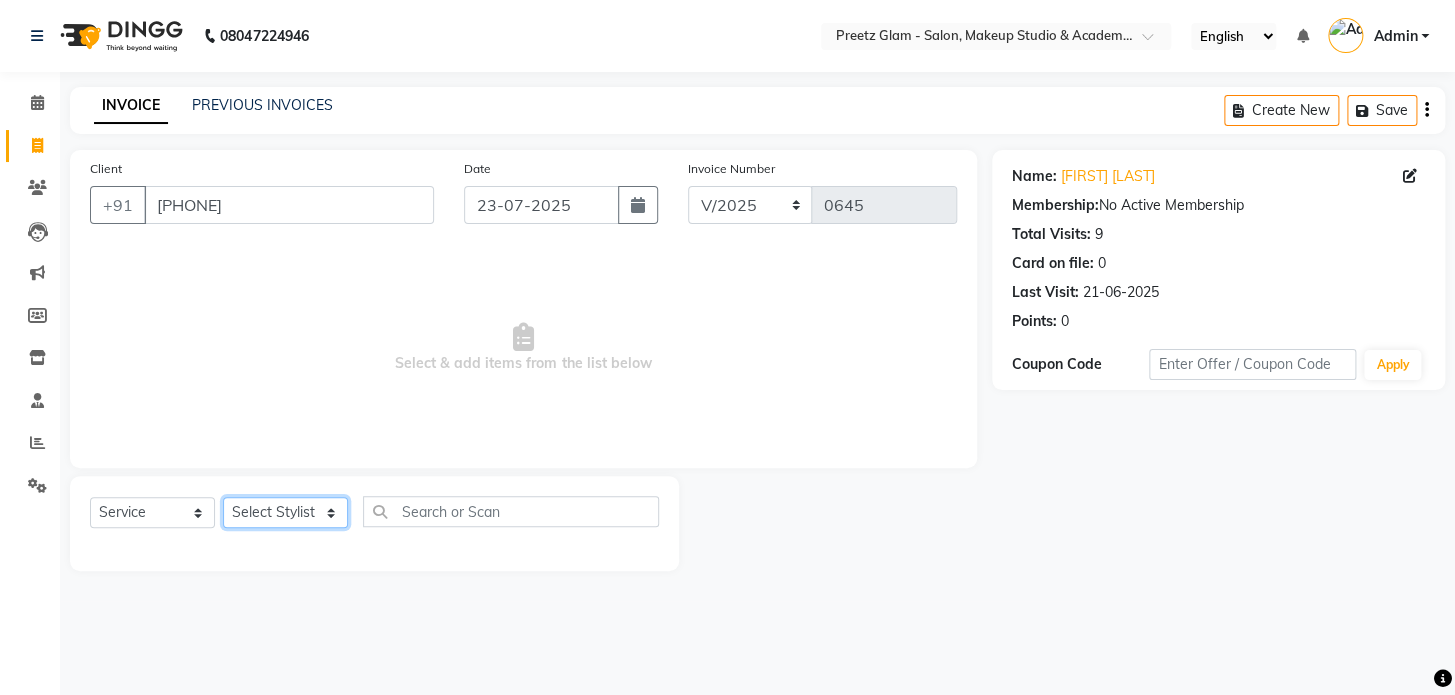 click on "Select Stylist [FIRST] [FIRST] [FIRST] [FIRST] [FIRST]" 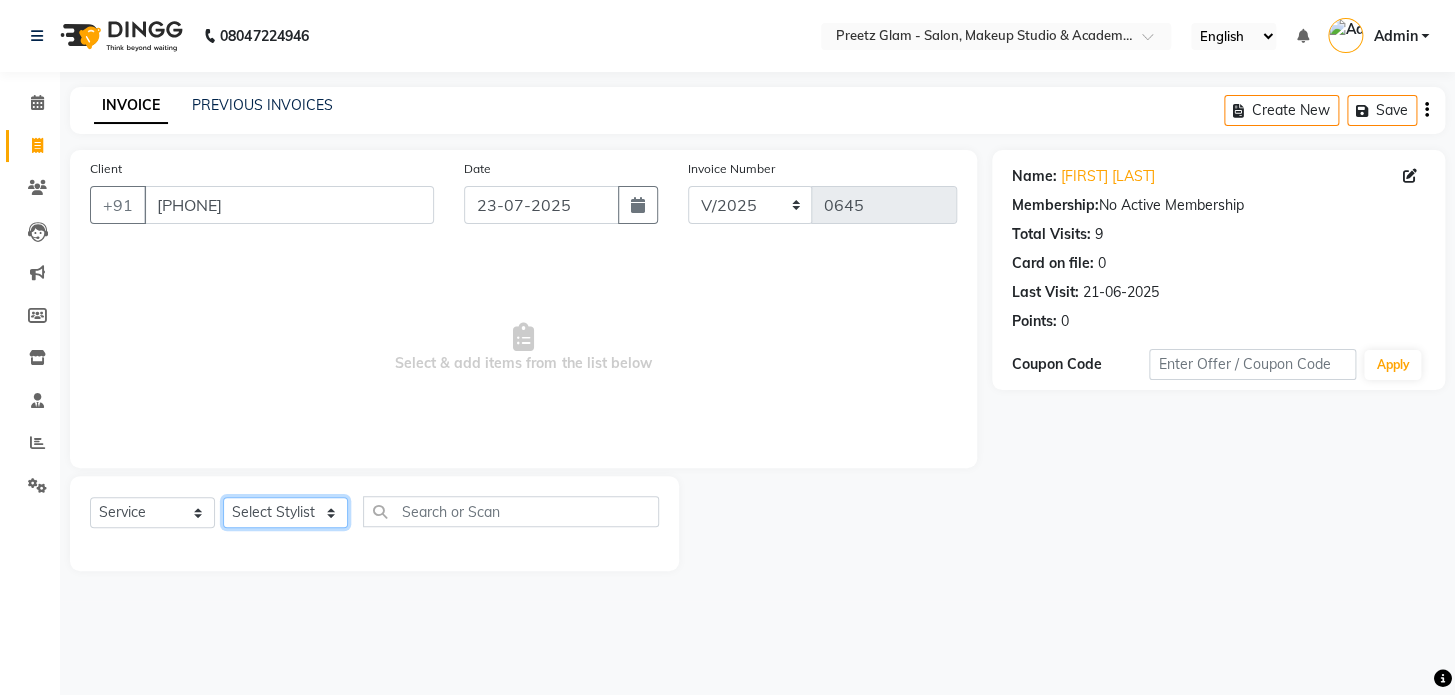 select on "34650" 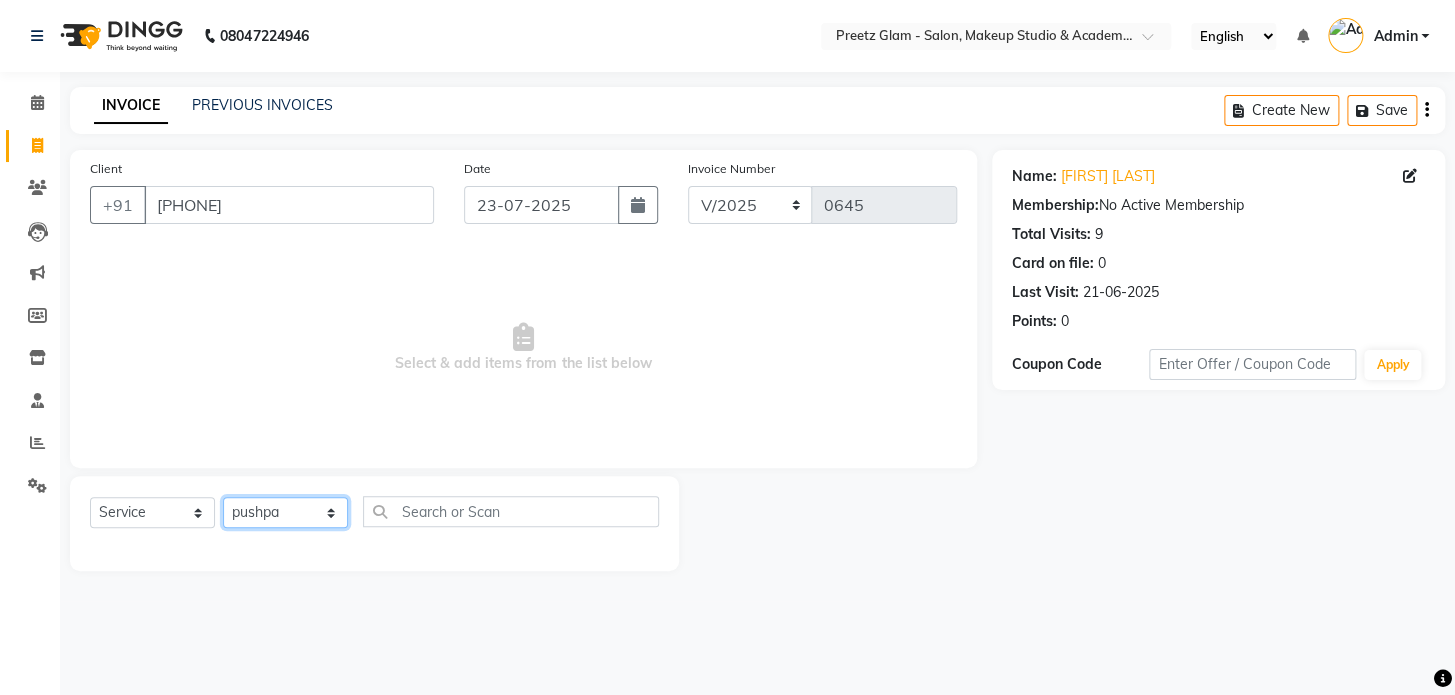 click on "Select Stylist [FIRST] [FIRST] [FIRST] [FIRST] [FIRST]" 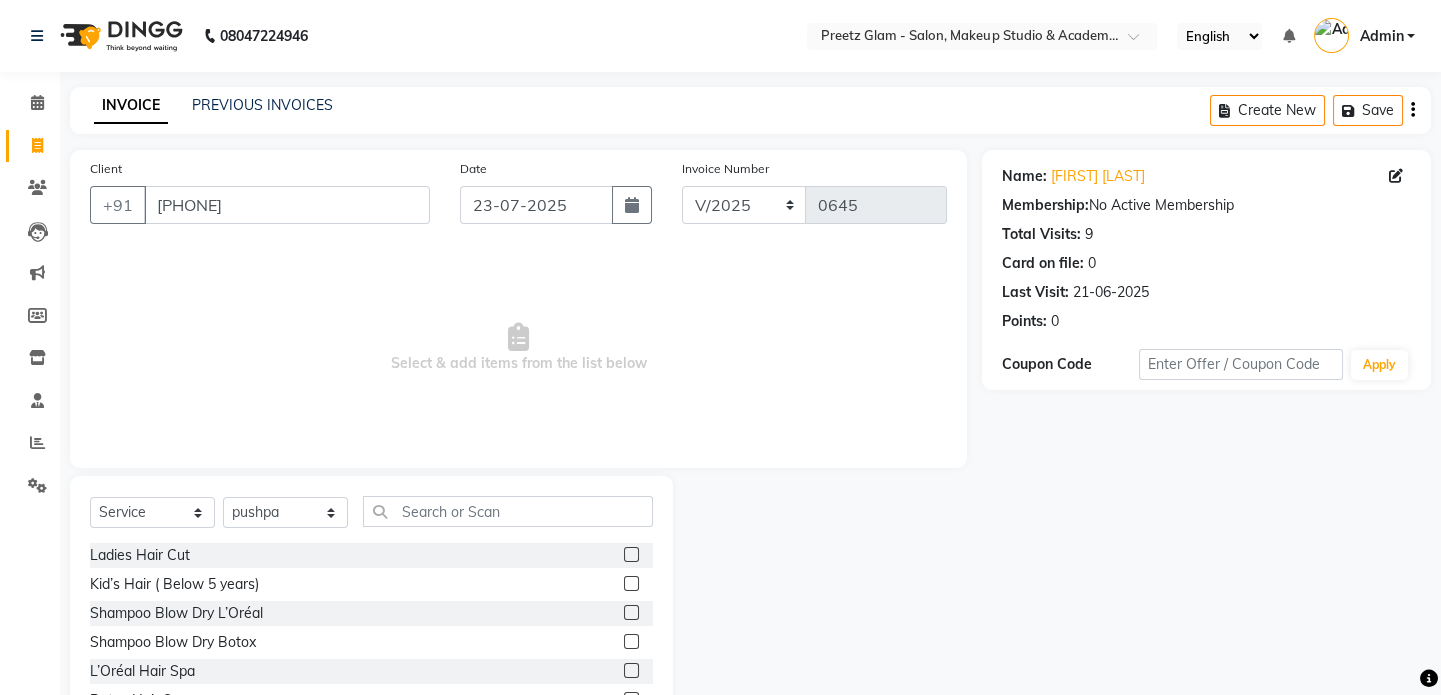 click 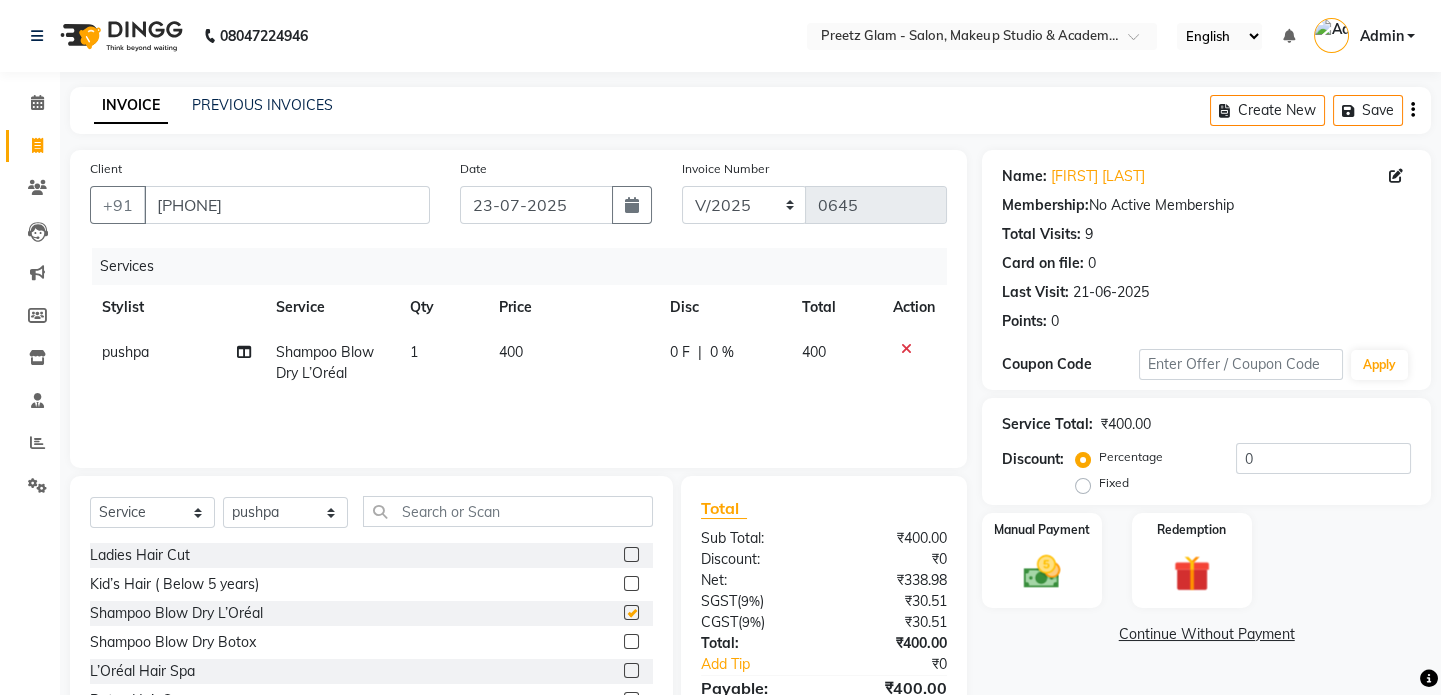 checkbox on "false" 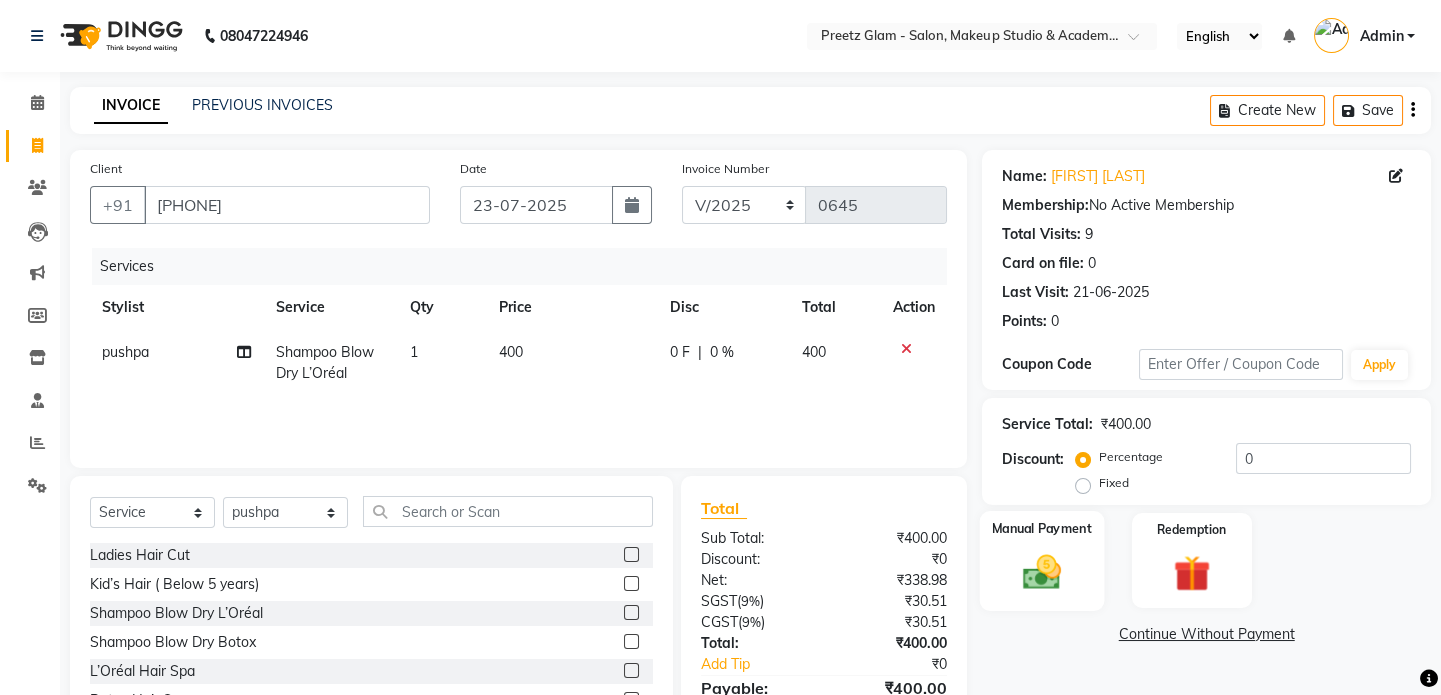 click 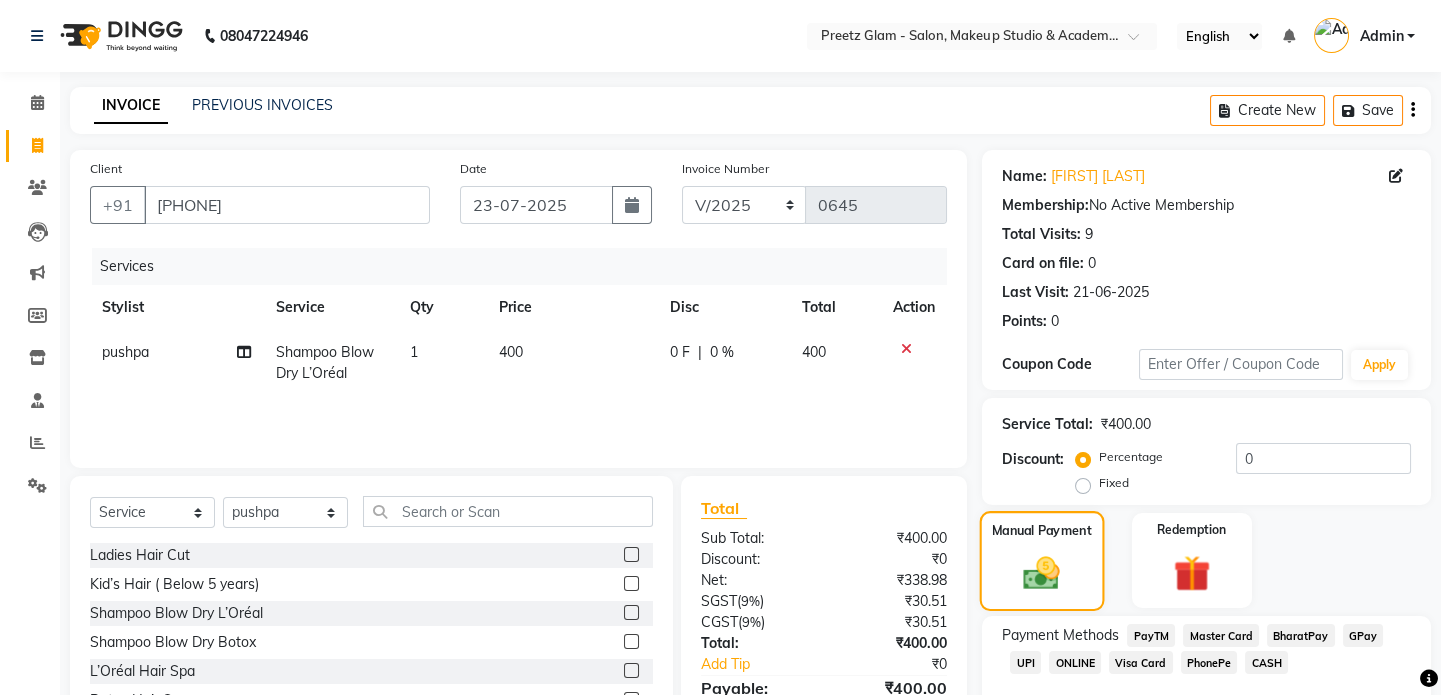 scroll, scrollTop: 111, scrollLeft: 0, axis: vertical 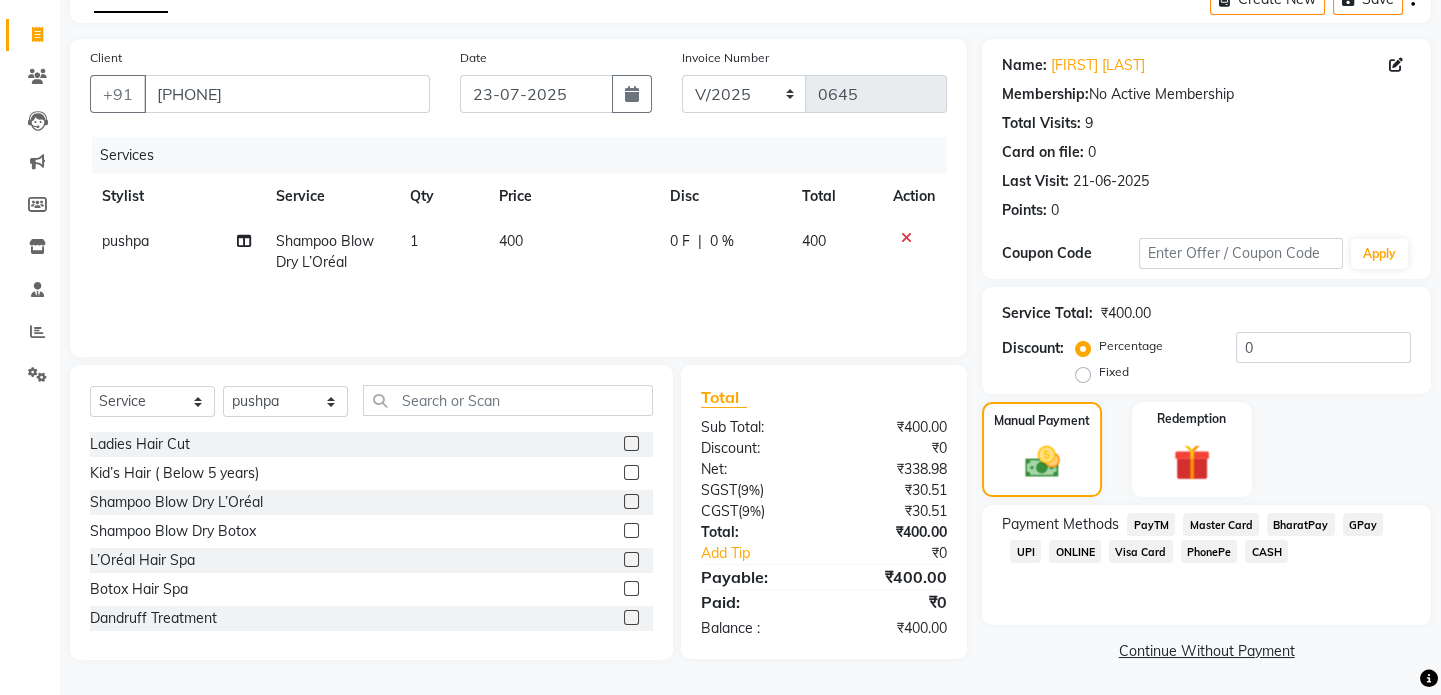 click on "UPI" 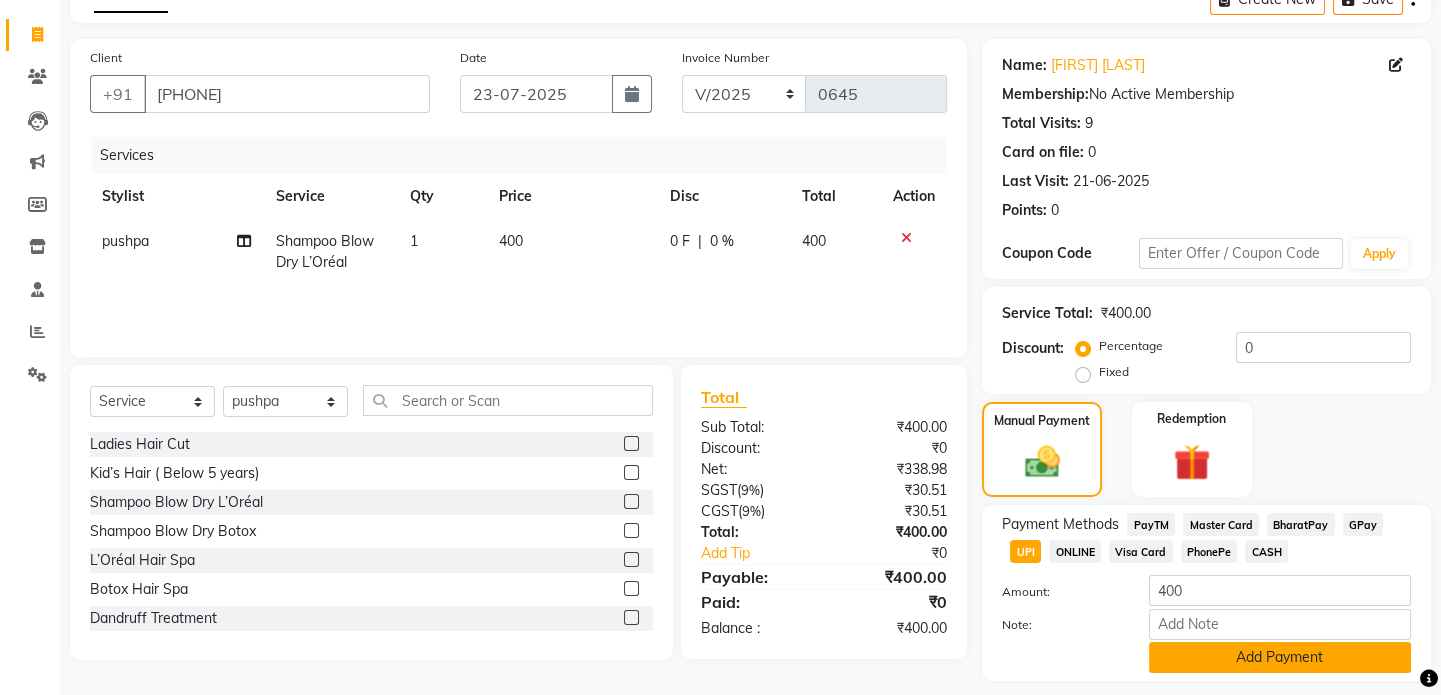 click on "Add Payment" 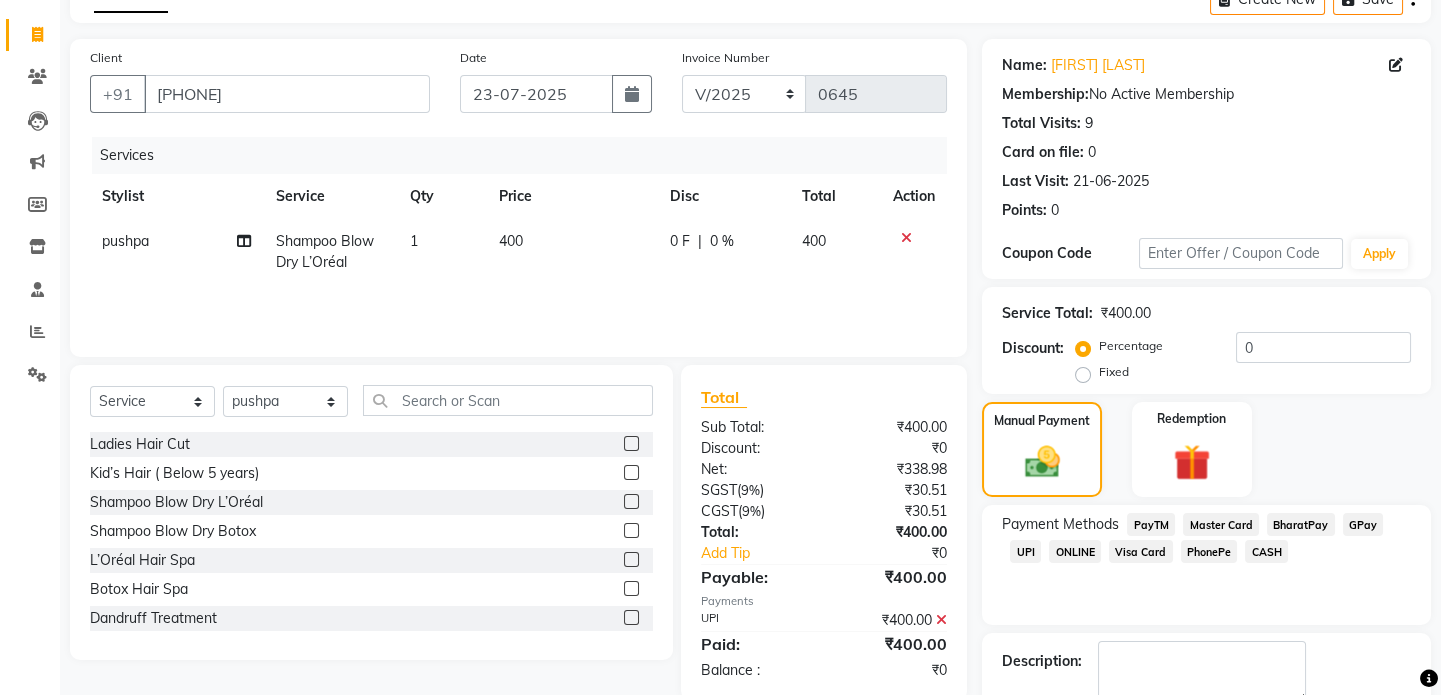 scroll, scrollTop: 223, scrollLeft: 0, axis: vertical 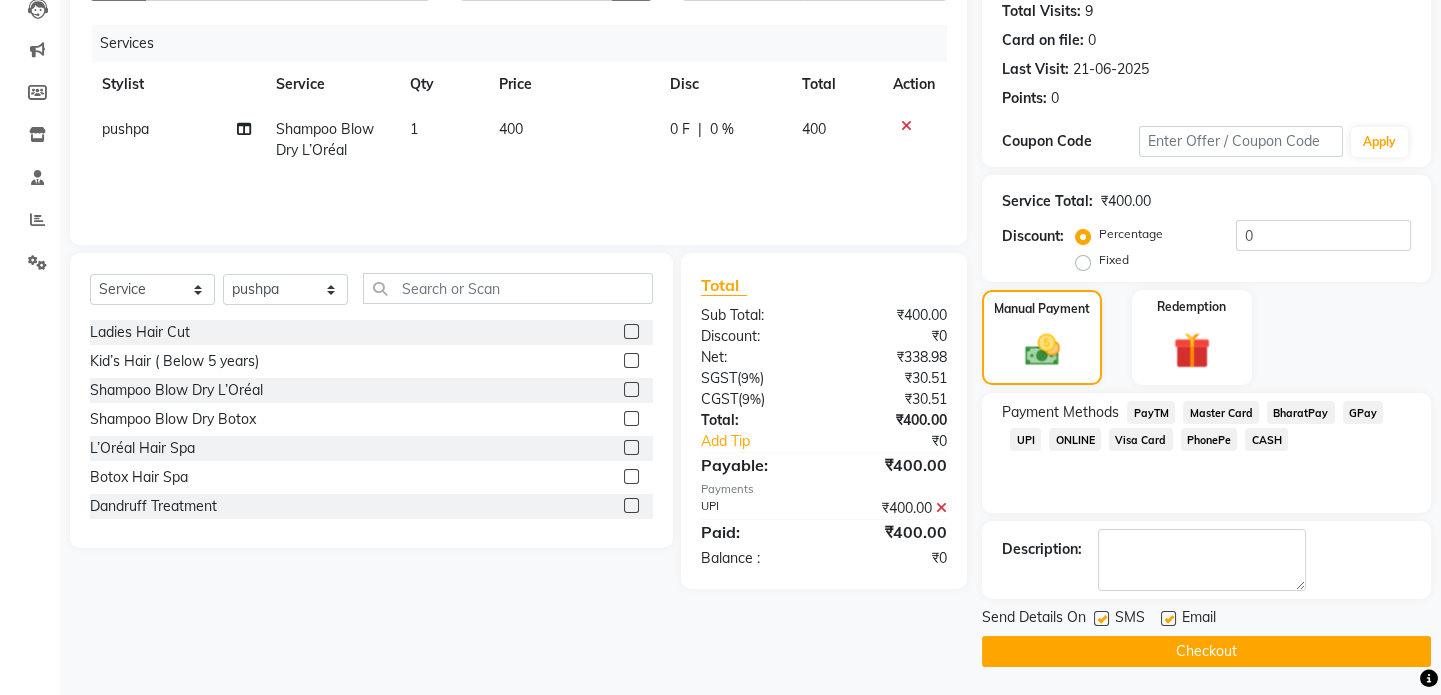 click on "INVOICE PREVIOUS INVOICES Create New   Save  Client +[COUNTRYCODE] [PHONE] Date [DATE] Invoice Number V/[YEAR] V/[YEAR]-[YEAR] [NUMBER] Services Stylist Service Qty Price Disc Total Action [NAME] Shampoo Blow Dry L’Oréal 1 400 0 F | 0 % 400 Select  Service  Product  Membership  Package Voucher Prepaid Gift Card  Select Stylist [NAME] [NAME]  [NAME] [NAME]  [NAME]  [NAME]  [NAME]  Ladies Hair Cut  Kid’s Hair ( Below 5 years)  Shampoo Blow Dry L’Oréal  Shampoo Blow Dry Botox  L’Oréal Hair Spa  Botox Hair Spa  Dandruff Treatment  Cream Oil Massage  Global Hair Colour wonder colour  Global Loreal Majirel  Global Loreal Inoa  Classic Highlights  French Balayage  Per Stics Highlights  L’Oréal Xtenso Smoothening/ Rebonding  Nanoplastia Treatment  Hair CUT BY [NAME]  smoothning pakage@[PRICE]  Nail Cut File polish  saree draping onwards   @[PRICE]  Herbal Basic Clean up  Kanpeki Furutsu Quinoa + Hydra   Glow Facial  Kankepi Furutsu Anti aging + Hydra  Kanpeki hydrating glow + hydra   O3+ D-Tan  O3+ Peel Off Mask  O3+ Clean Up  Face Wax   (" 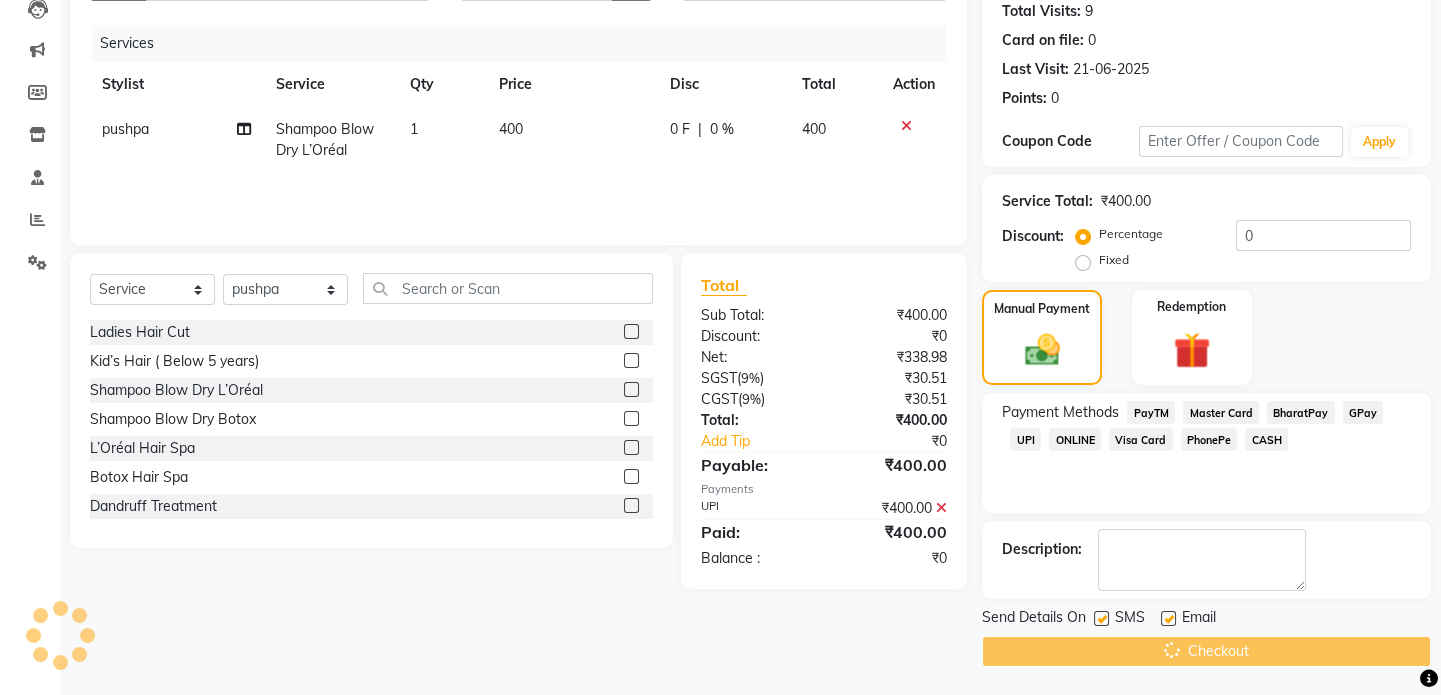 scroll, scrollTop: 0, scrollLeft: 0, axis: both 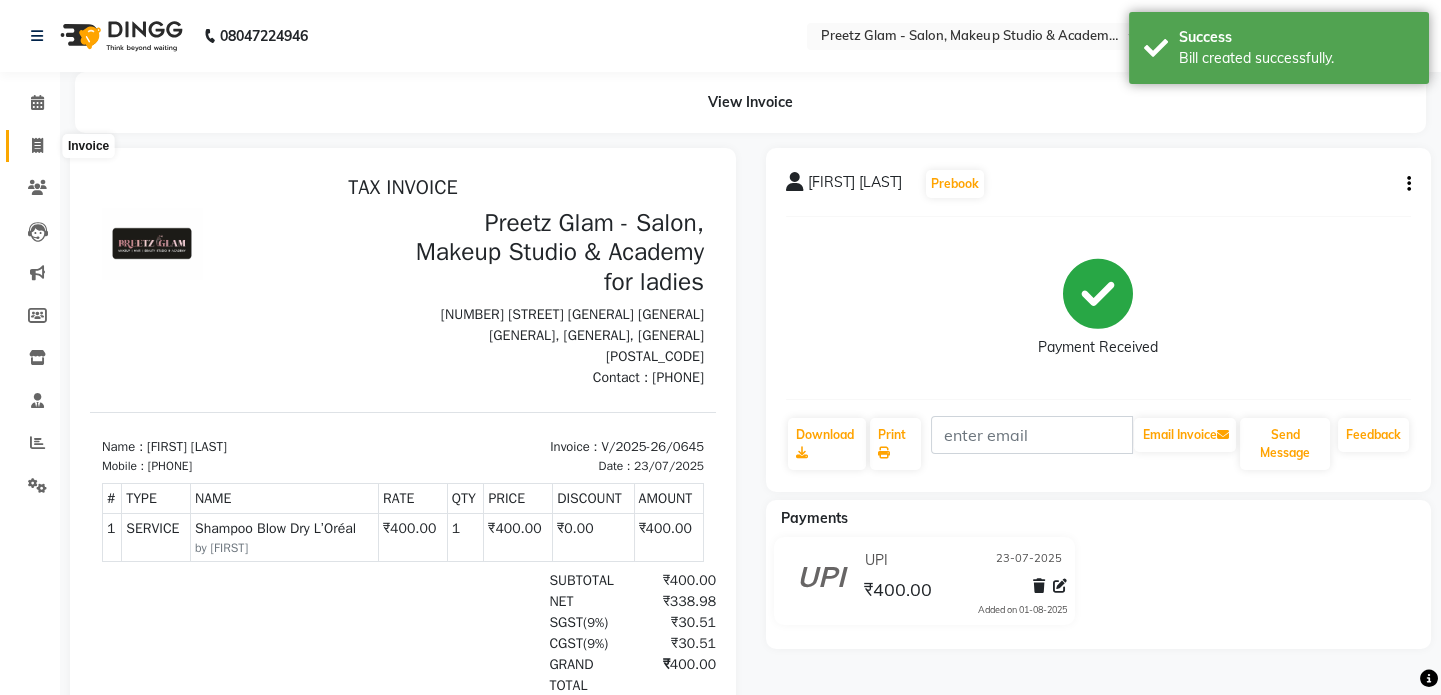 click 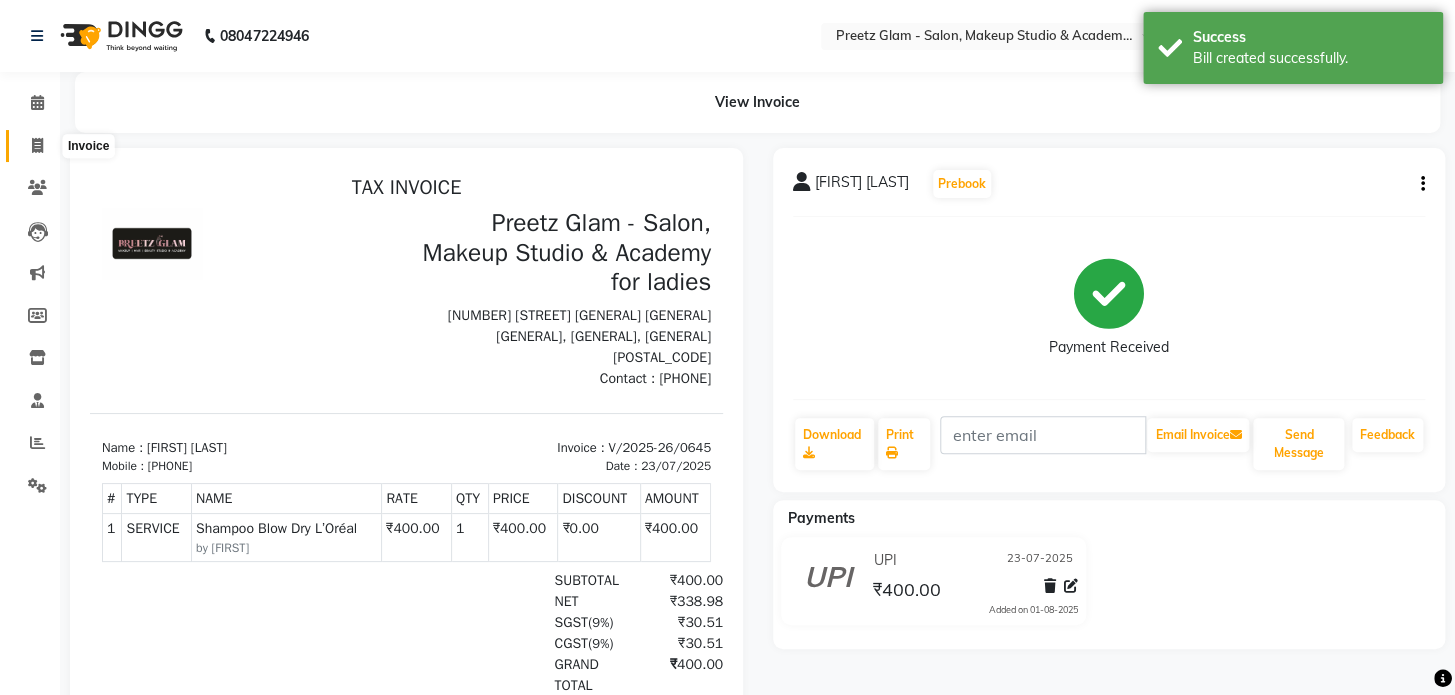 select on "4263" 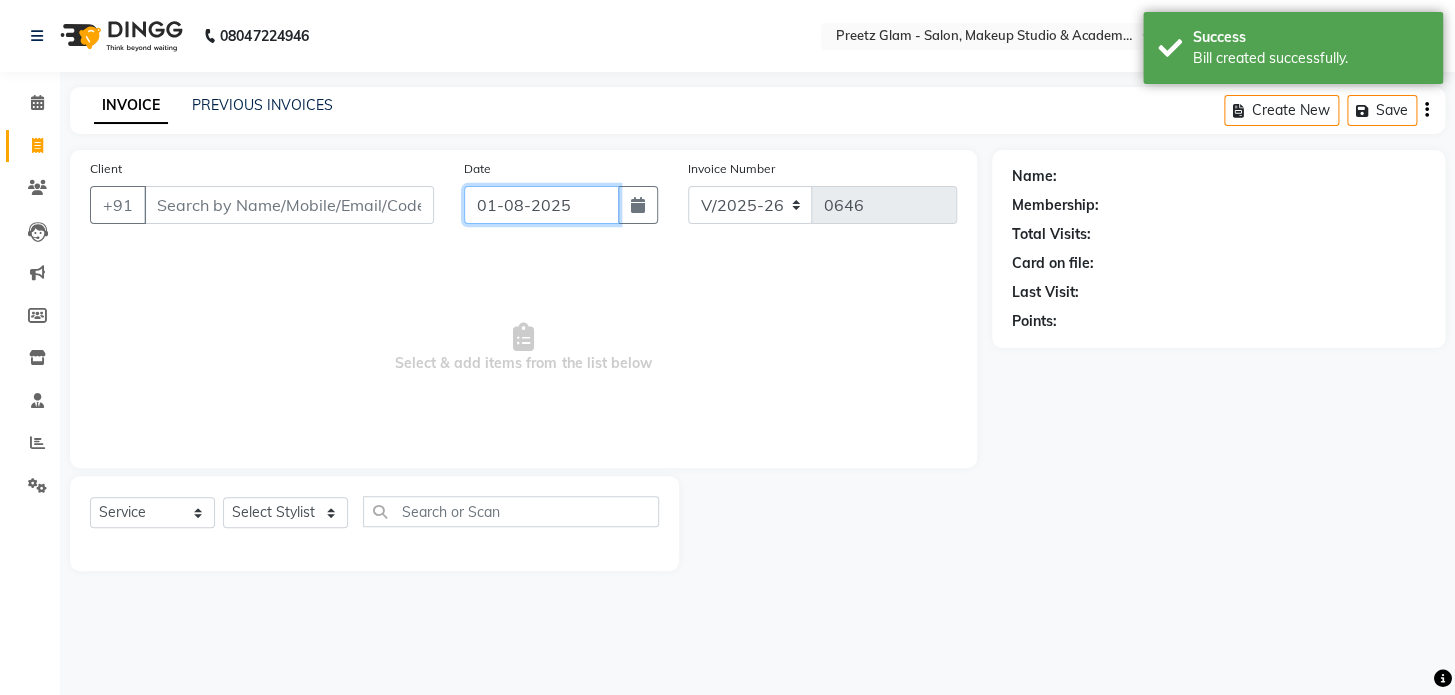 click on "01-08-2025" 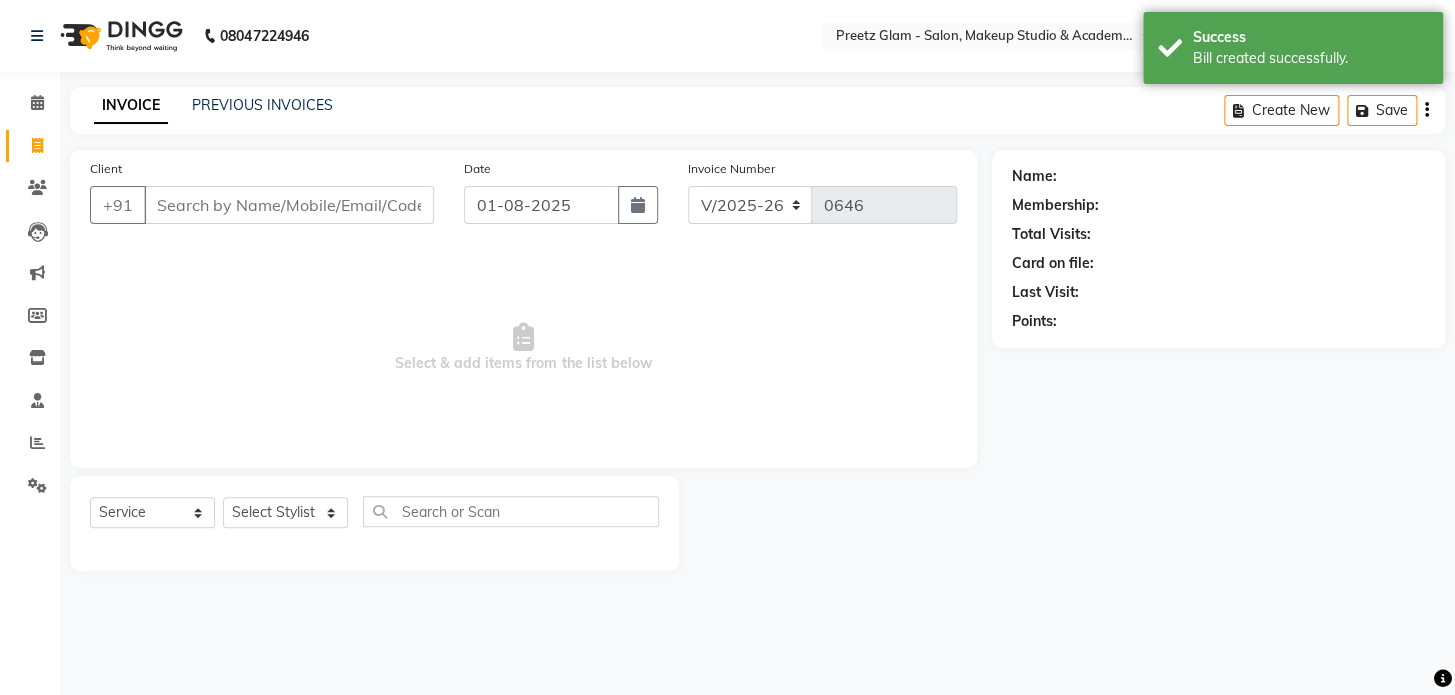 select on "8" 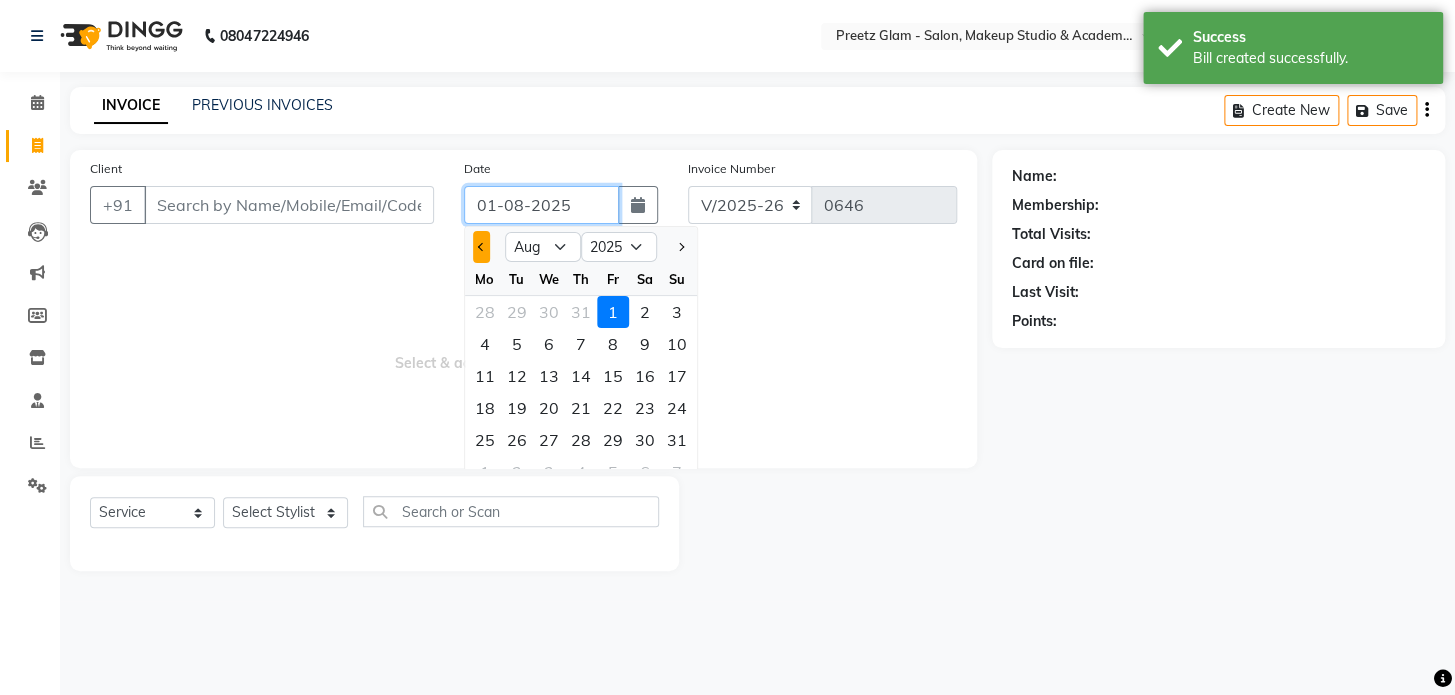 drag, startPoint x: 490, startPoint y: 220, endPoint x: 481, endPoint y: 248, distance: 29.410883 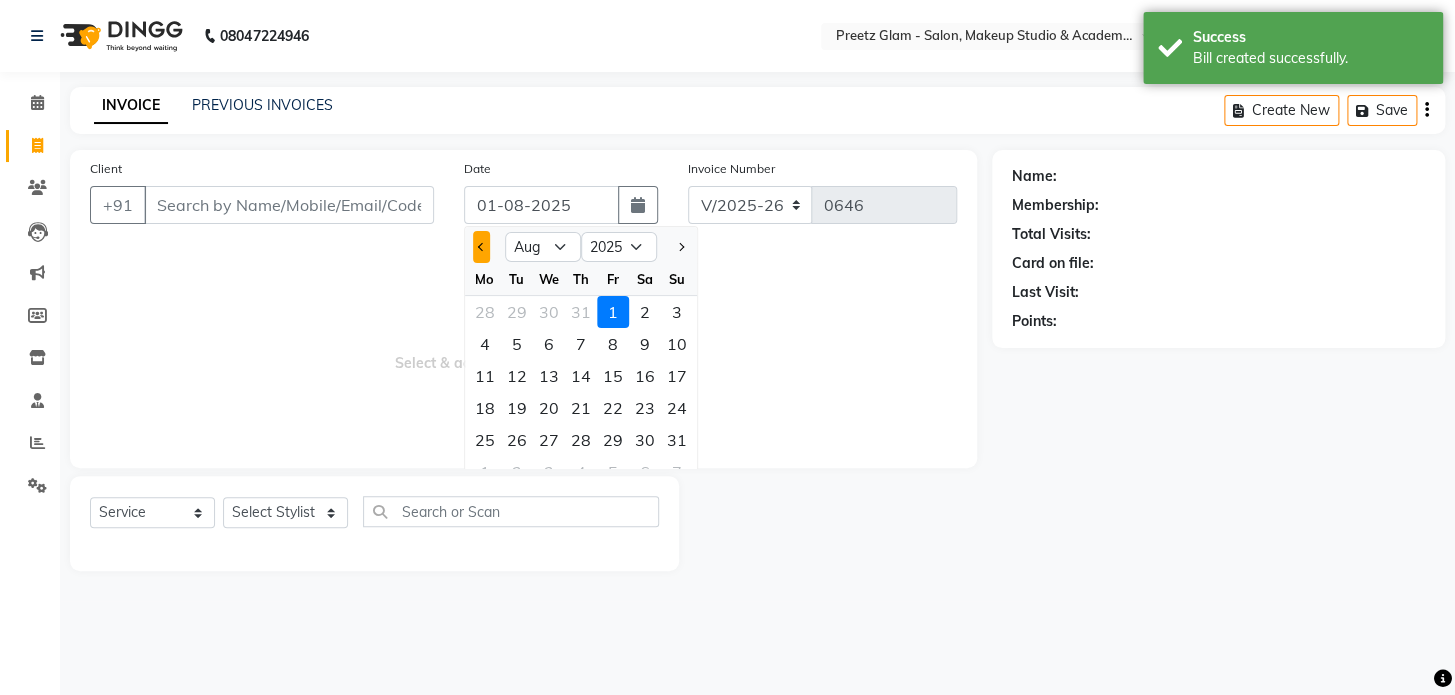 click 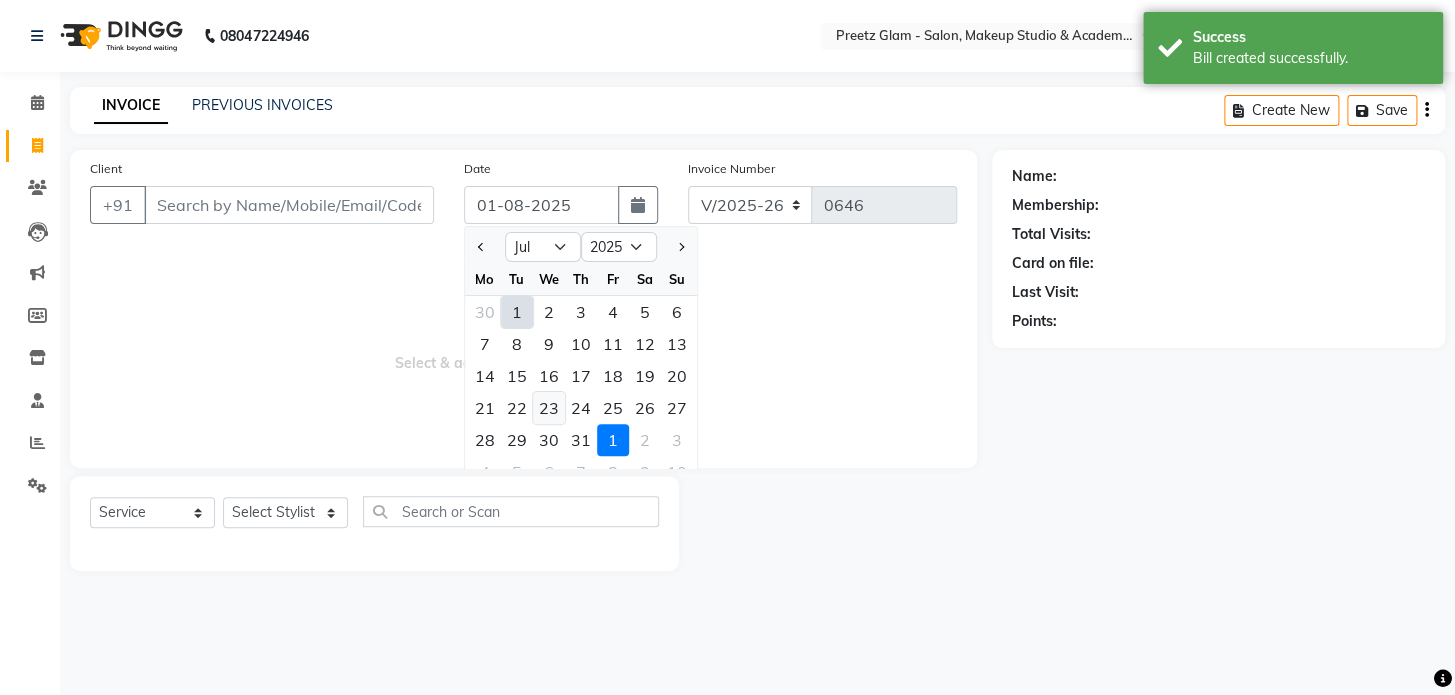 click on "23" 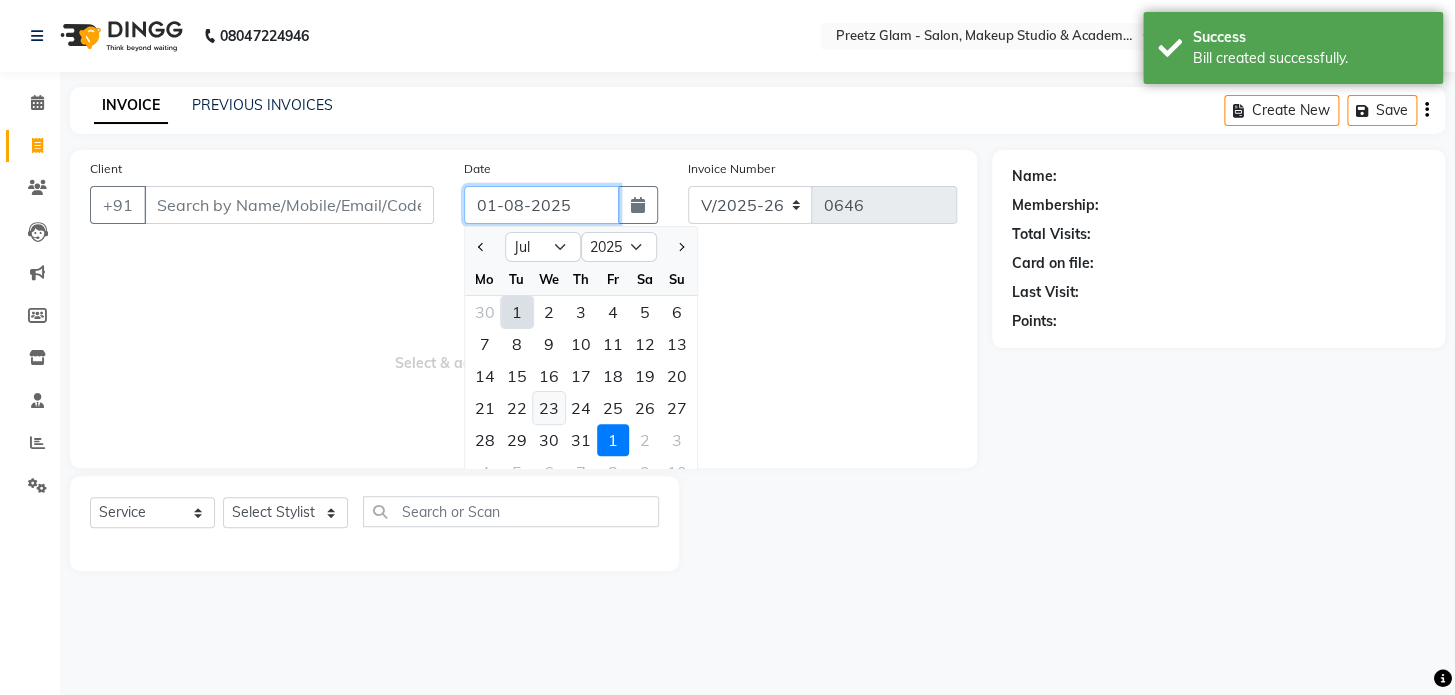 type on "23-07-2025" 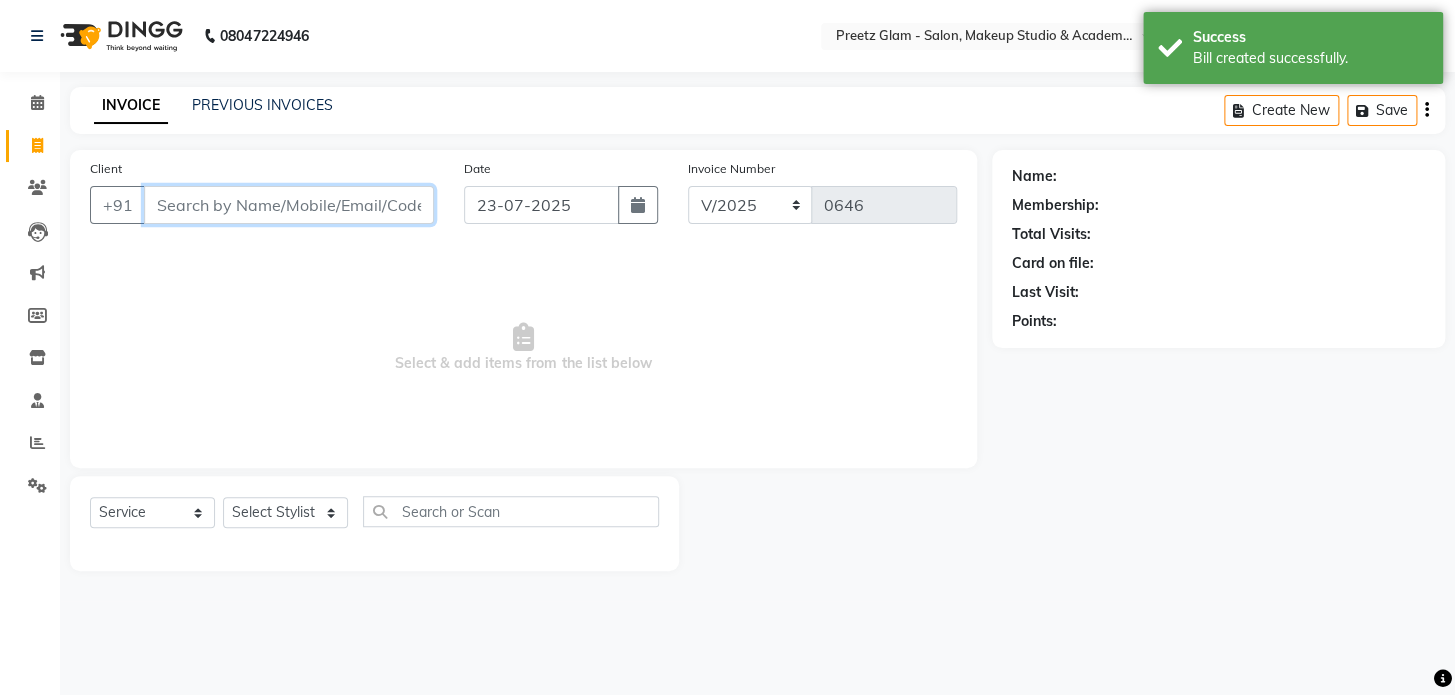 click on "Client" at bounding box center [289, 205] 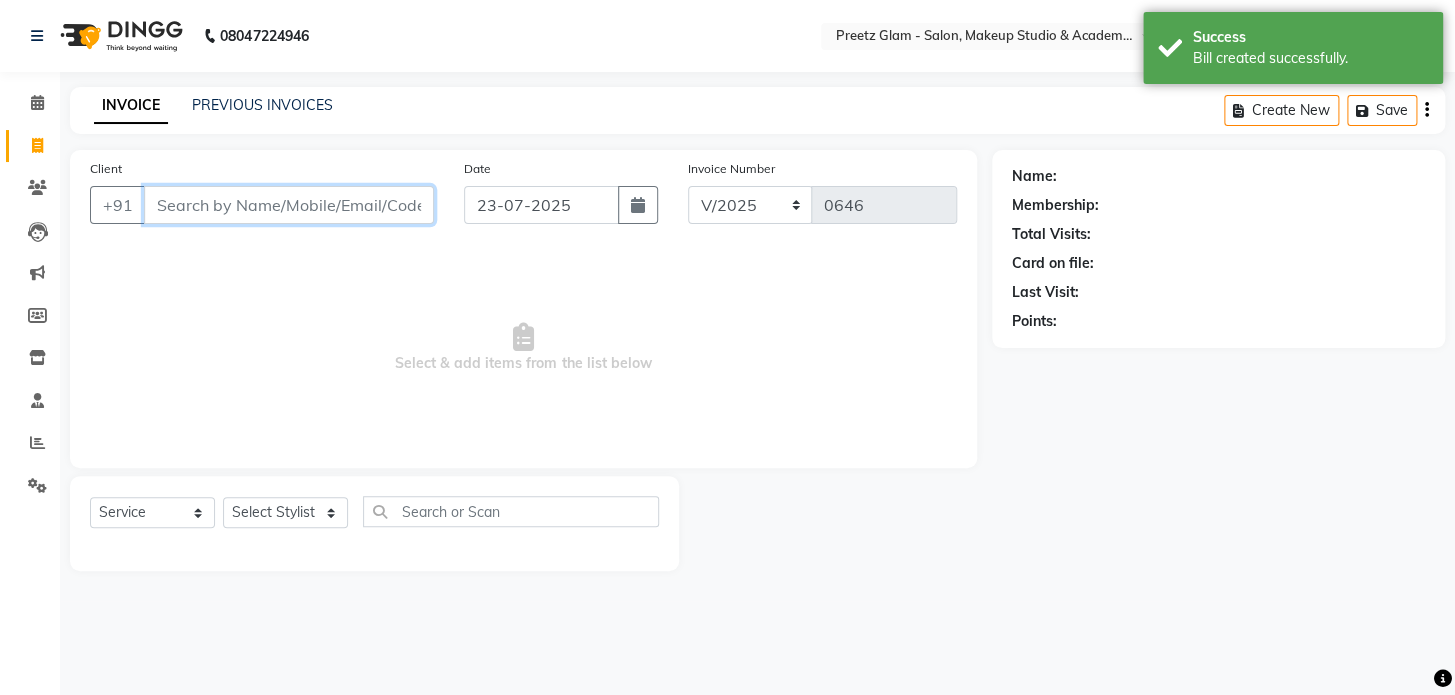 click on "Client" at bounding box center [289, 205] 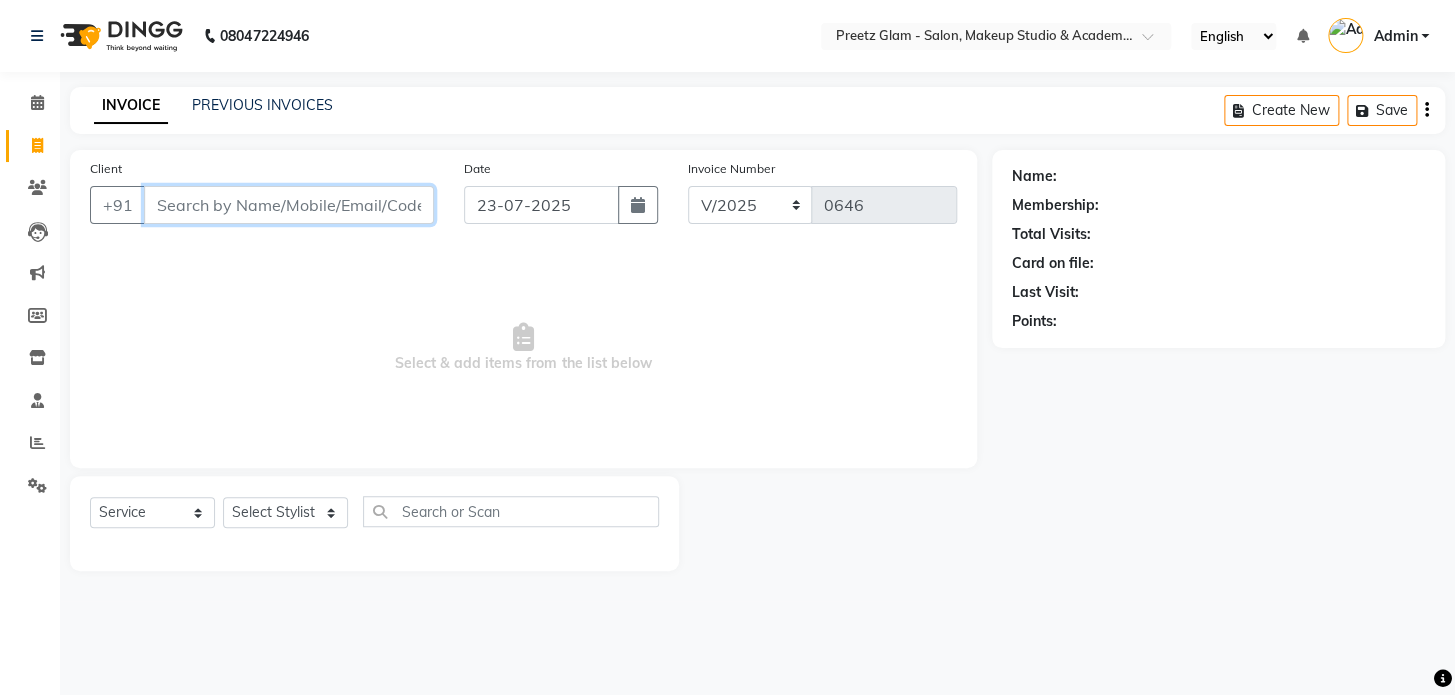 click on "Client" at bounding box center [289, 205] 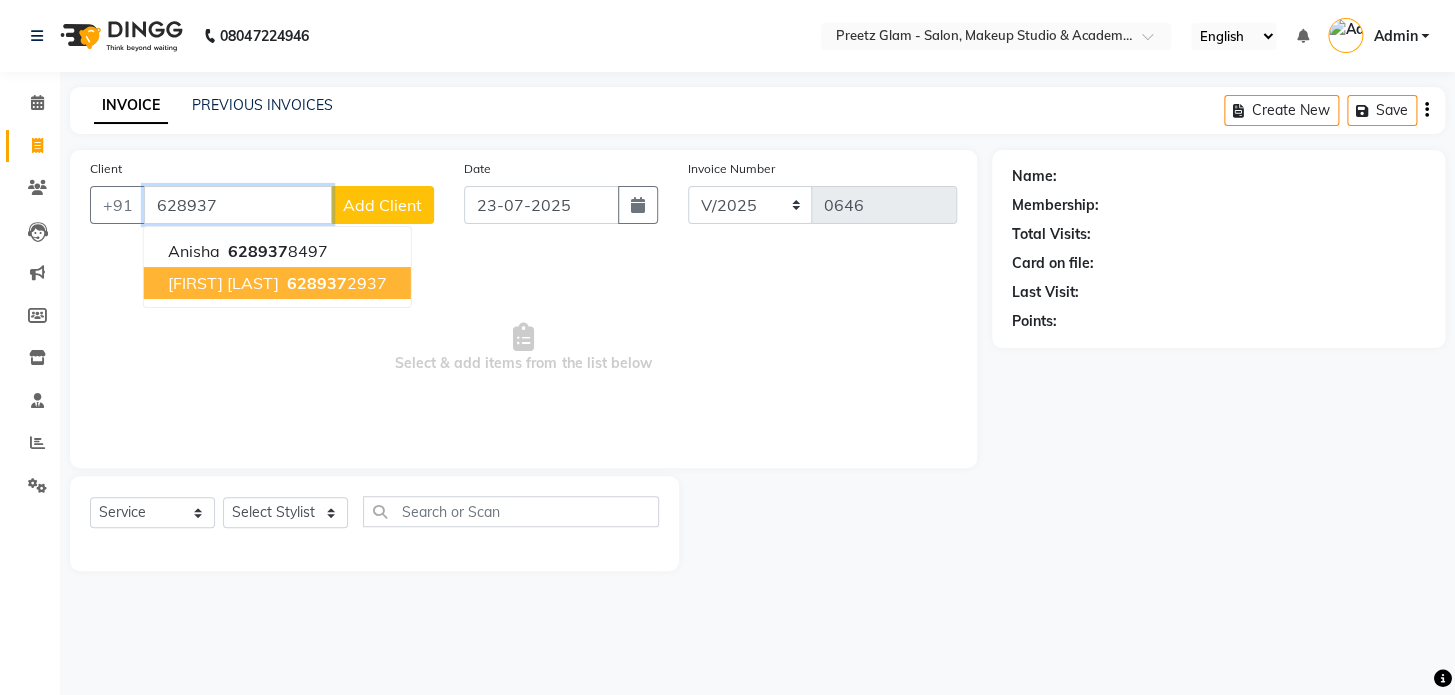 click on "[PHONE]" at bounding box center [335, 283] 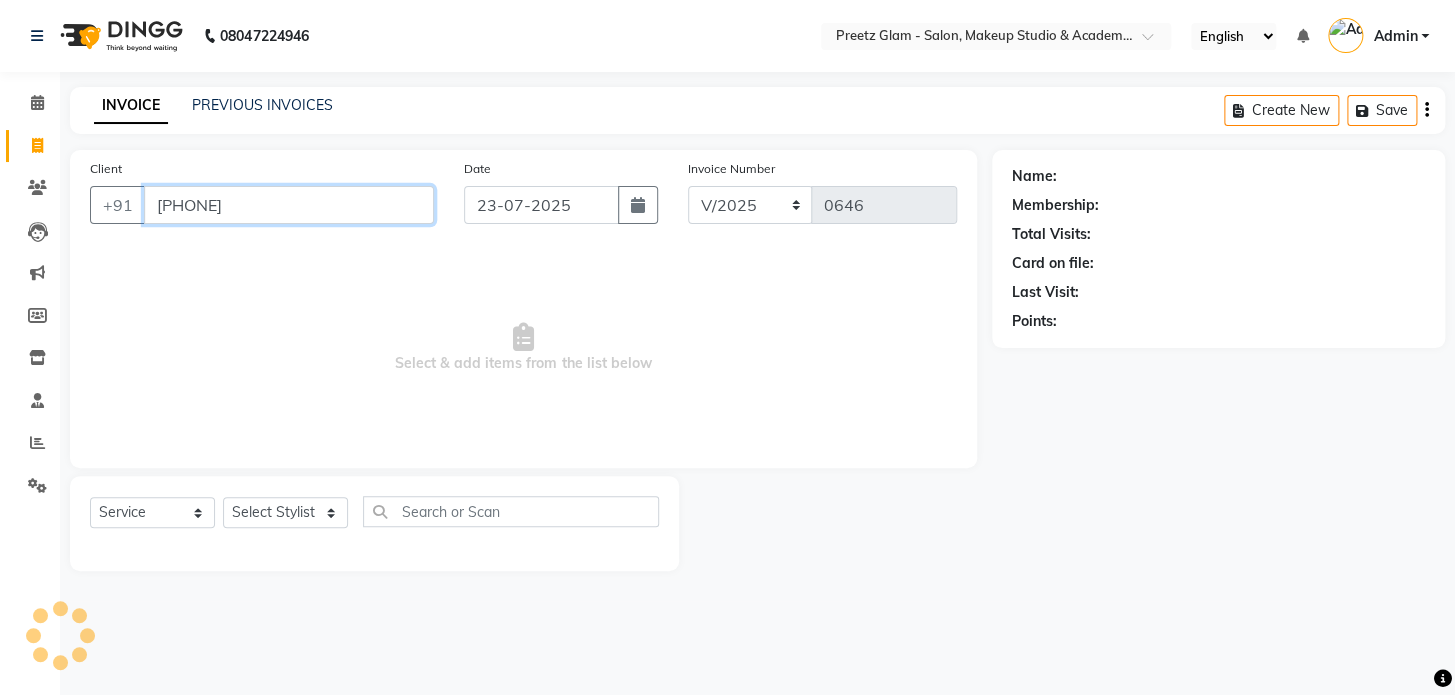 type on "[PHONE]" 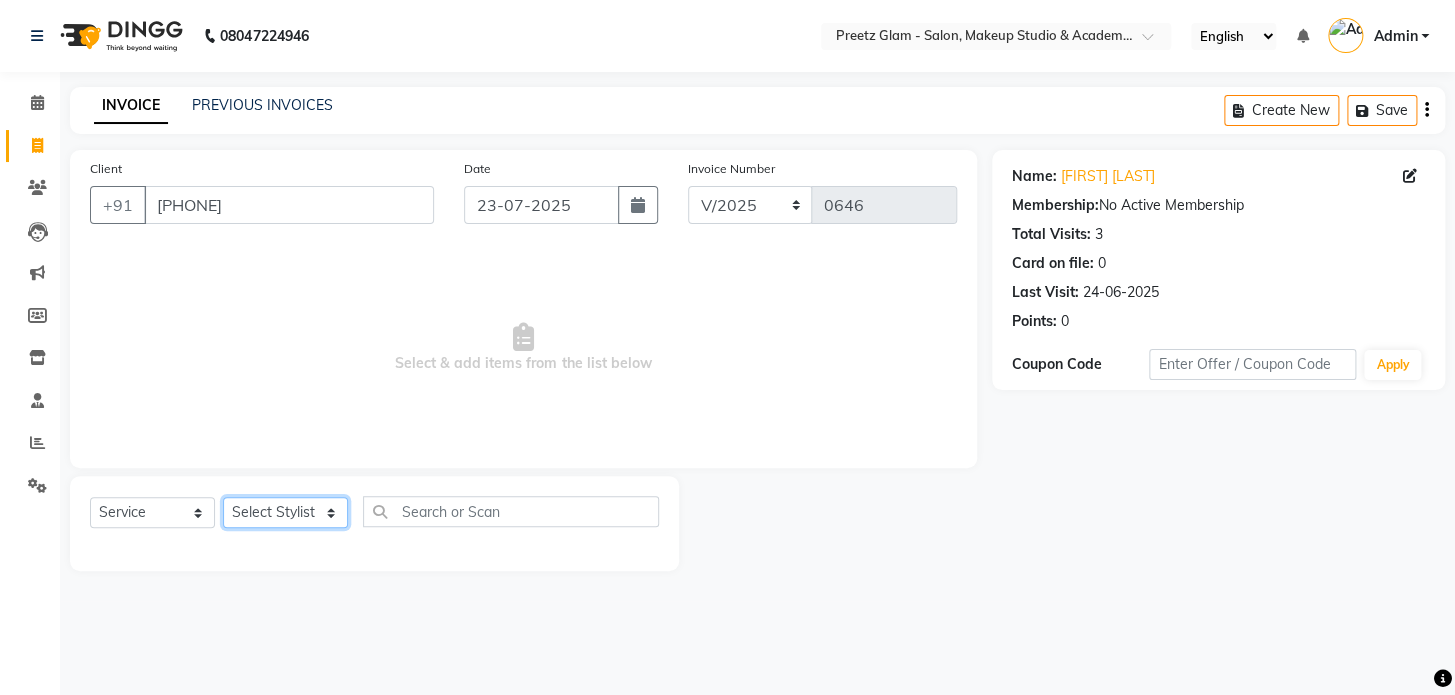click on "Select Stylist [FIRST] [FIRST] [FIRST] [FIRST] [FIRST]" 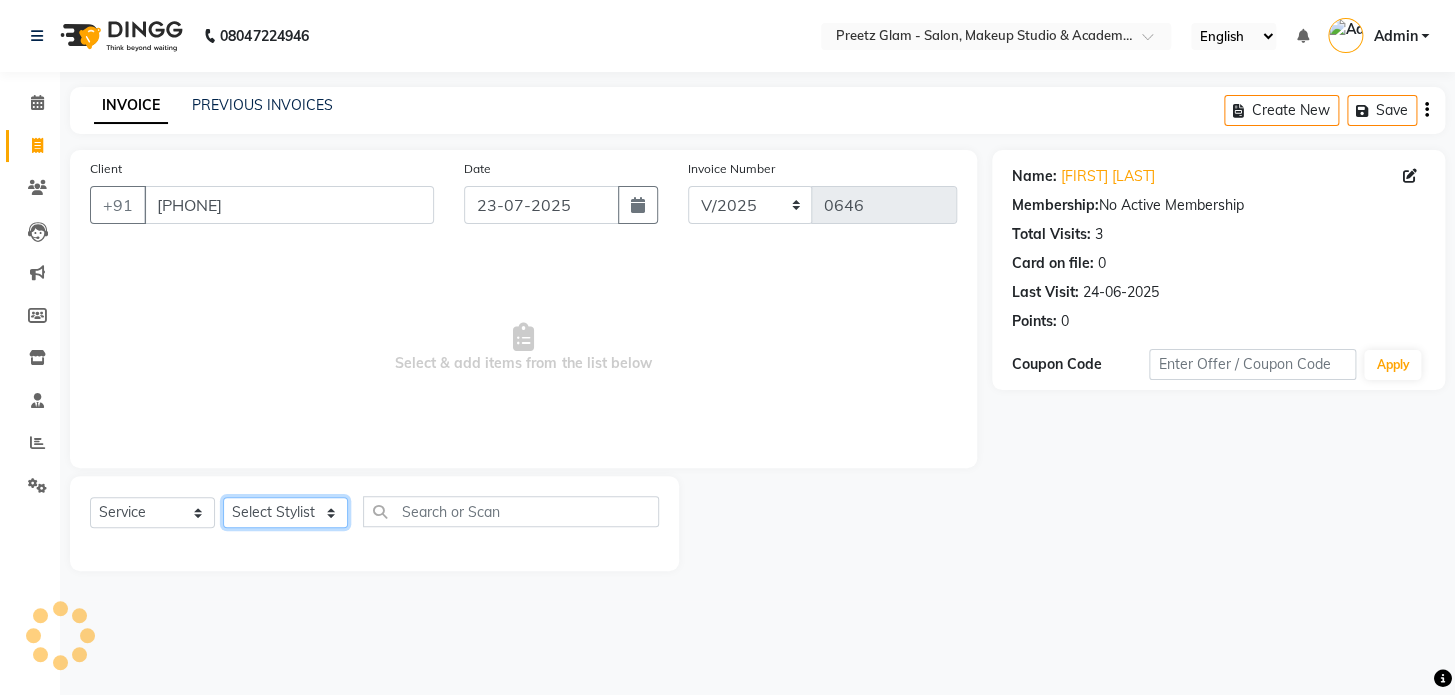 select on "49320" 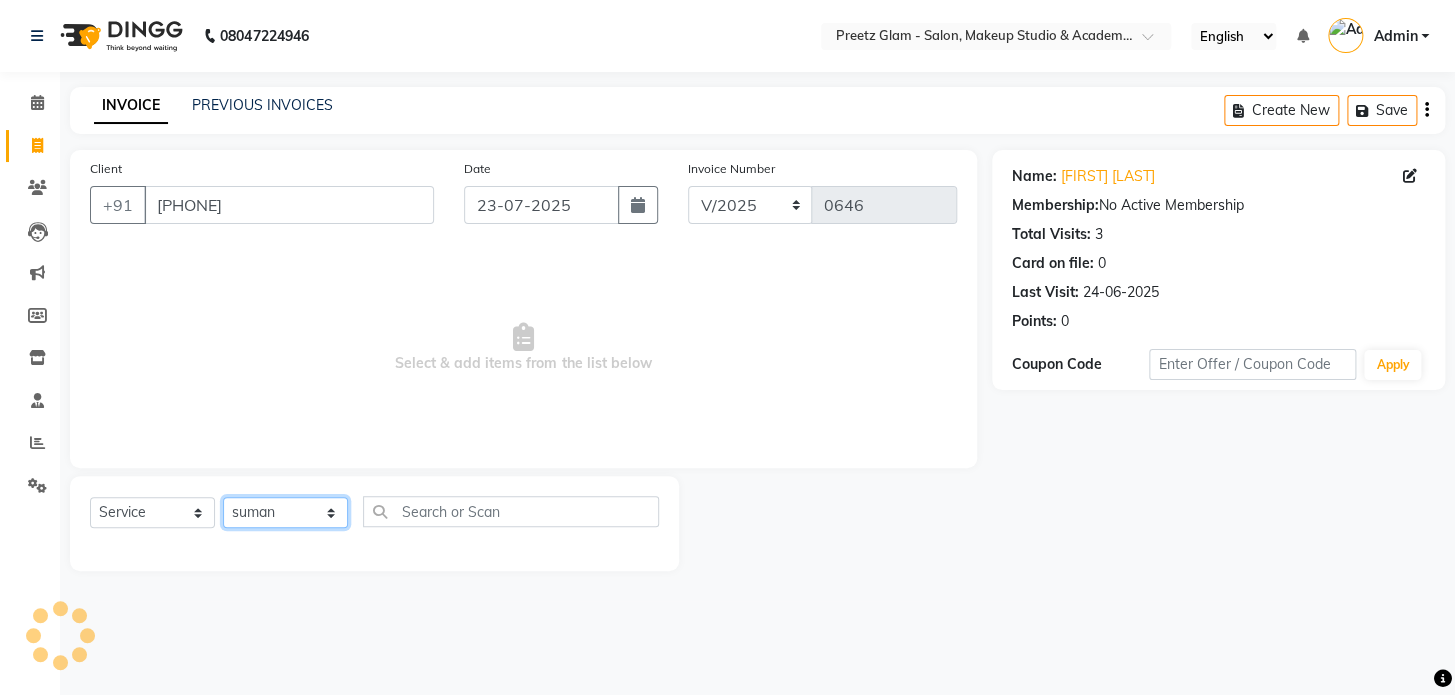click on "Select Stylist [FIRST] [FIRST] [FIRST] [FIRST] [FIRST]" 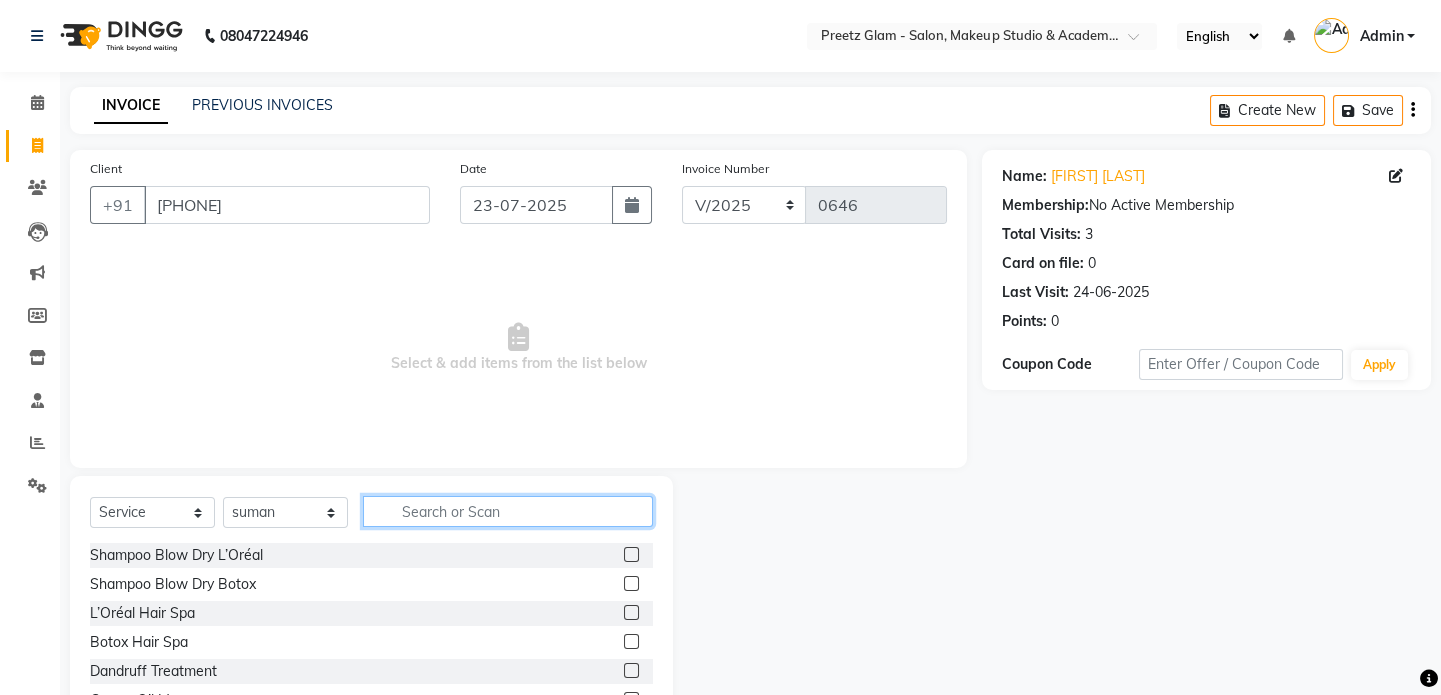 click 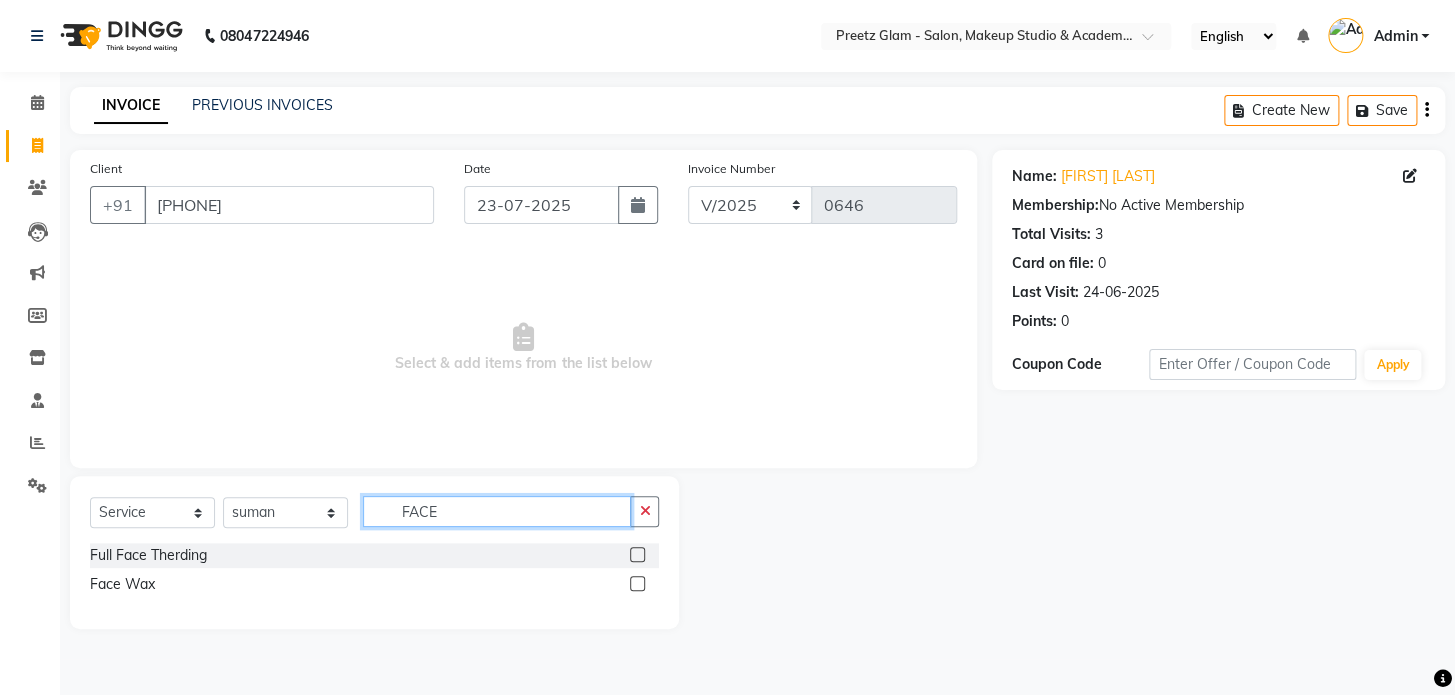type on "FACE" 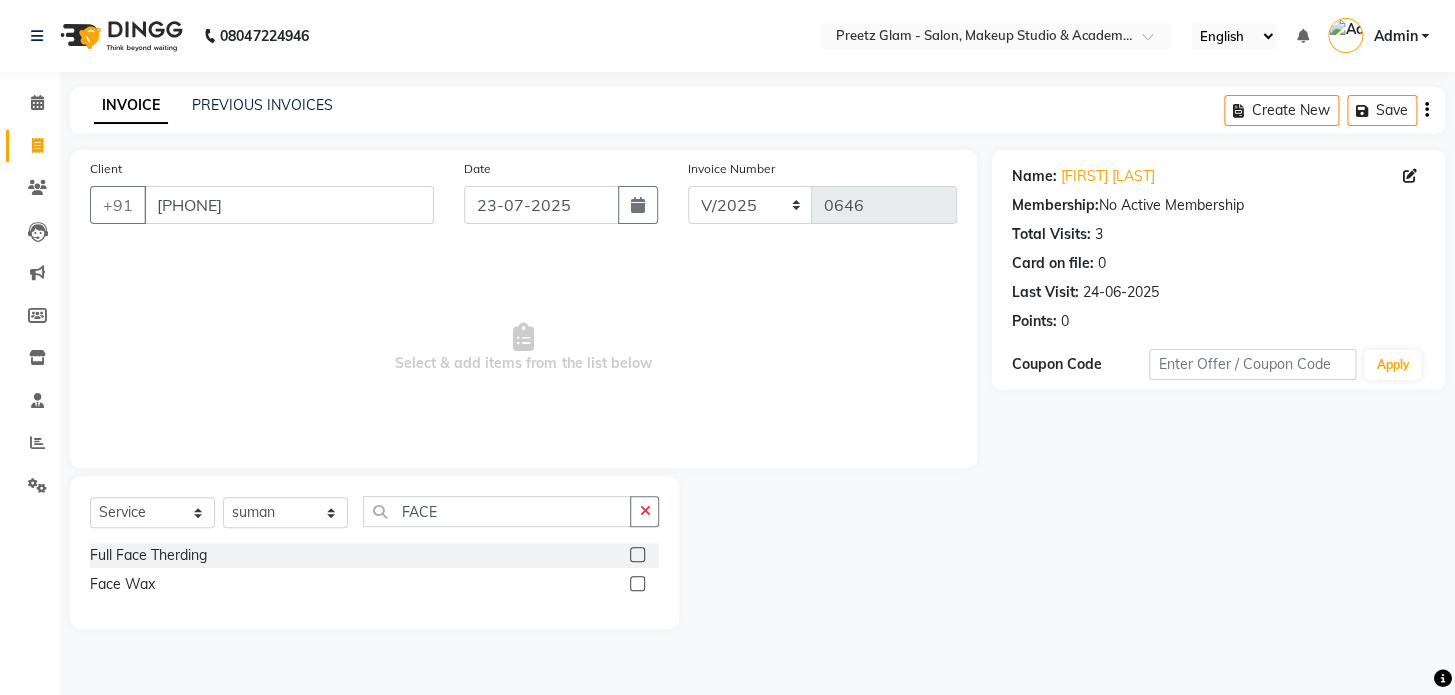 click 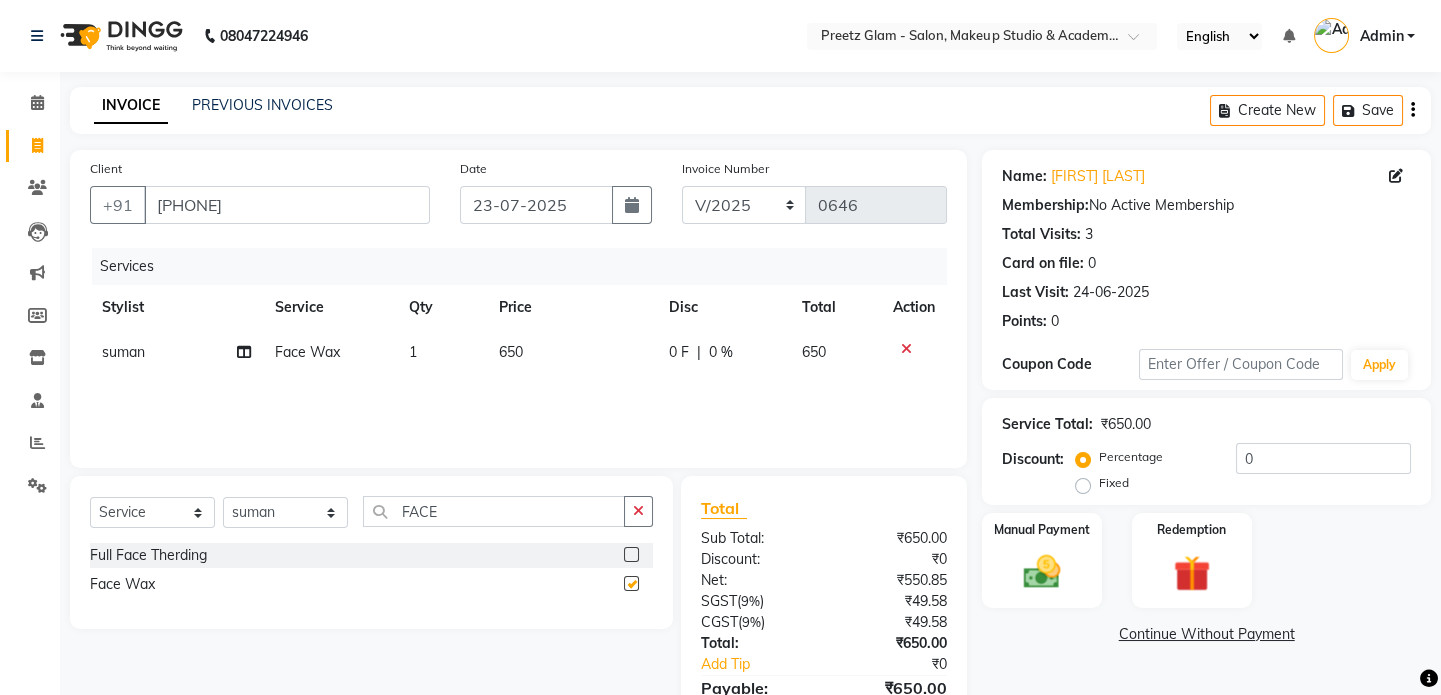 checkbox on "false" 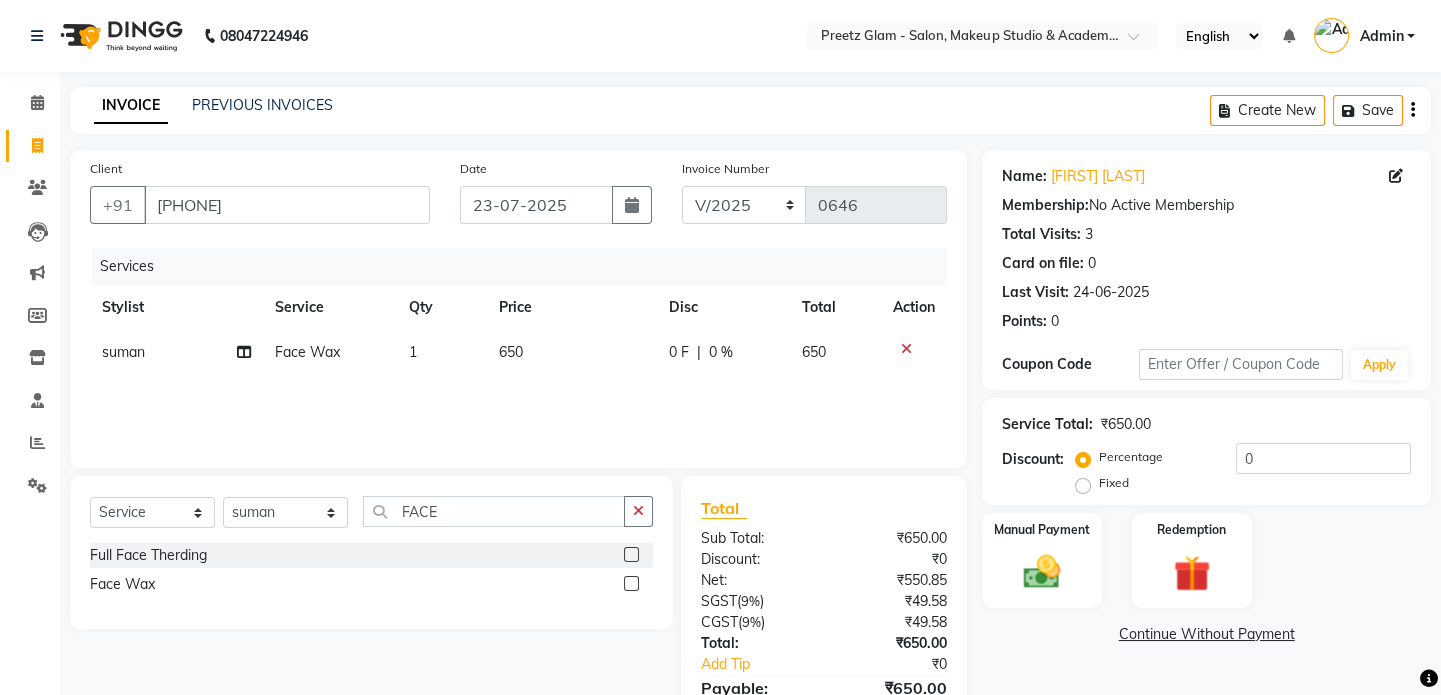 click on "650" 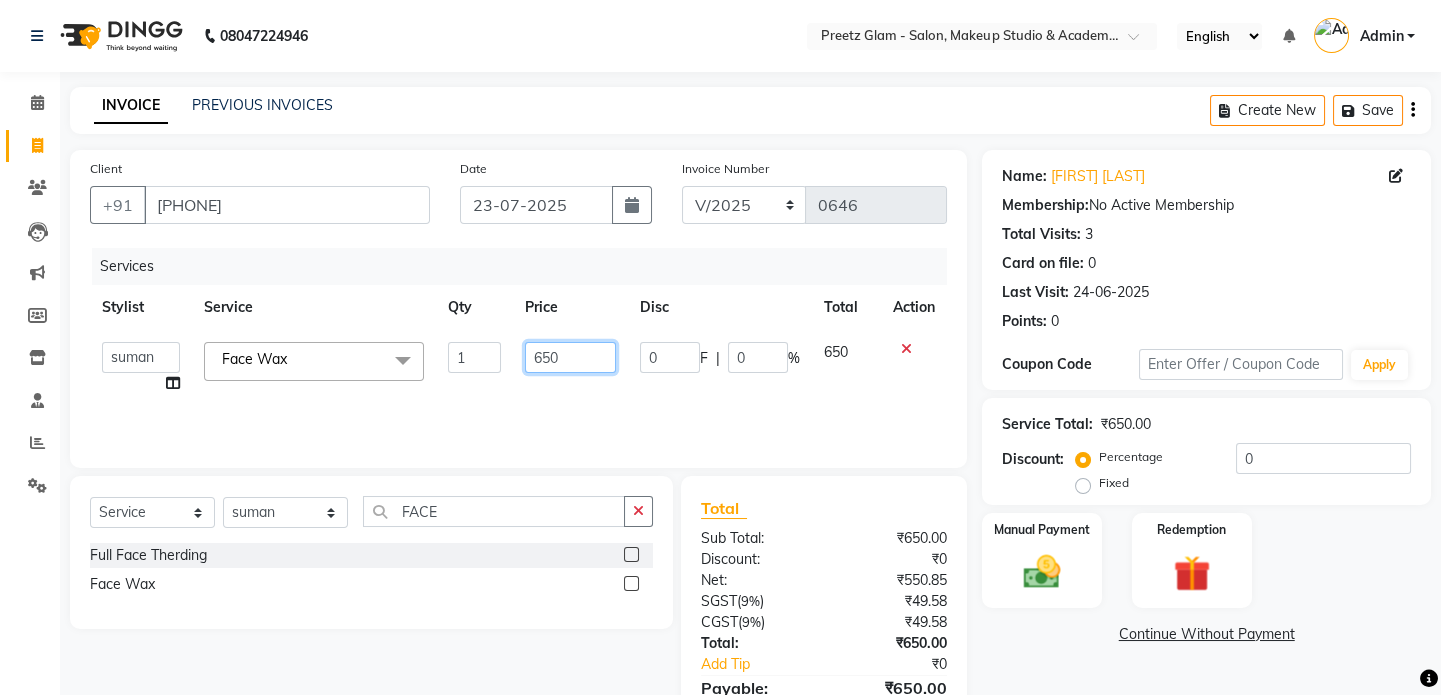 click on "650" 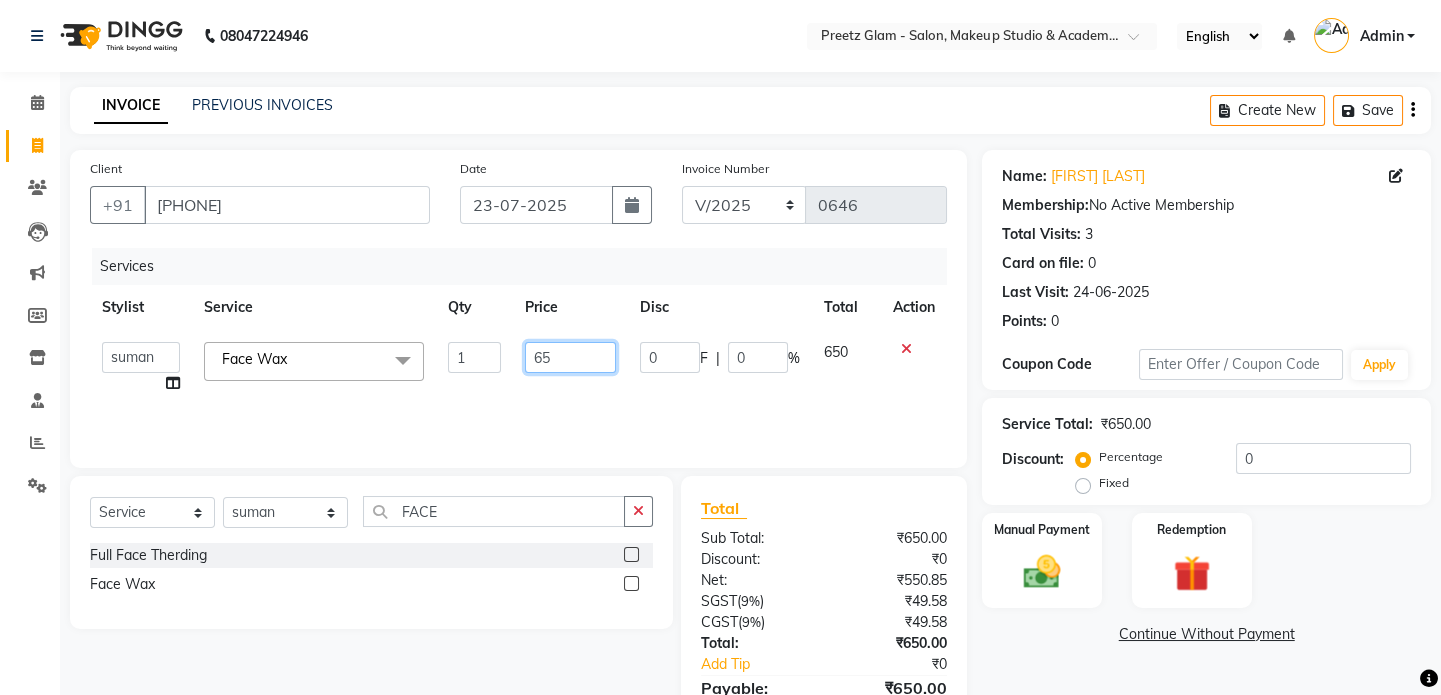 type on "6" 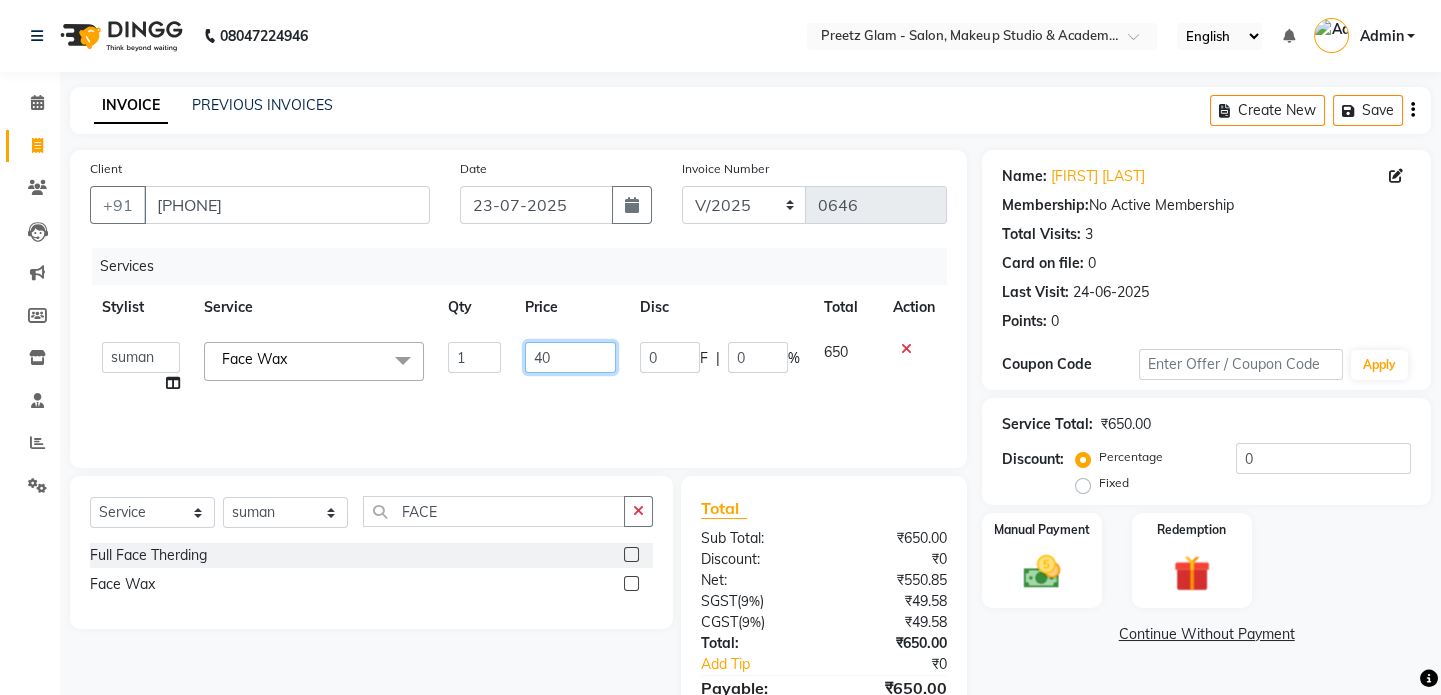 type on "400" 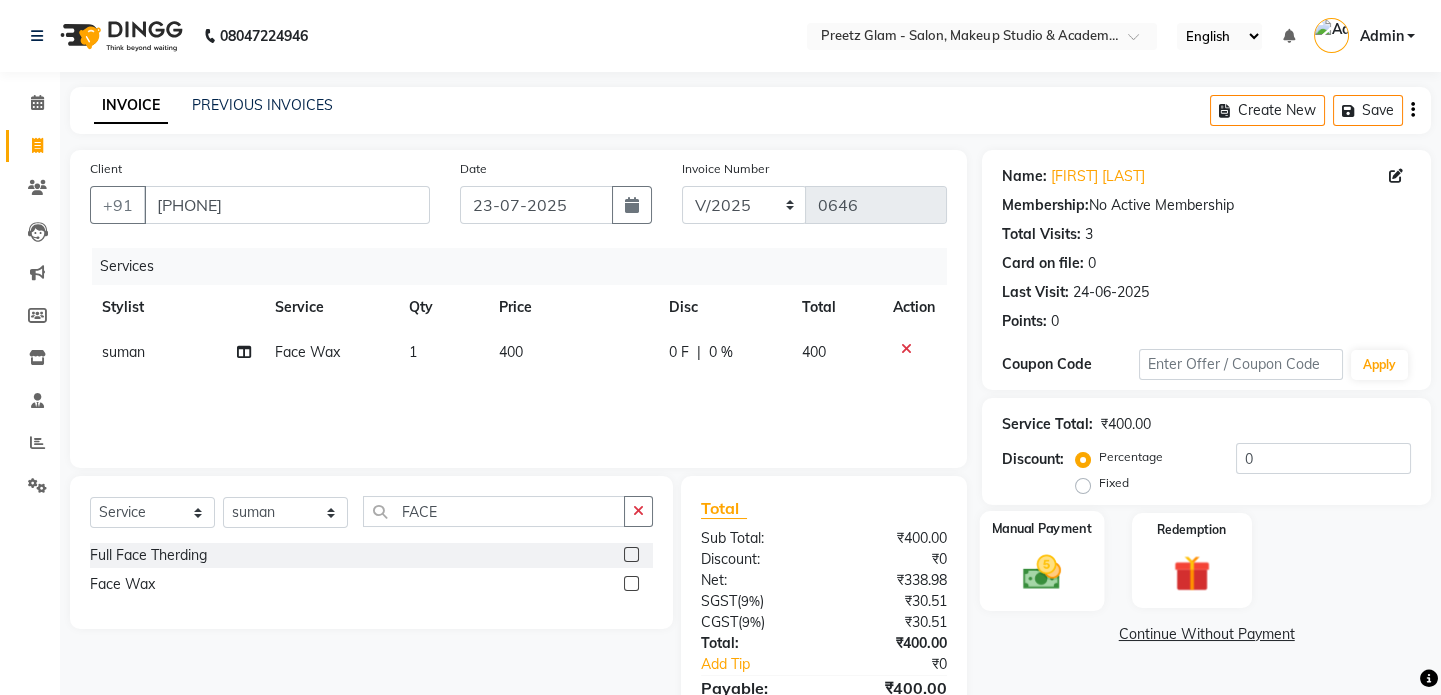 click 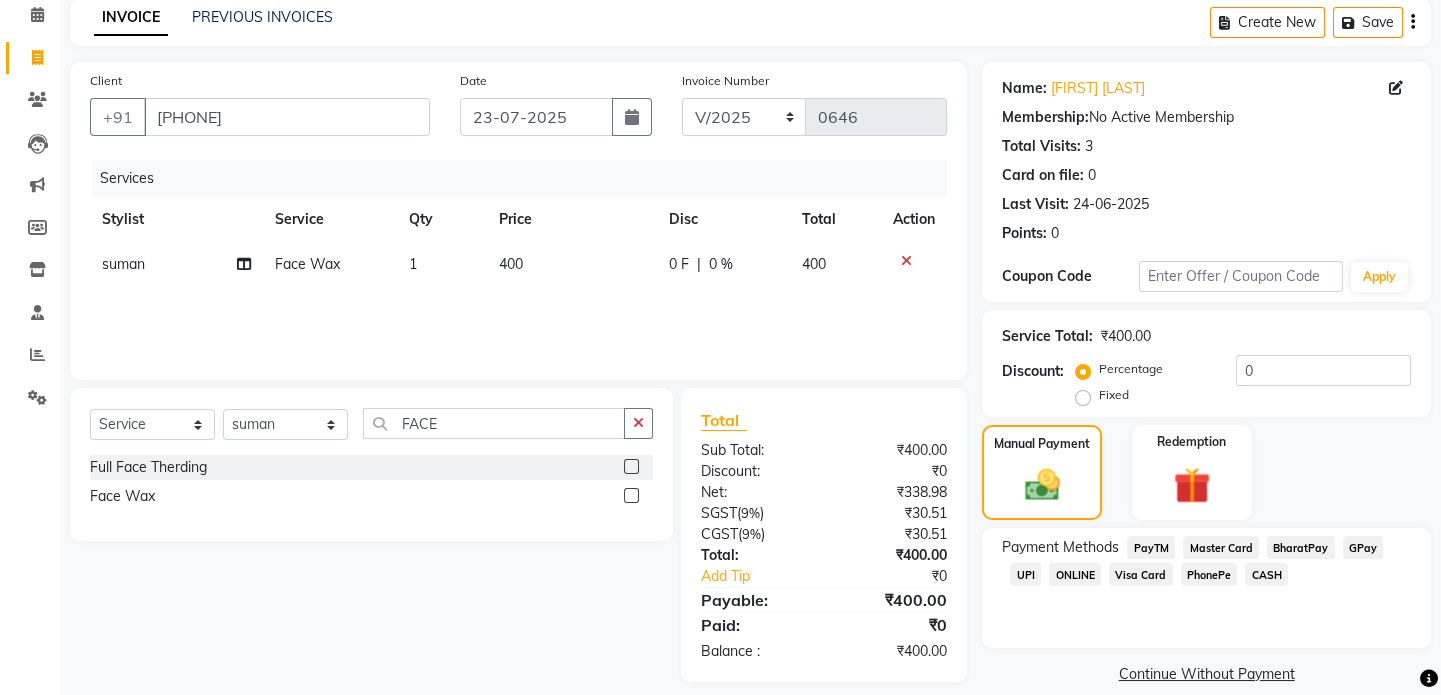 scroll, scrollTop: 111, scrollLeft: 0, axis: vertical 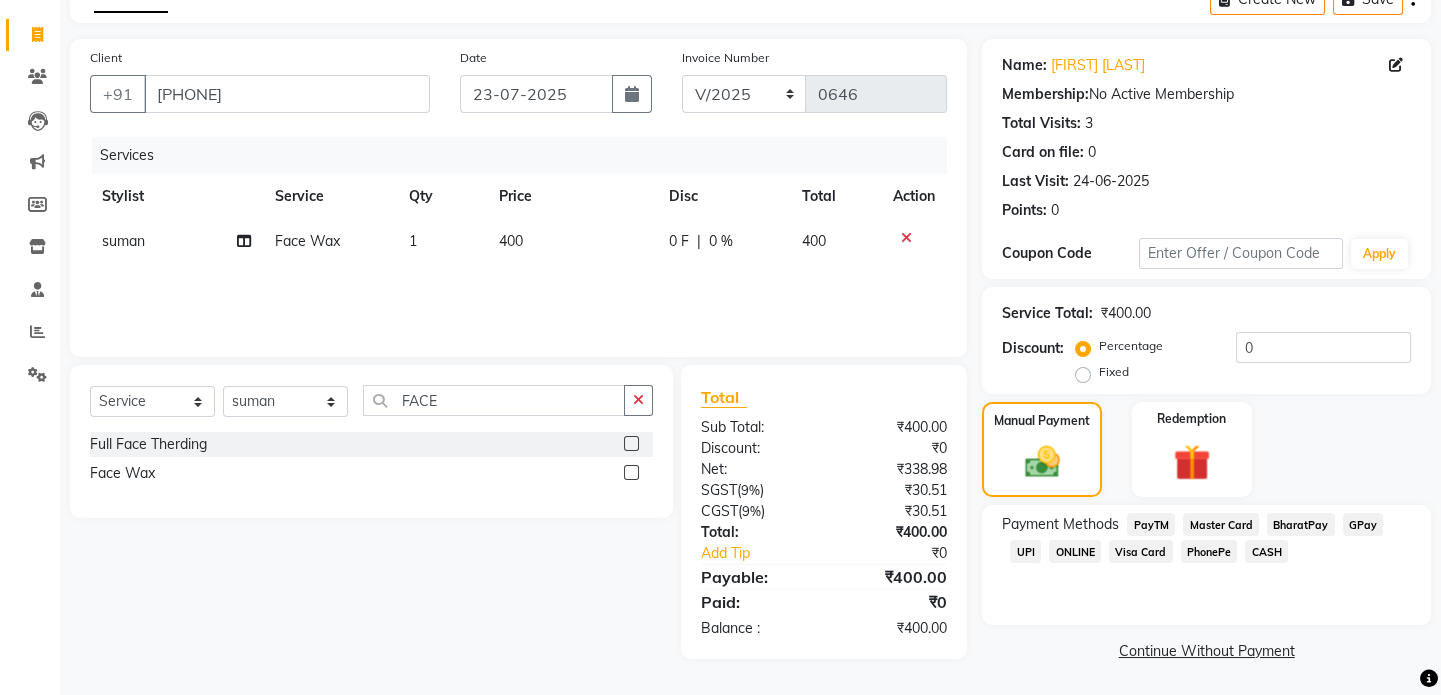 click on "CASH" 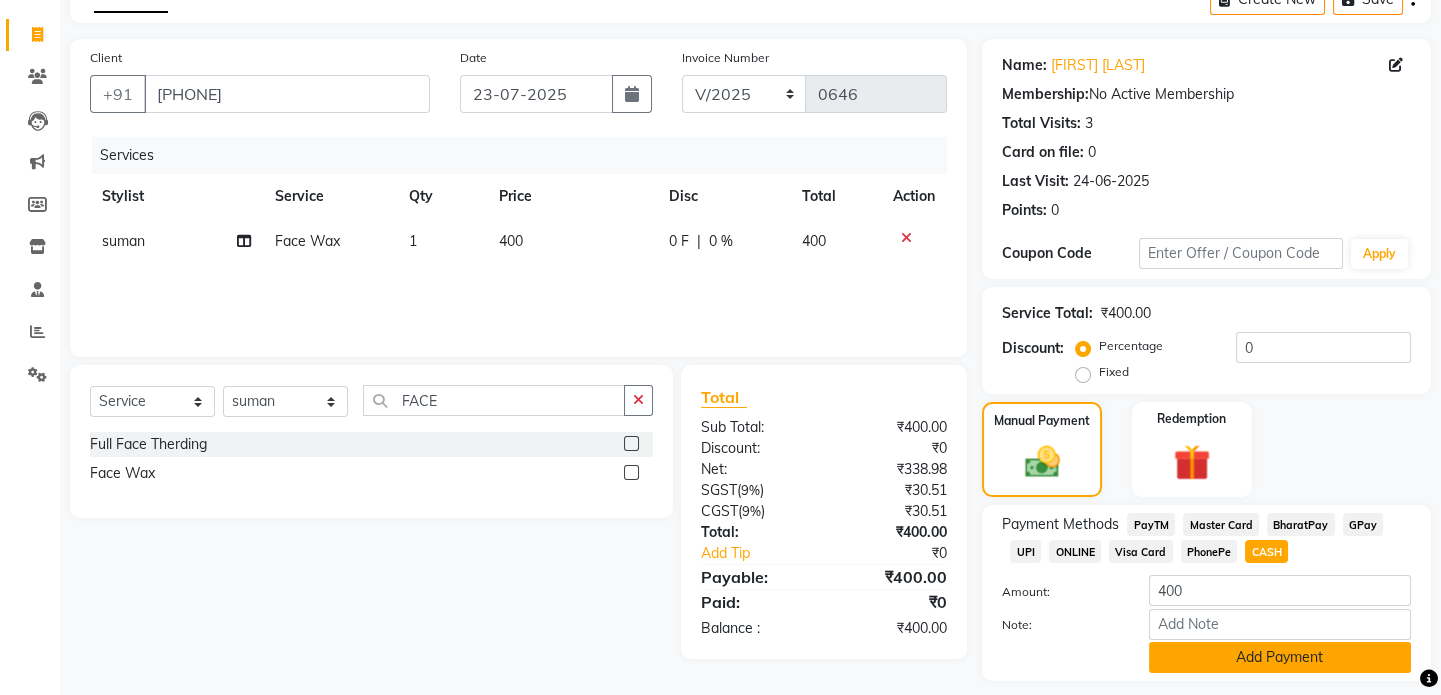 click on "Add Payment" 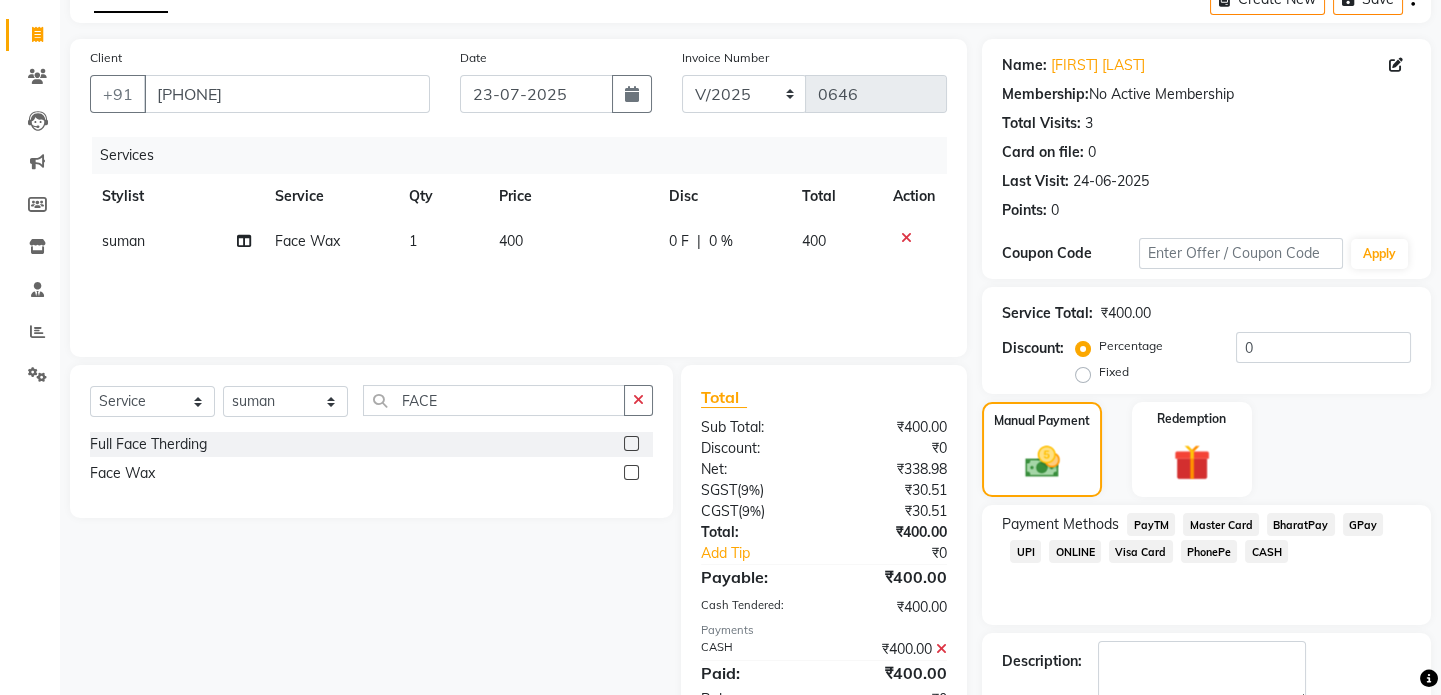scroll, scrollTop: 223, scrollLeft: 0, axis: vertical 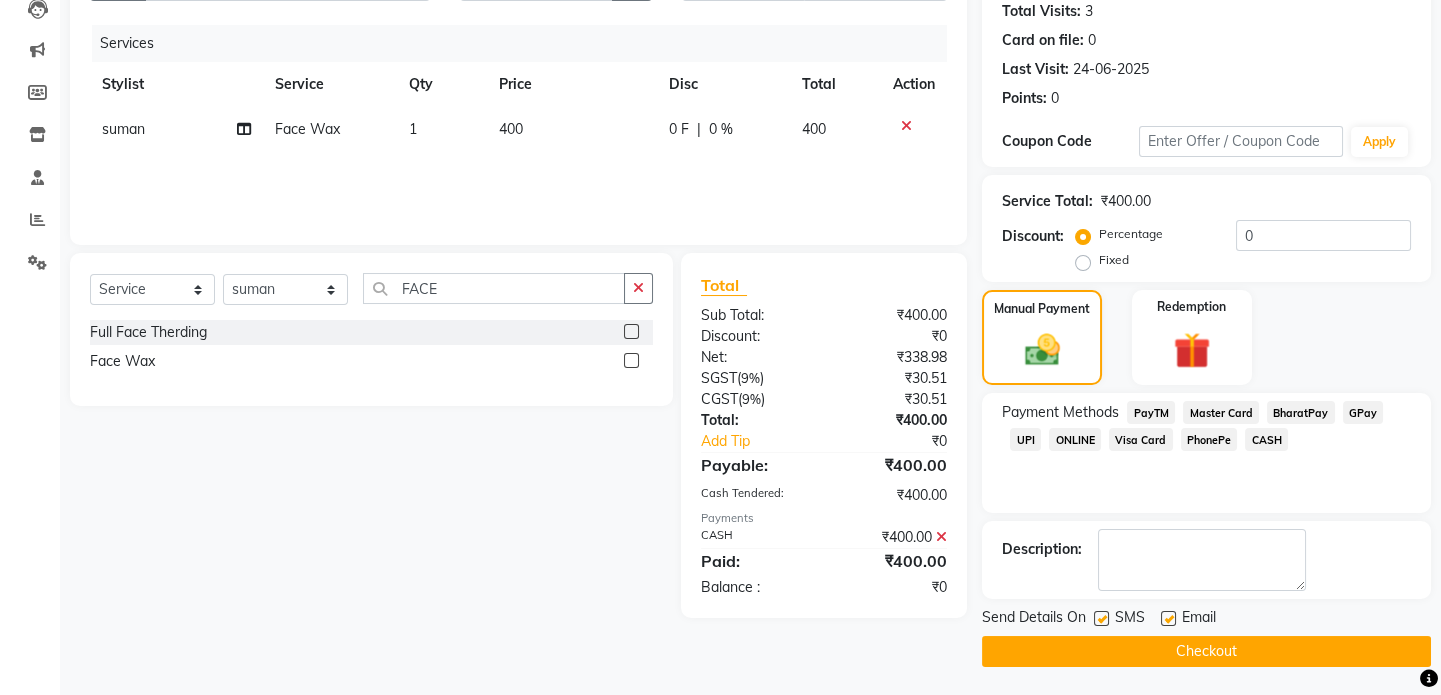 click on "Checkout" 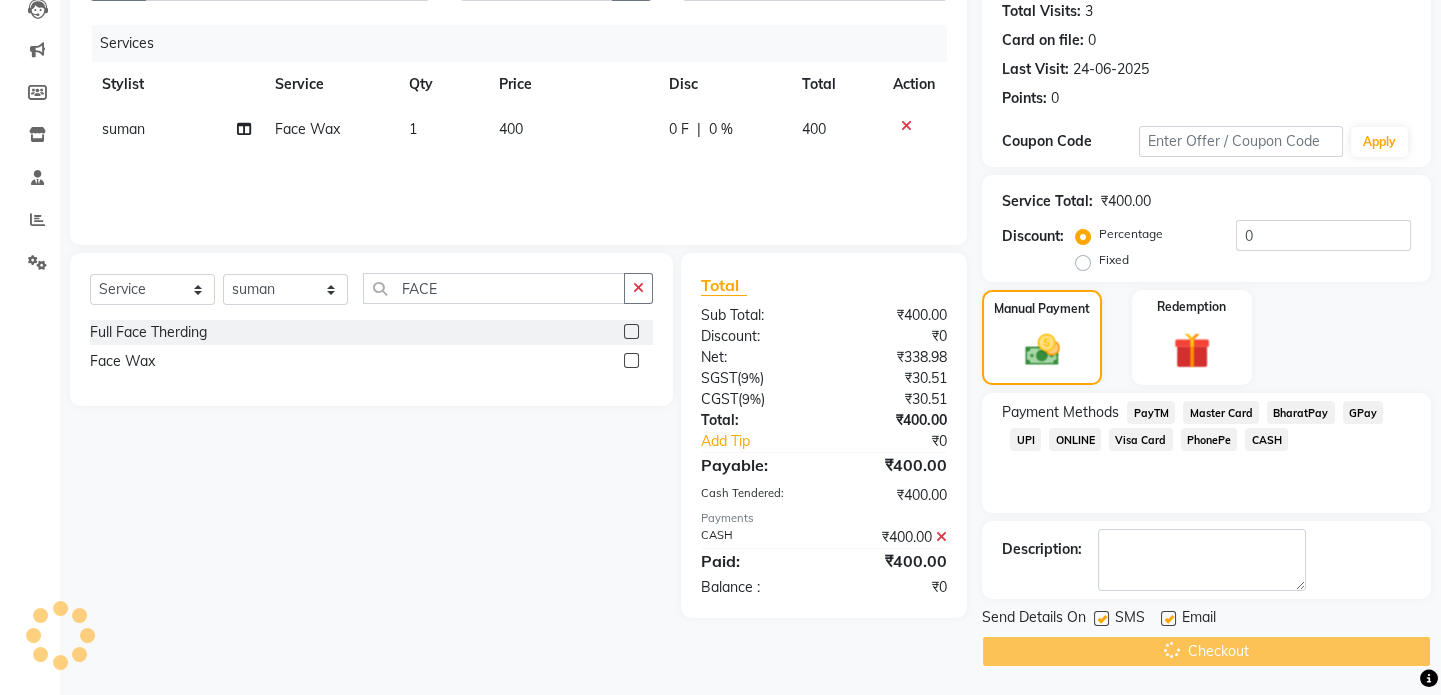 scroll, scrollTop: 0, scrollLeft: 0, axis: both 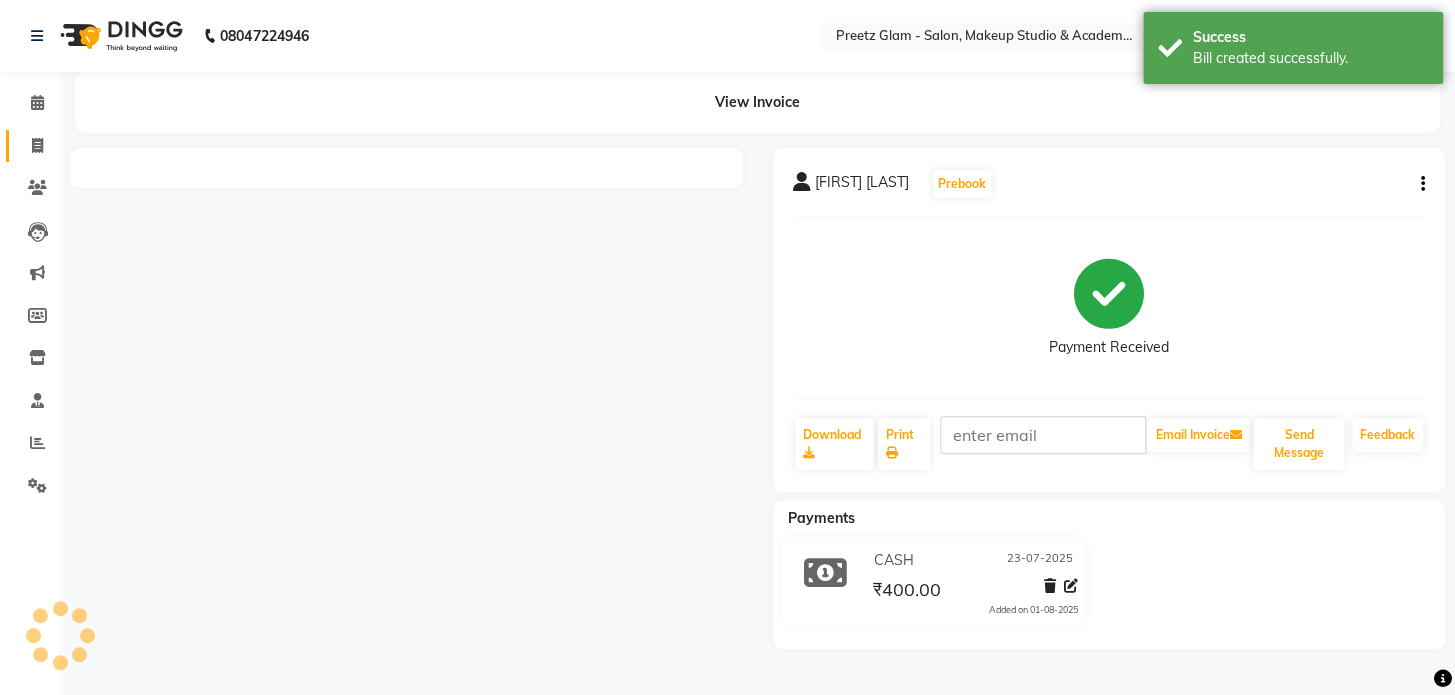 click on "Invoice" 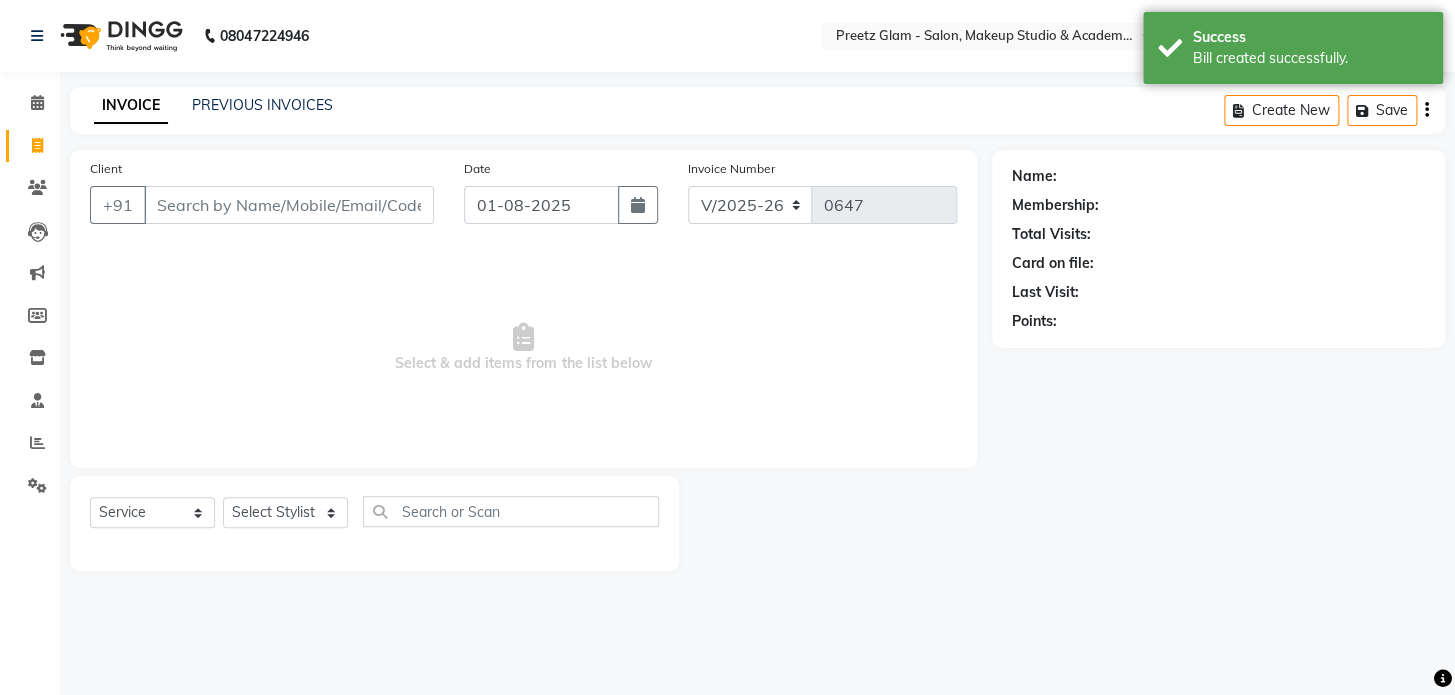 drag, startPoint x: 567, startPoint y: 231, endPoint x: 564, endPoint y: 219, distance: 12.369317 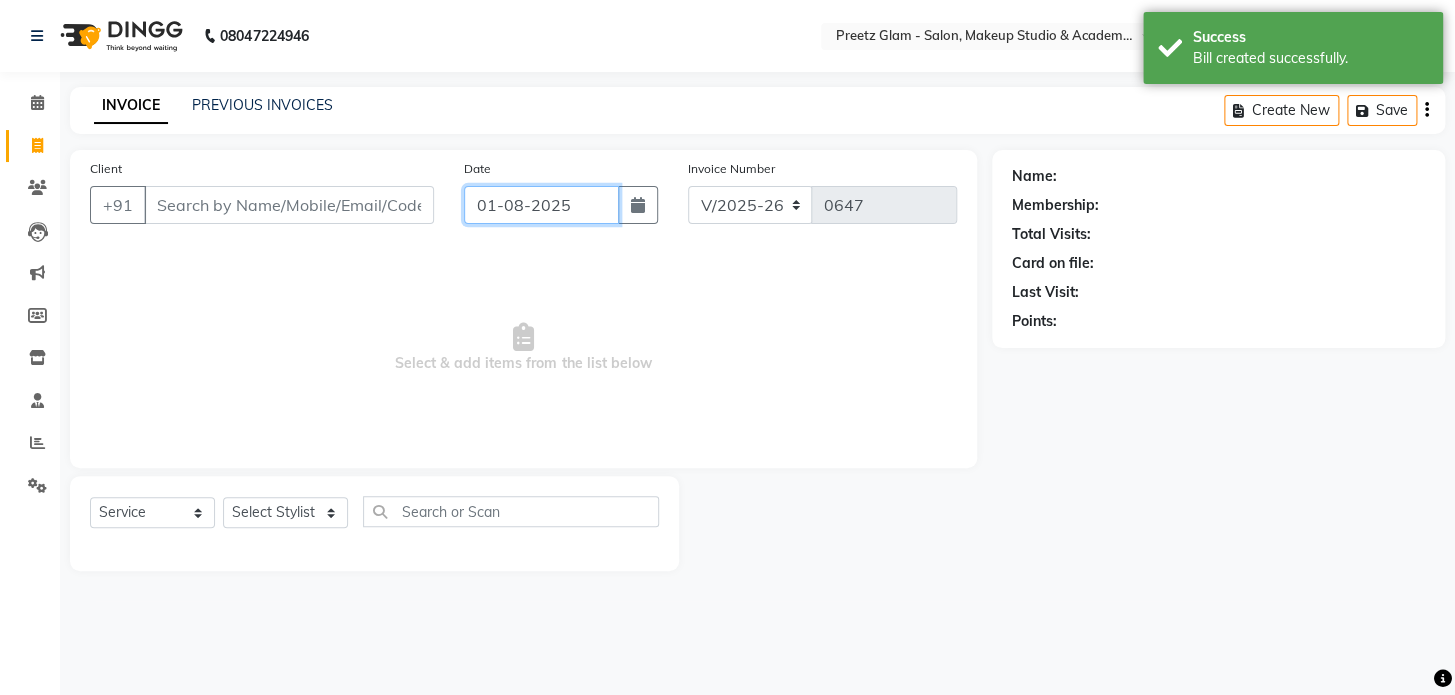 click on "01-08-2025" 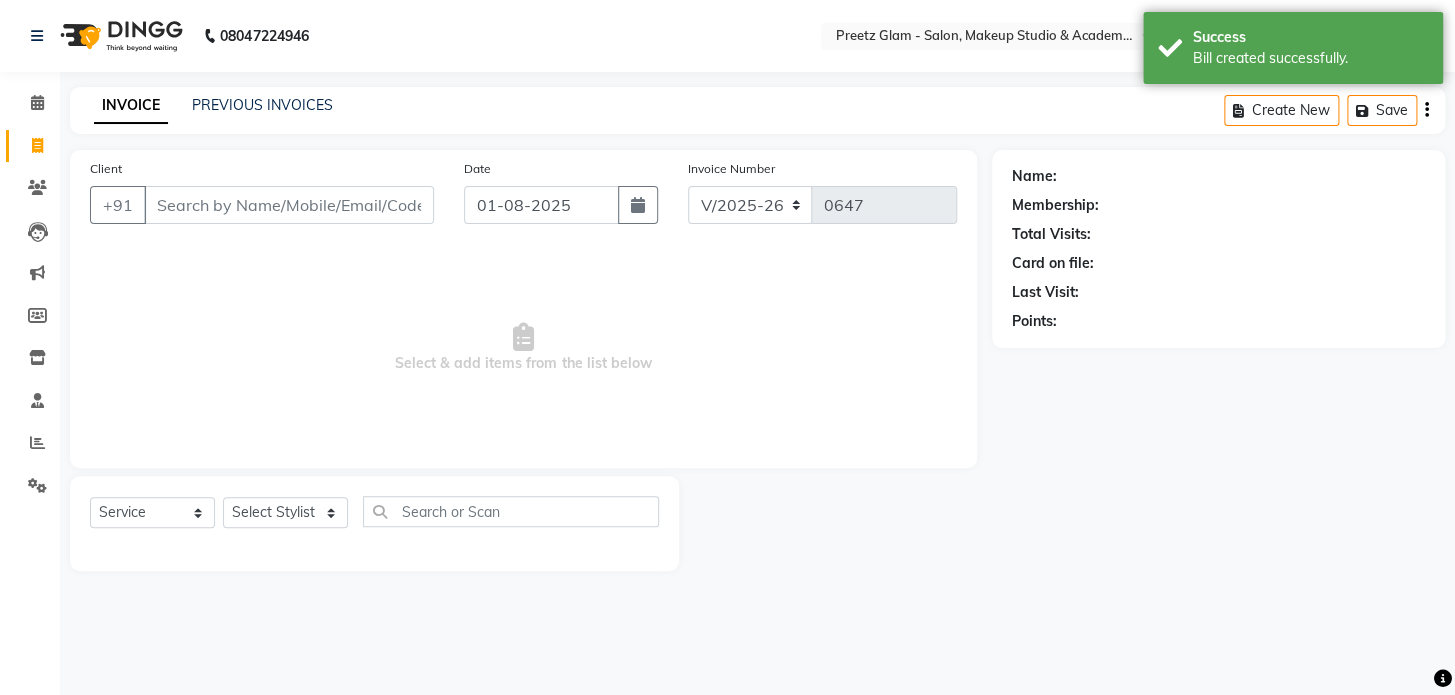 select on "8" 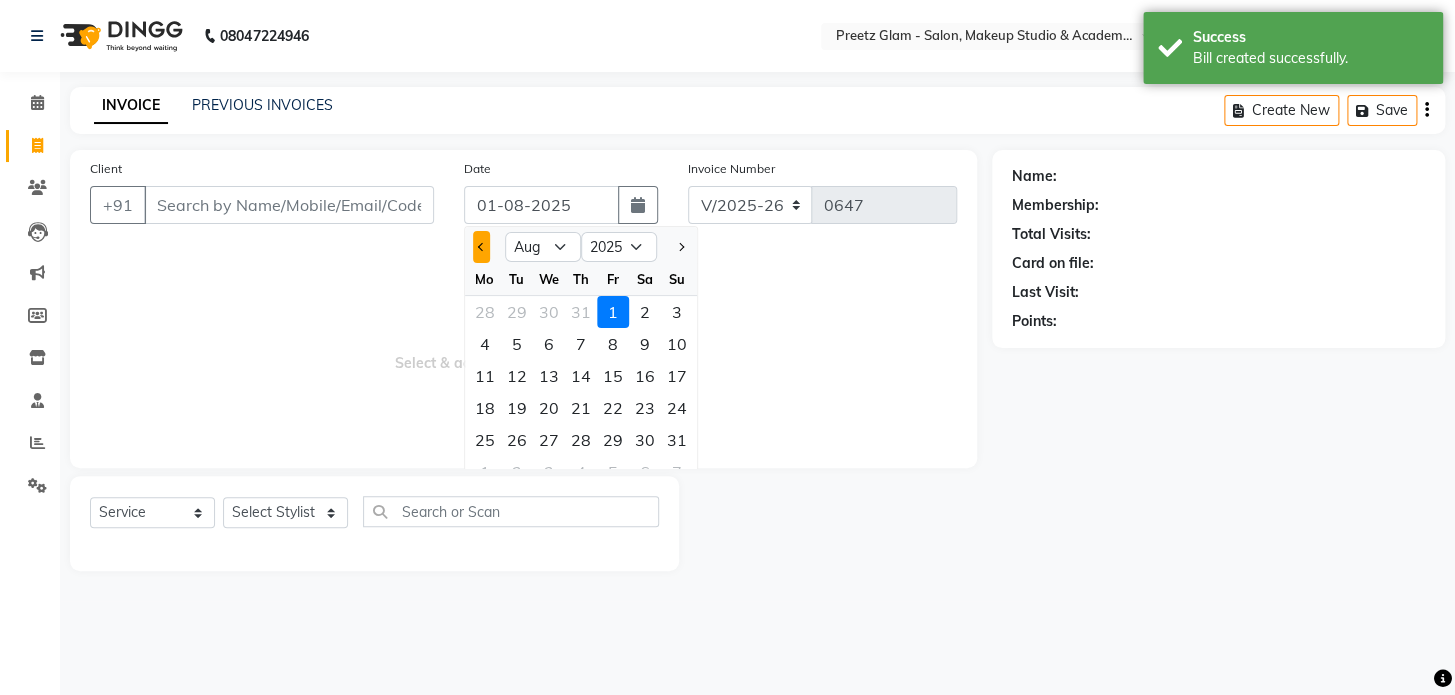 click 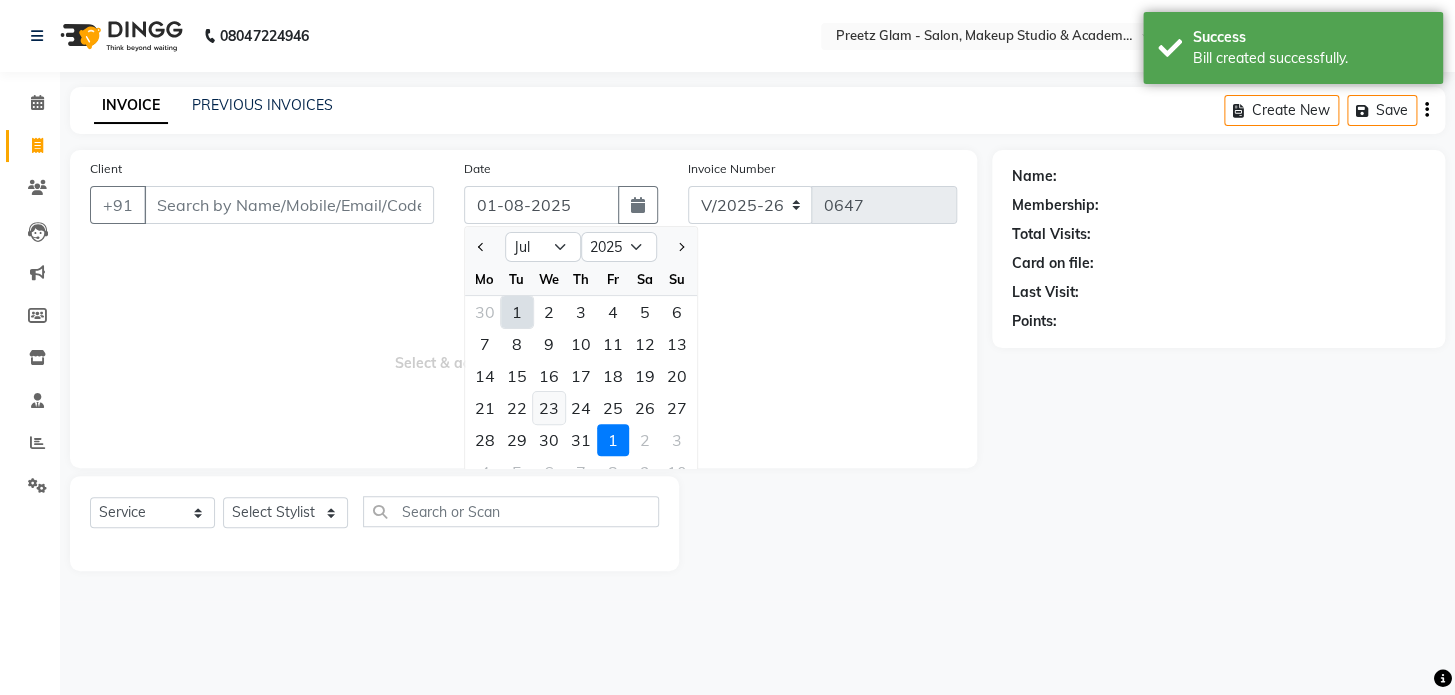 click on "23" 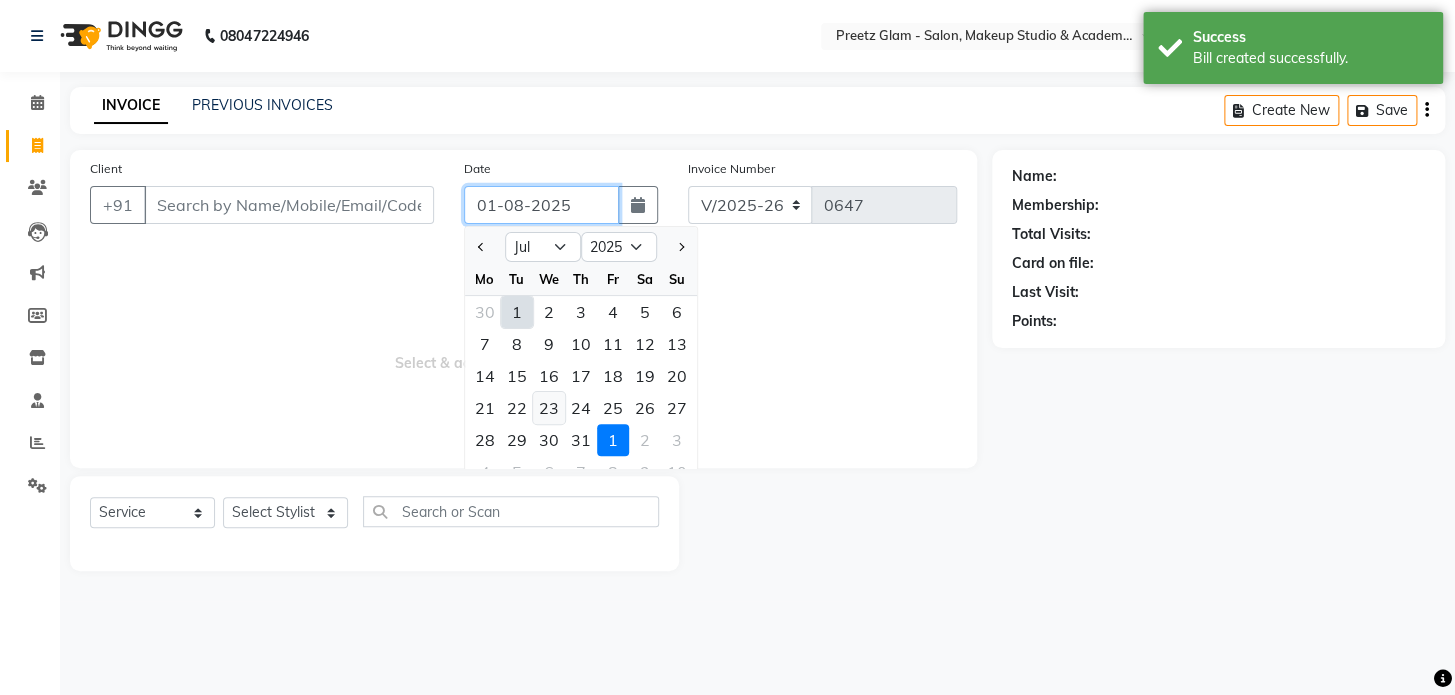 type on "23-07-2025" 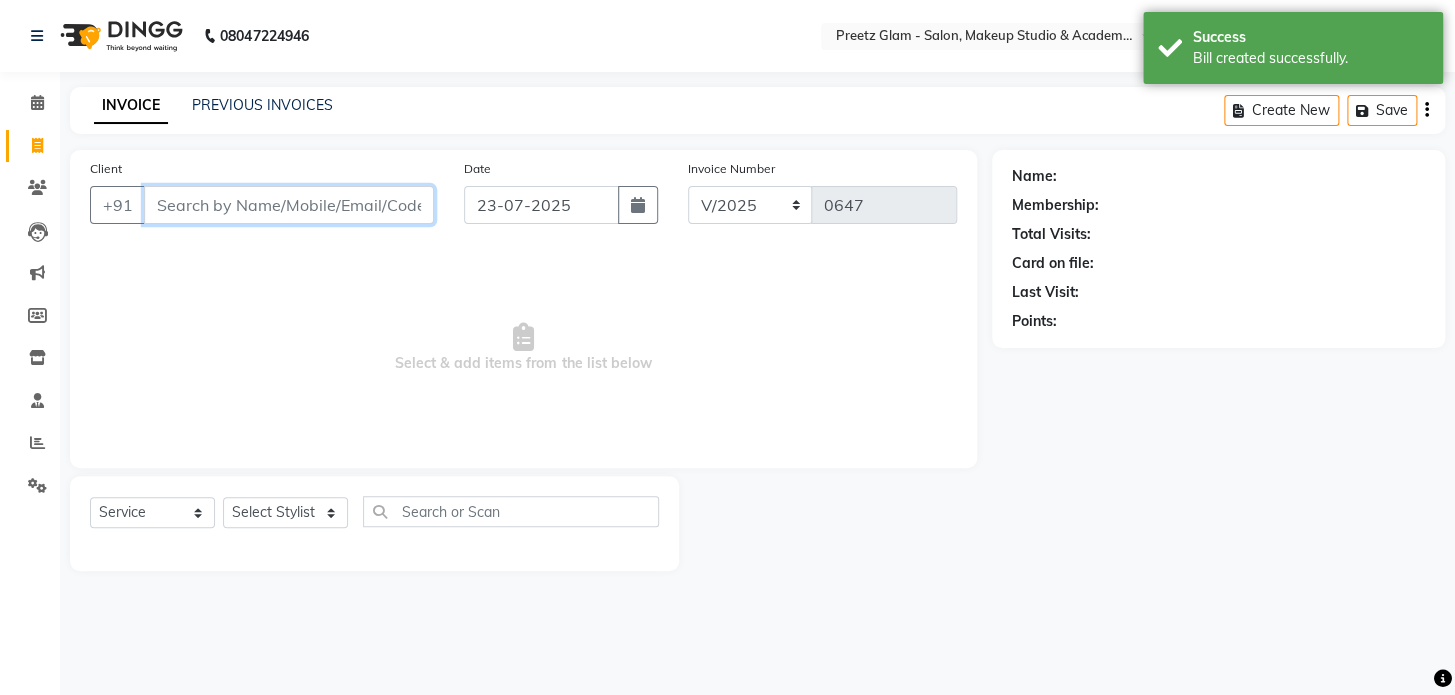 click on "Client" at bounding box center [289, 205] 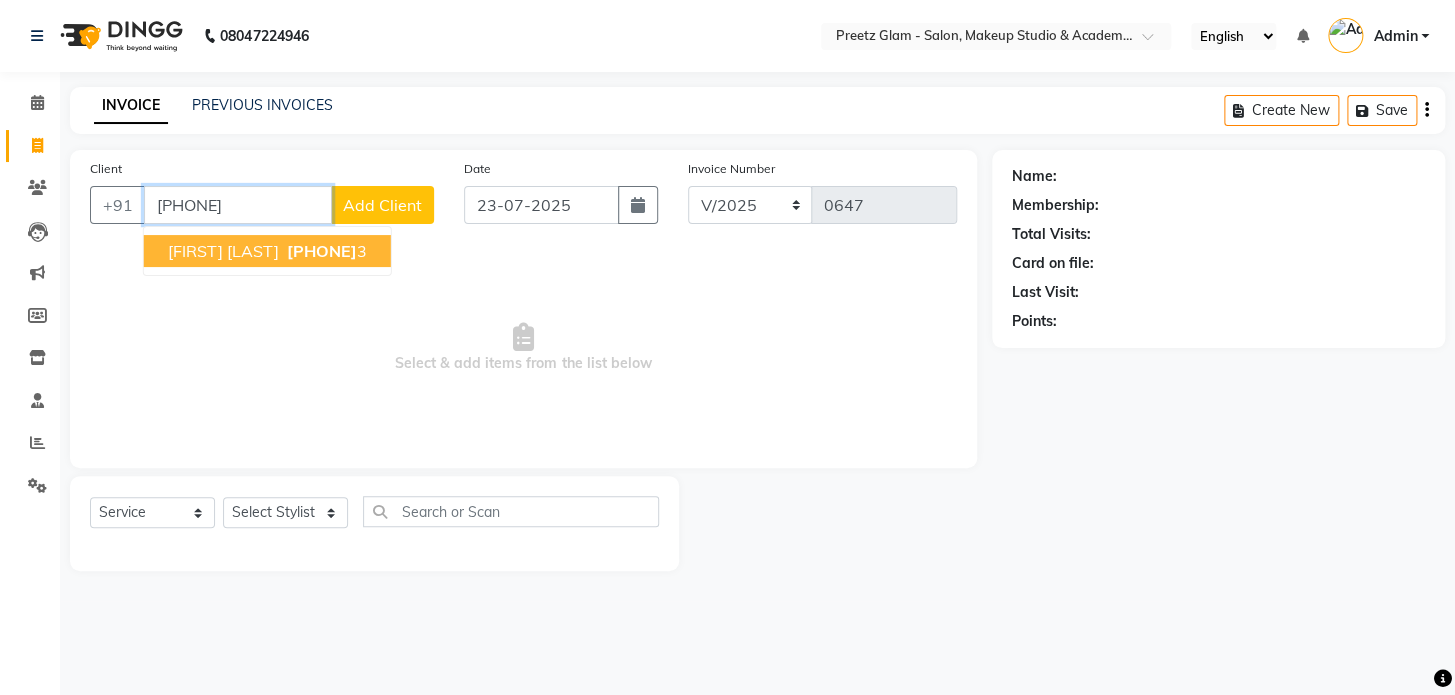 click on "[PHONE]" at bounding box center (322, 251) 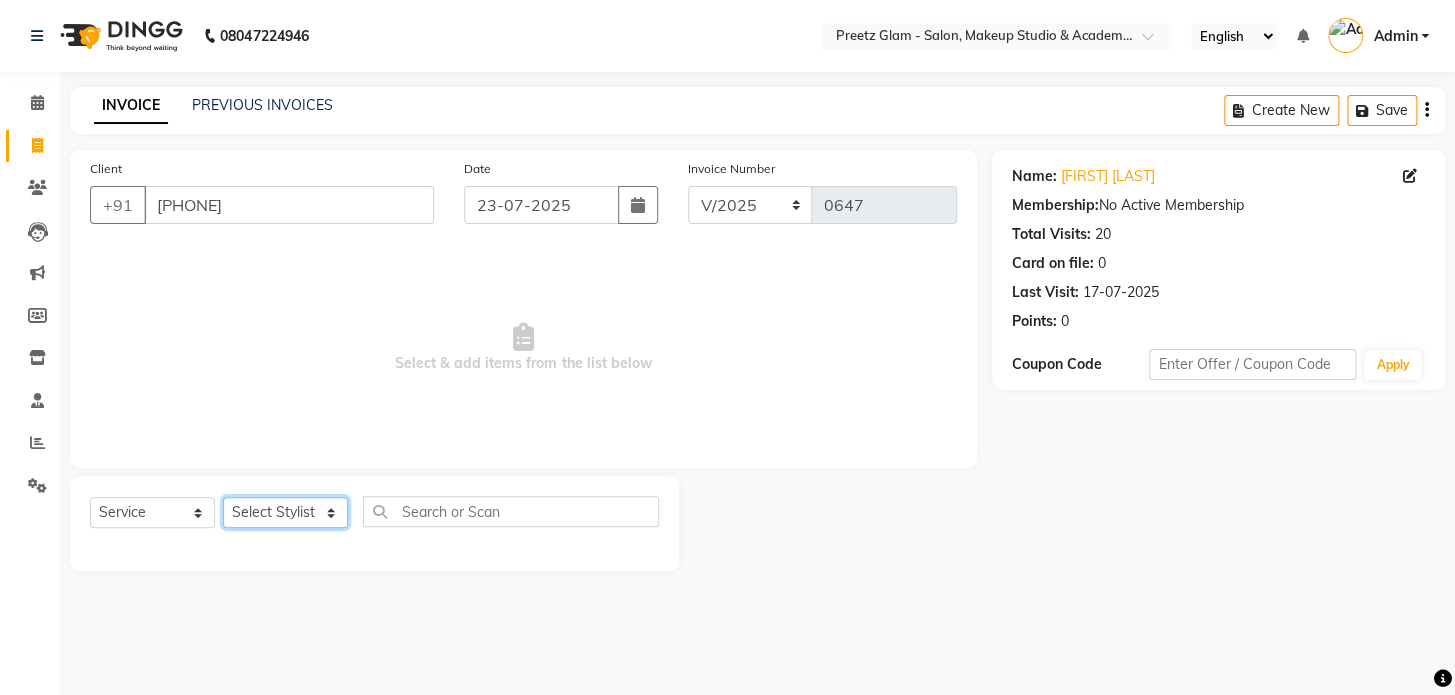 click on "Select Stylist [FIRST] [FIRST] [FIRST] [FIRST] [FIRST]" 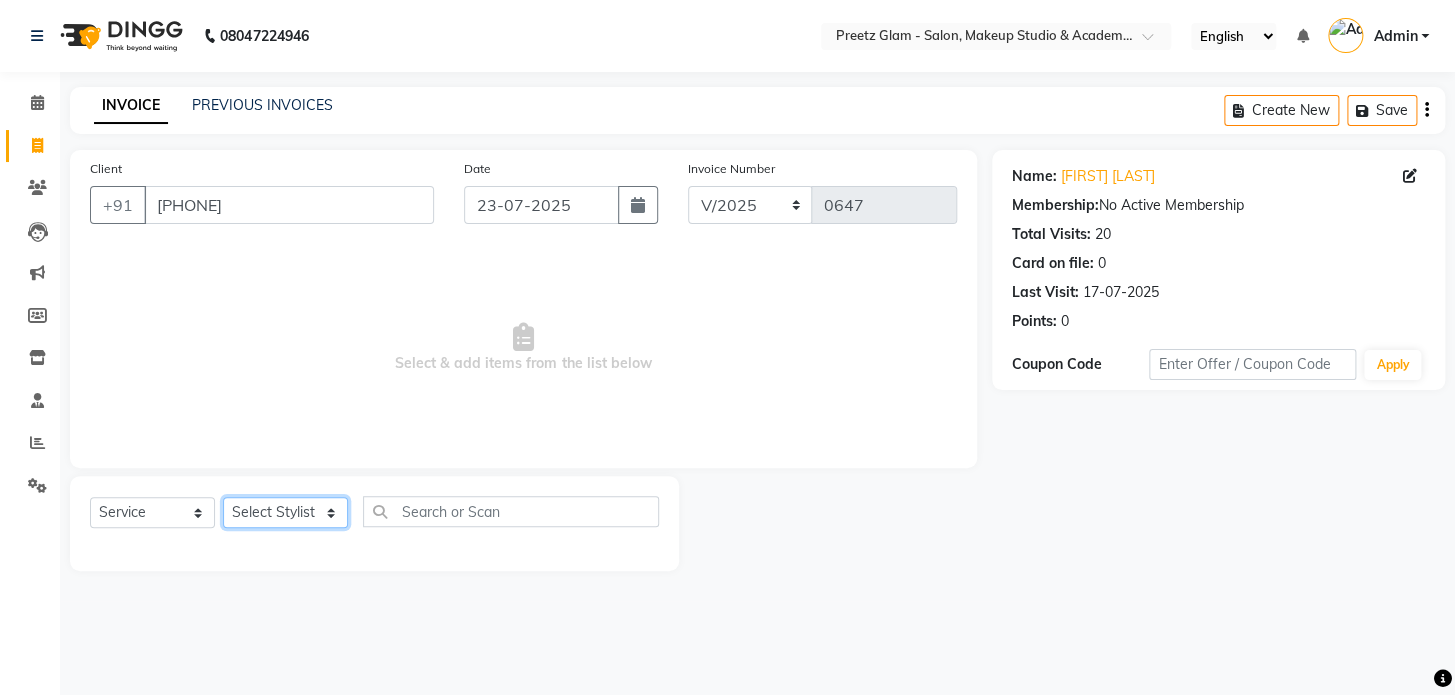 select on "49321" 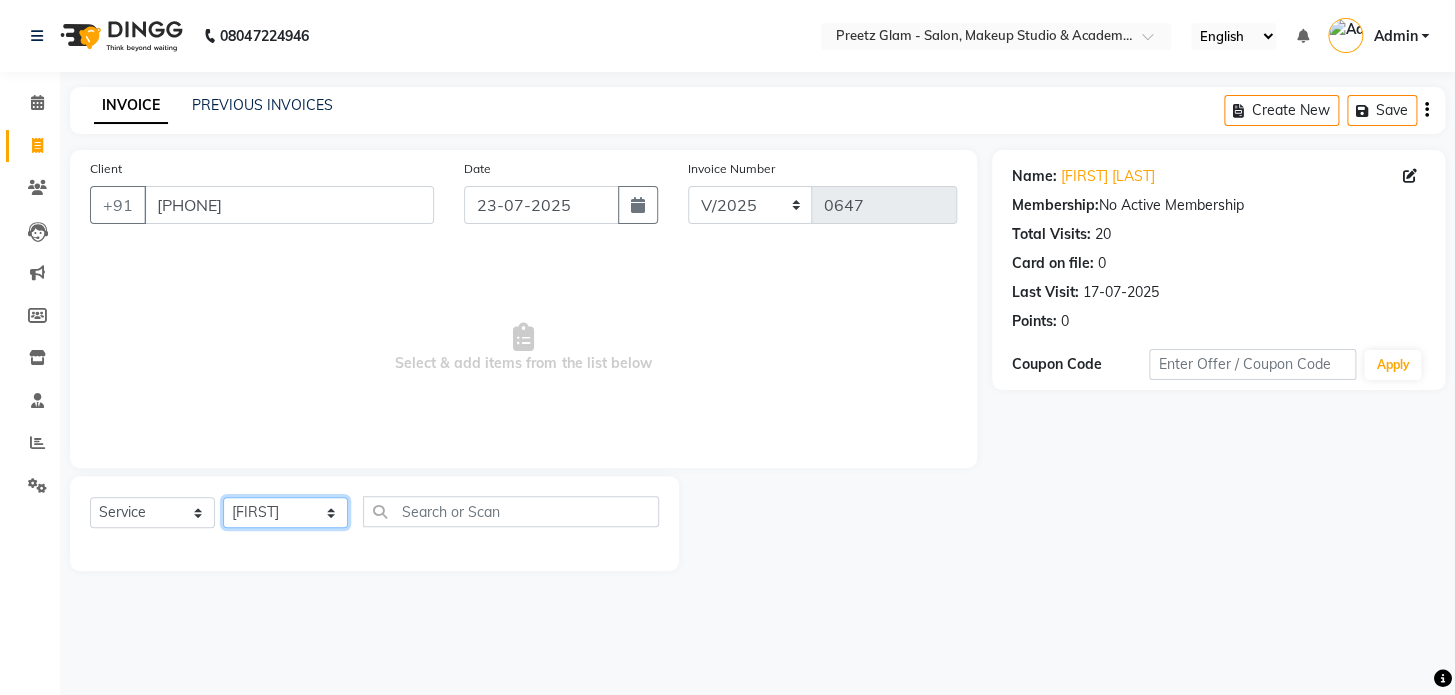 click on "Select Stylist [FIRST] [FIRST] [FIRST] [FIRST] [FIRST]" 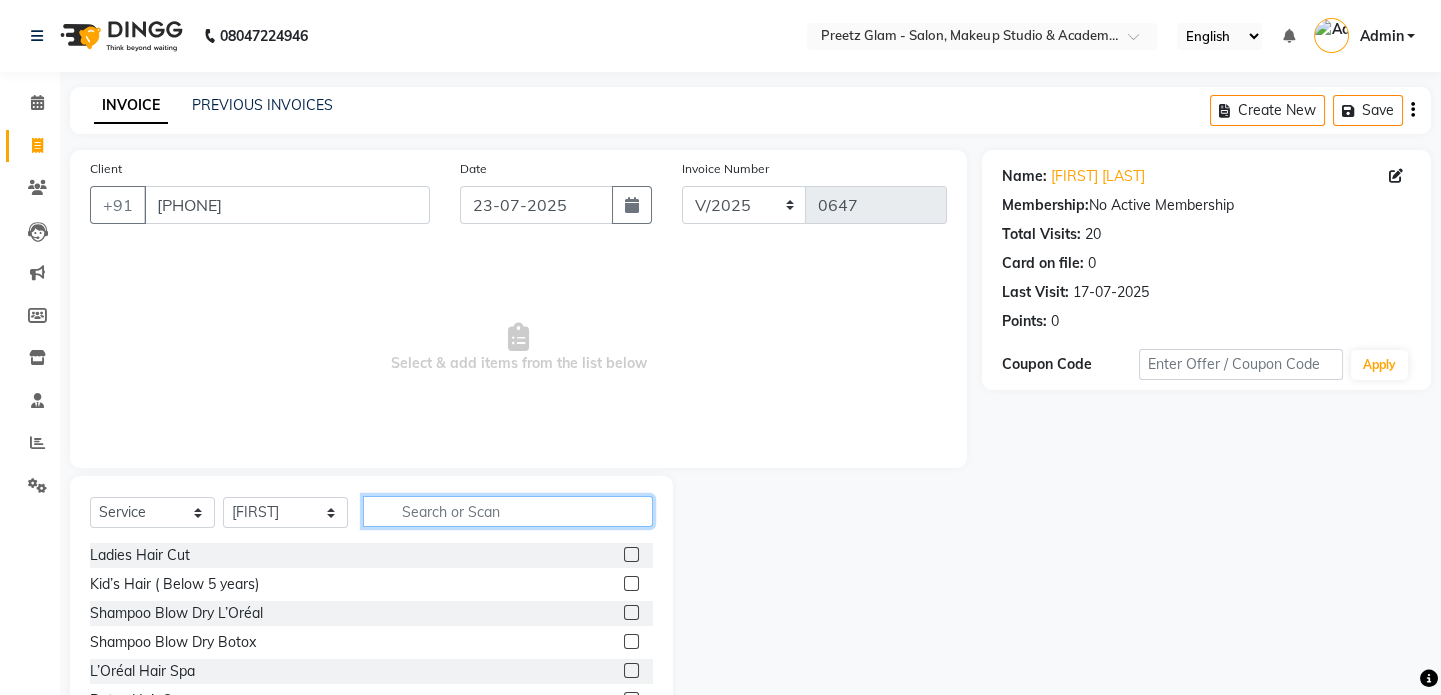 click 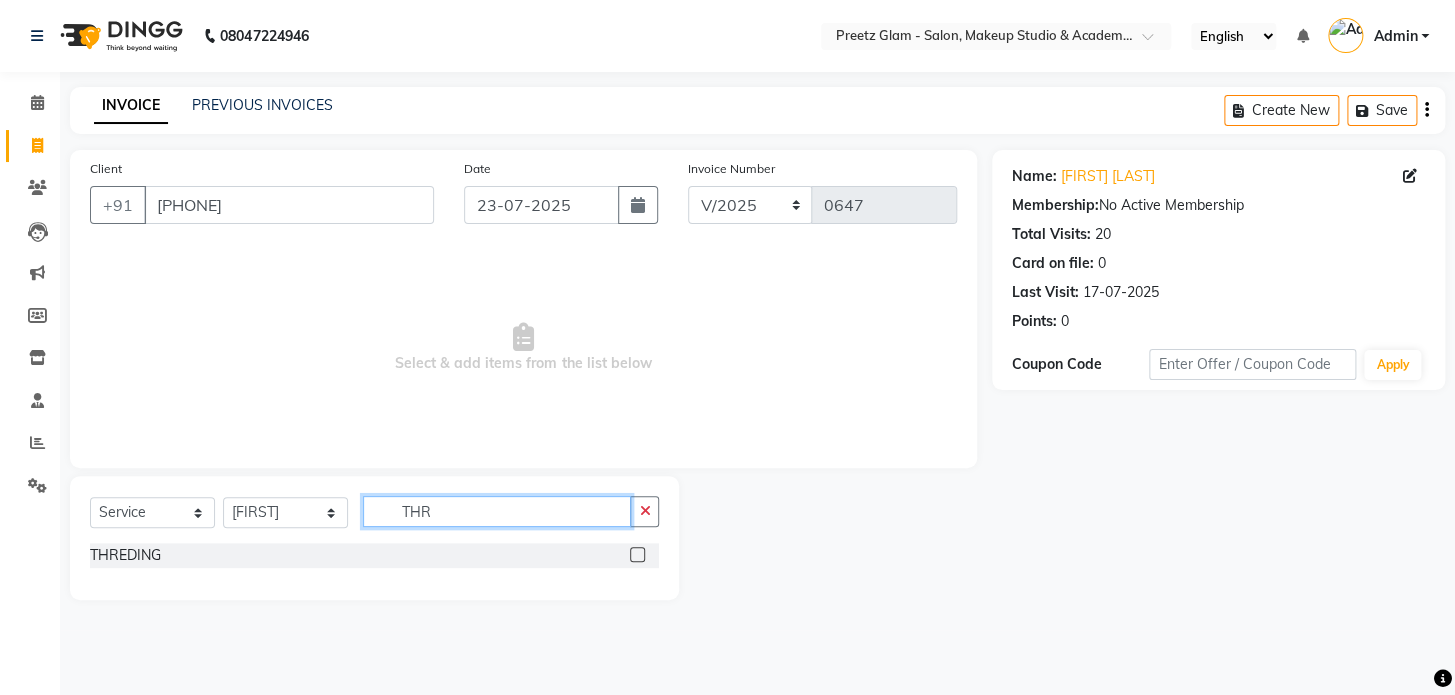 type on "THR" 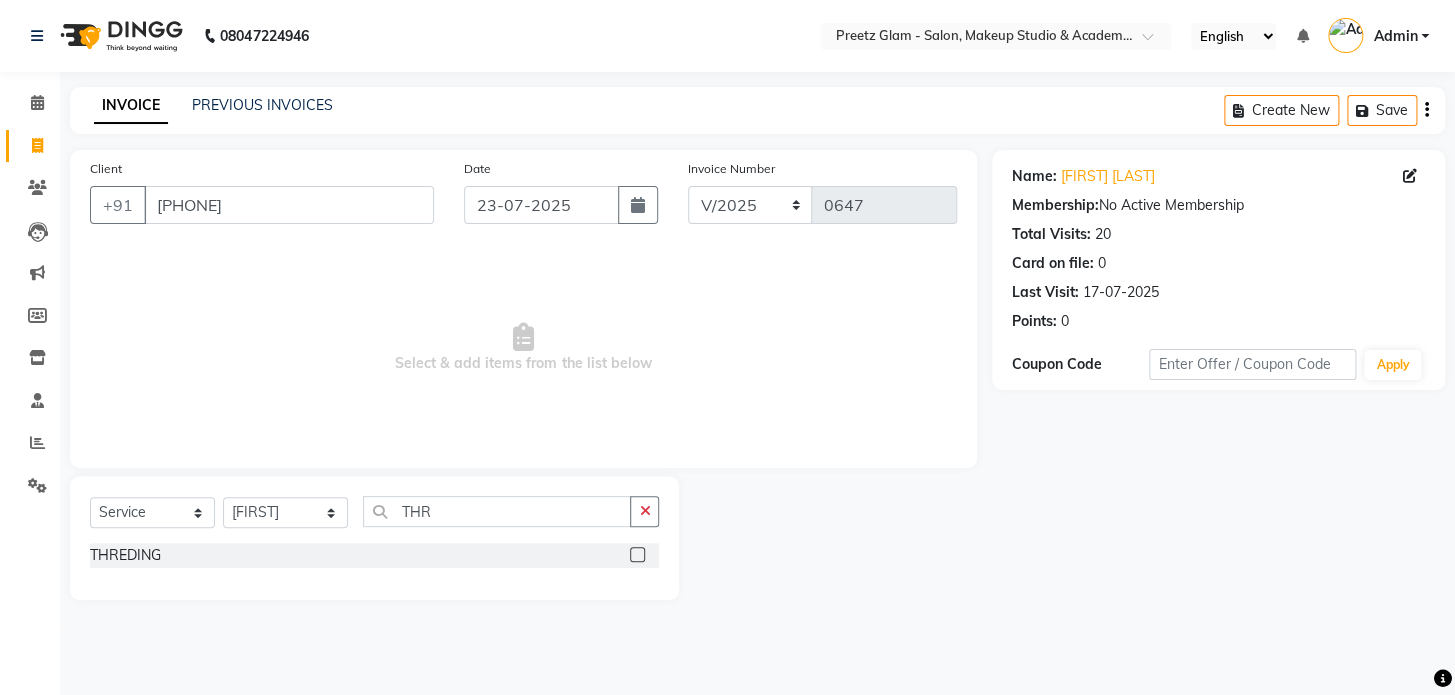 click 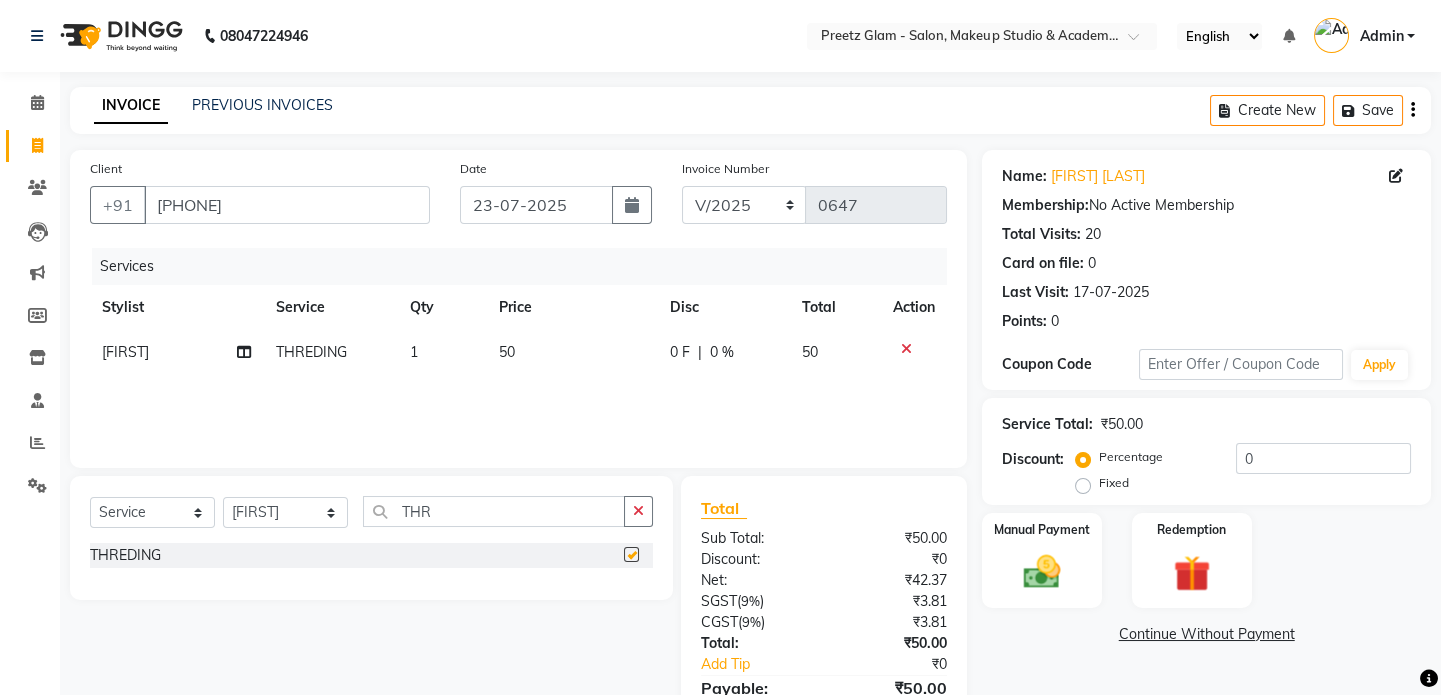 checkbox on "false" 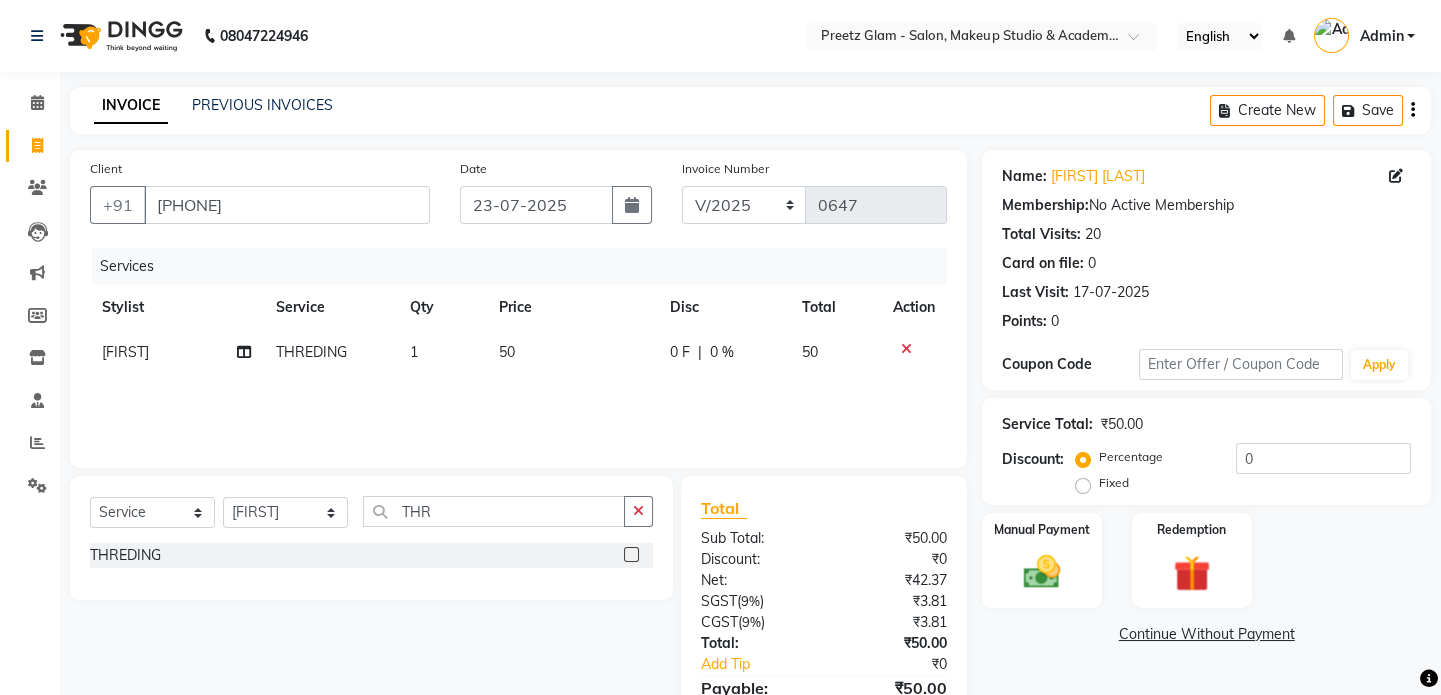 click on "50" 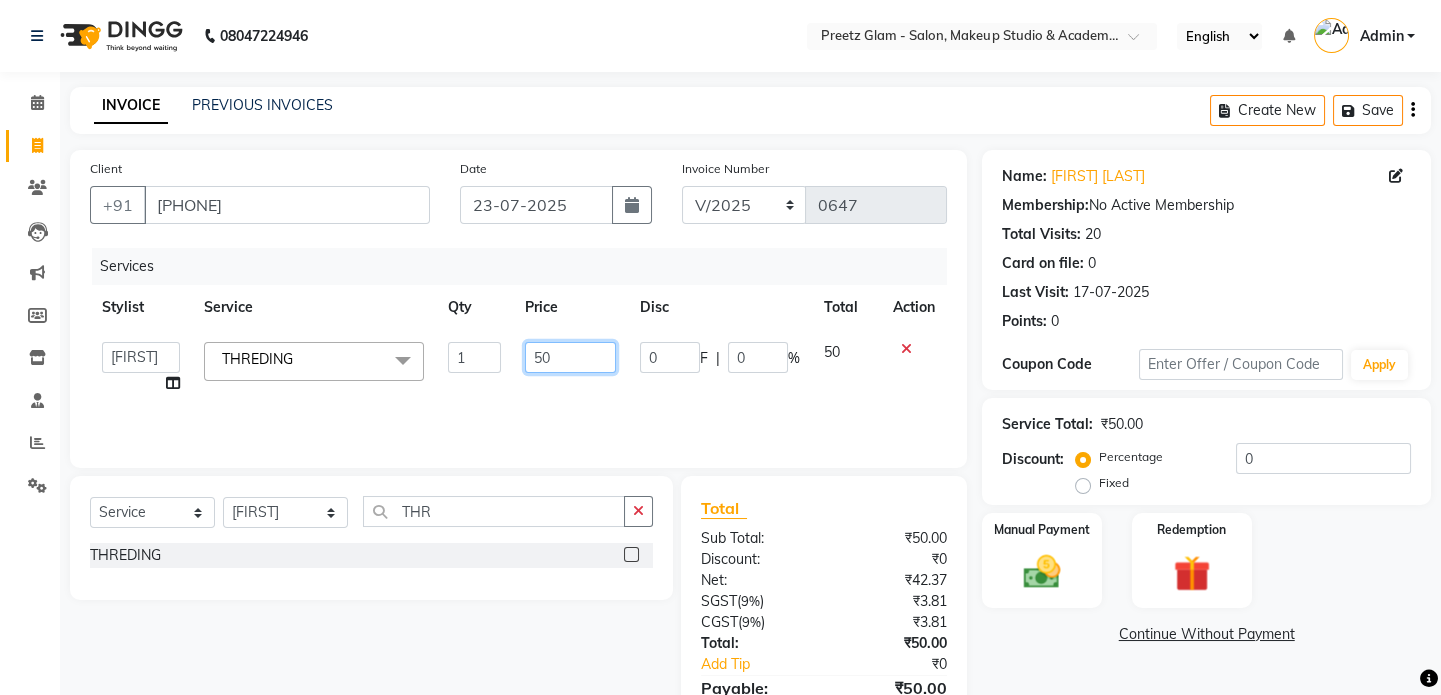 click on "50" 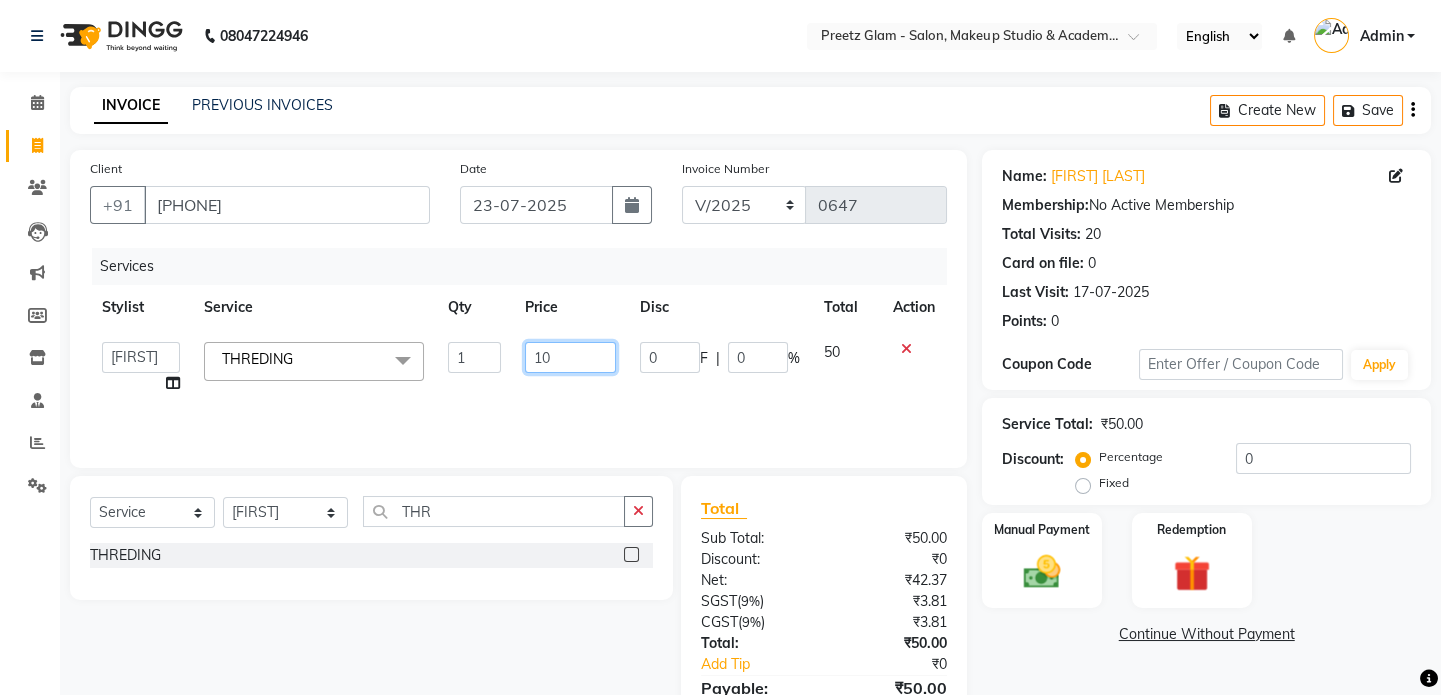 type on "100" 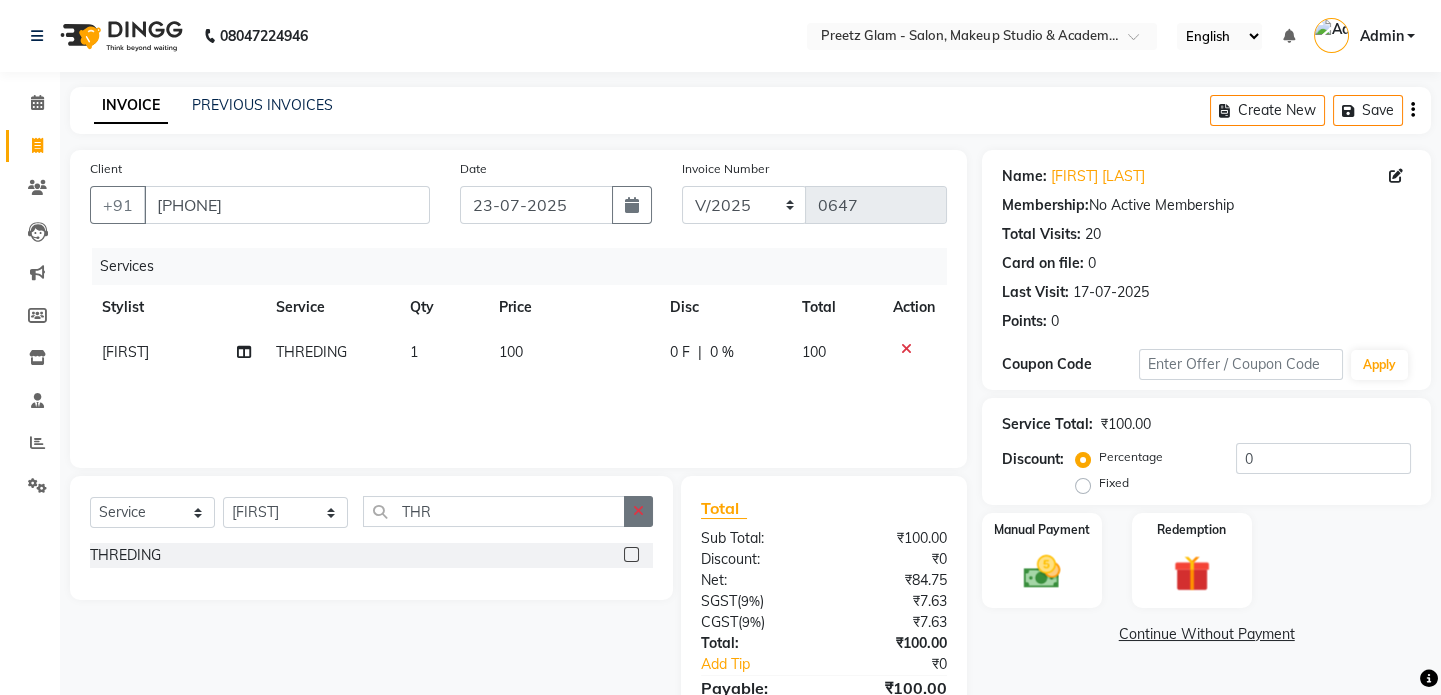 click 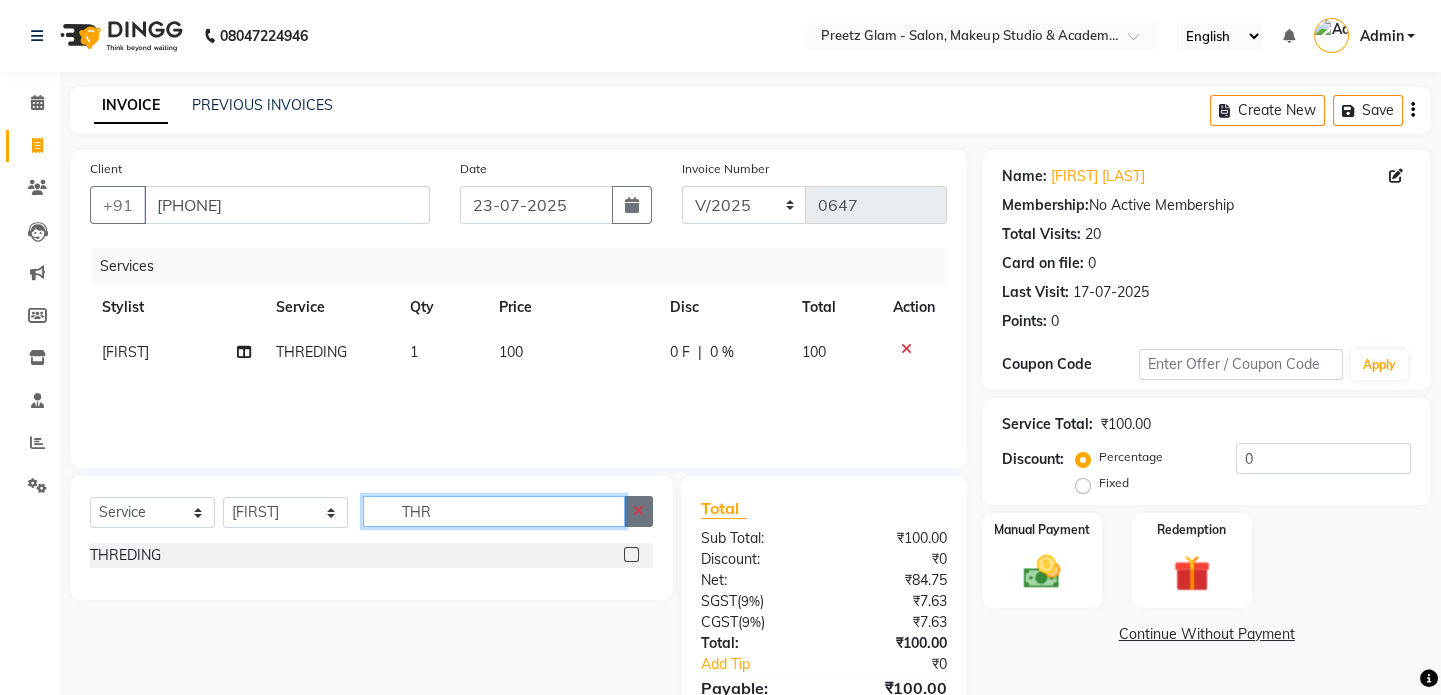 type 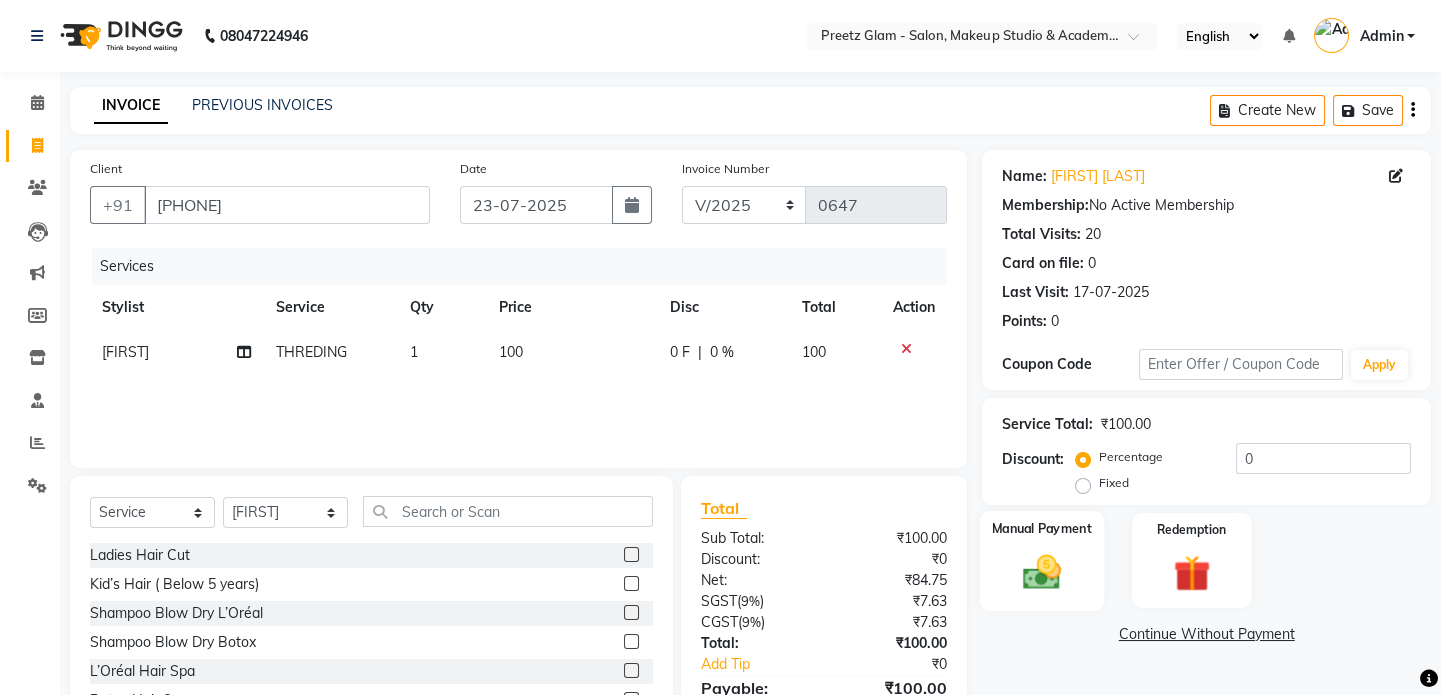 click 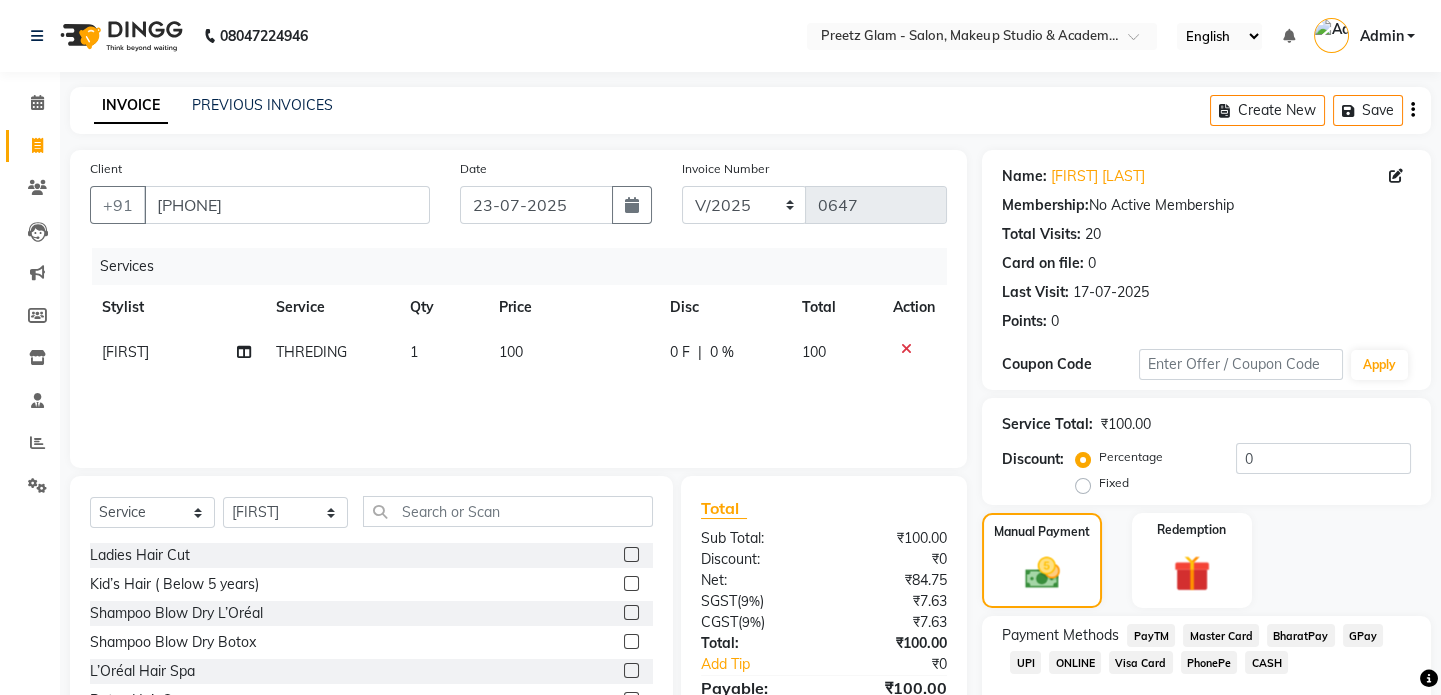 scroll, scrollTop: 111, scrollLeft: 0, axis: vertical 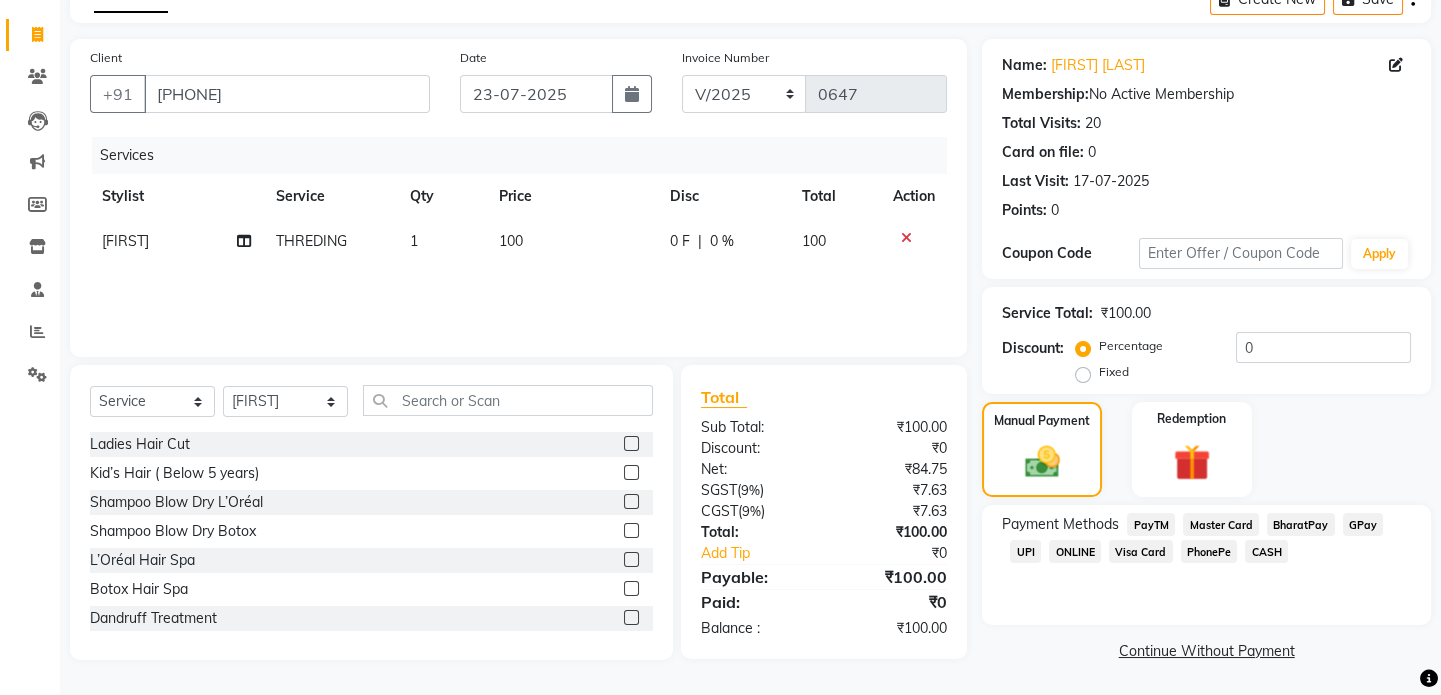 click on "CASH" 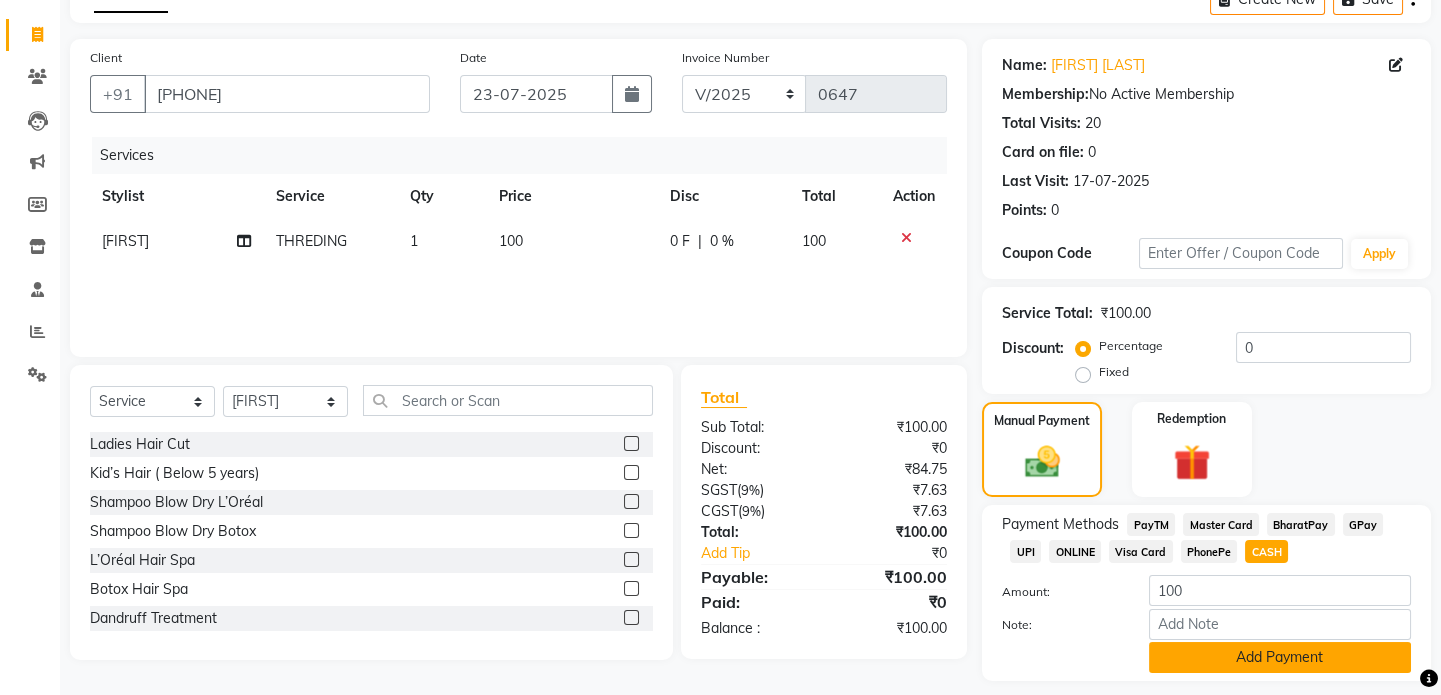 click on "Add Payment" 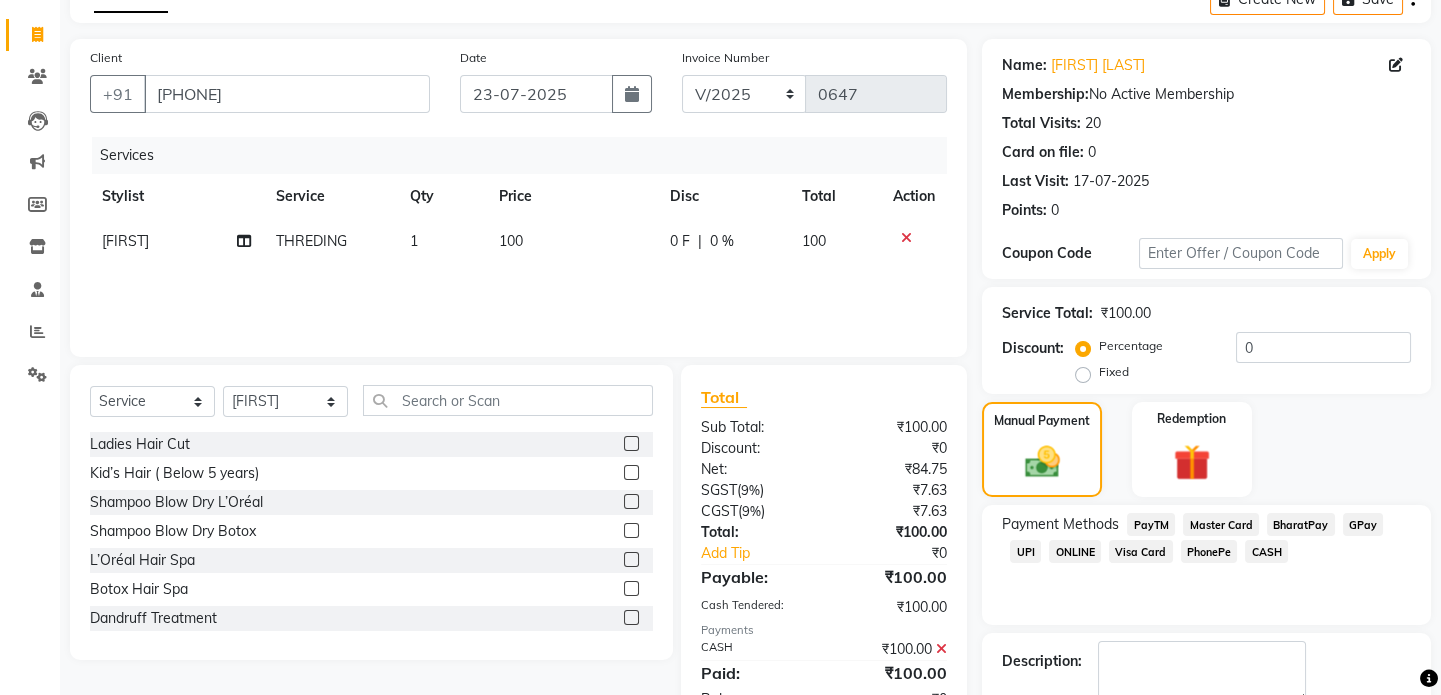 scroll, scrollTop: 223, scrollLeft: 0, axis: vertical 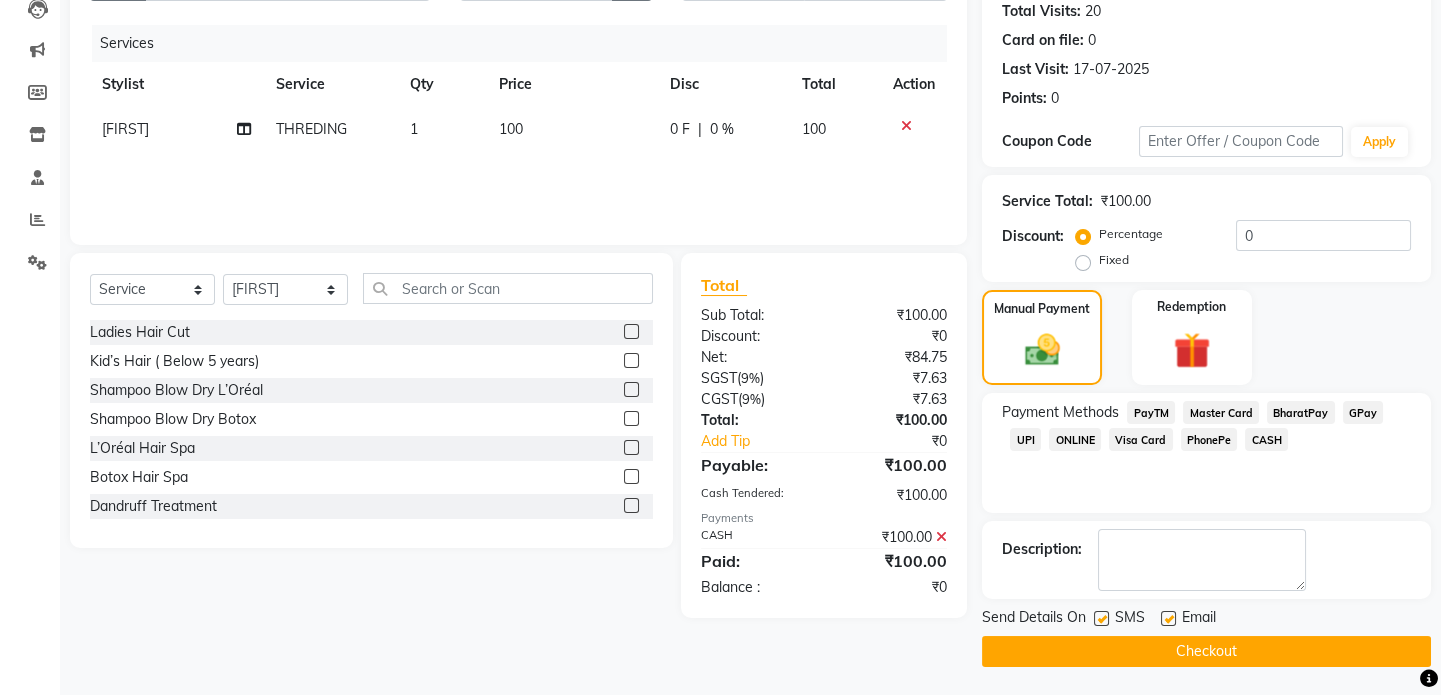 click on "Checkout" 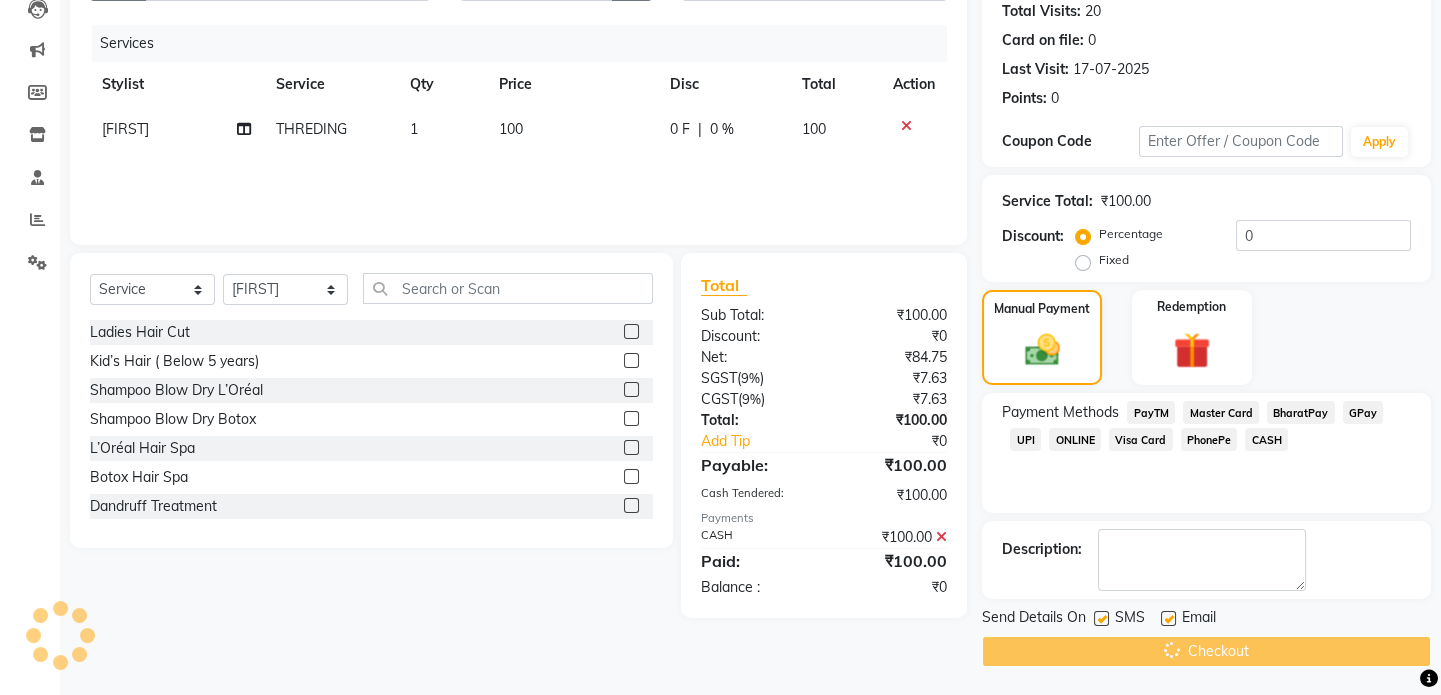 scroll, scrollTop: 0, scrollLeft: 0, axis: both 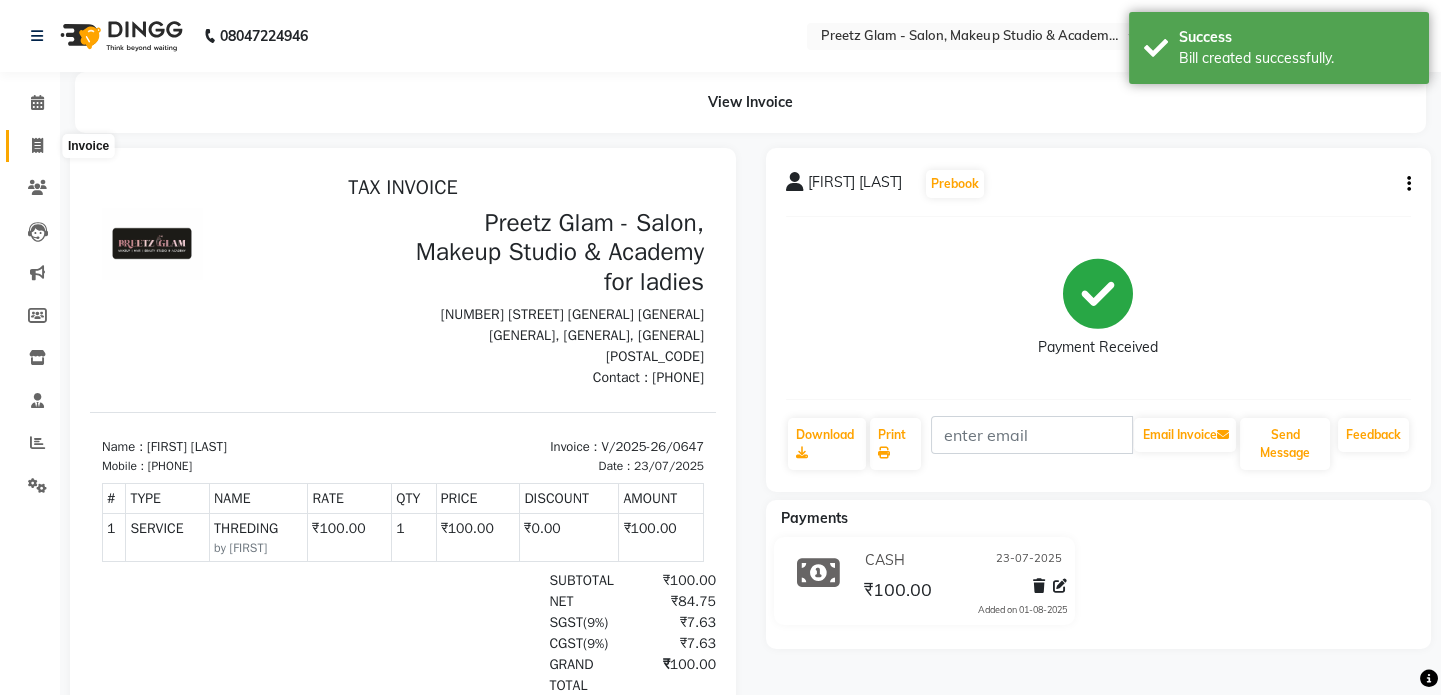 click 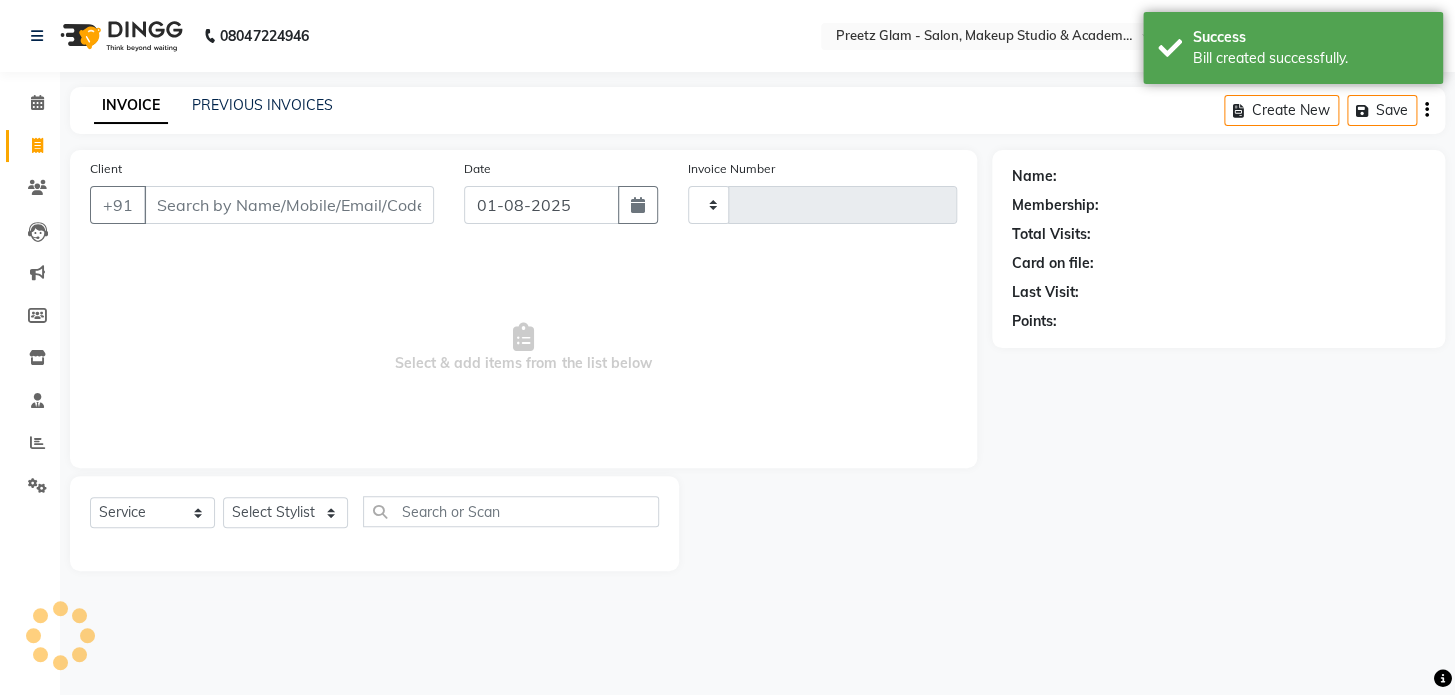 type on "0648" 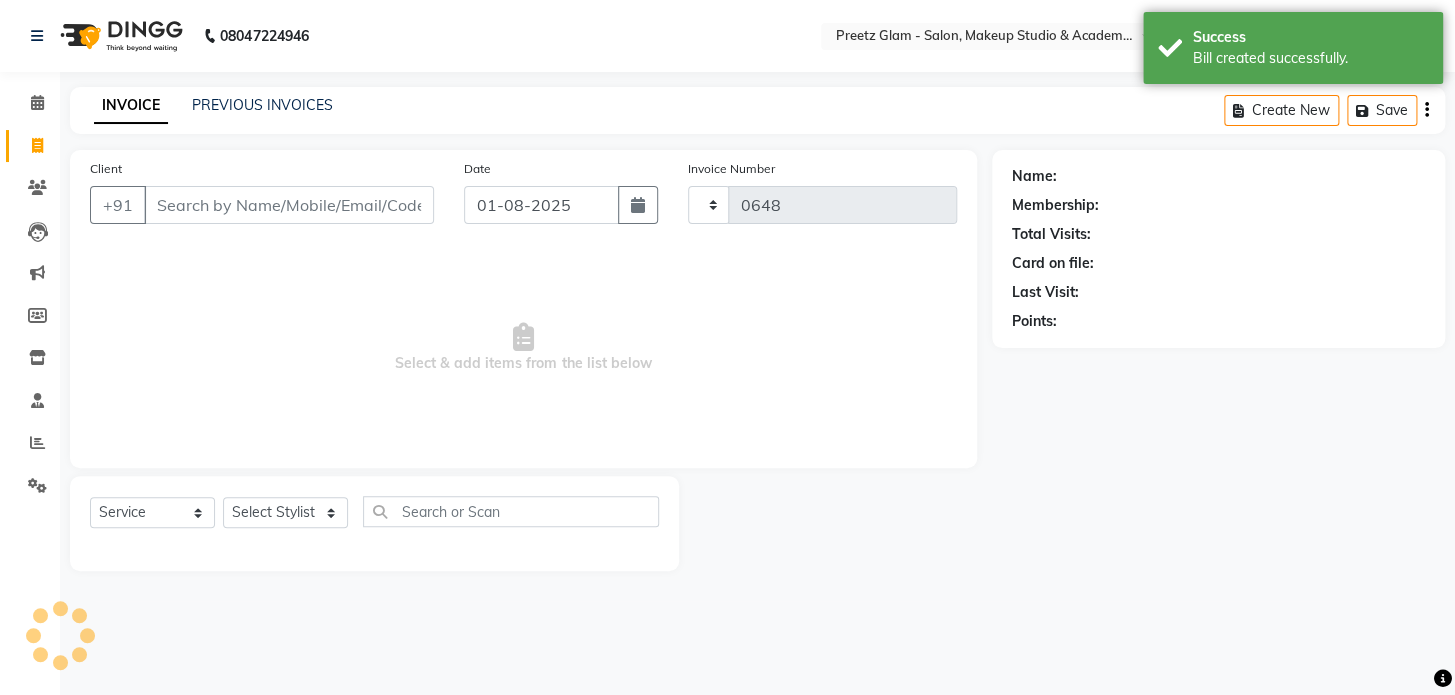 select on "4263" 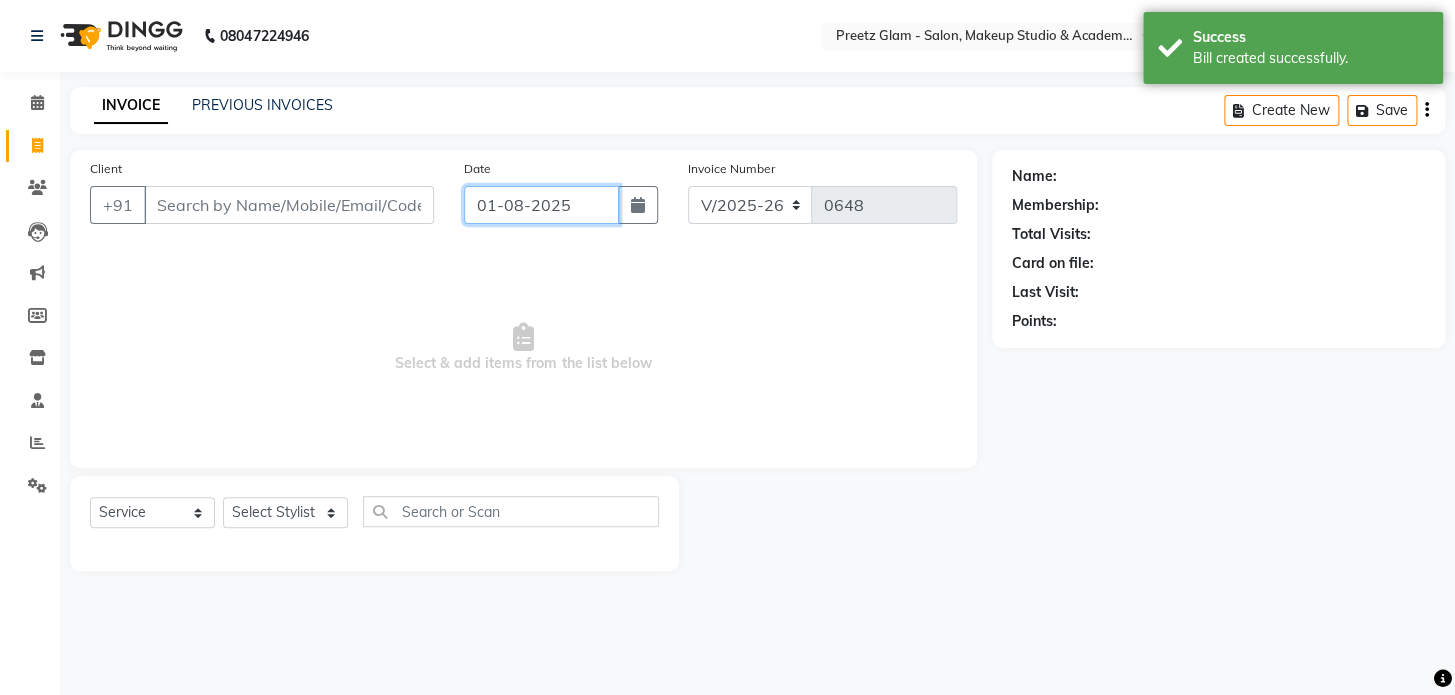 click on "01-08-2025" 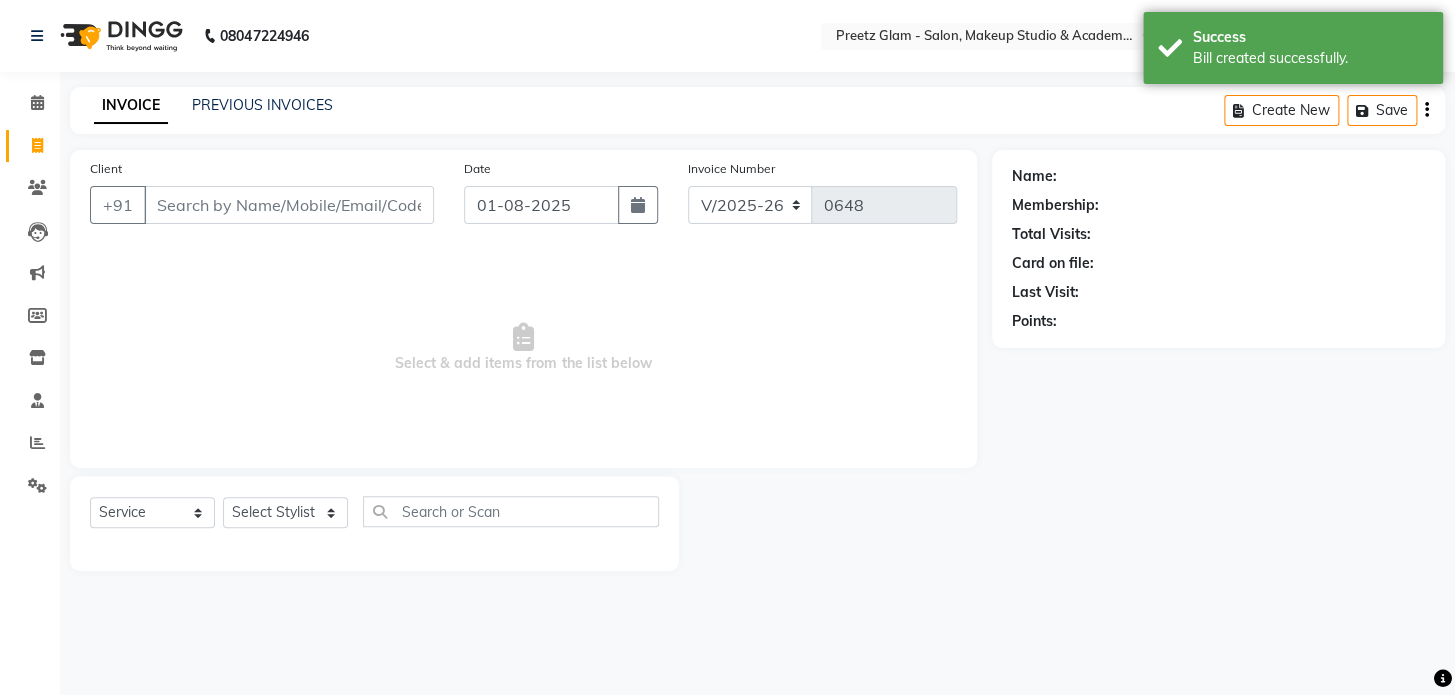 select on "8" 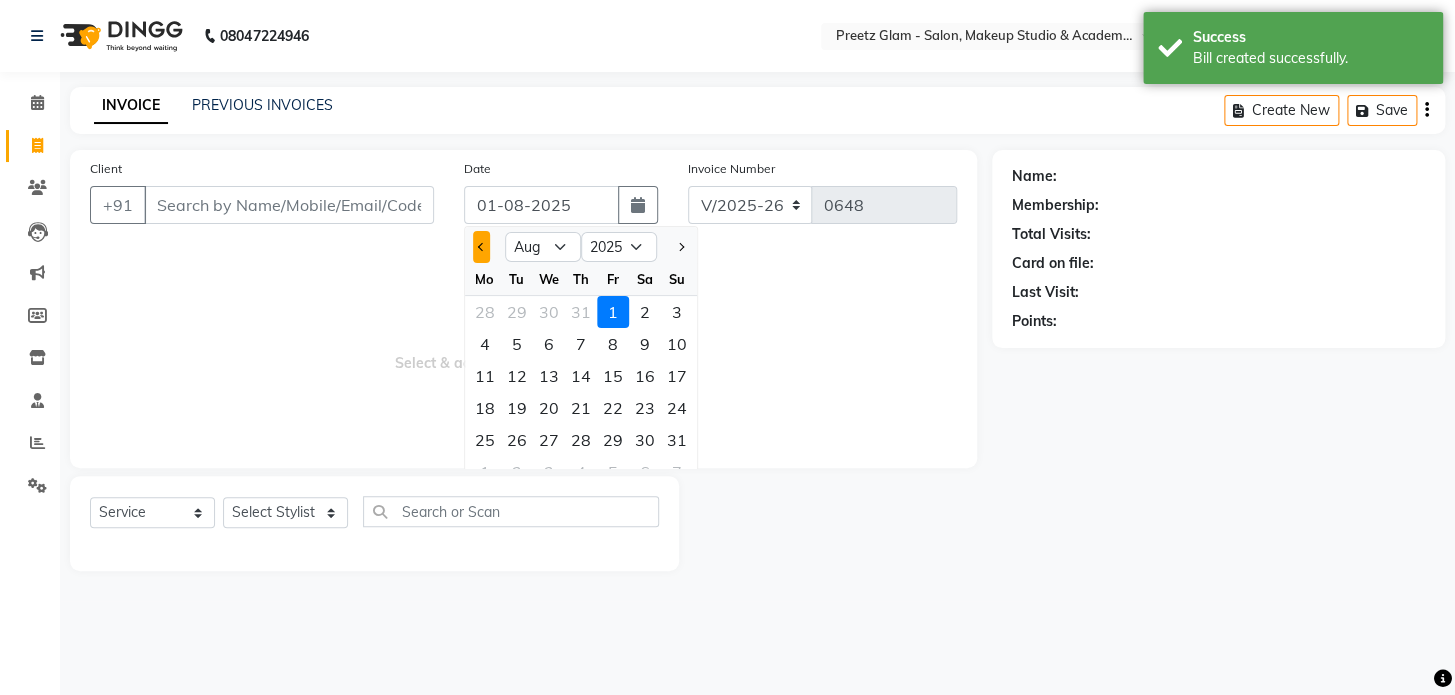 click 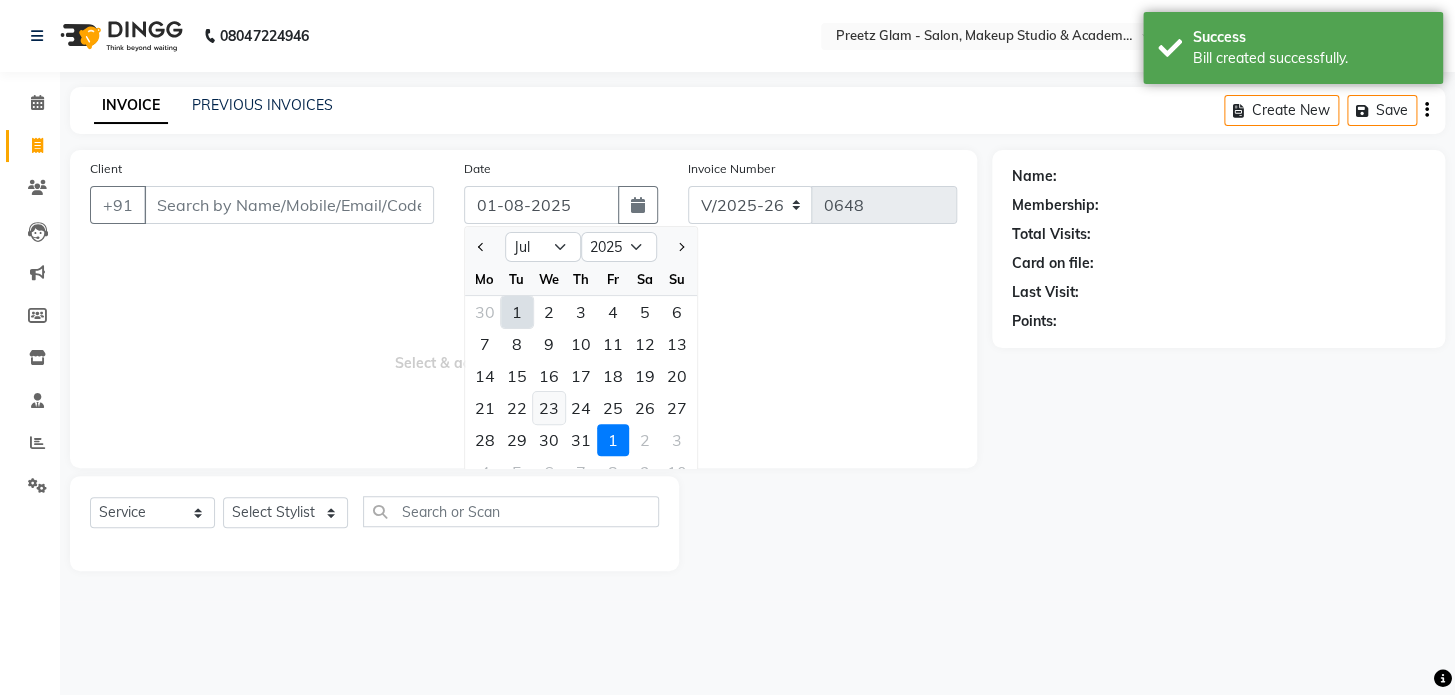 click on "23" 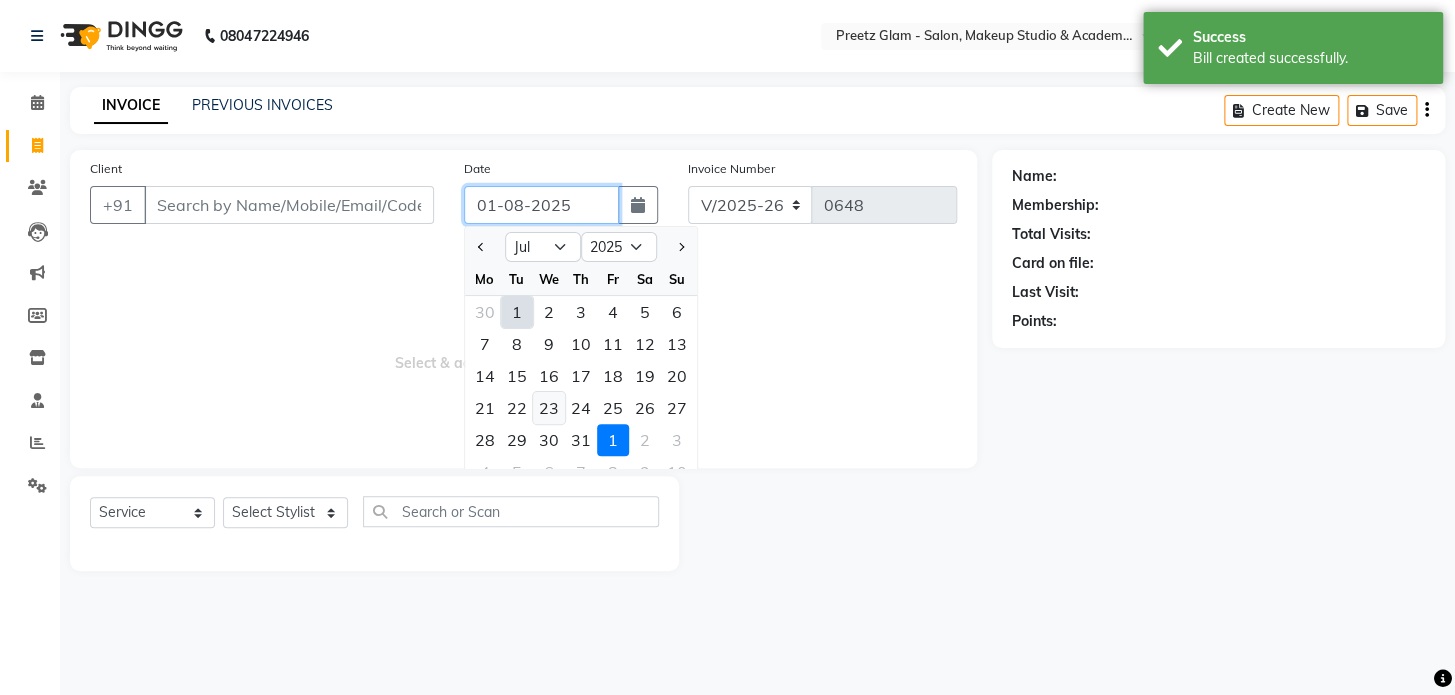 type on "23-07-2025" 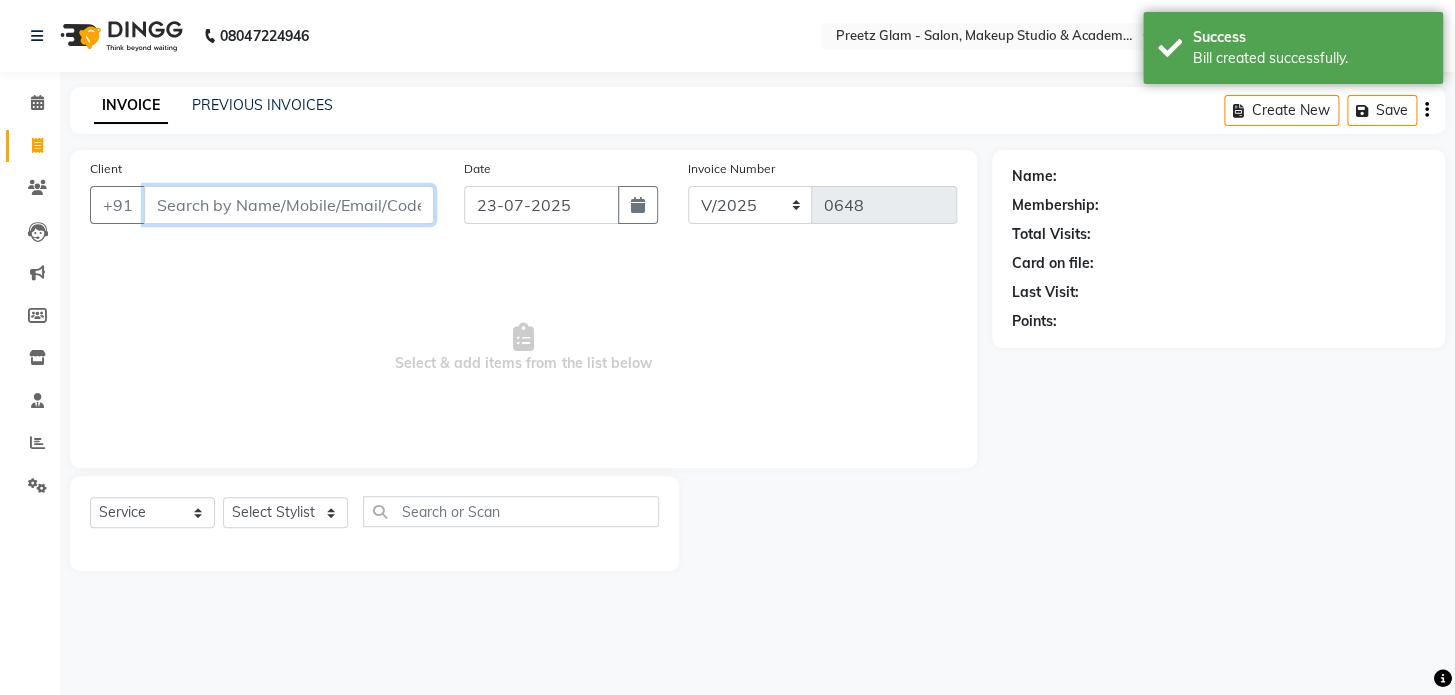 click on "Client" at bounding box center [289, 205] 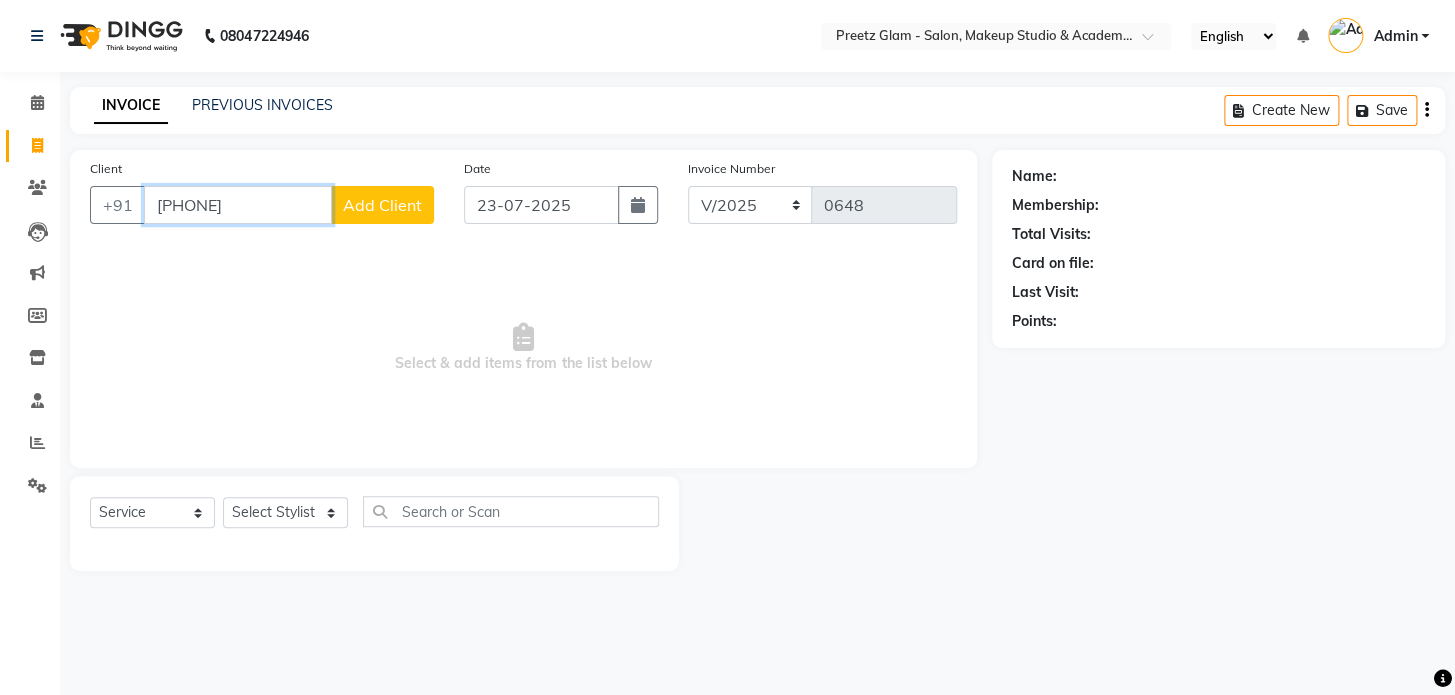 type on "[PHONE]" 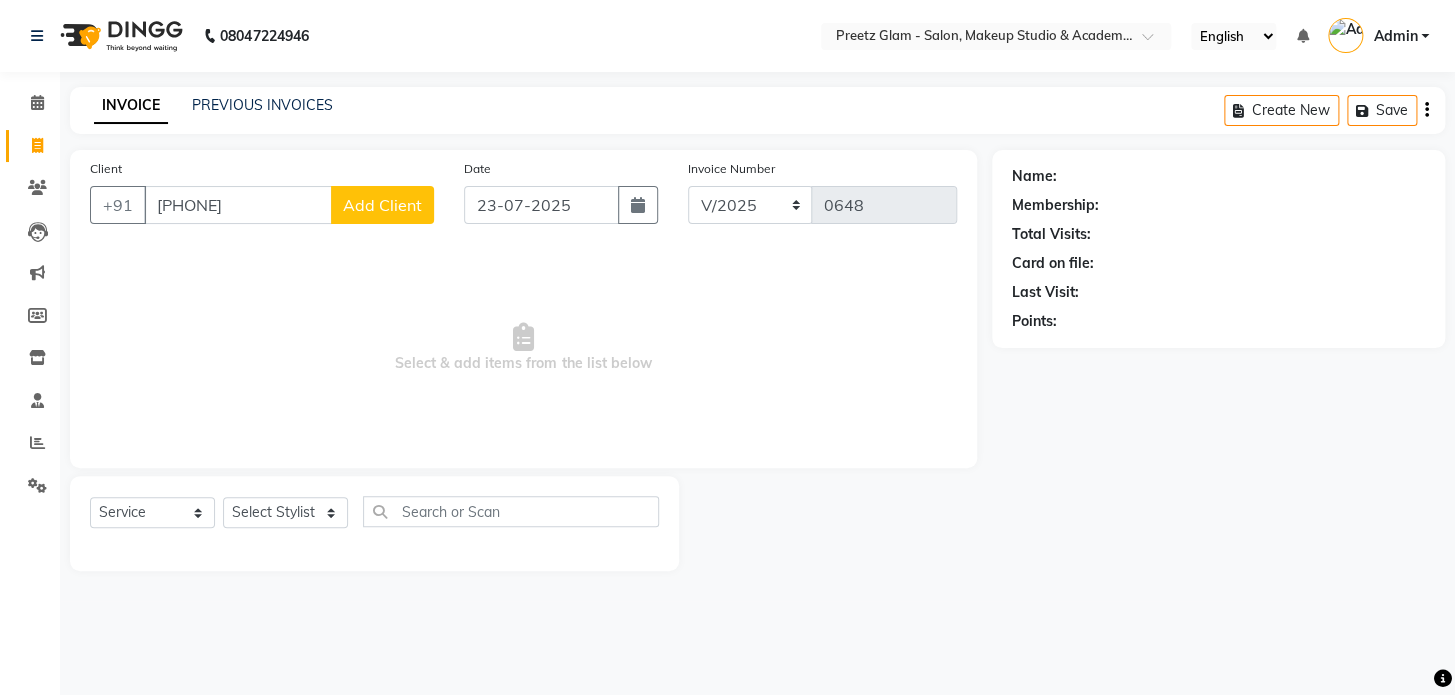 click on "Add Client" 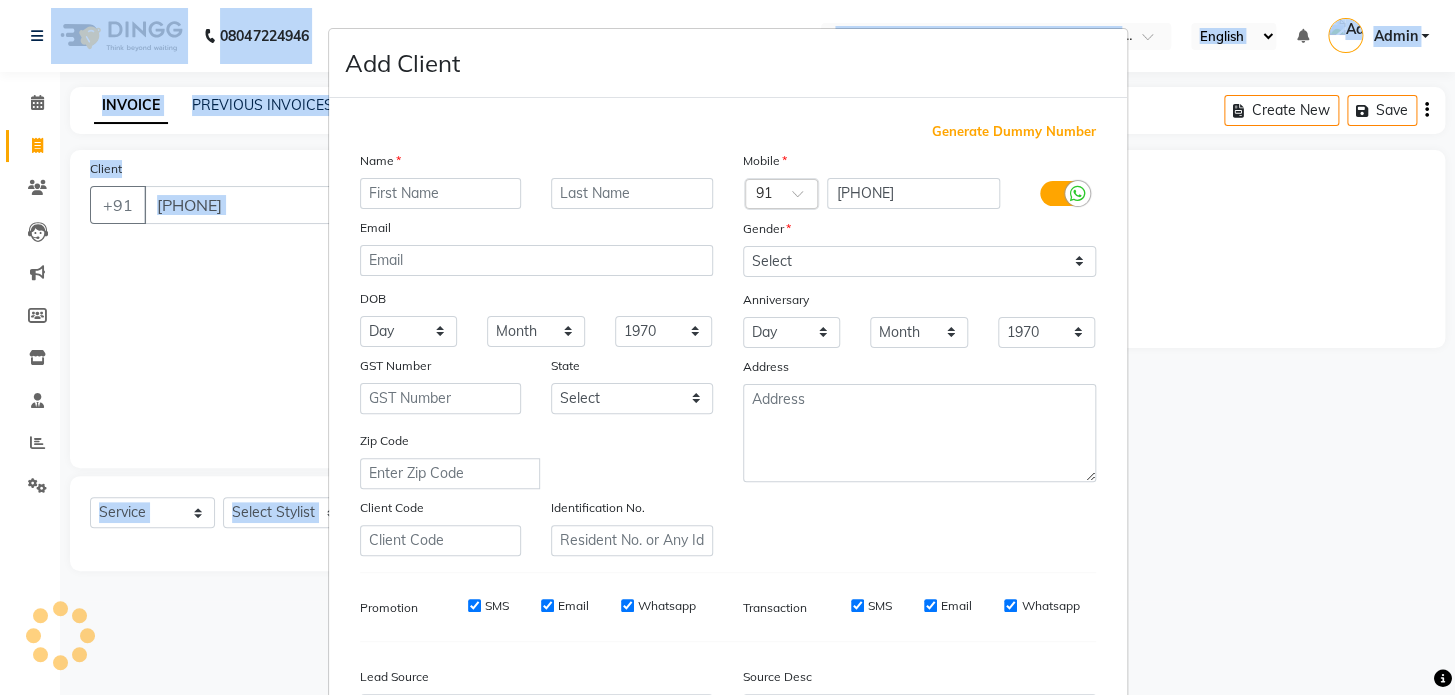 click on "Email" at bounding box center [536, 231] 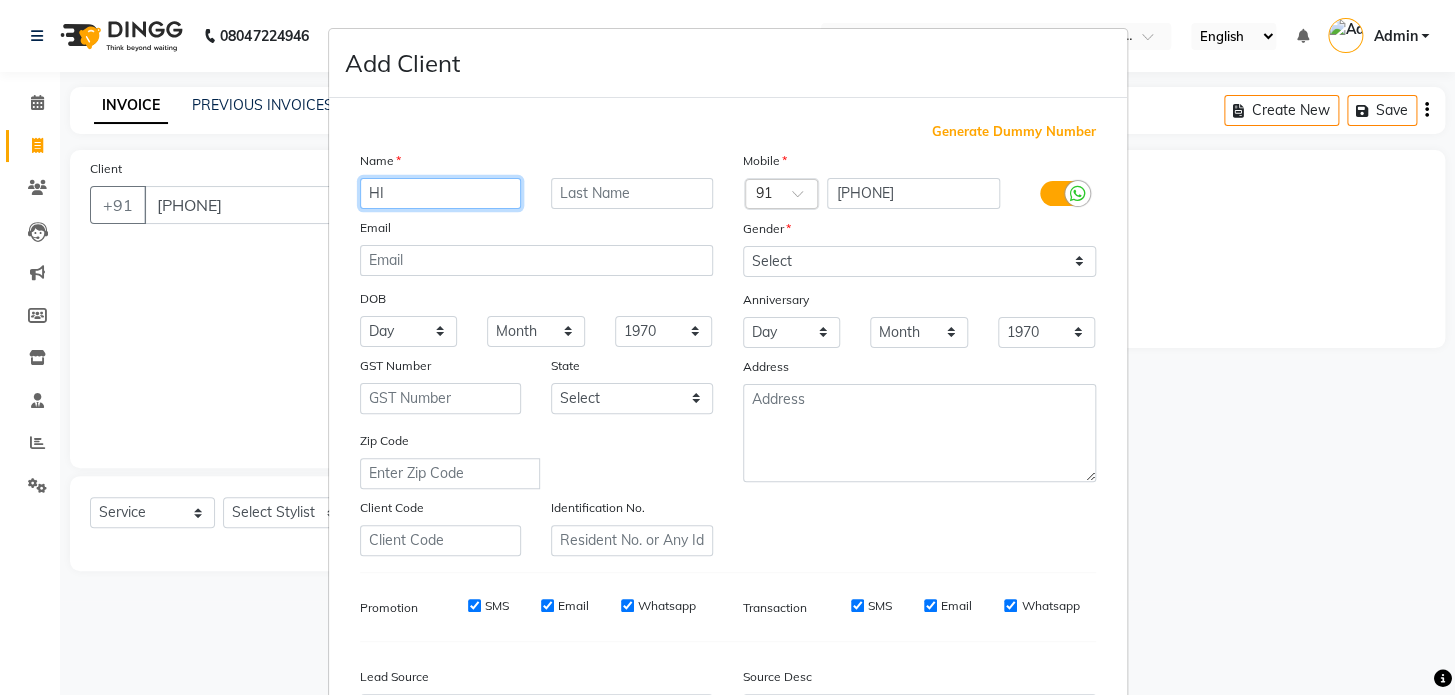type on "H" 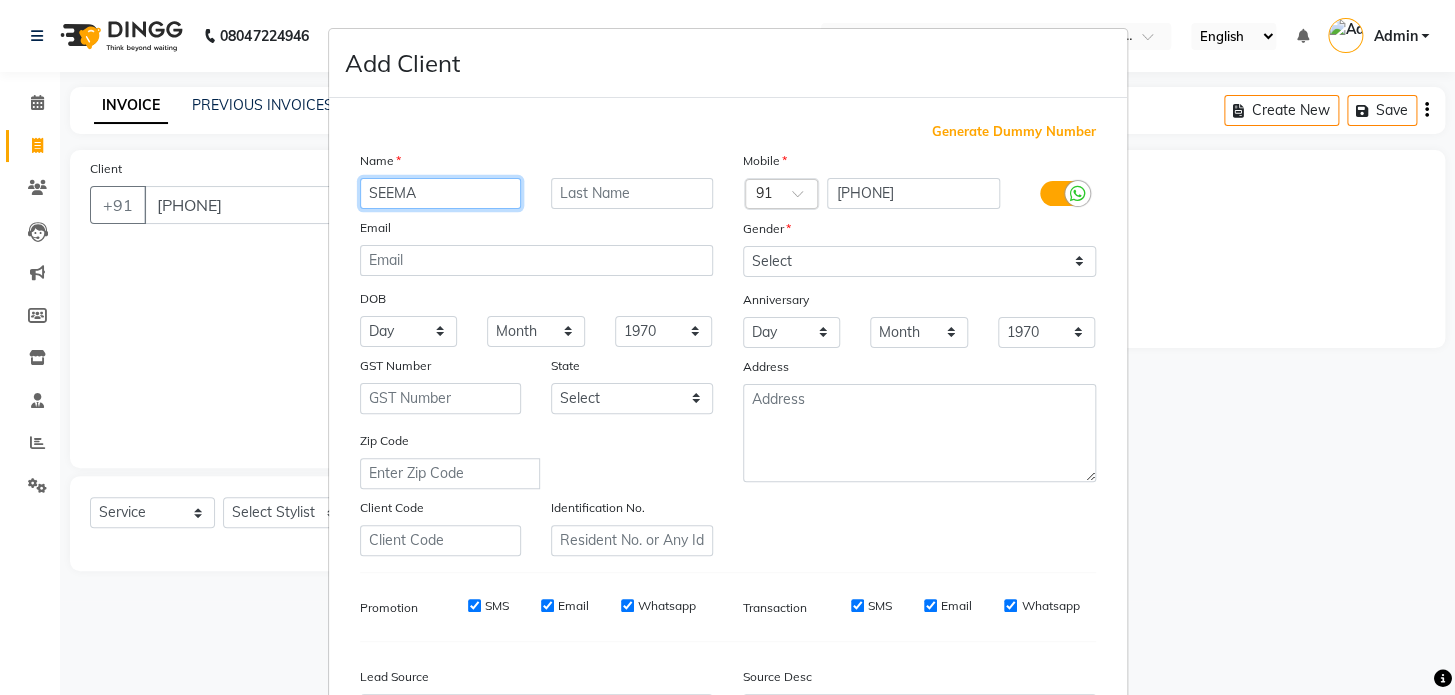 type on "SEEMA" 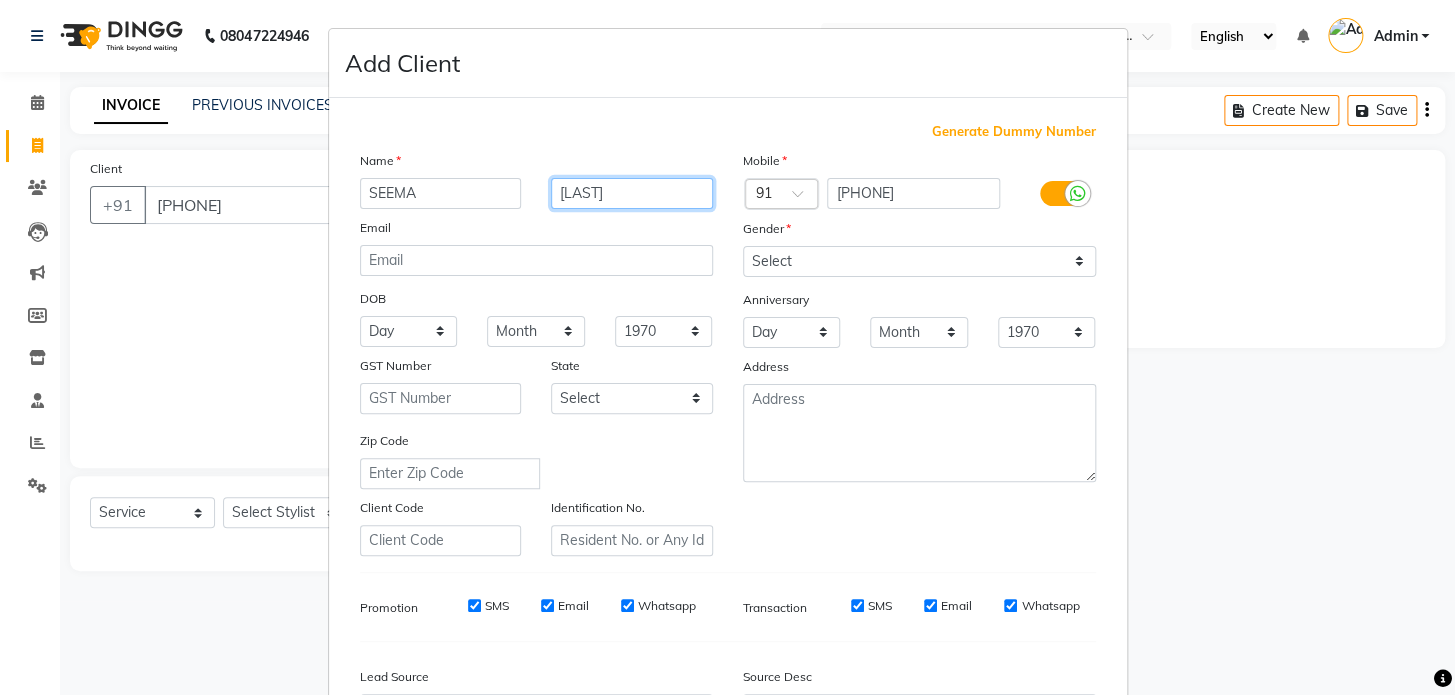 type on "[LAST]" 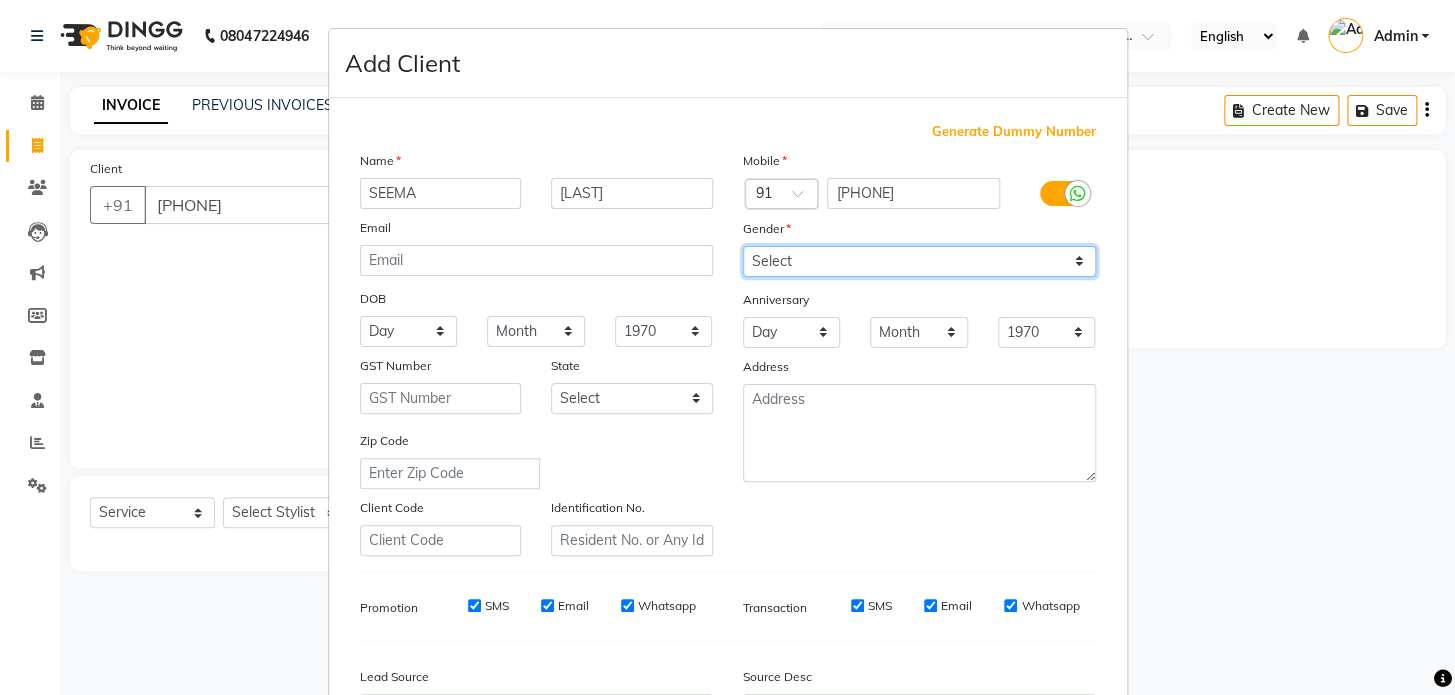 drag, startPoint x: 840, startPoint y: 260, endPoint x: 858, endPoint y: 342, distance: 83.95237 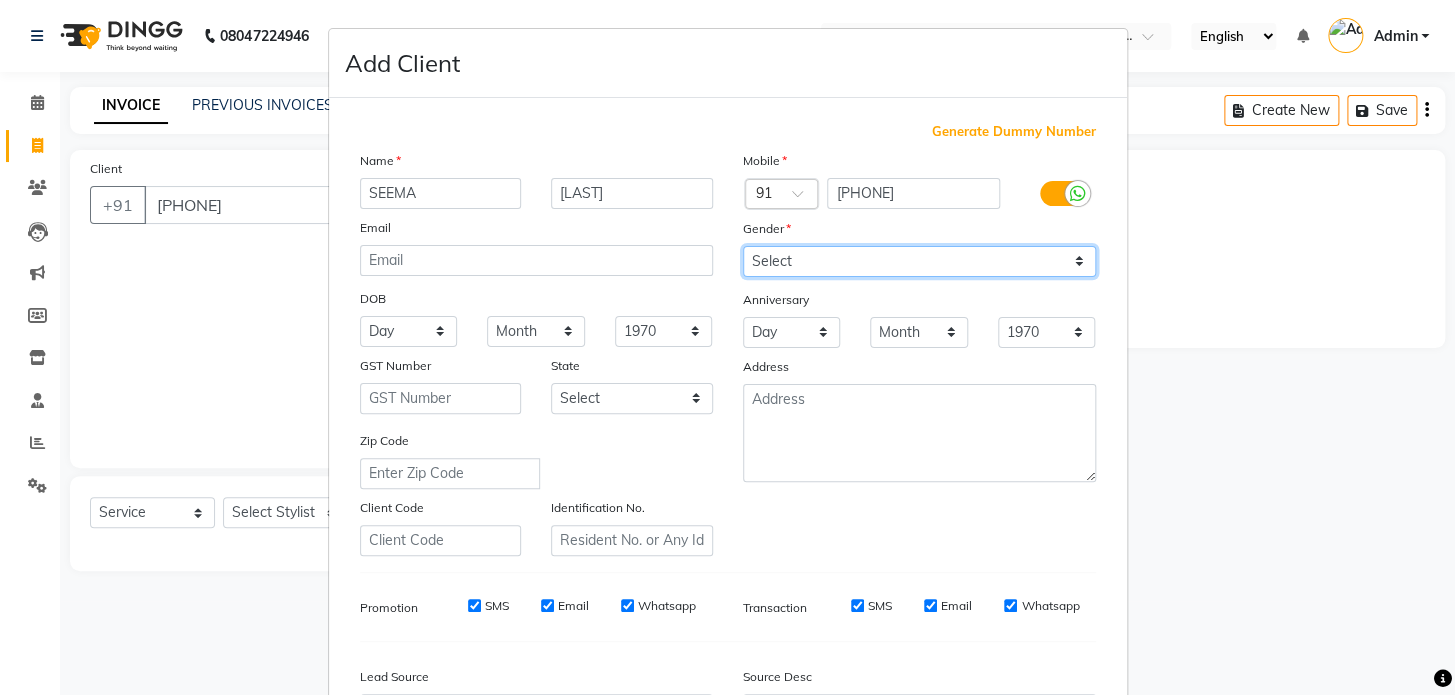 click on "Mobile Country Code × 91 [PHONE] Gender Select Male Female Other Prefer Not To Say Anniversary Day 01 02 03 04 05 06 07 08 09 10 11 12 13 14 15 16 17 18 19 20 21 22 23 24 25 26 27 28 29 30 31 Month January February March April May June July August September October November December 1970 1971 1972 1973 1974 1975 1976 1977 1978 1979 1980 1981 1982 1983 1984 1985 1986 1987 1988 1989 1990 1991 1992 1993 1994 1995 1996 1997 1998 1999 2000 2001 2002 2003 2004 2005 2006 2007 2008 2009 2010 2011 2012 2013 2014 2015 2016 2017 2018 2019 2020 2021 2022 2023 2024 2025 Address" at bounding box center [919, 353] 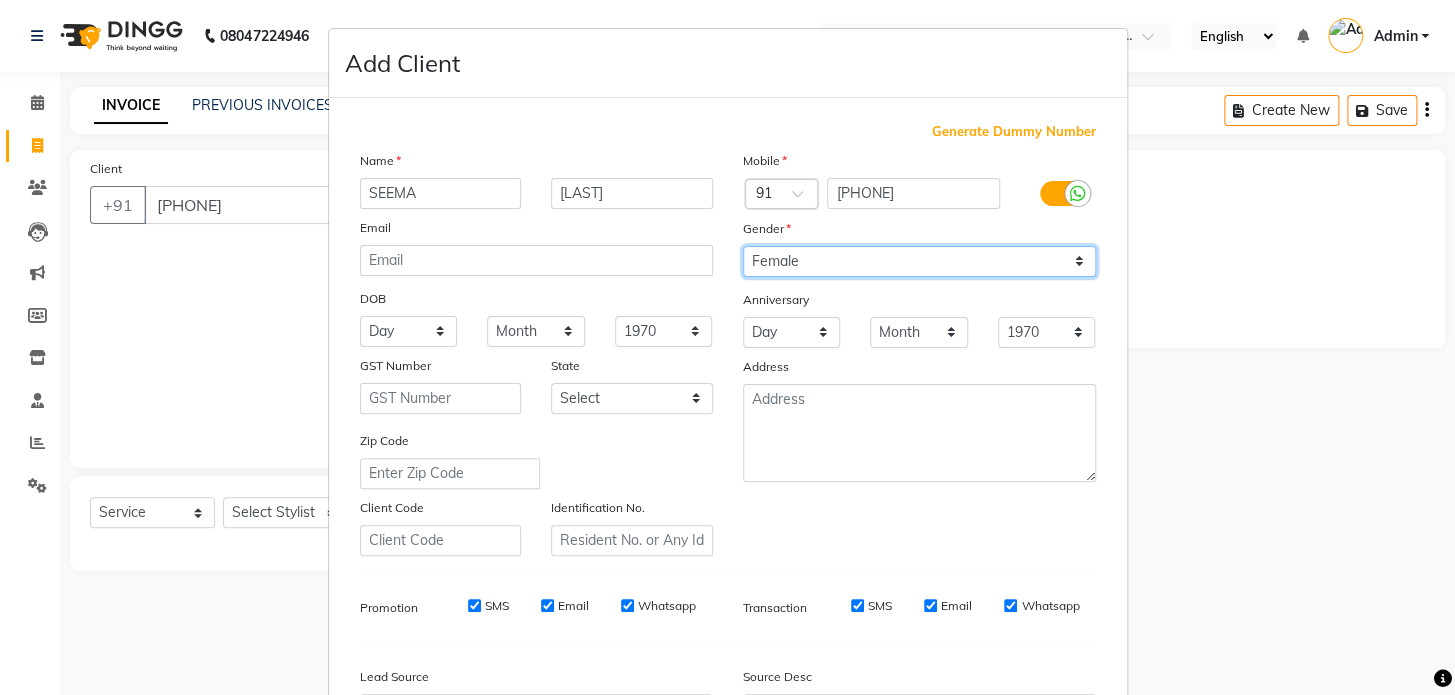 click on "Select Male Female Other Prefer Not To Say" at bounding box center (919, 261) 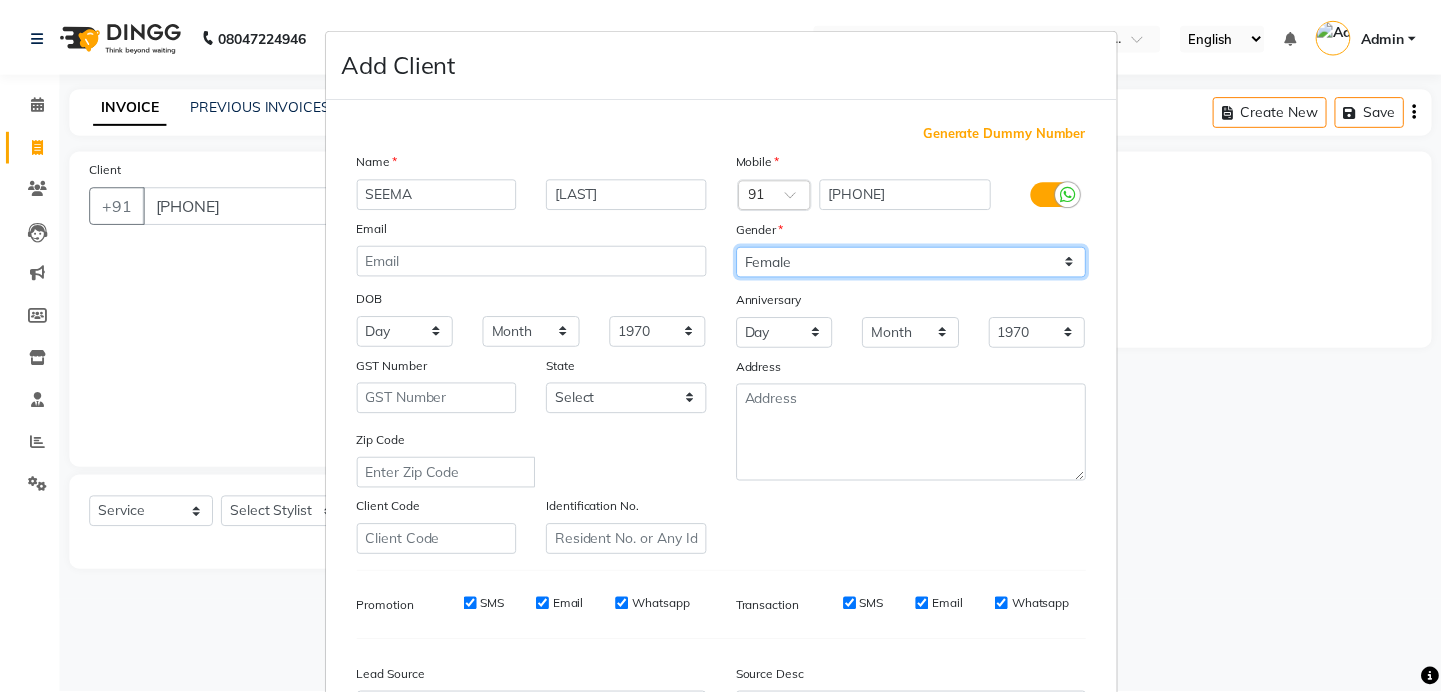 scroll, scrollTop: 233, scrollLeft: 0, axis: vertical 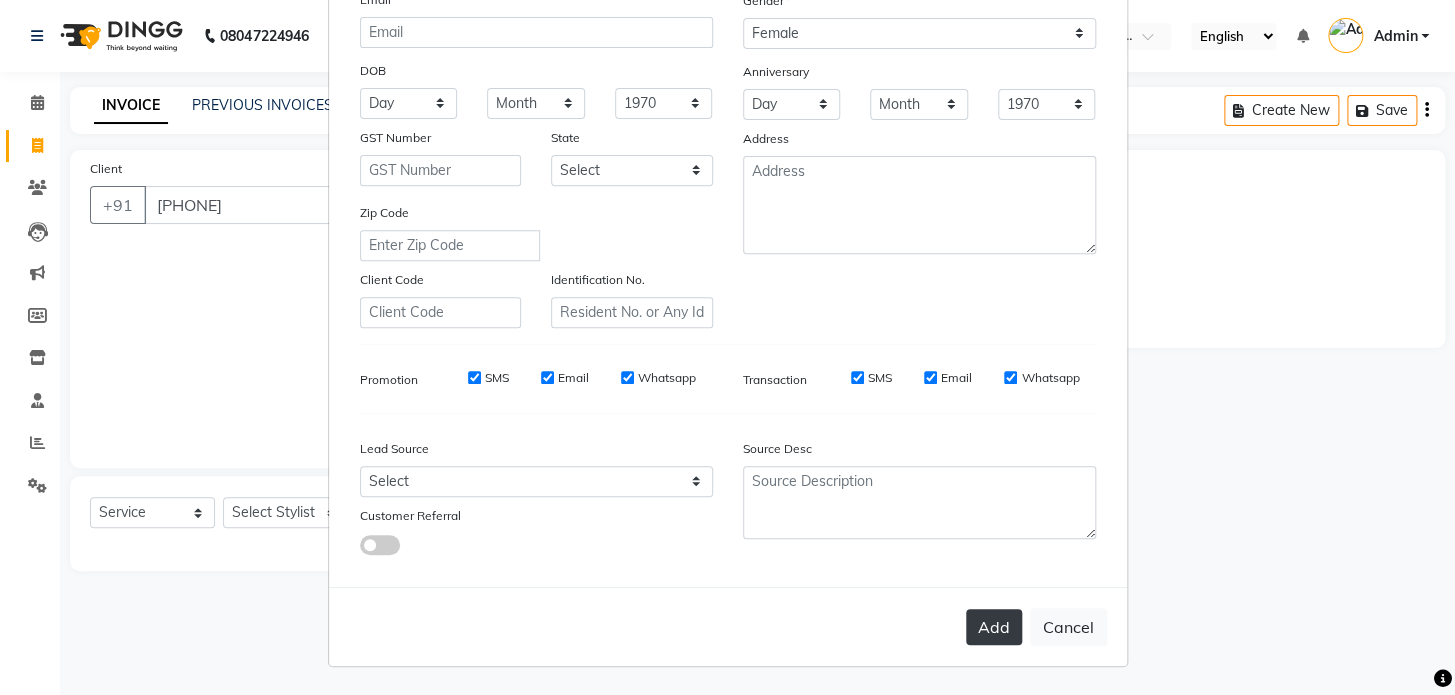 click on "Add" at bounding box center [994, 627] 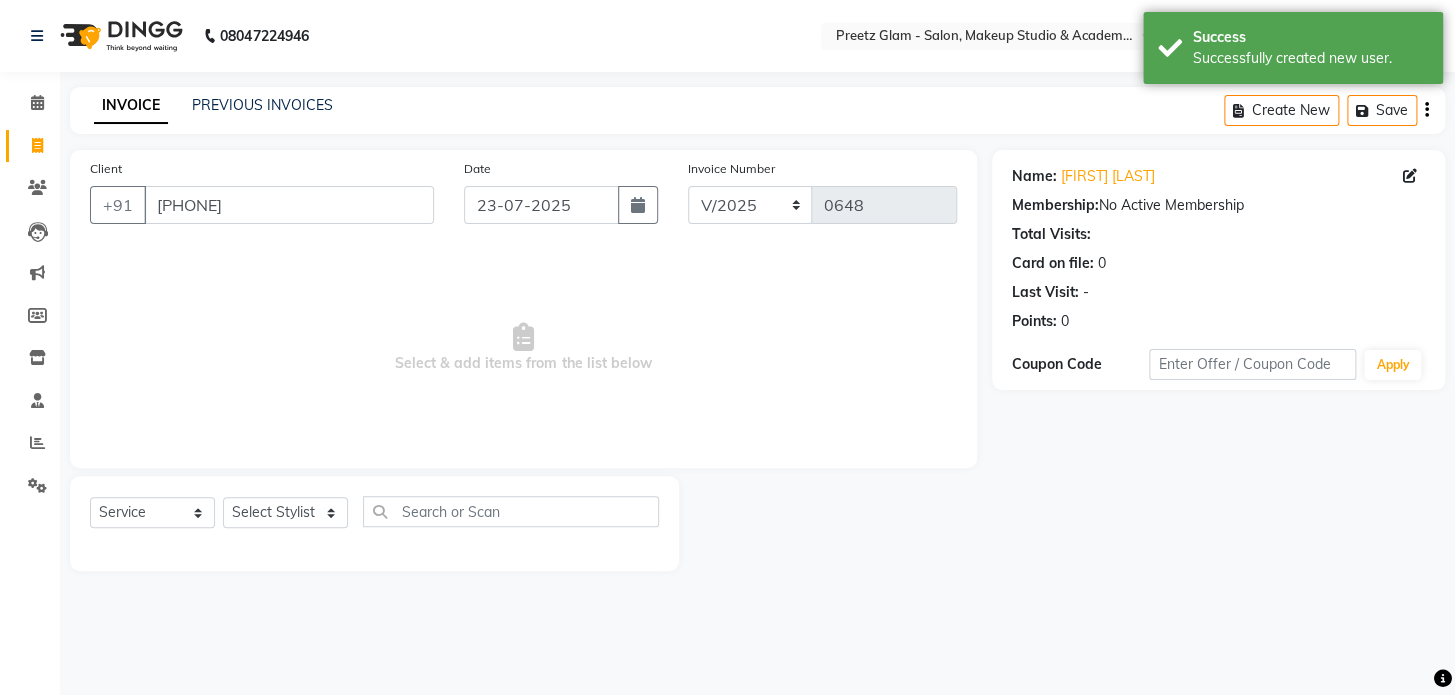 drag, startPoint x: 639, startPoint y: 467, endPoint x: 421, endPoint y: 469, distance: 218.00917 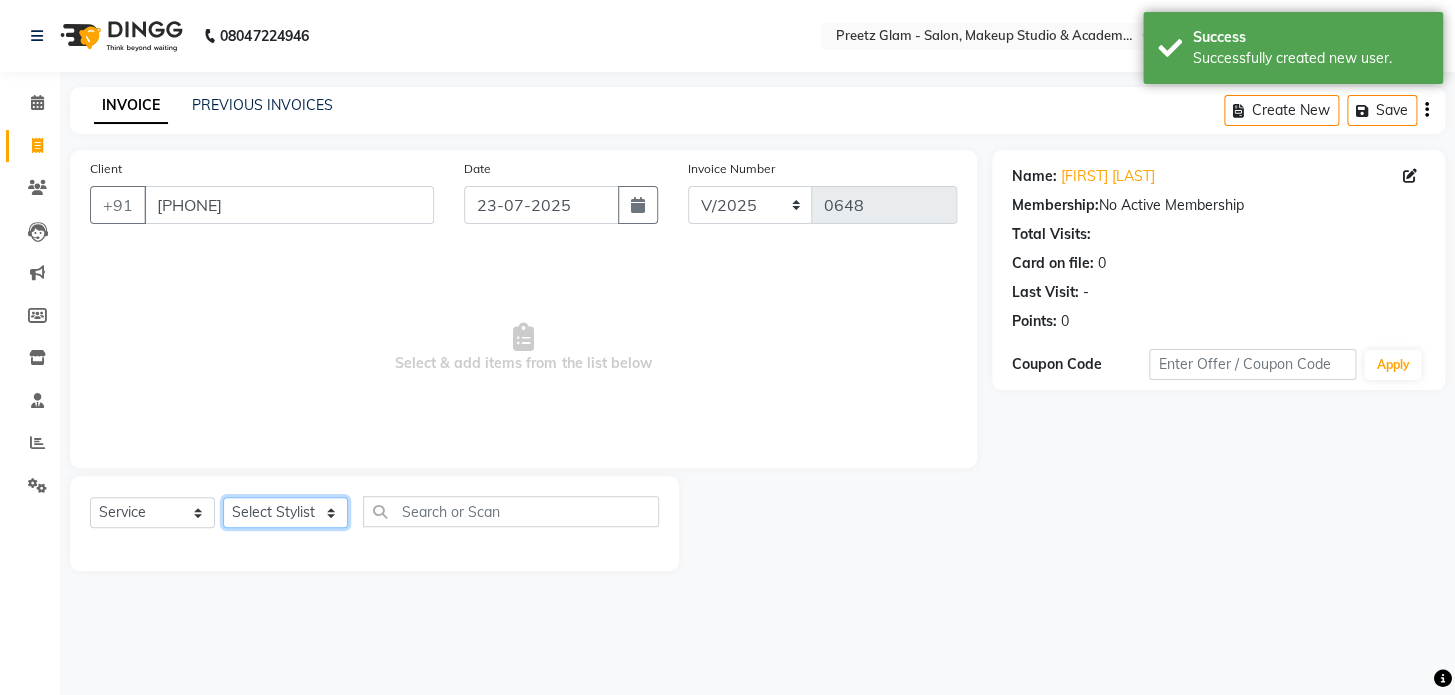 click on "Select Stylist [FIRST] [FIRST] [FIRST] [FIRST] [FIRST]" 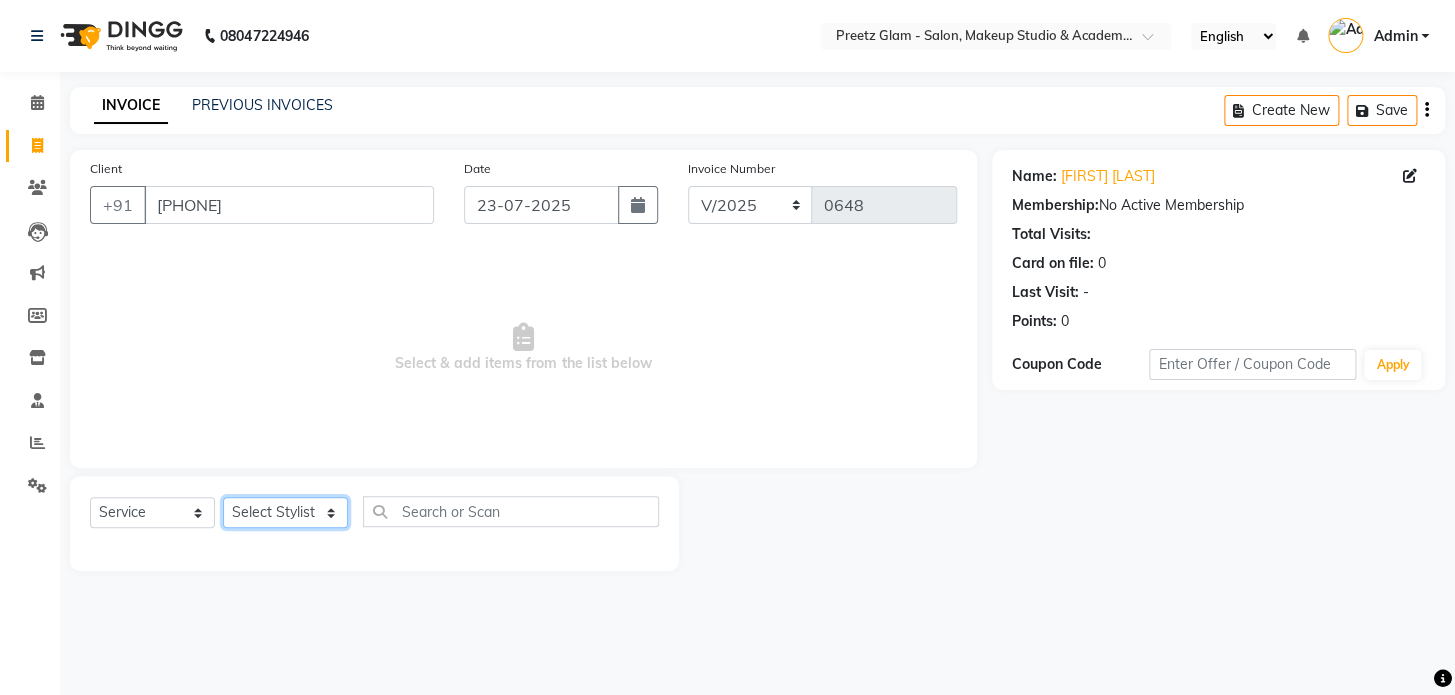 select on "49321" 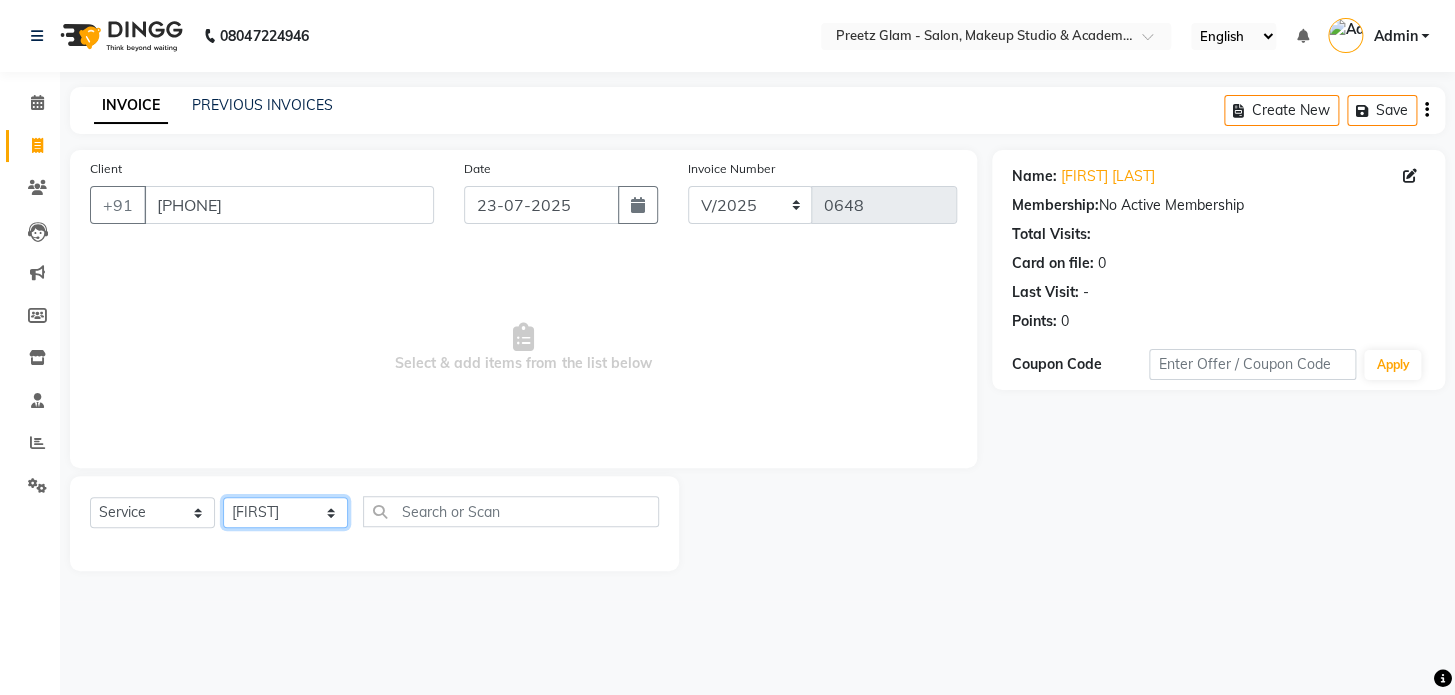 click on "Select Stylist [FIRST] [FIRST] [FIRST] [FIRST] [FIRST]" 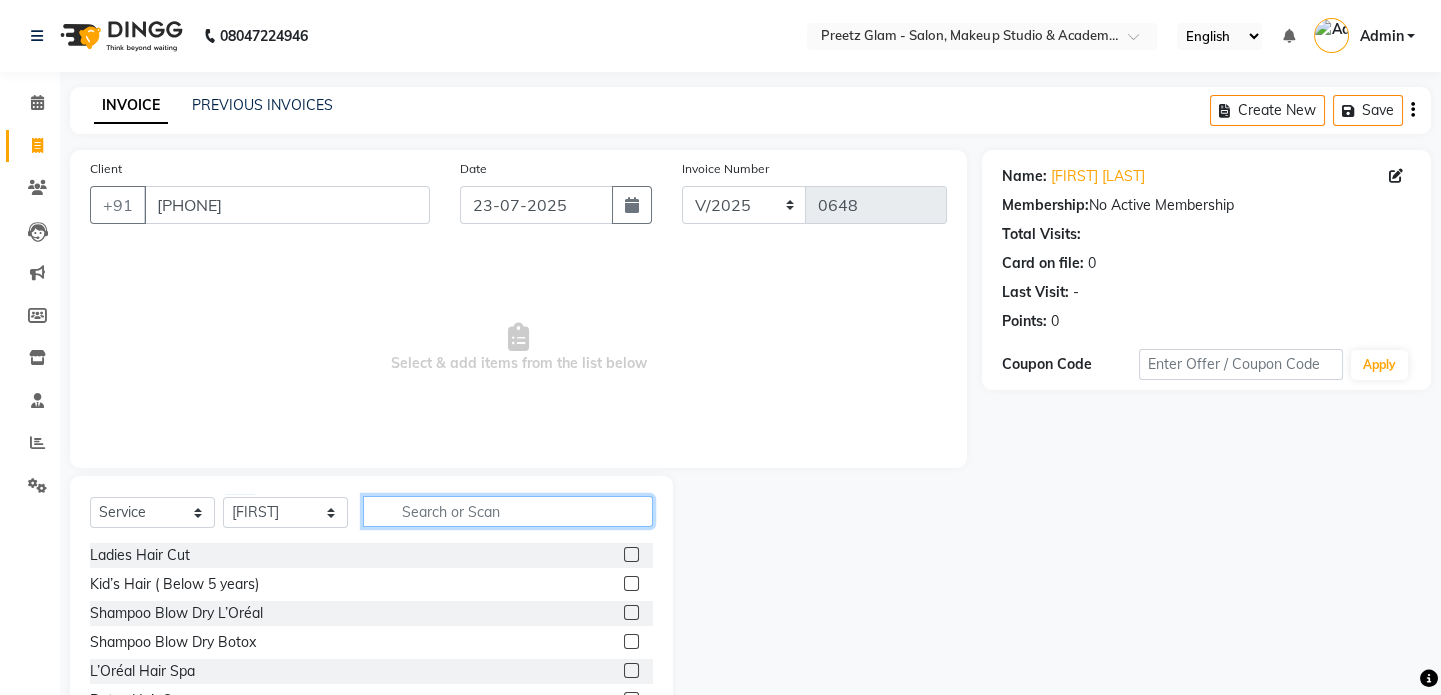 click 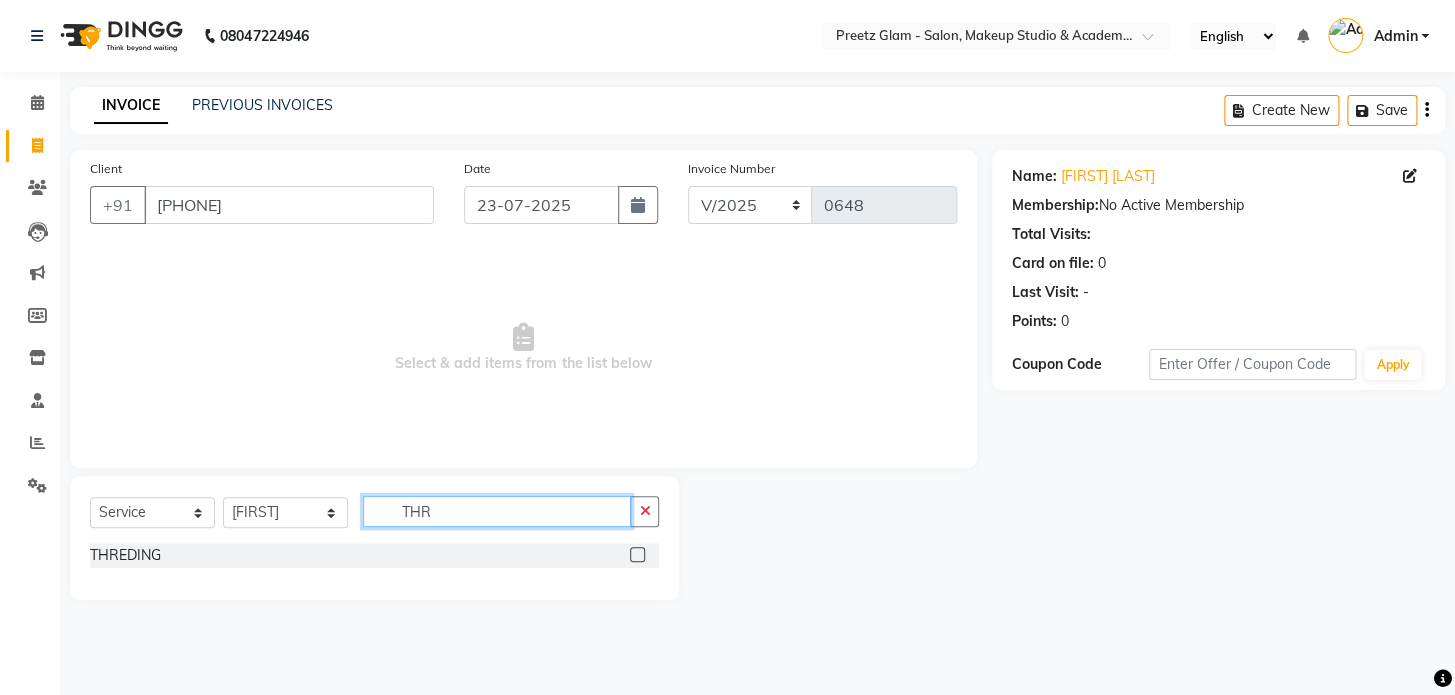 type on "THR" 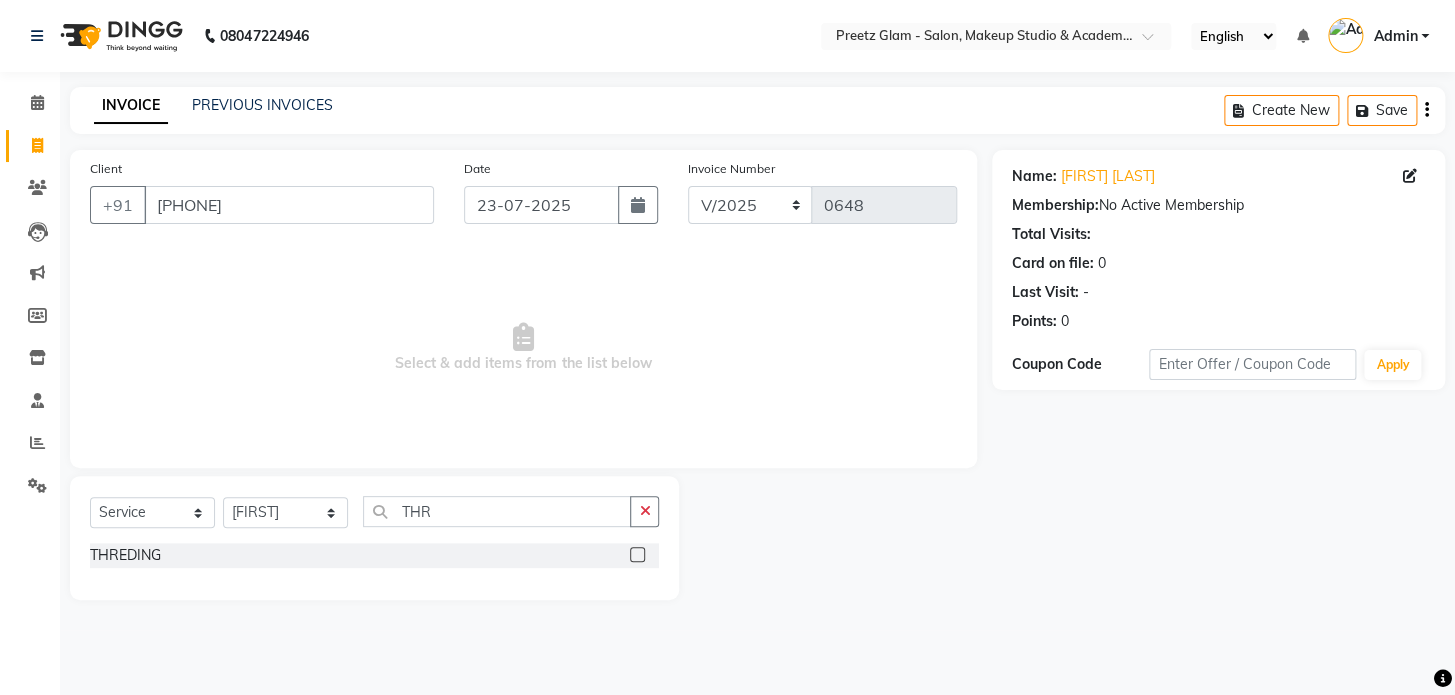 click 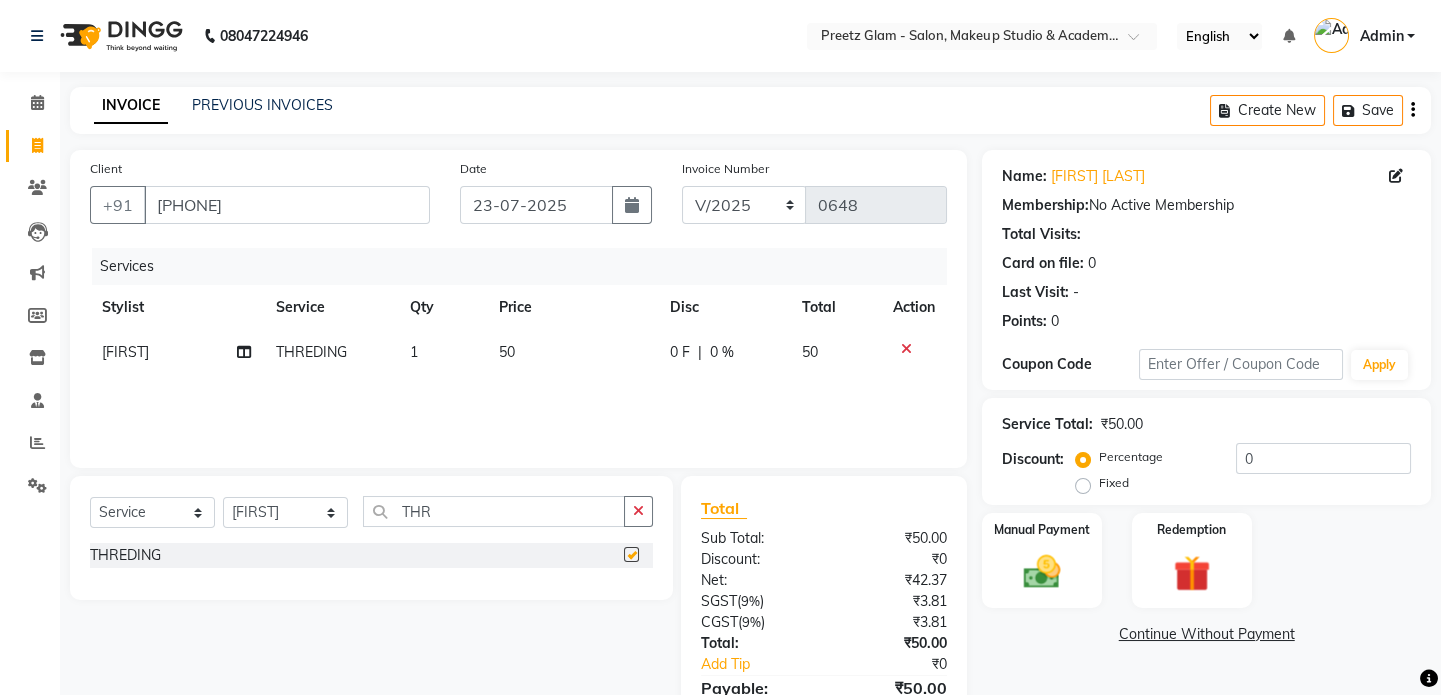 checkbox on "false" 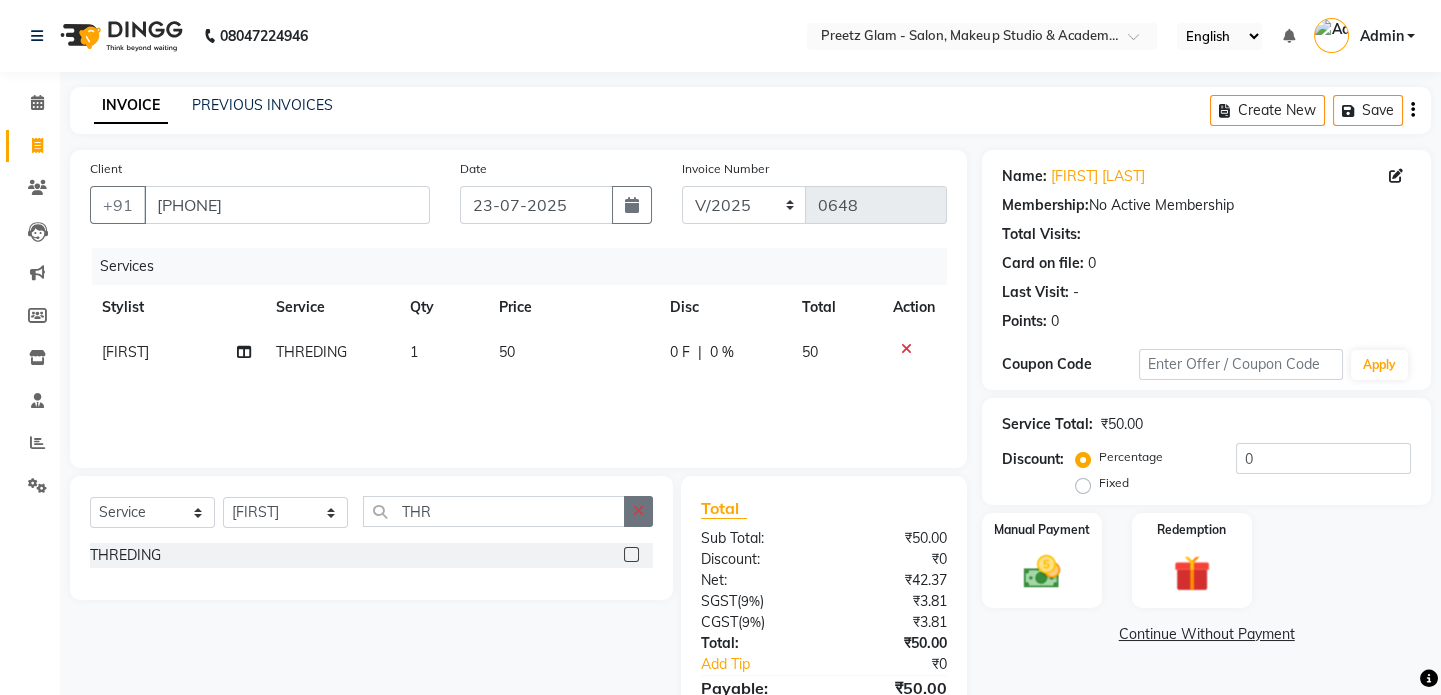 click 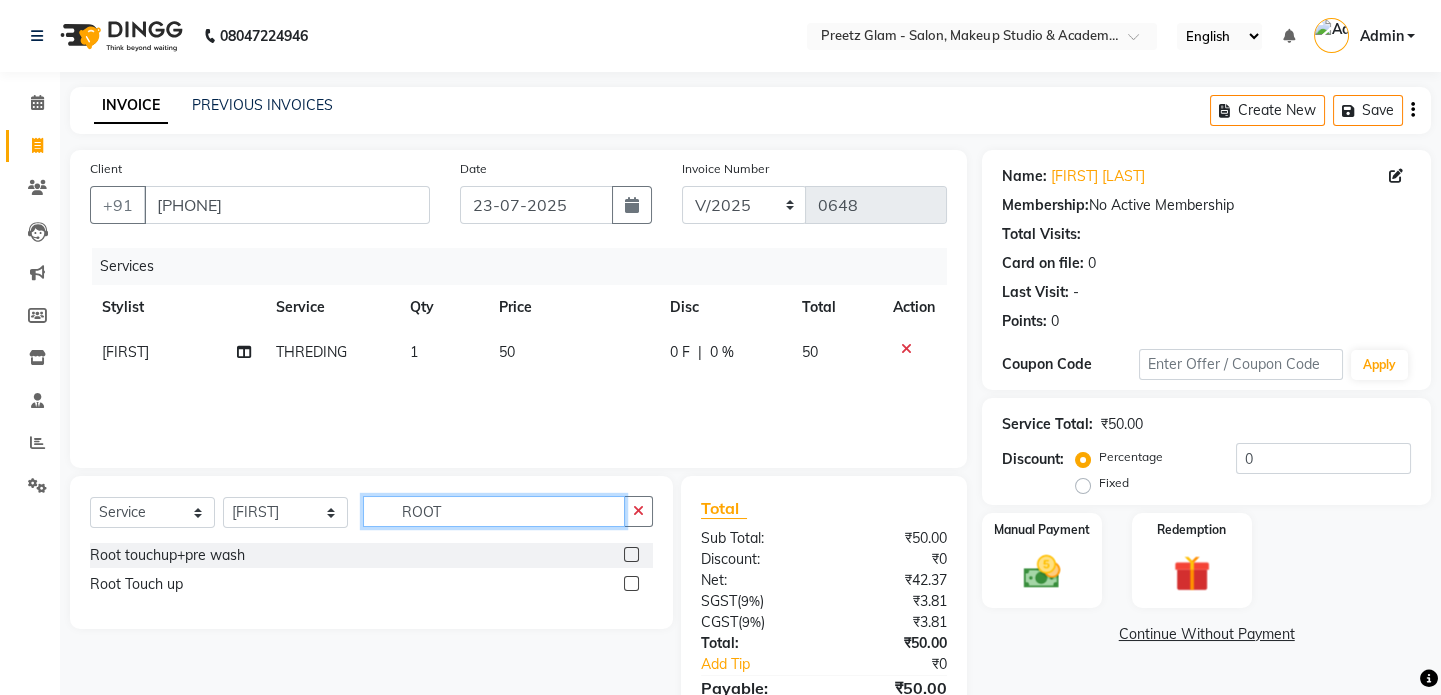 type on "ROOT" 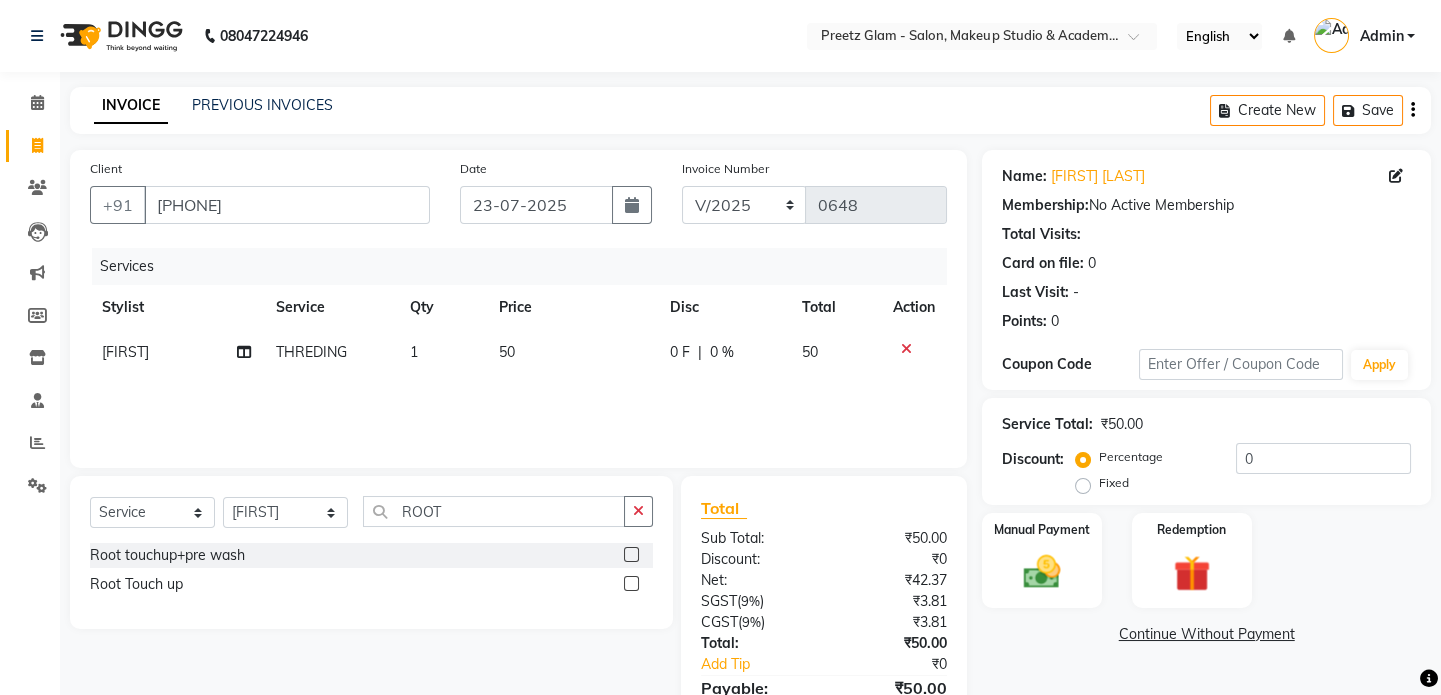 click 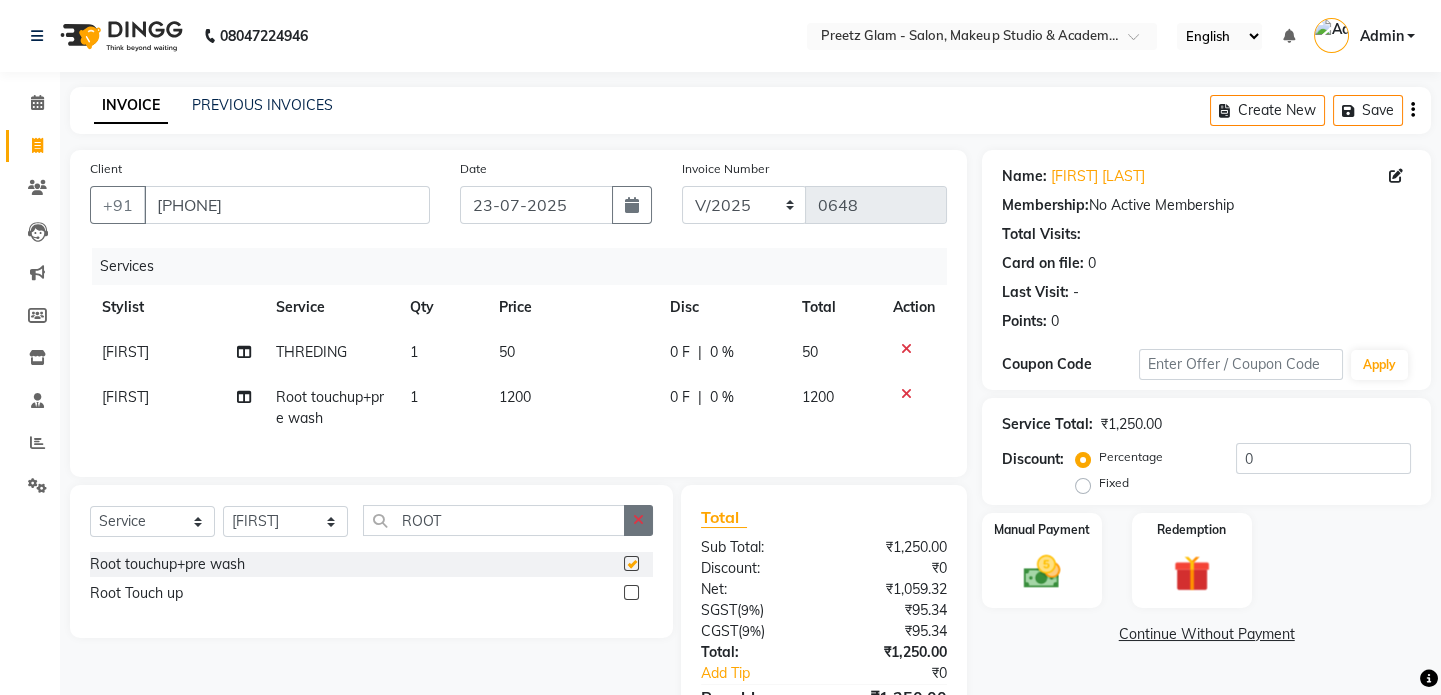 checkbox on "false" 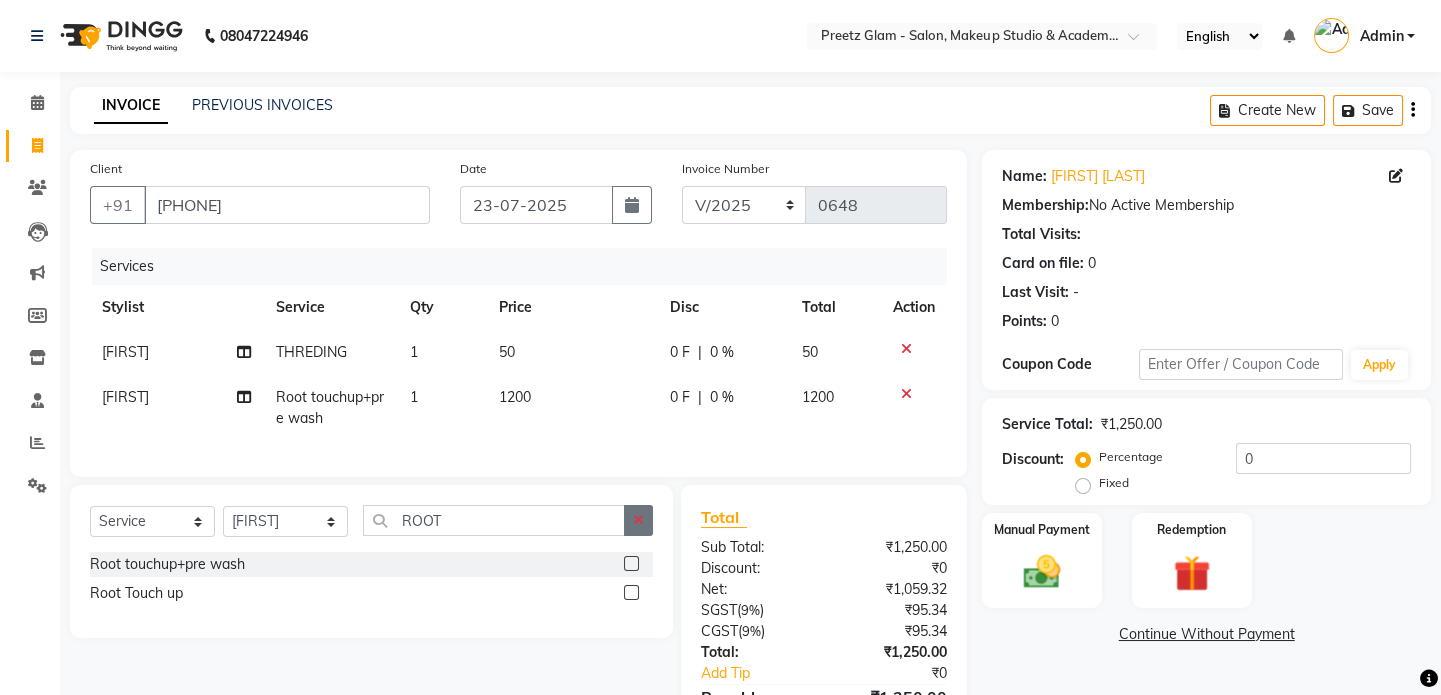 click 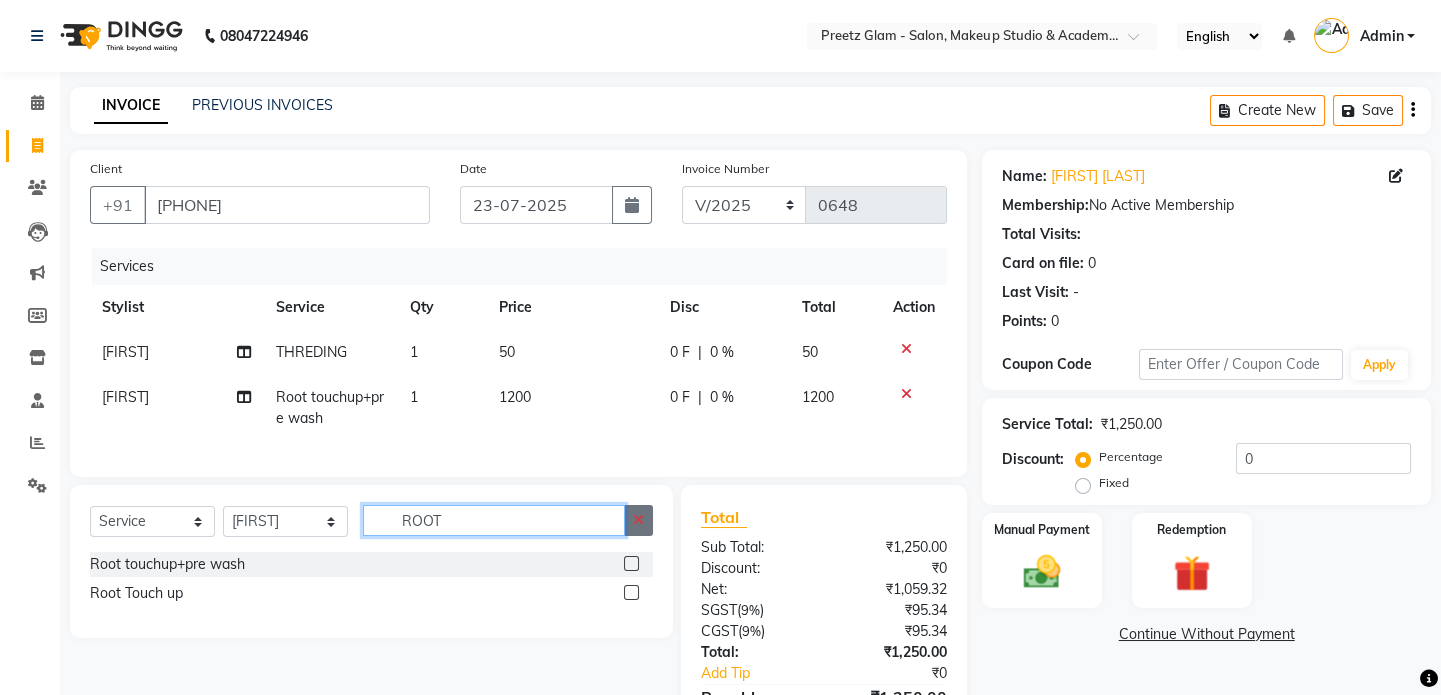 type 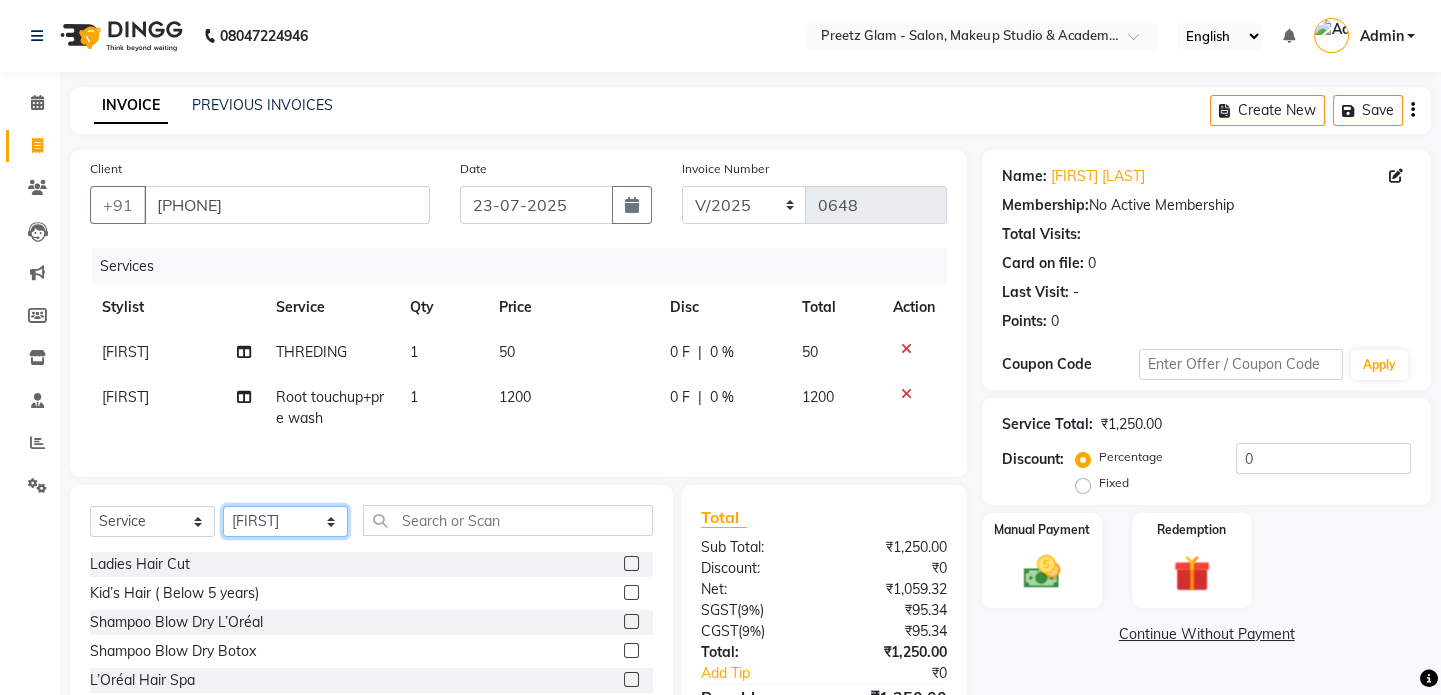 click on "Select Stylist [FIRST] [FIRST] [FIRST] [FIRST] [FIRST]" 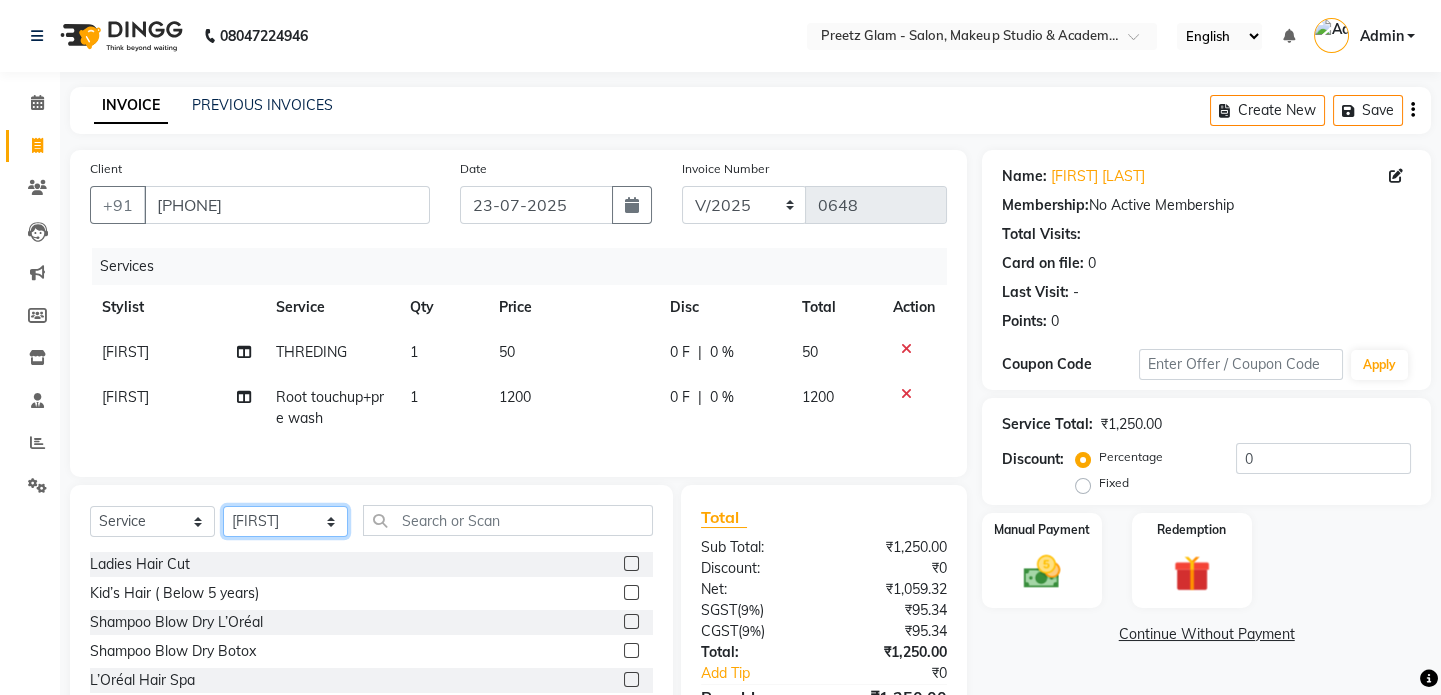 select on "86174" 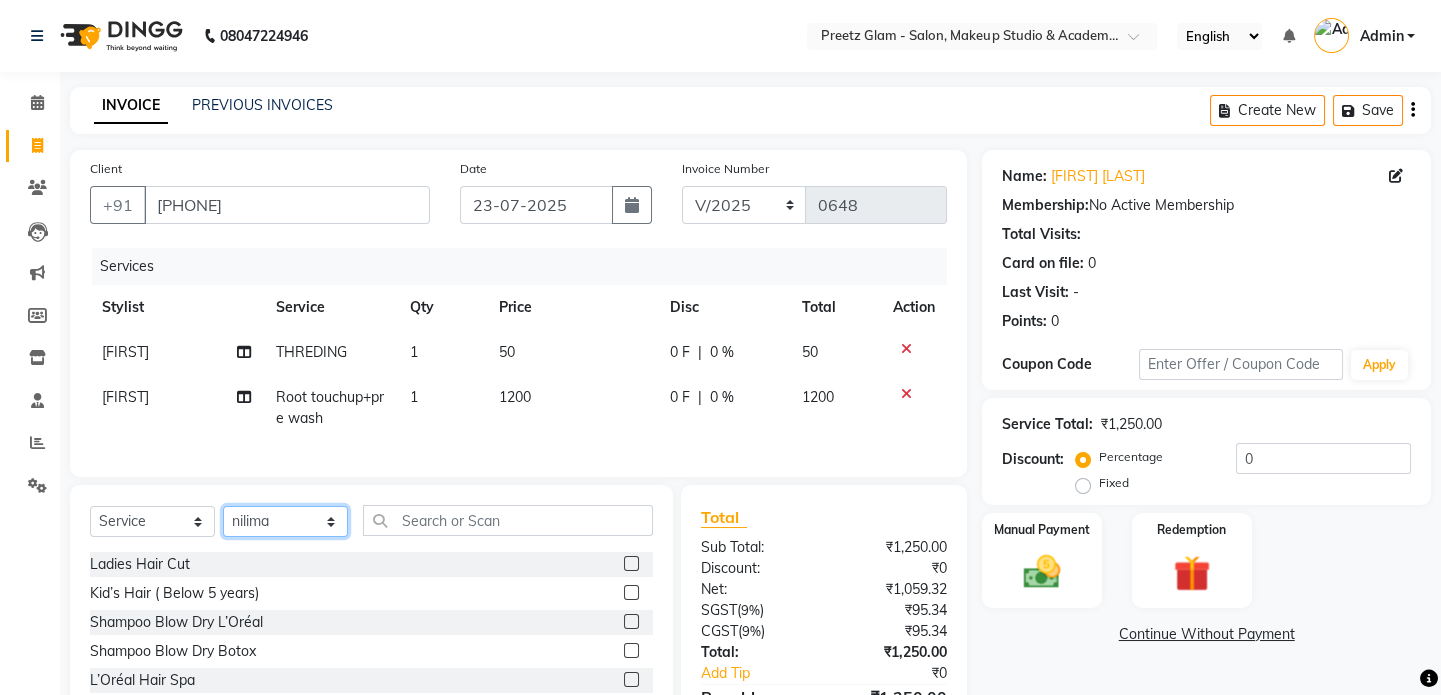 click on "Select Stylist [FIRST] [FIRST] [FIRST] [FIRST] [FIRST]" 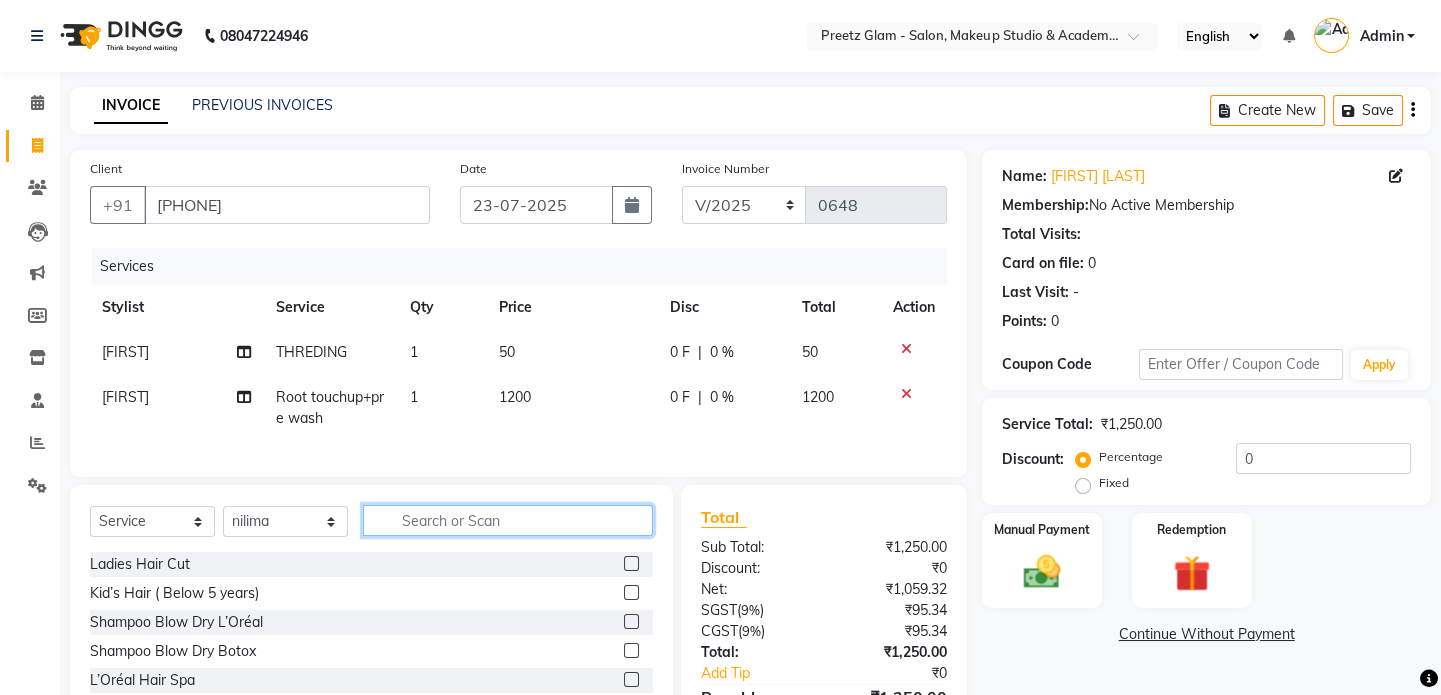 click 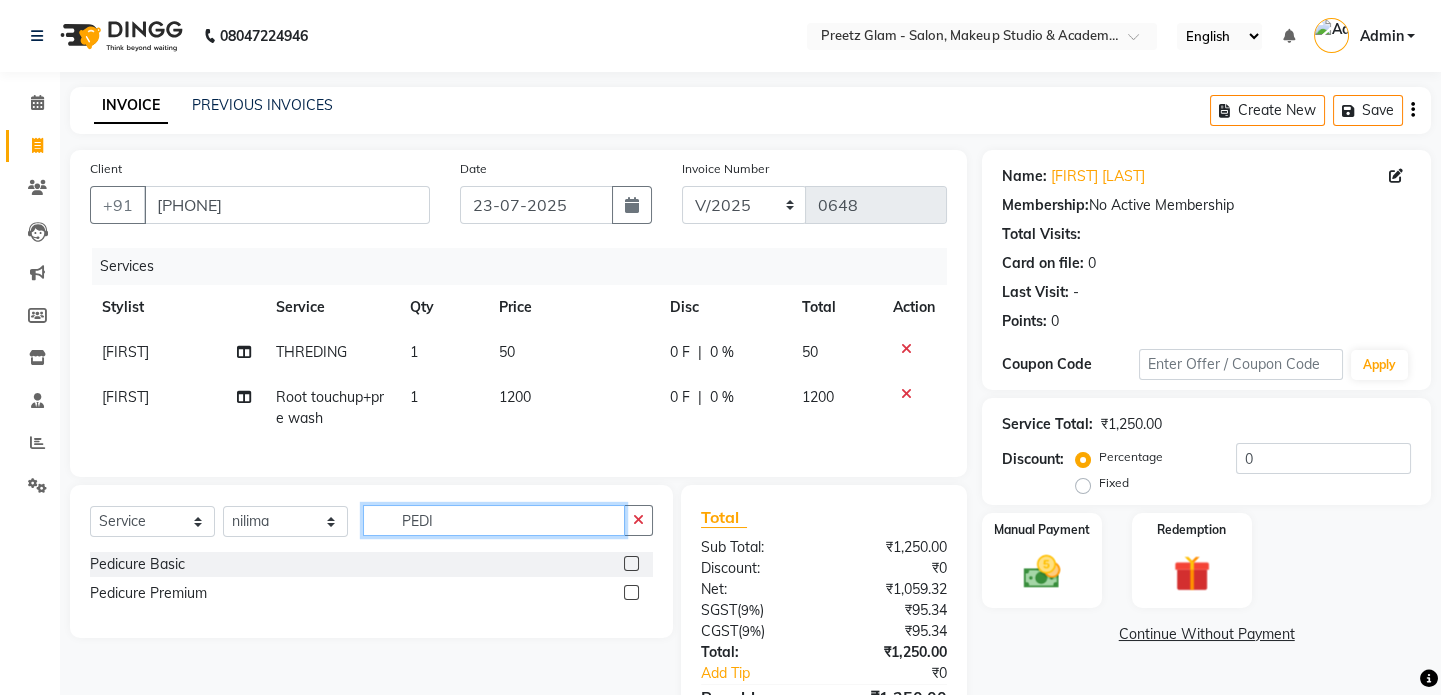 type on "PEDI" 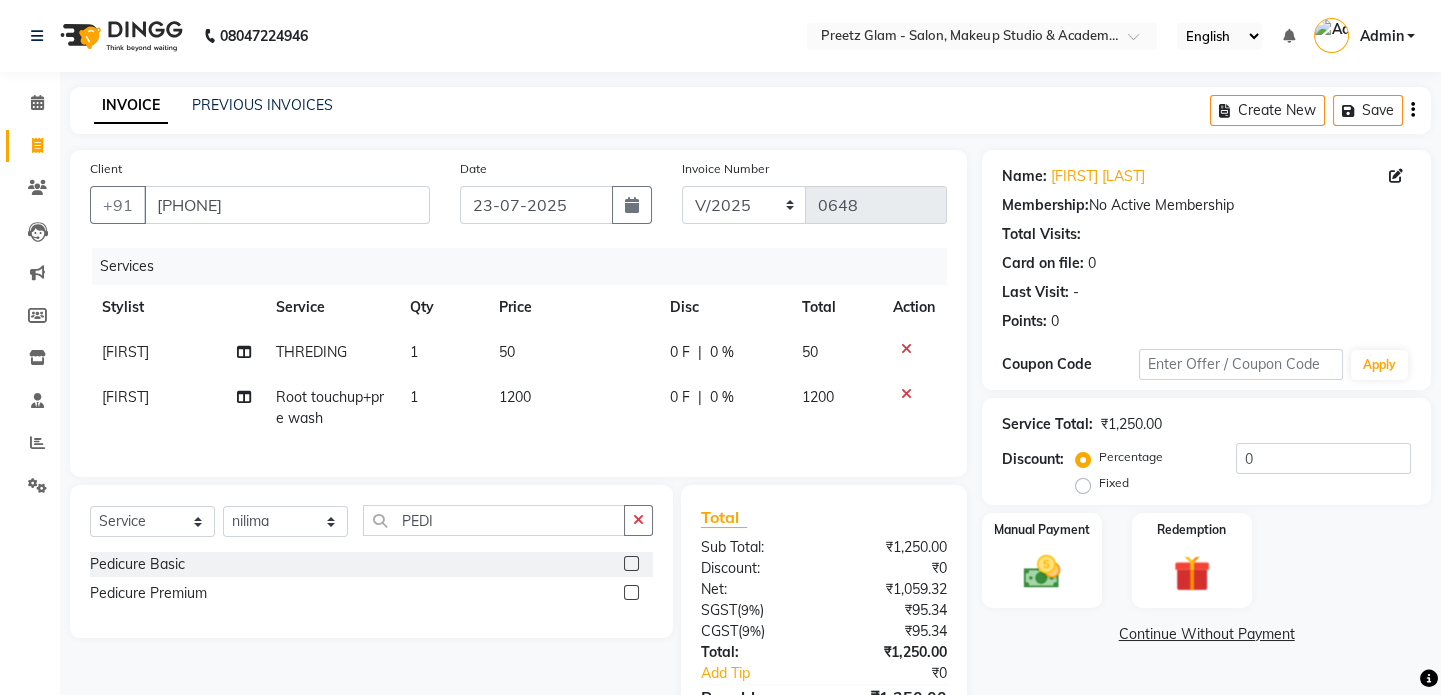 click 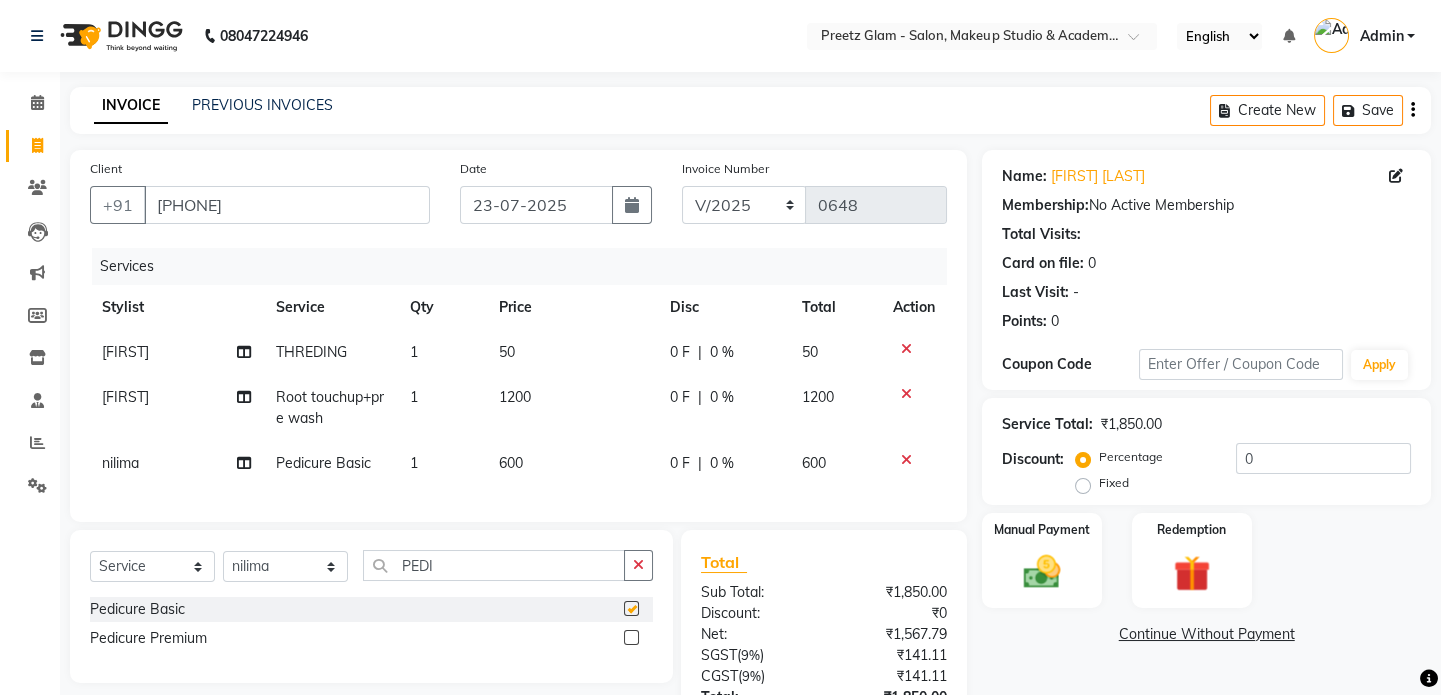 checkbox on "false" 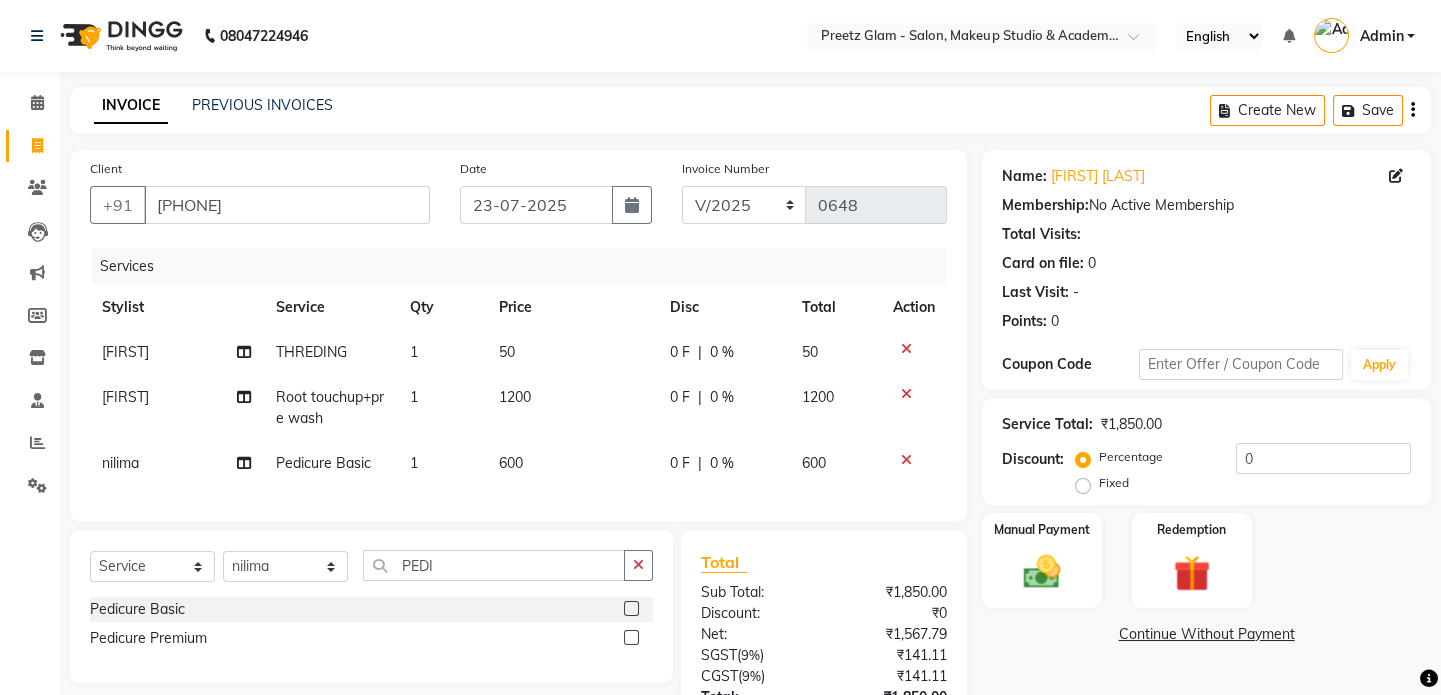 click on "0 F | 0 %" 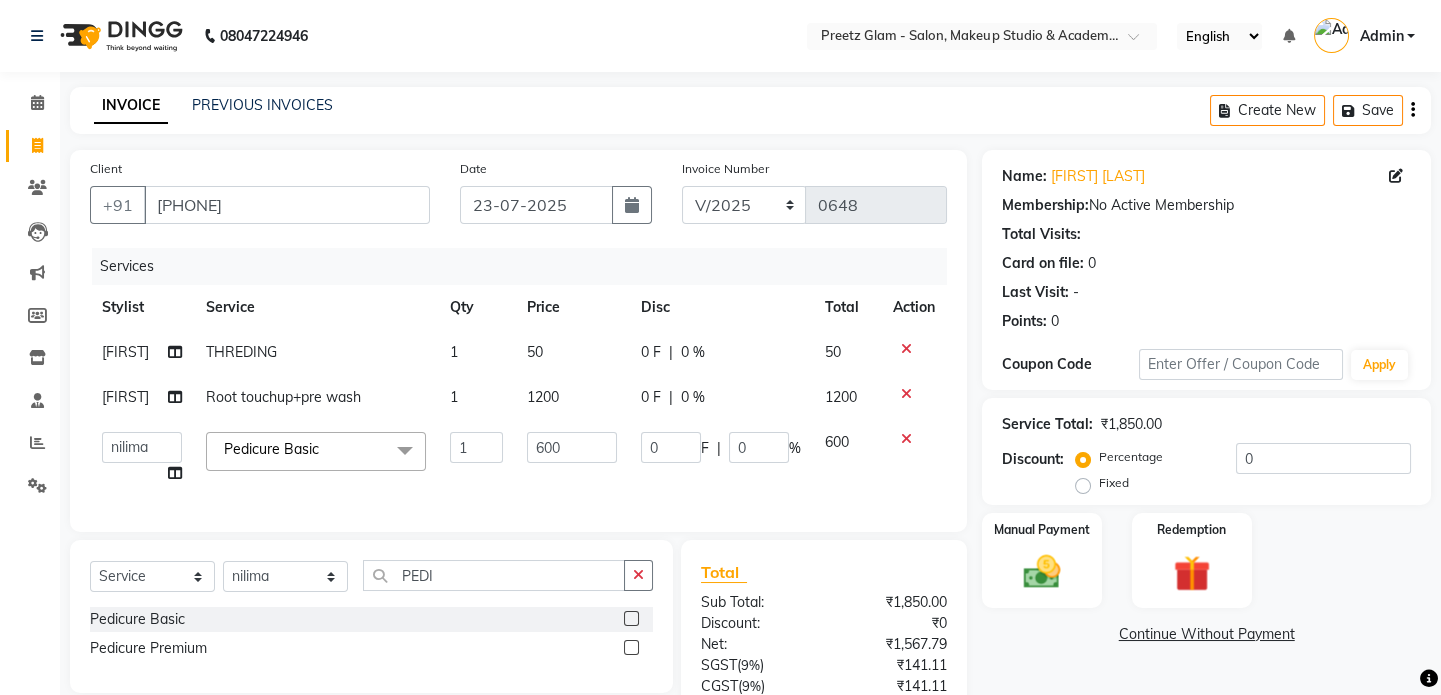 click on "0 F | 0 %" 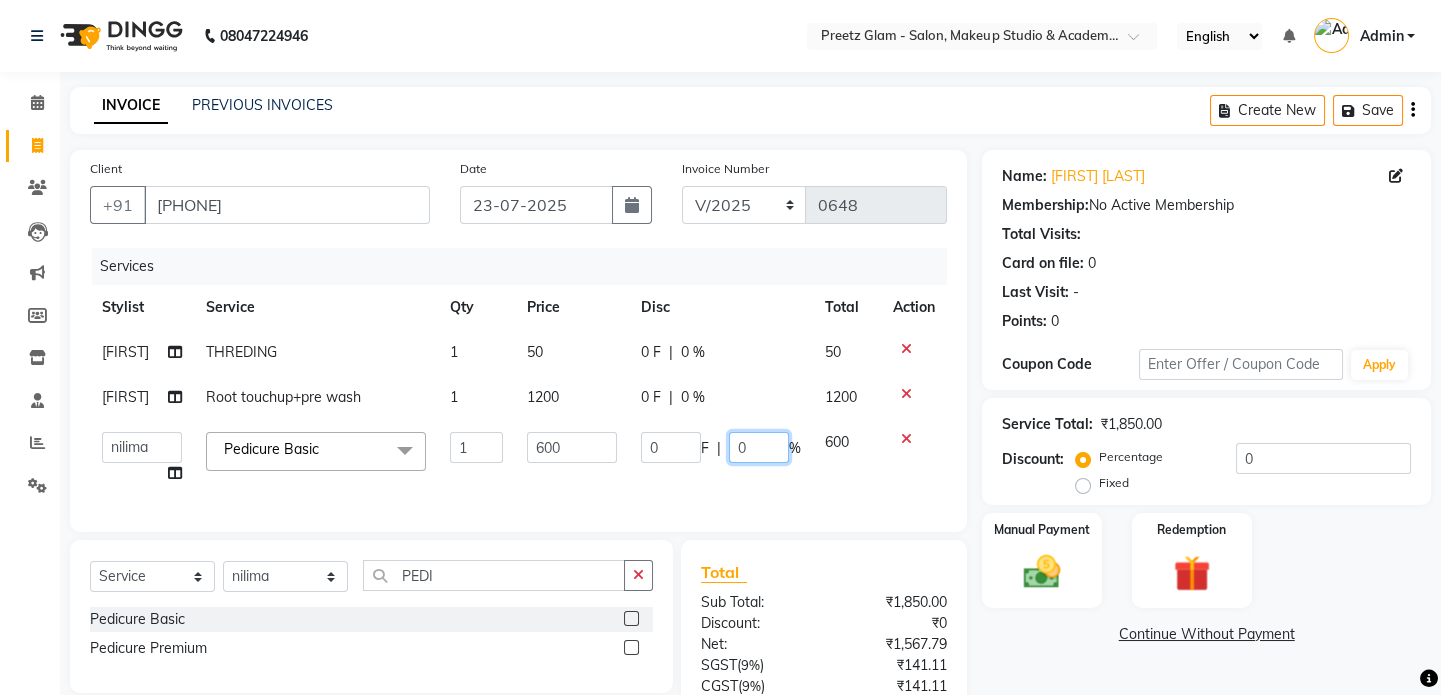 click on "0" 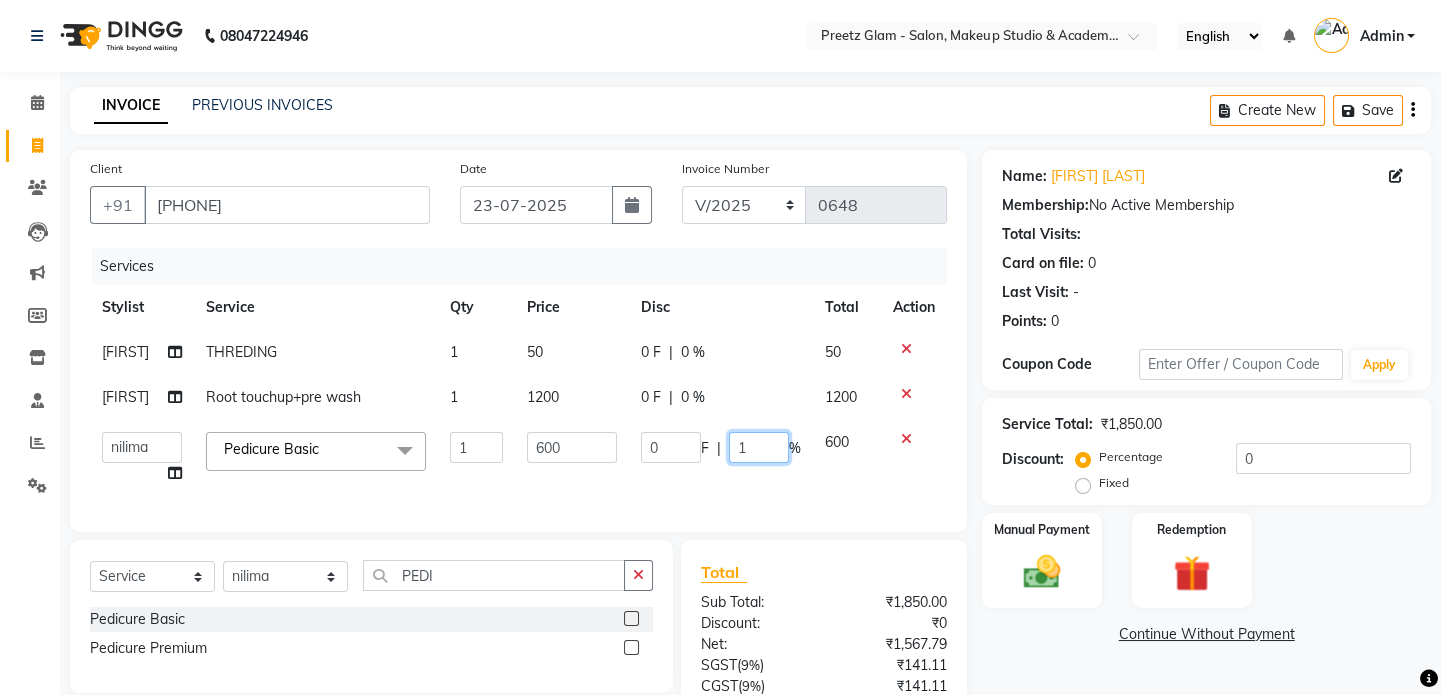 type on "10" 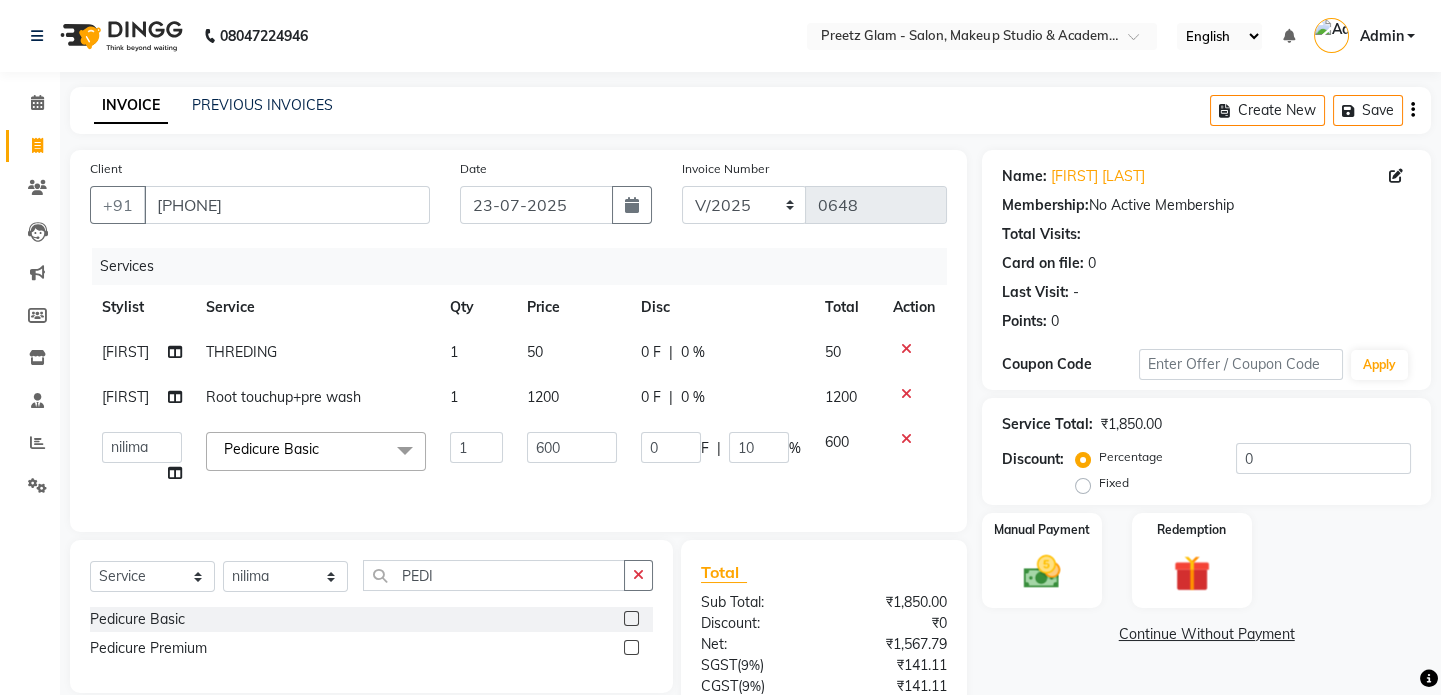 click on "0 F | 0 %" 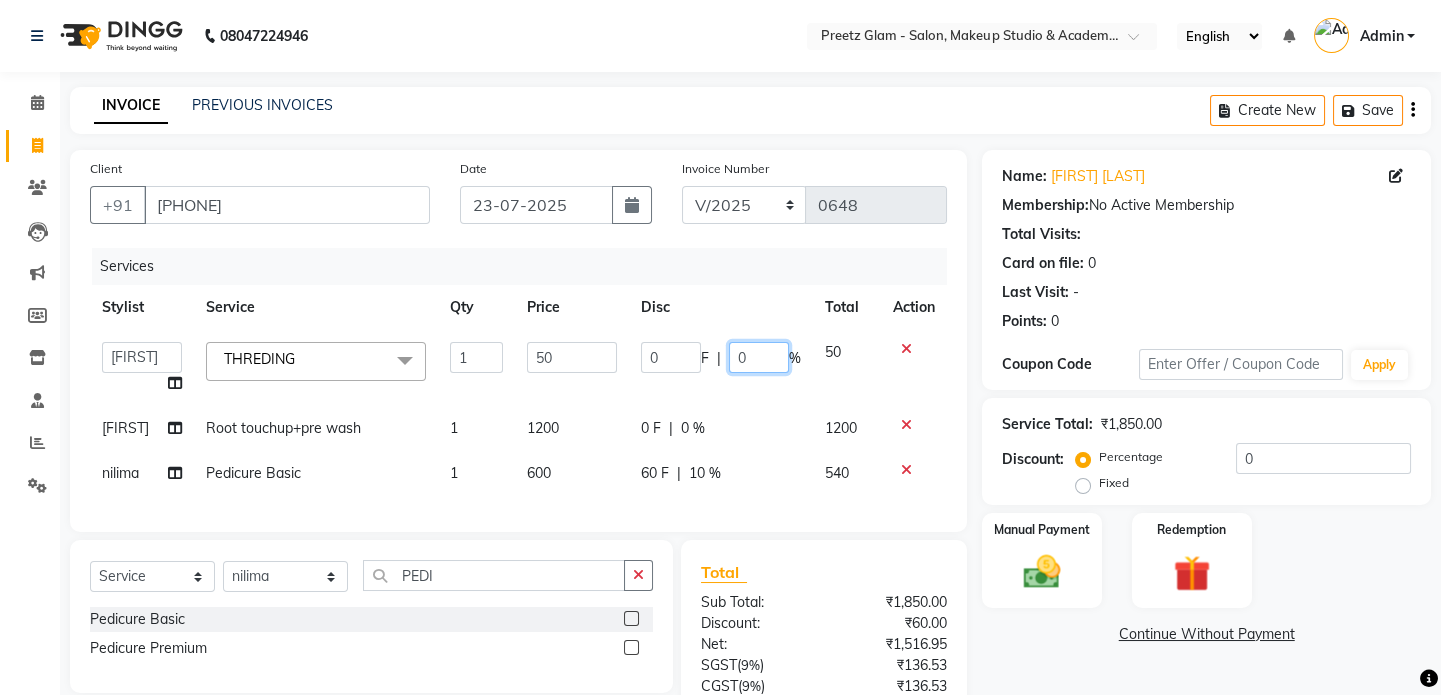 click on "0" 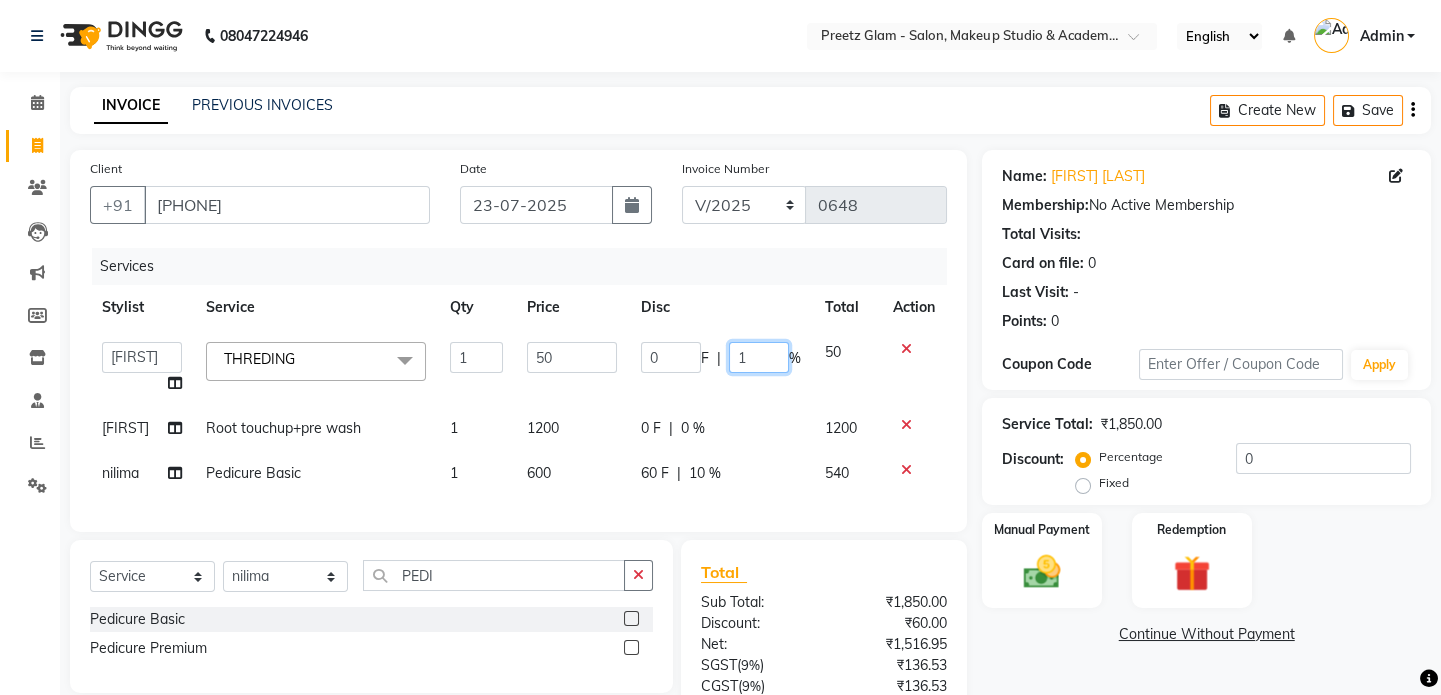 type on "10" 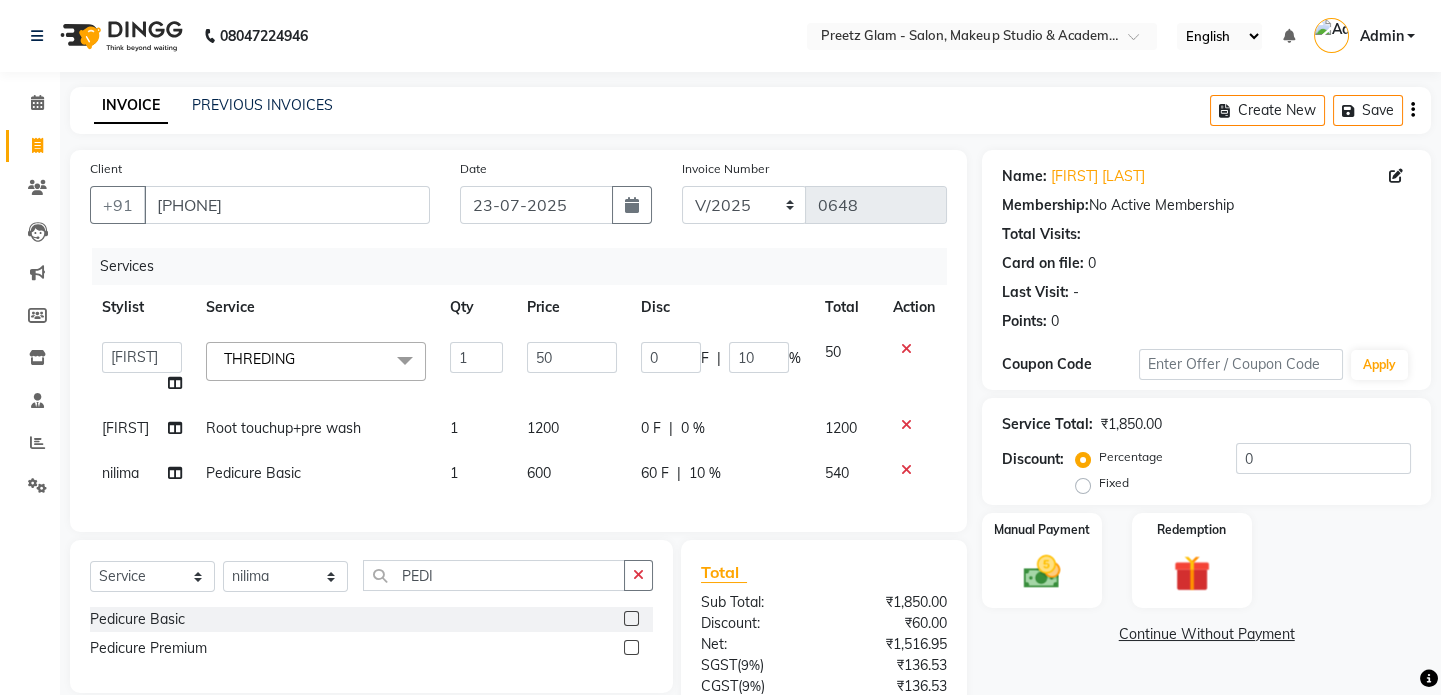 click on "0 F | 0 %" 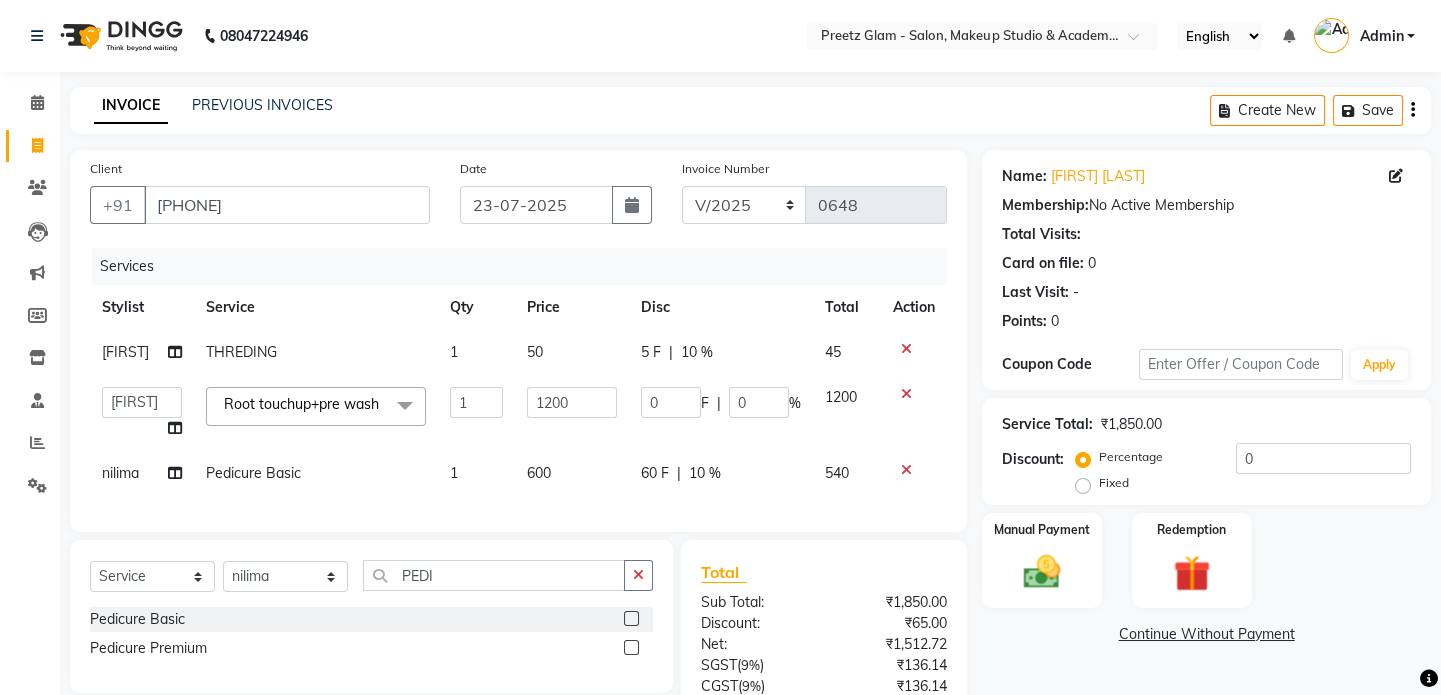 click on "0 F | 0 %" 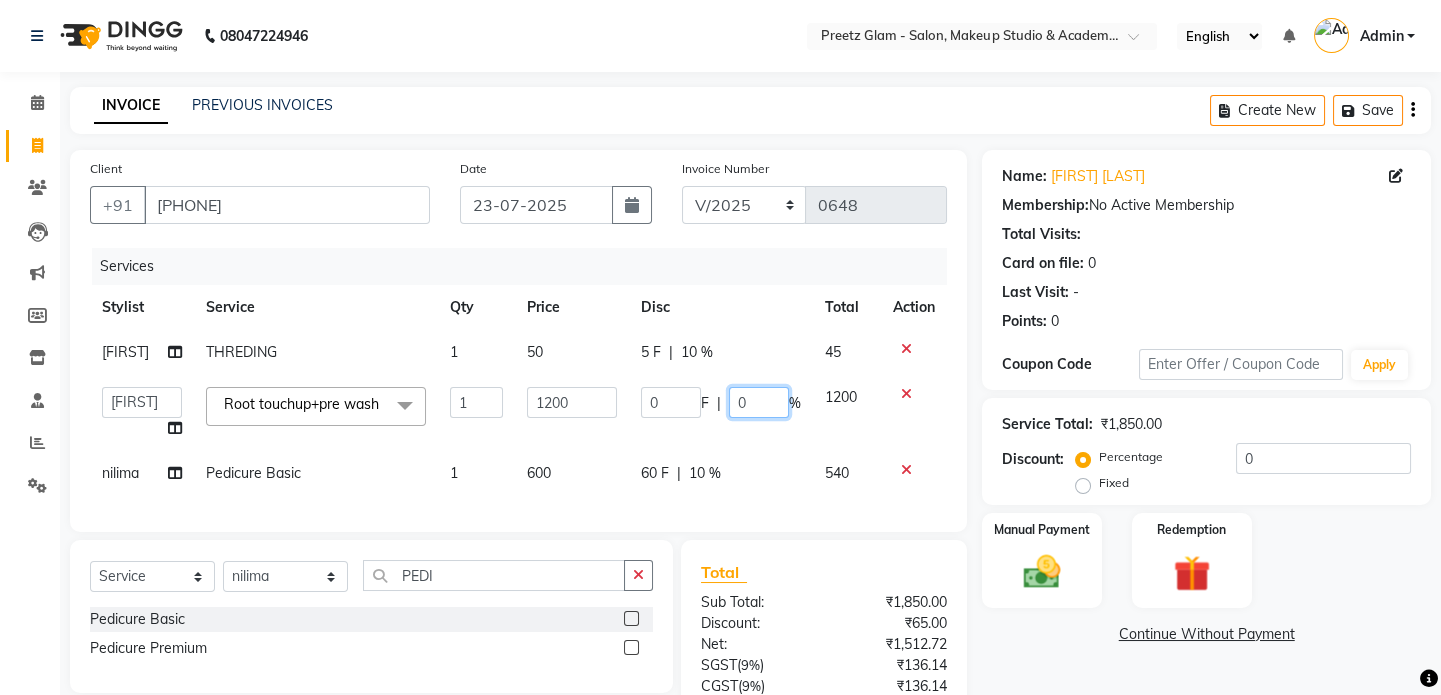 click on "0" 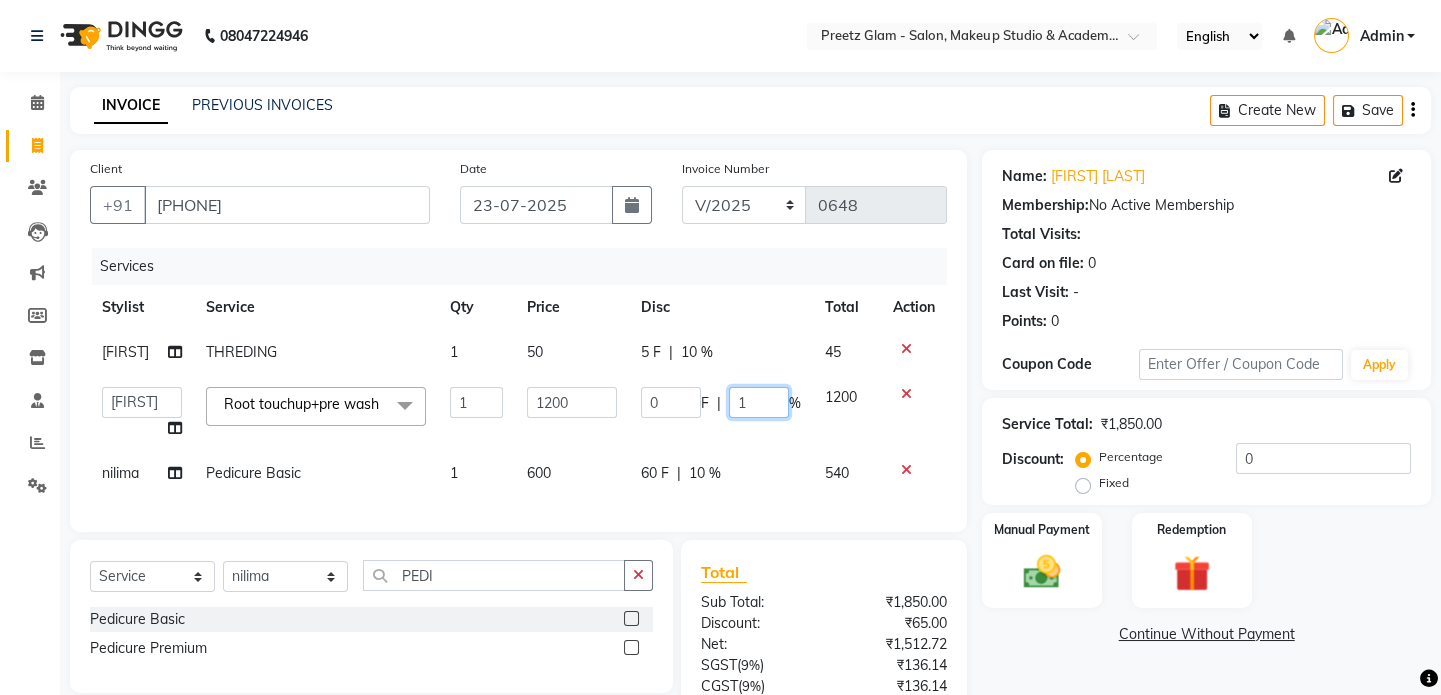 type on "10" 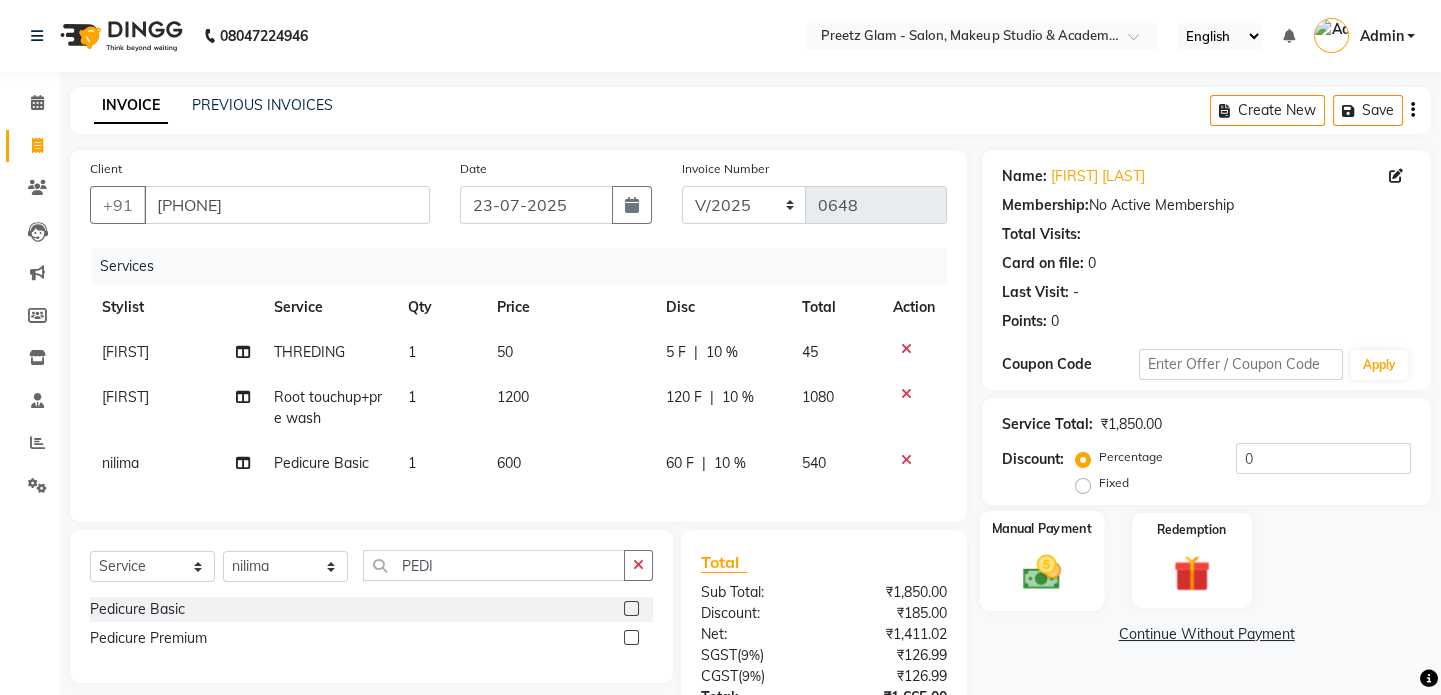 click 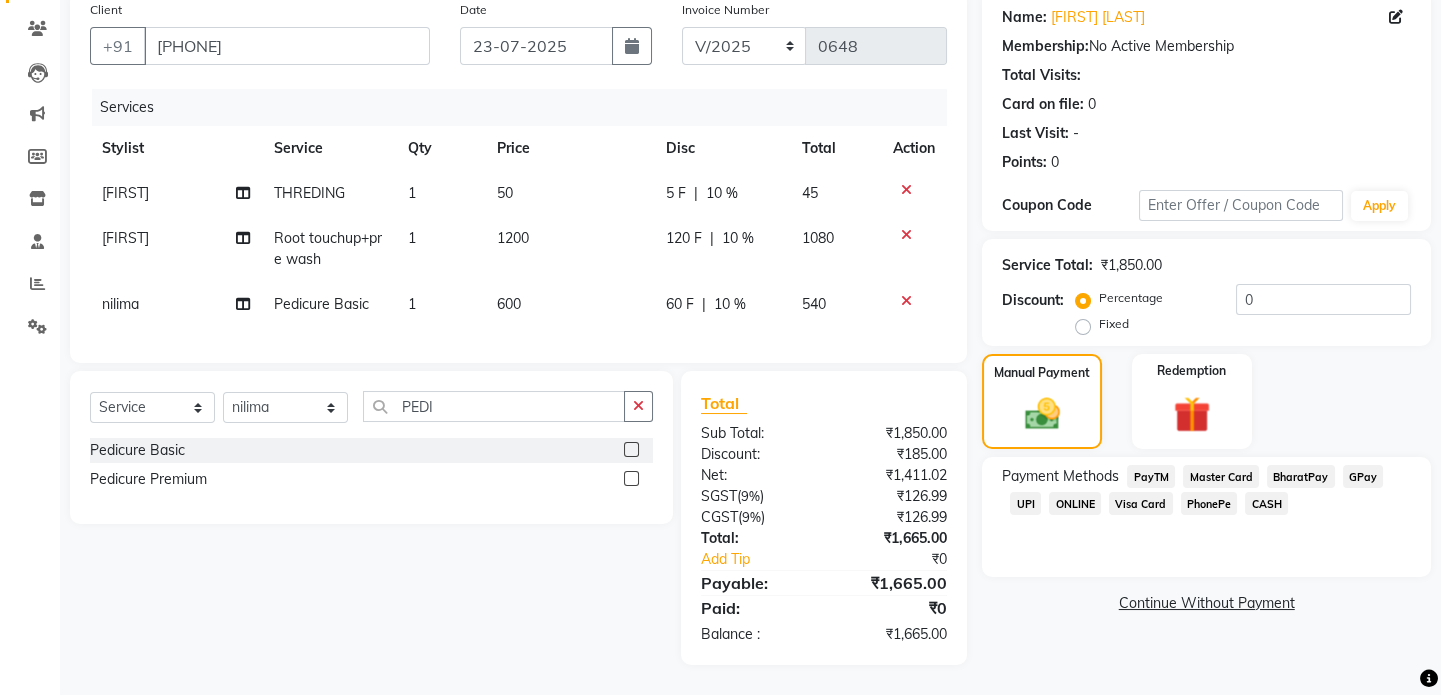 click on "Visa Card" 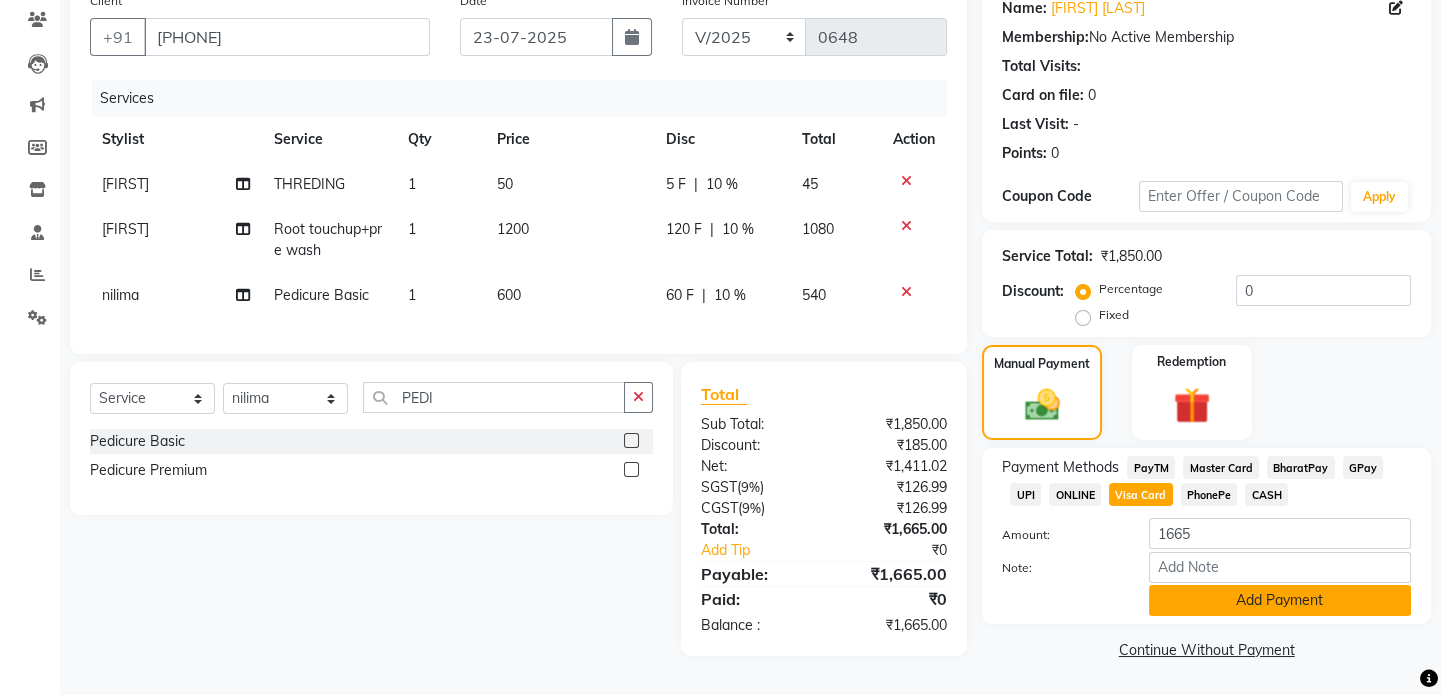 click on "Add Payment" 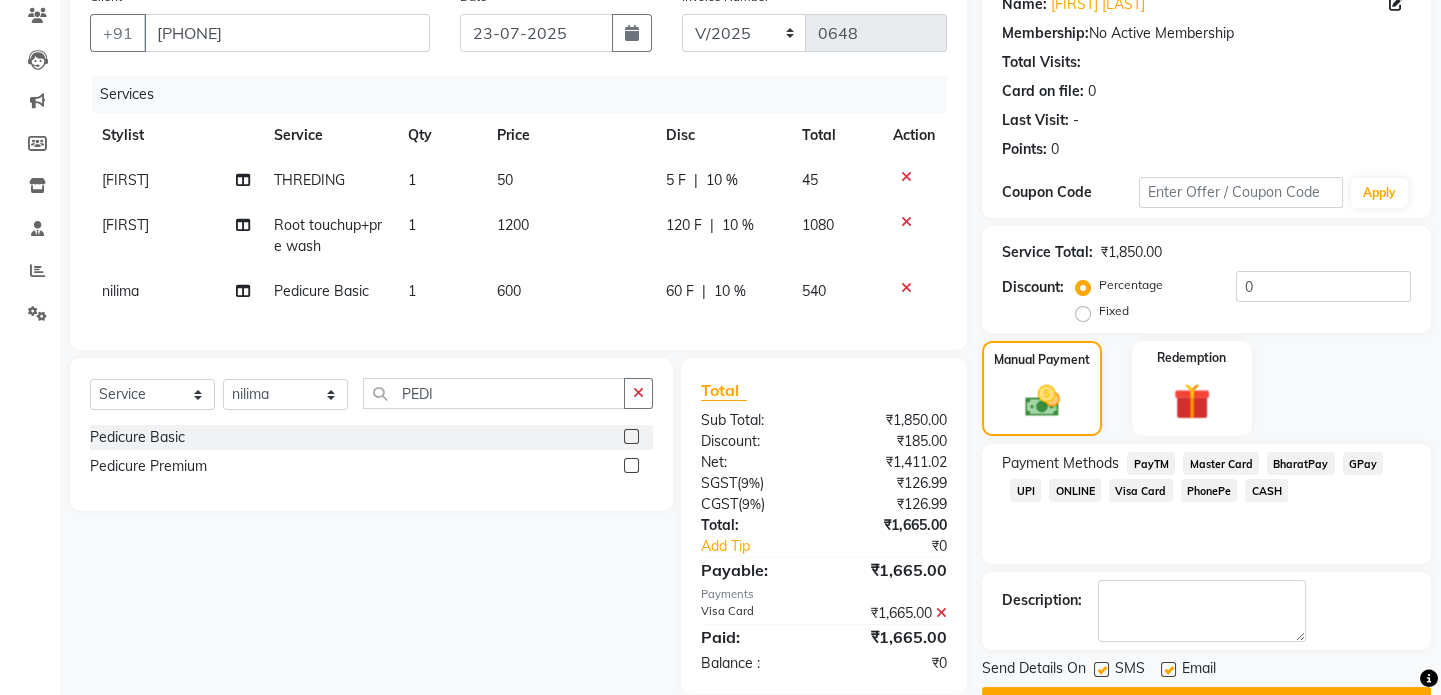 scroll, scrollTop: 223, scrollLeft: 0, axis: vertical 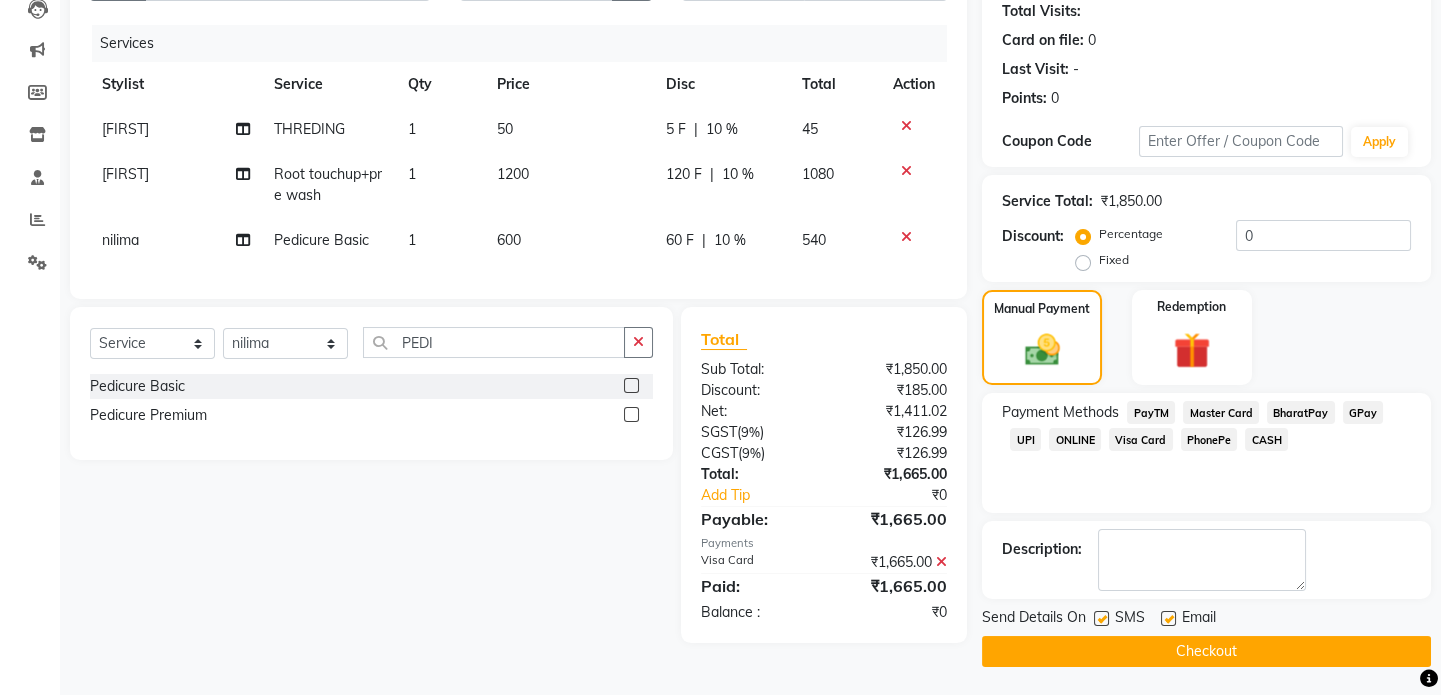 click on "Checkout" 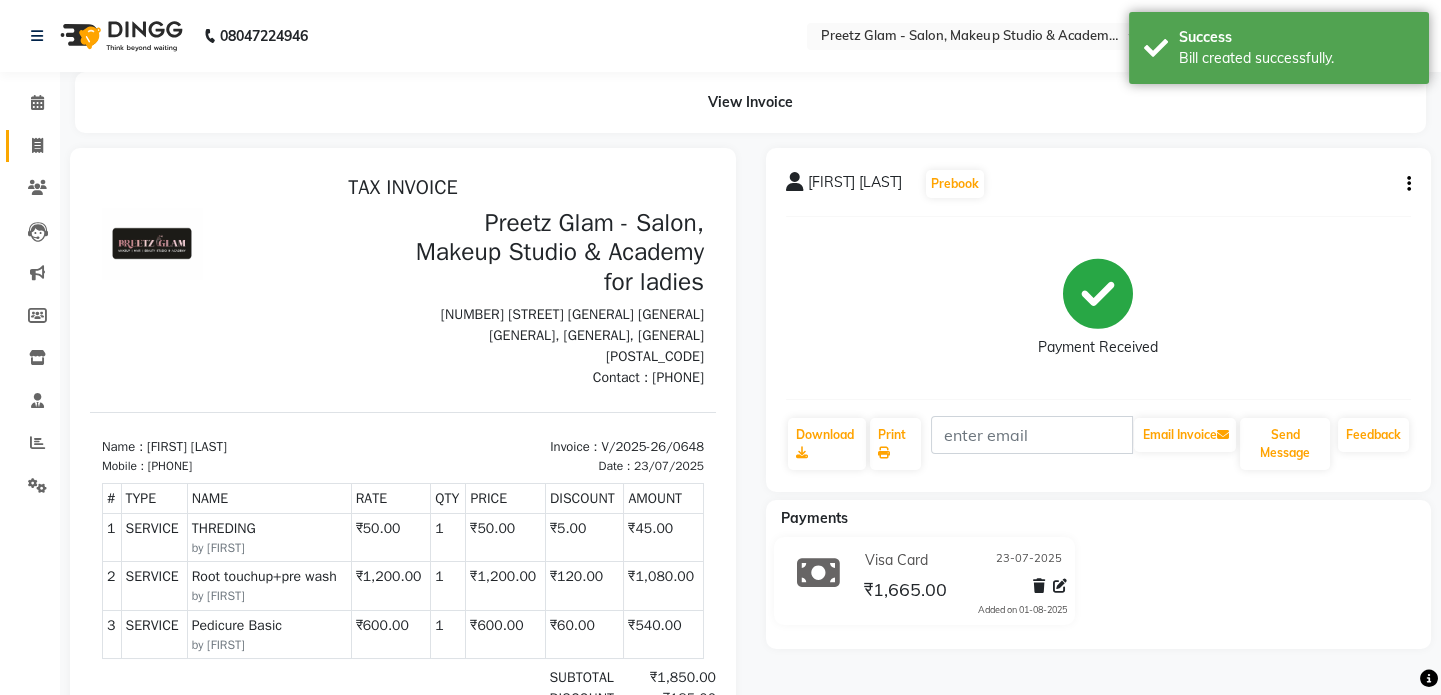 scroll, scrollTop: 0, scrollLeft: 0, axis: both 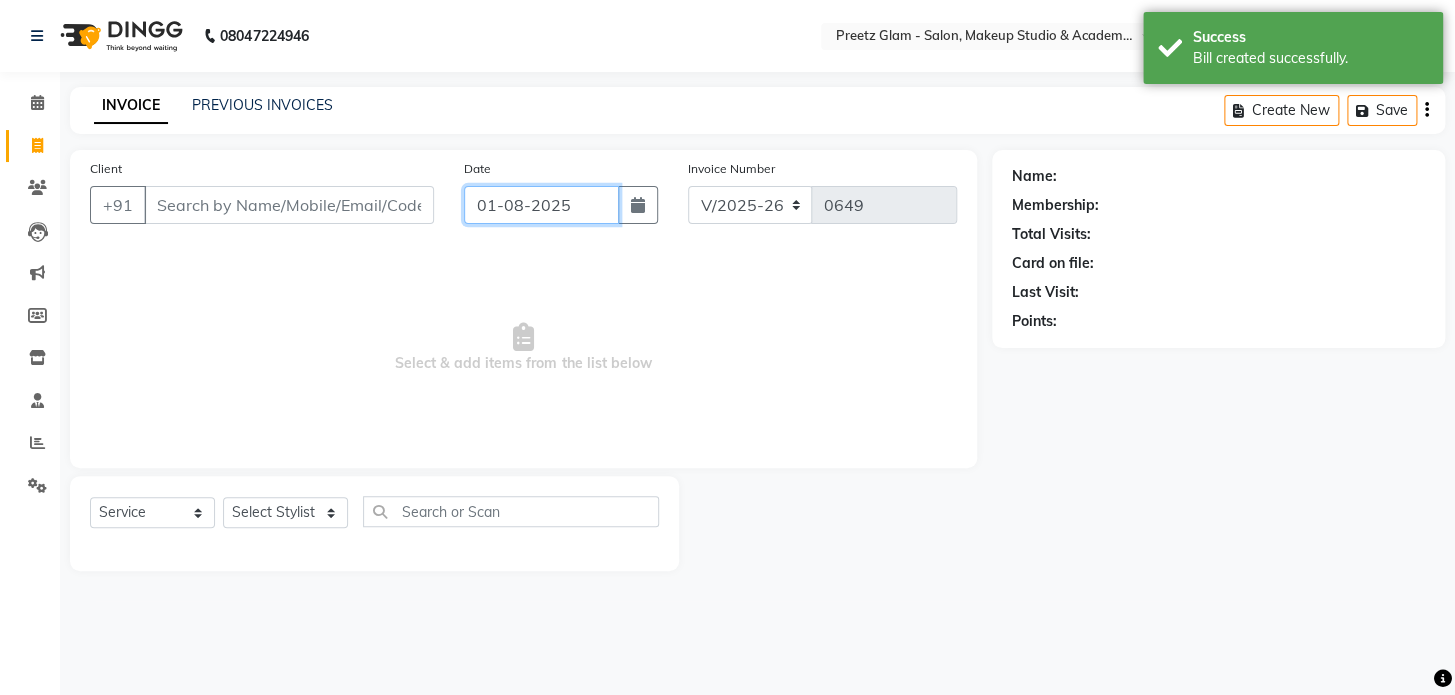 click on "01-08-2025" 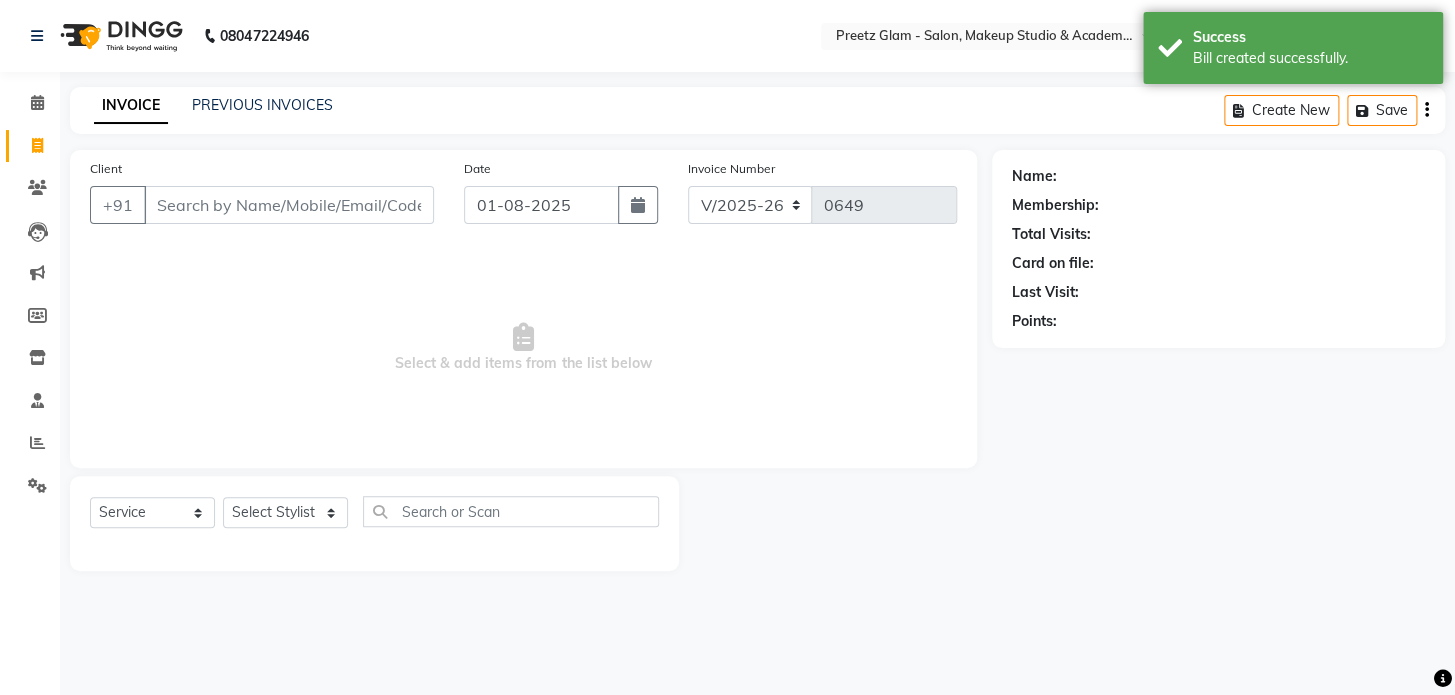 select on "8" 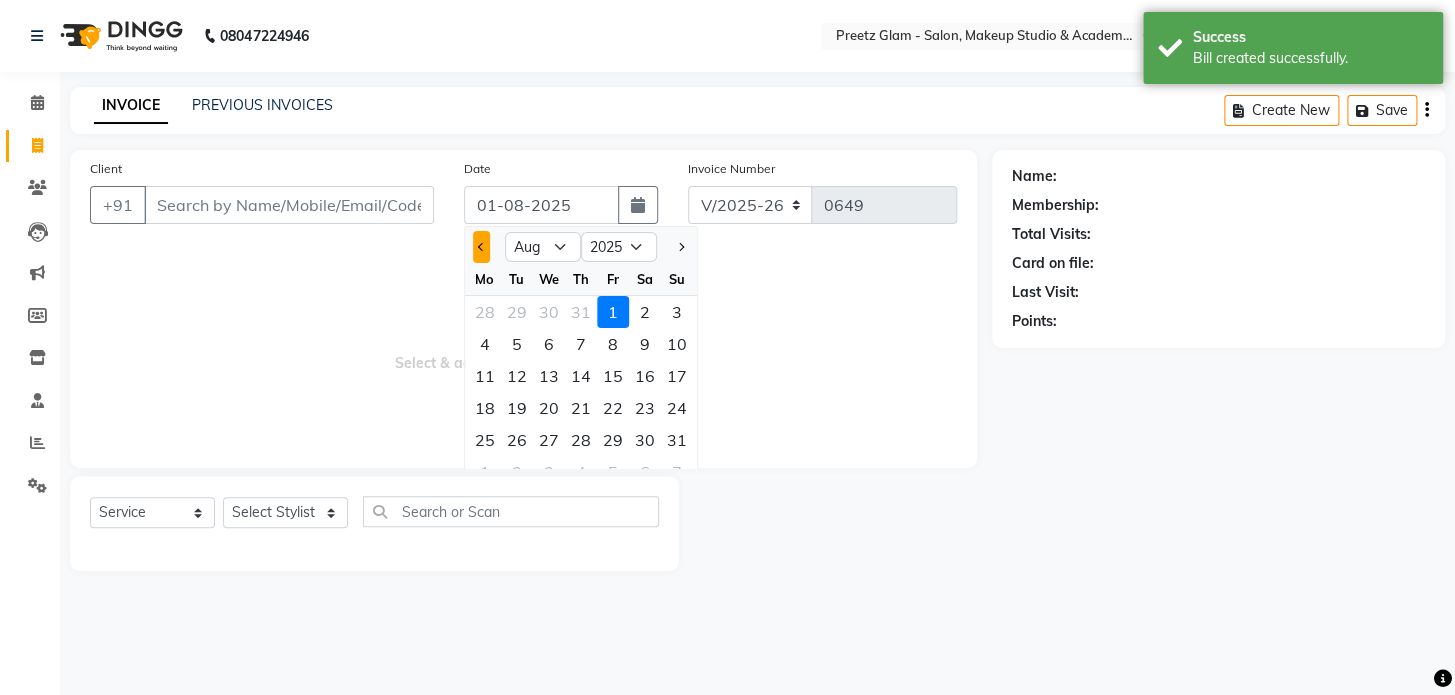 click 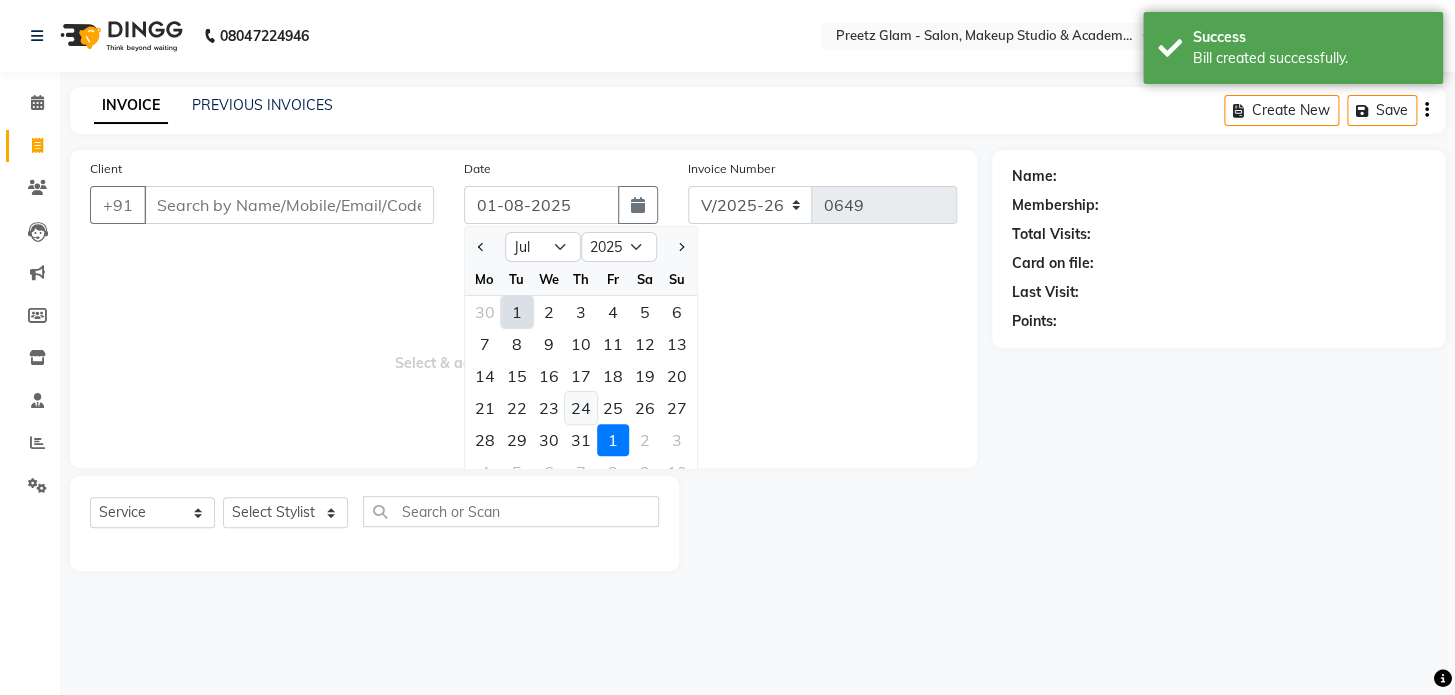click on "24" 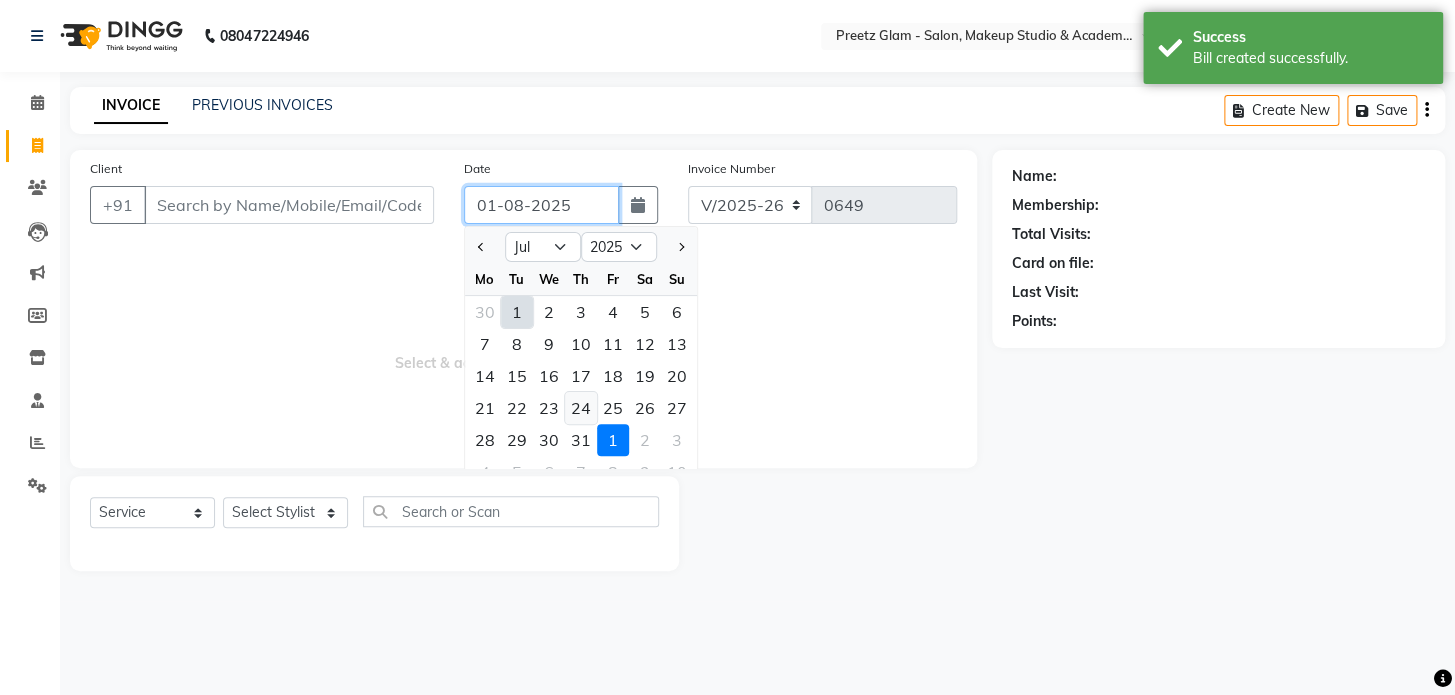 type on "24-07-2025" 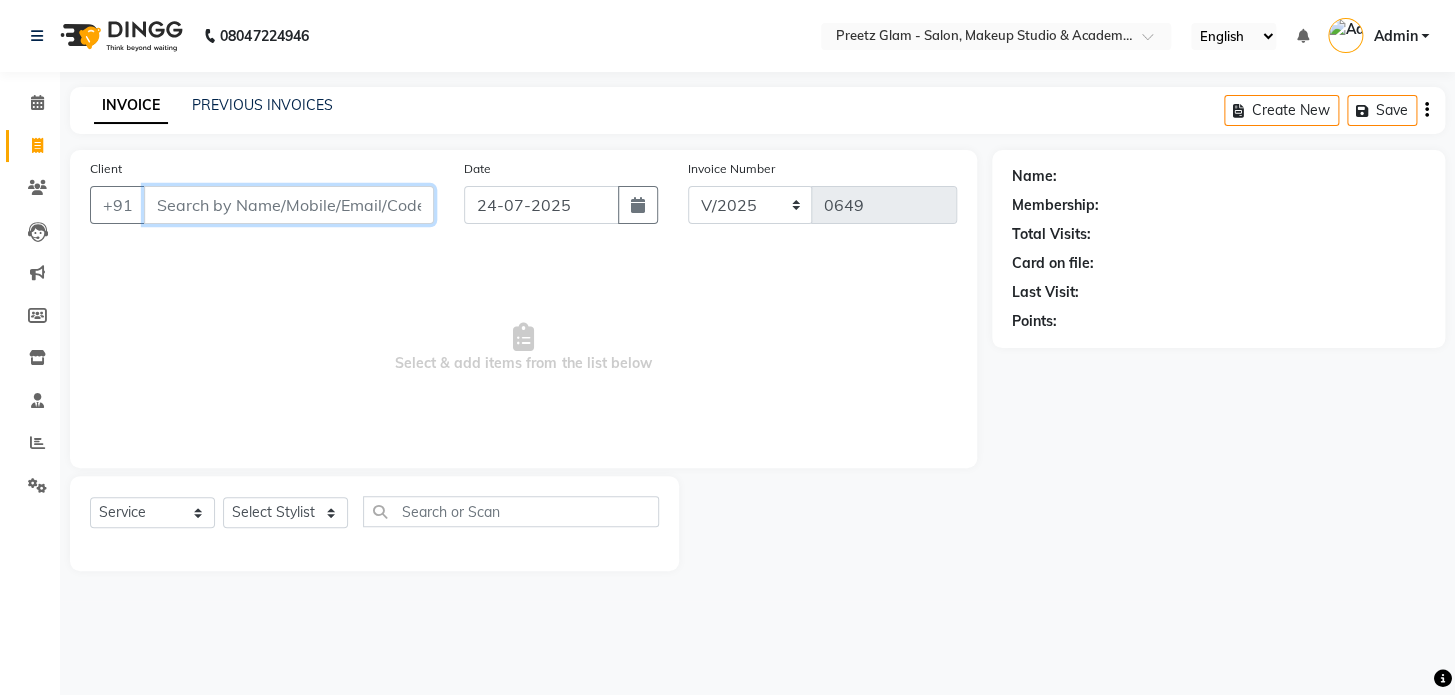 click on "Client" at bounding box center [289, 205] 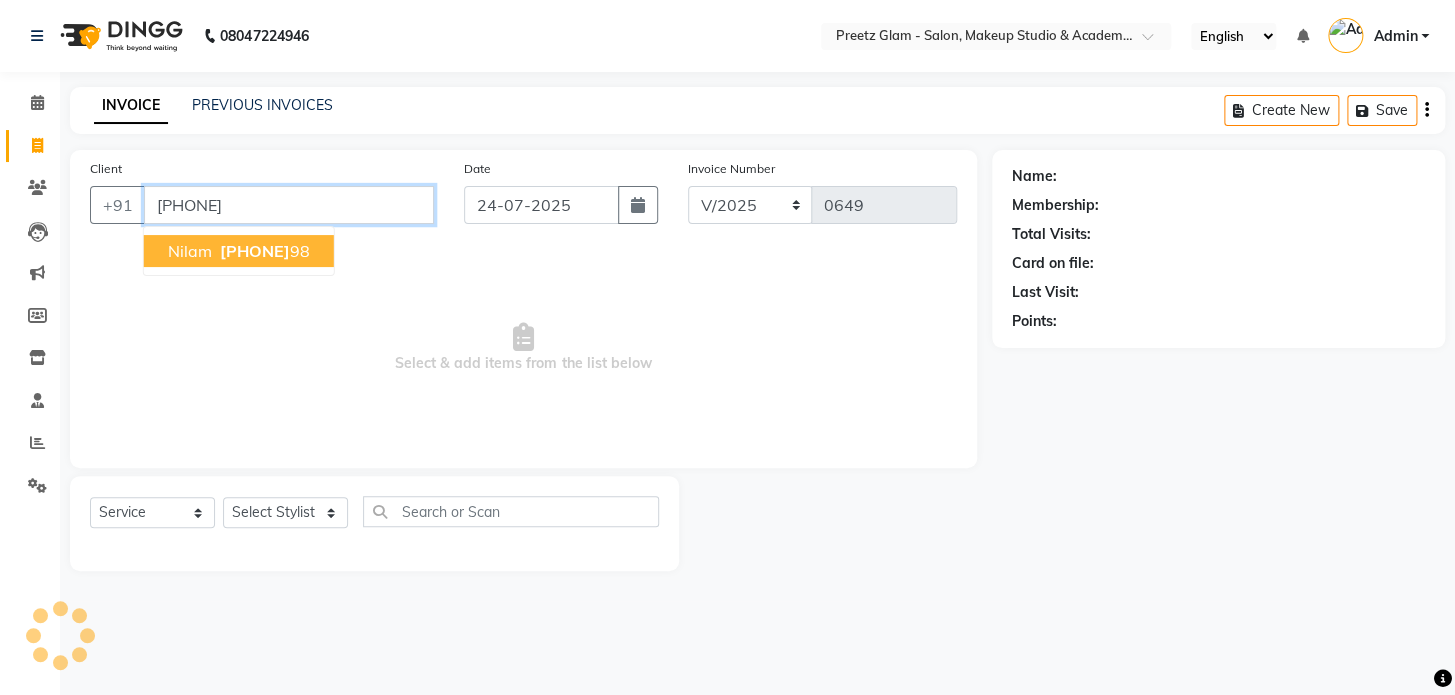 type on "[PHONE]" 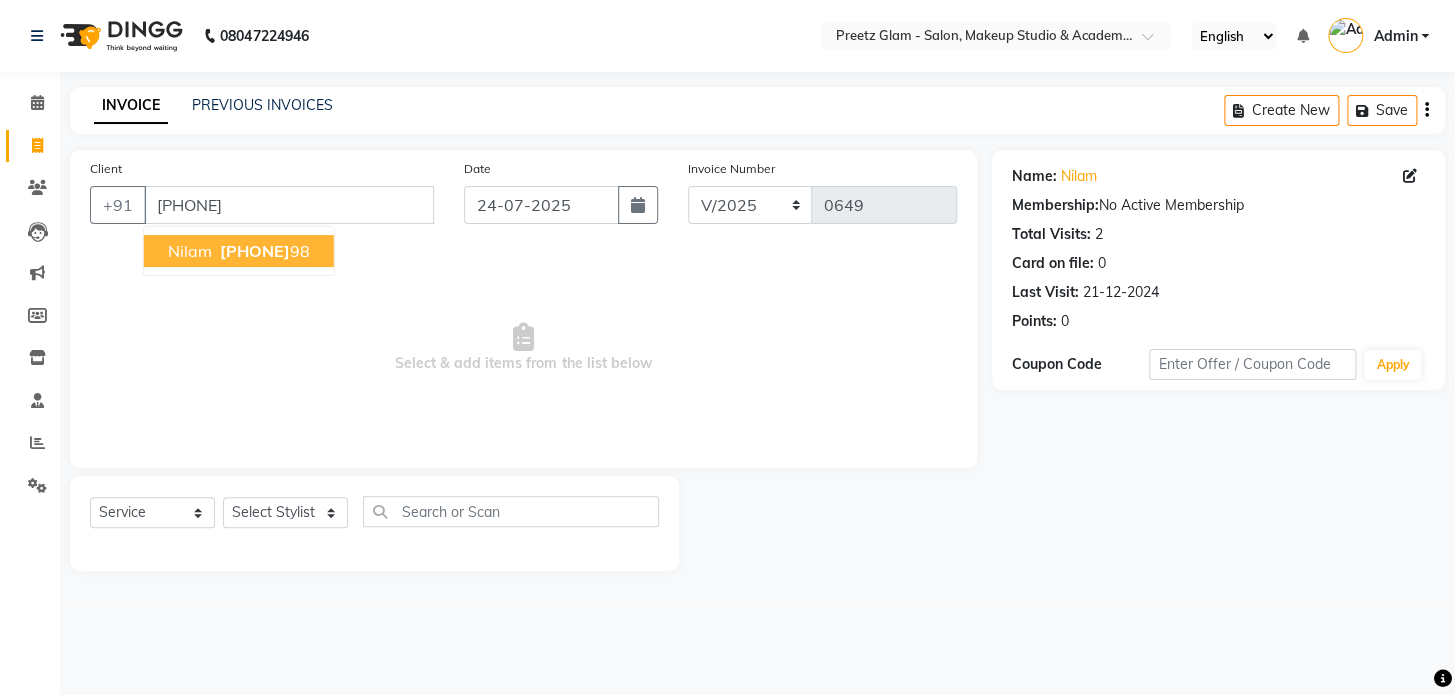 click on "[PHONE]" at bounding box center [255, 251] 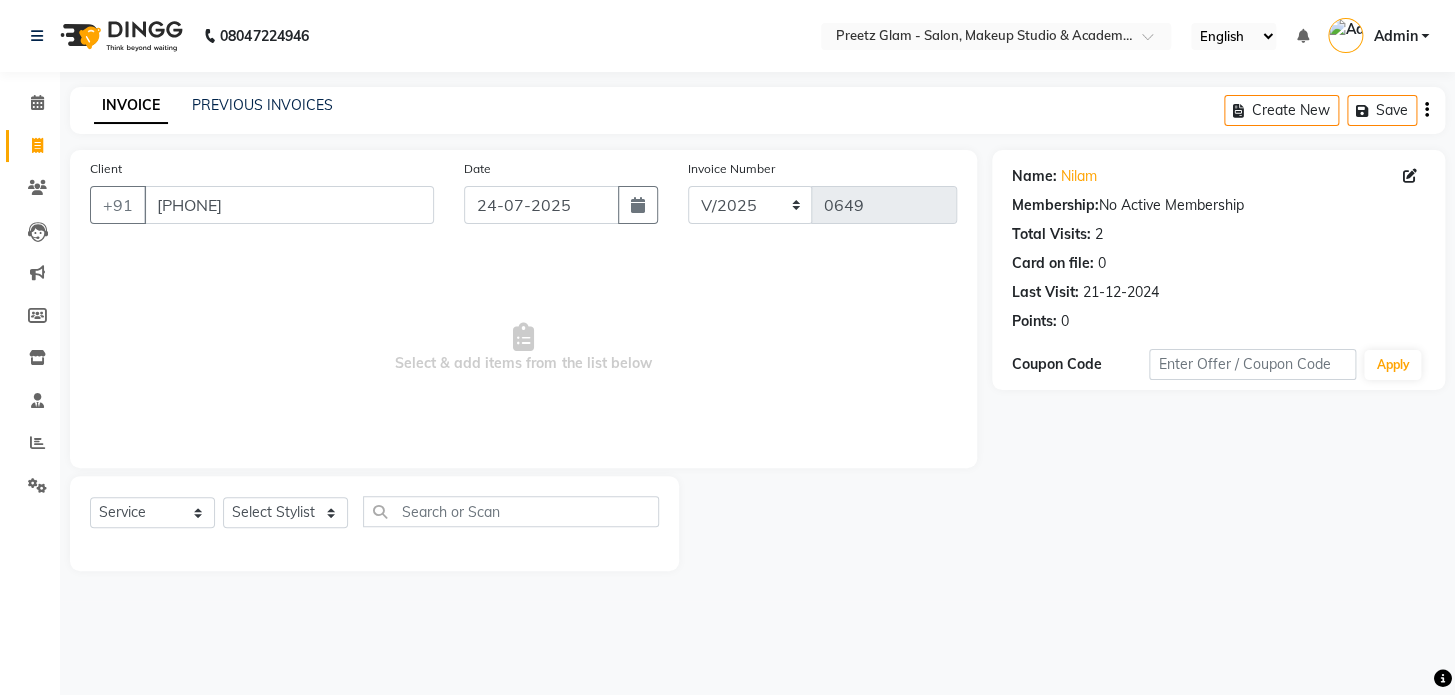 click on "Select Service Product Membership Package Voucher Prepaid Gift Card Select Stylist Neha nilima Preeti pushpa sita suman" 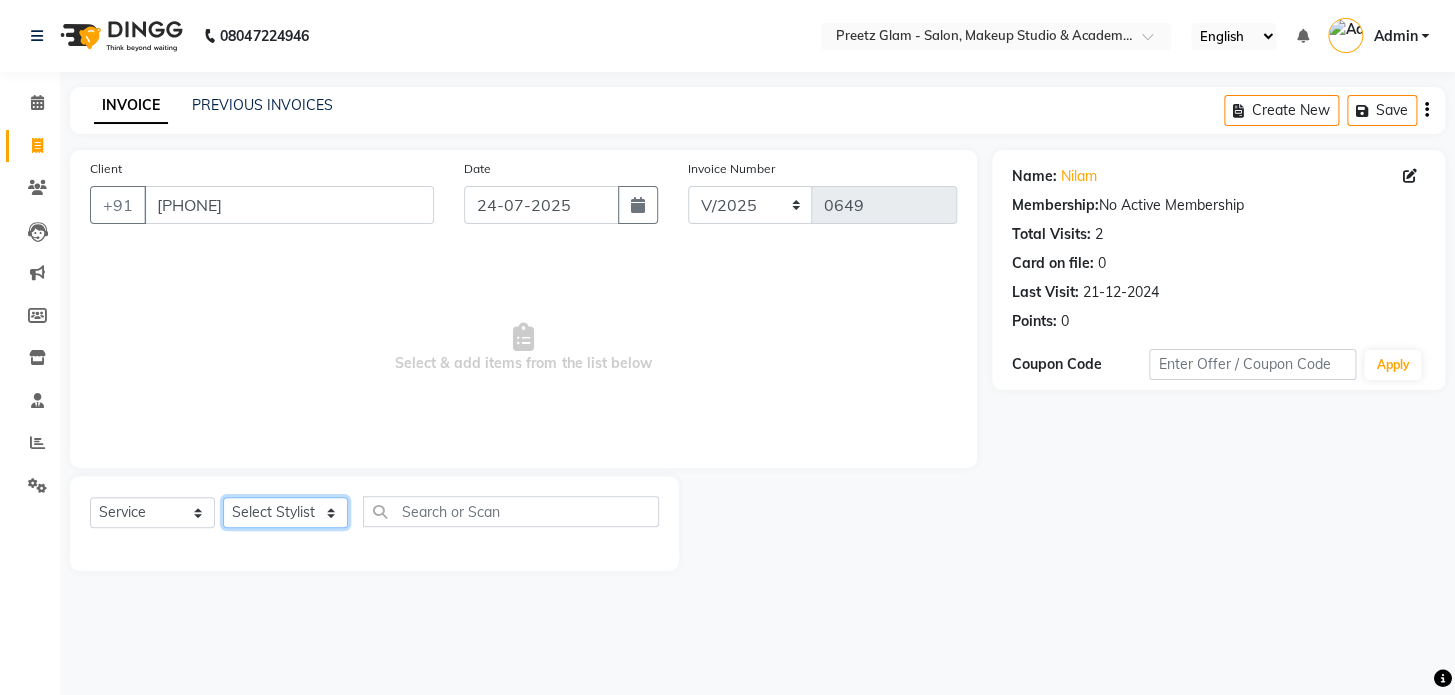 click on "Select Stylist [FIRST] [FIRST] [FIRST] [FIRST] [FIRST]" 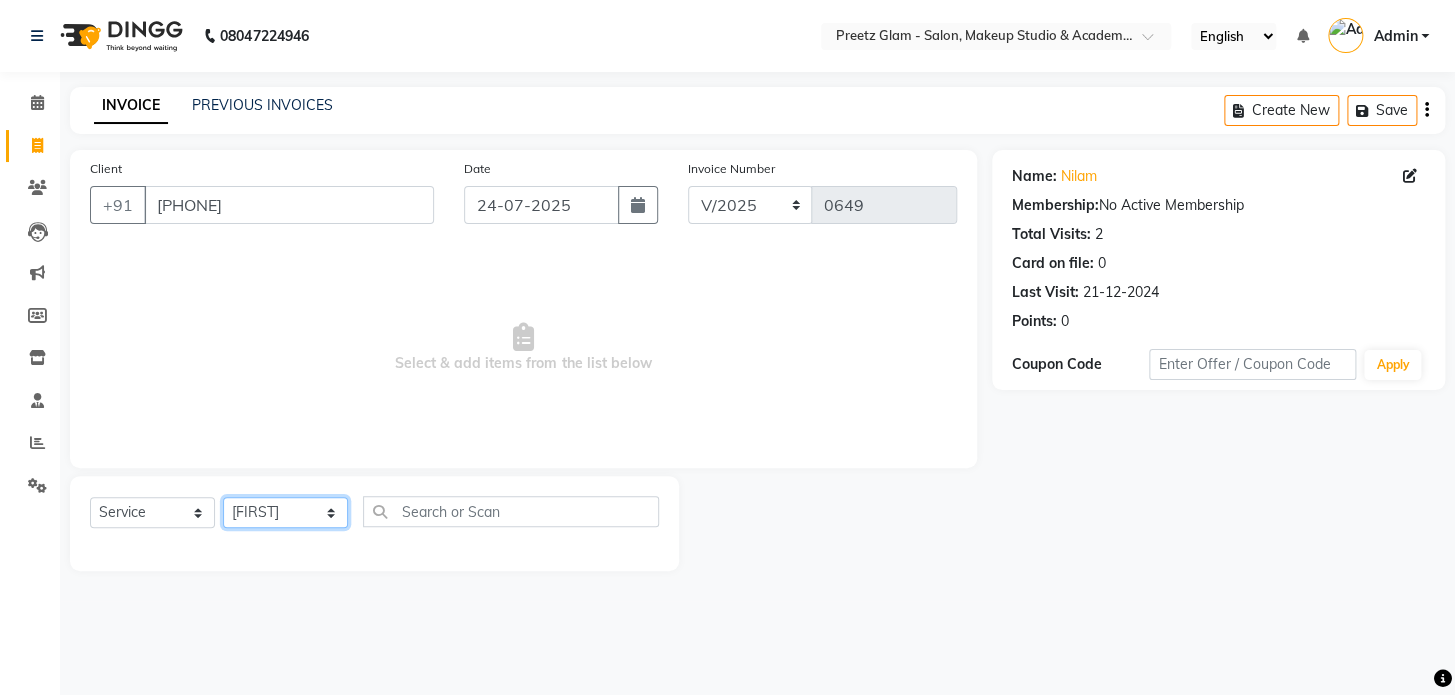 click on "Select Stylist [FIRST] [FIRST] [FIRST] [FIRST] [FIRST]" 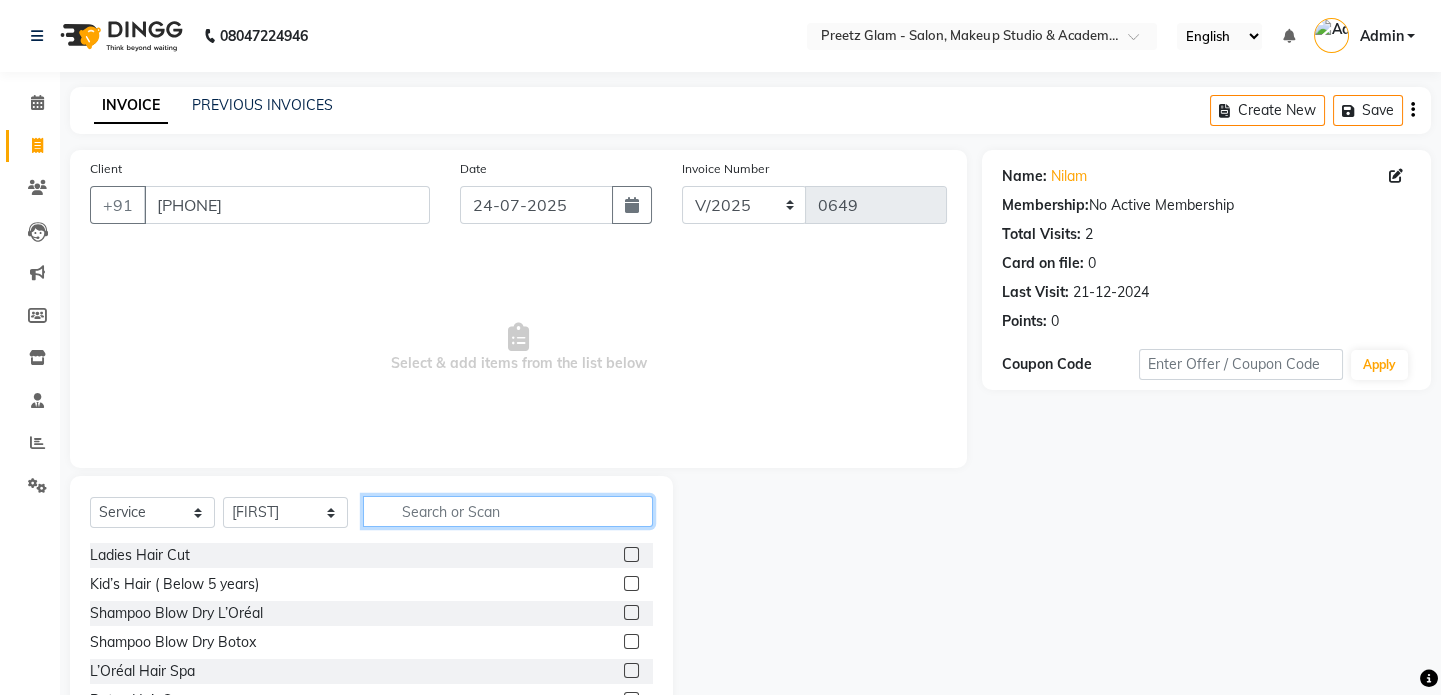 click 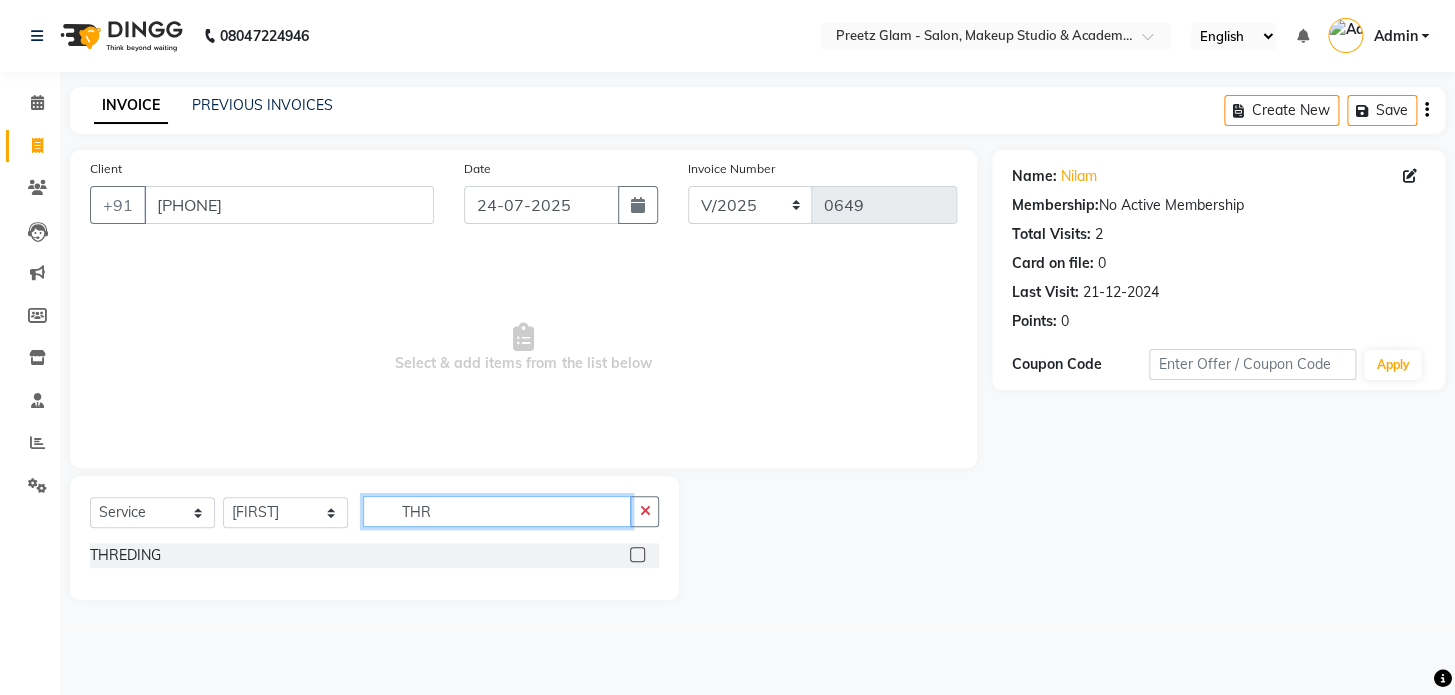 type on "THR" 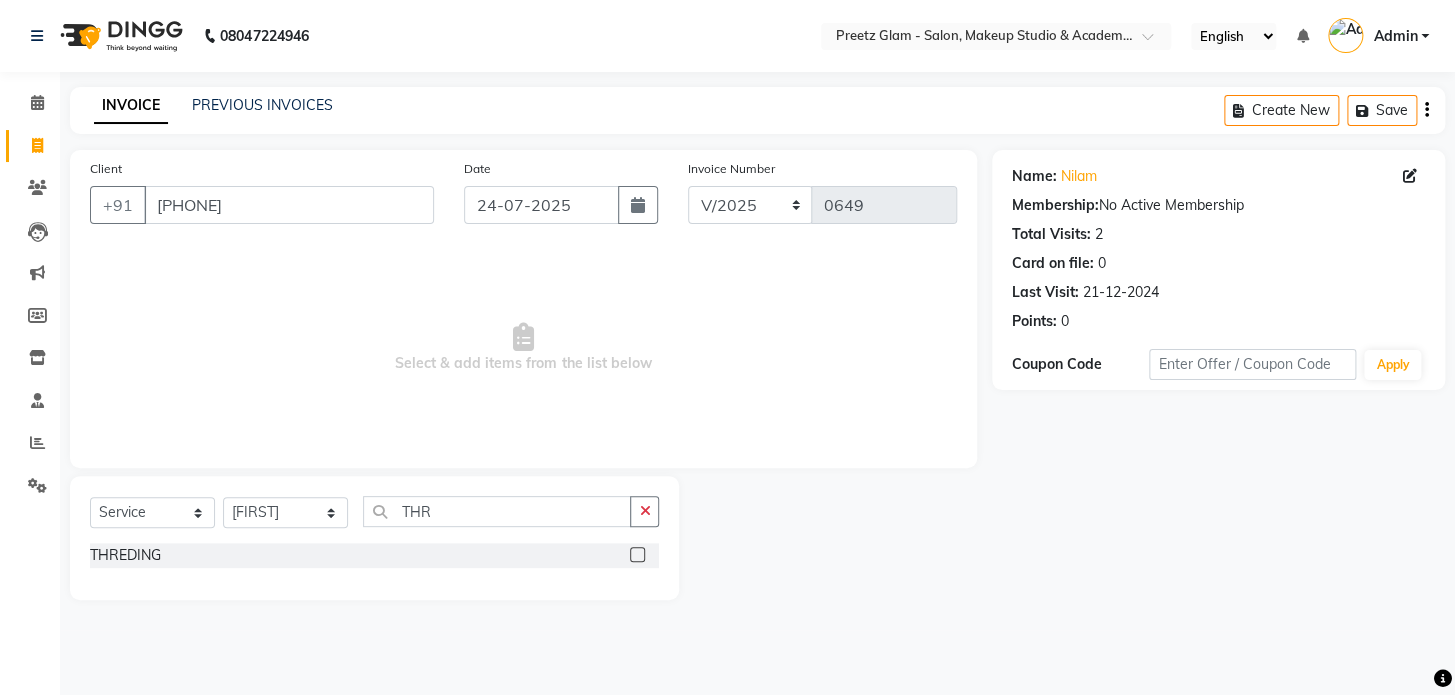 click 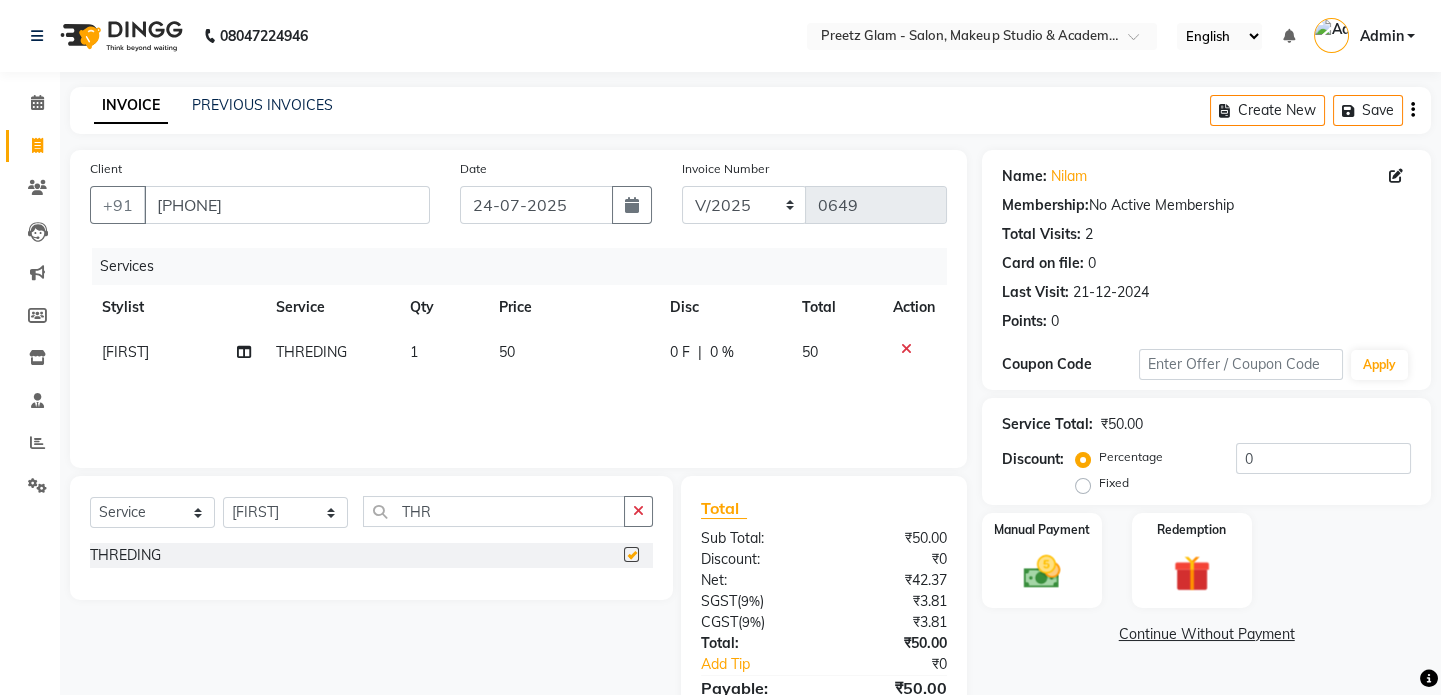 checkbox on "false" 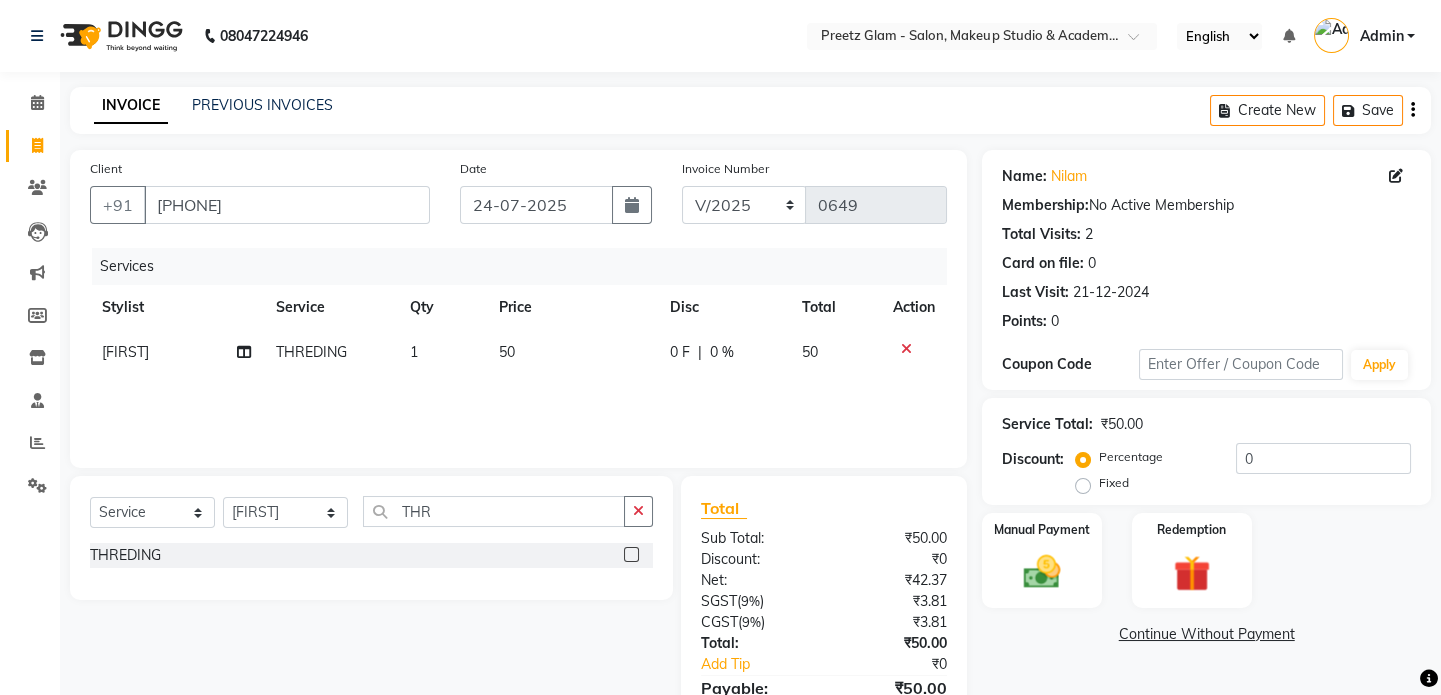 click on "50" 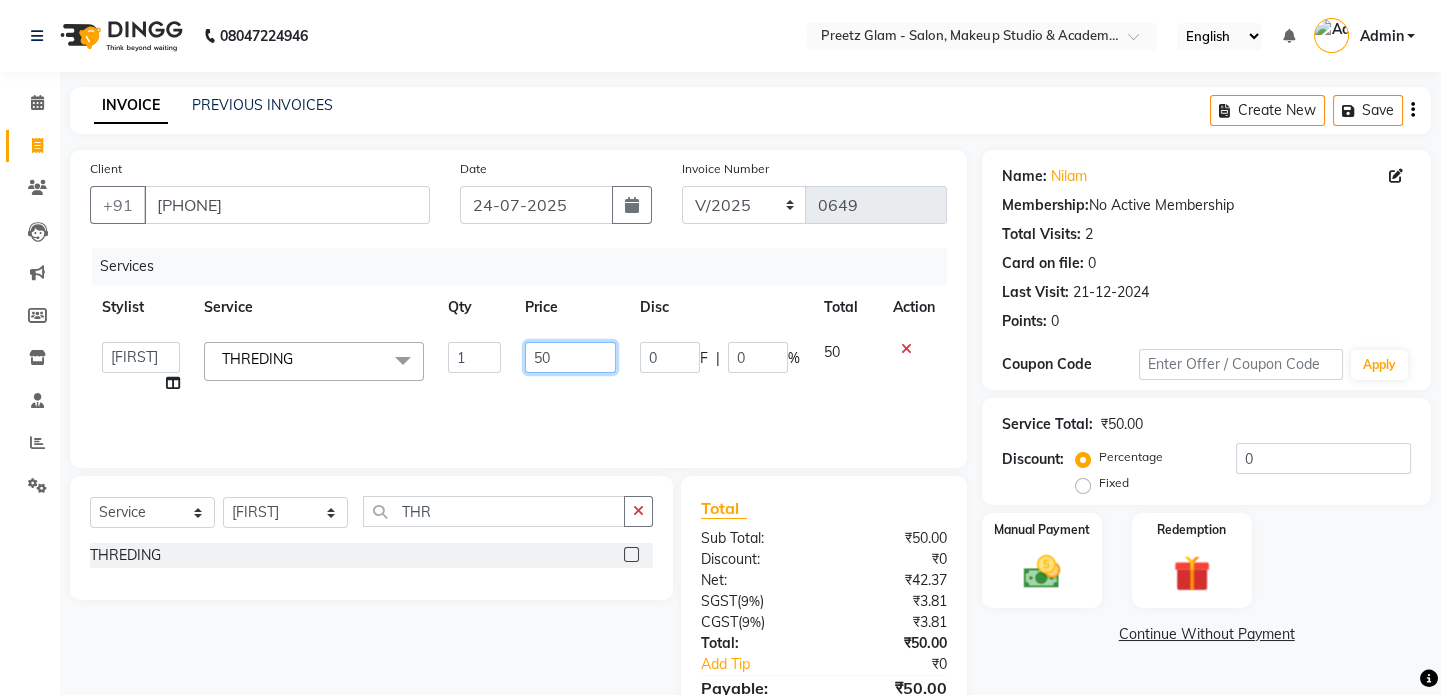 click on "50" 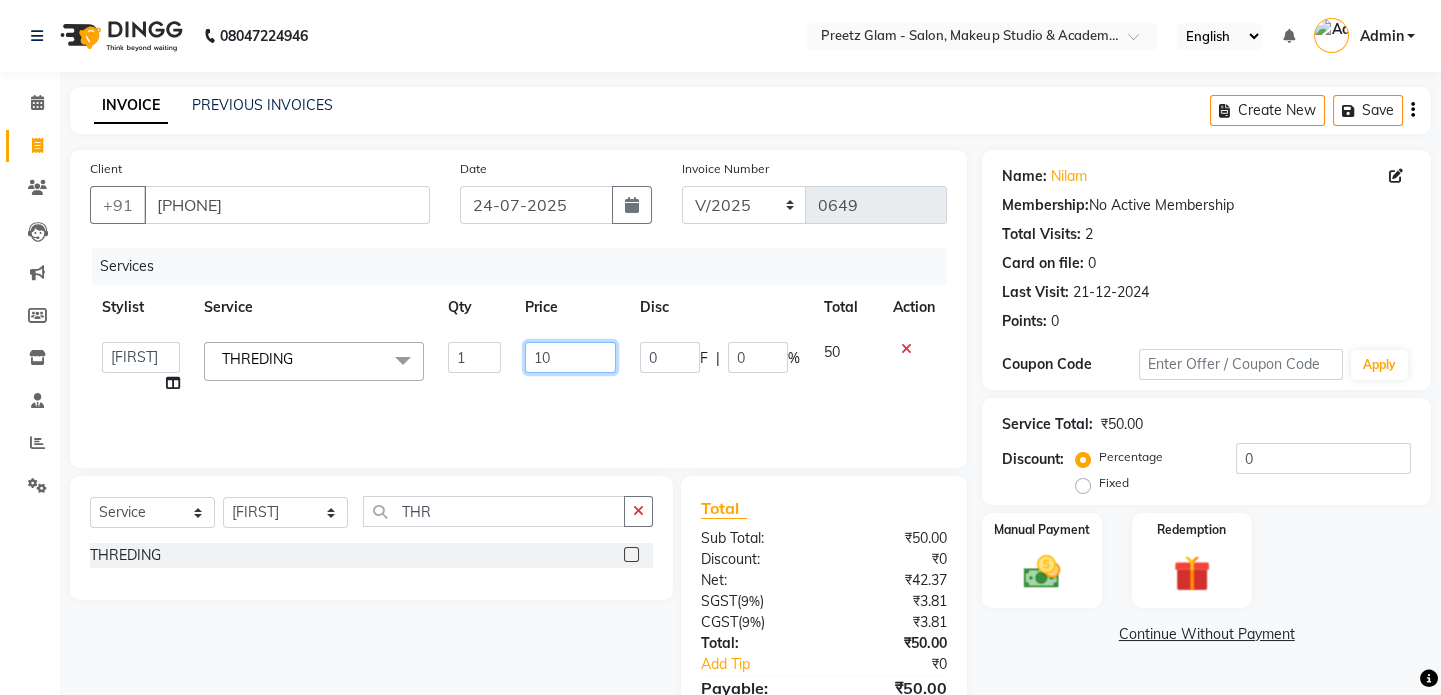 type on "100" 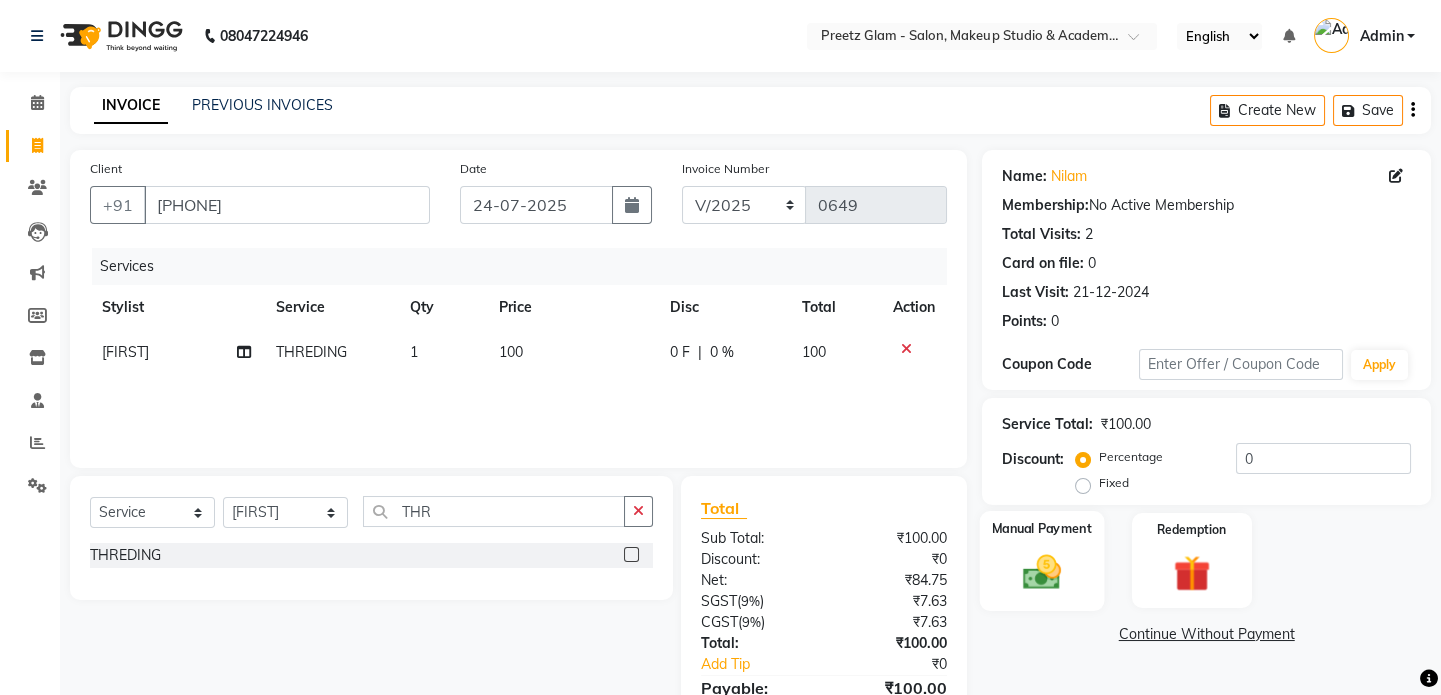 click on "Manual Payment" 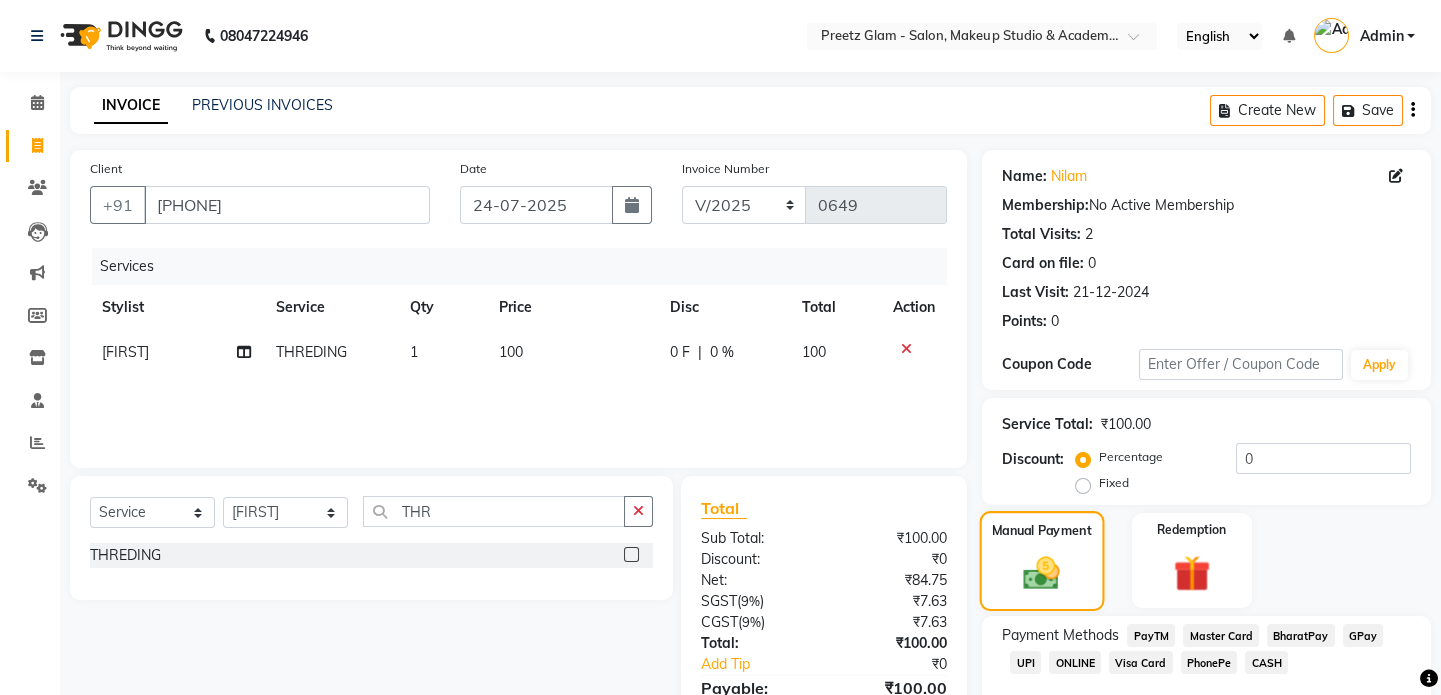 scroll, scrollTop: 111, scrollLeft: 0, axis: vertical 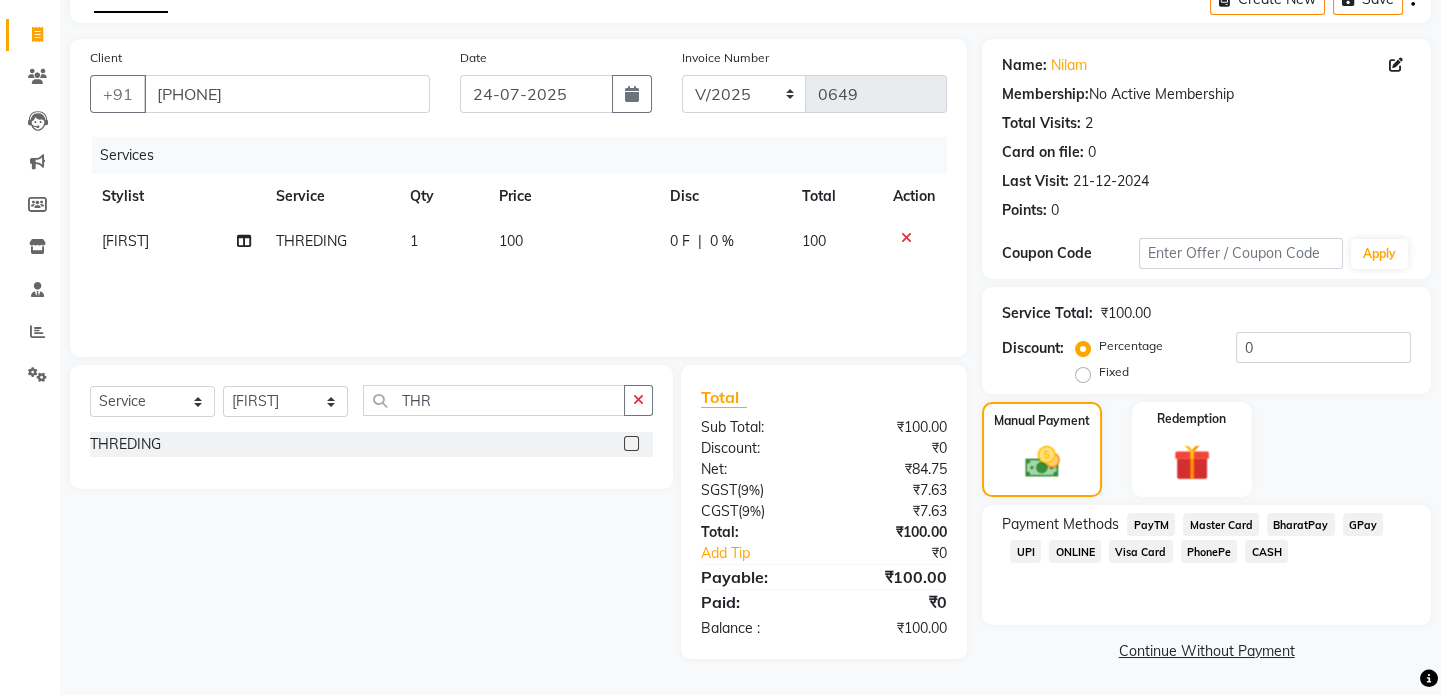 click on "CASH" 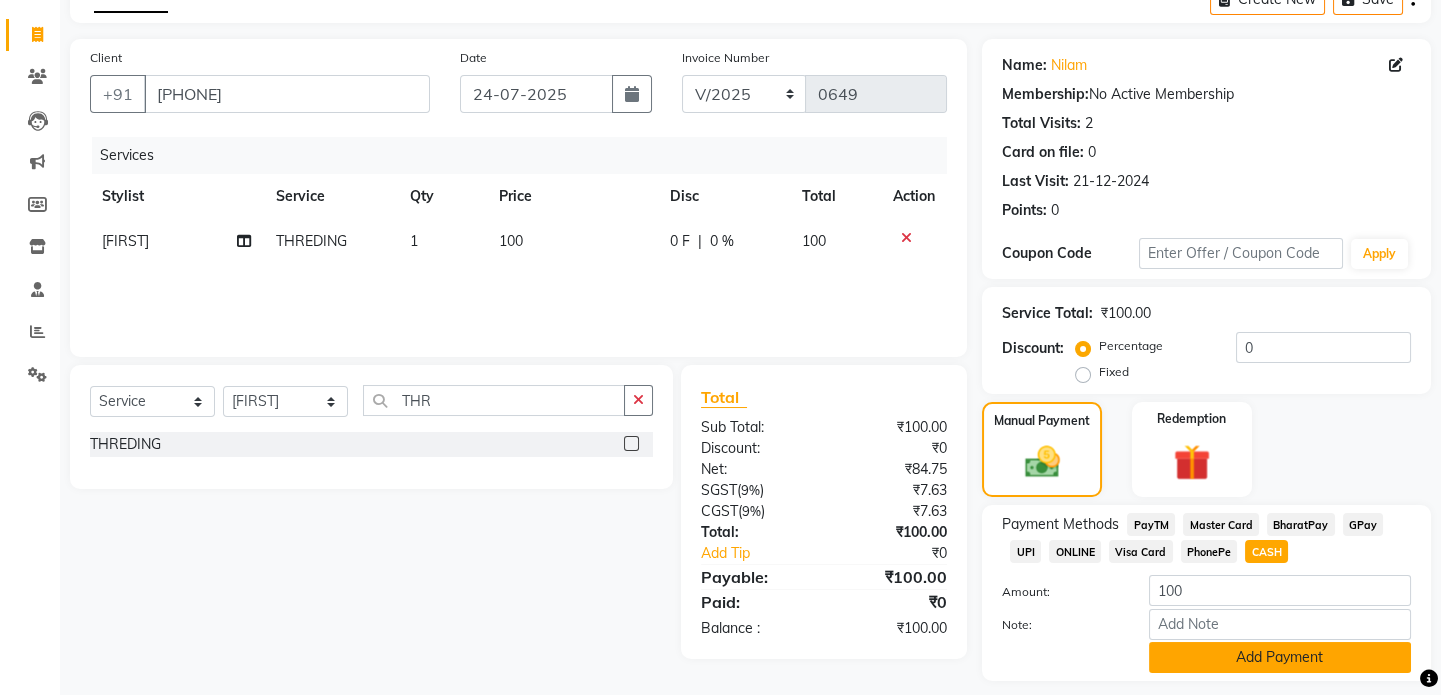 click on "Add Payment" 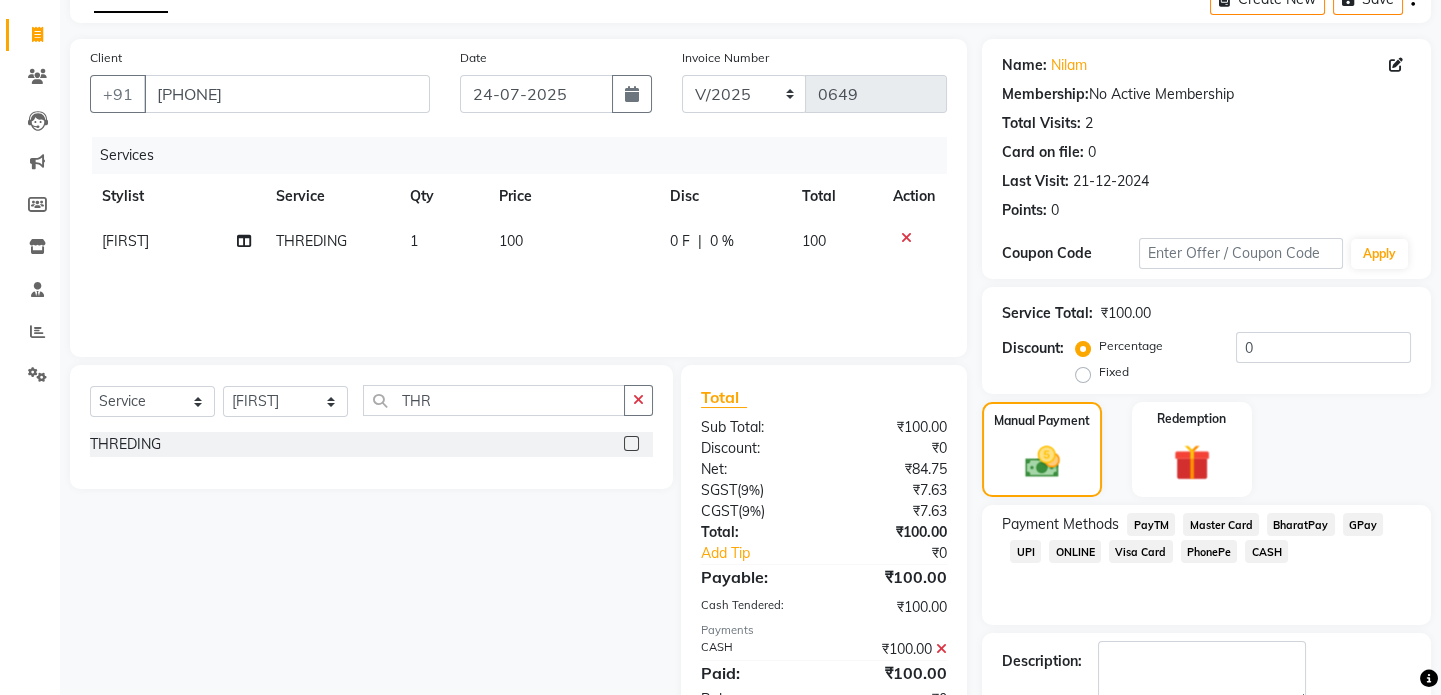 scroll, scrollTop: 223, scrollLeft: 0, axis: vertical 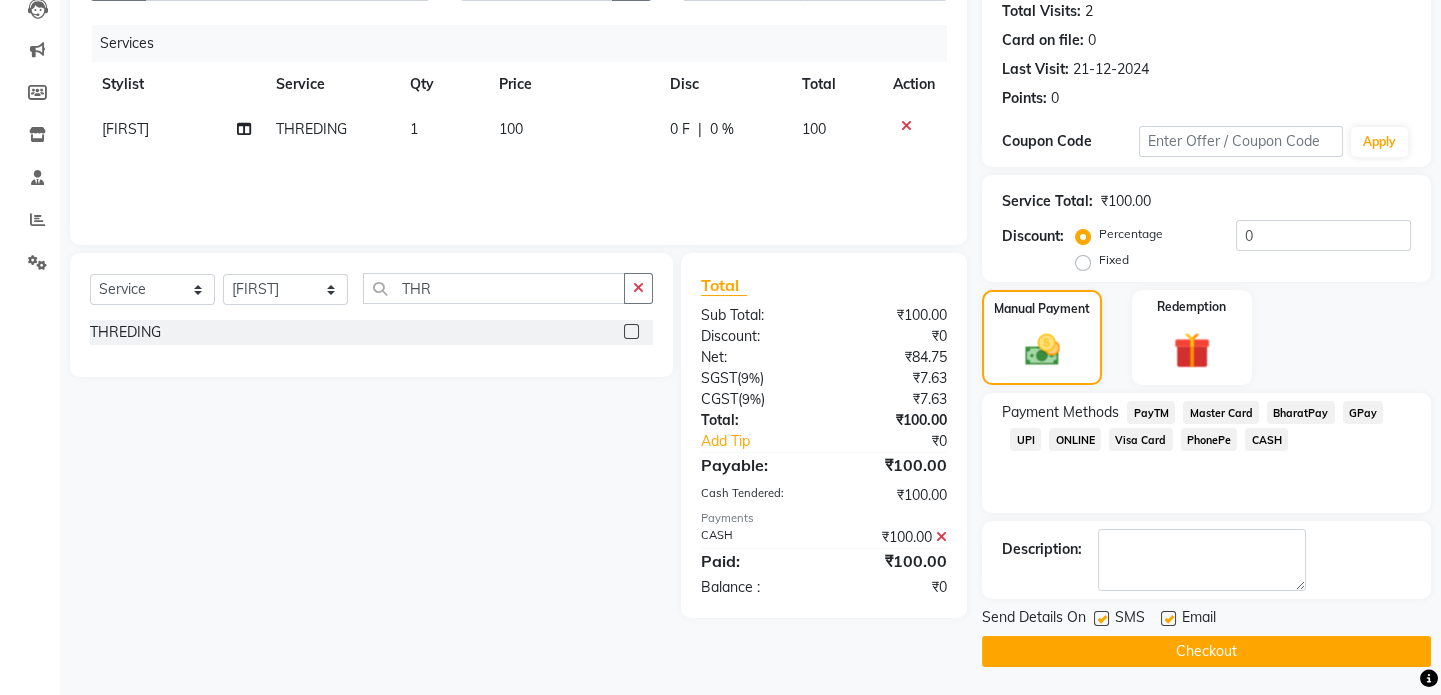 click on "Checkout" 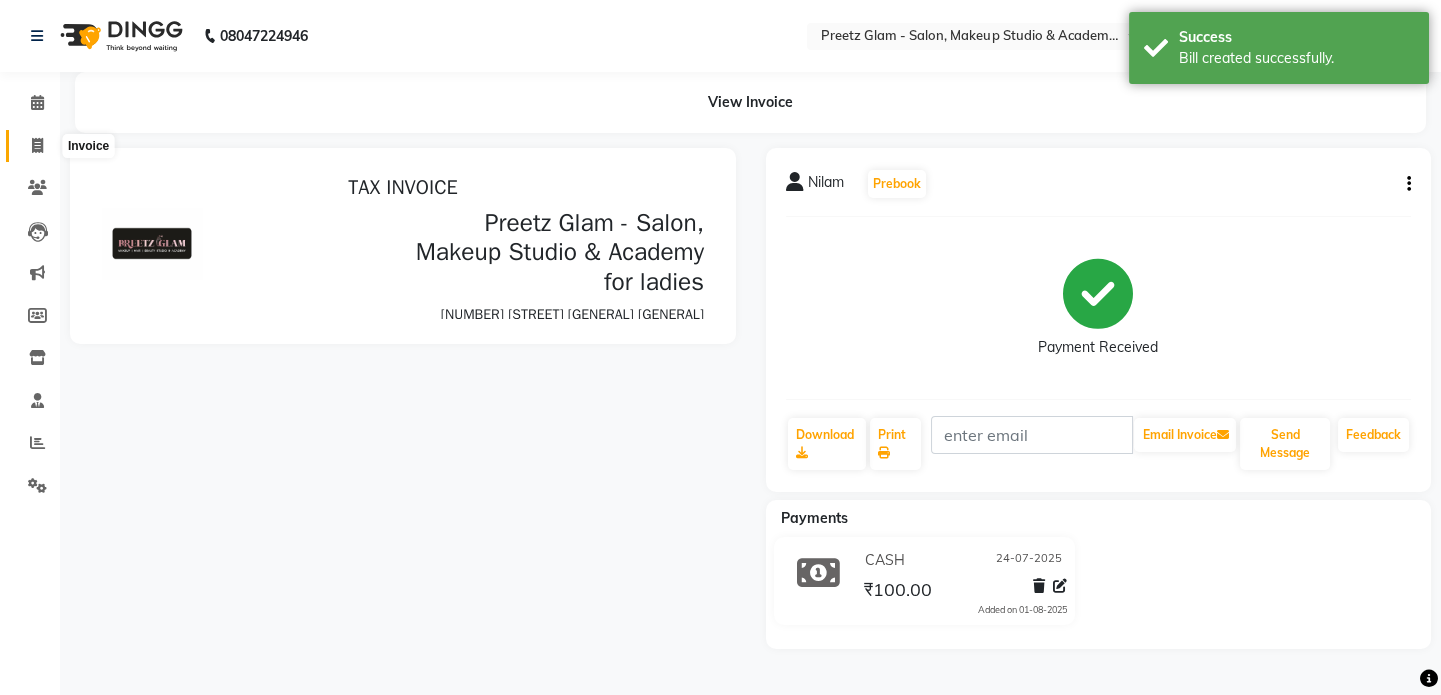 scroll, scrollTop: 0, scrollLeft: 0, axis: both 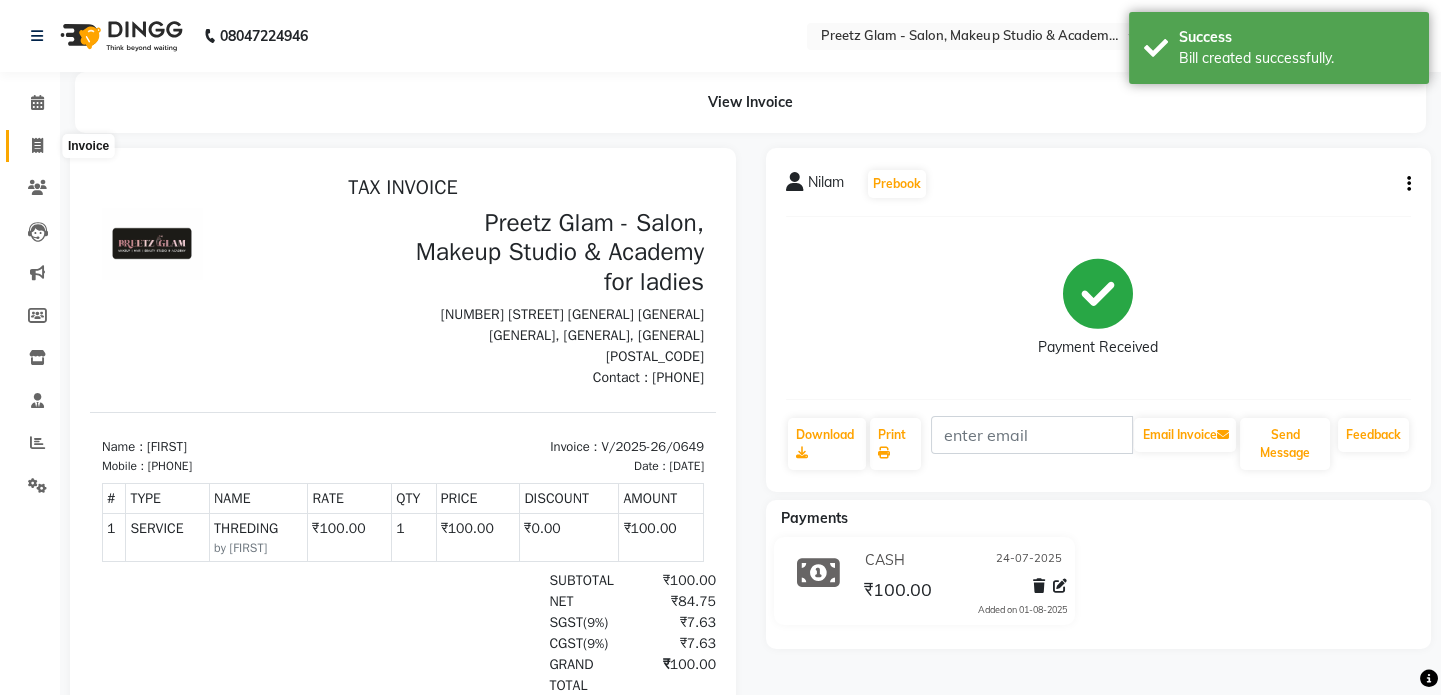 click 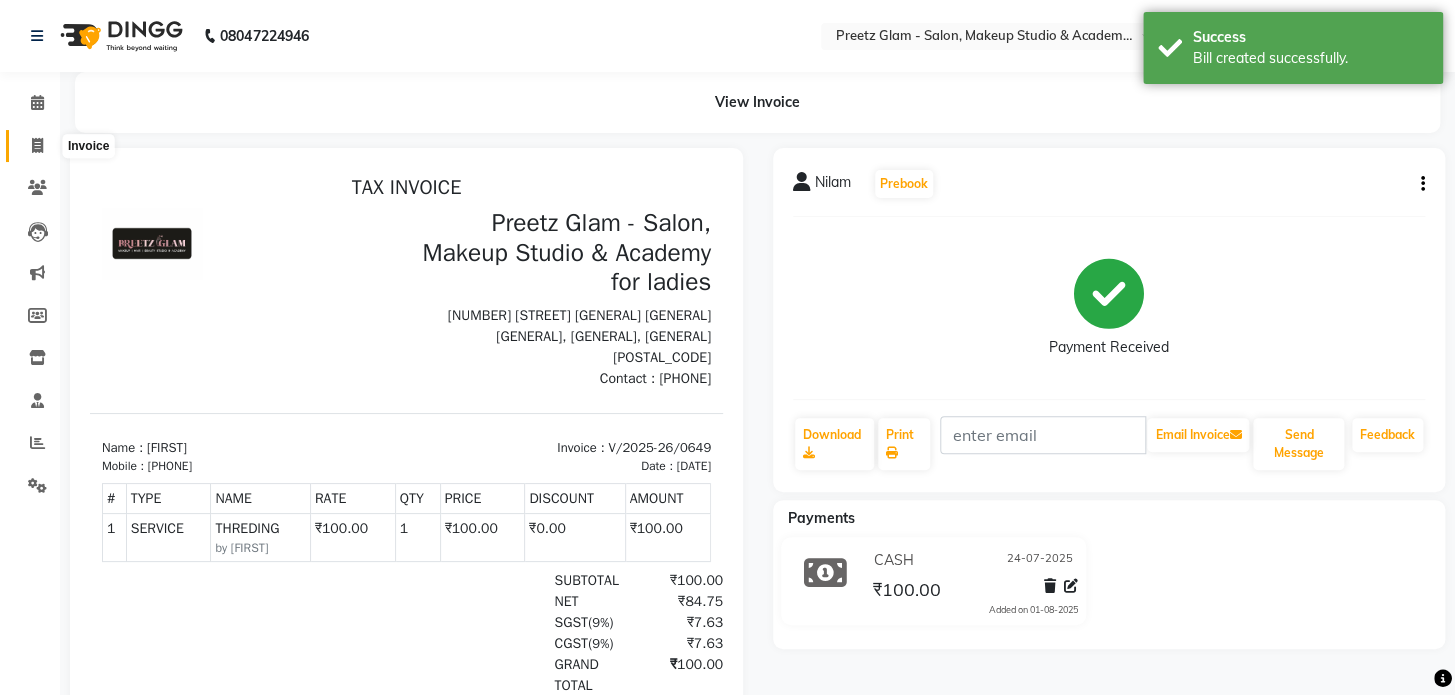 select on "4263" 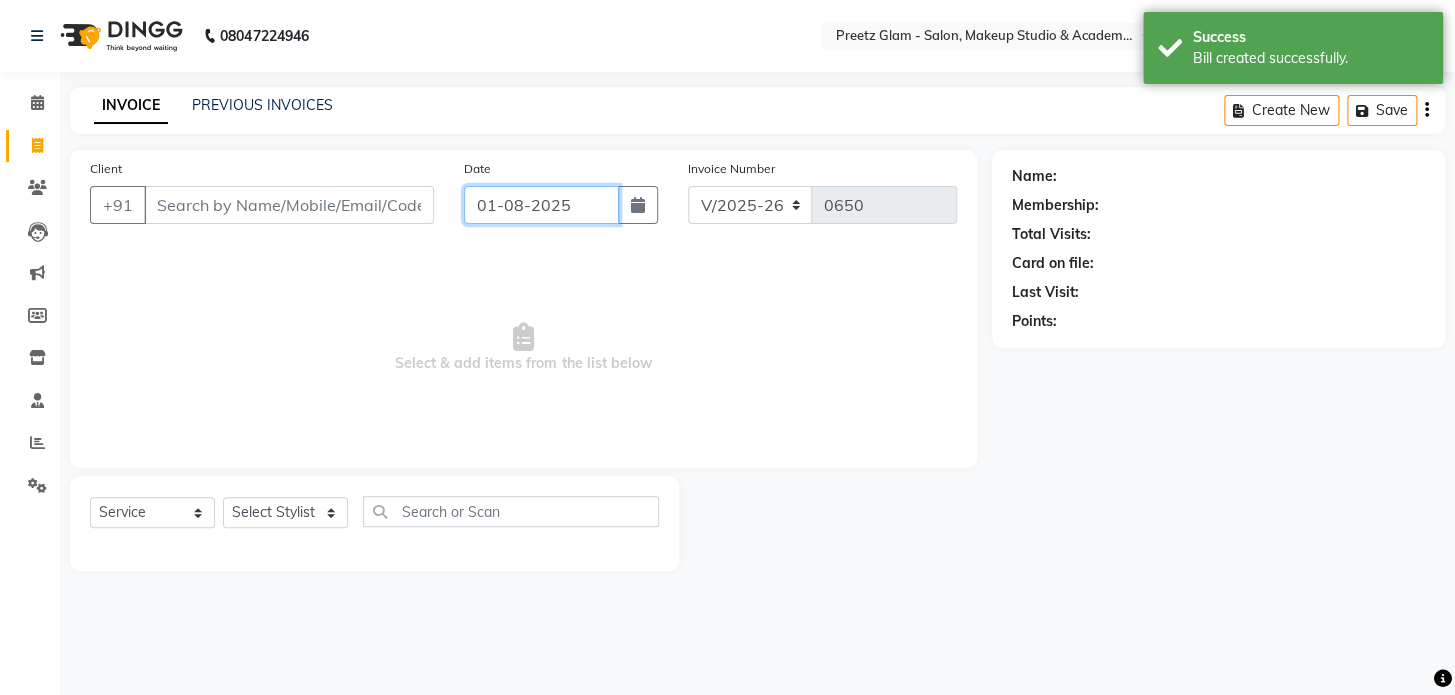 click on "01-08-2025" 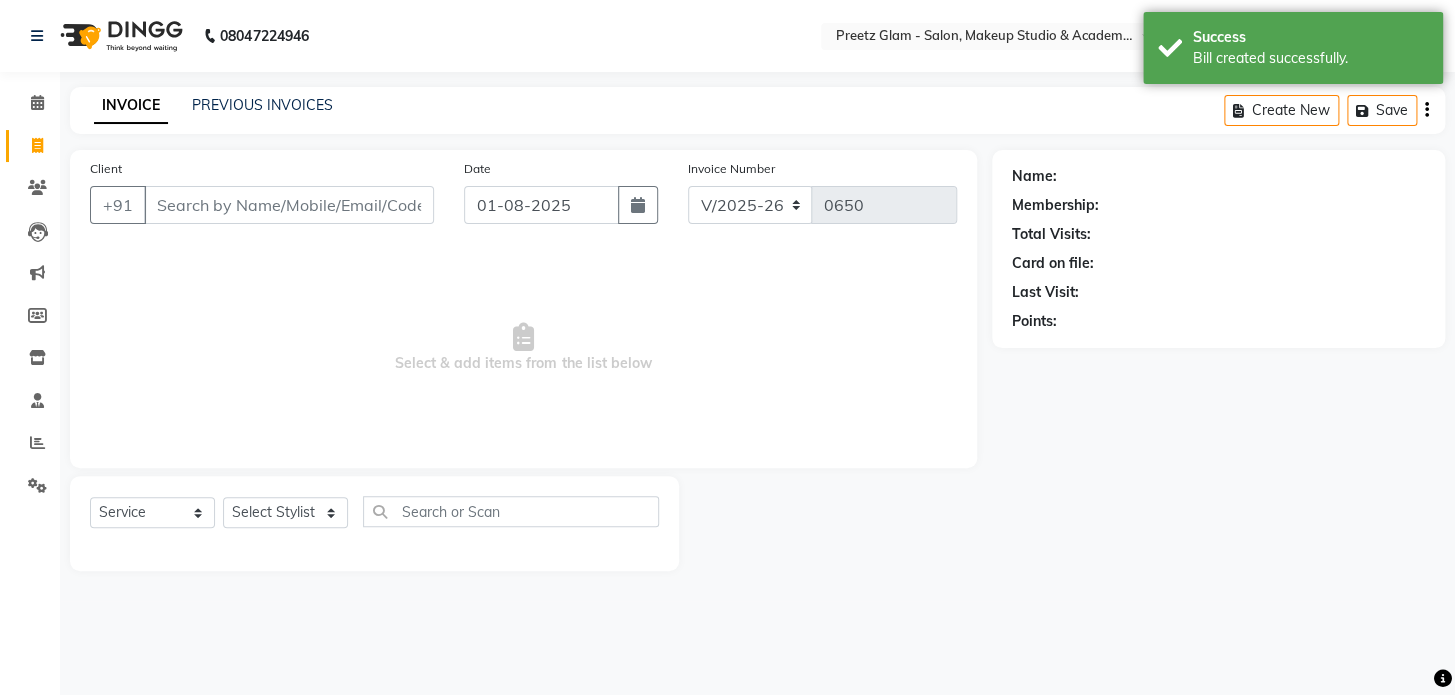 select on "8" 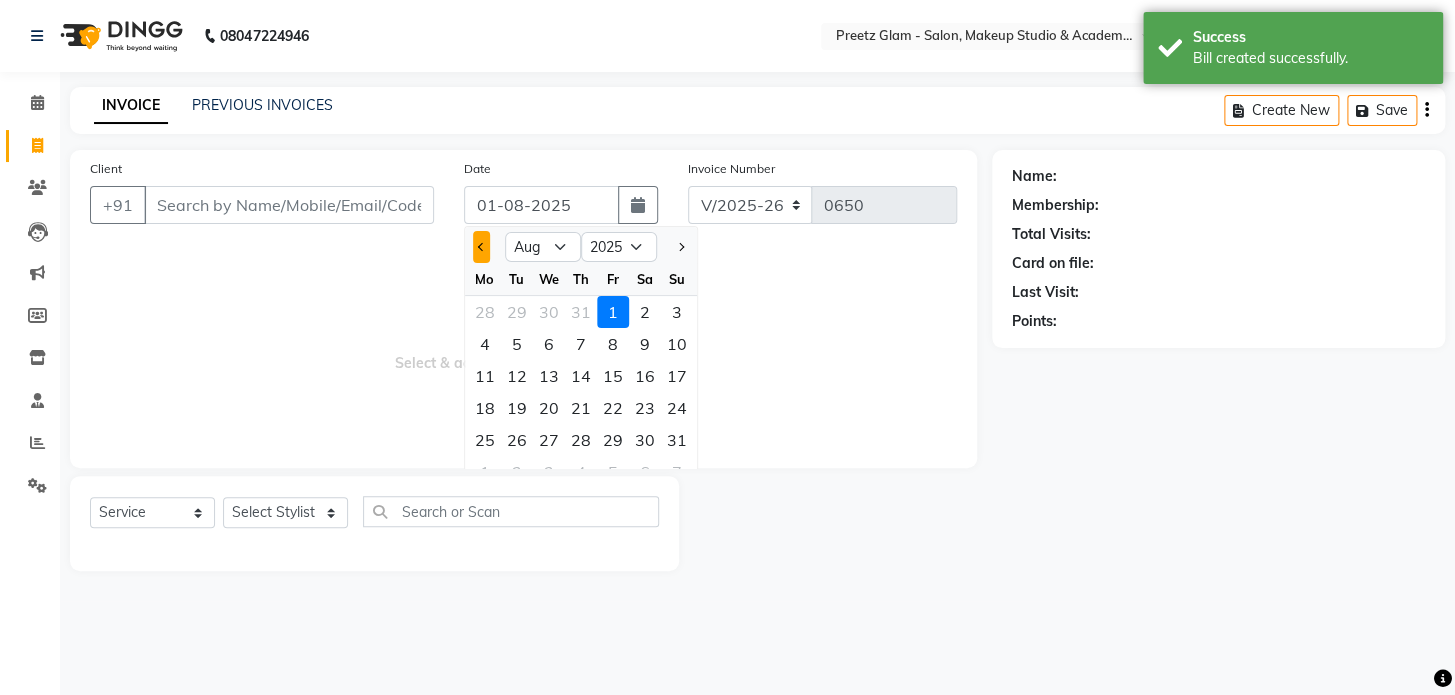 click 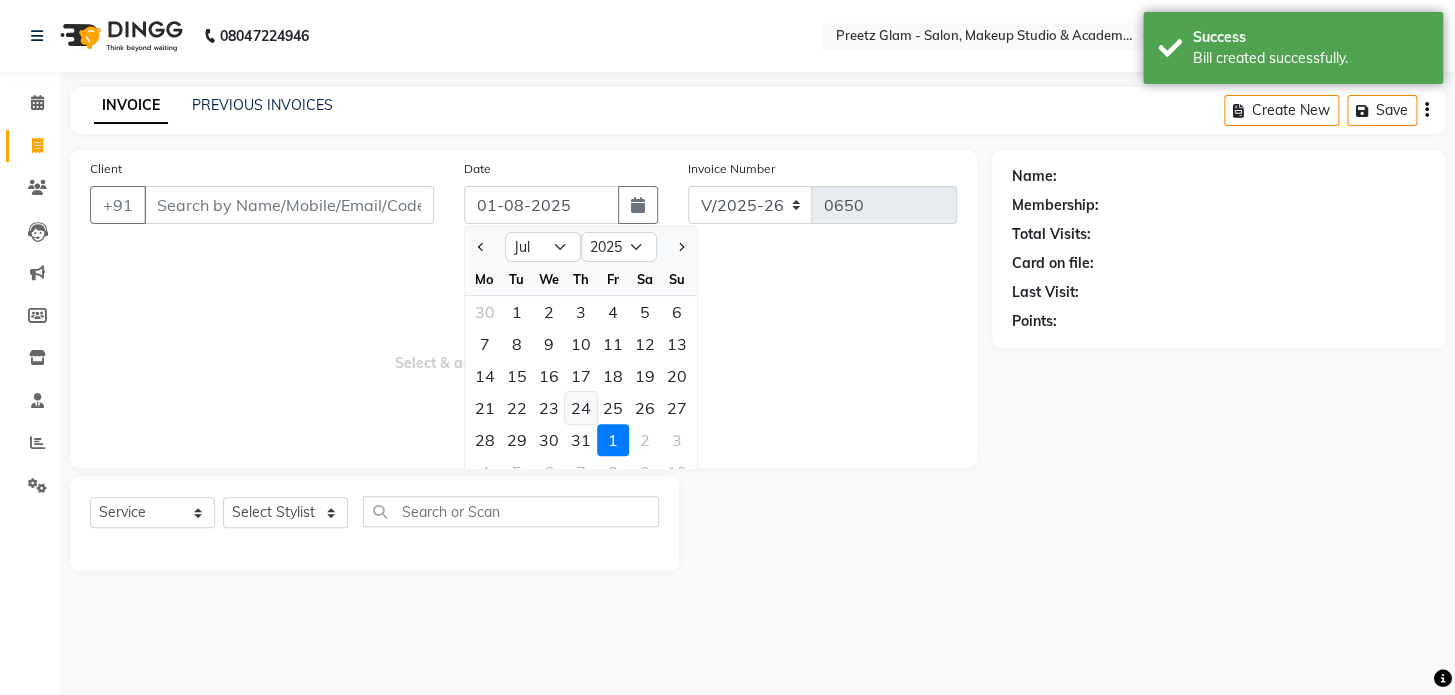 click on "24" 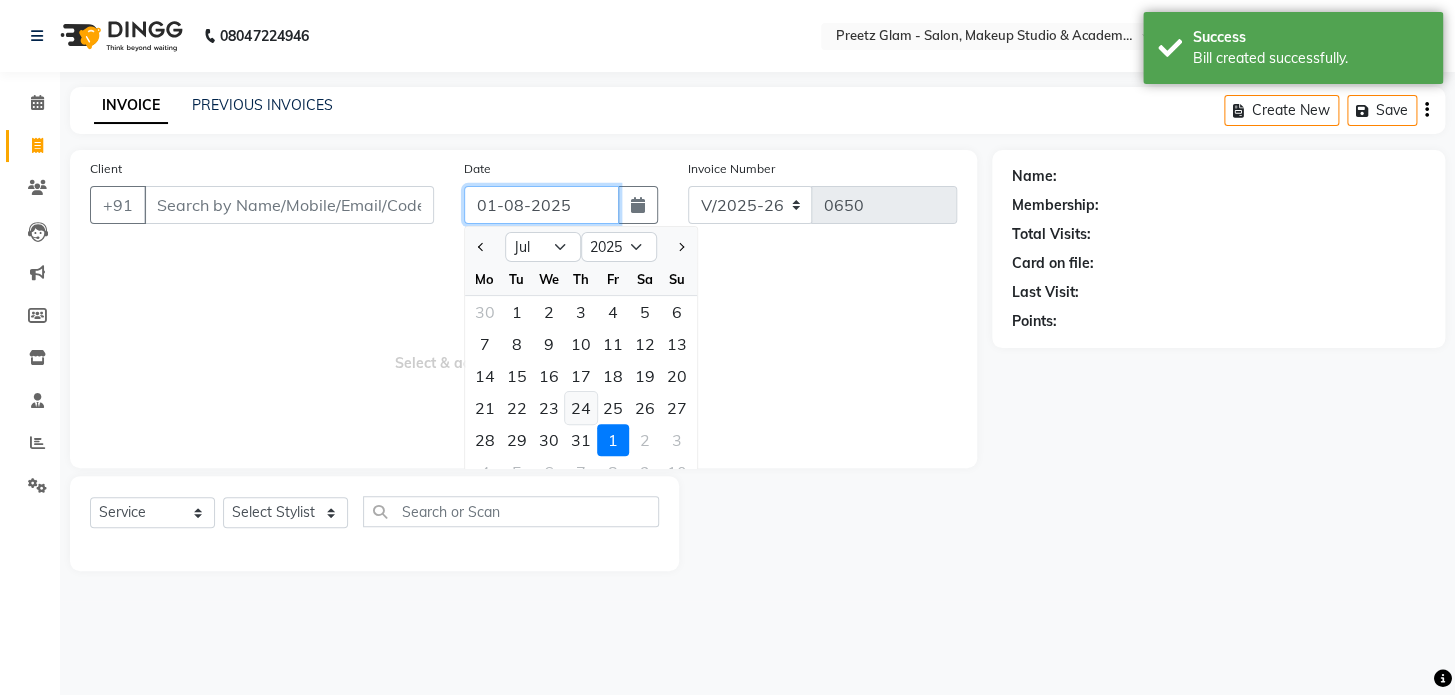 type on "24-07-2025" 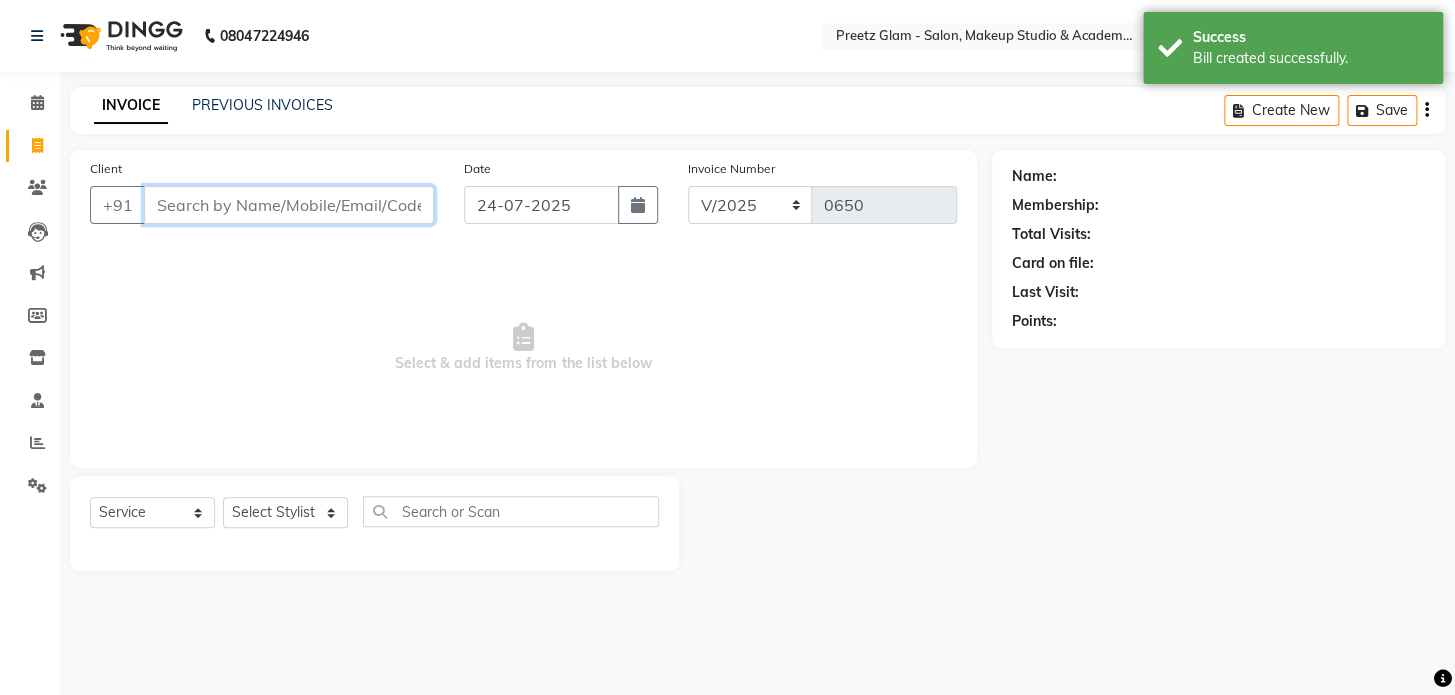 click on "Client" at bounding box center [289, 205] 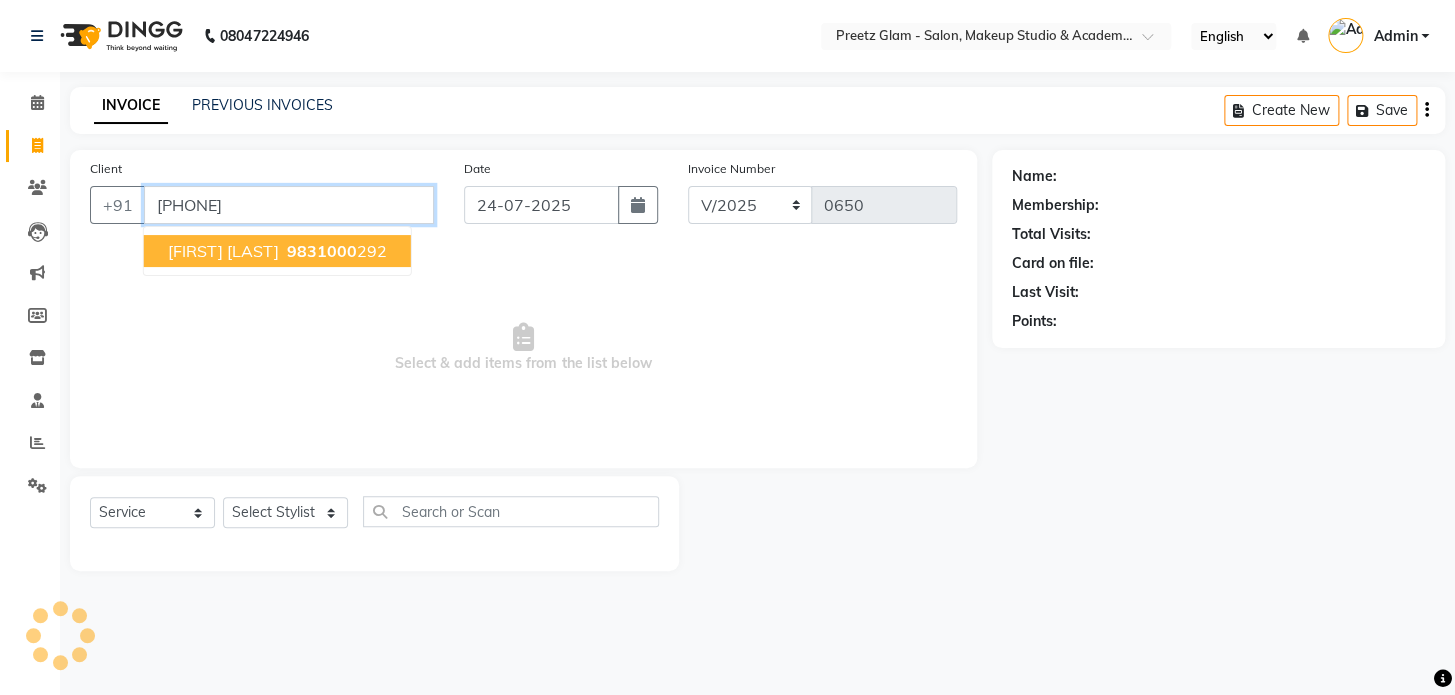 type on "[PHONE]" 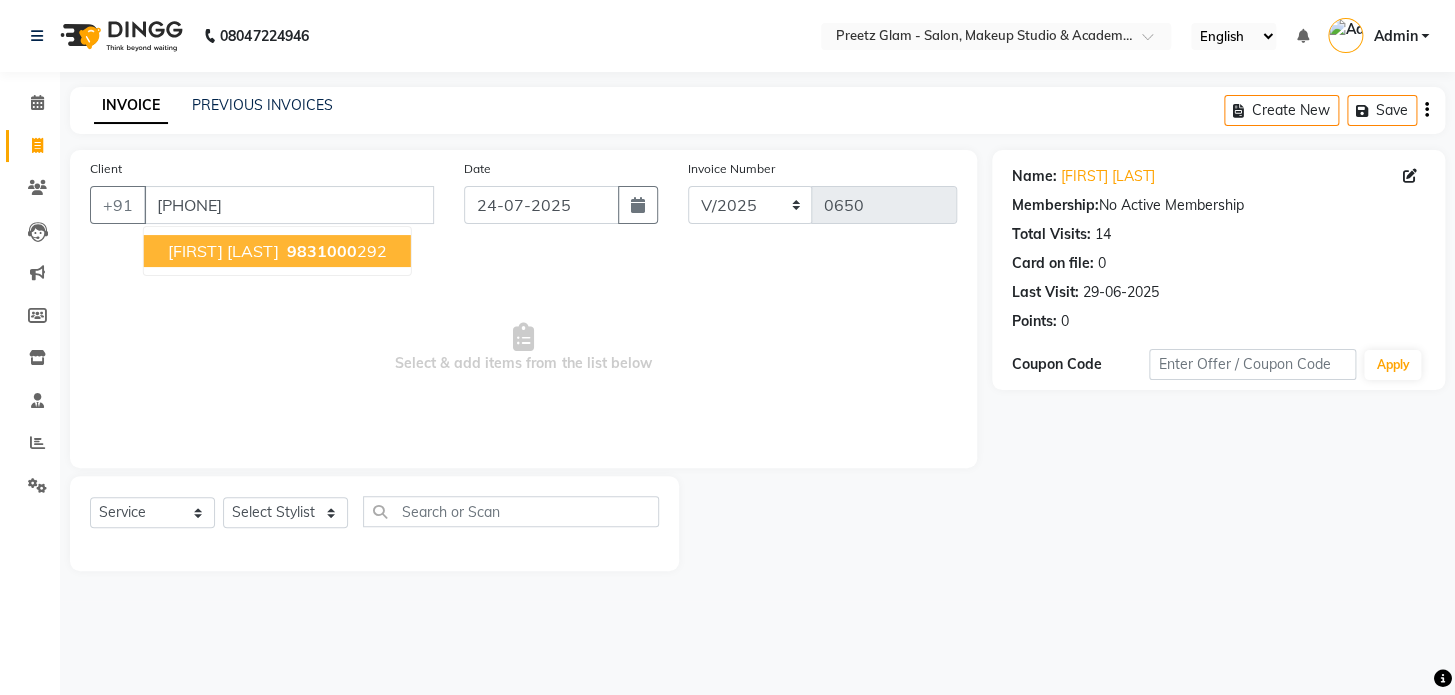 click on "[PHONE]" at bounding box center (335, 251) 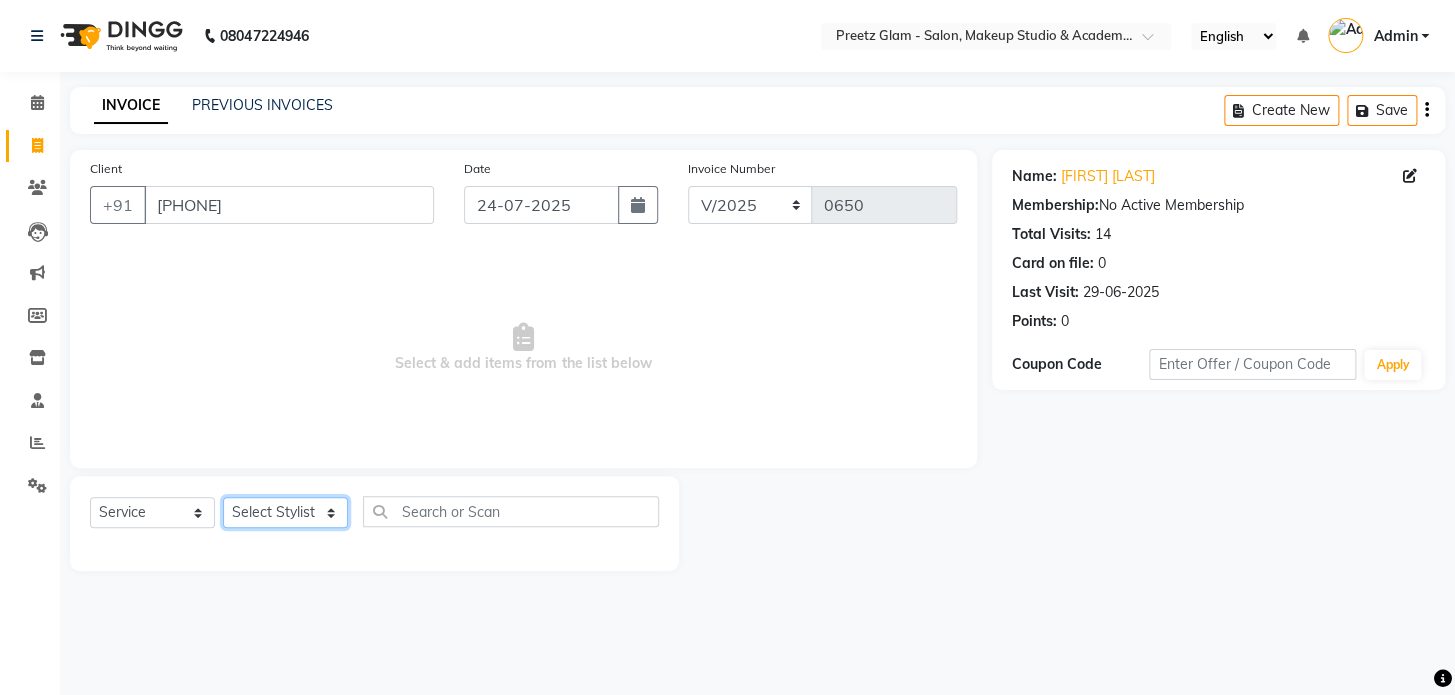 click on "Select Stylist [FIRST] [FIRST] [FIRST] [FIRST] [FIRST]" 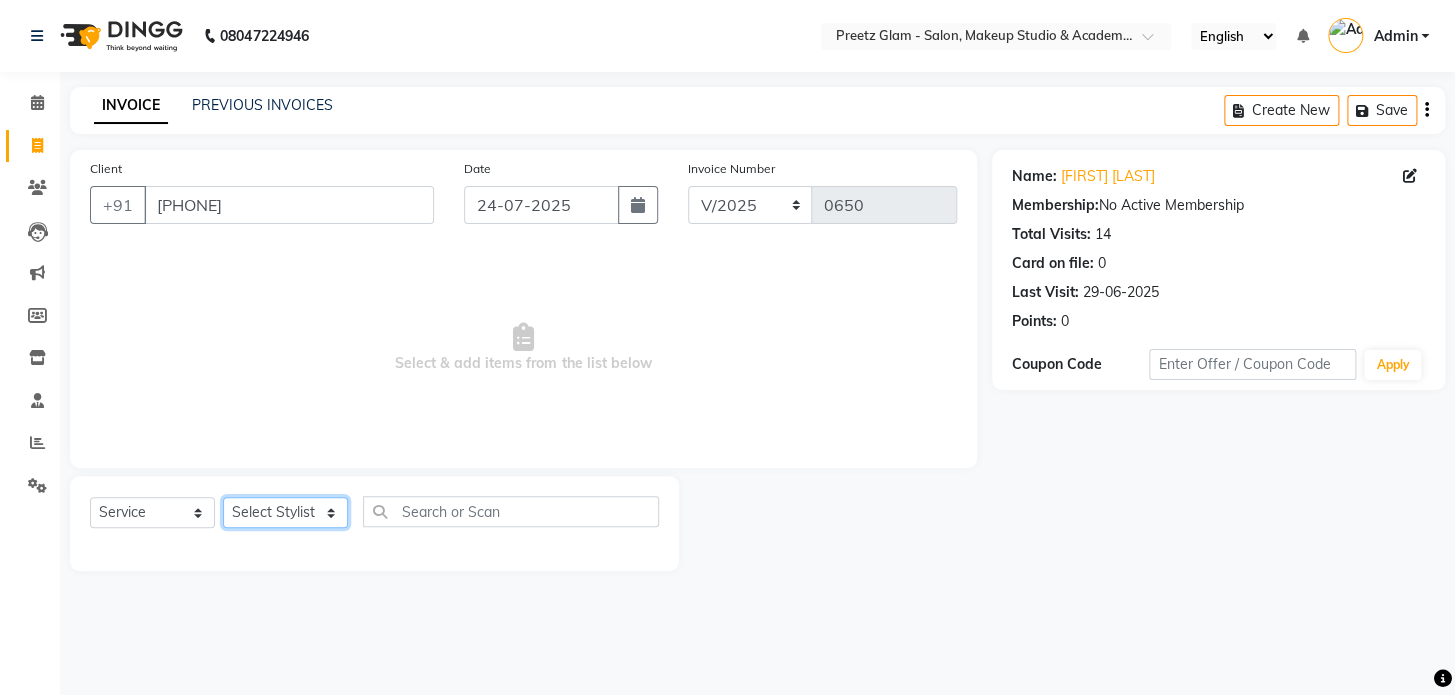 select on "49320" 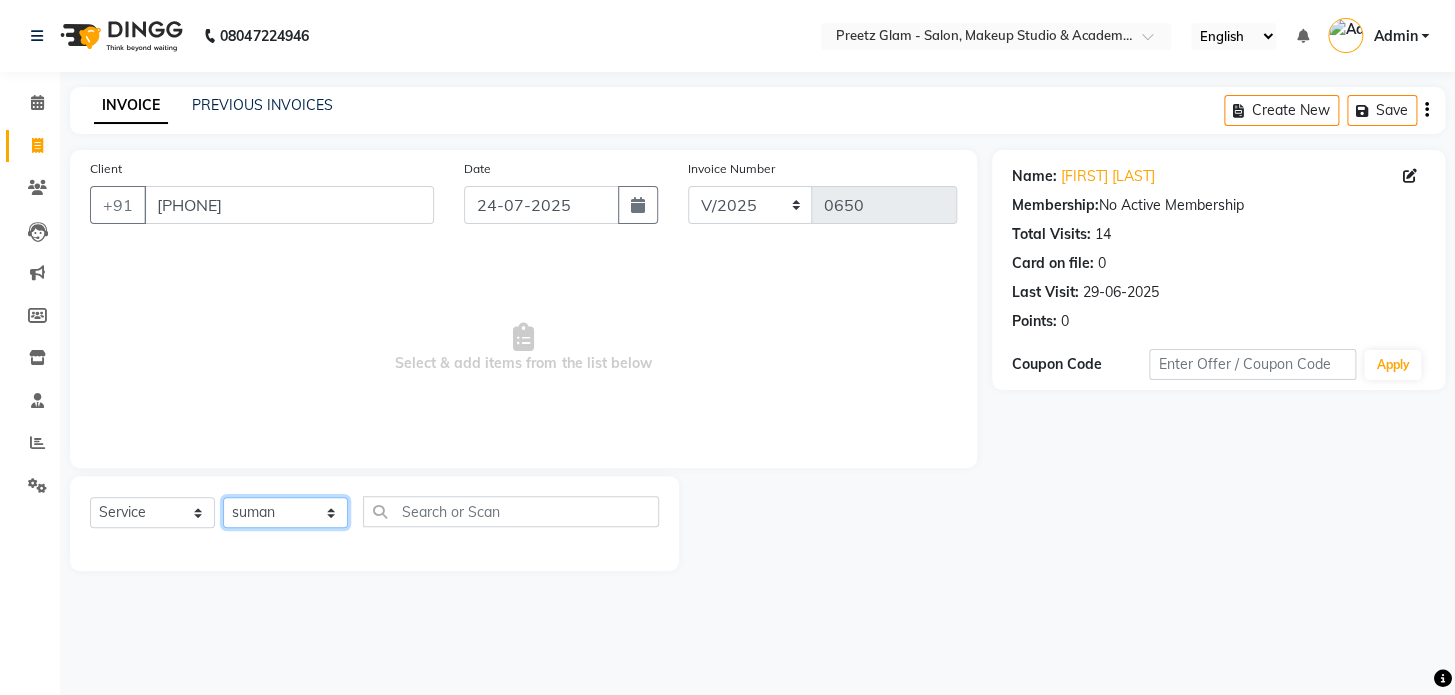click on "Select Stylist [FIRST] [FIRST] [FIRST] [FIRST] [FIRST]" 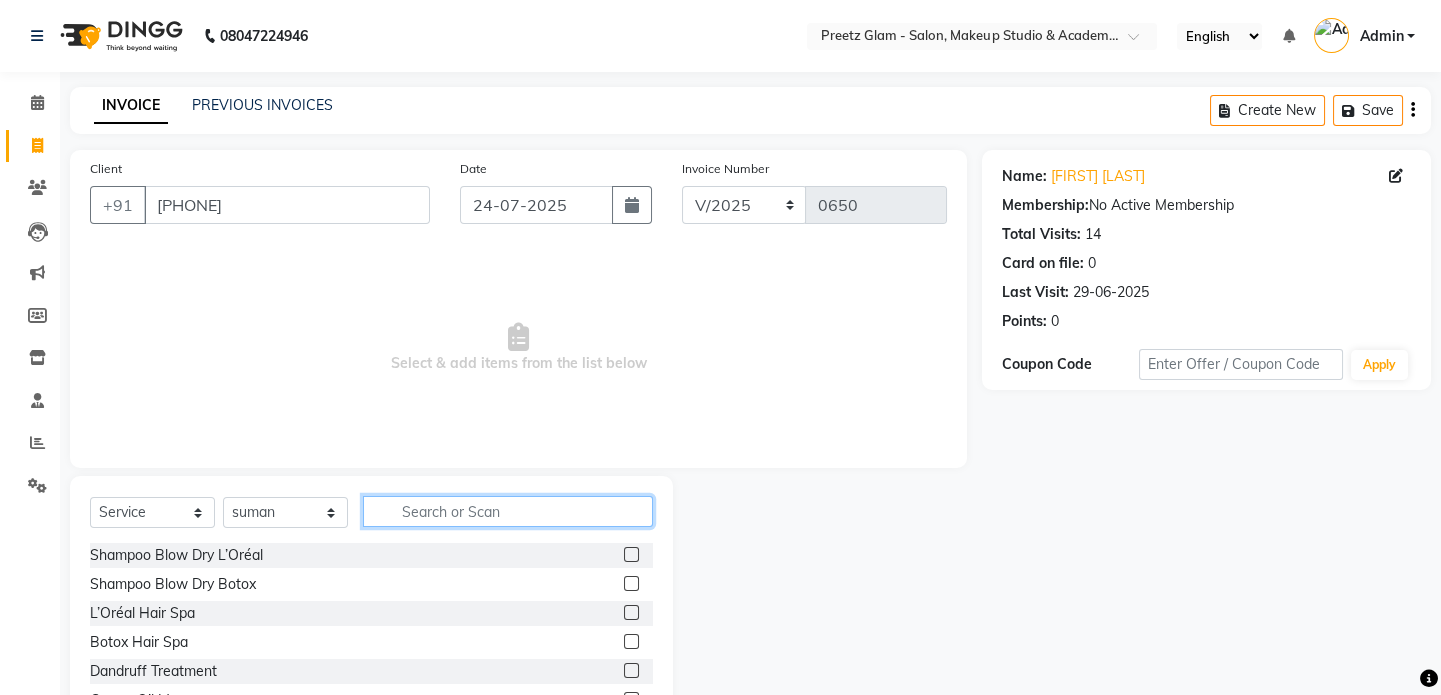 click 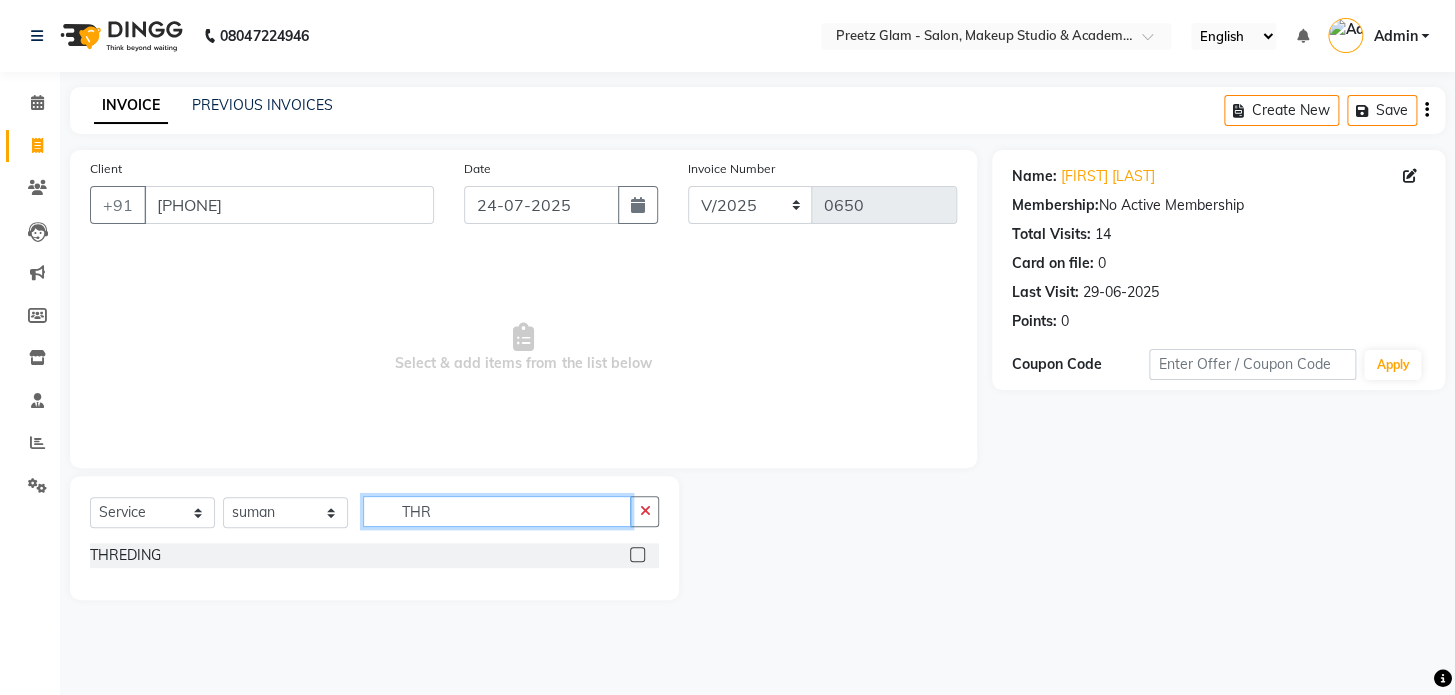 type on "THR" 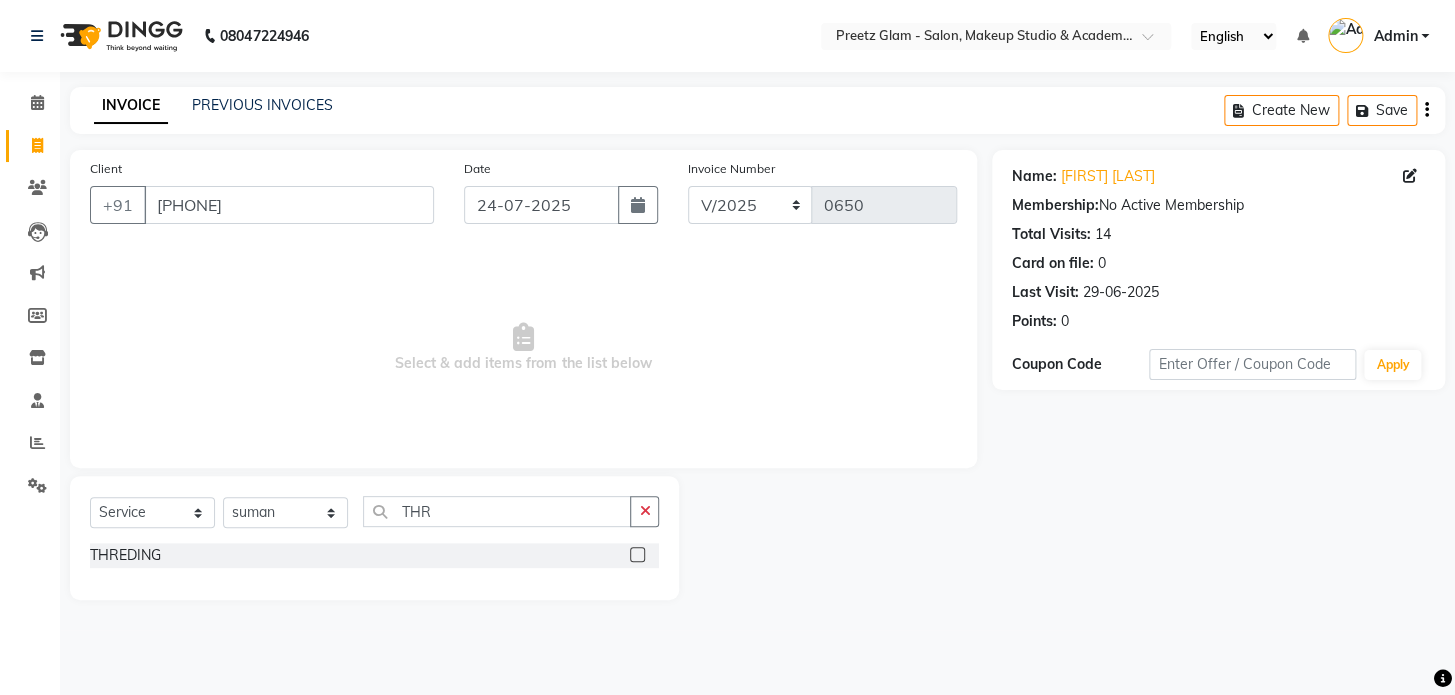 click 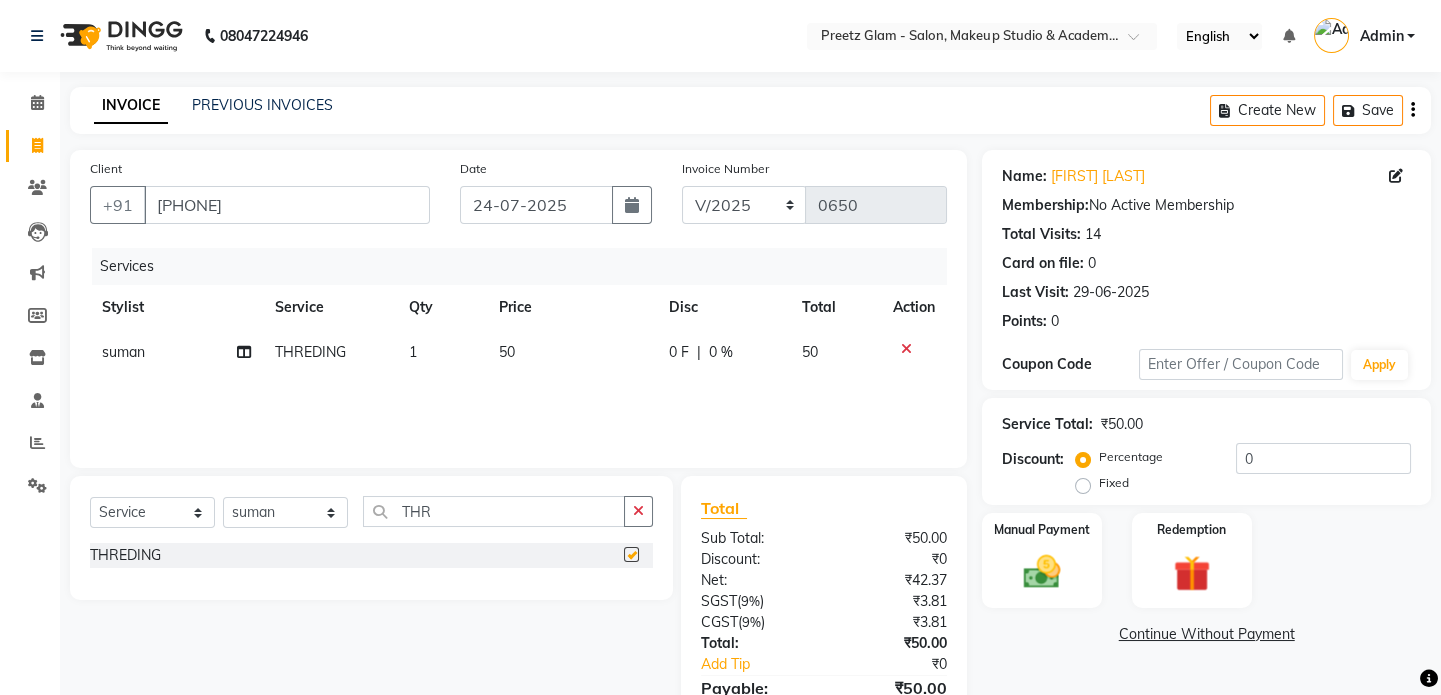 checkbox on "false" 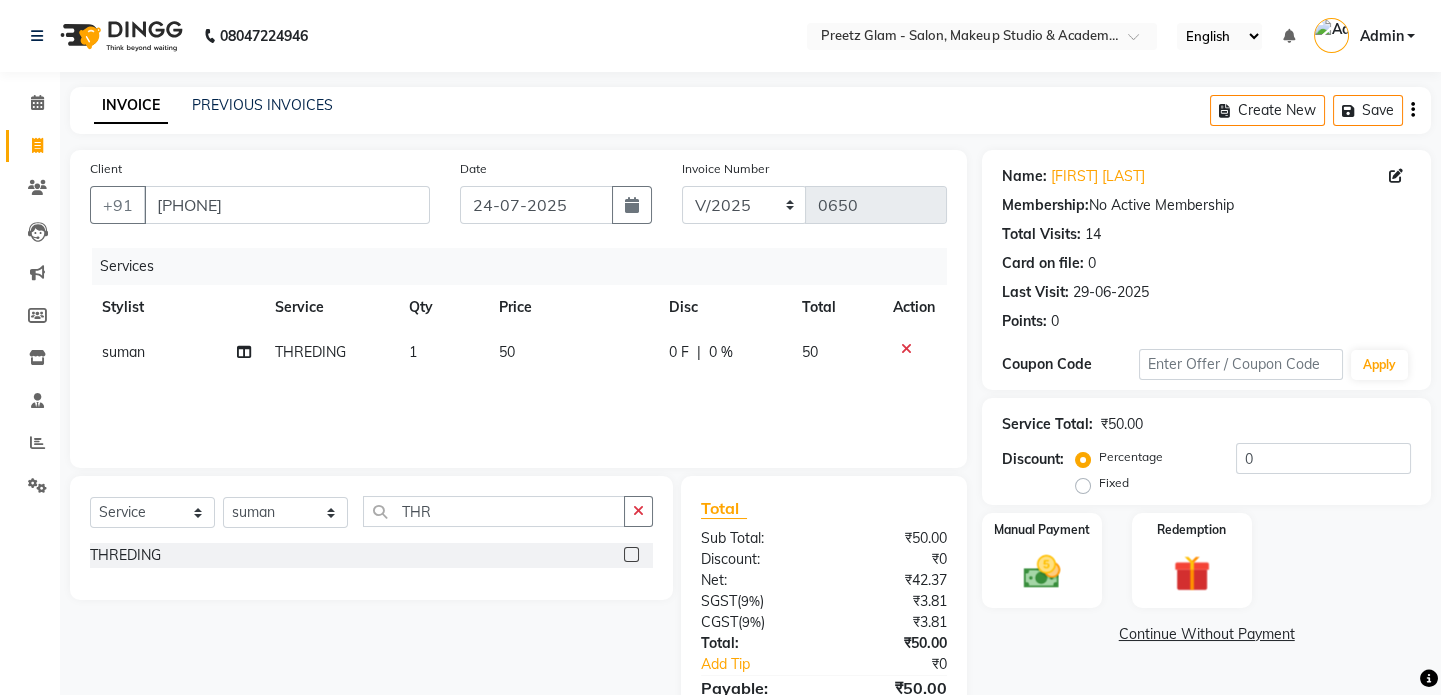 click on "50" 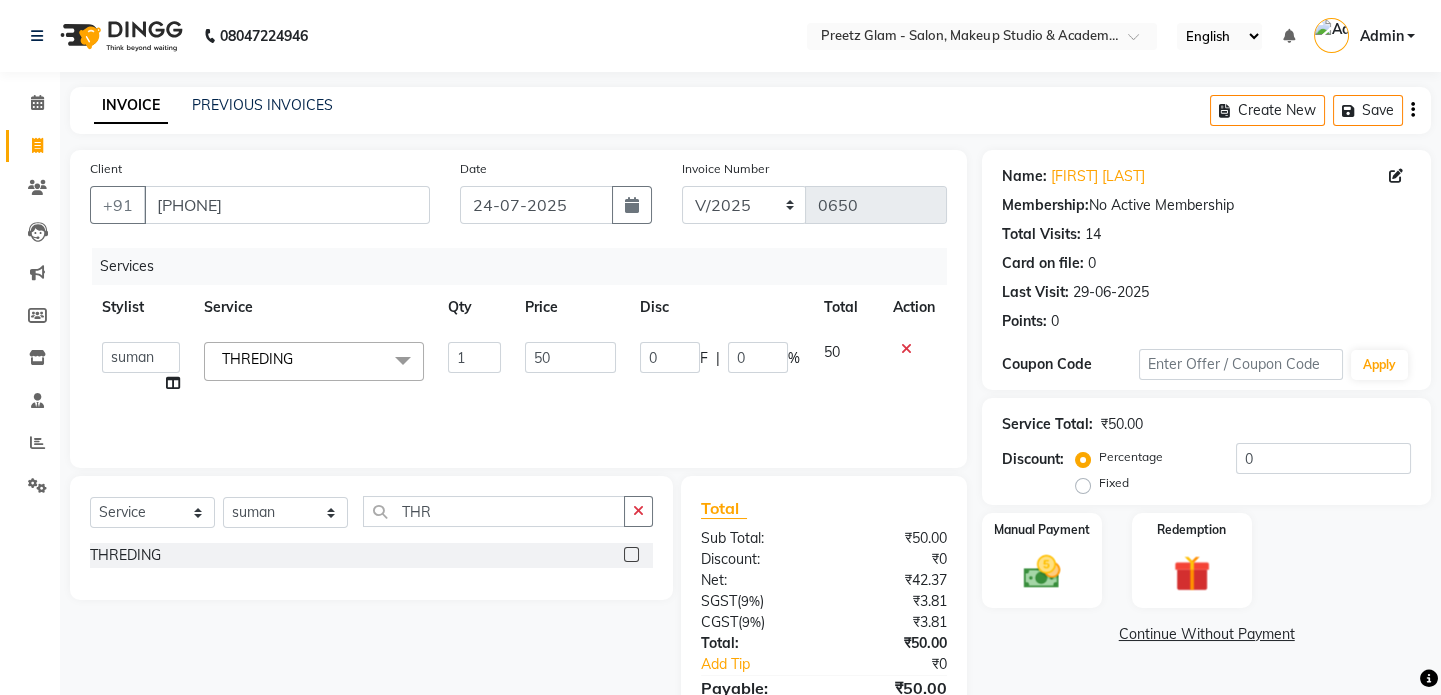 click on "50" 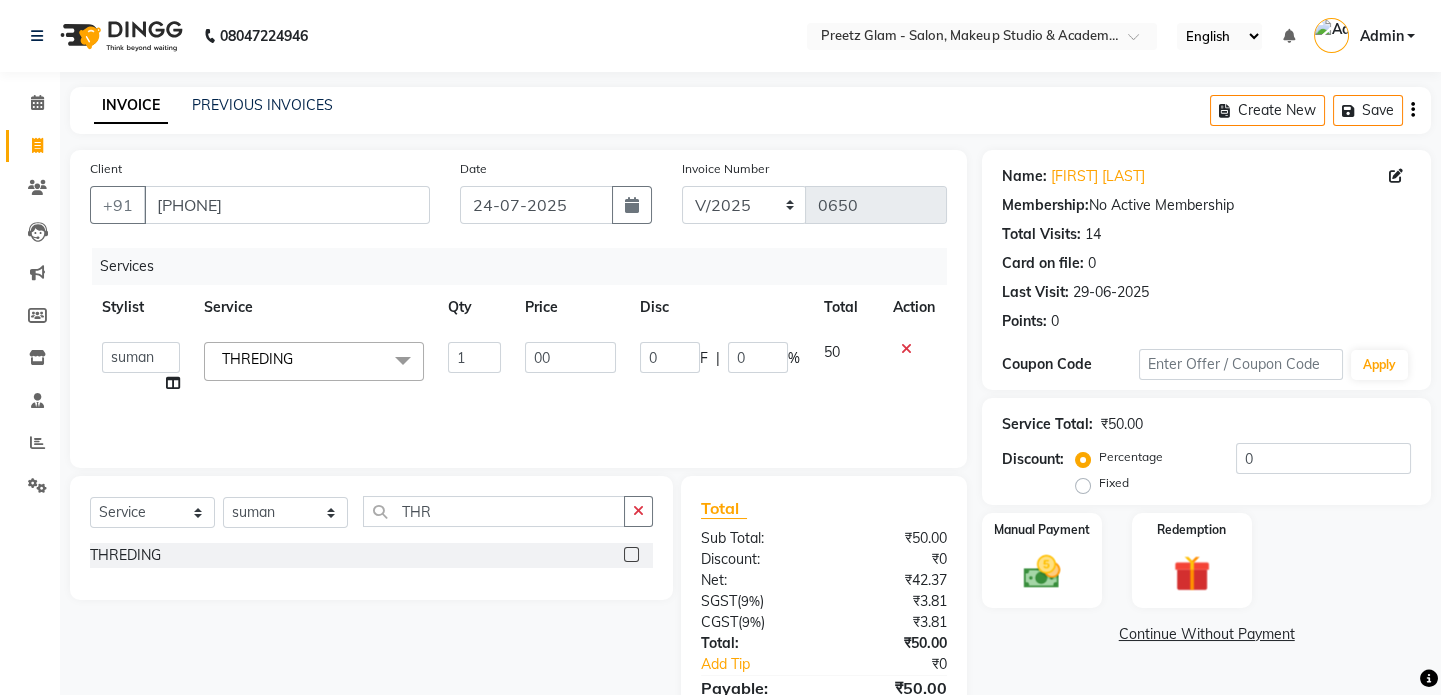 type on "0" 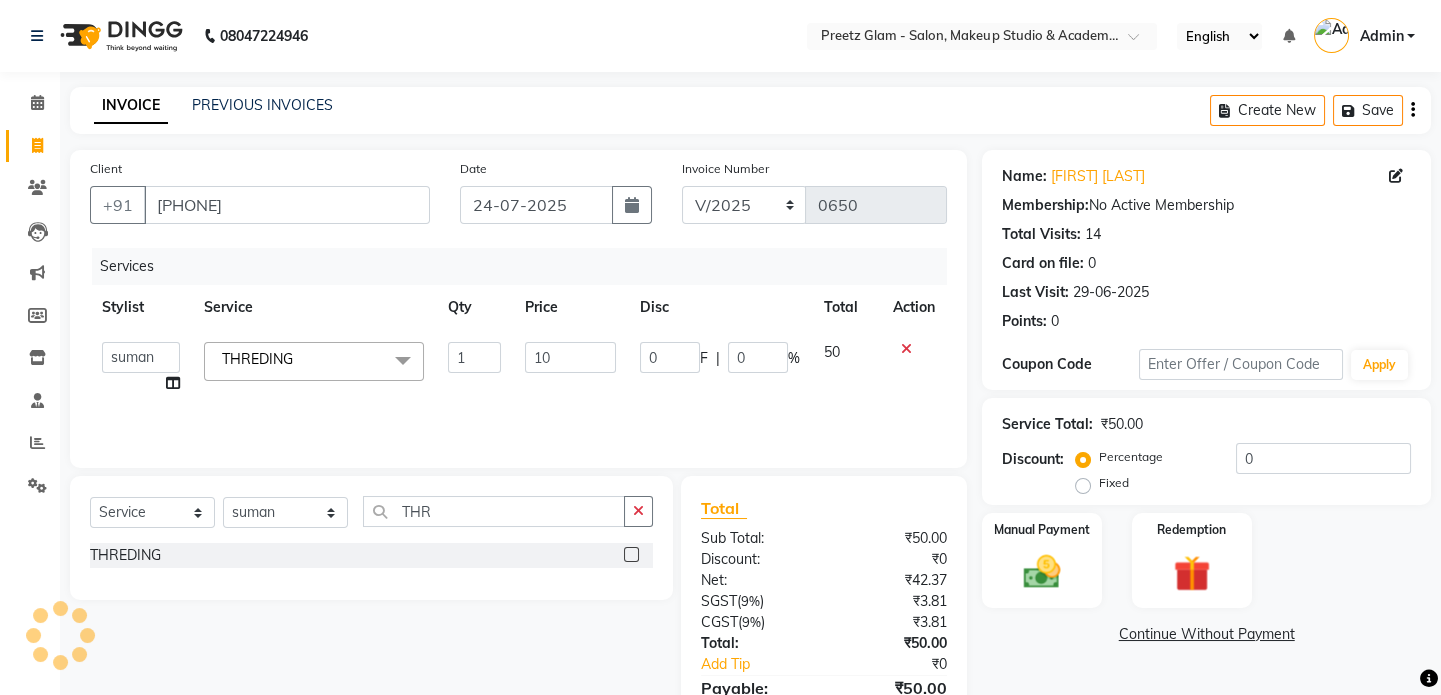 type on "100" 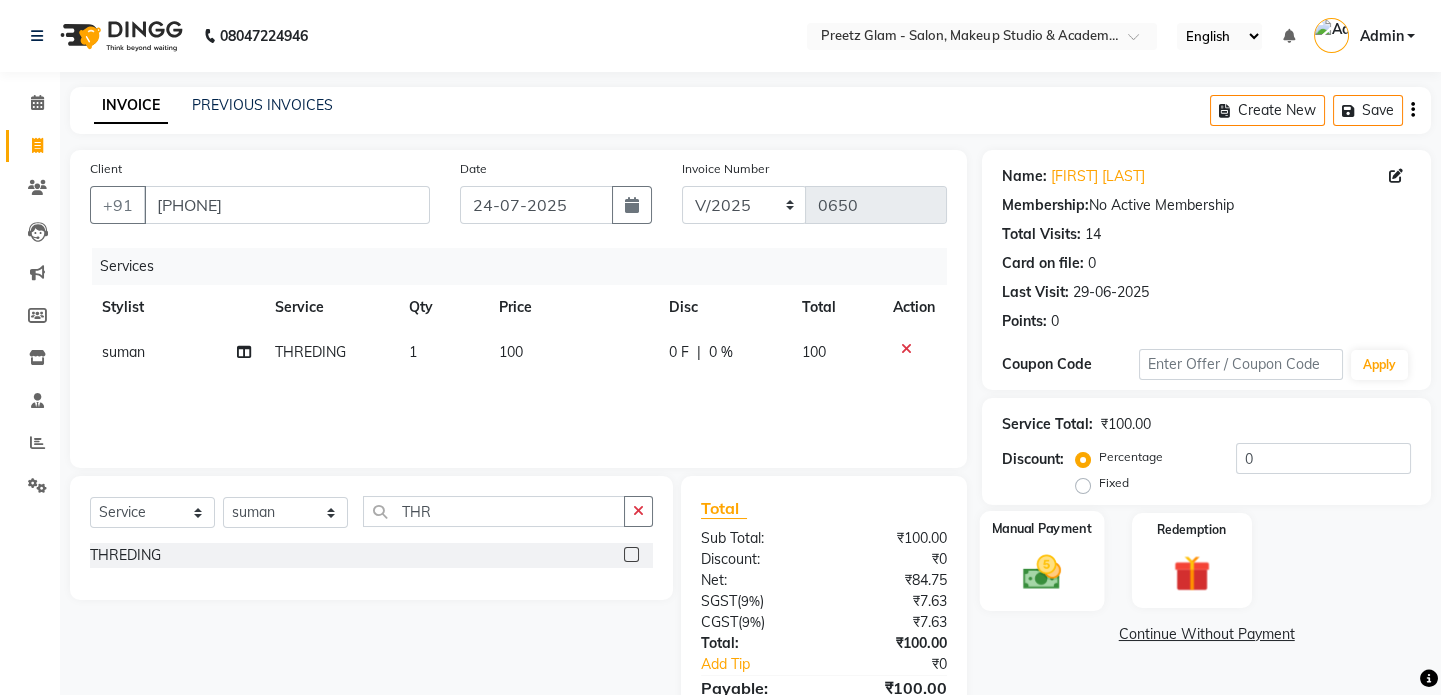 click 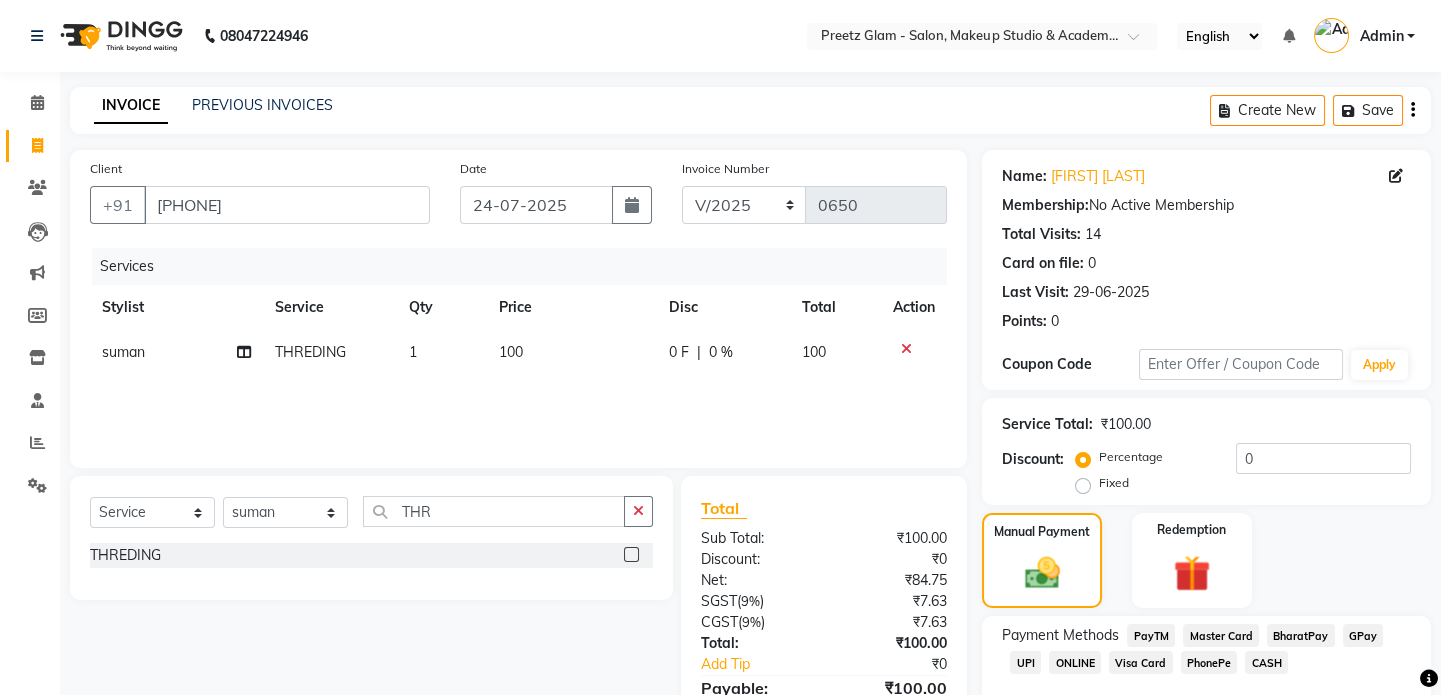 click on "UPI" 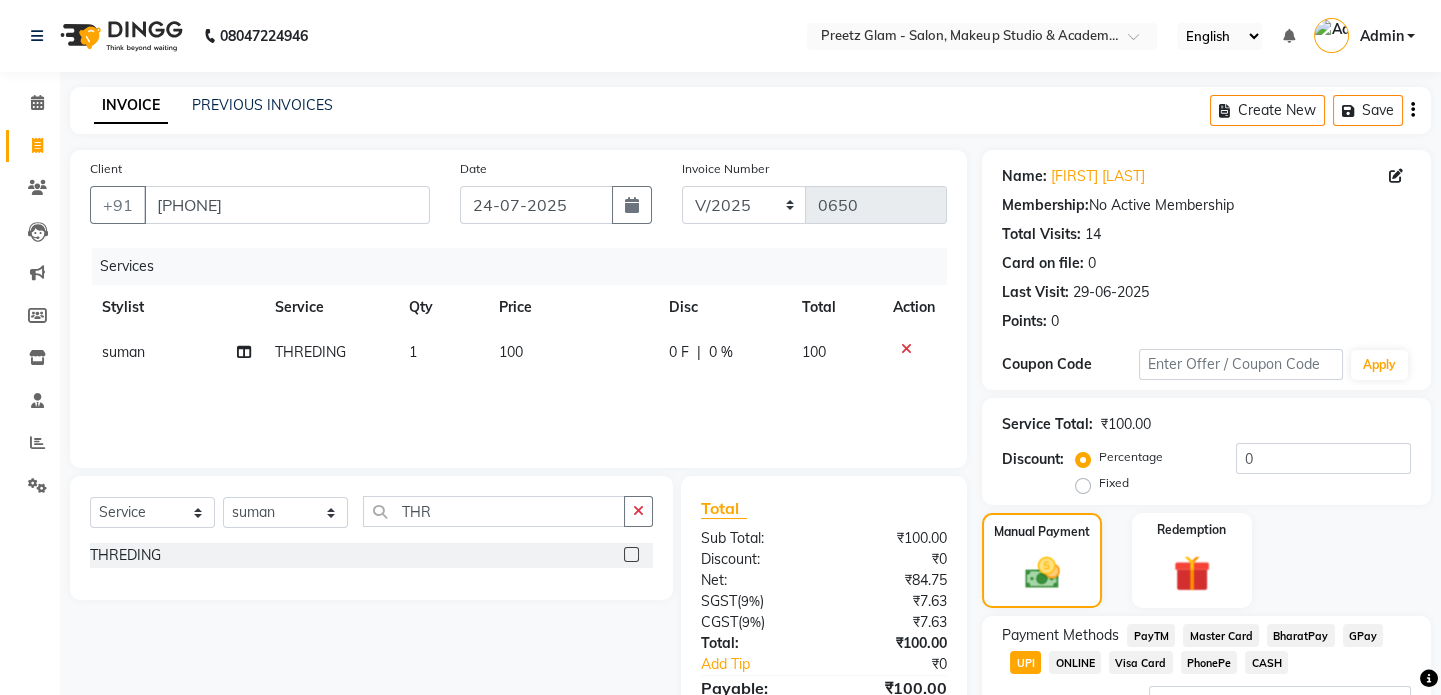 scroll, scrollTop: 168, scrollLeft: 0, axis: vertical 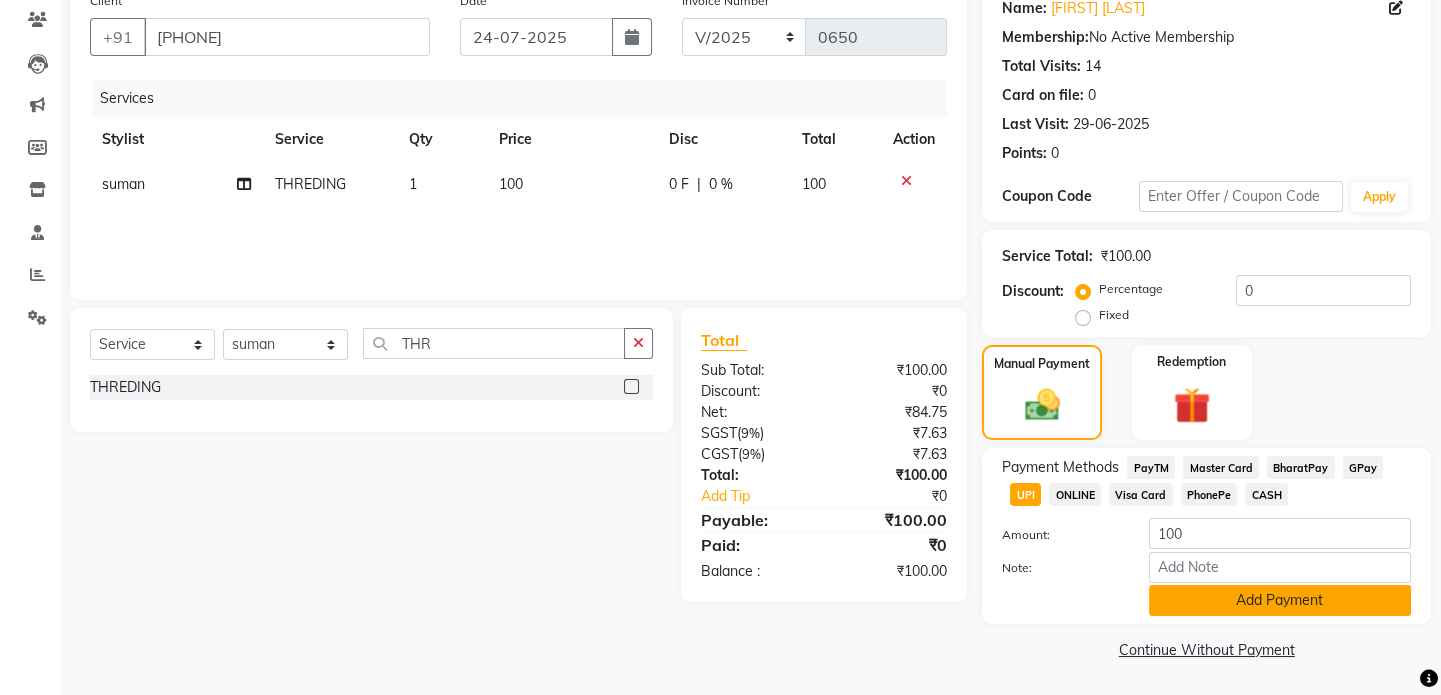 click on "Add Payment" 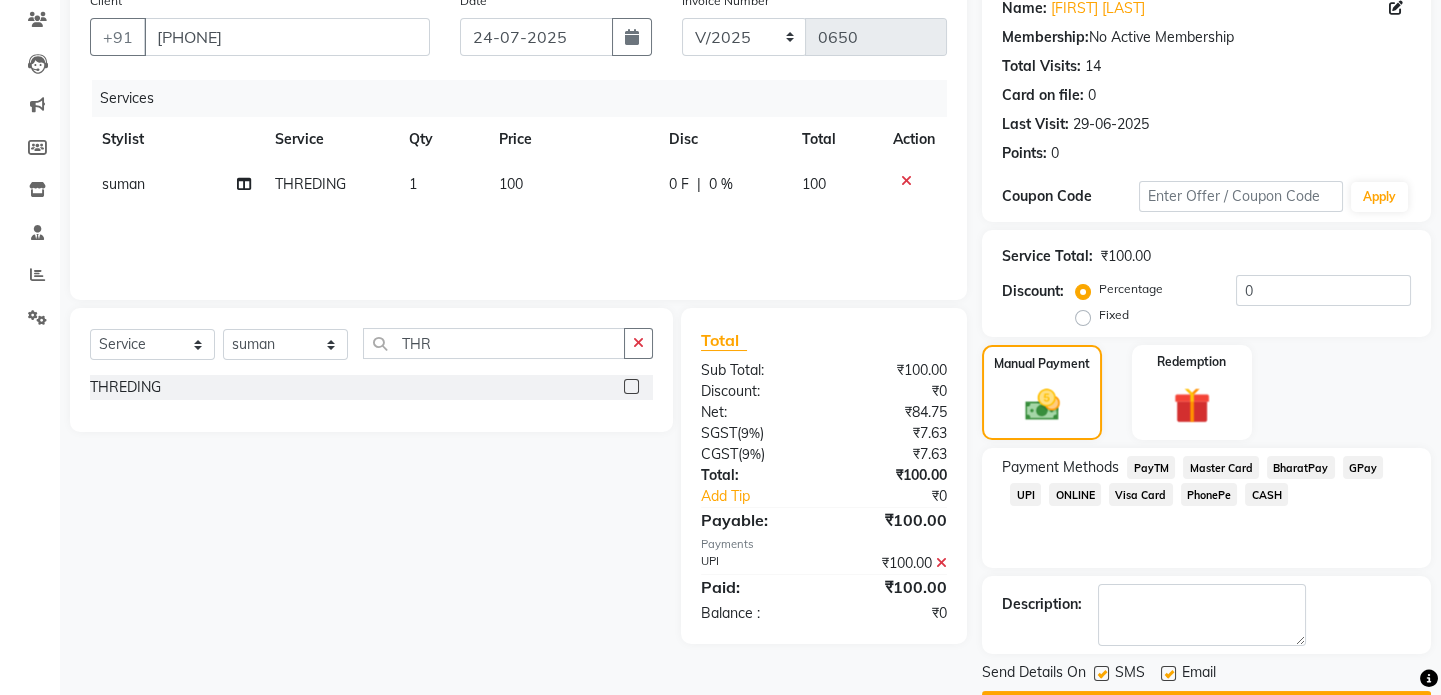 scroll, scrollTop: 223, scrollLeft: 0, axis: vertical 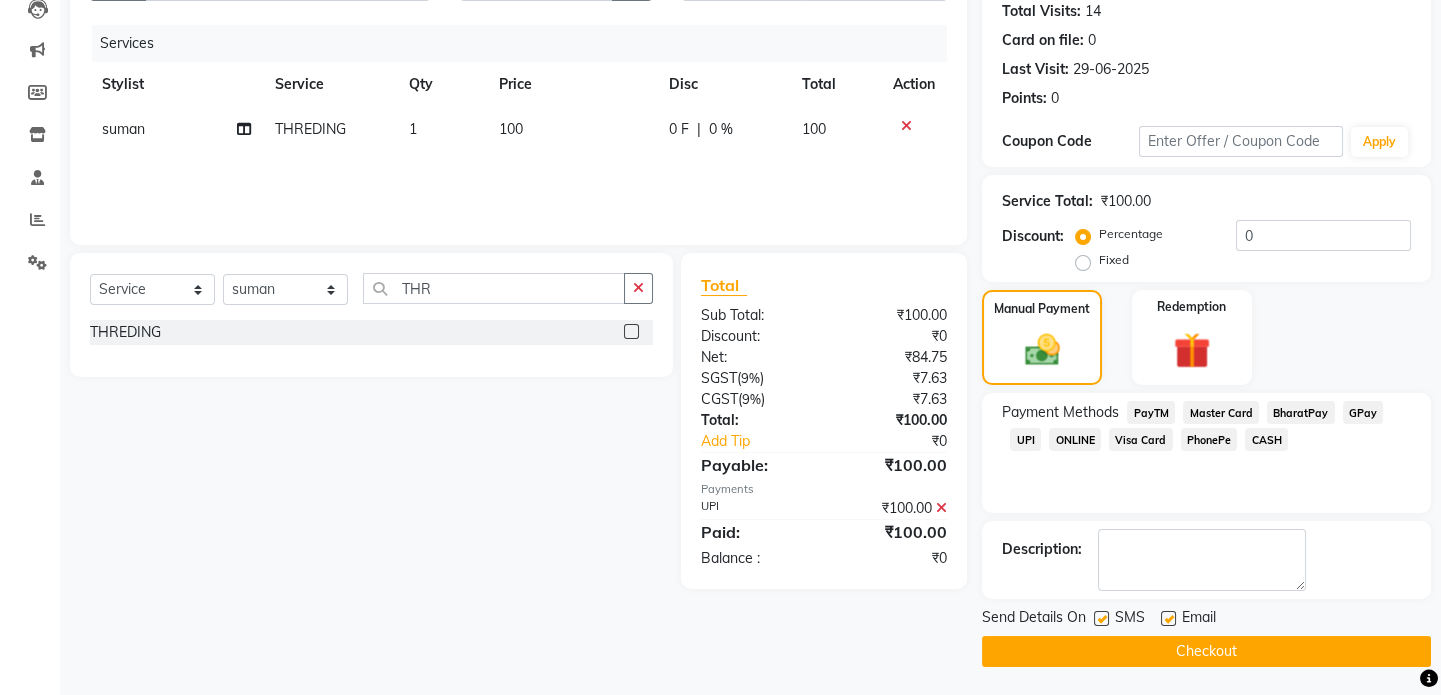 click on "Checkout" 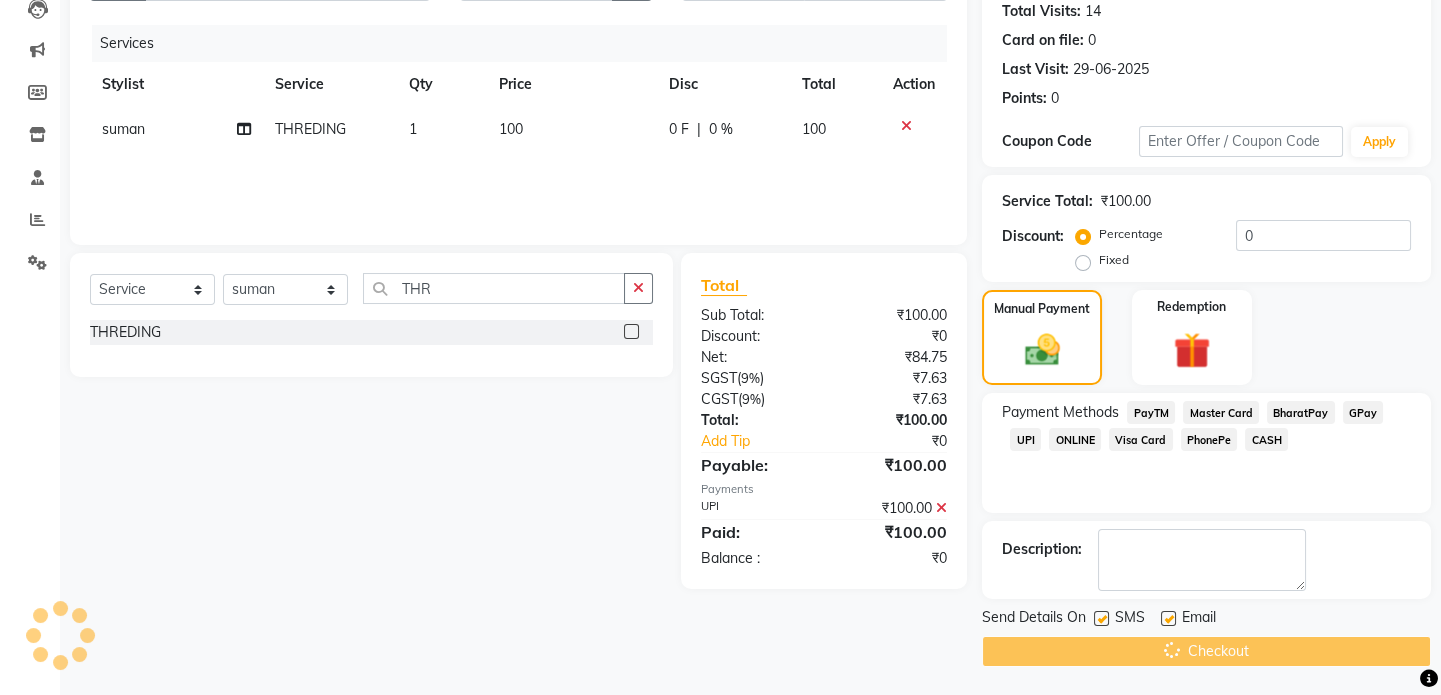 scroll, scrollTop: 0, scrollLeft: 0, axis: both 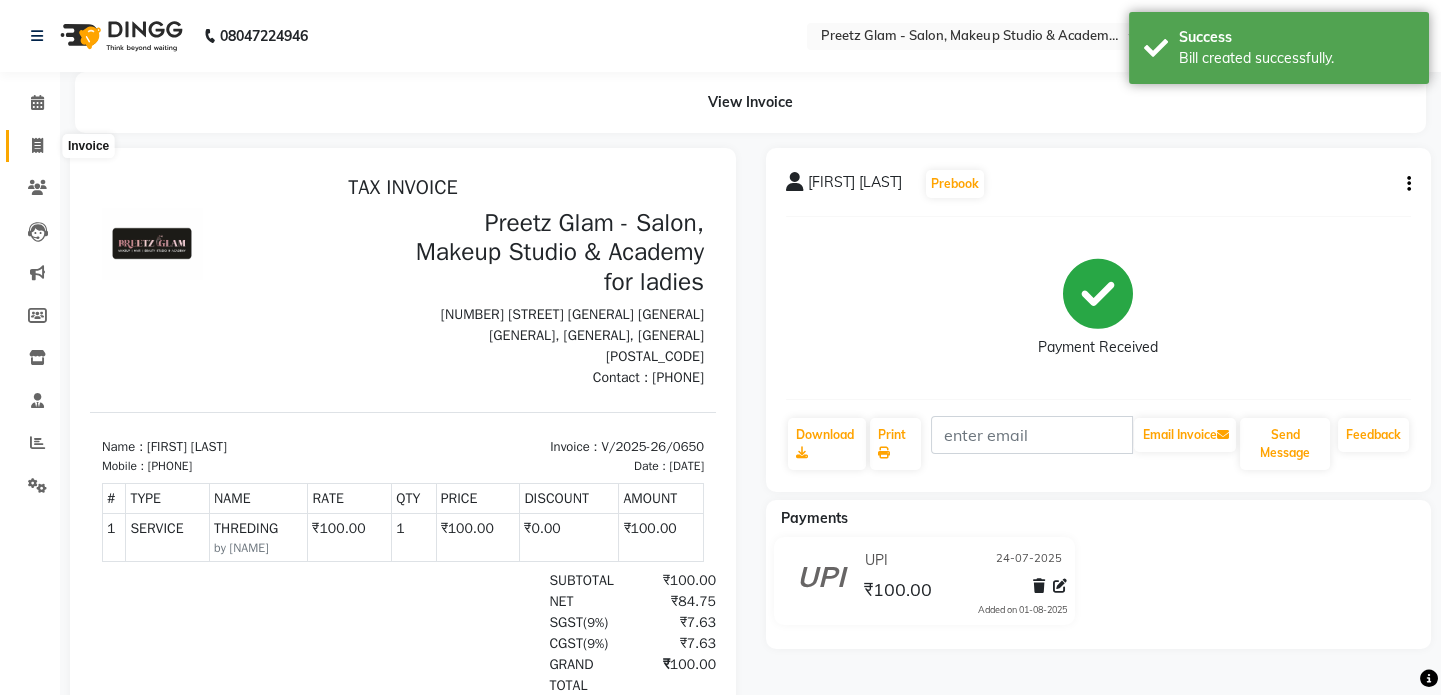 click 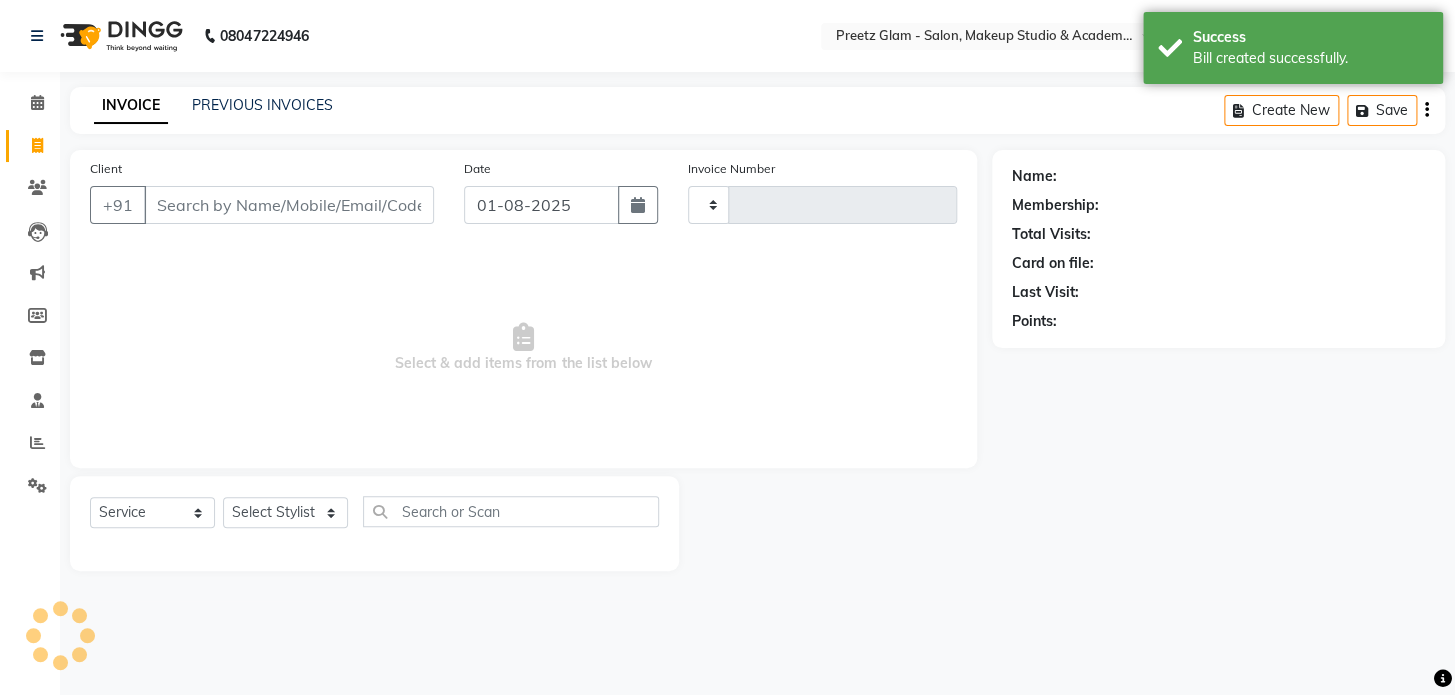 type on "0651" 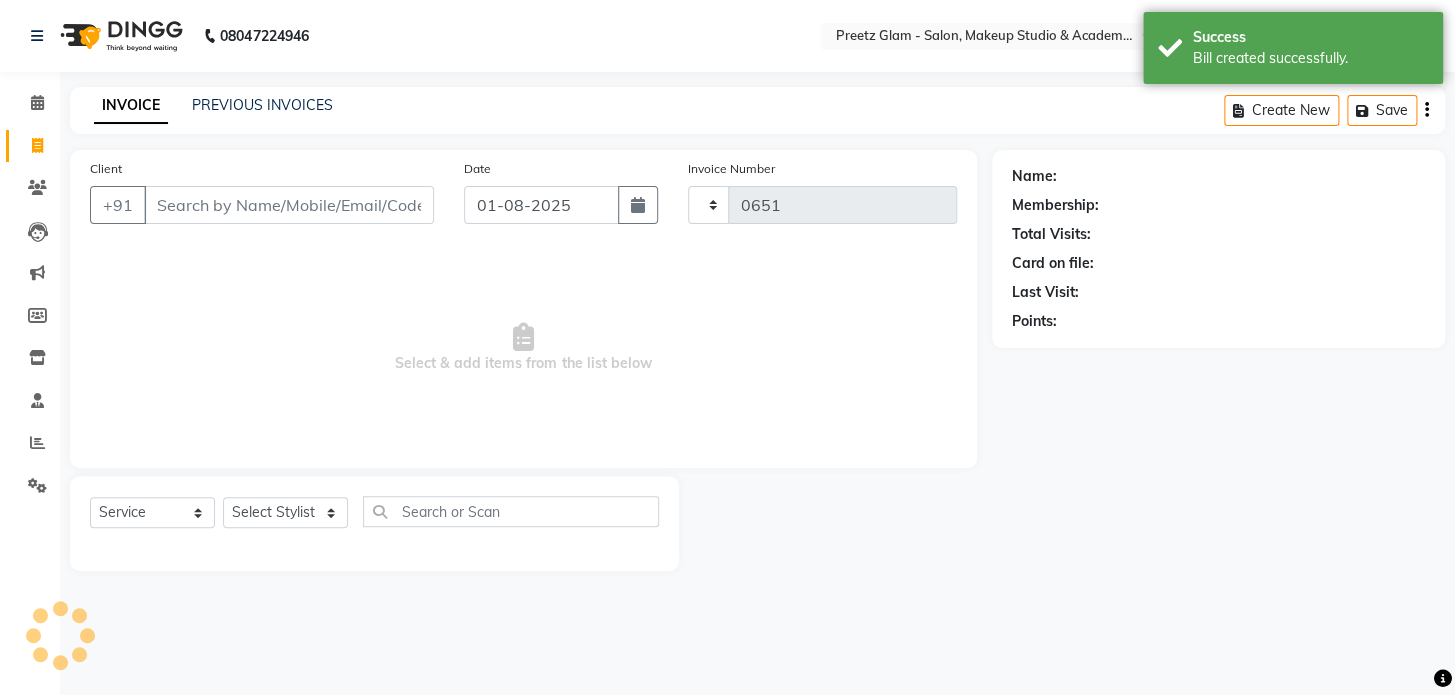 select on "4263" 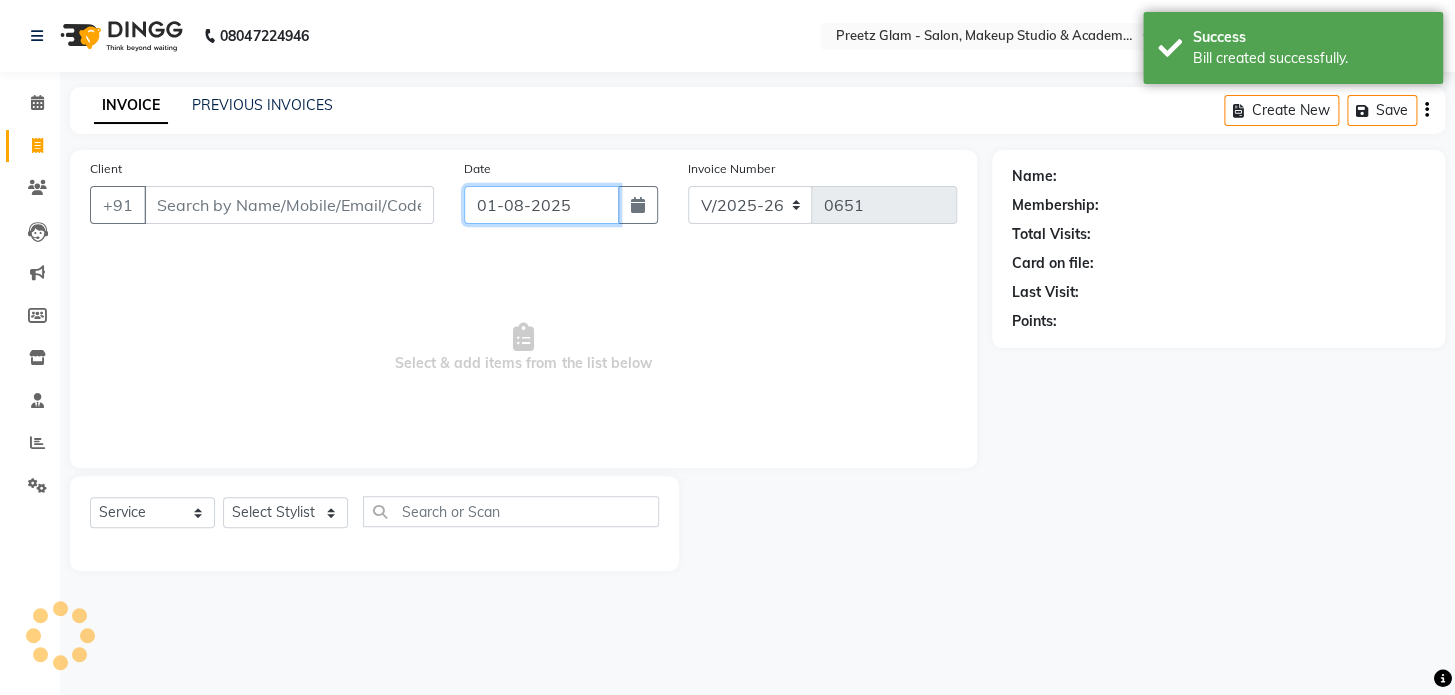 click on "01-08-2025" 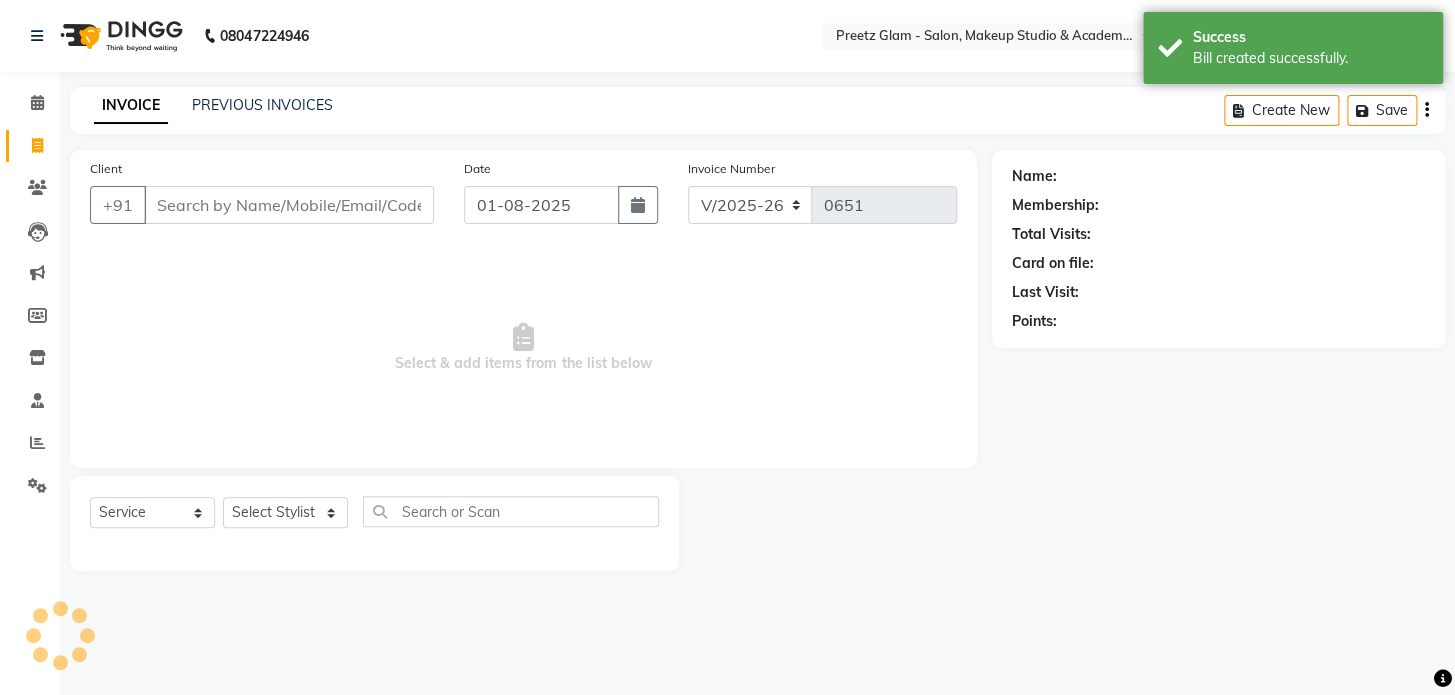 select on "8" 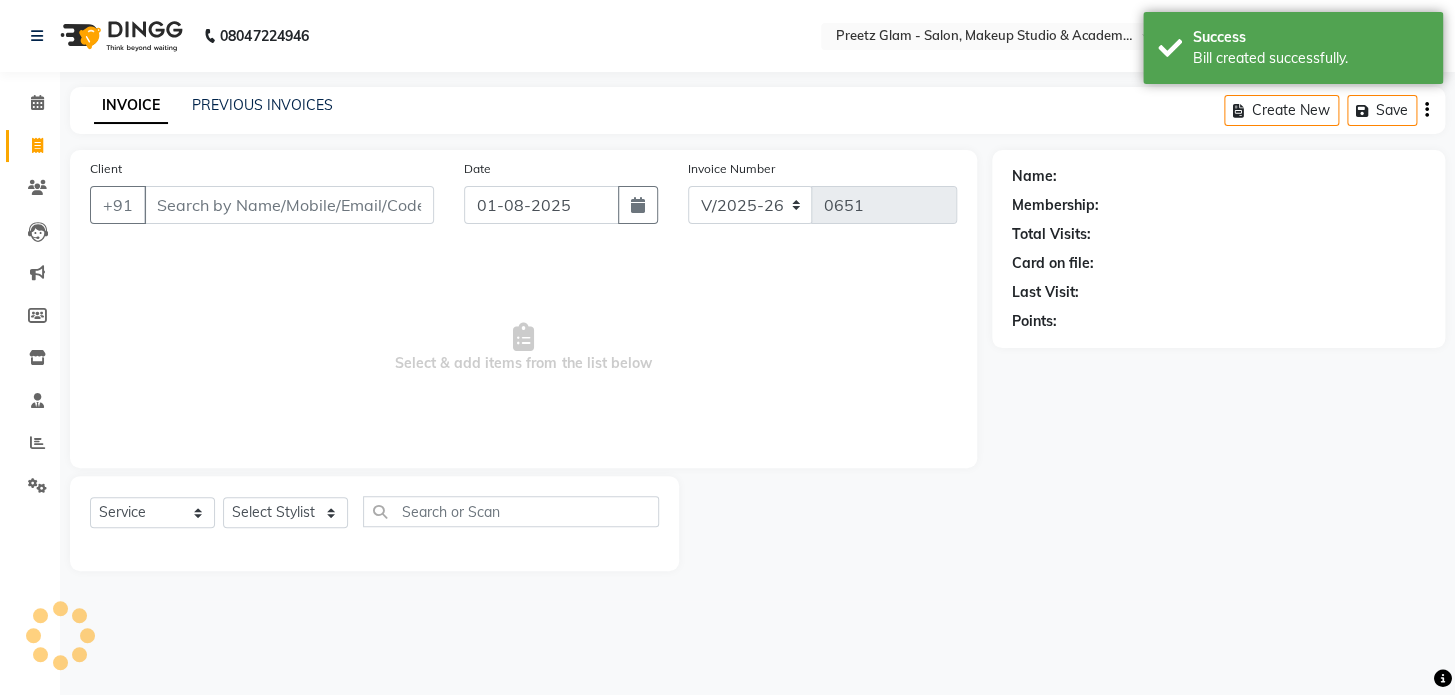 select on "2025" 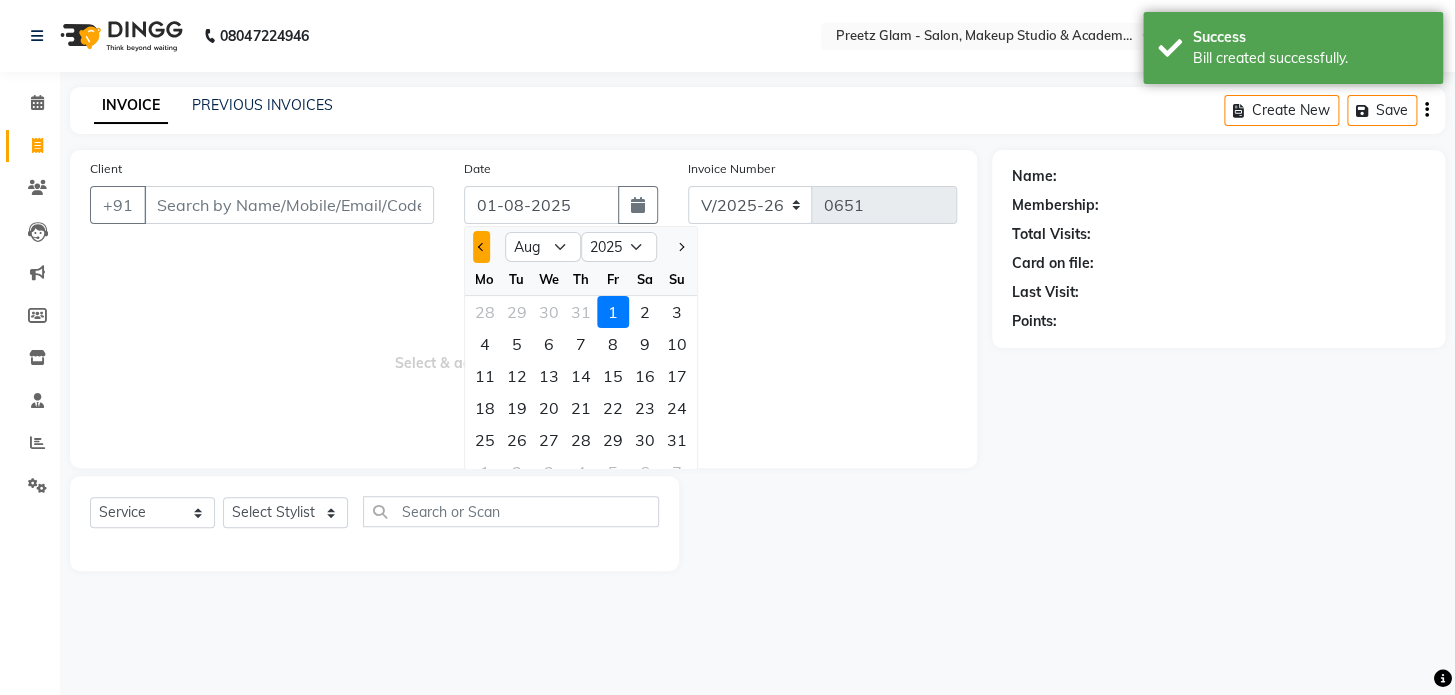 click 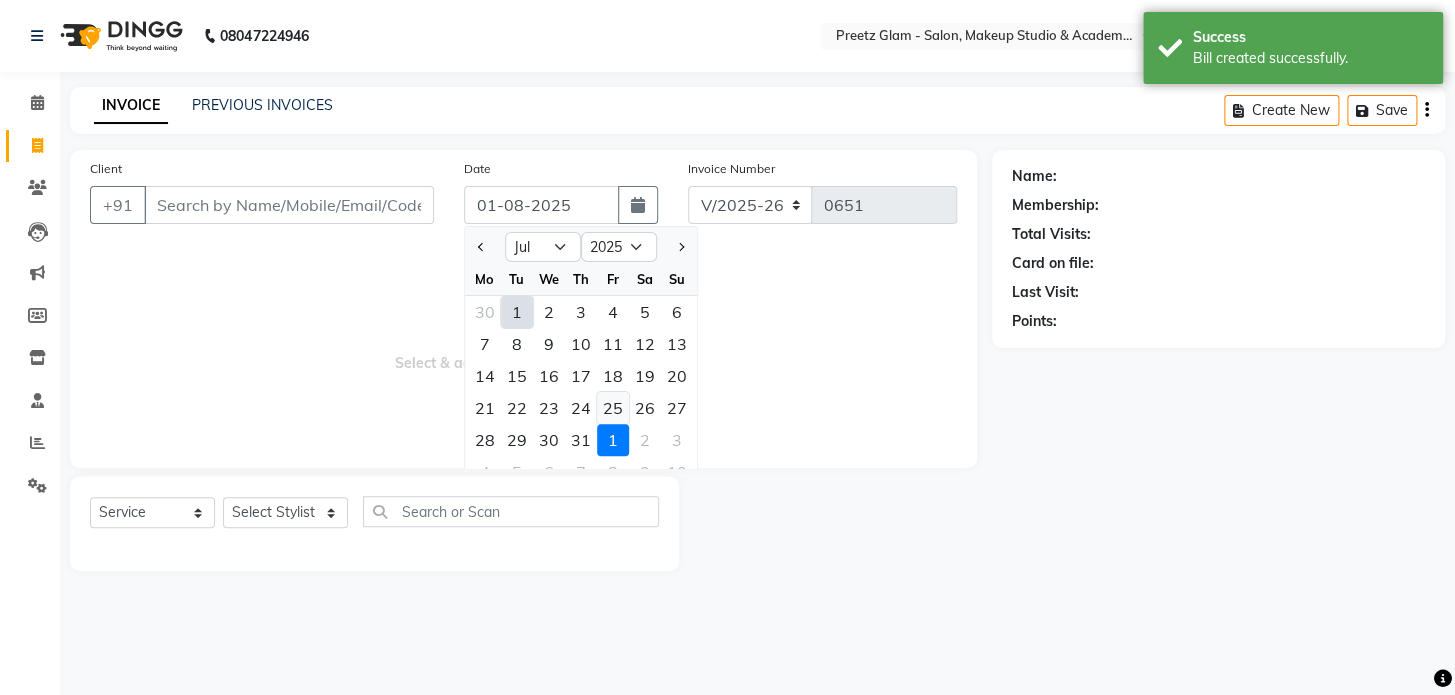 click on "25" 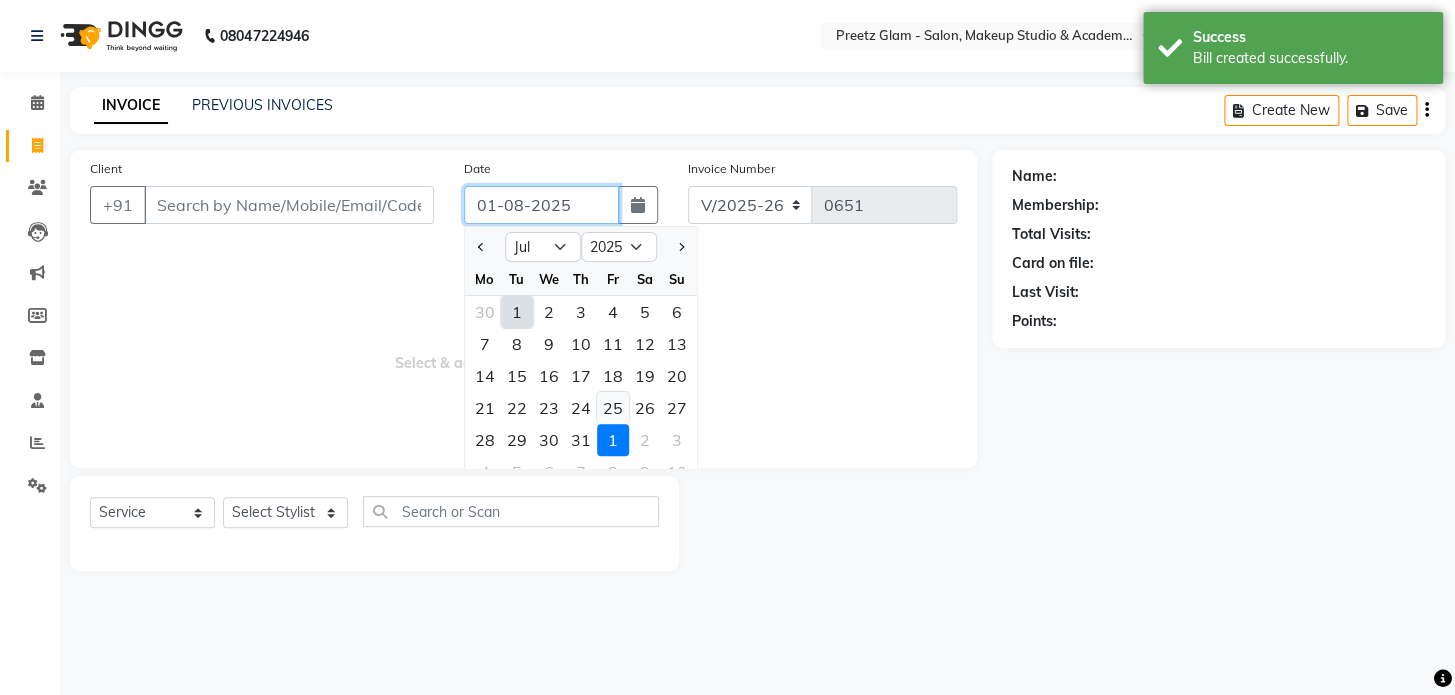 type on "25-07-2025" 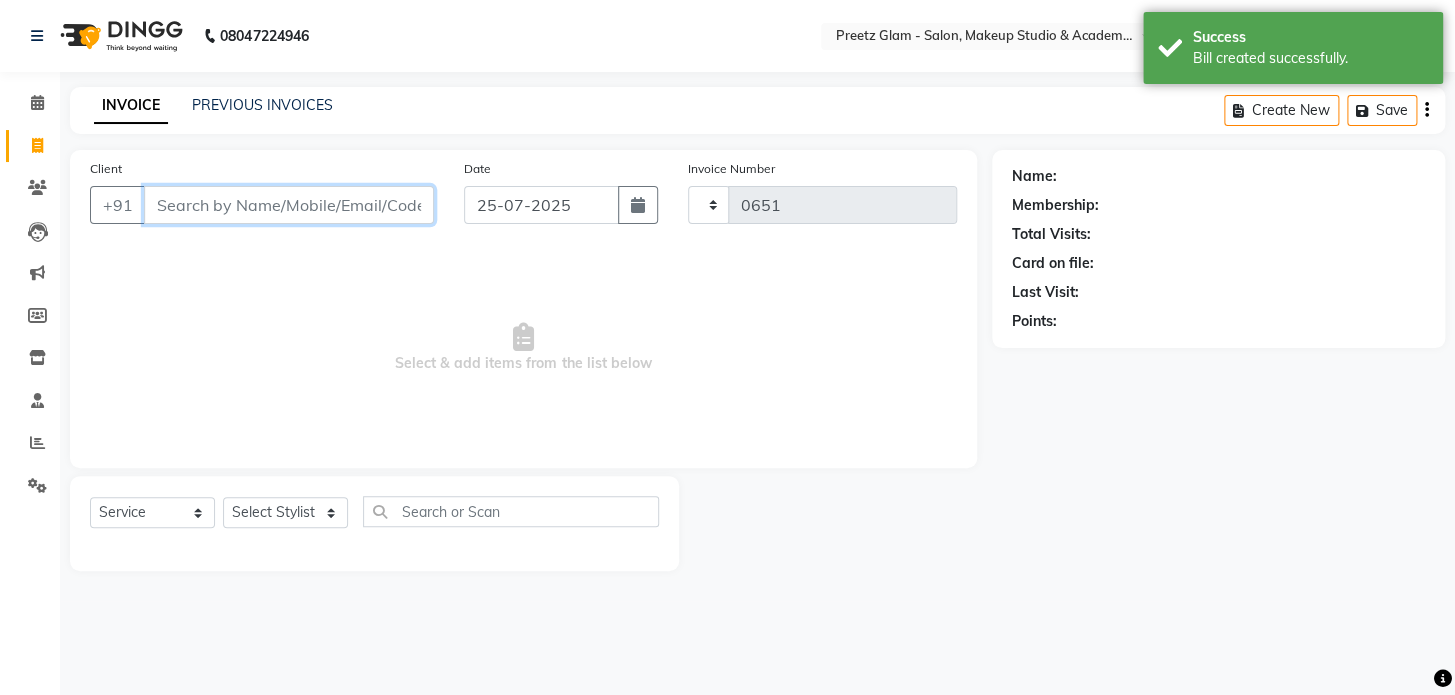 click on "Client" at bounding box center (289, 205) 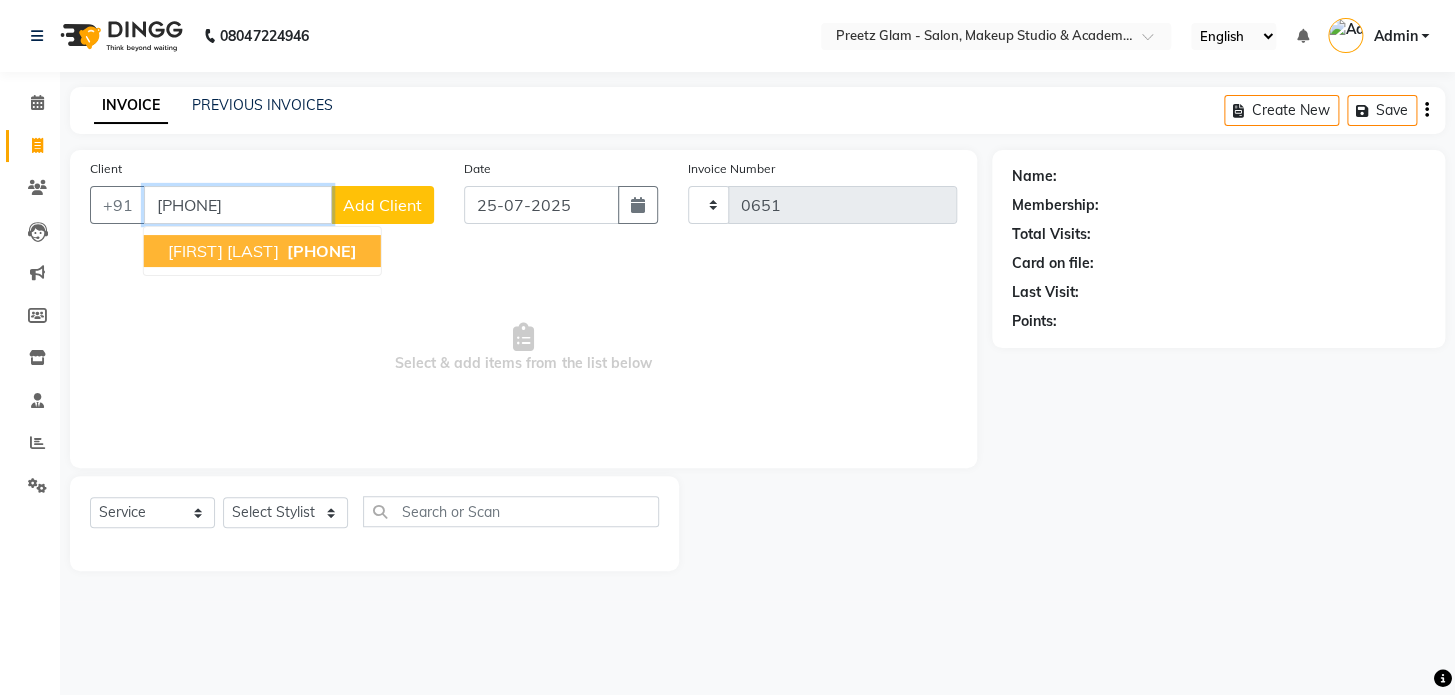 click on "[FIRST] [LAST] [PHONE]" at bounding box center (262, 251) 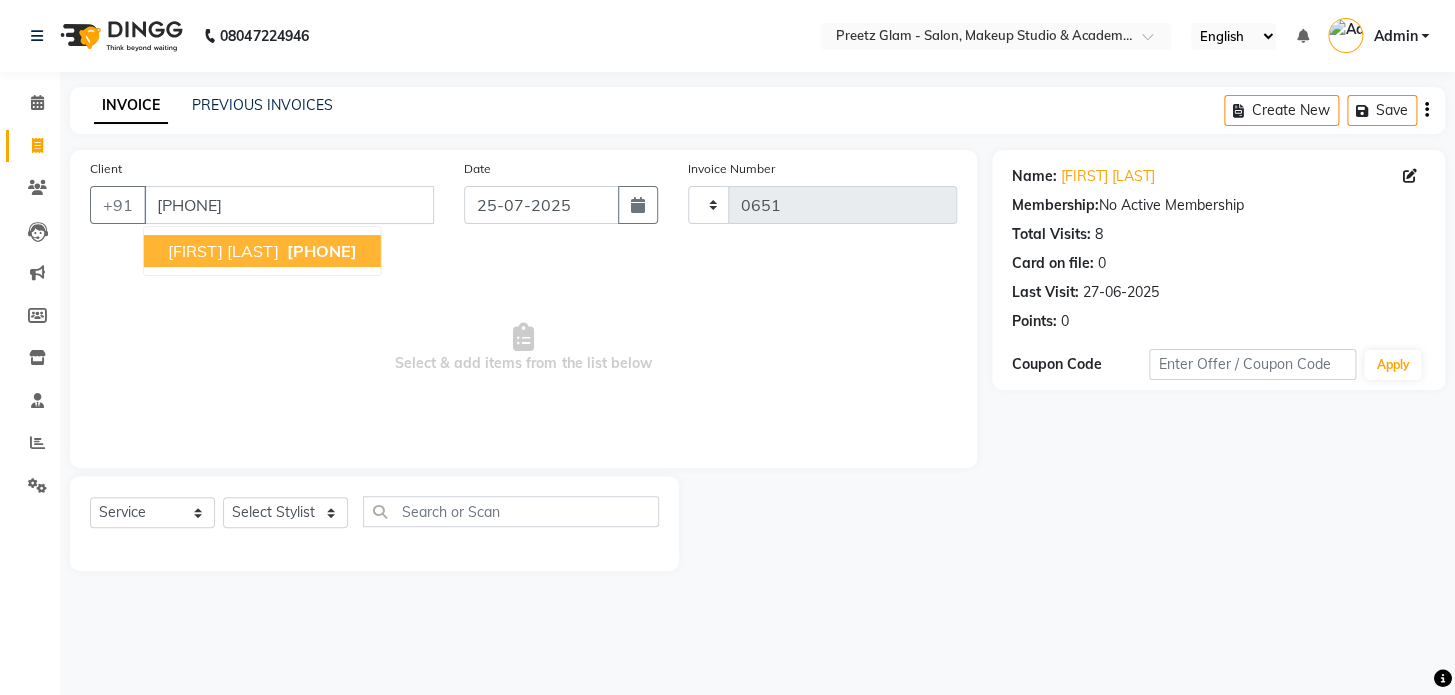 click on "[FIRST] [LAST] [PHONE]" at bounding box center (262, 251) 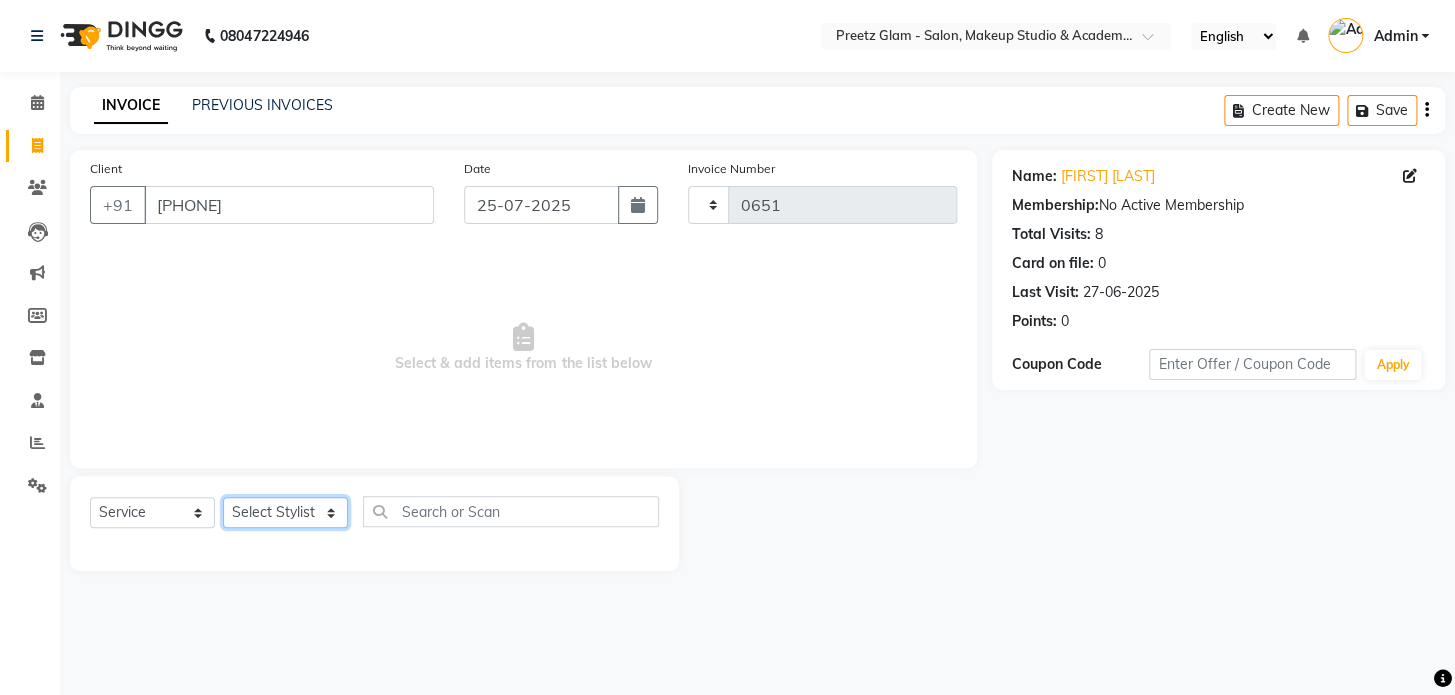 click on "Select Stylist [FIRST] [FIRST] [FIRST] [FIRST] [FIRST]" 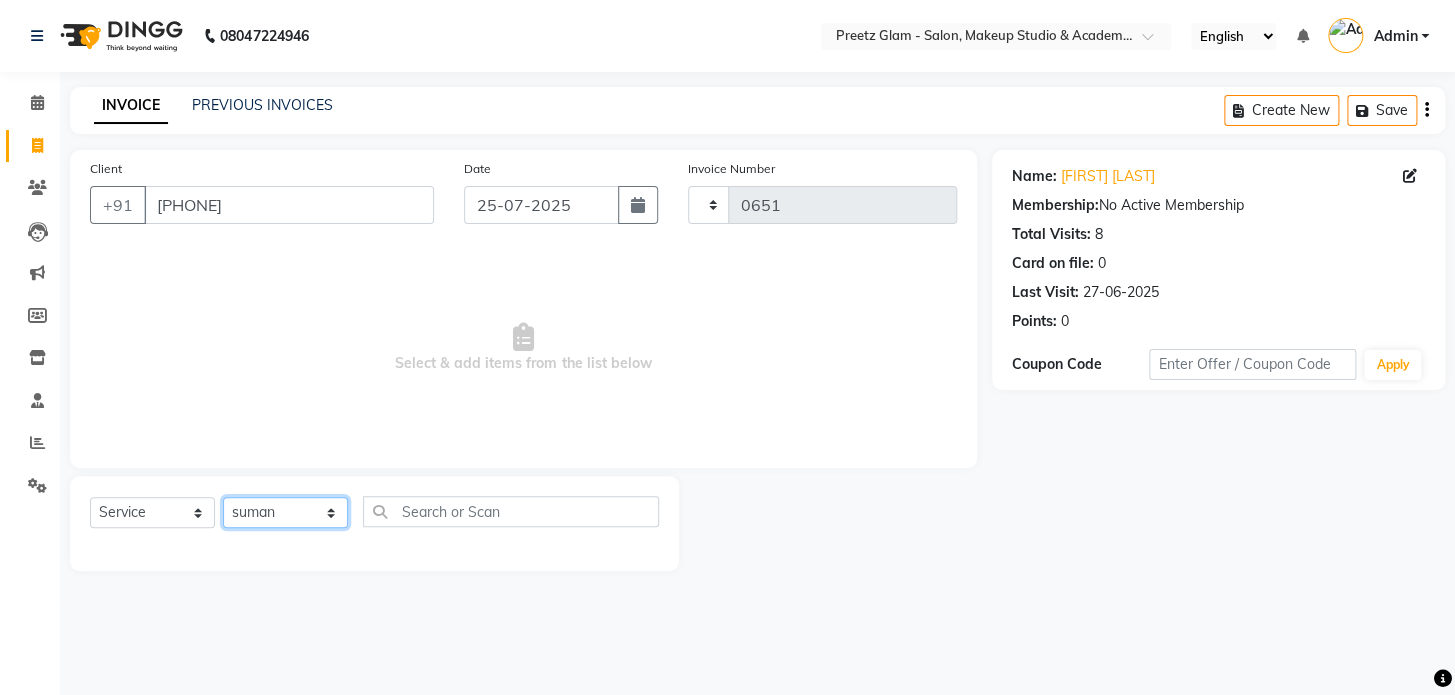 click on "Select Stylist [FIRST] [FIRST] [FIRST] [FIRST] [FIRST]" 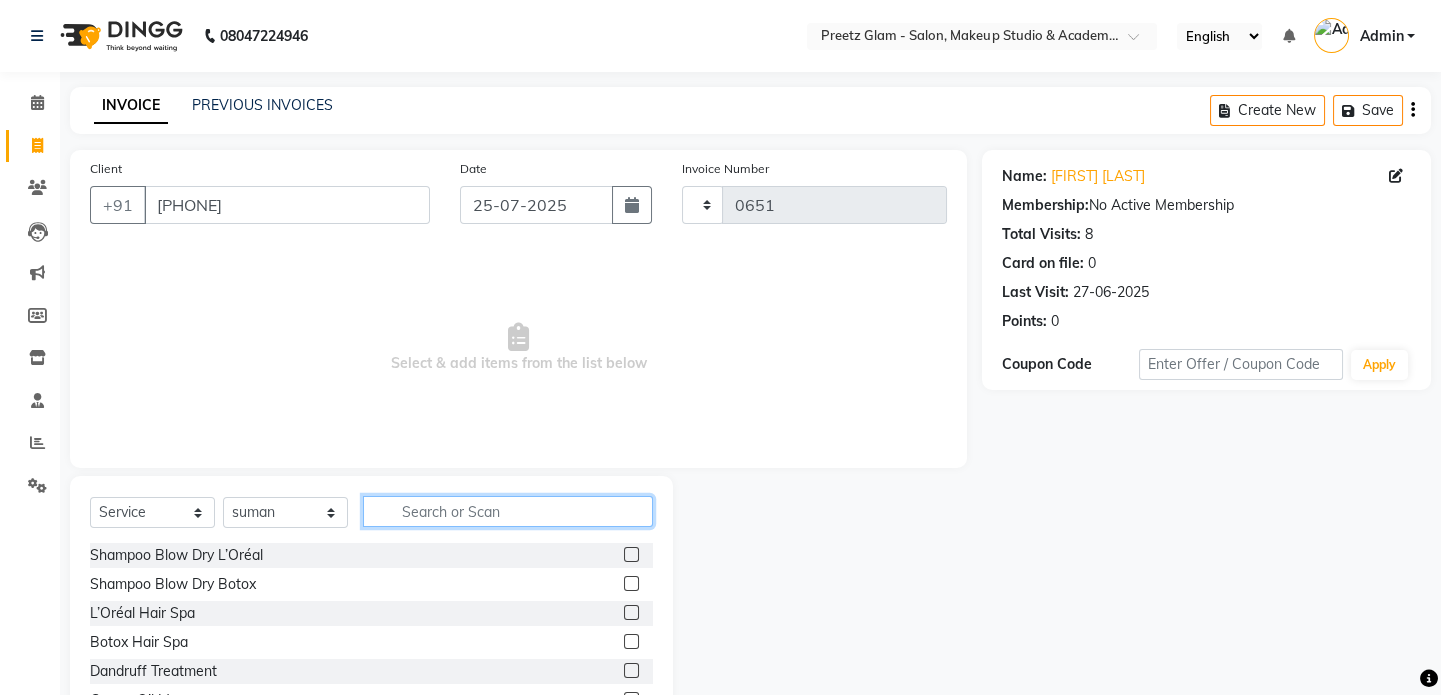 click 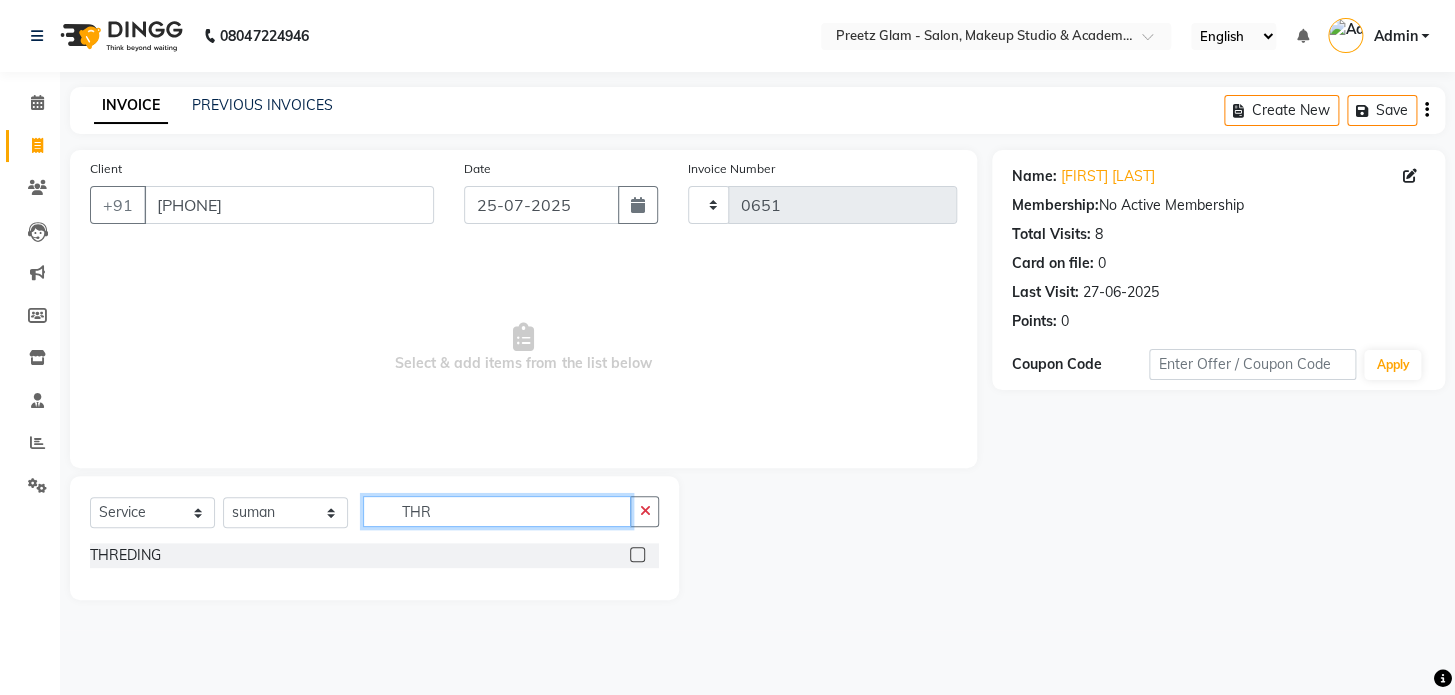 type on "THR" 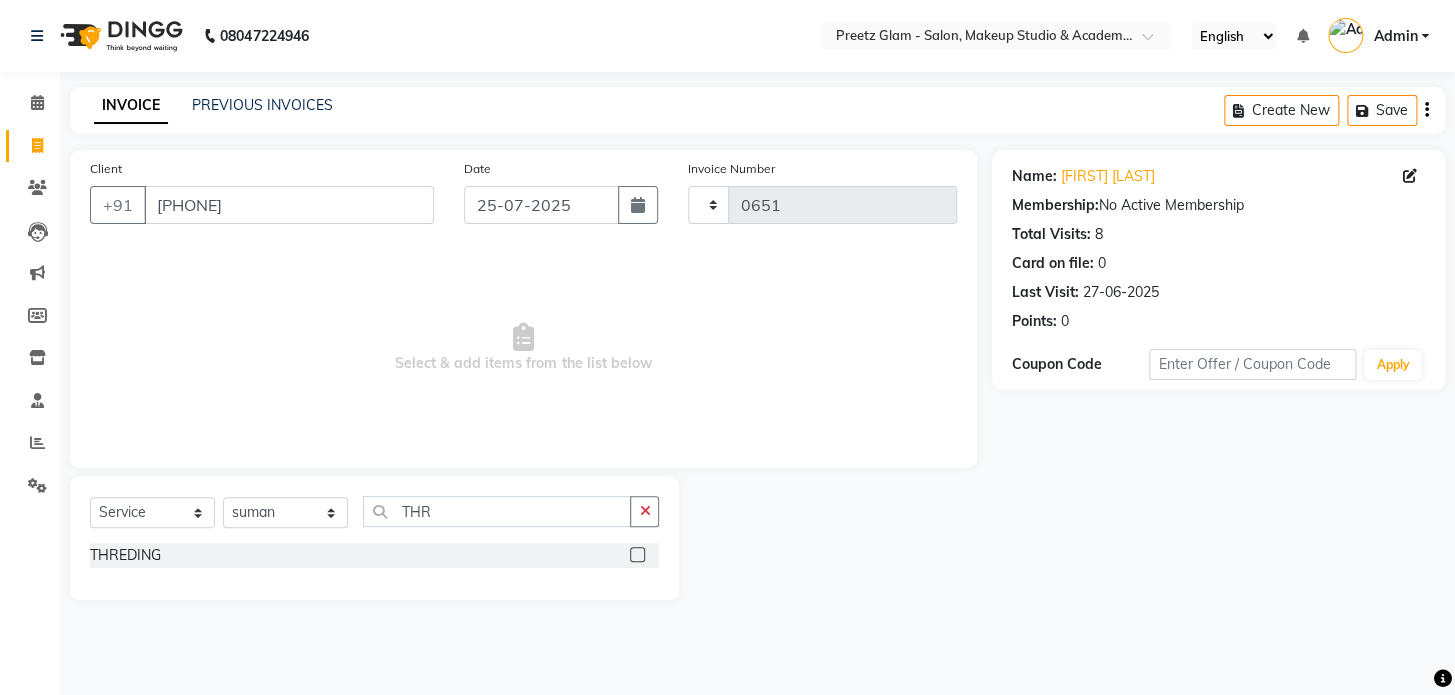 click 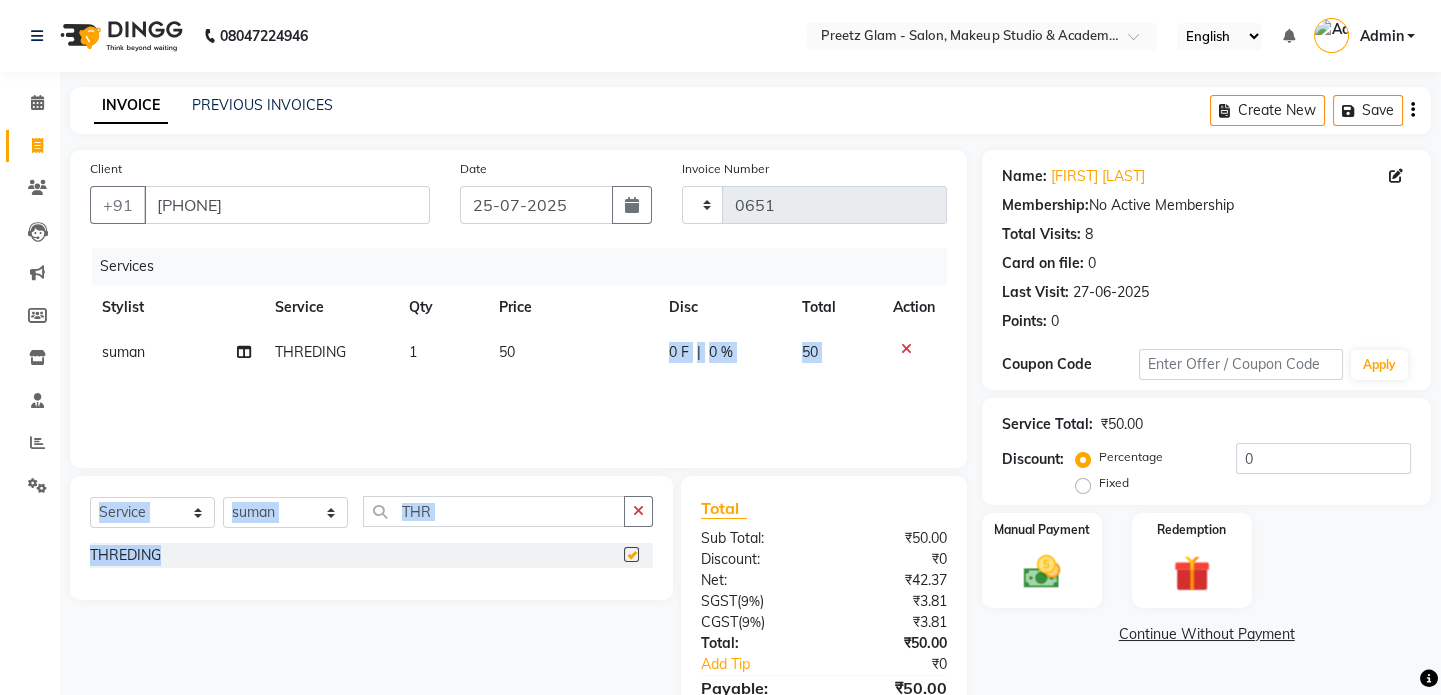 checkbox on "false" 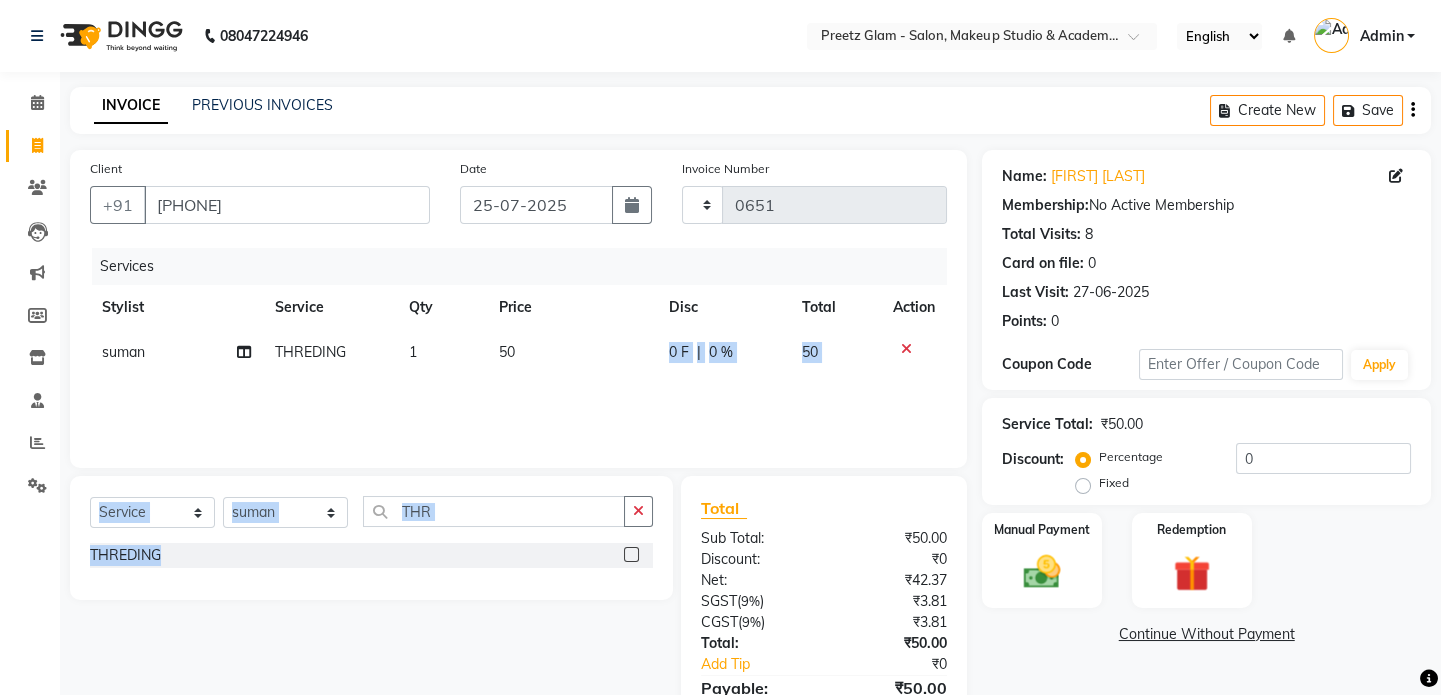 drag, startPoint x: 639, startPoint y: 550, endPoint x: 561, endPoint y: 346, distance: 218.40329 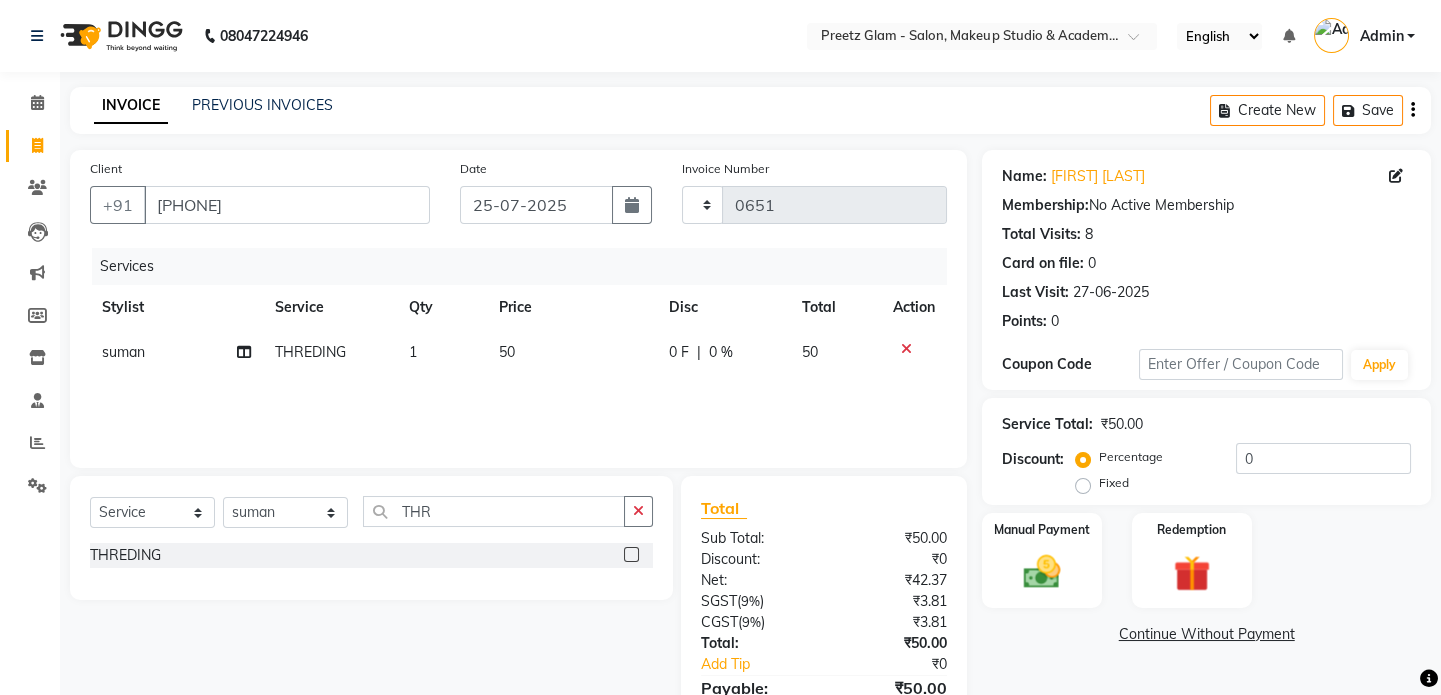 select on "49320" 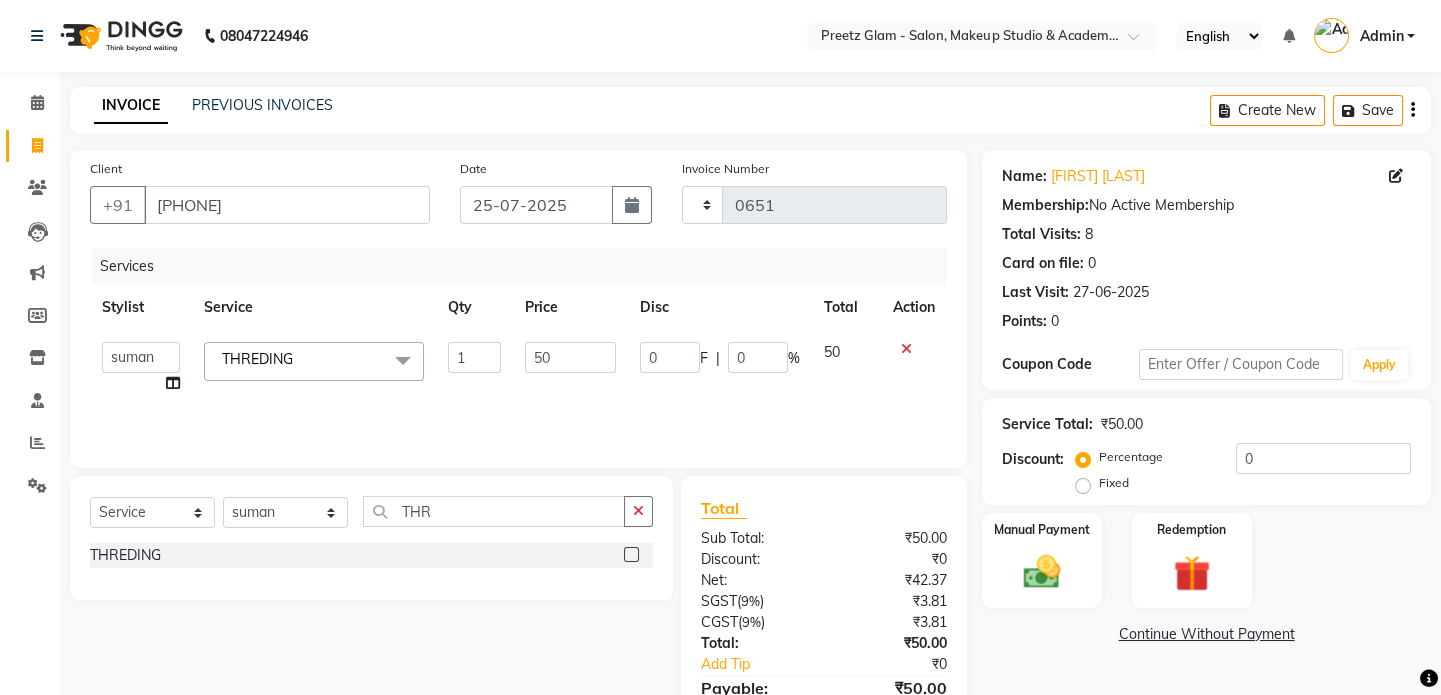 click on "50" 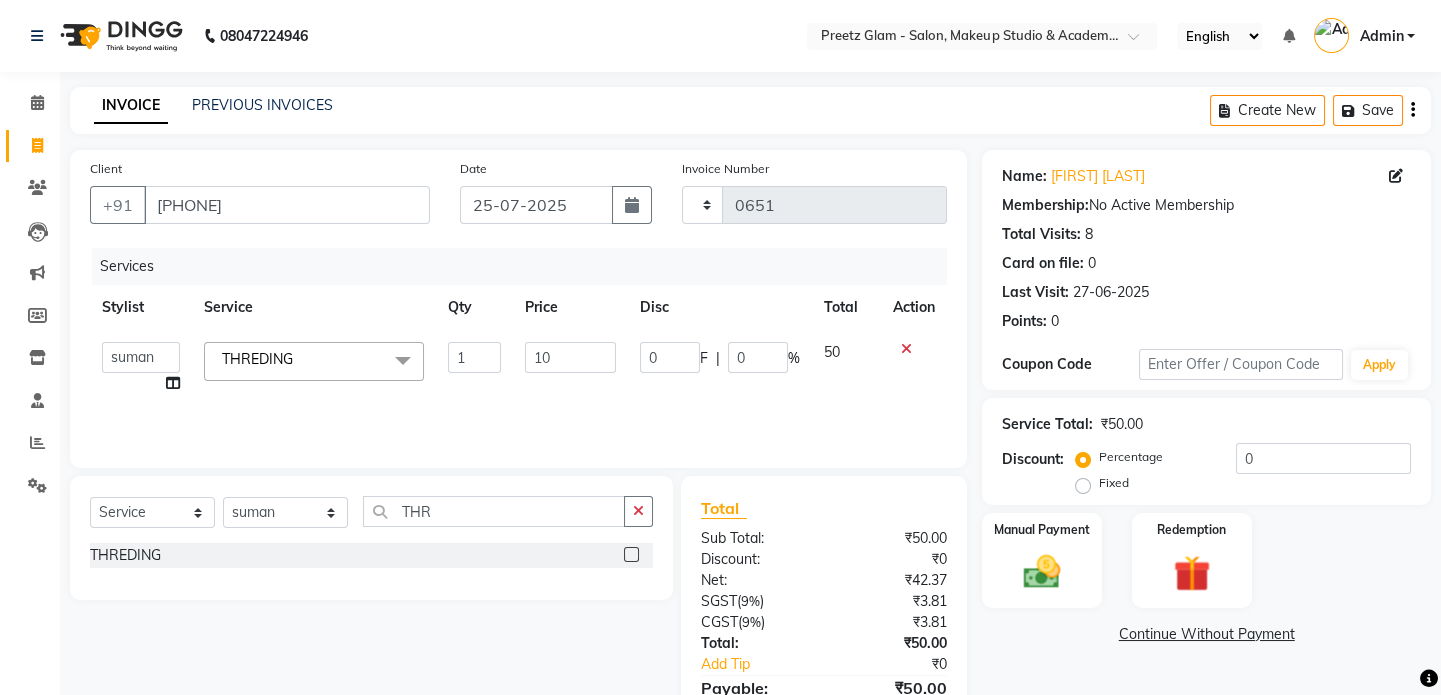 type on "100" 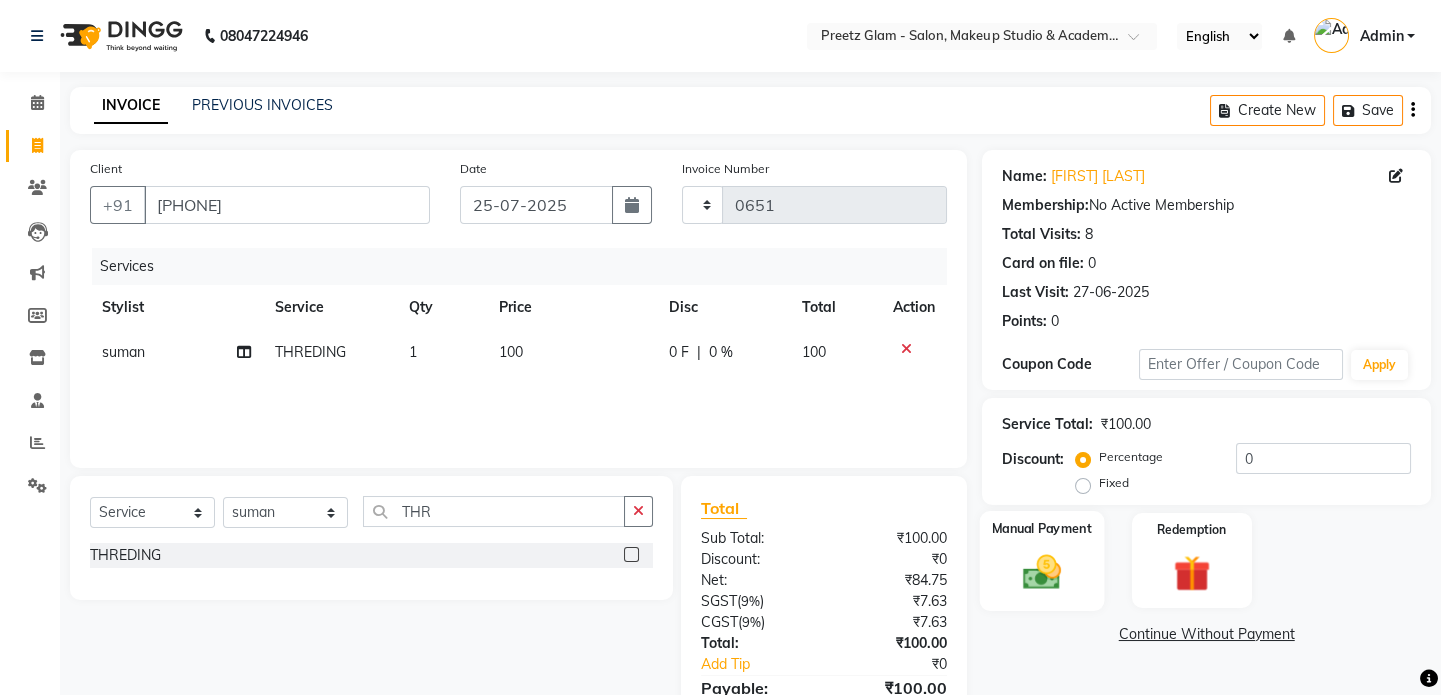 click 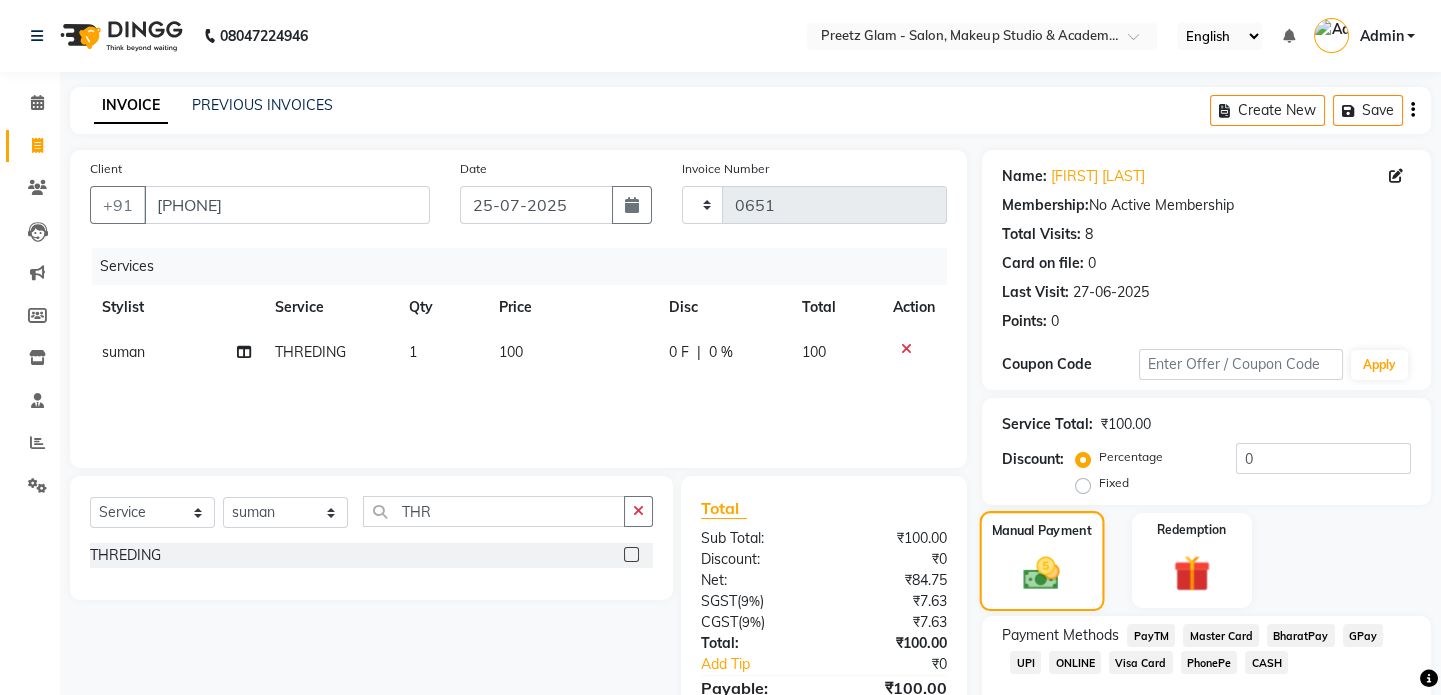 scroll, scrollTop: 111, scrollLeft: 0, axis: vertical 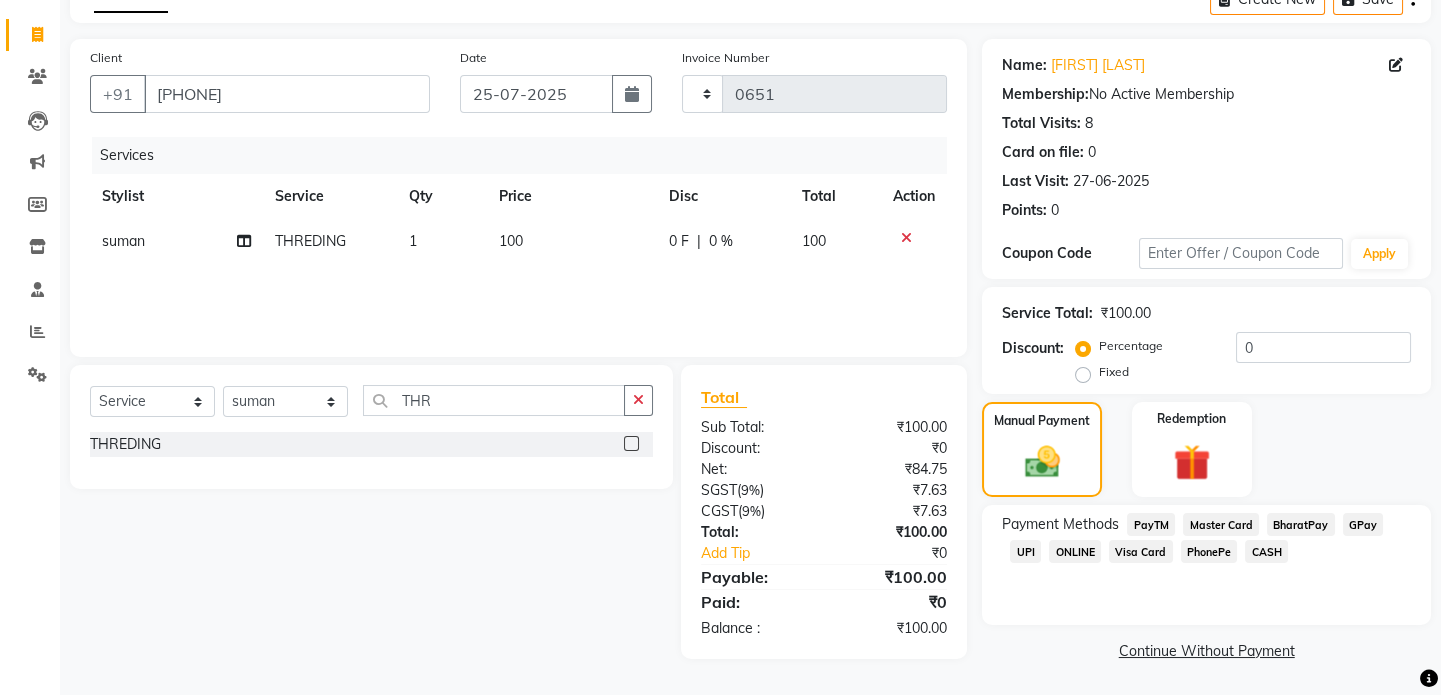 click on "UPI" 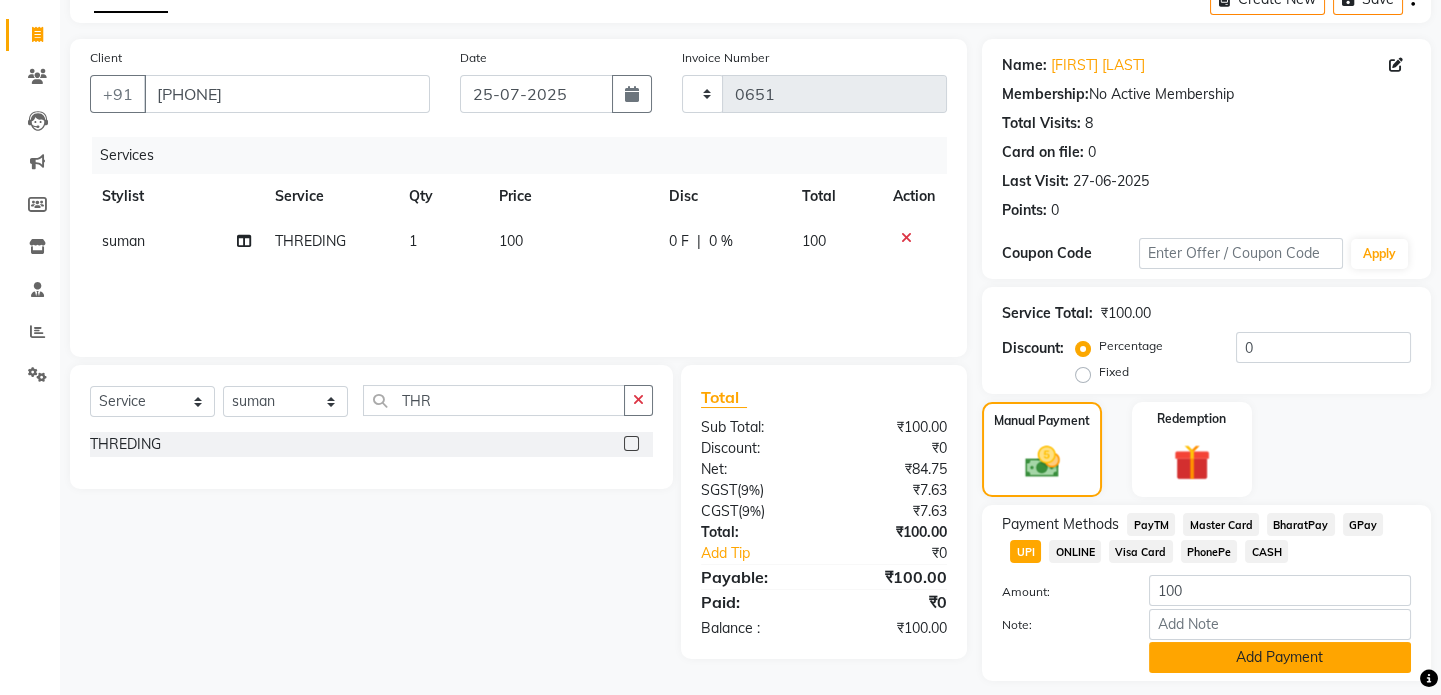 click on "Add Payment" 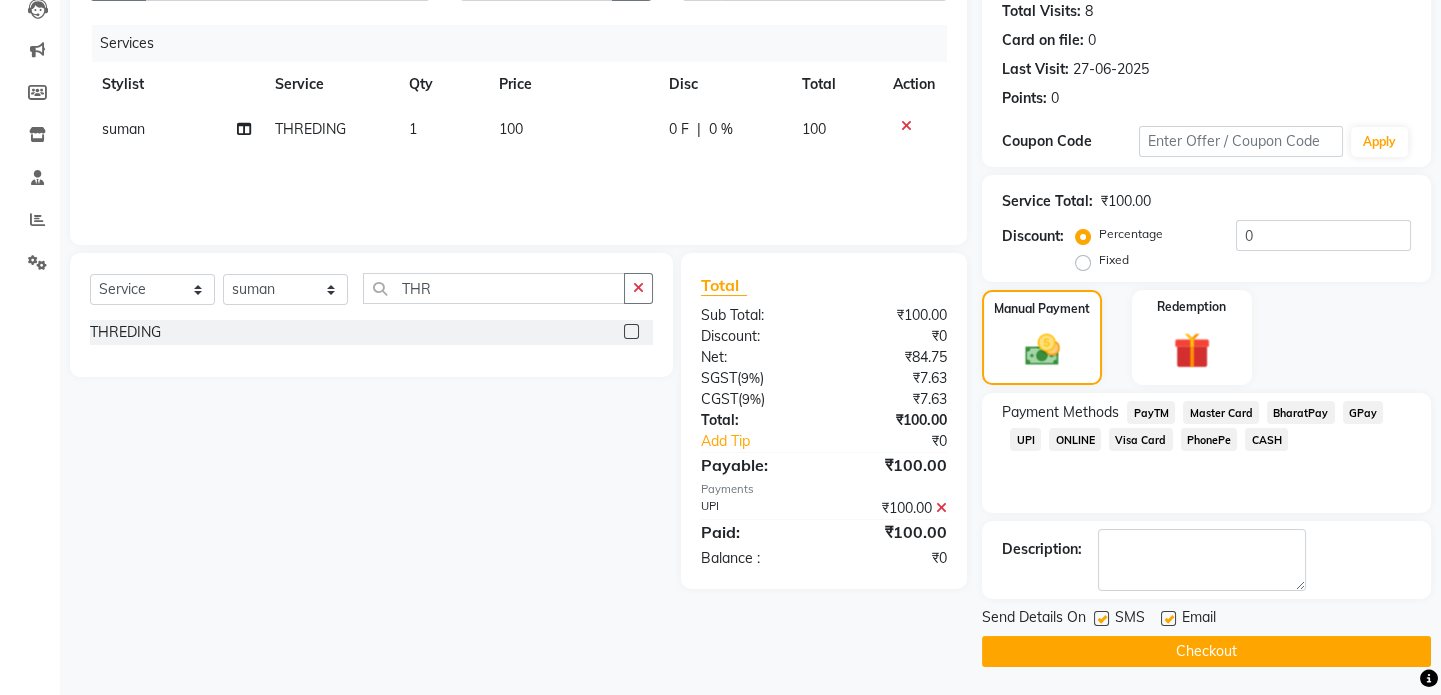 click on "Checkout" 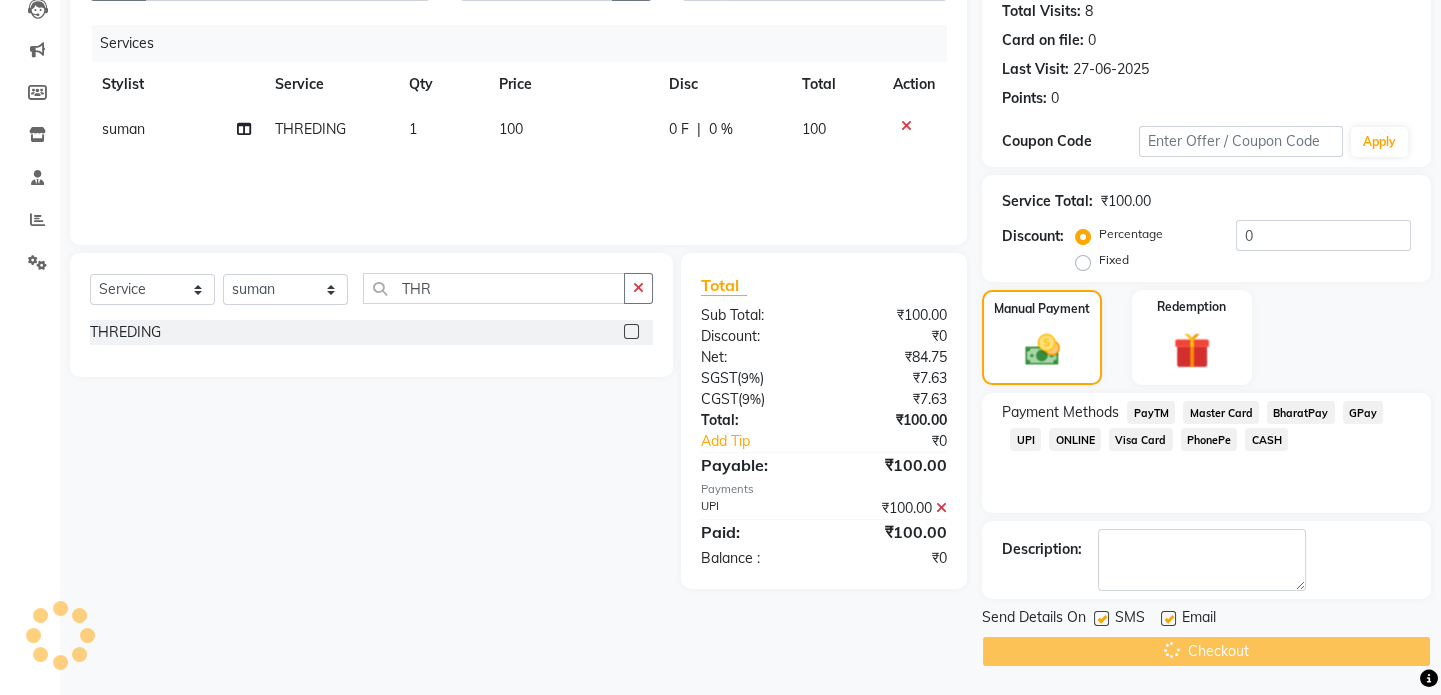 scroll, scrollTop: 0, scrollLeft: 0, axis: both 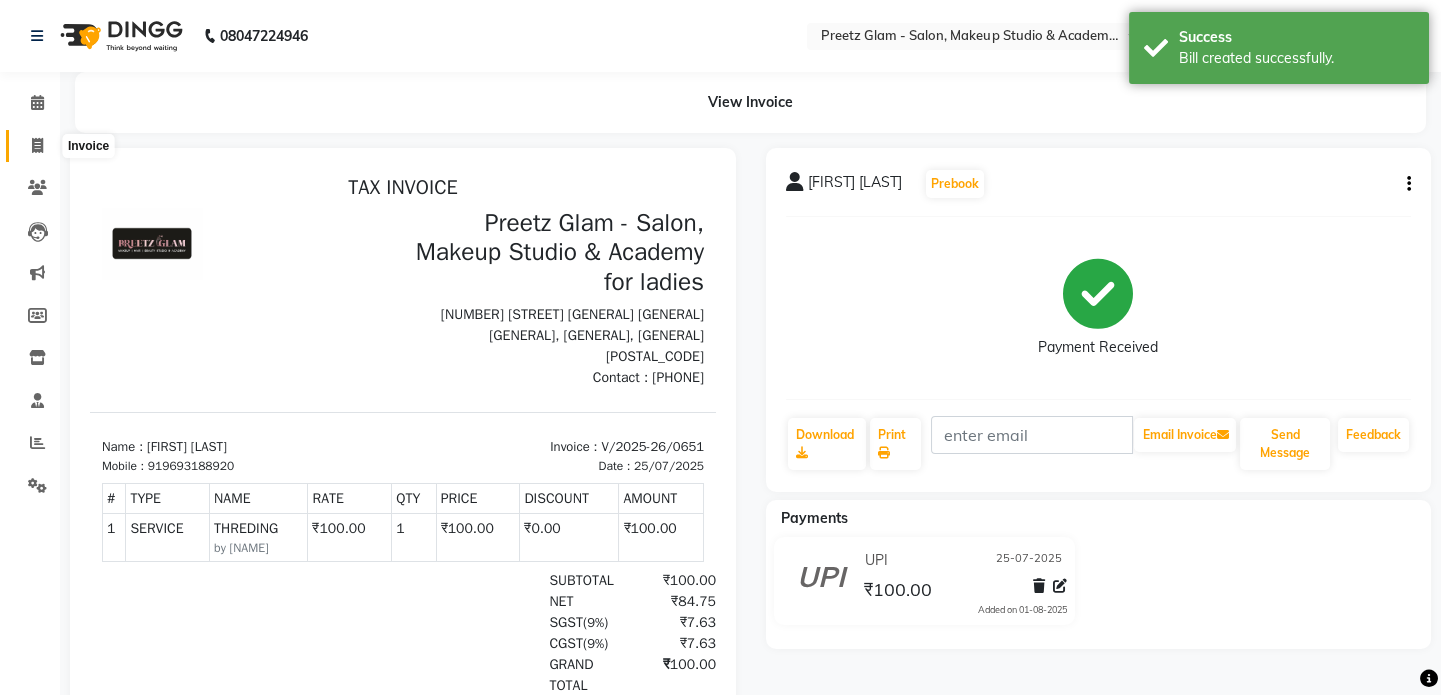 click 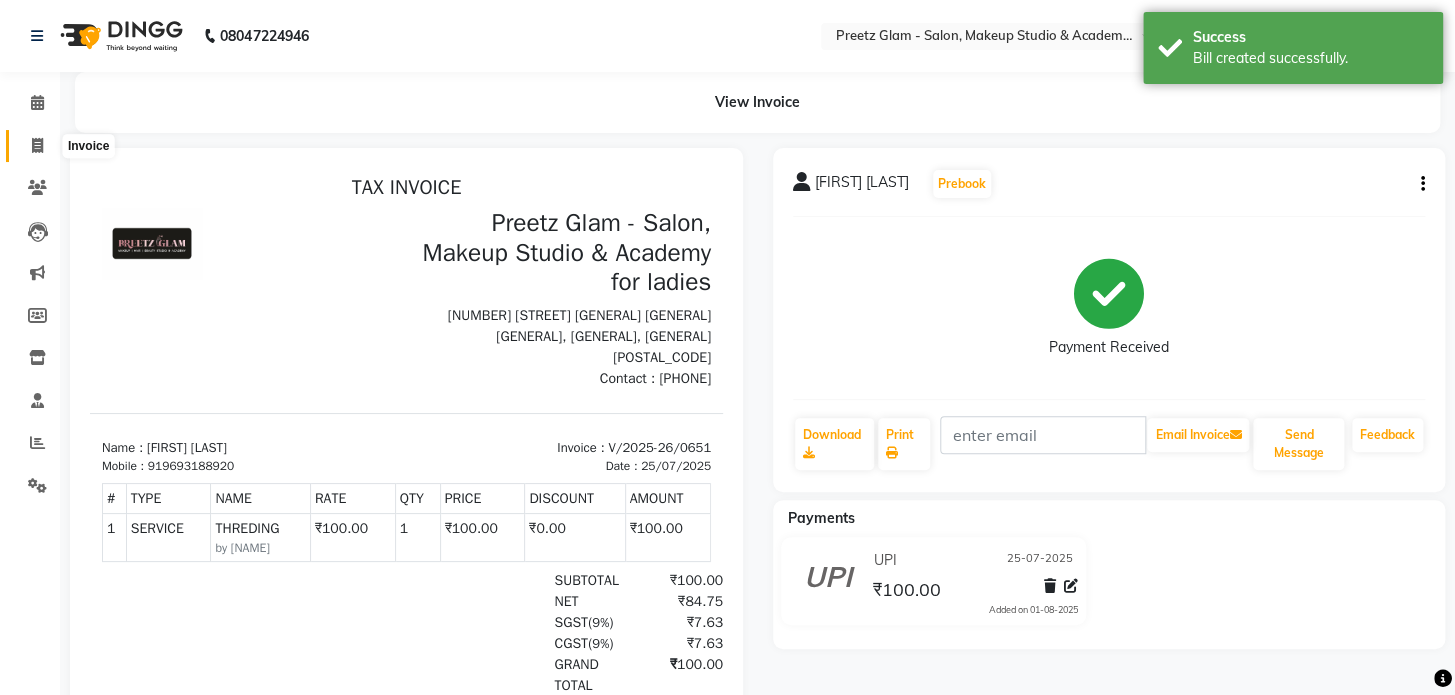 select on "4263" 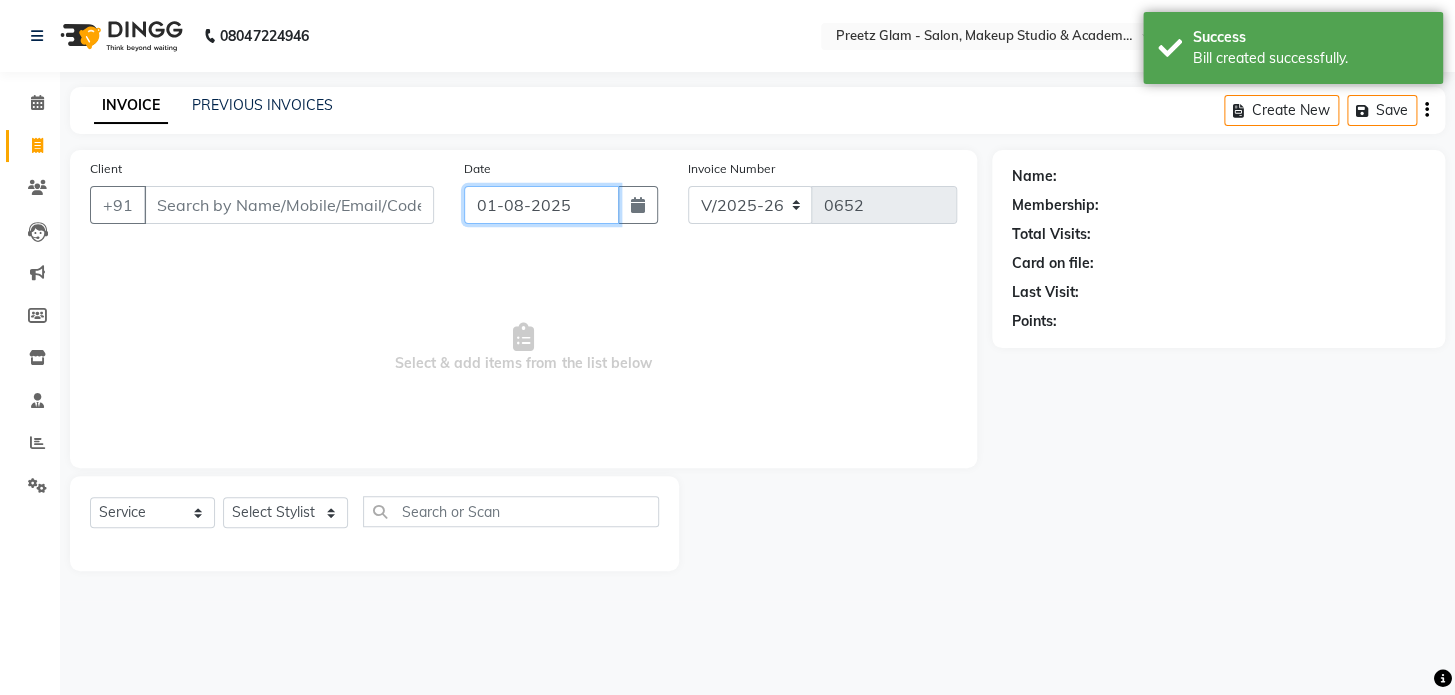 click on "01-08-2025" 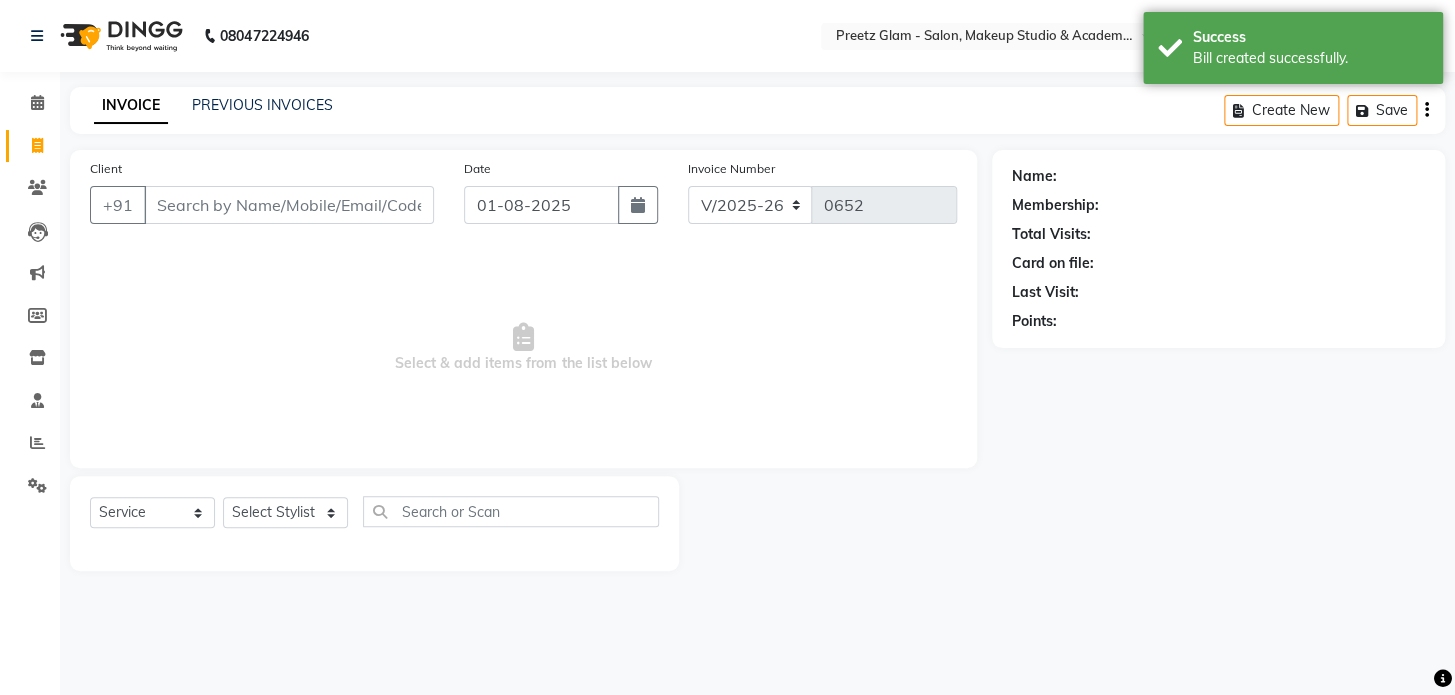 select on "8" 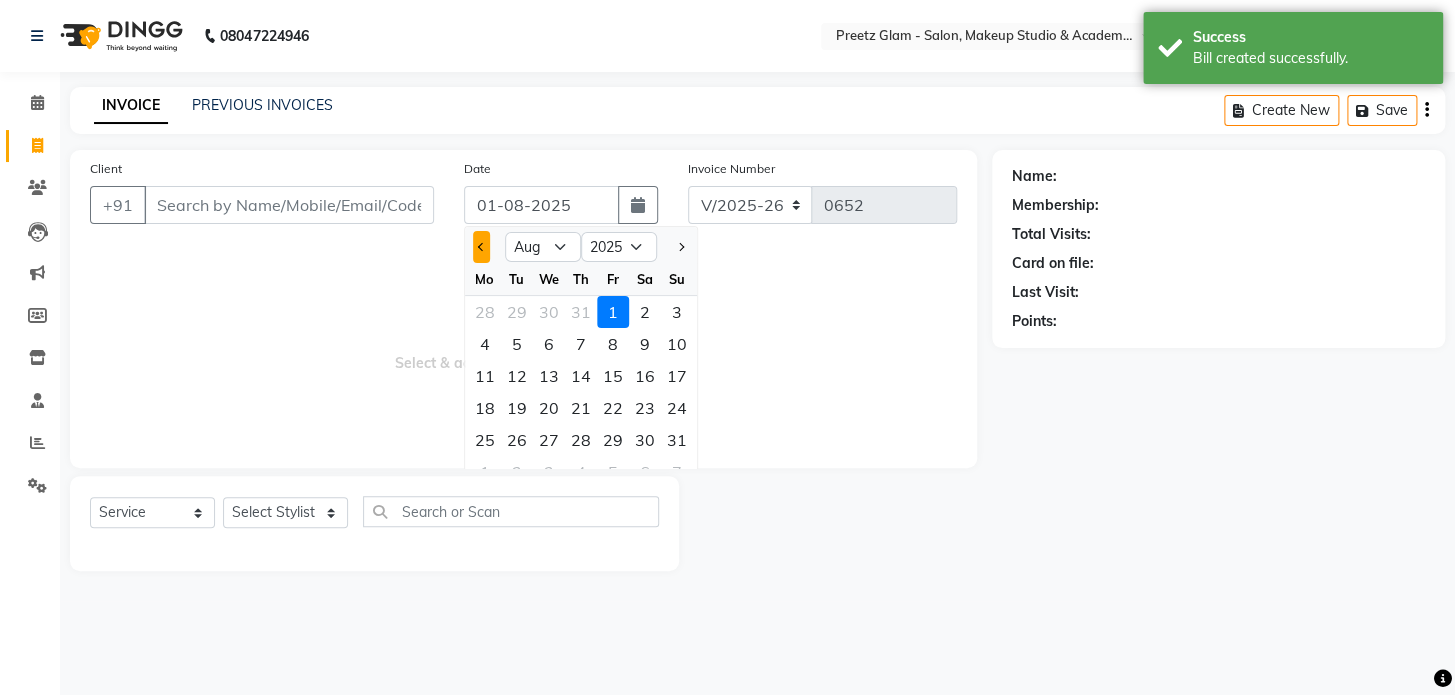 click 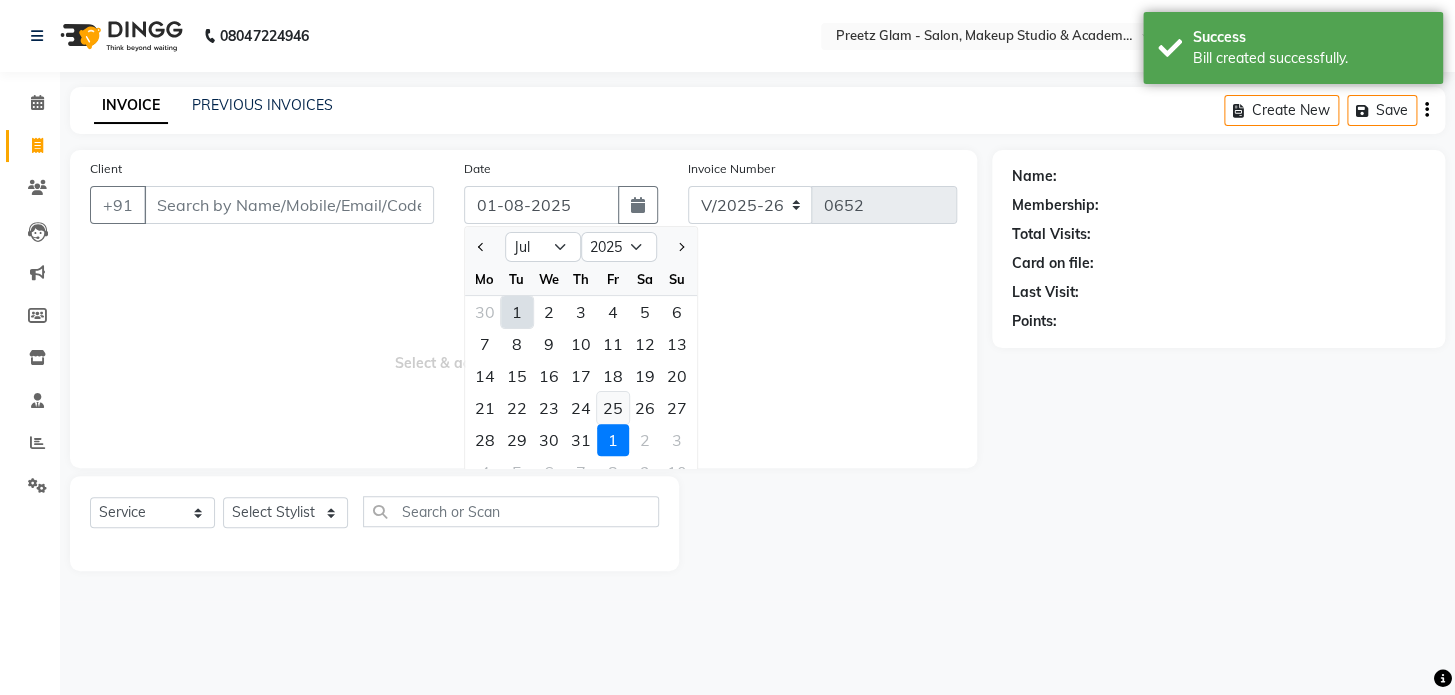 click on "25" 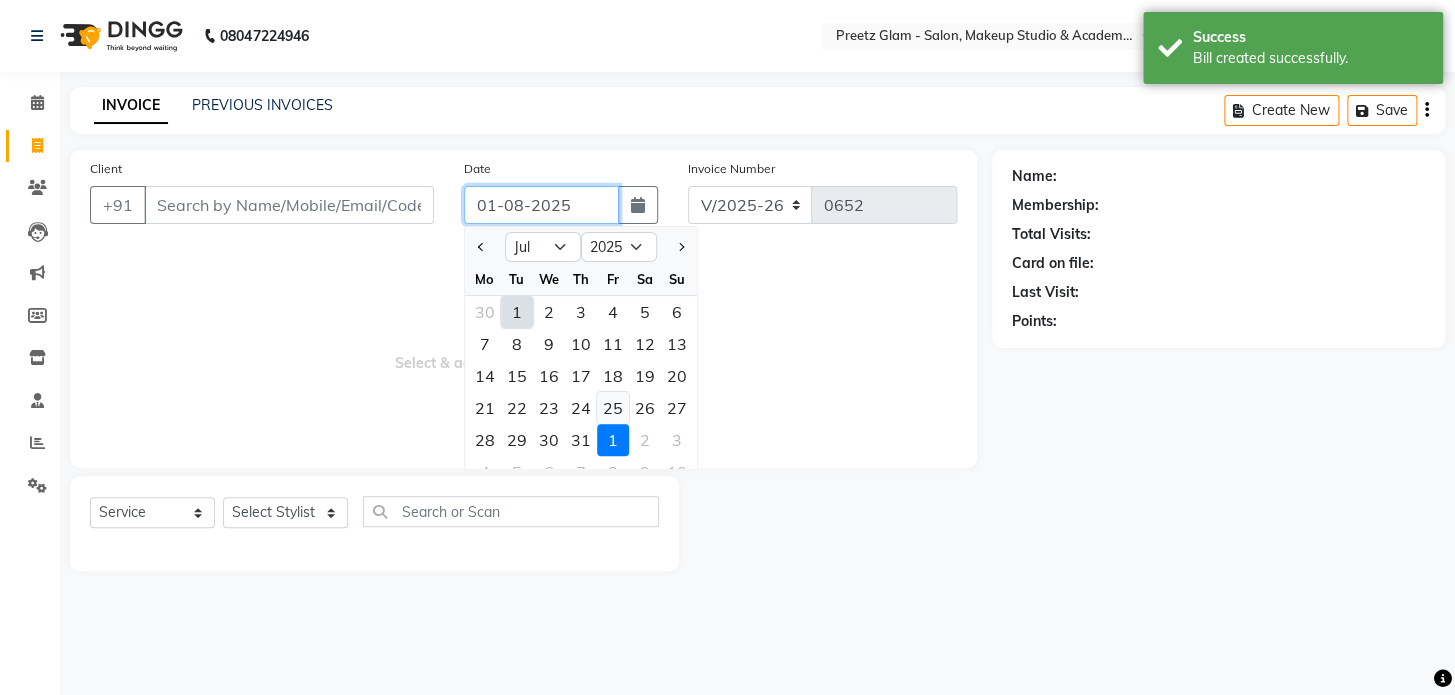 type on "25-07-2025" 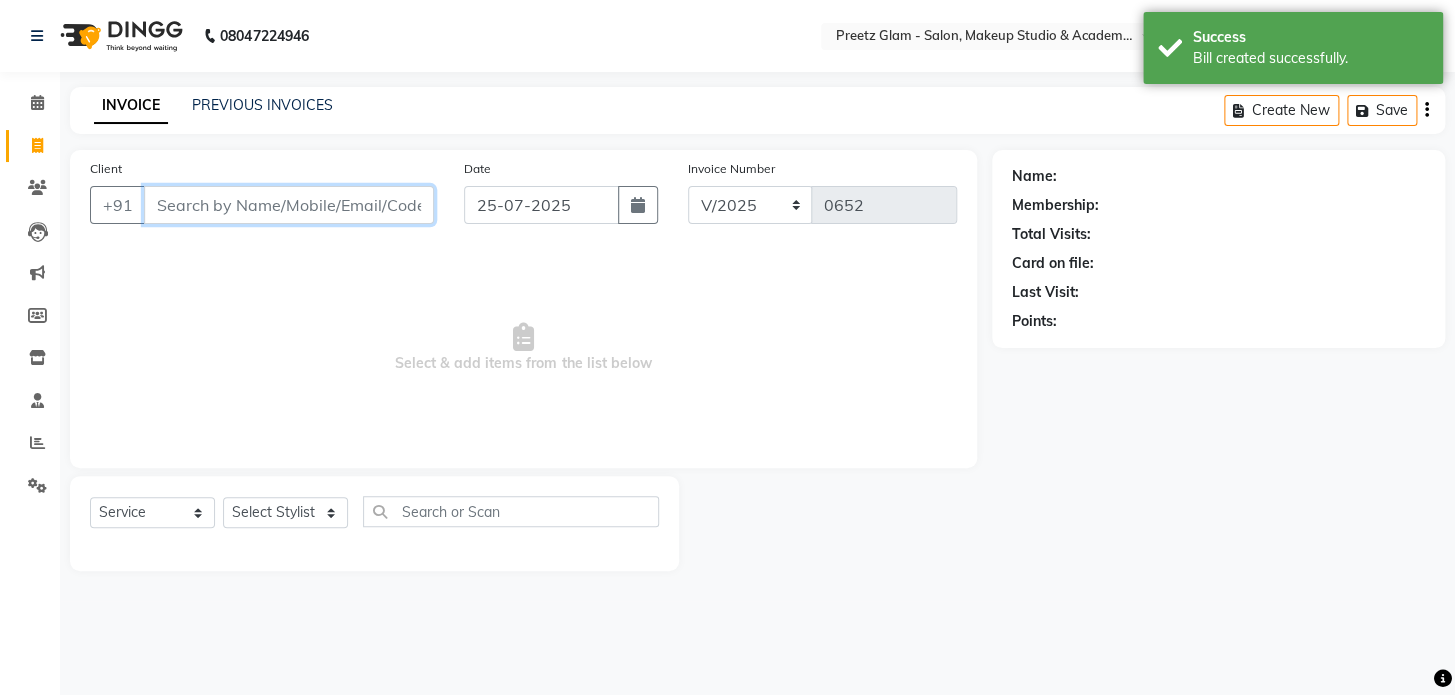 click on "Client" at bounding box center (289, 205) 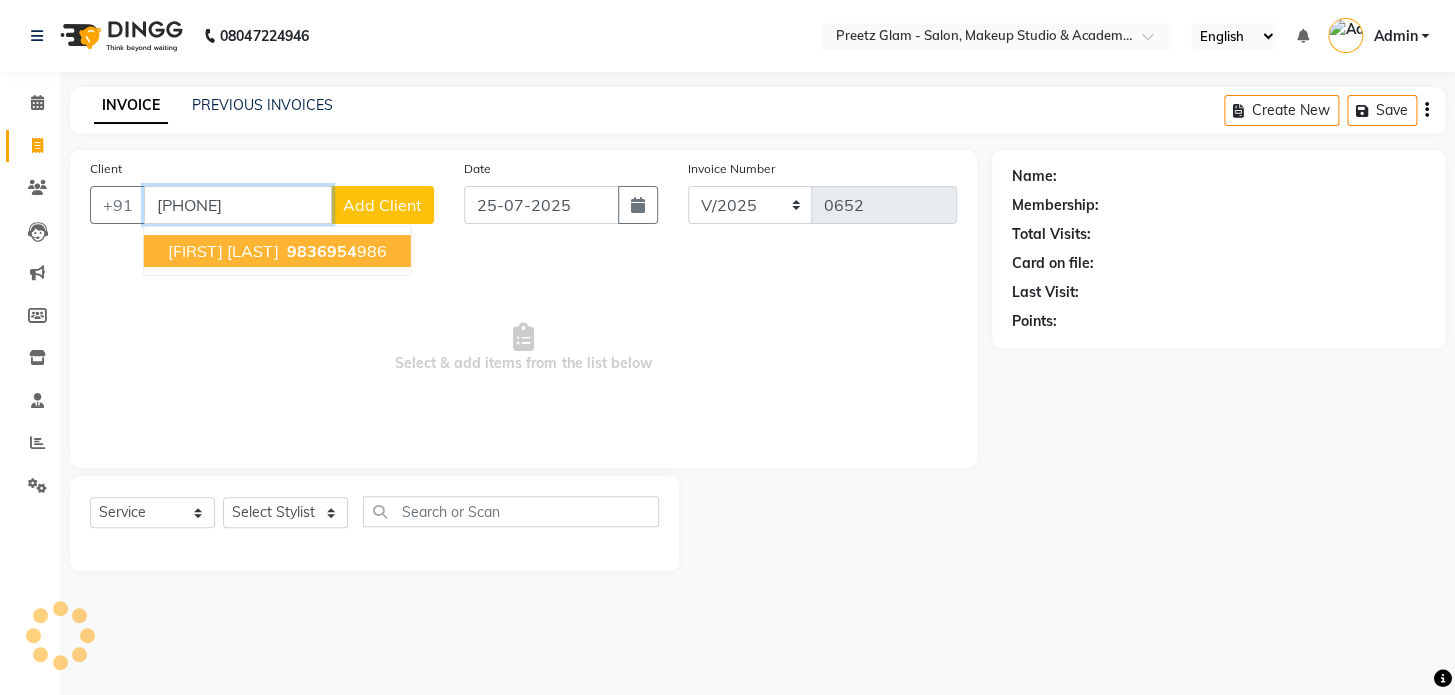 type on "[PHONE]" 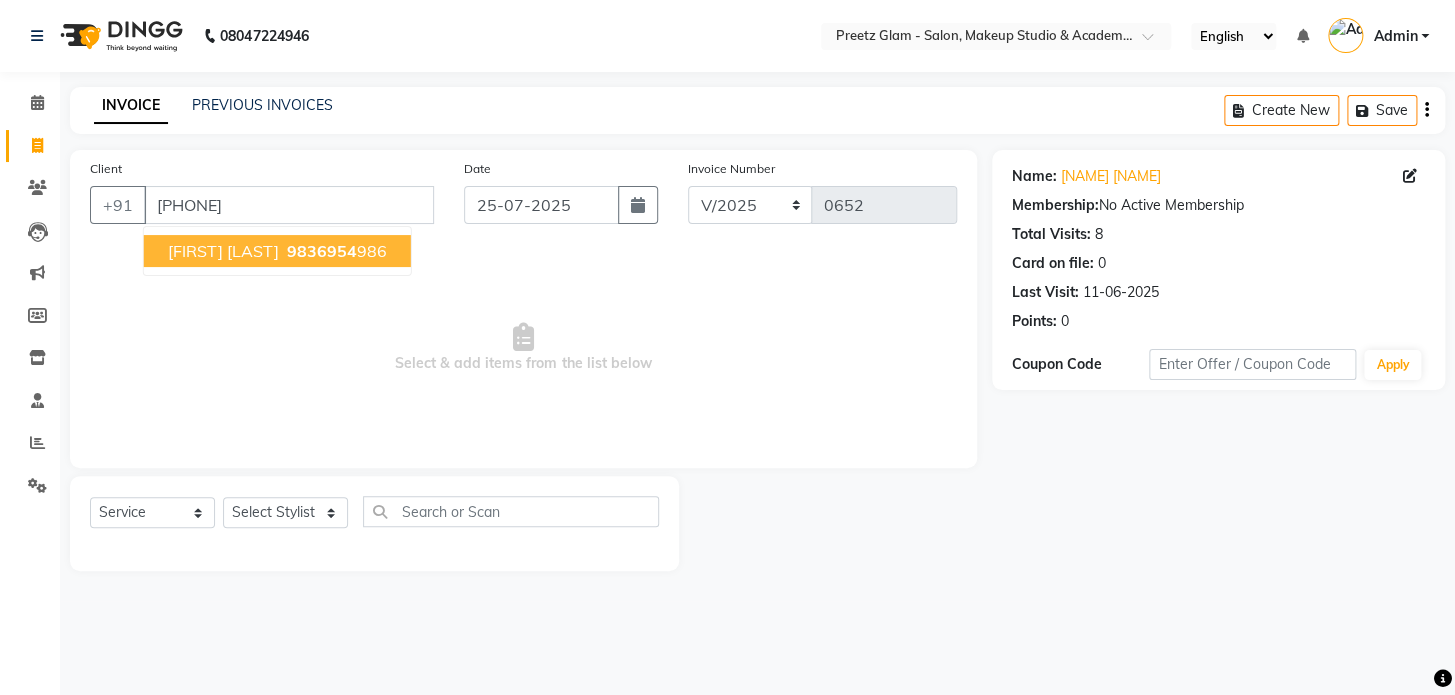 click on "[FIRST] [LAST] [PHONE]" at bounding box center (277, 251) 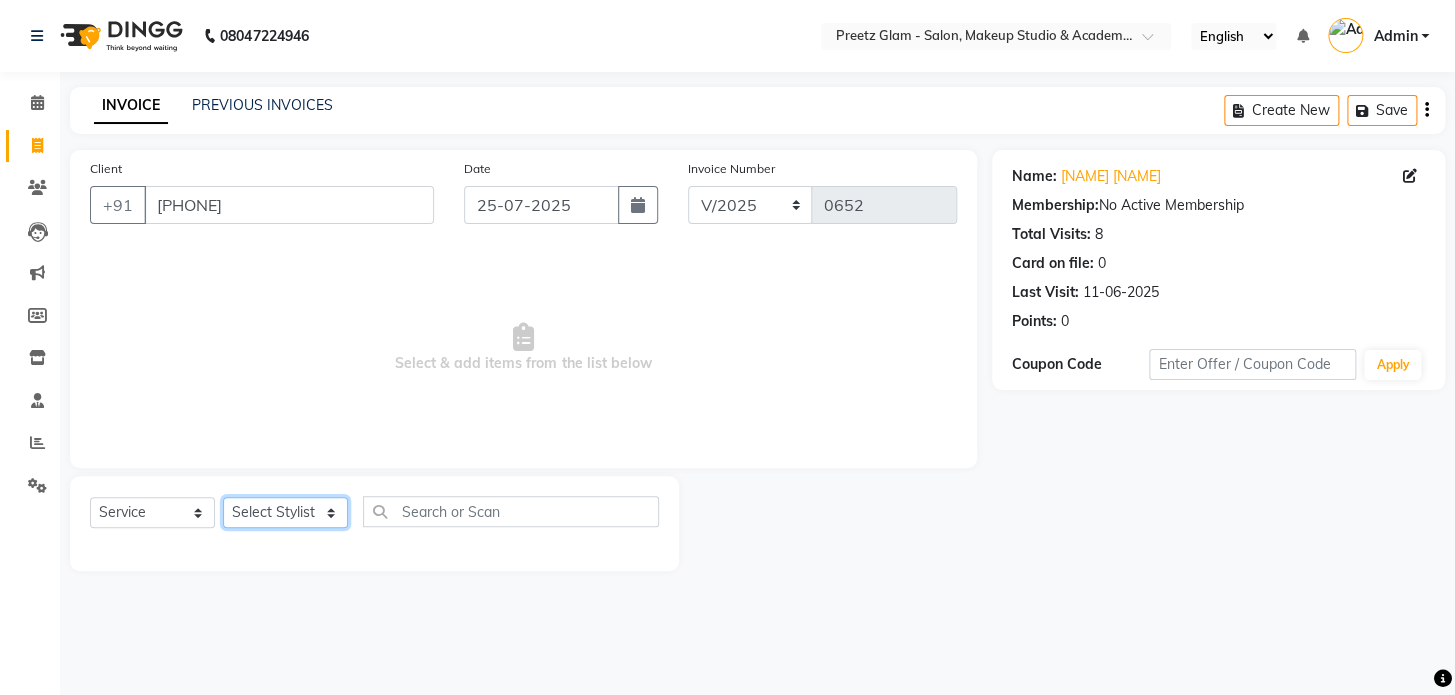 click on "Select Stylist [FIRST] [FIRST] [FIRST] [FIRST] [FIRST]" 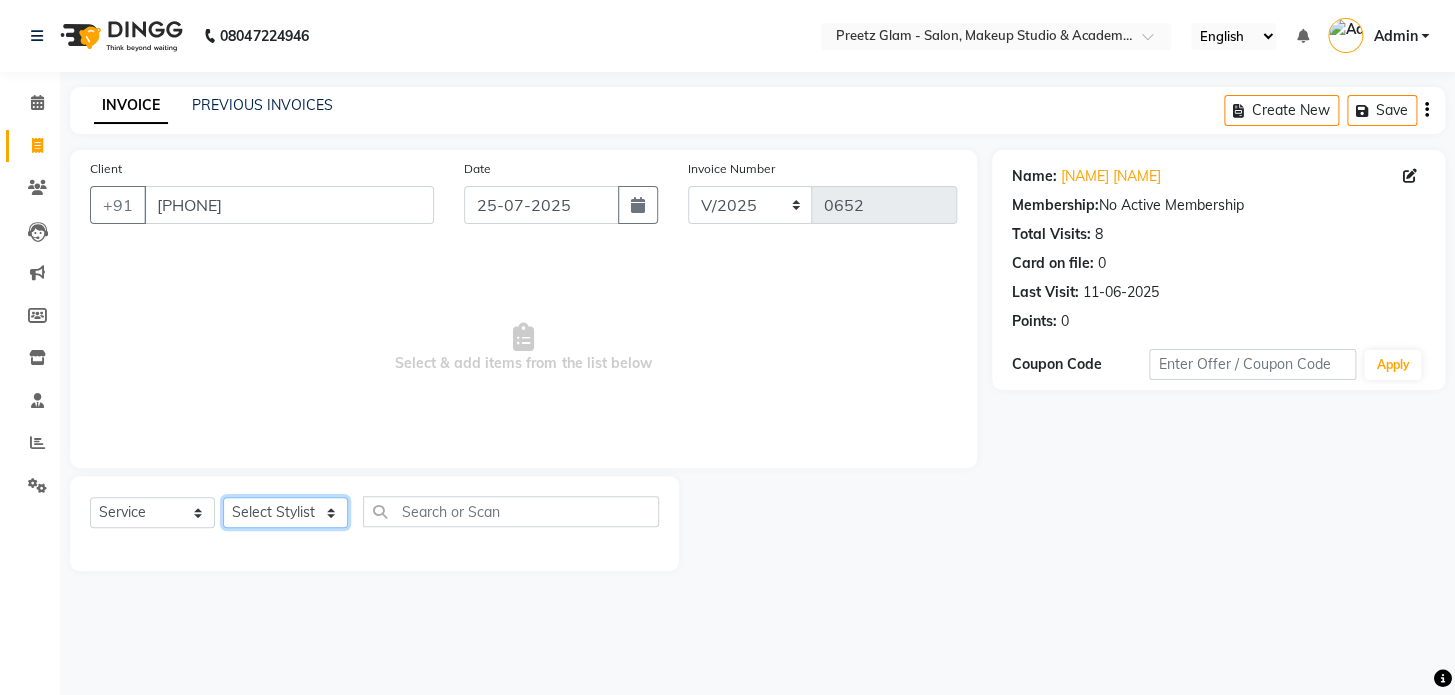 select on "86174" 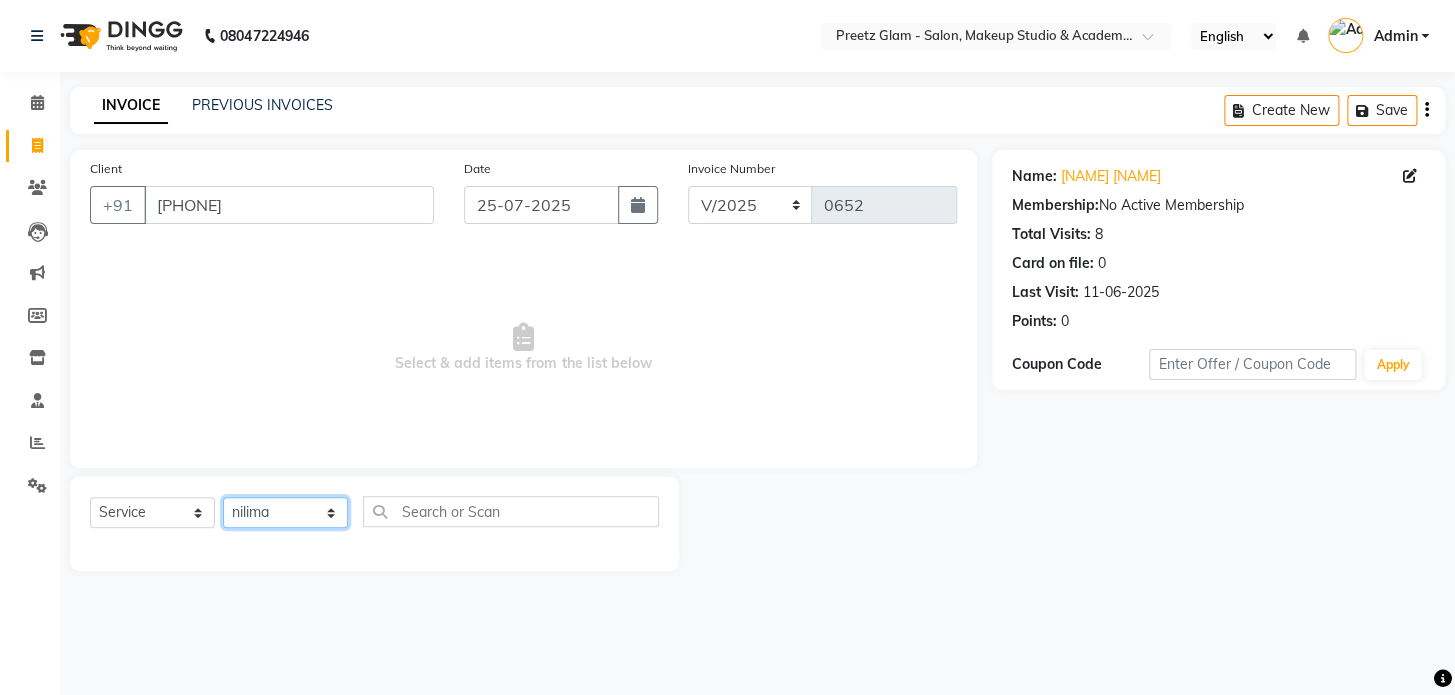 click on "Select Stylist [FIRST] [FIRST] [FIRST] [FIRST] [FIRST]" 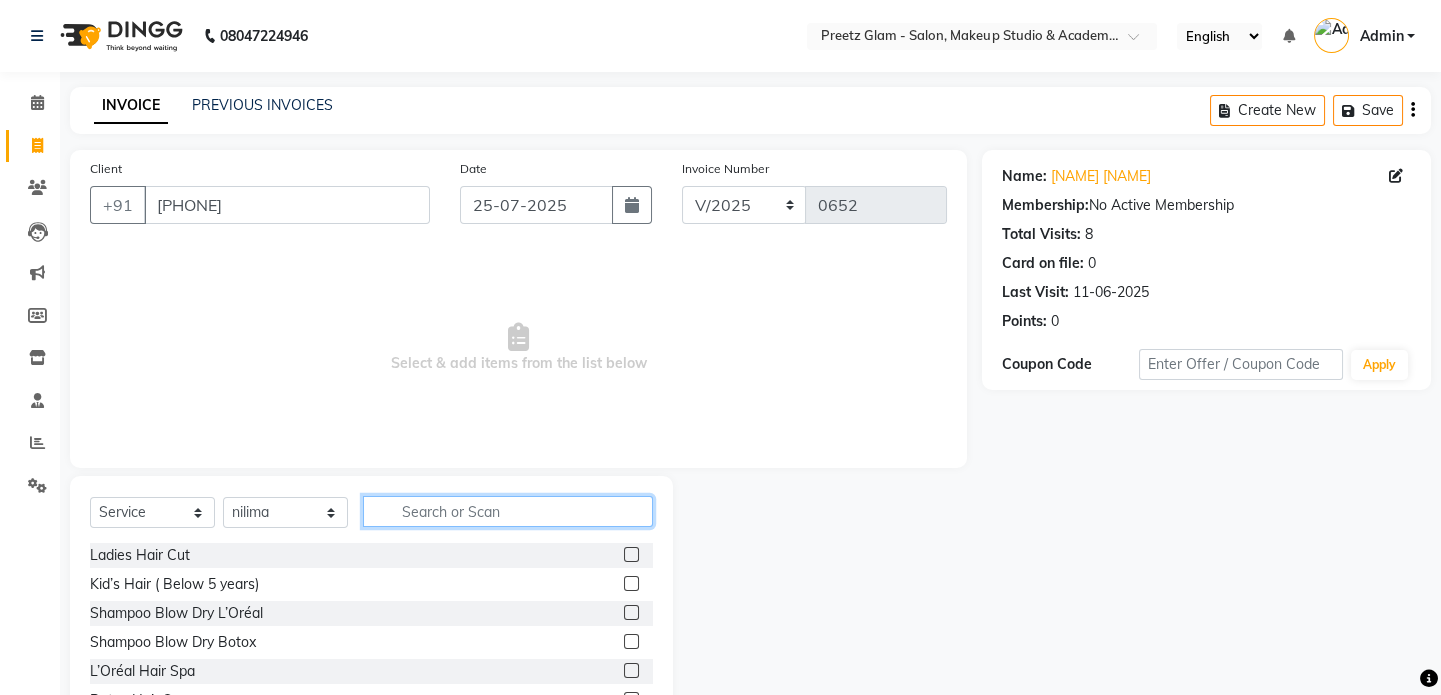 click 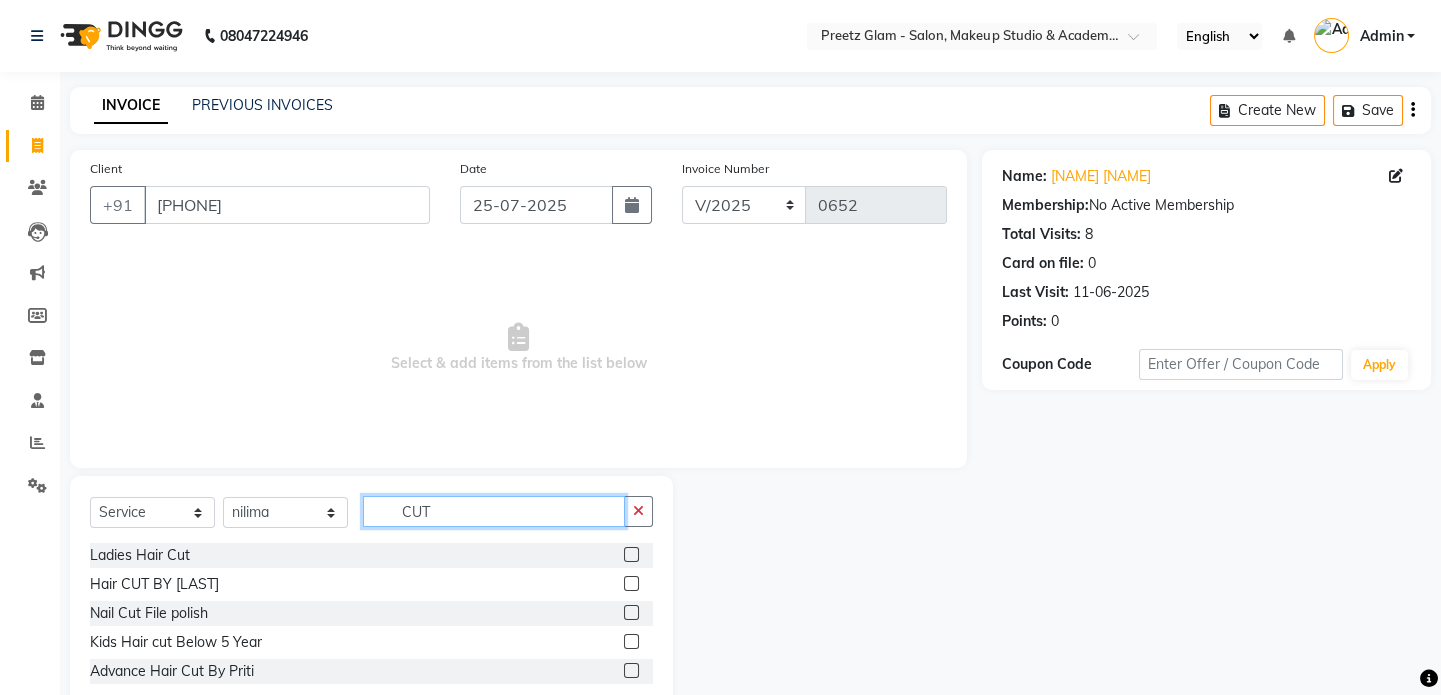 type on "CUT" 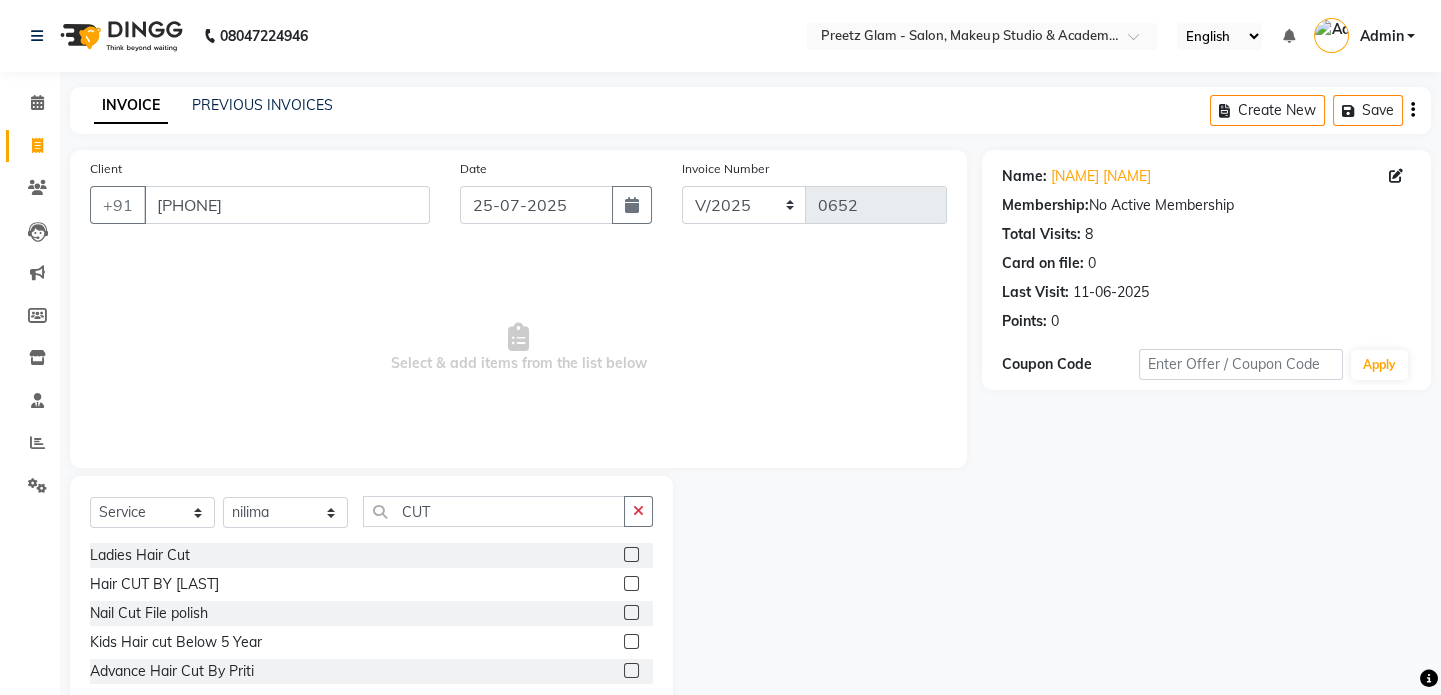 click 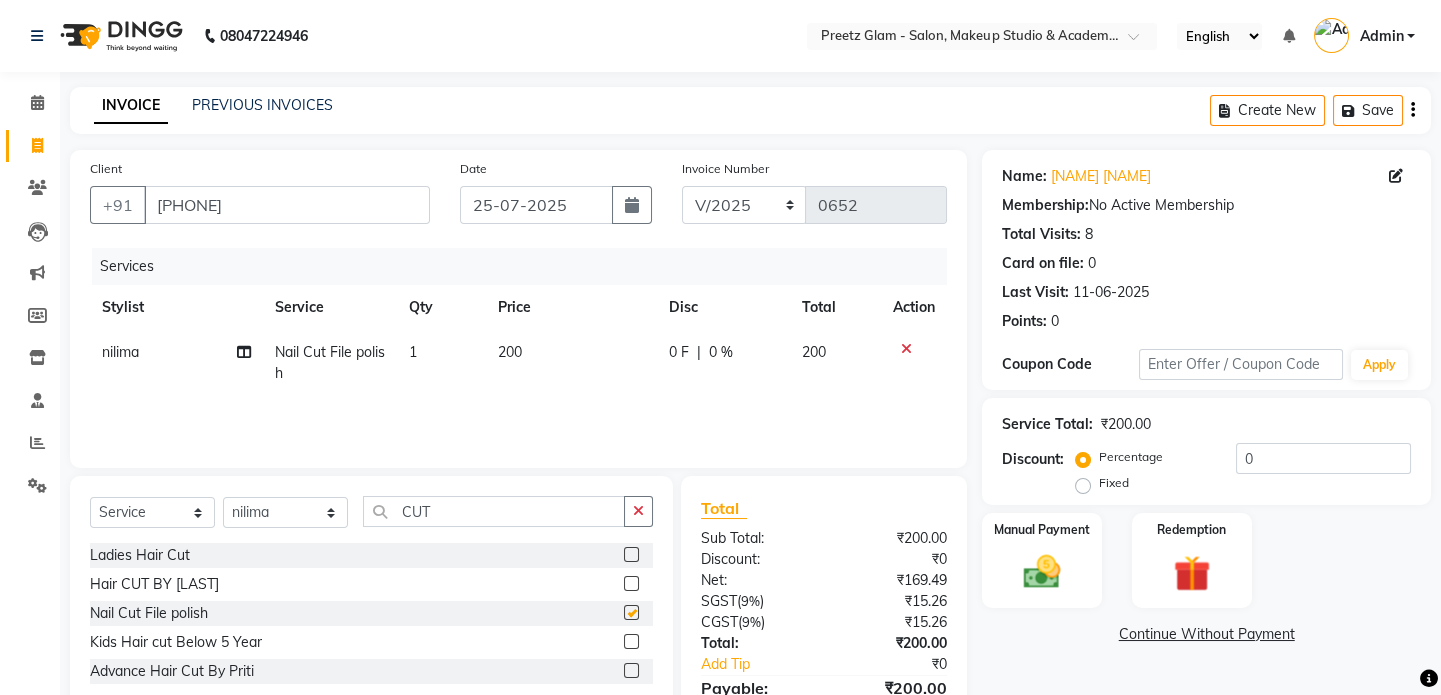 checkbox on "false" 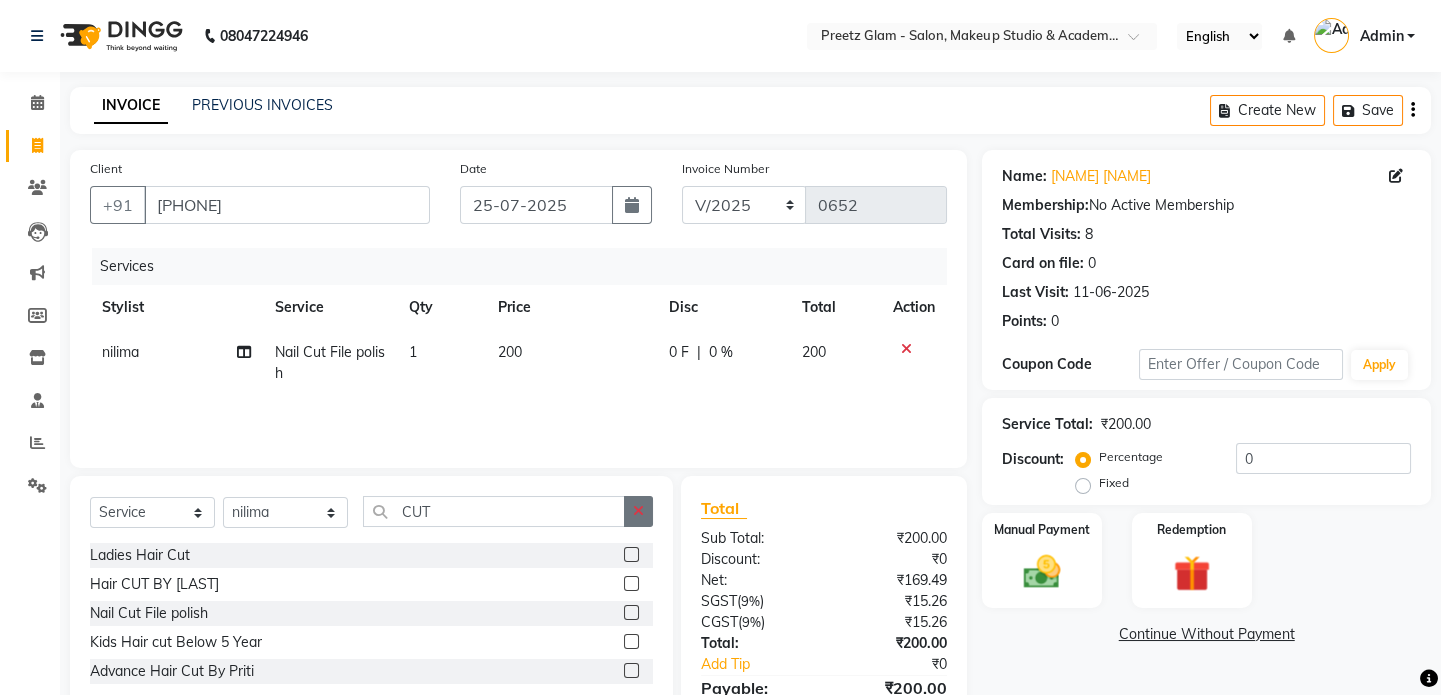click 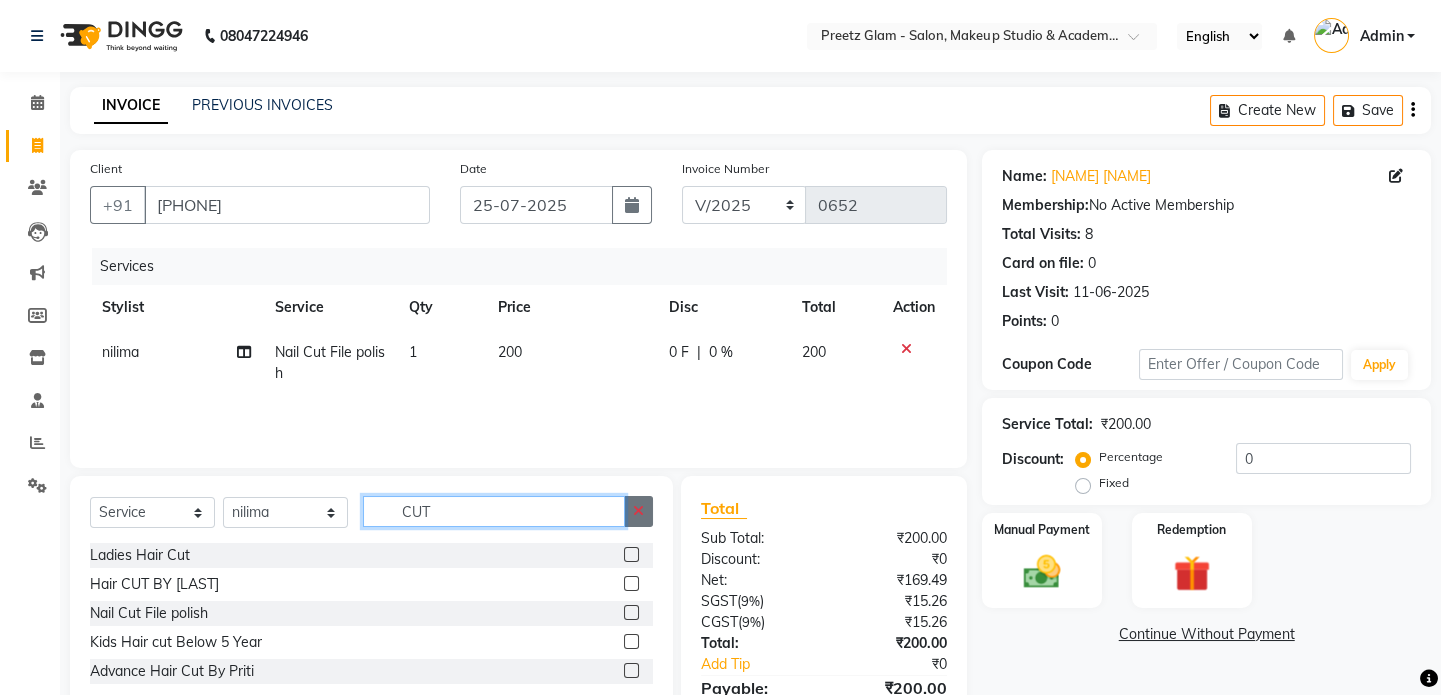 type 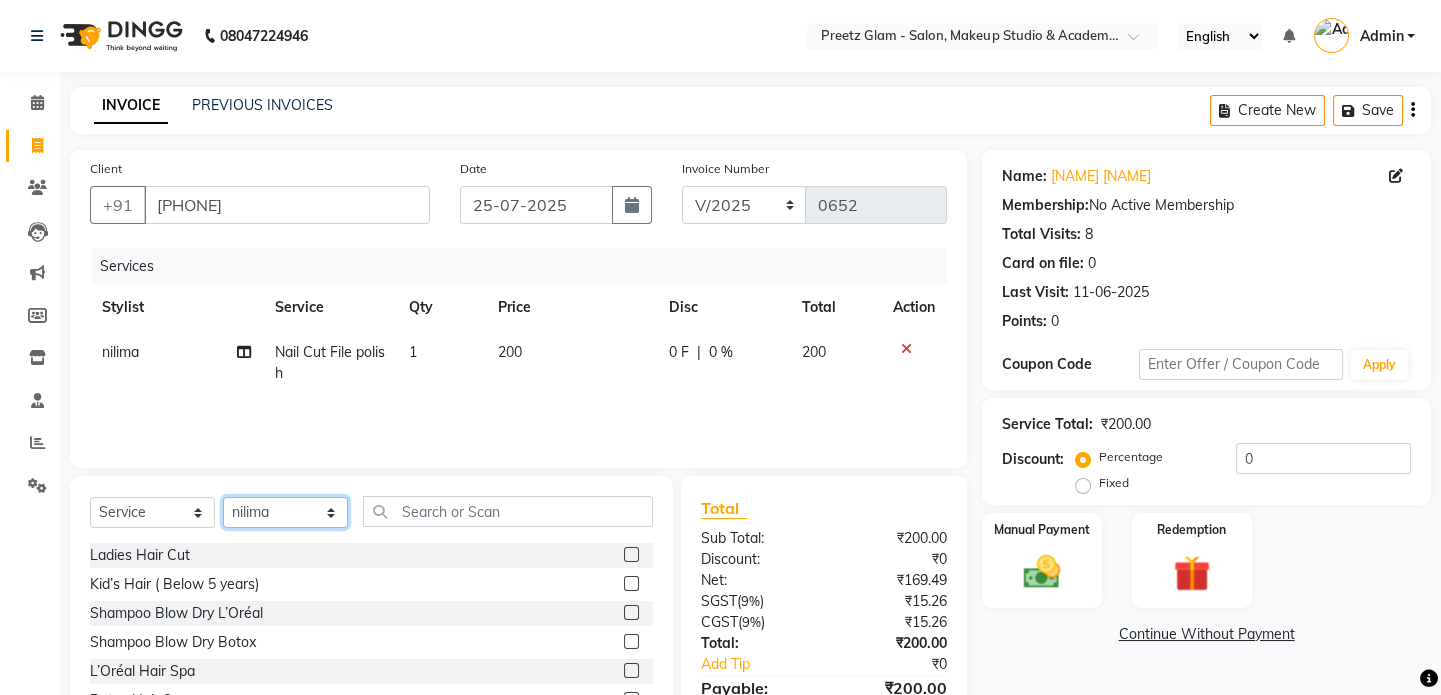 click on "Select Stylist [FIRST] [FIRST] [FIRST] [FIRST] [FIRST]" 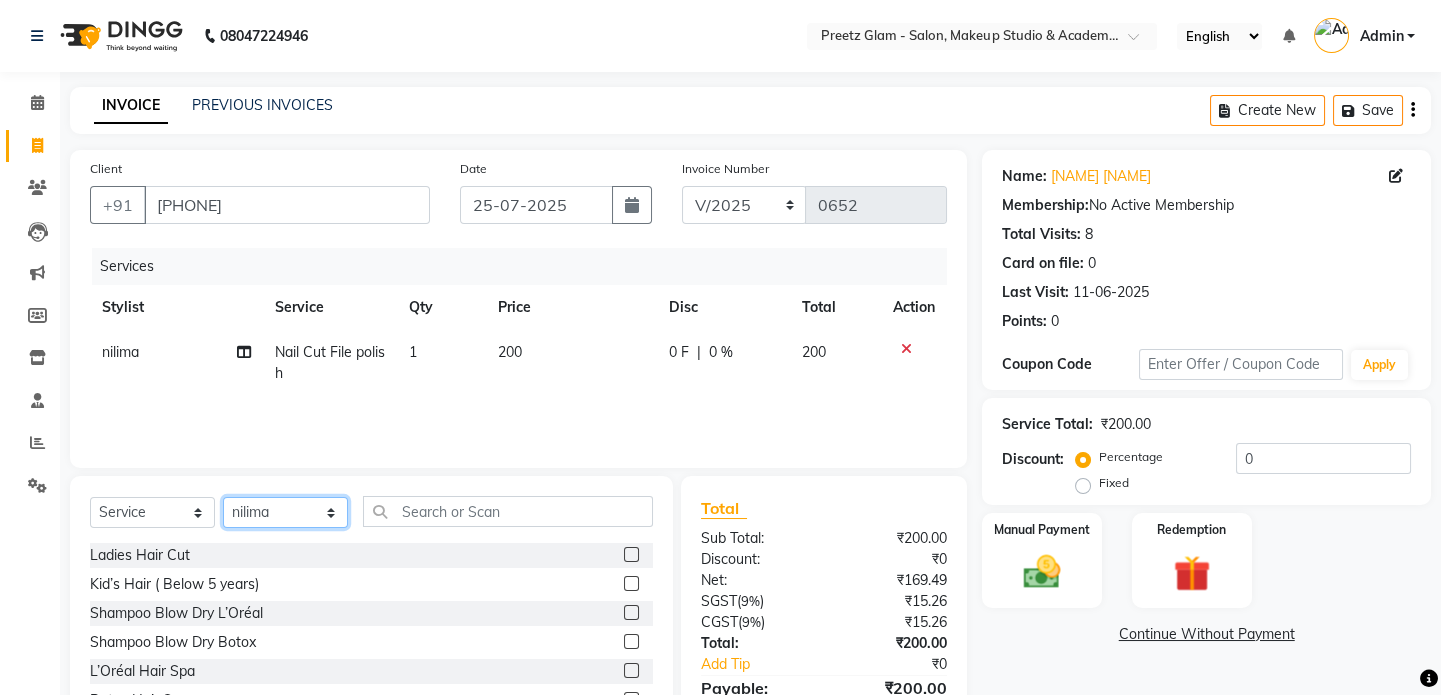 select on "49320" 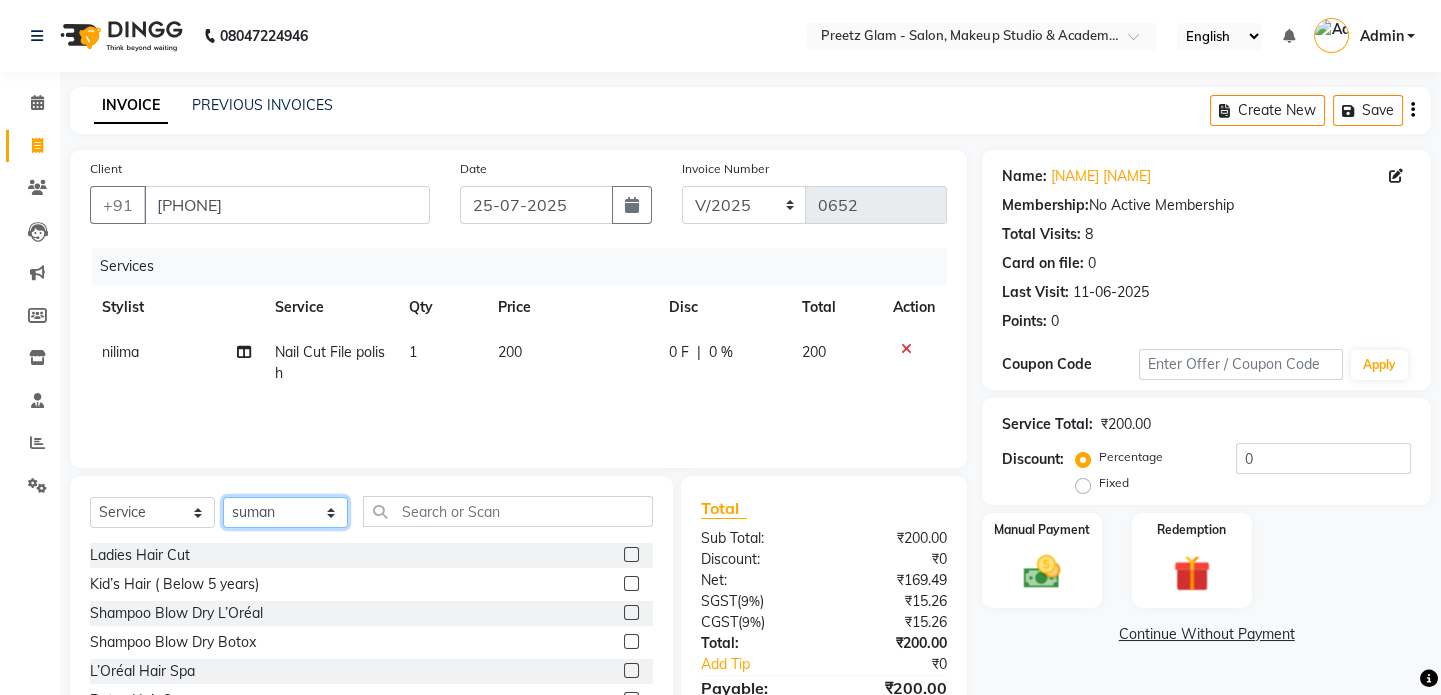 click on "Select Stylist [FIRST] [FIRST] [FIRST] [FIRST] [FIRST]" 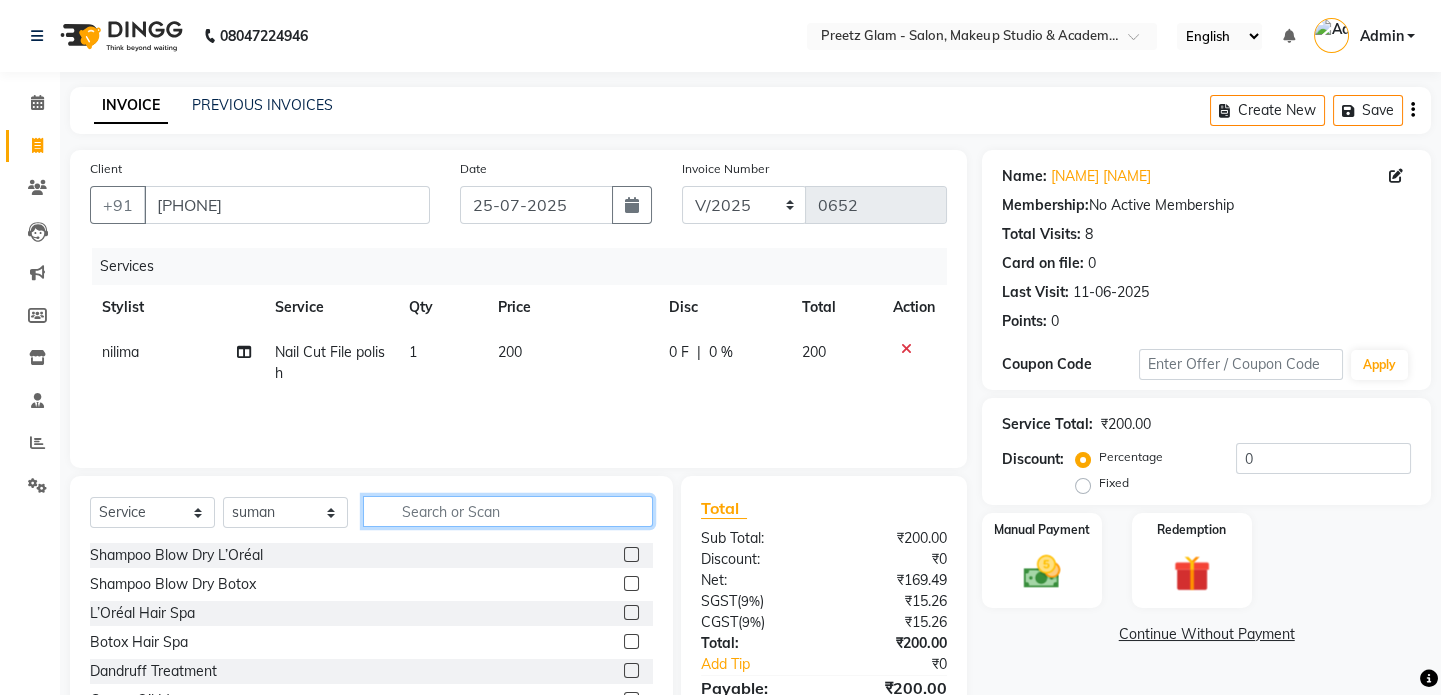 click 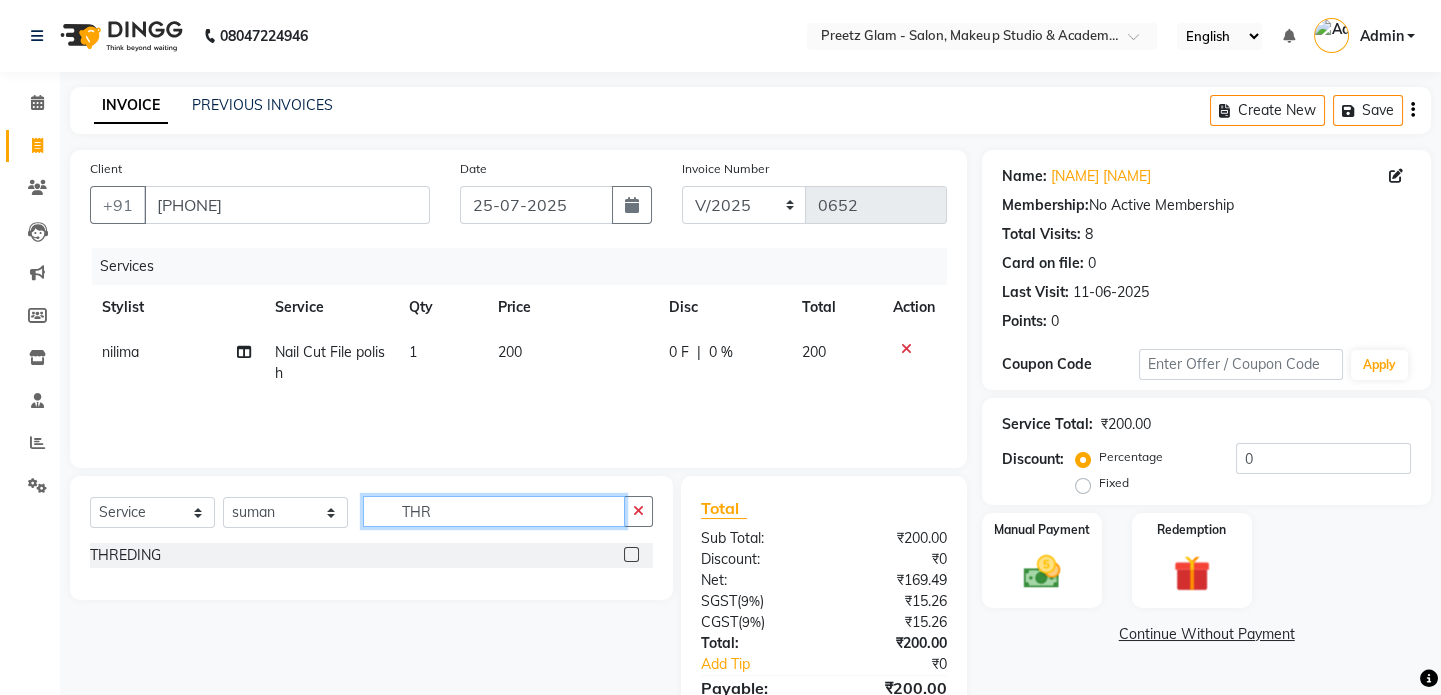 type on "THR" 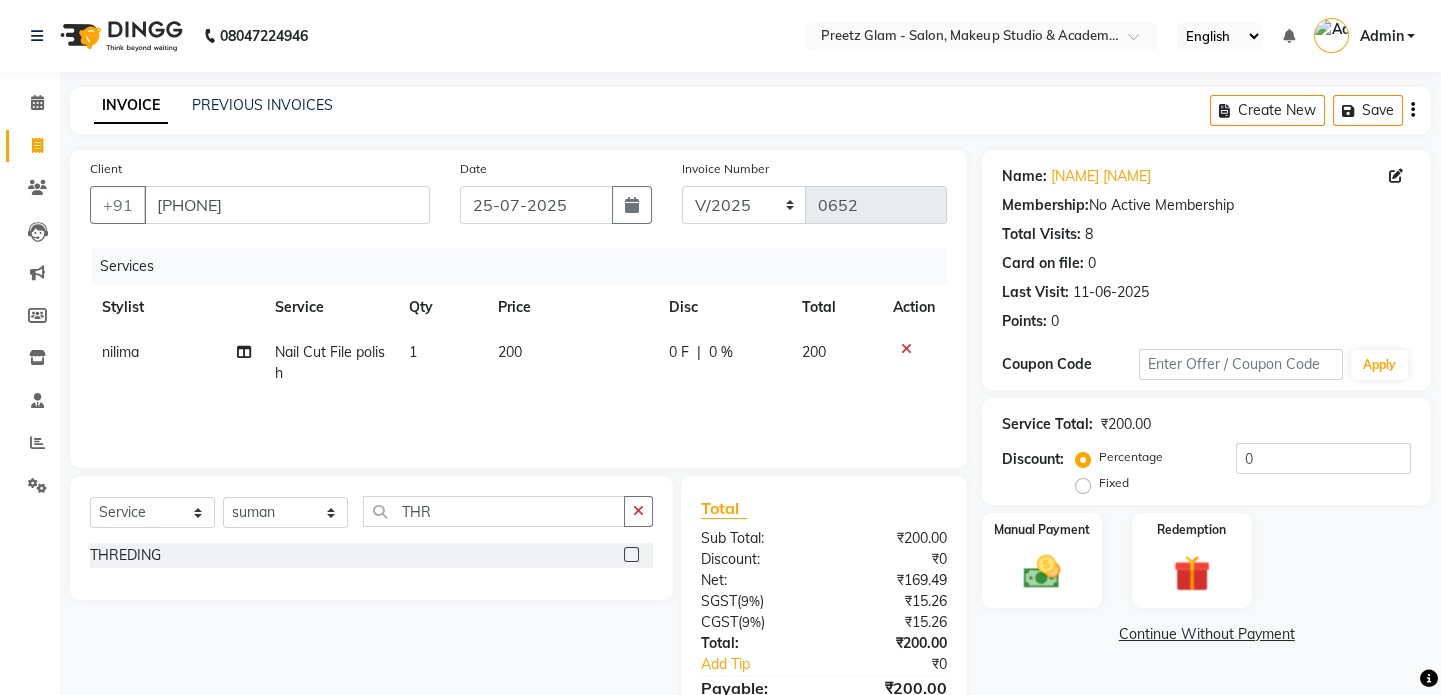 click 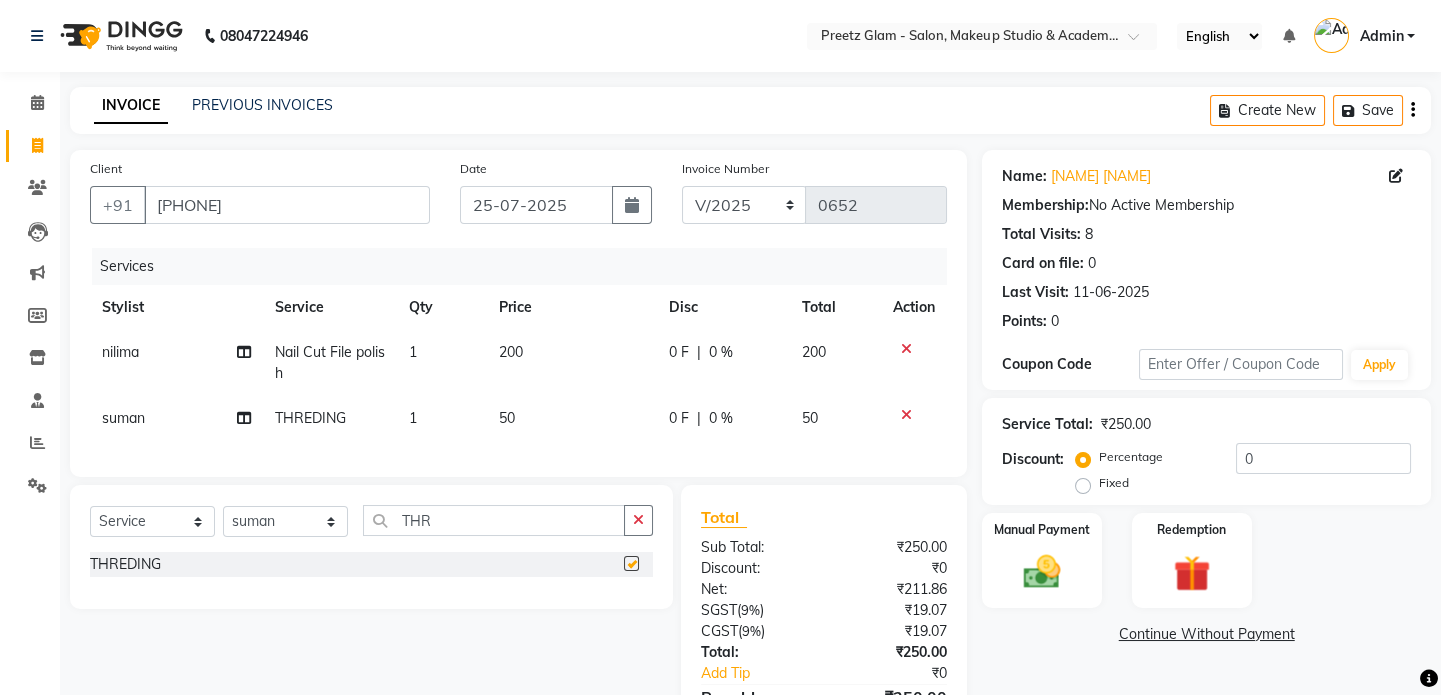 checkbox on "false" 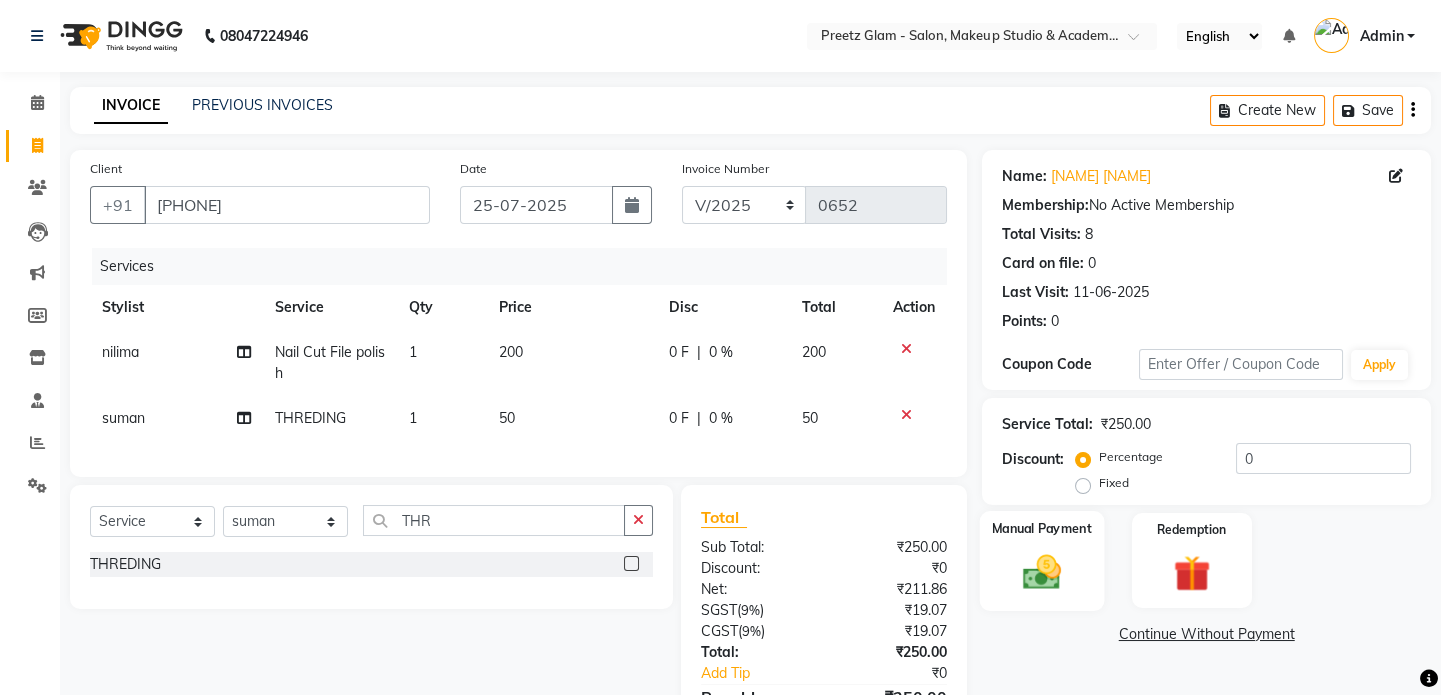 click on "Manual Payment" 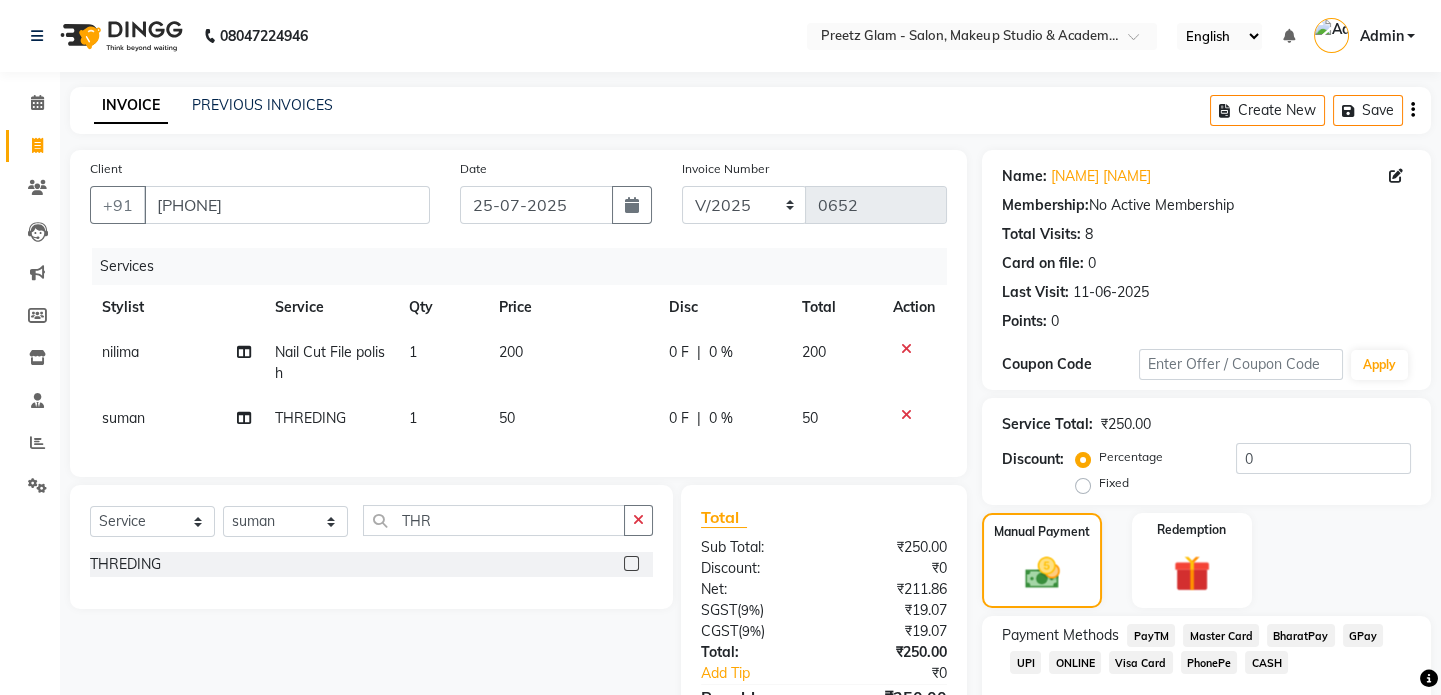 scroll, scrollTop: 128, scrollLeft: 0, axis: vertical 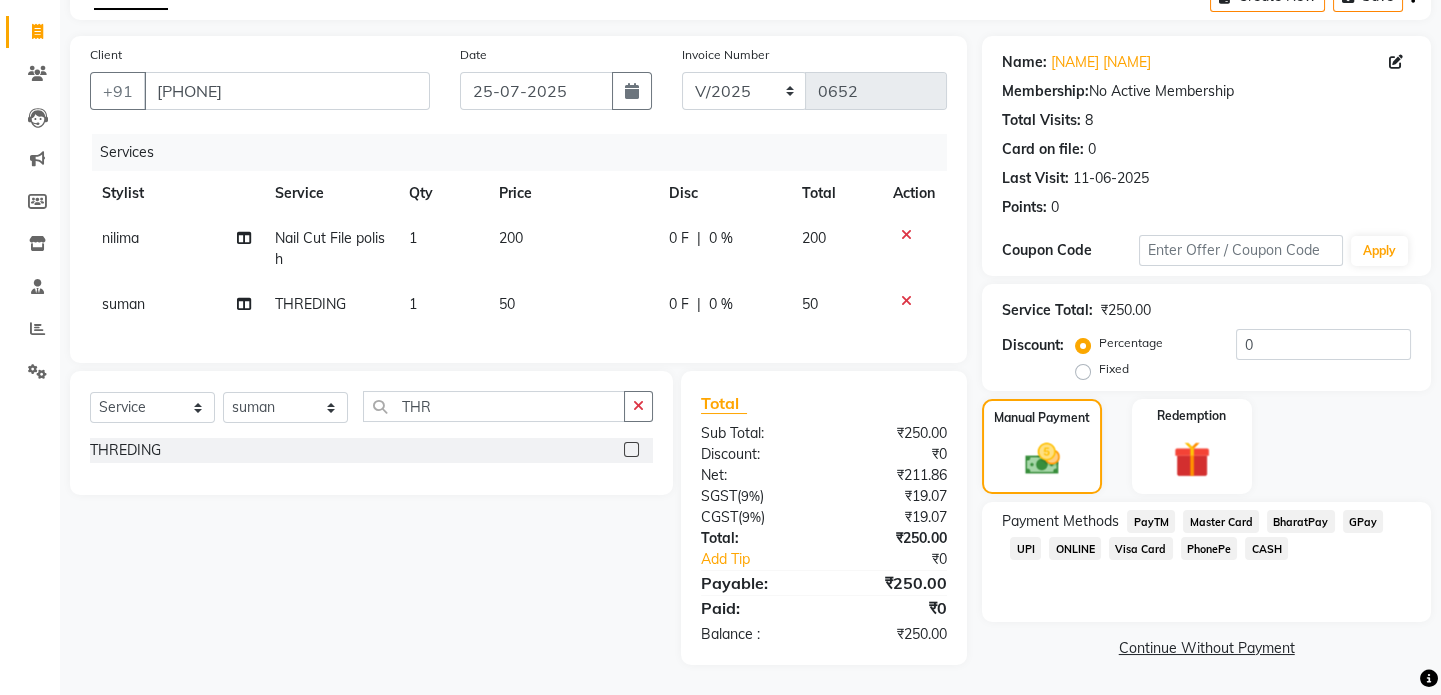 click on "CASH" 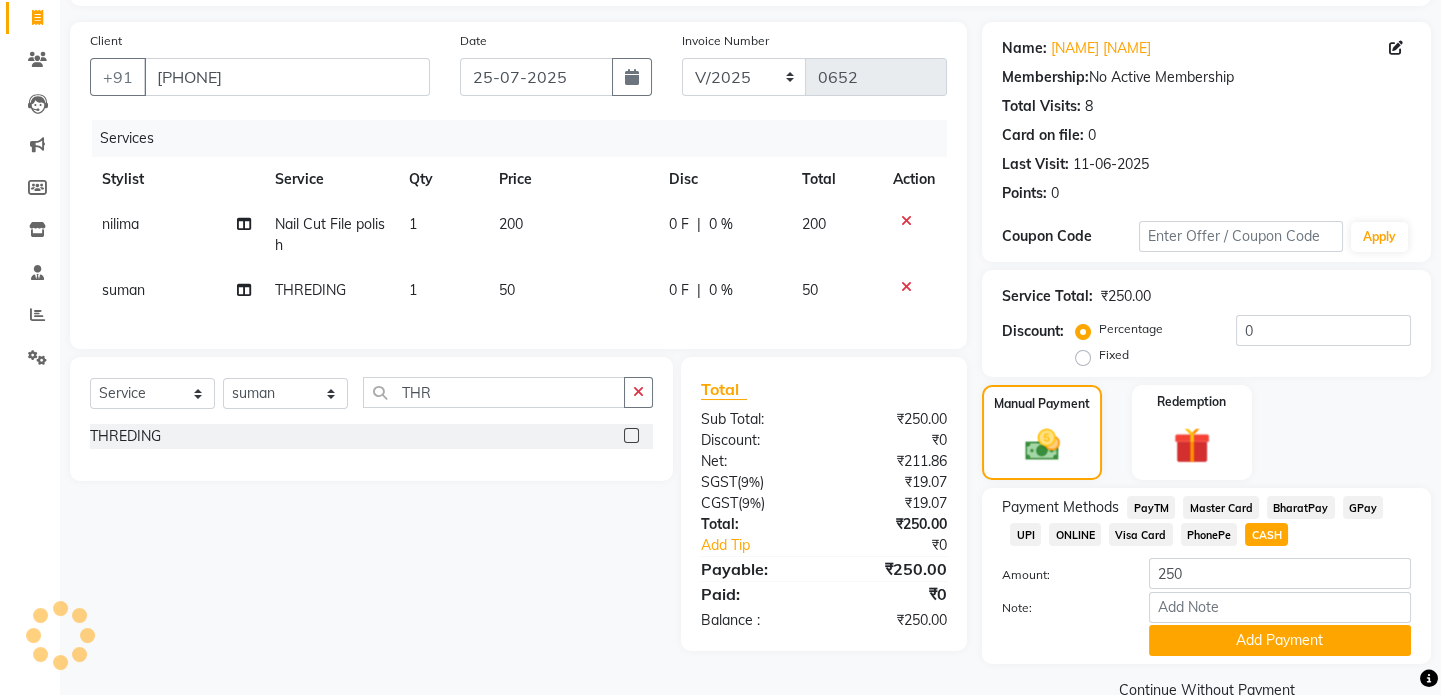 scroll, scrollTop: 168, scrollLeft: 0, axis: vertical 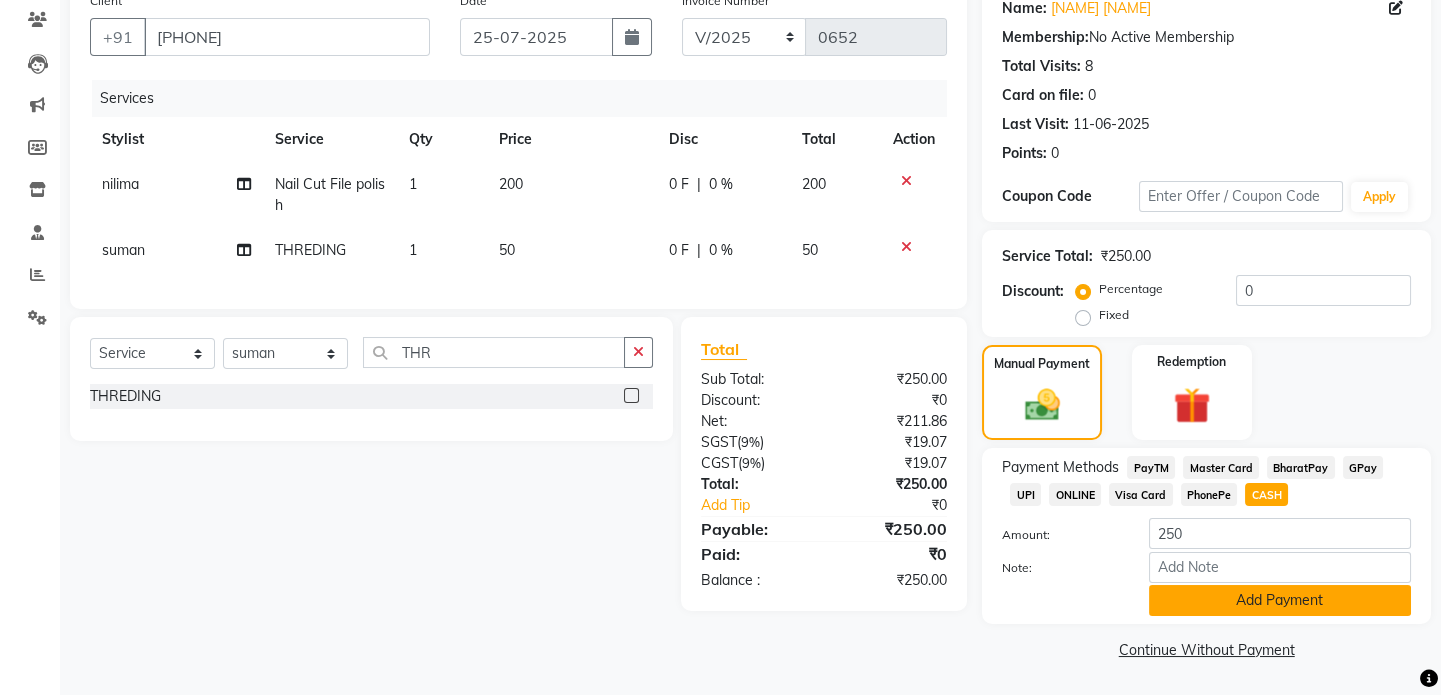 click on "Add Payment" 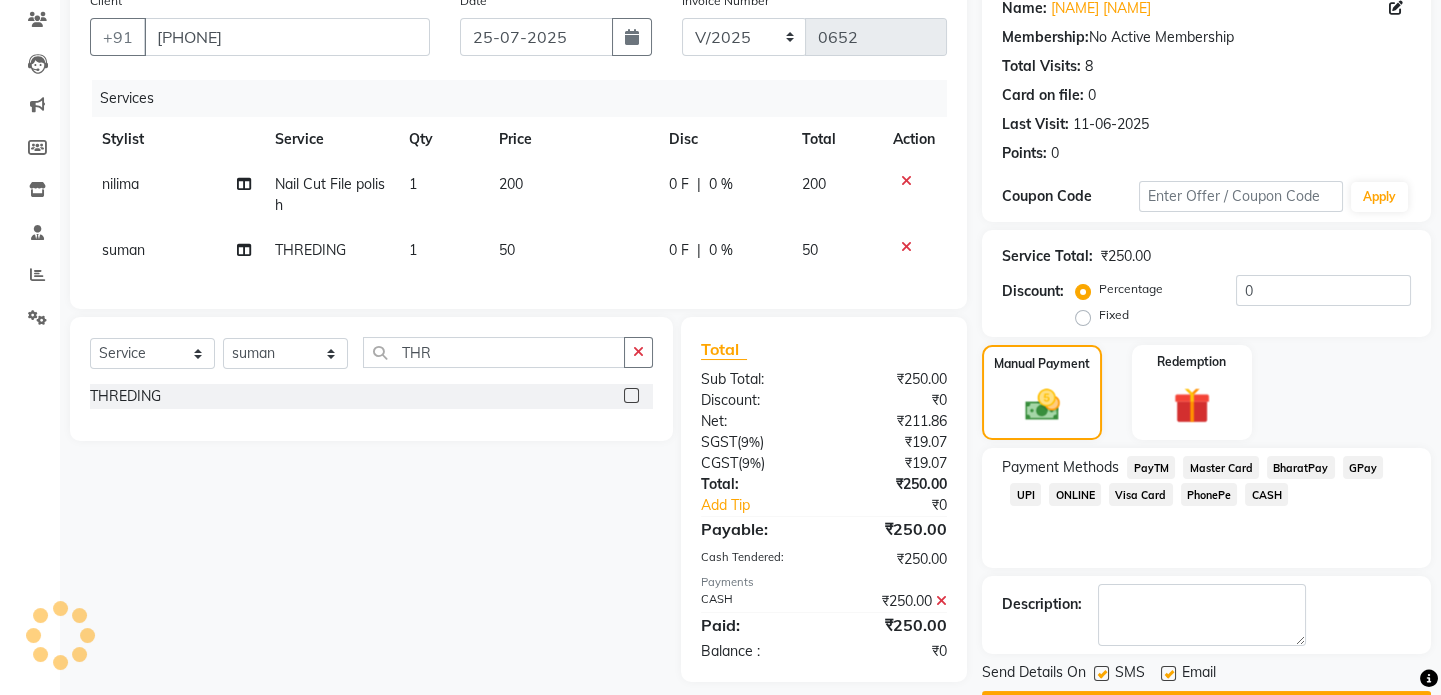 scroll, scrollTop: 223, scrollLeft: 0, axis: vertical 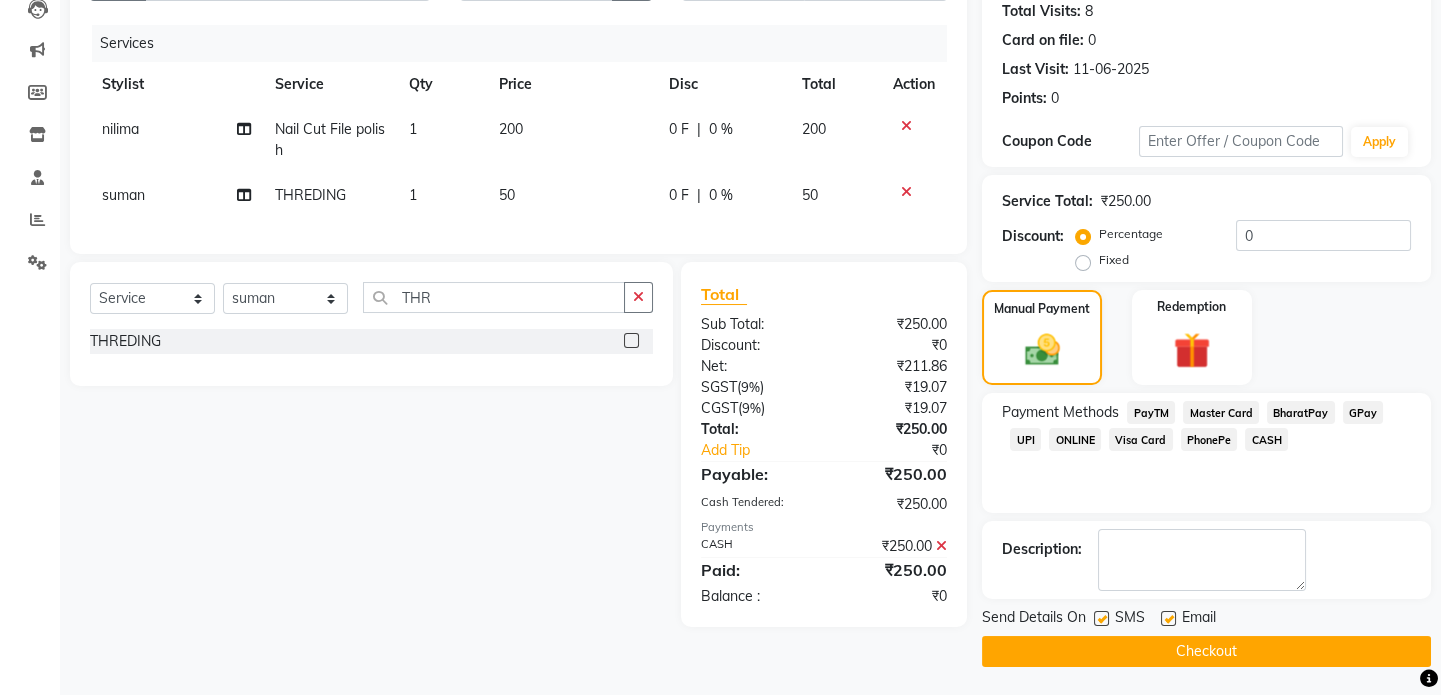 click on "Checkout" 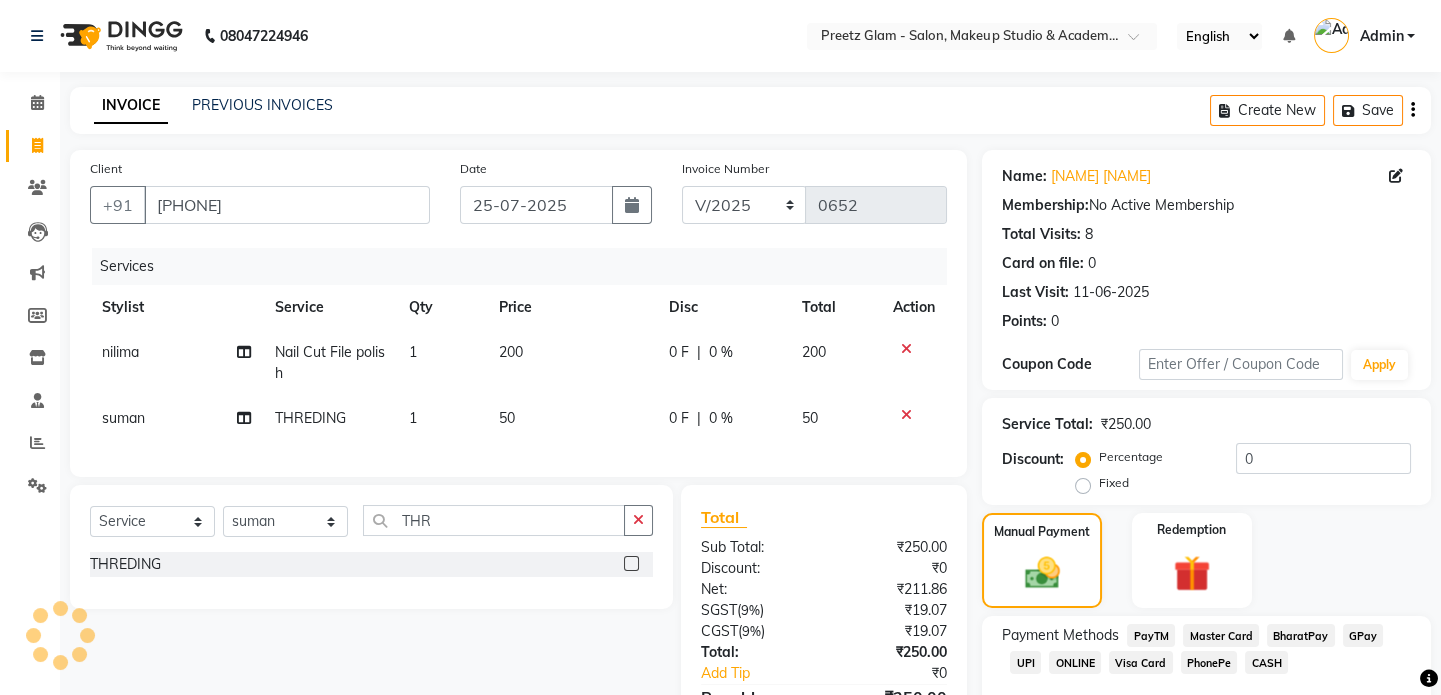 scroll, scrollTop: 74, scrollLeft: 0, axis: vertical 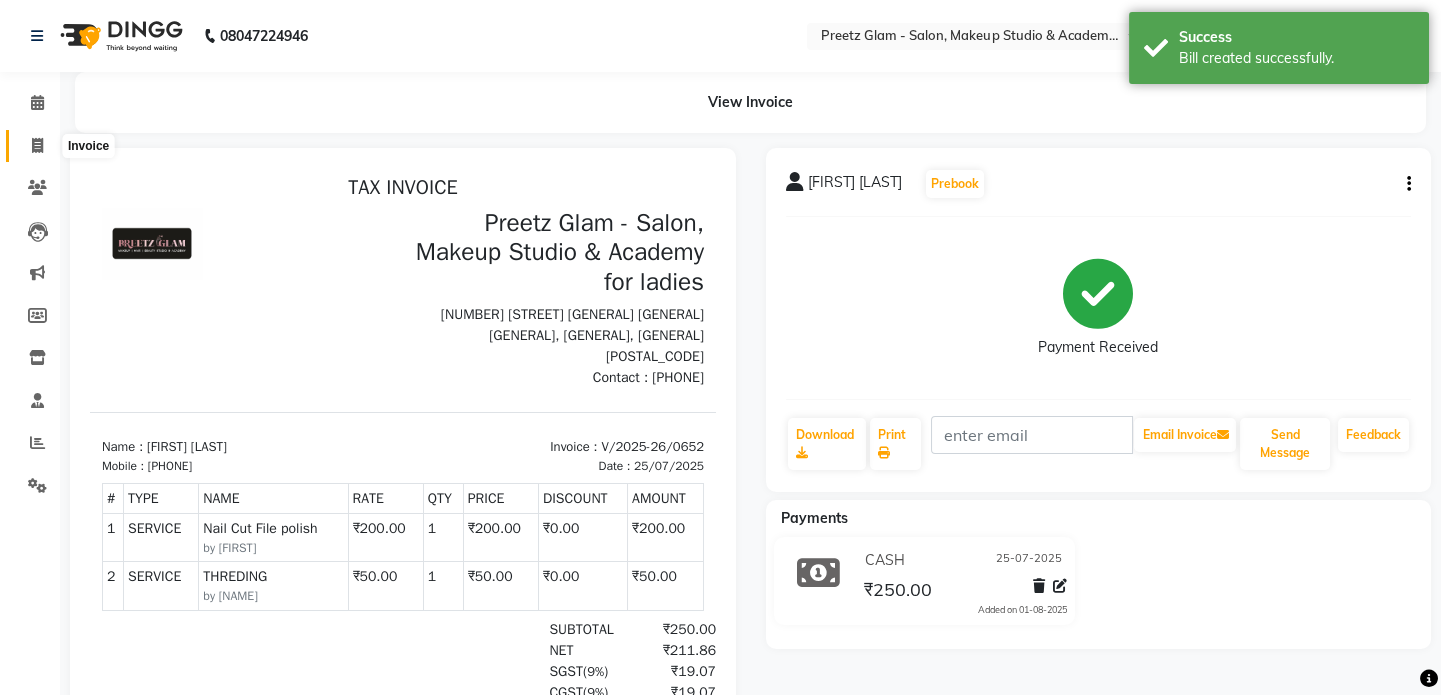 click 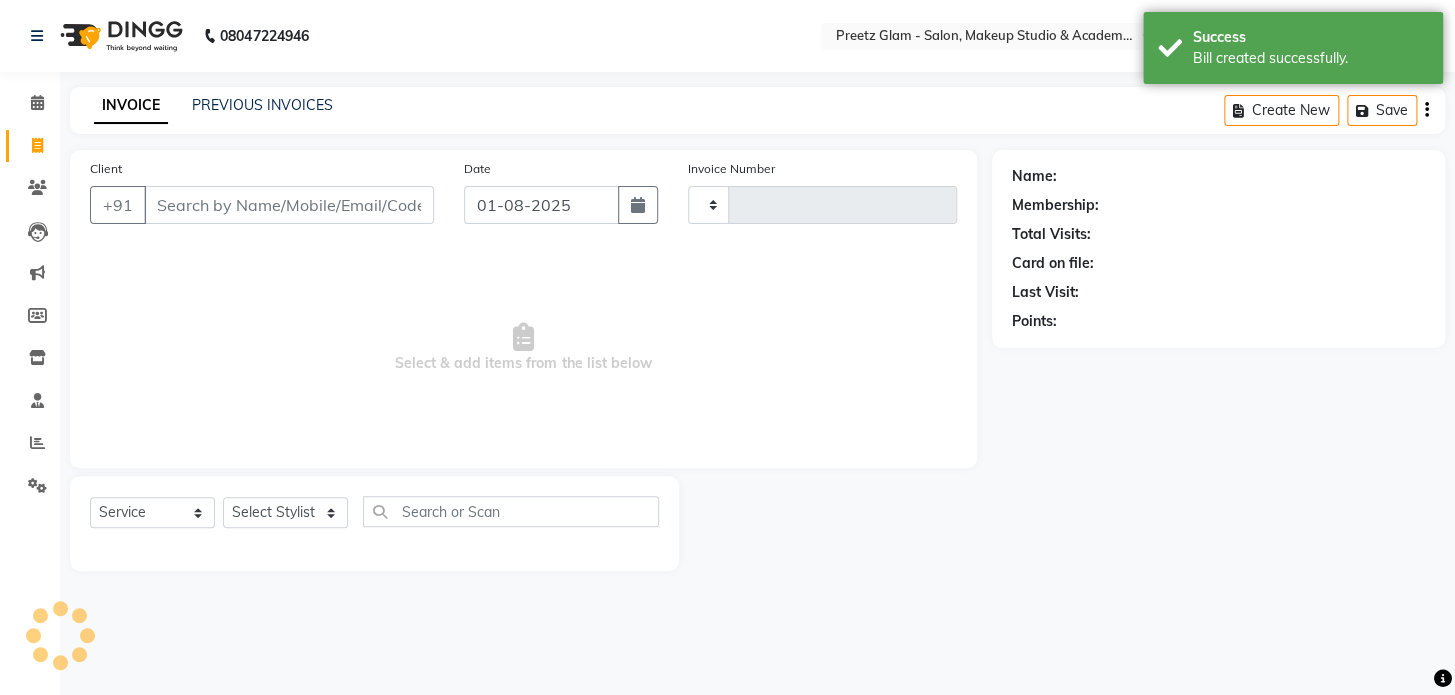type on "0653" 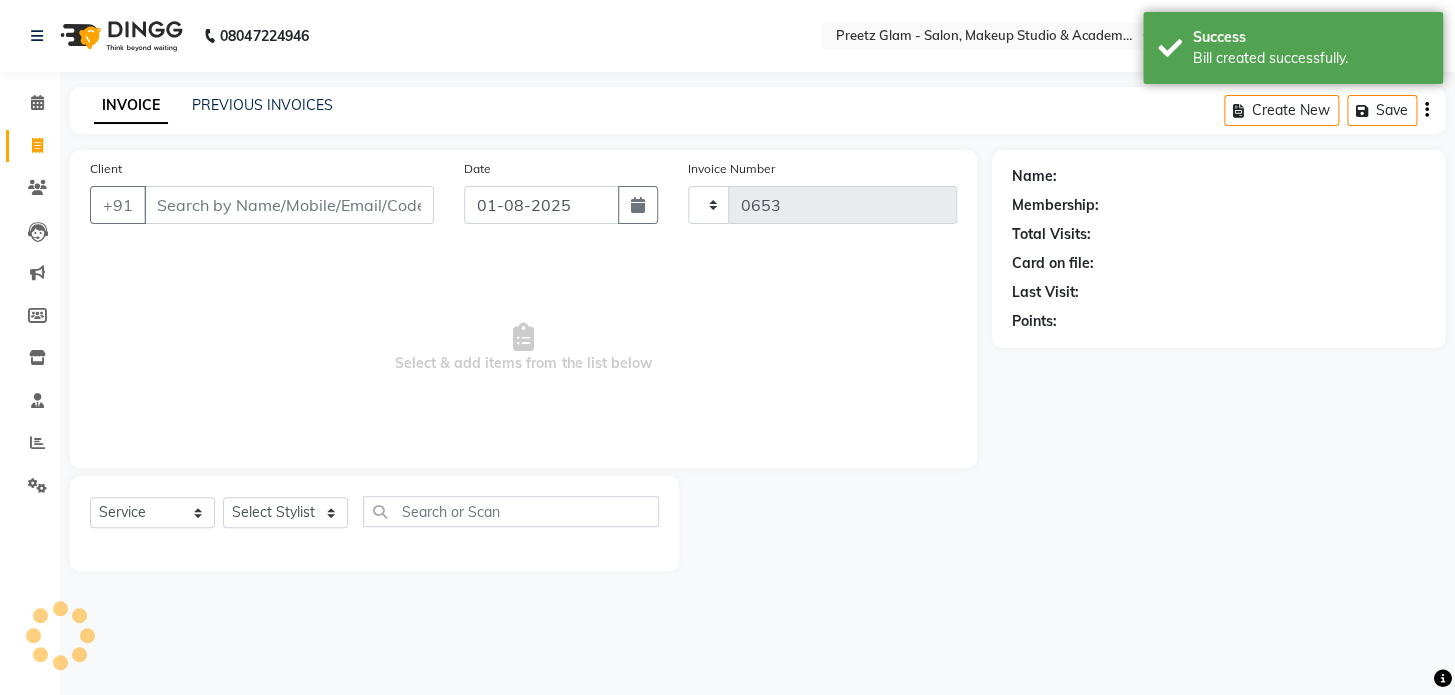 select on "4263" 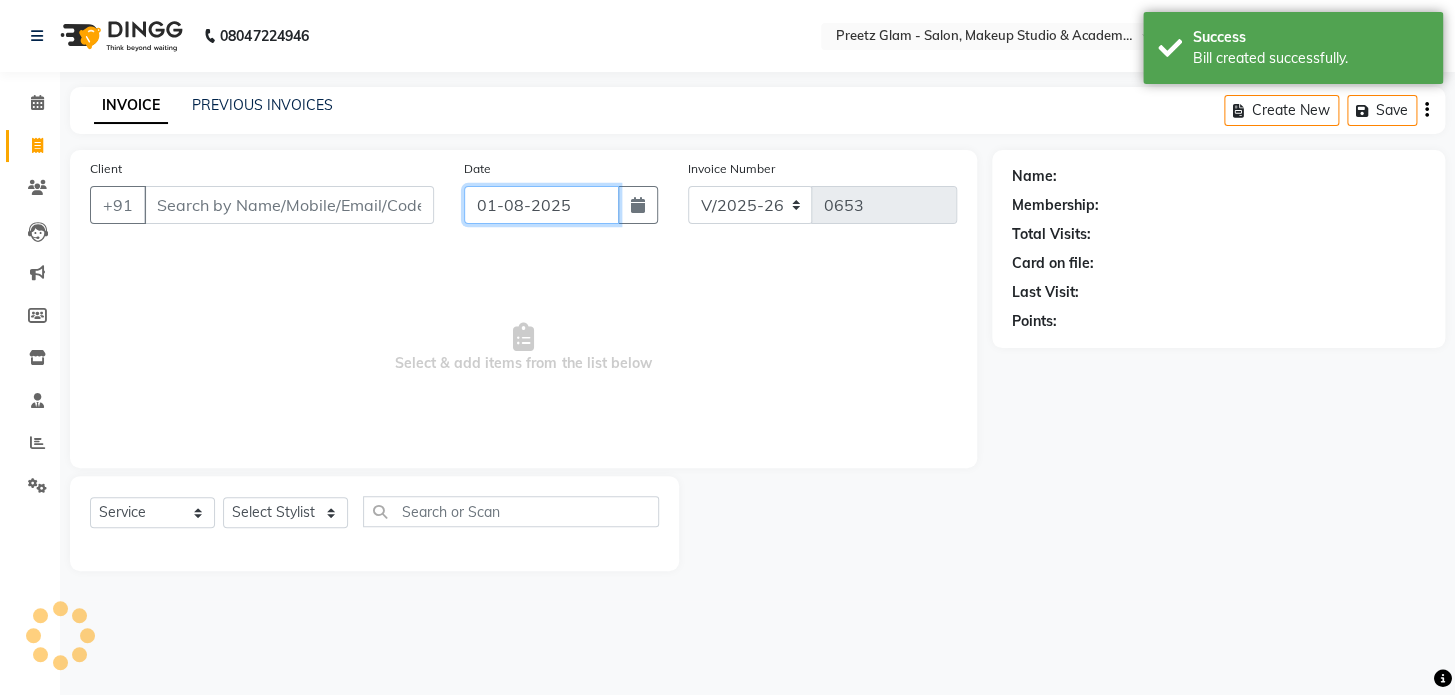 click on "01-08-2025" 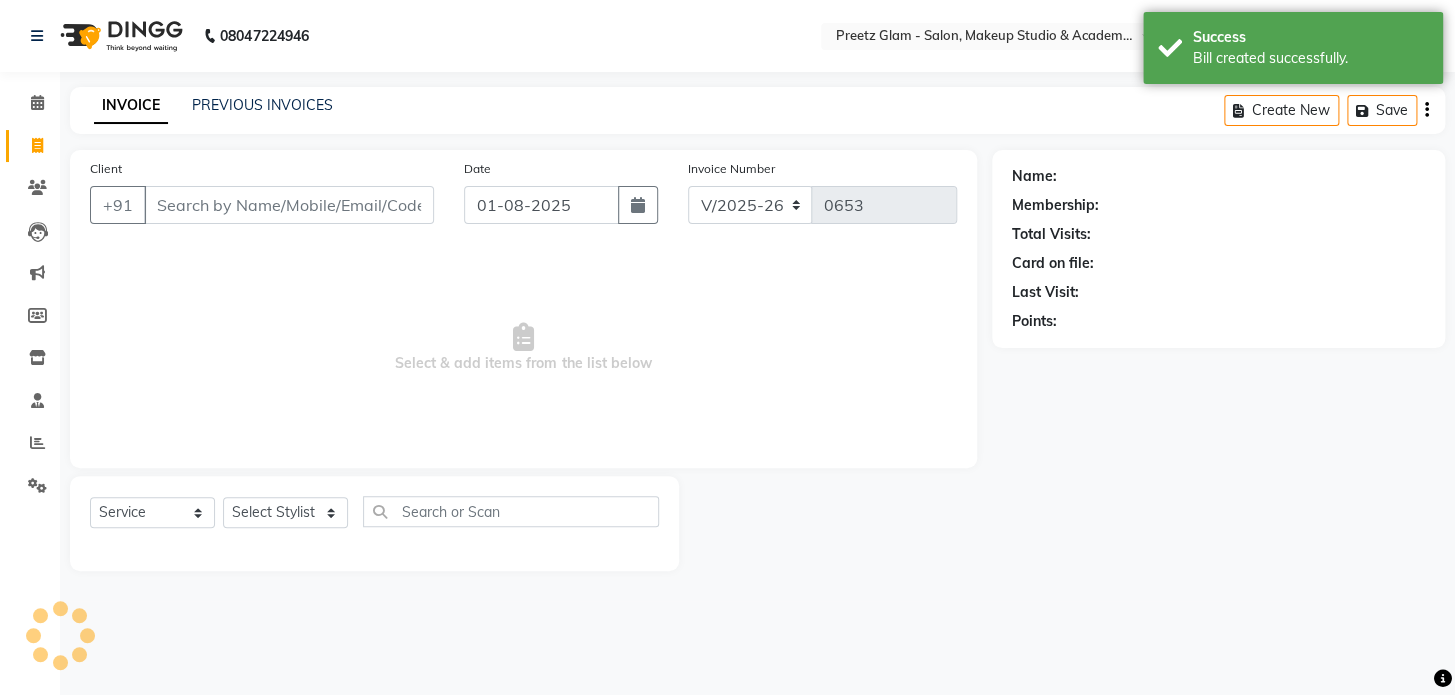 select on "8" 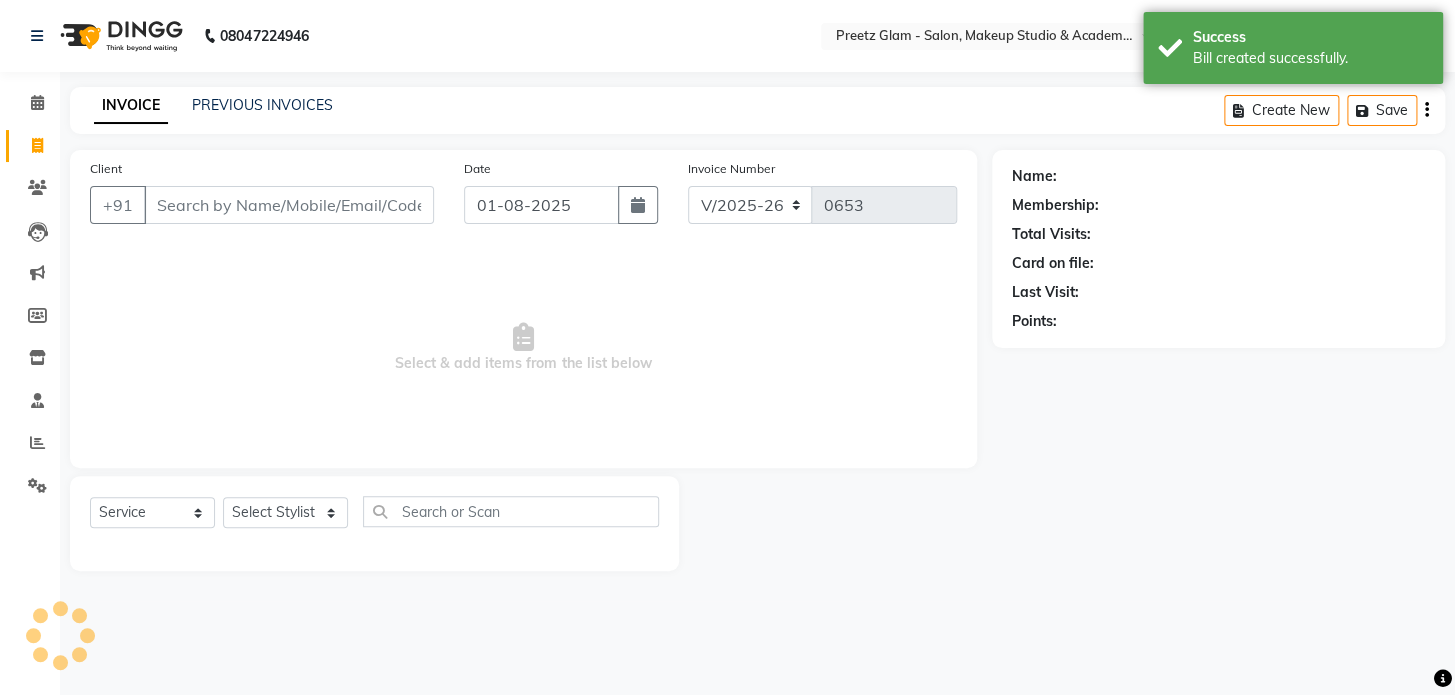 select on "2025" 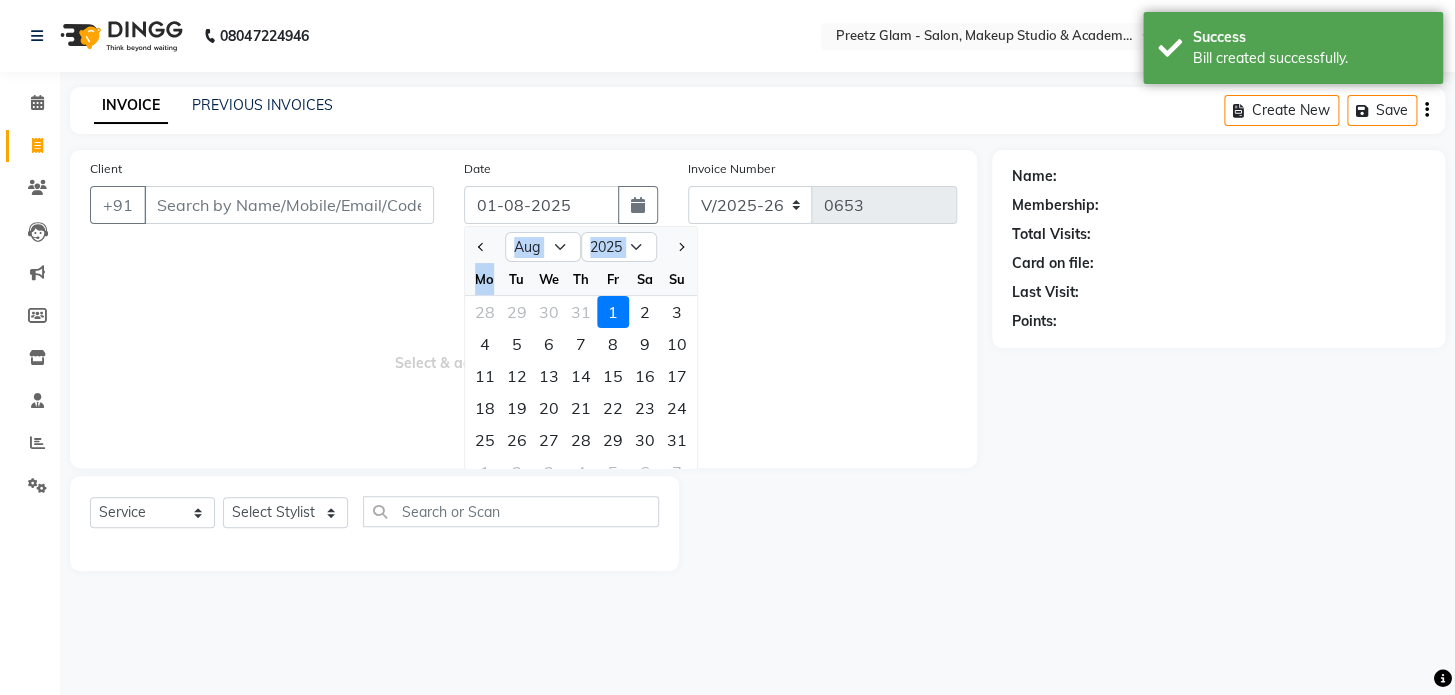click on "Jan Feb Mar Apr May Jun Jul Aug Sep Oct Nov Dec 2015 2016 2017 2018 2019 2020 2021 2022 2023 2024 2025 2026 2027 2028 2029 2030 2031 2032 2033 2034 2035 Mo Tu We Th Fr Sa Su 28 29 30 31 1 2 3 4 5 6 7 8 9 10 11 12 13 14 15 16 17 18 19 20 21 22 23 24 25 26 27 28 29 30 31 1 2 3 4 5 6 7" 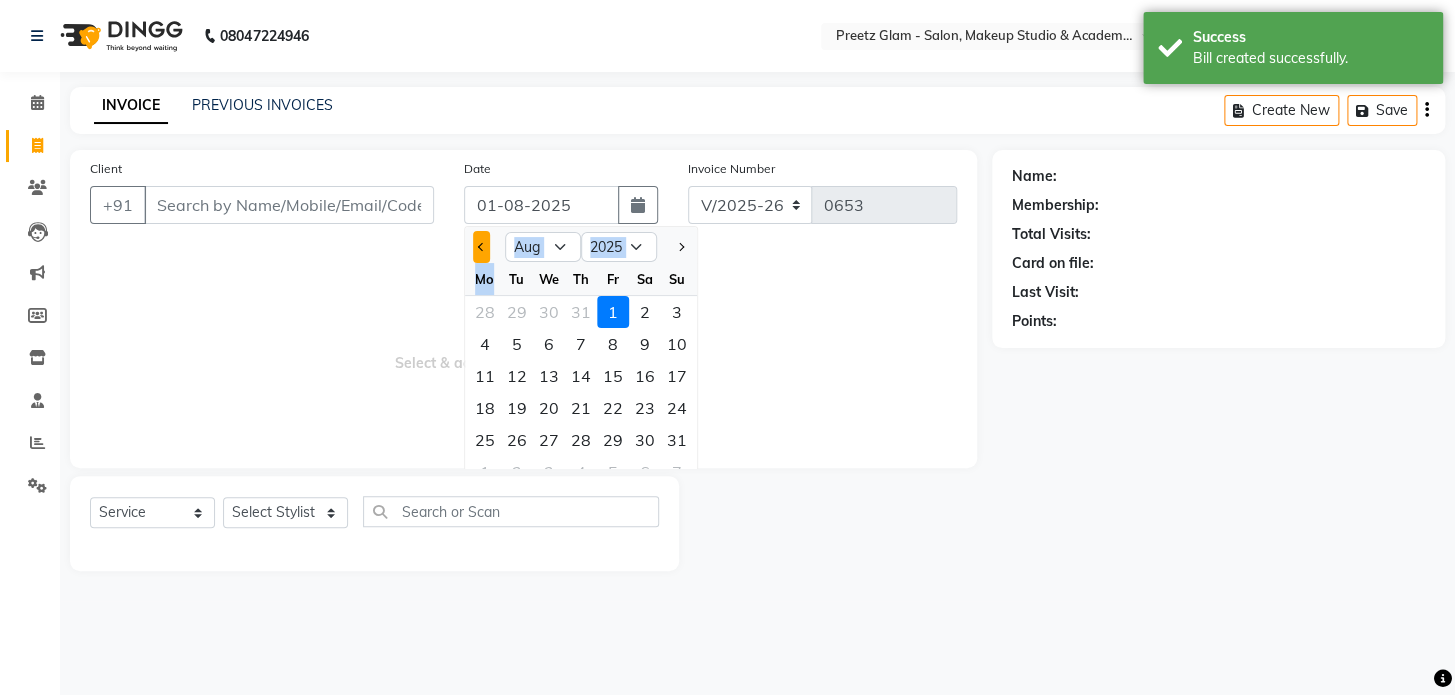 click 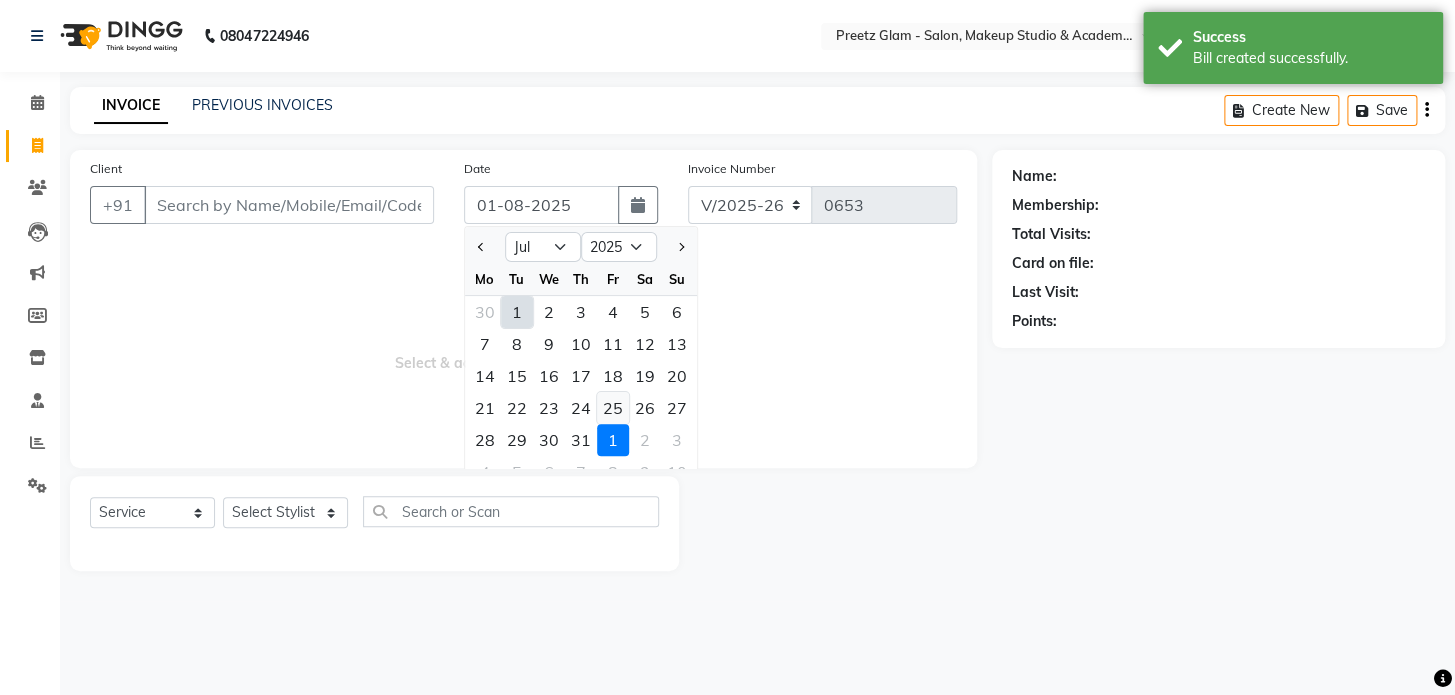 click on "25" 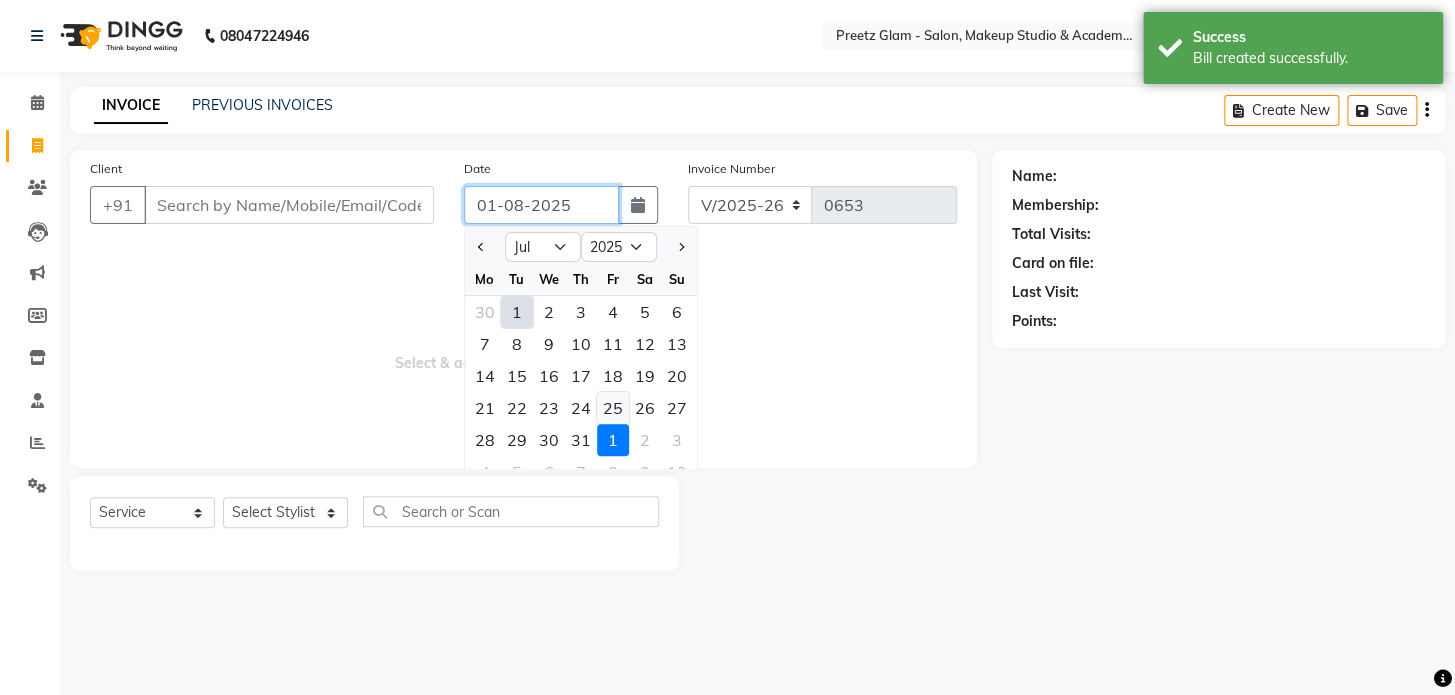 type on "25-07-2025" 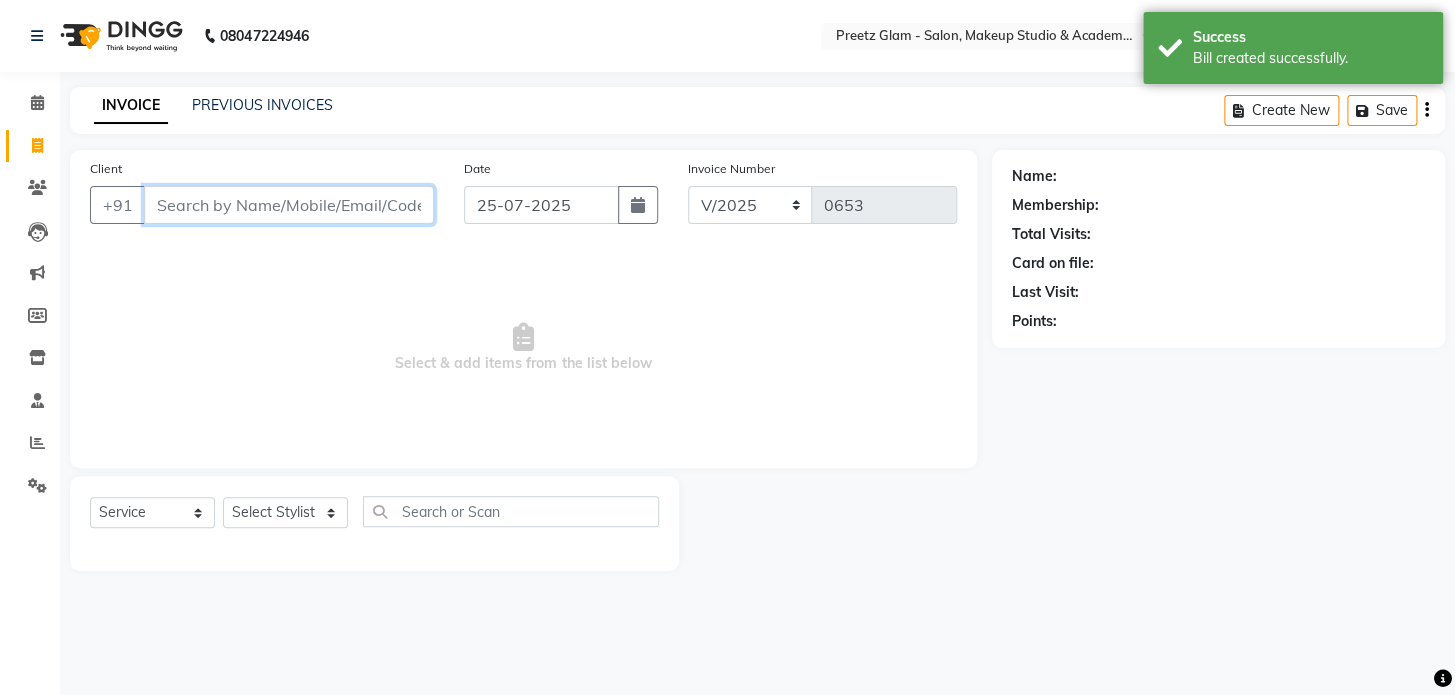 click on "Client" at bounding box center [289, 205] 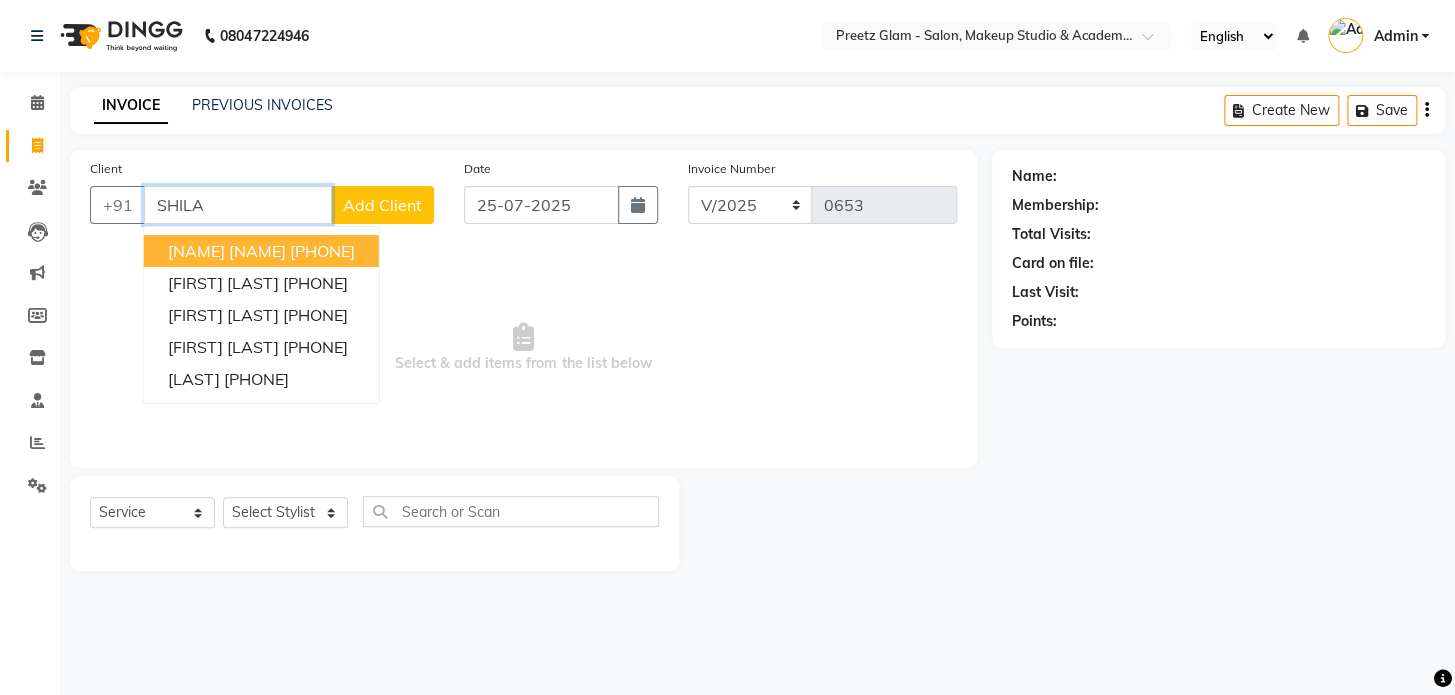 click on "[FIRST] [LAST] [PHONE]" at bounding box center (261, 251) 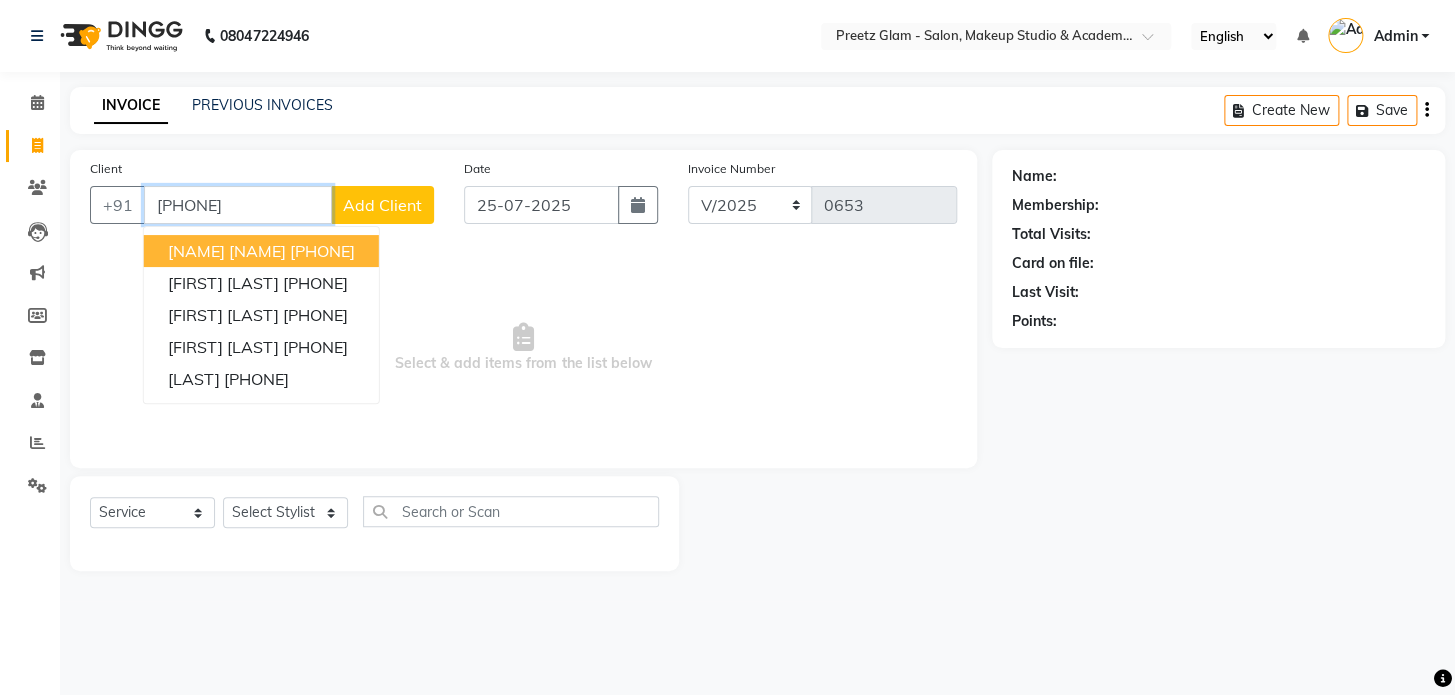 type on "[PHONE]" 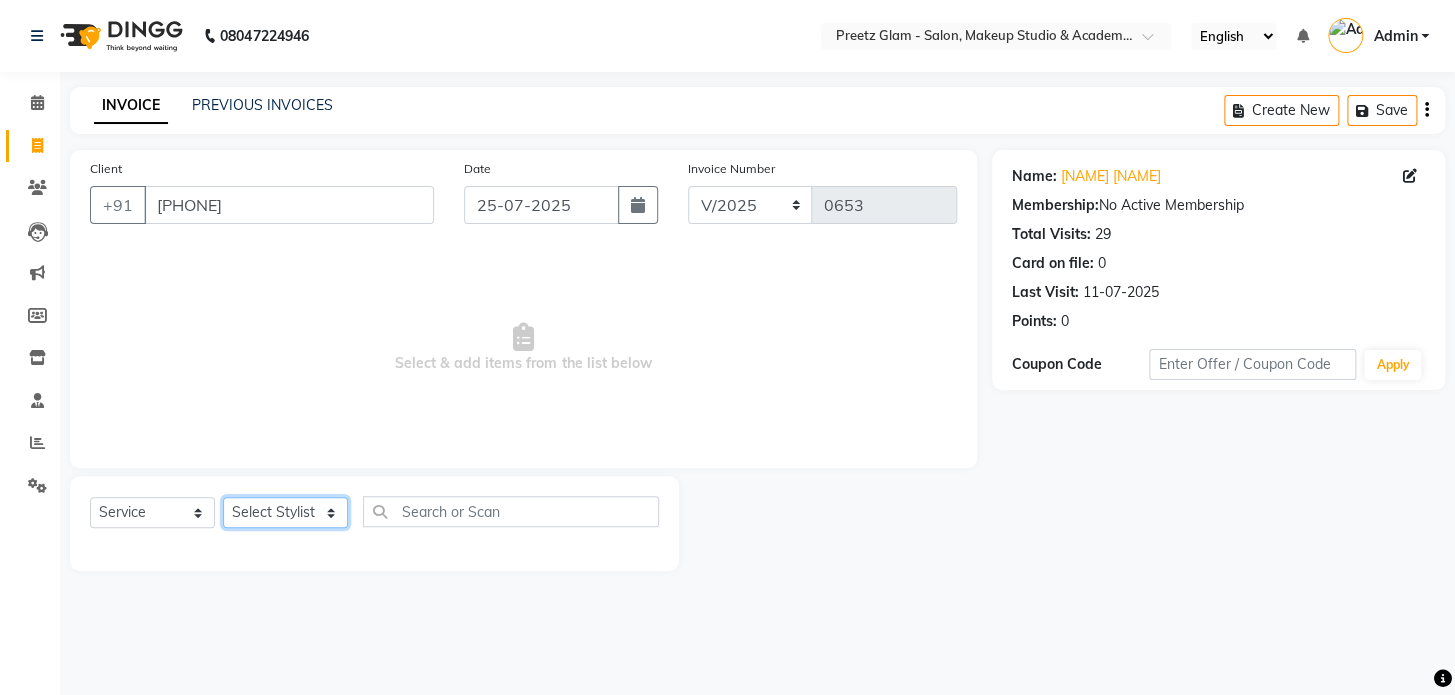click on "Select Stylist [FIRST] [FIRST] [FIRST] [FIRST] [FIRST]" 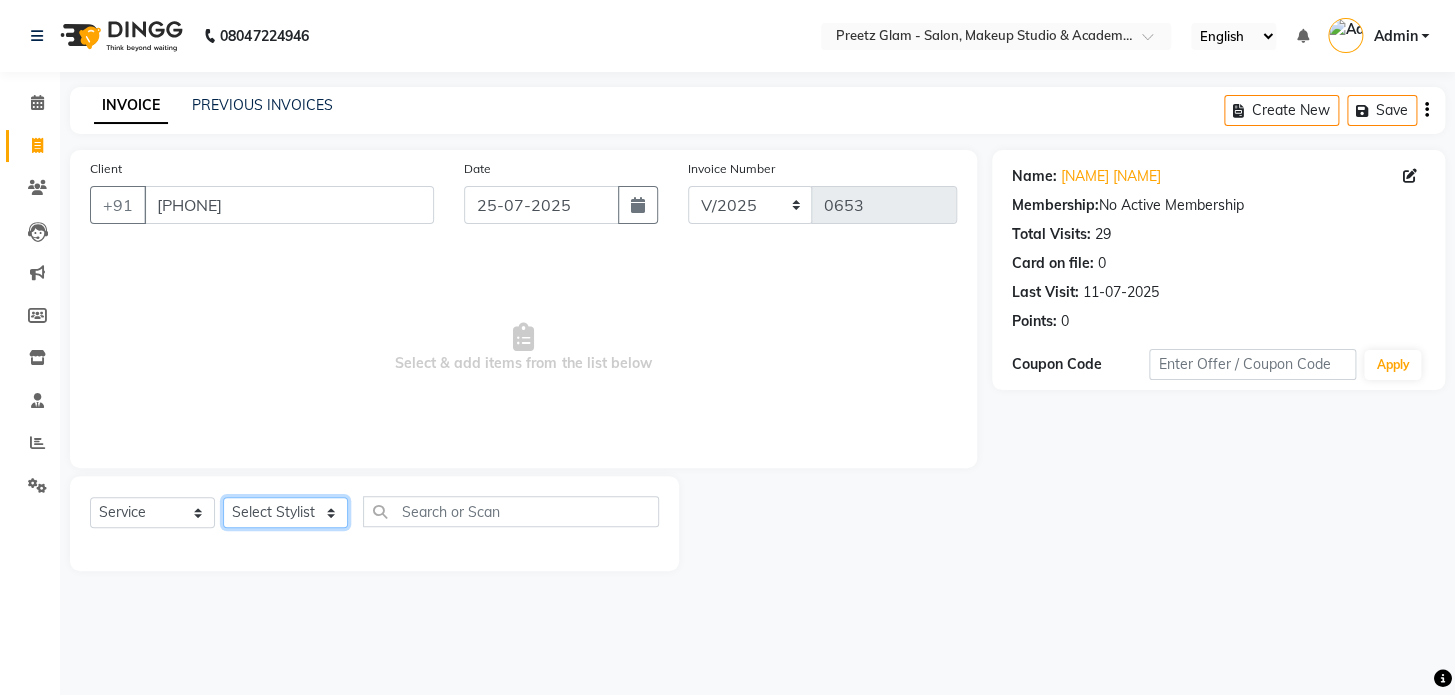 select on "34650" 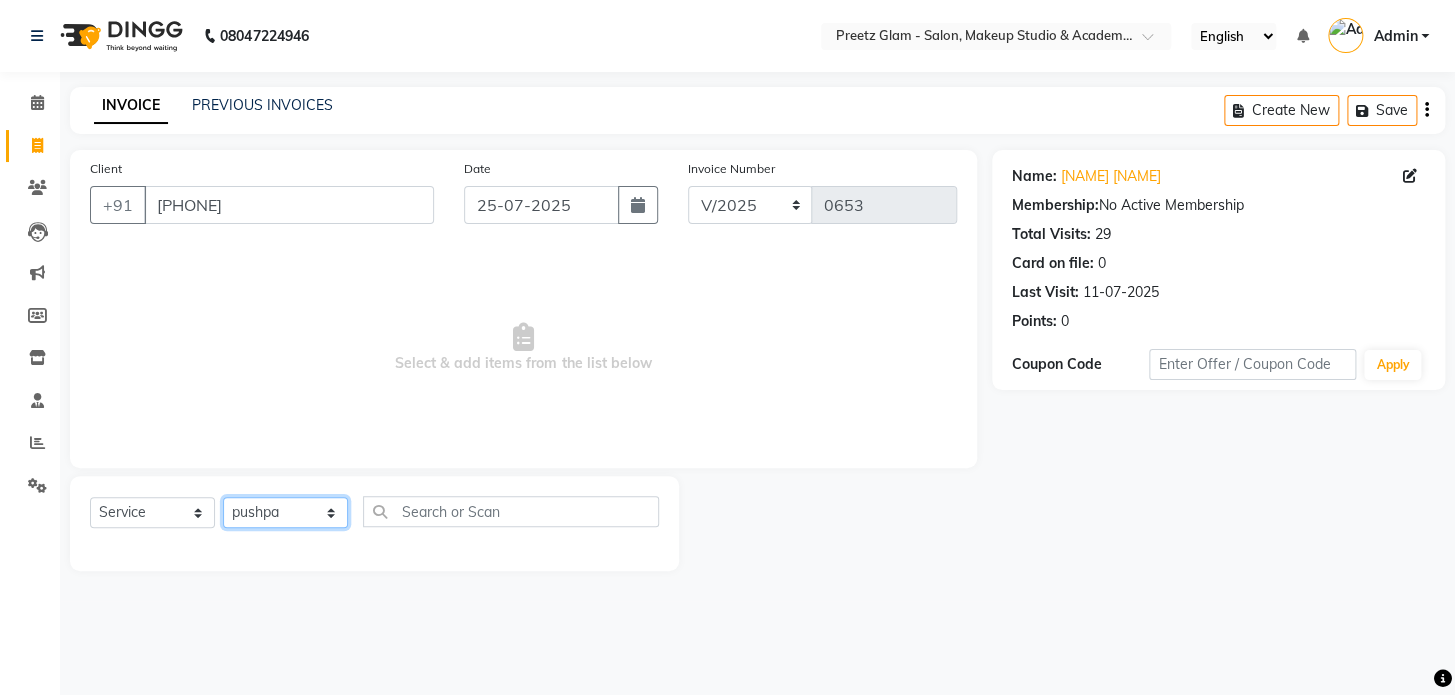 click on "Select Stylist [FIRST] [FIRST] [FIRST] [FIRST] [FIRST]" 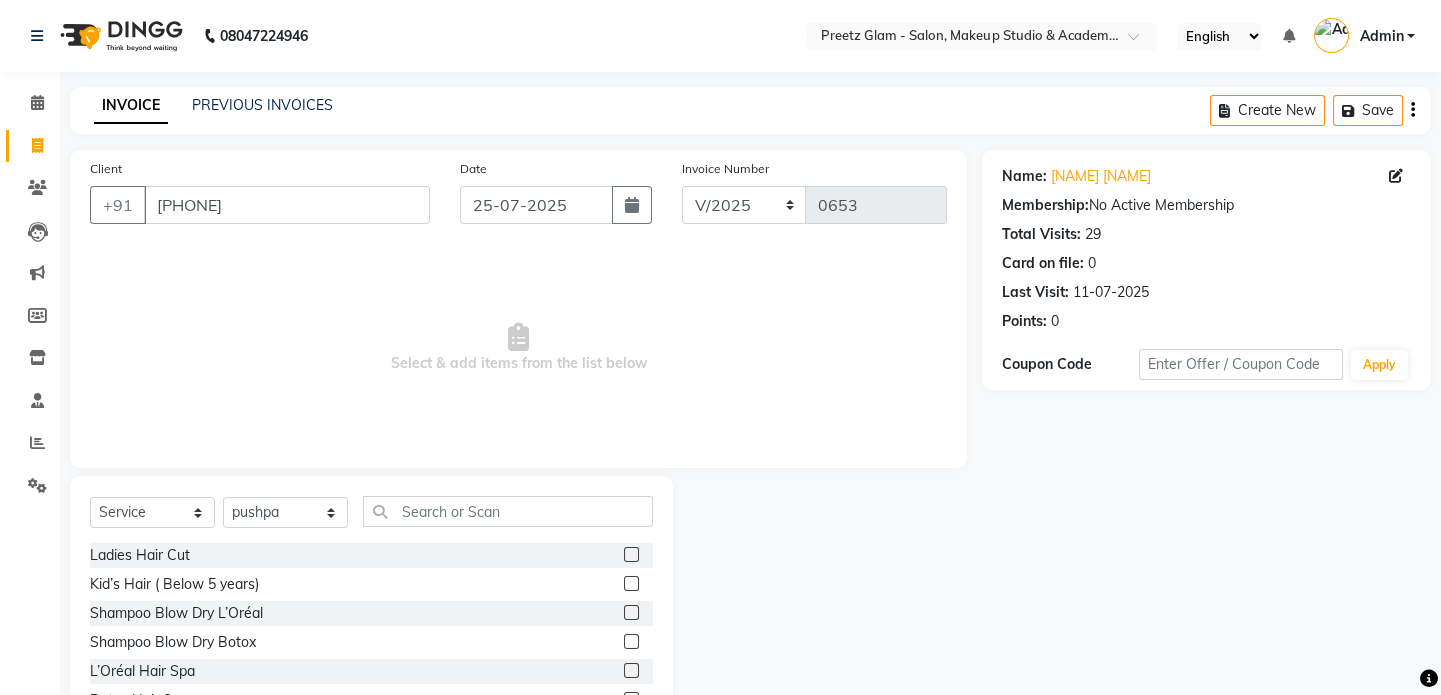 click 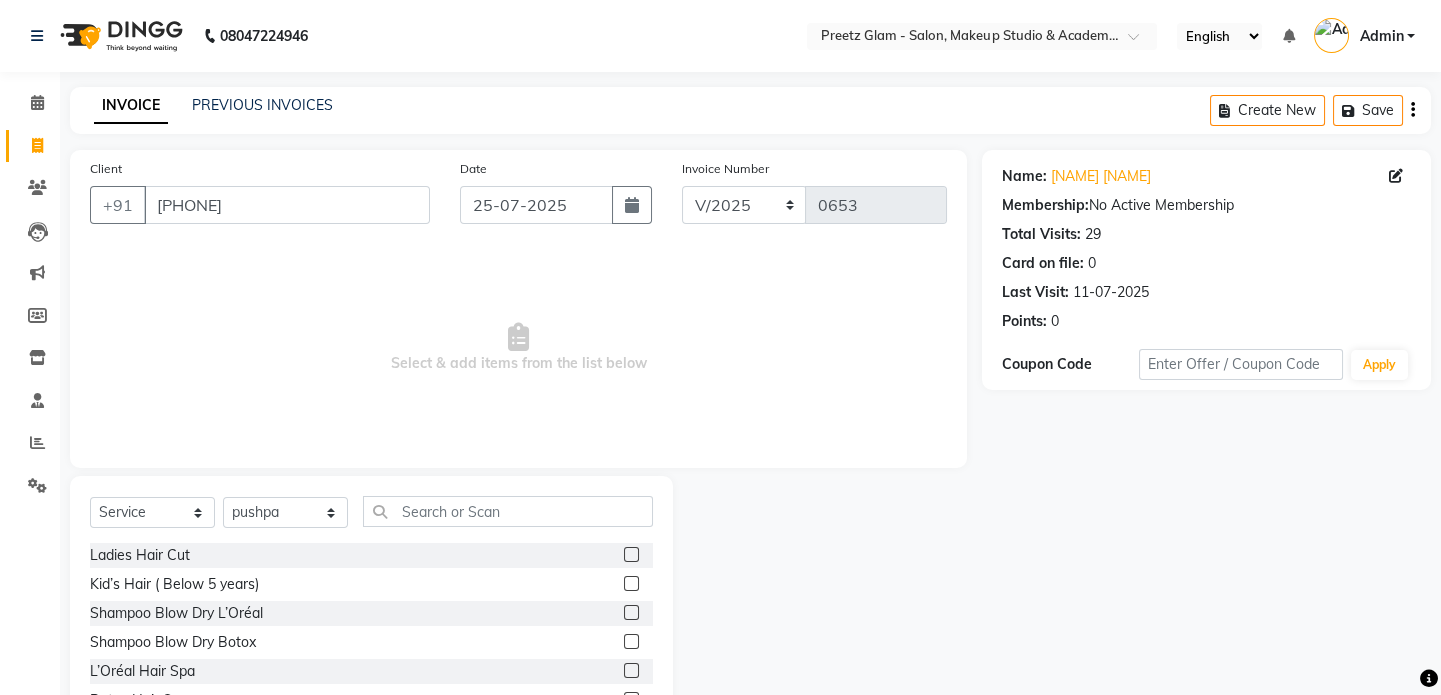 click at bounding box center (630, 613) 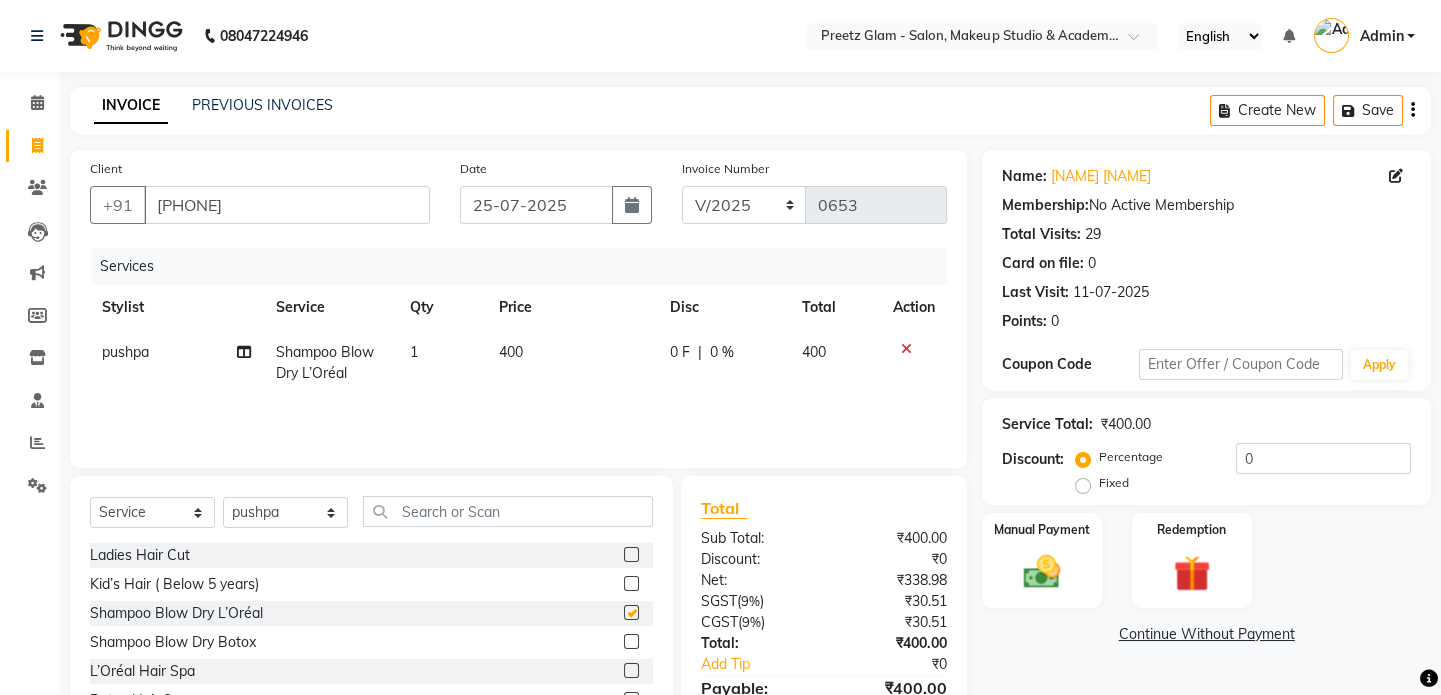 checkbox on "false" 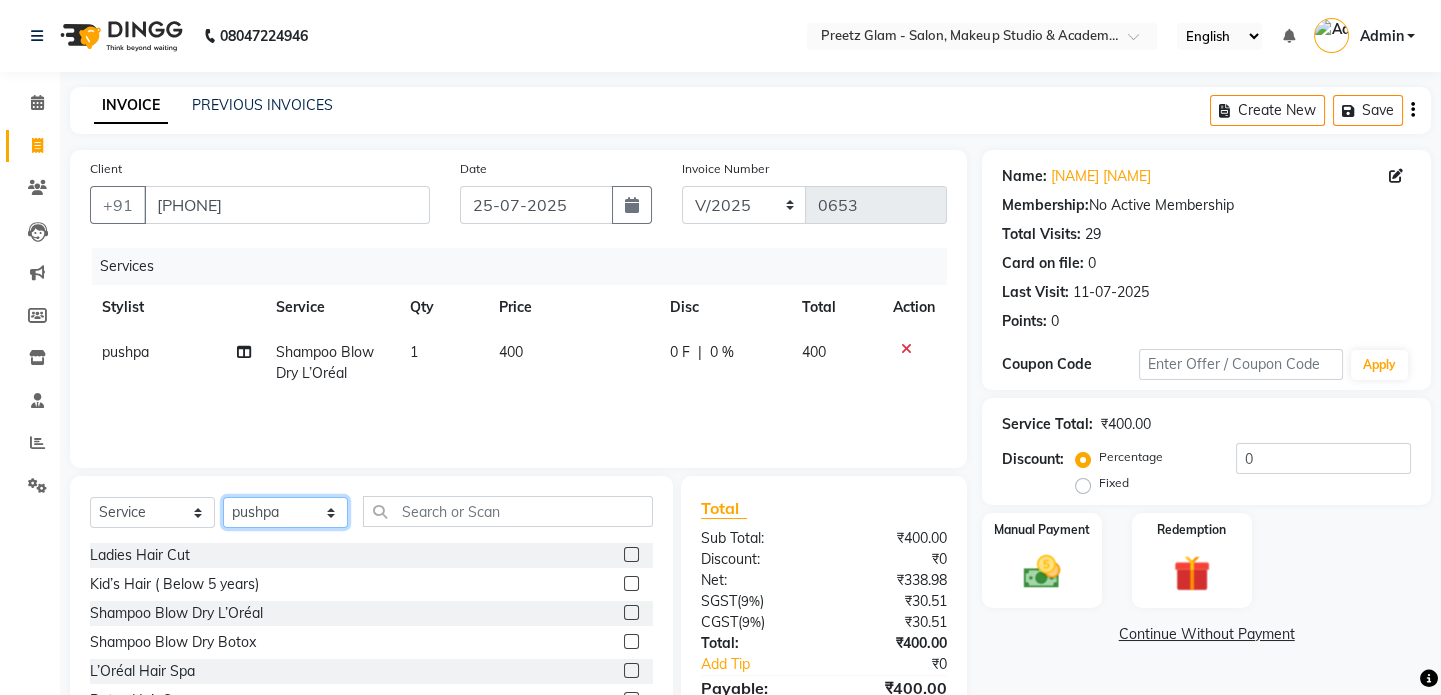 click on "Select Stylist [FIRST] [FIRST] [FIRST] [FIRST] [FIRST]" 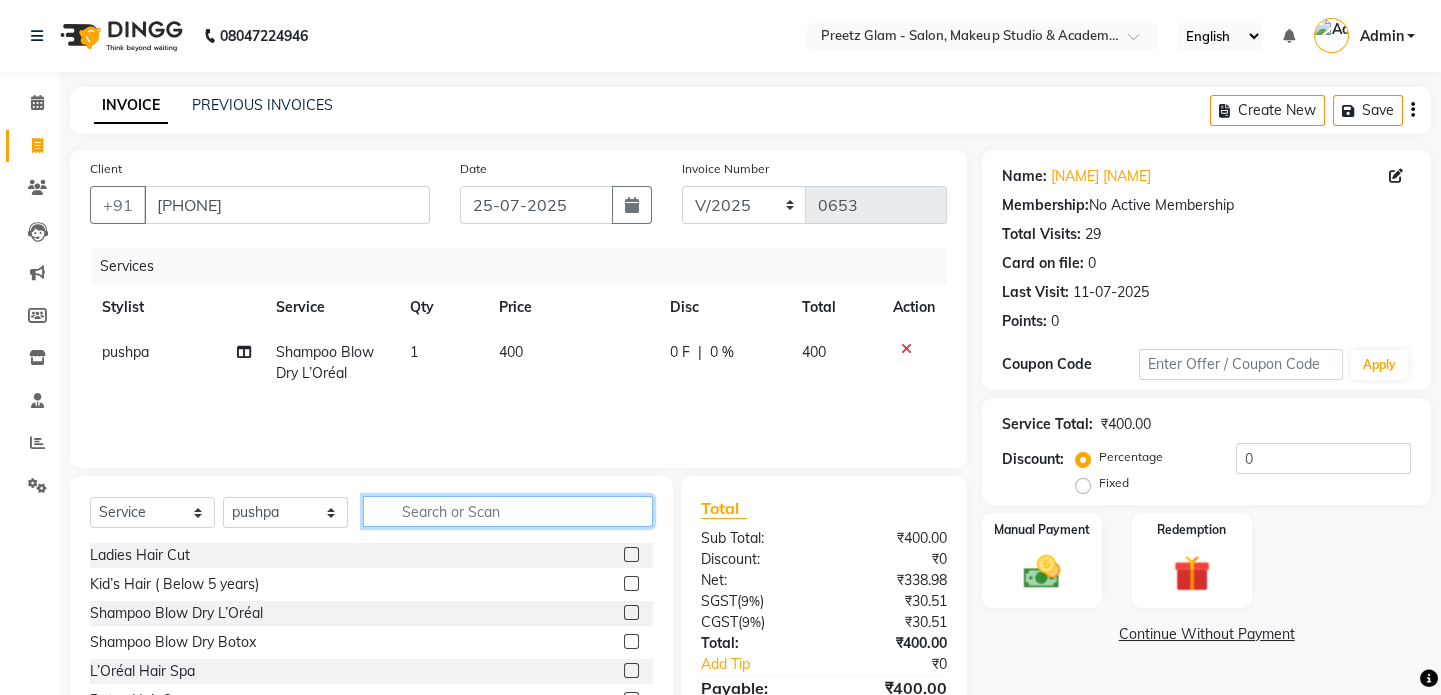 click 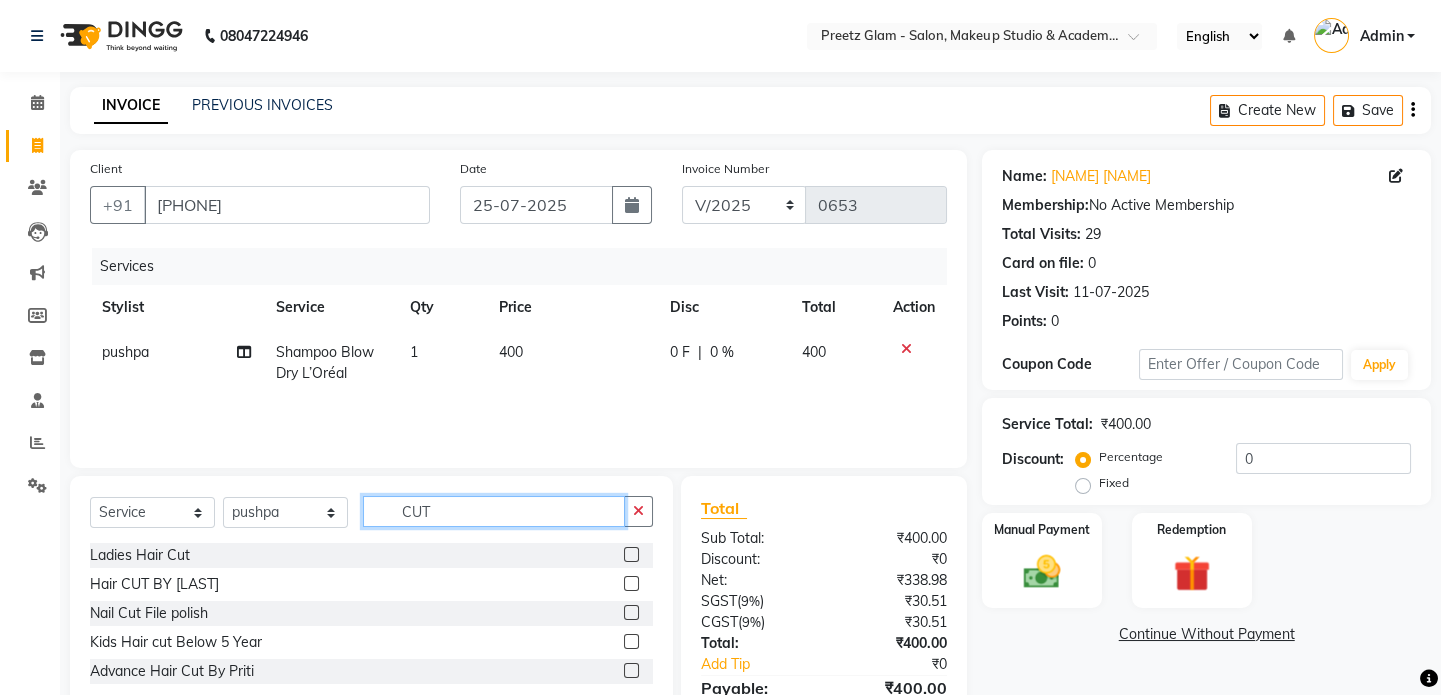 type on "CUT" 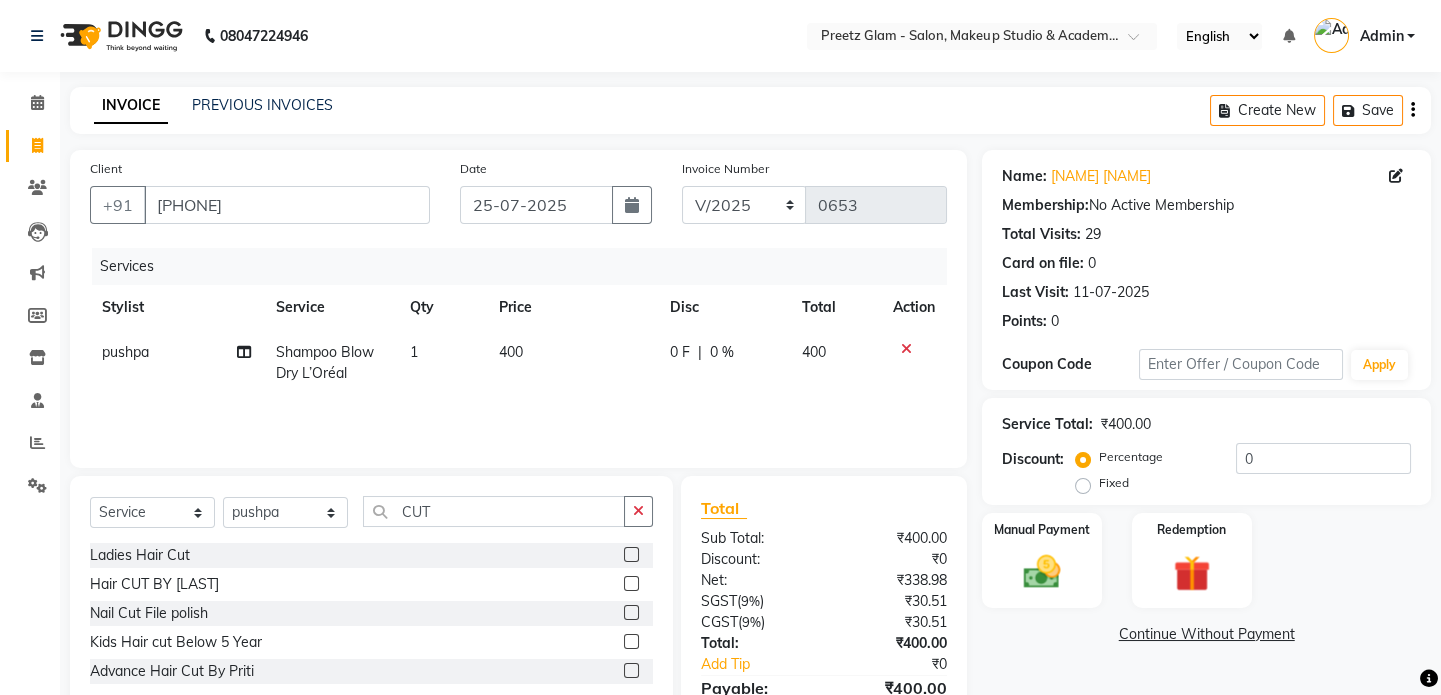 click 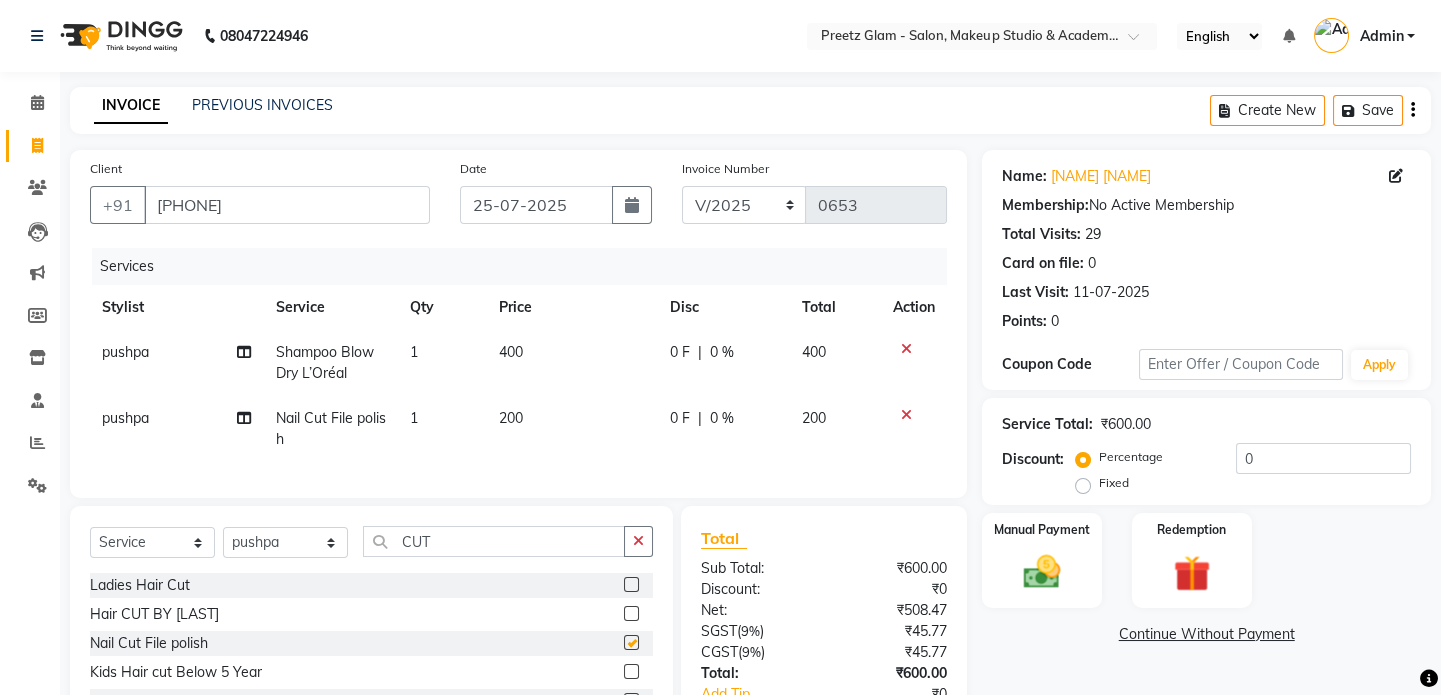 checkbox on "false" 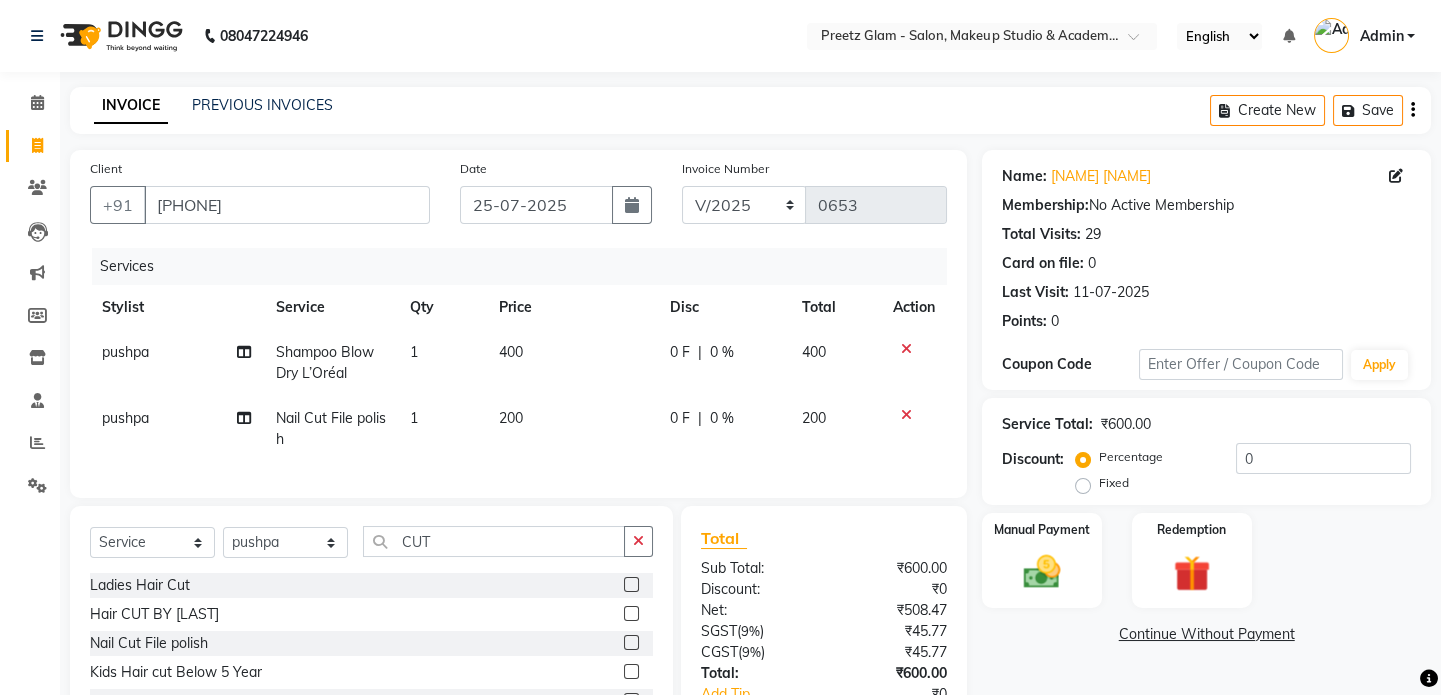 click on "200" 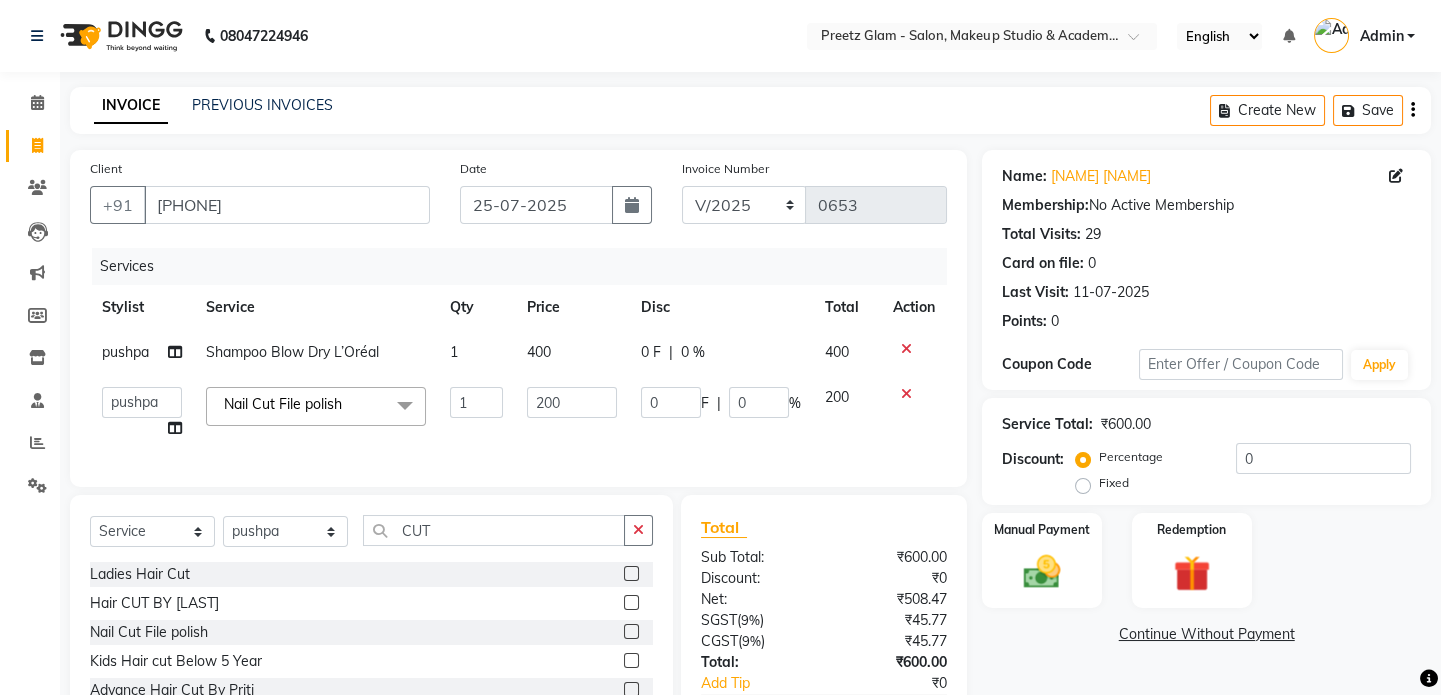 click on "200" 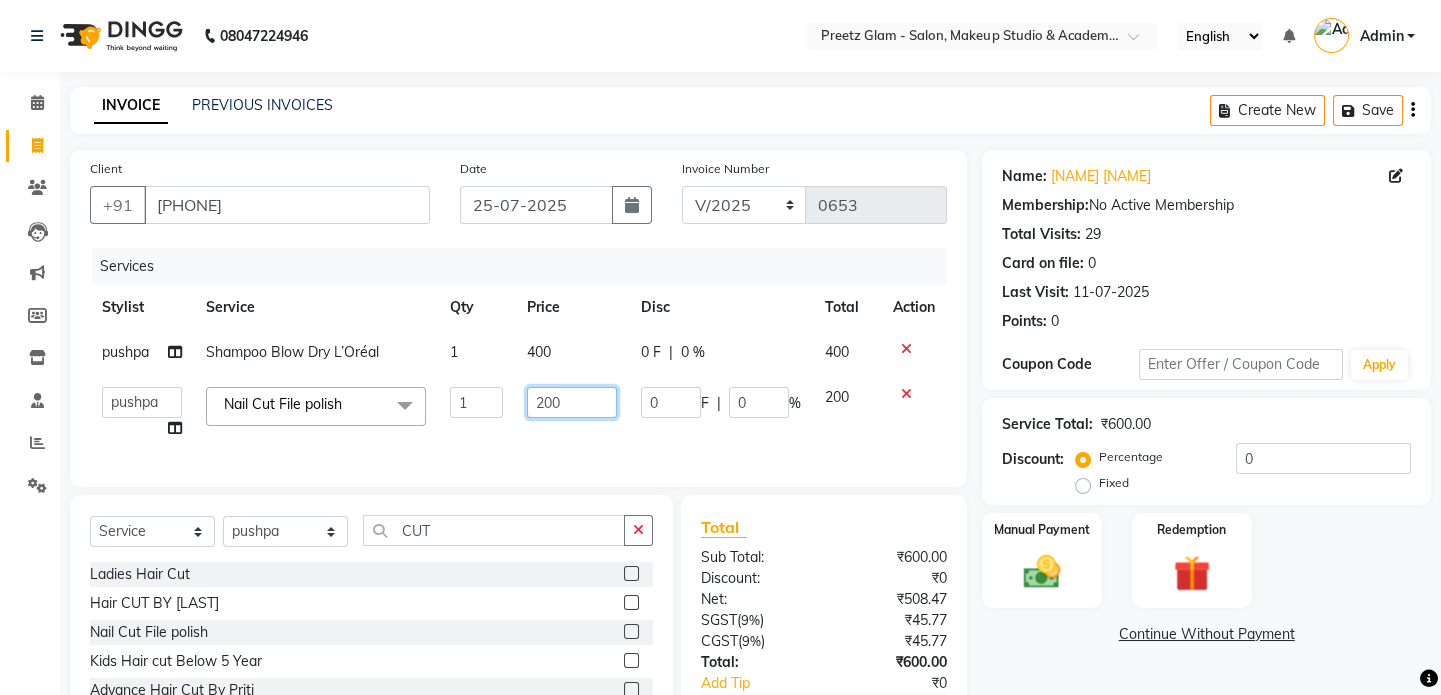 click on "200" 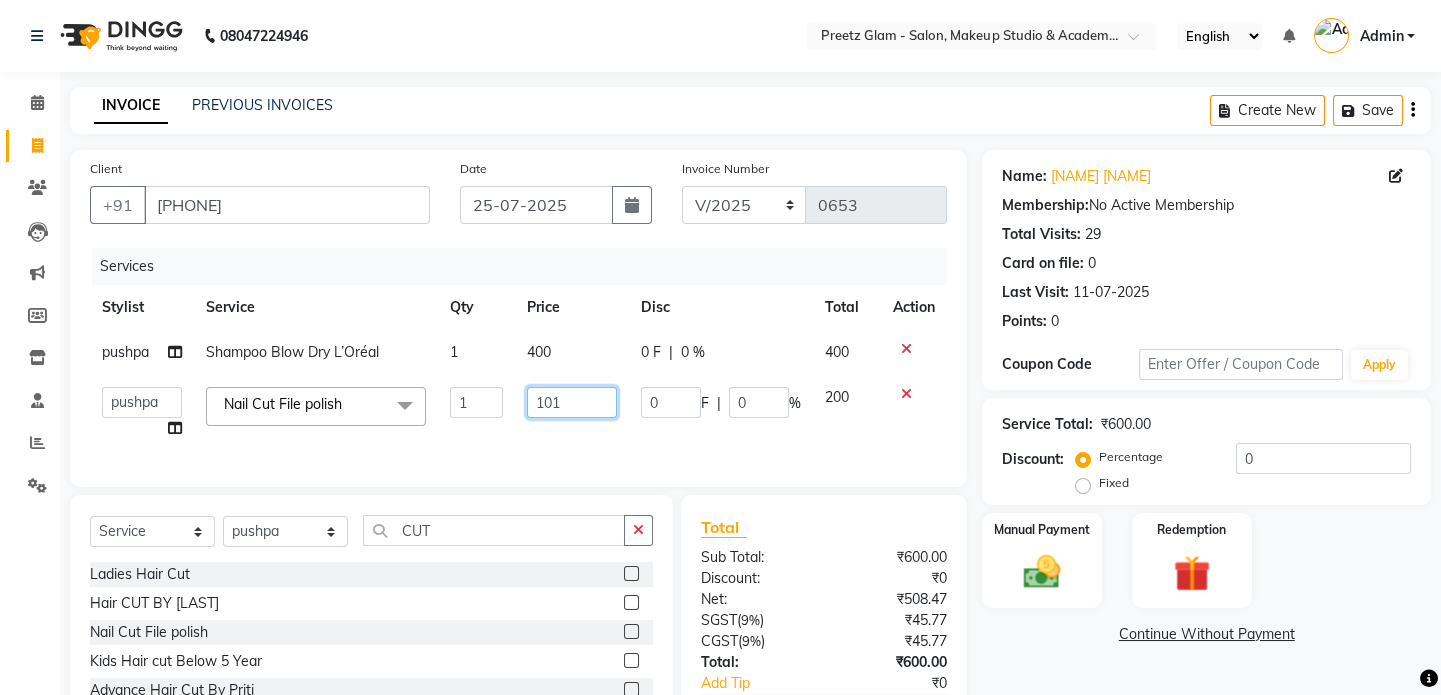 type on "100" 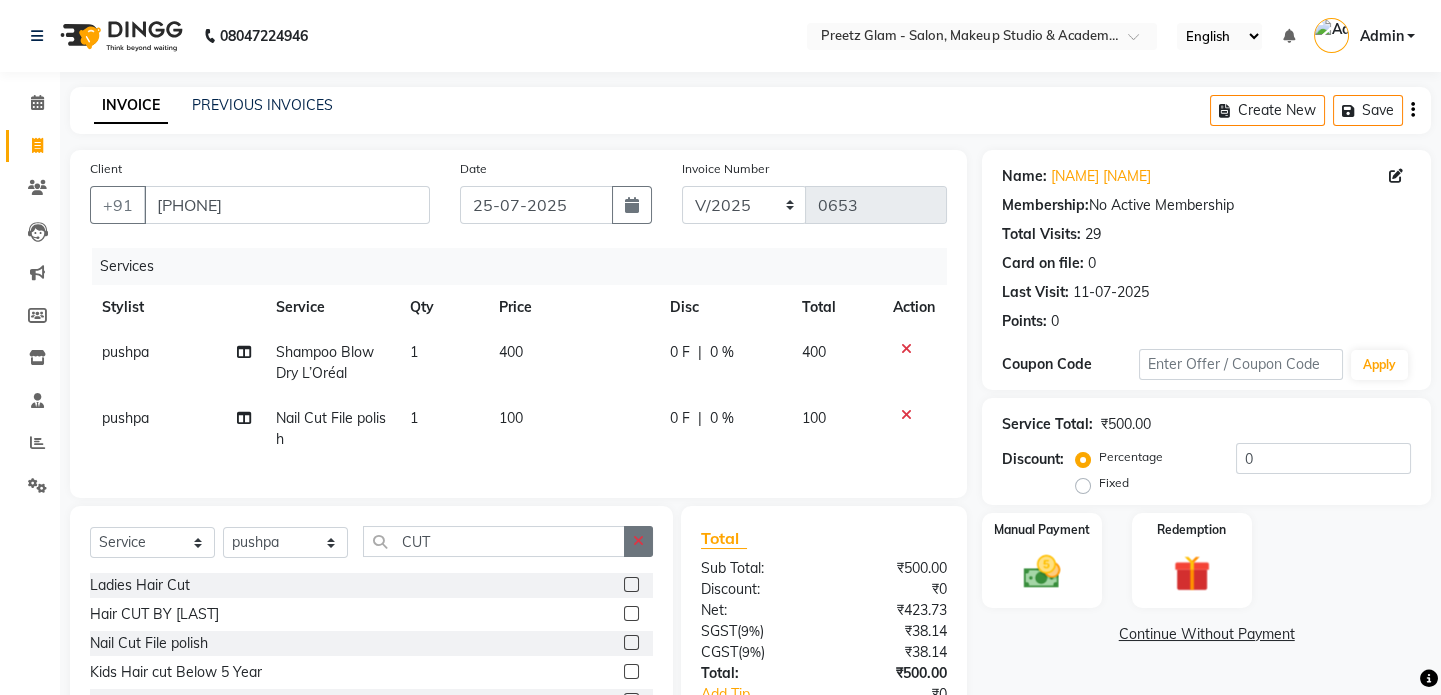click on "Select Service Product Membership Package Voucher Prepaid Gift Card Select Stylist [FIRST] [FIRST] [FIRST] [FIRST] [FIRST] [CUT] [FIRST] [CUT] [BY] [FIRST] Nail Cut File polish Kids Hair cut Below 5 Year Advance Hair Cut By [FIRST]" 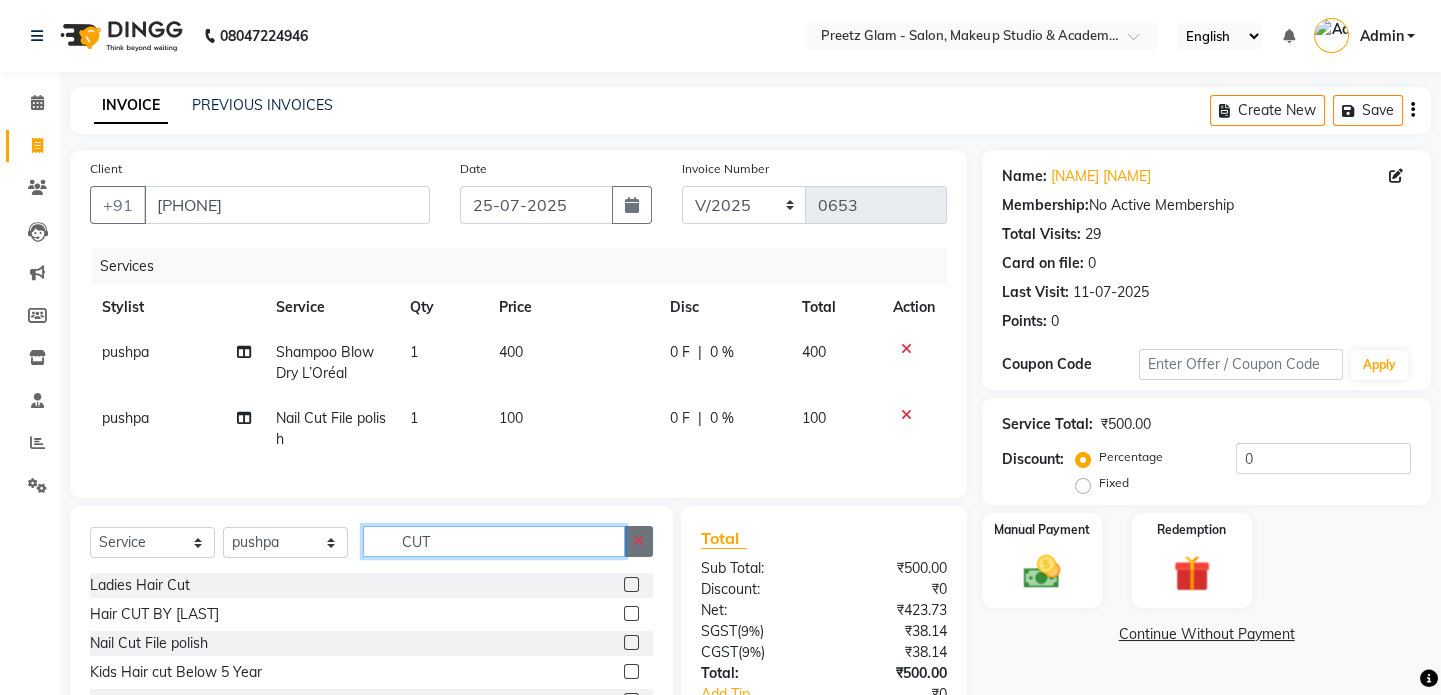 type 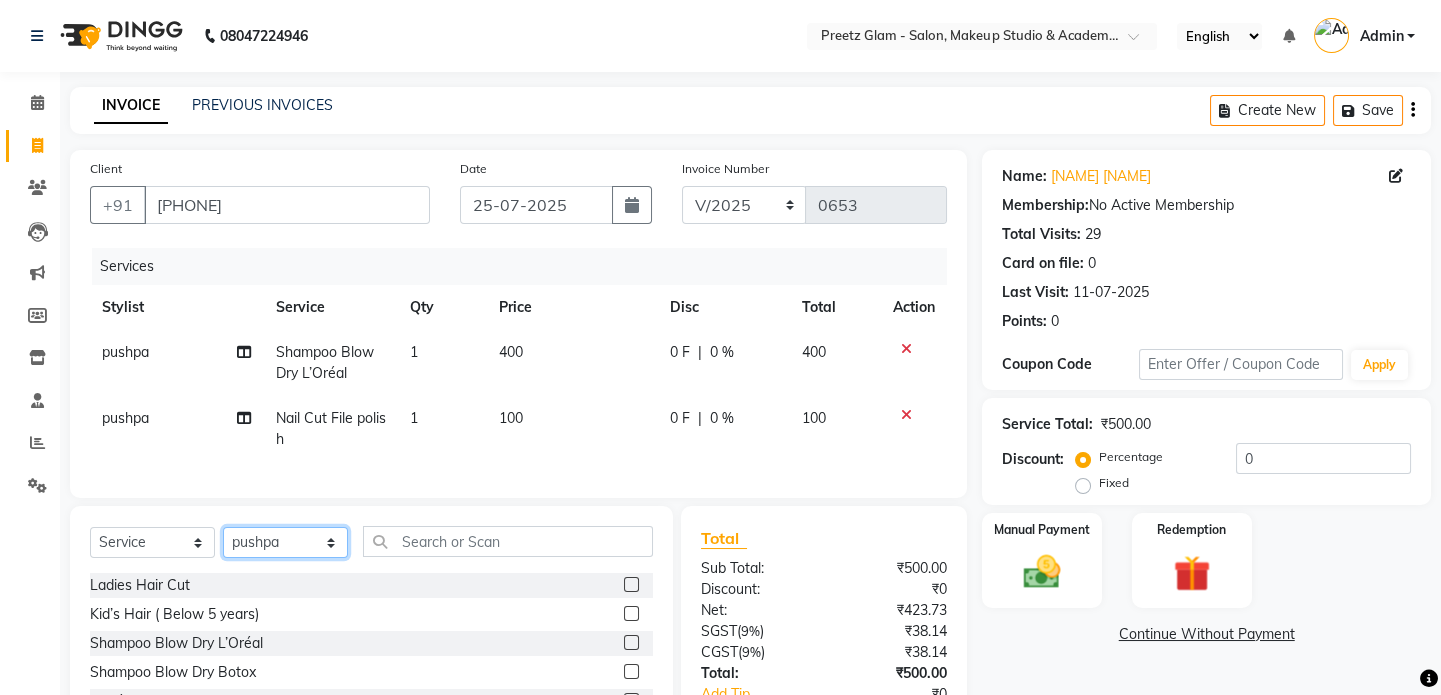click on "Select Stylist [FIRST] [FIRST] [FIRST] [FIRST] [FIRST]" 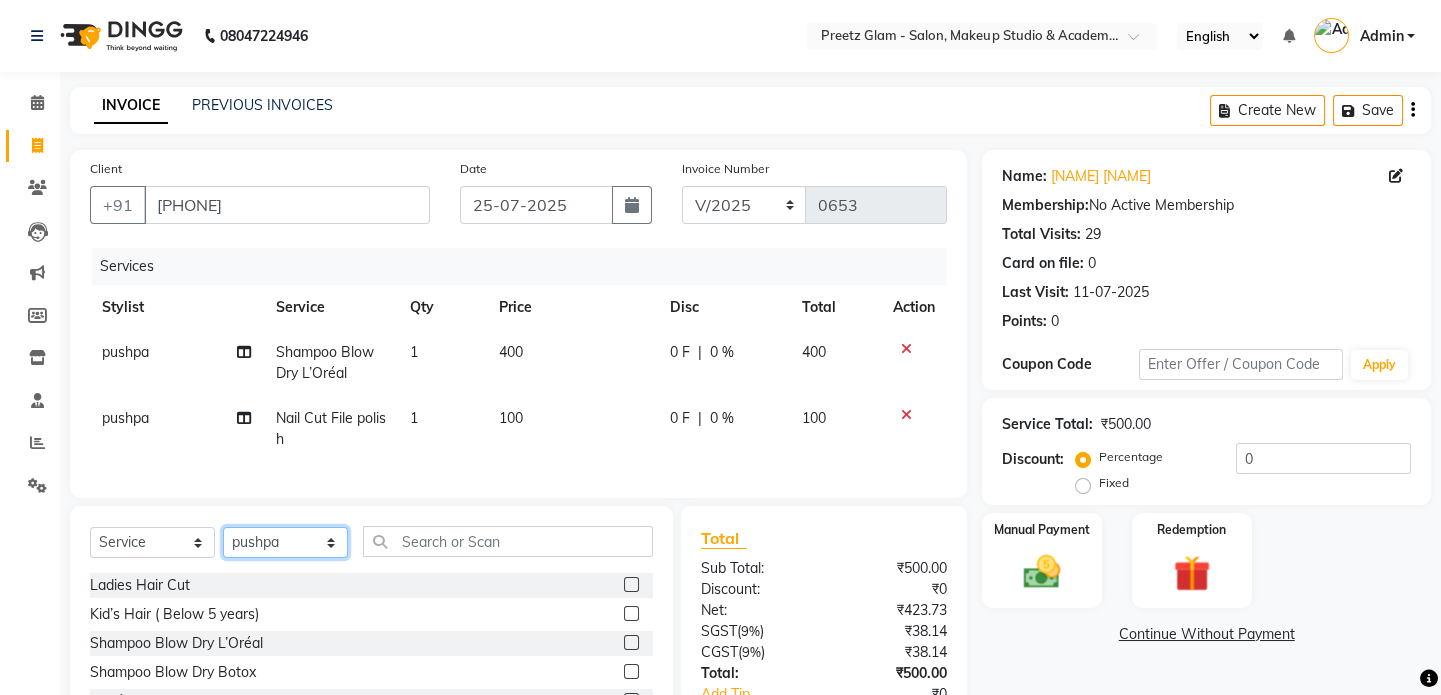 select on "49320" 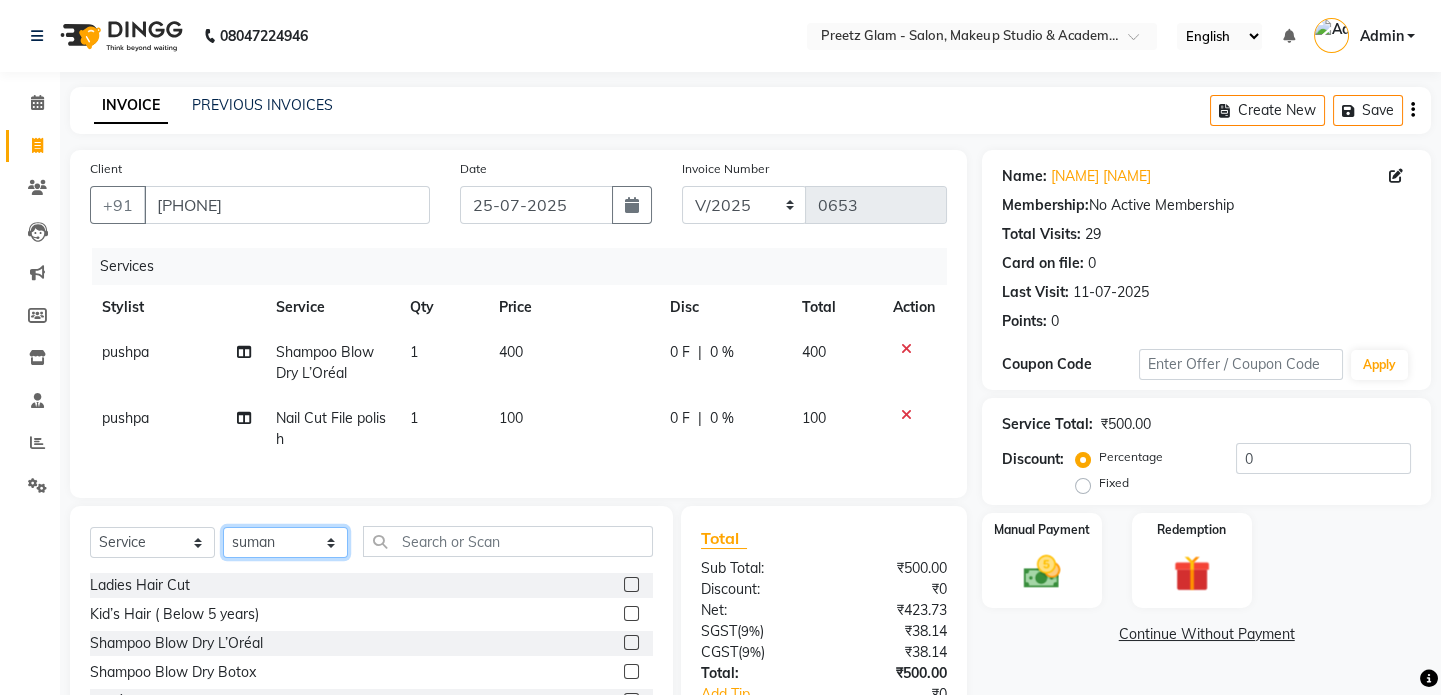 click on "Select Stylist [FIRST] [FIRST] [FIRST] [FIRST] [FIRST]" 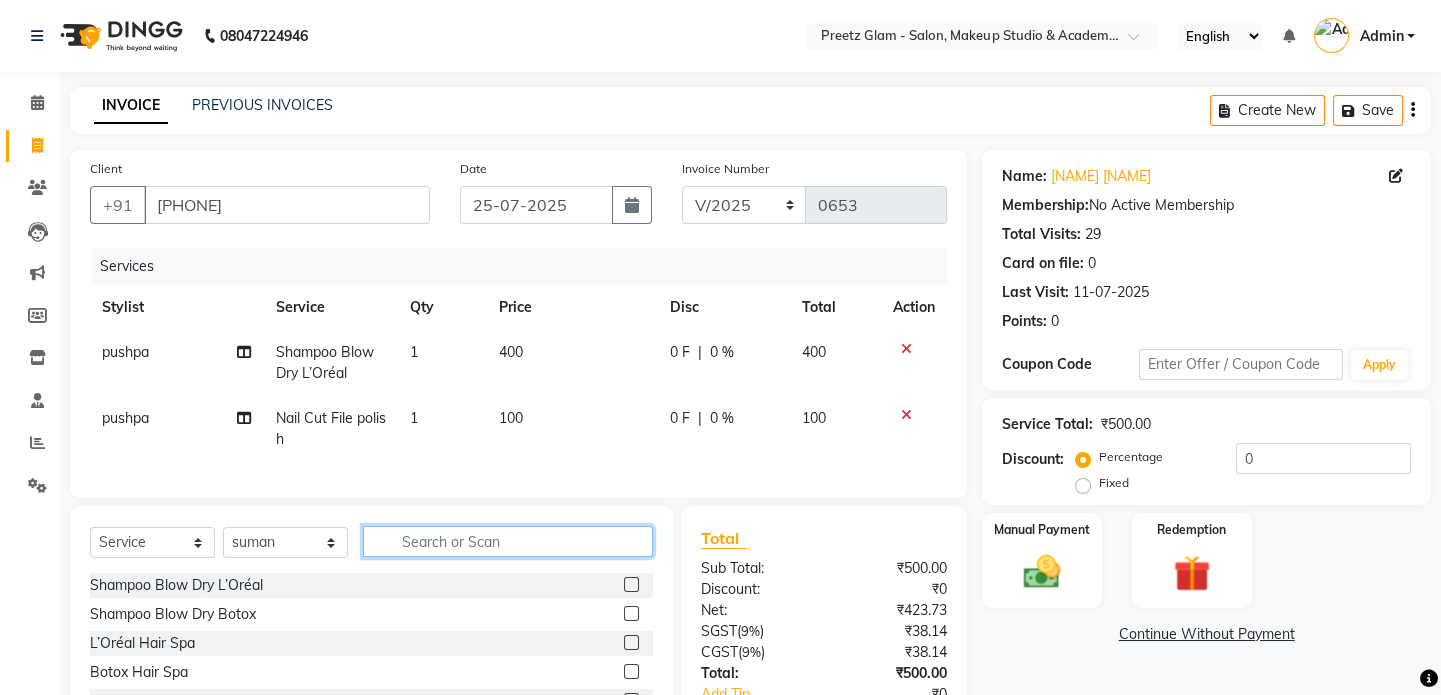 click 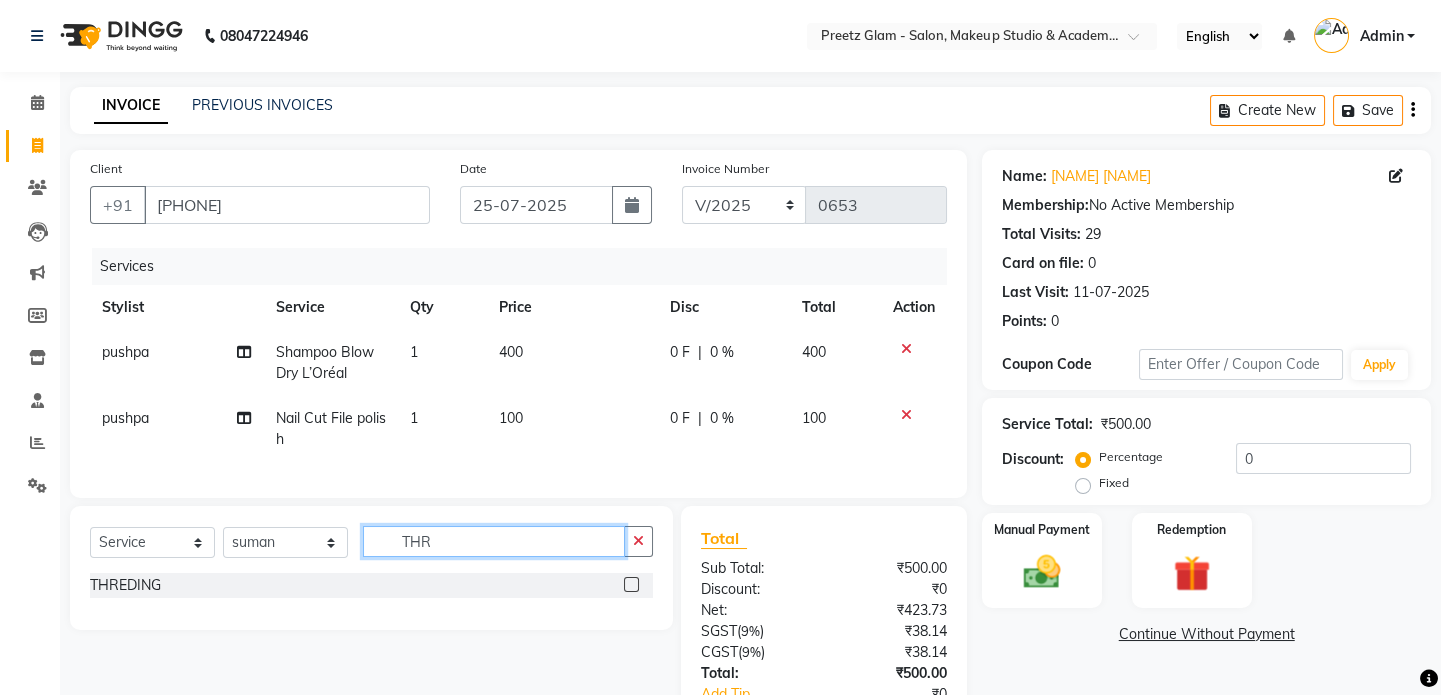 type 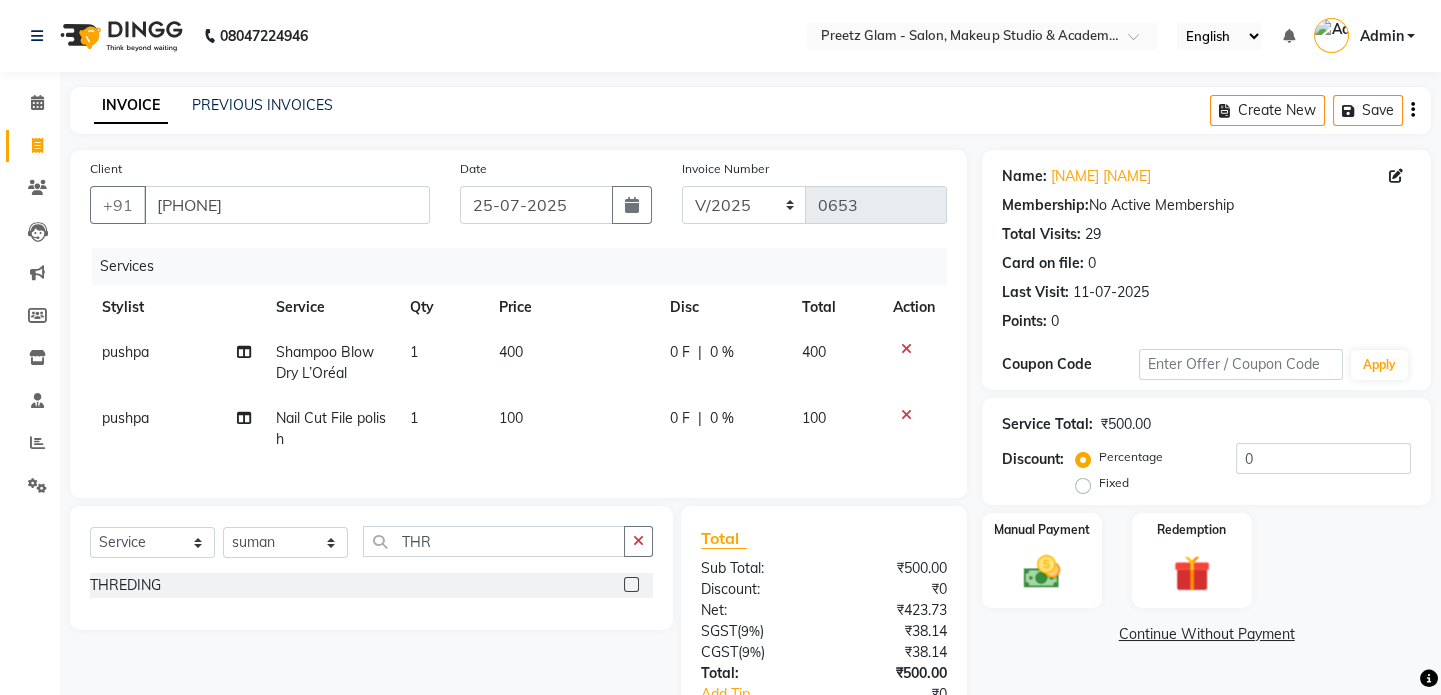 click 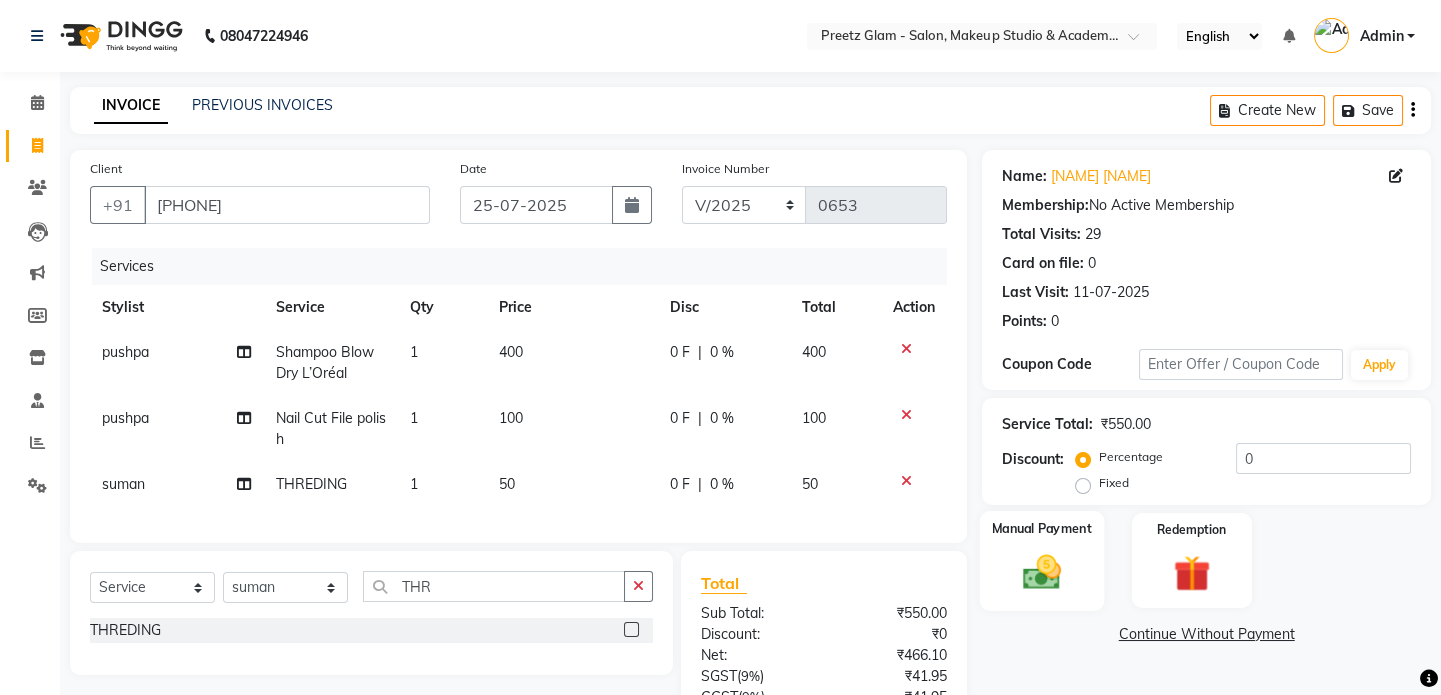 click 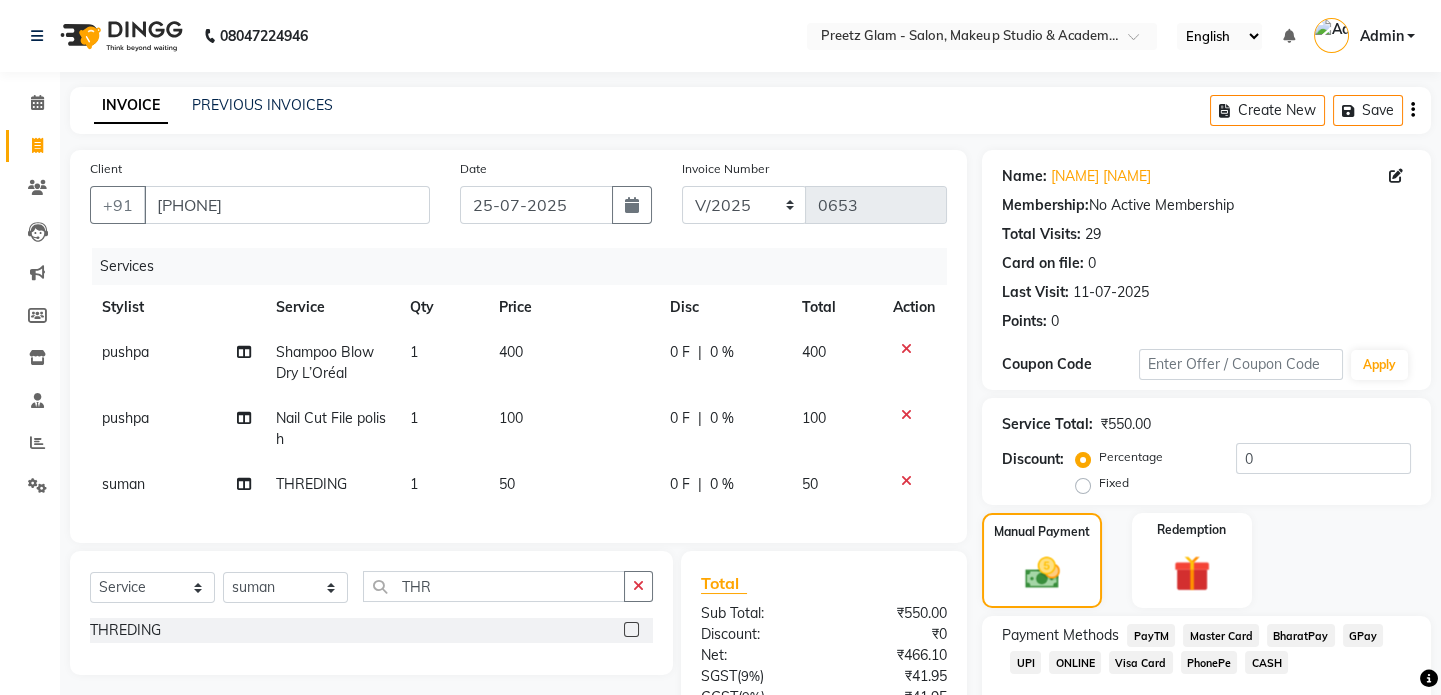 click on "0 F | 0 %" 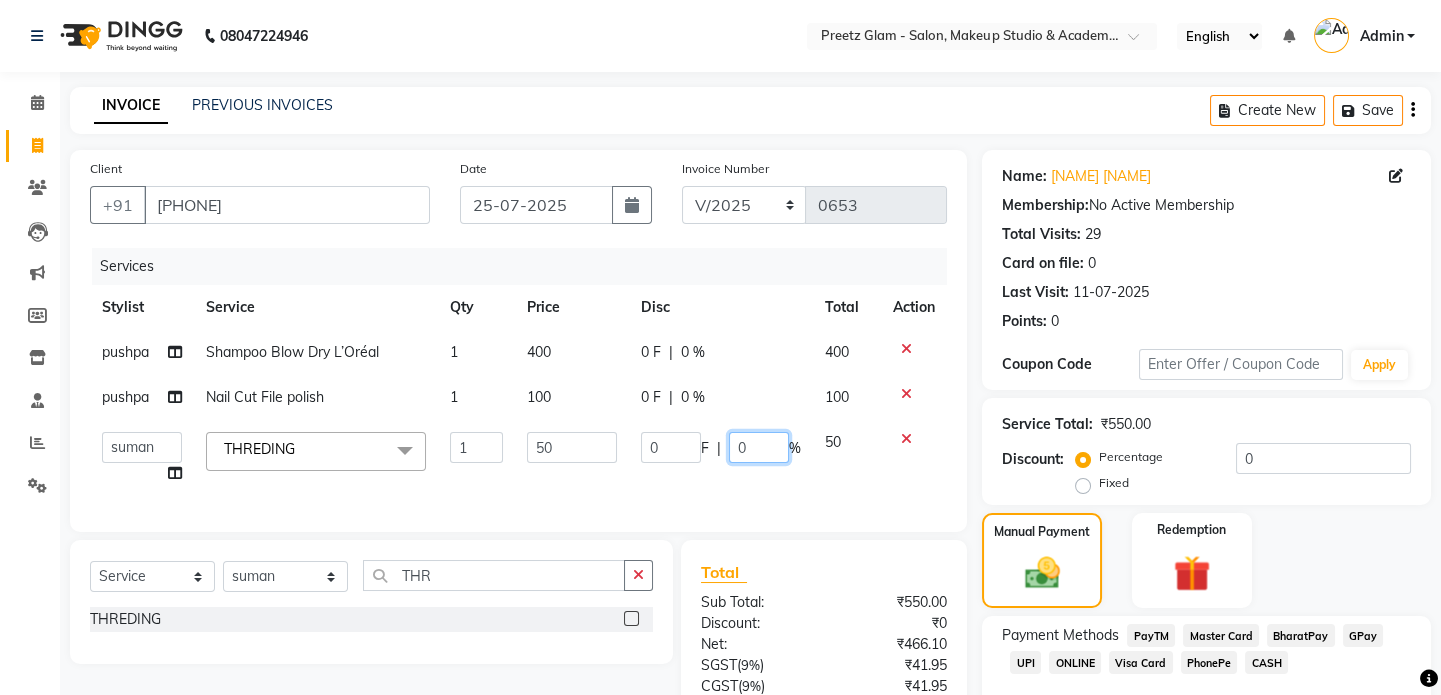 drag, startPoint x: 737, startPoint y: 482, endPoint x: 762, endPoint y: 453, distance: 38.28838 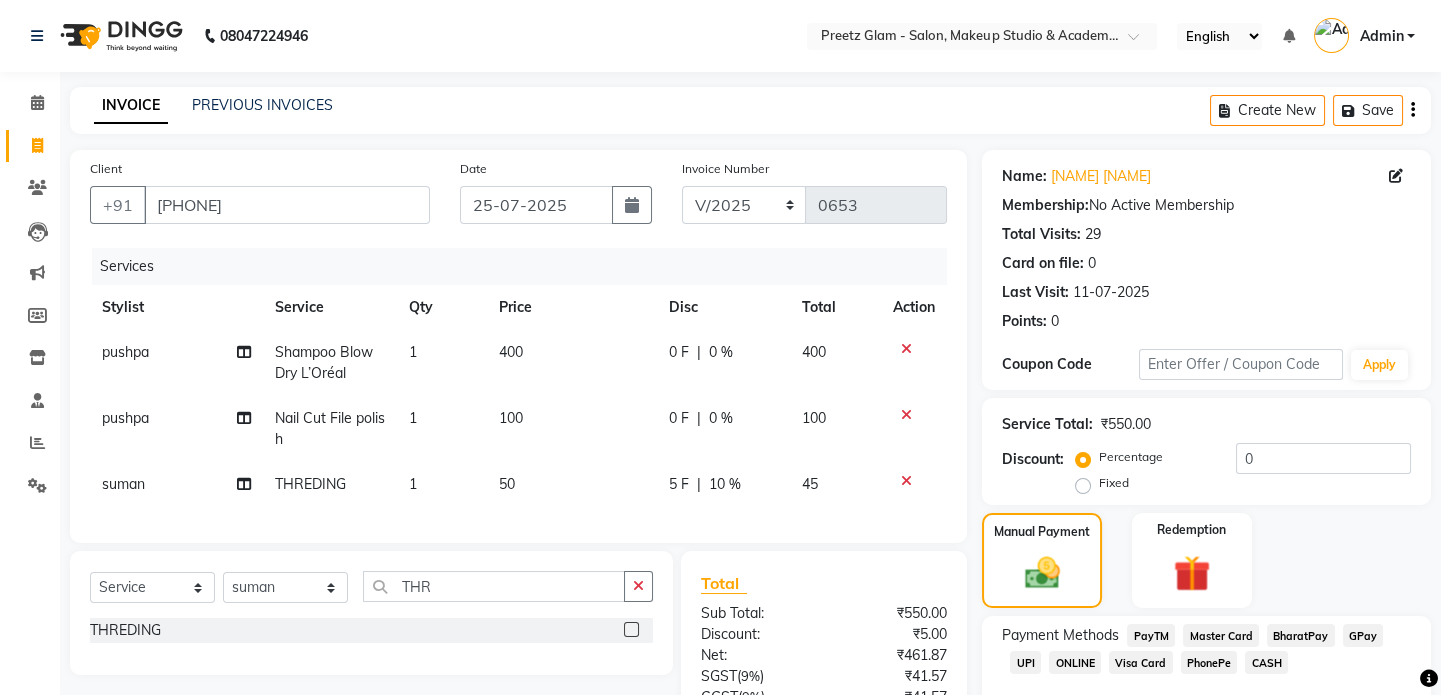 click on "0 F | 0 %" 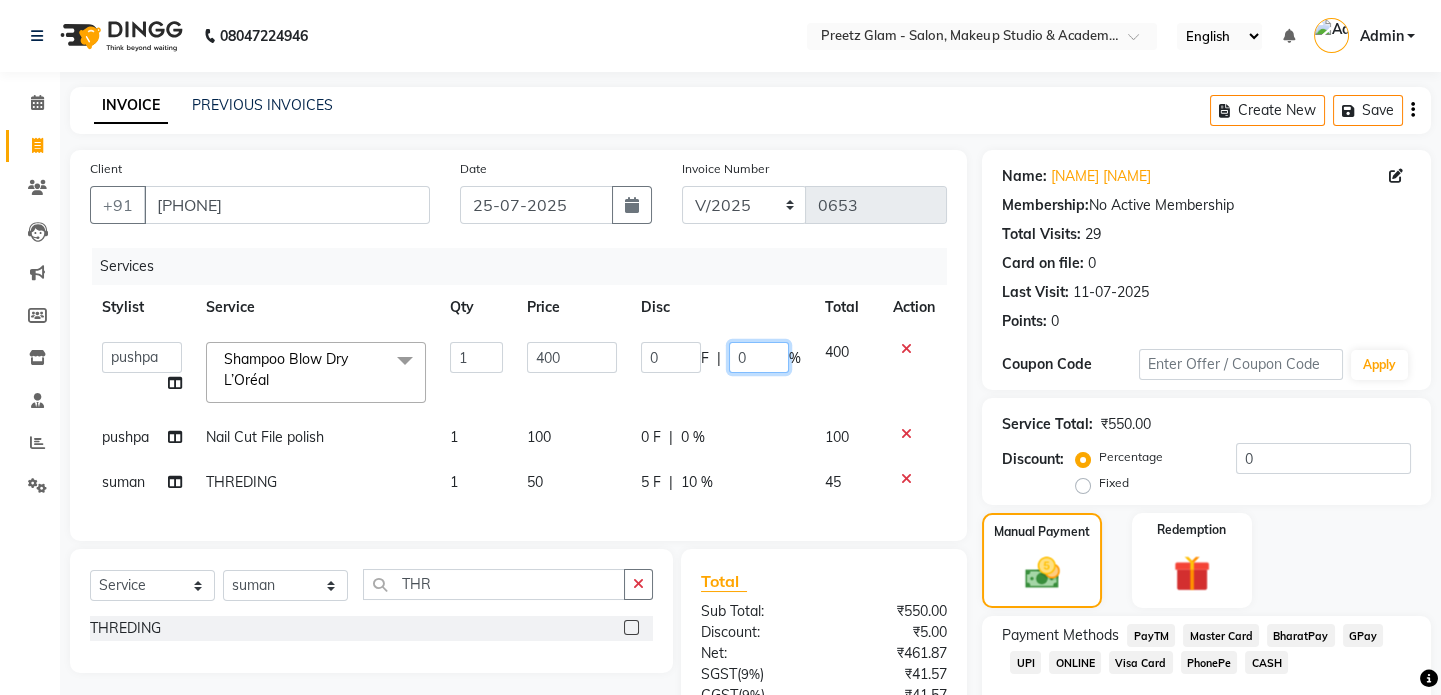 click on "0" 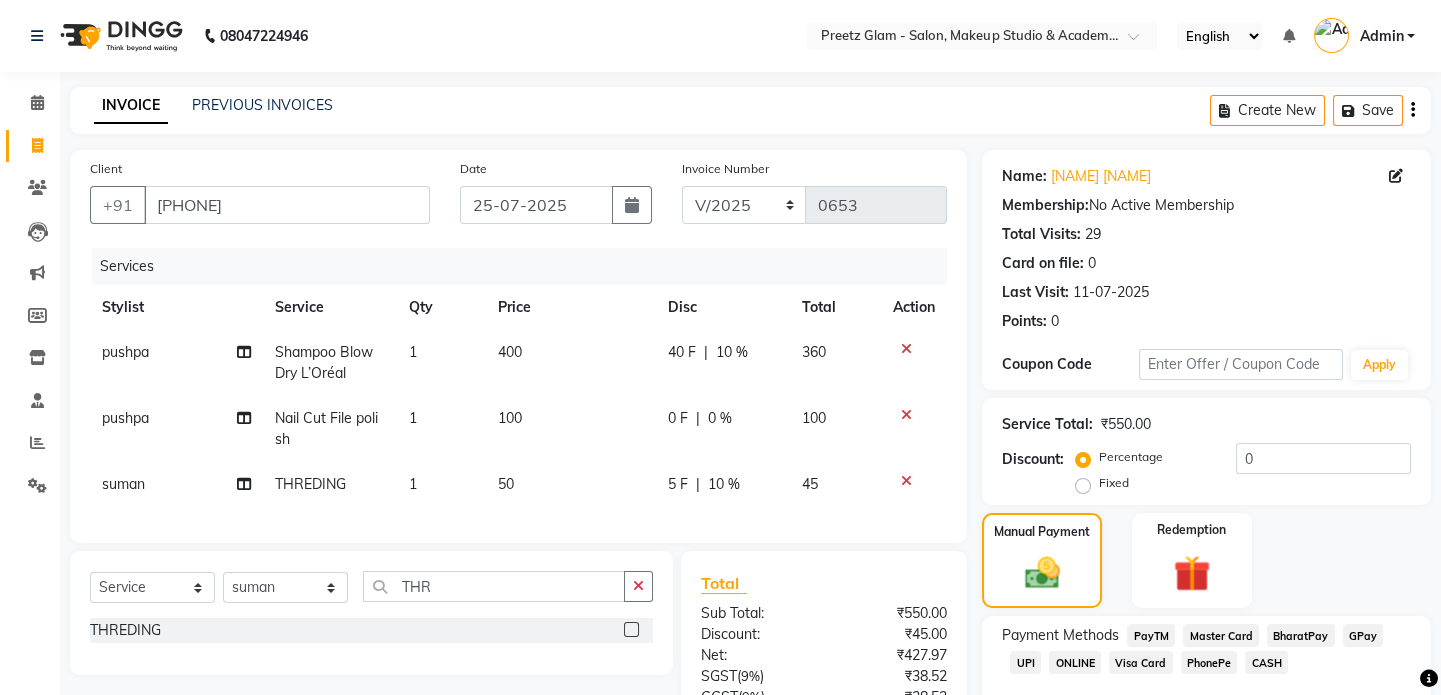 click on "0 F | 0 %" 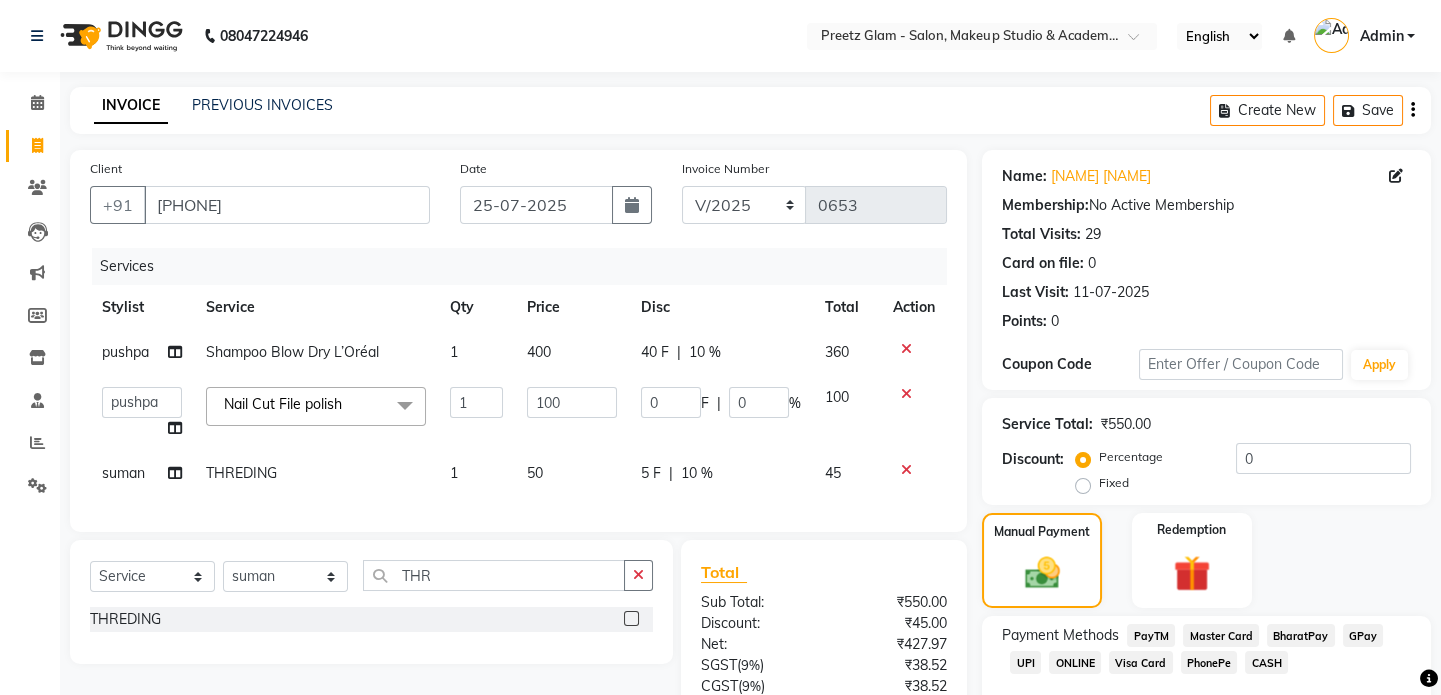 click on "0 F | 0 %" 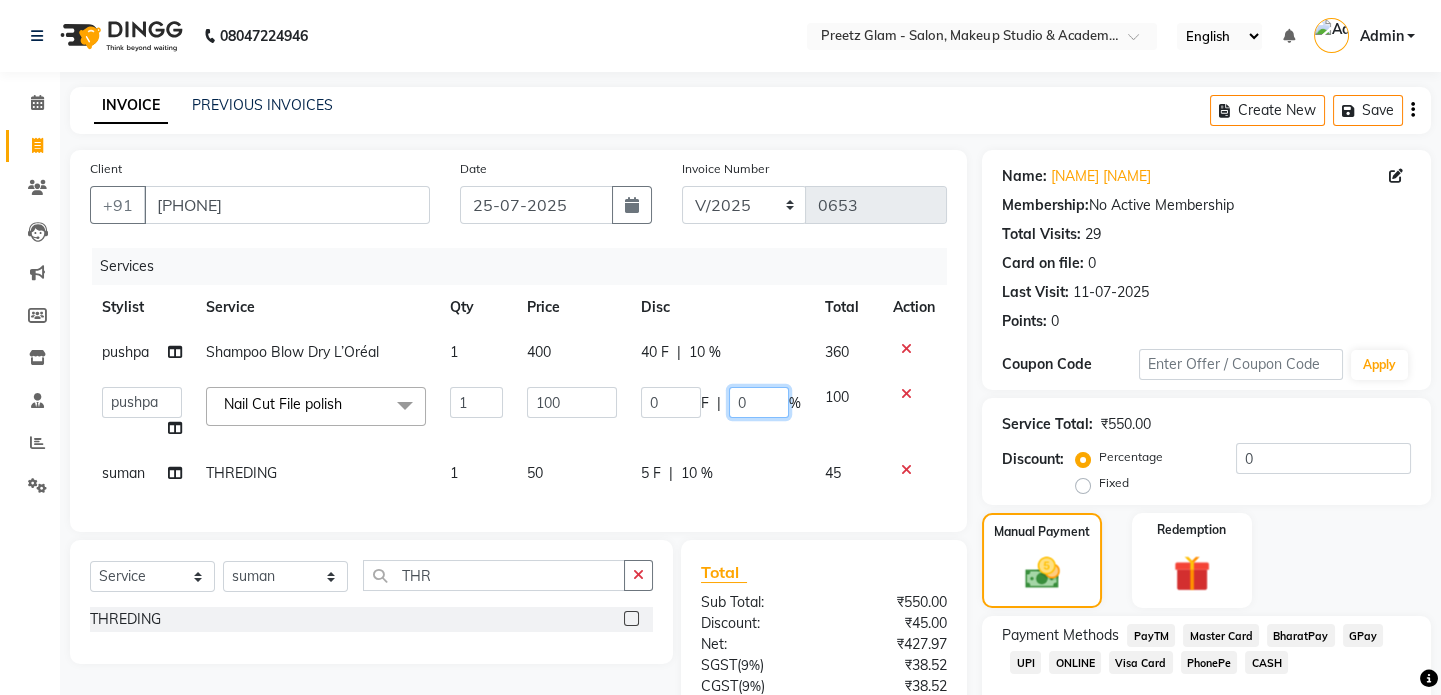 click on "0" 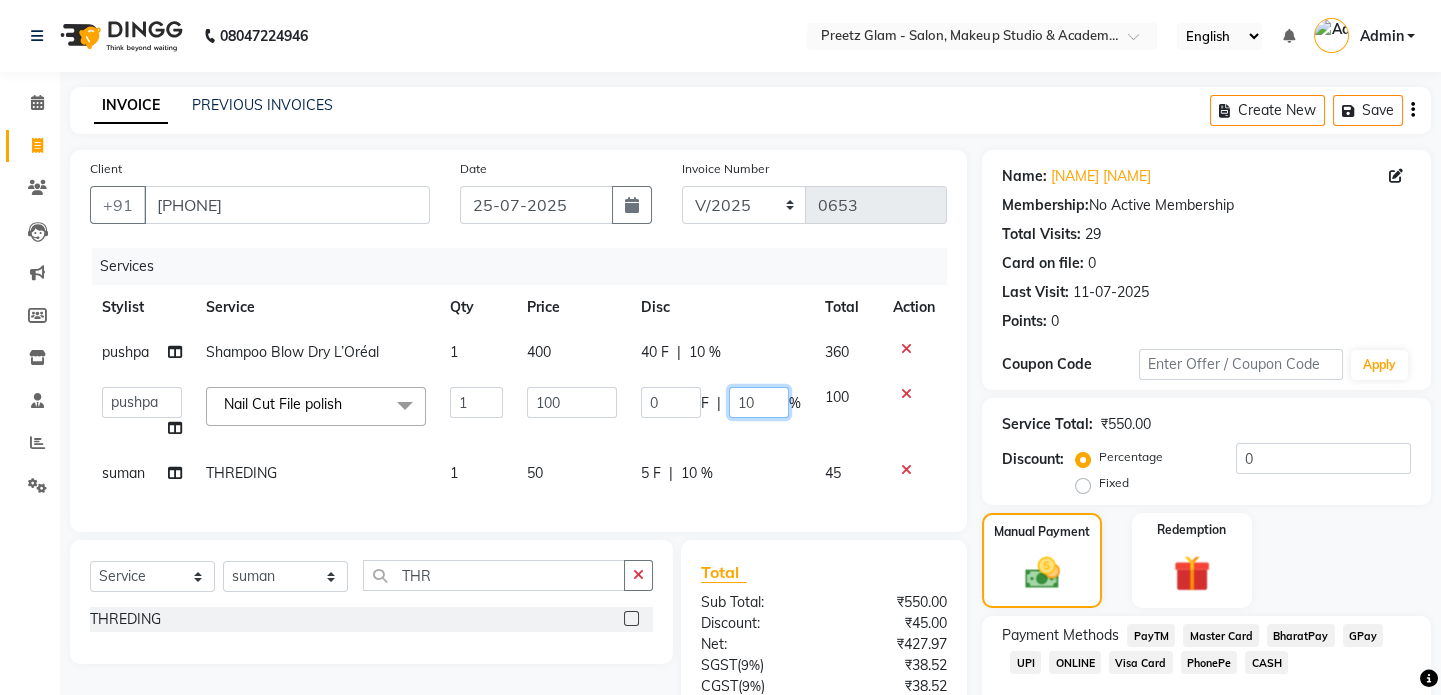 scroll, scrollTop: 182, scrollLeft: 0, axis: vertical 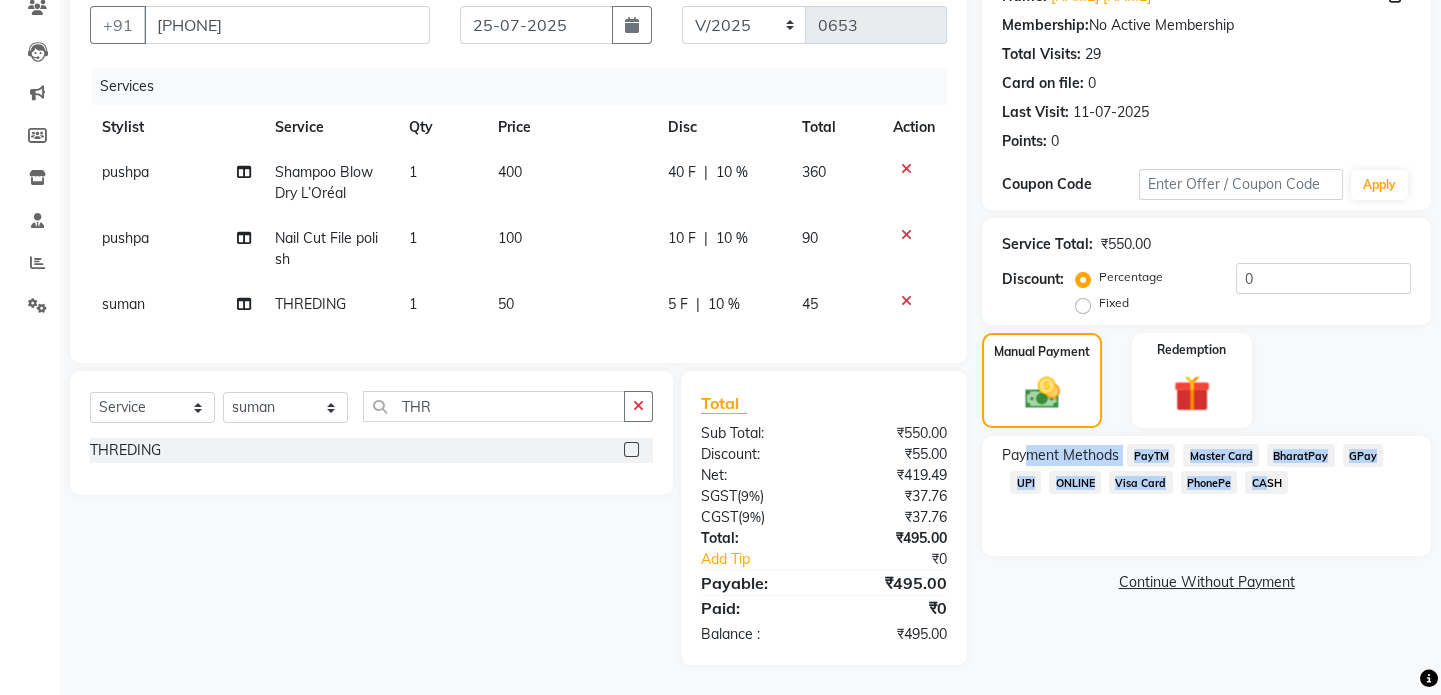 drag, startPoint x: 1026, startPoint y: 459, endPoint x: 1253, endPoint y: 484, distance: 228.3725 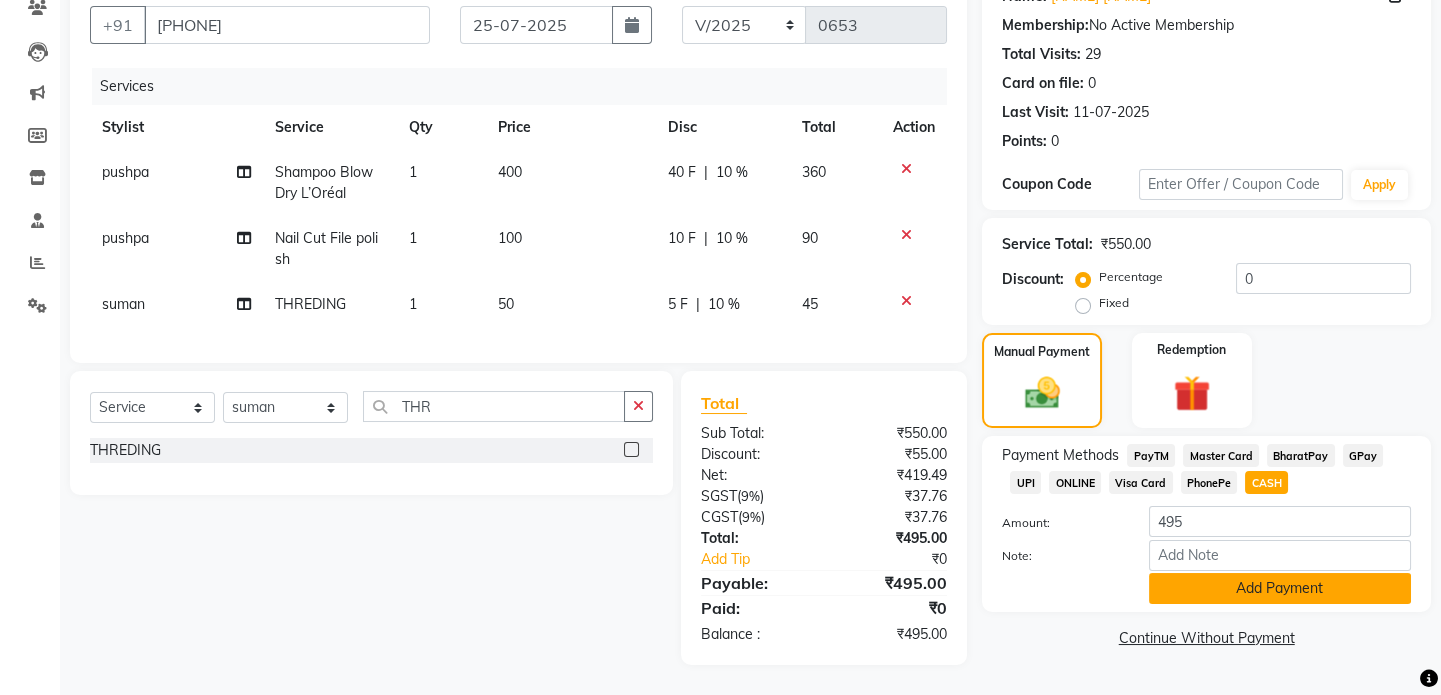 click on "Add Payment" 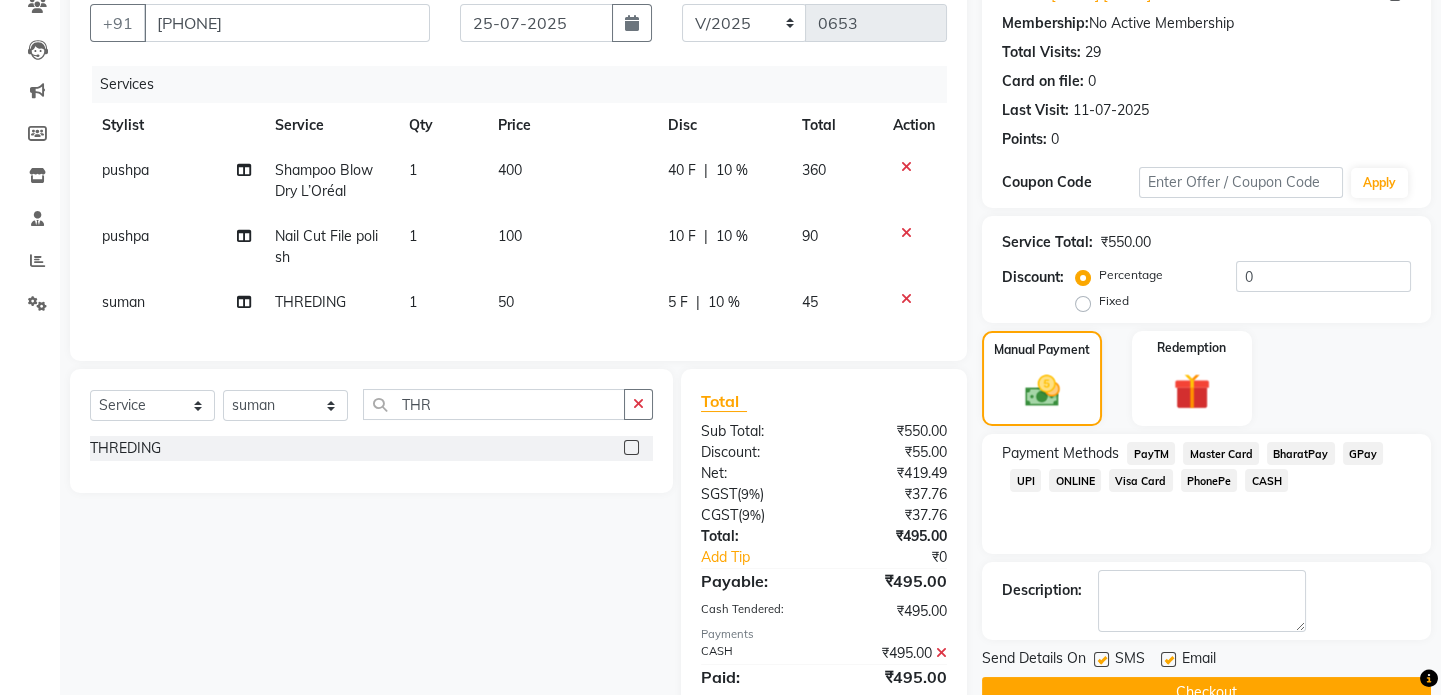 scroll, scrollTop: 264, scrollLeft: 0, axis: vertical 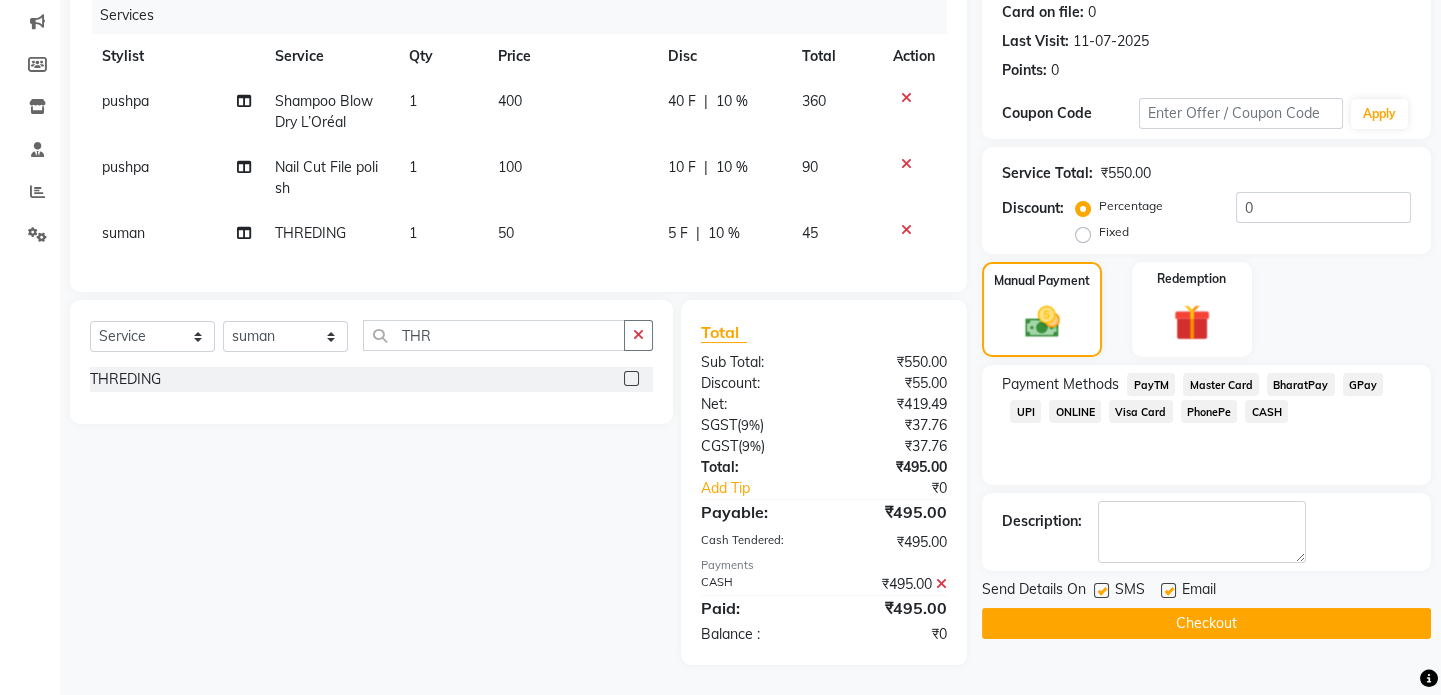 click on "Checkout" 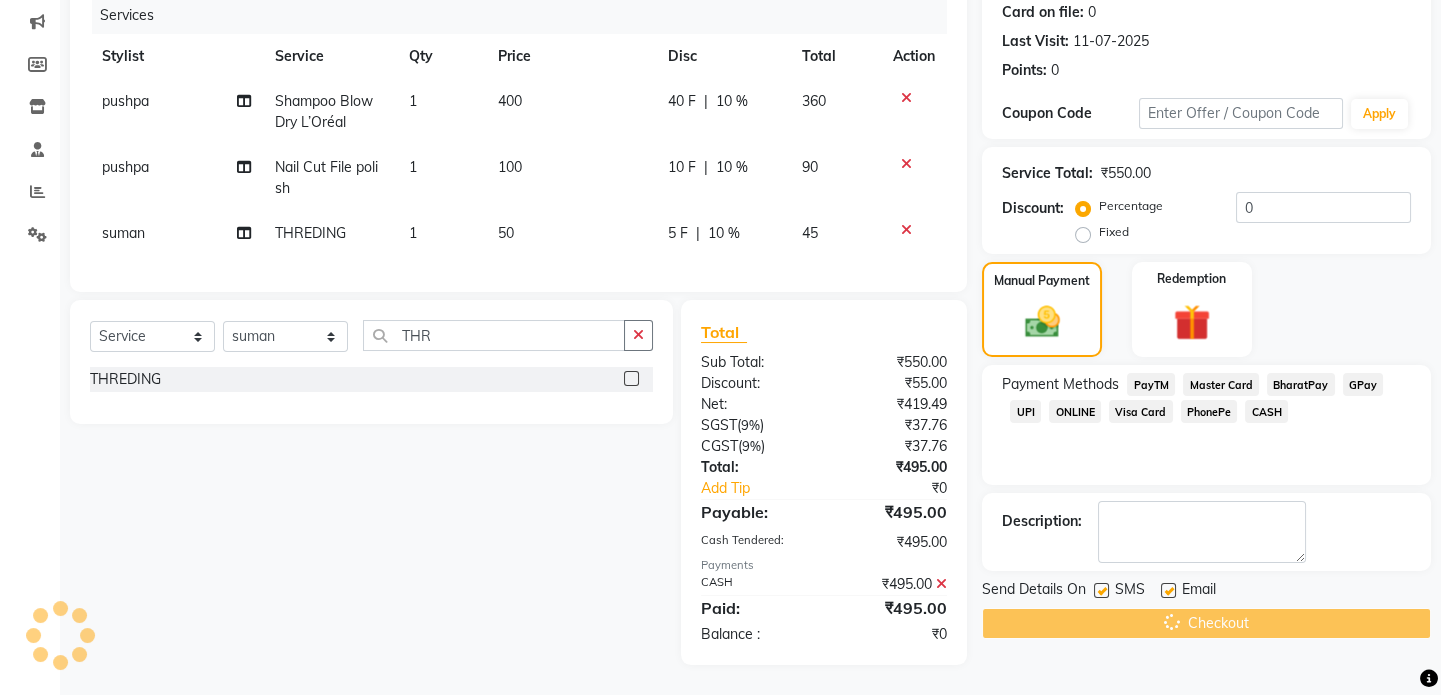 scroll, scrollTop: 0, scrollLeft: 0, axis: both 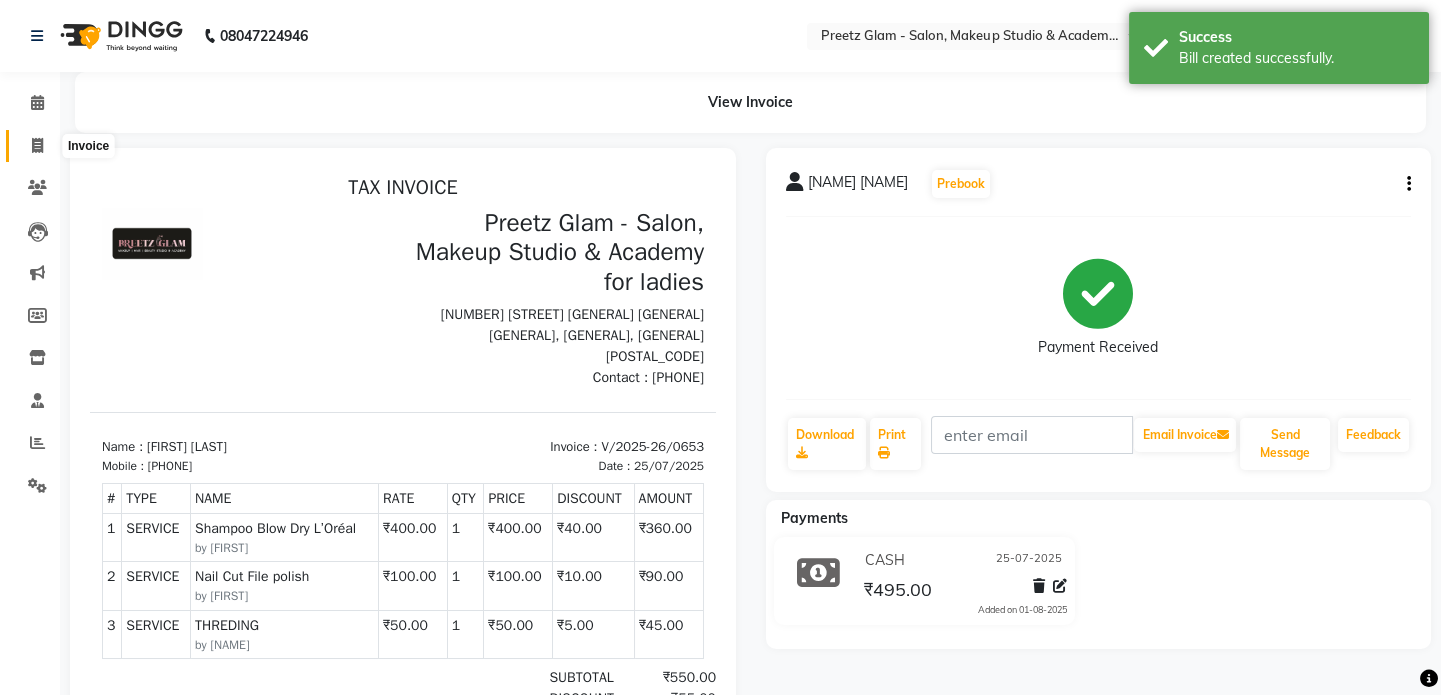 click 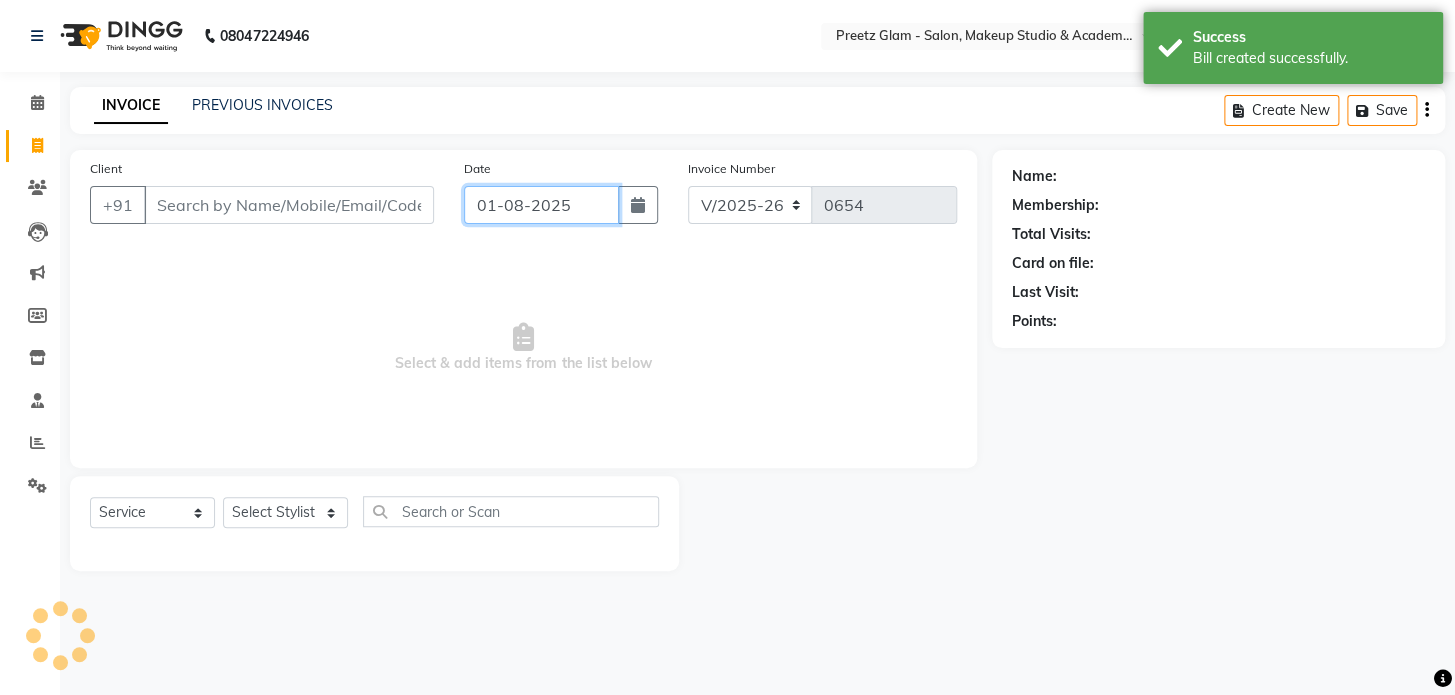 click on "01-08-2025" 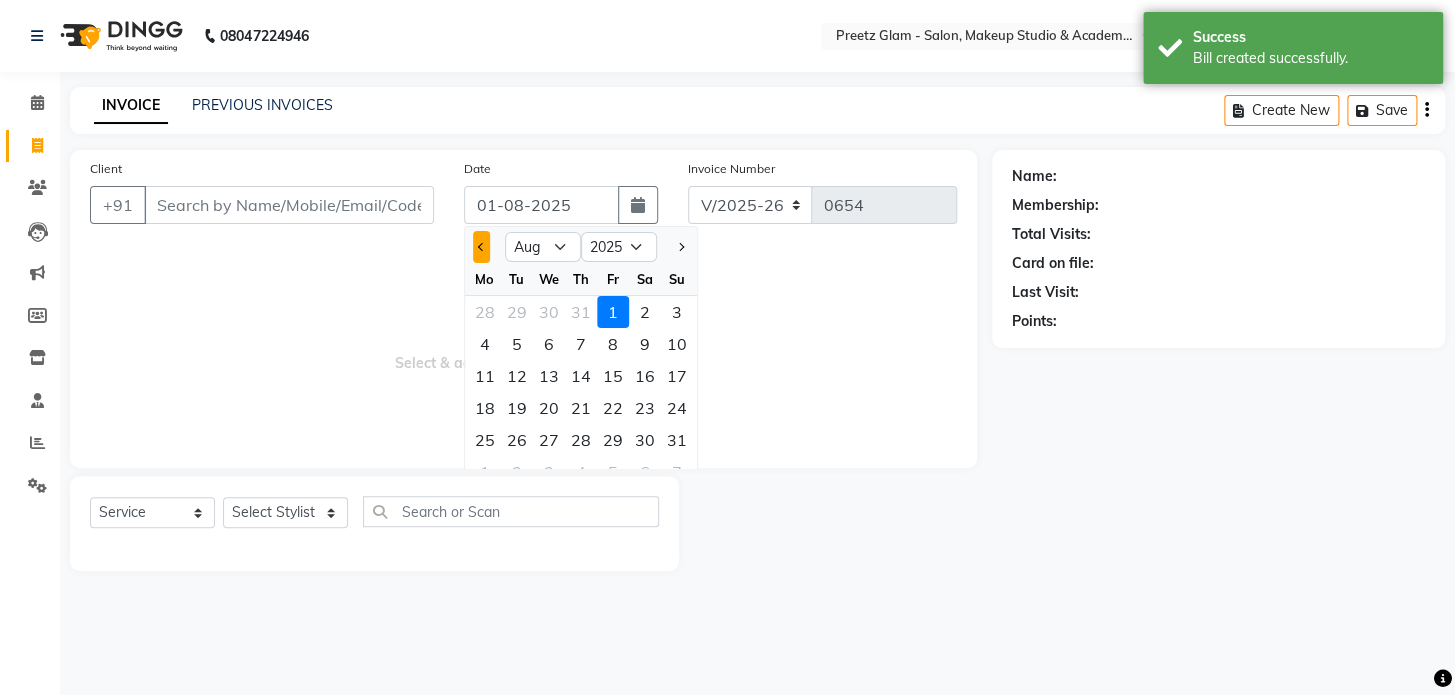 click 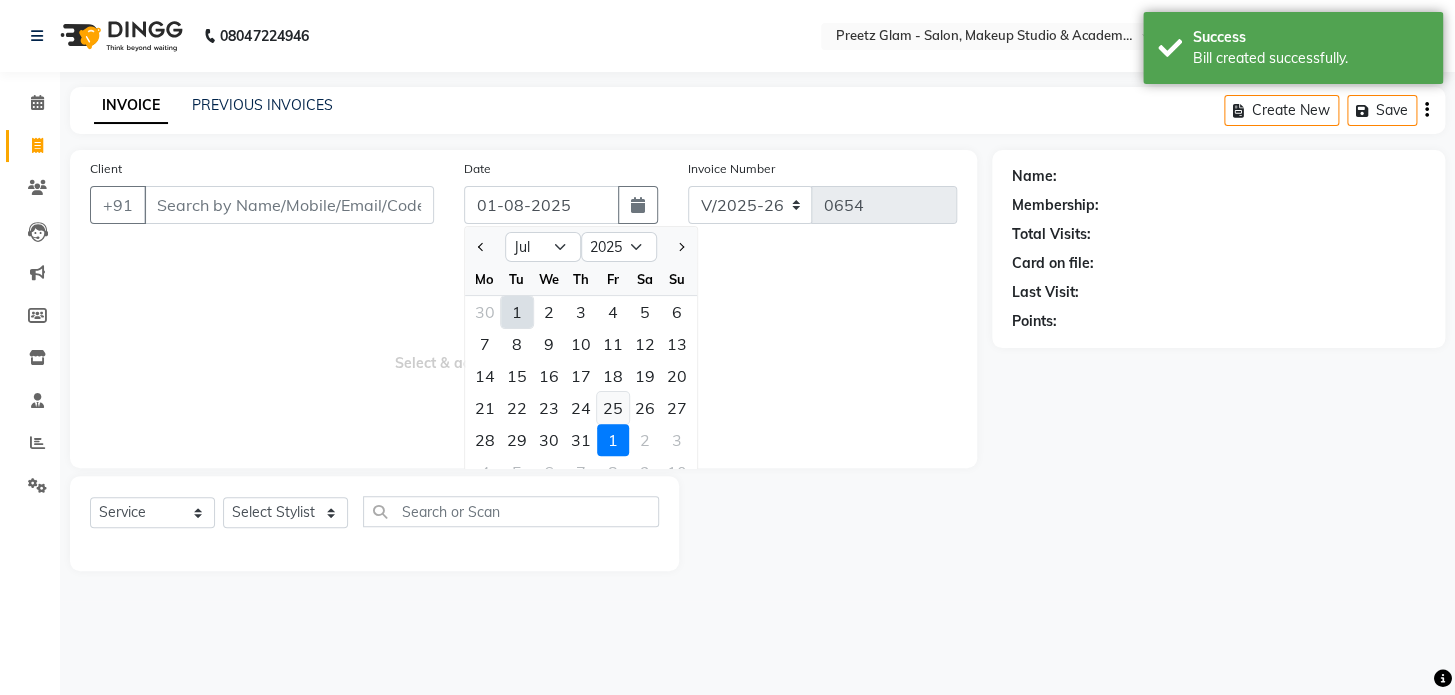 click on "25" 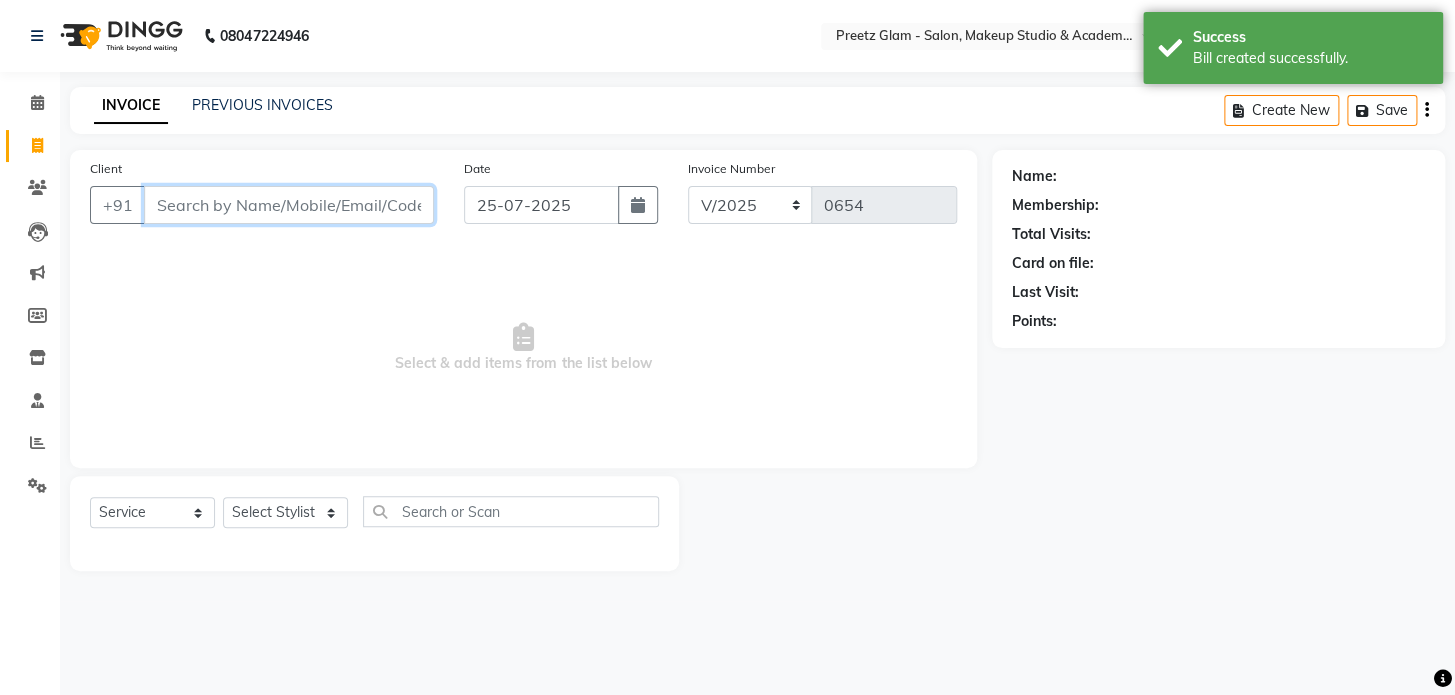 click on "Client" at bounding box center [289, 205] 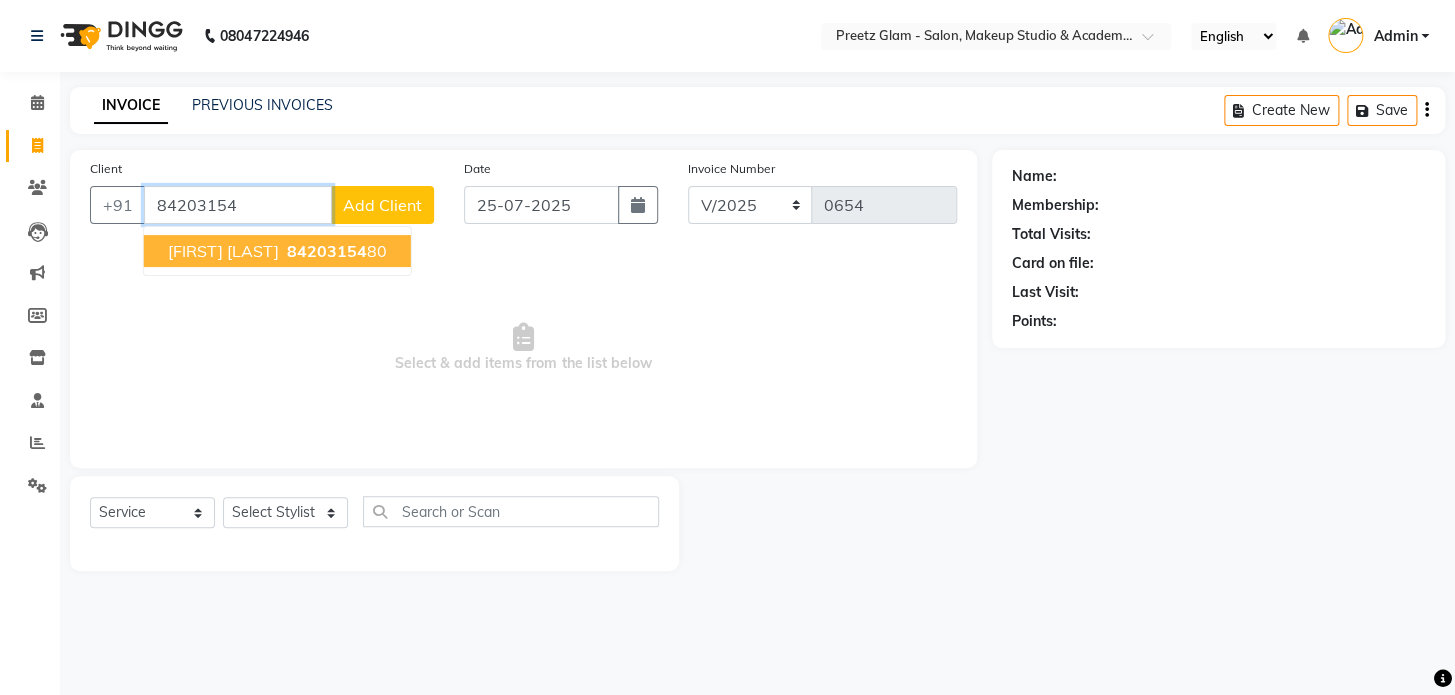 click on "84203154" at bounding box center (327, 251) 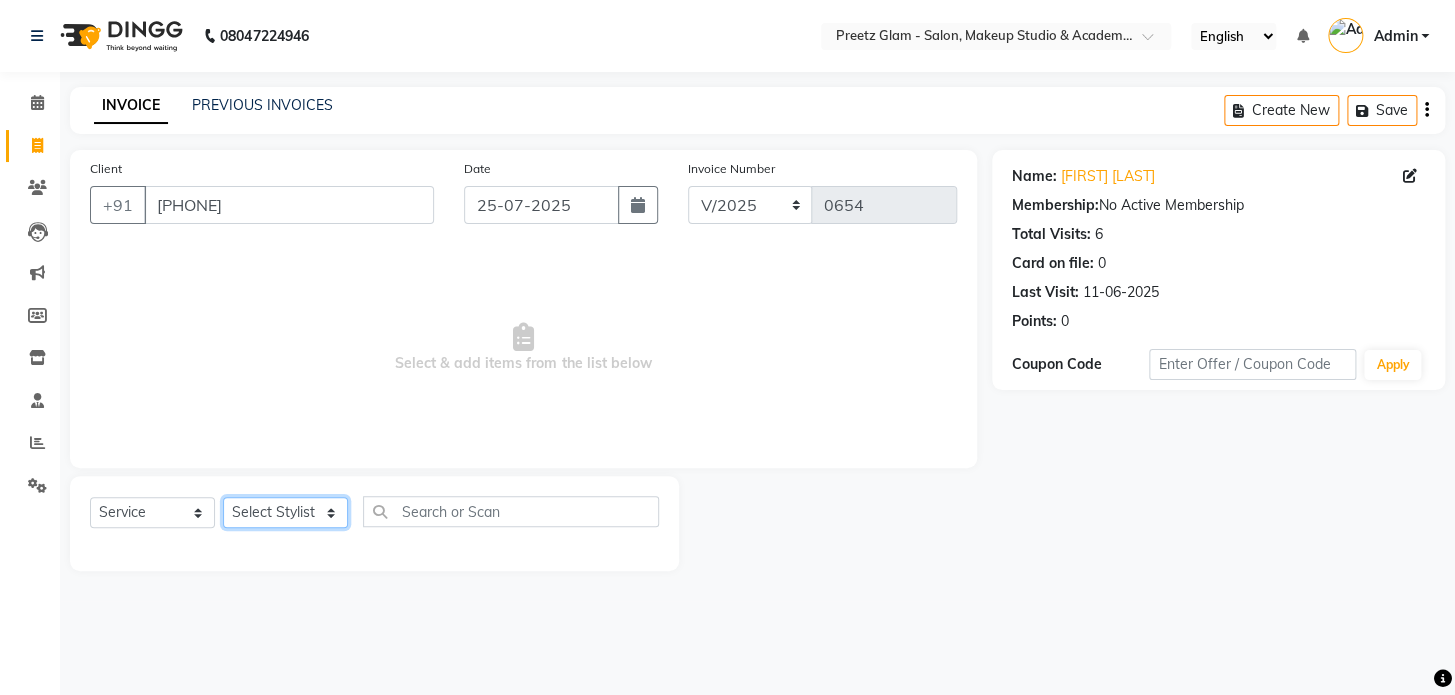 click on "Select Stylist [FIRST] [FIRST] [FIRST] [FIRST] [FIRST]" 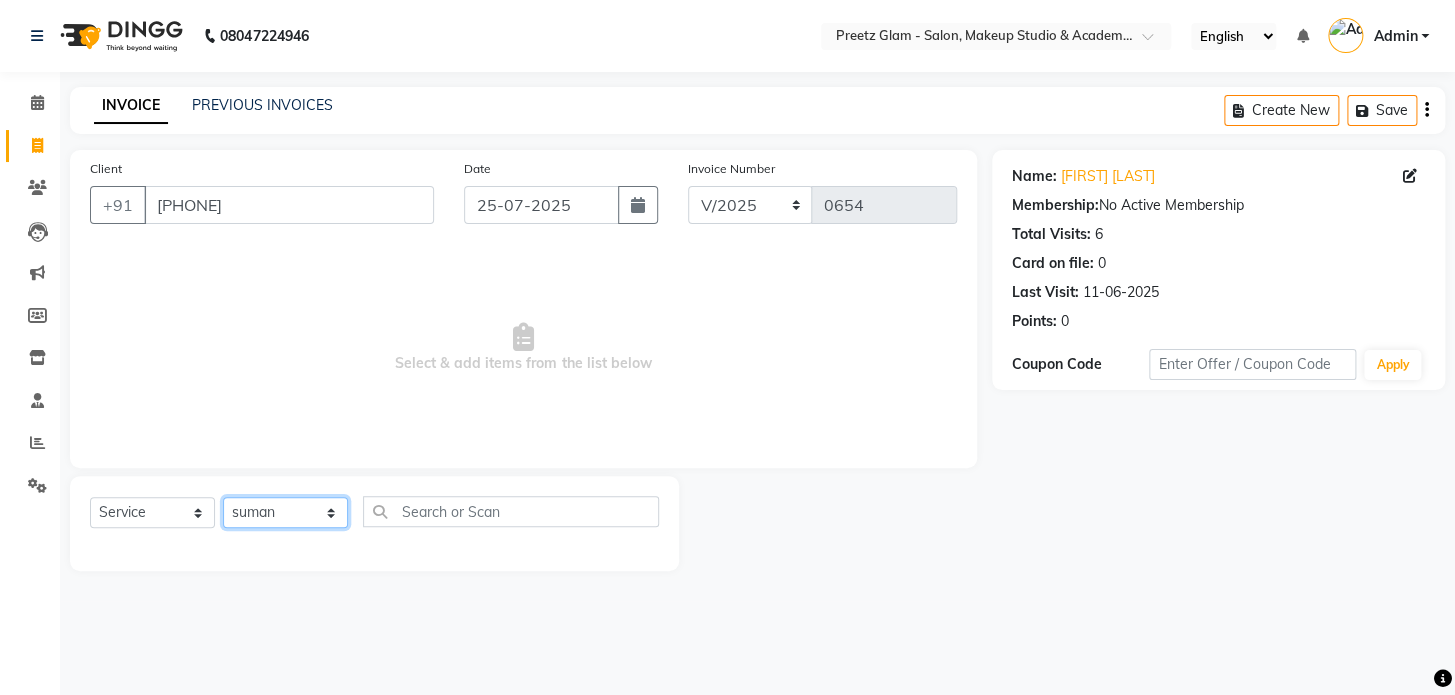 click on "Select Stylist [FIRST] [FIRST] [FIRST] [FIRST] [FIRST]" 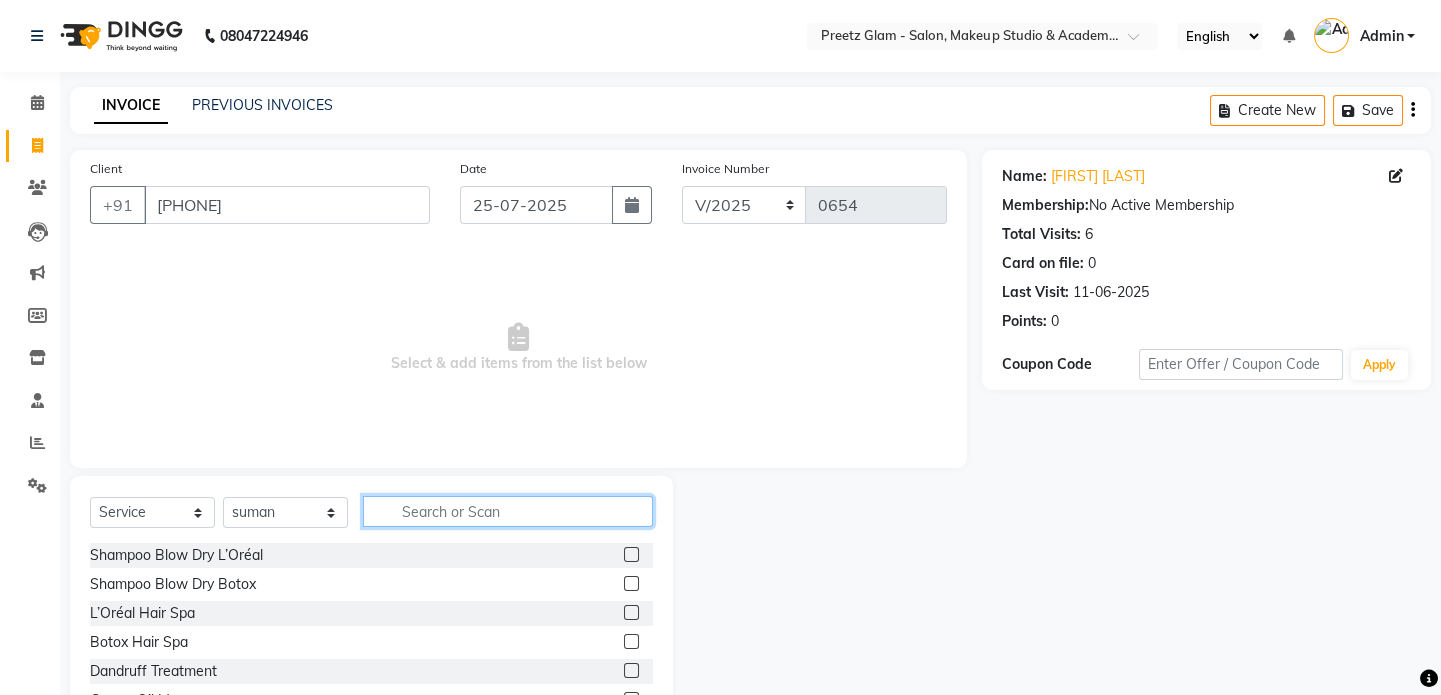 click 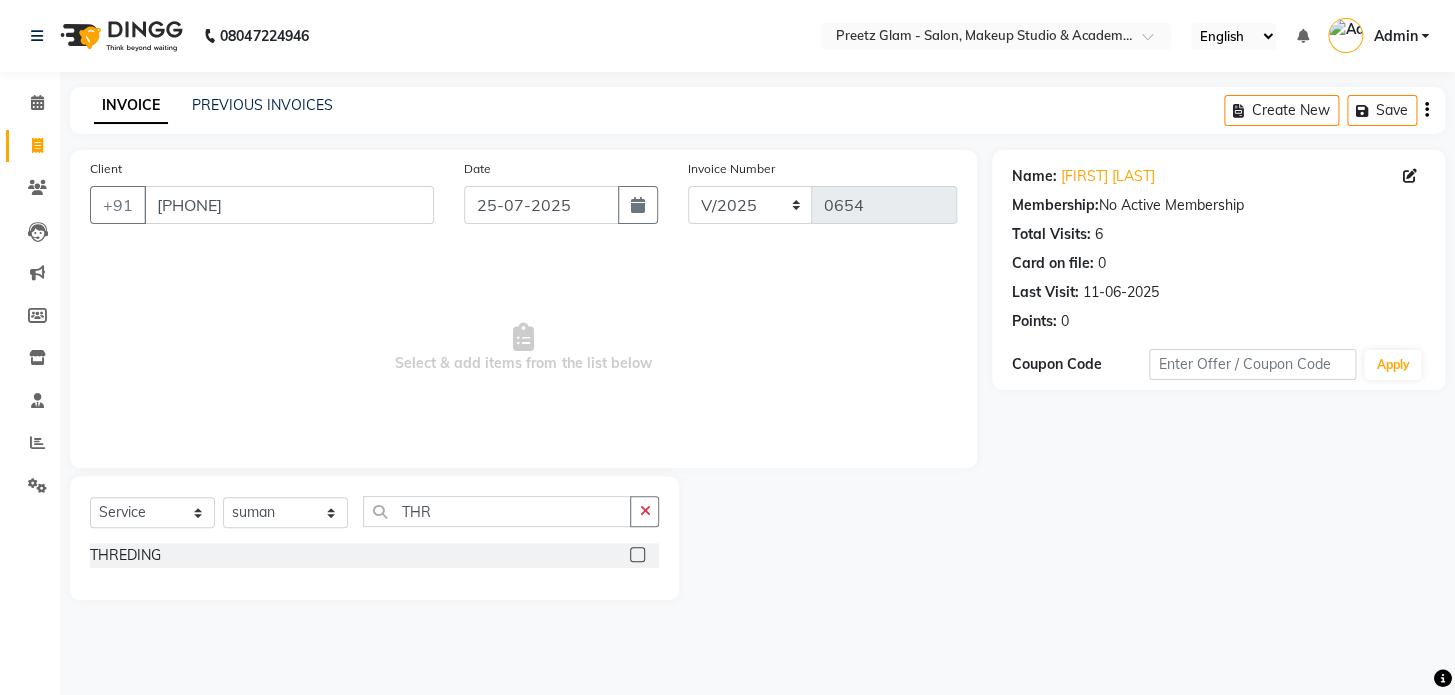 click 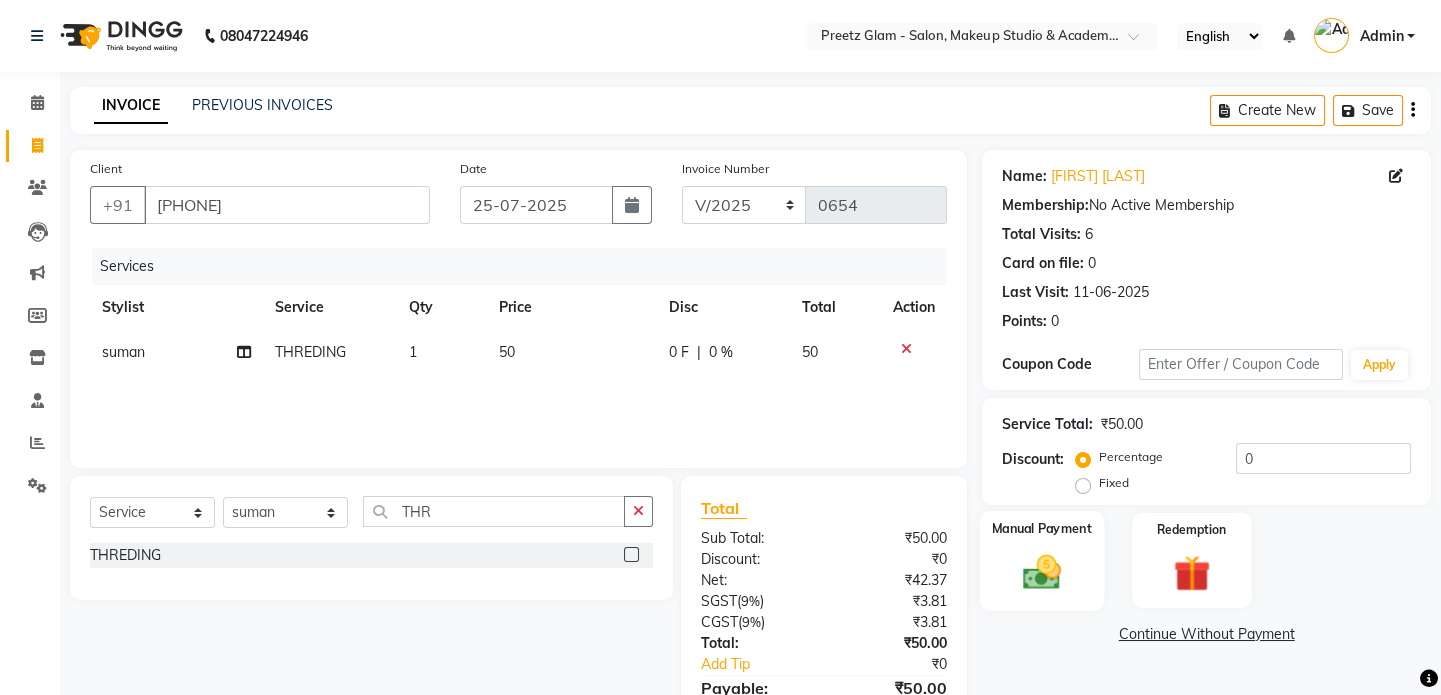 click 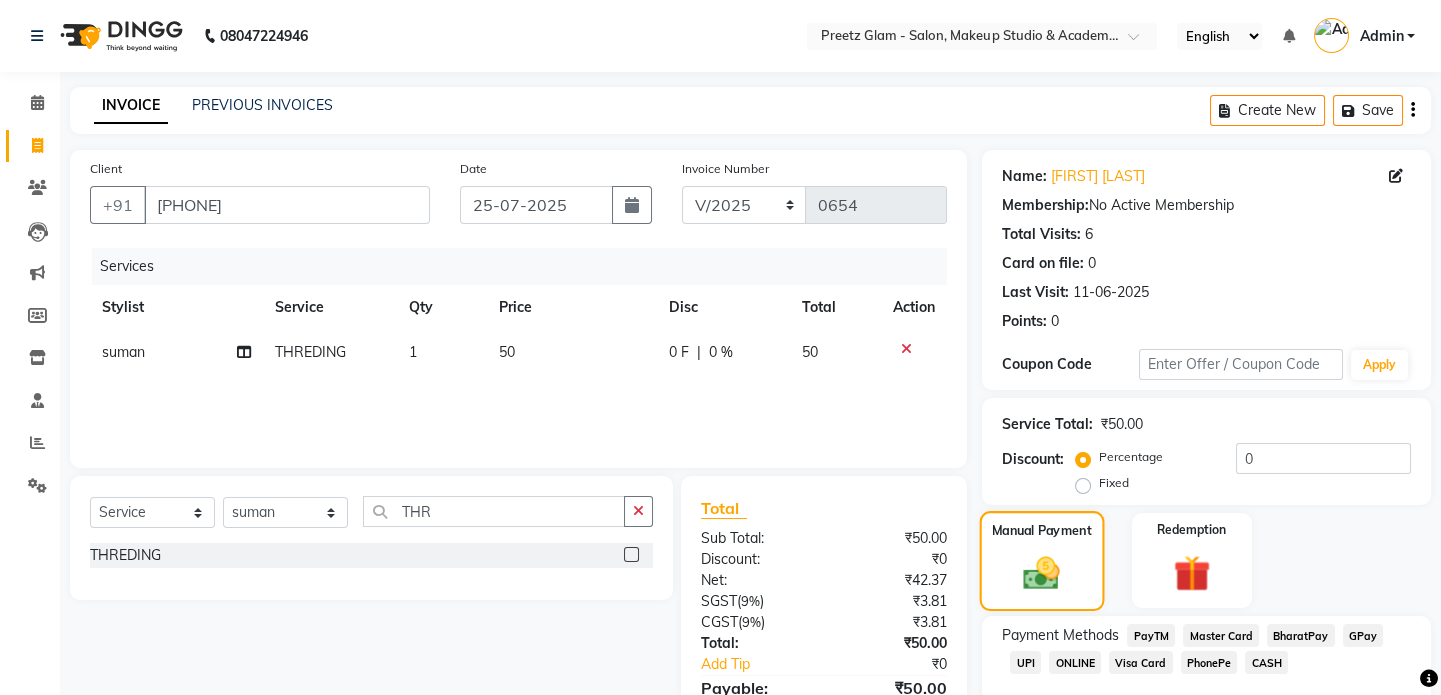scroll, scrollTop: 111, scrollLeft: 0, axis: vertical 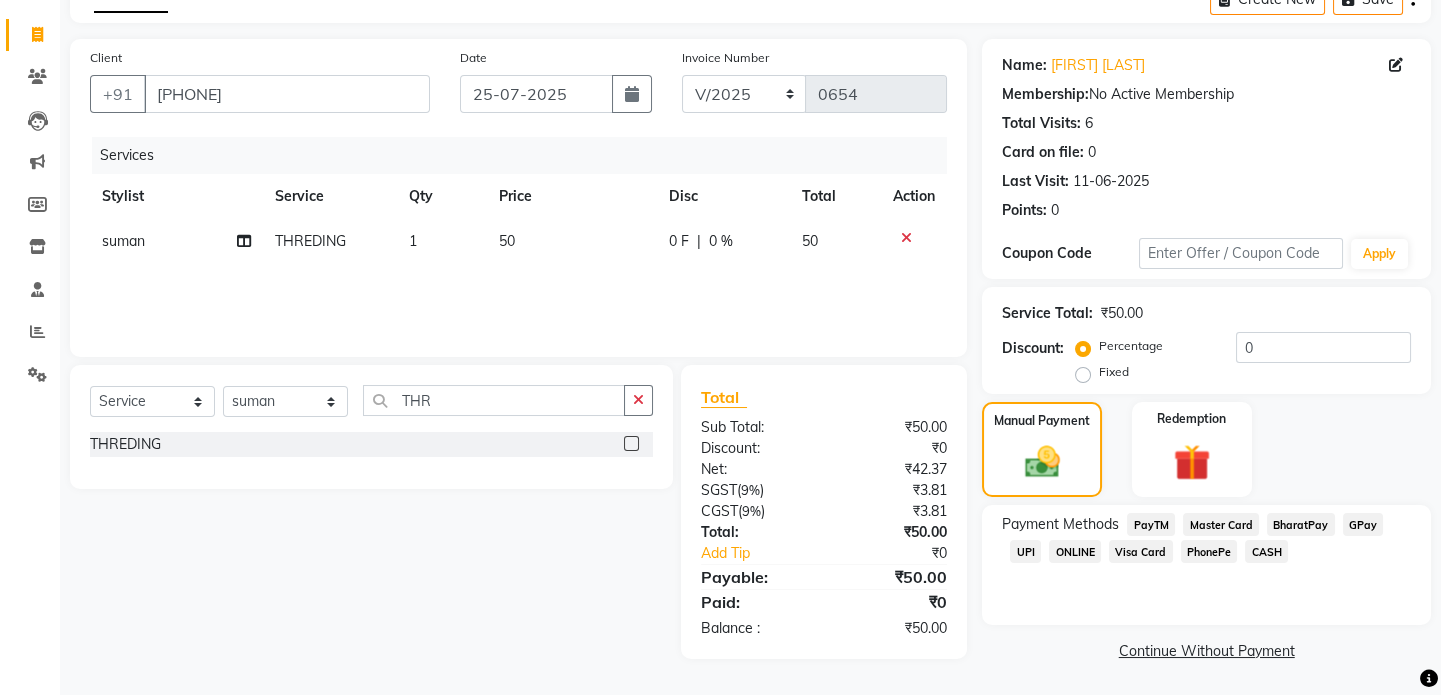 click on "CASH" 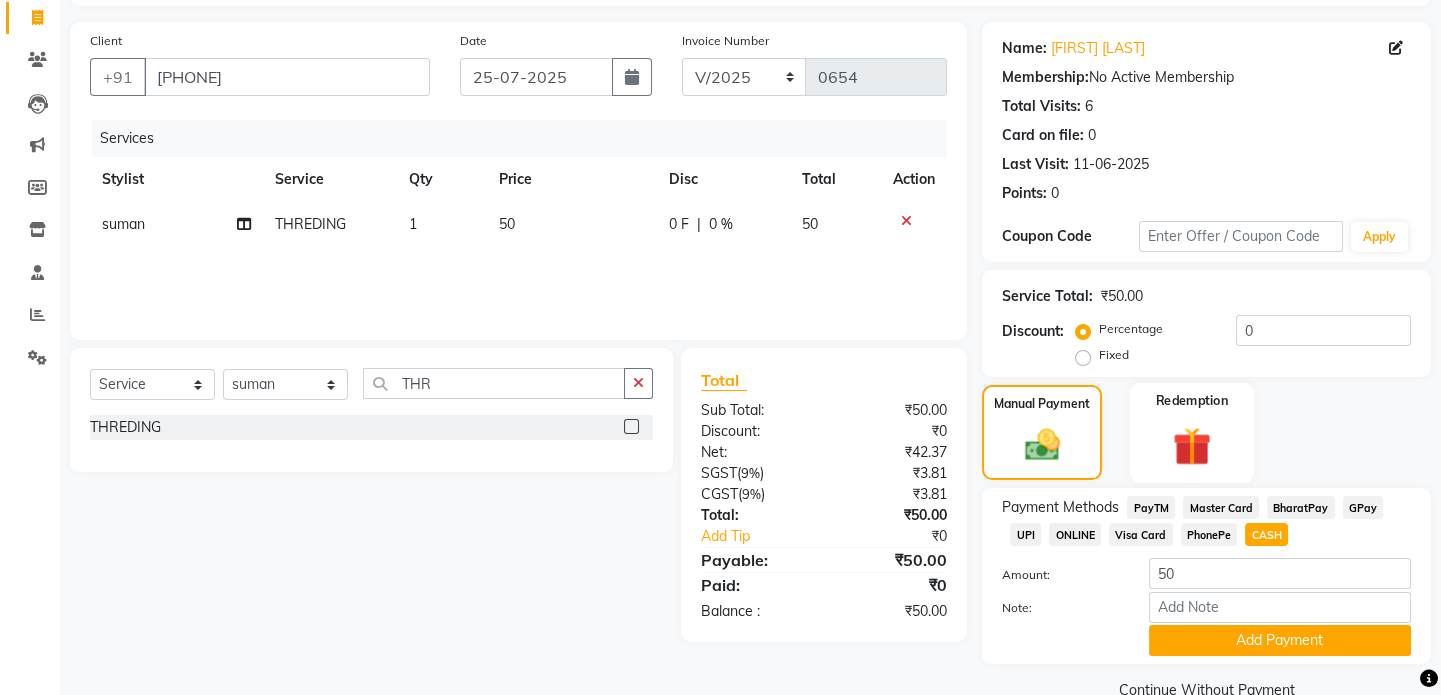 scroll, scrollTop: 168, scrollLeft: 0, axis: vertical 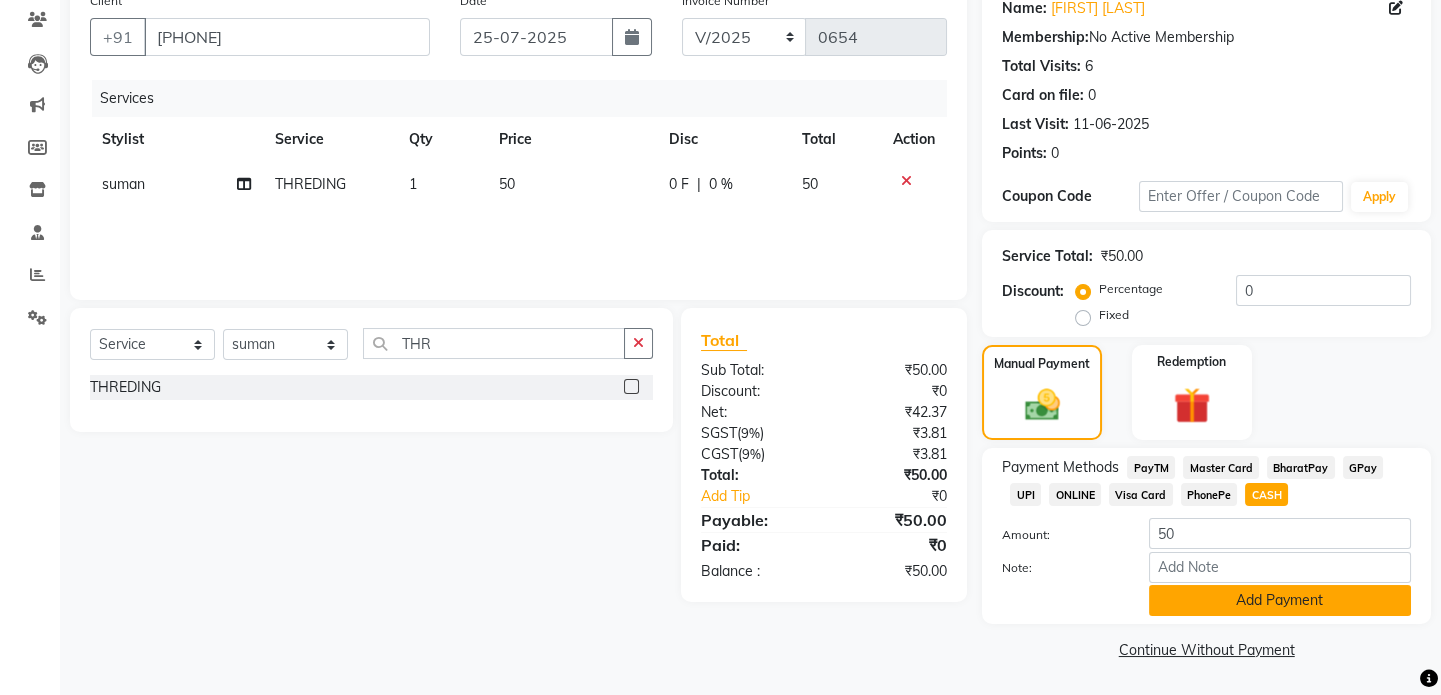 click on "Add Payment" 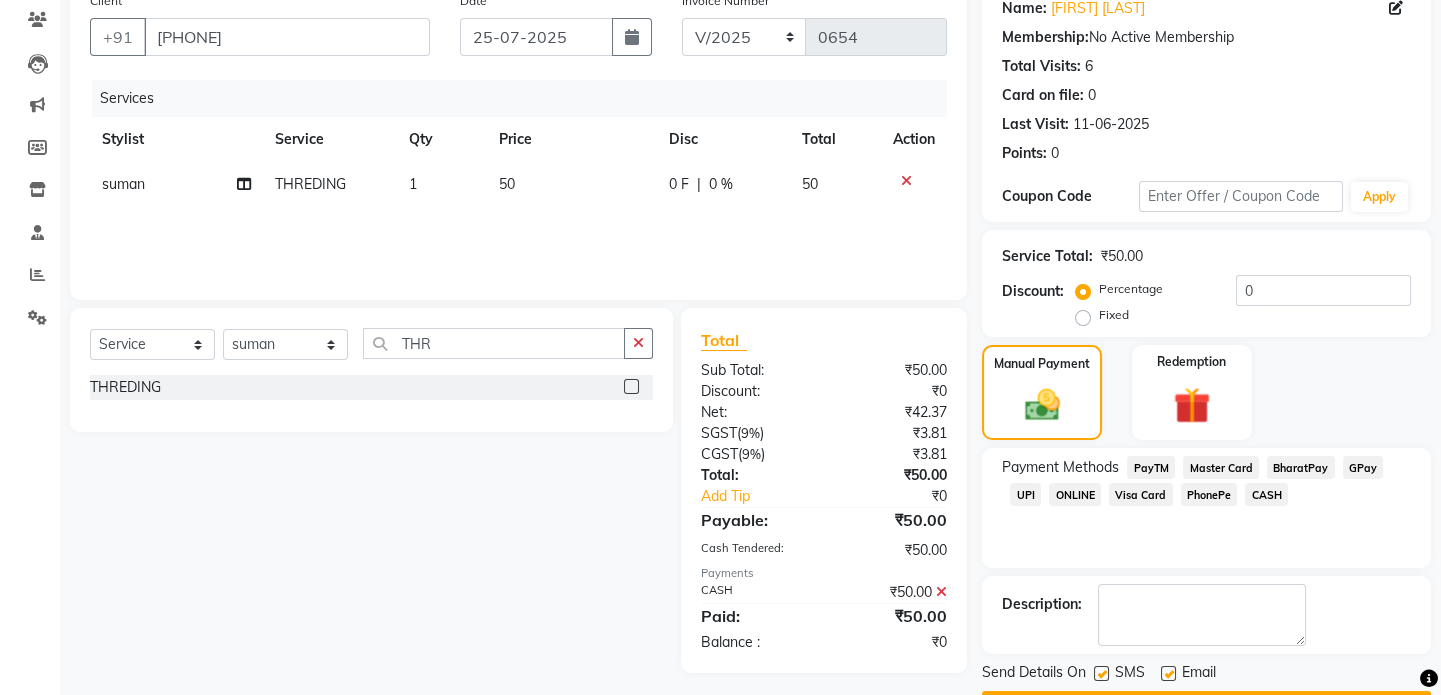 scroll, scrollTop: 223, scrollLeft: 0, axis: vertical 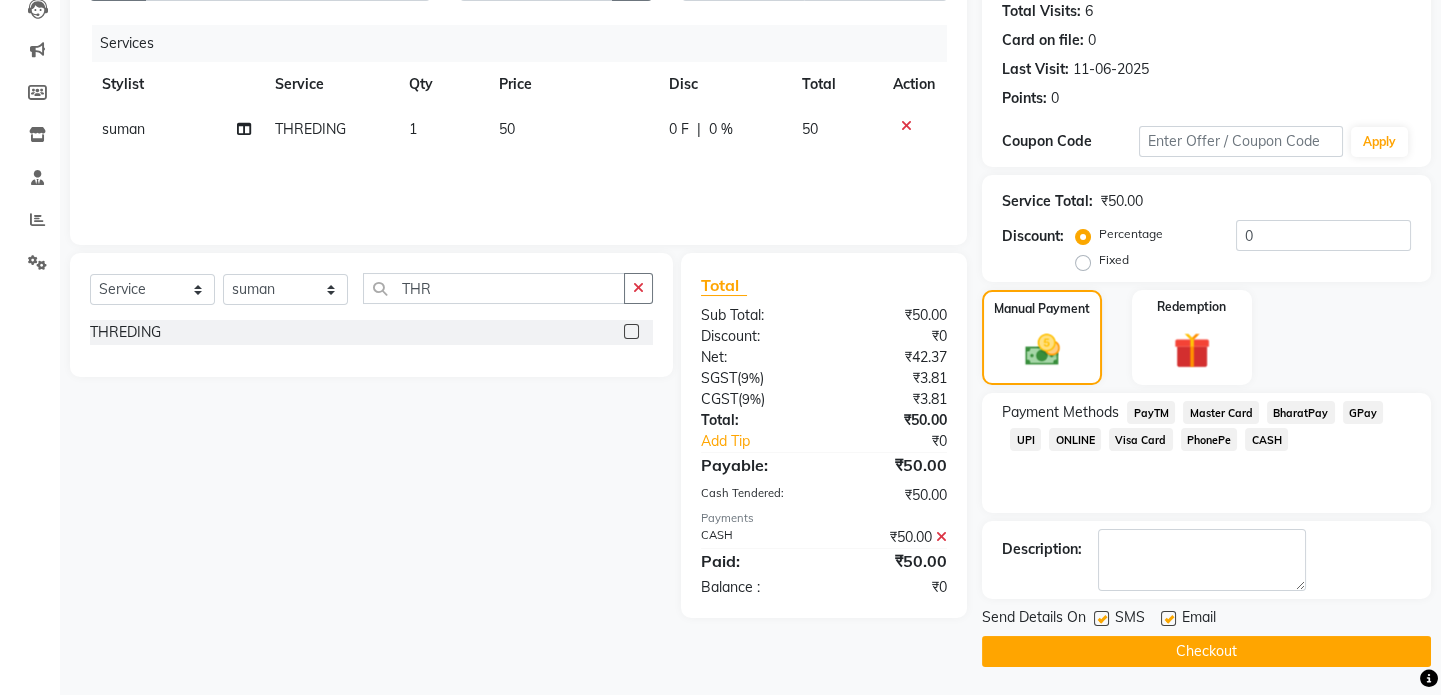 click on "Checkout" 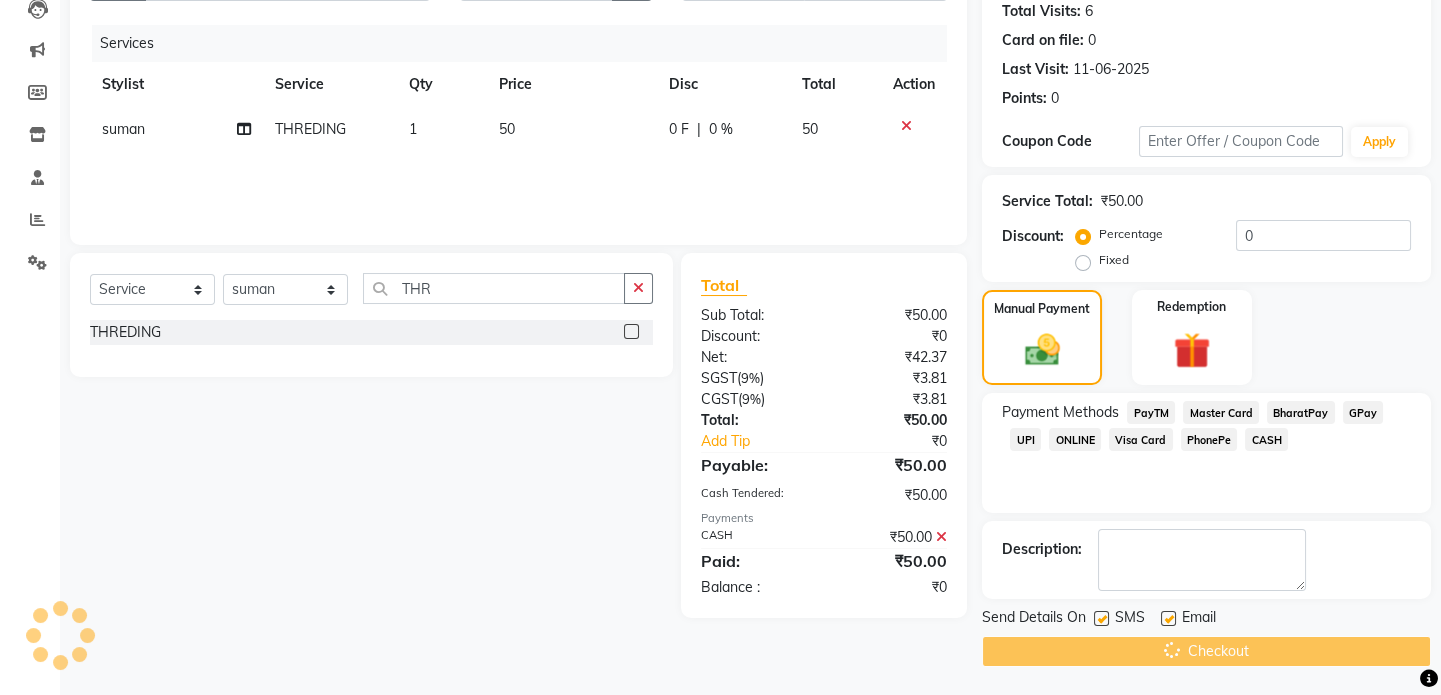 scroll, scrollTop: 0, scrollLeft: 0, axis: both 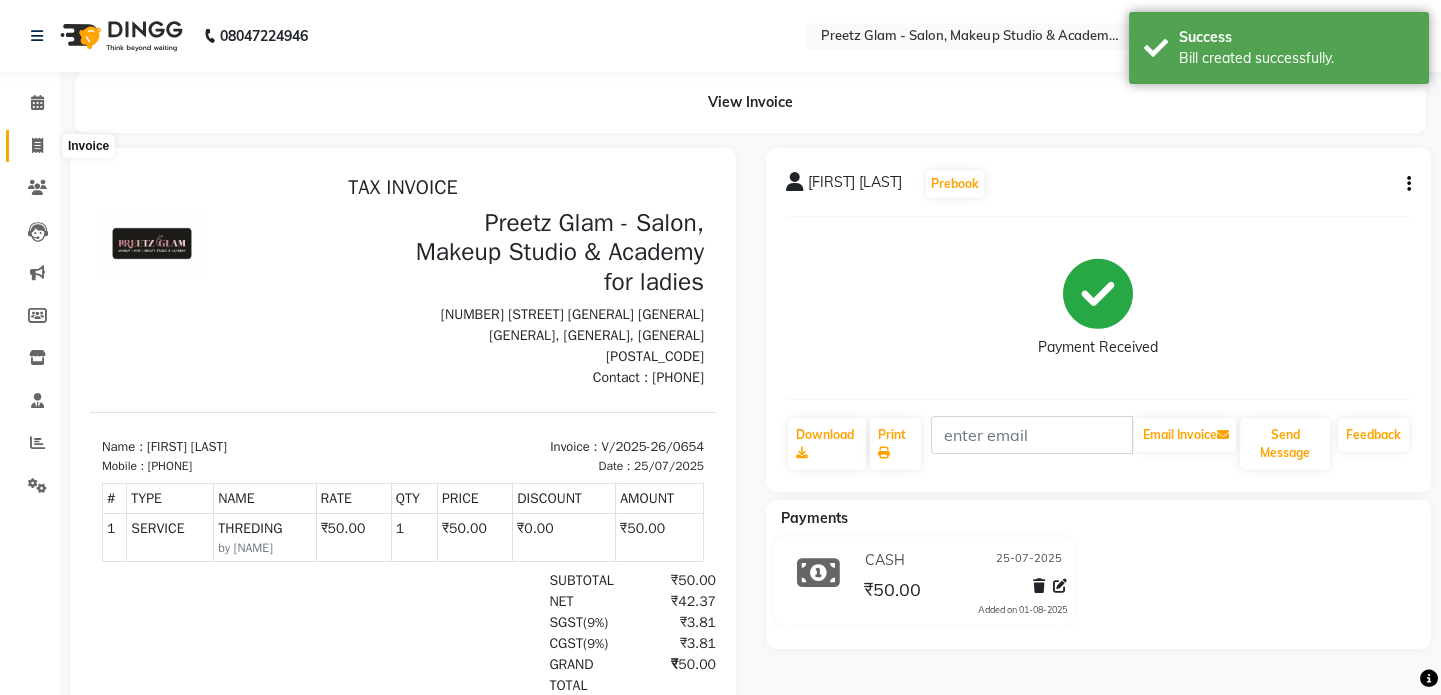 click 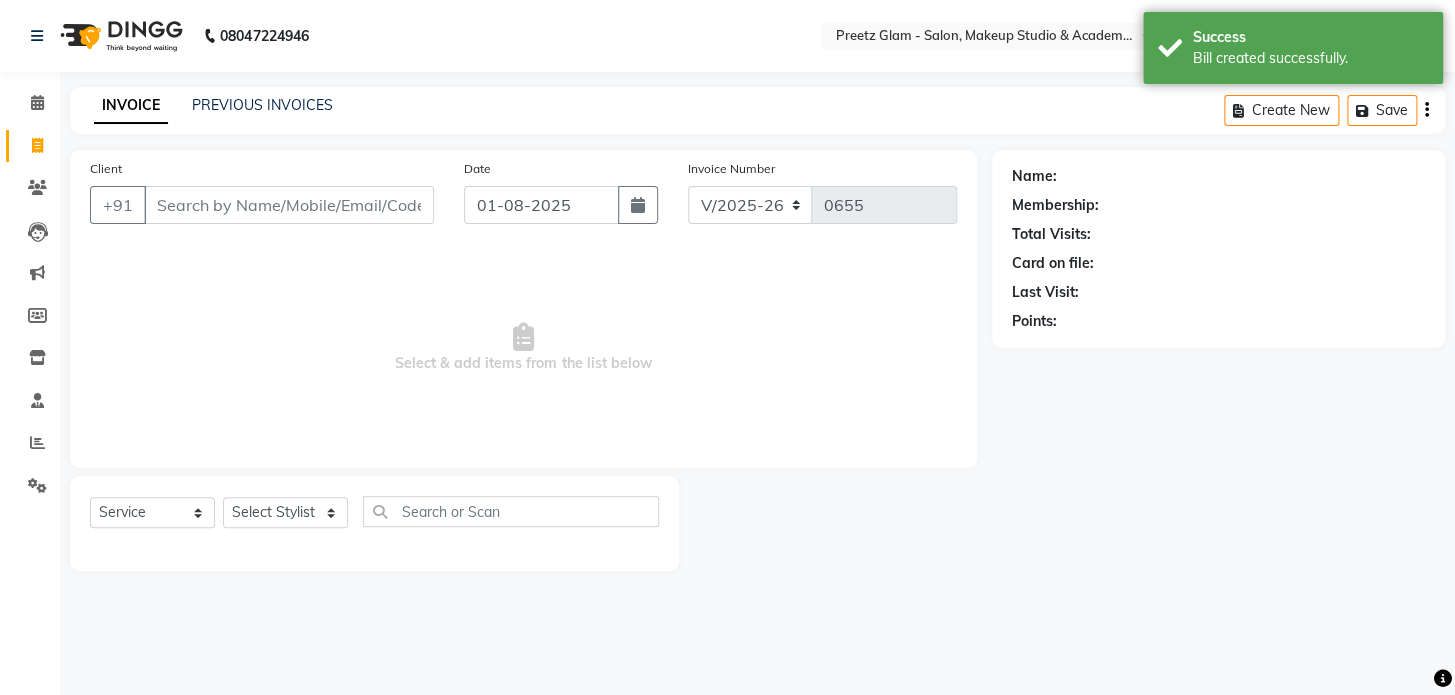 click on "Date 01-08-2025" 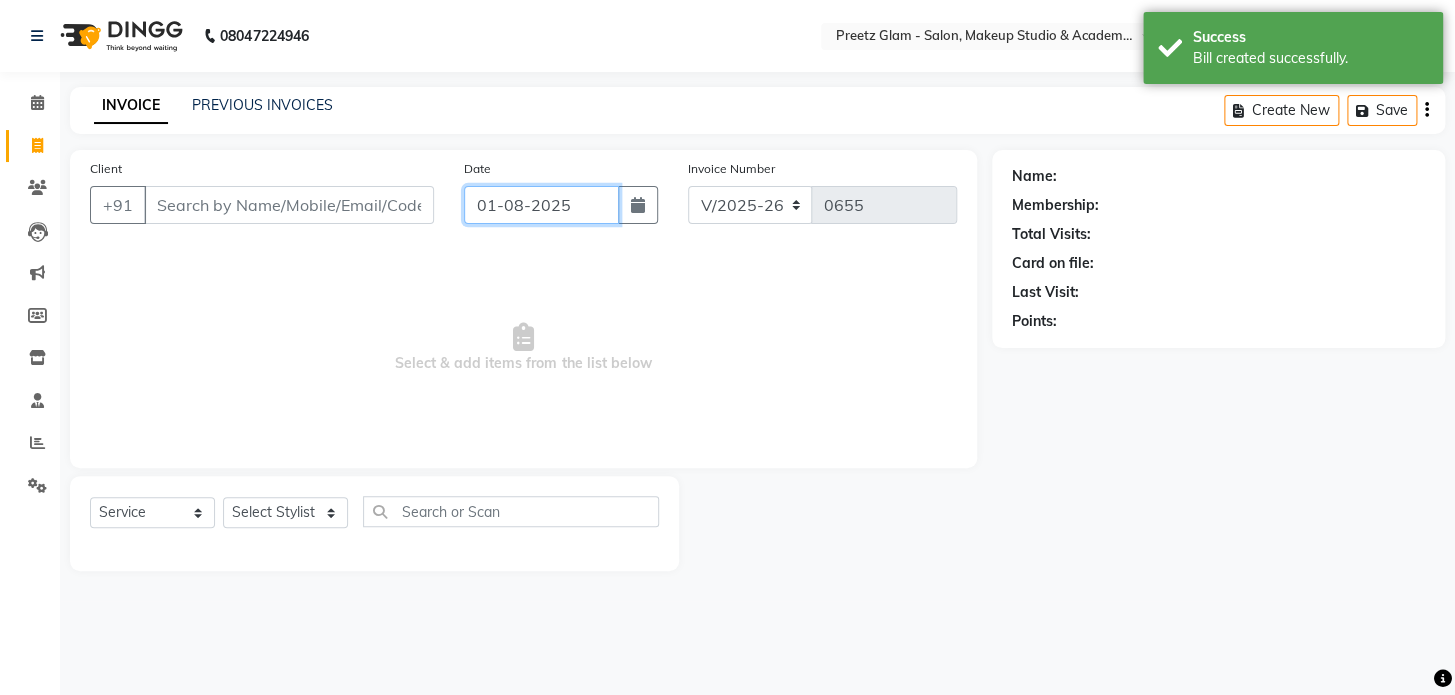 click on "01-08-2025" 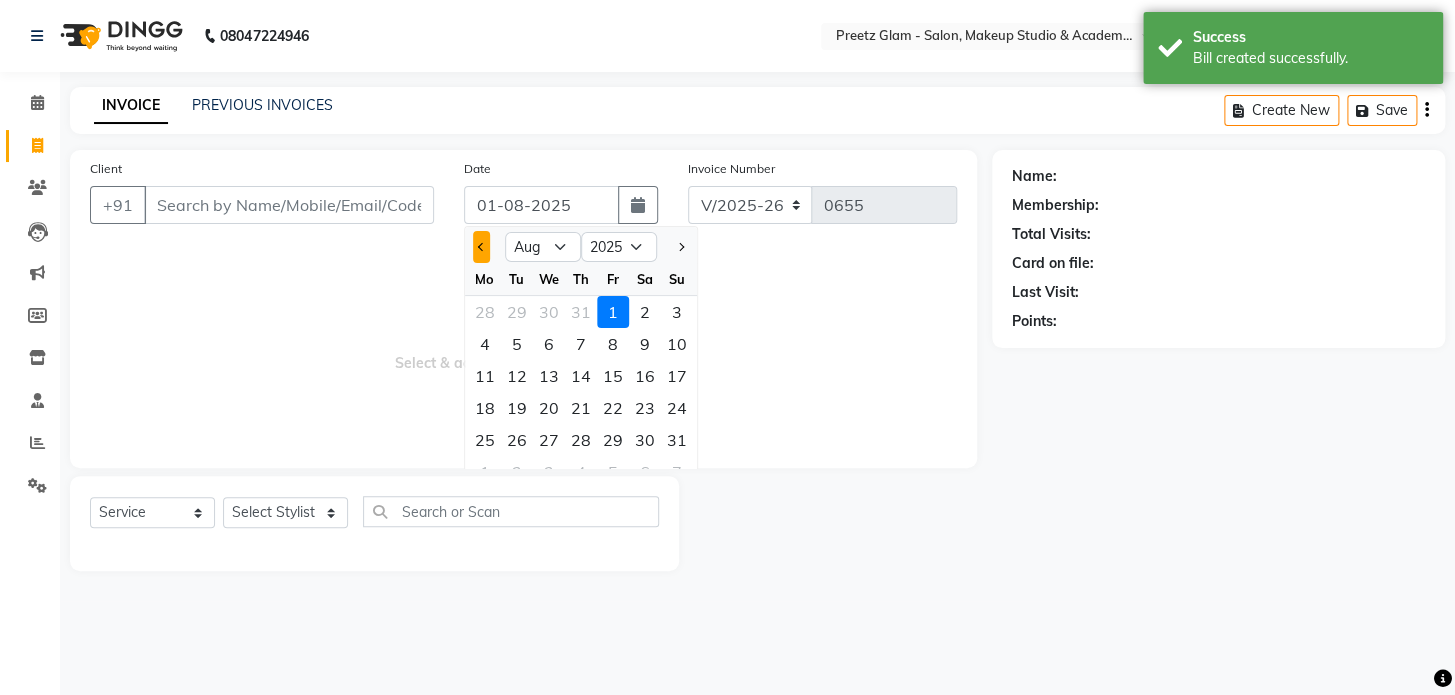 click 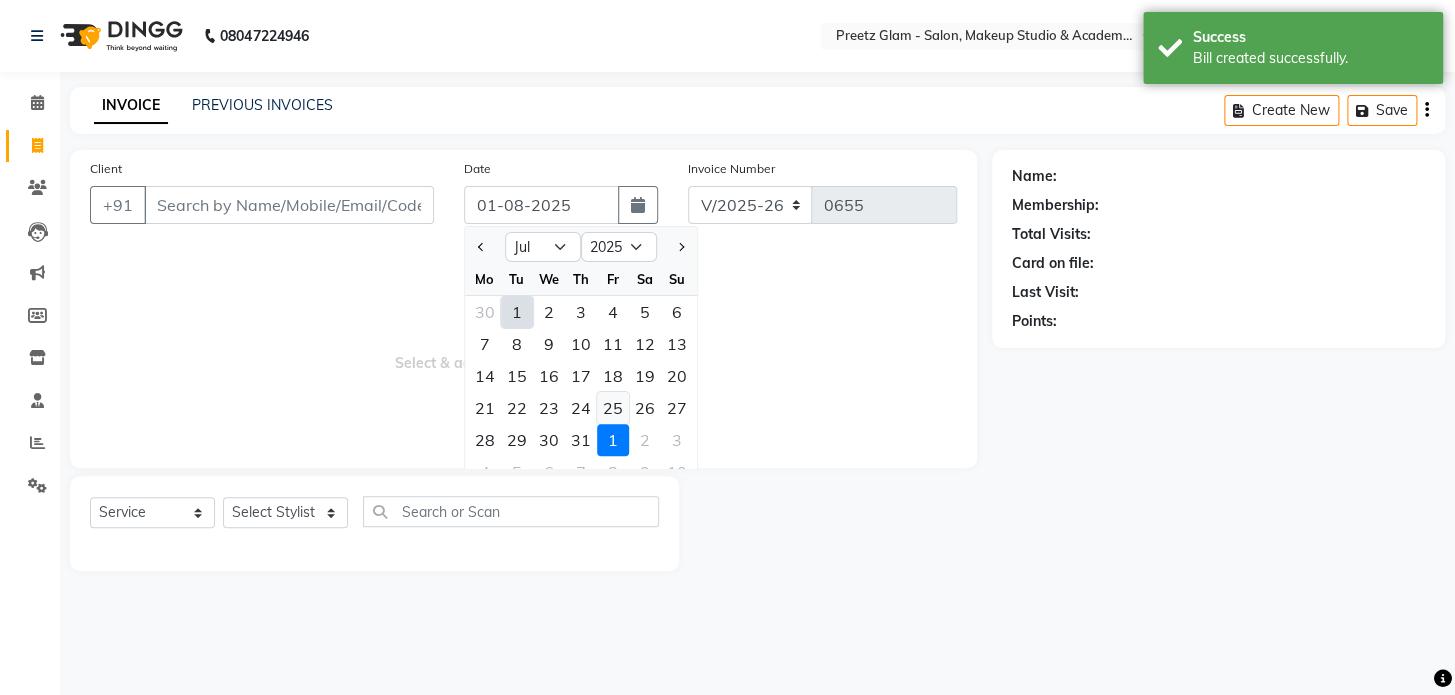 click on "25" 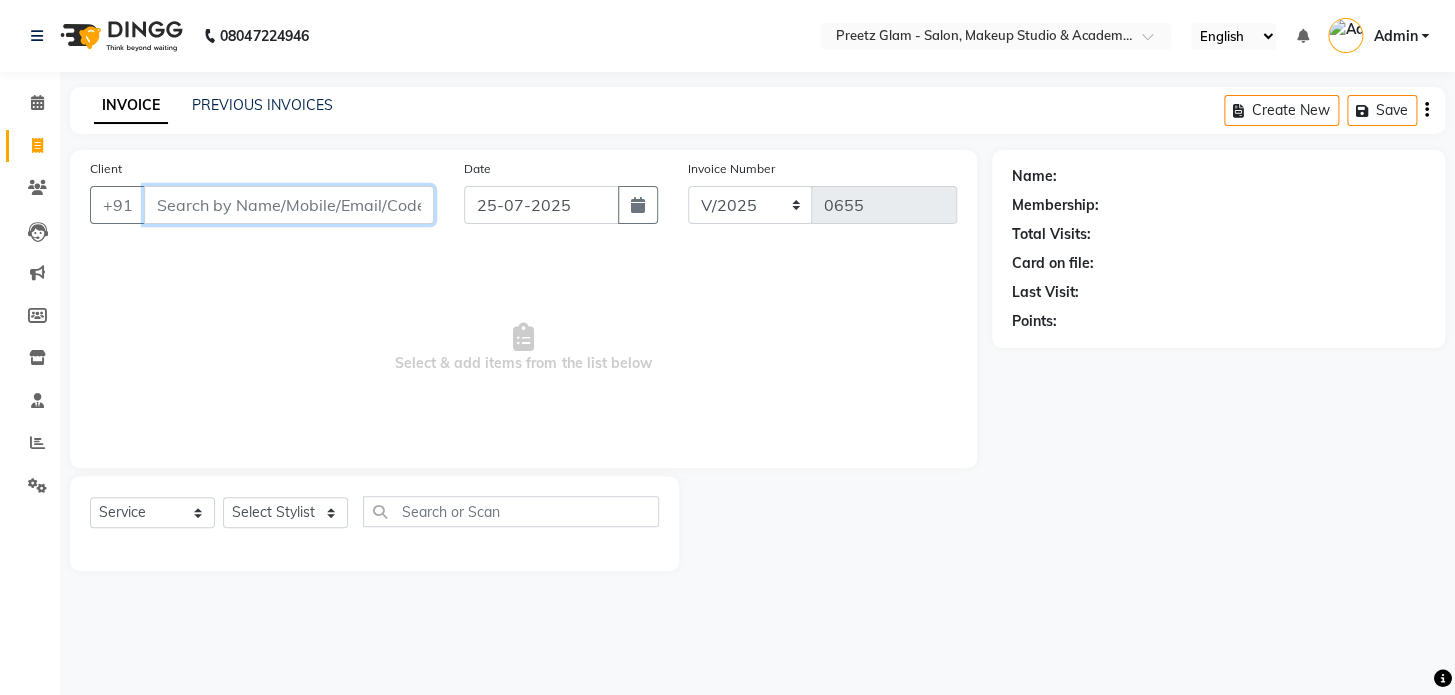 click on "Client" at bounding box center (289, 205) 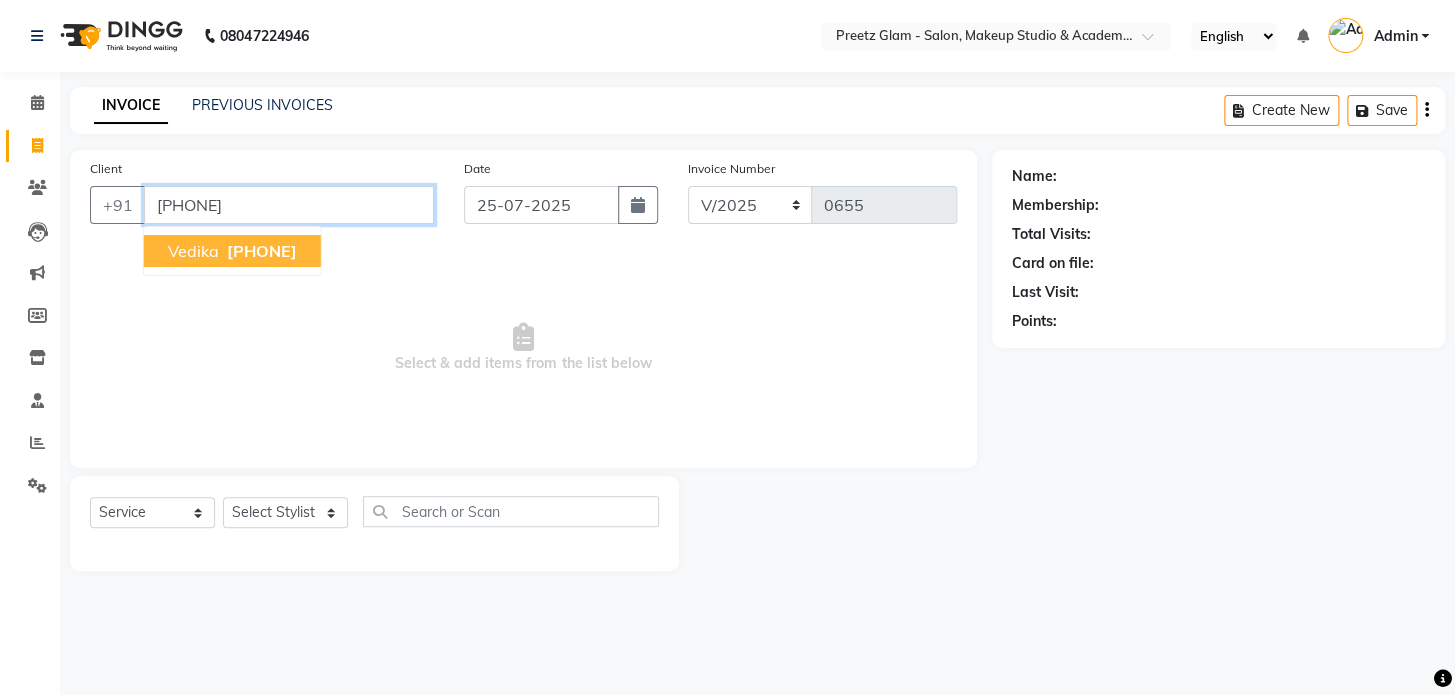 click on "[PHONE]" at bounding box center (262, 251) 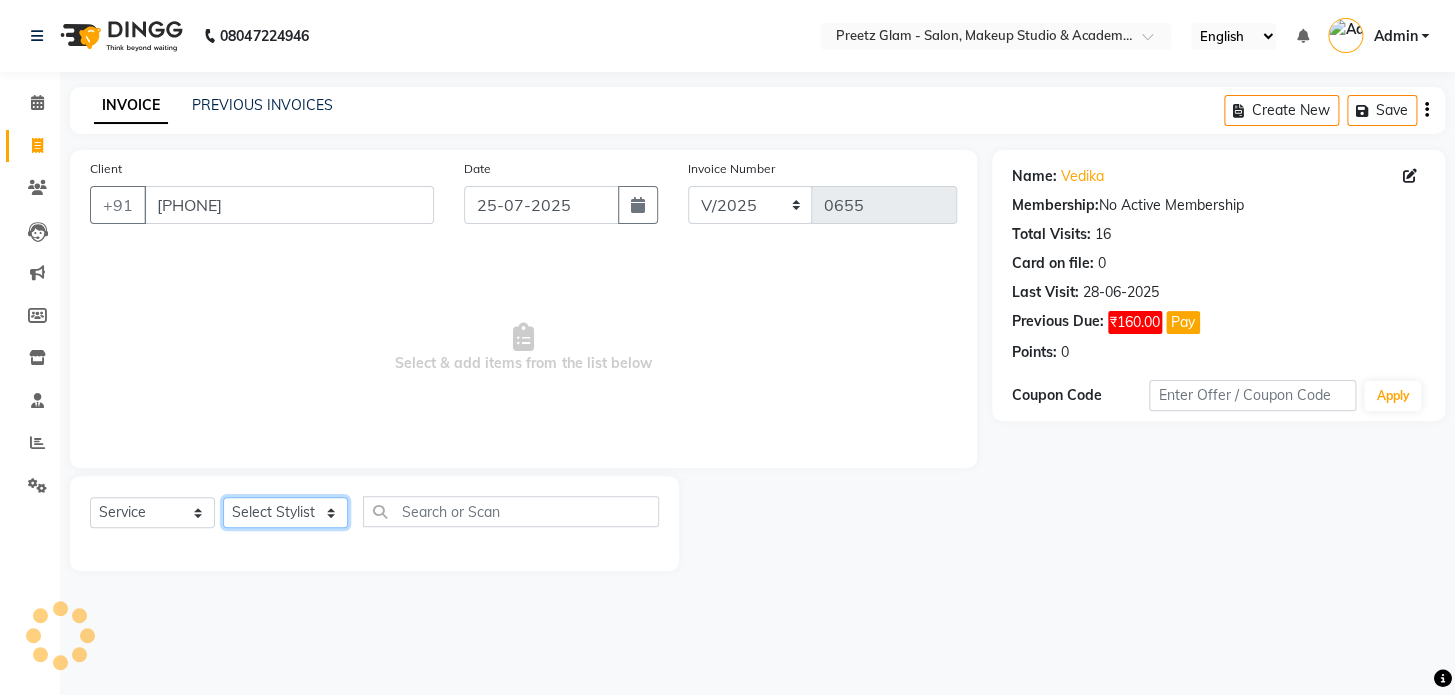 click on "Select Stylist [FIRST] [FIRST] [FIRST] [FIRST] [FIRST]" 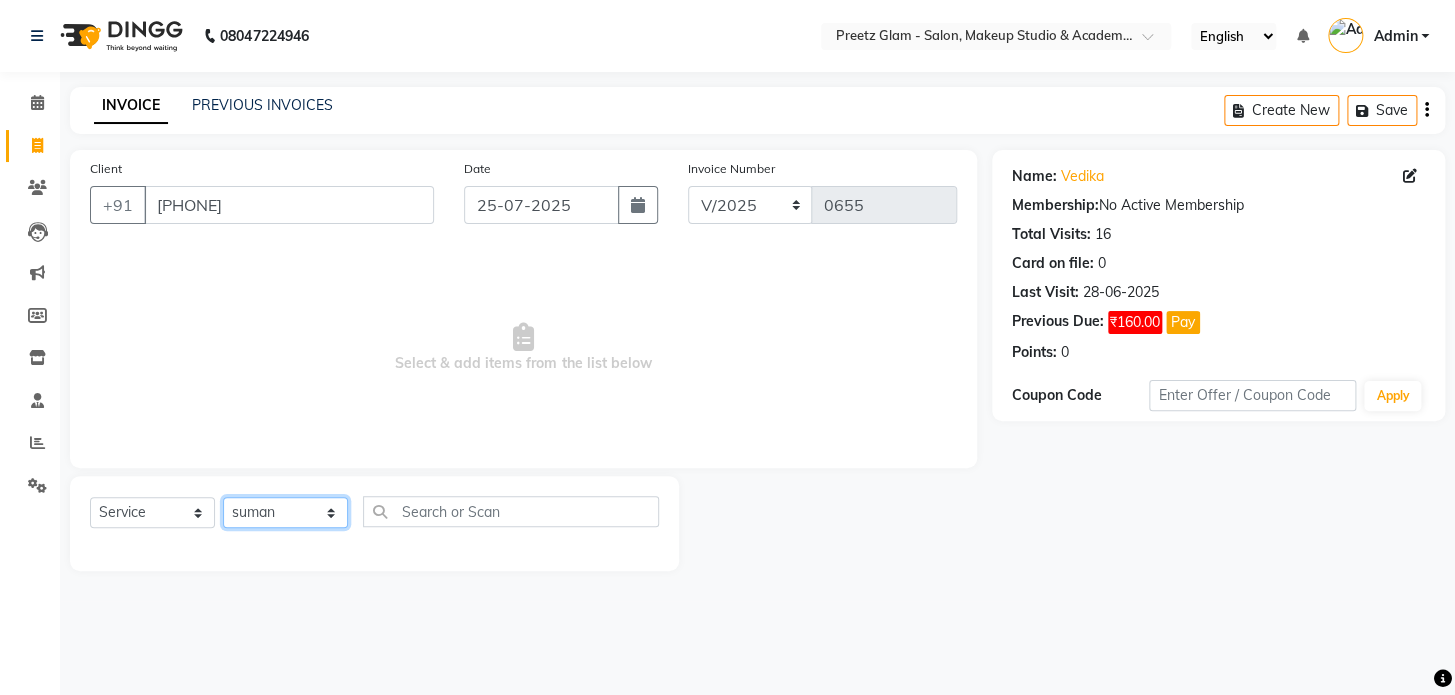 click on "Select Stylist [FIRST] [FIRST] [FIRST] [FIRST] [FIRST]" 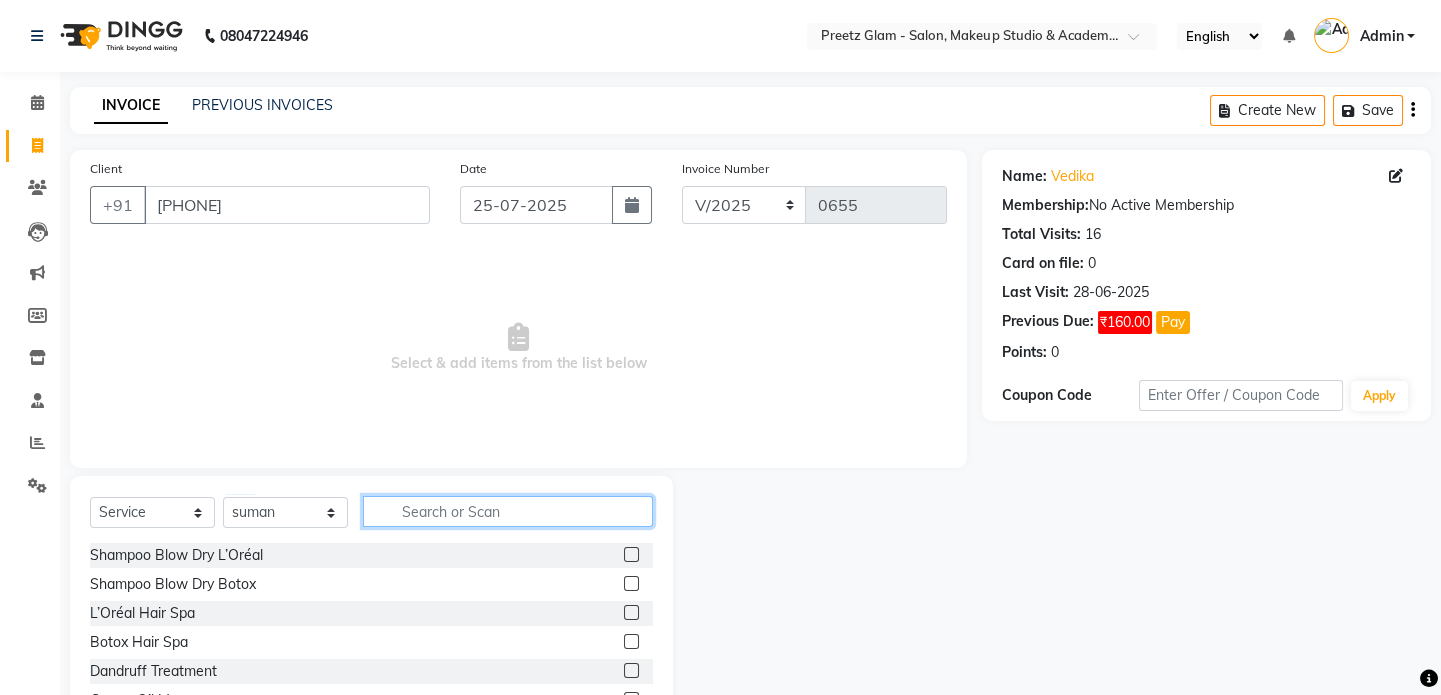 click 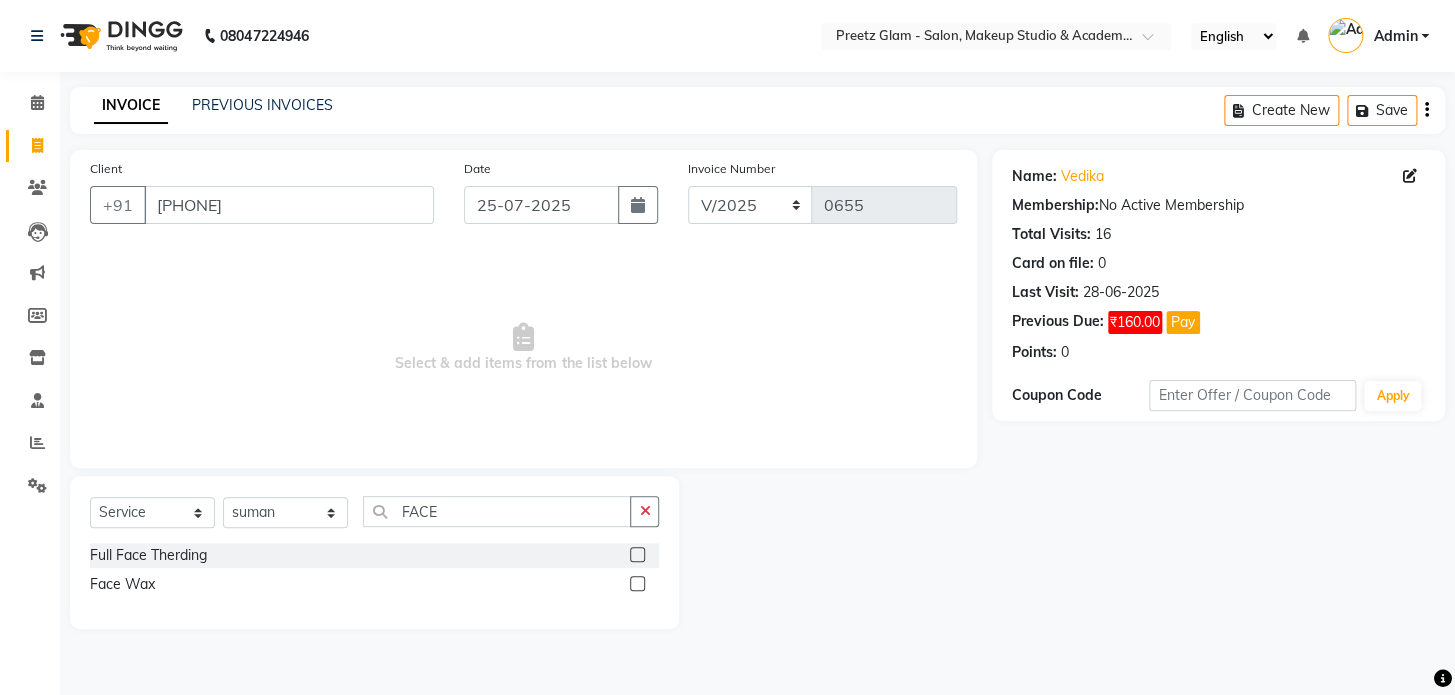 click 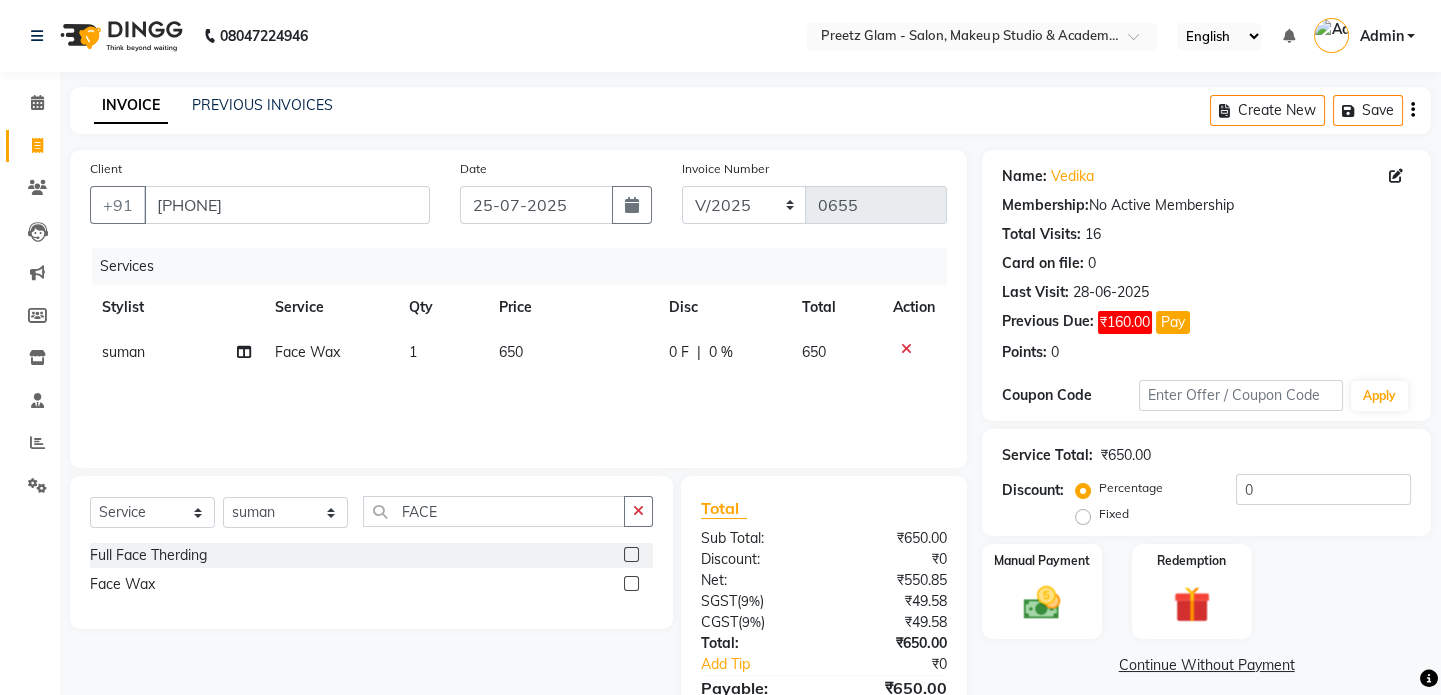 click on "650" 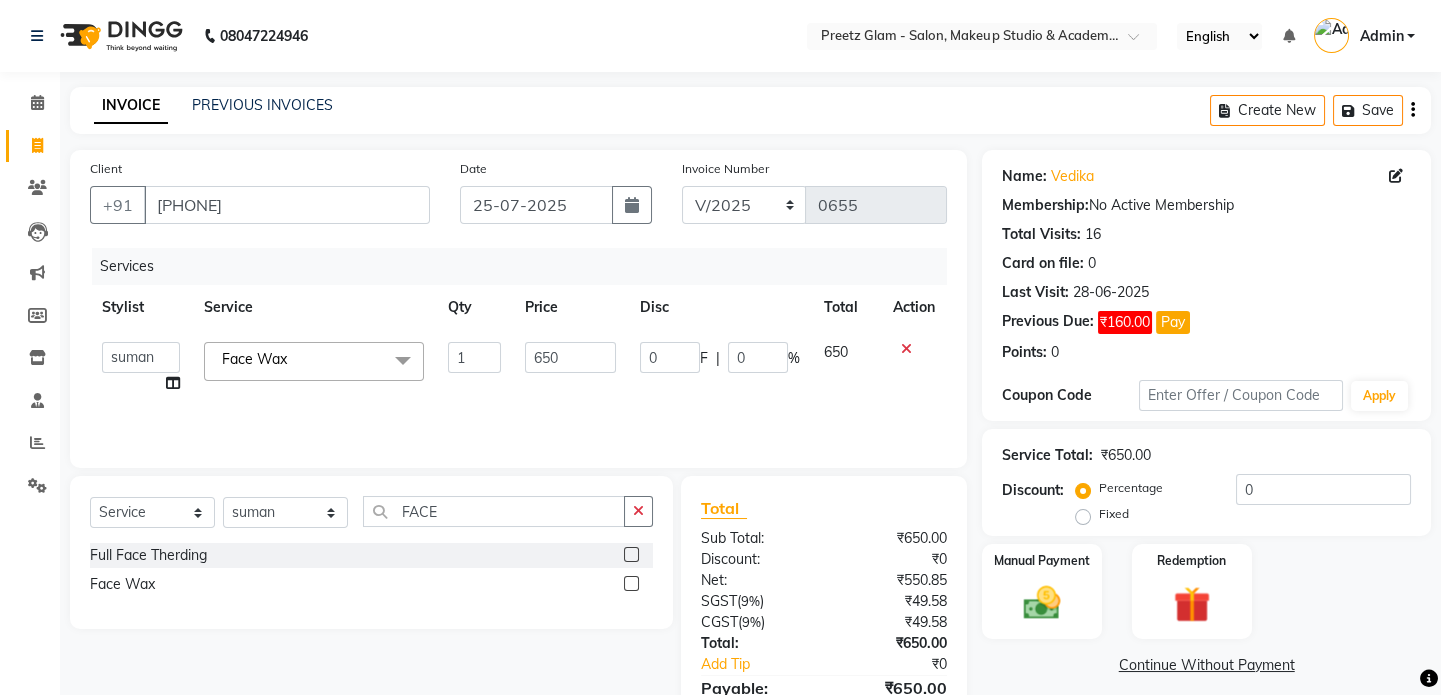 click on "650" 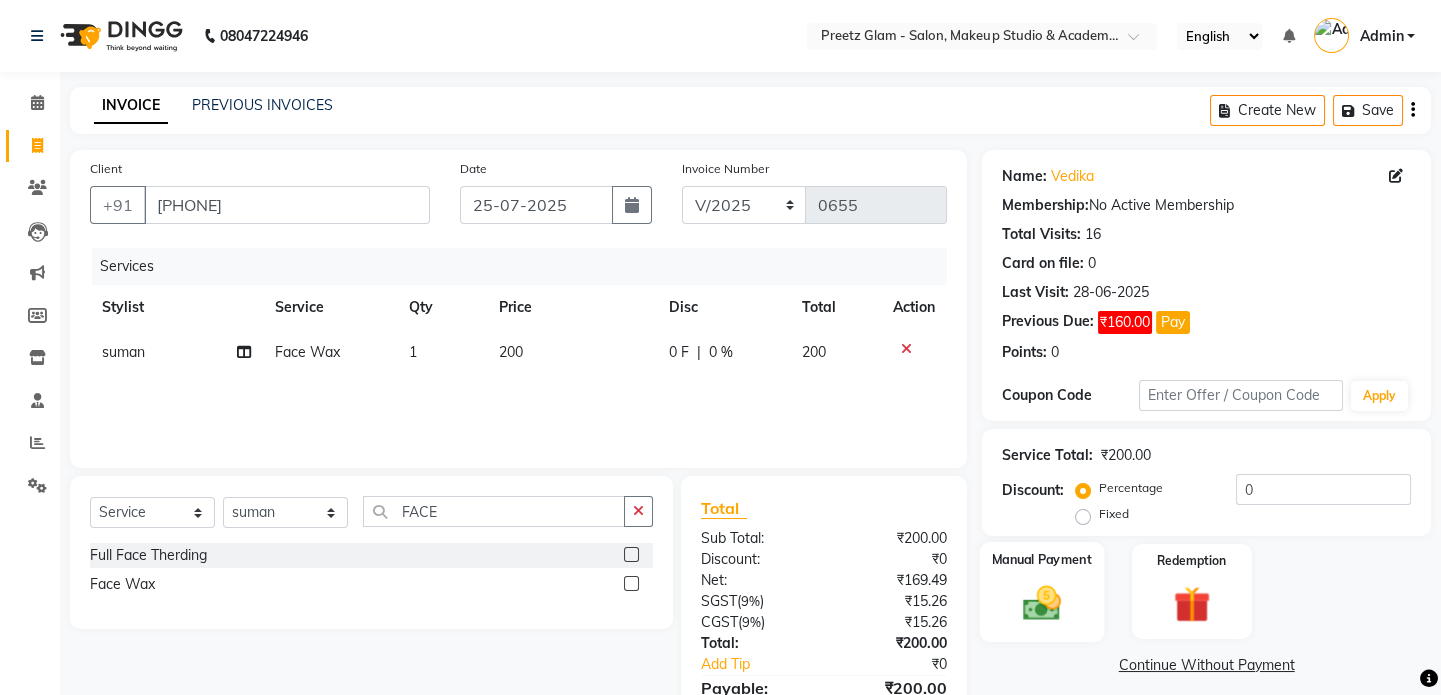 click on "Manual Payment" 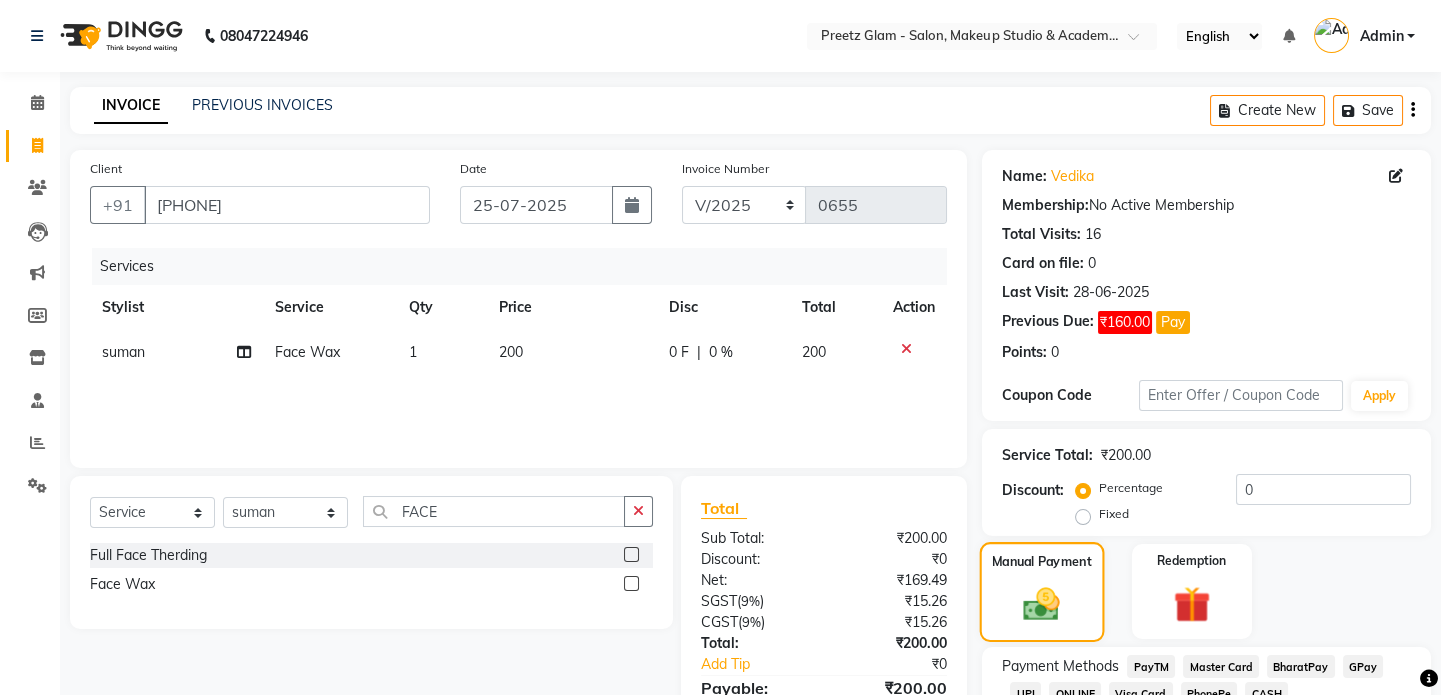 scroll, scrollTop: 142, scrollLeft: 0, axis: vertical 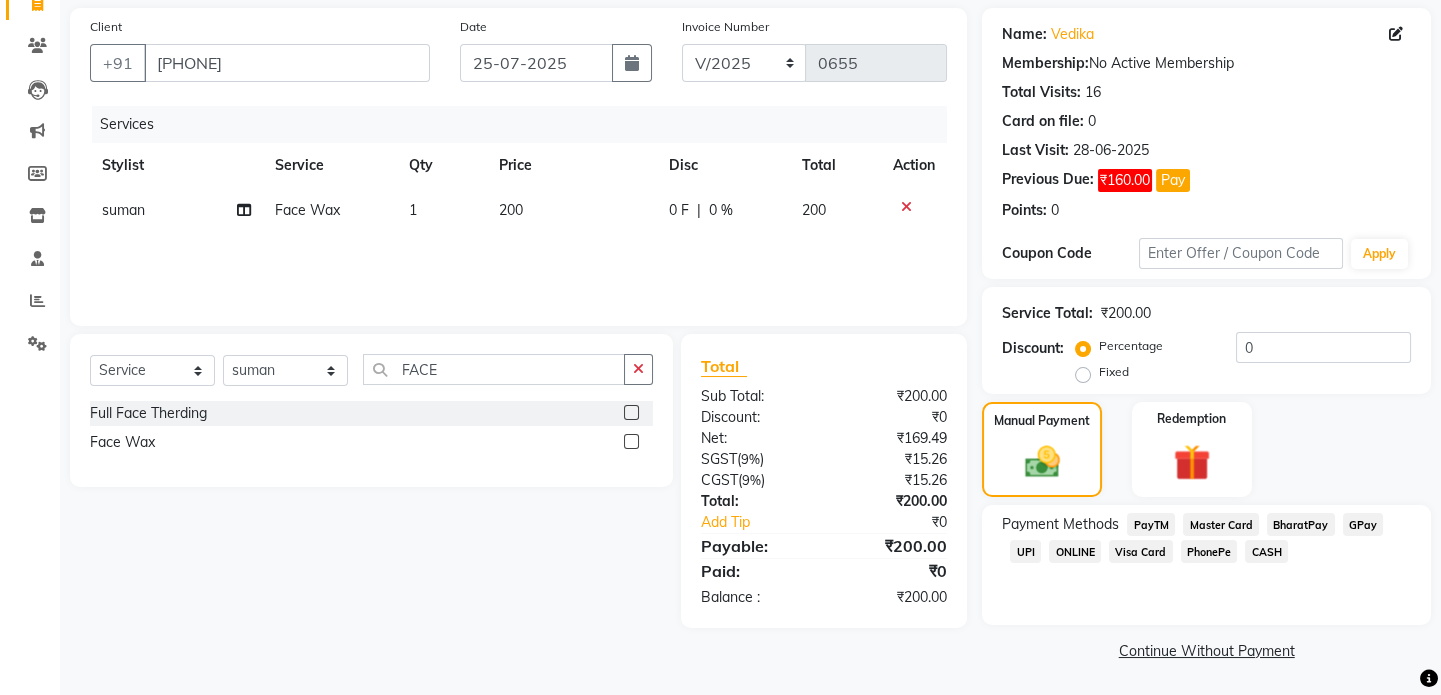 click on "UPI" 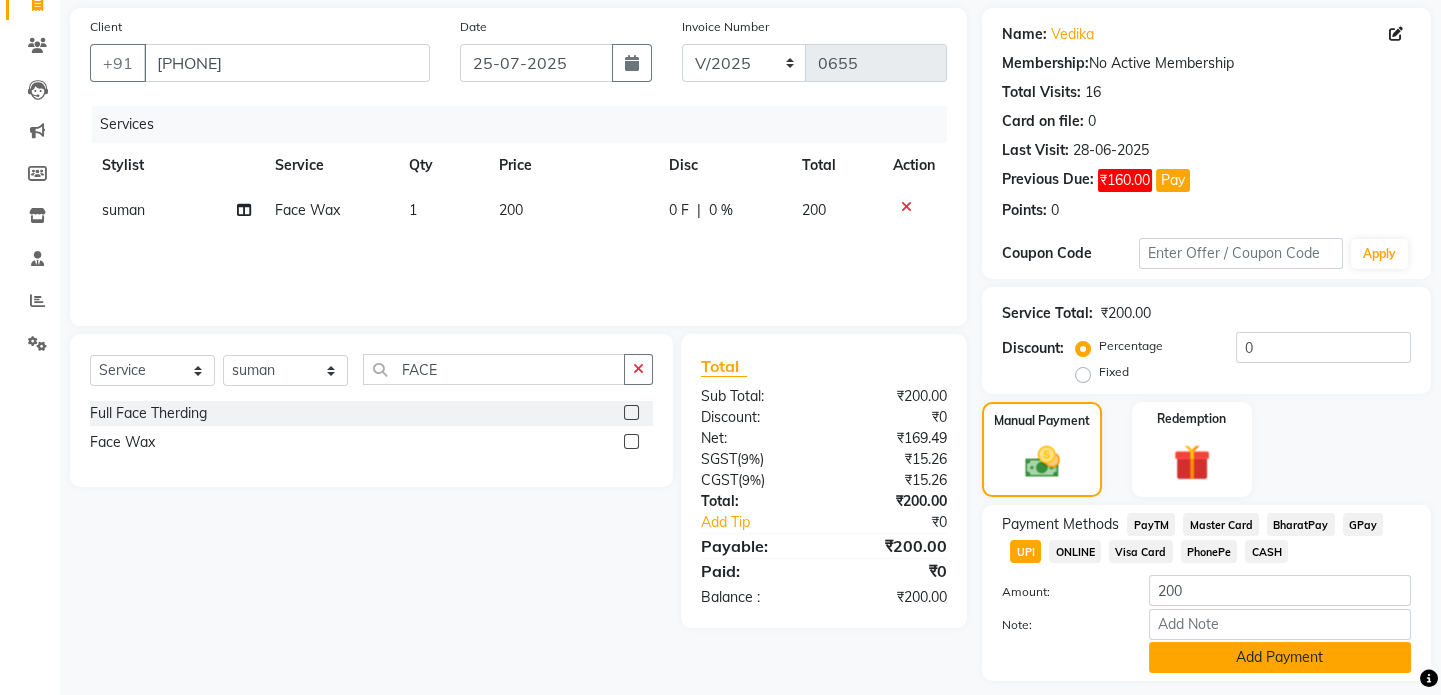 click on "Add Payment" 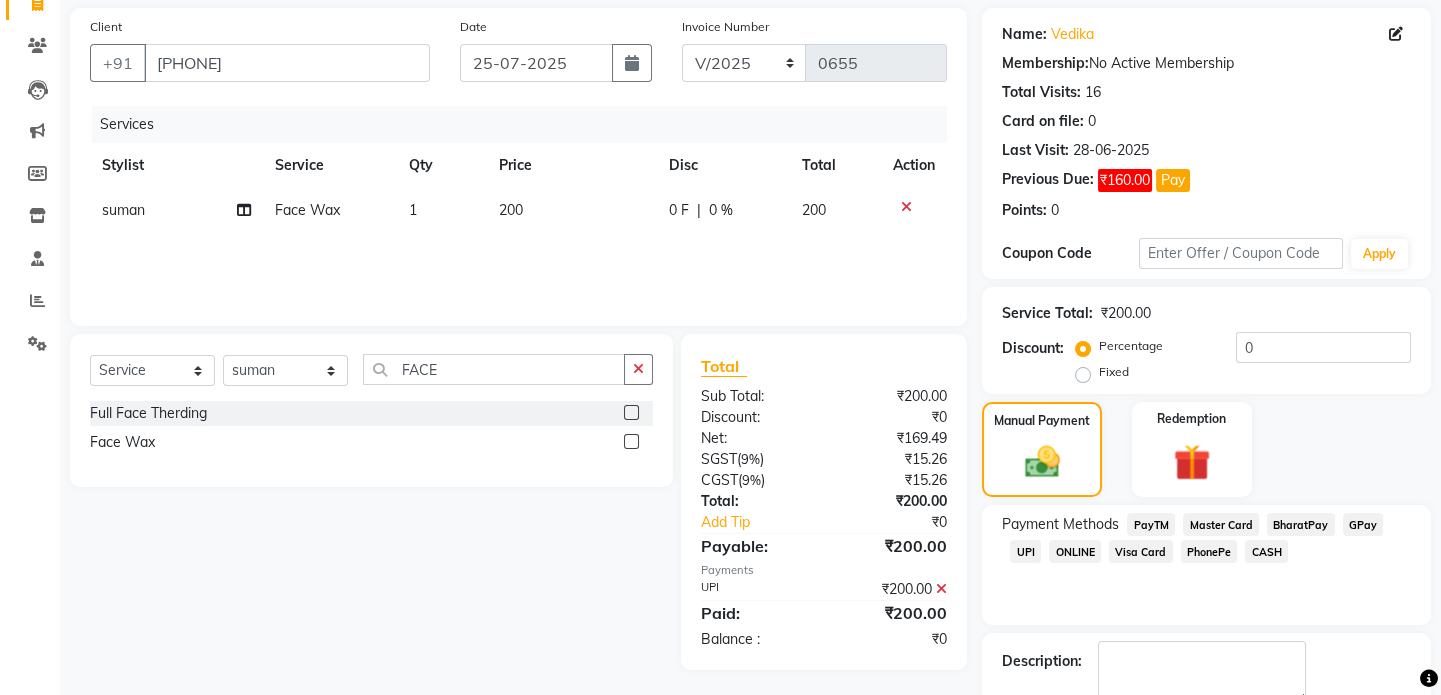 scroll, scrollTop: 255, scrollLeft: 0, axis: vertical 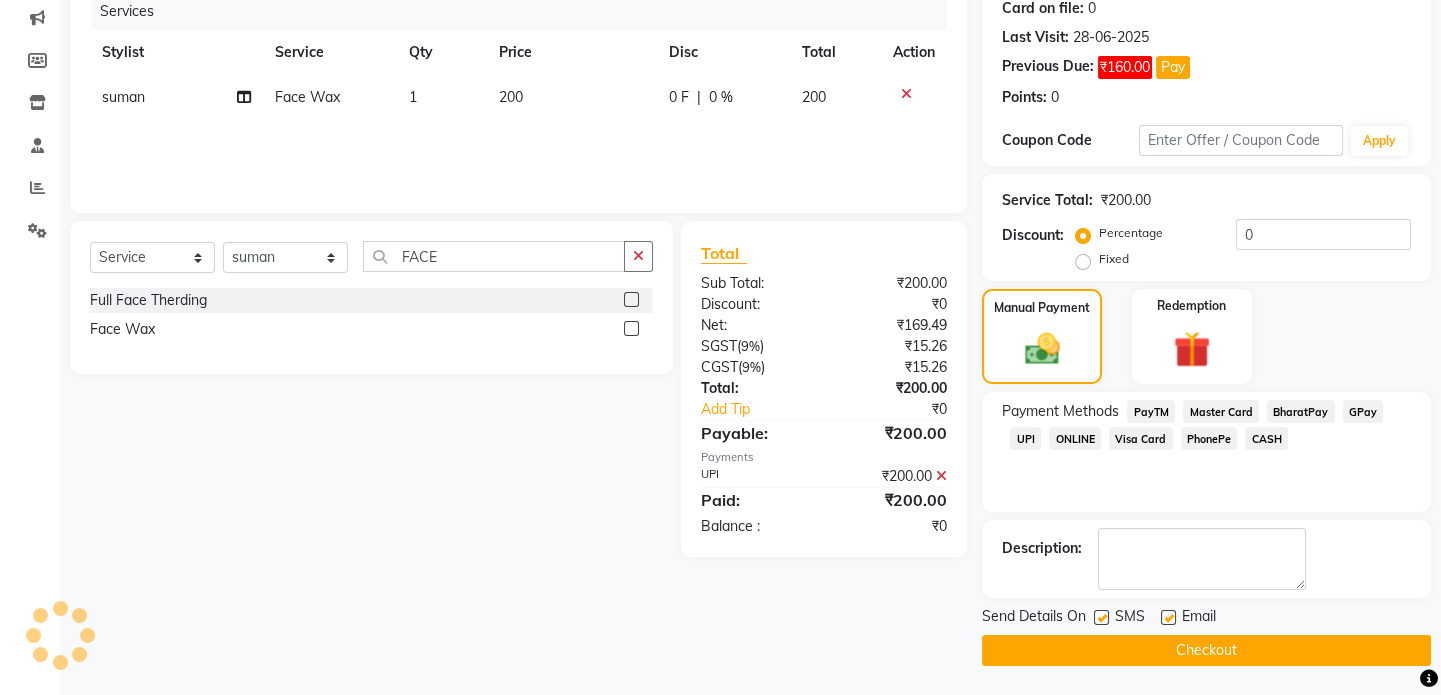 click on "Checkout" 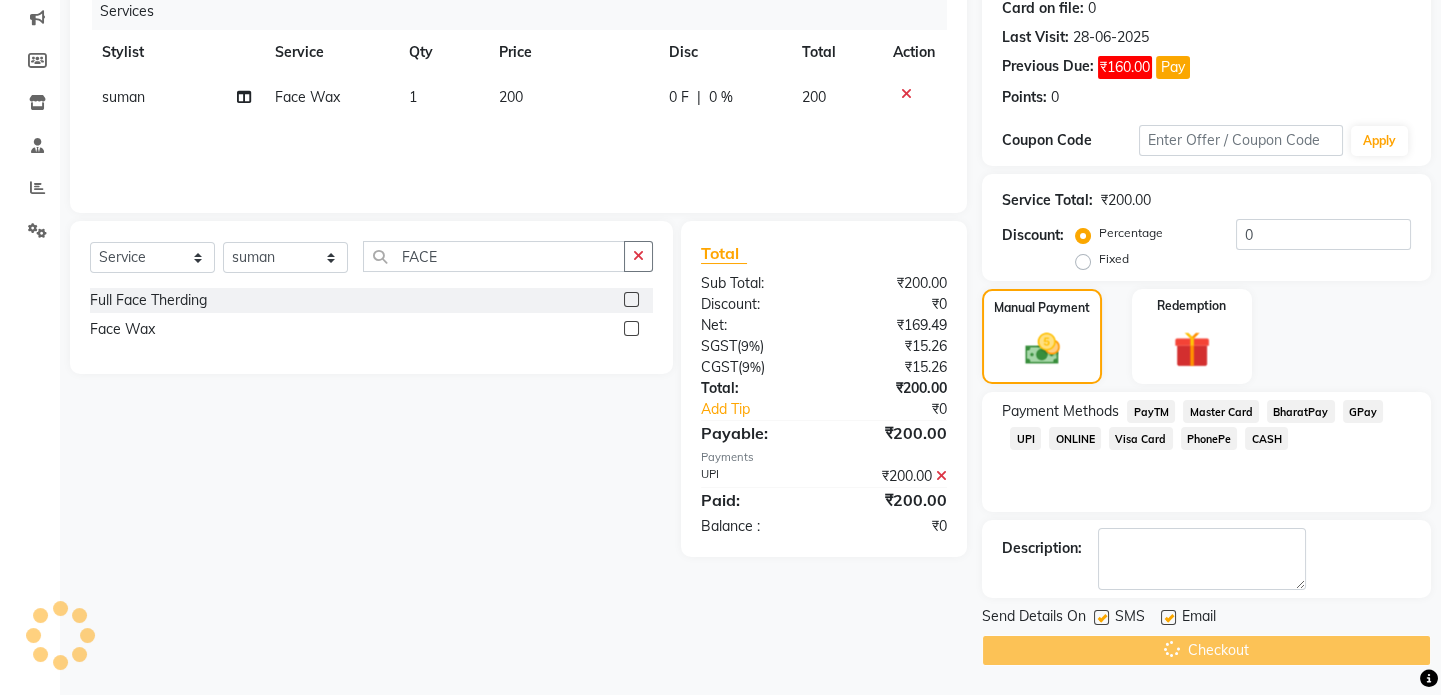 scroll, scrollTop: 0, scrollLeft: 0, axis: both 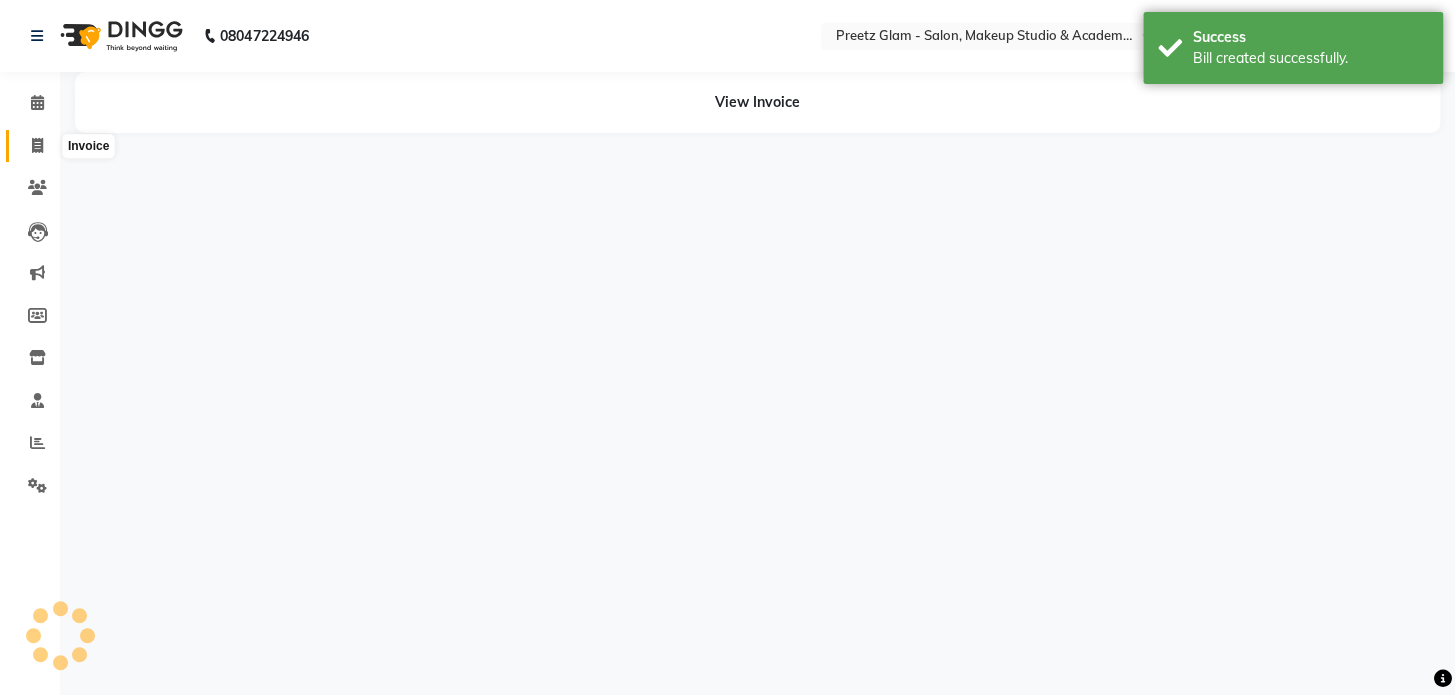 click 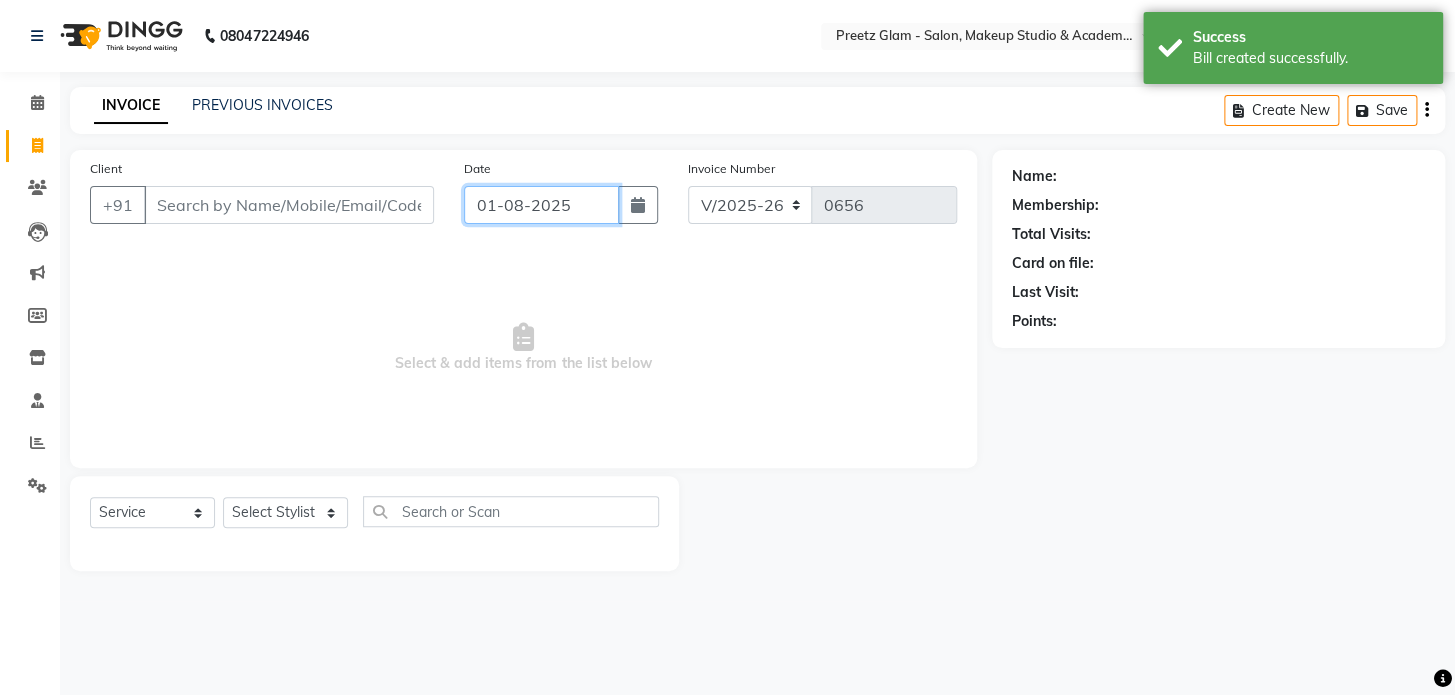 click on "01-08-2025" 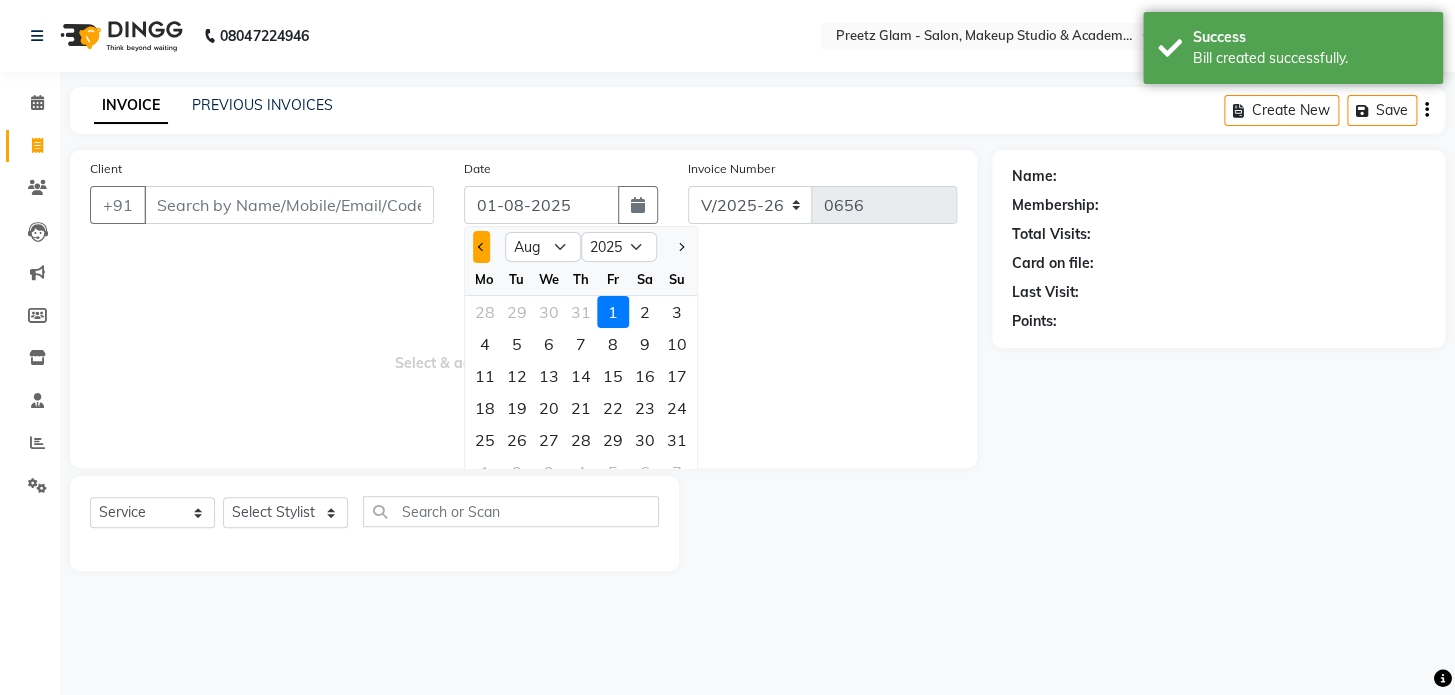 click 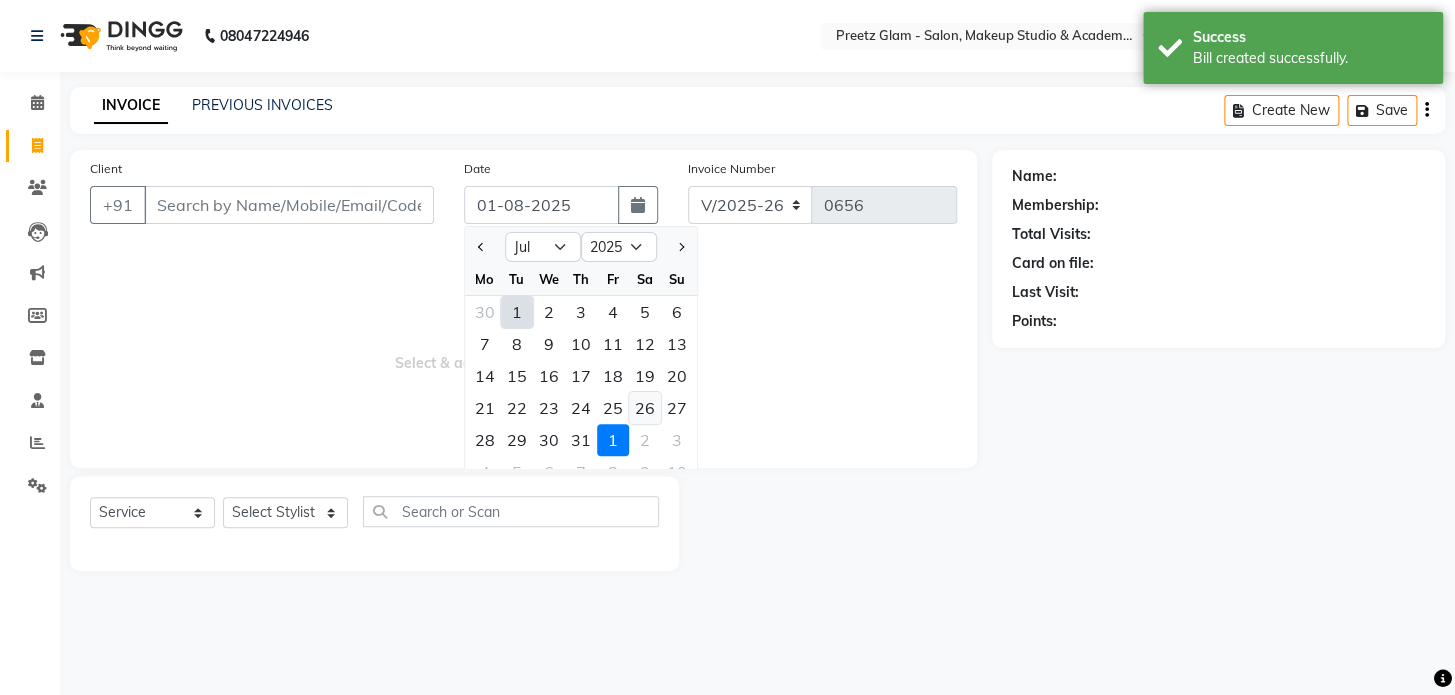 click on "26" 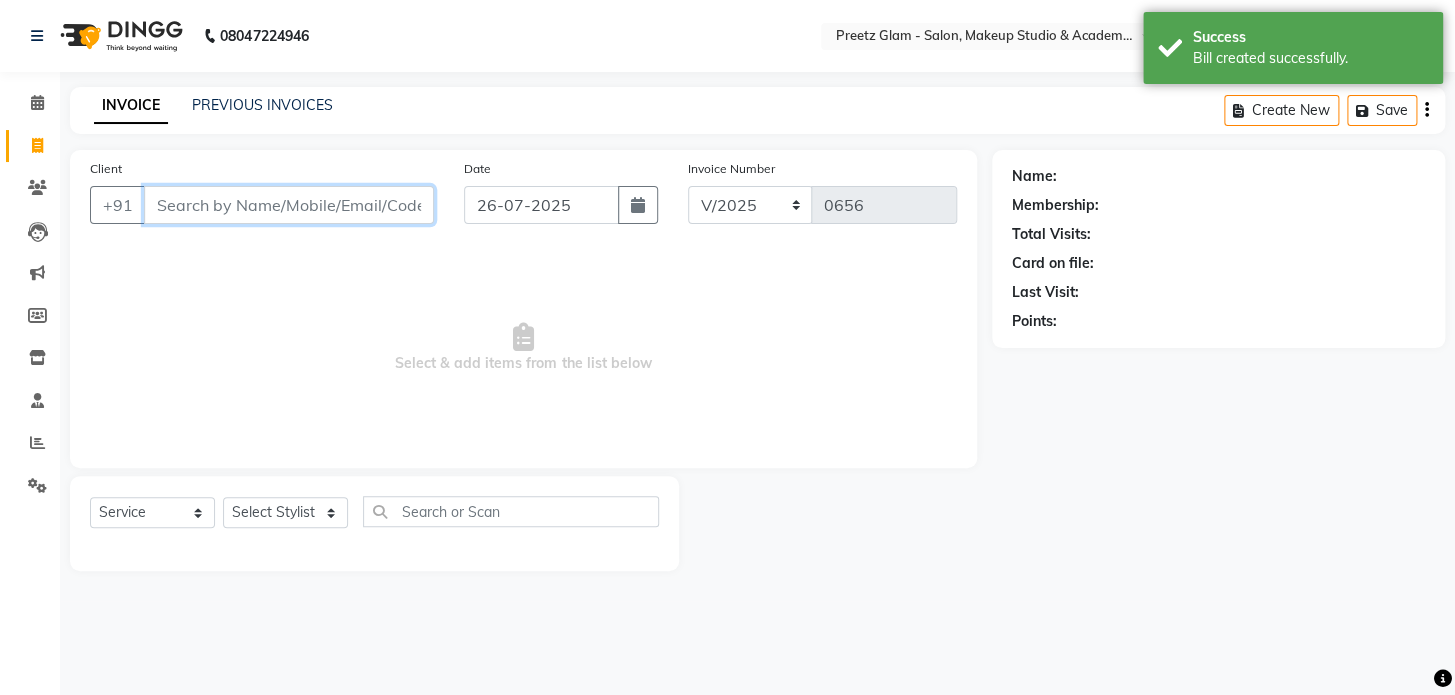 click on "Client" at bounding box center (289, 205) 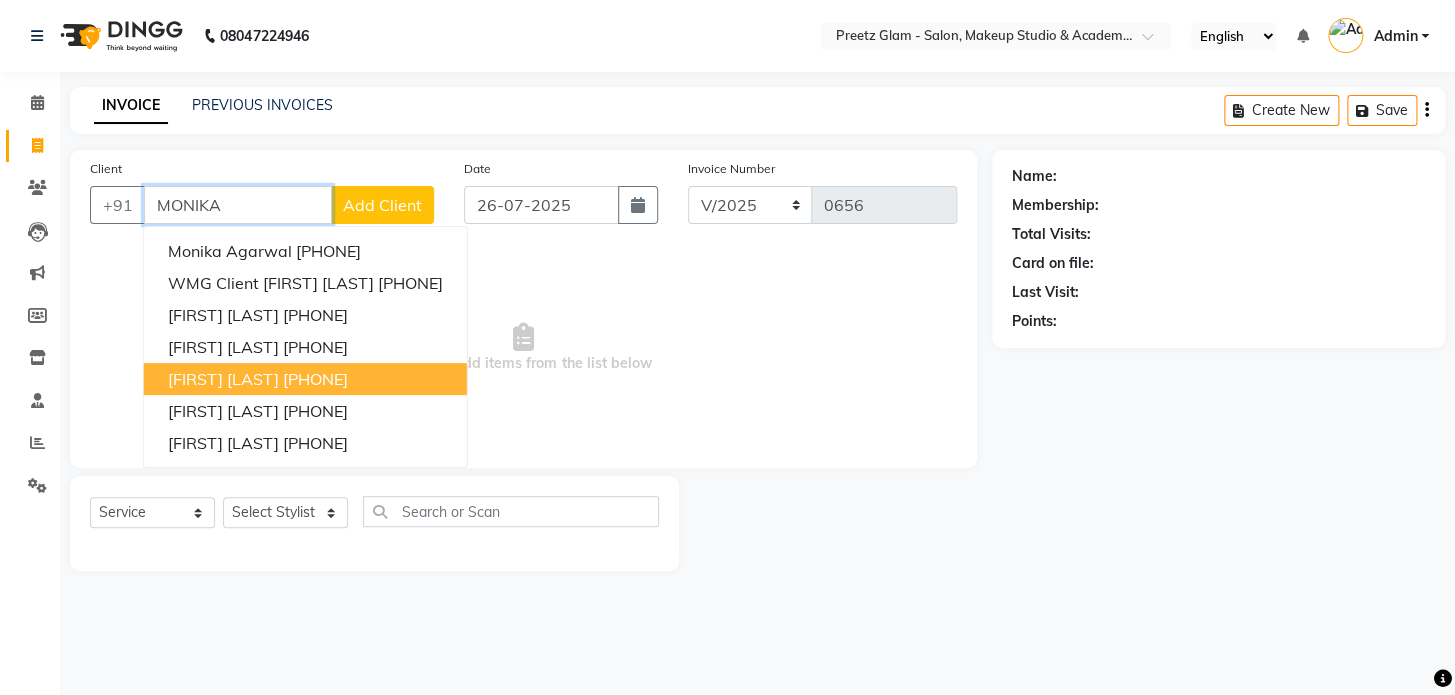 click on "[PHONE]" at bounding box center (315, 379) 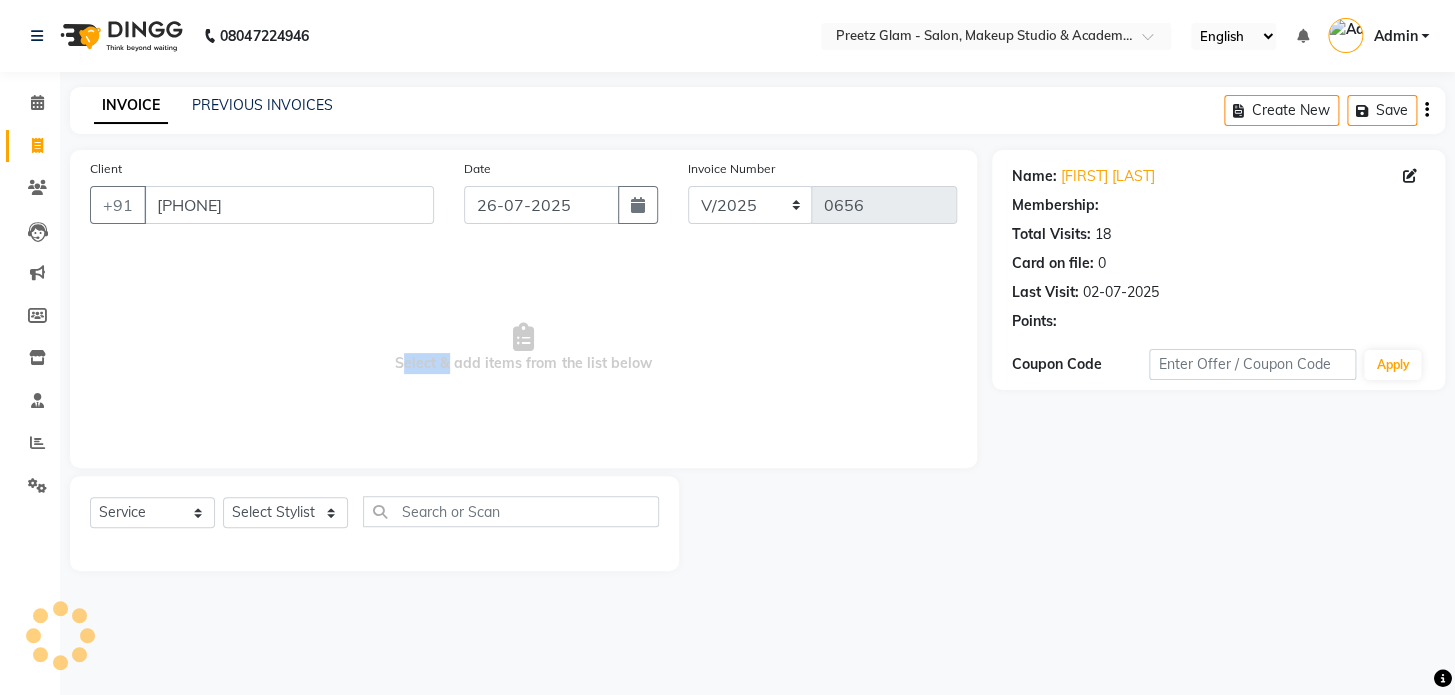 click on "Select & add items from the list below" at bounding box center (523, 348) 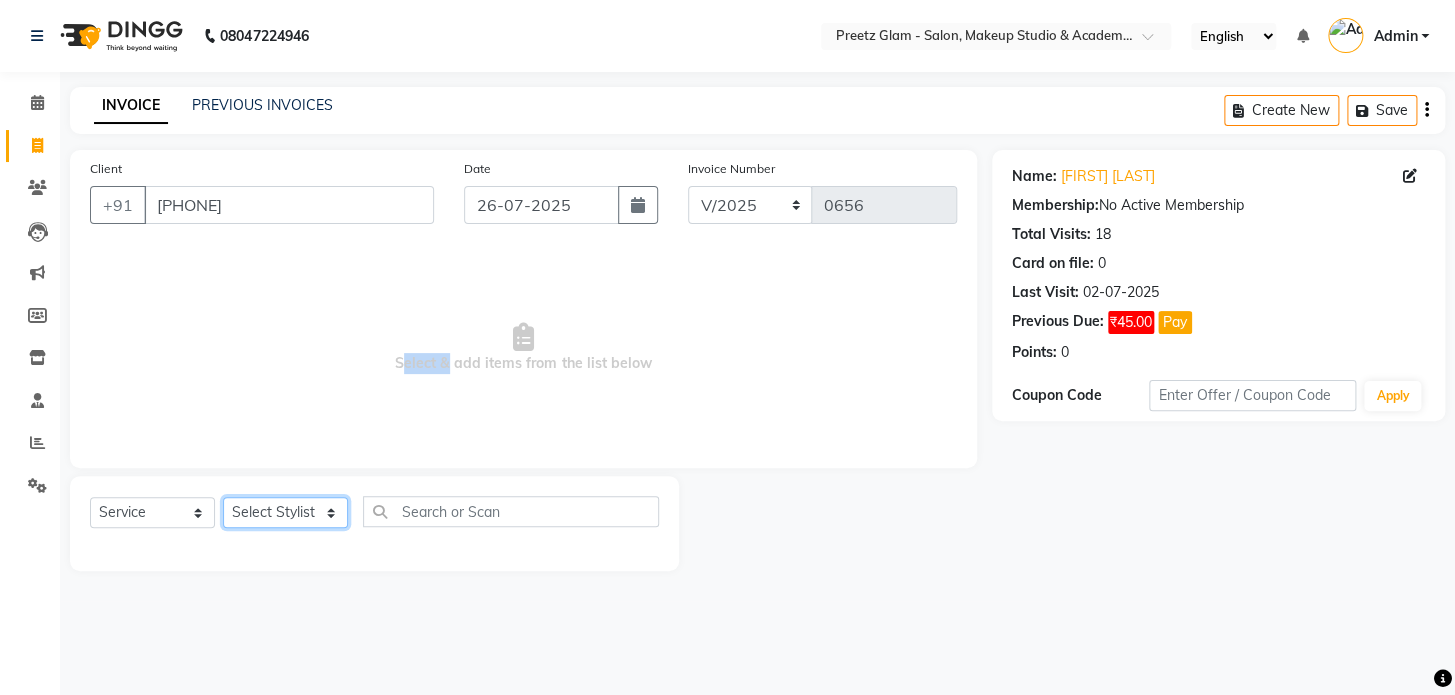click on "Select Stylist [FIRST] [FIRST] [FIRST] [FIRST] [FIRST]" 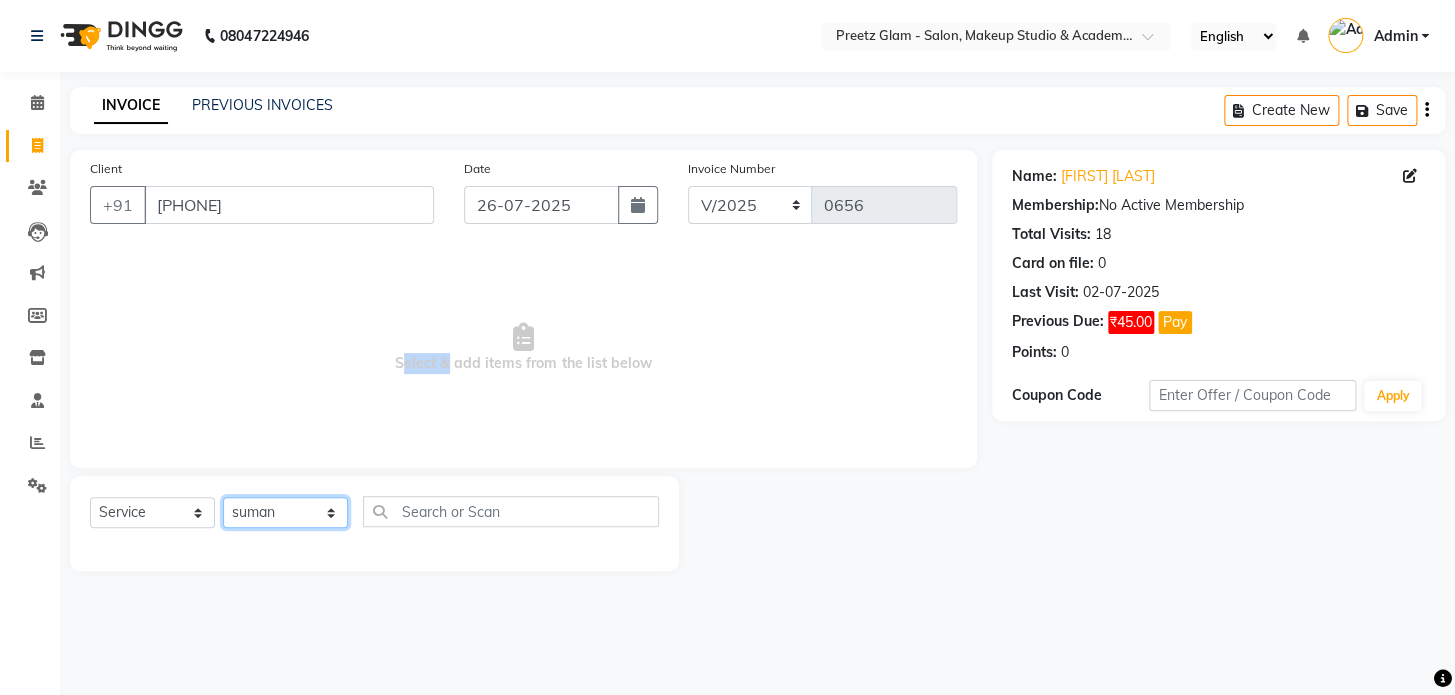 click on "Select Stylist [FIRST] [FIRST] [FIRST] [FIRST] [FIRST]" 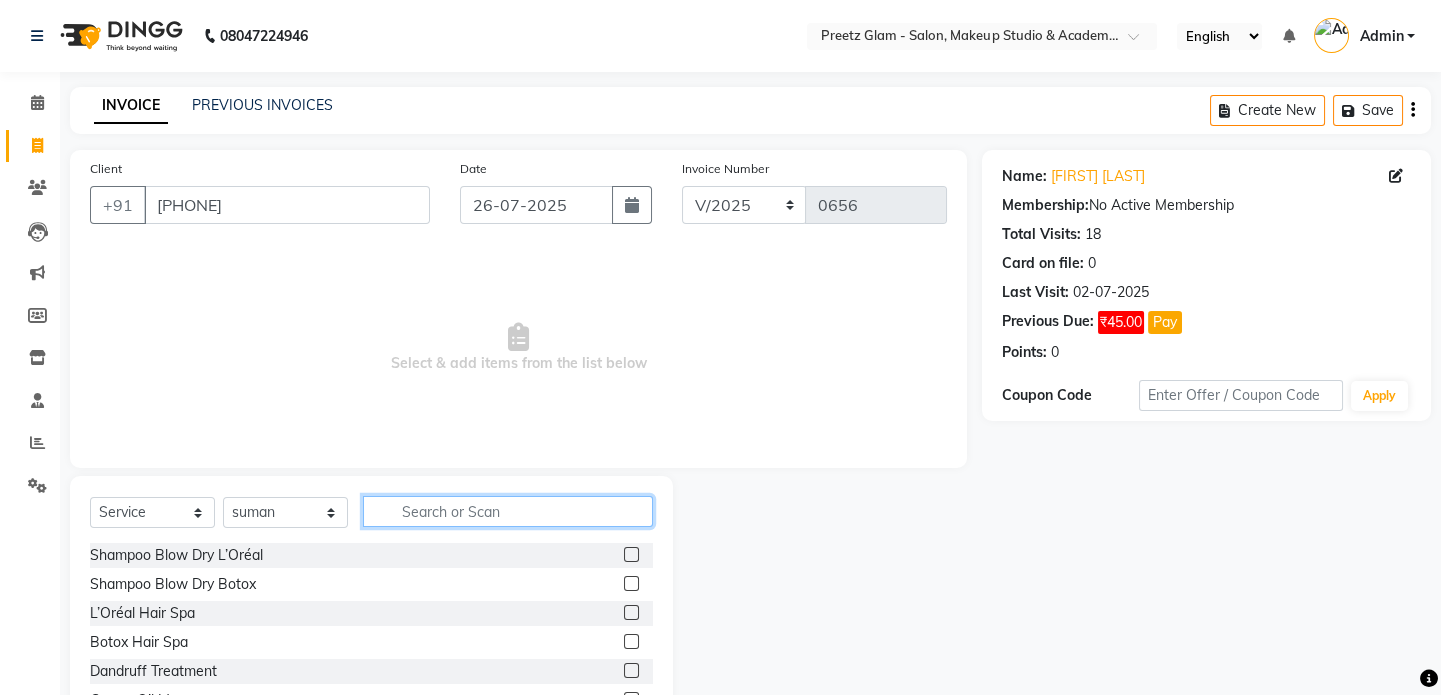click 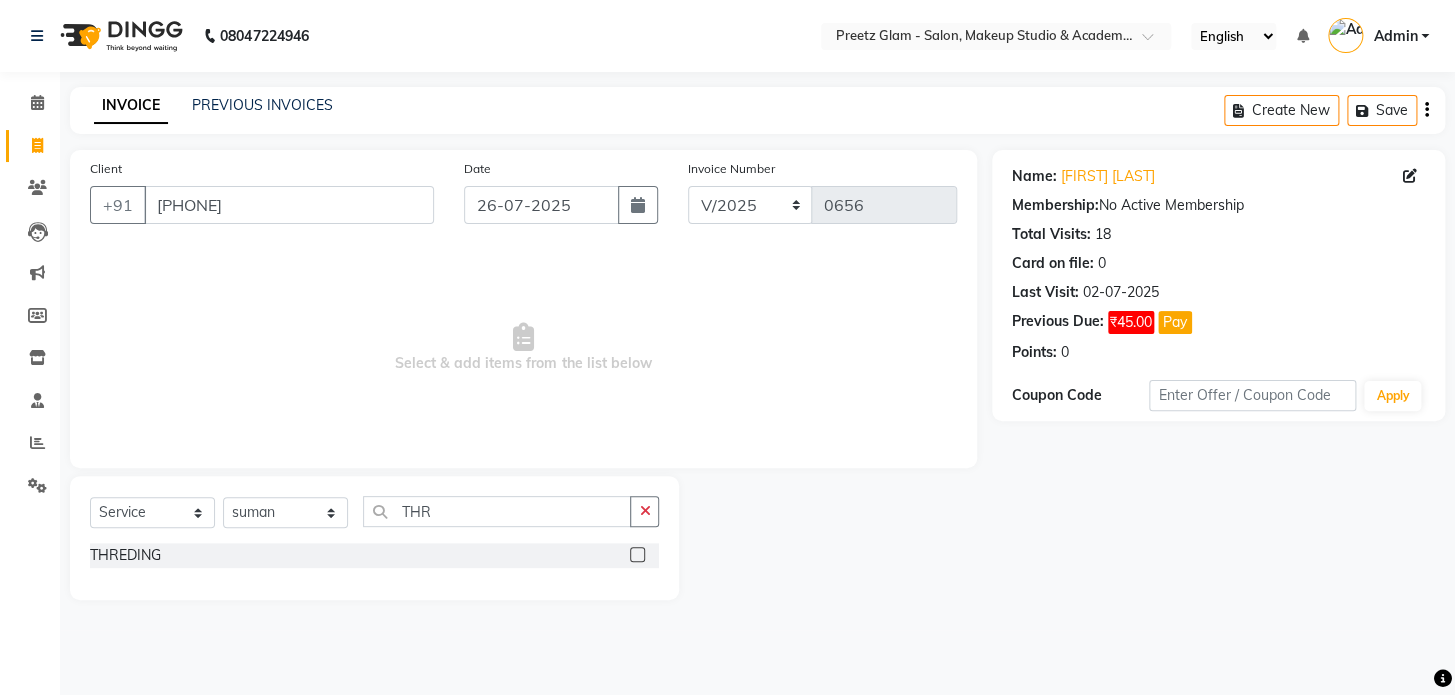 click 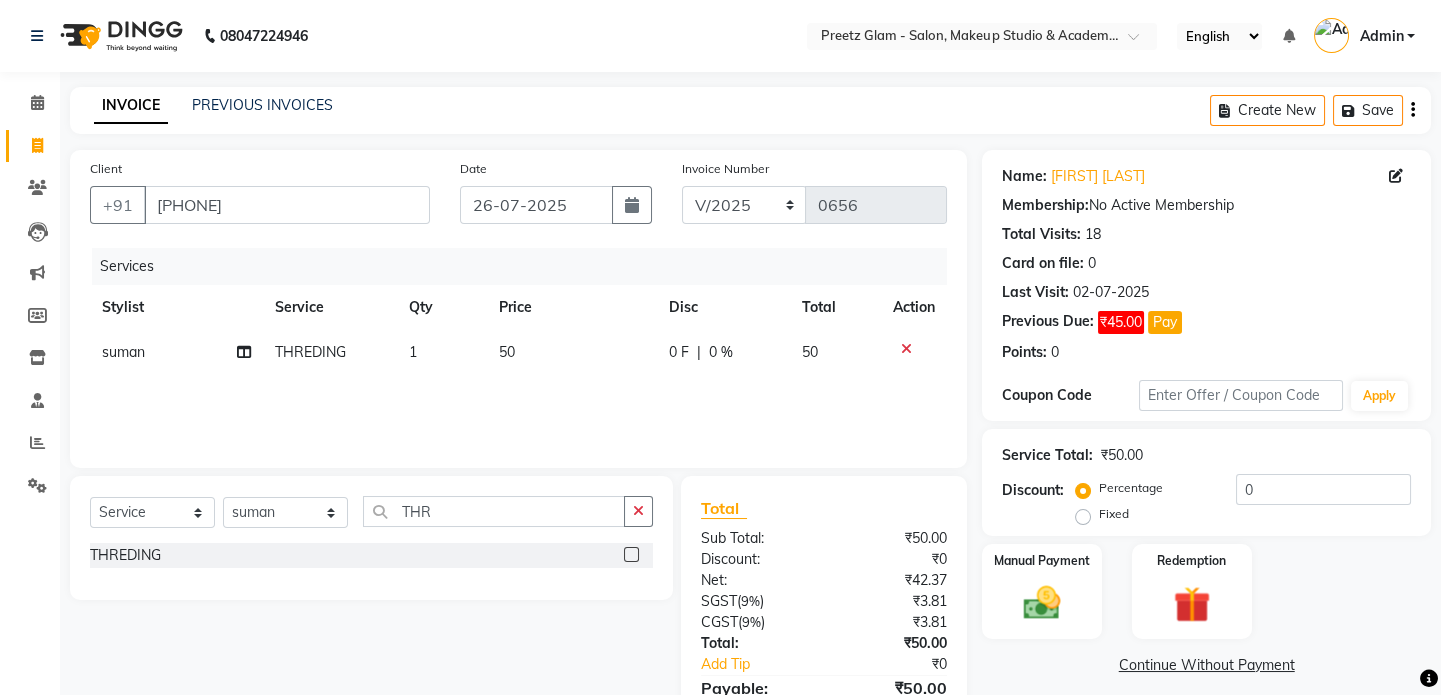 click on "50" 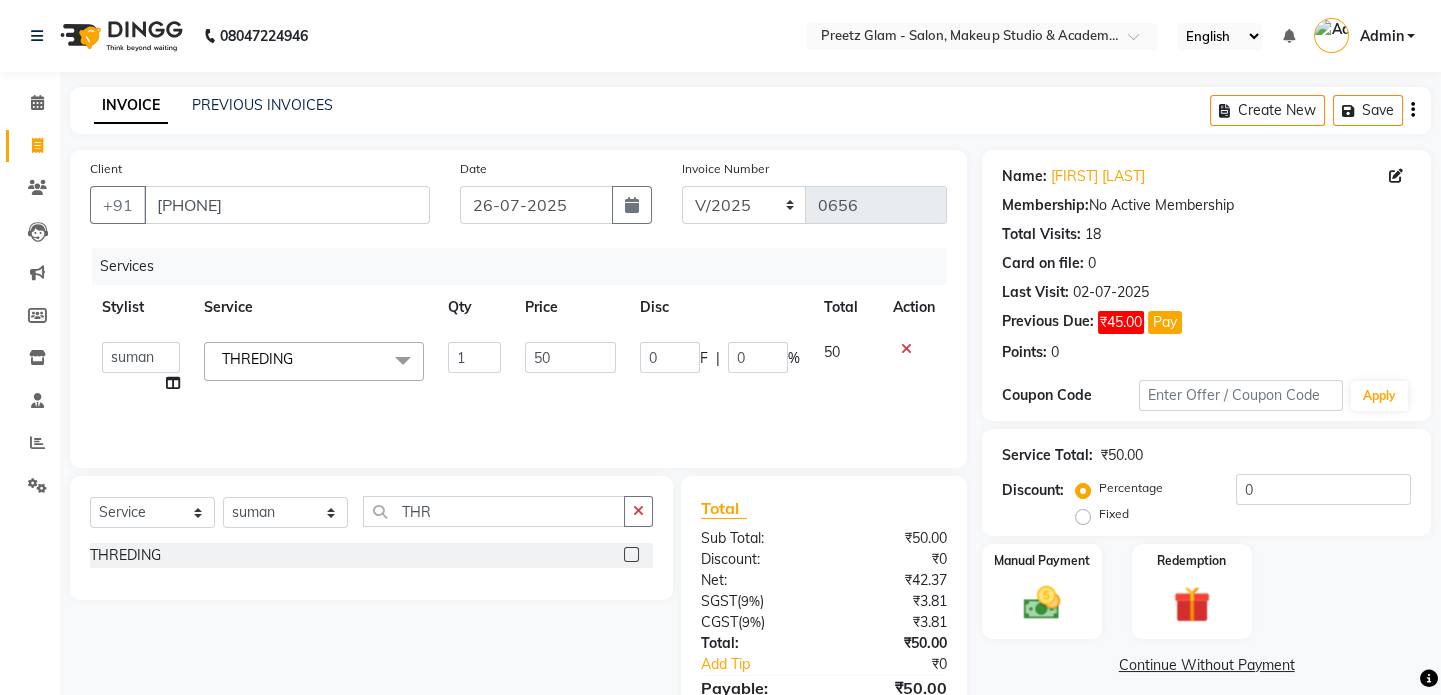 click on "50" 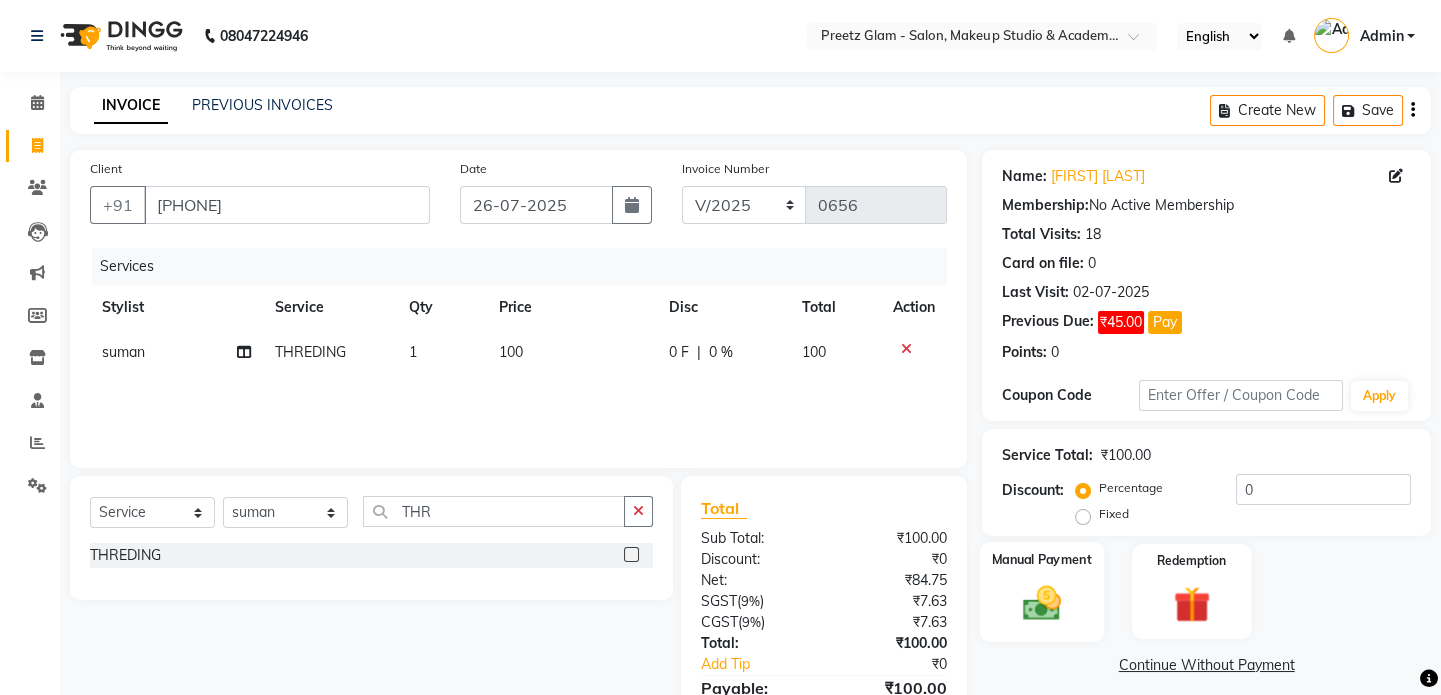 click on "Manual Payment" 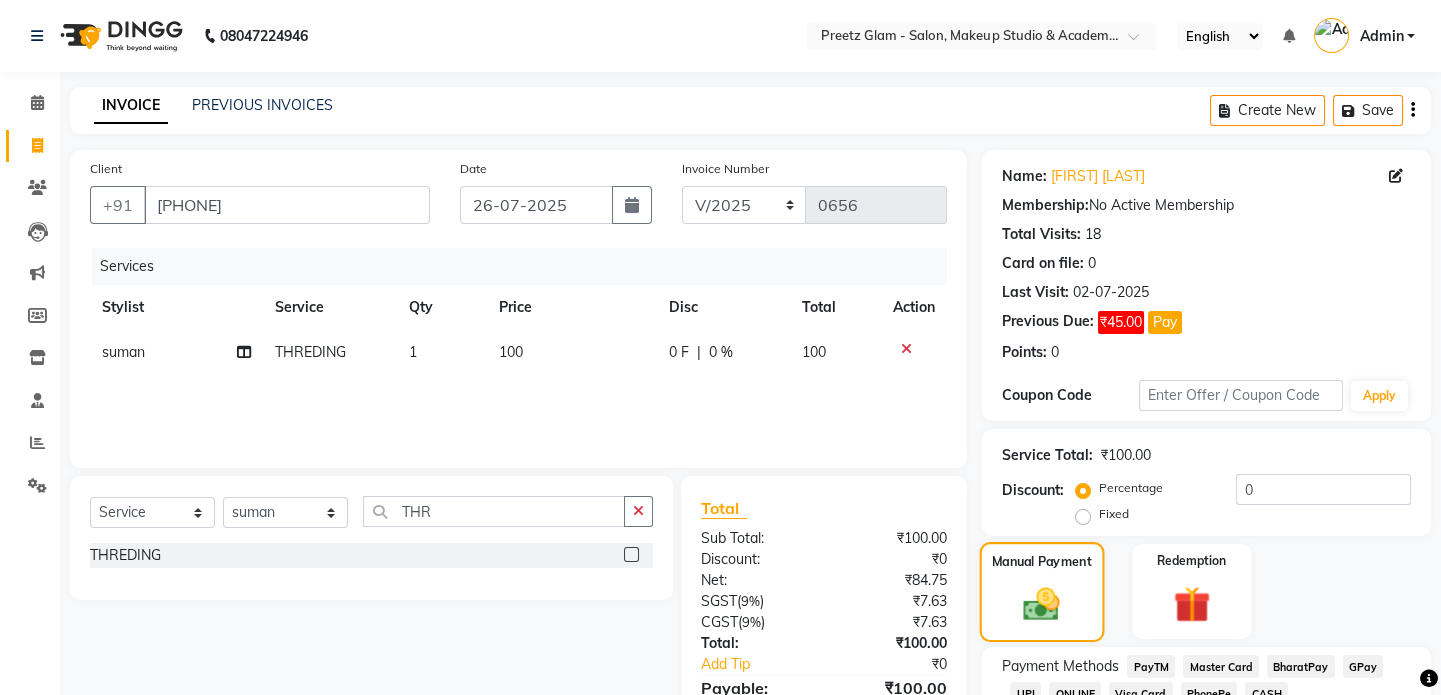 scroll, scrollTop: 142, scrollLeft: 0, axis: vertical 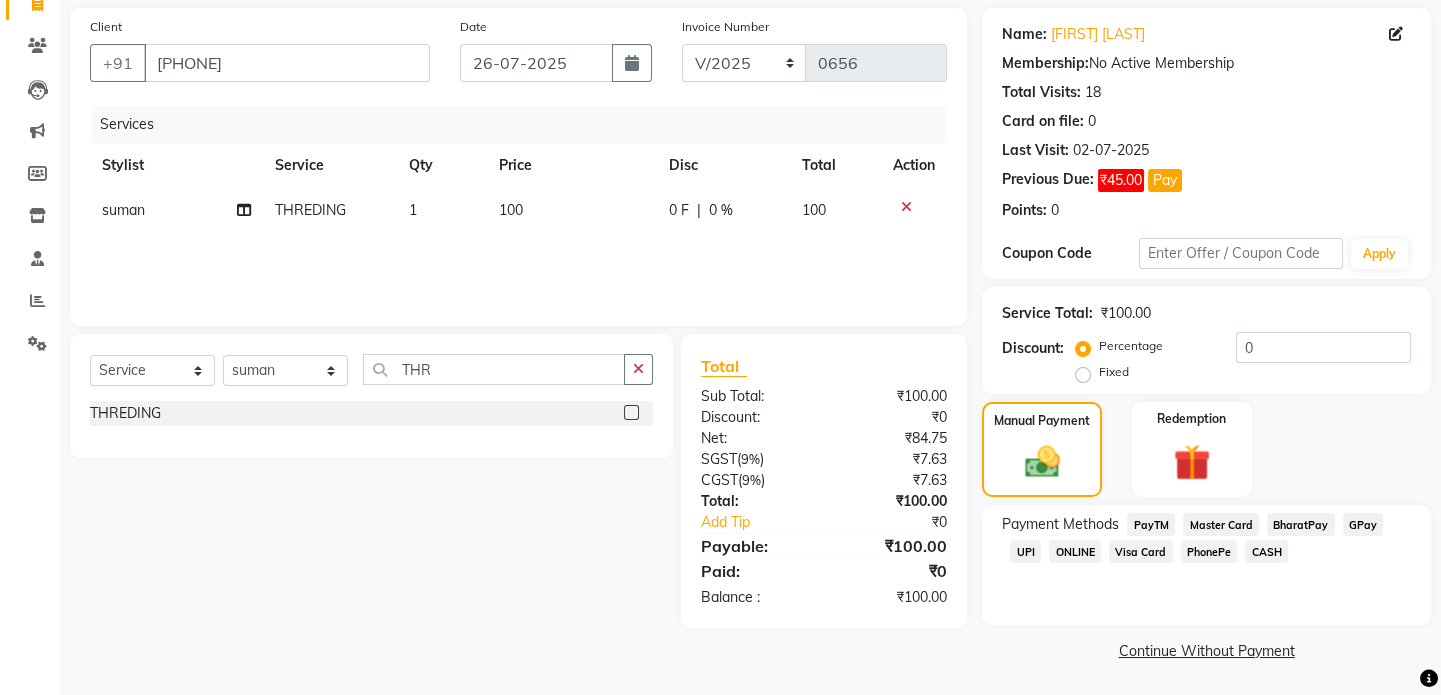 click on "CASH" 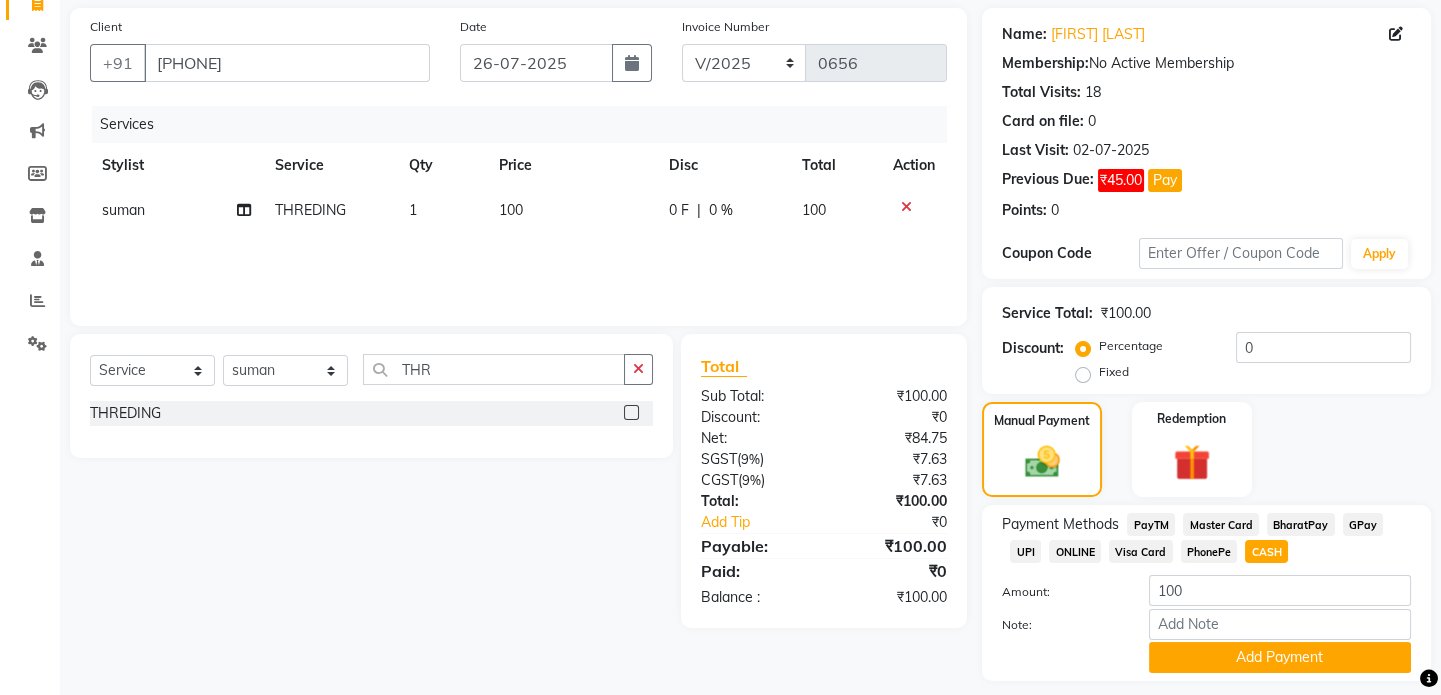 scroll, scrollTop: 199, scrollLeft: 0, axis: vertical 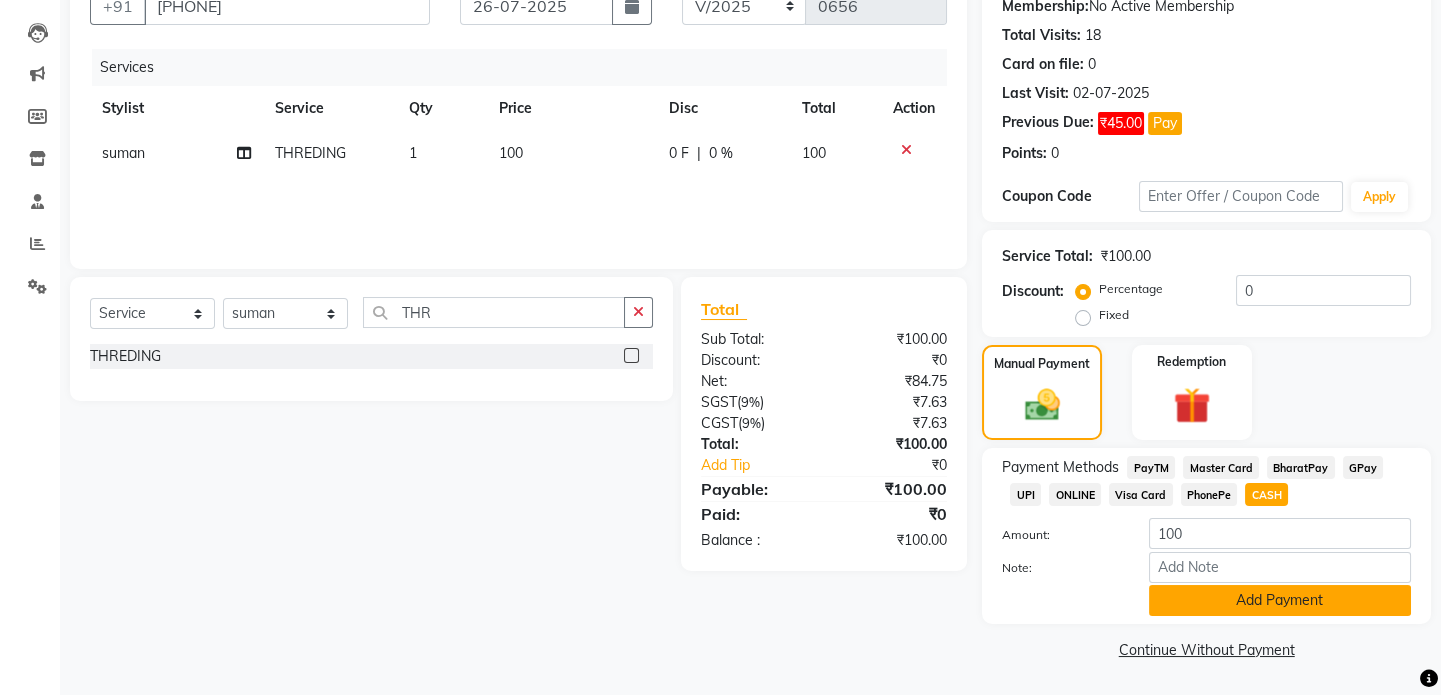 click on "Add Payment" 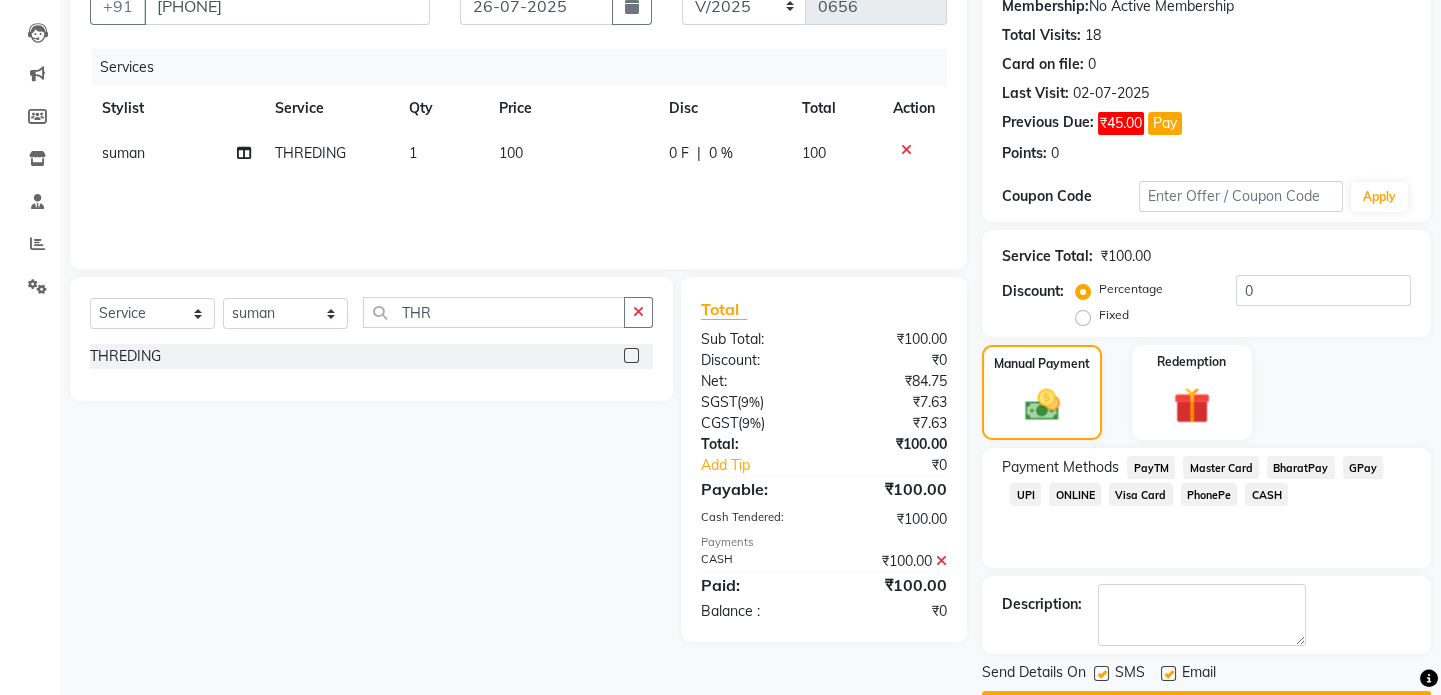 scroll, scrollTop: 255, scrollLeft: 0, axis: vertical 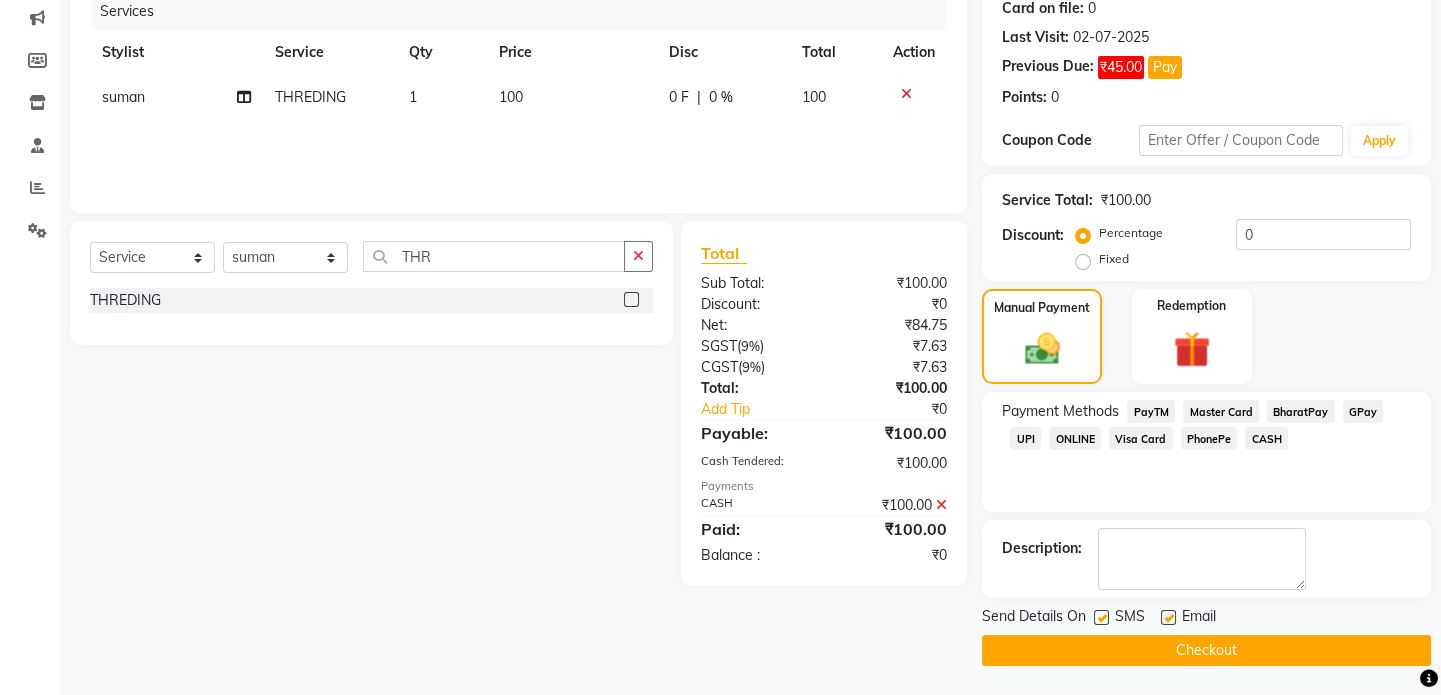 click on "Checkout" 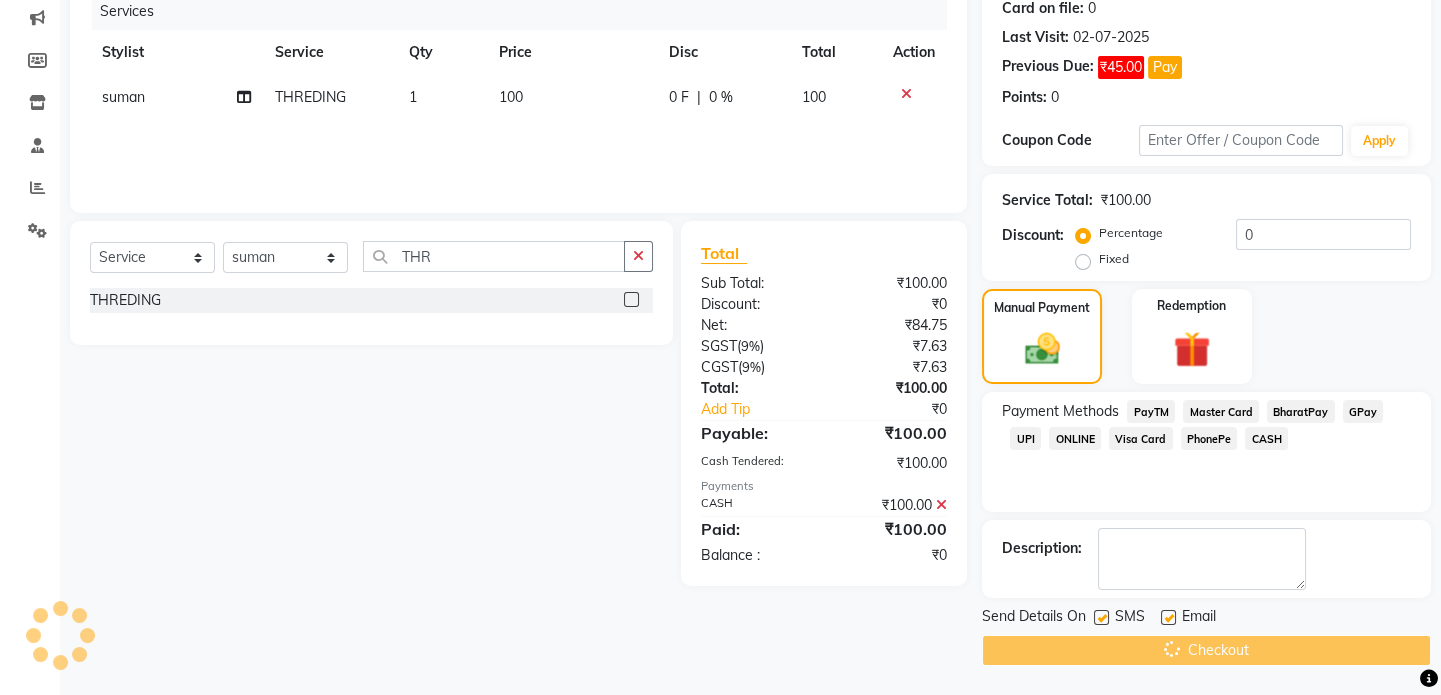 scroll, scrollTop: 0, scrollLeft: 0, axis: both 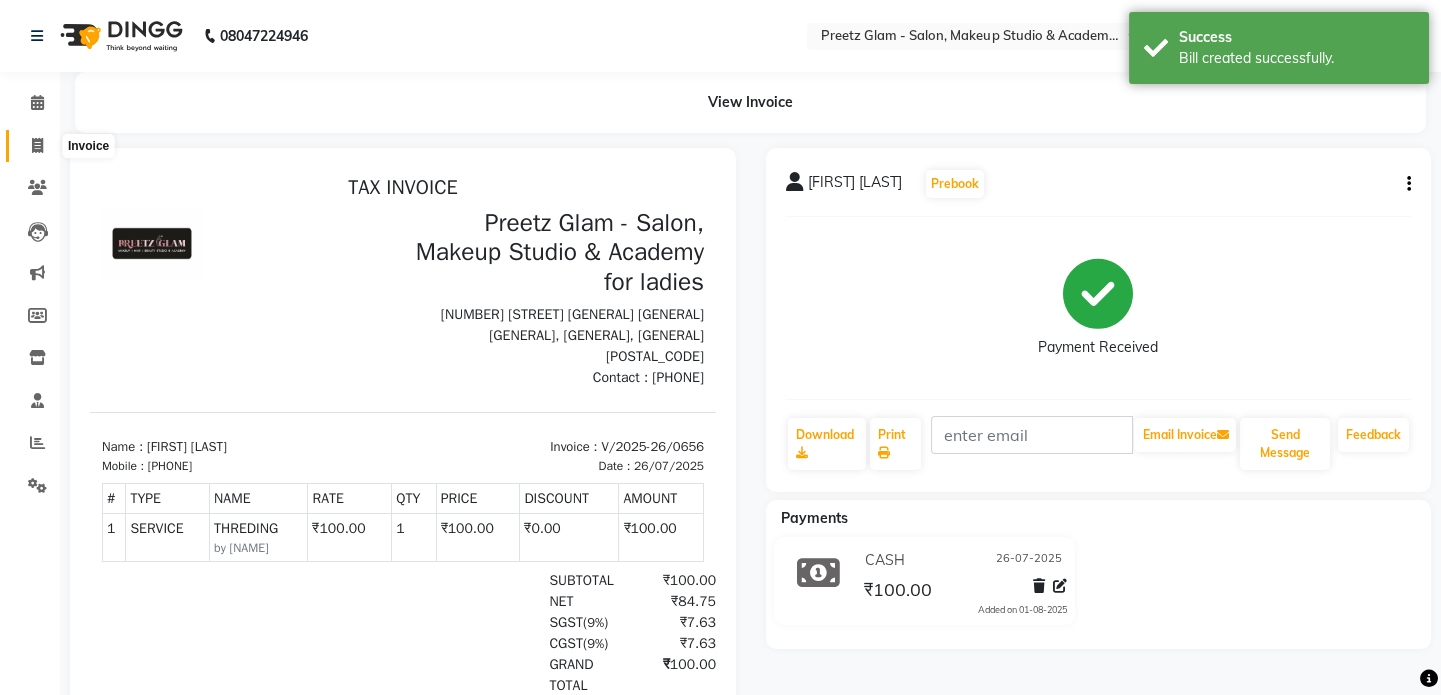 click 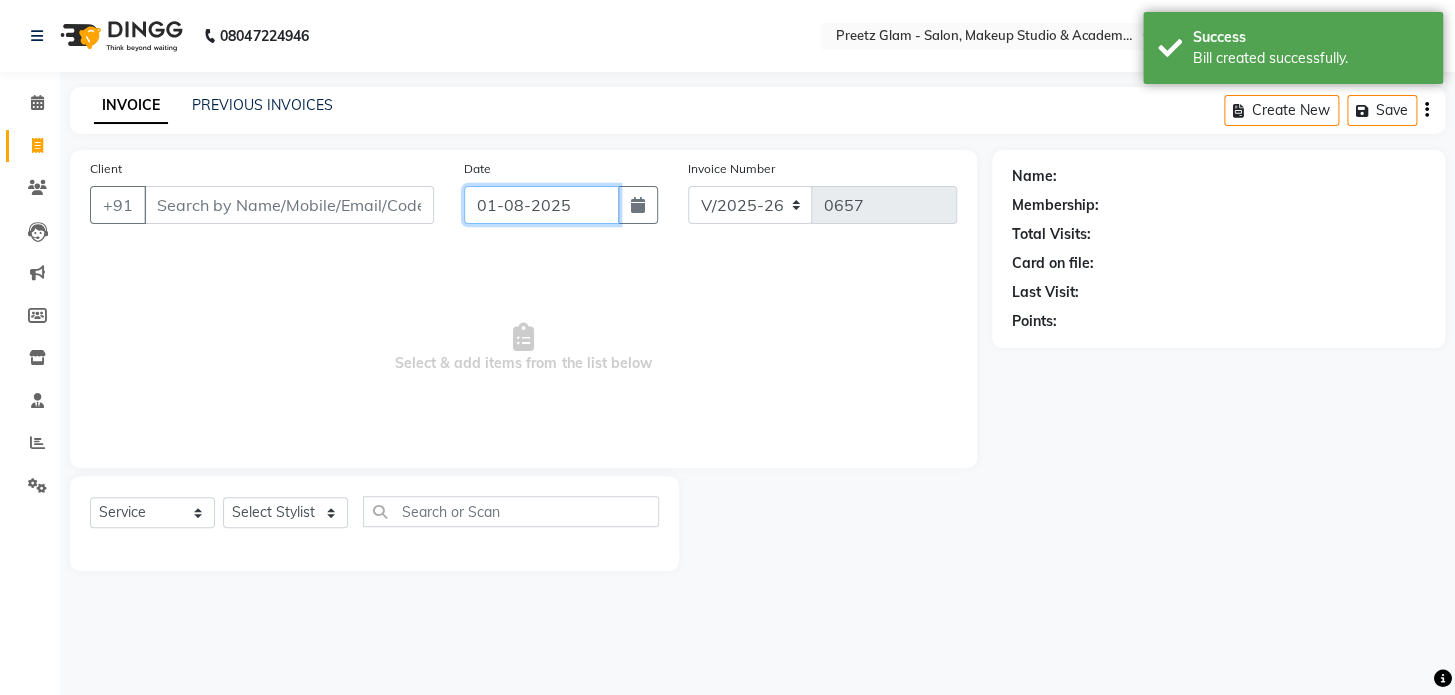 click on "01-08-2025" 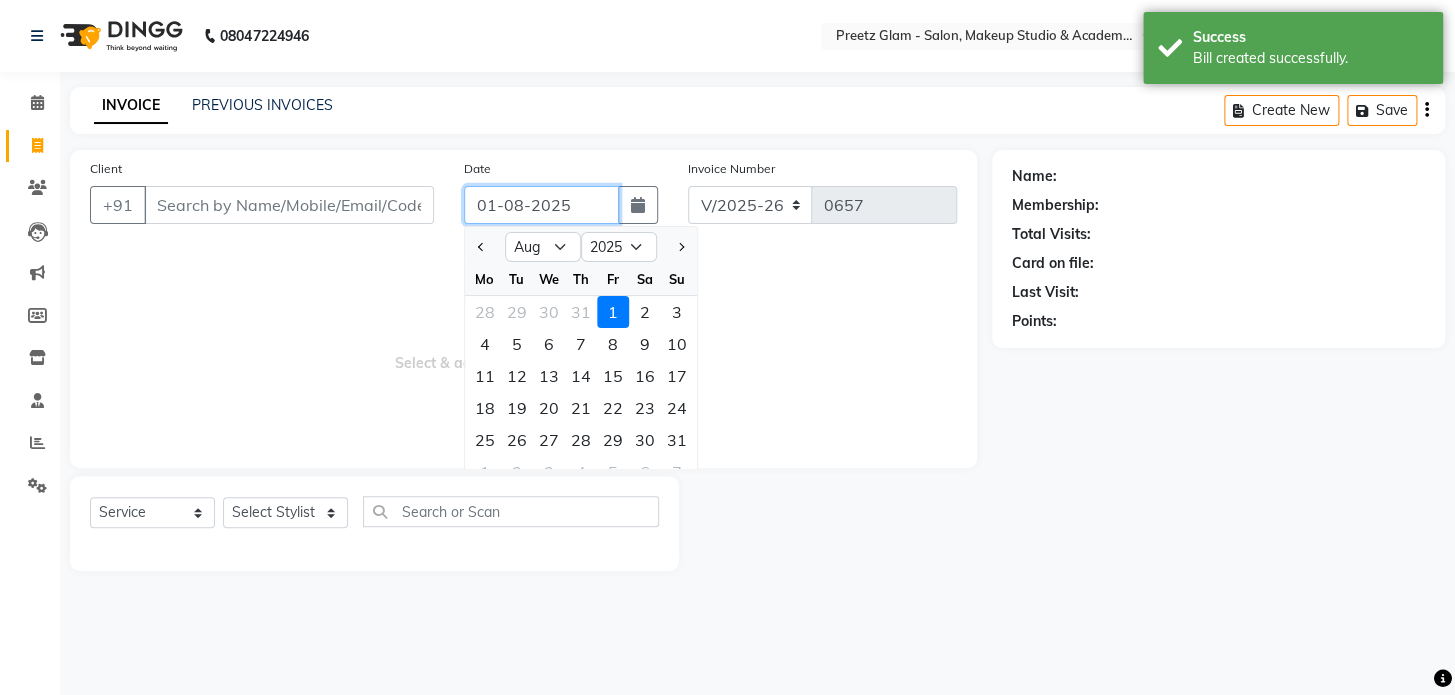 drag, startPoint x: 552, startPoint y: 187, endPoint x: 470, endPoint y: 237, distance: 96.04166 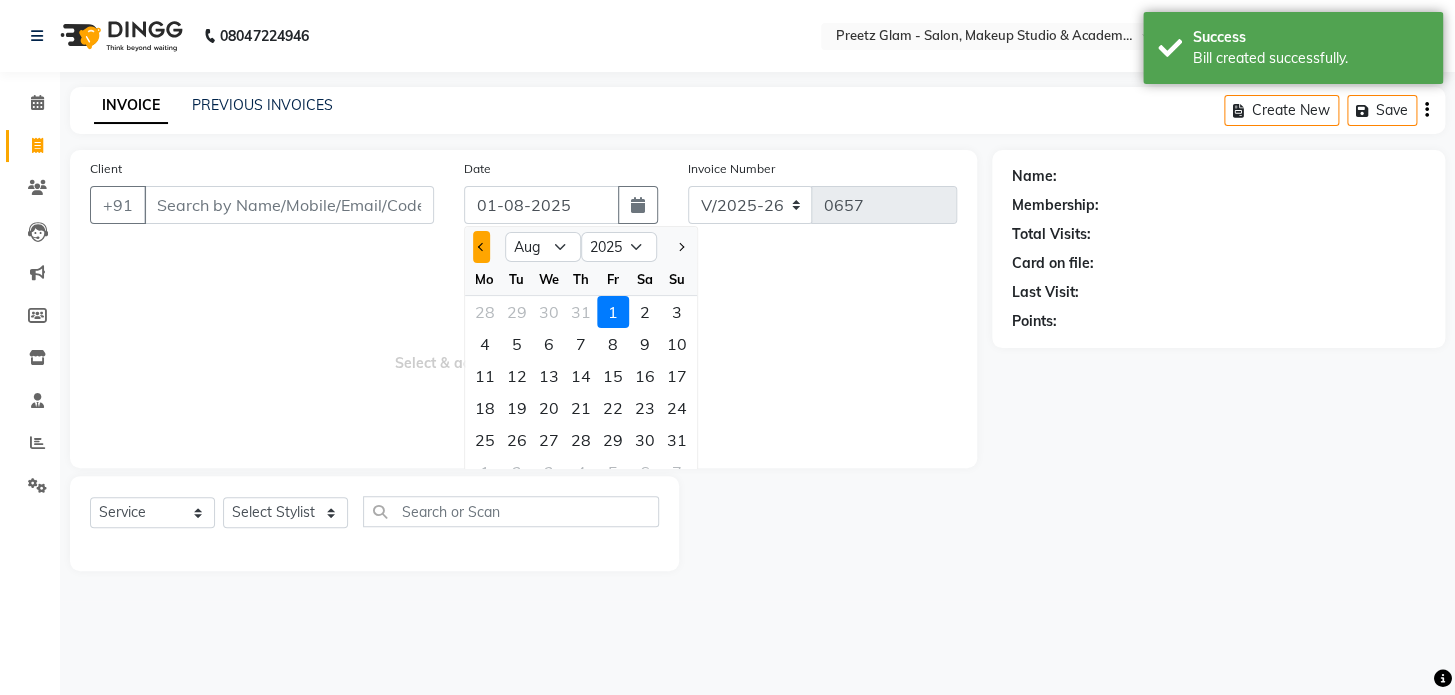 click 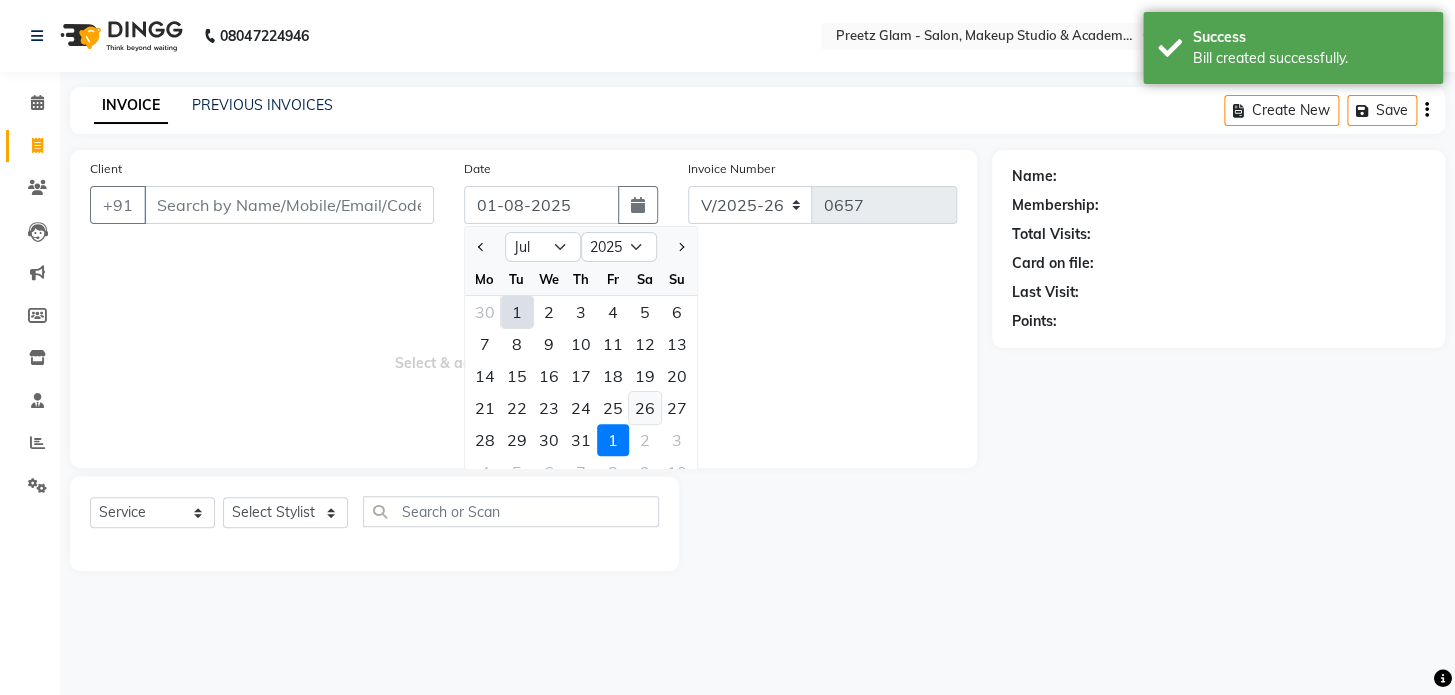 click on "26" 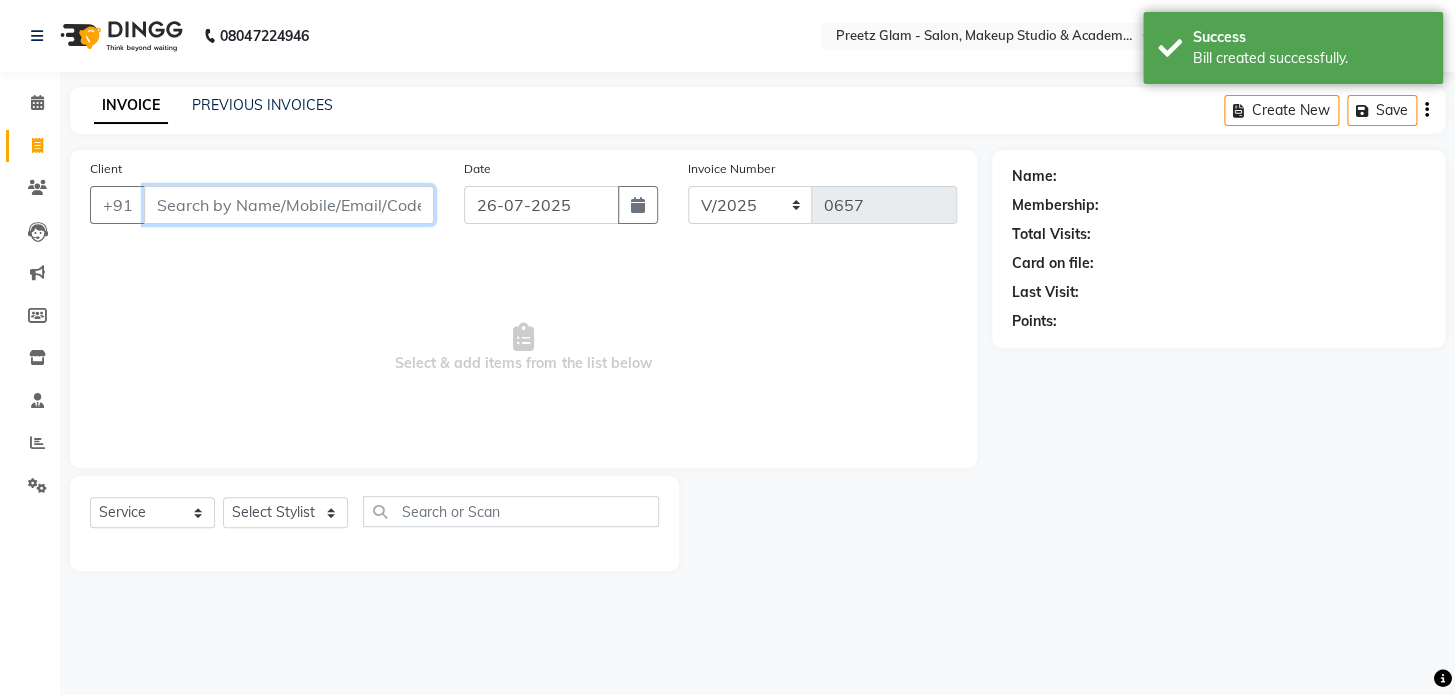 click on "Client" at bounding box center [289, 205] 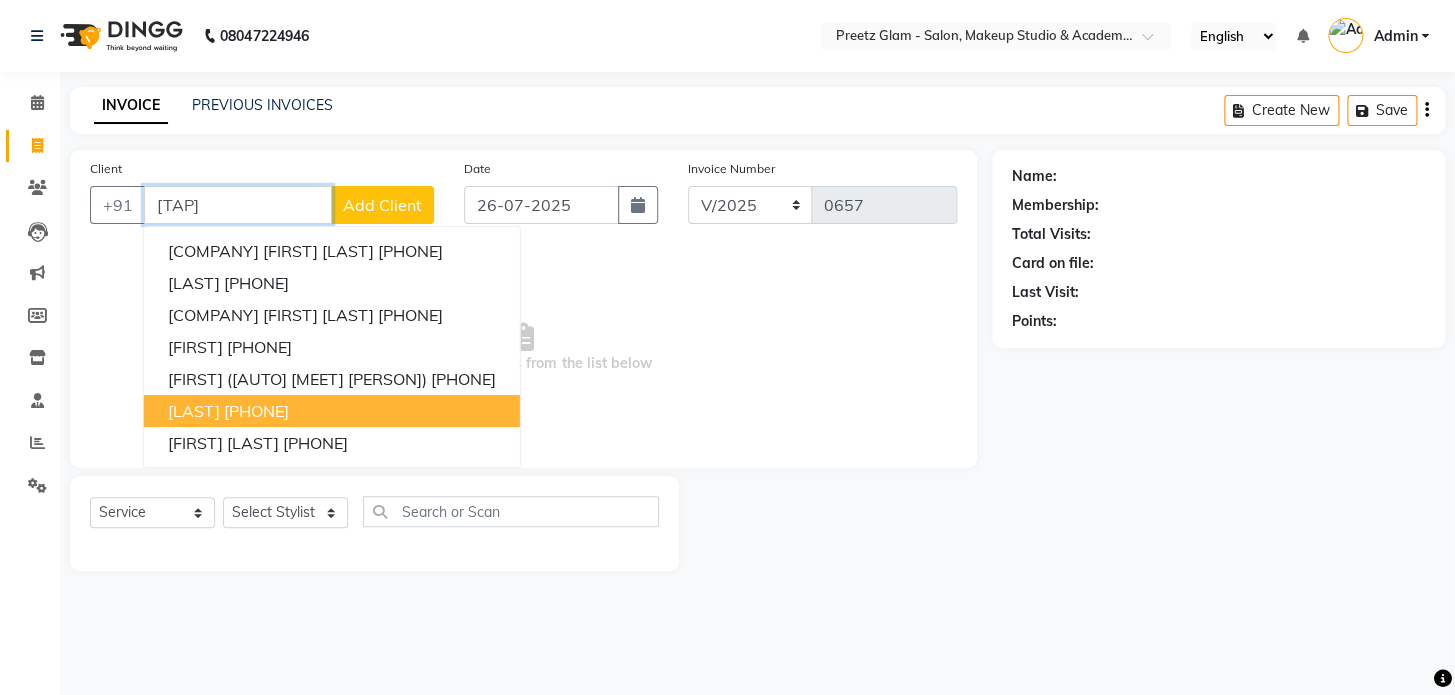 click on "[PHONE]" at bounding box center (256, 411) 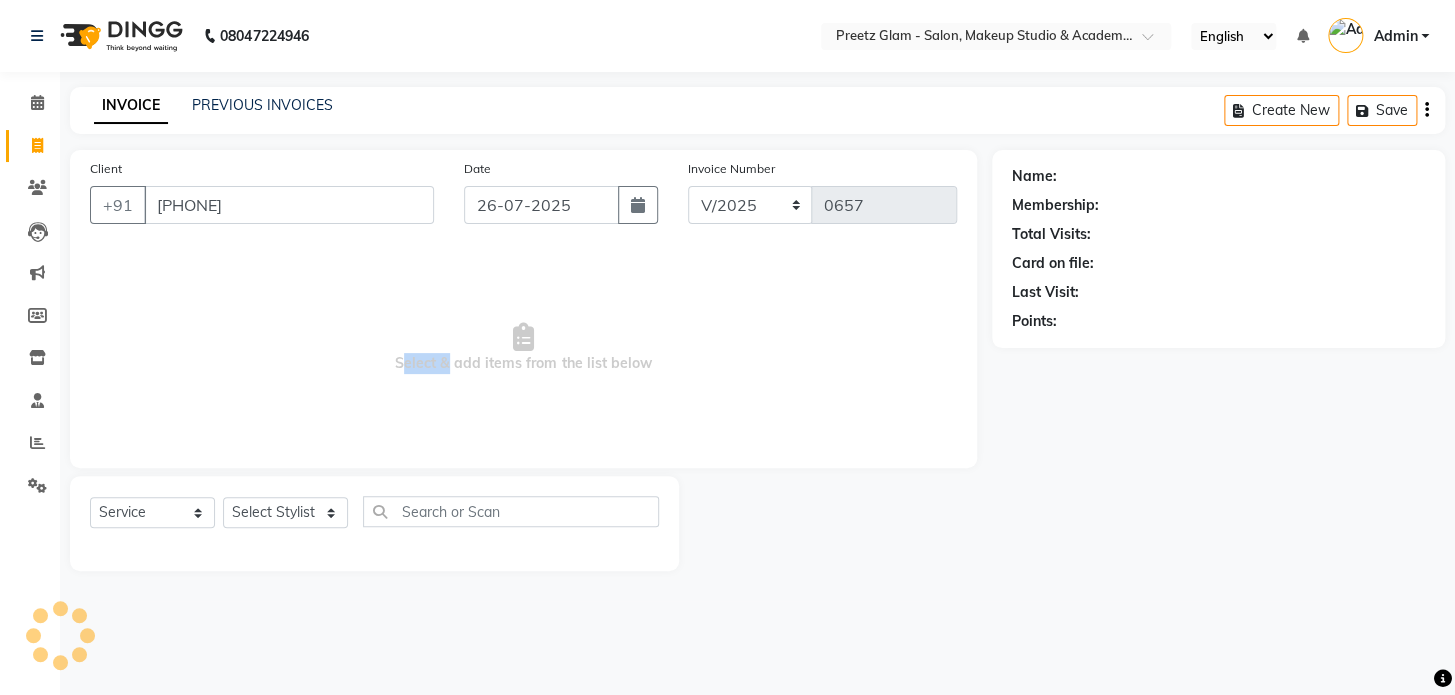 click on "Select & add items from the list below" at bounding box center [523, 348] 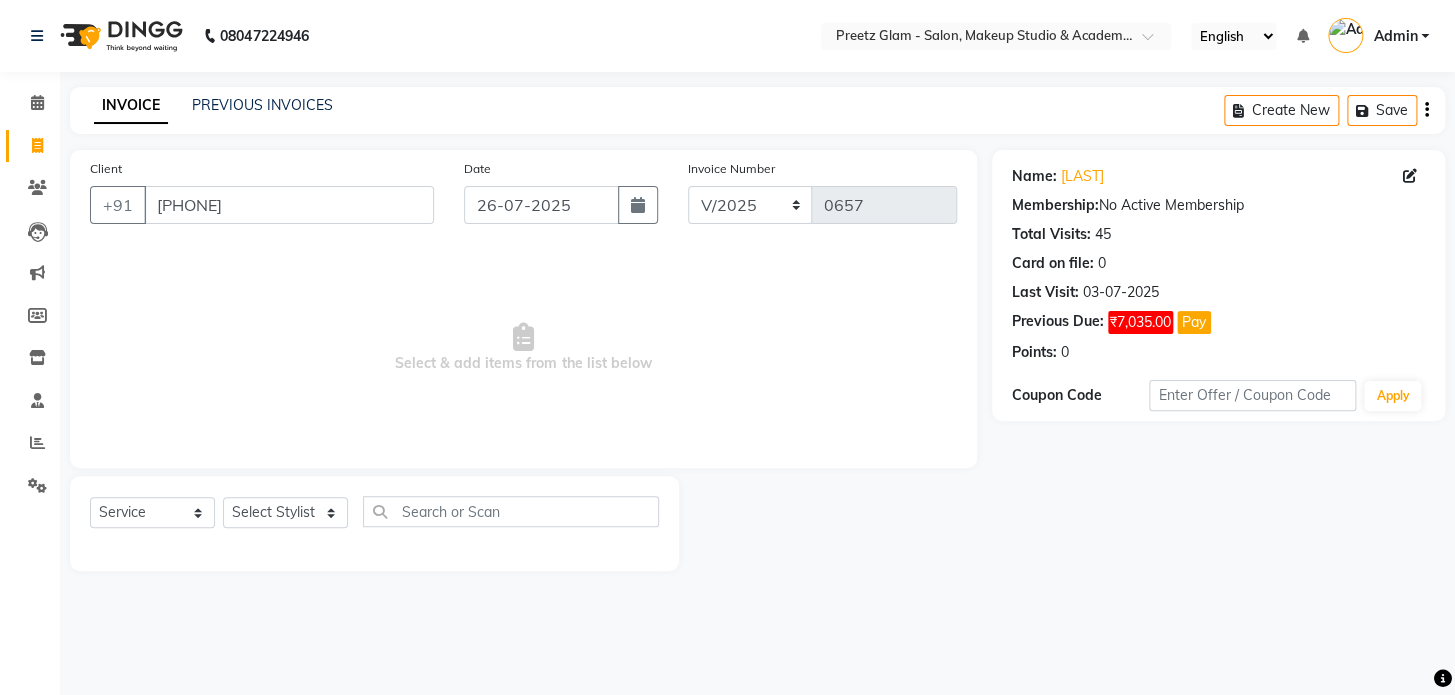 click on "Select Service Product Membership Package Voucher Prepaid Gift Card Select Stylist Neha nilima Preeti pushpa sita suman" 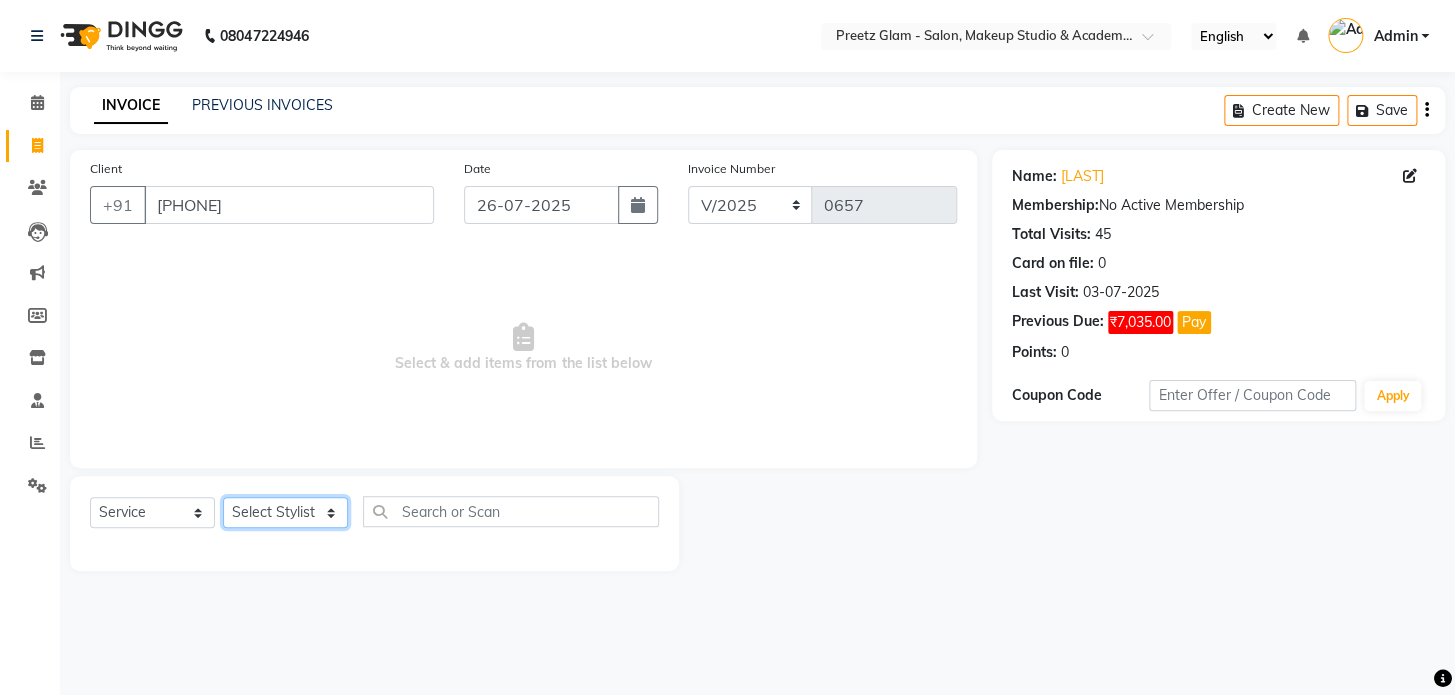 click on "Select Stylist [FIRST] [FIRST] [FIRST] [FIRST] [FIRST]" 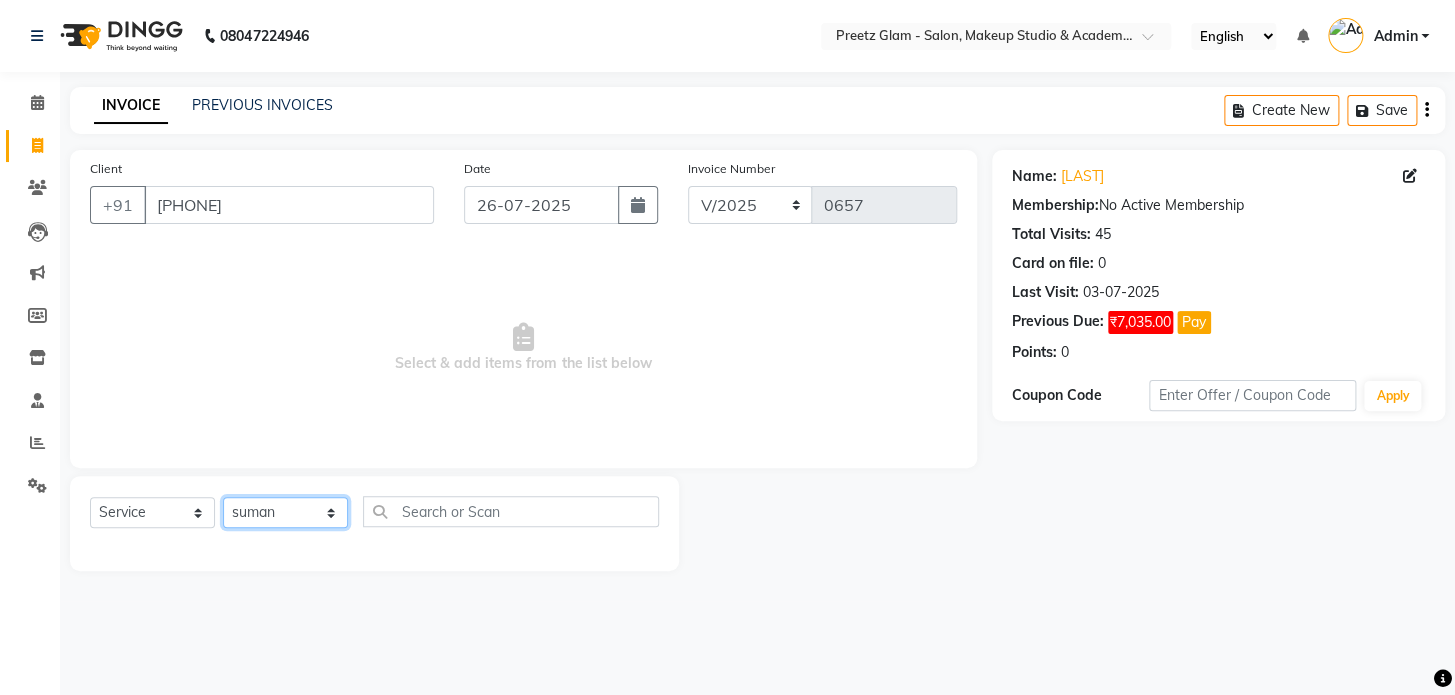 click on "Select Stylist [FIRST] [FIRST] [FIRST] [FIRST] [FIRST]" 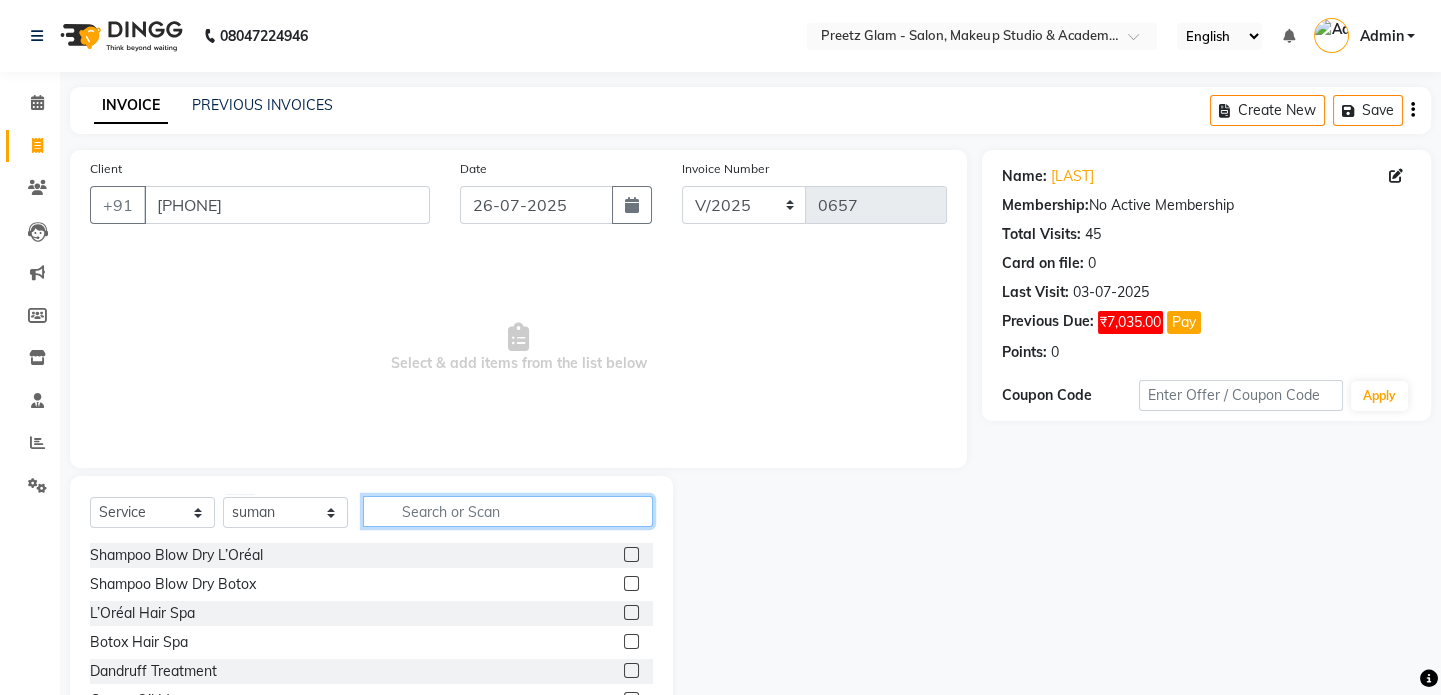click 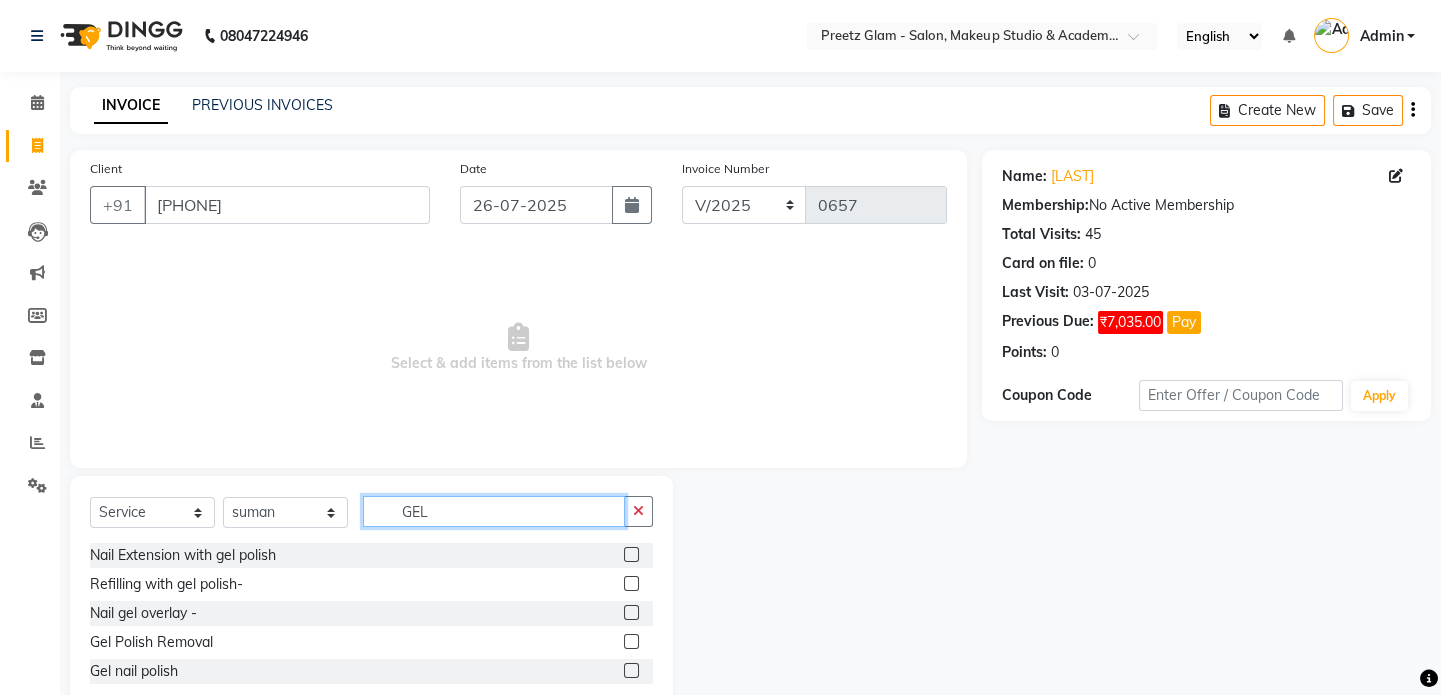 scroll, scrollTop: 50, scrollLeft: 0, axis: vertical 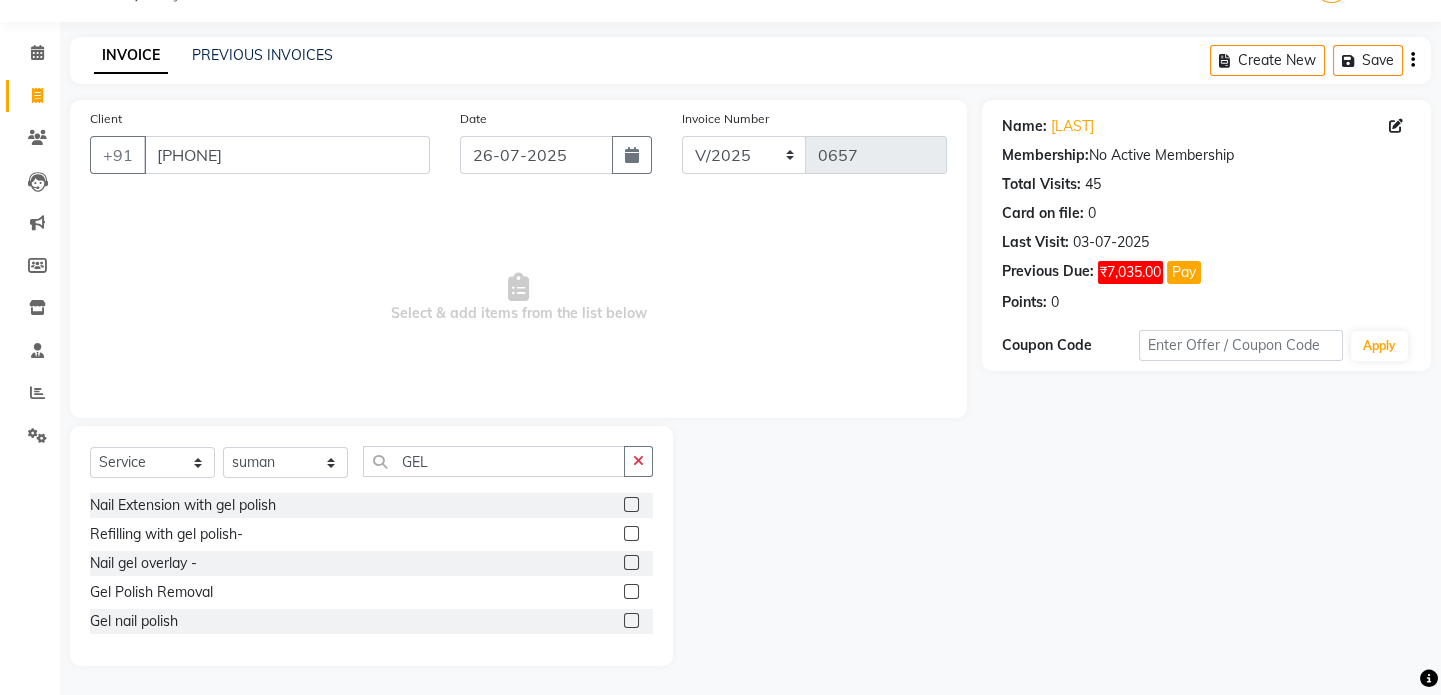 click 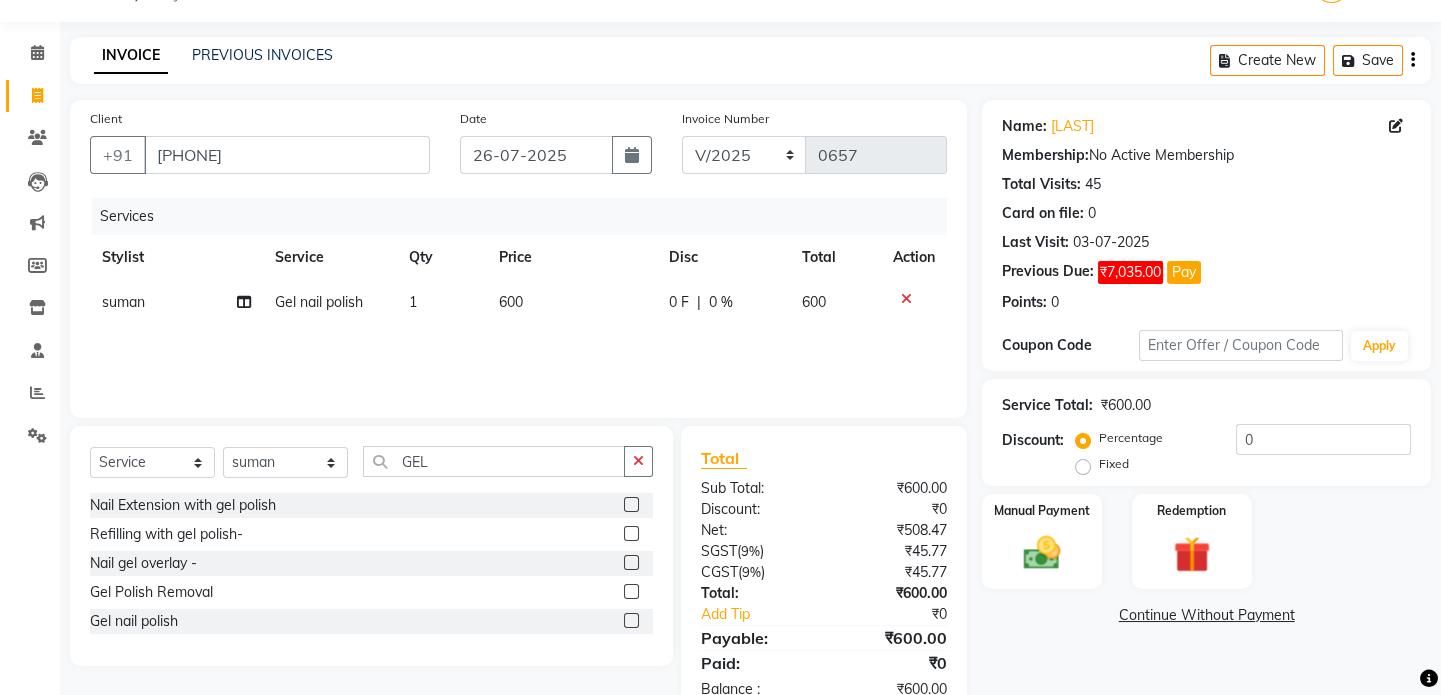 click on "Select Service Product Membership Package Voucher Prepaid Gift Card Select Stylist Neha nilima Preeti pushpa sita suman GEL Nail Extension with gel polish Refilling with gel polish- Nail gel overlay - Gel Polish Removal Gel nail polish" 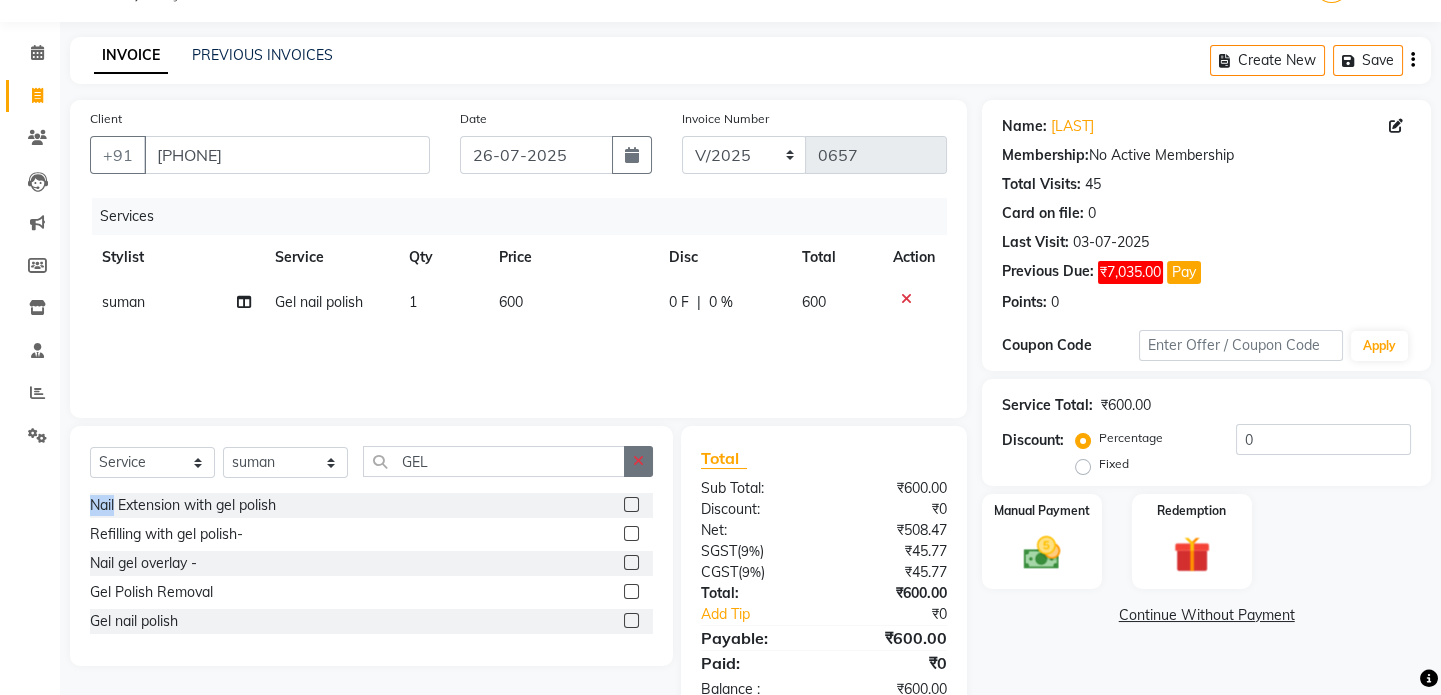 click on "Select Service Product Membership Package Voucher Prepaid Gift Card Select Stylist Neha nilima Preeti pushpa sita suman GEL Nail Extension with gel polish Refilling with gel polish- Nail gel overlay - Gel Polish Removal Gel nail polish" 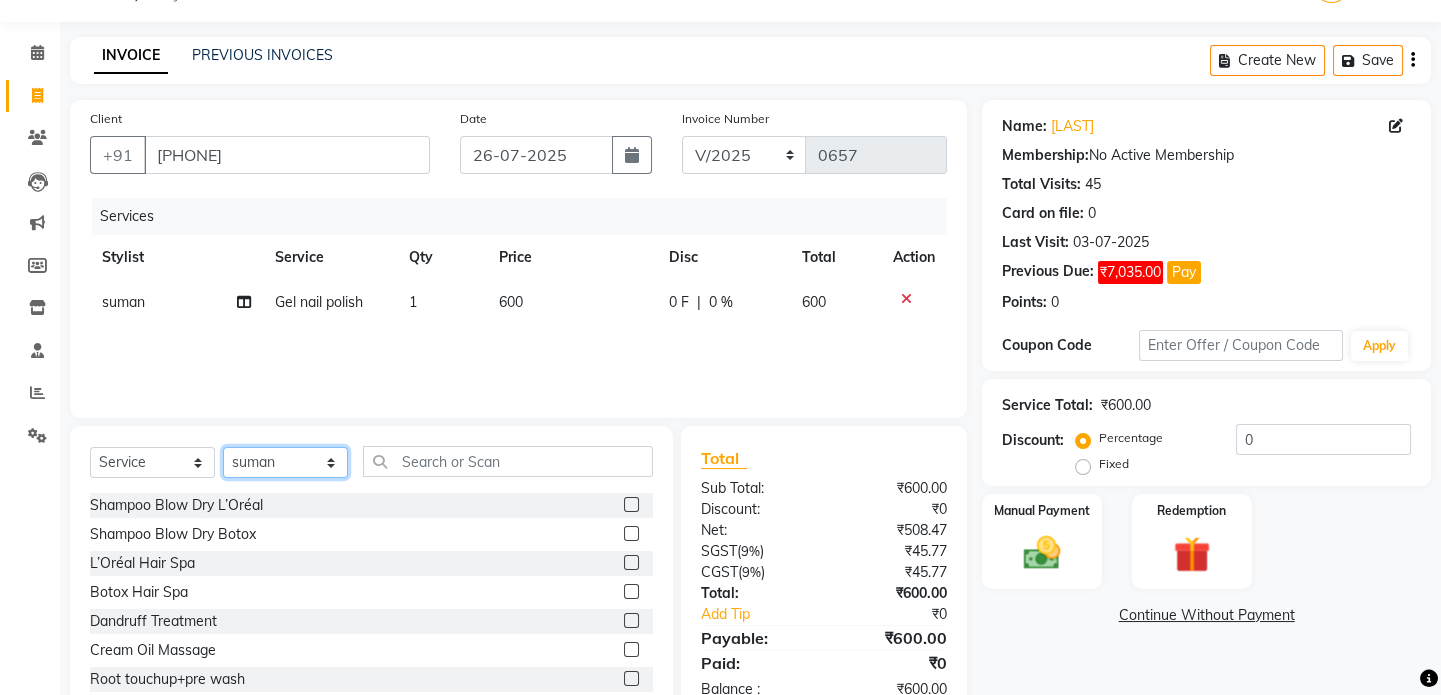 click on "Select Stylist [FIRST] [FIRST] [FIRST] [FIRST] [FIRST]" 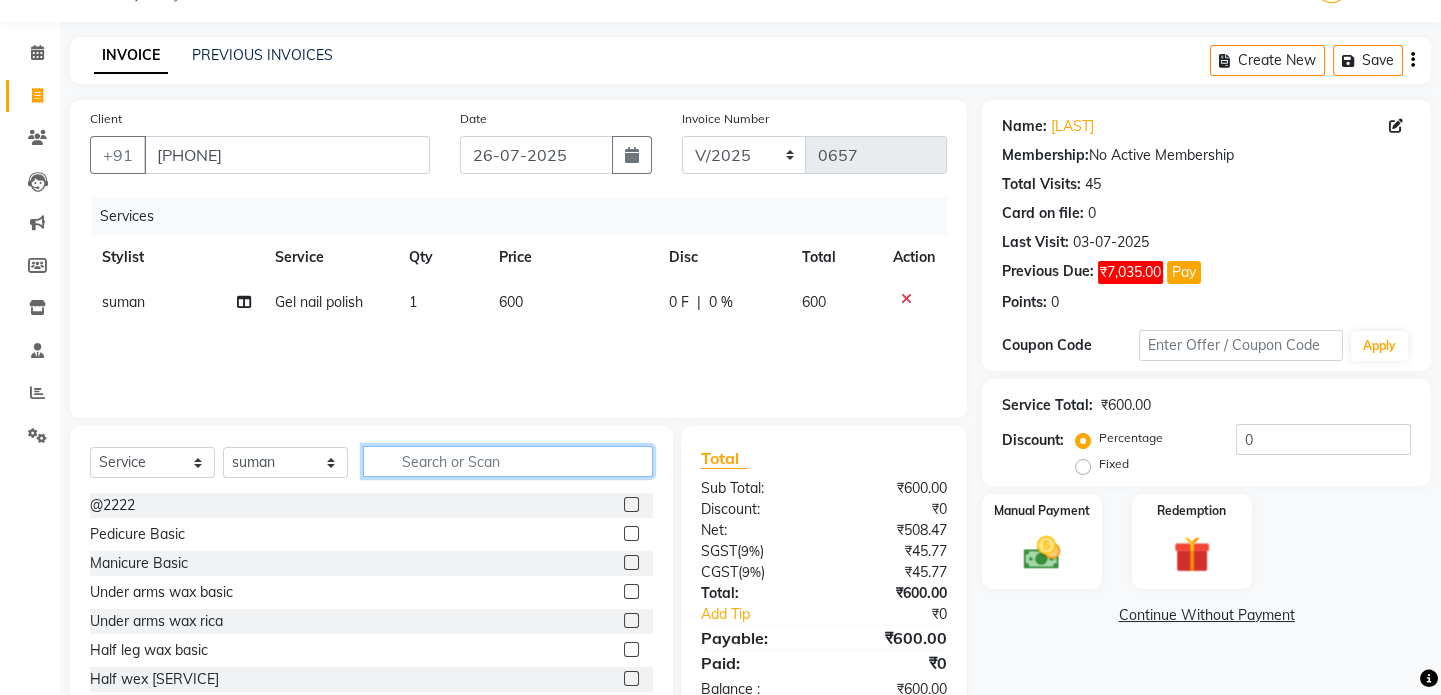 click 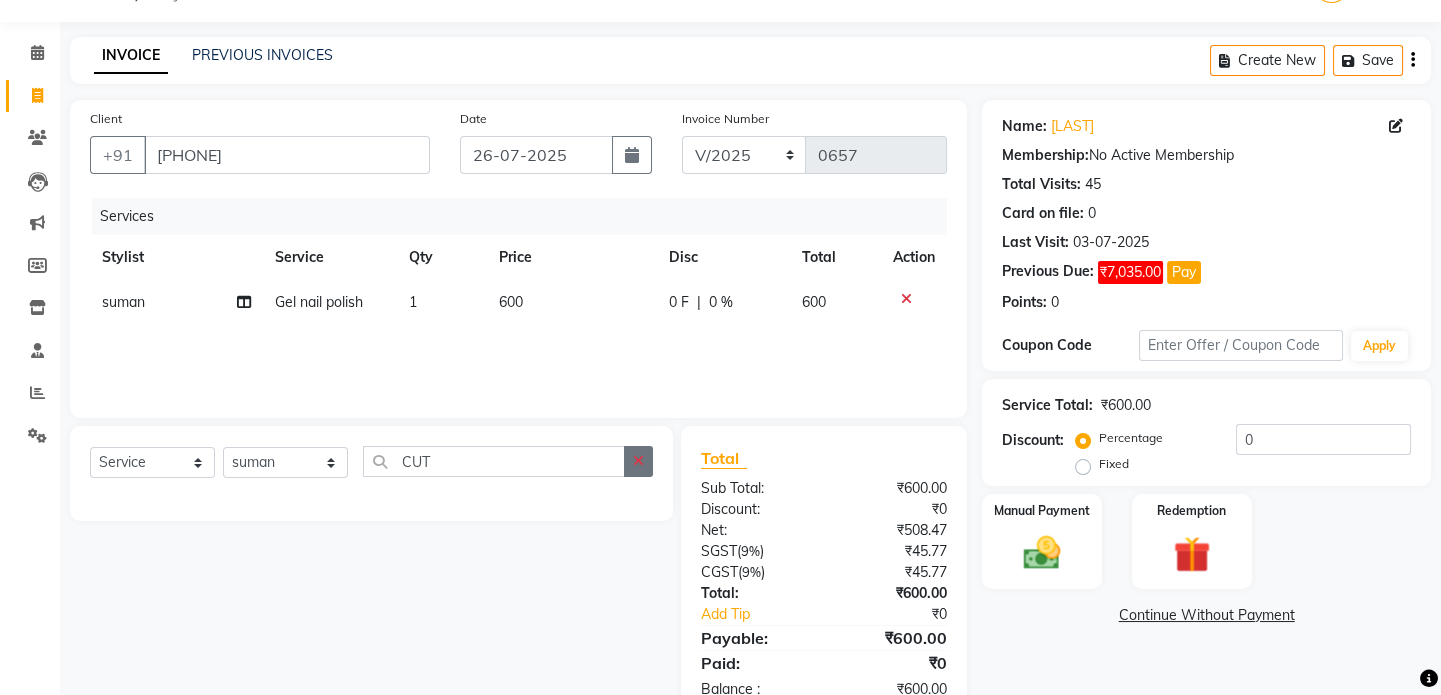 click 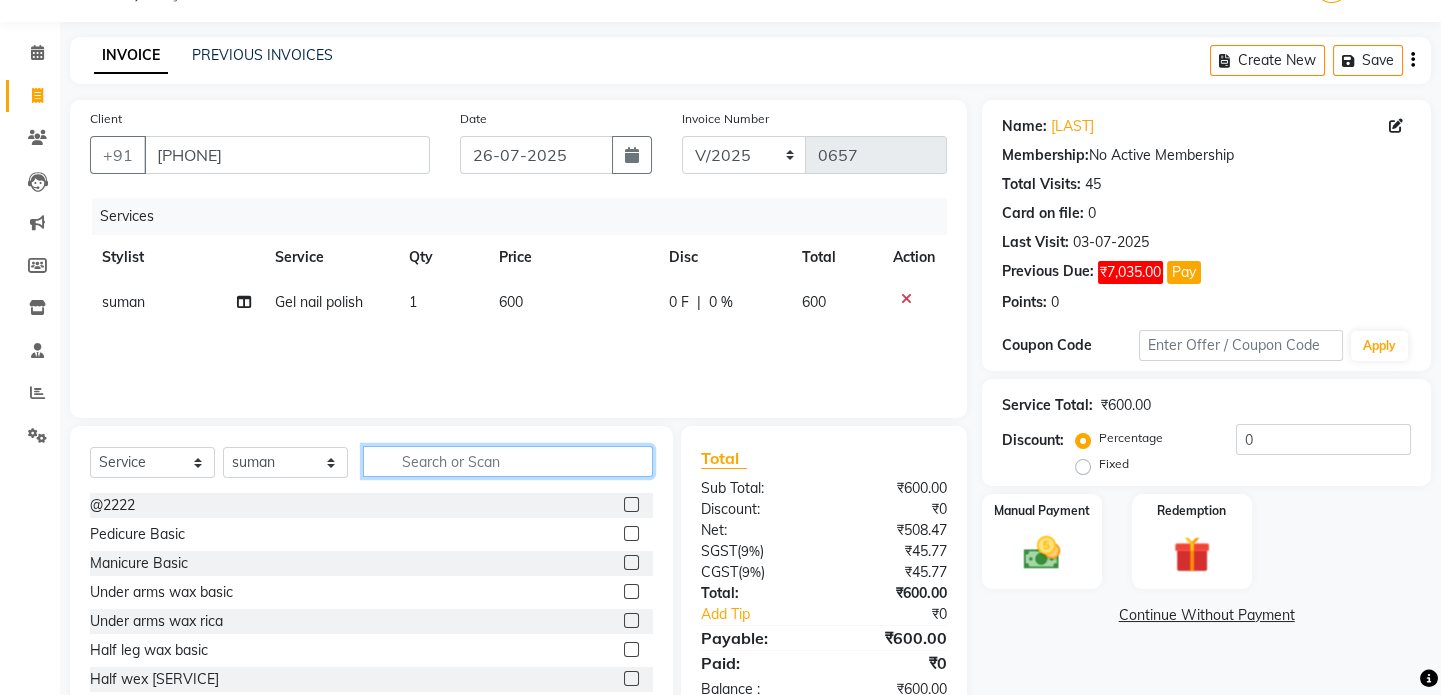 click 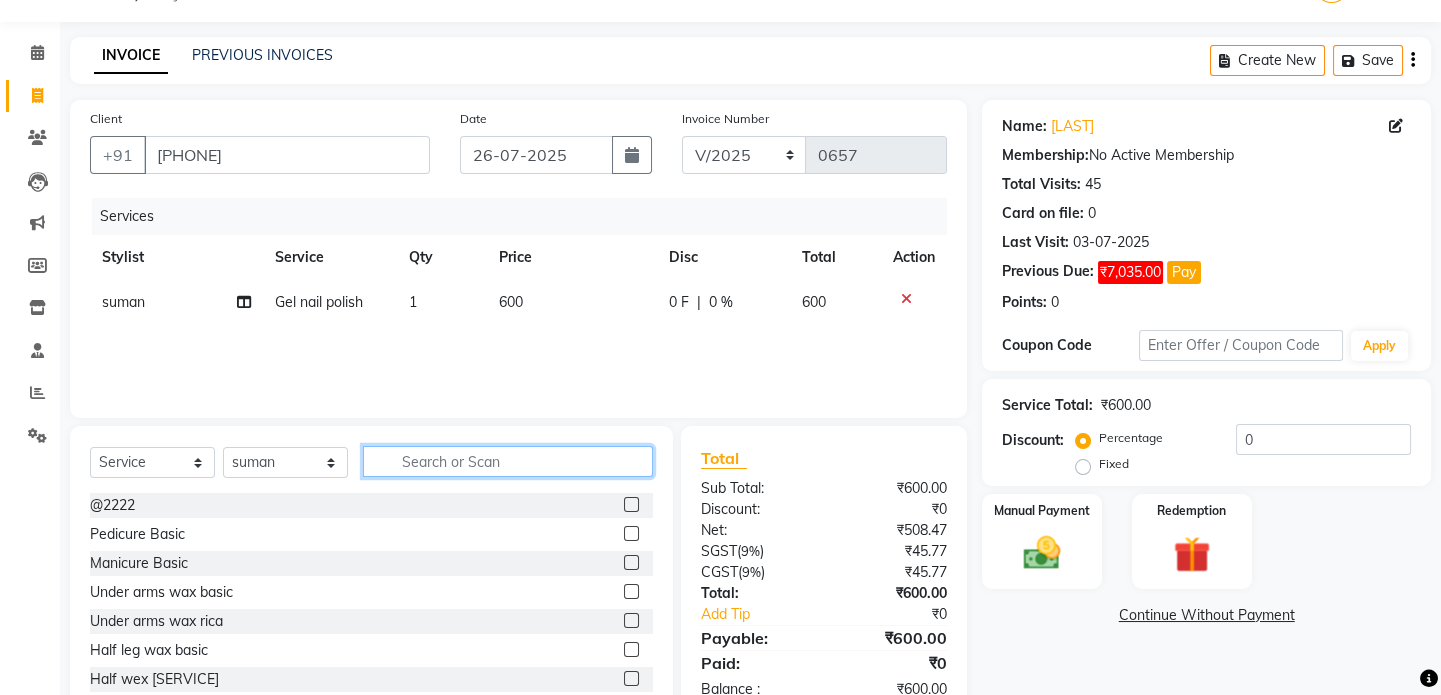 scroll, scrollTop: 205, scrollLeft: 0, axis: vertical 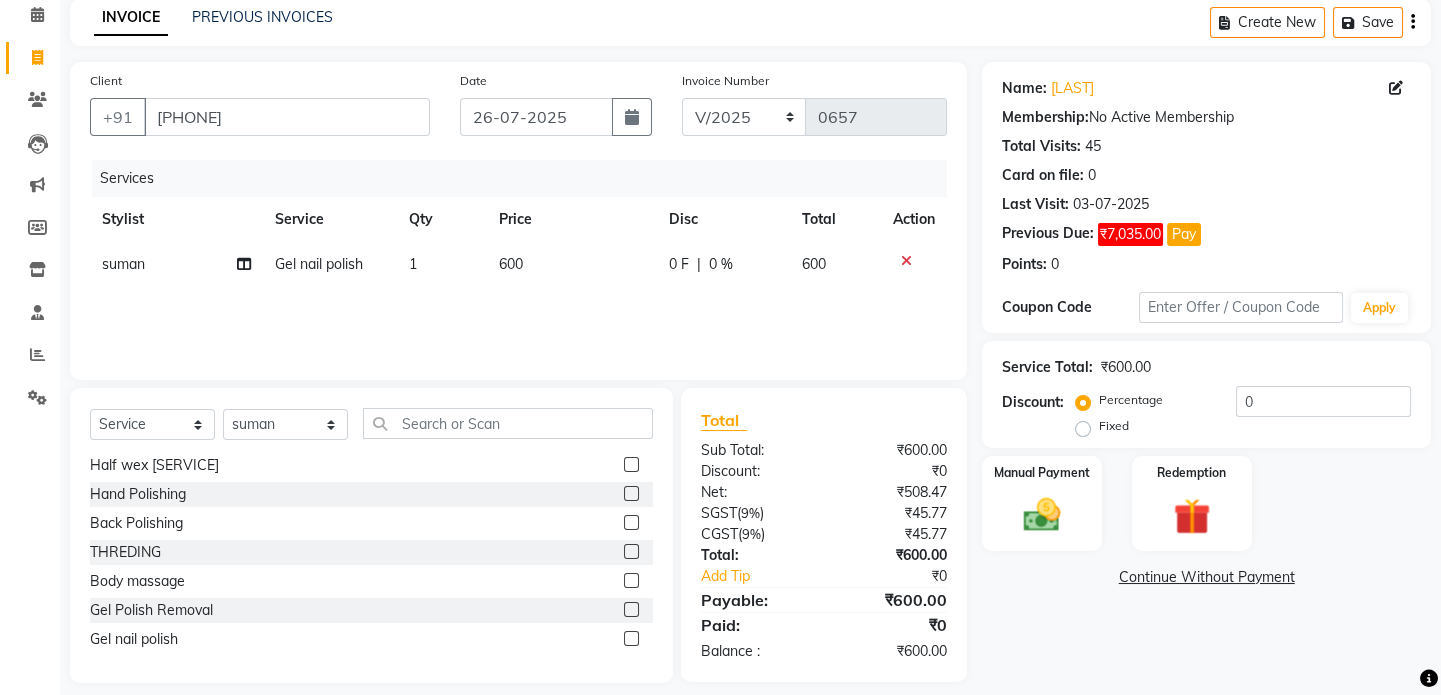 click on "Gel Polish Removal" 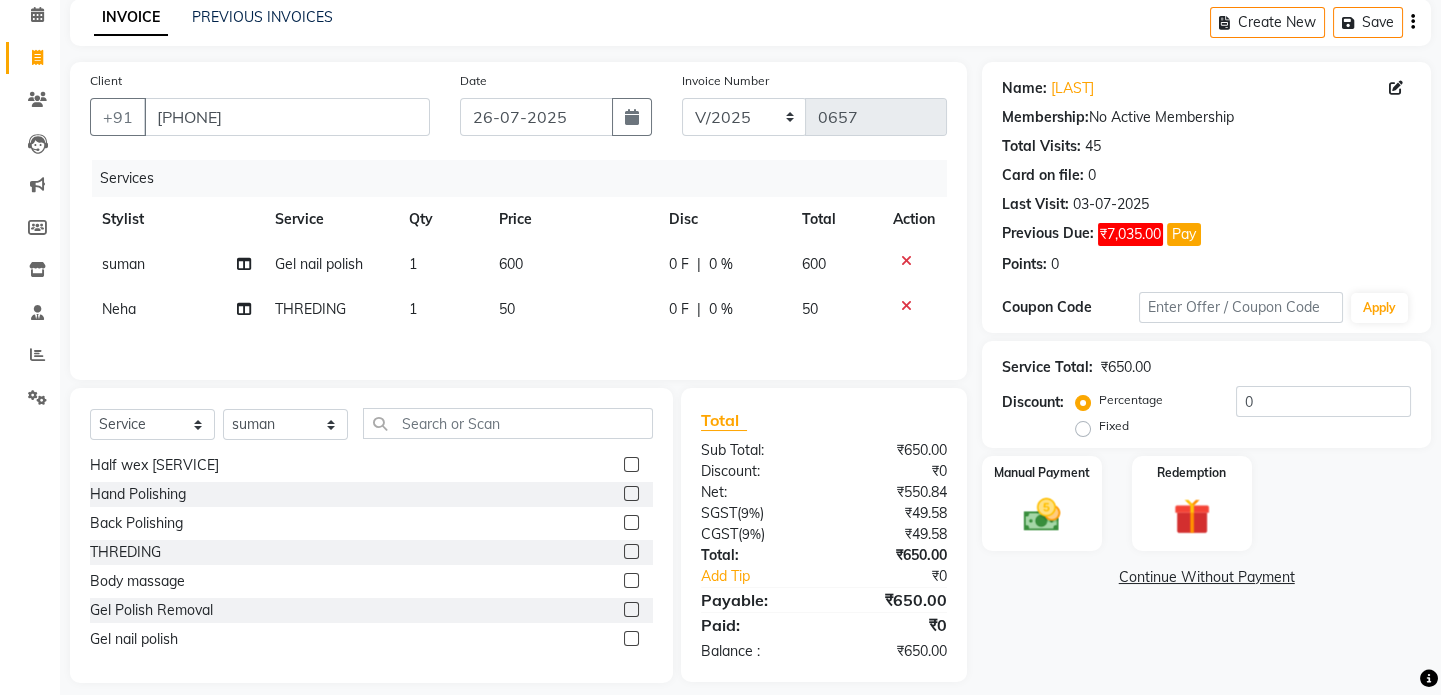 click on "50" 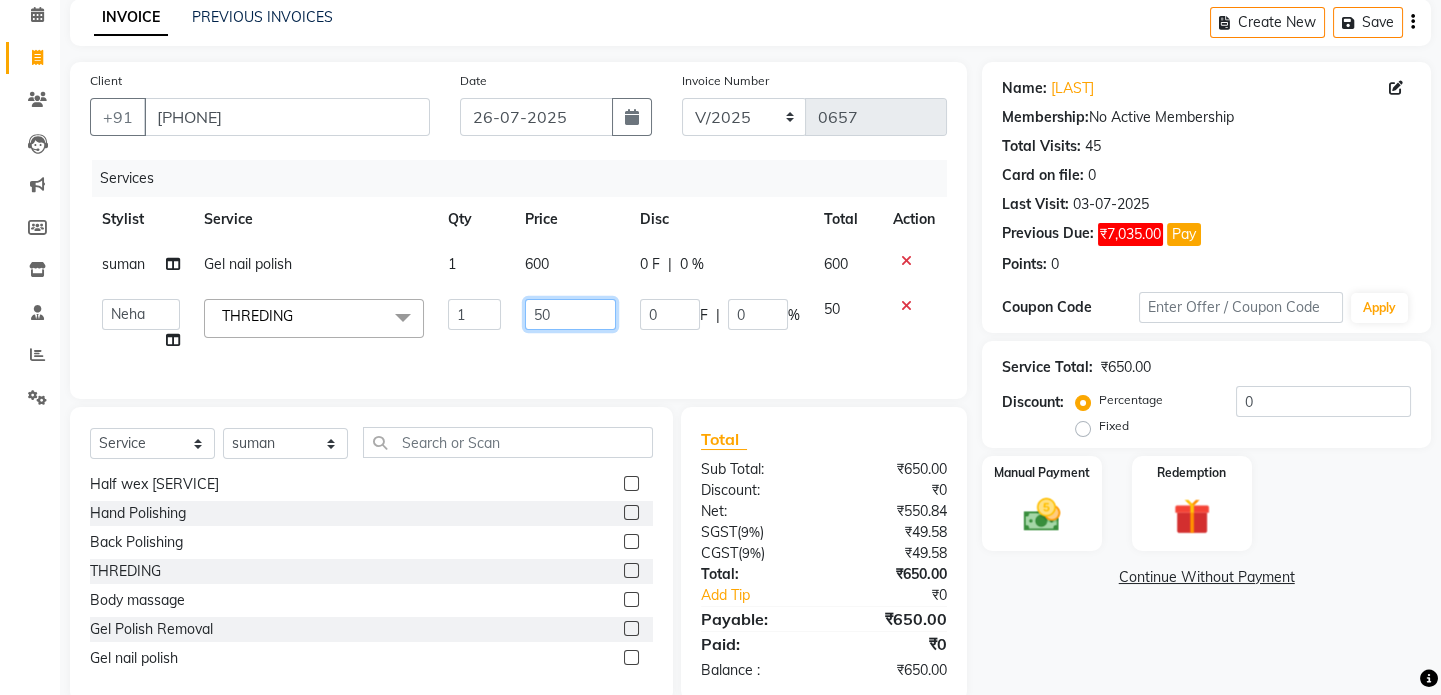 click on "50" 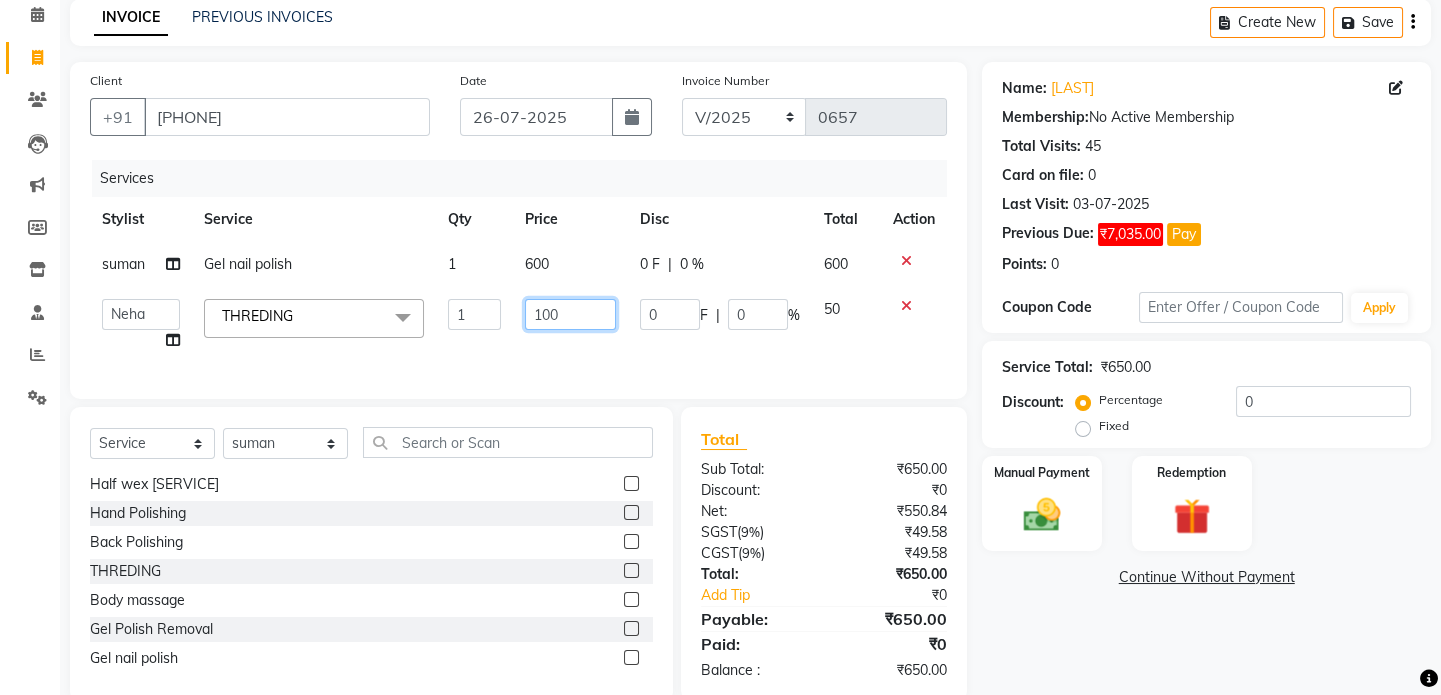 click on "100" 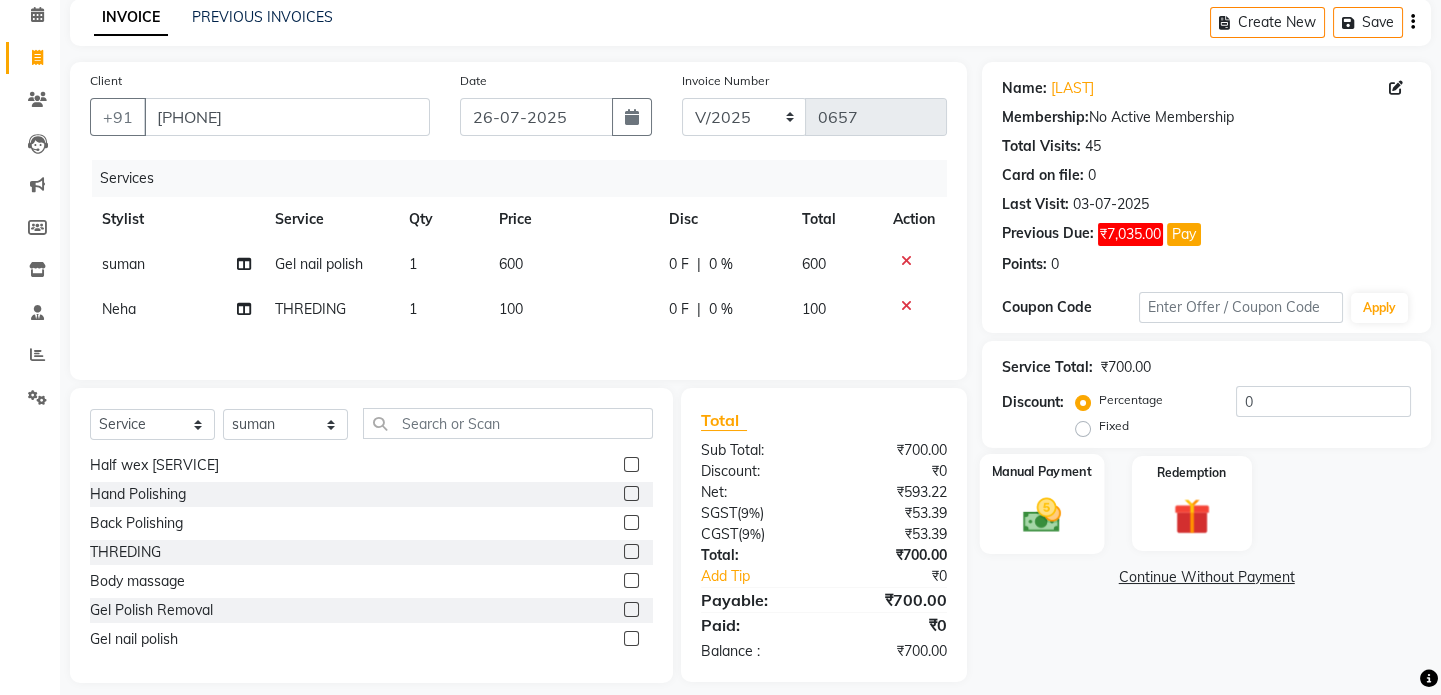 click on "Manual Payment" 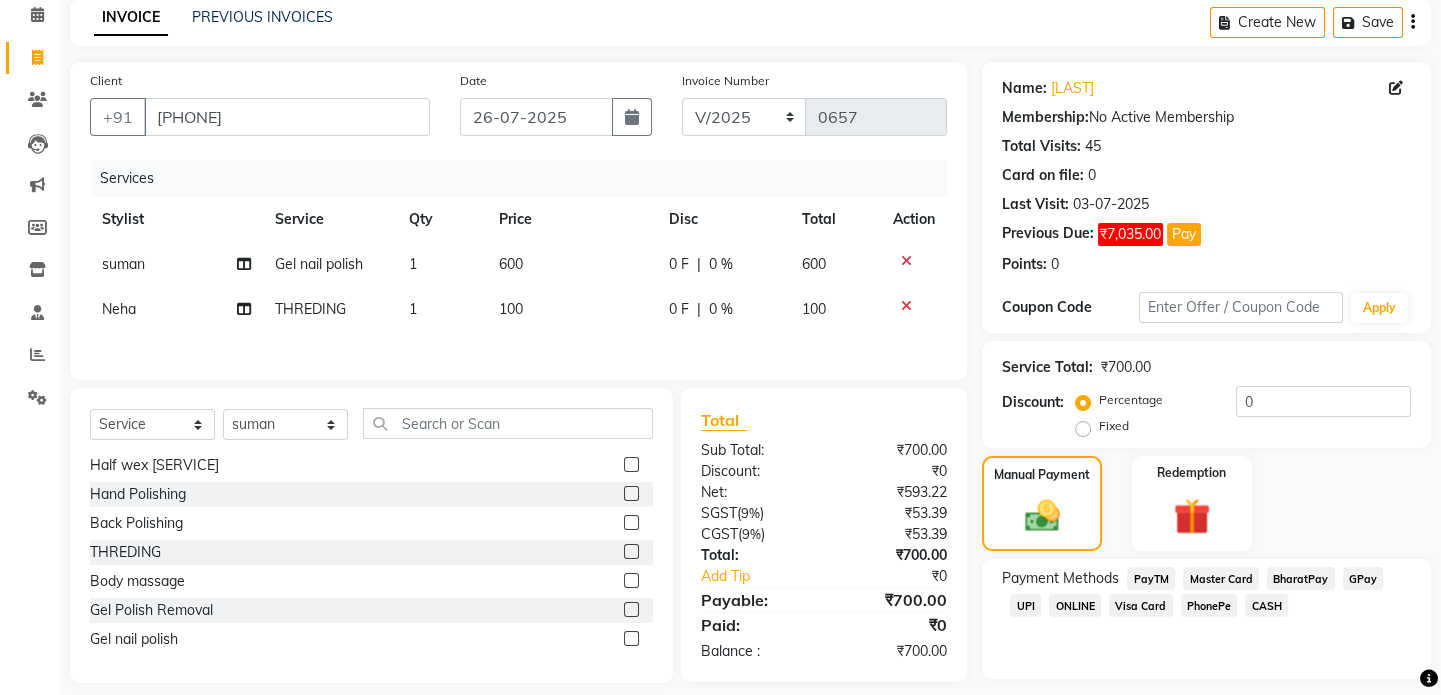 click on "CASH" 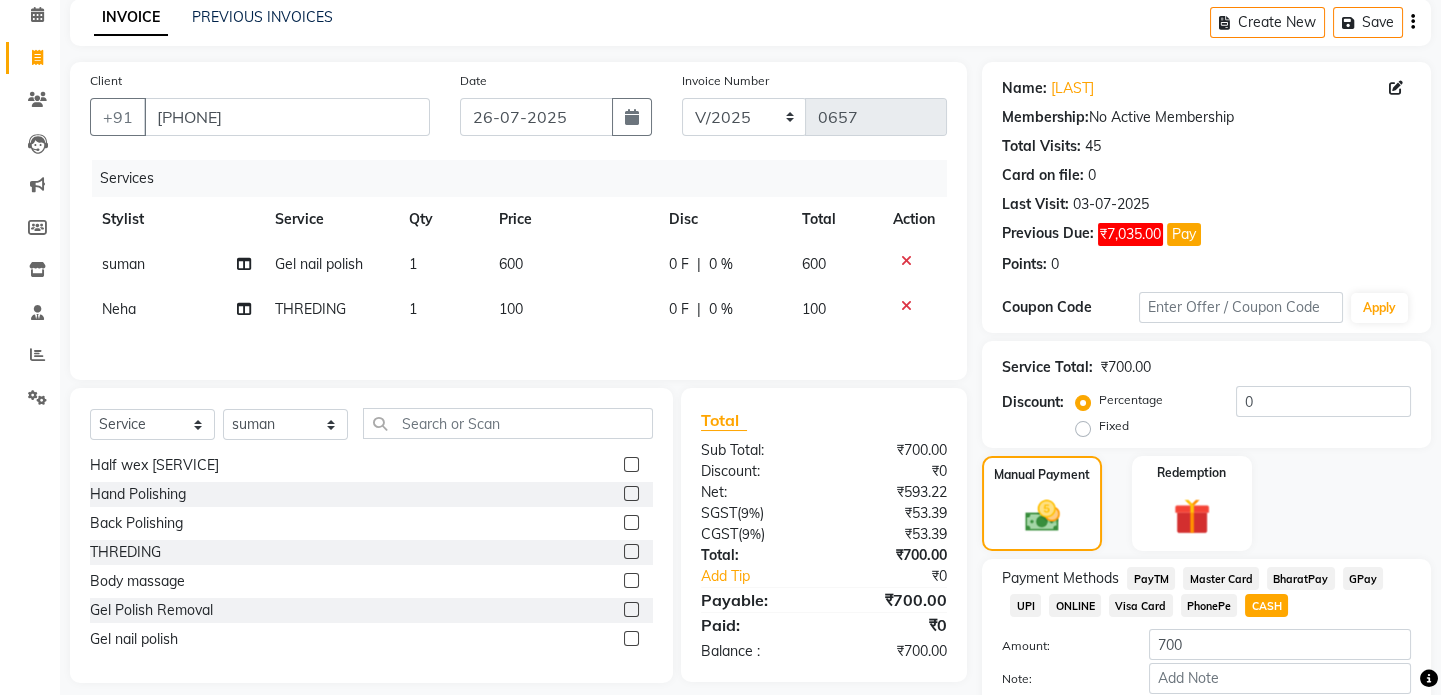 scroll, scrollTop: 199, scrollLeft: 0, axis: vertical 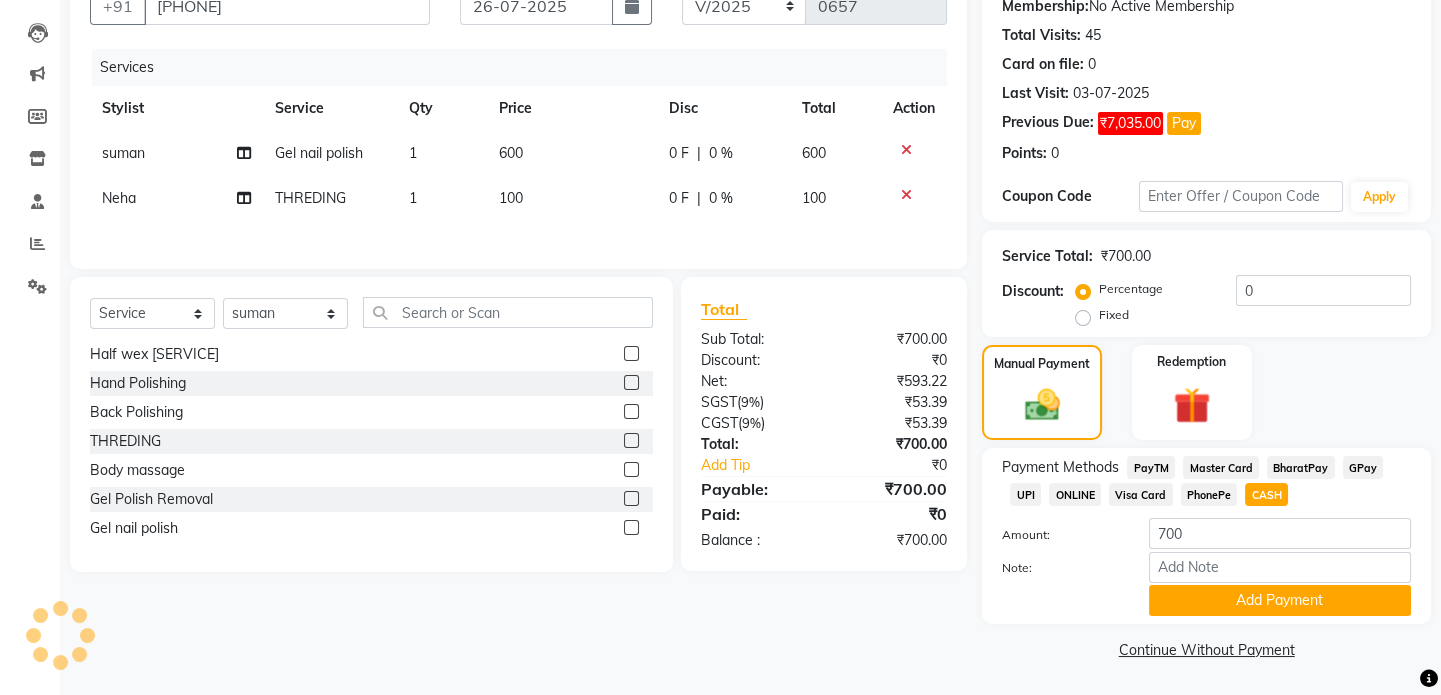 click on "Add Payment" 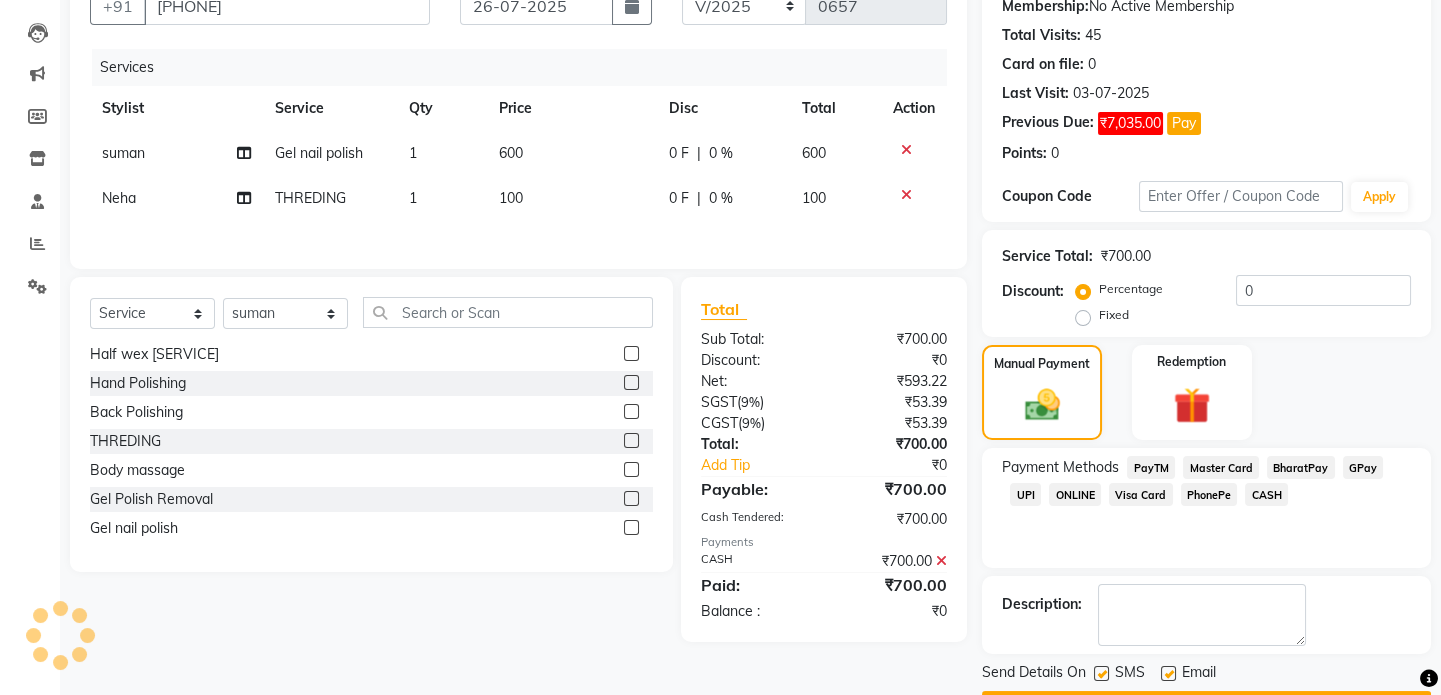 click 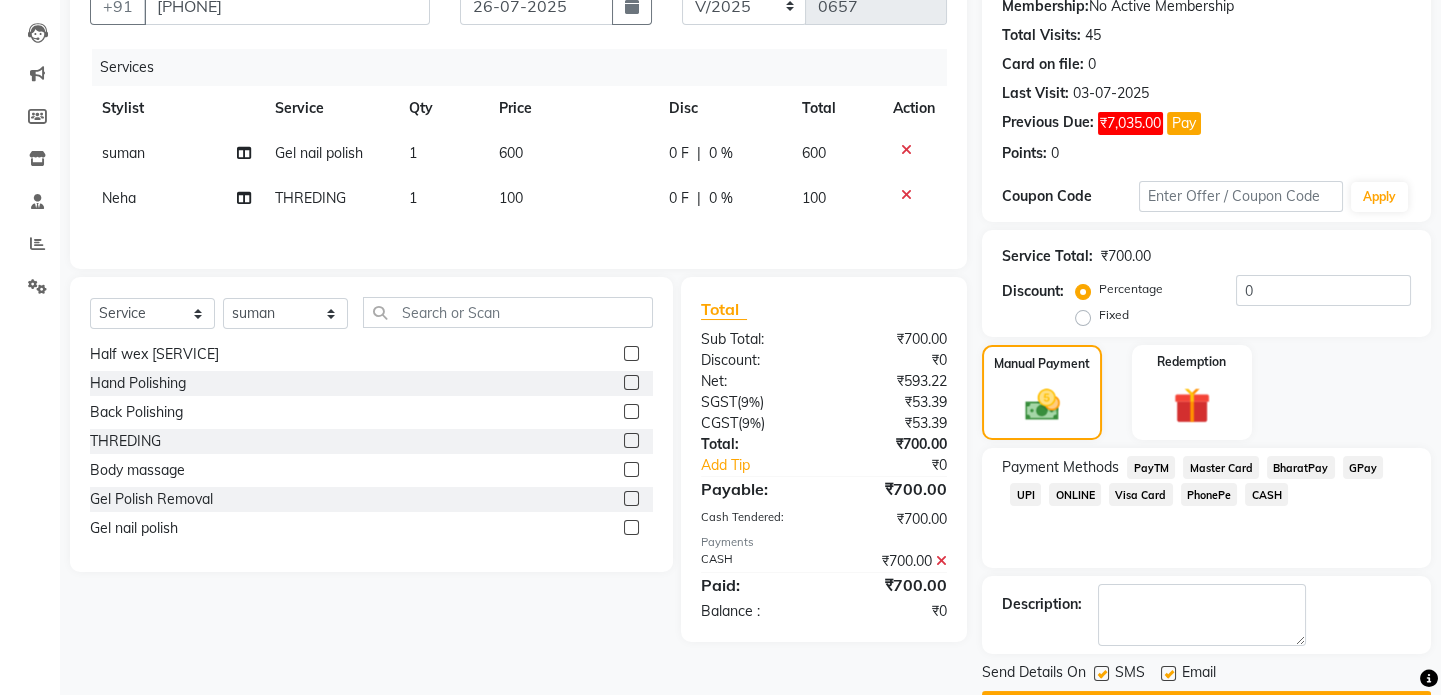 scroll, scrollTop: 255, scrollLeft: 0, axis: vertical 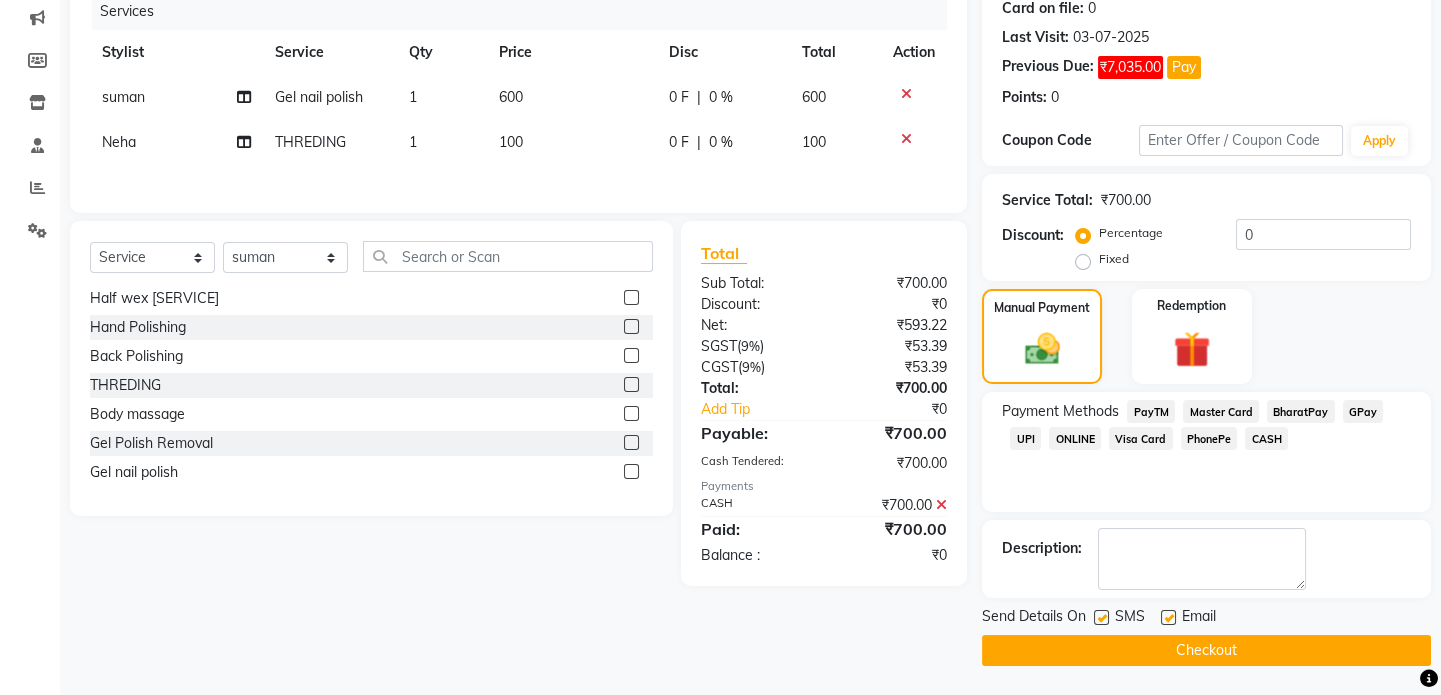 click 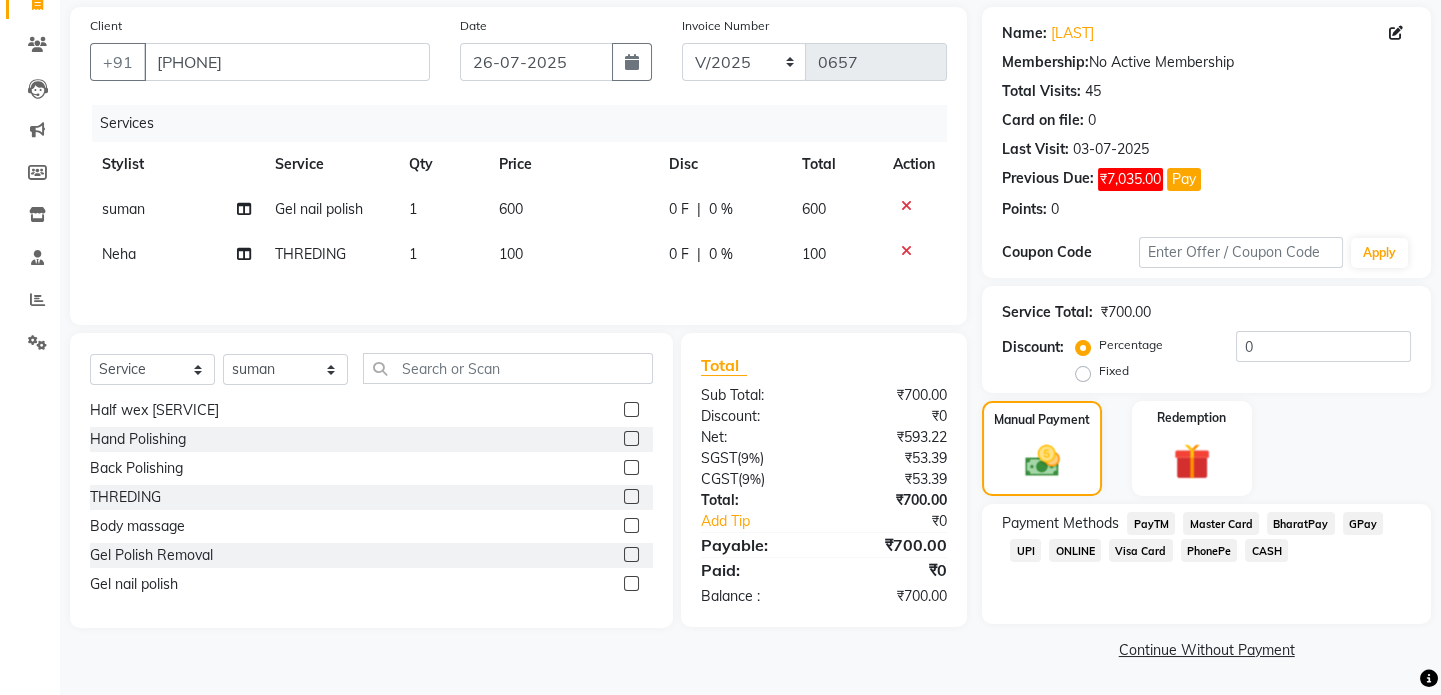 scroll, scrollTop: 142, scrollLeft: 0, axis: vertical 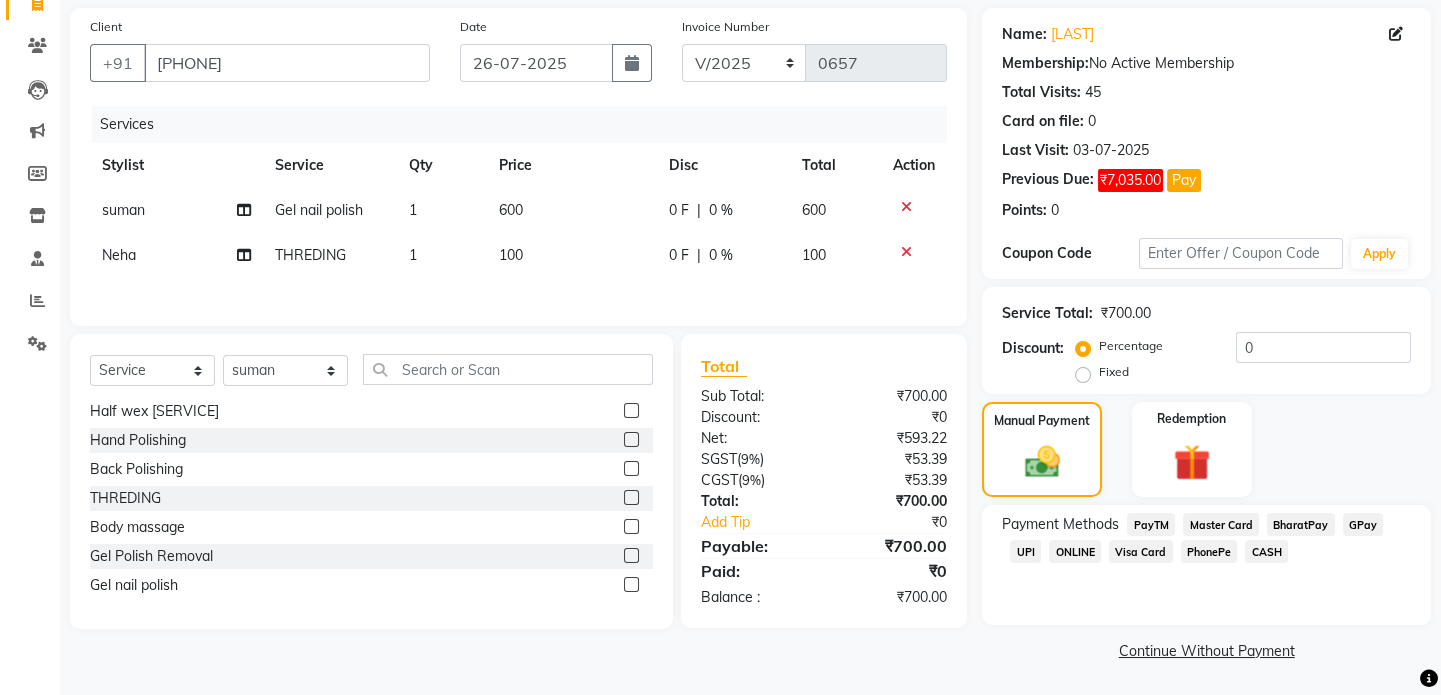 click on "CASH" 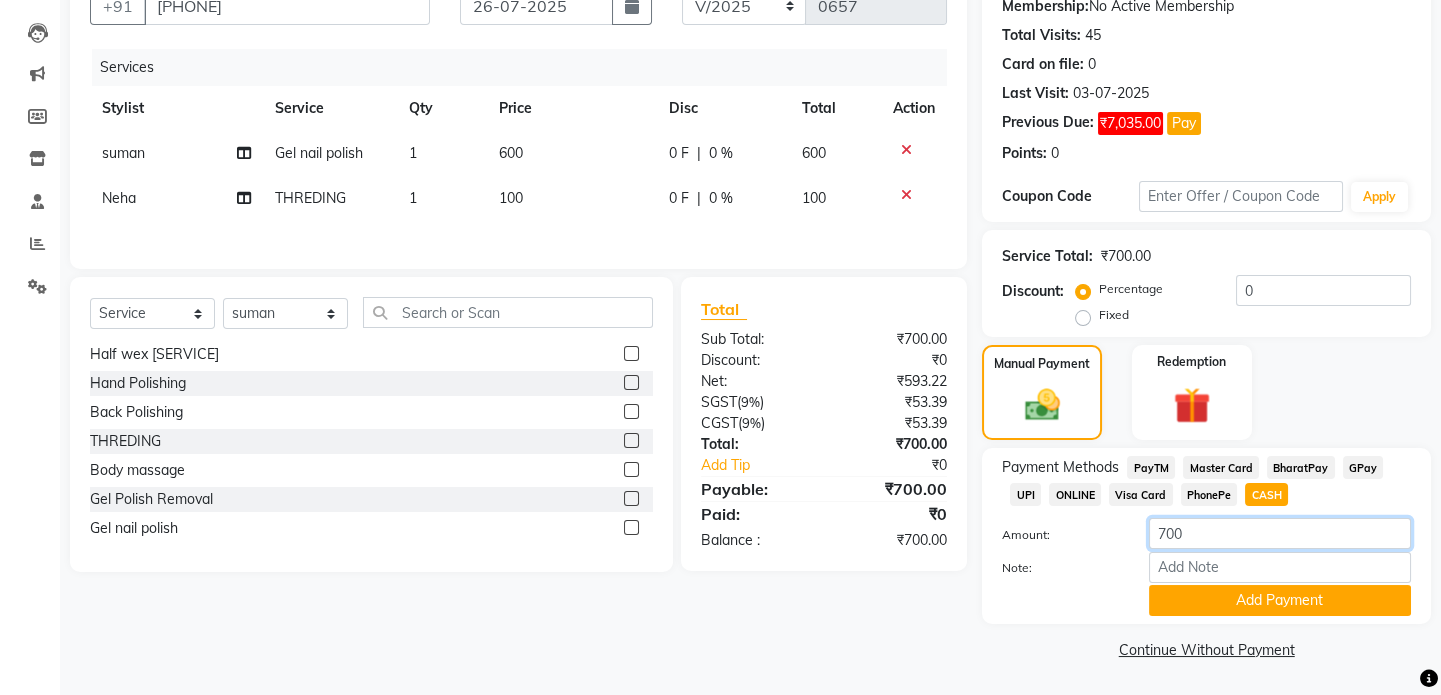 click on "700" 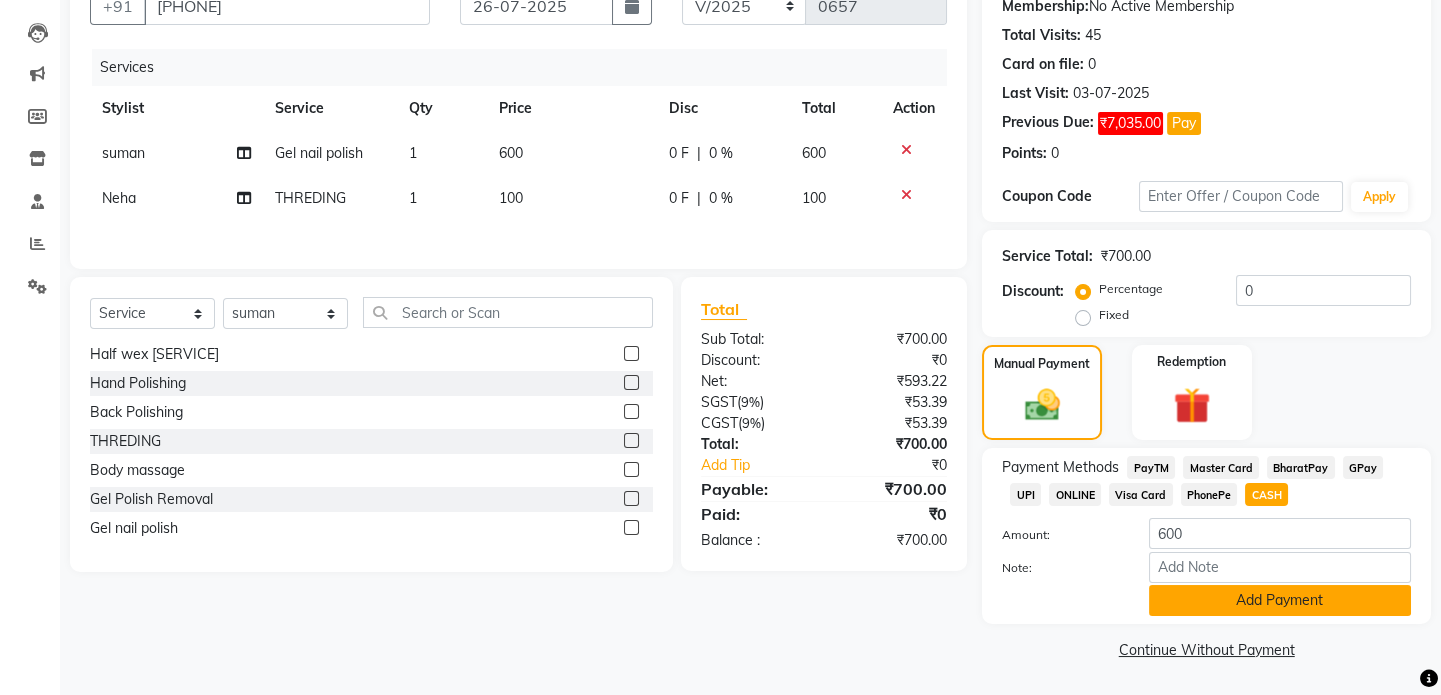click on "Add Payment" 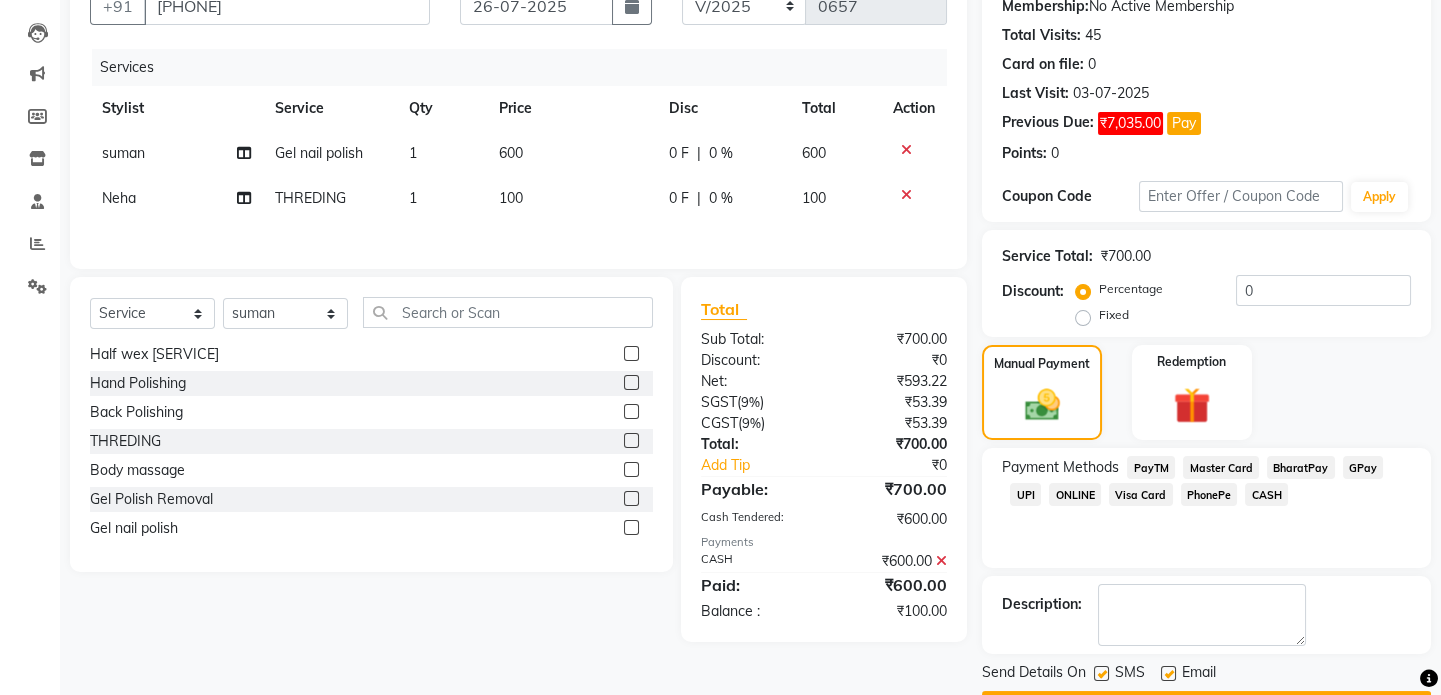 scroll, scrollTop: 255, scrollLeft: 0, axis: vertical 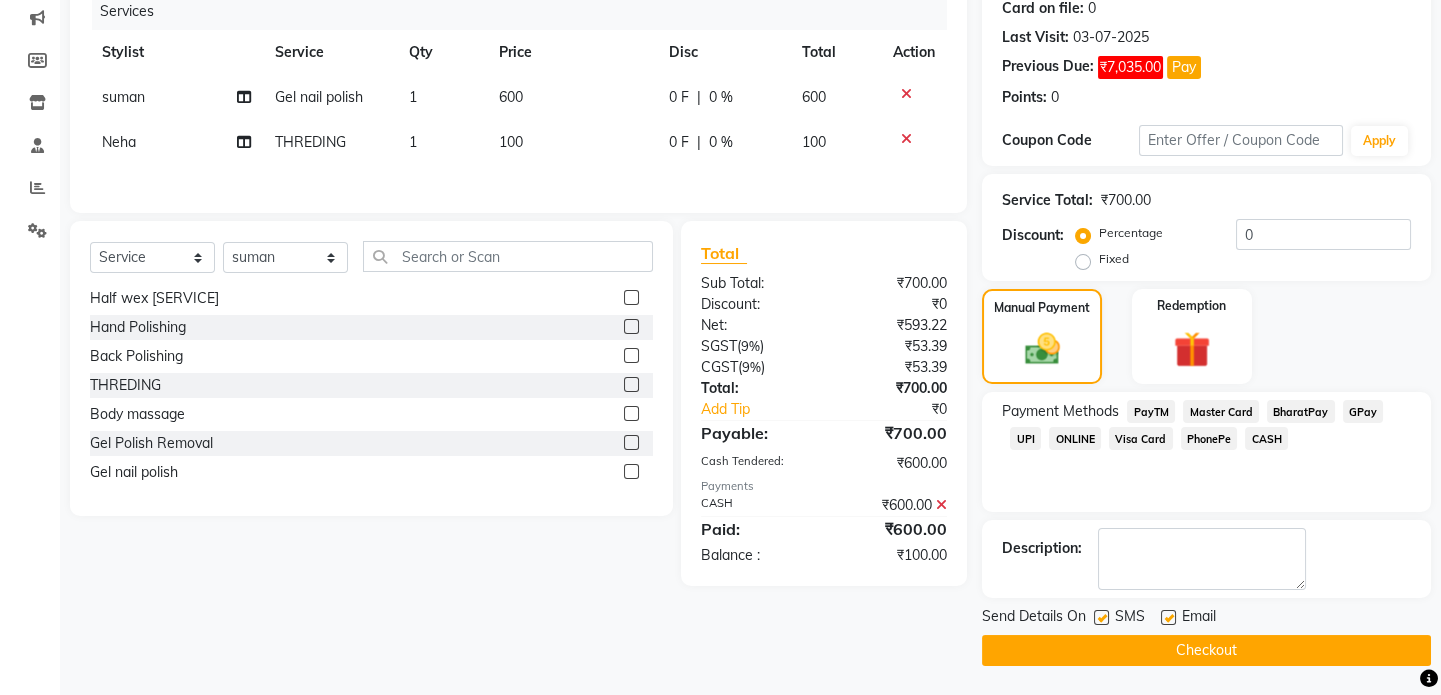 click on "Checkout" 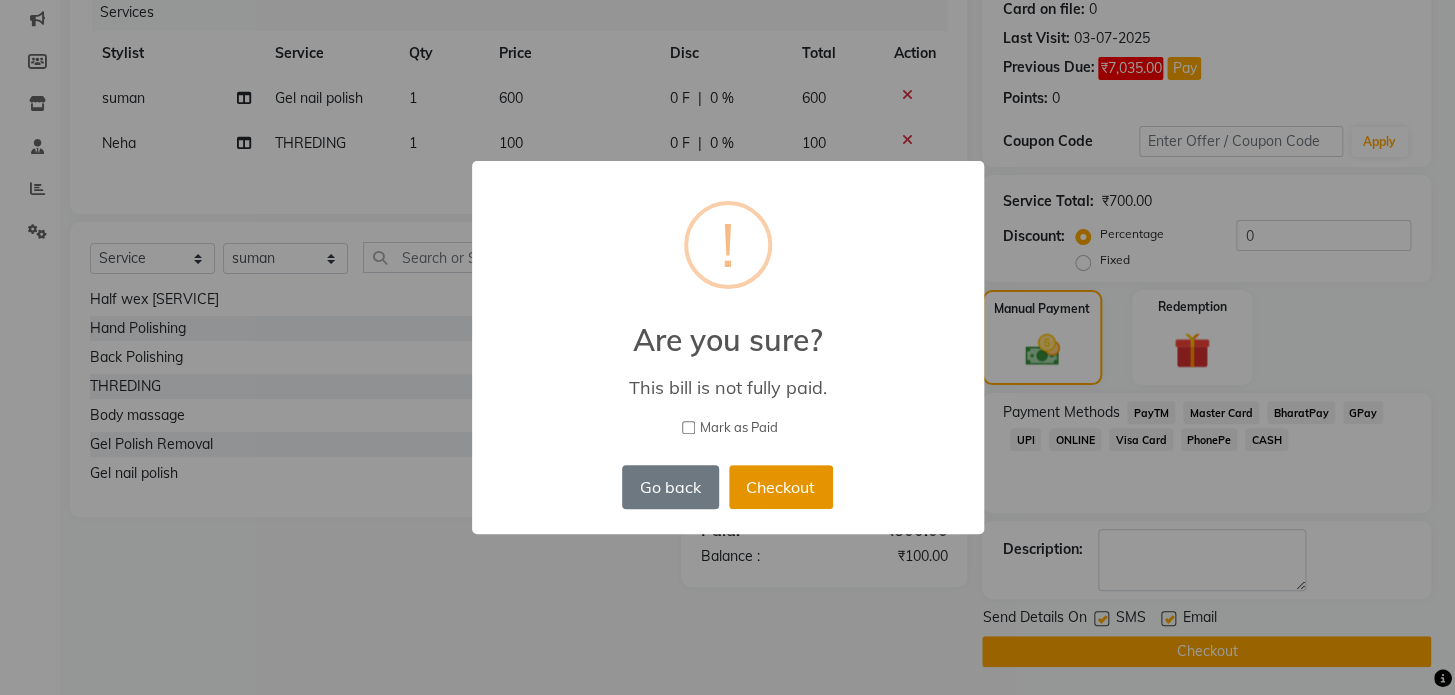 click on "Checkout" at bounding box center [781, 487] 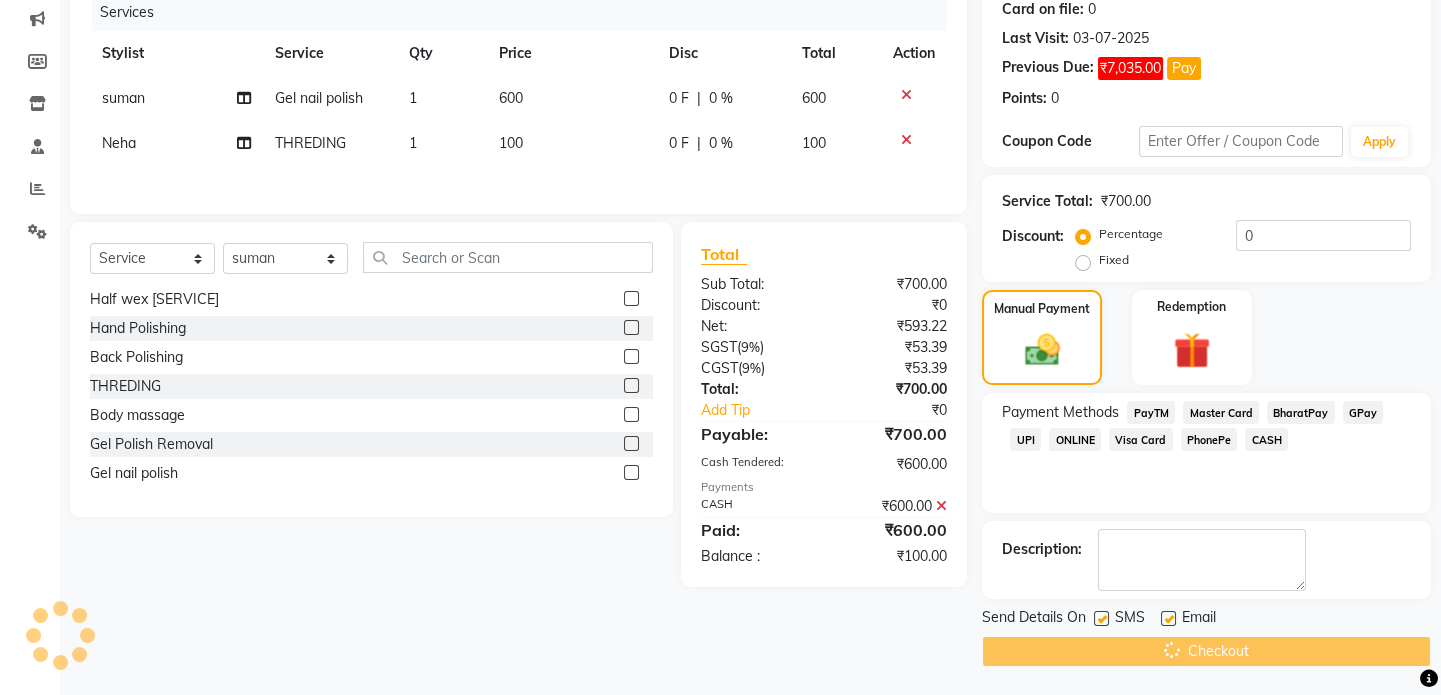 scroll, scrollTop: 0, scrollLeft: 0, axis: both 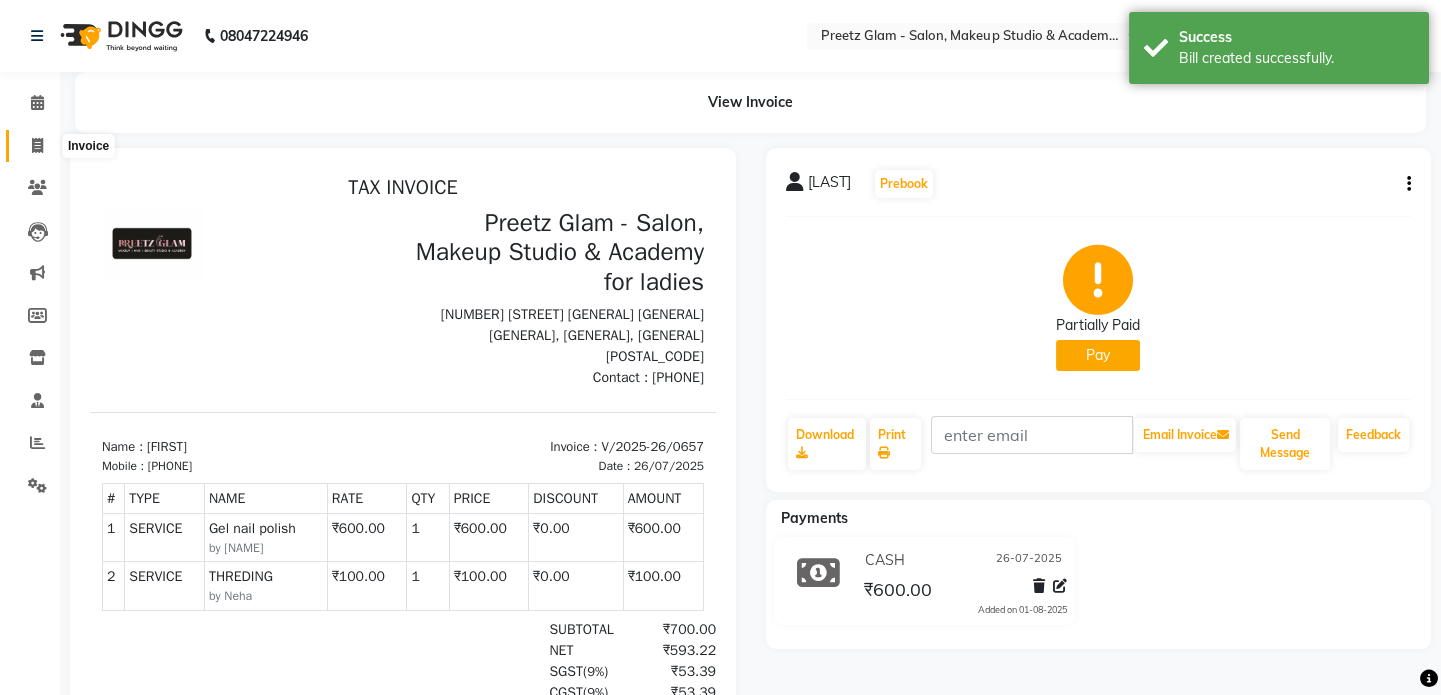click 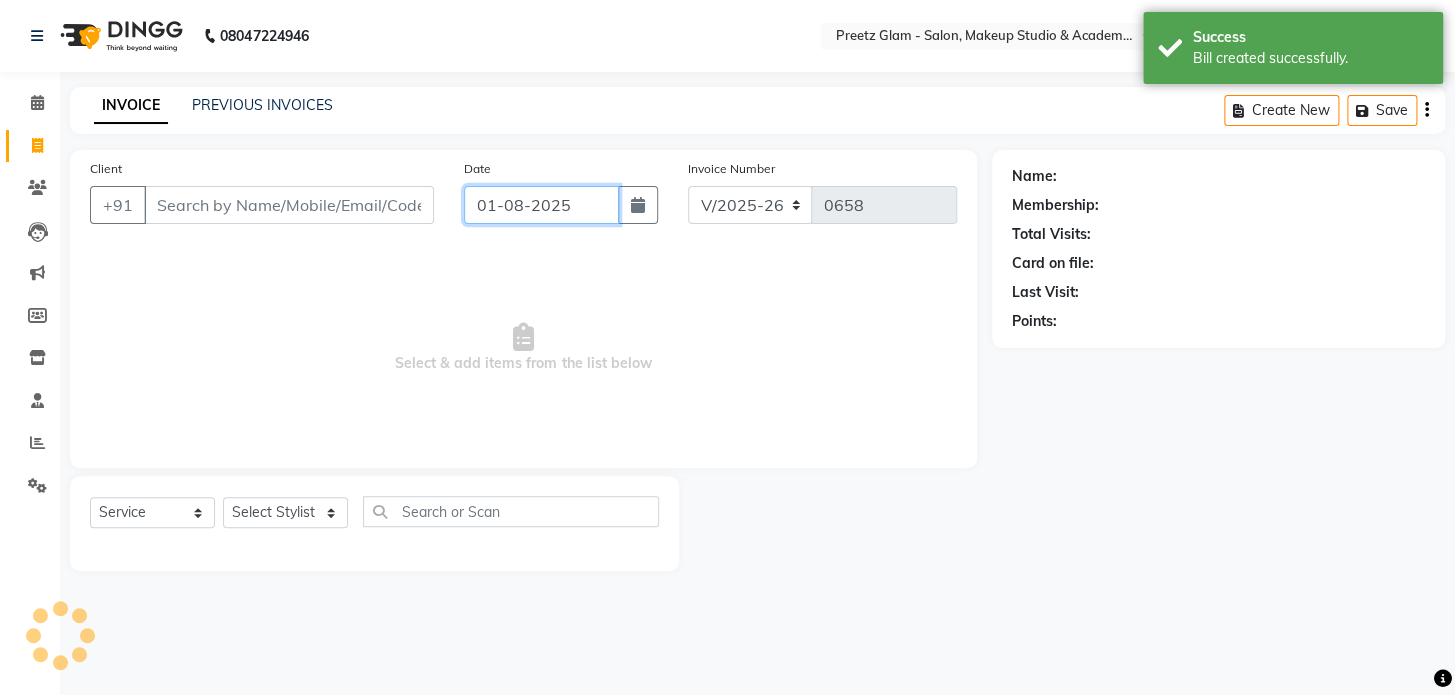 click on "01-08-2025" 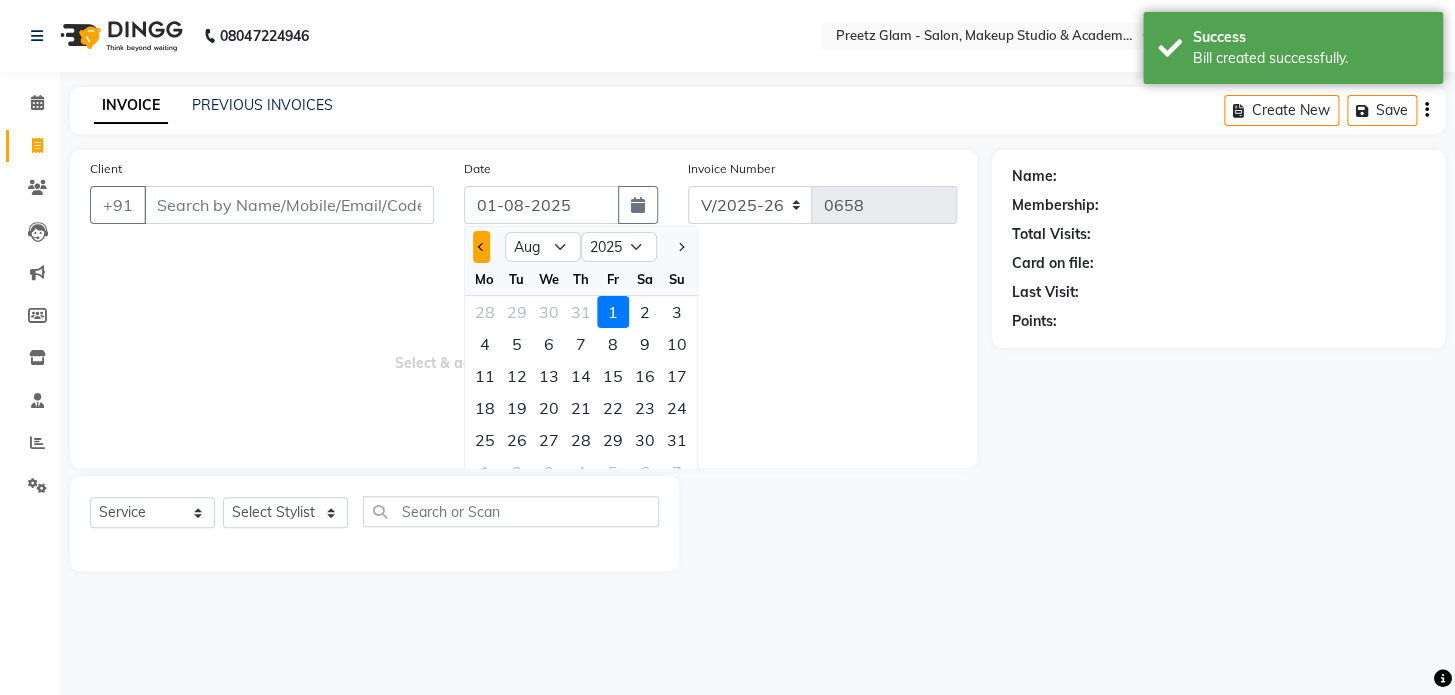 click 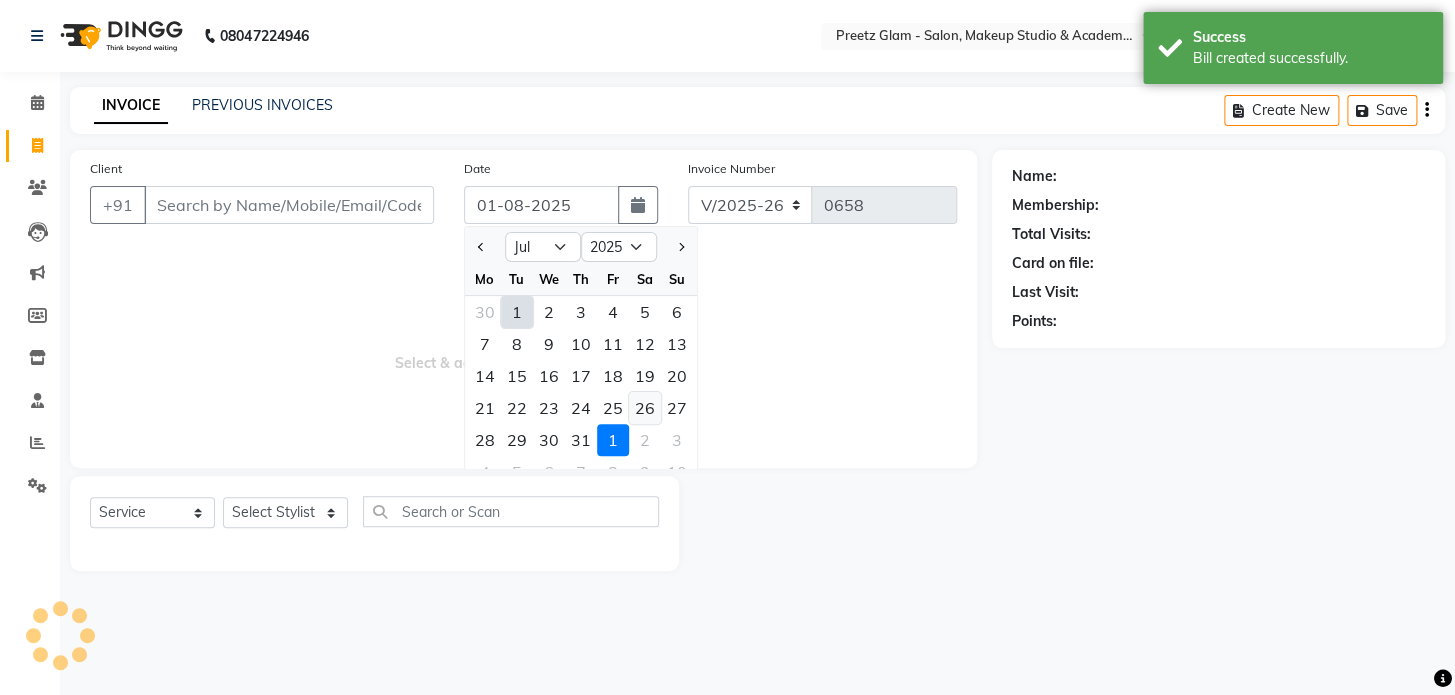 click on "26" 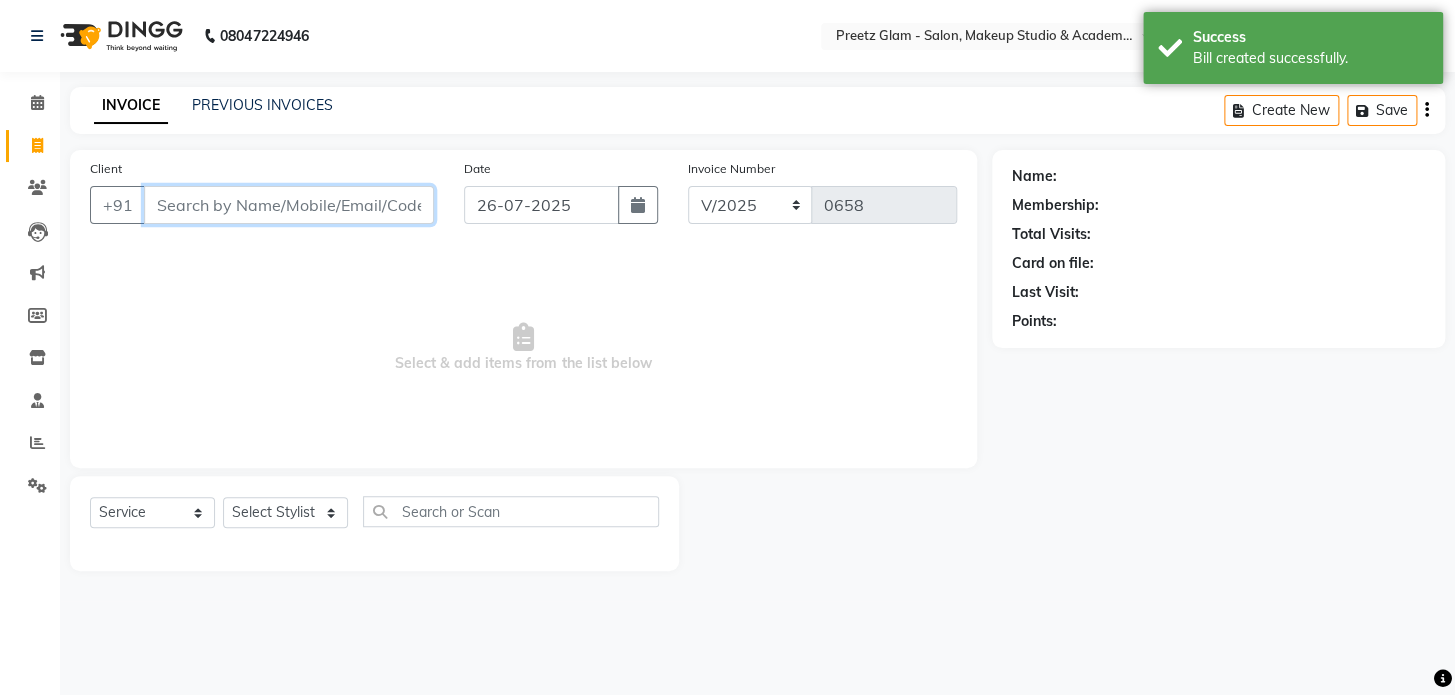 click on "Client" at bounding box center [289, 205] 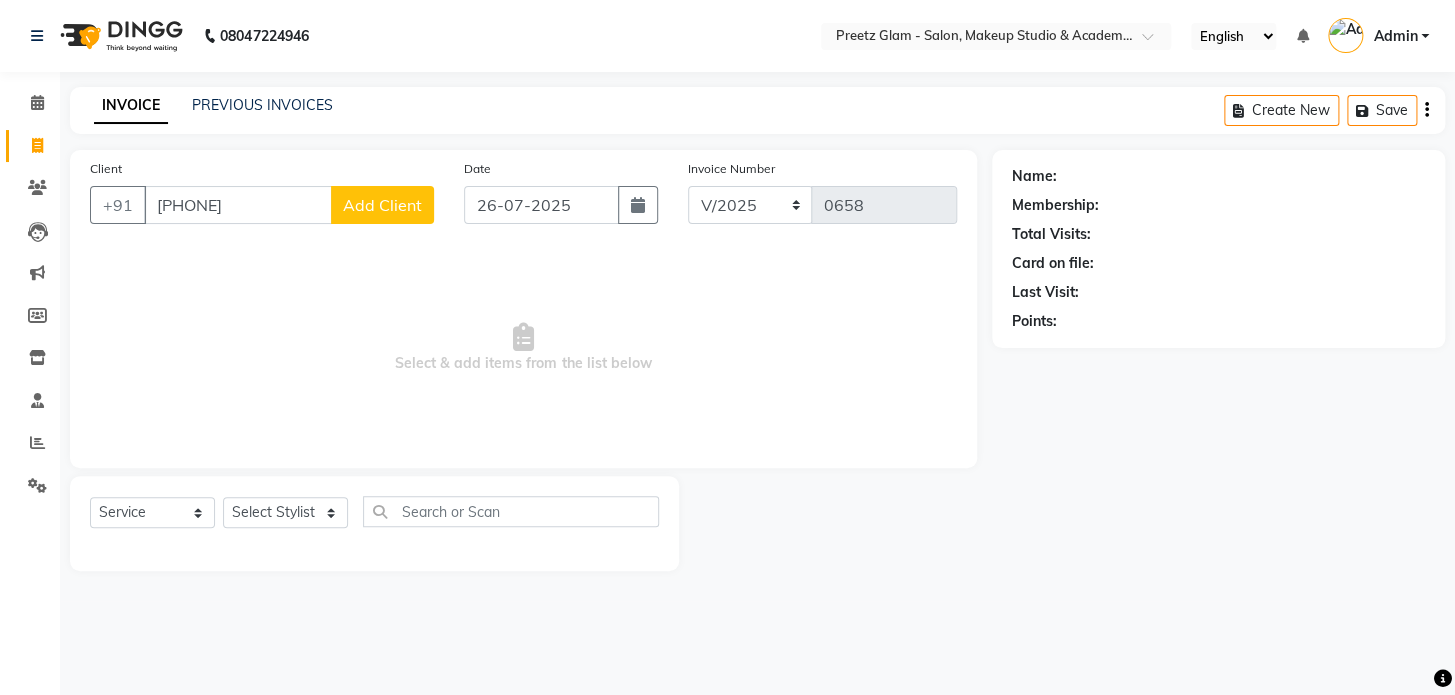 click on "Add Client" 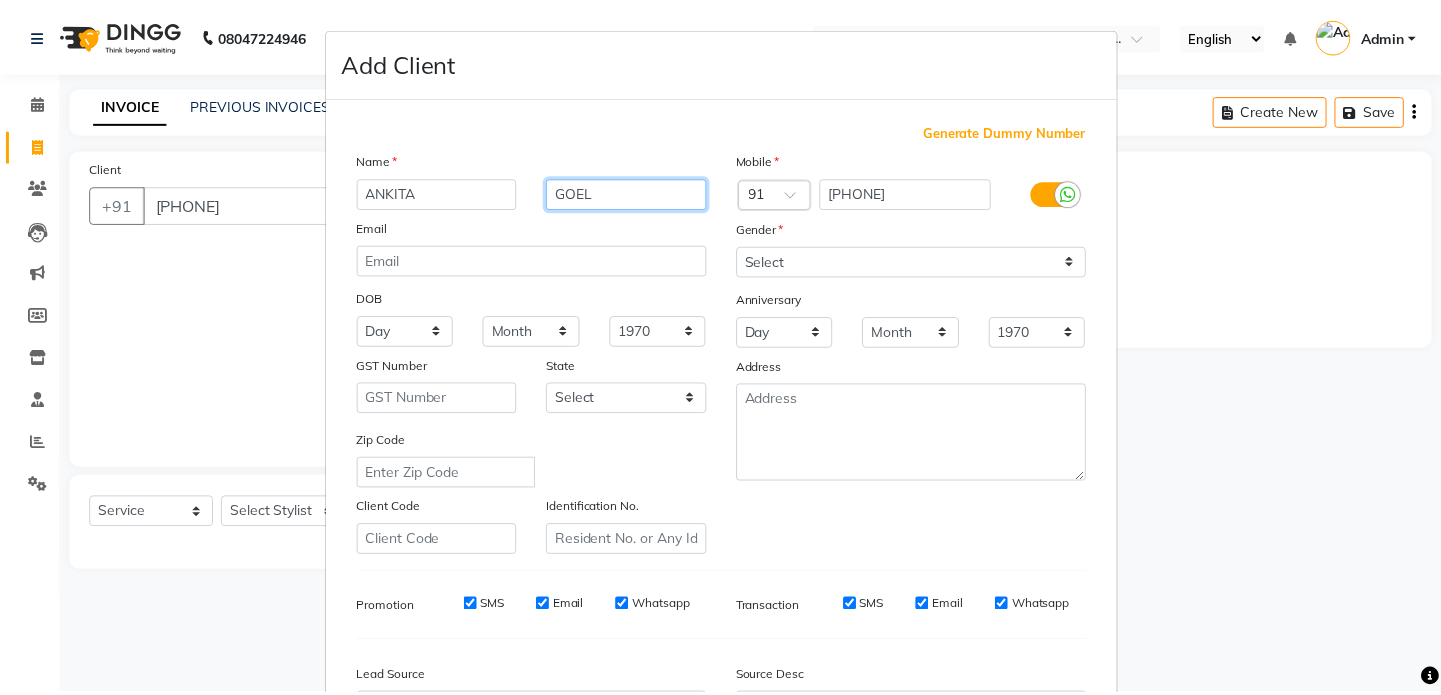 scroll, scrollTop: 233, scrollLeft: 0, axis: vertical 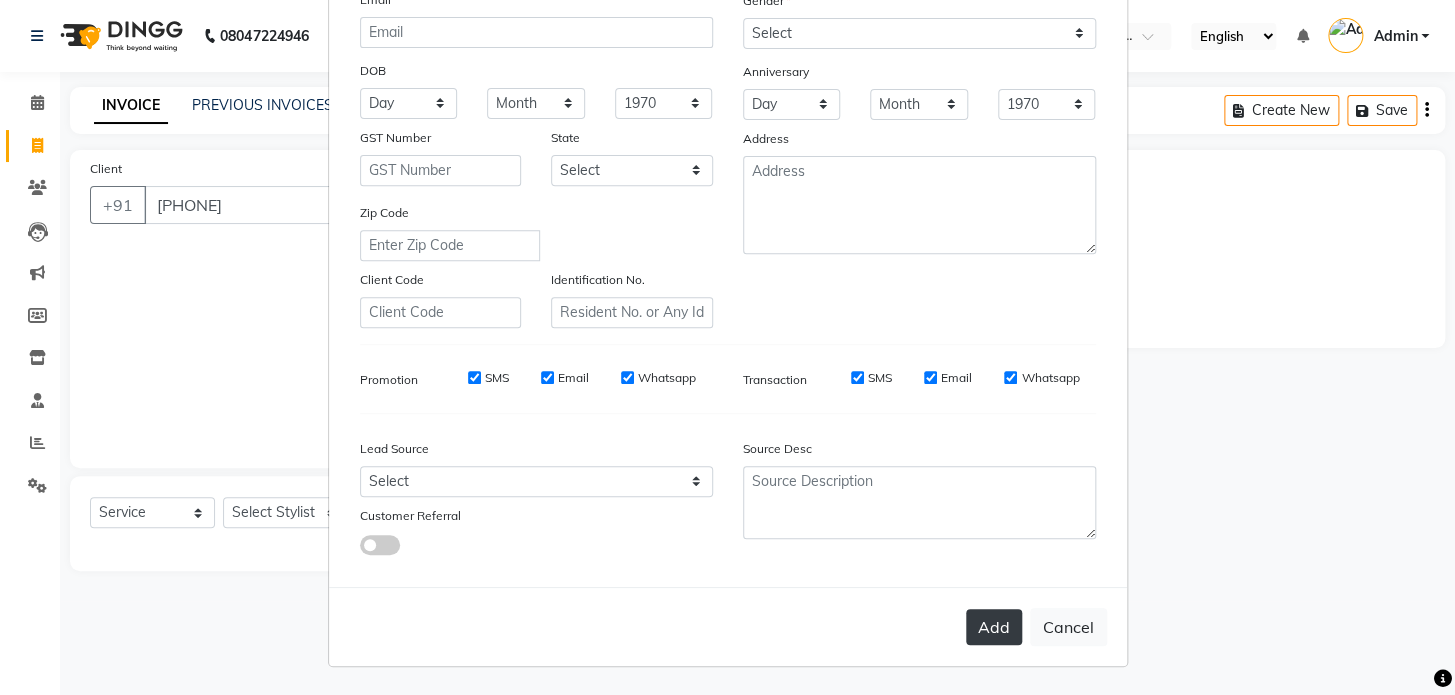 drag, startPoint x: 980, startPoint y: 602, endPoint x: 982, endPoint y: 615, distance: 13.152946 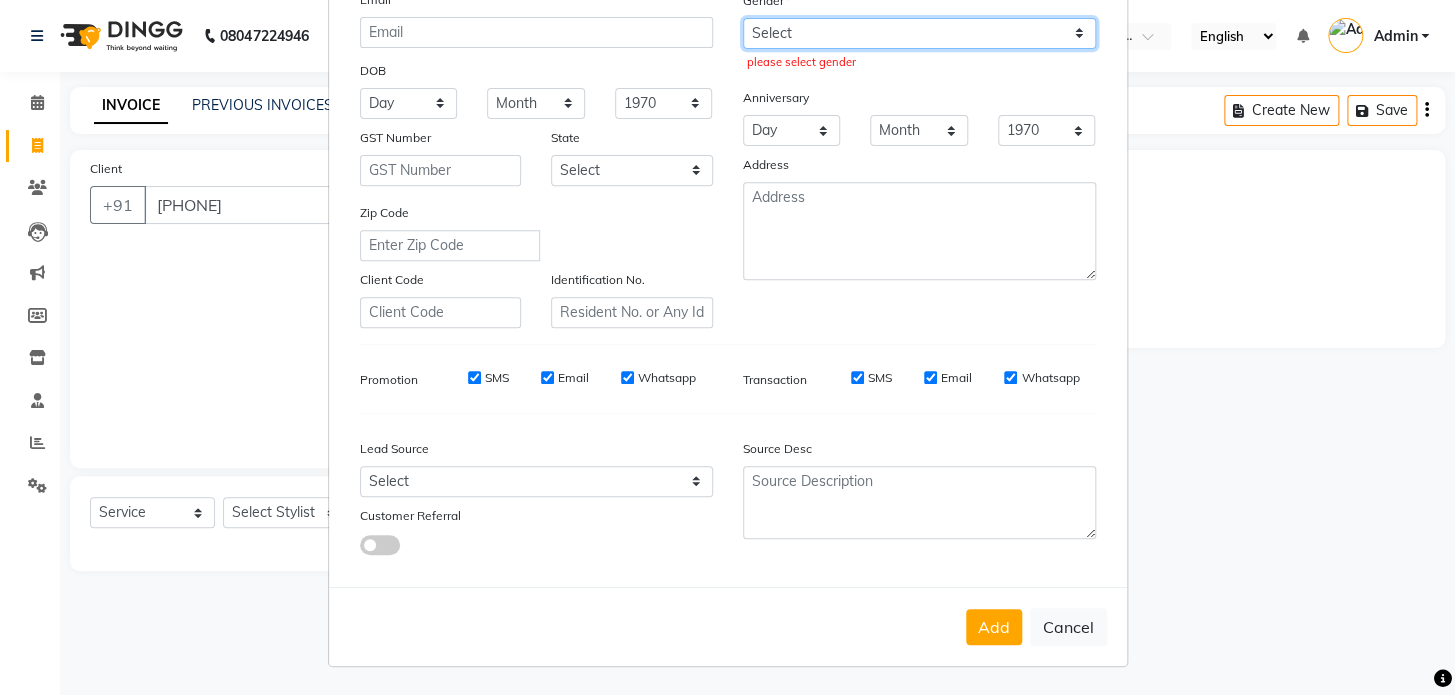 drag, startPoint x: 824, startPoint y: 28, endPoint x: 827, endPoint y: 102, distance: 74.06078 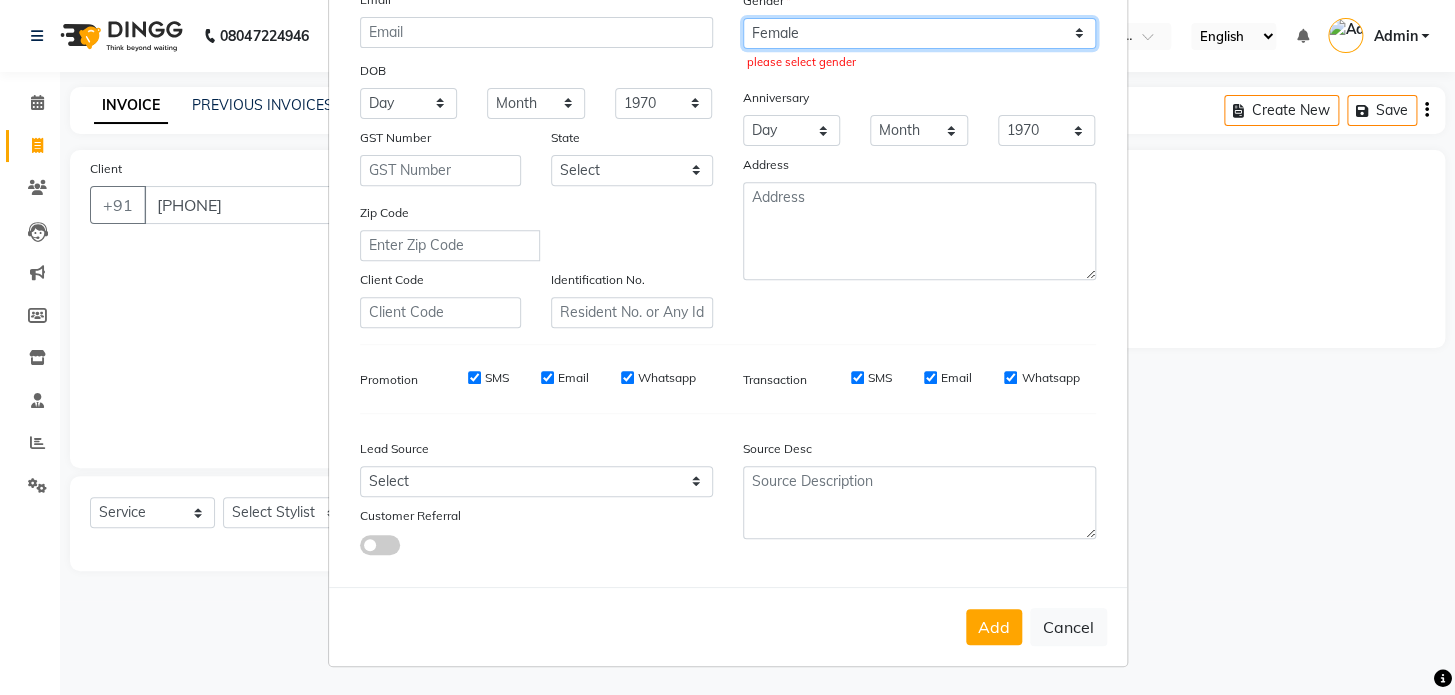 click on "Select Male Female Other Prefer Not To Say" at bounding box center (919, 33) 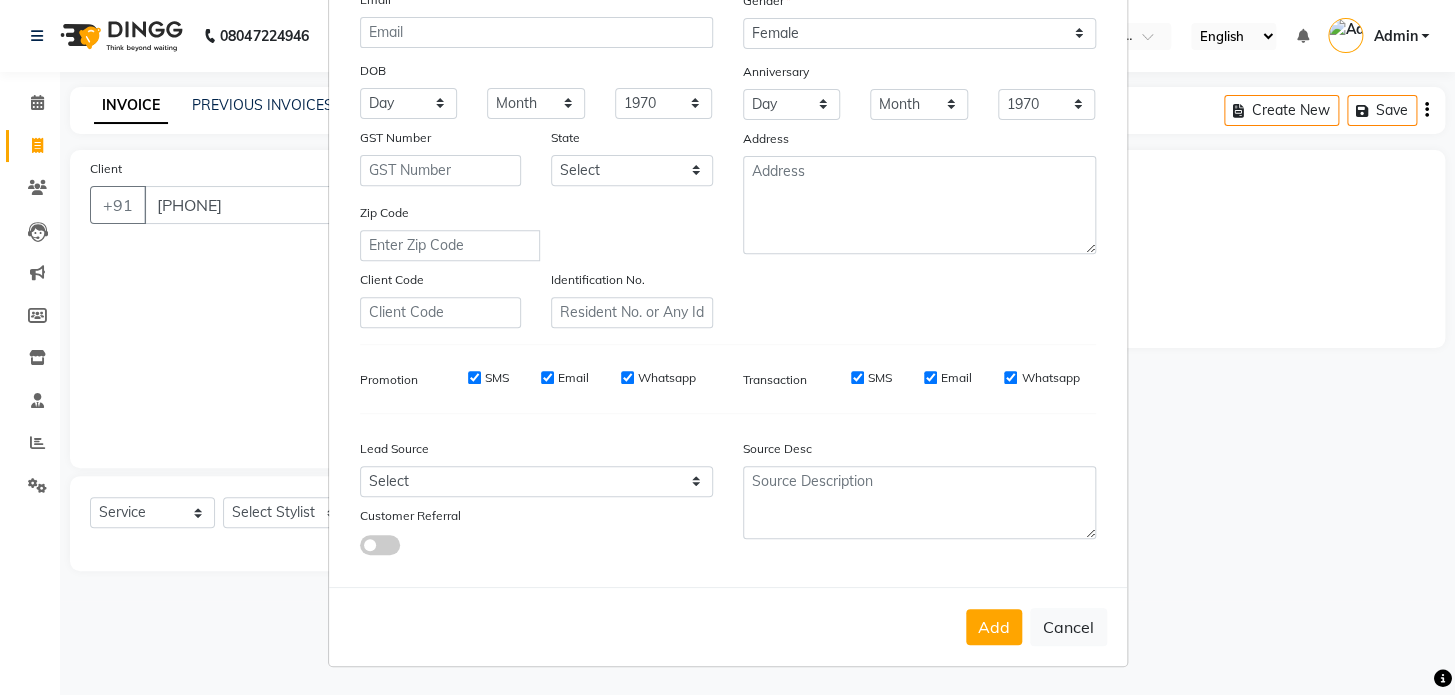 click on "Month January February March April May June July August September October November December" at bounding box center [919, 104] 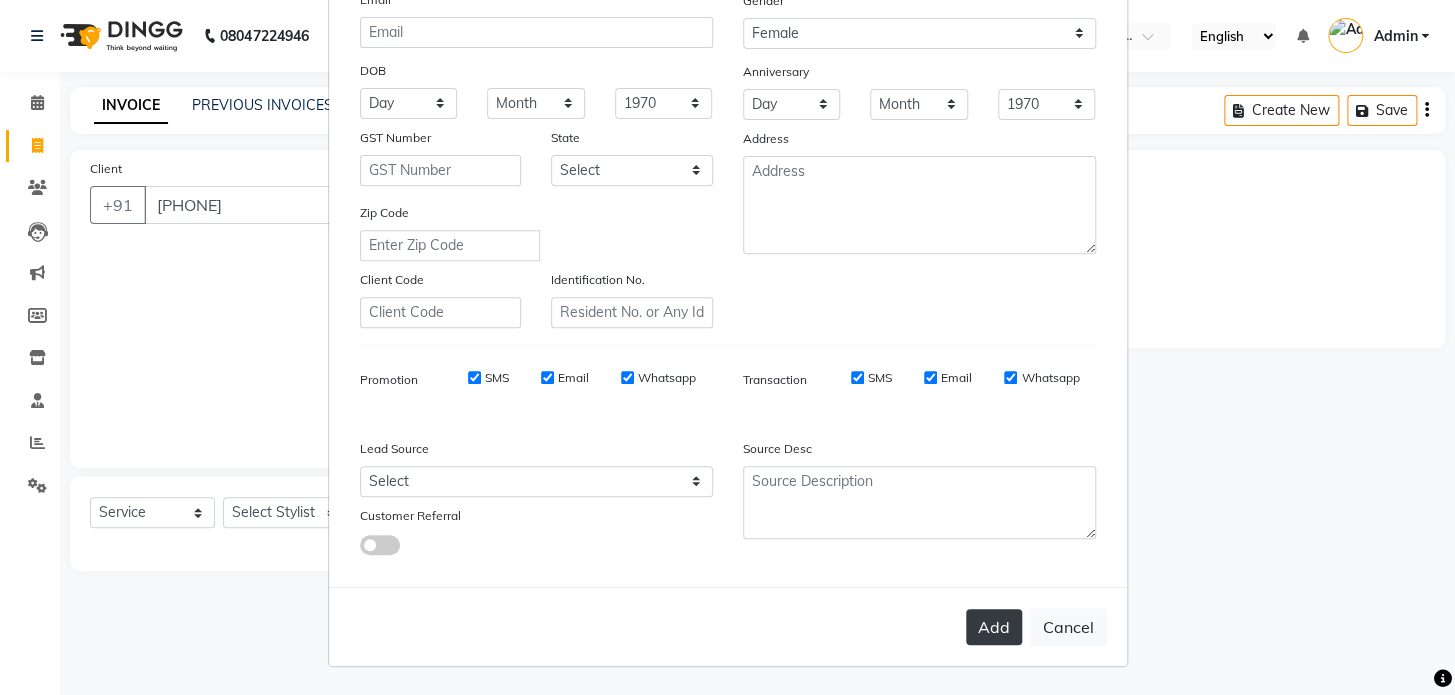 click on "Add" at bounding box center [994, 627] 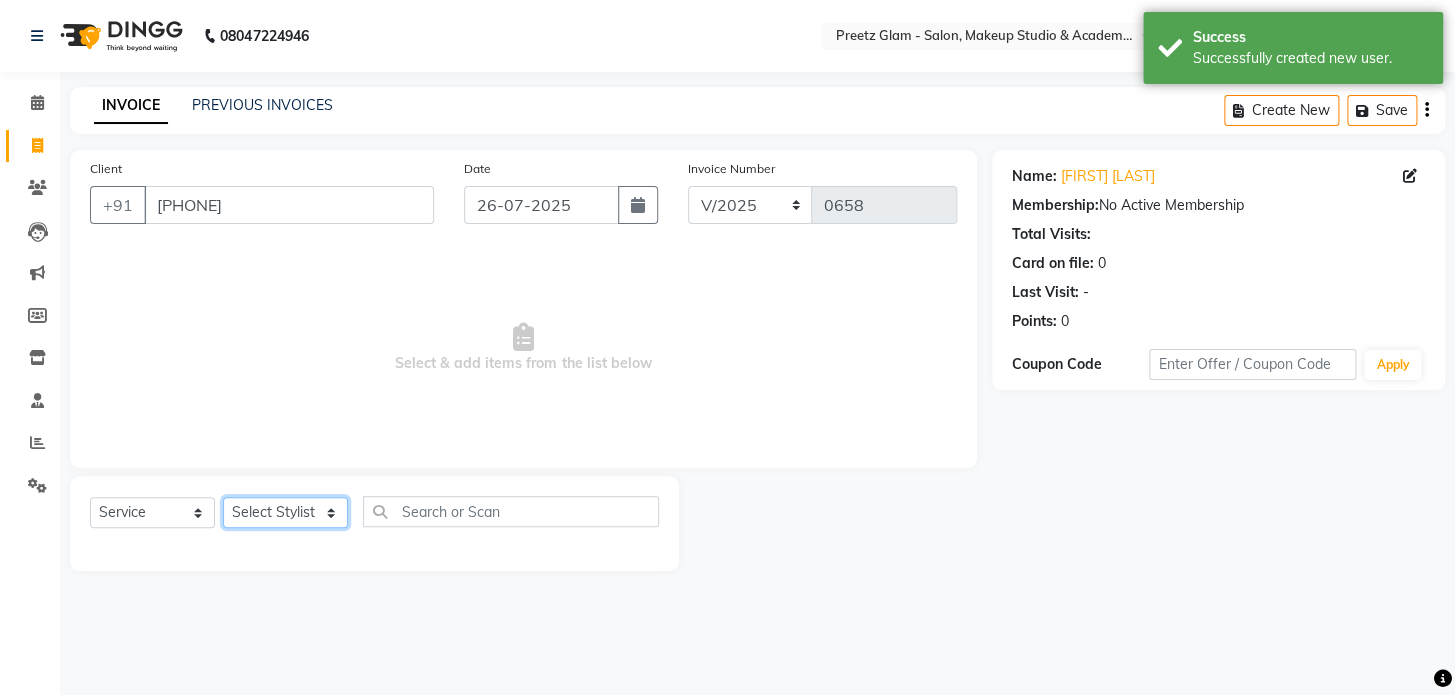 click on "Select Stylist [FIRST] [FIRST] [FIRST] [FIRST] [FIRST]" 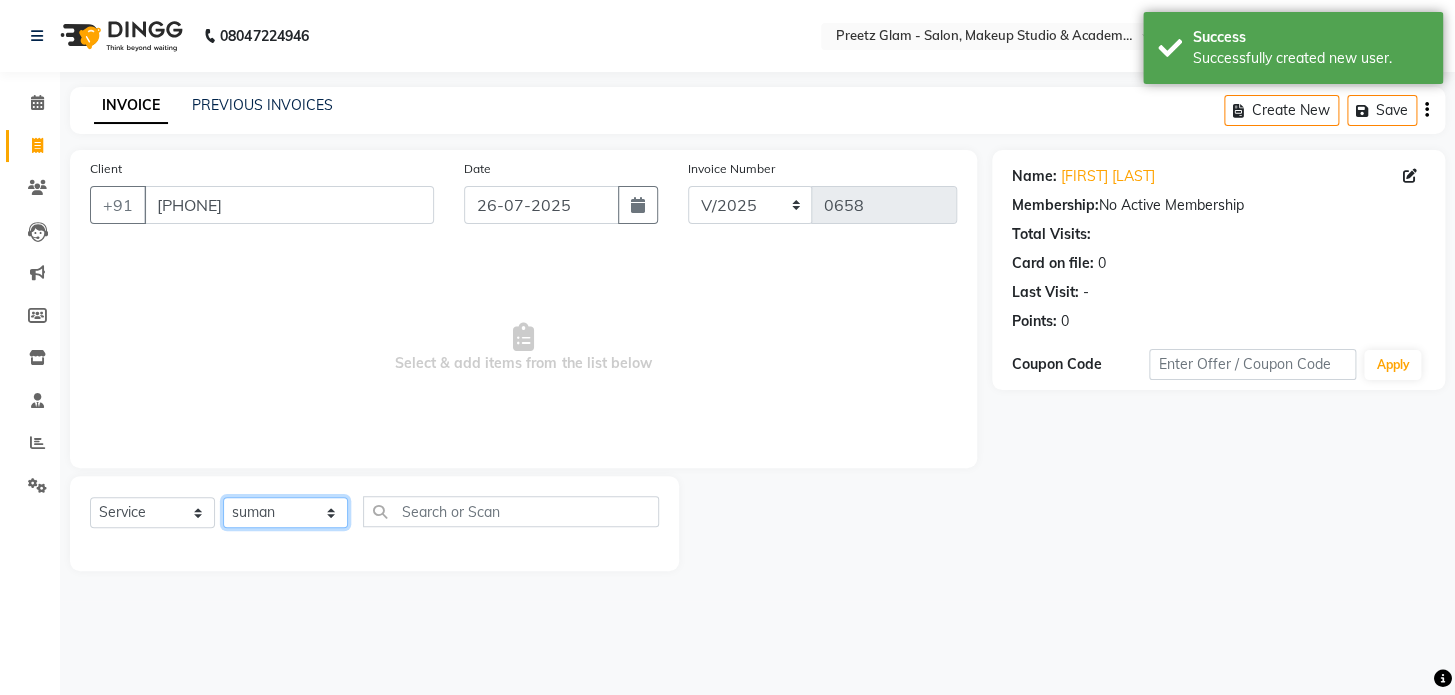 click on "Select Stylist [FIRST] [FIRST] [FIRST] [FIRST] [FIRST]" 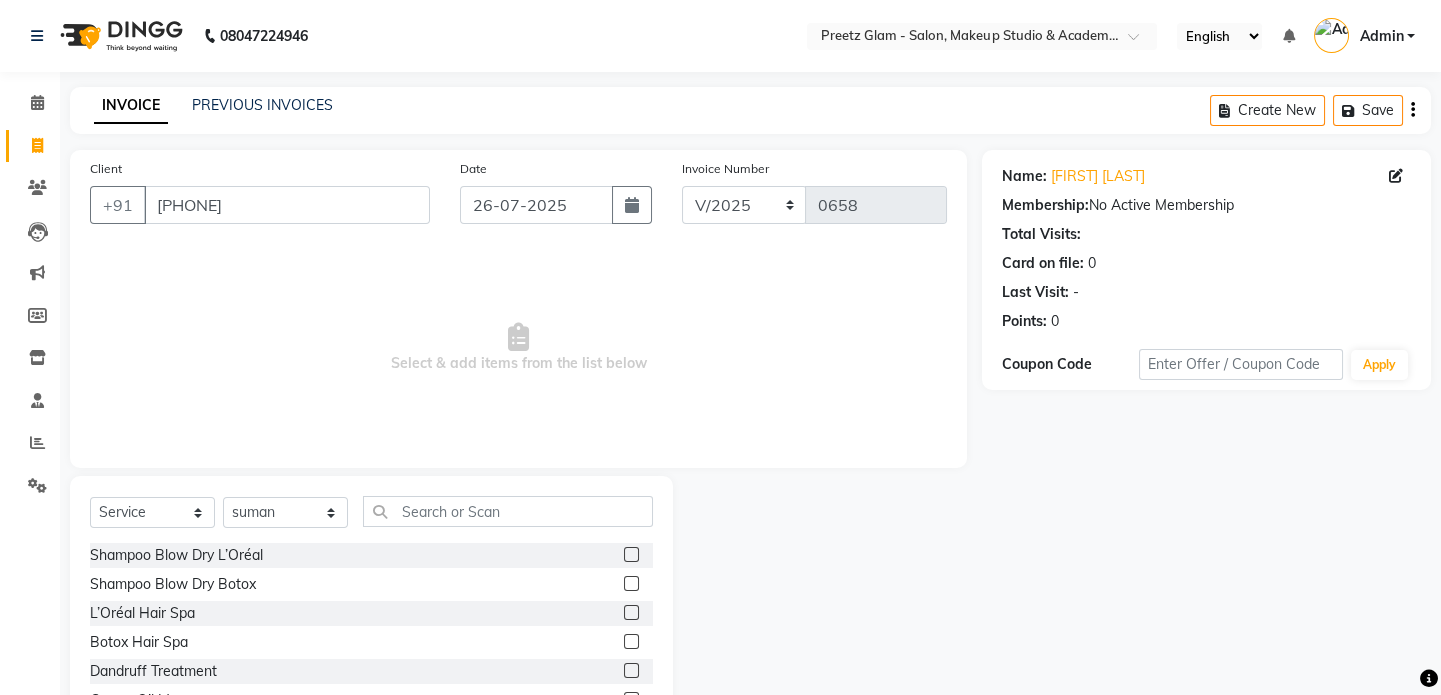 click 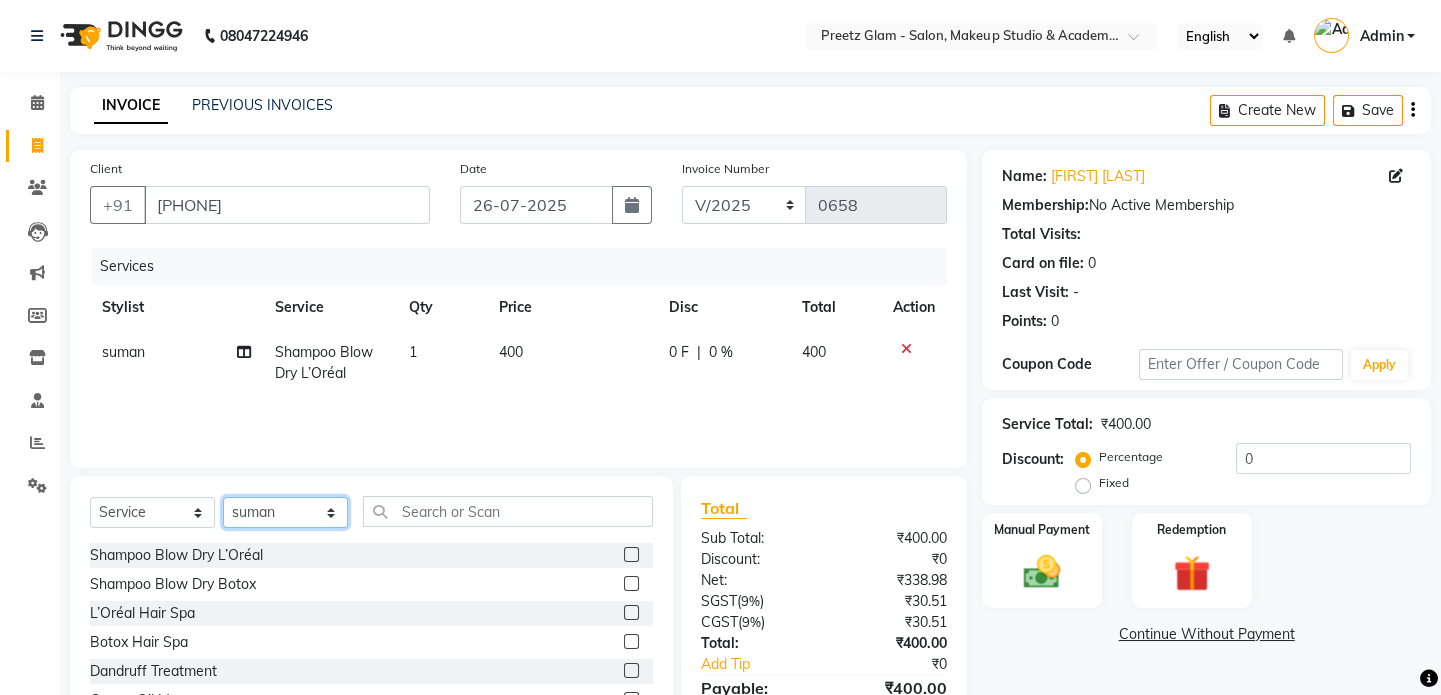 click on "Select Stylist [FIRST] [FIRST] [FIRST] [FIRST] [FIRST]" 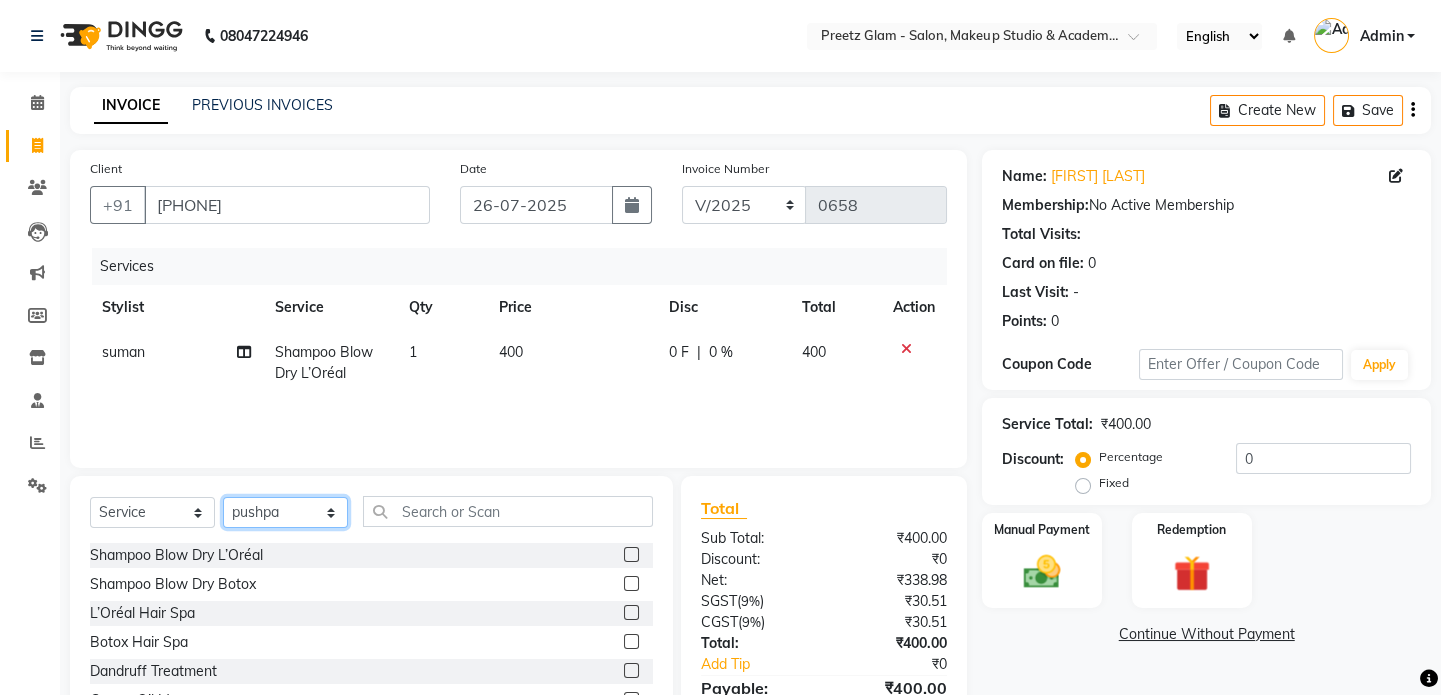 click on "Select Stylist [FIRST] [FIRST] [FIRST] [FIRST] [FIRST]" 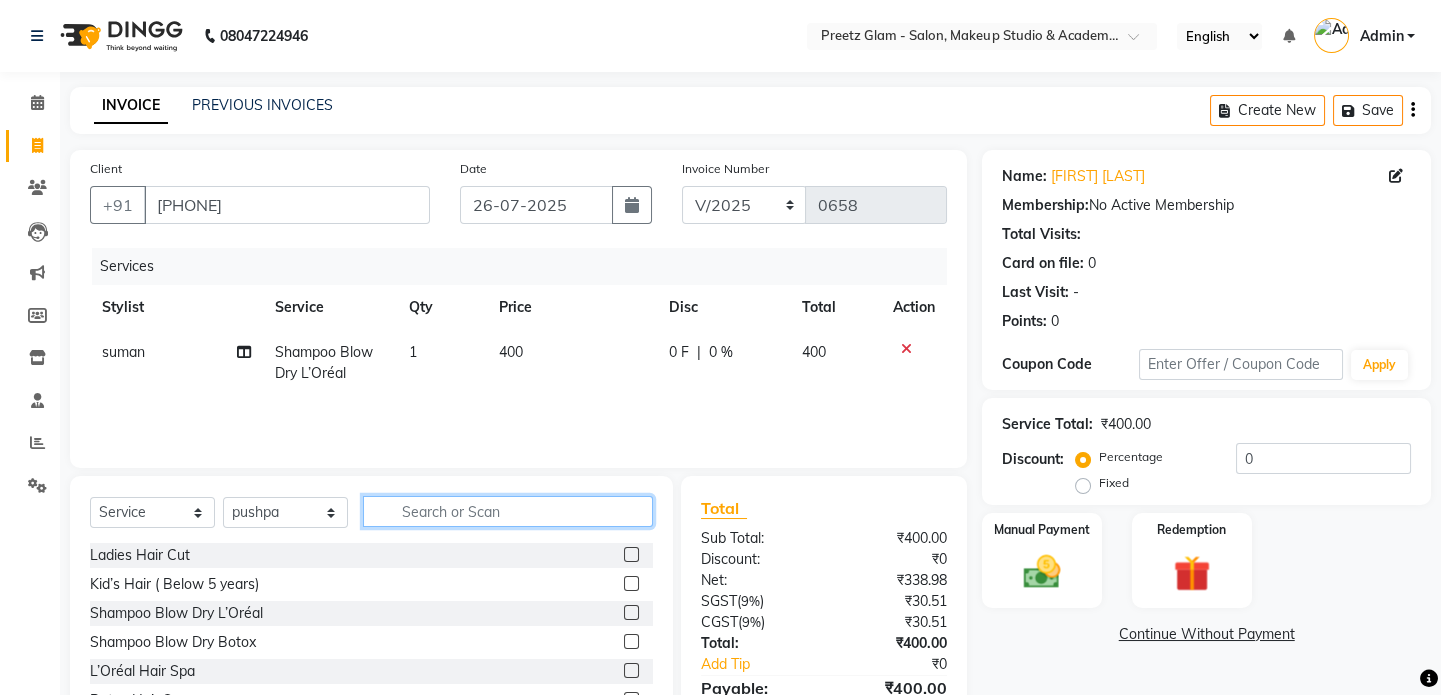 click 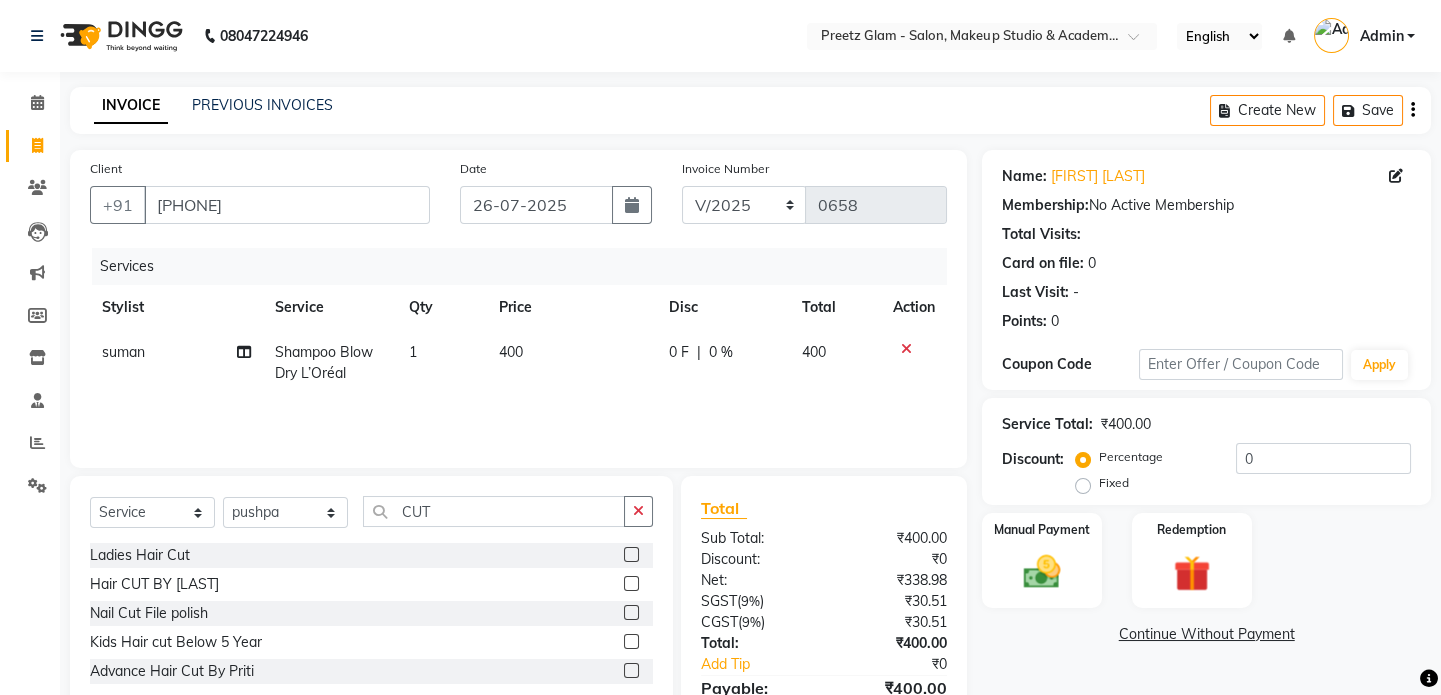click 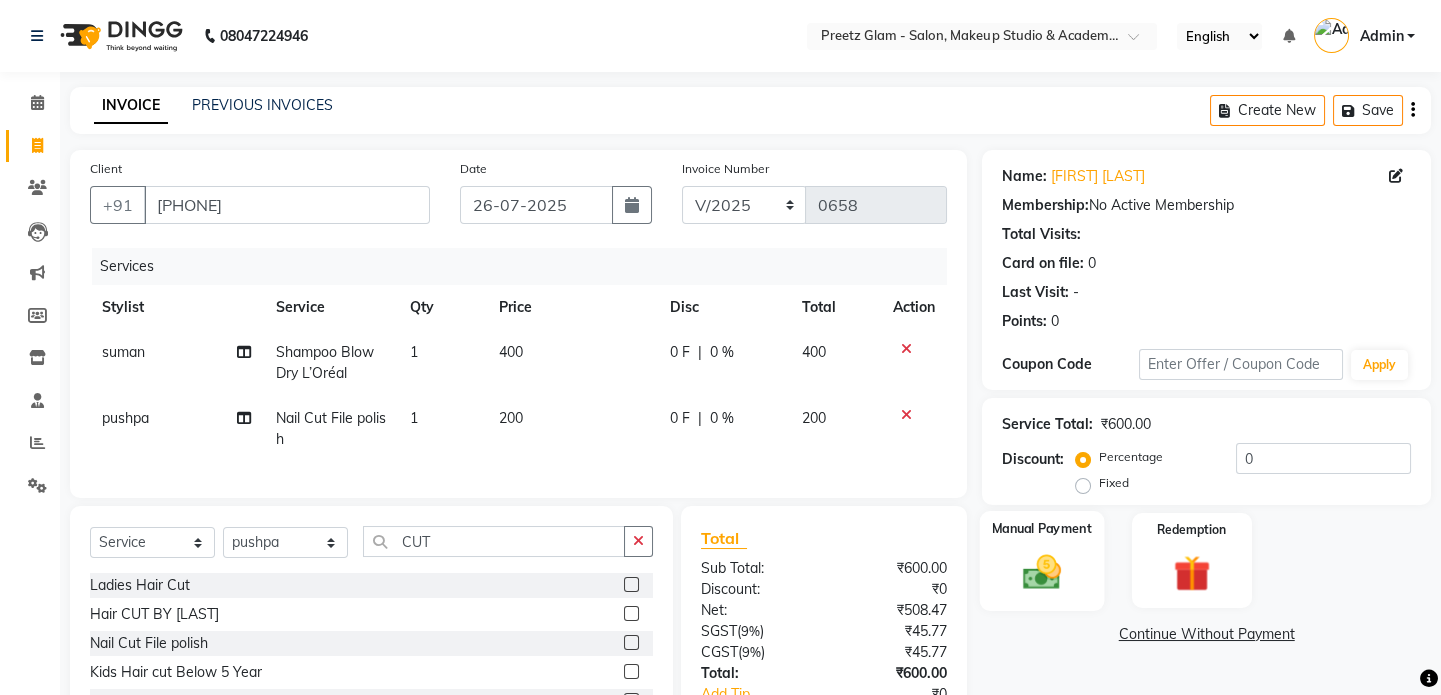click 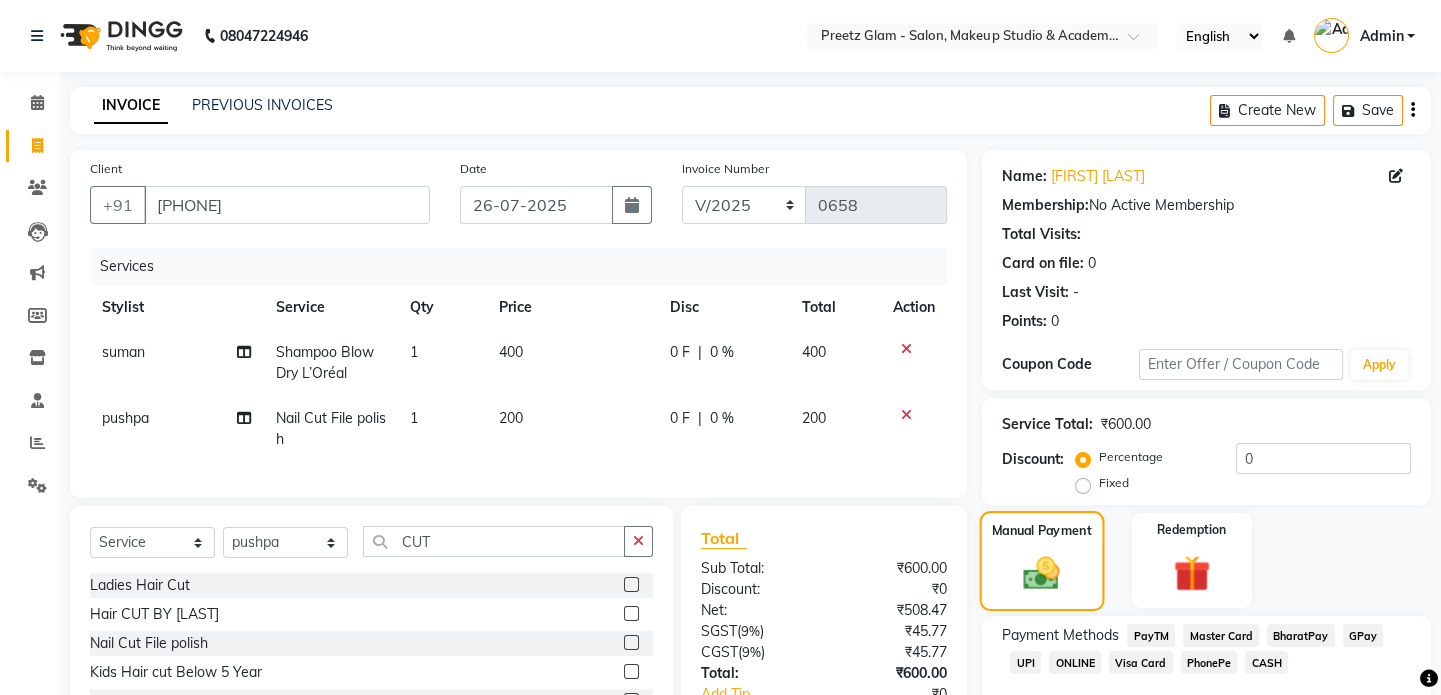 scroll, scrollTop: 149, scrollLeft: 0, axis: vertical 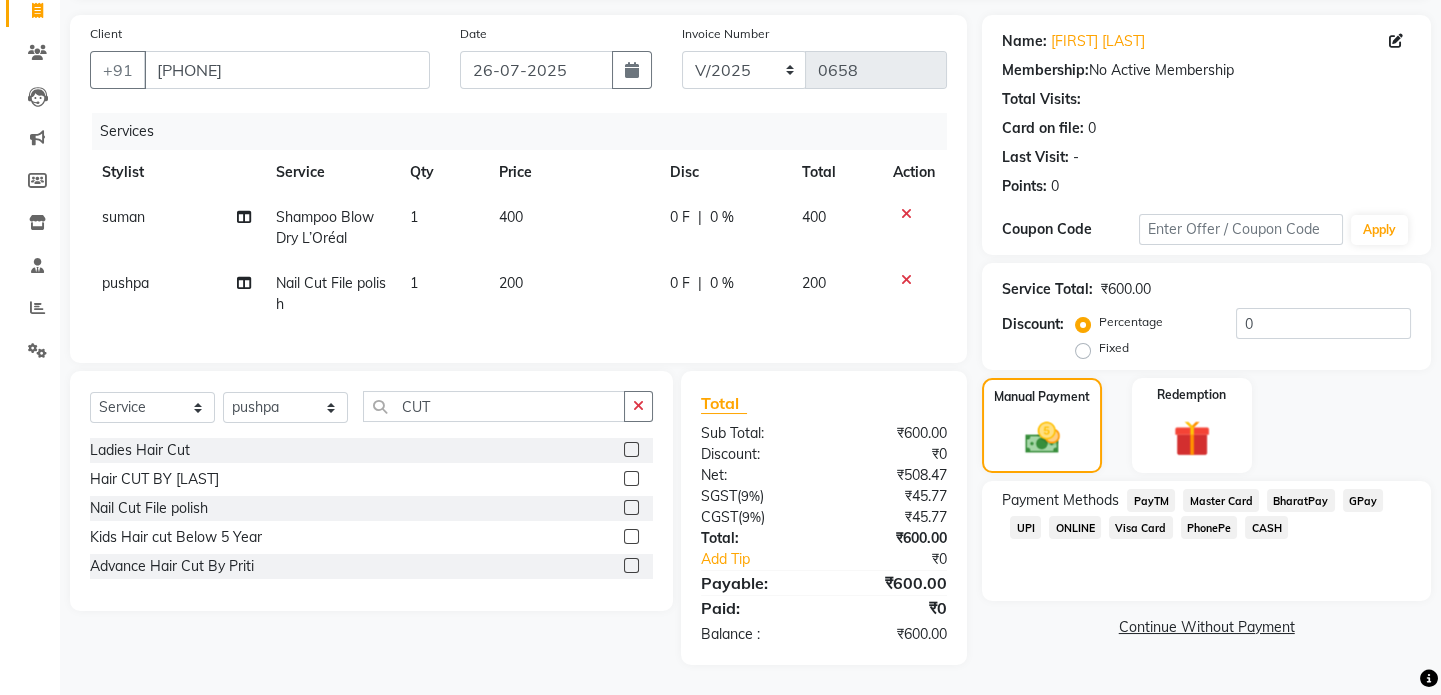 click on "CASH" 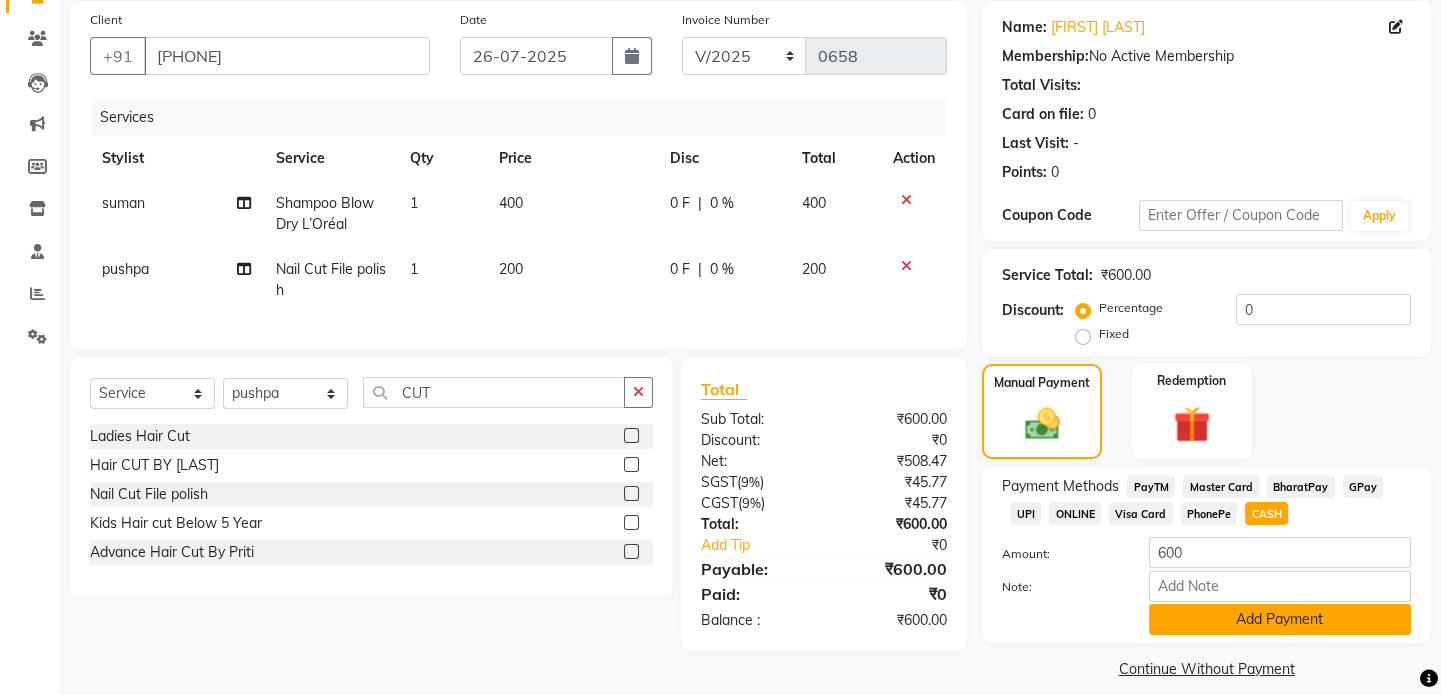 click on "Add Payment" 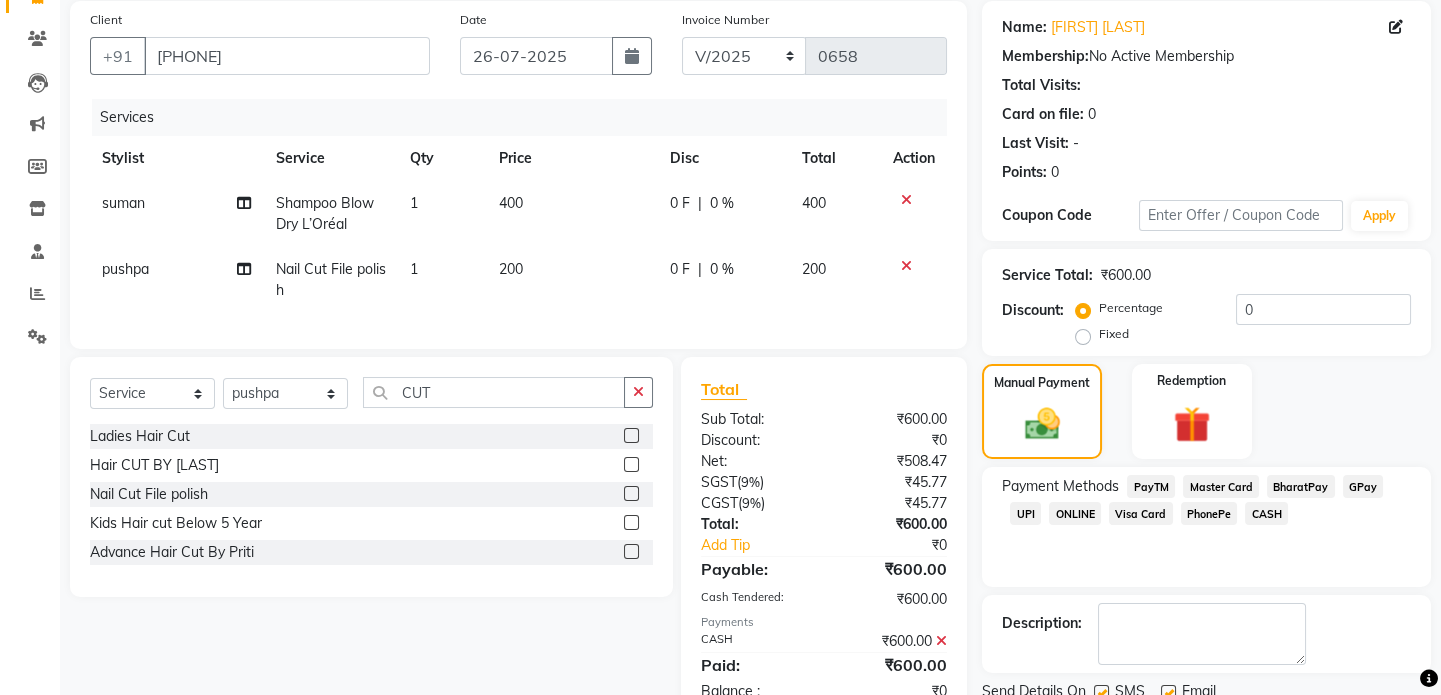 scroll, scrollTop: 223, scrollLeft: 0, axis: vertical 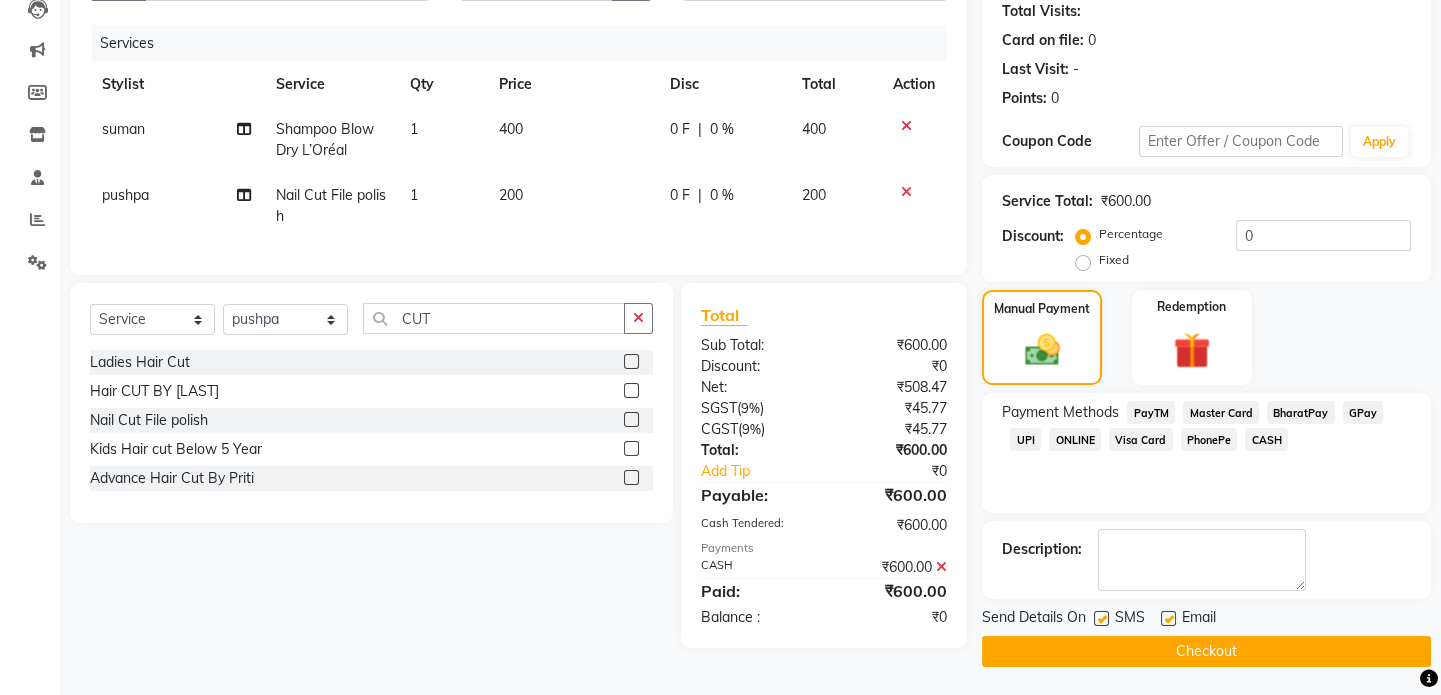 click on "Checkout" 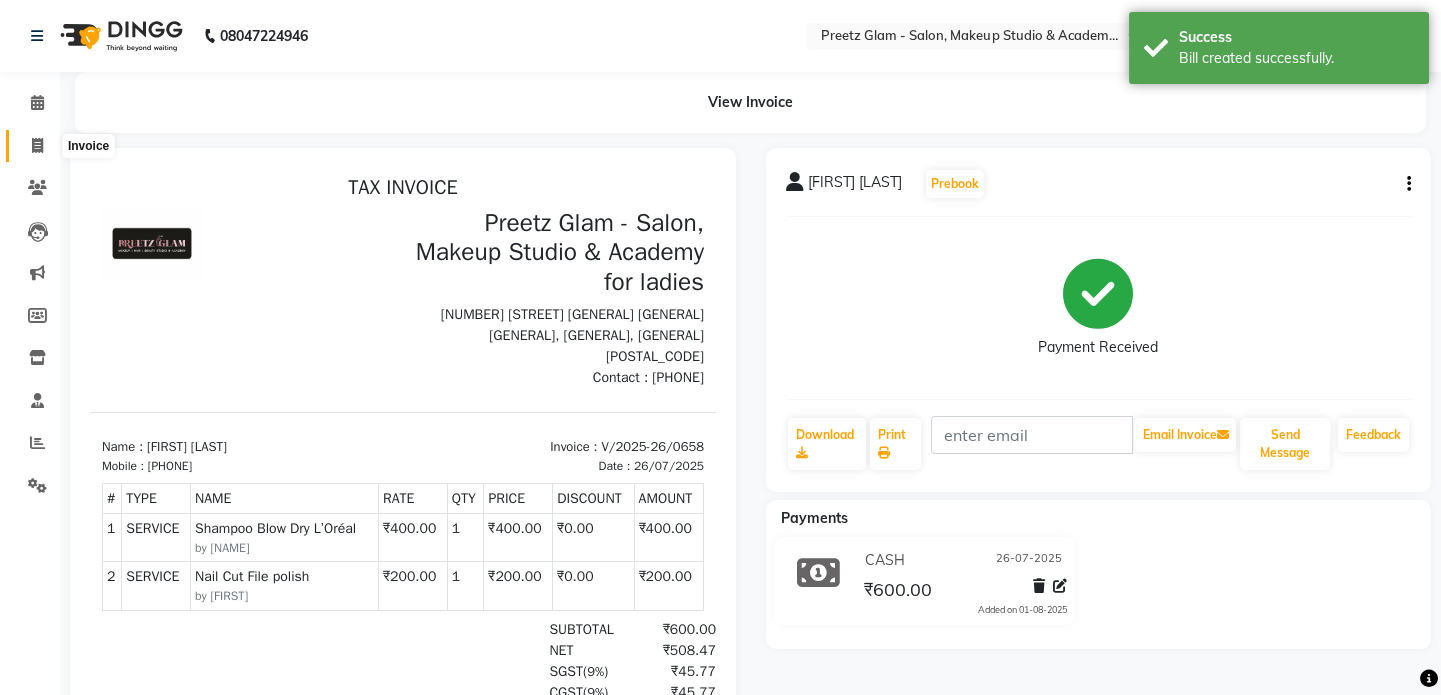 scroll, scrollTop: 0, scrollLeft: 0, axis: both 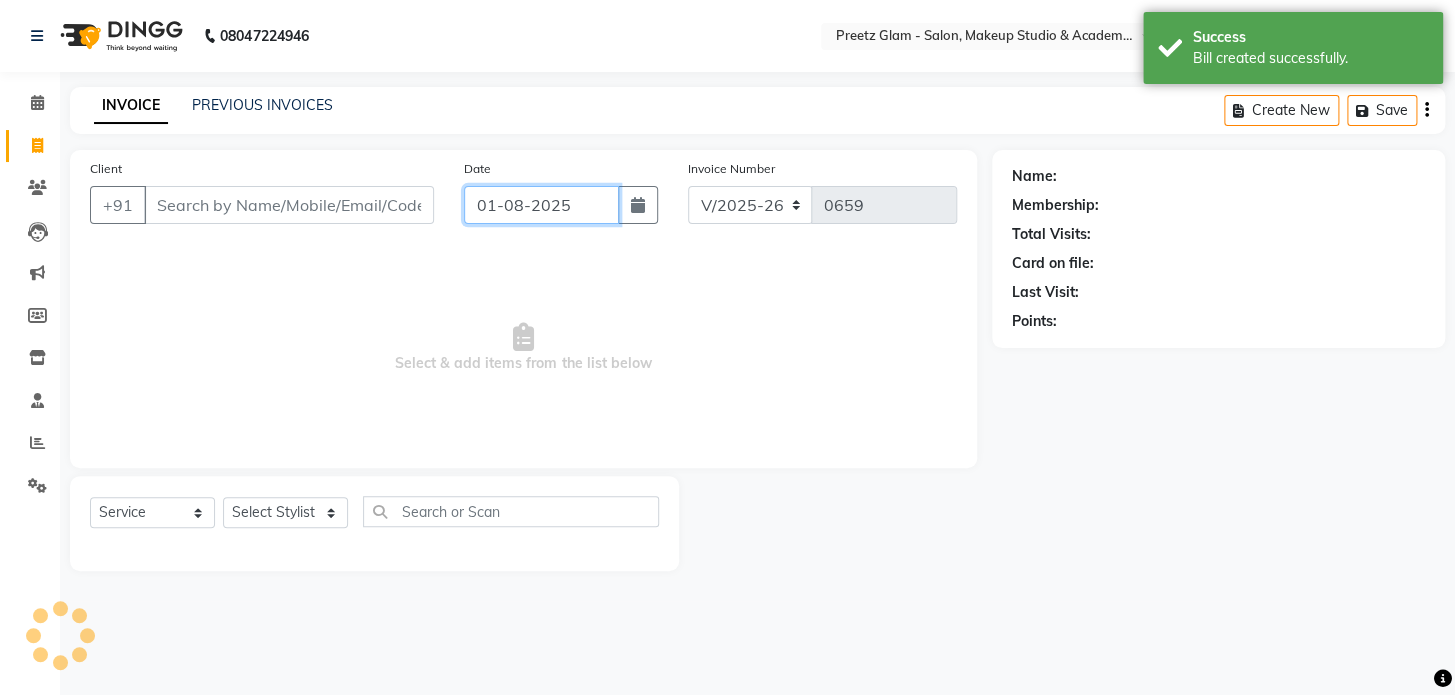 click on "01-08-2025" 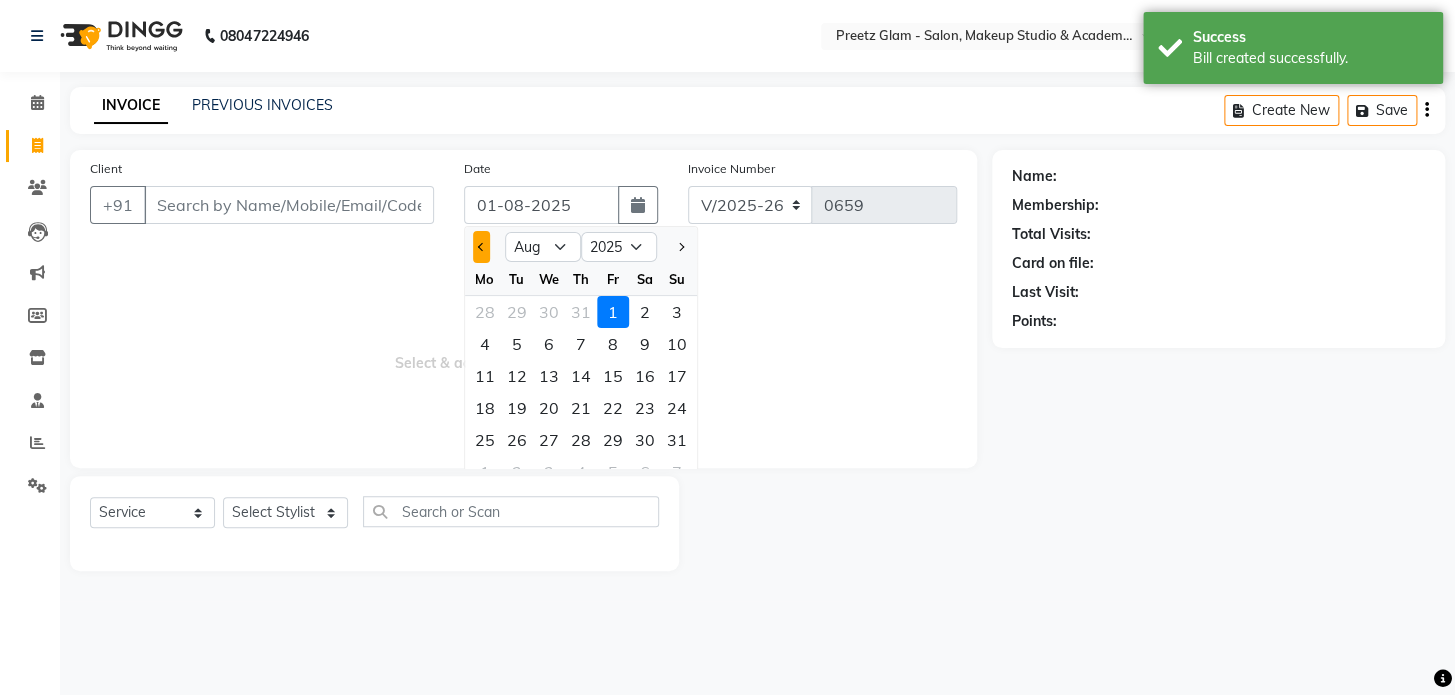 click 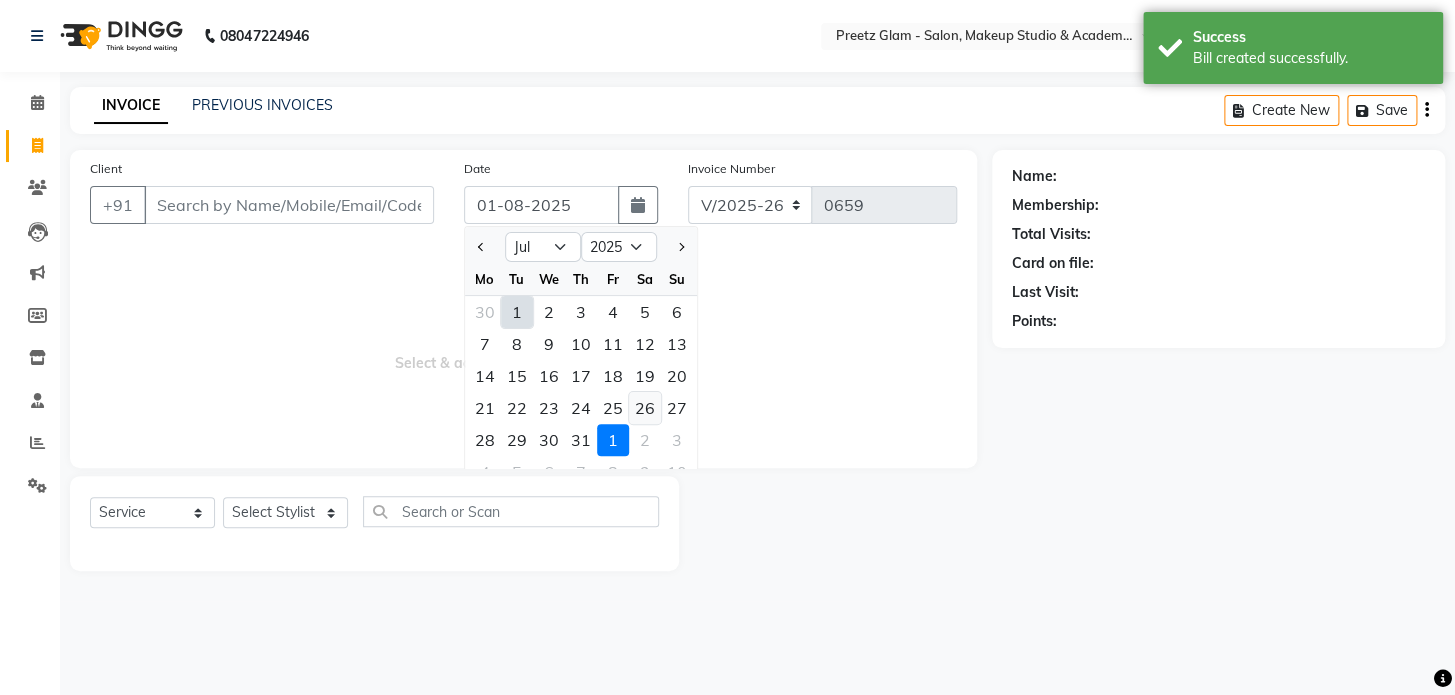 click on "26" 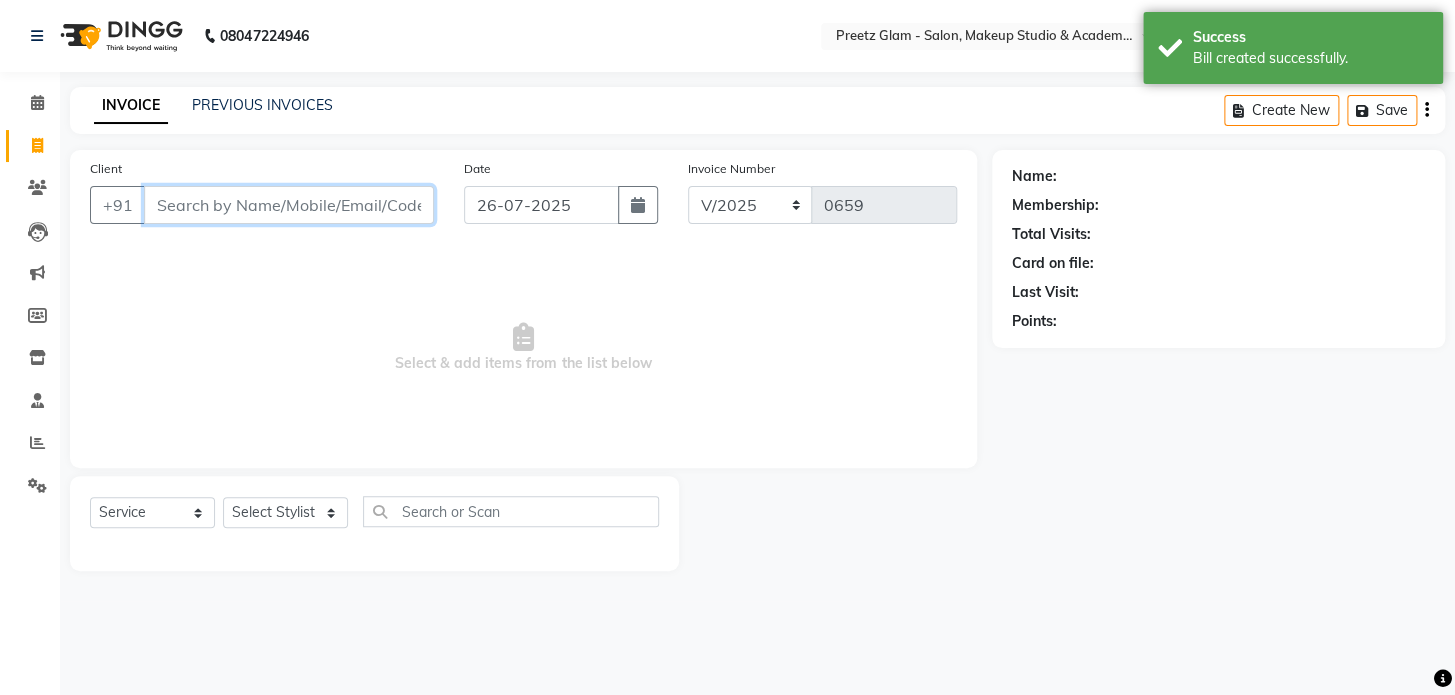 click on "Client" at bounding box center [289, 205] 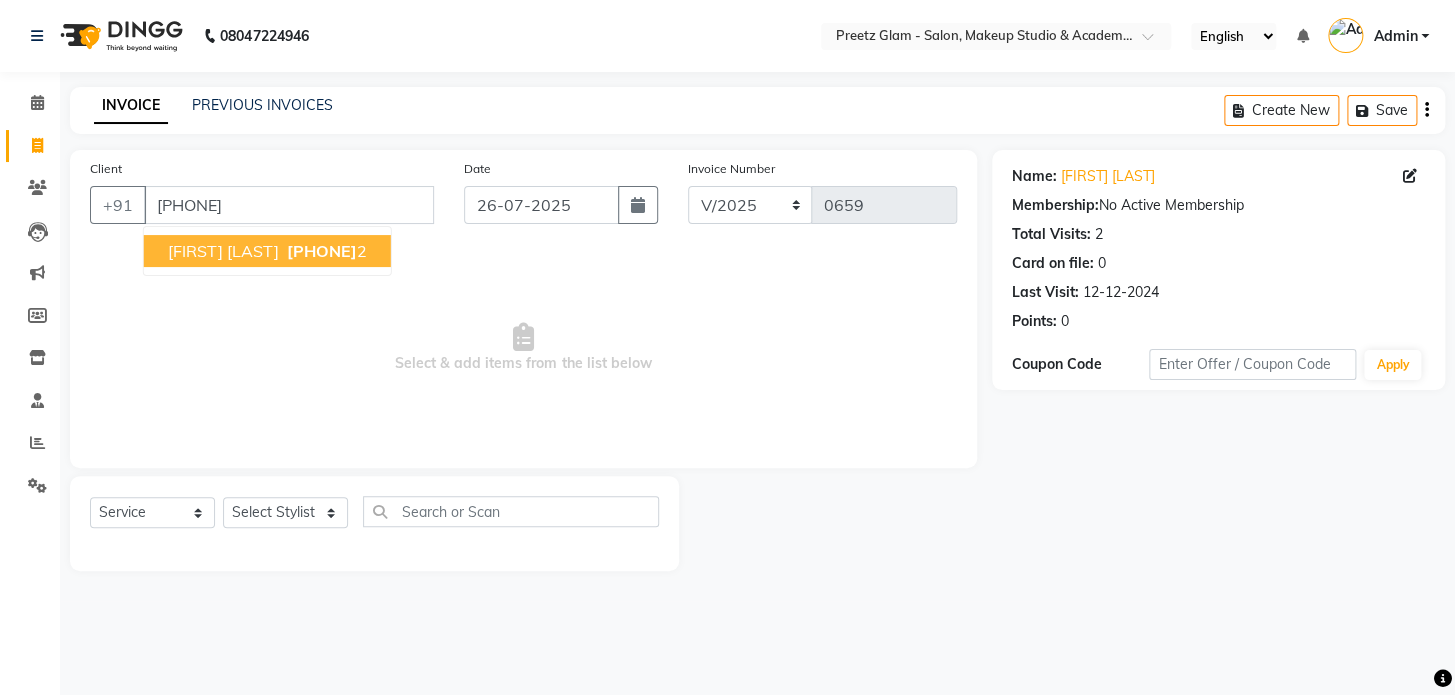 click on "[FIRST] [LAST]   [PHONE]" at bounding box center (267, 251) 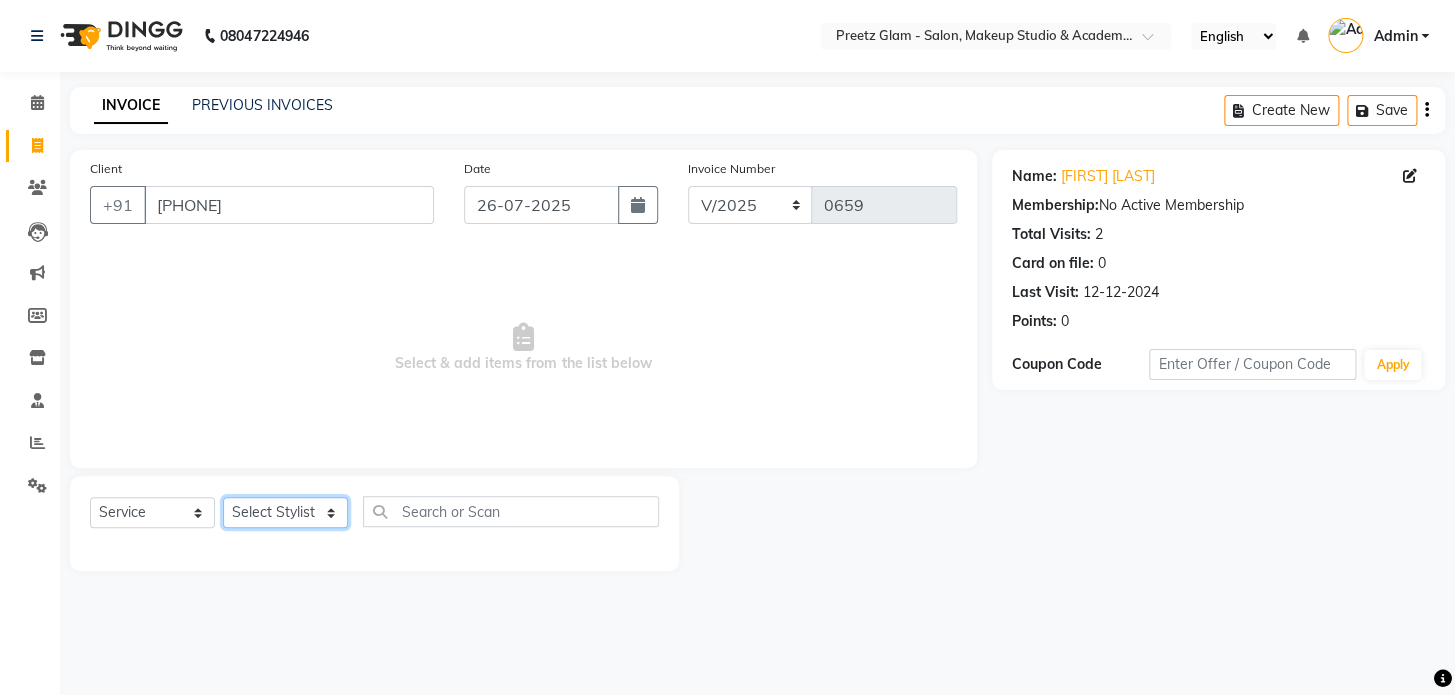 click on "Select Stylist [FIRST] [FIRST] [FIRST] [FIRST] [FIRST]" 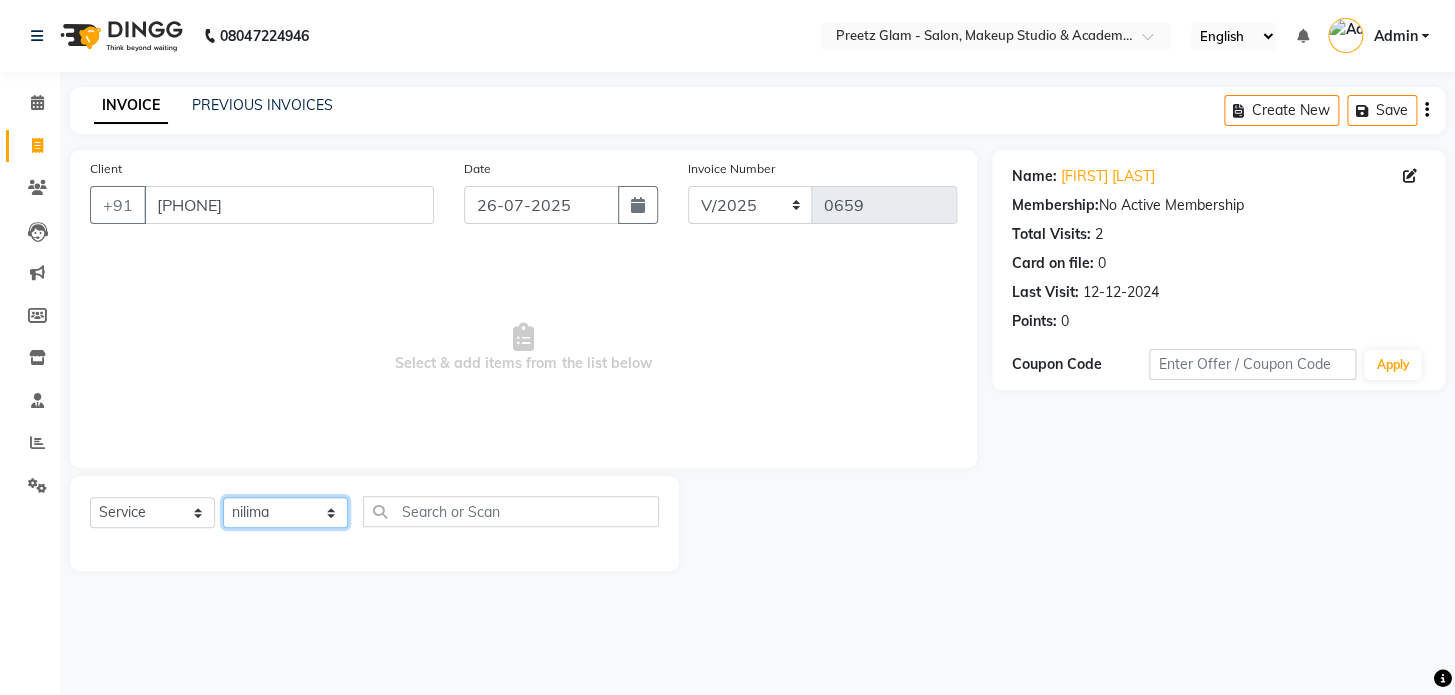 click on "Select Stylist [FIRST] [FIRST] [FIRST] [FIRST] [FIRST]" 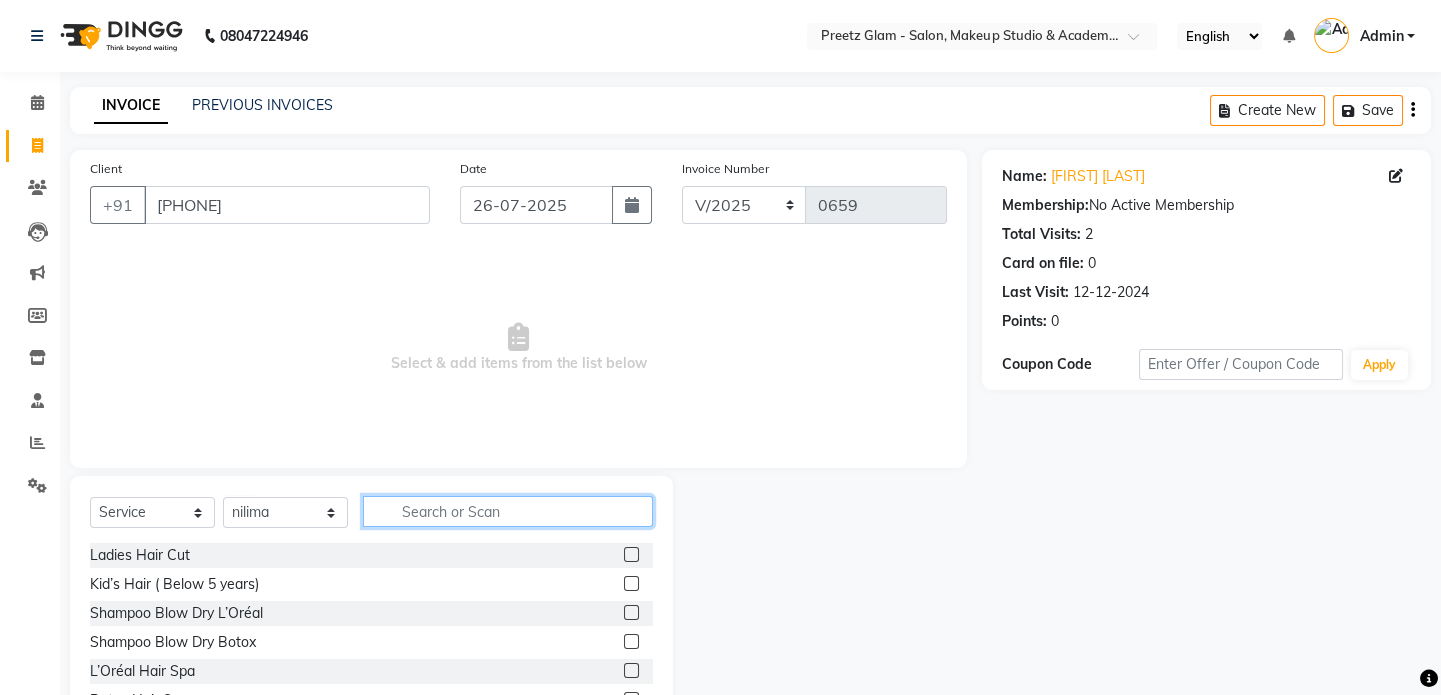 click 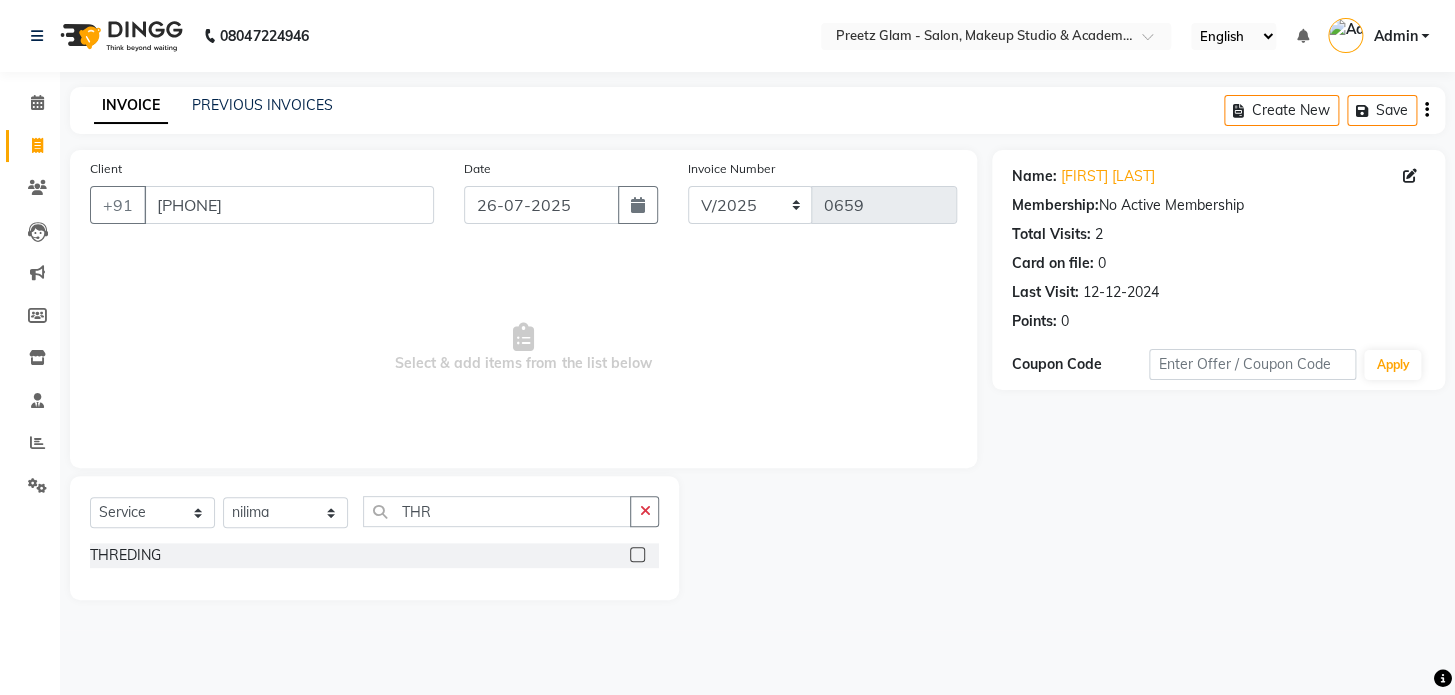 click 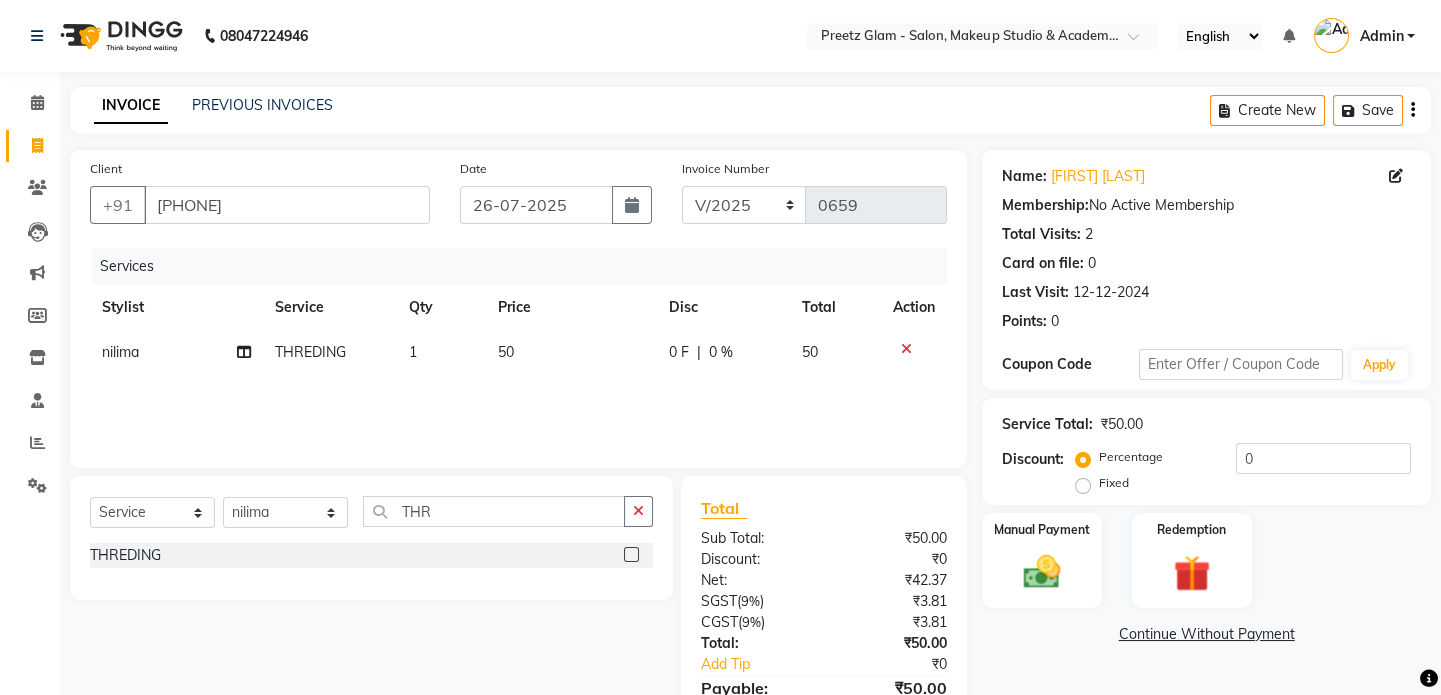 click on "50" 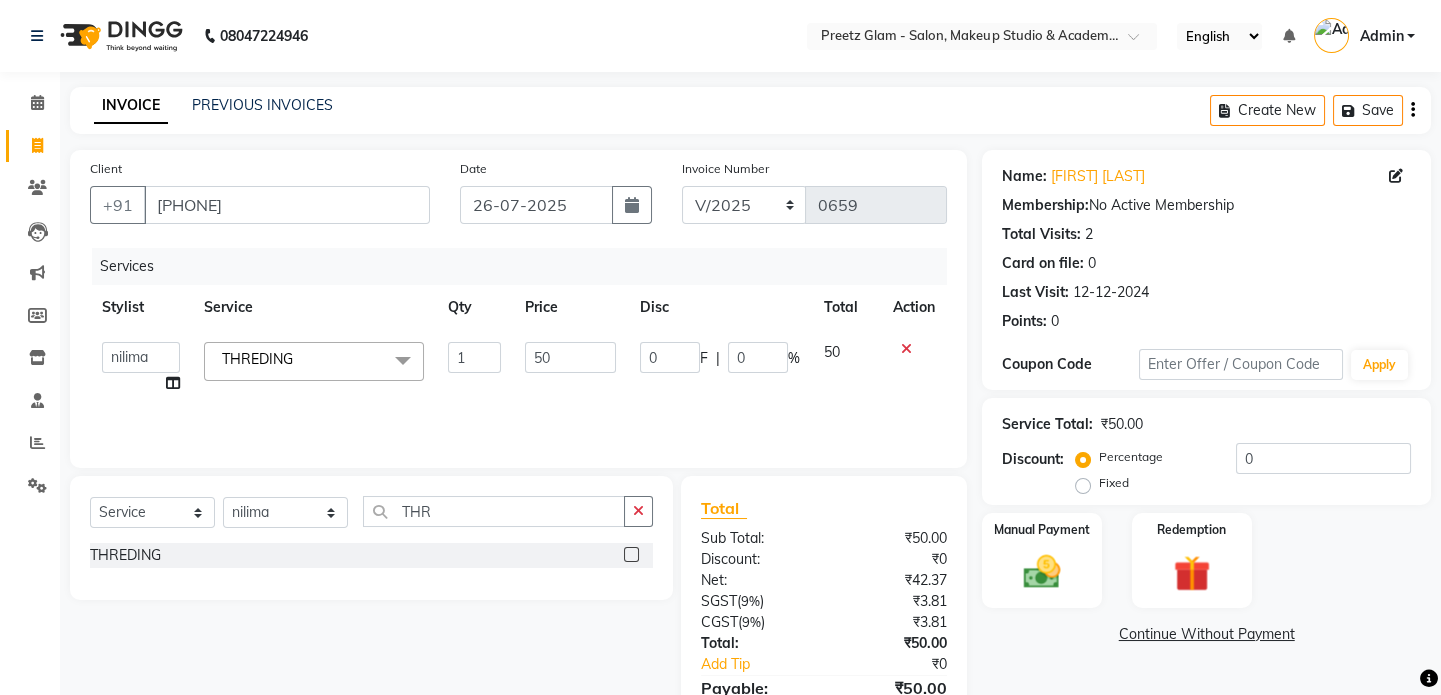 drag, startPoint x: 560, startPoint y: 373, endPoint x: 567, endPoint y: 365, distance: 10.630146 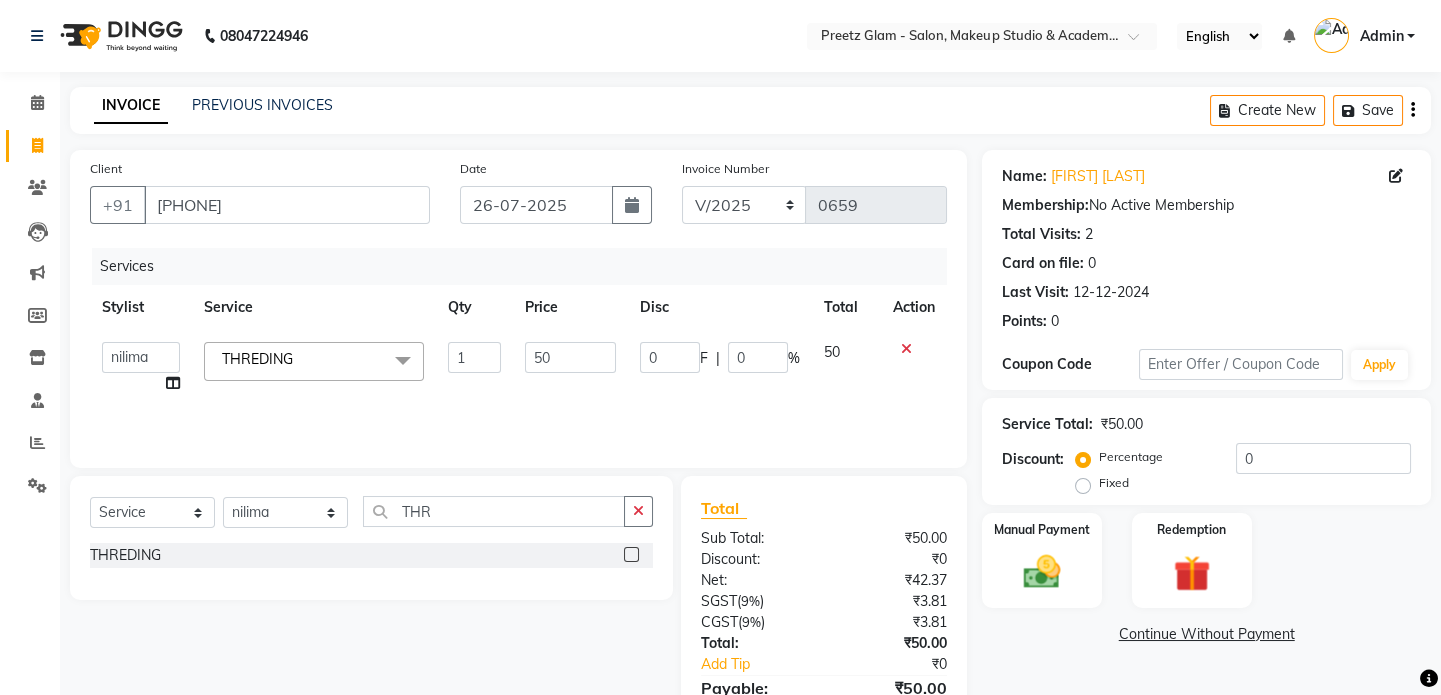 click on "50" 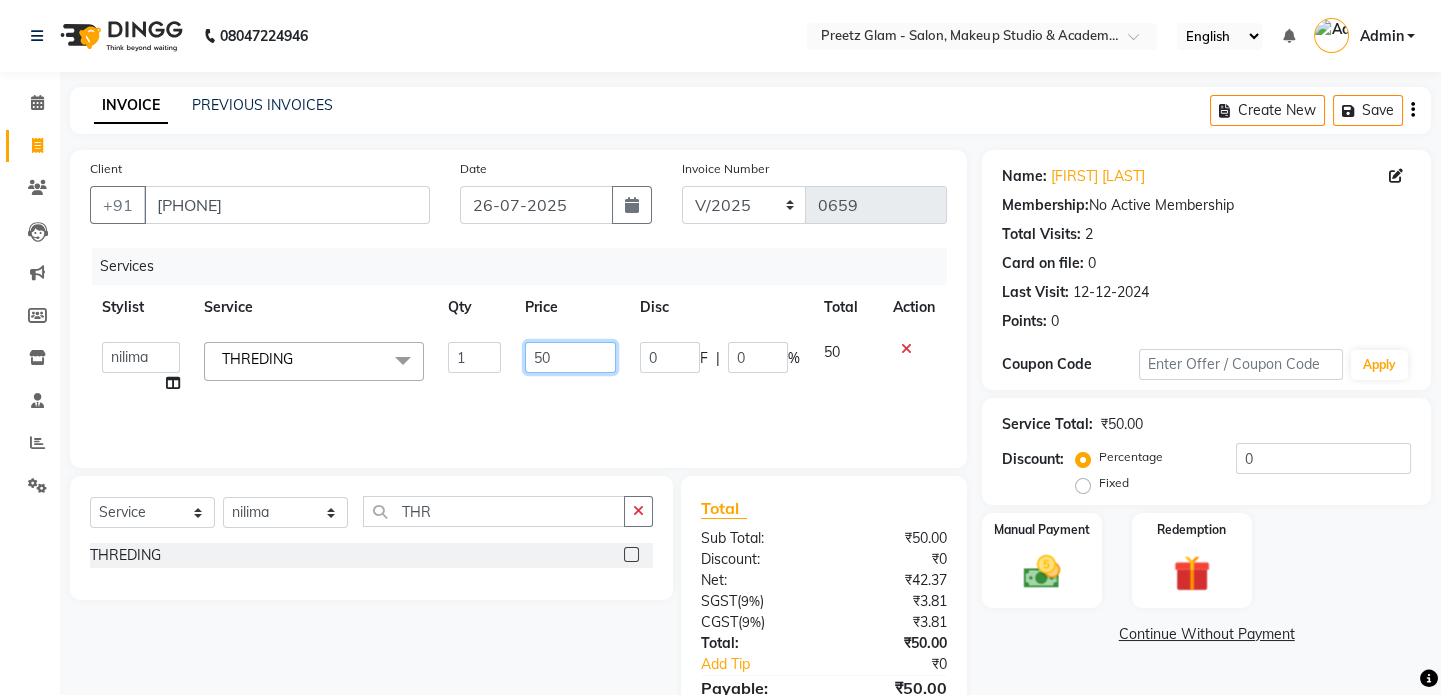click on "50" 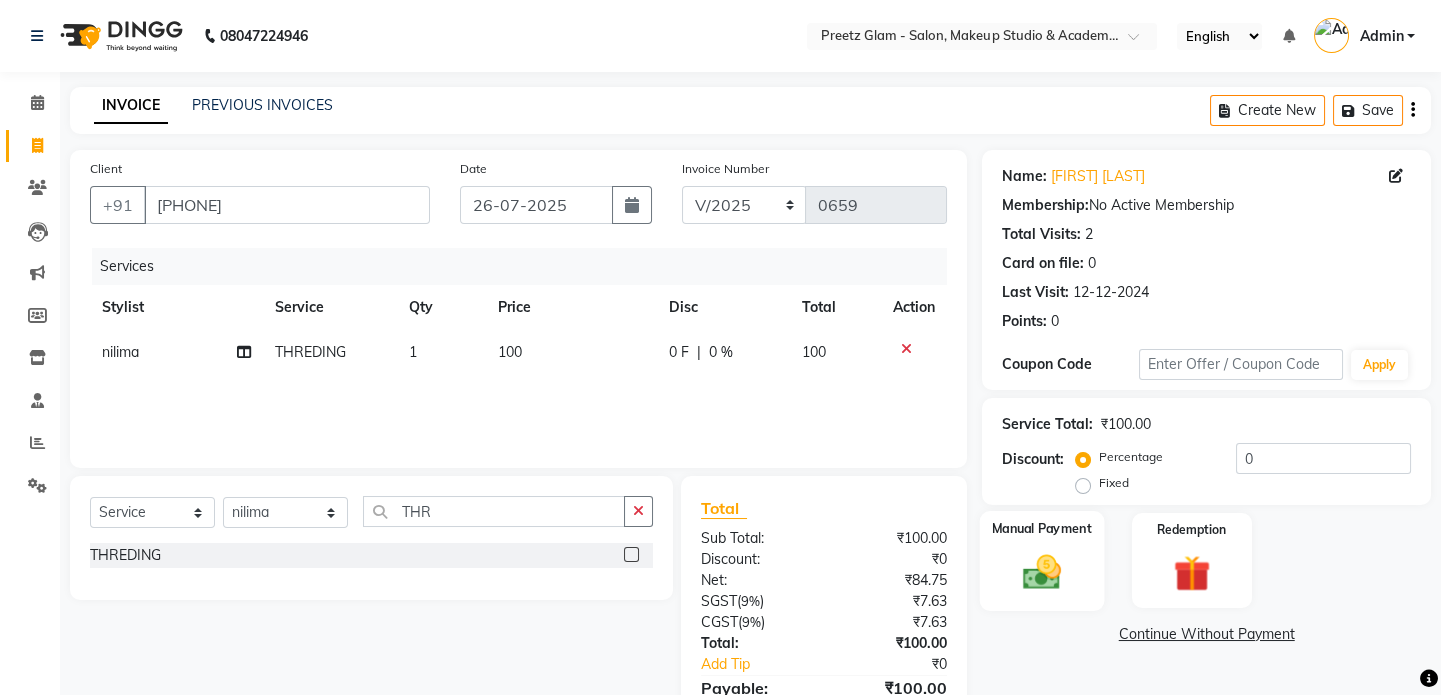 click 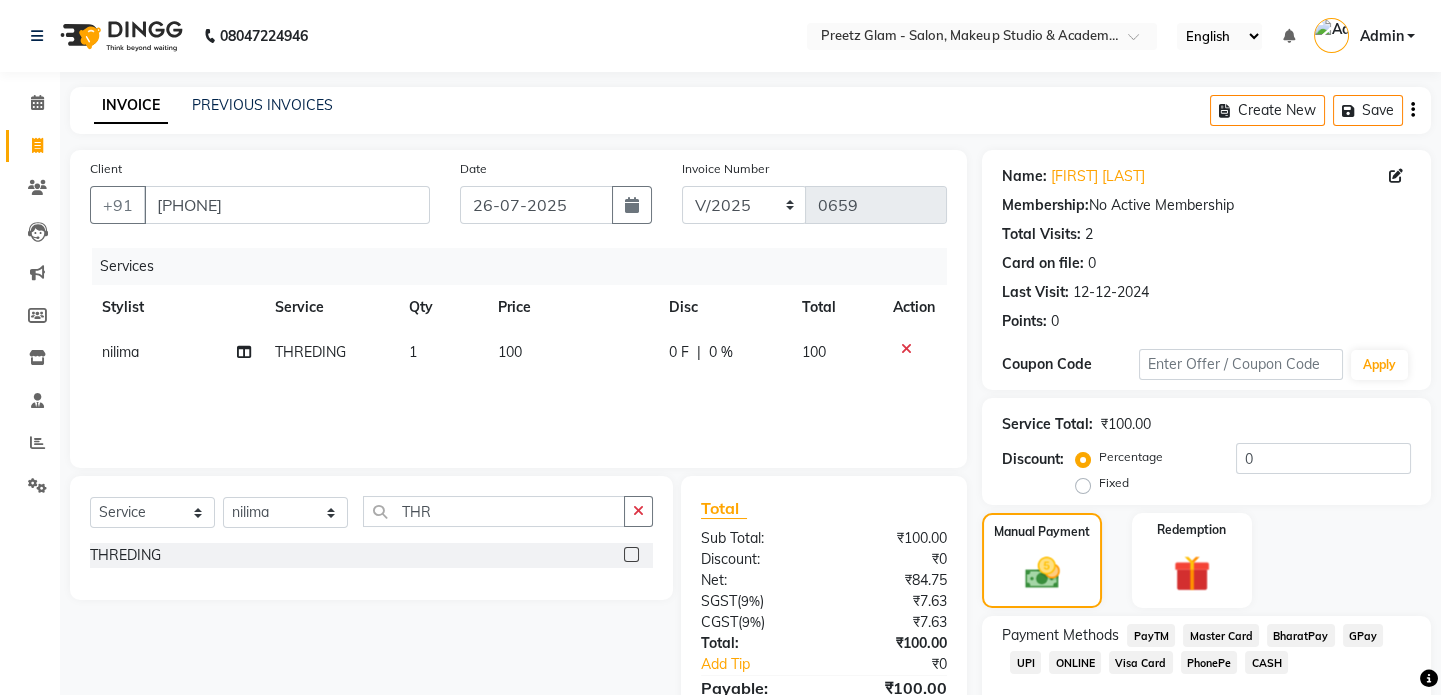 scroll, scrollTop: 111, scrollLeft: 0, axis: vertical 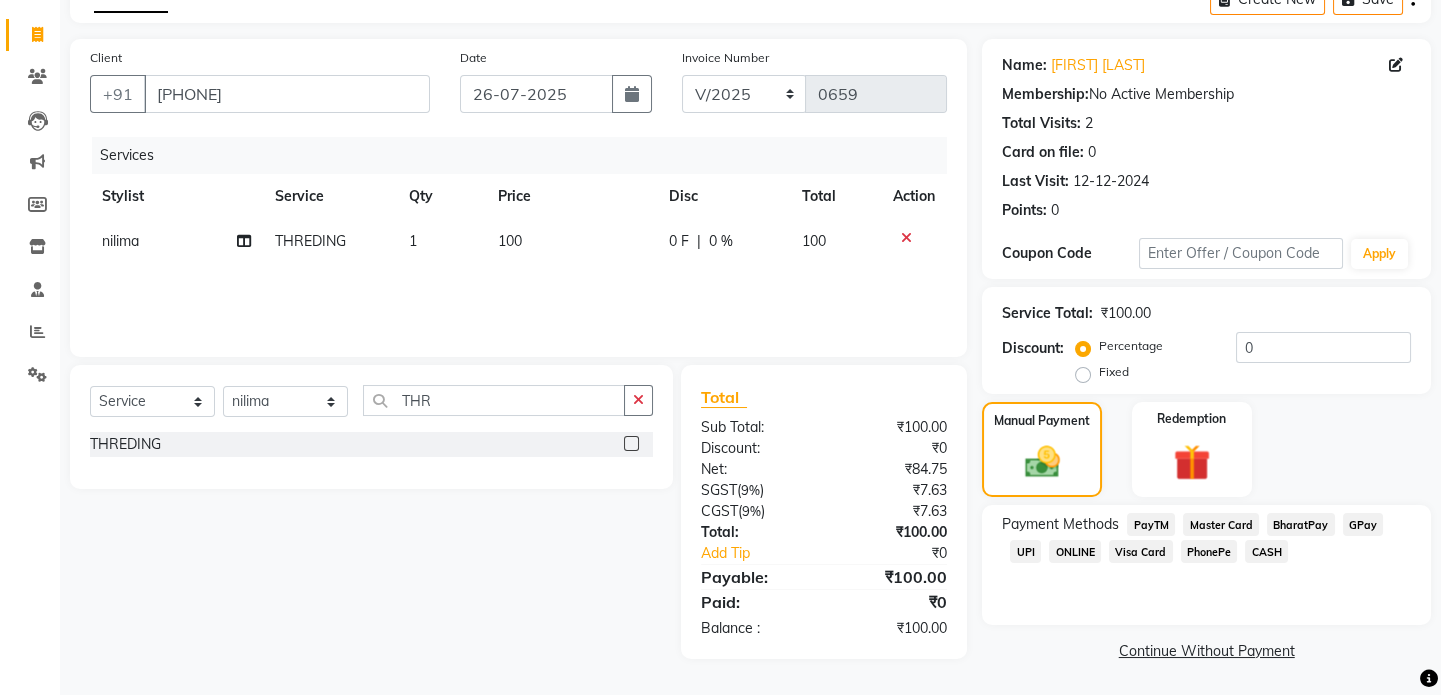 click on "UPI" 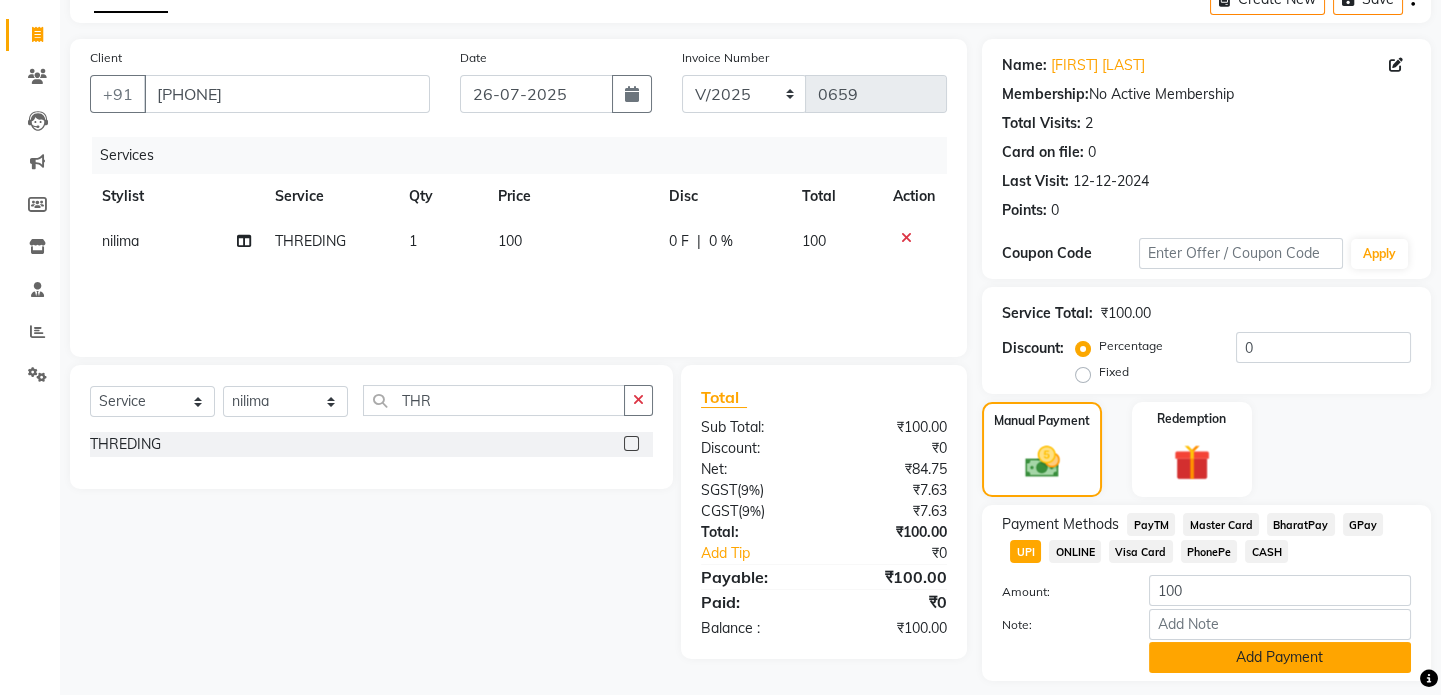 click on "Add Payment" 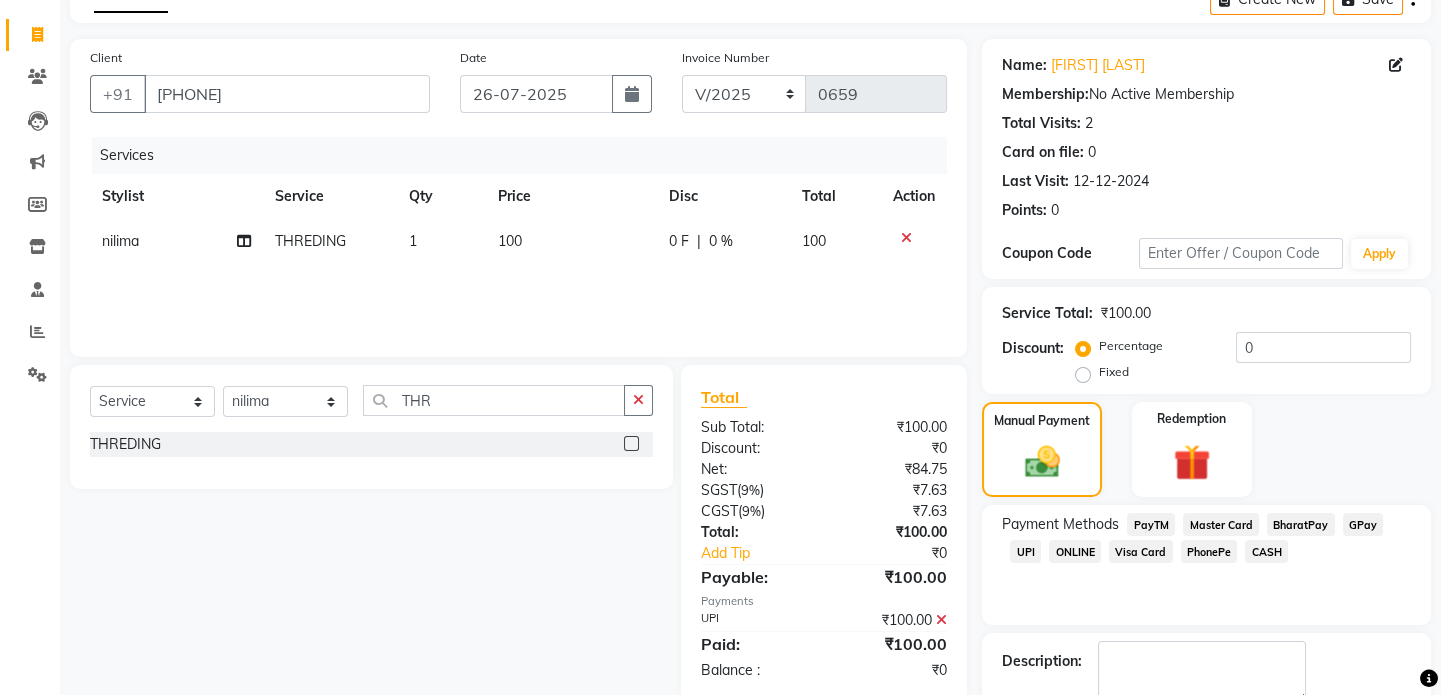 scroll, scrollTop: 223, scrollLeft: 0, axis: vertical 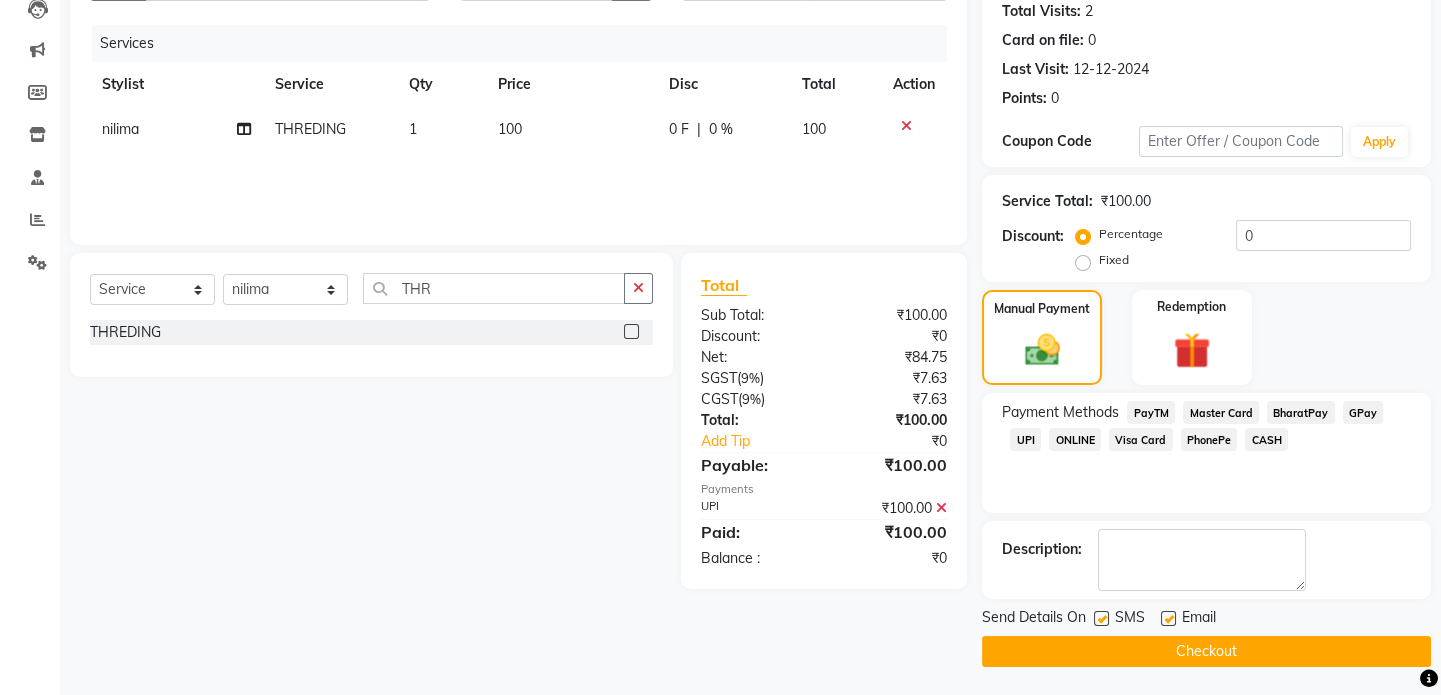 click on "Checkout" 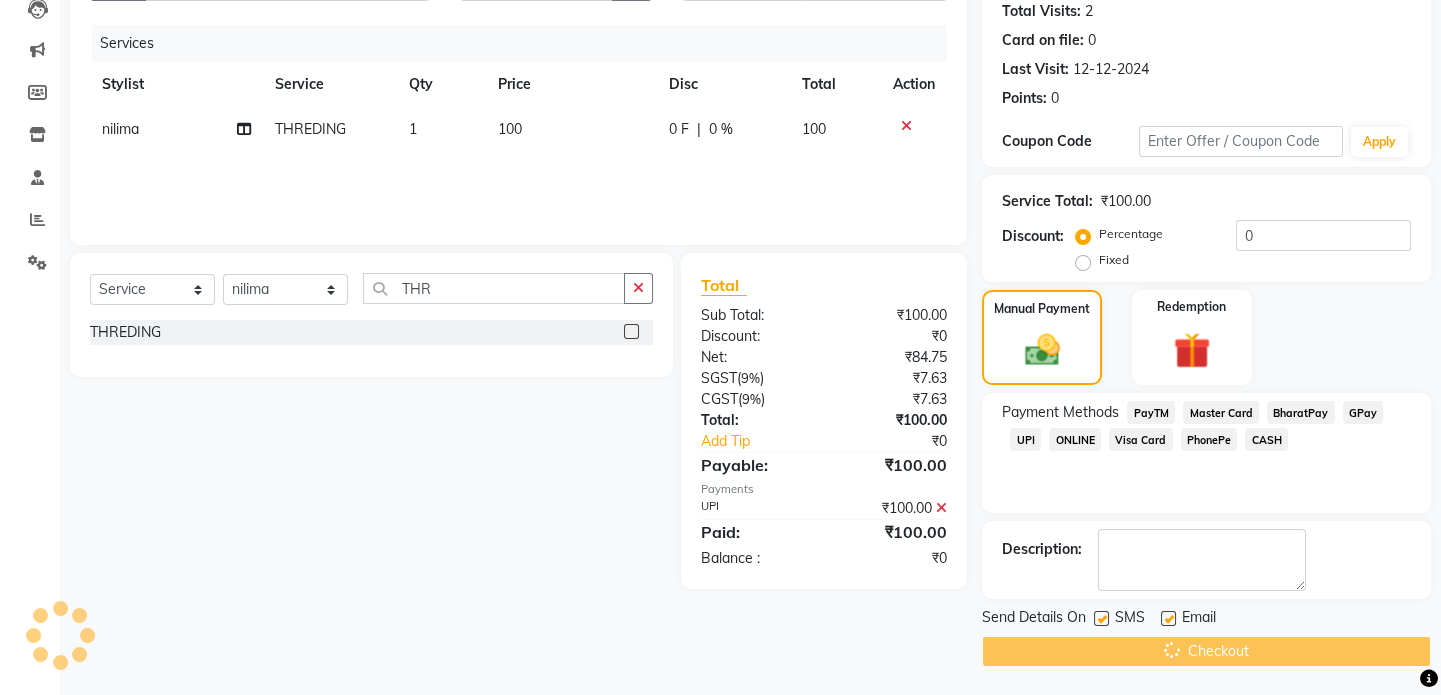 scroll, scrollTop: 0, scrollLeft: 0, axis: both 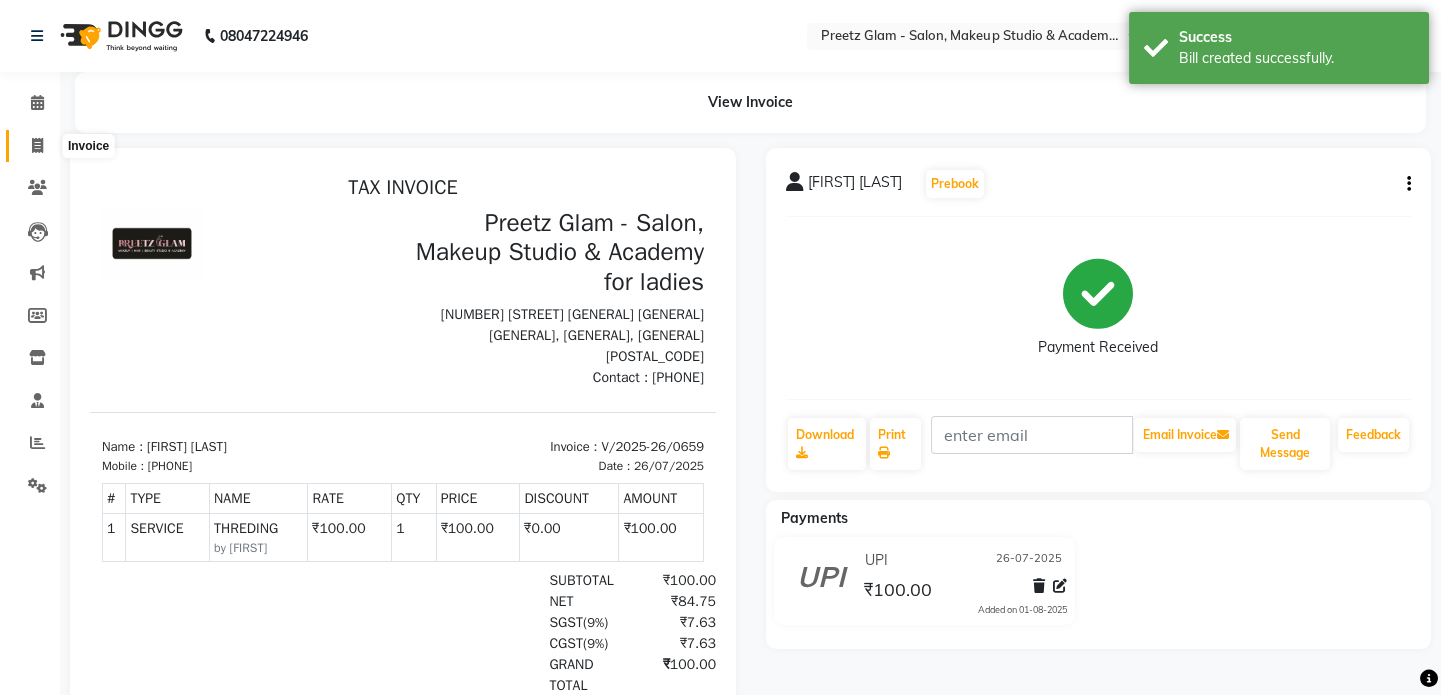 click 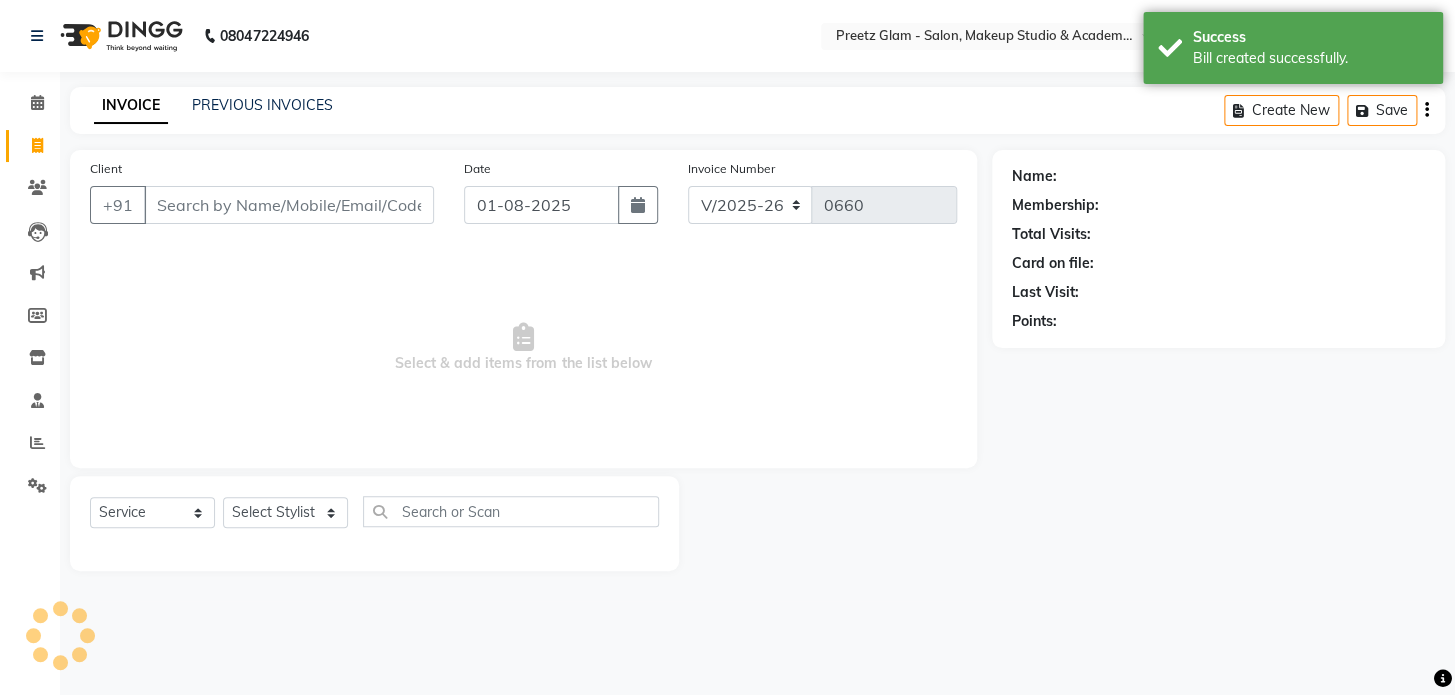 drag, startPoint x: 533, startPoint y: 224, endPoint x: 532, endPoint y: 193, distance: 31.016125 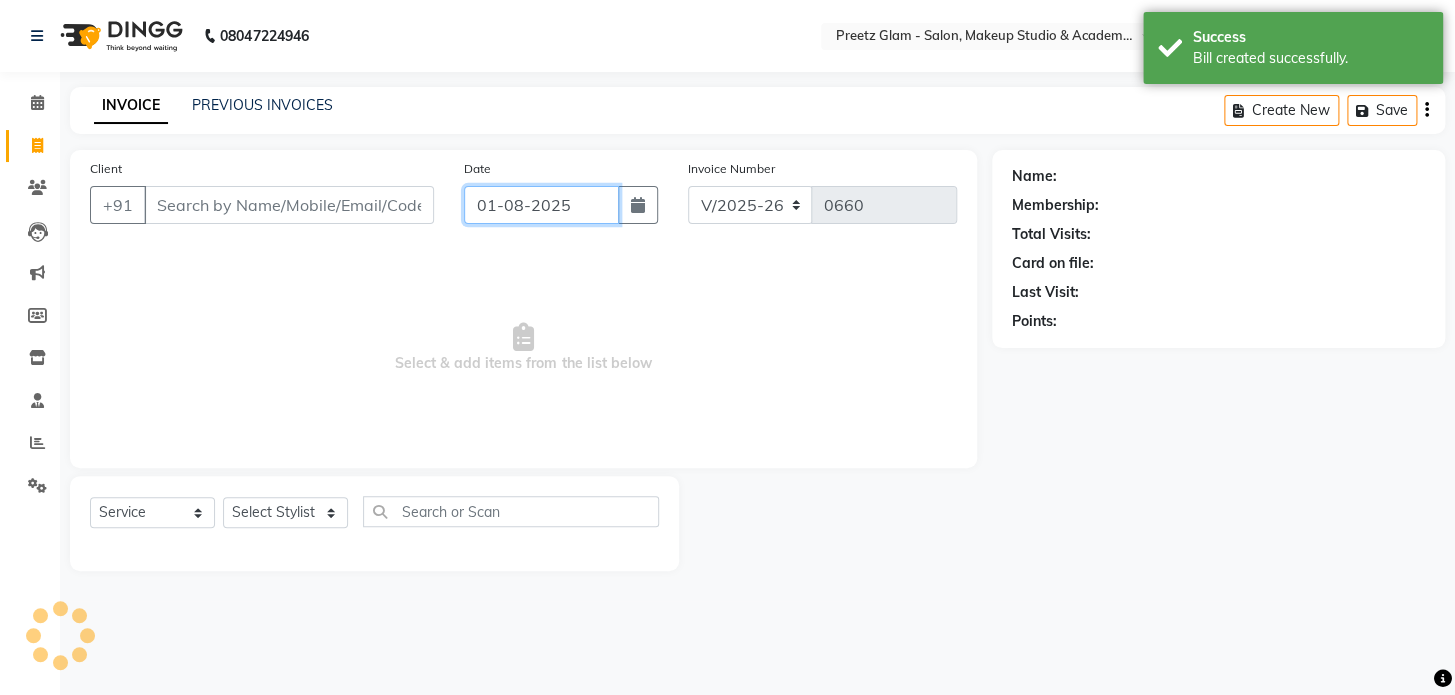 click on "01-08-2025" 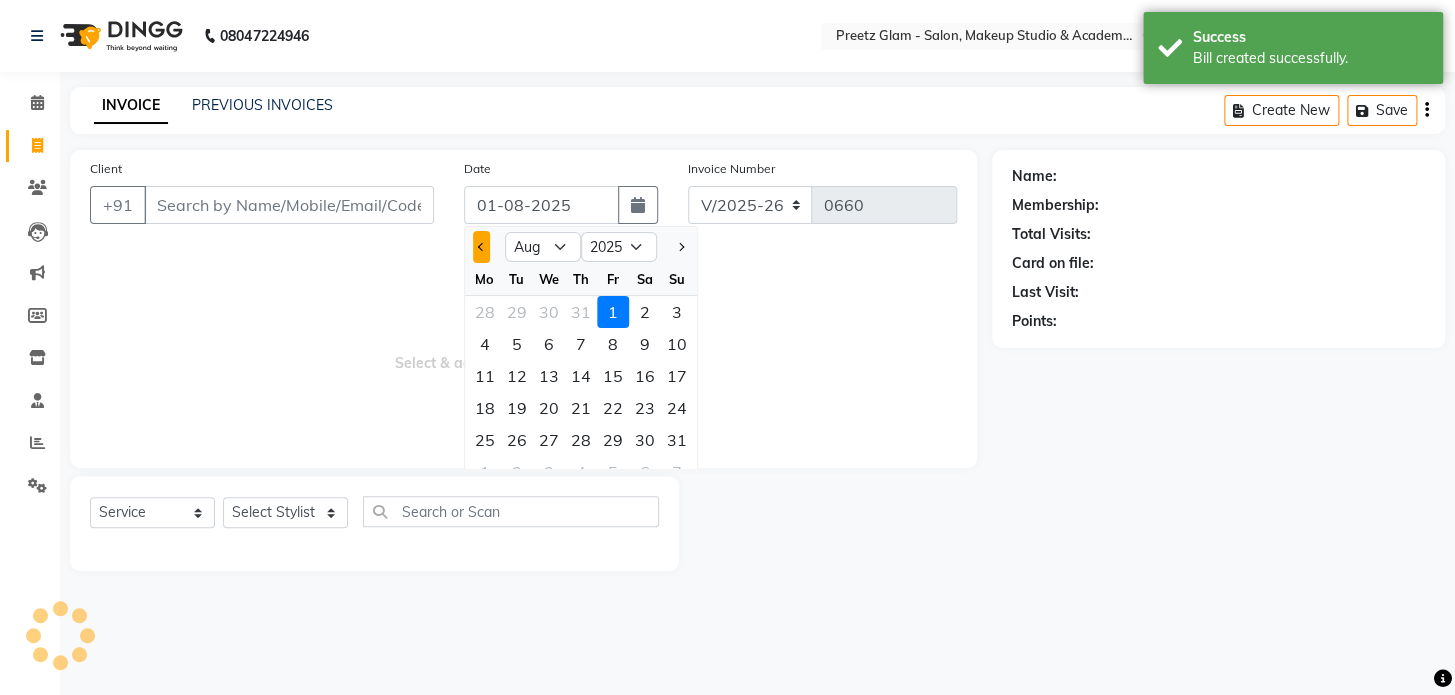 click 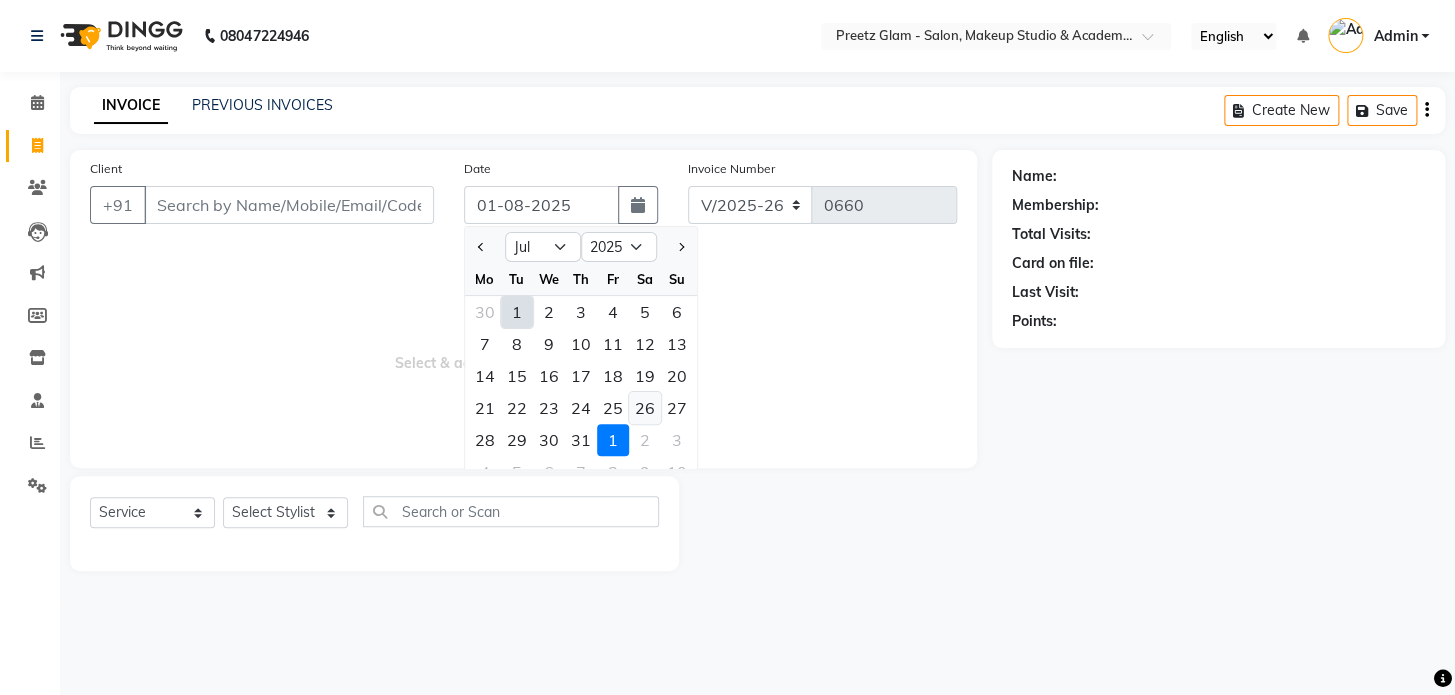 click on "26" 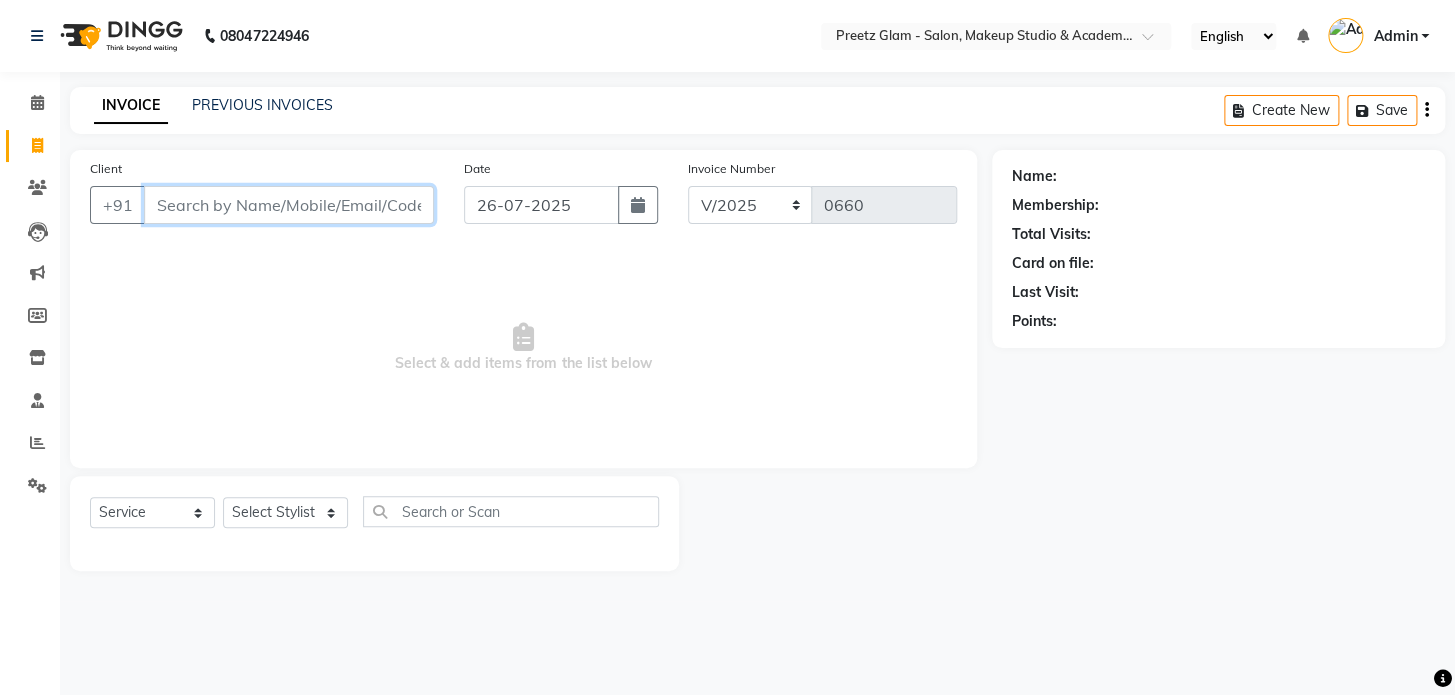 click on "Client" at bounding box center (289, 205) 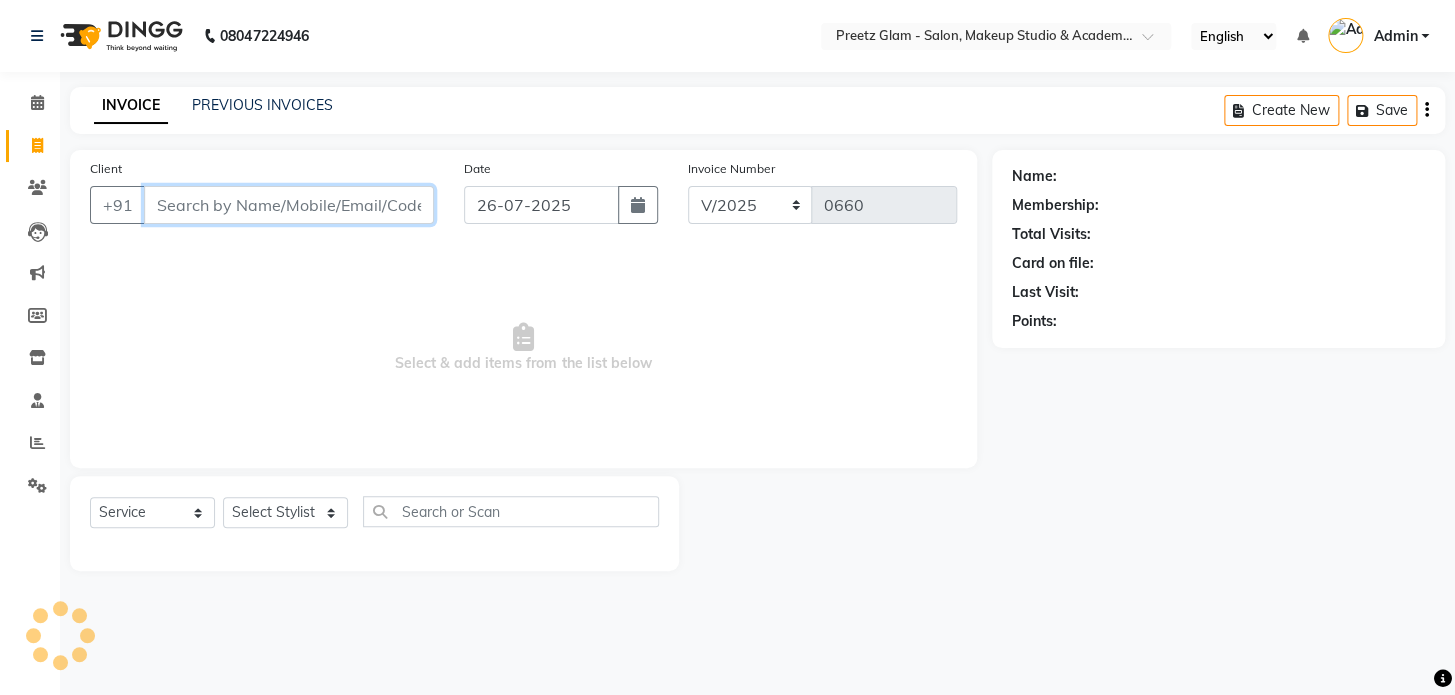 click on "Client" at bounding box center (289, 205) 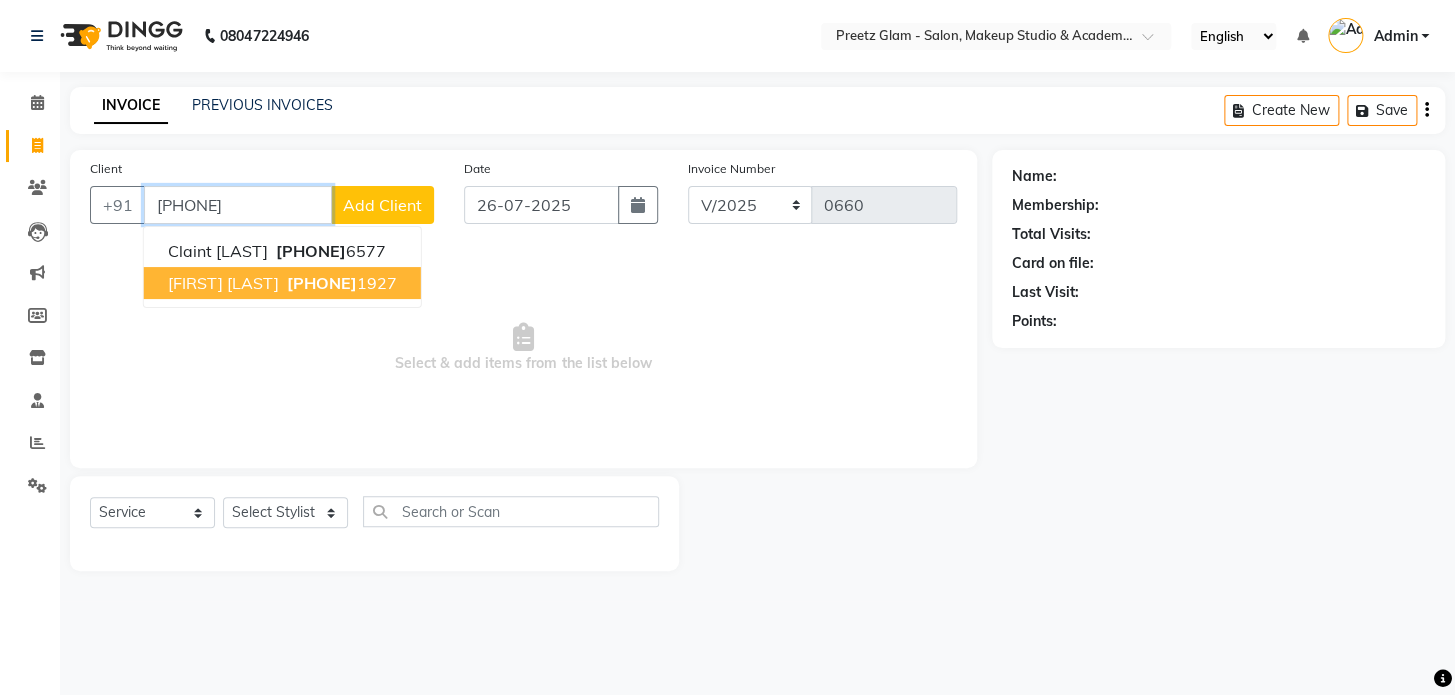 click on "[PHONE]" at bounding box center (340, 283) 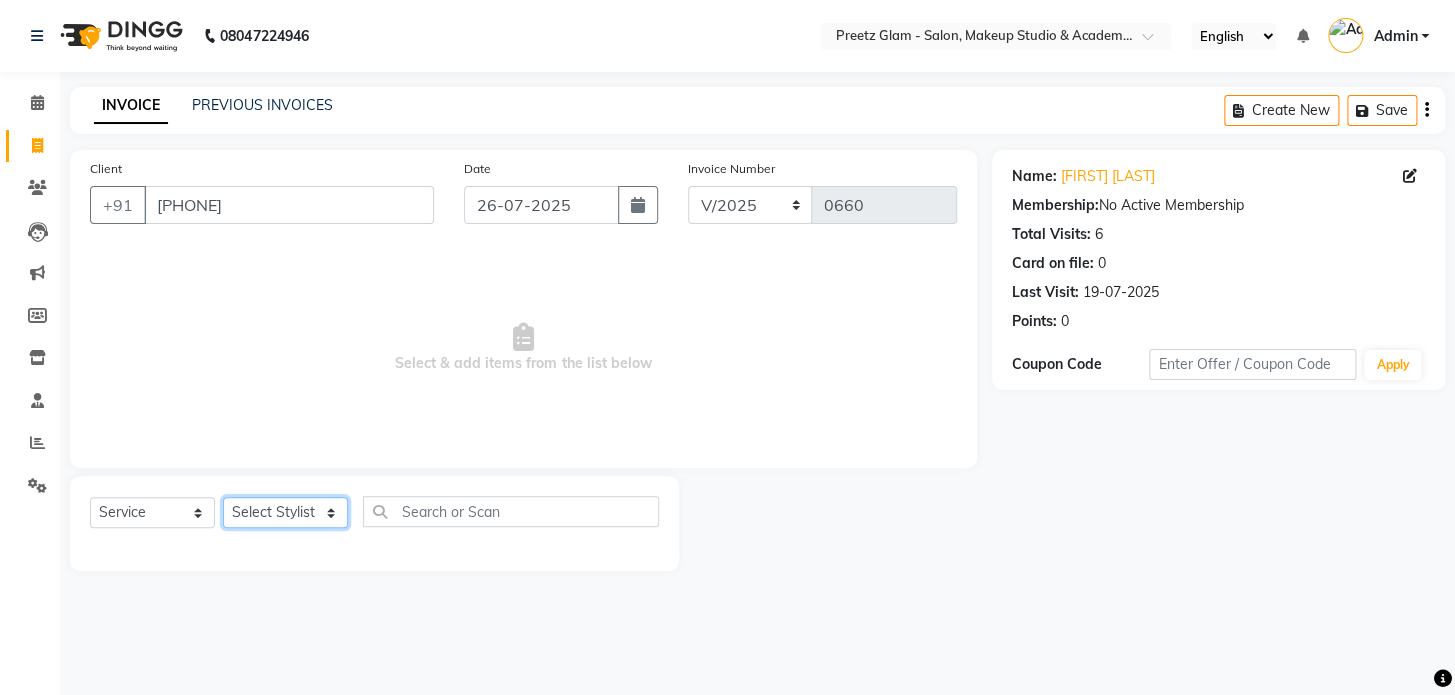 click on "Select Stylist [FIRST] [FIRST] [FIRST] [FIRST] [FIRST]" 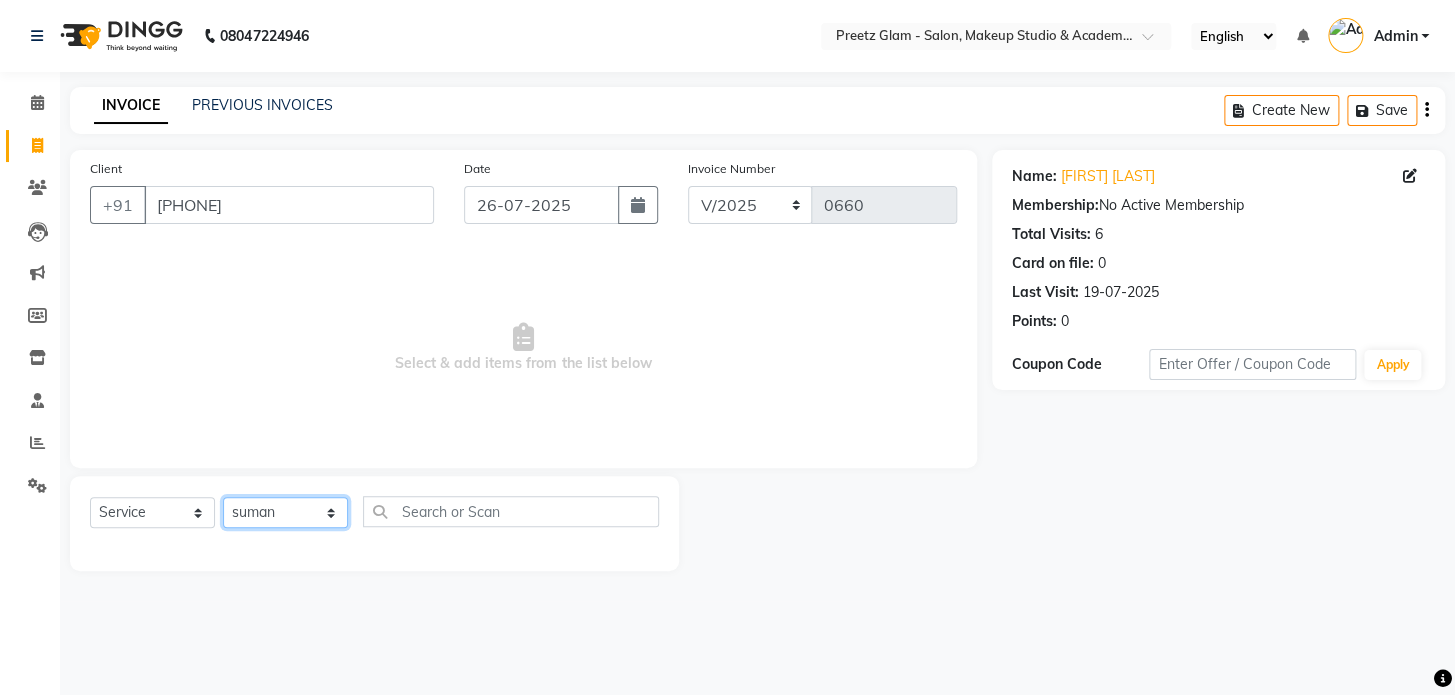 click on "Select Stylist [FIRST] [FIRST] [FIRST] [FIRST] [FIRST]" 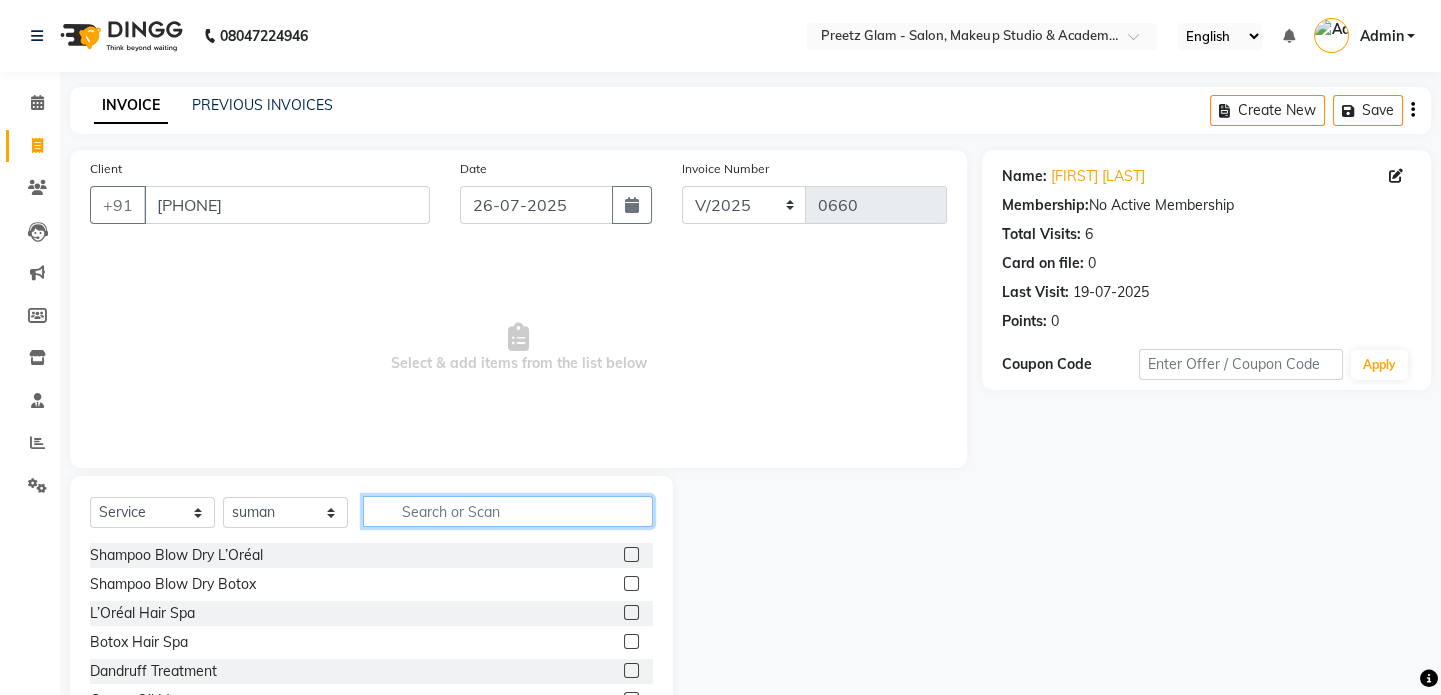 click 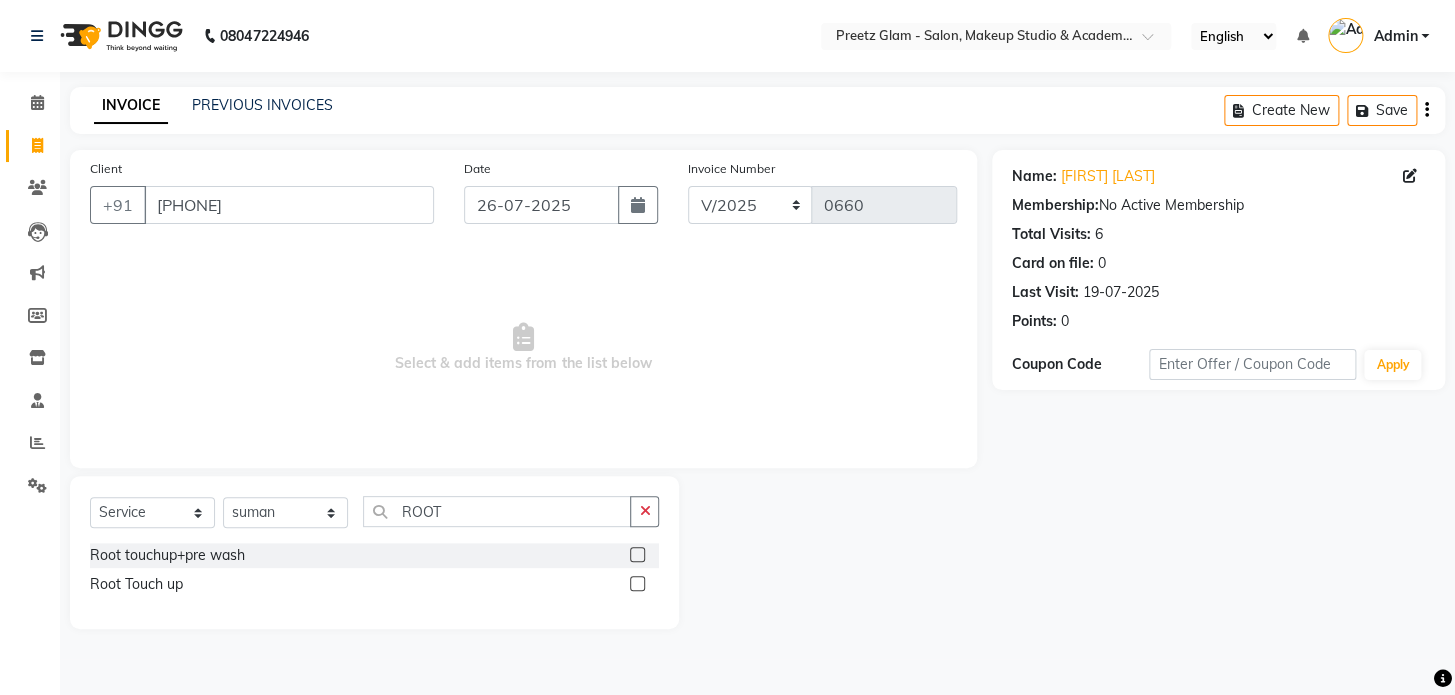 click 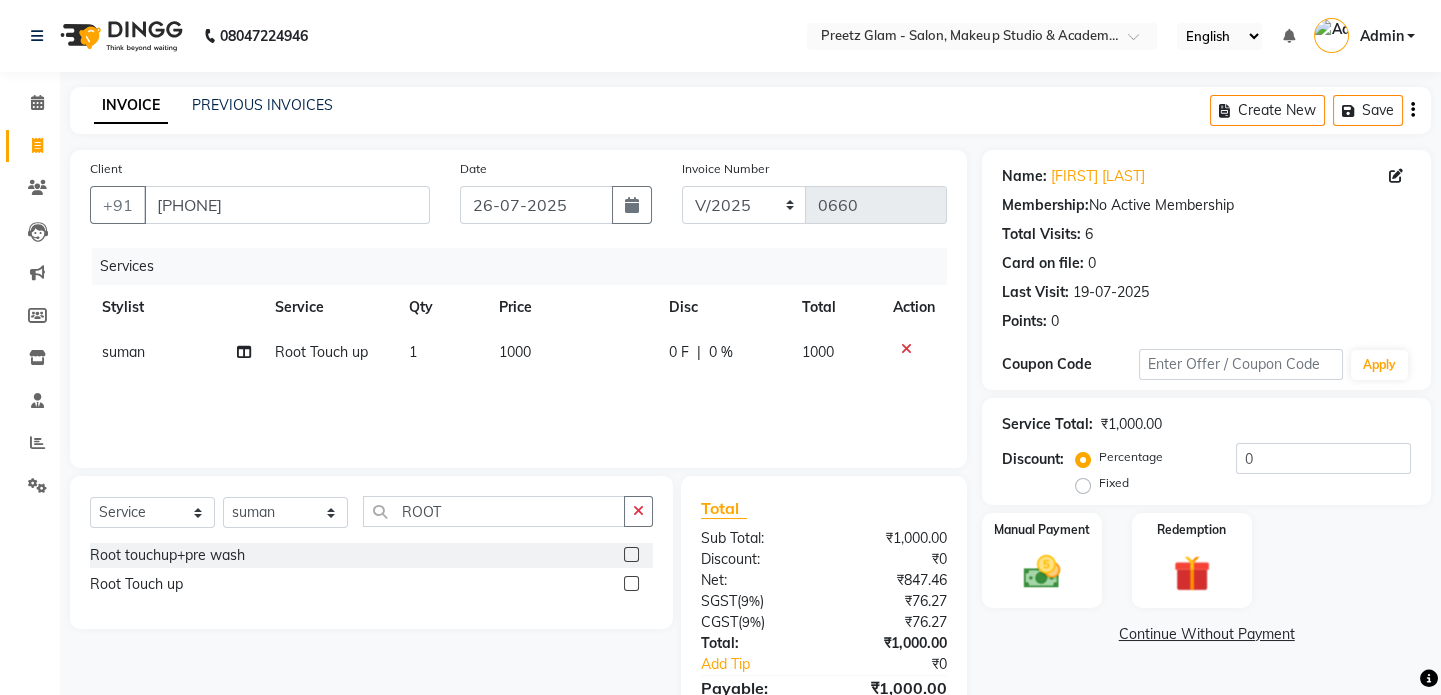 click on "0 F | 0 %" 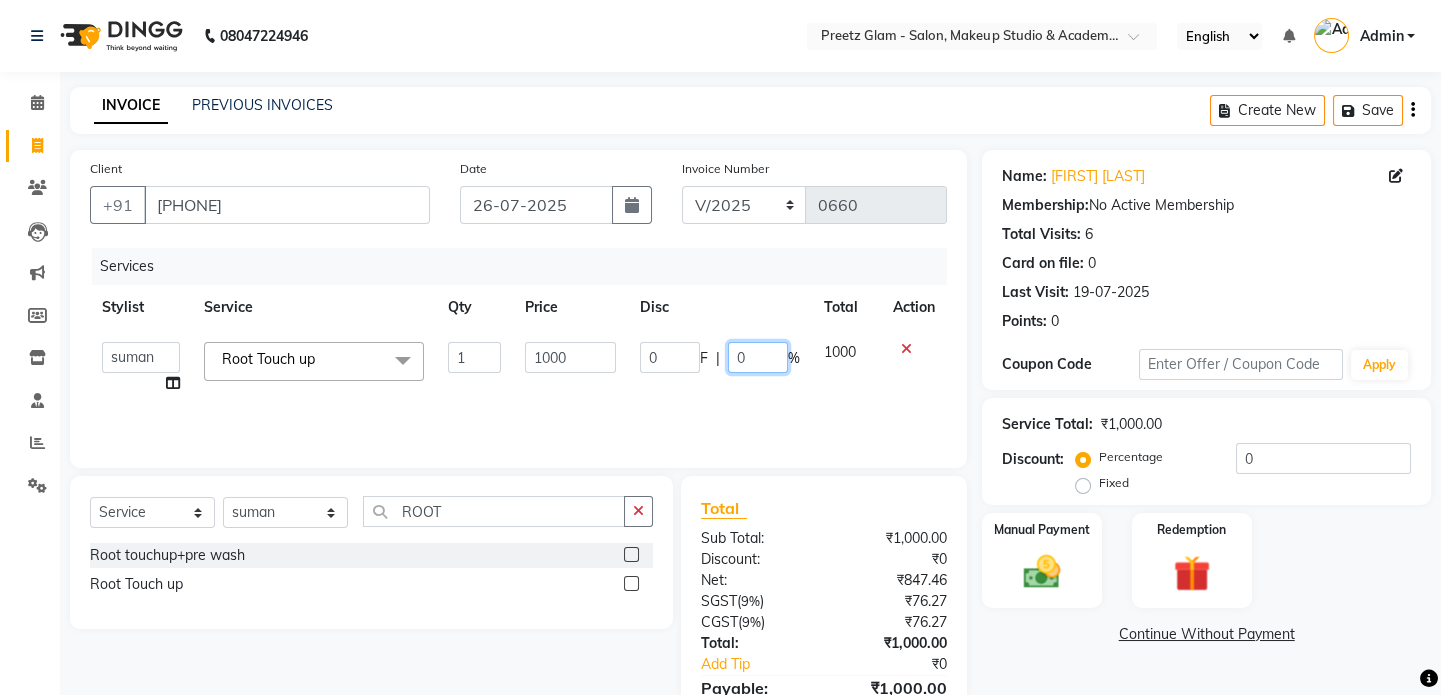 click on "0" 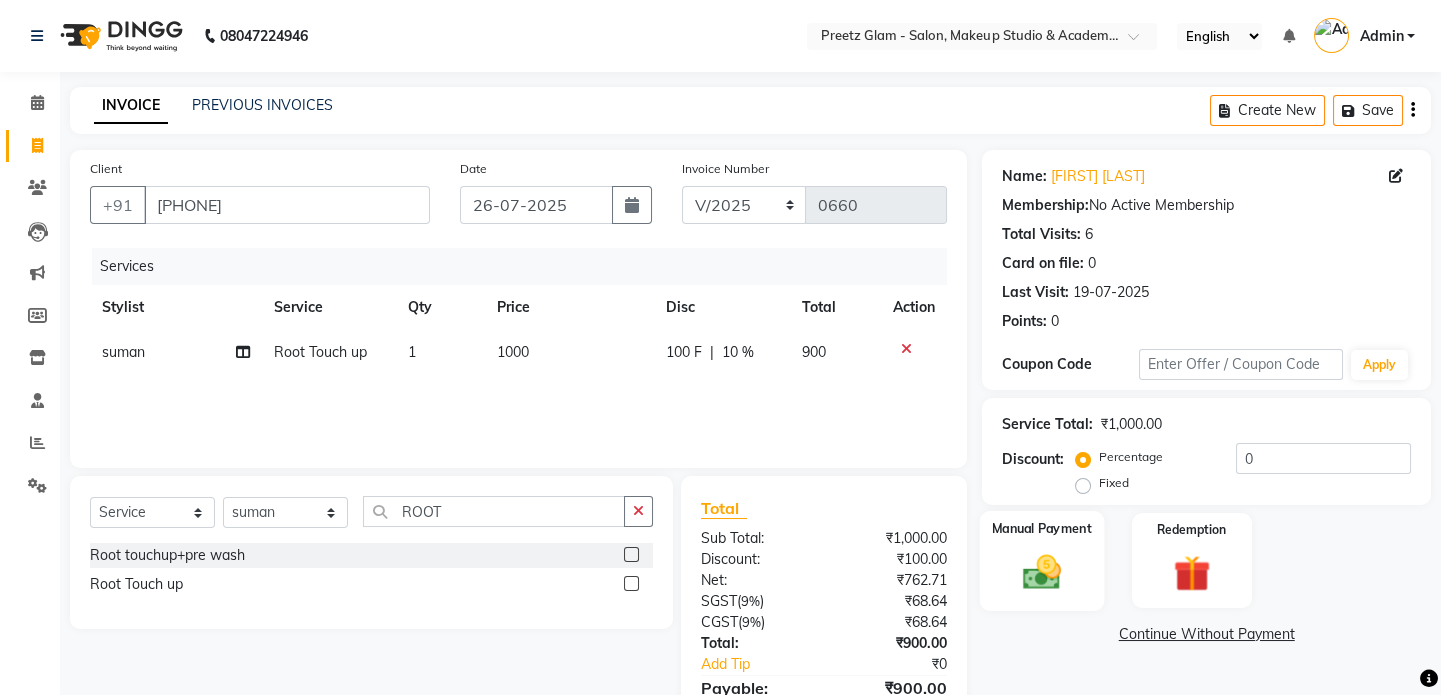 click 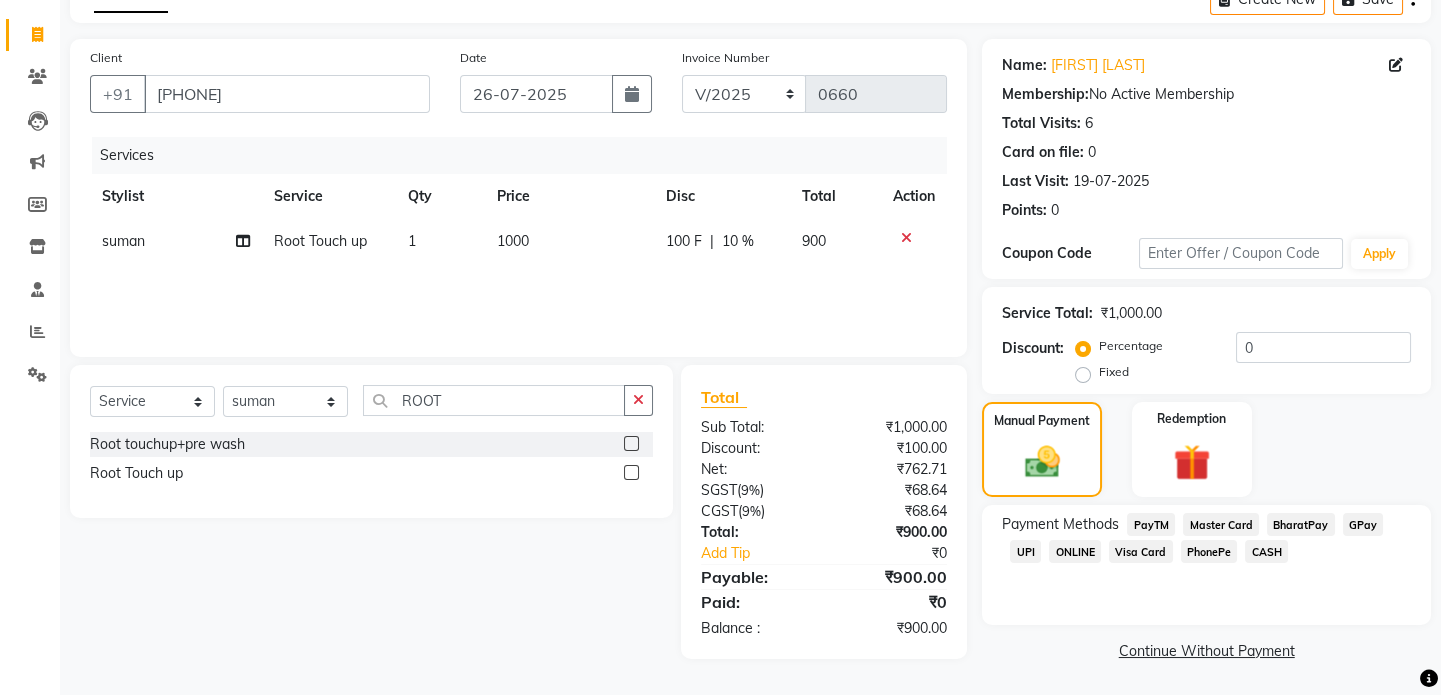 click on "CASH" 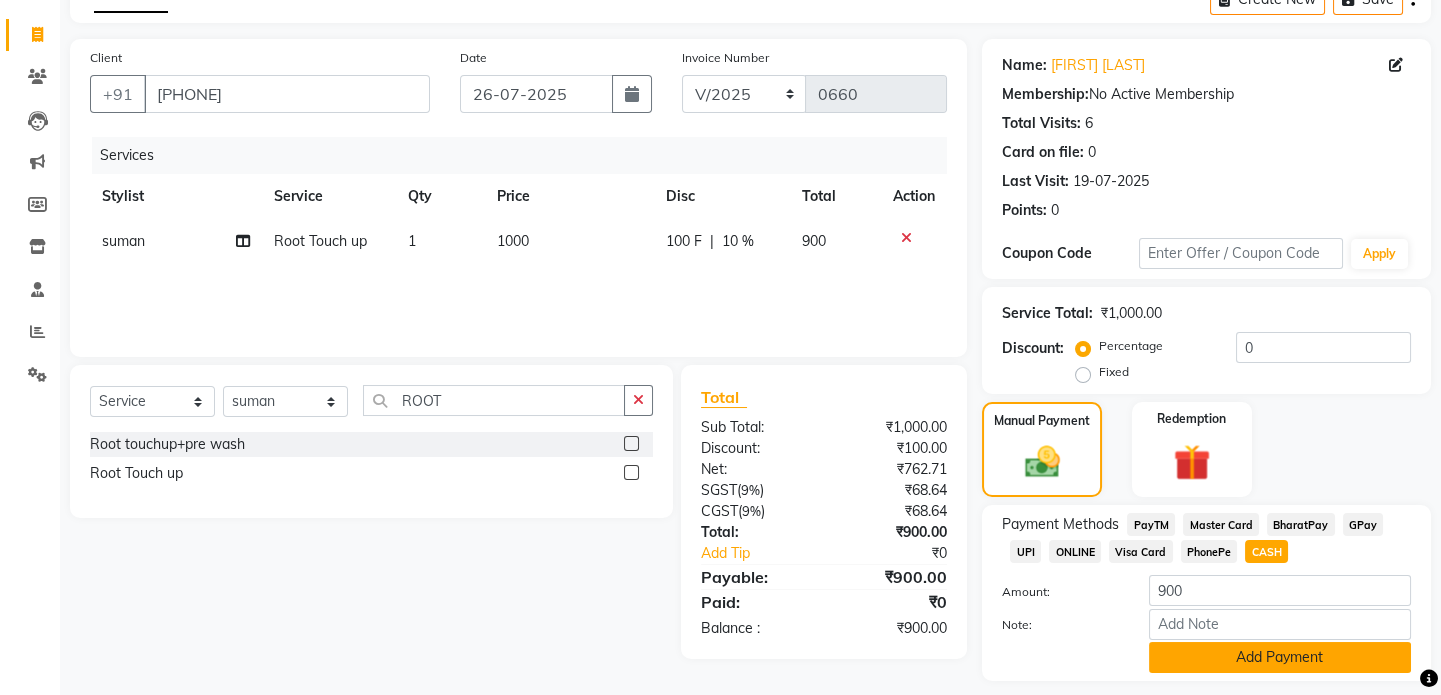 click on "Add Payment" 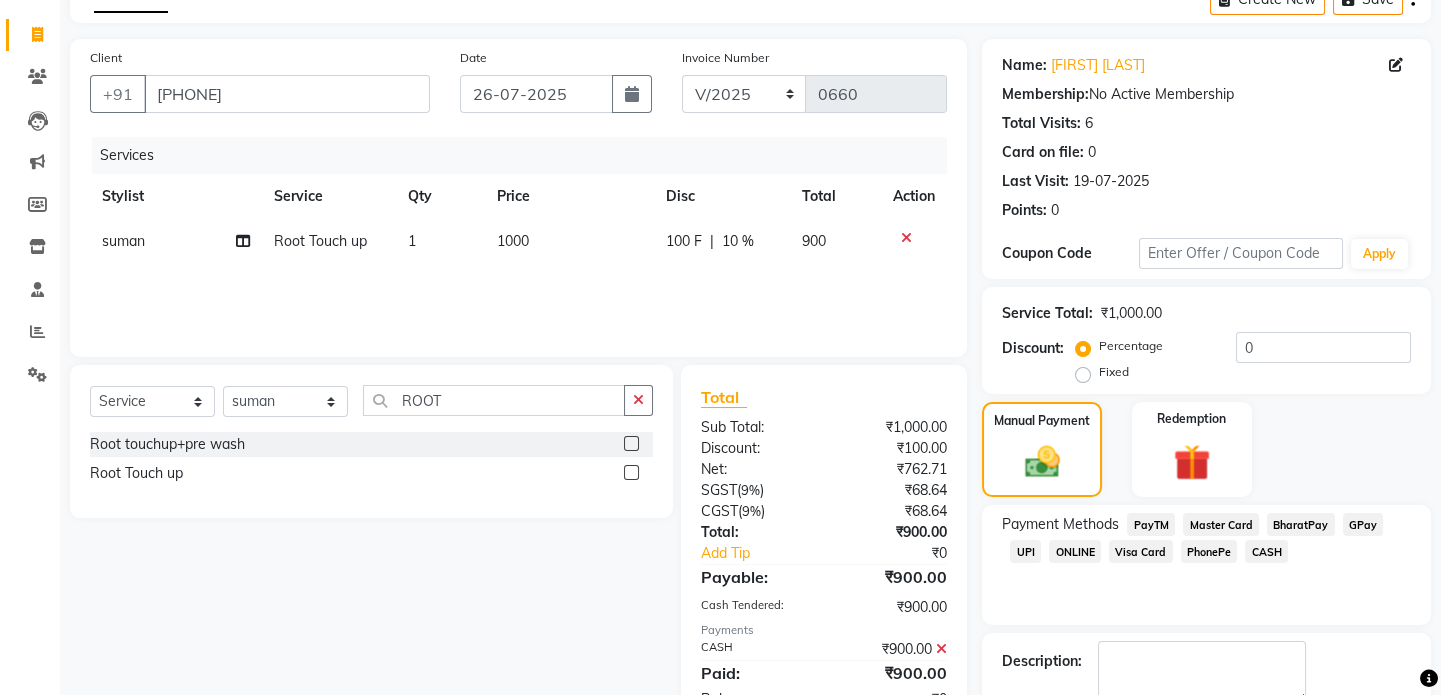 scroll, scrollTop: 223, scrollLeft: 0, axis: vertical 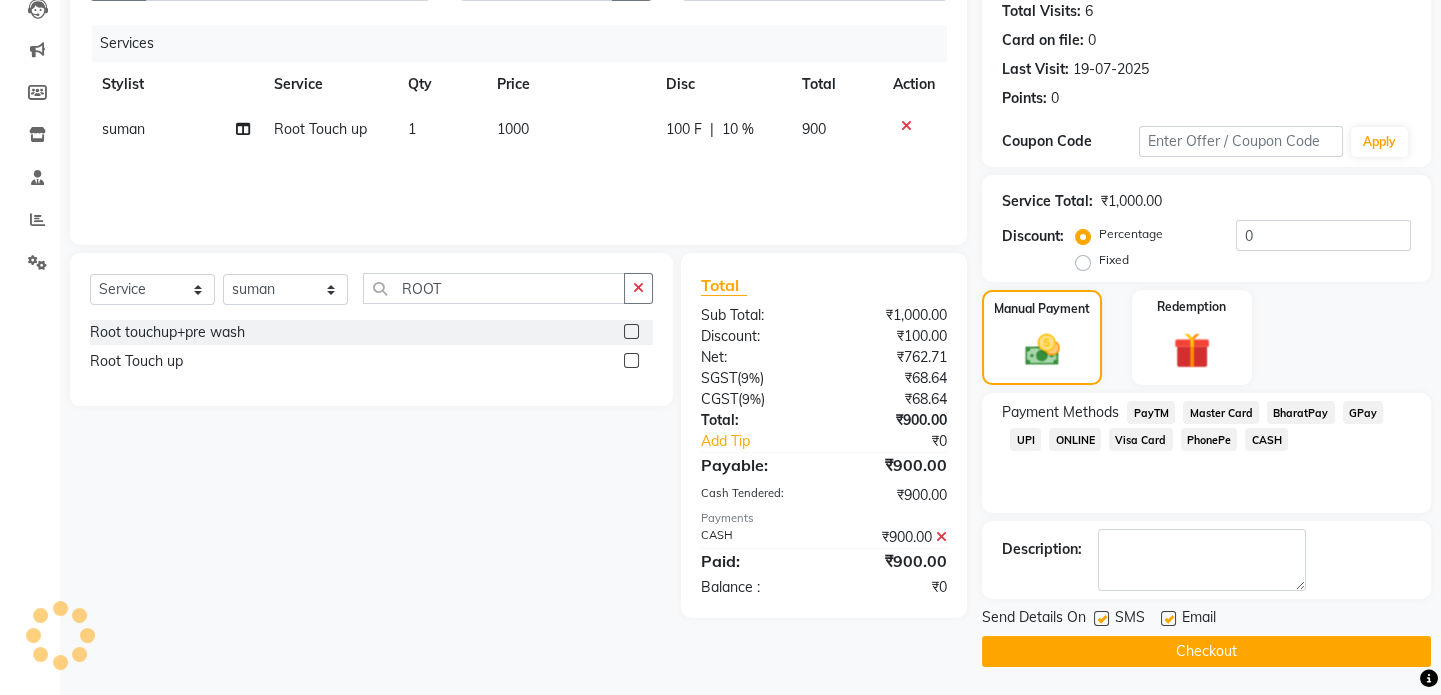 click on "Checkout" 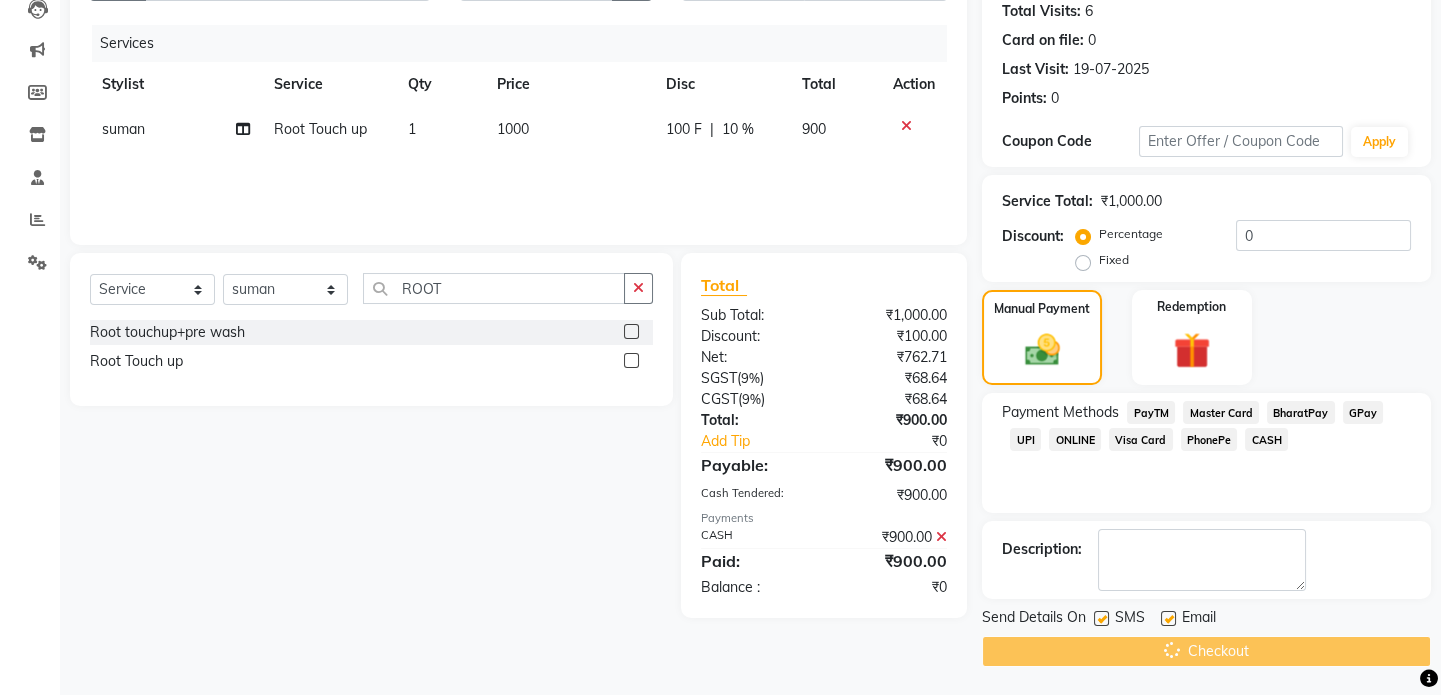 scroll, scrollTop: 0, scrollLeft: 0, axis: both 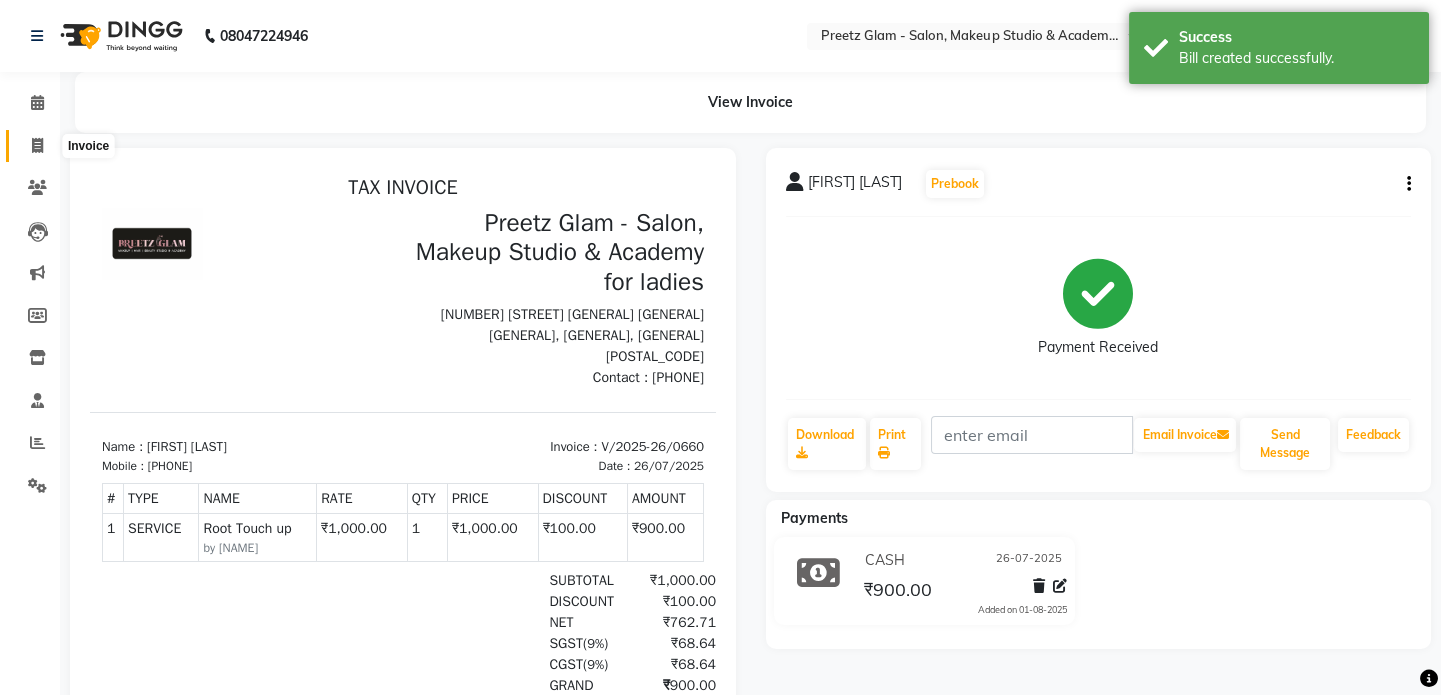 click 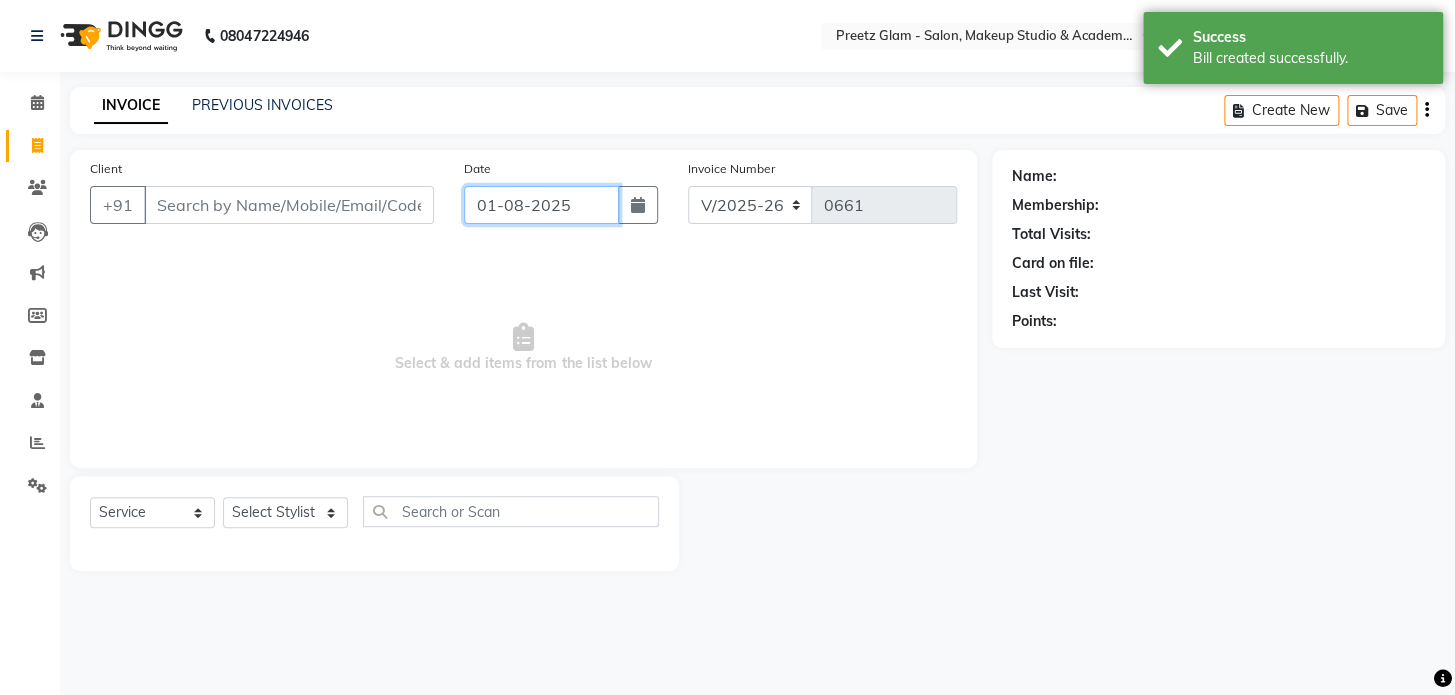 click on "01-08-2025" 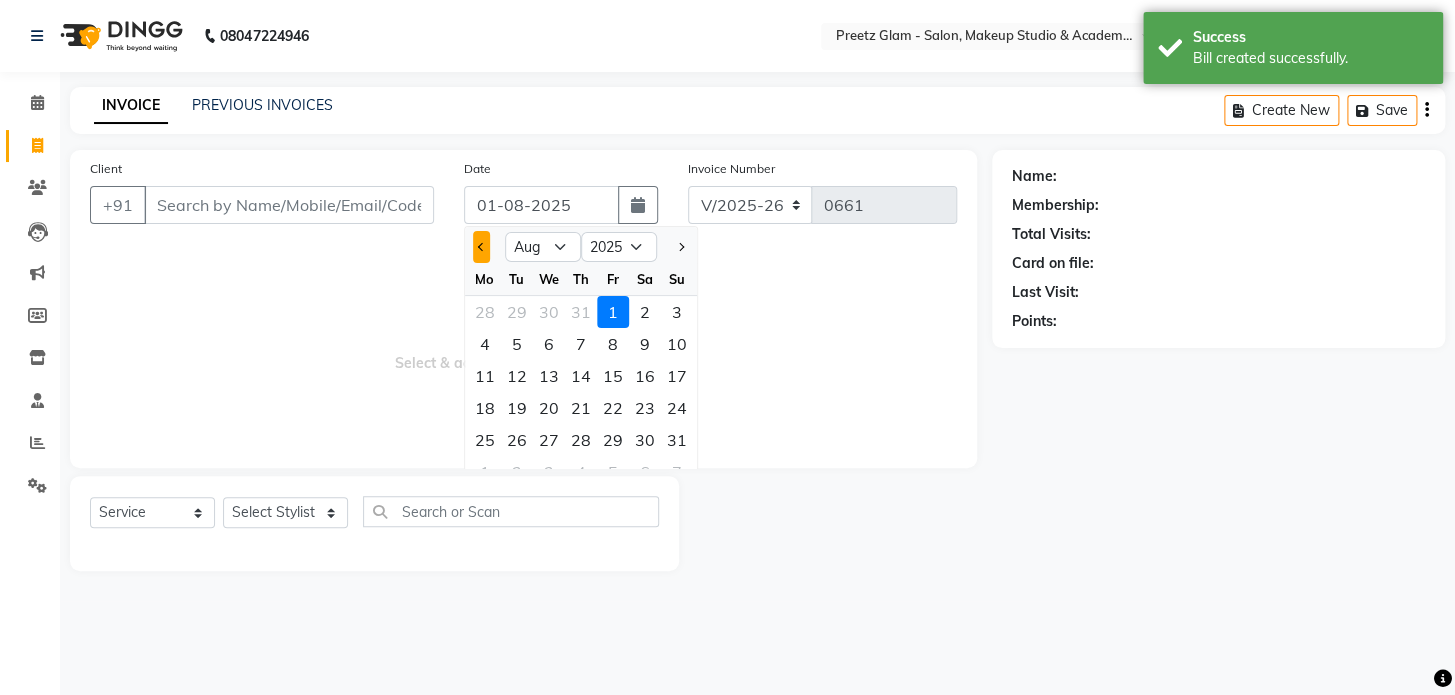 click 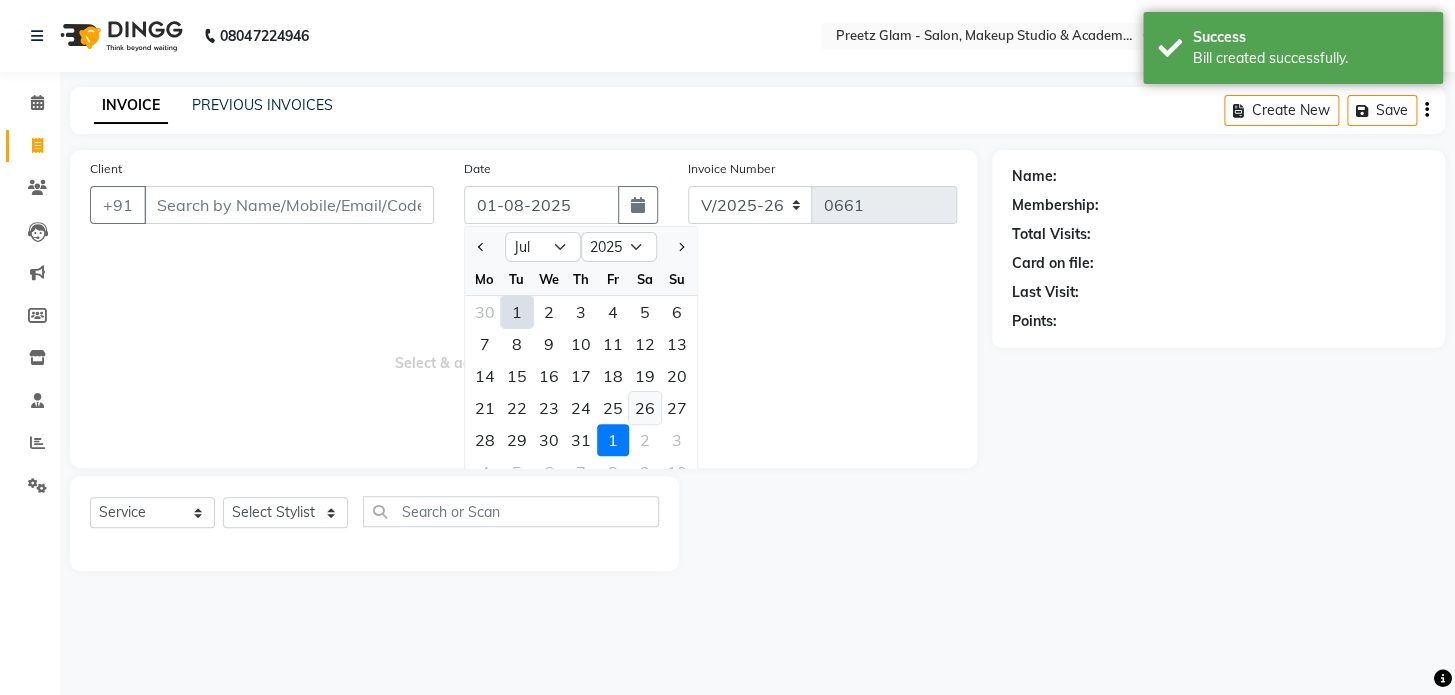 click on "26" 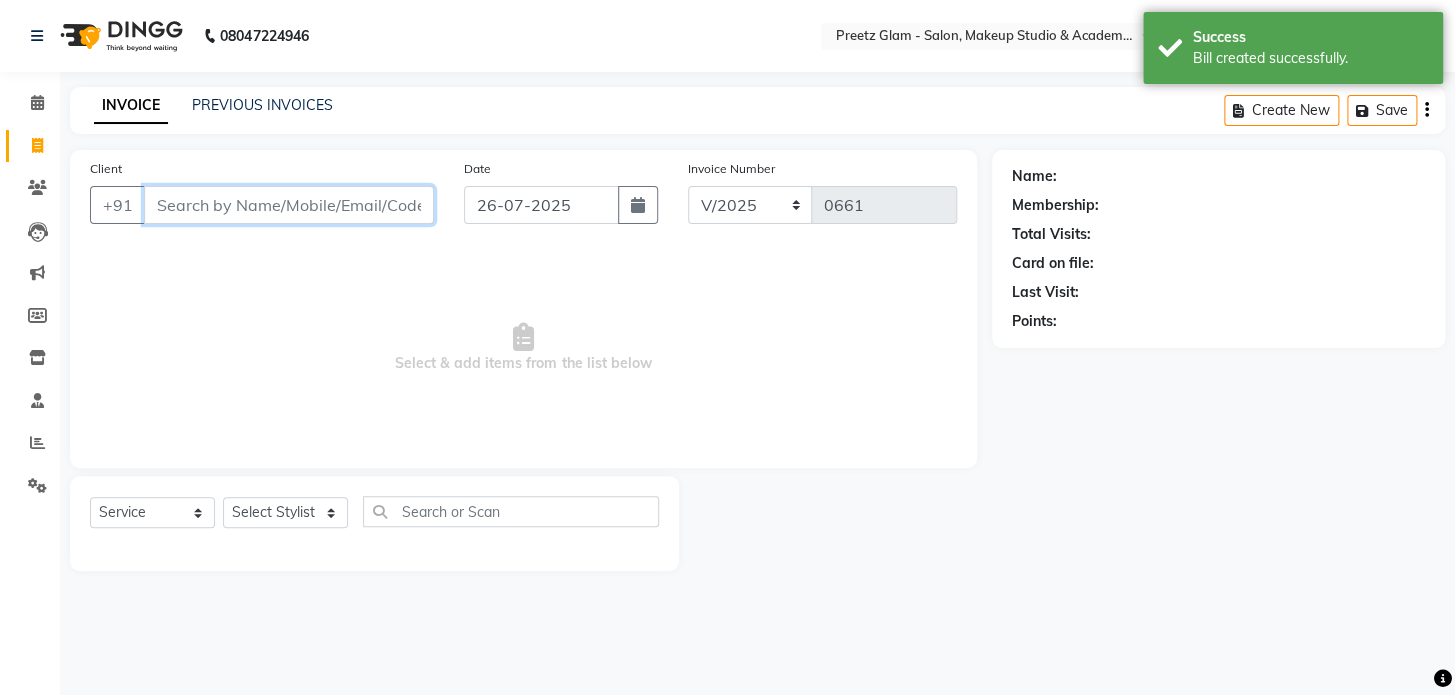 click on "Client" at bounding box center (289, 205) 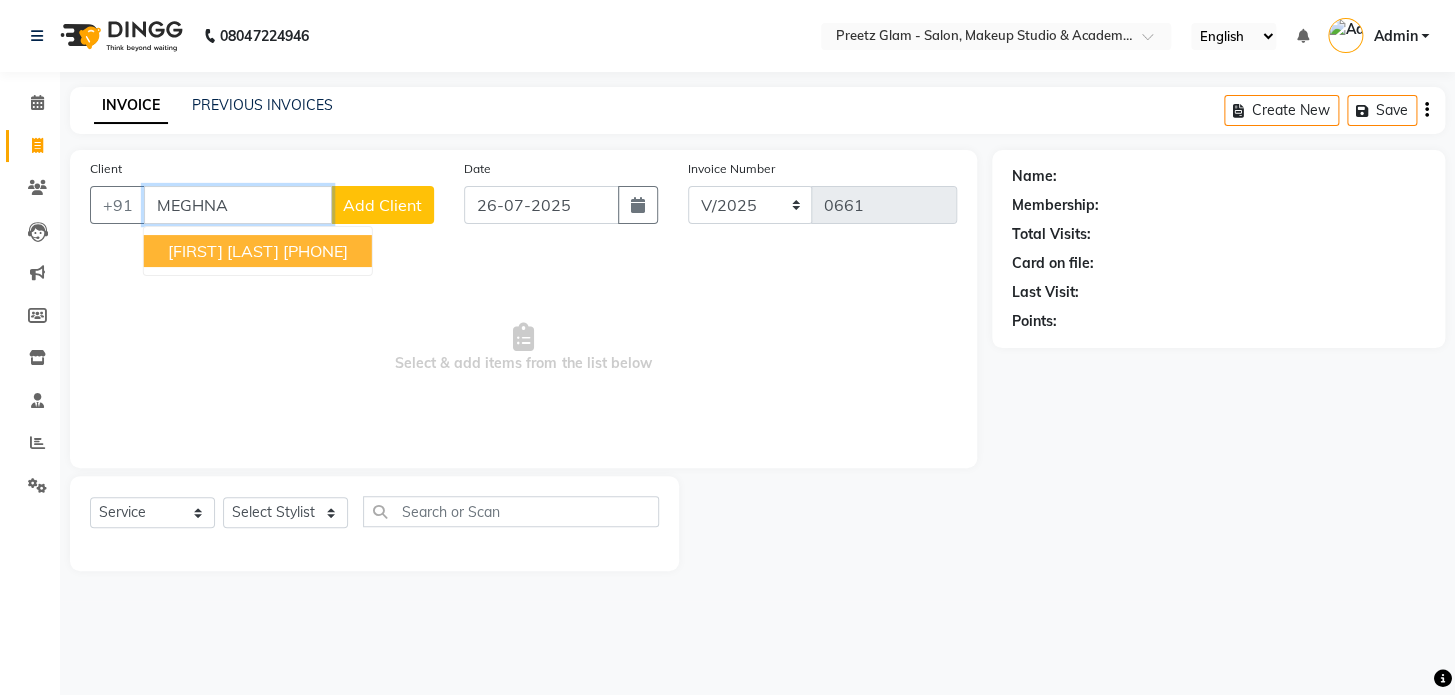 click on "[PHONE]" at bounding box center [315, 251] 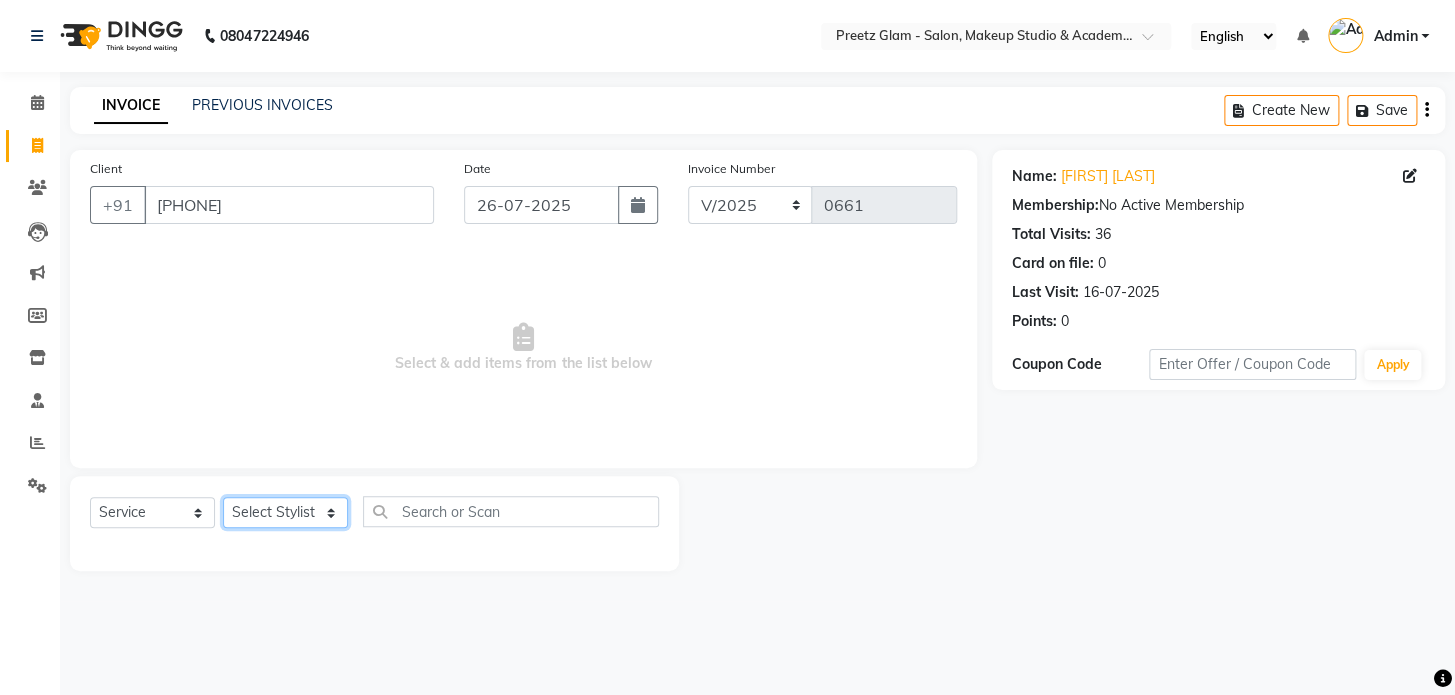 click on "Select Stylist [FIRST] [FIRST] [FIRST] [FIRST] [FIRST]" 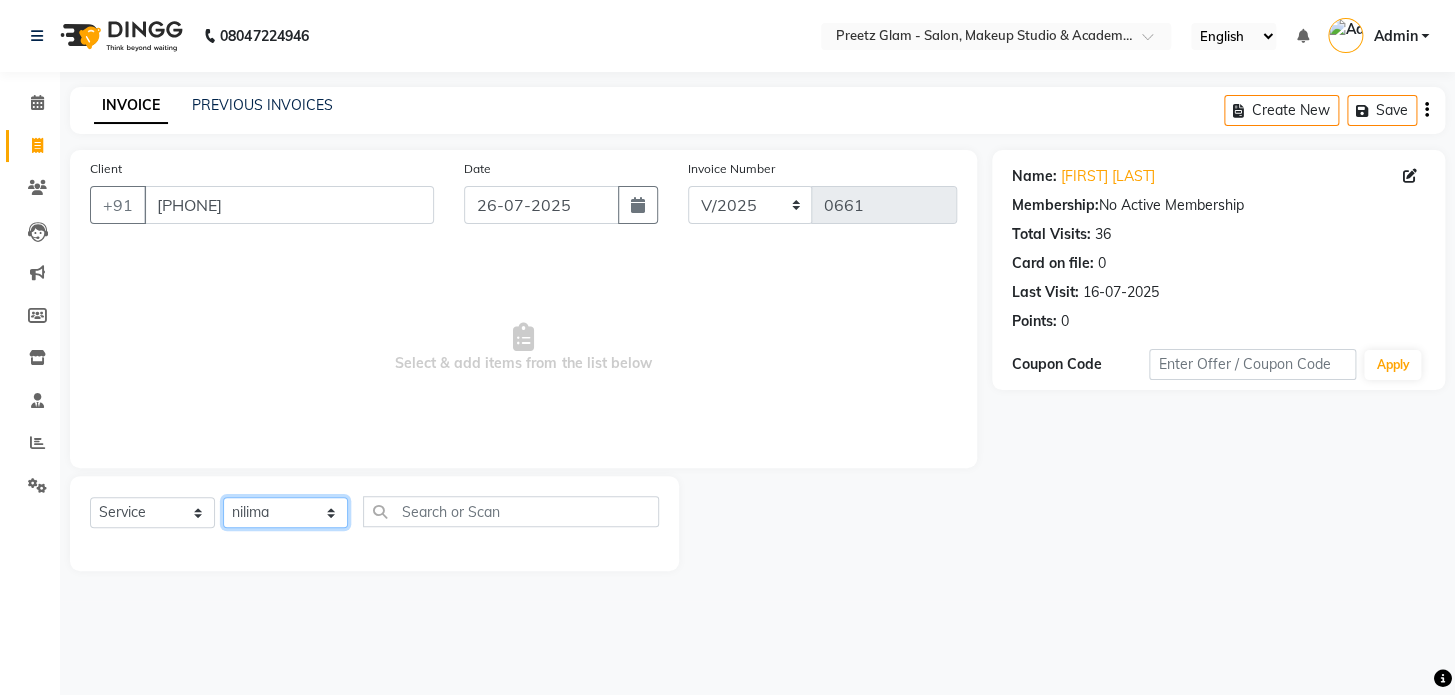 click on "Select Stylist [FIRST] [FIRST] [FIRST] [FIRST] [FIRST]" 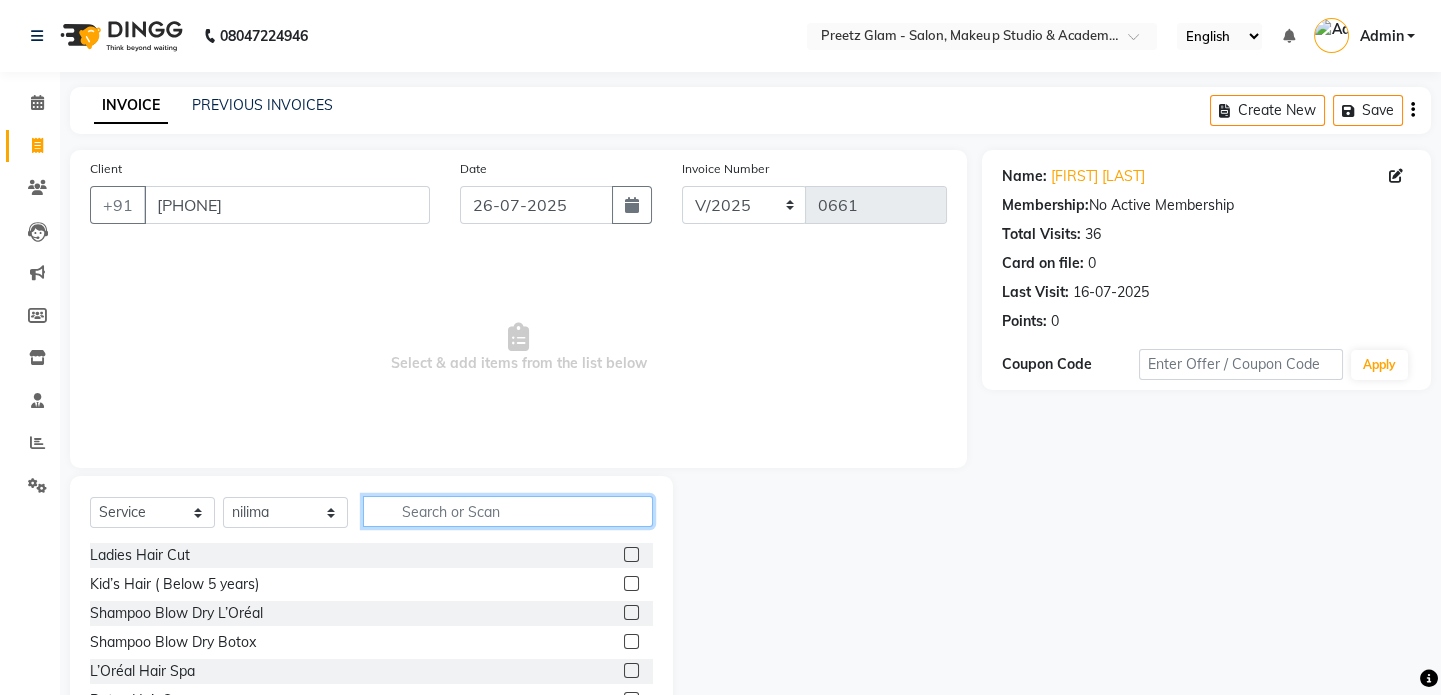 click 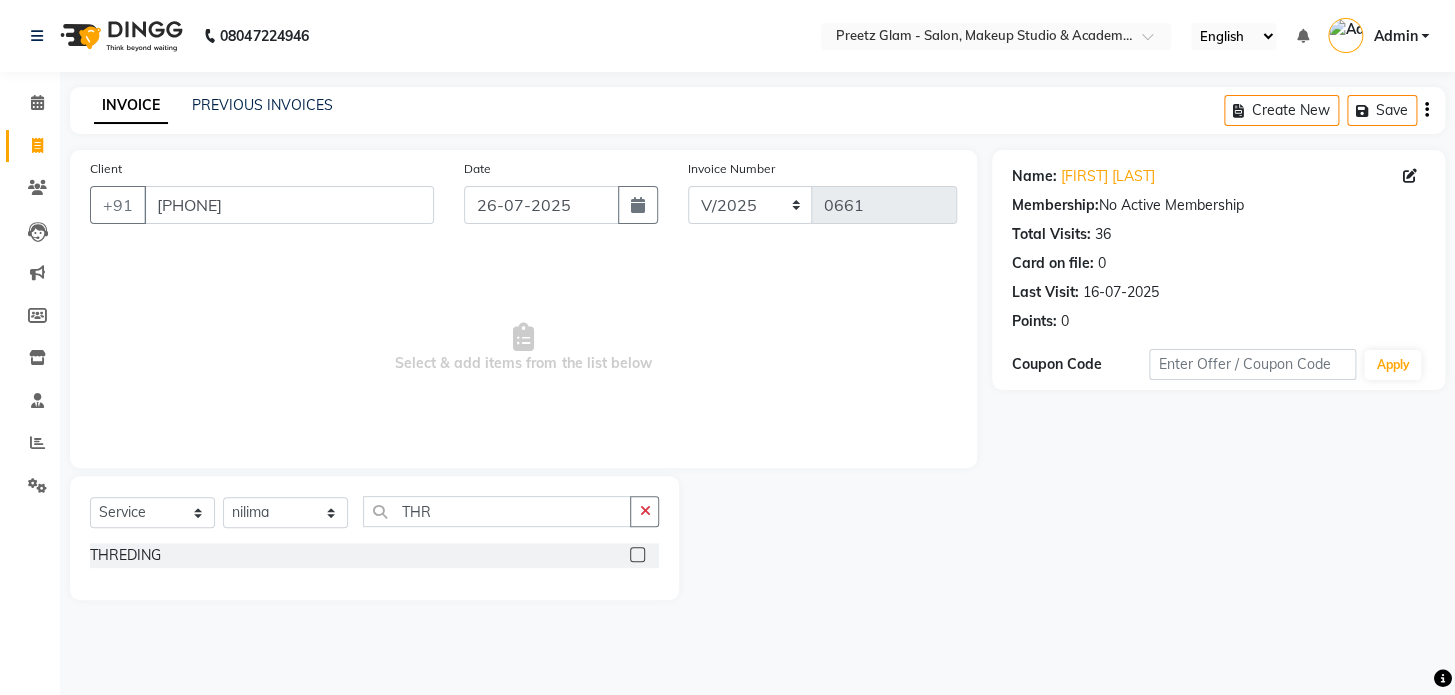 click 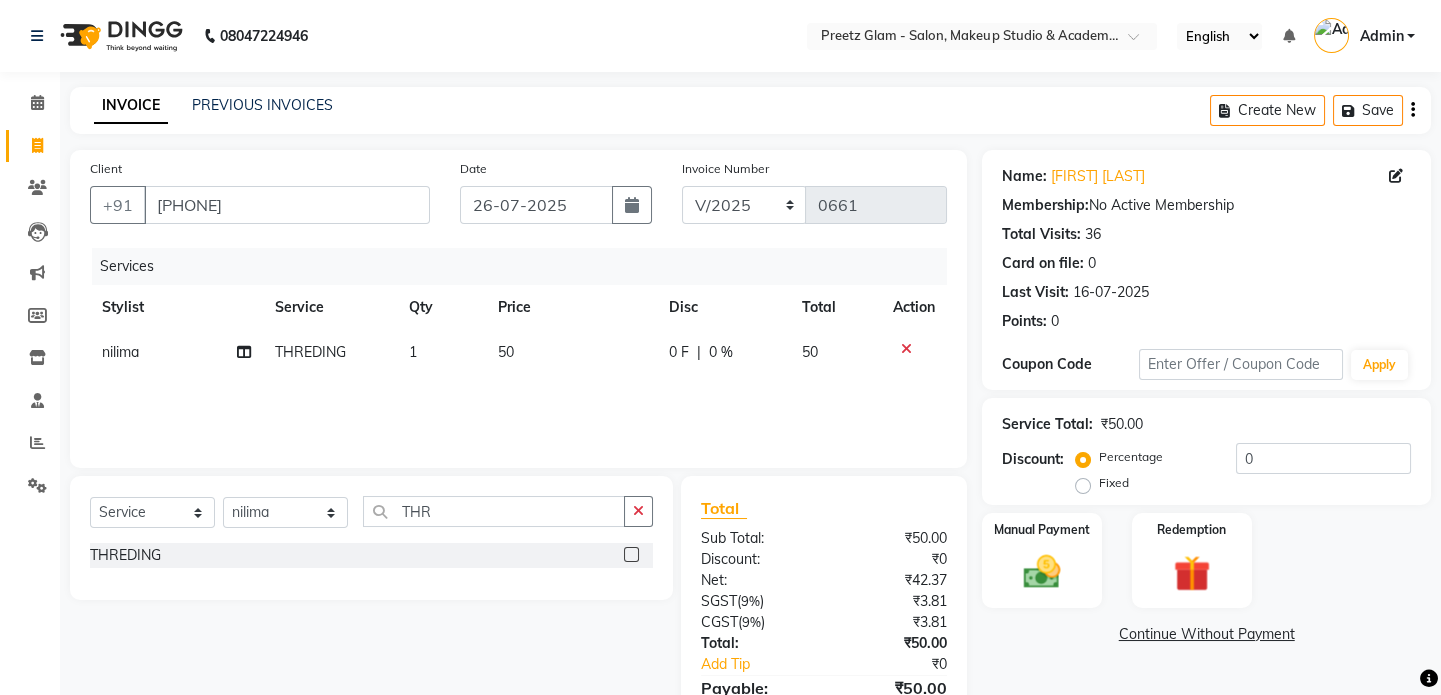 click on "50" 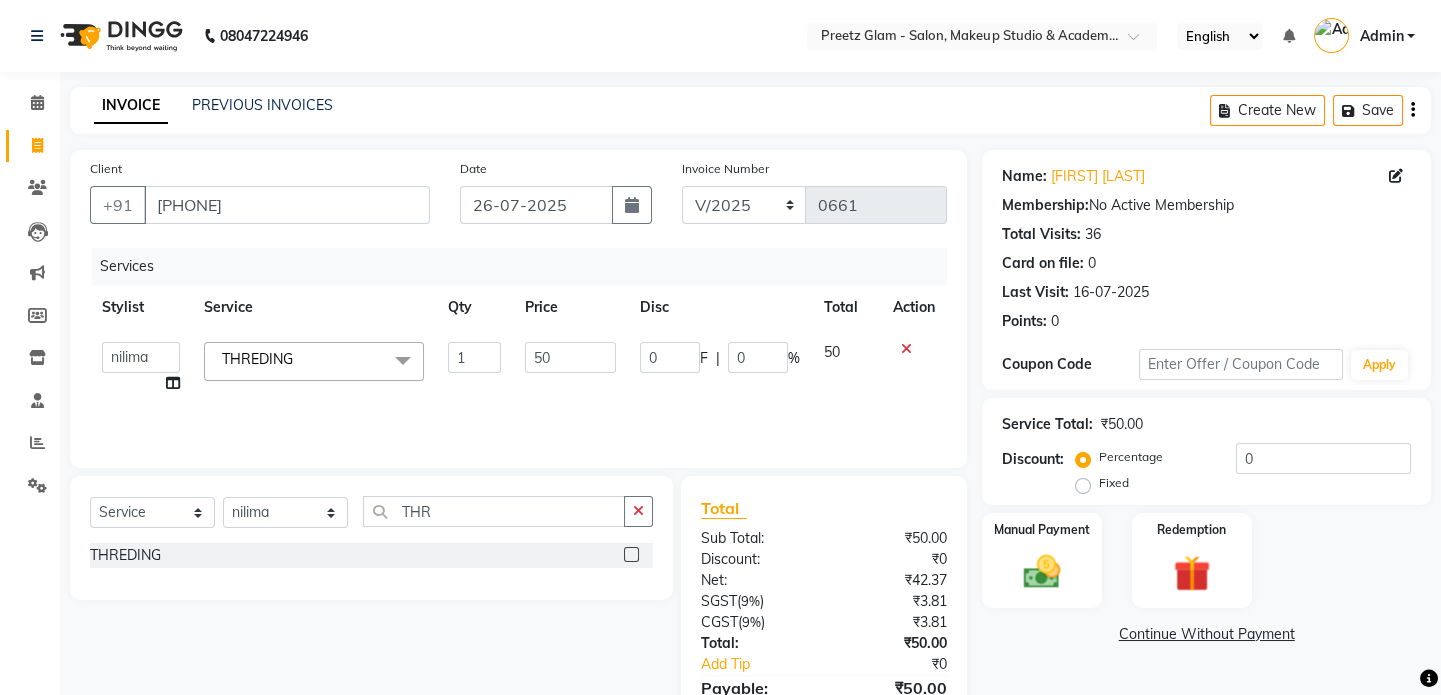 click on "50" 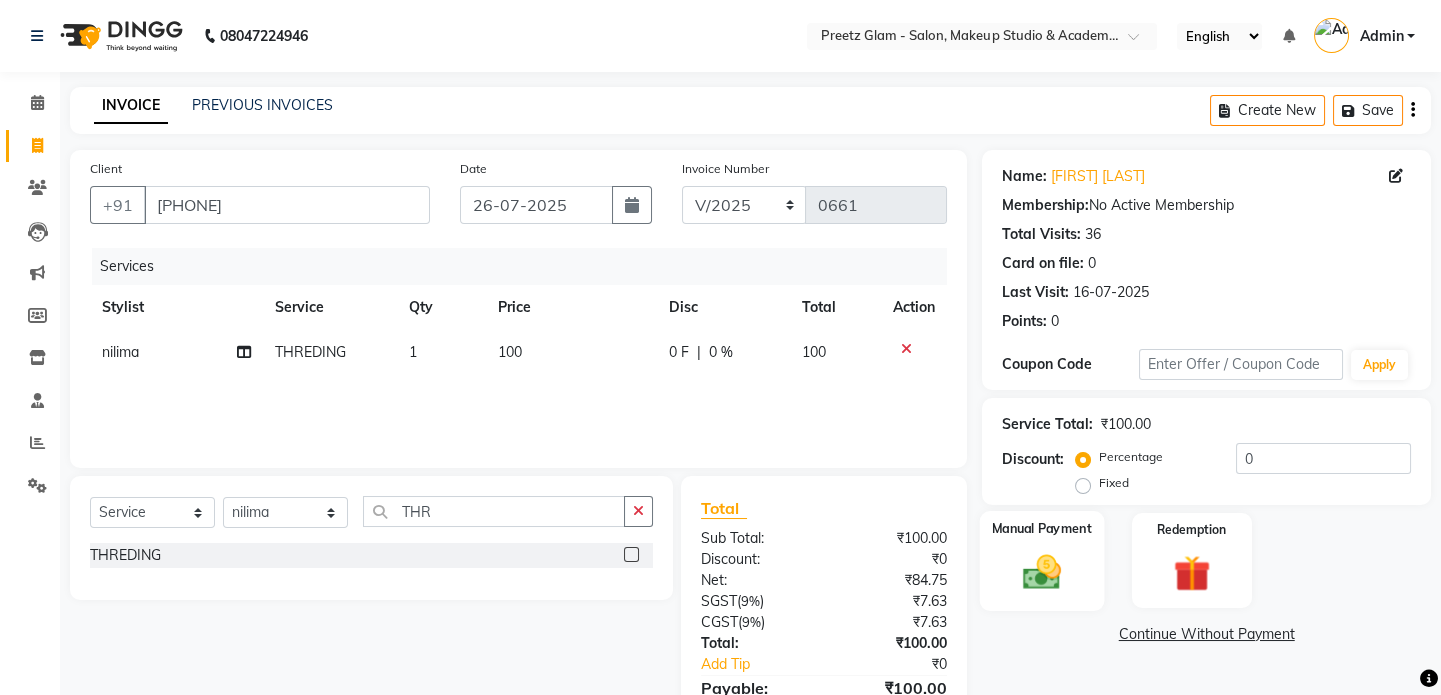click on "Manual Payment" 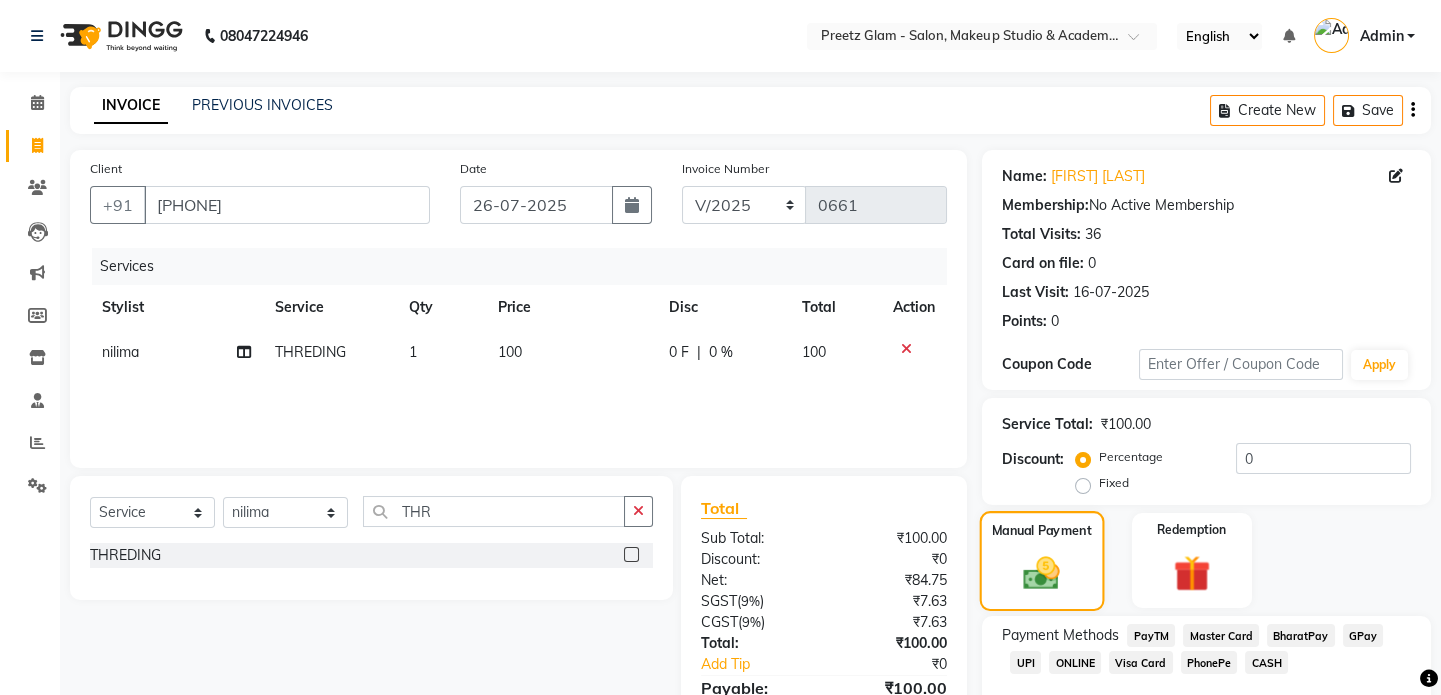scroll, scrollTop: 111, scrollLeft: 0, axis: vertical 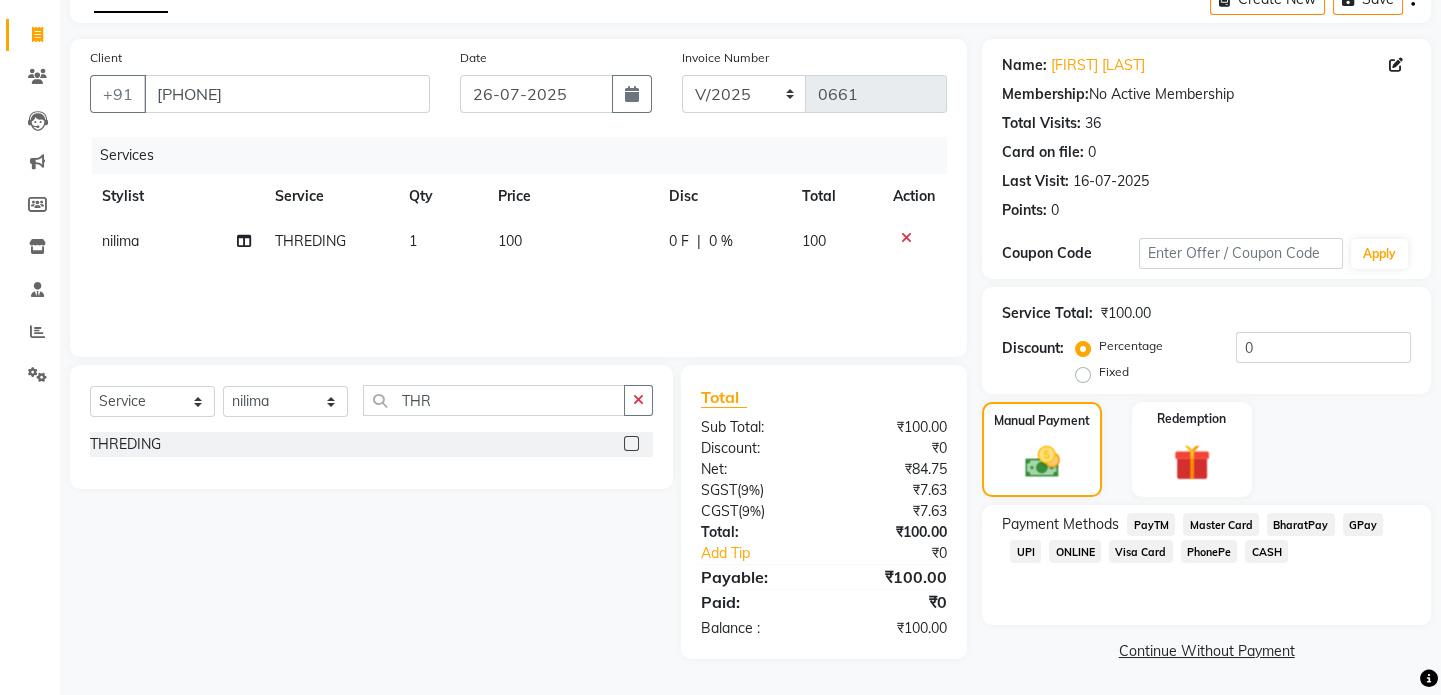 click on "CASH" 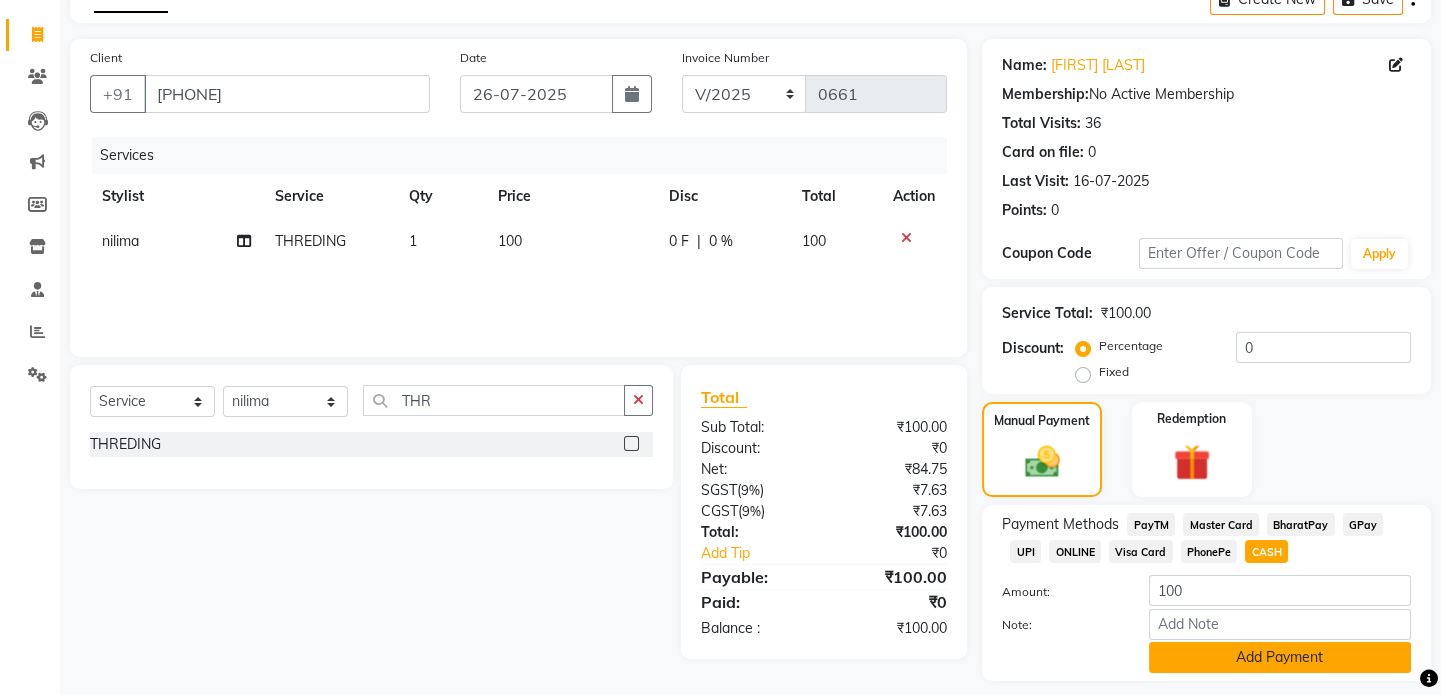click on "Add Payment" 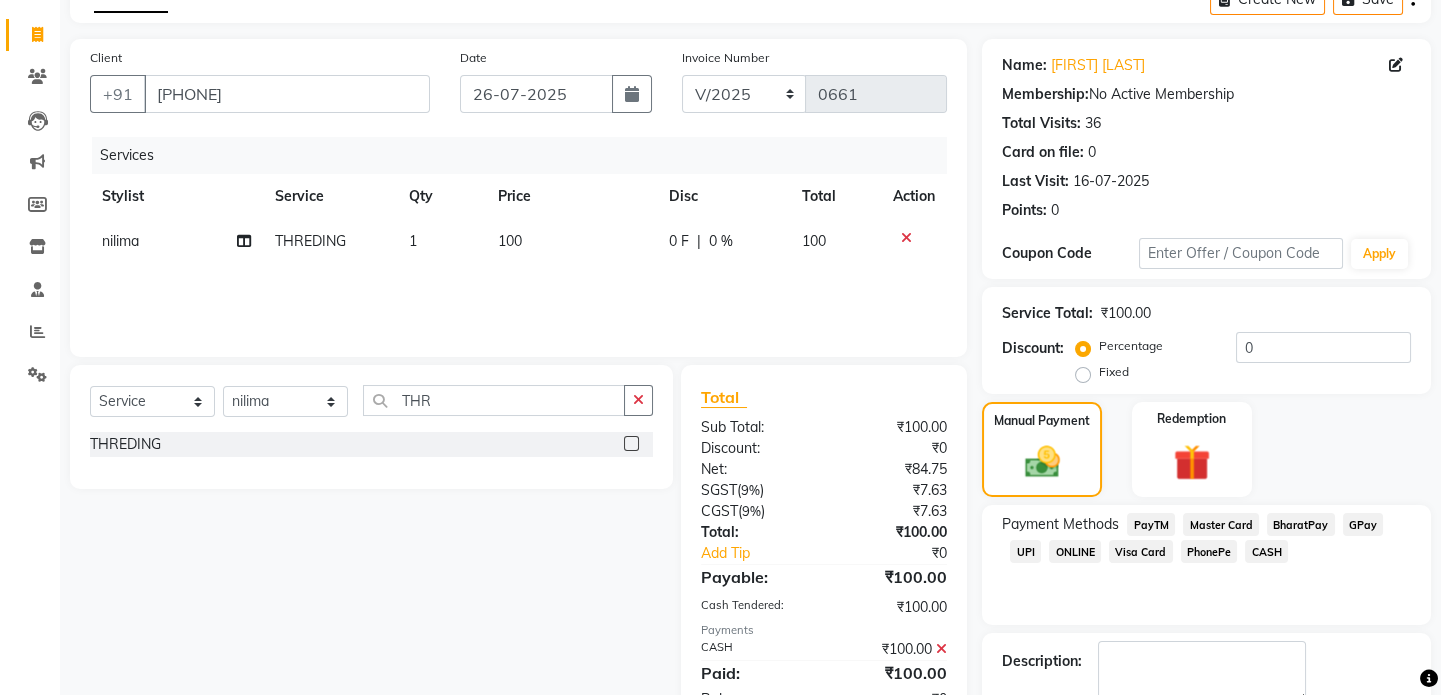 scroll, scrollTop: 223, scrollLeft: 0, axis: vertical 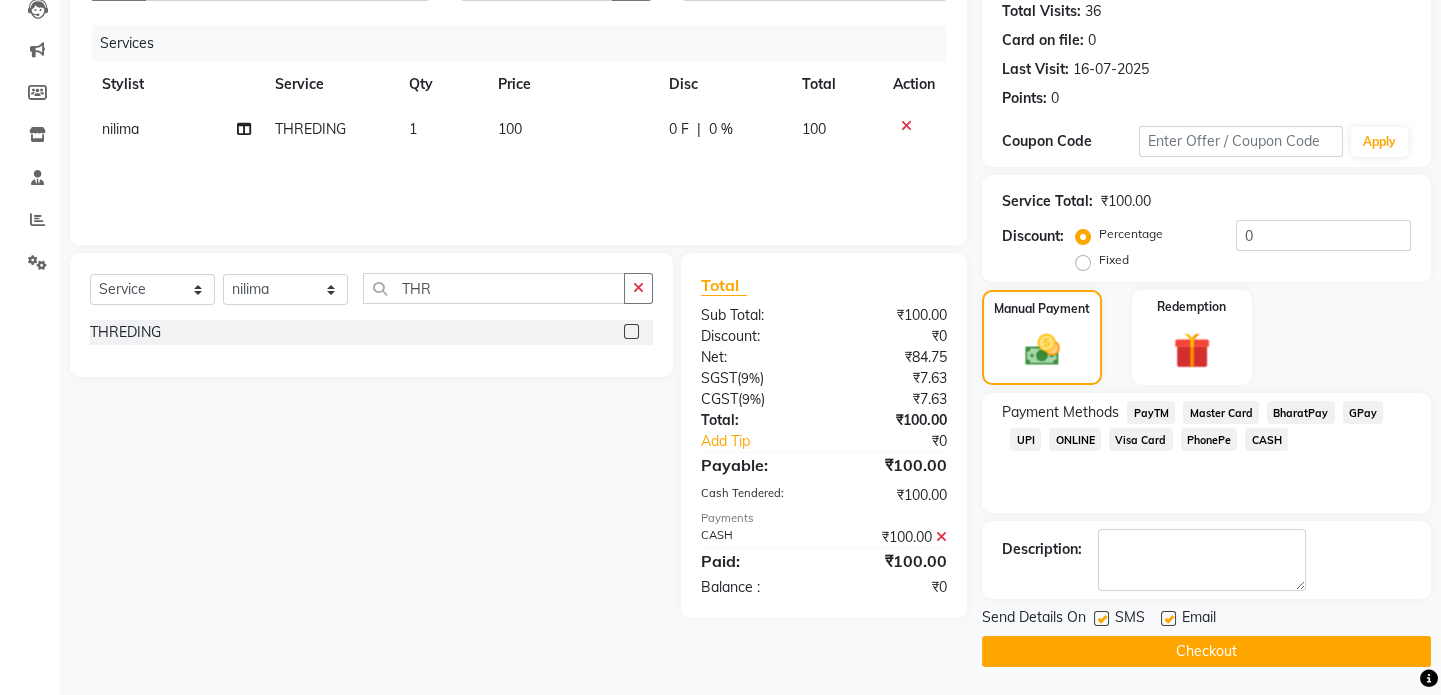 click on "Checkout" 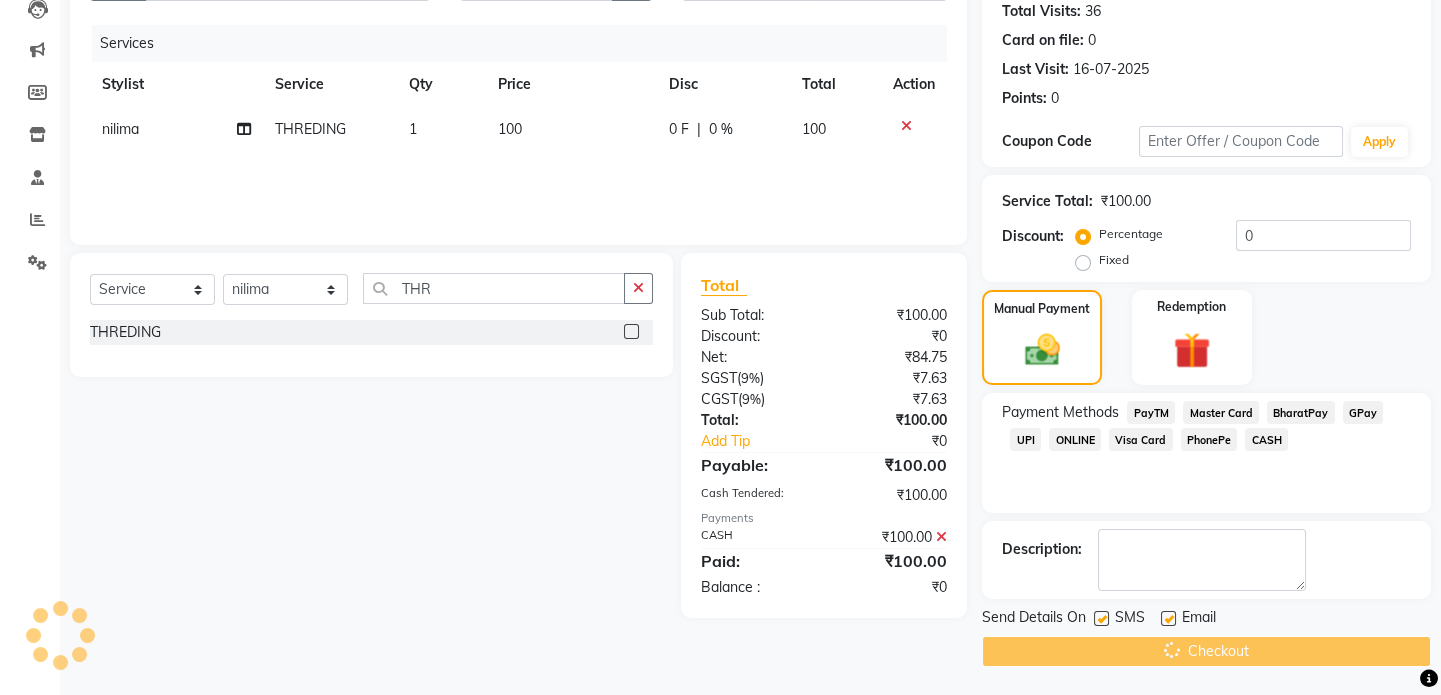 scroll, scrollTop: 0, scrollLeft: 0, axis: both 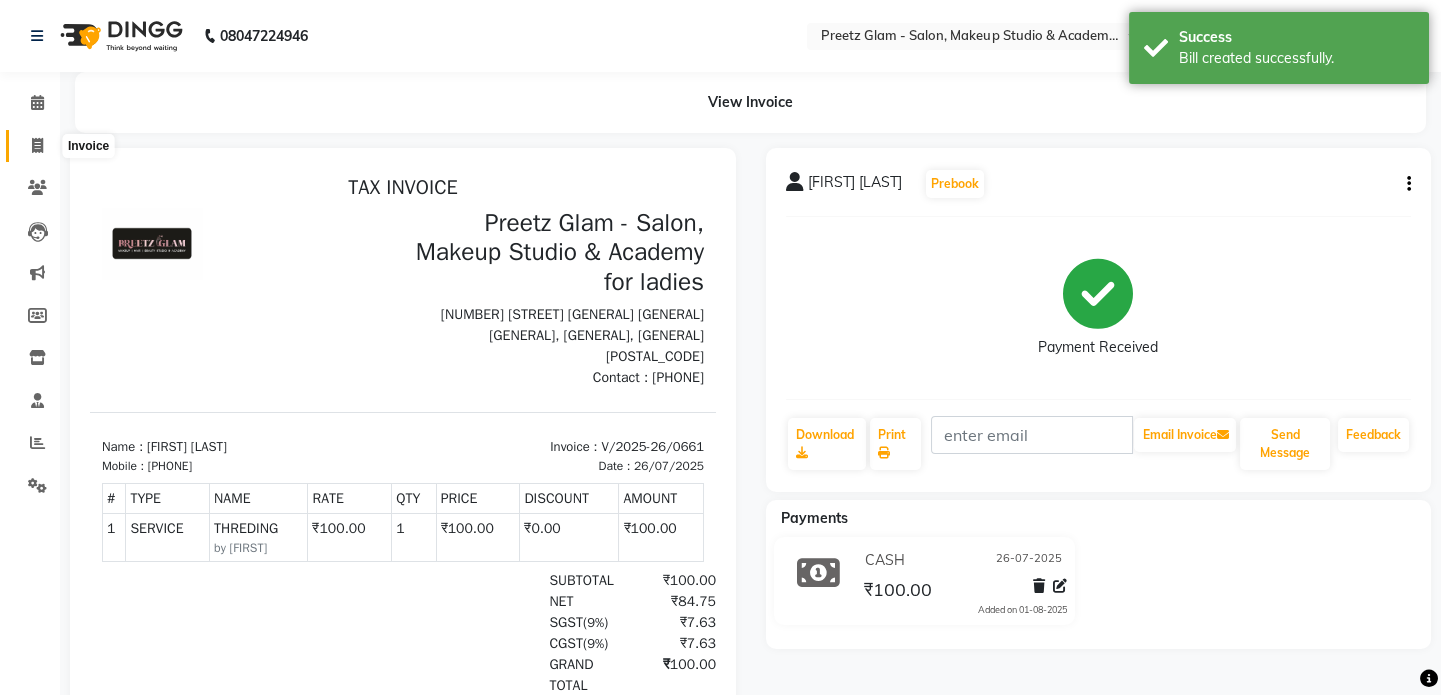 click 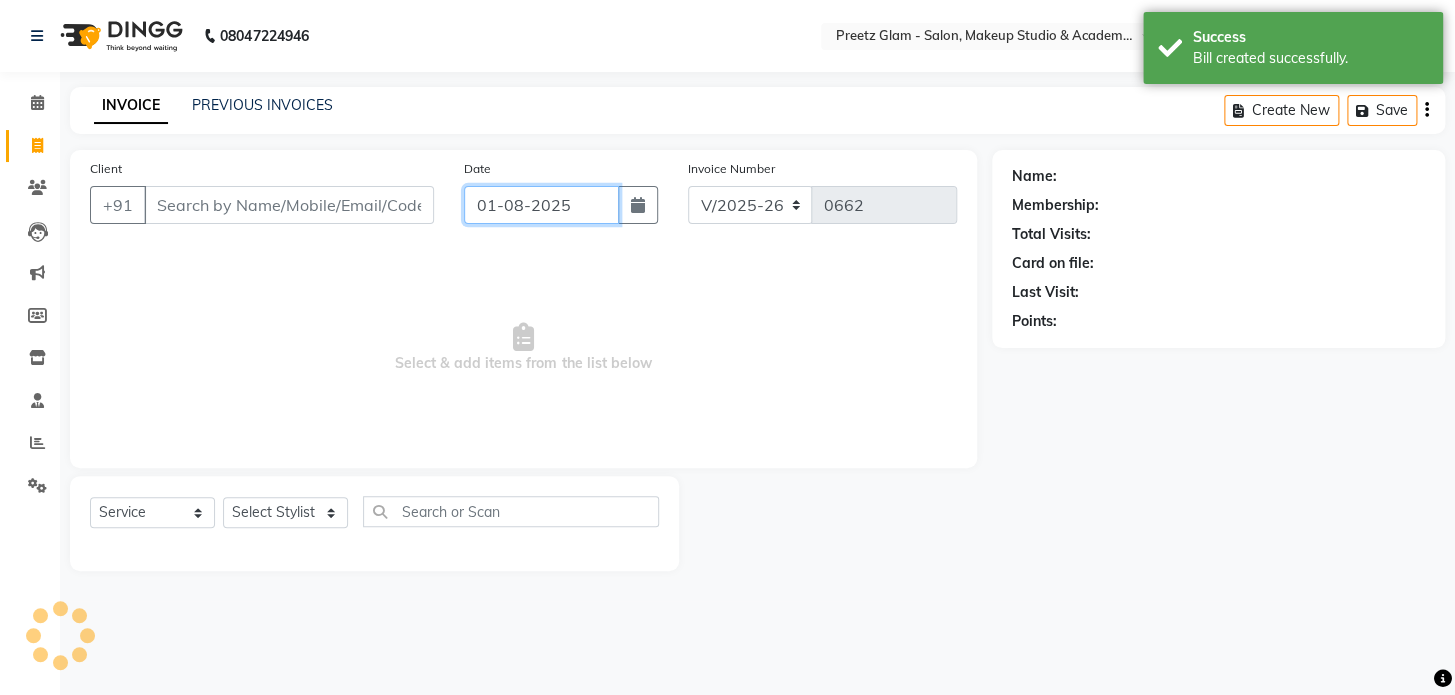 click on "01-08-2025" 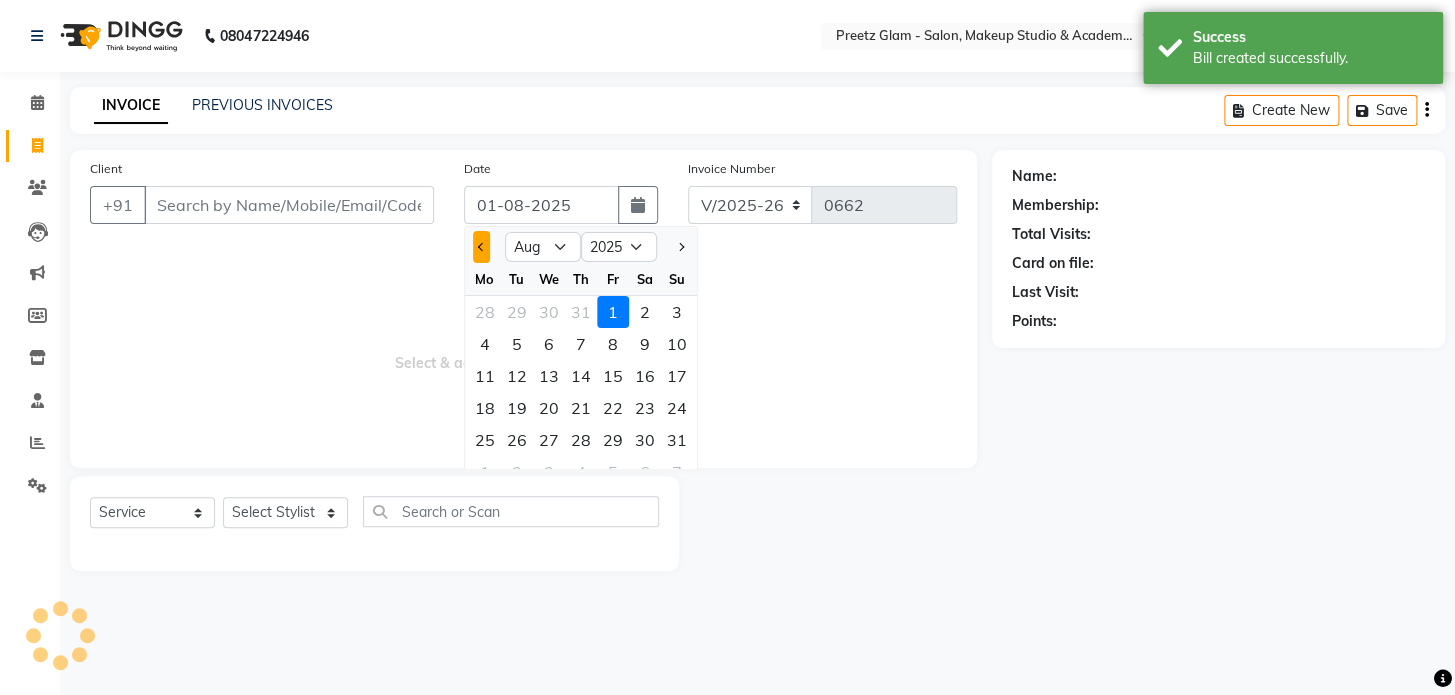 click 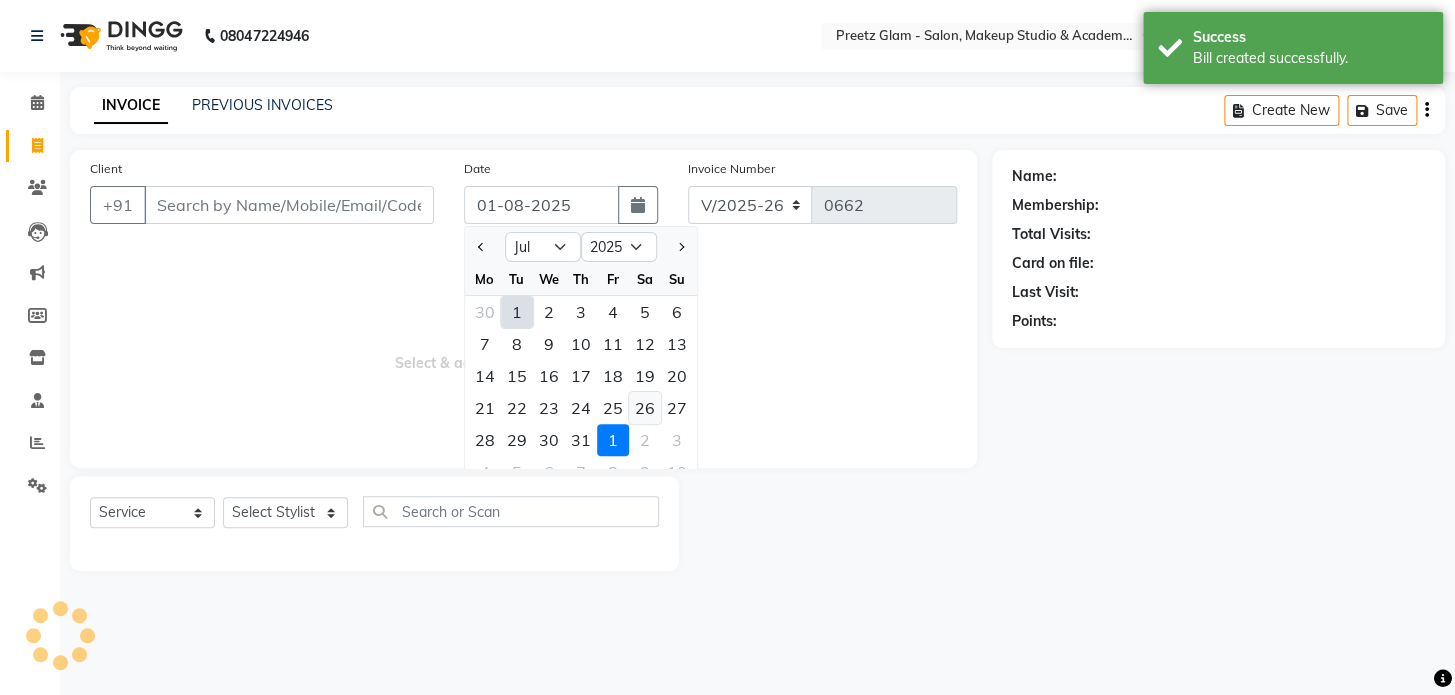 click on "26" 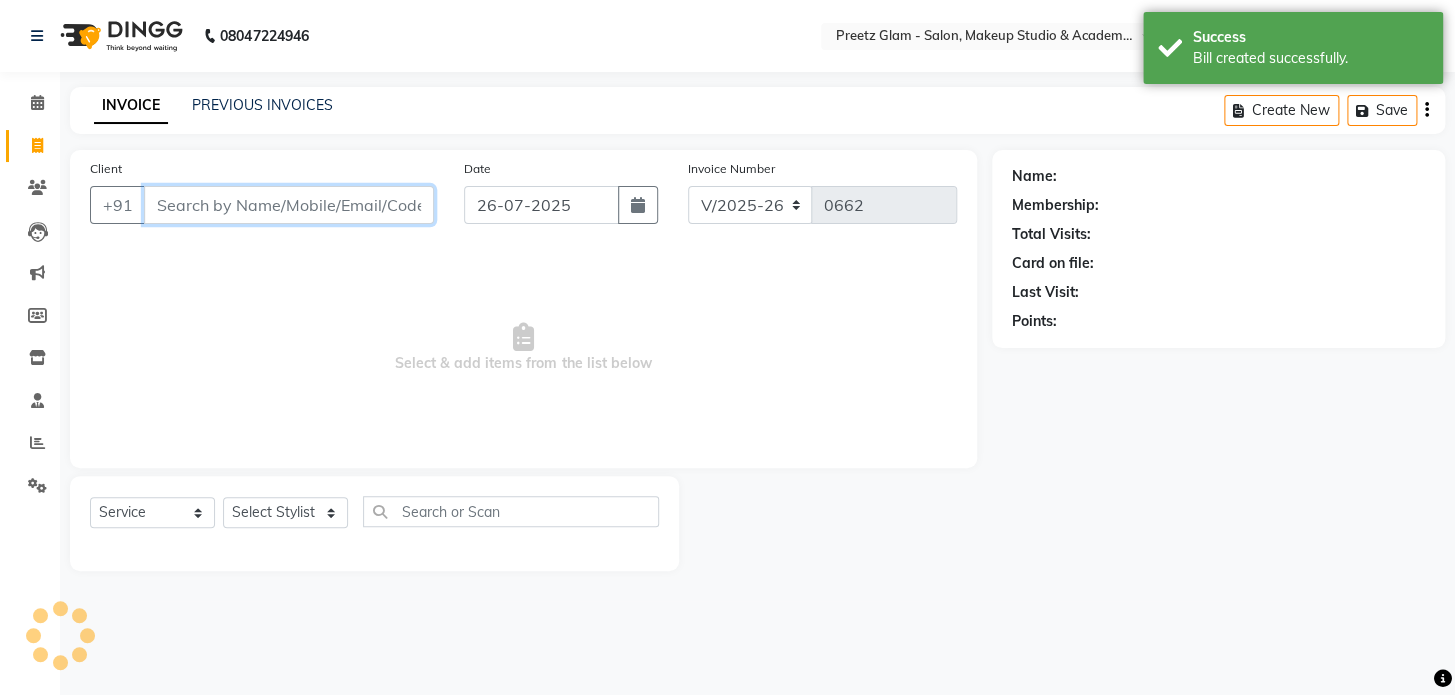 click on "Client" at bounding box center (289, 205) 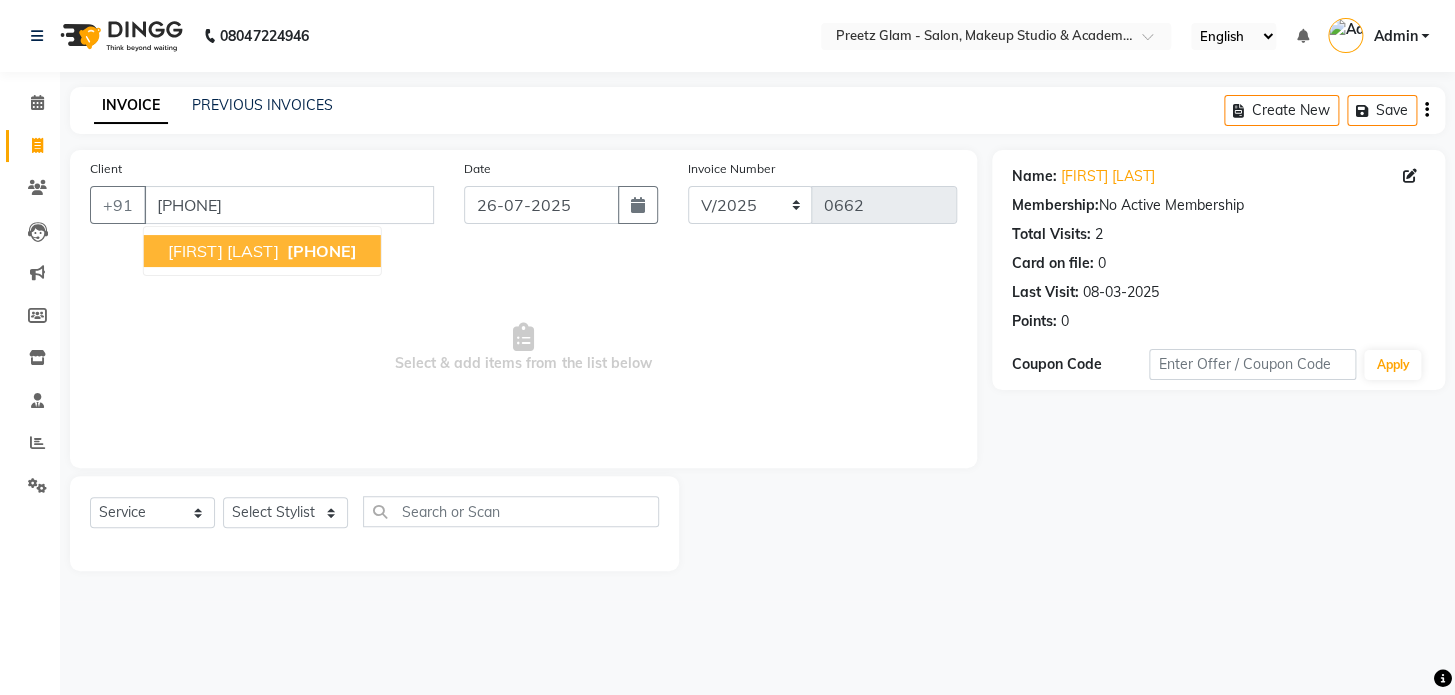 click on "[PHONE]" at bounding box center (322, 251) 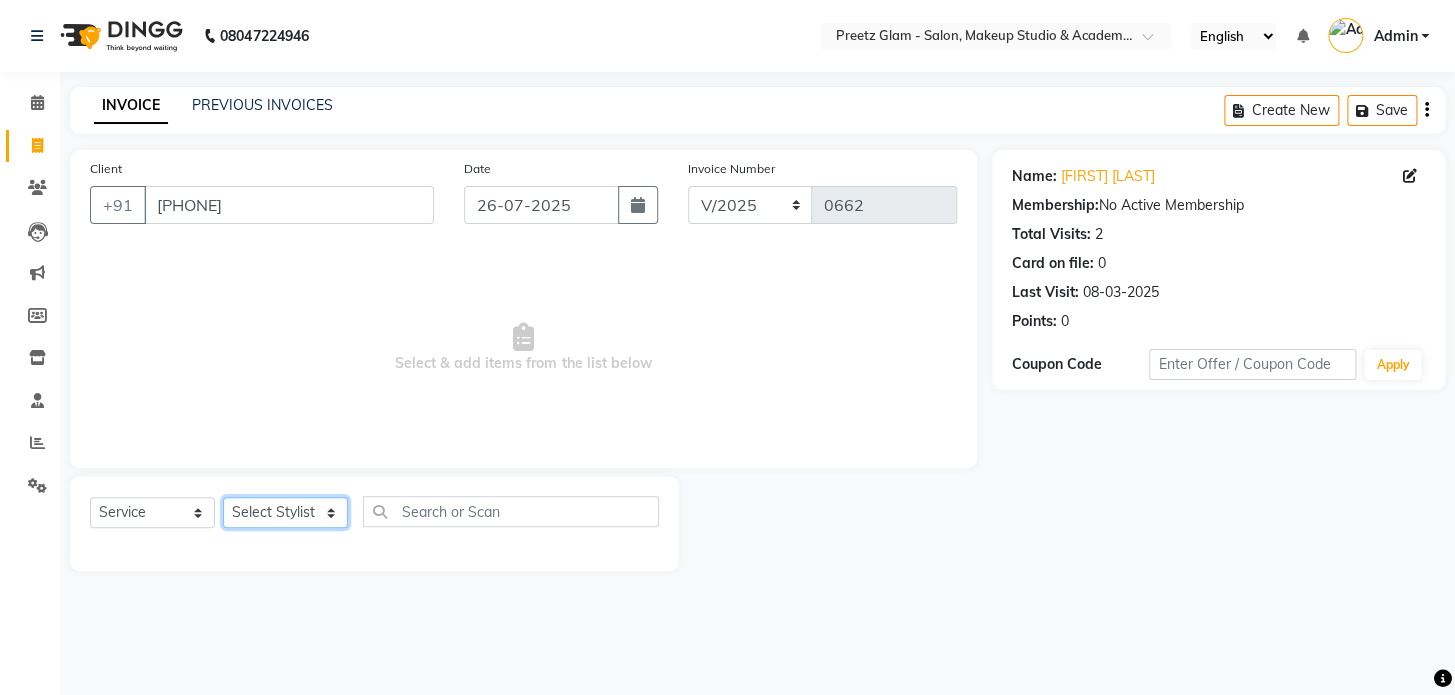 click on "Select Stylist [FIRST] [FIRST] [FIRST] [FIRST] [FIRST]" 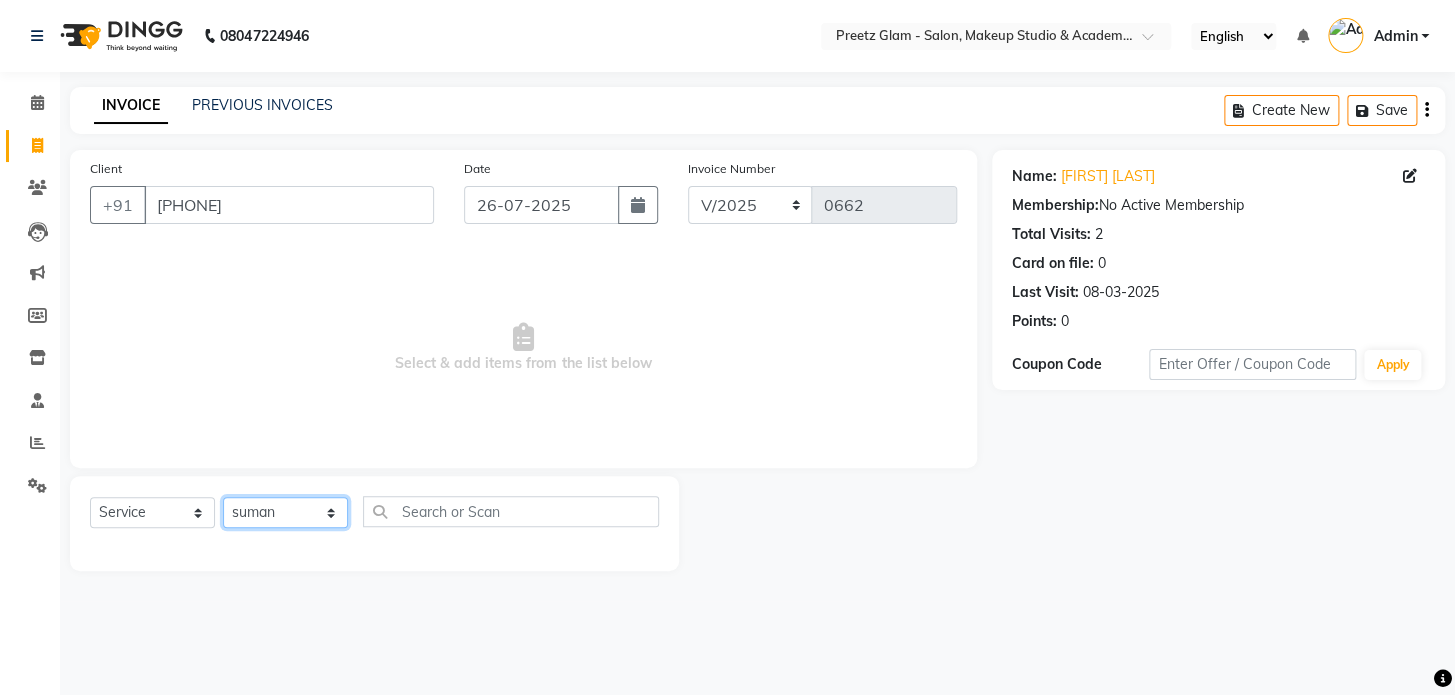 click on "Select Stylist [FIRST] [FIRST] [FIRST] [FIRST] [FIRST]" 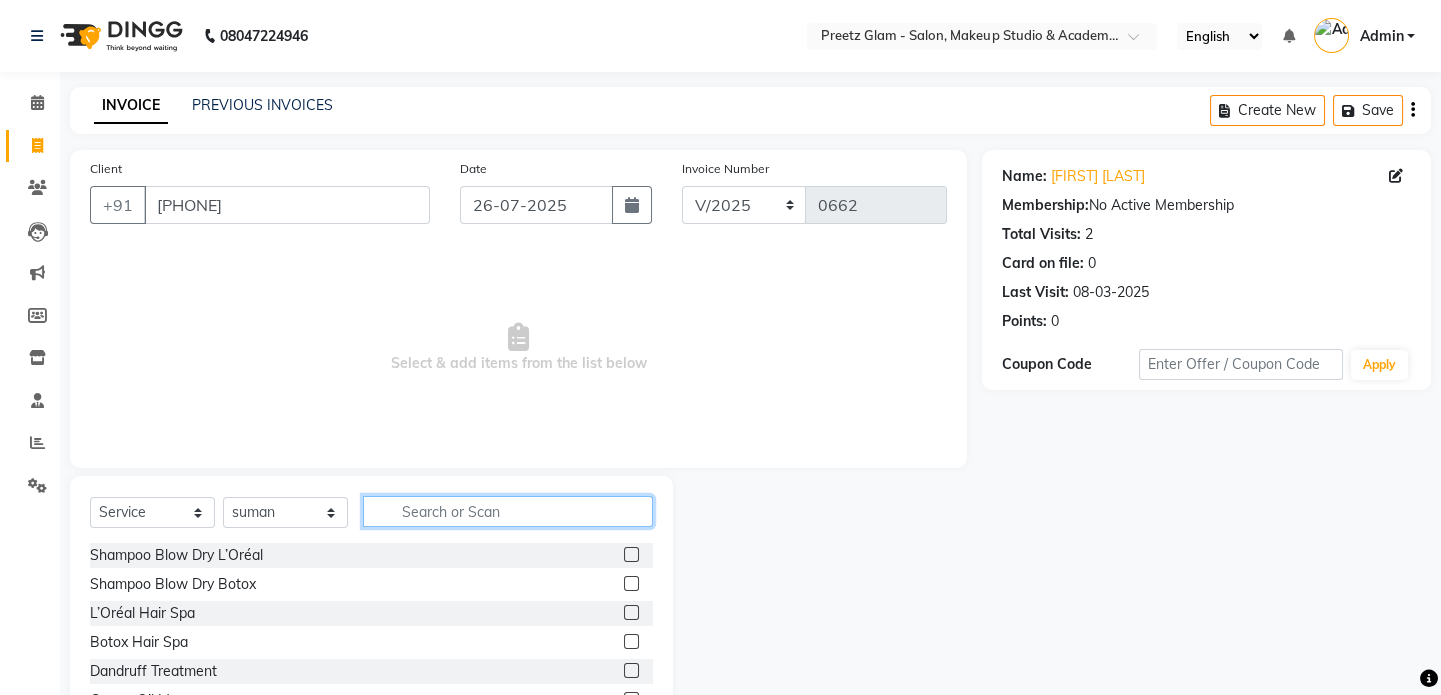 click 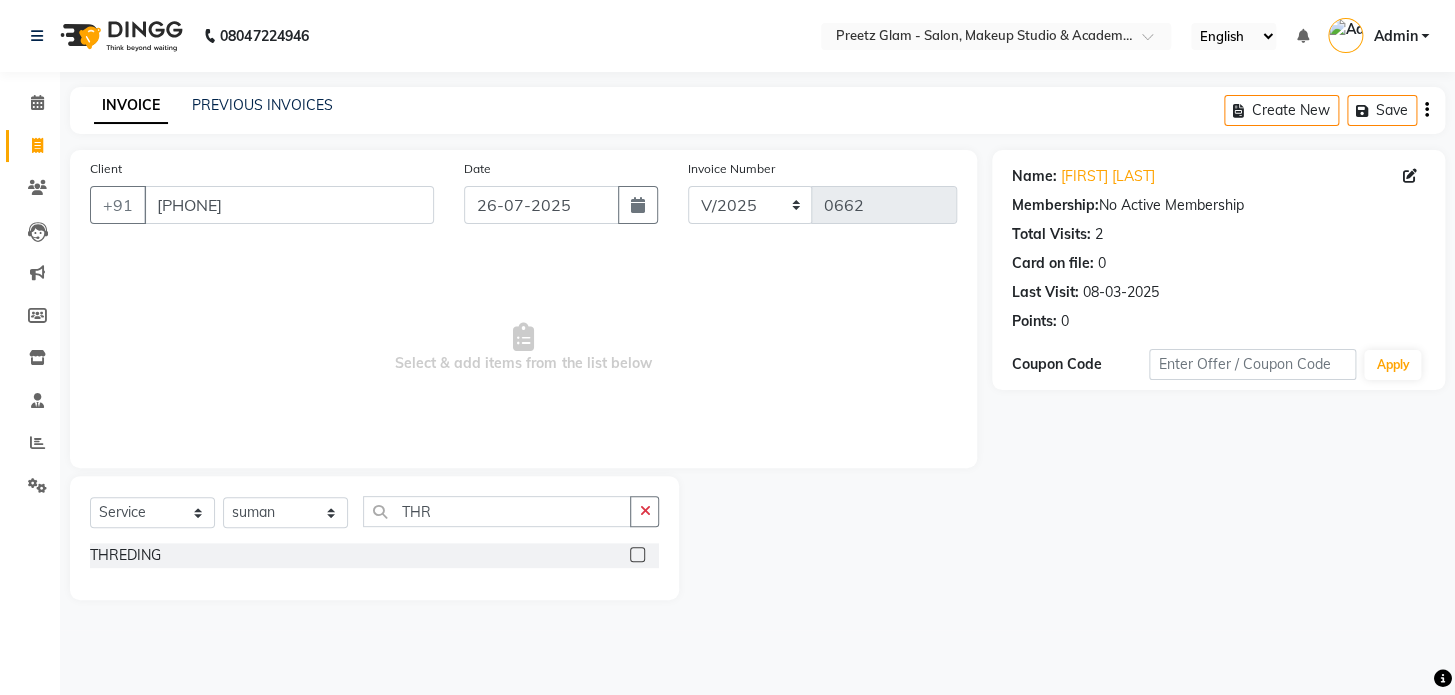 click 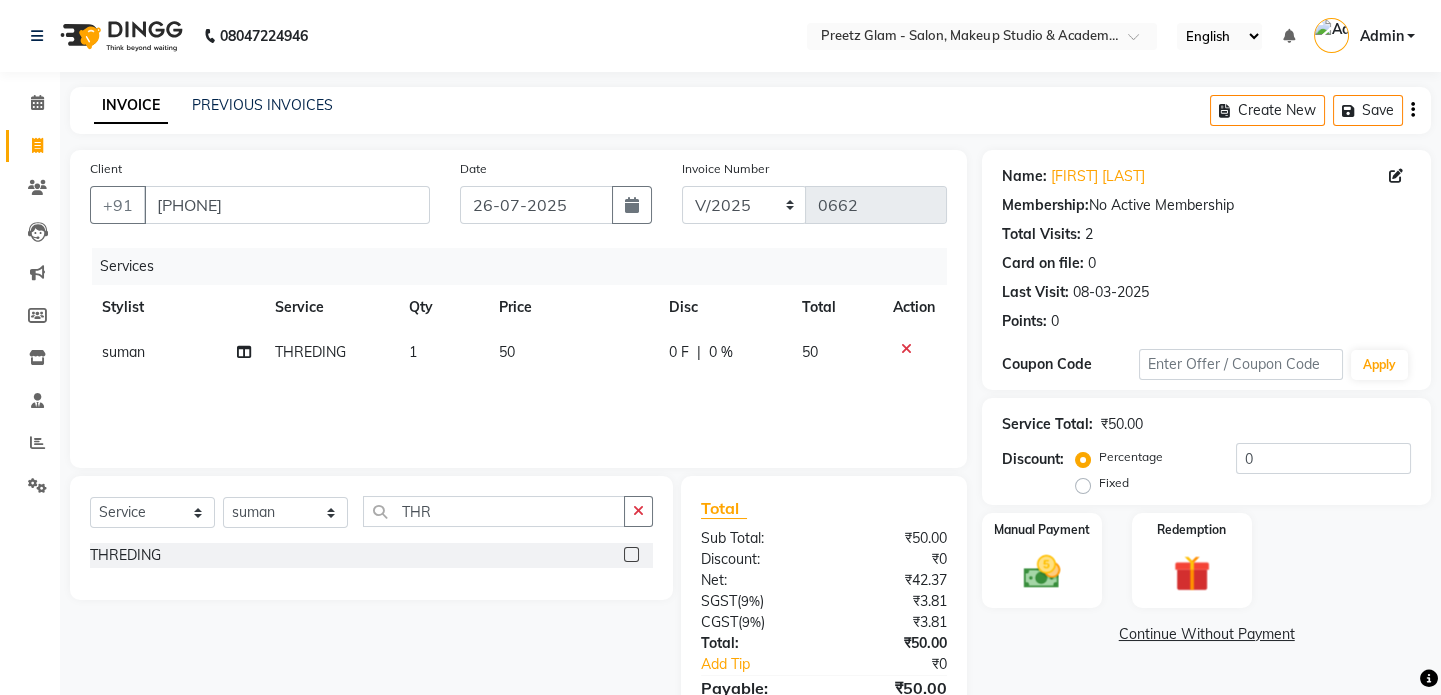 click on "50" 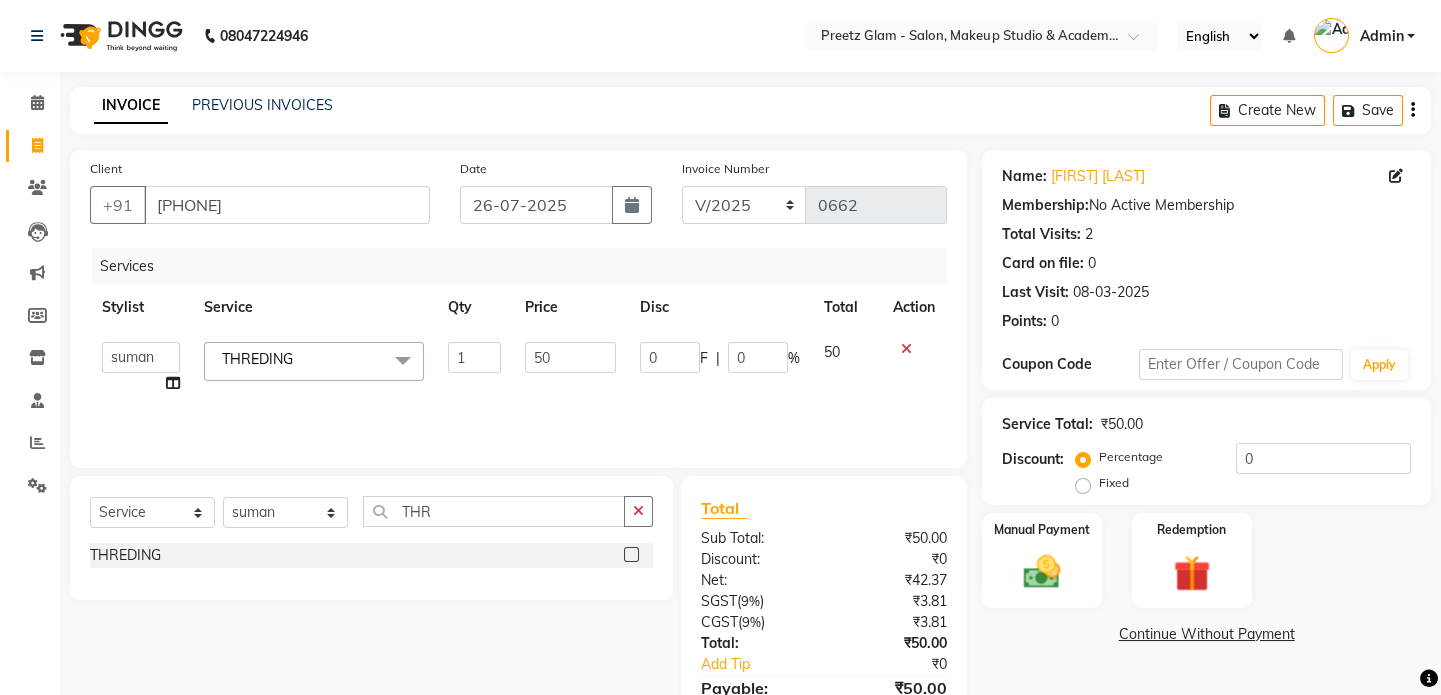 click on "50" 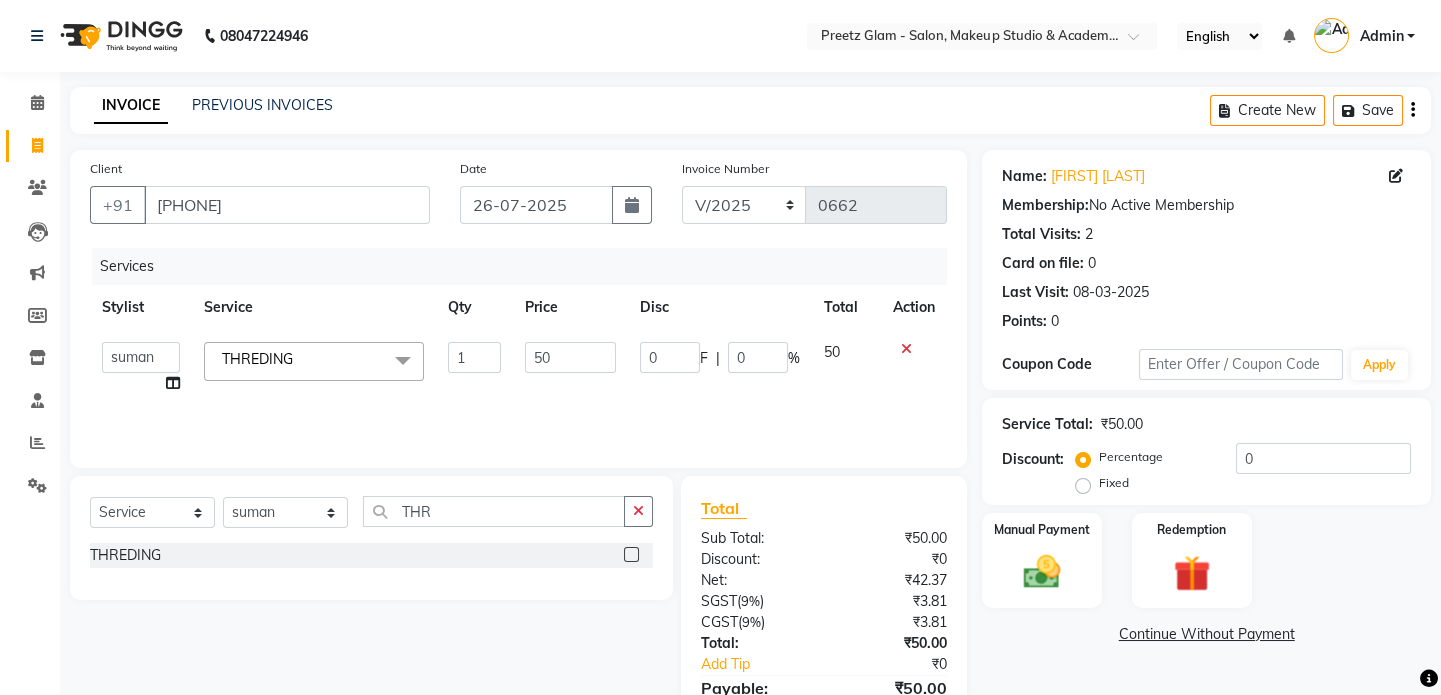 click on "50" 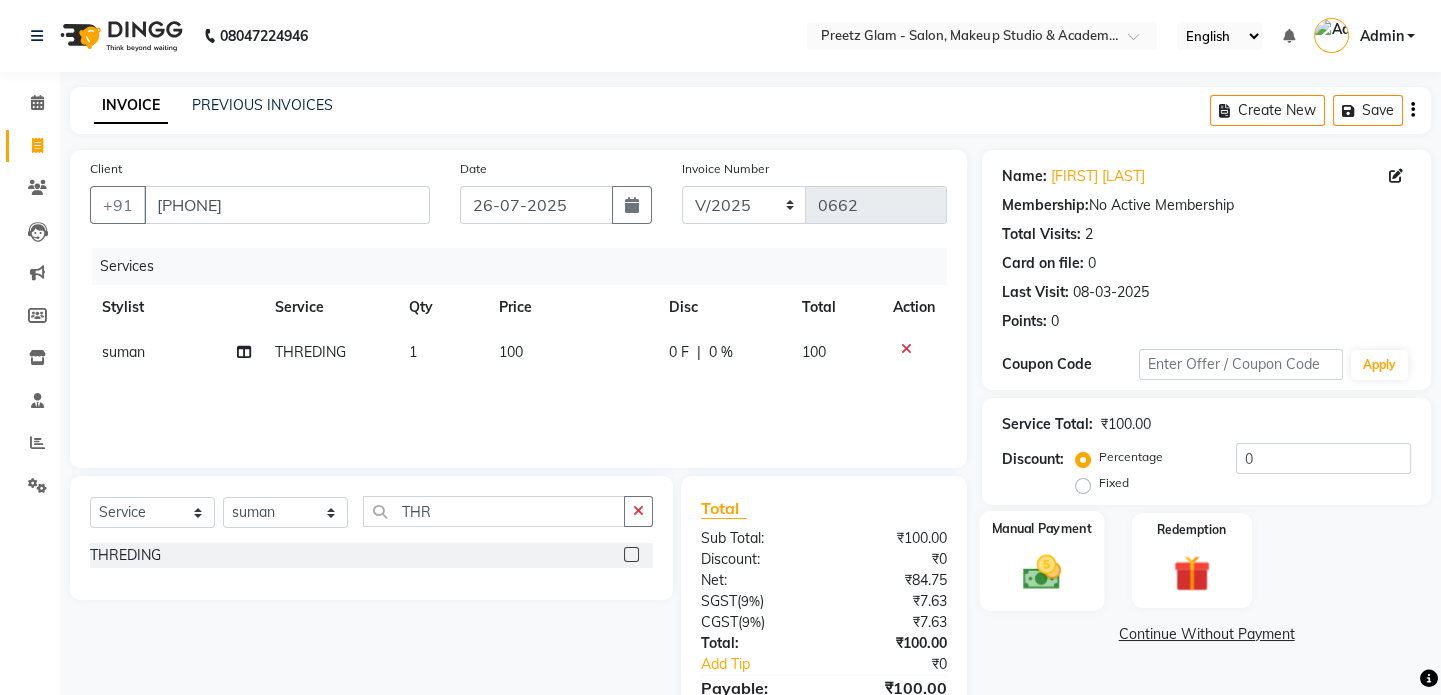 click on "Manual Payment" 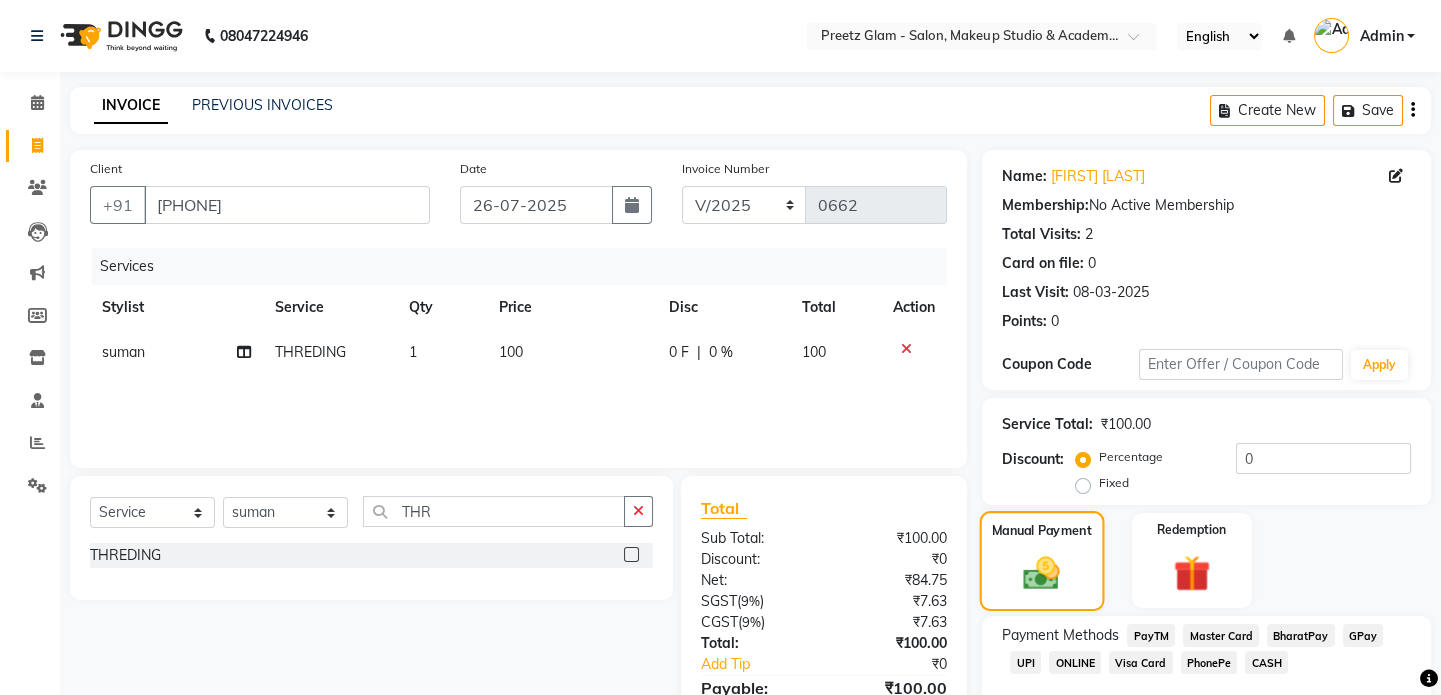 scroll, scrollTop: 111, scrollLeft: 0, axis: vertical 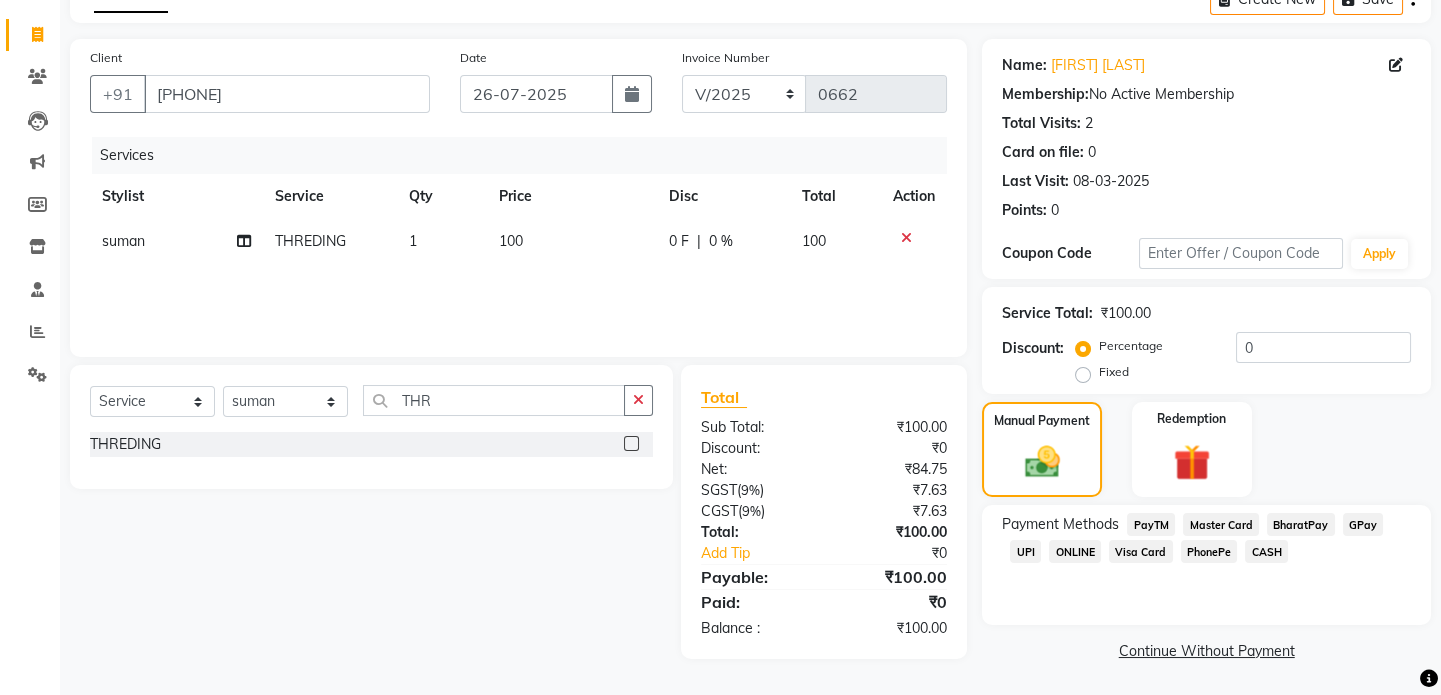 click on "CASH" 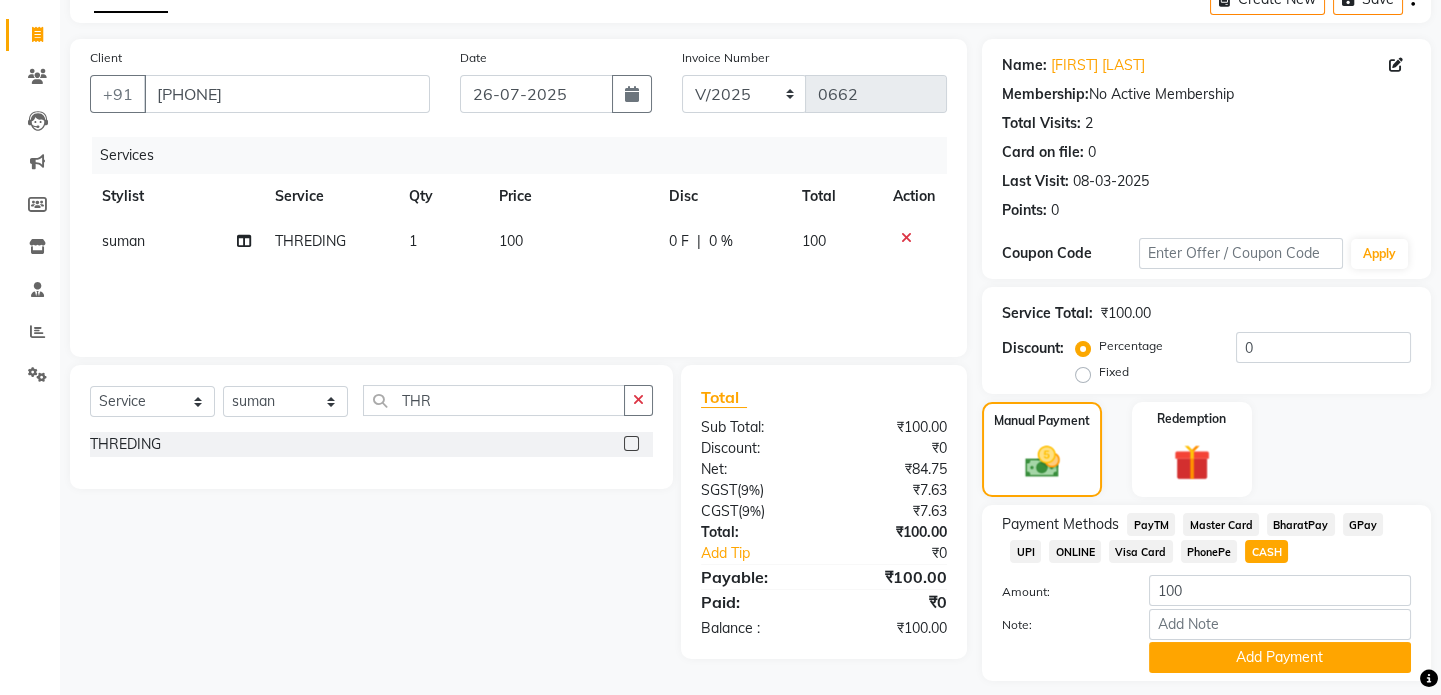scroll, scrollTop: 168, scrollLeft: 0, axis: vertical 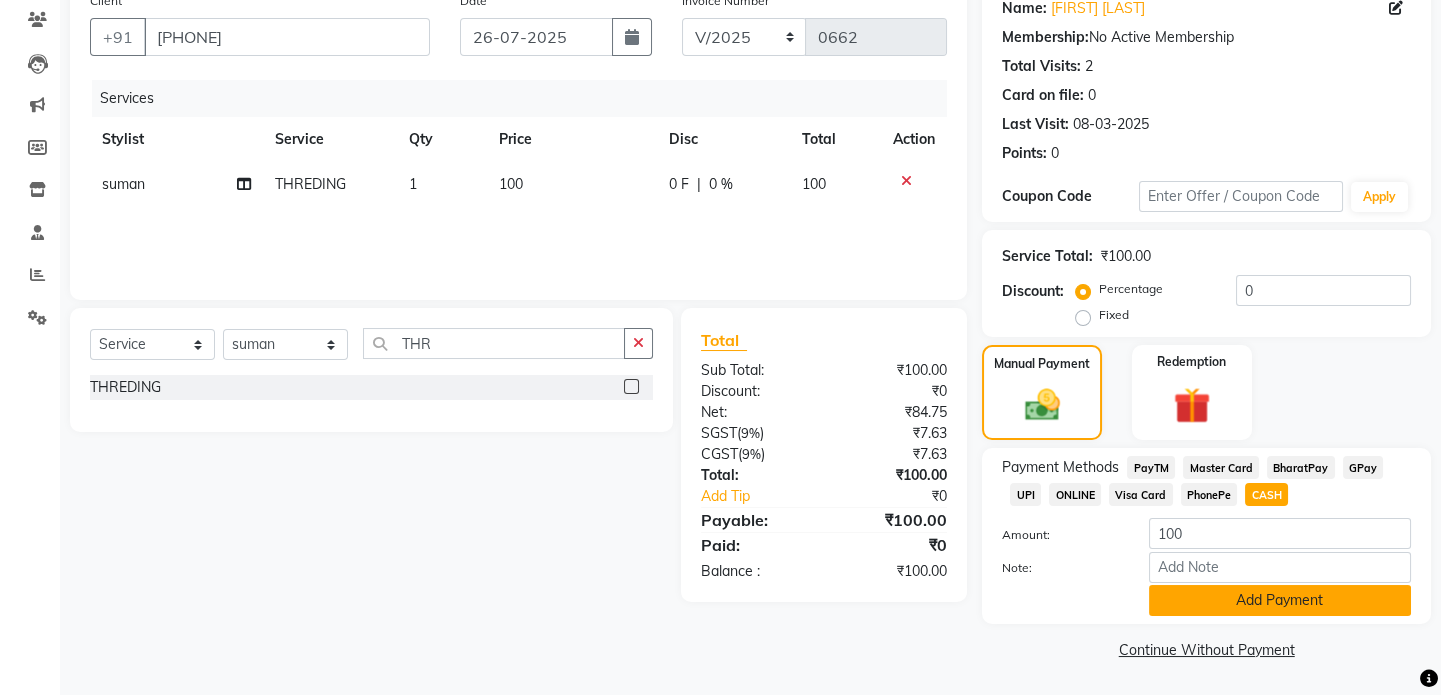 click on "Add Payment" 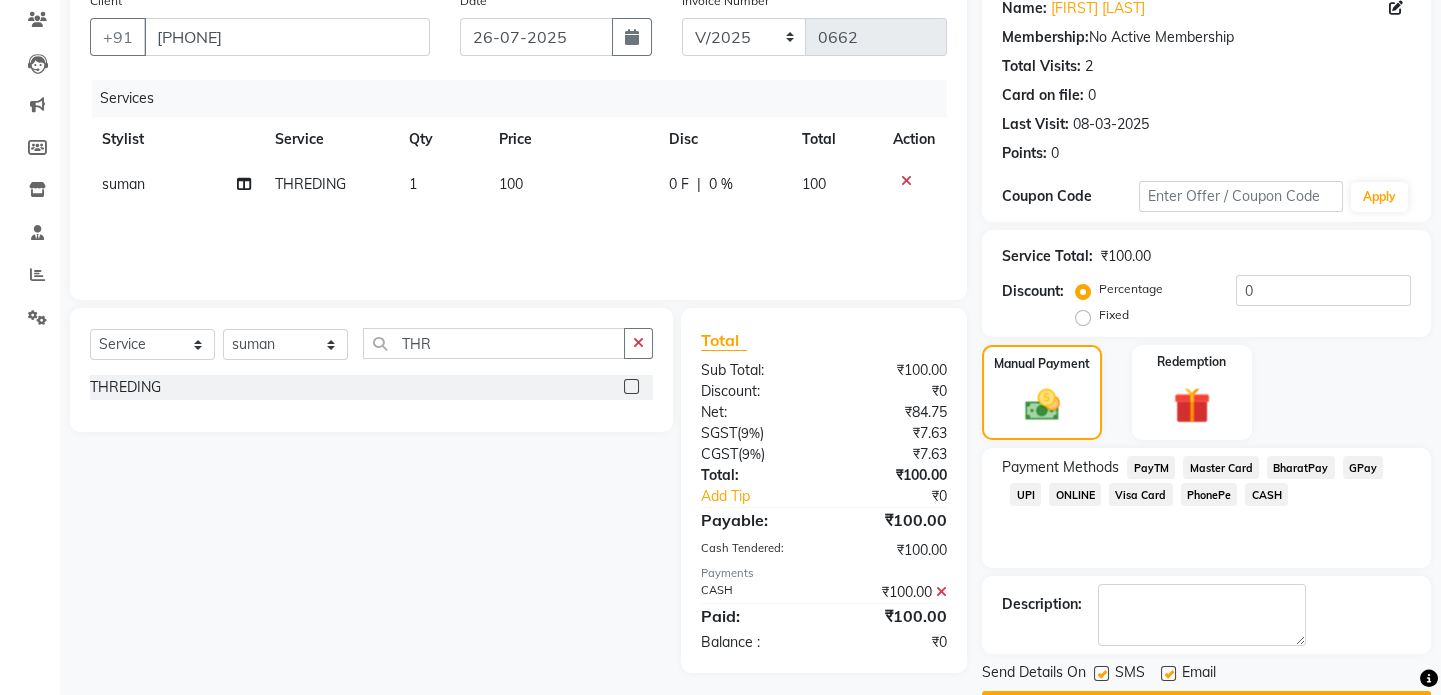 scroll, scrollTop: 223, scrollLeft: 0, axis: vertical 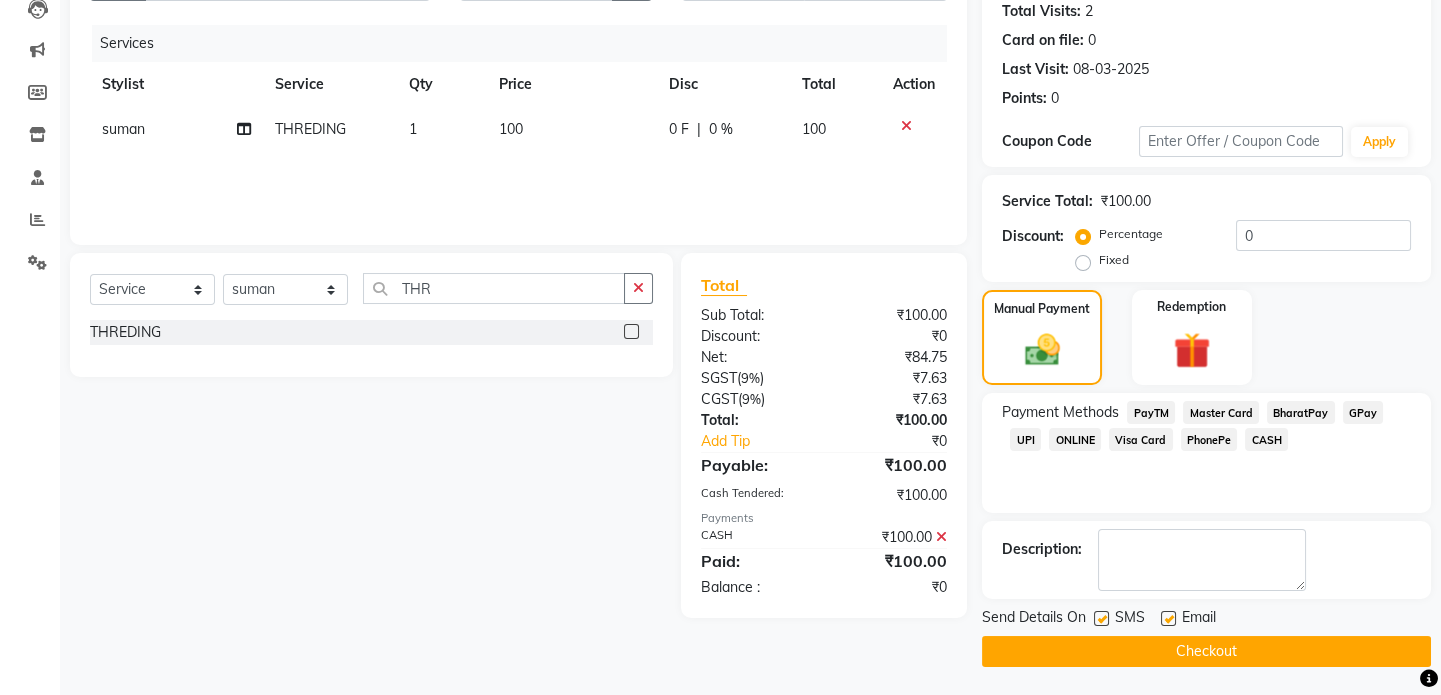 click on "Checkout" 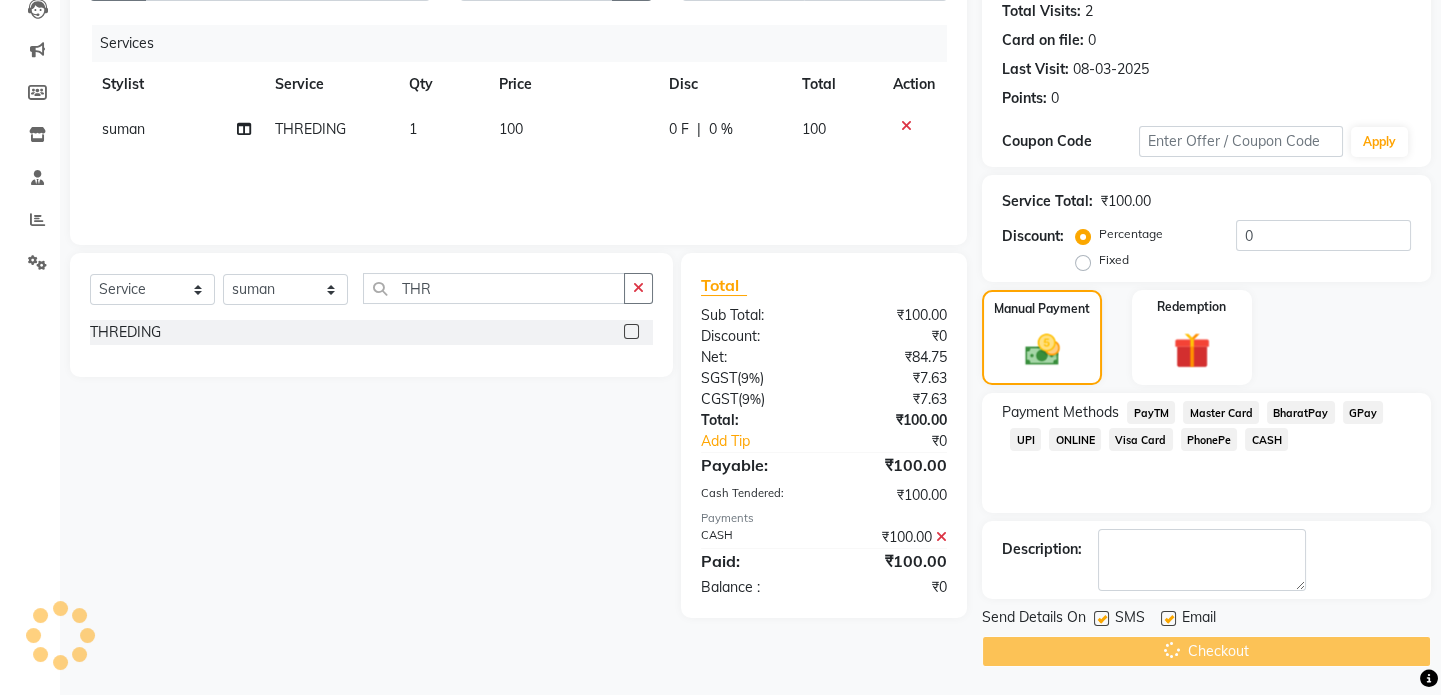 scroll, scrollTop: 0, scrollLeft: 0, axis: both 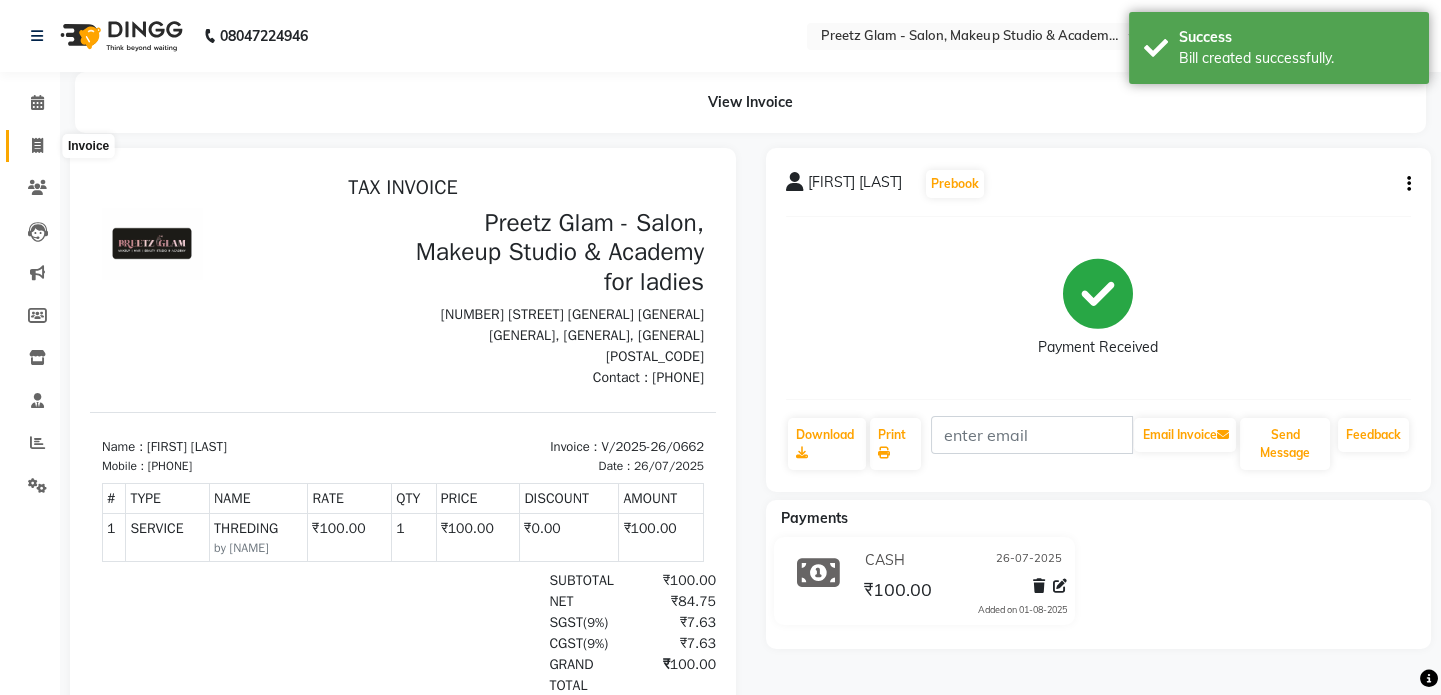 click 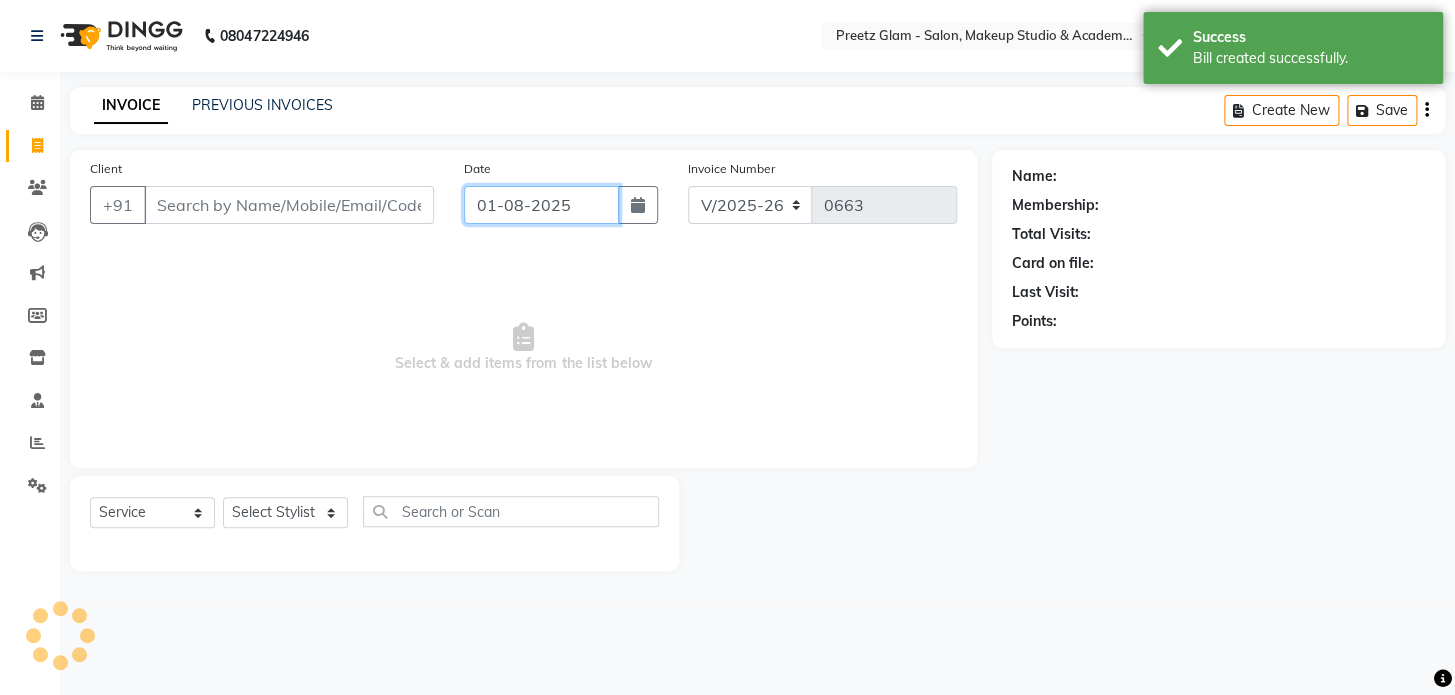 click on "01-08-2025" 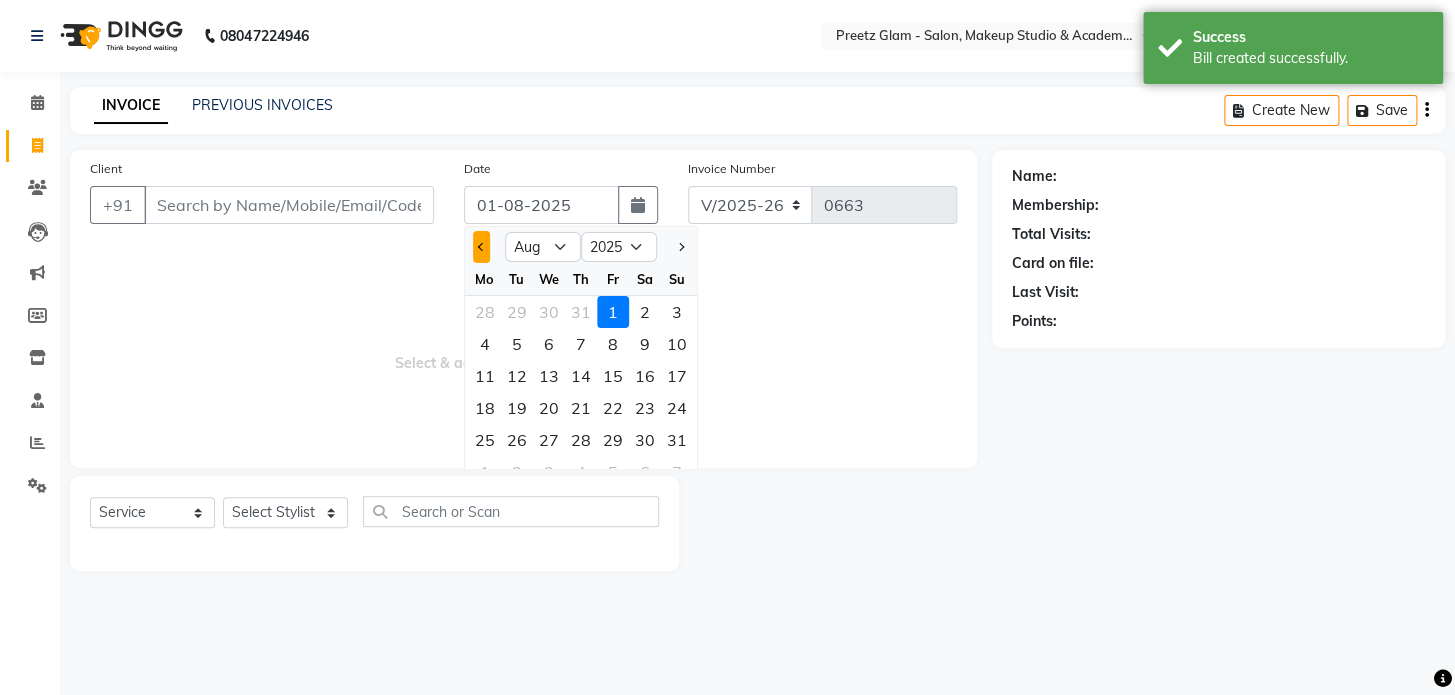 click 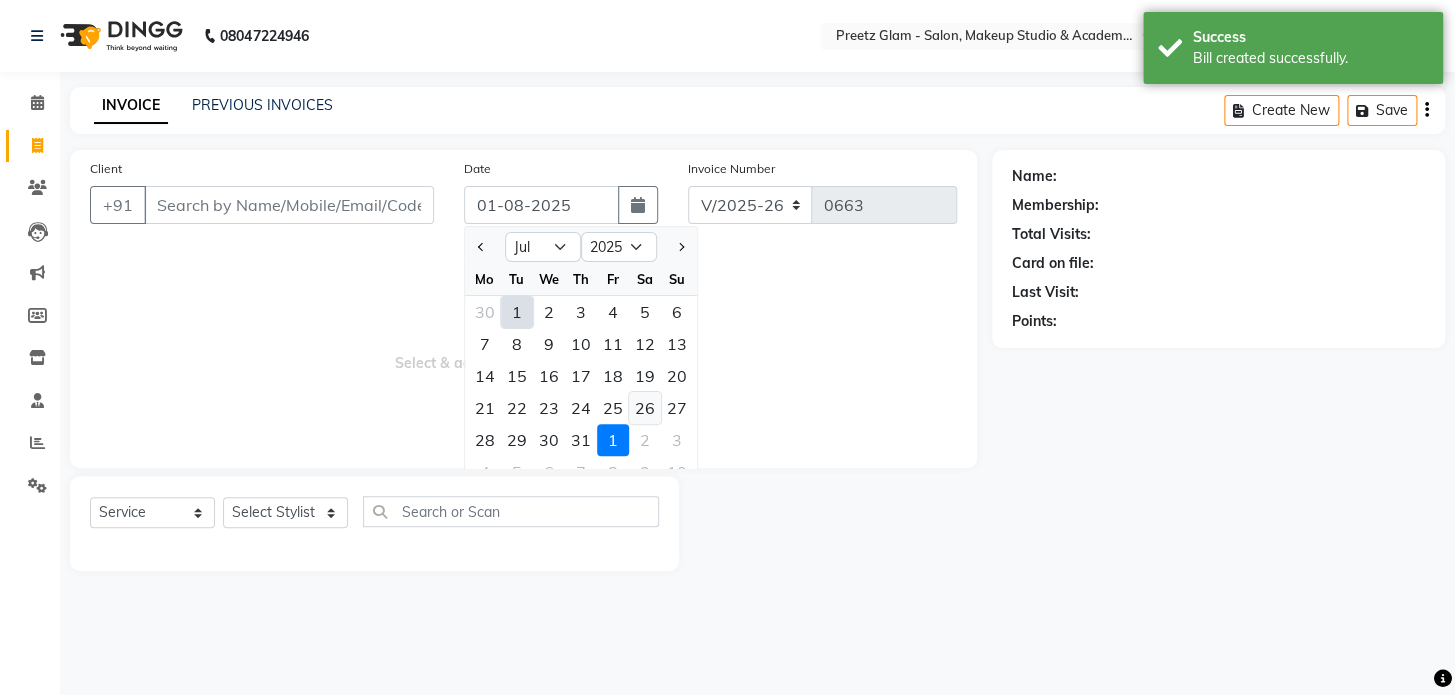 click on "26" 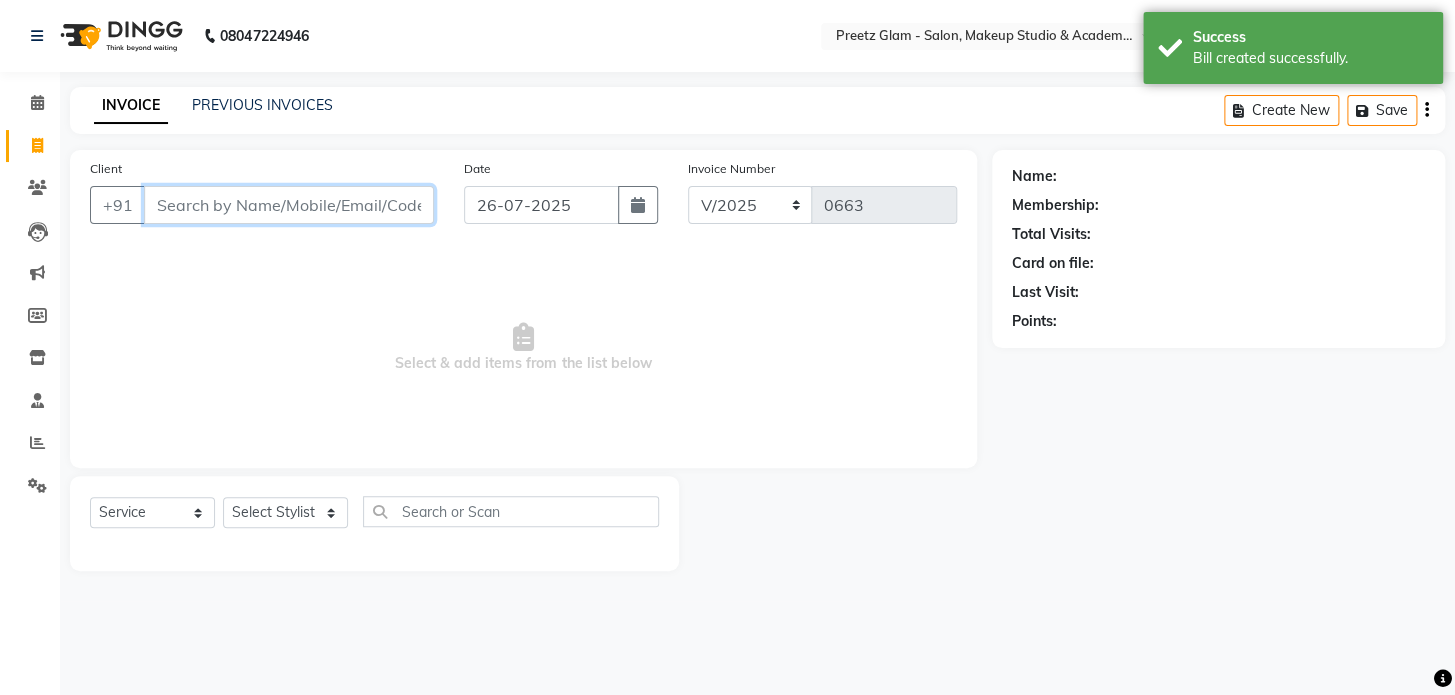 click on "Client" at bounding box center (289, 205) 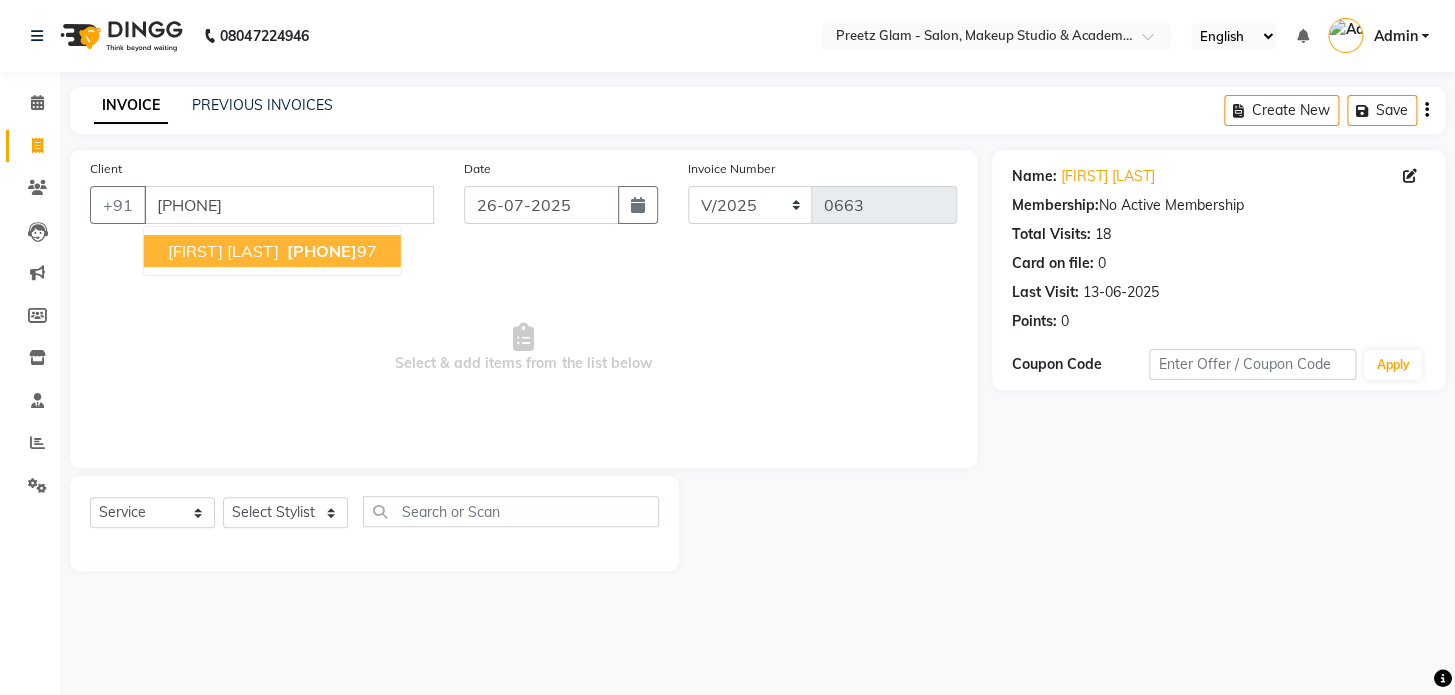 click on "[FIRST] [LAST] [PHONE]" at bounding box center (272, 251) 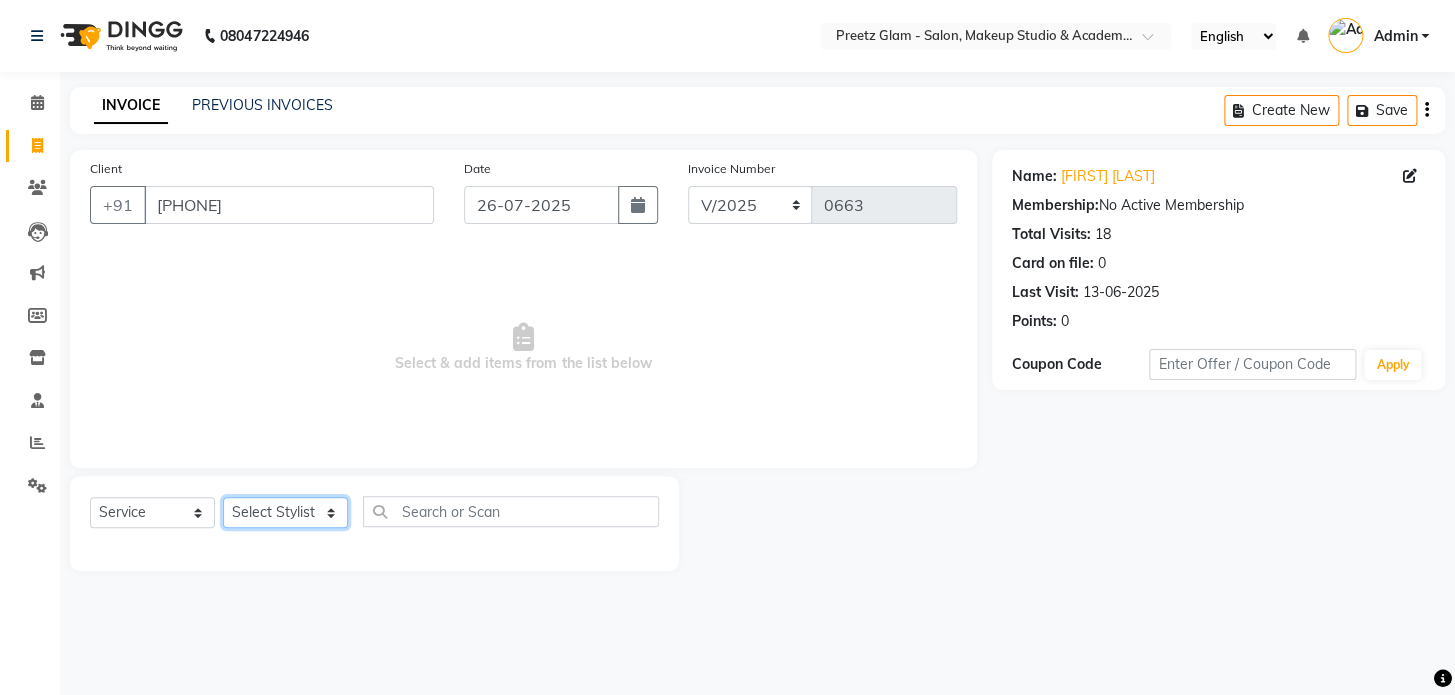 click on "Select Stylist [FIRST] [FIRST] [FIRST] [FIRST] [FIRST]" 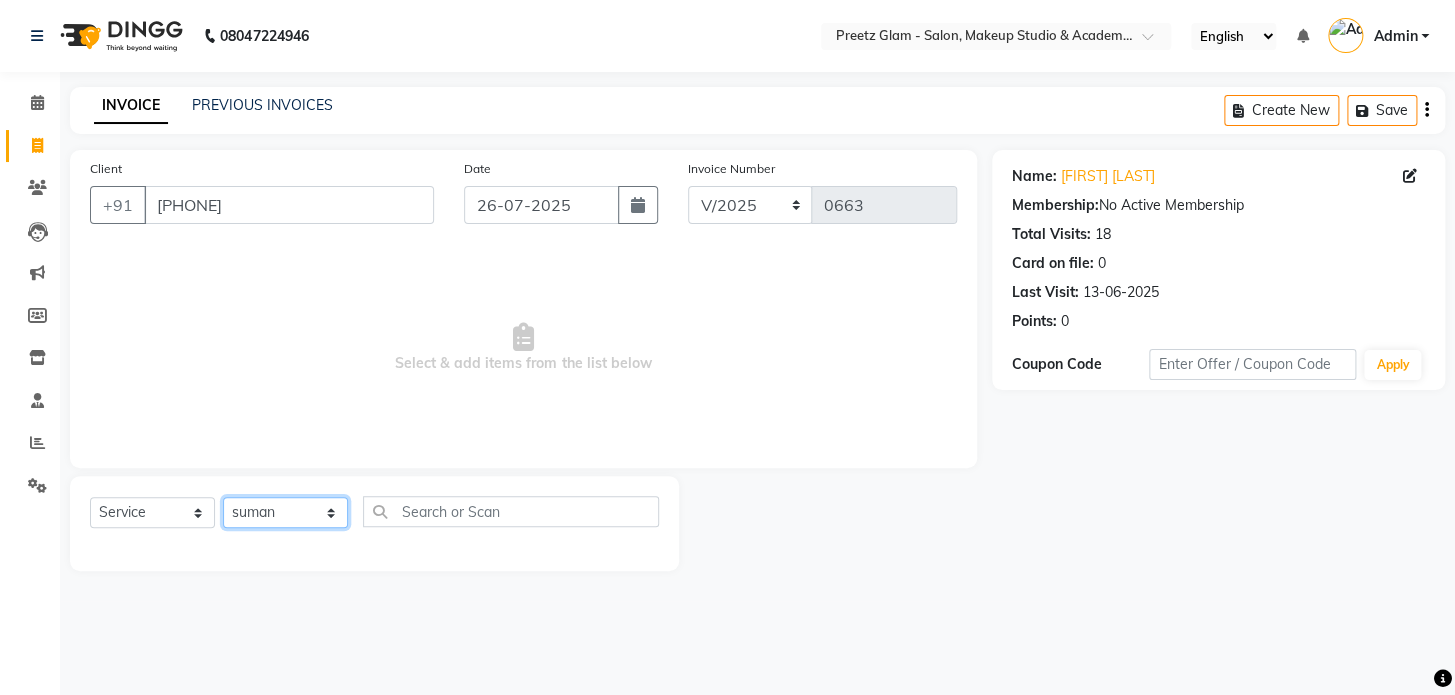 click on "Select Stylist [FIRST] [FIRST] [FIRST] [FIRST] [FIRST]" 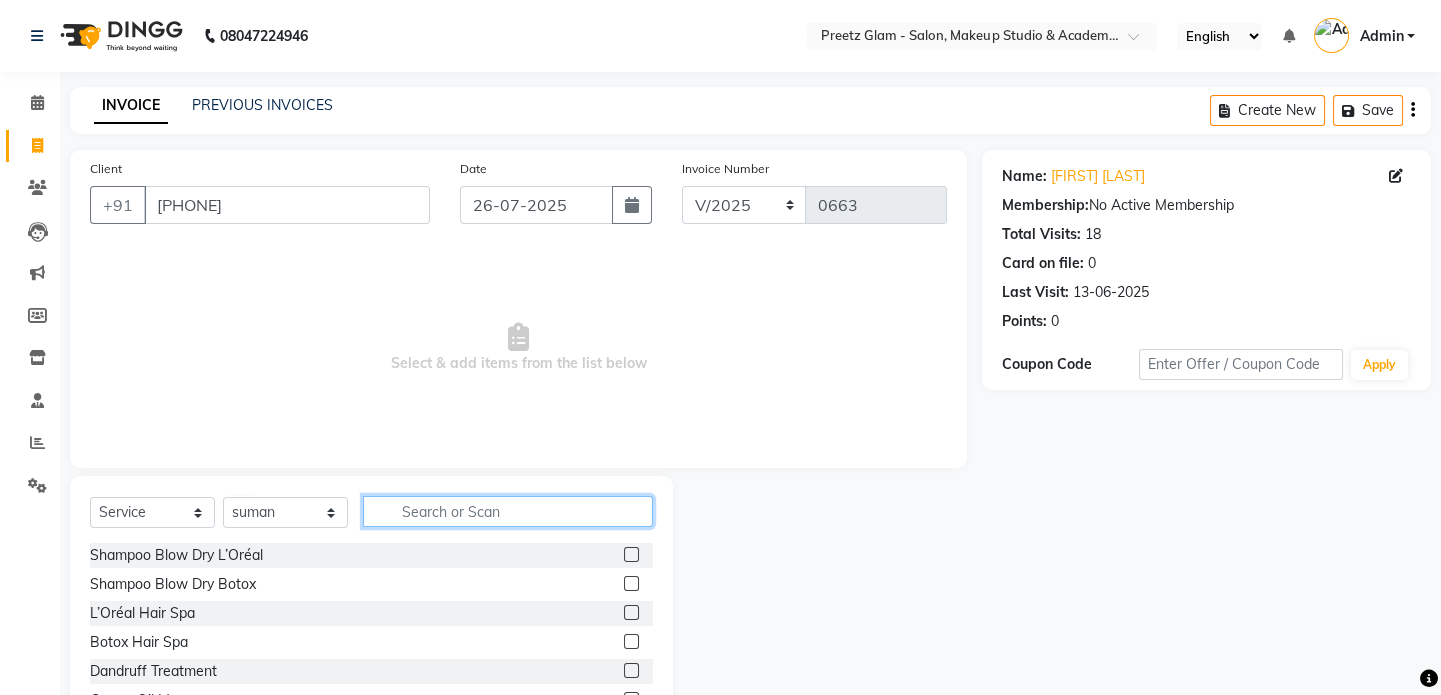 click 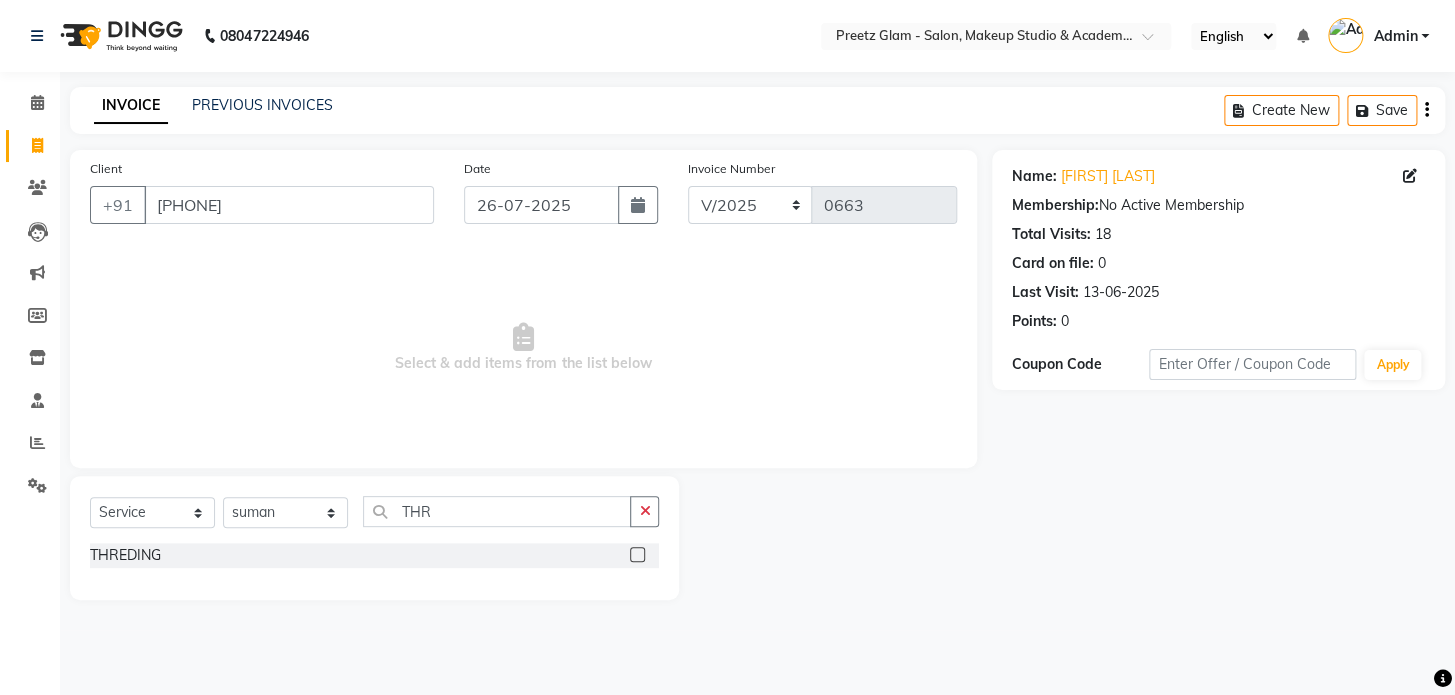 click 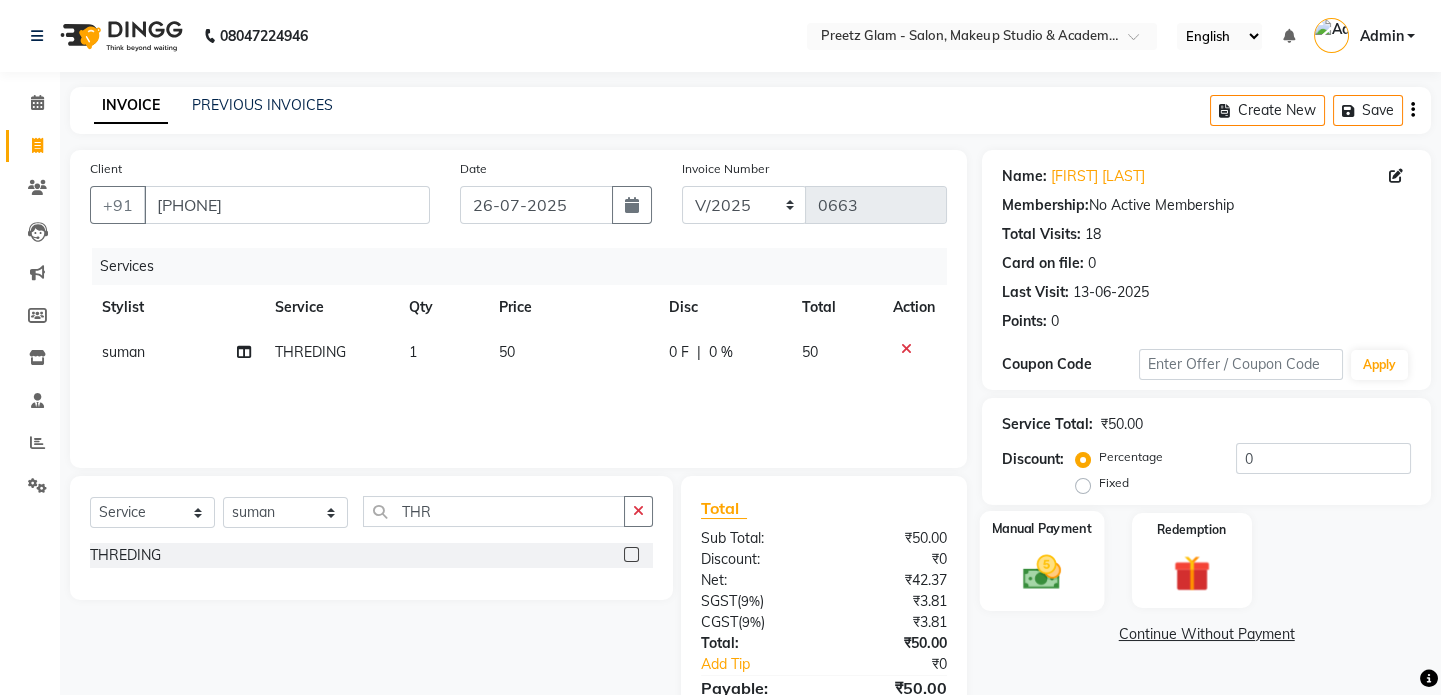 click 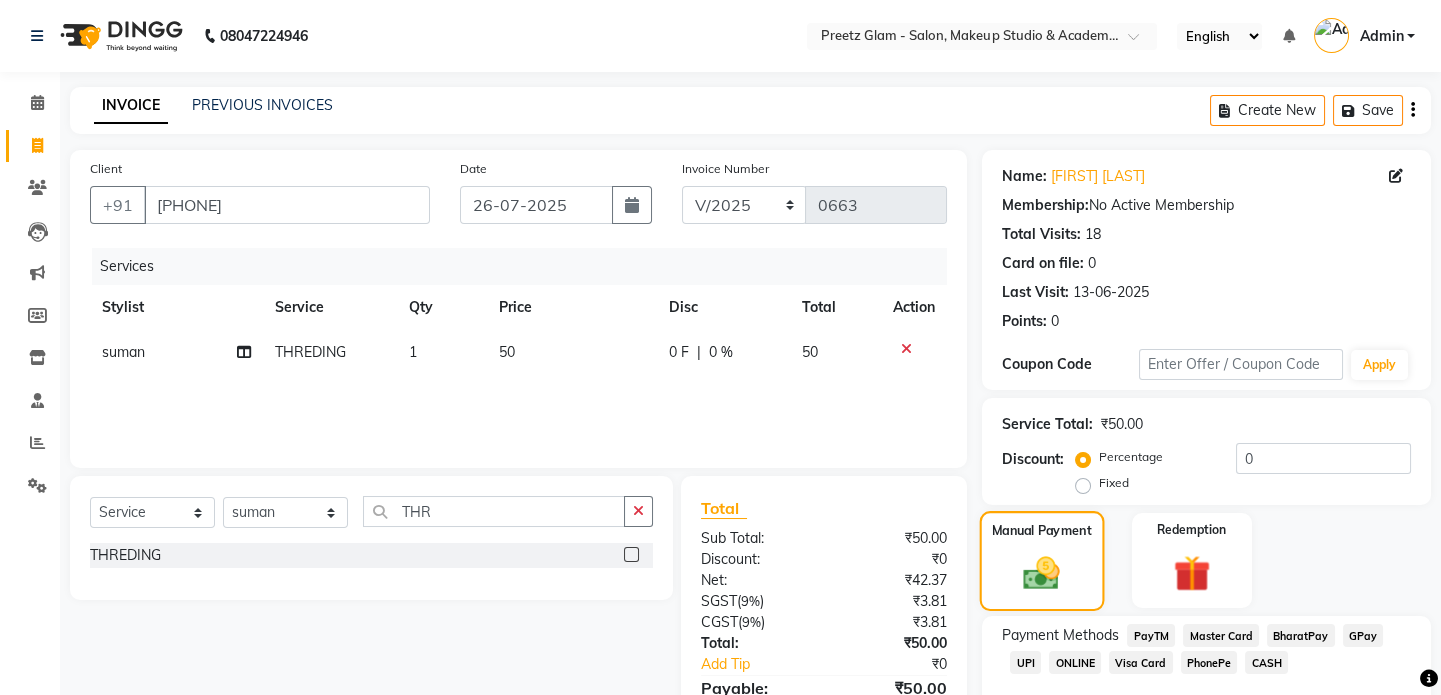 scroll, scrollTop: 111, scrollLeft: 0, axis: vertical 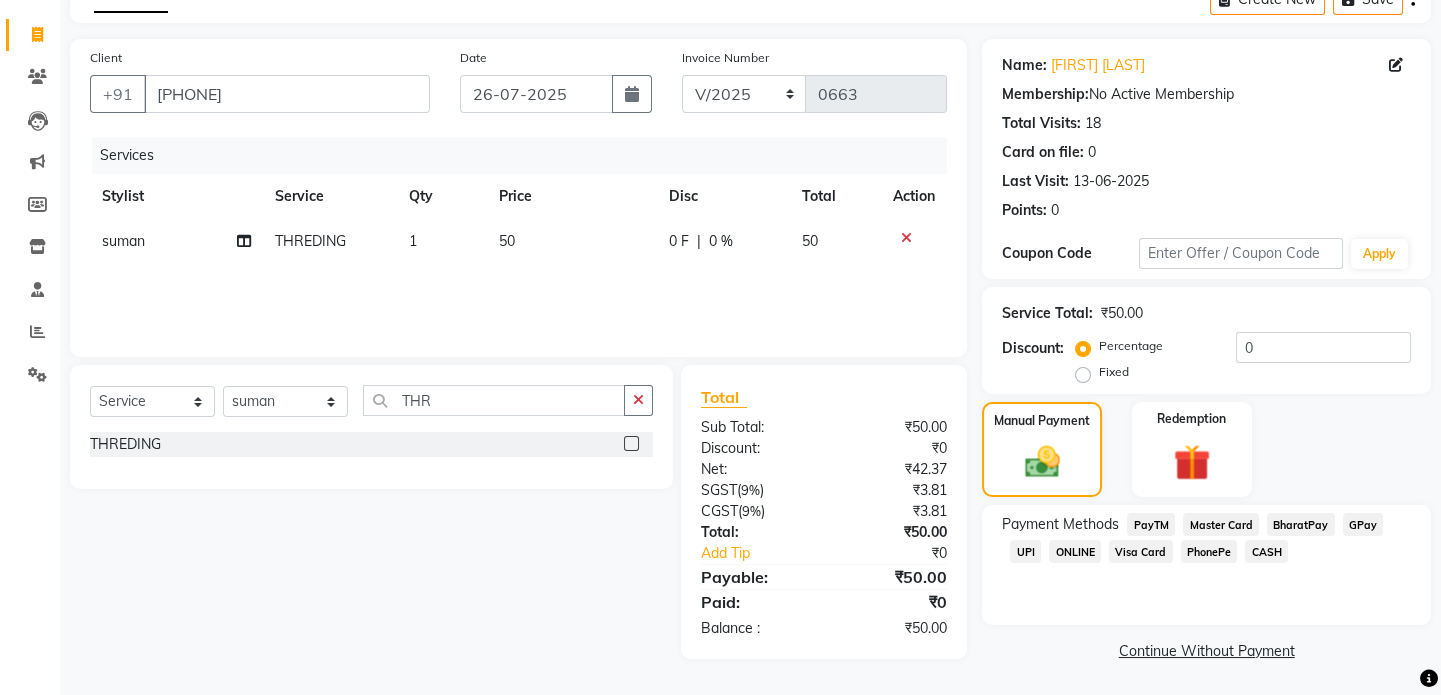 click on "UPI" 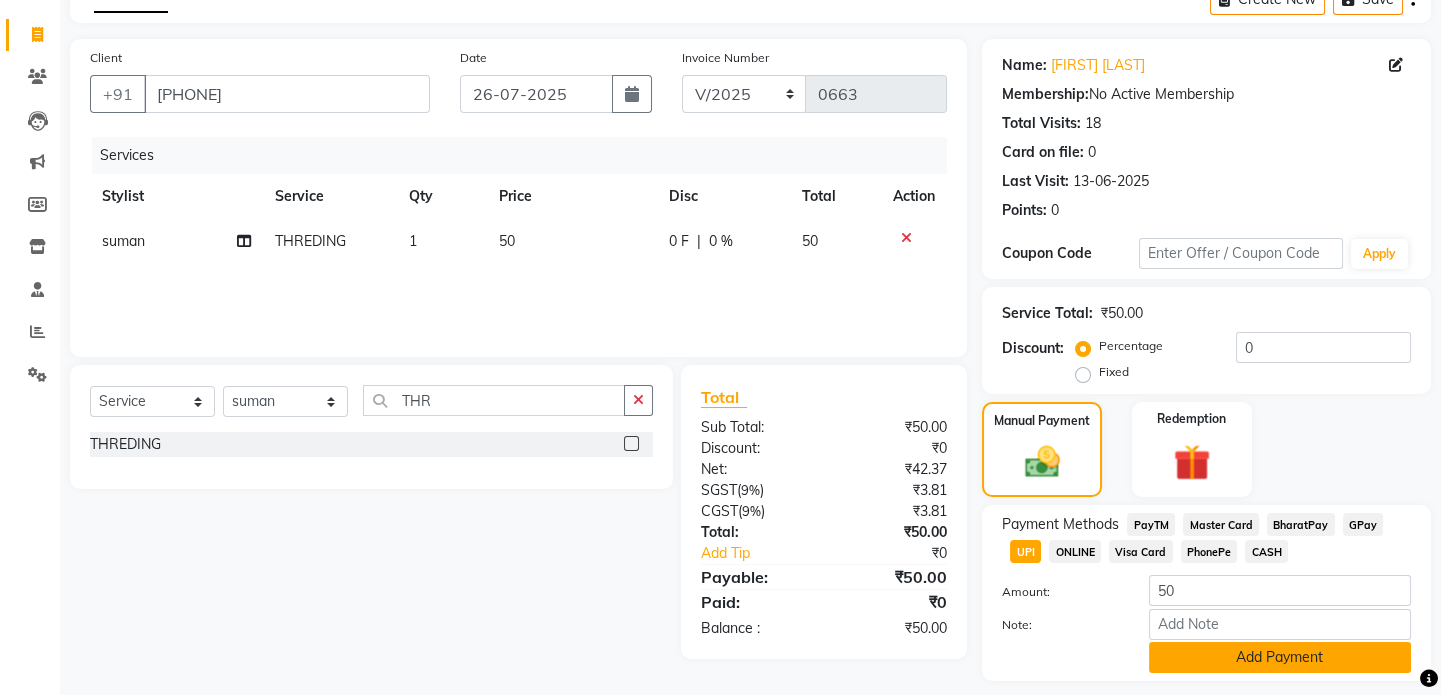 click on "Add Payment" 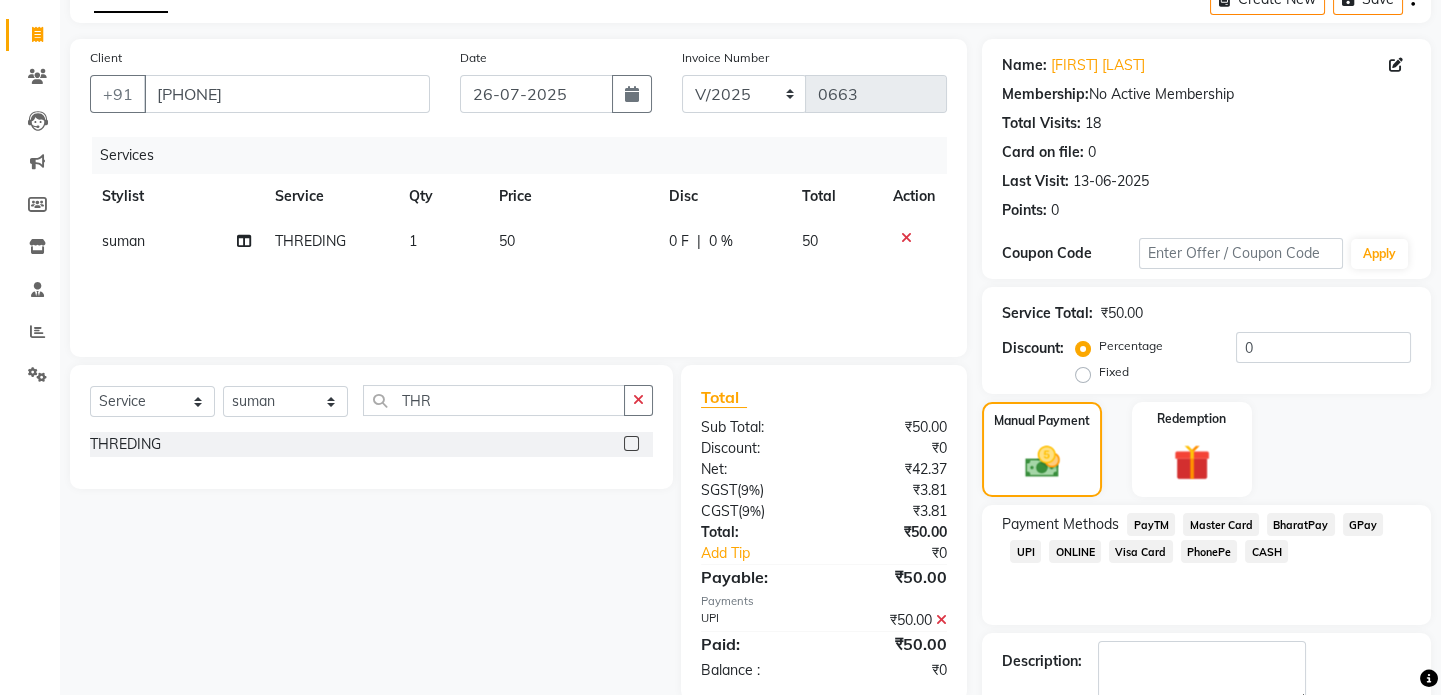 scroll, scrollTop: 223, scrollLeft: 0, axis: vertical 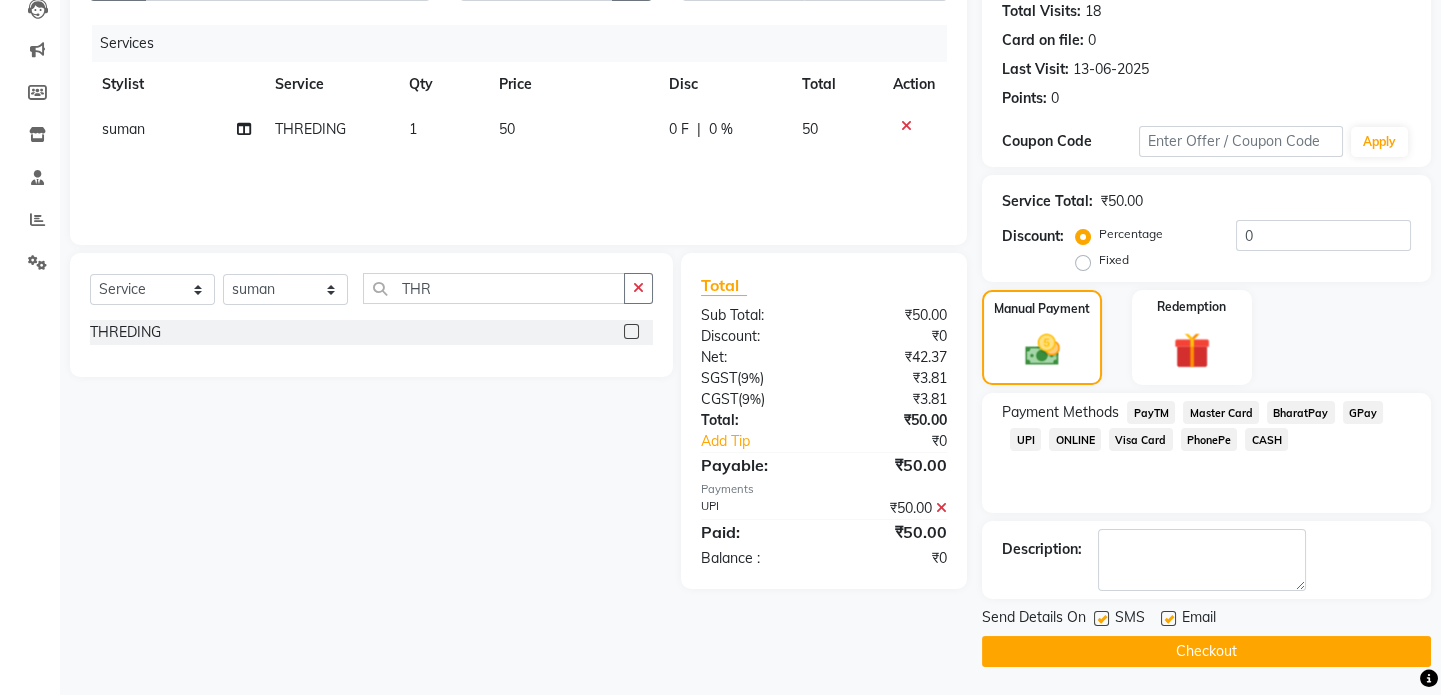 click on "Checkout" 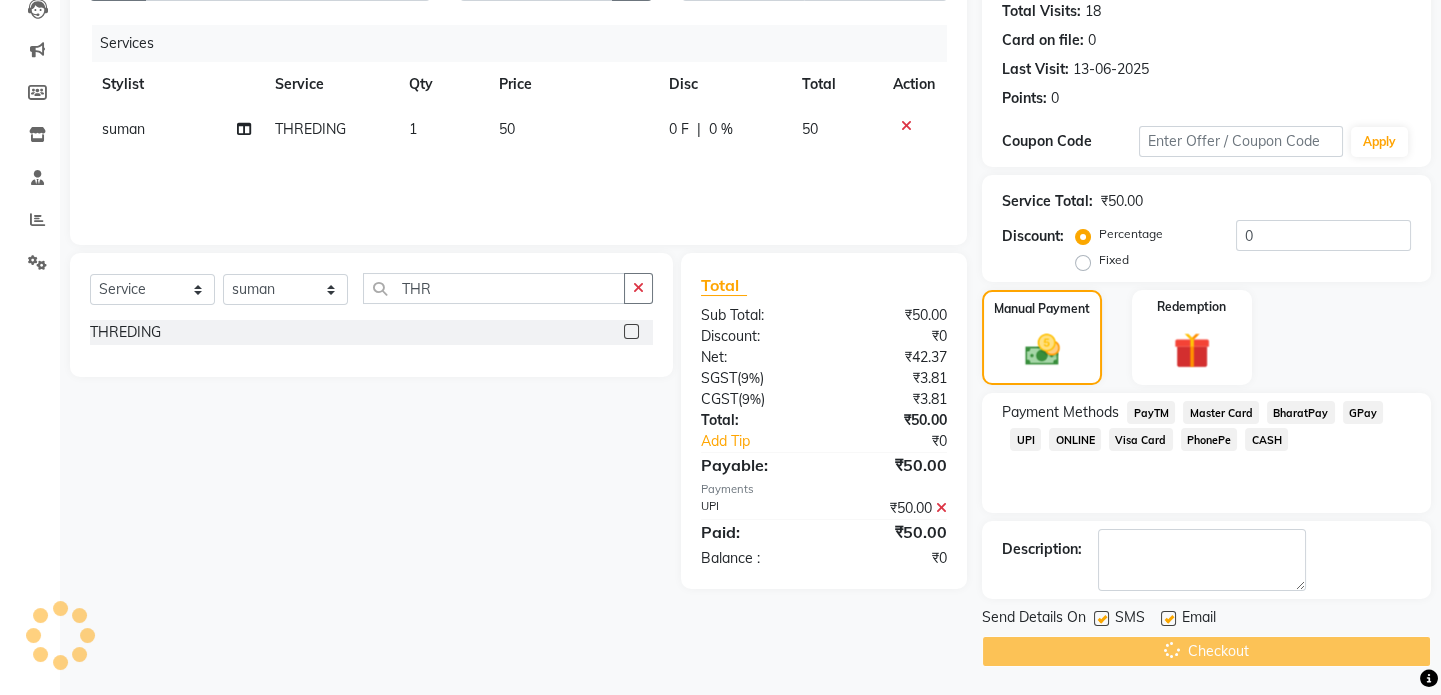 scroll, scrollTop: 0, scrollLeft: 0, axis: both 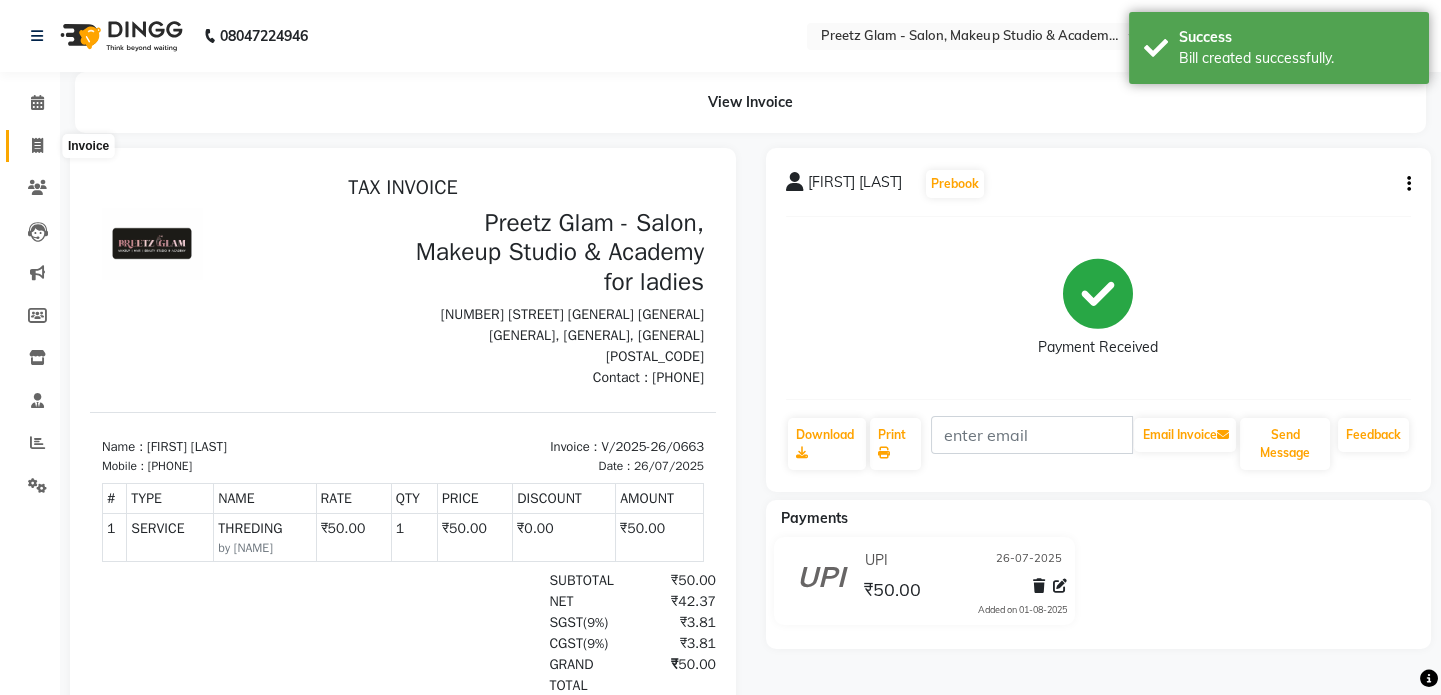 click 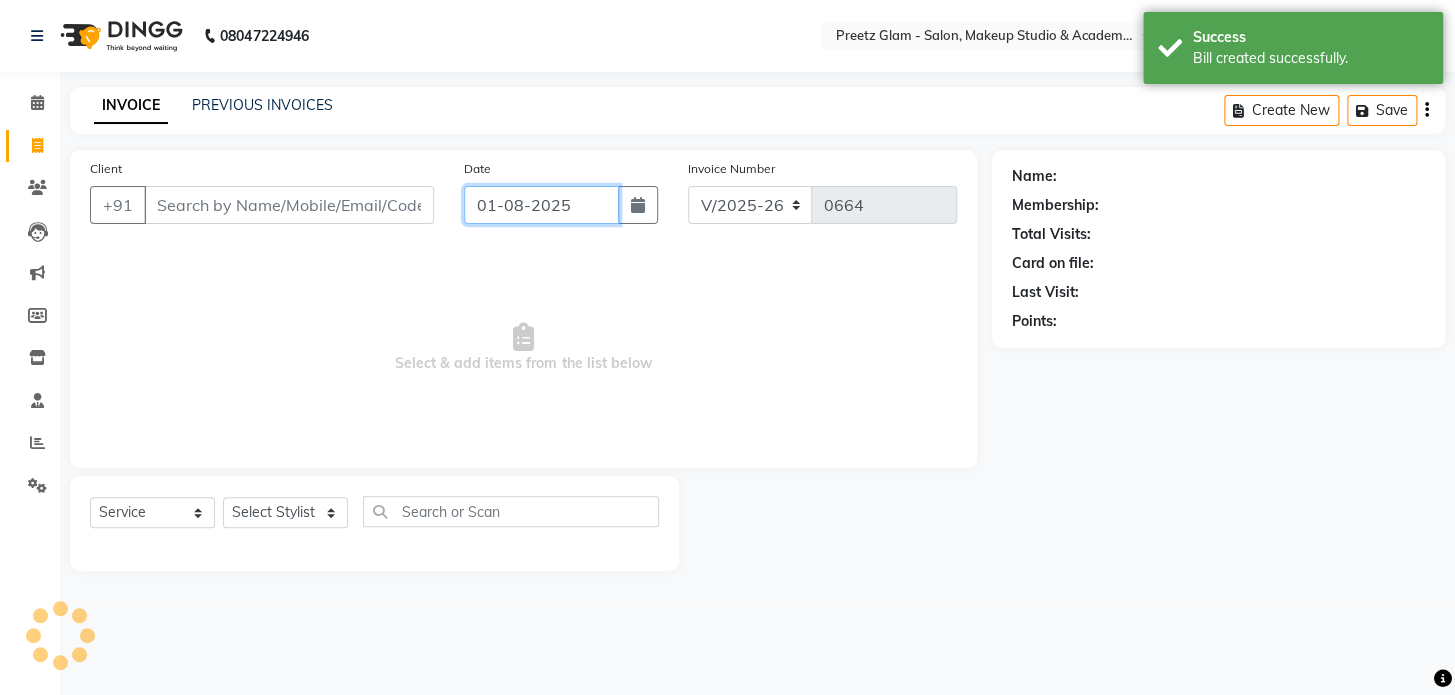click on "01-08-2025" 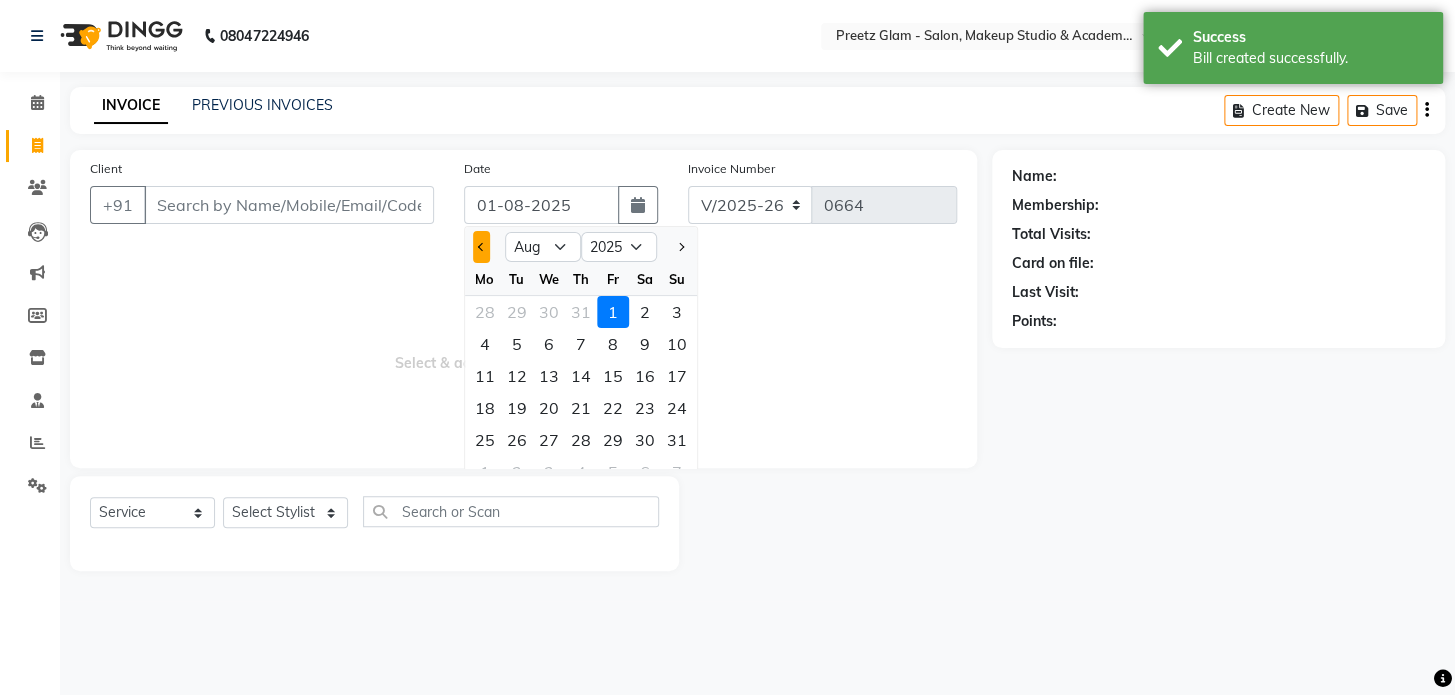 click 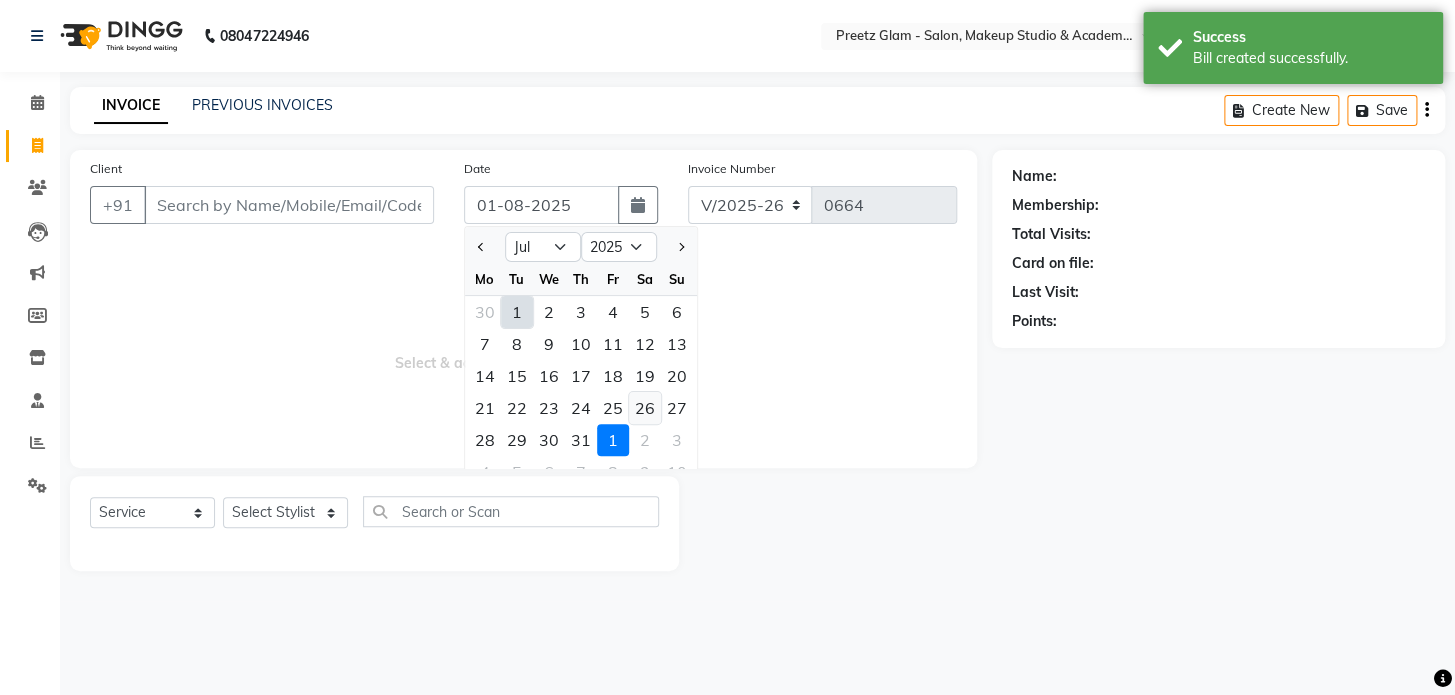 click on "26" 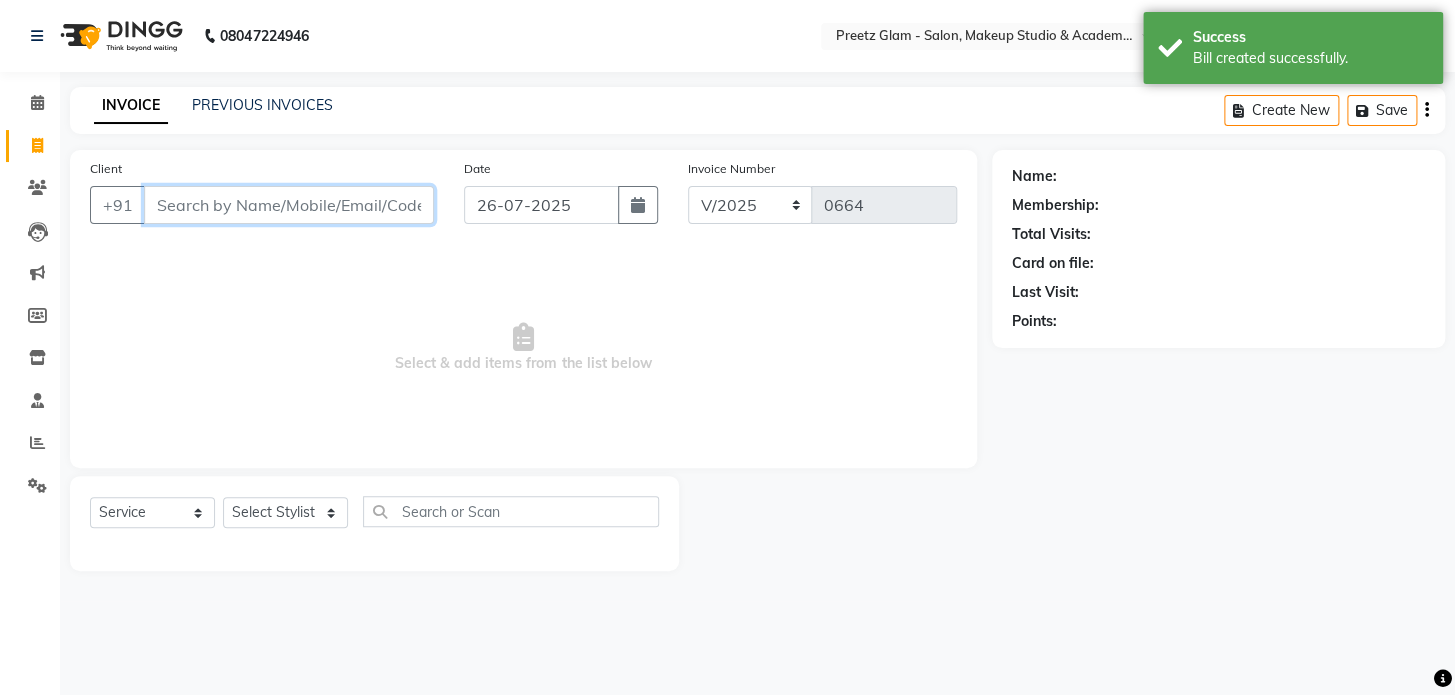 click on "Client" at bounding box center [289, 205] 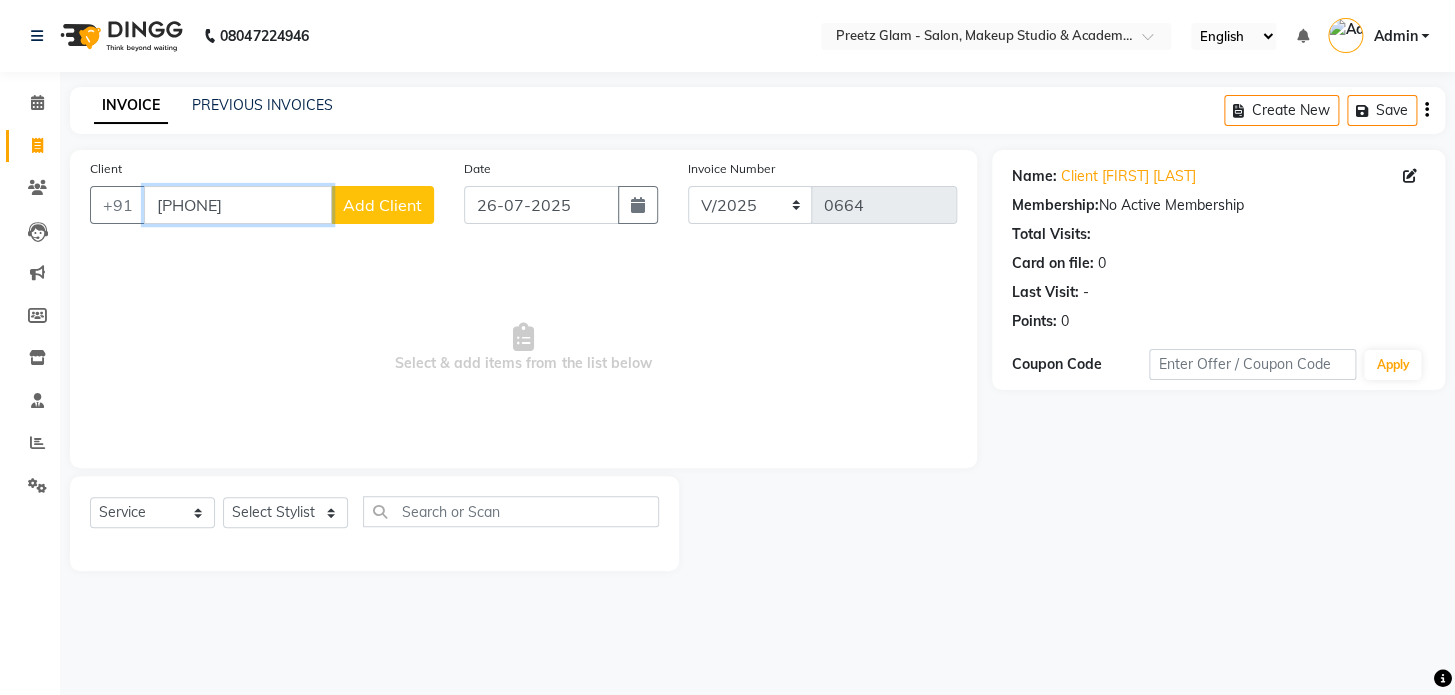 click on "[PHONE]" at bounding box center (238, 205) 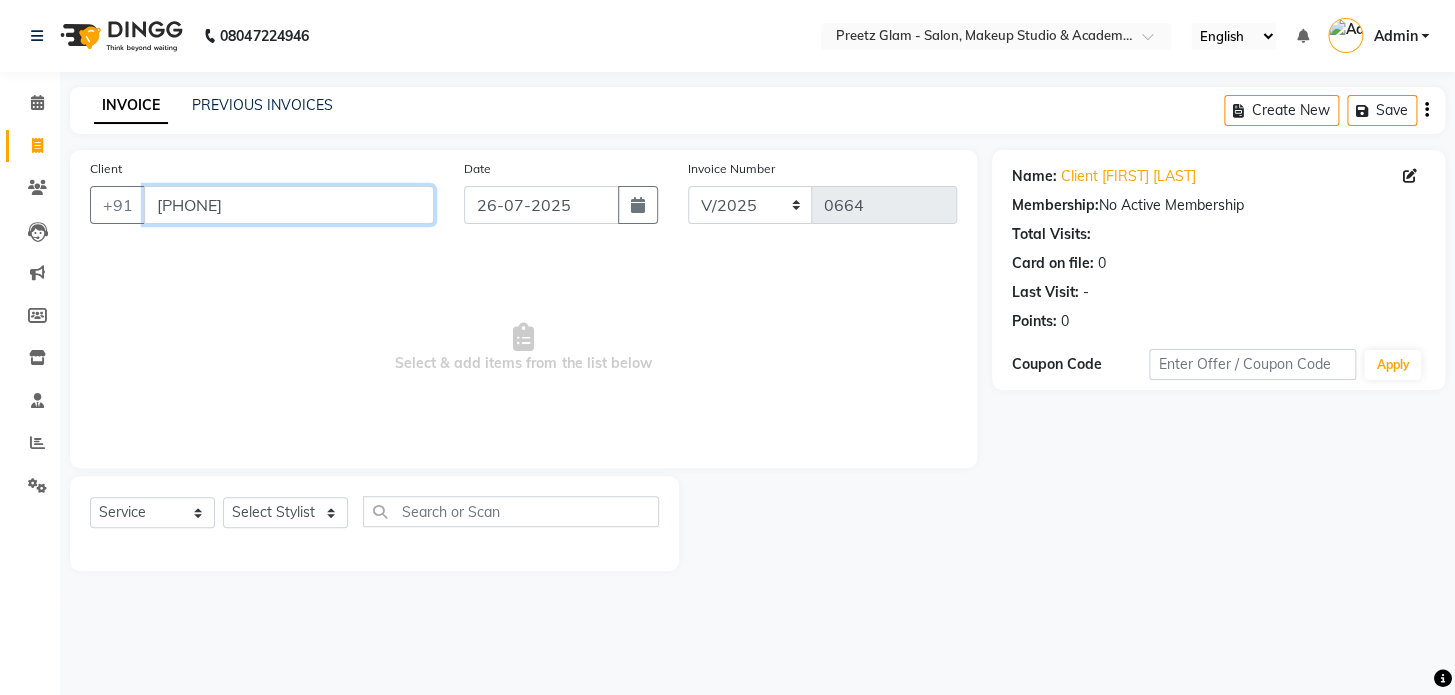 click on "[PHONE]" at bounding box center [289, 205] 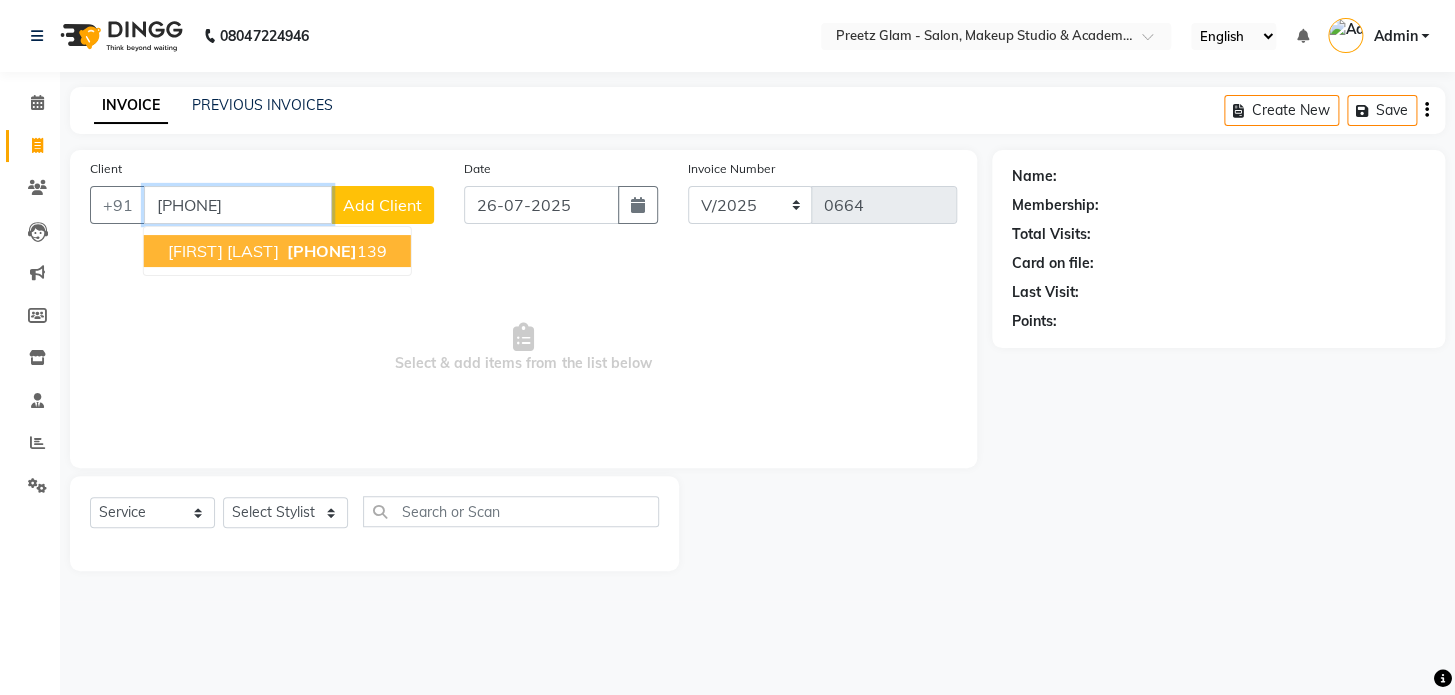 click on "[FIRST] [LAST]" at bounding box center (223, 251) 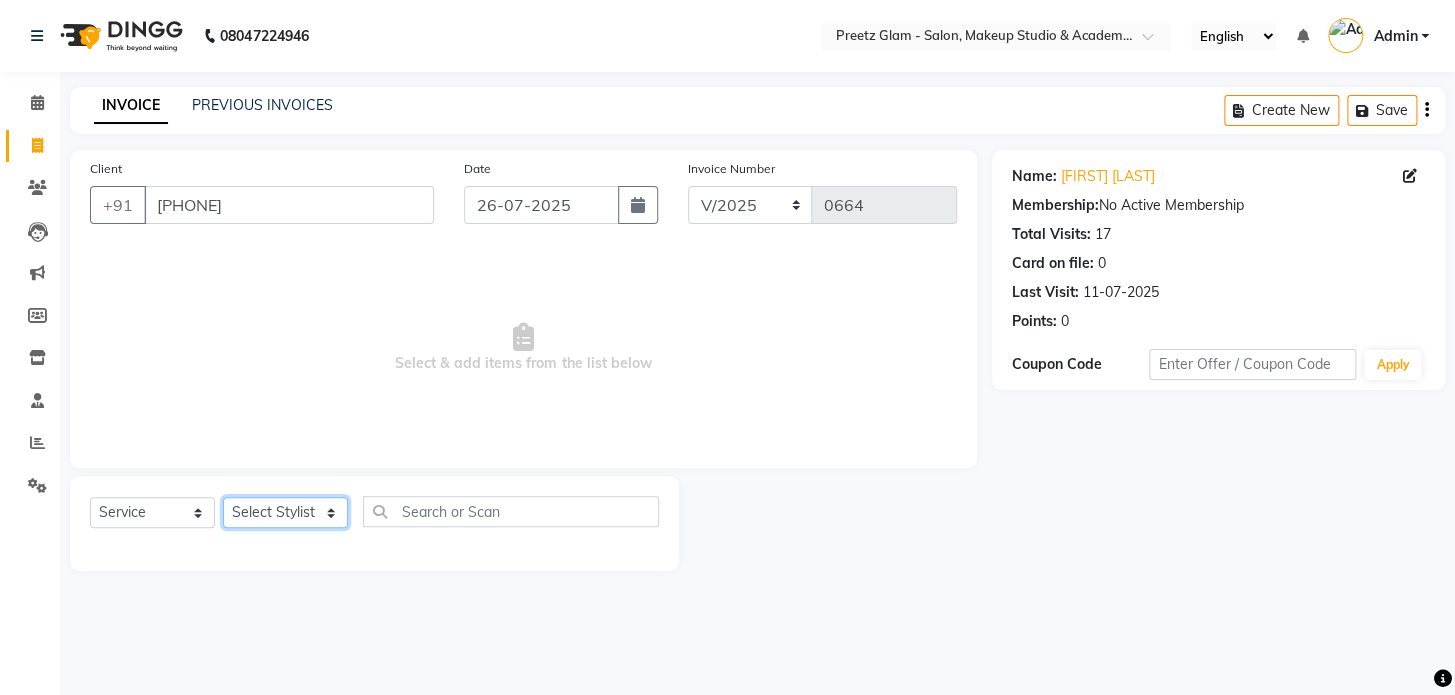 click on "Select Stylist [FIRST] [FIRST] [FIRST] [FIRST] [FIRST]" 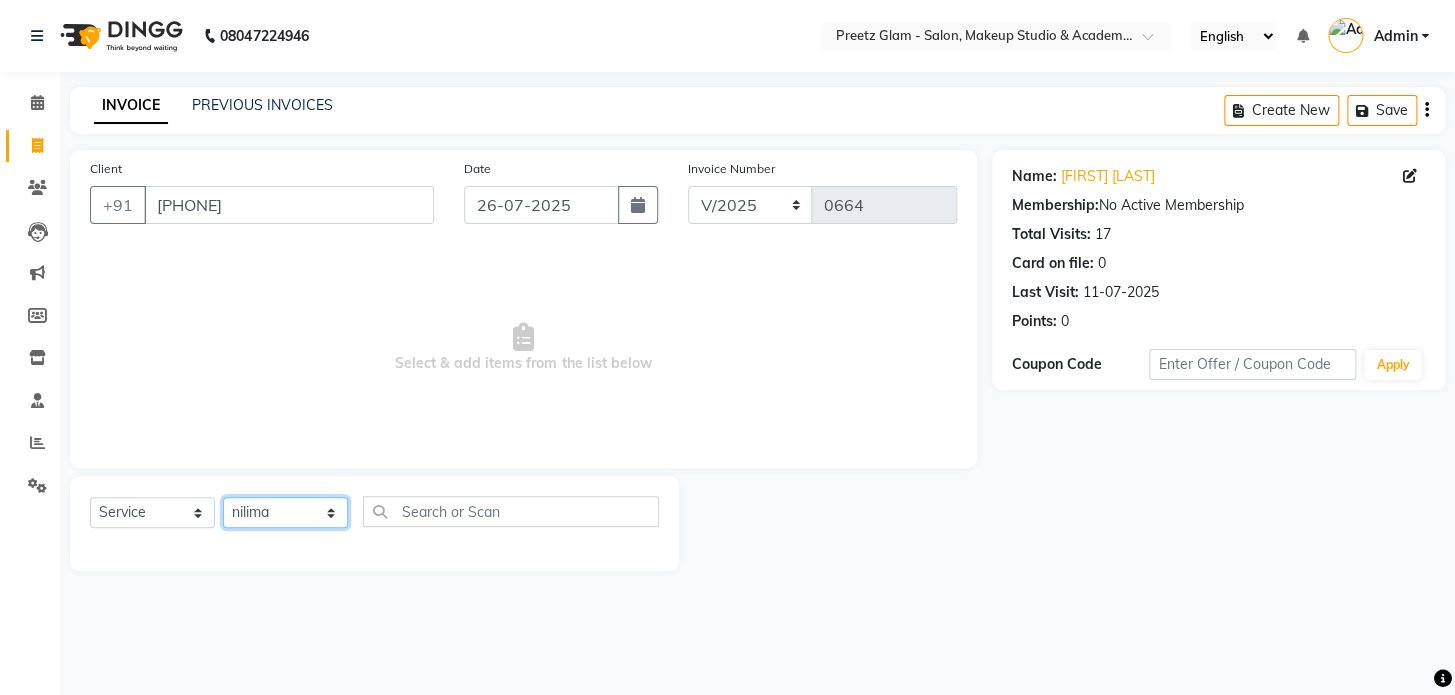 click on "Select Stylist [FIRST] [FIRST] [FIRST] [FIRST] [FIRST]" 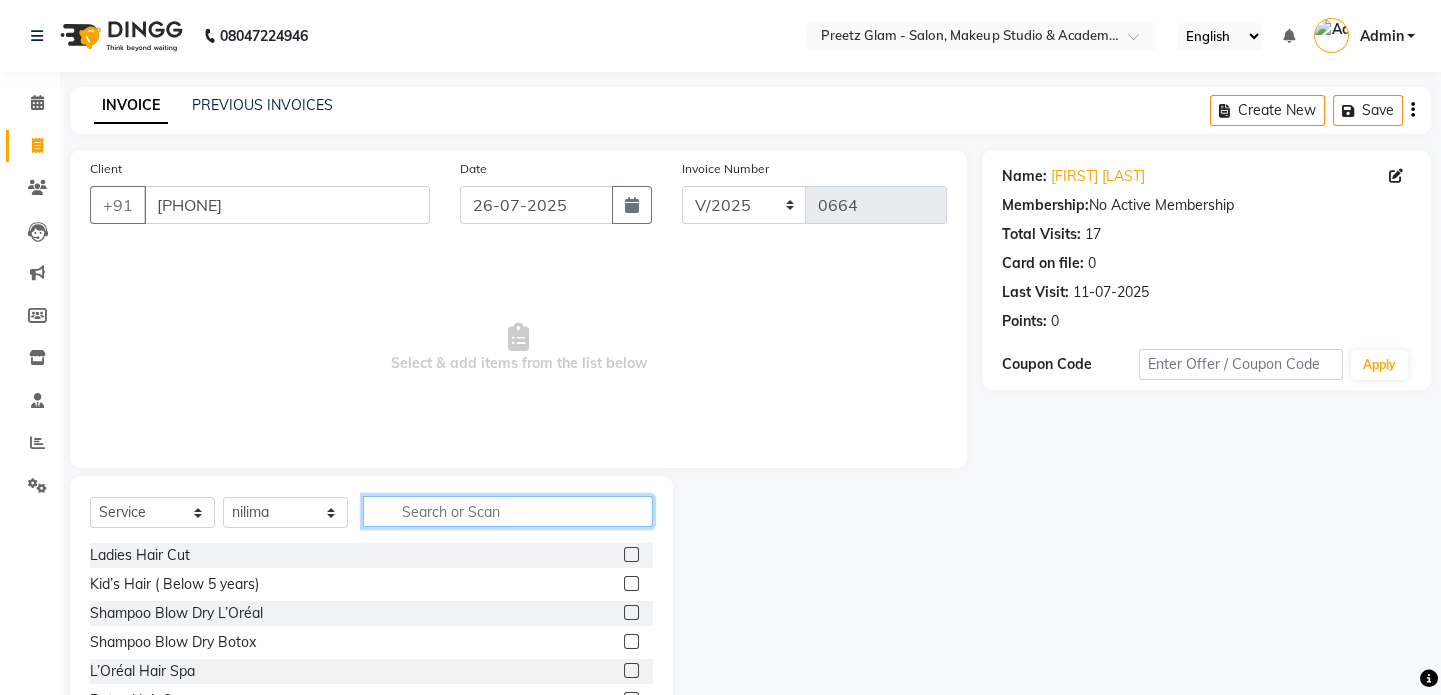 click 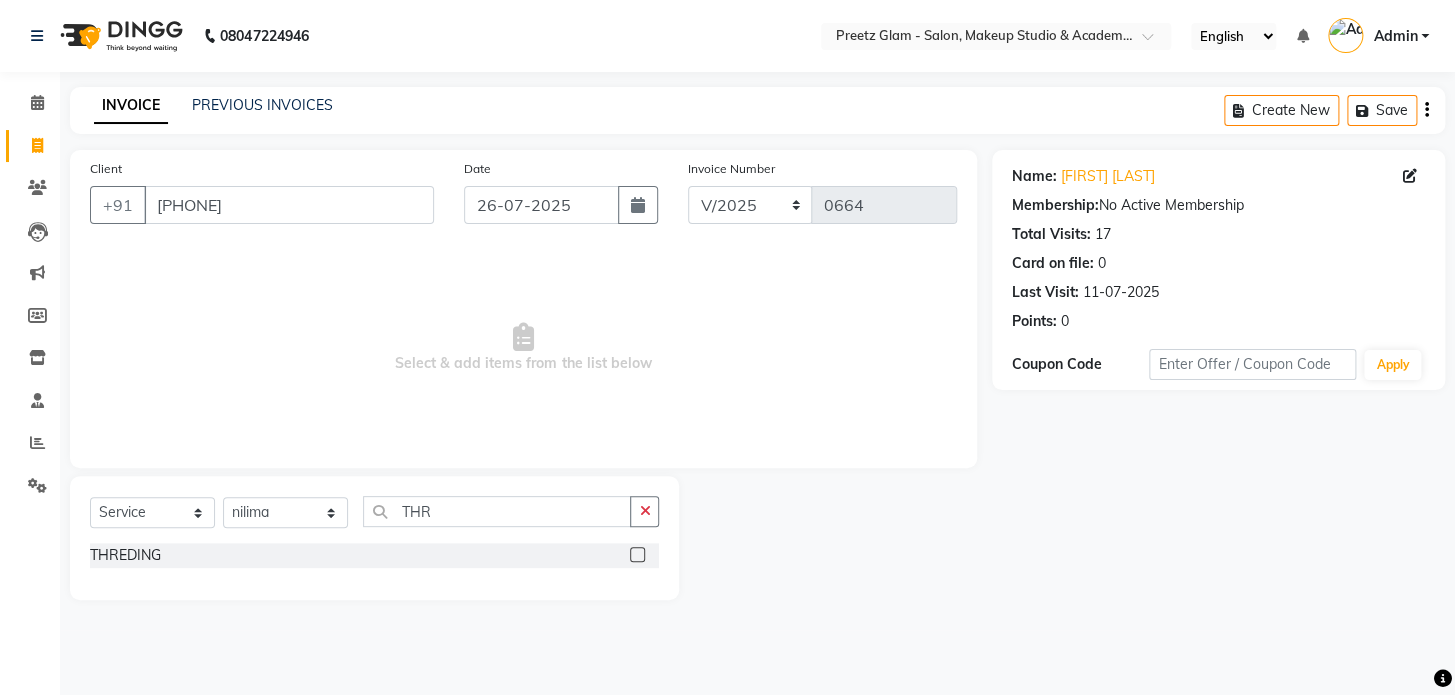 click 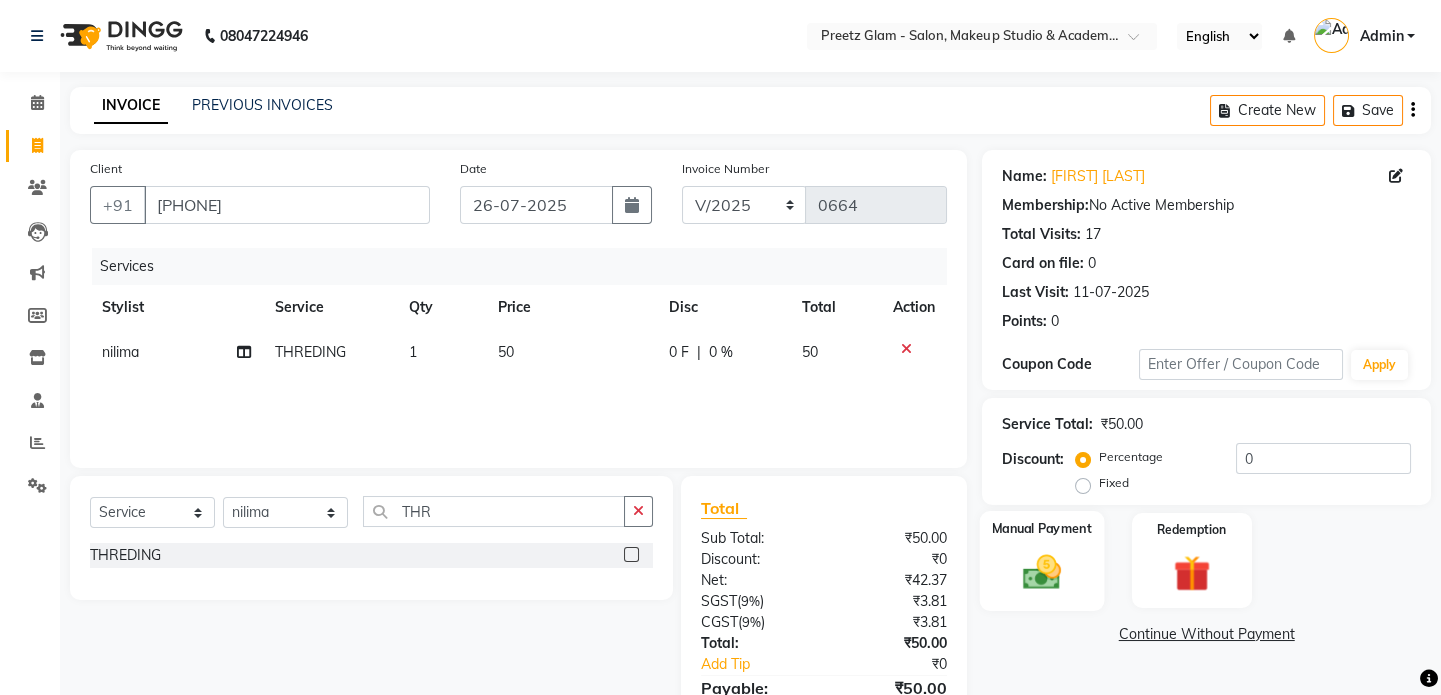 click 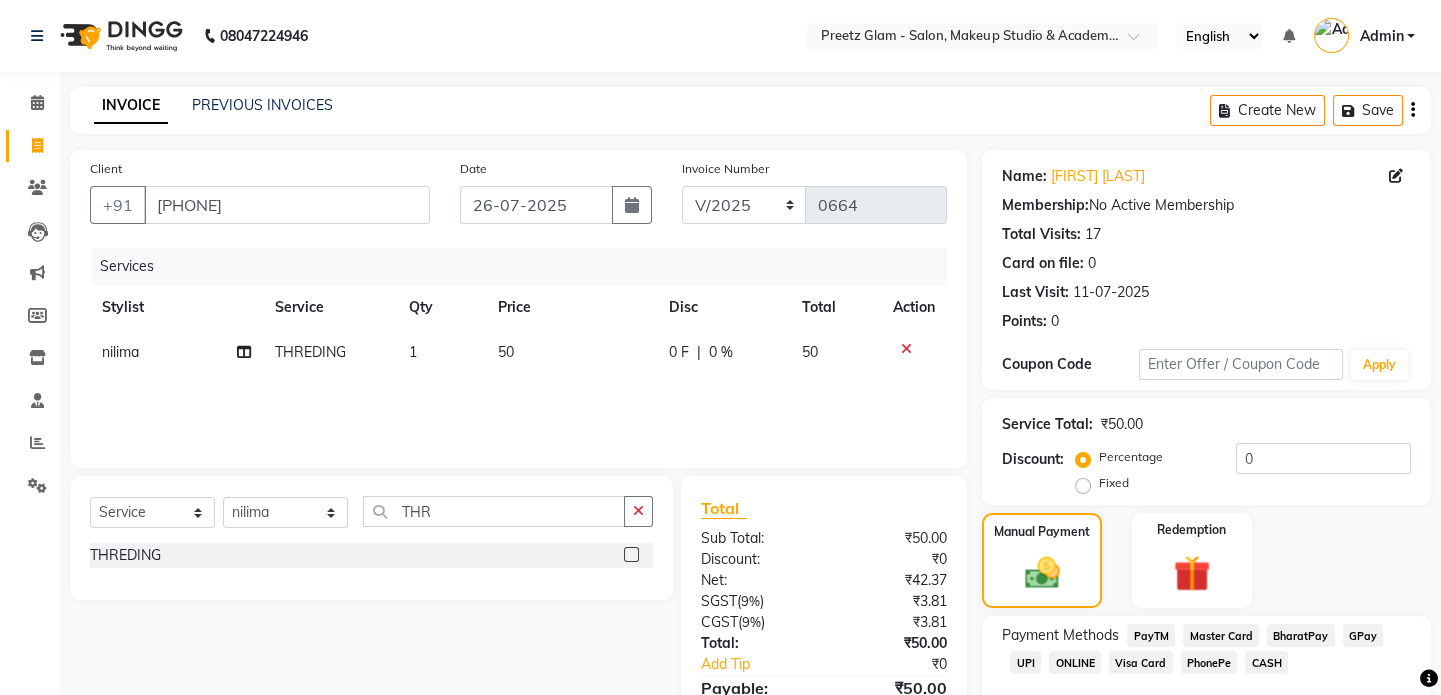 click on "CASH" 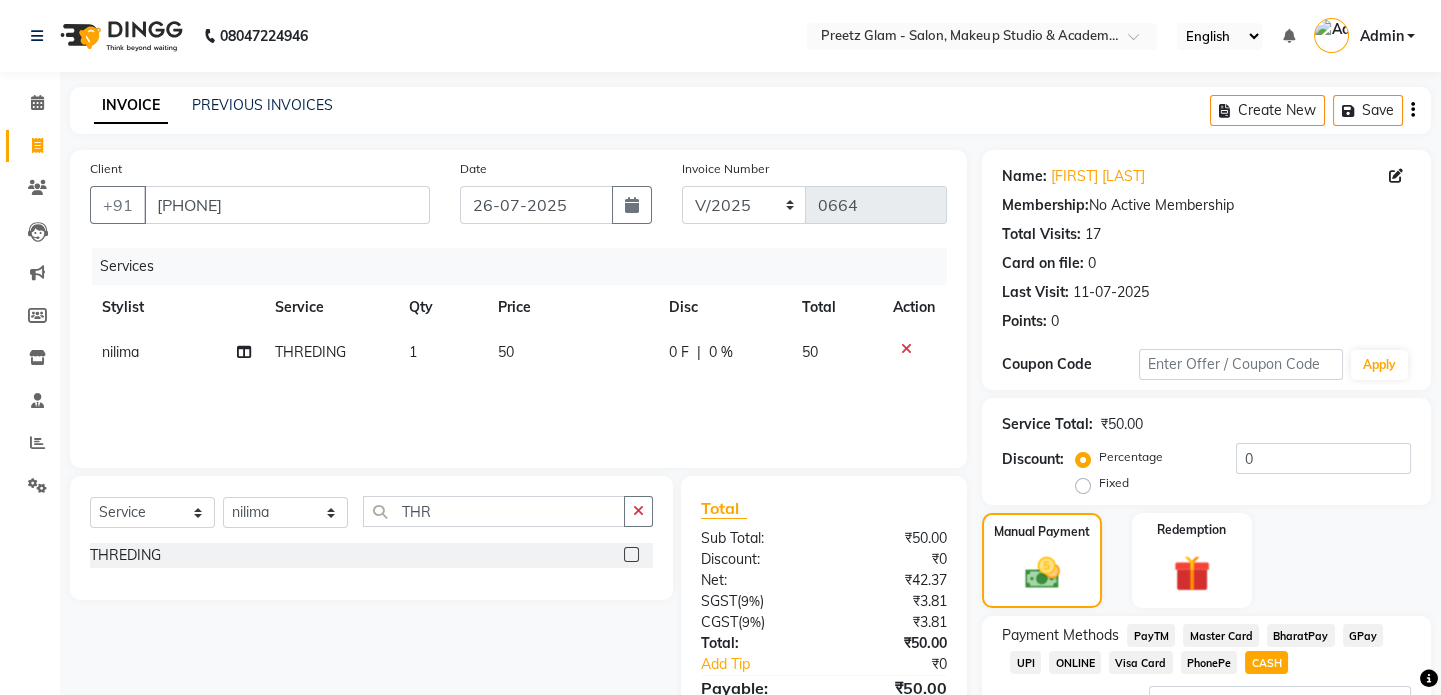 scroll, scrollTop: 168, scrollLeft: 0, axis: vertical 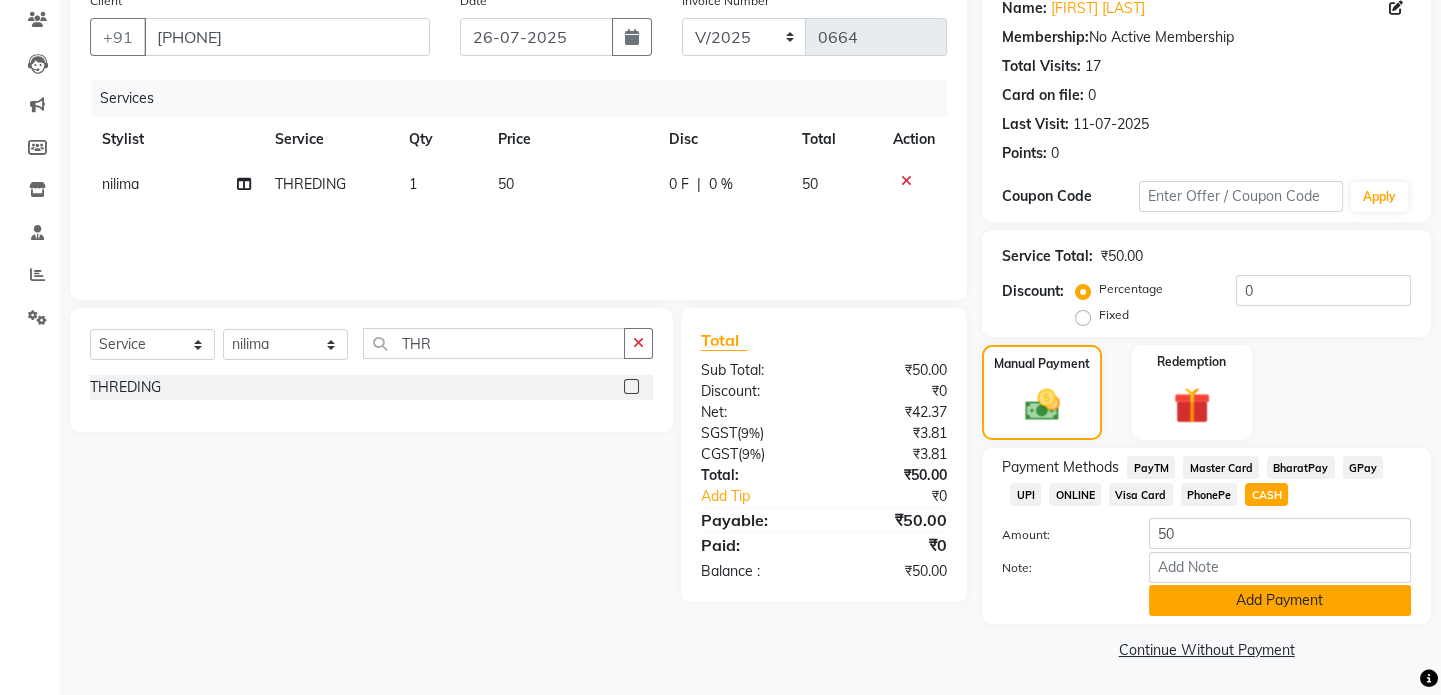 click on "Add Payment" 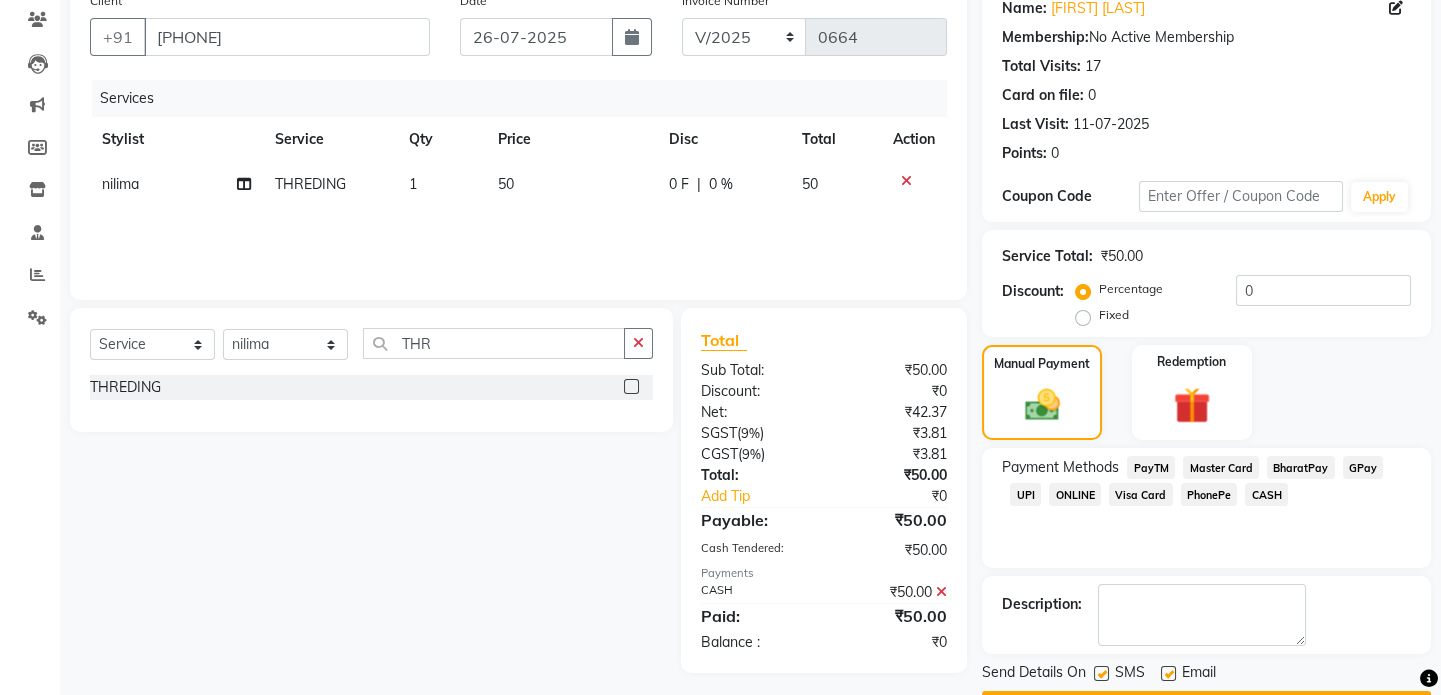 scroll, scrollTop: 223, scrollLeft: 0, axis: vertical 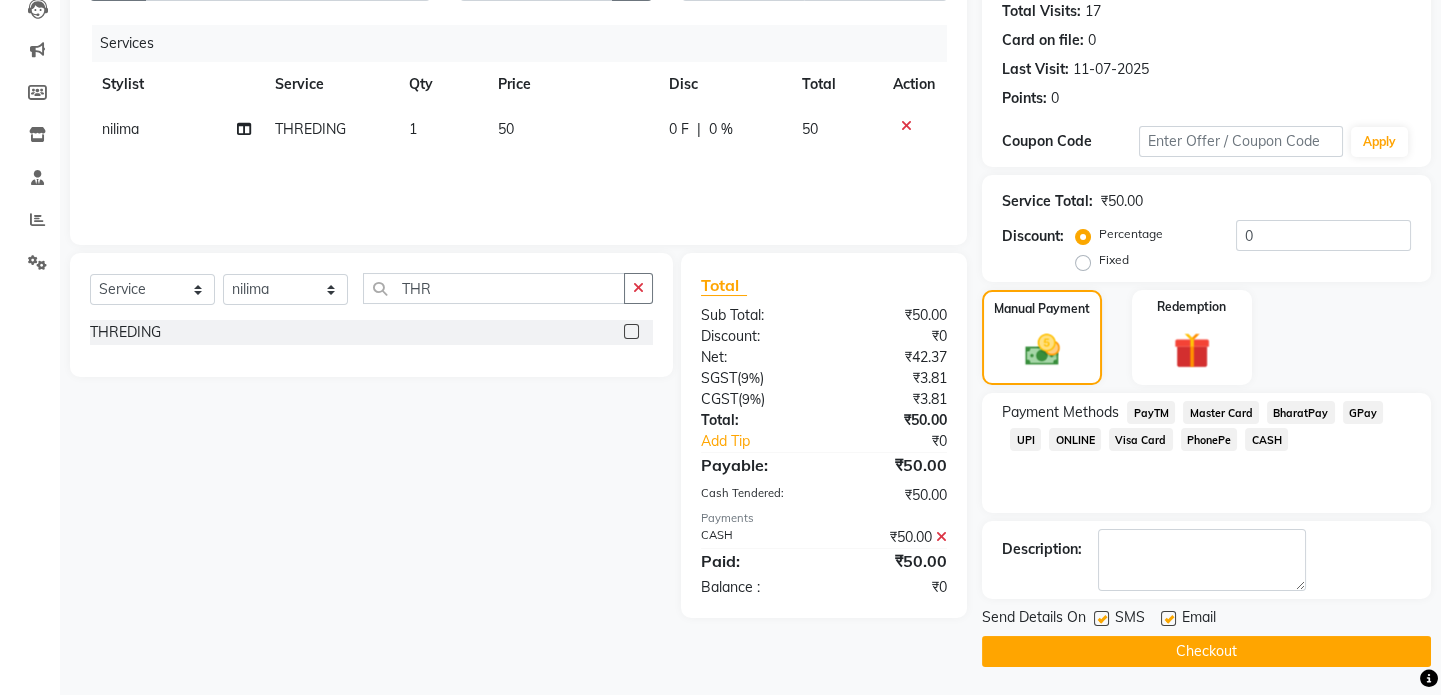 click on "Checkout" 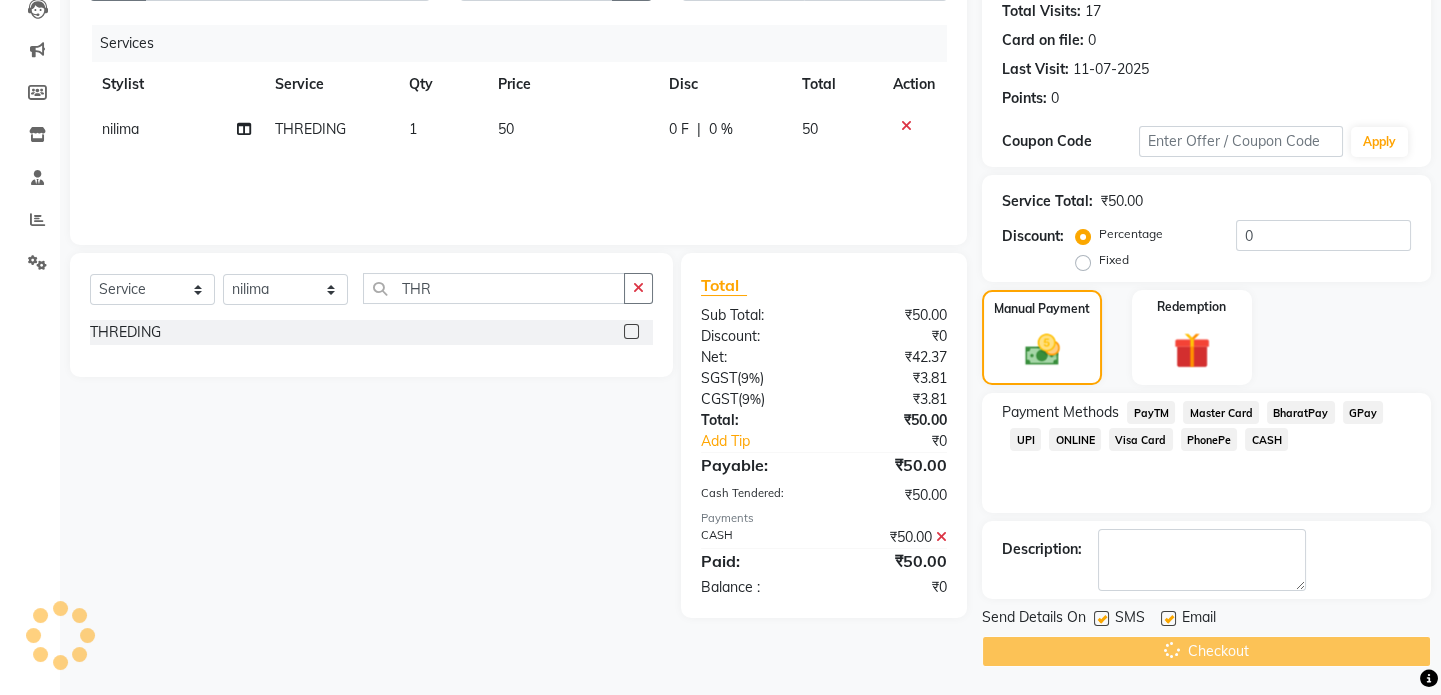 scroll, scrollTop: 0, scrollLeft: 0, axis: both 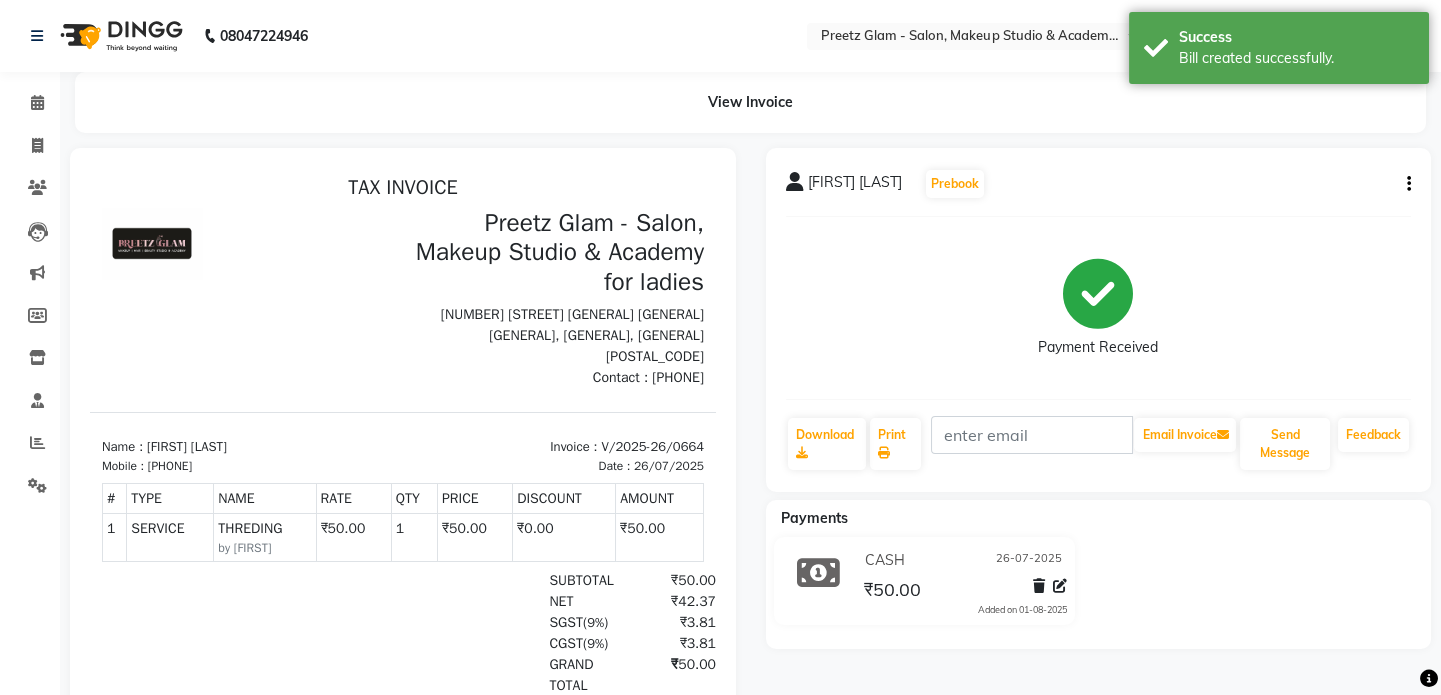click on "Invoice" 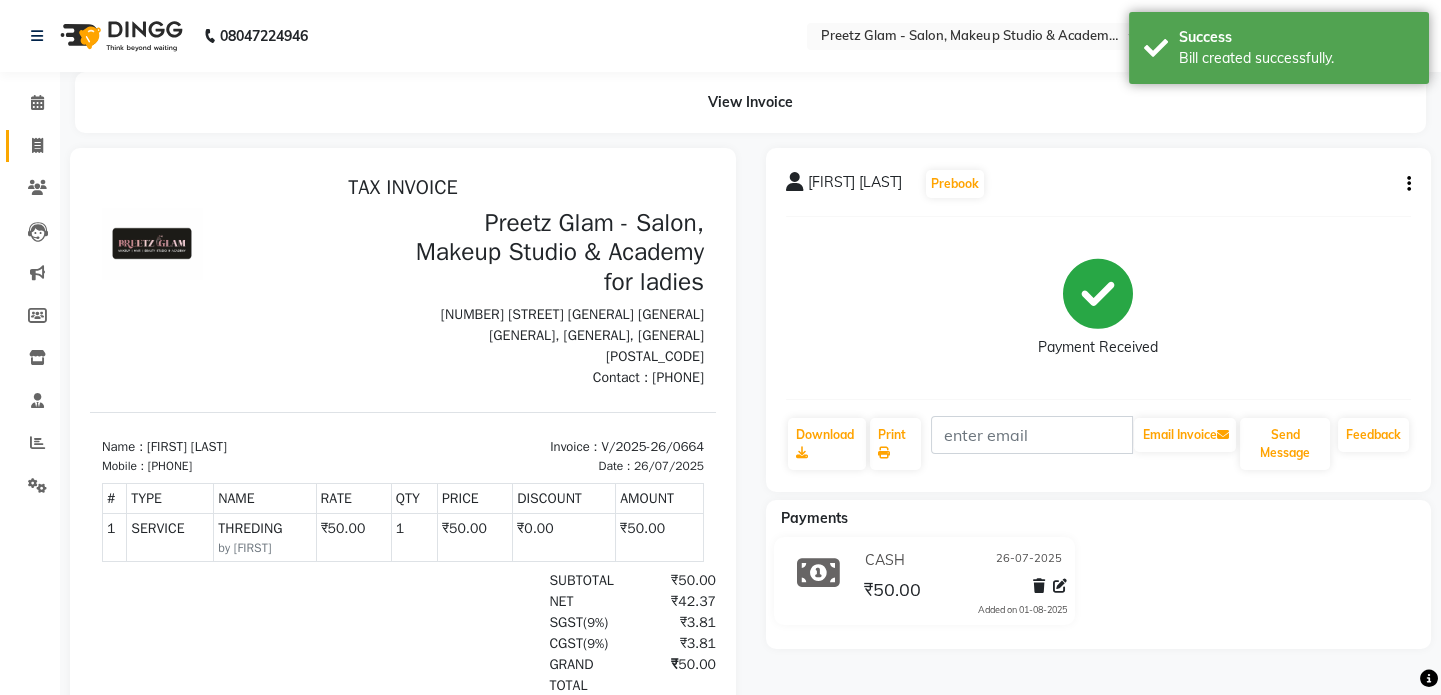 click on "Invoice" 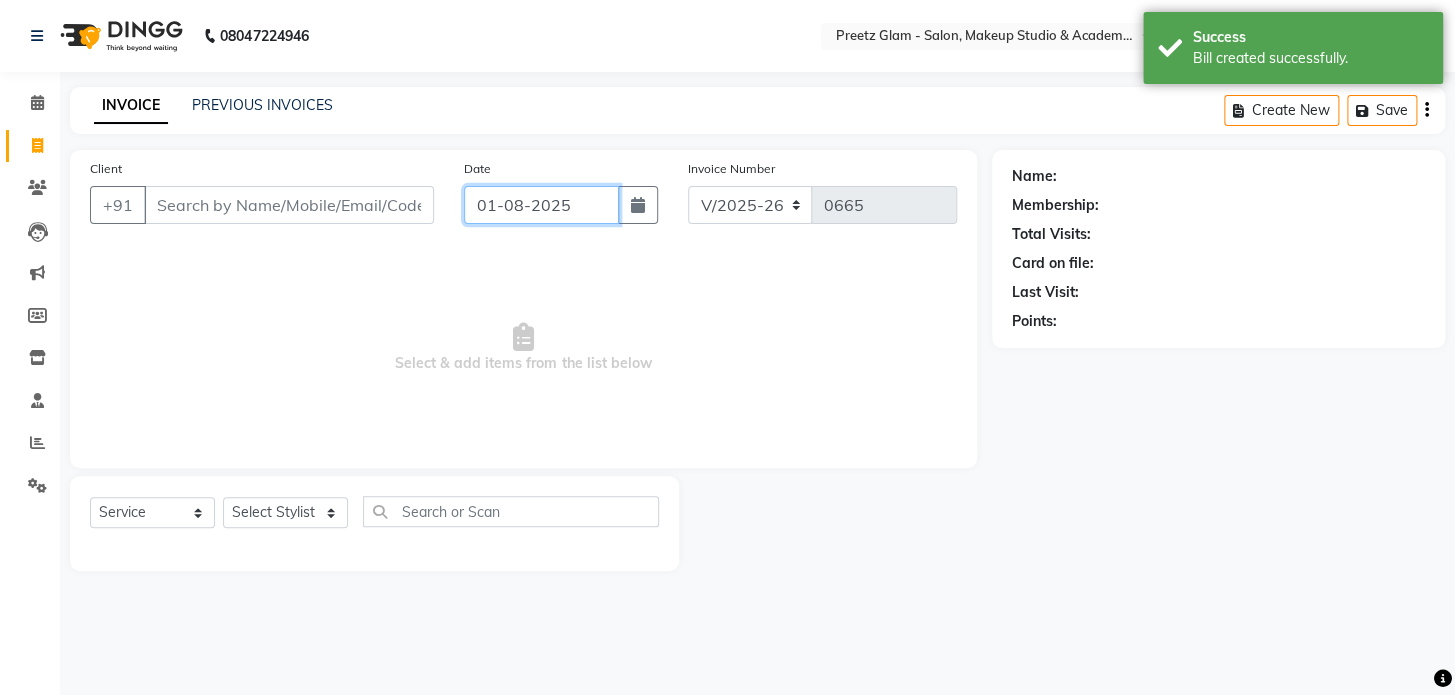 click on "01-08-2025" 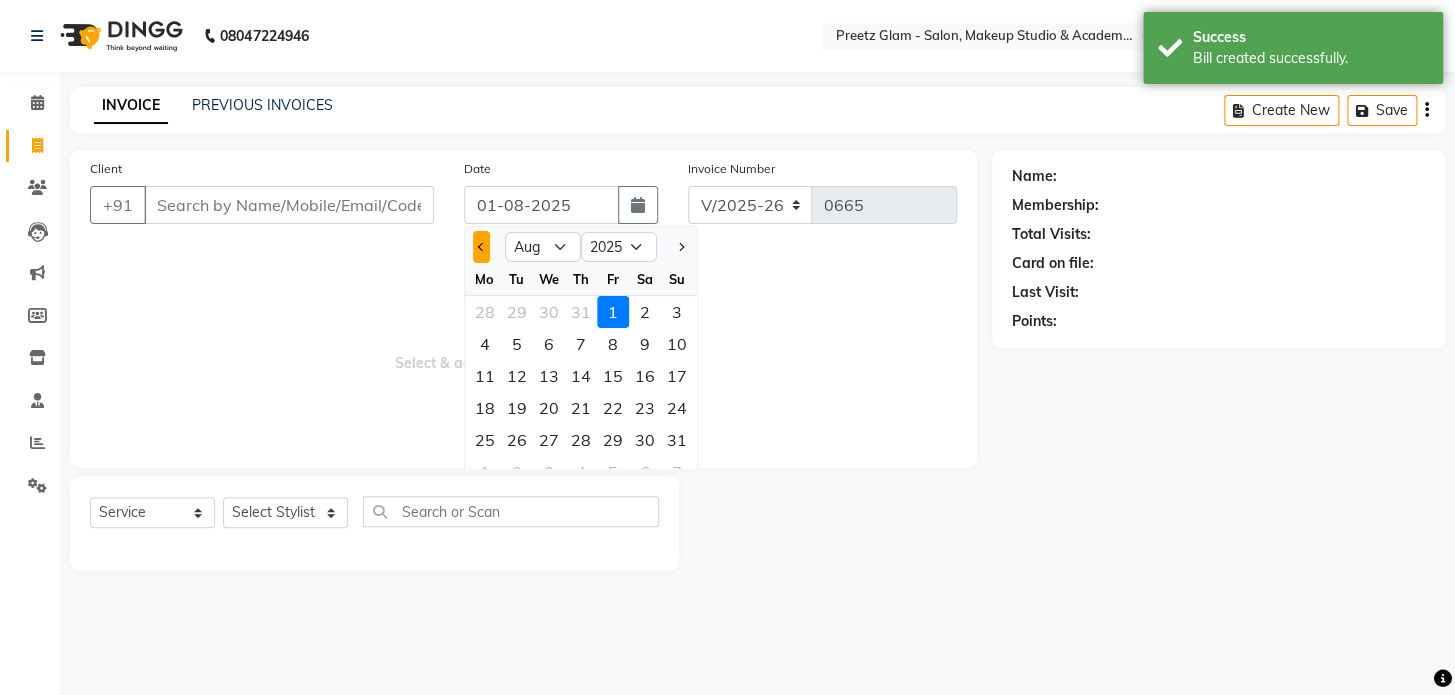 click 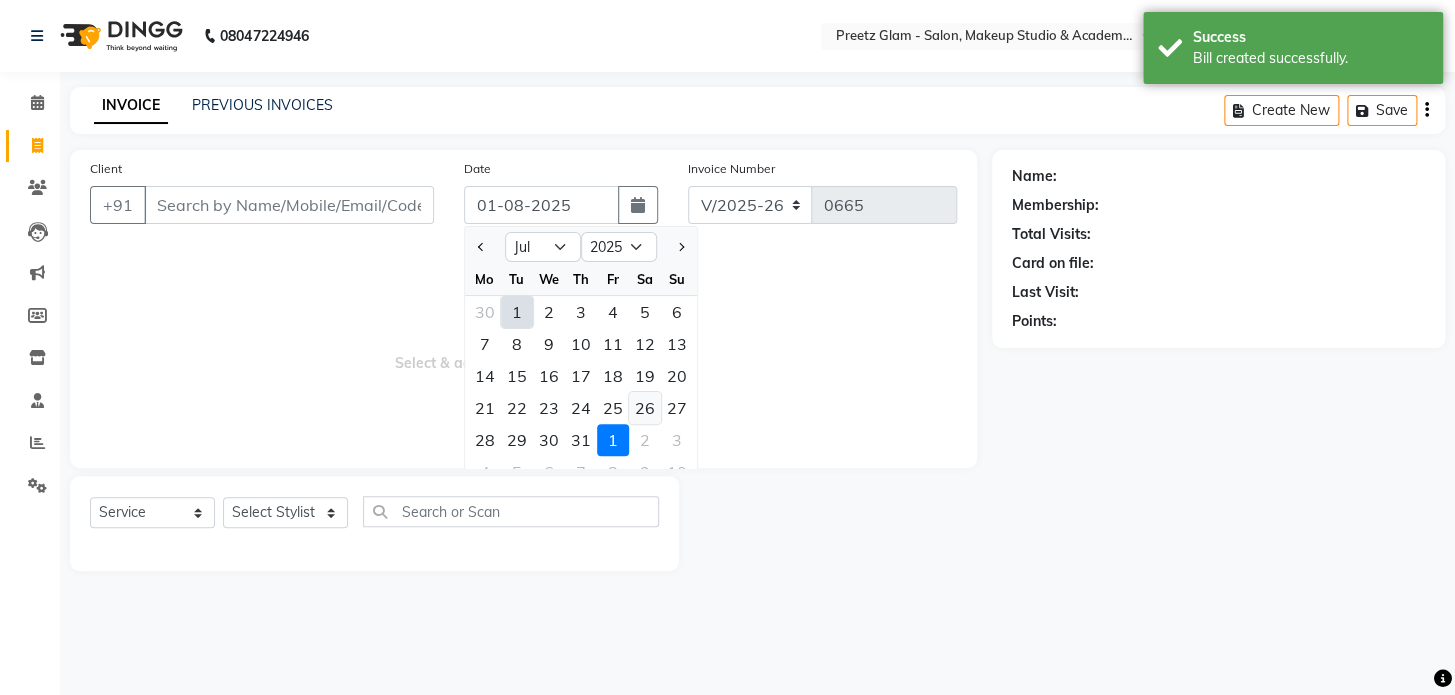 click on "26" 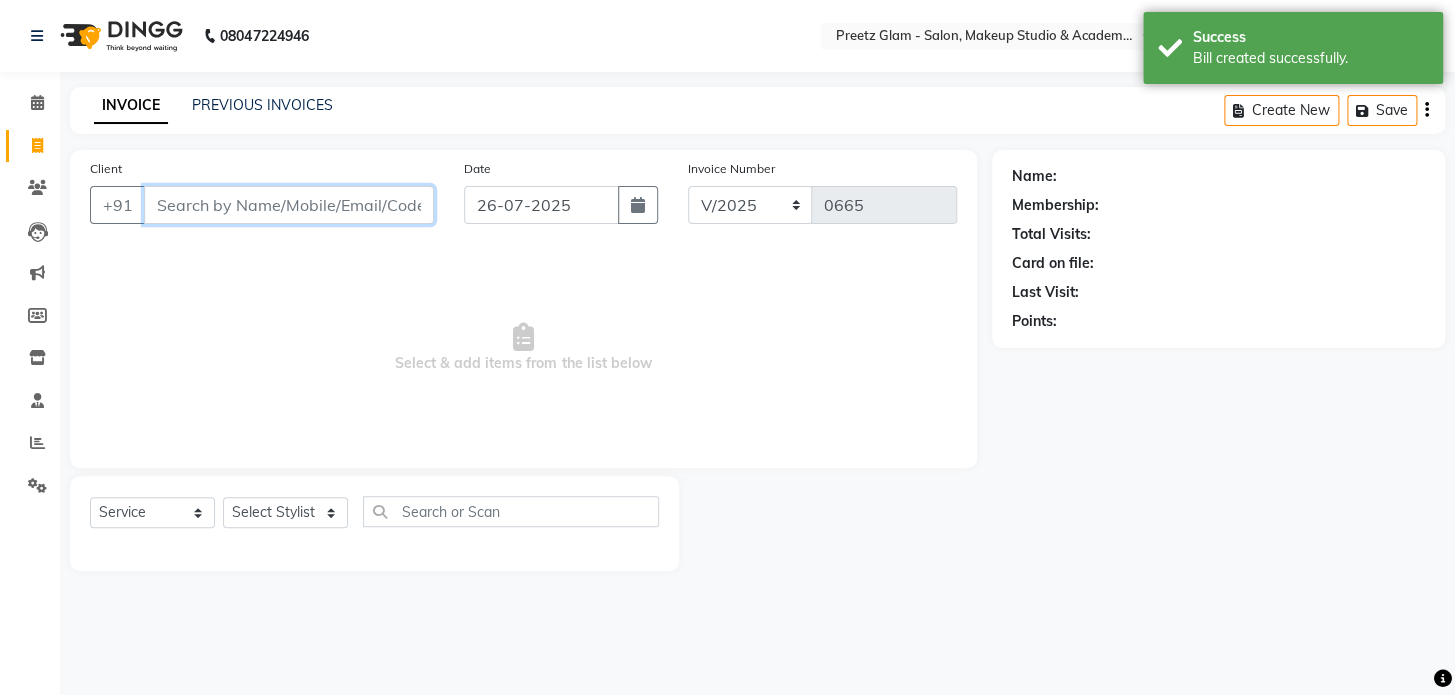 click on "Client" at bounding box center [289, 205] 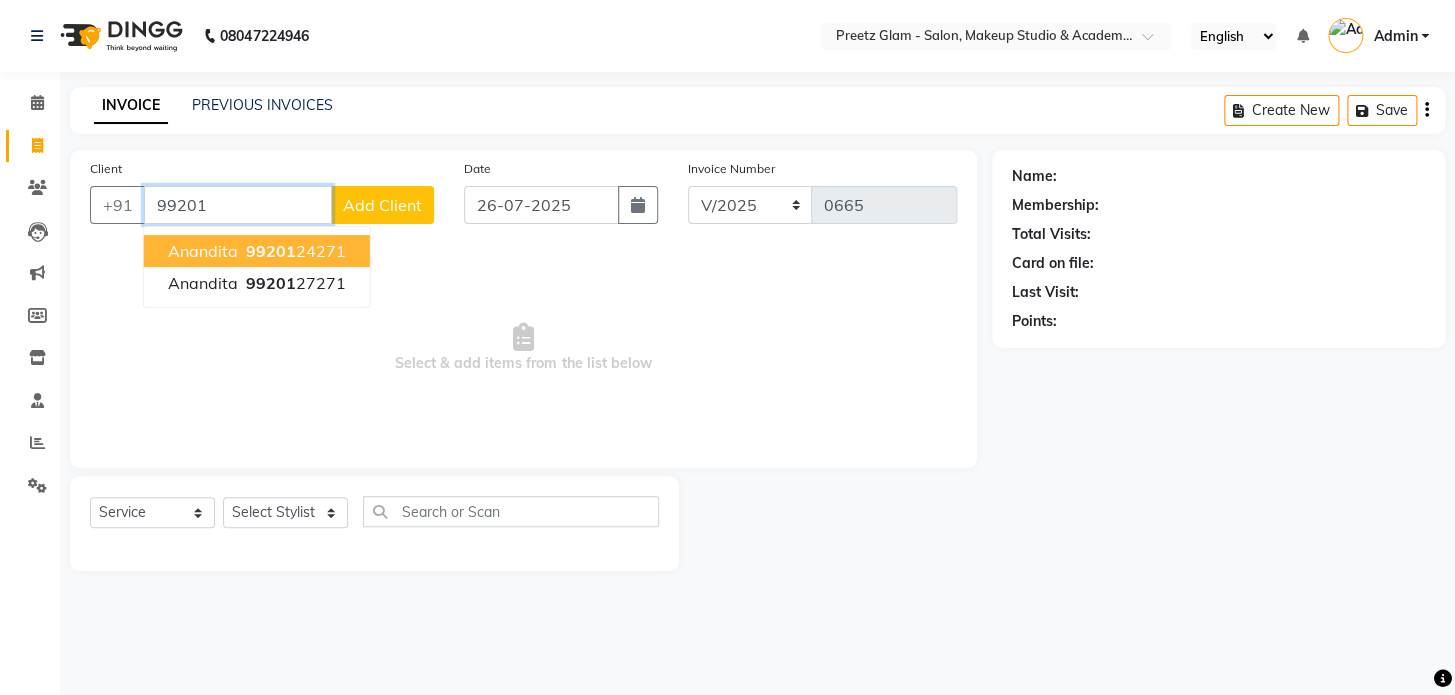 click on "[FIRST]   [PHONE]" at bounding box center (257, 251) 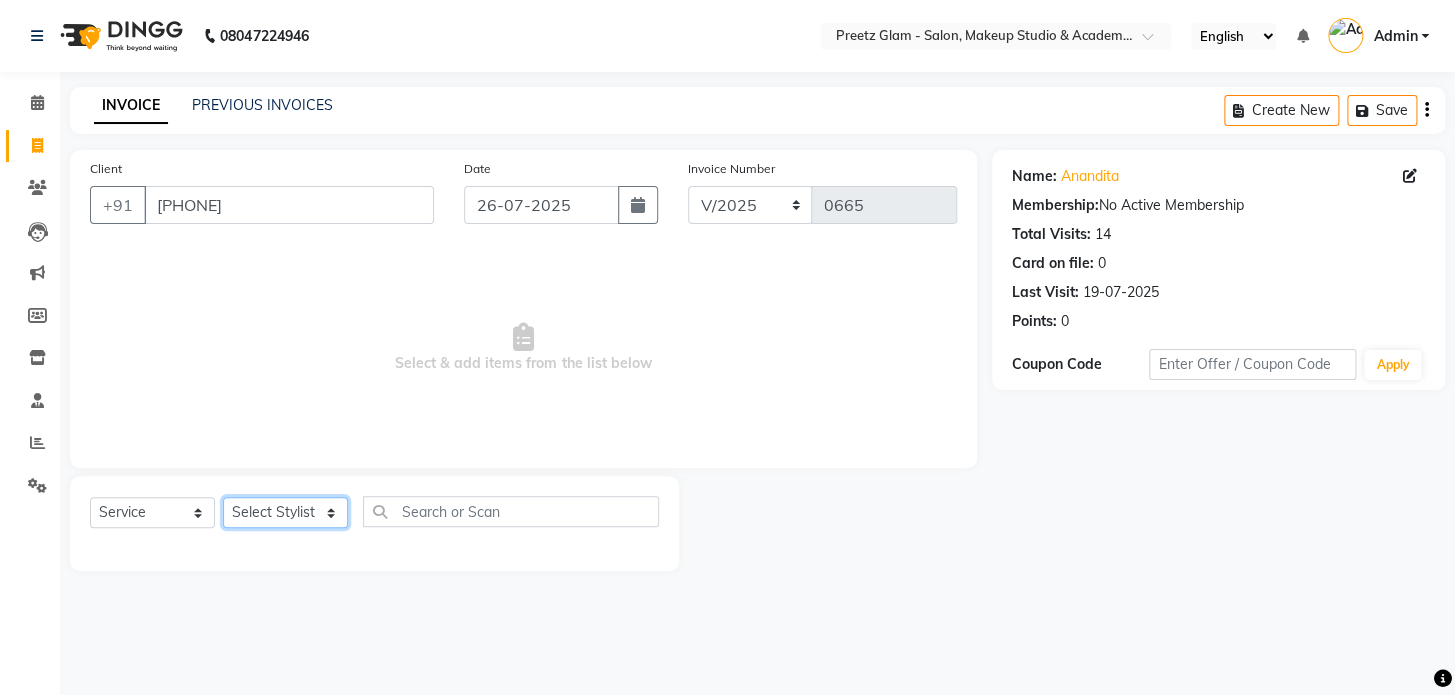 click on "Select Stylist [FIRST] [FIRST] [FIRST] [FIRST] [FIRST]" 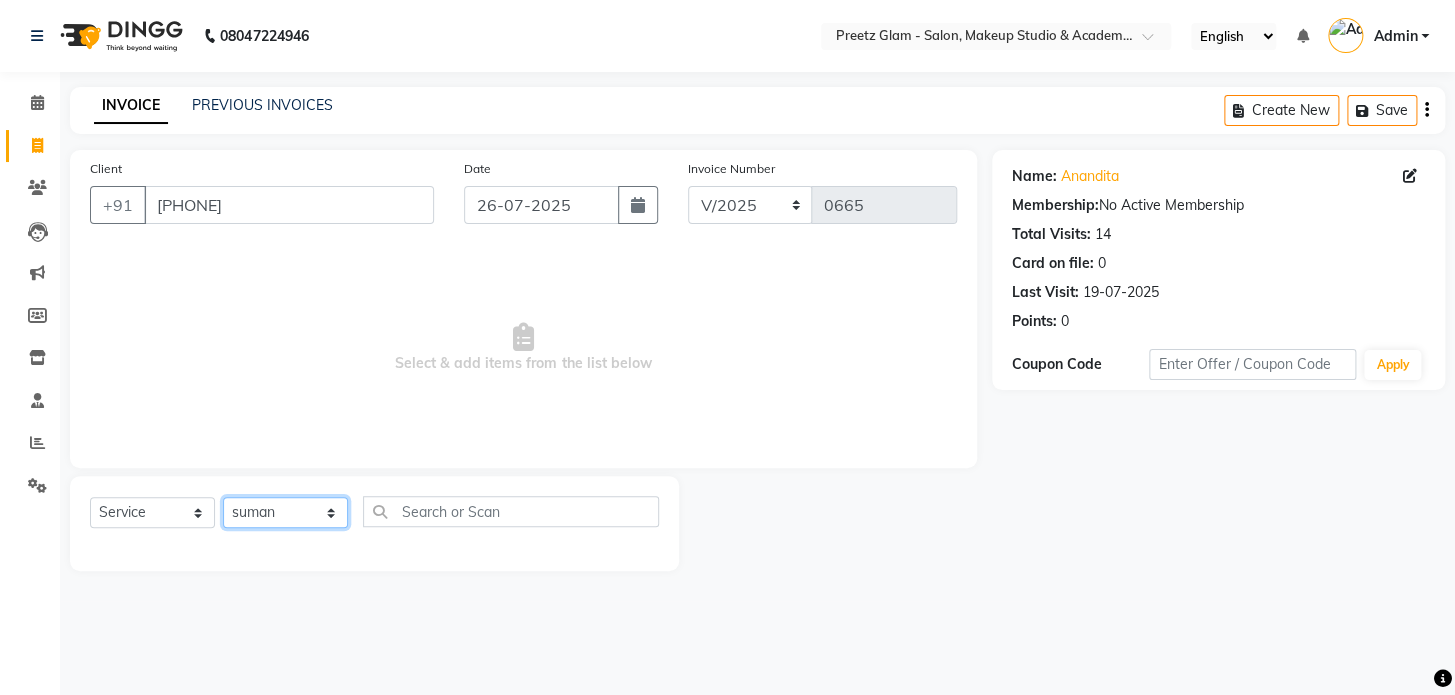 click on "Select Stylist [FIRST] [FIRST] [FIRST] [FIRST] [FIRST]" 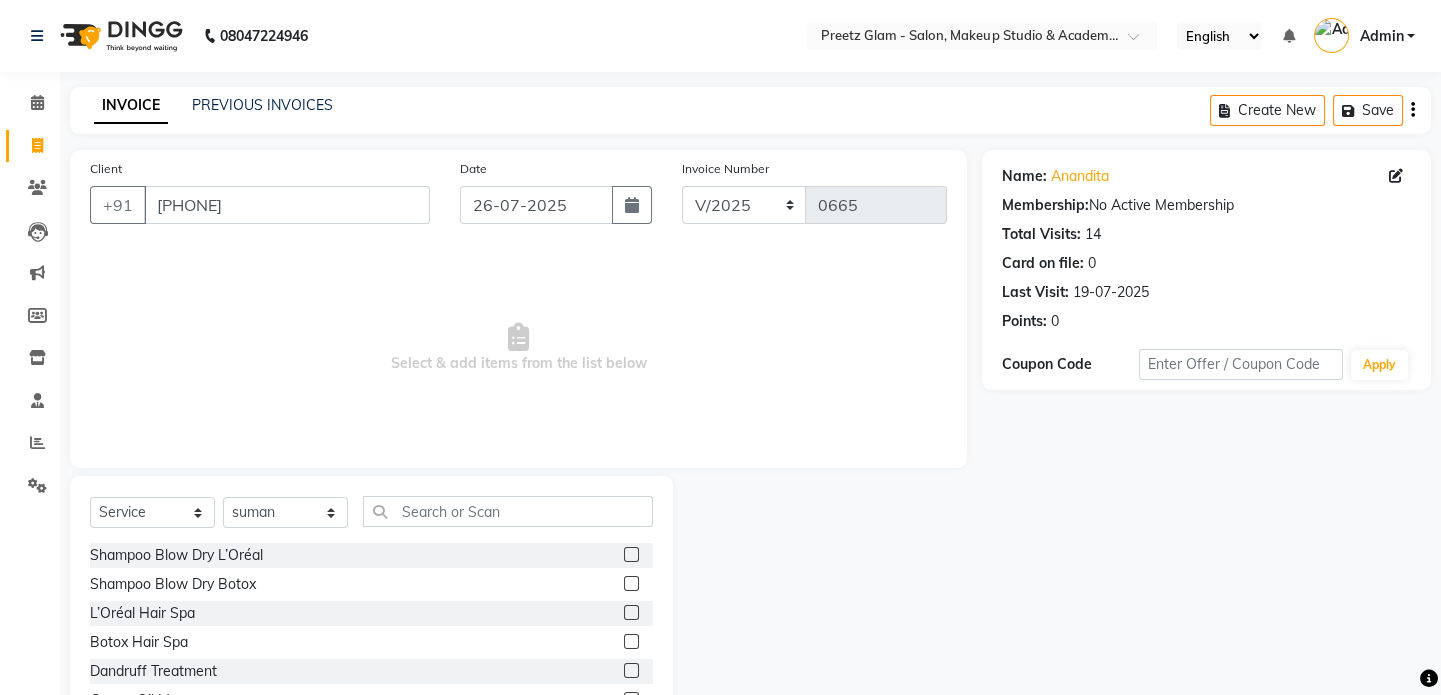 click 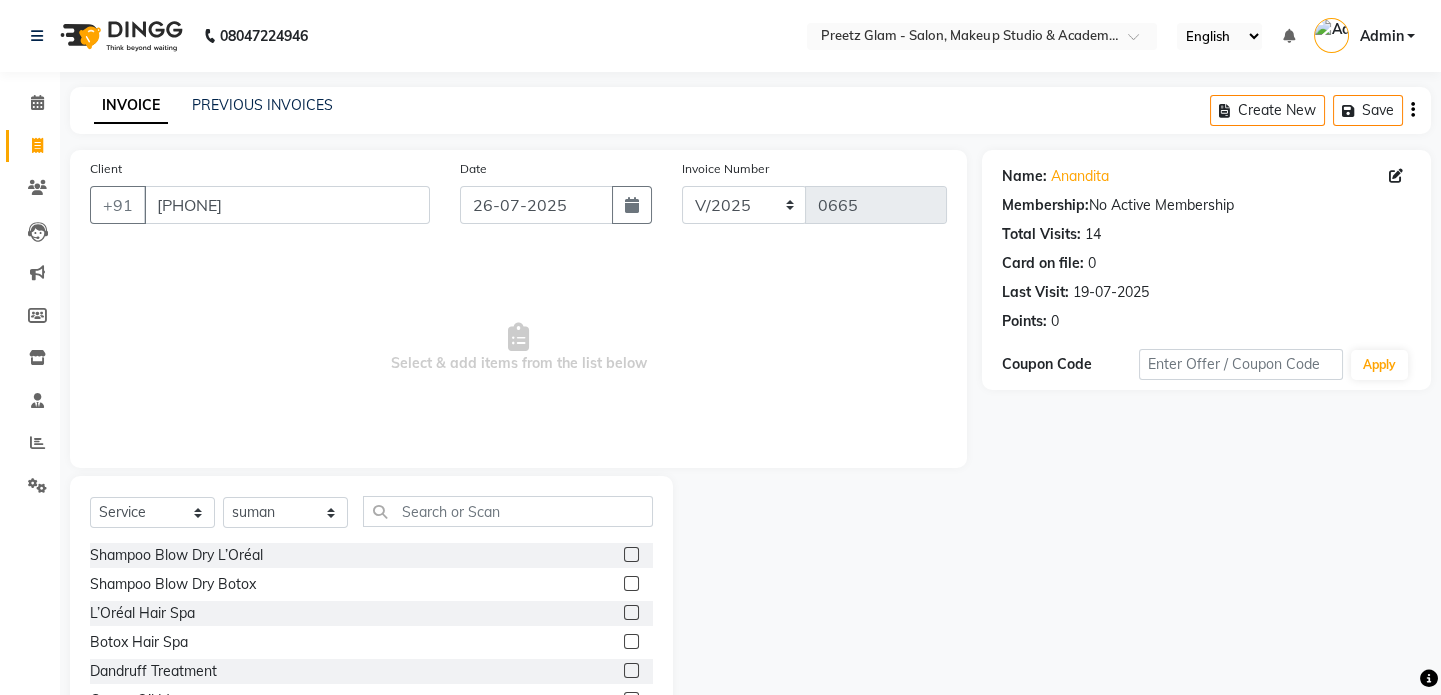 click at bounding box center [630, 555] 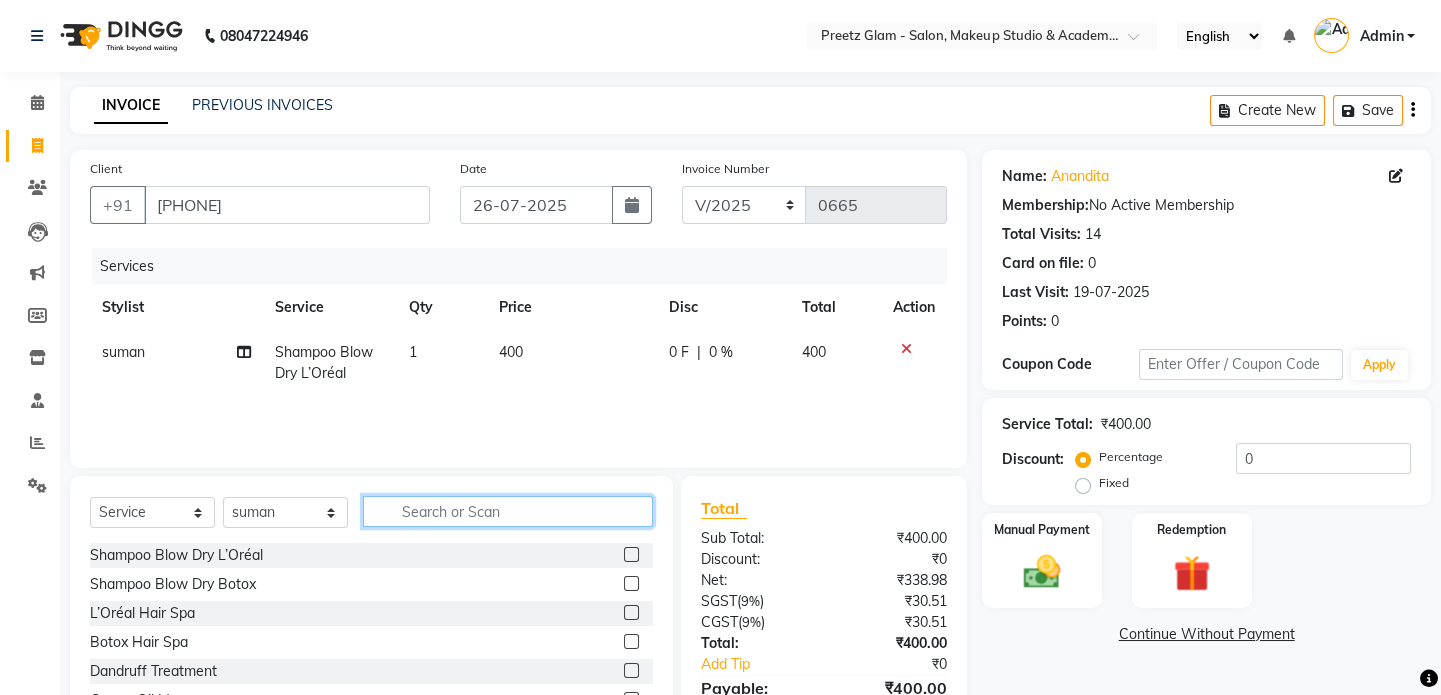 click 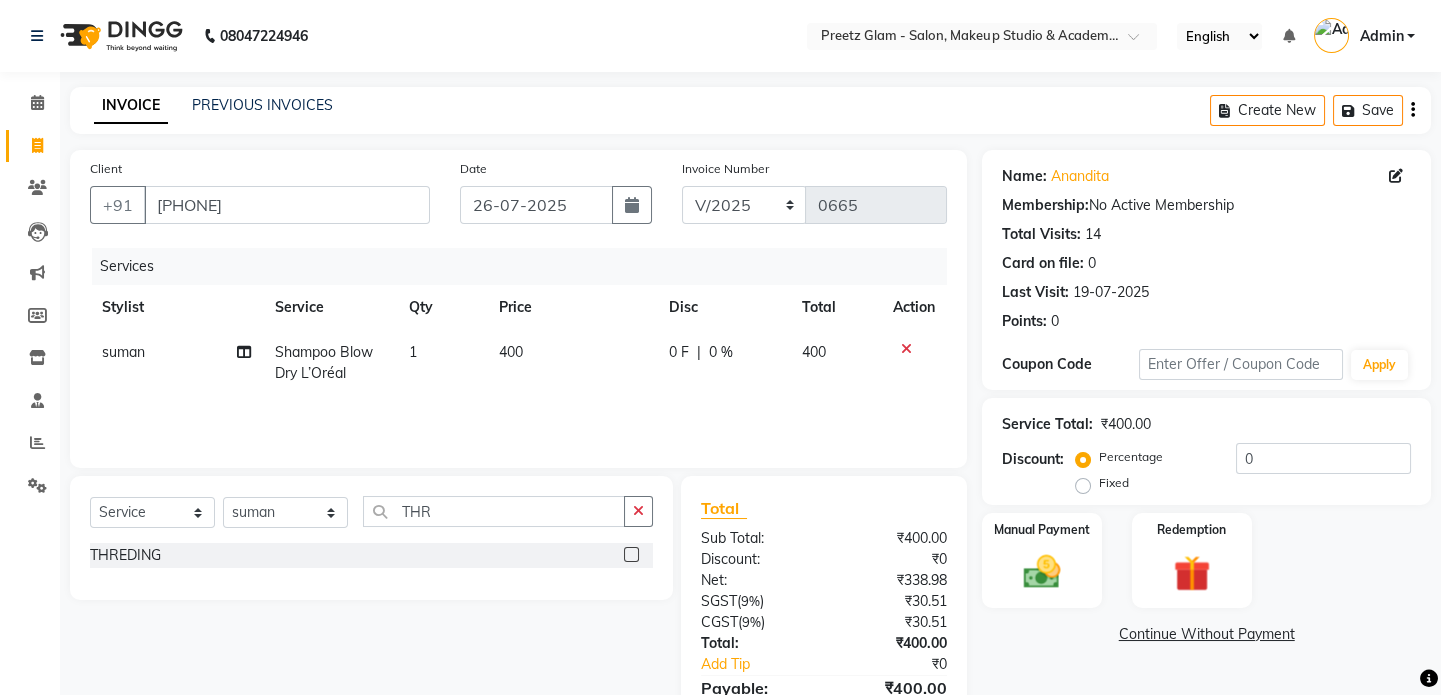click 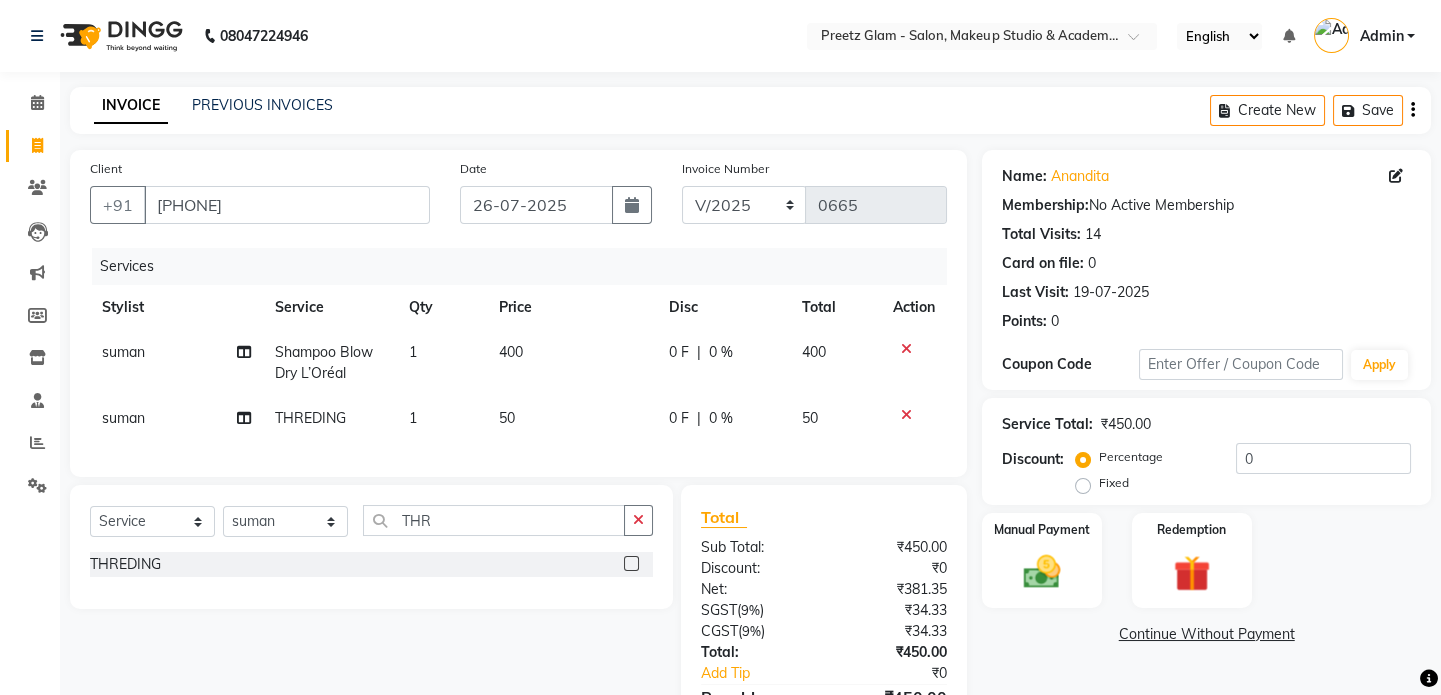 click on "50" 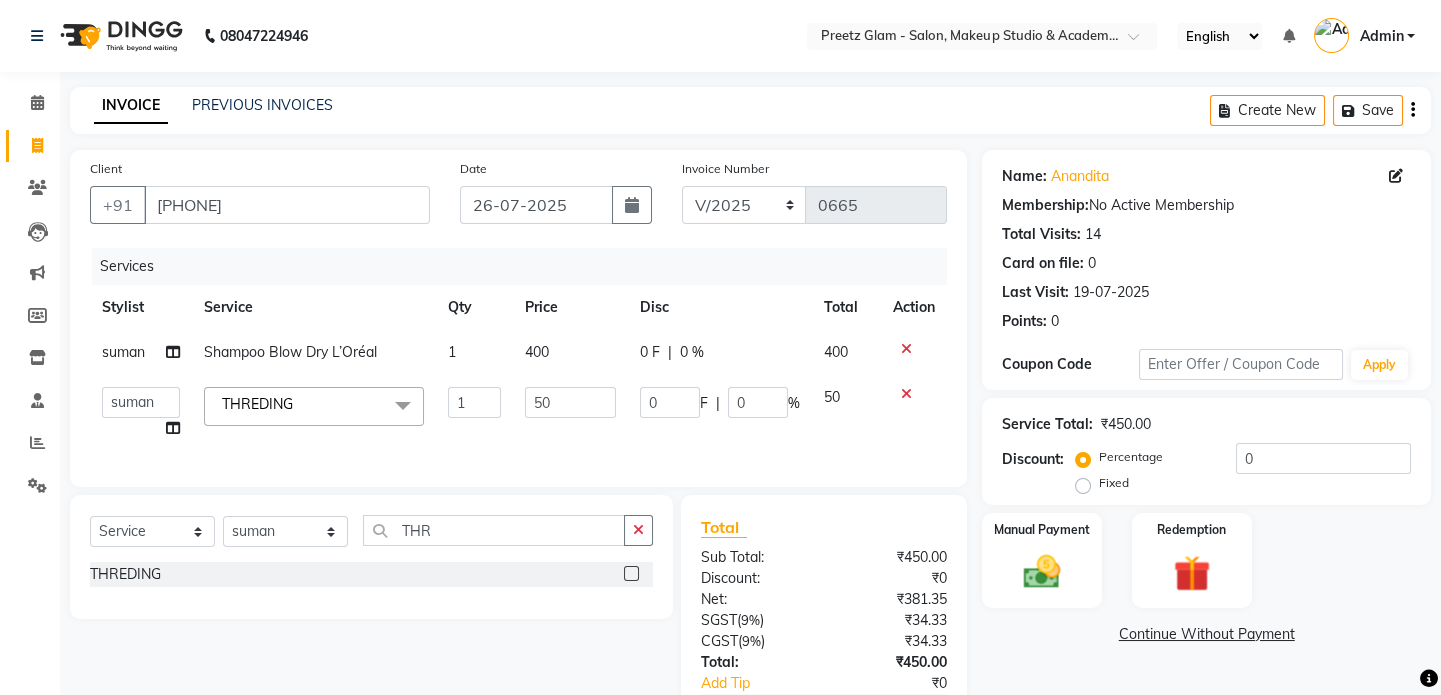 click on "50" 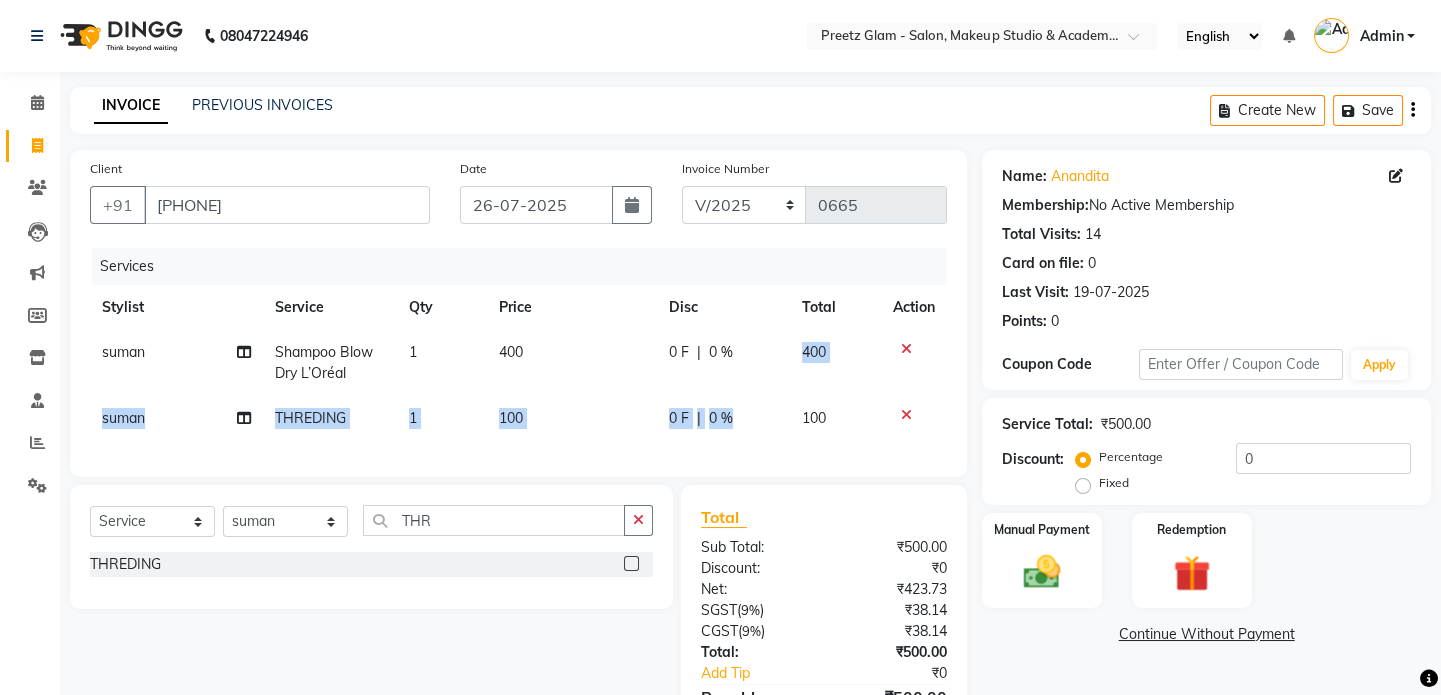 drag, startPoint x: 758, startPoint y: 391, endPoint x: 772, endPoint y: 423, distance: 34.928497 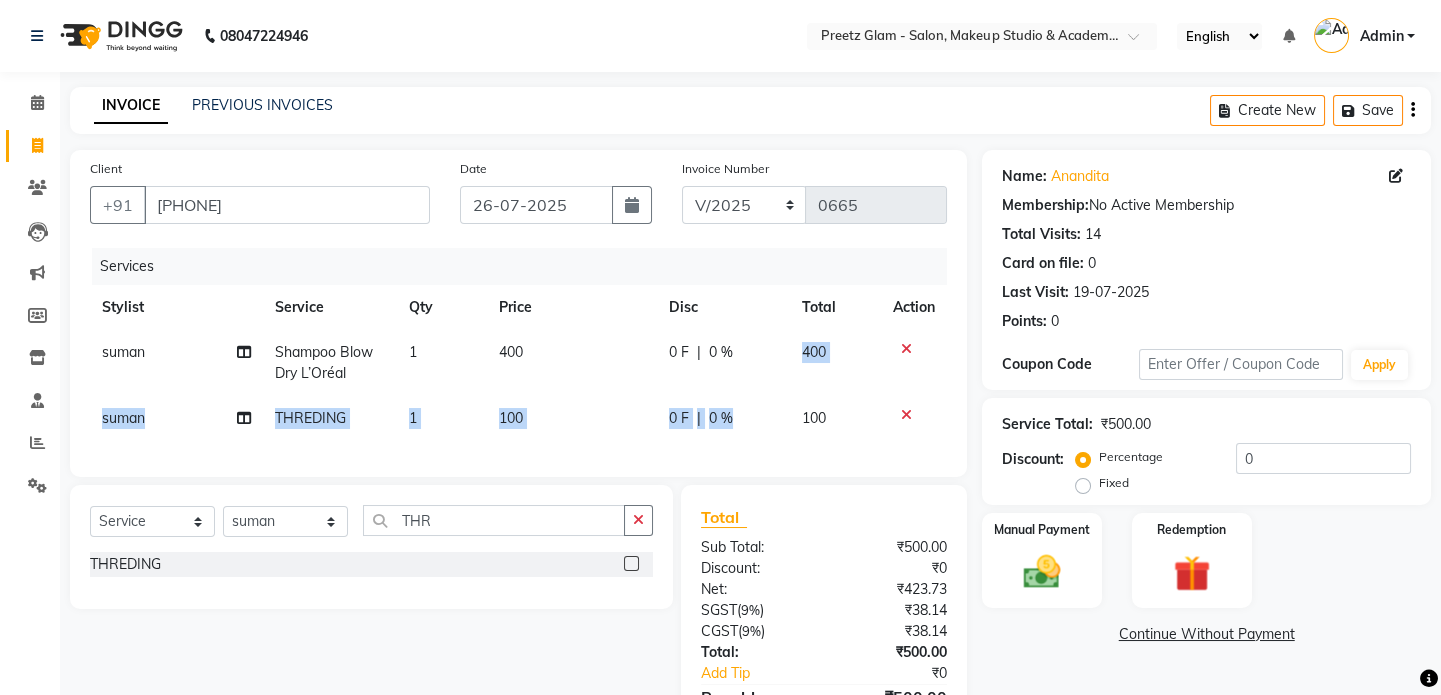click on "suman  Shampoo Blow Dry L’Oréal 1 400 0 F | 0 % 400 suman  THREDING 1 100 0 F | 0 % 100" 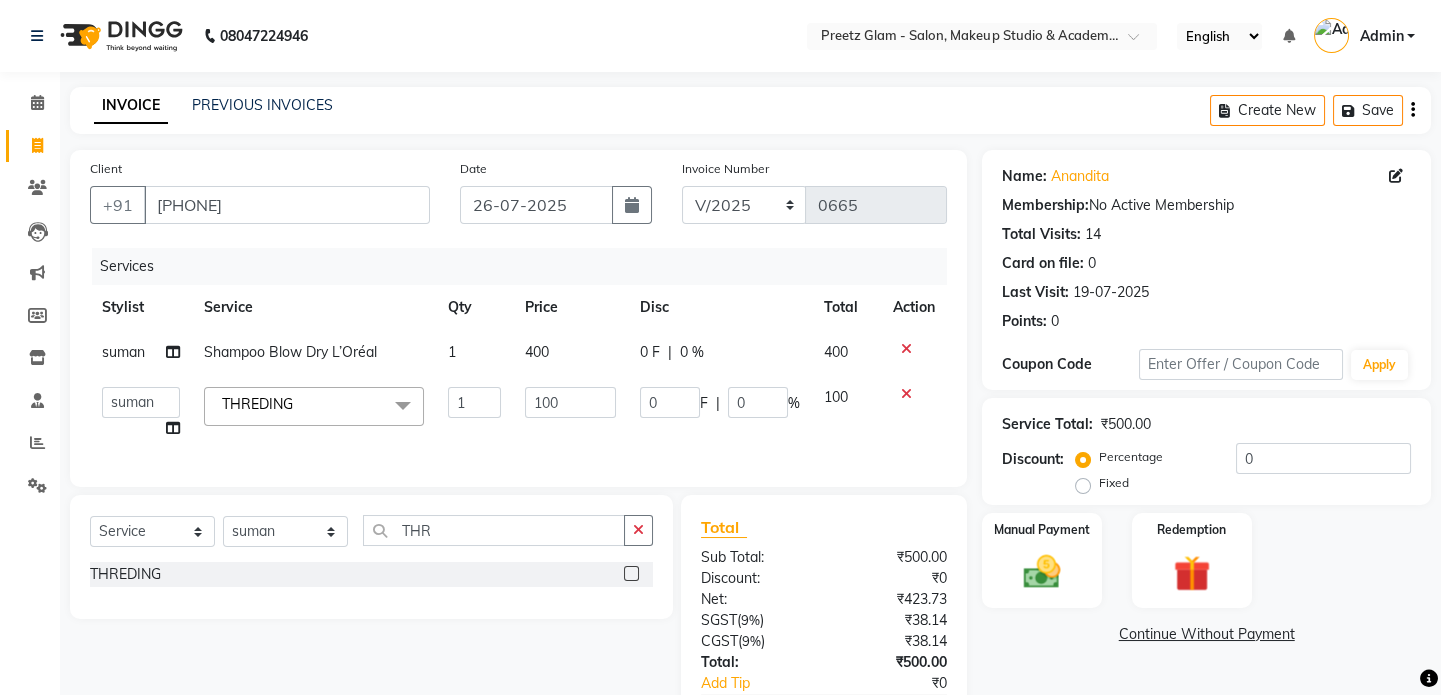 click on "0 F | 0 %" 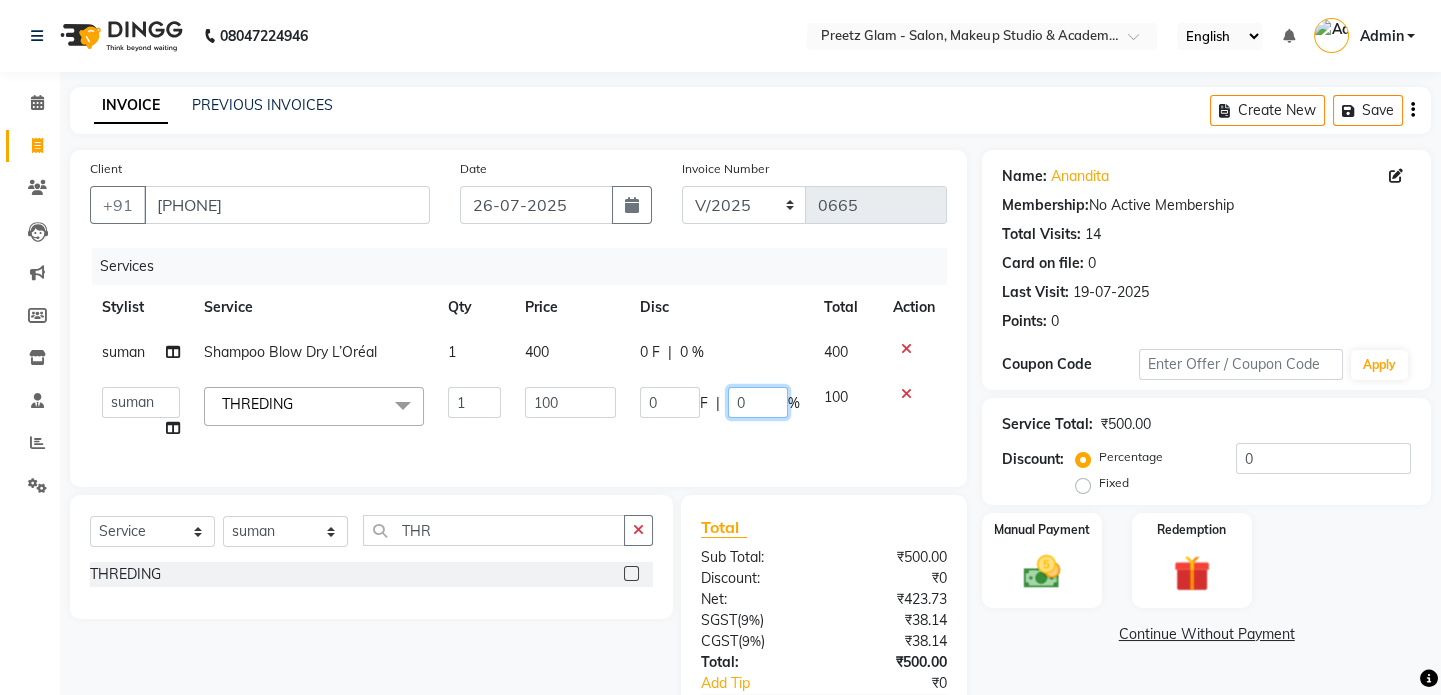 click on "0" 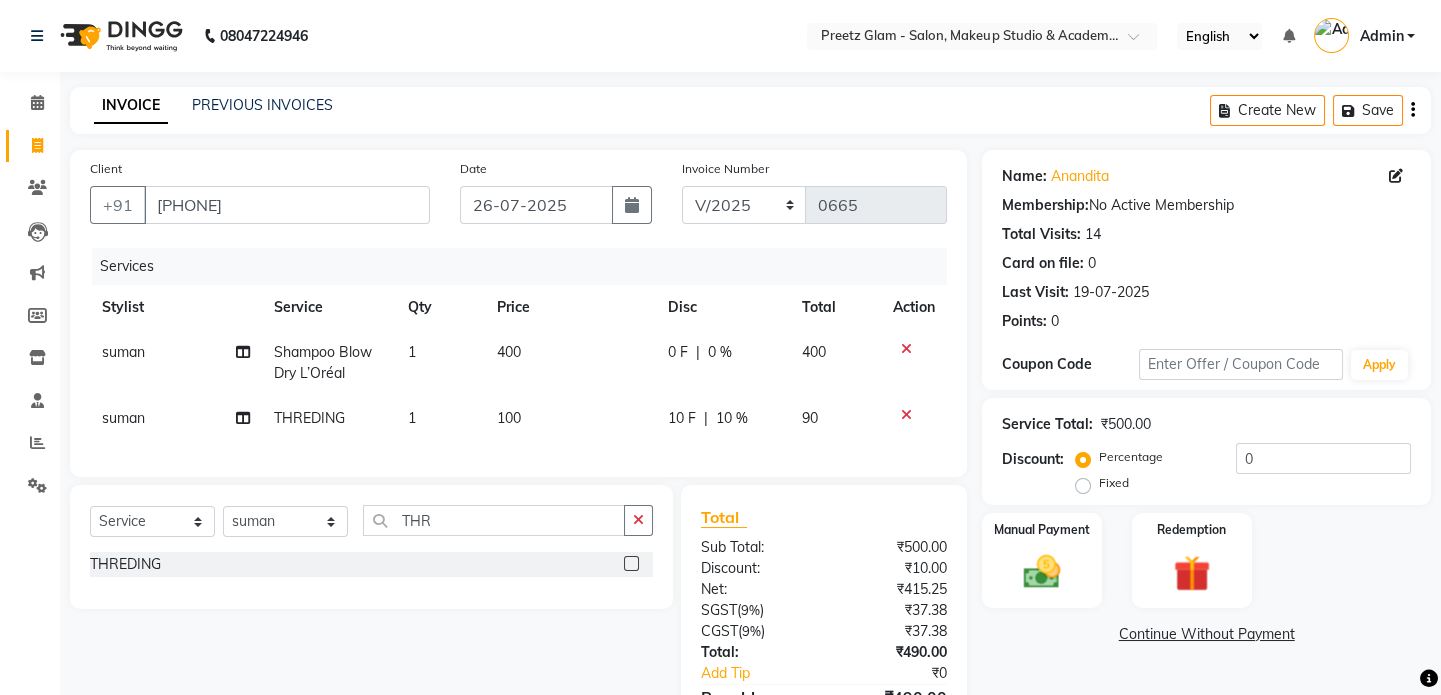 click on "0 F | 0 %" 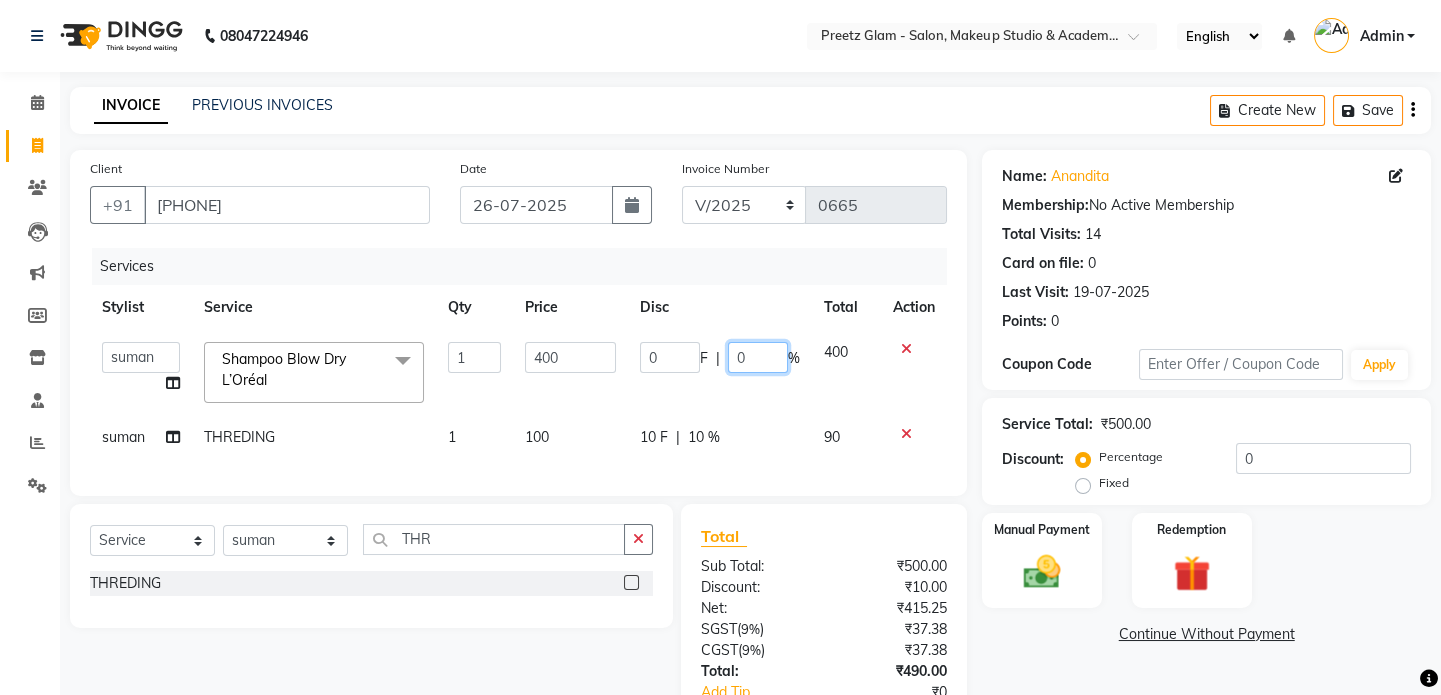 click on "0" 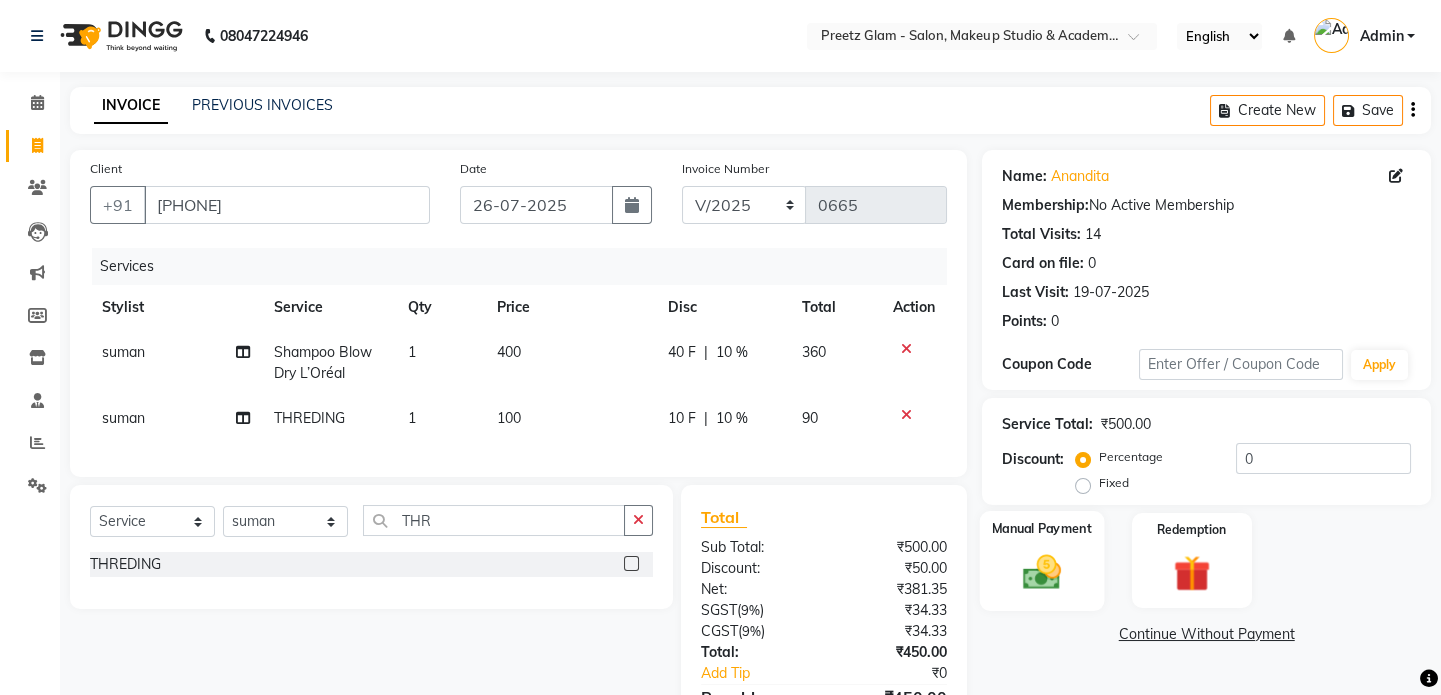 click 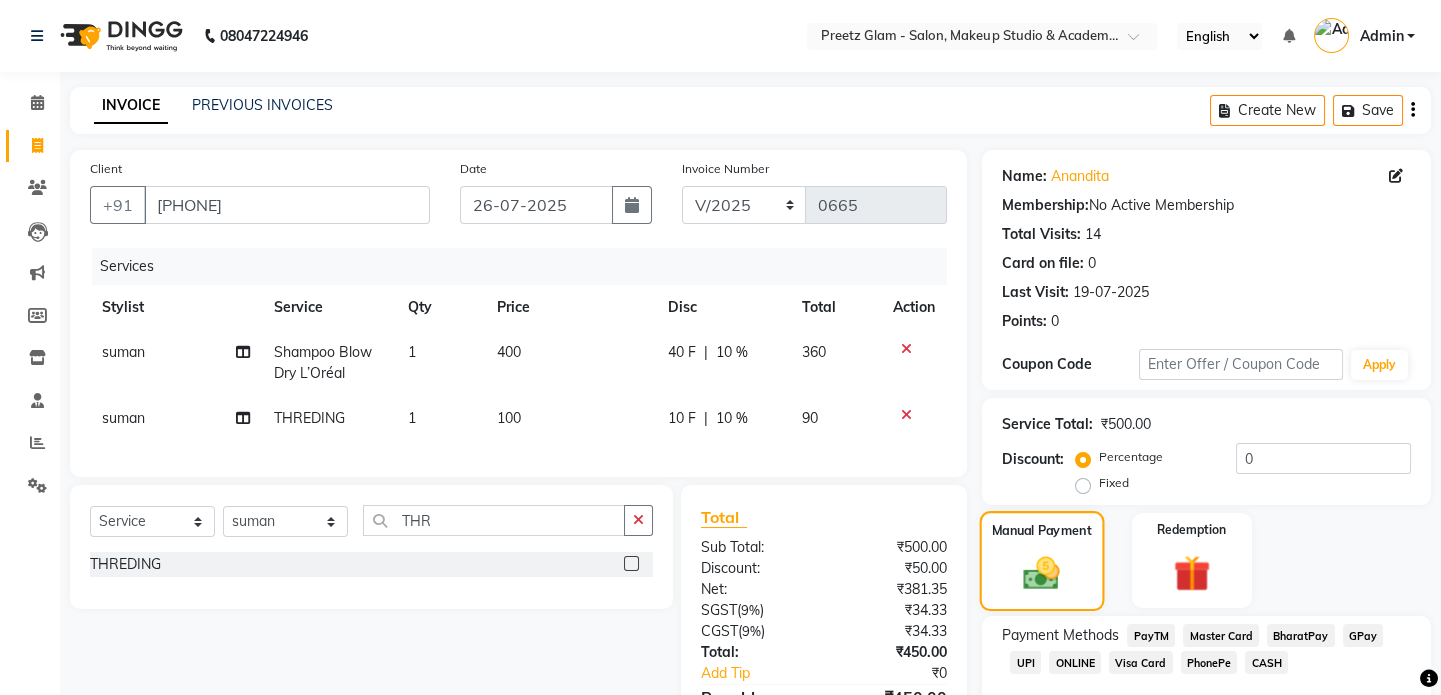 scroll, scrollTop: 128, scrollLeft: 0, axis: vertical 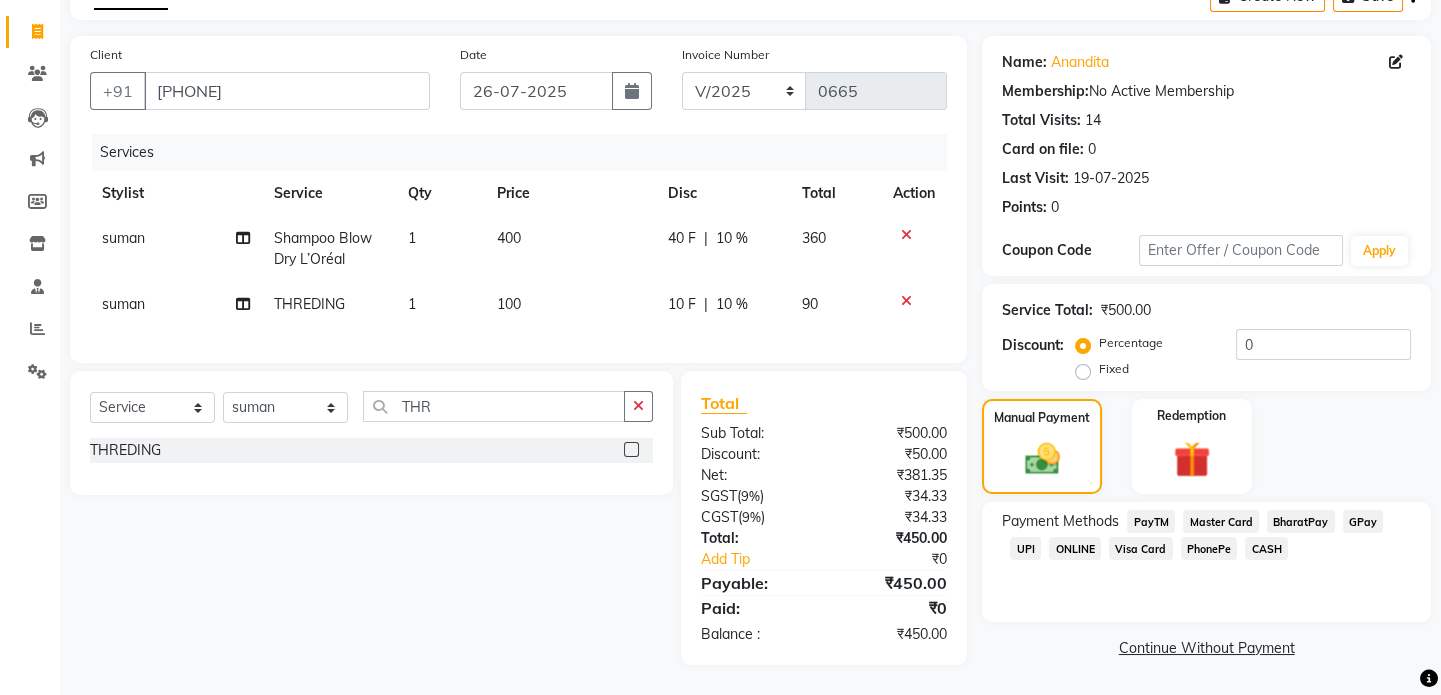 click on "CASH" 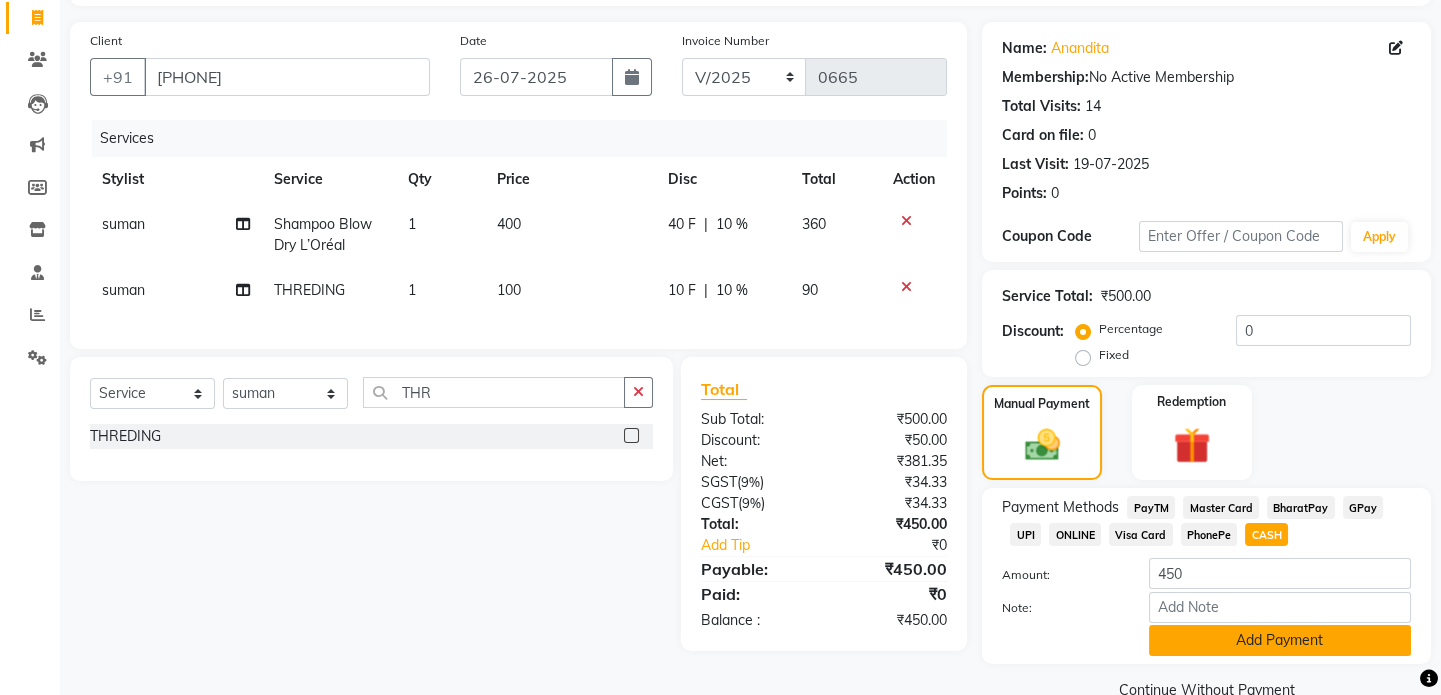 click on "Payment Methods  PayTM   Master Card   BharatPay   GPay   UPI   ONLINE   Visa Card   PhonePe   CASH  Amount: 450 Note: Add Payment" 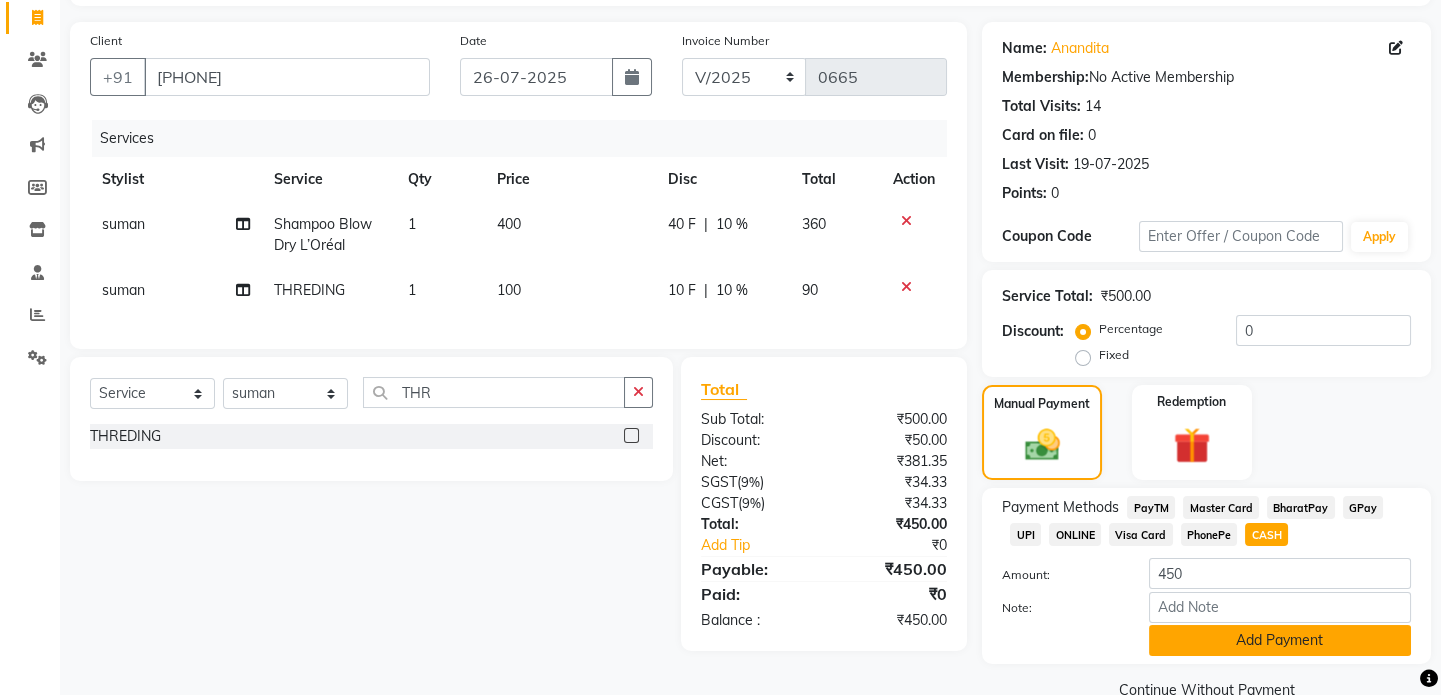 click on "Add Payment" 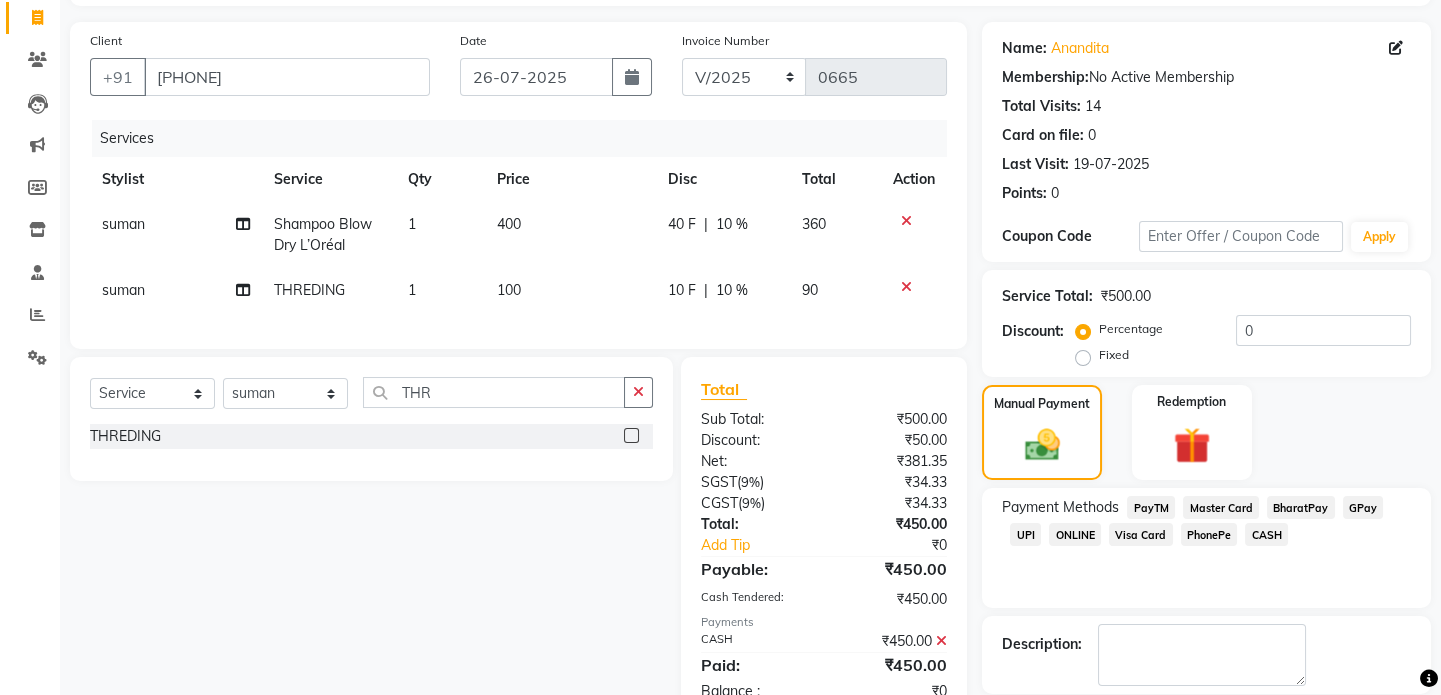 scroll, scrollTop: 223, scrollLeft: 0, axis: vertical 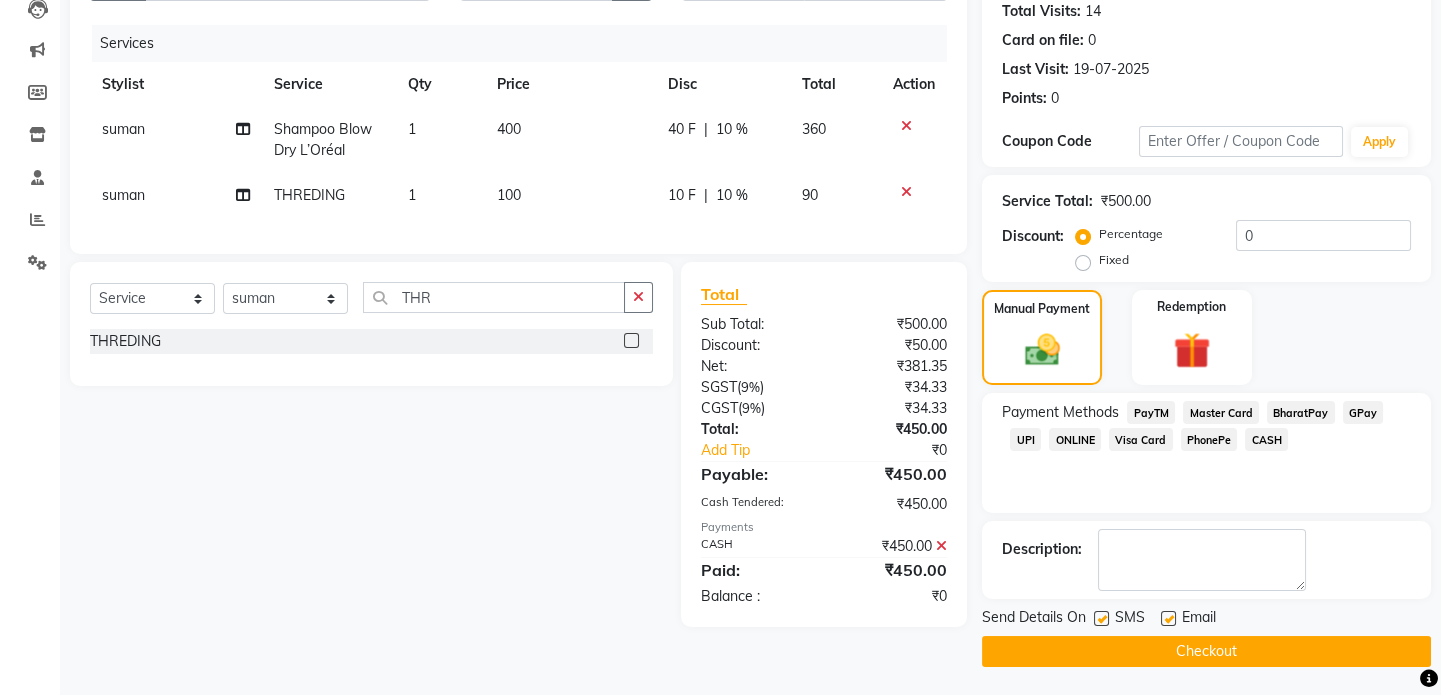 click on "Checkout" 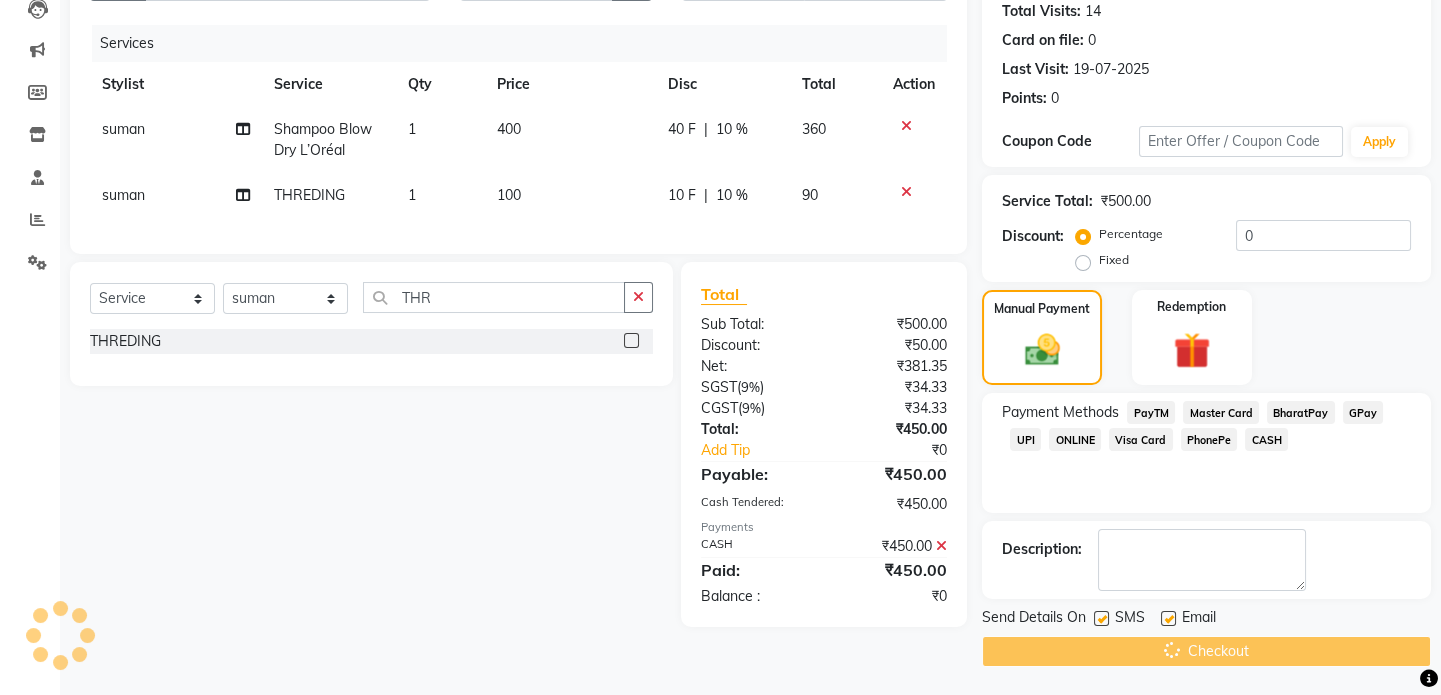 scroll, scrollTop: 0, scrollLeft: 0, axis: both 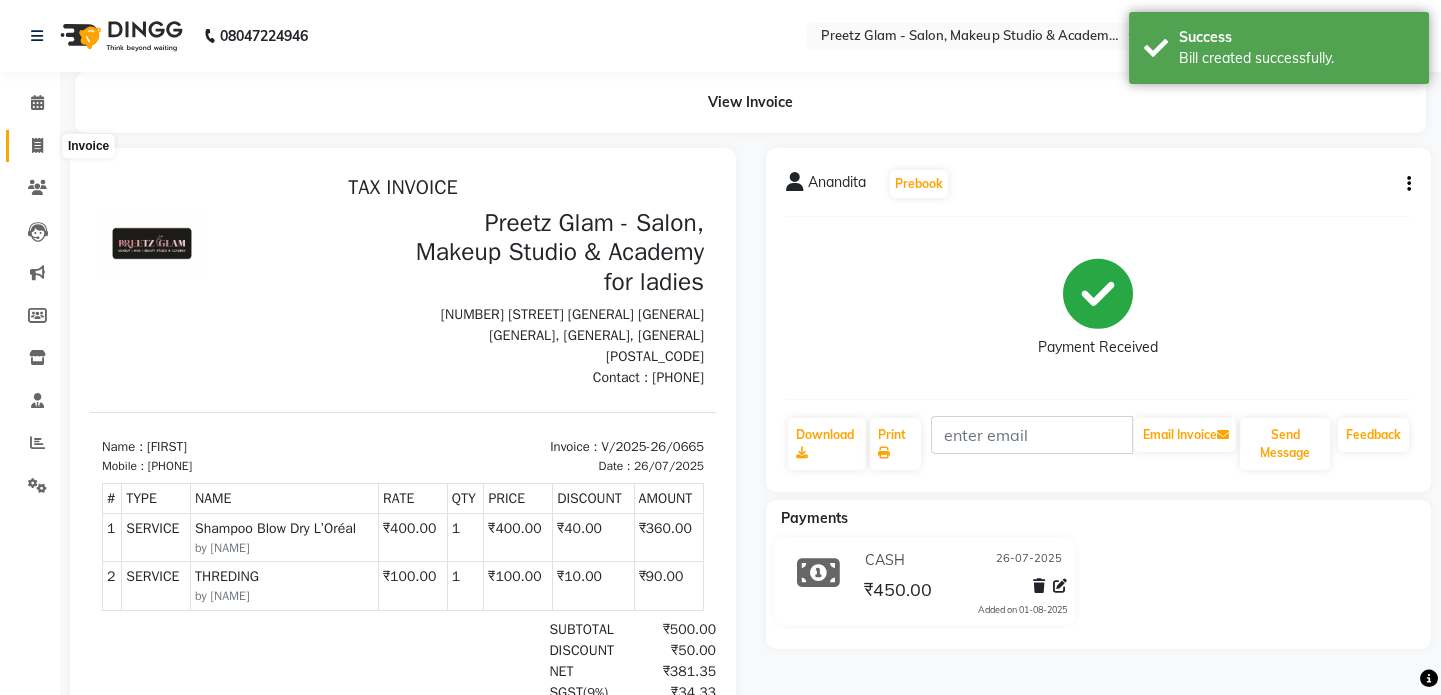 click 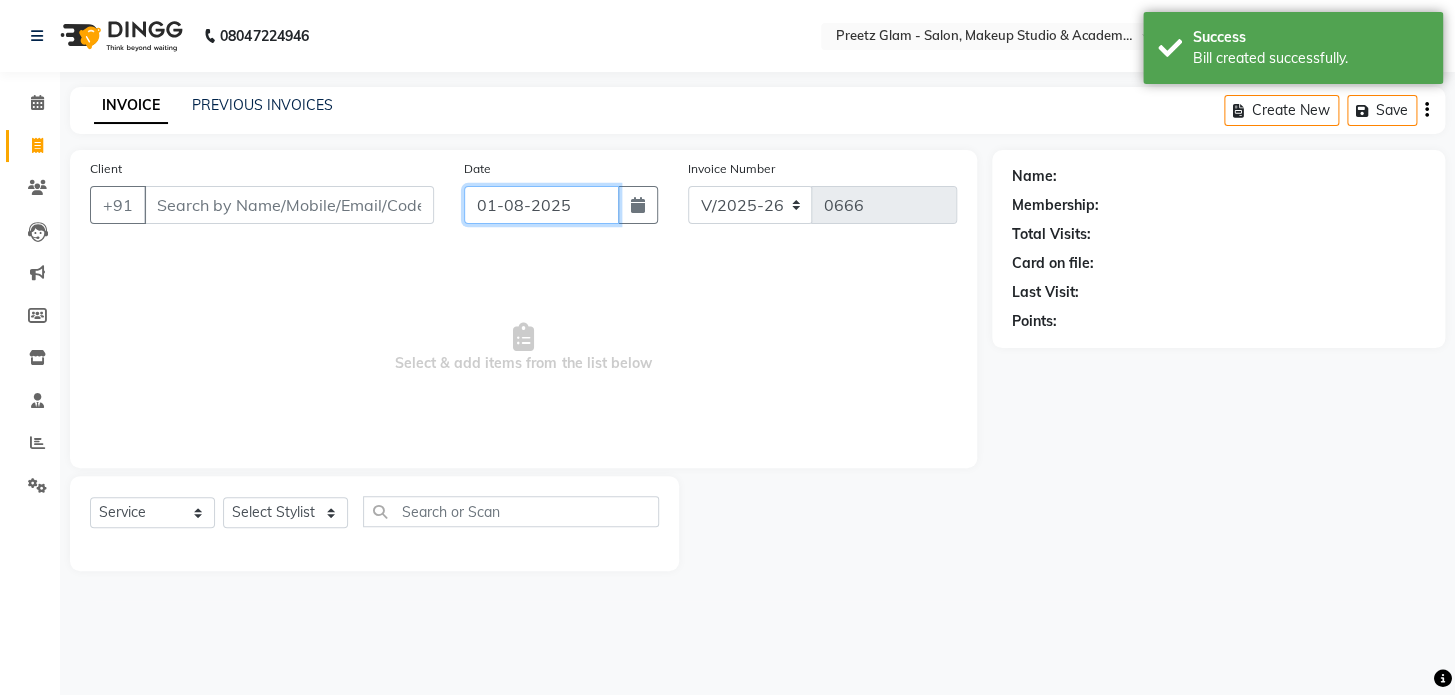 click on "01-08-2025" 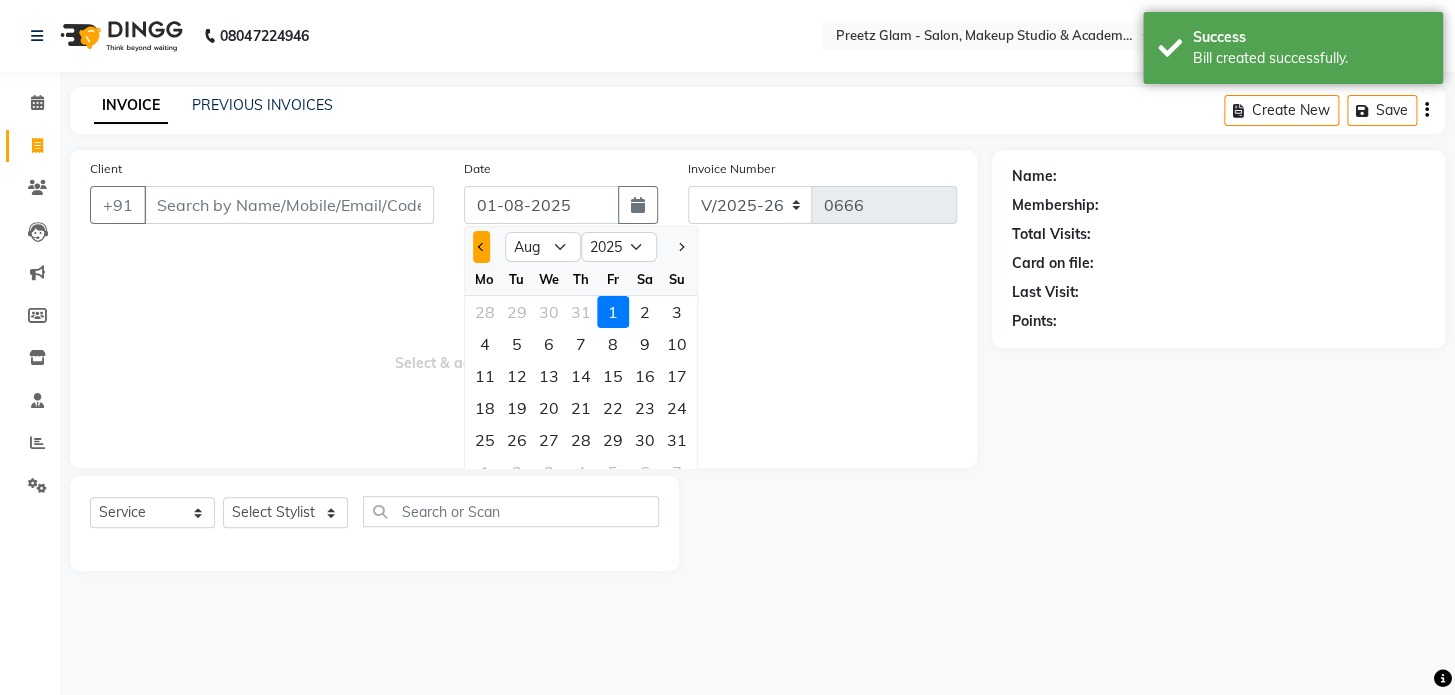 click 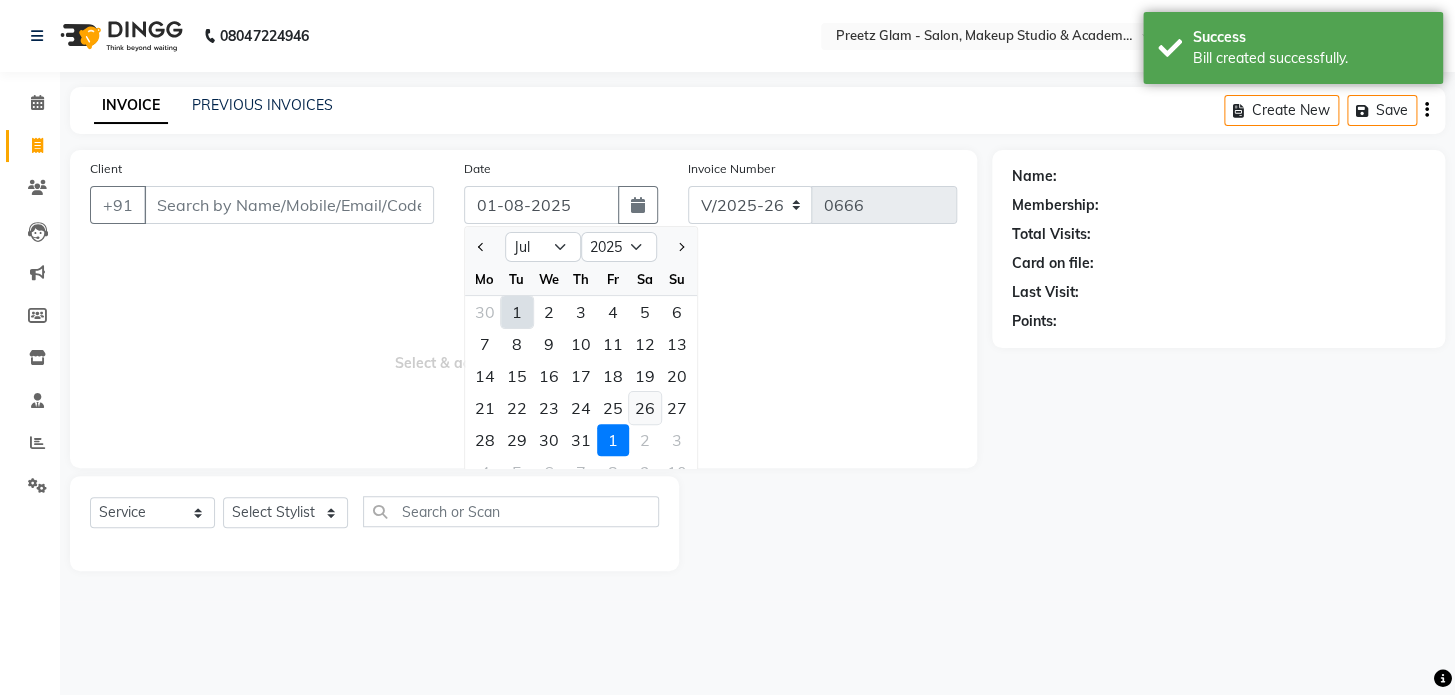 click on "26" 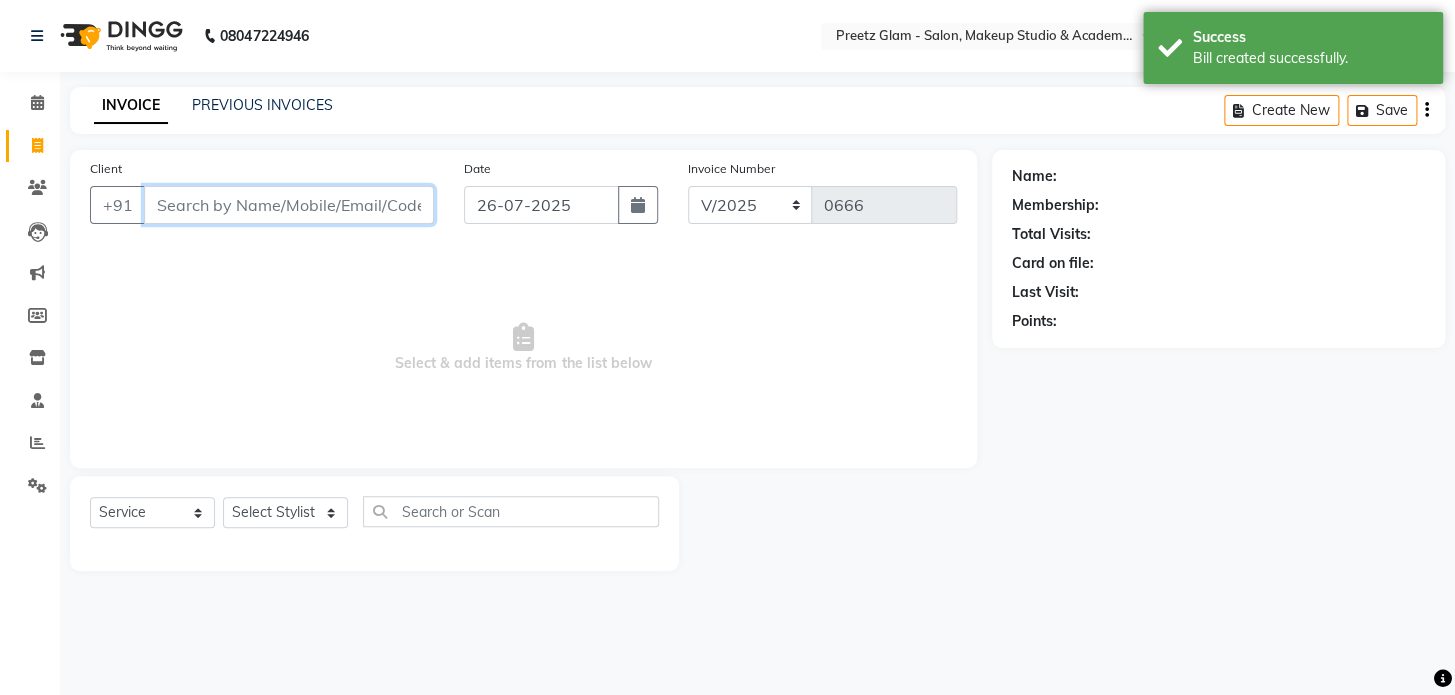 click on "Client" at bounding box center (289, 205) 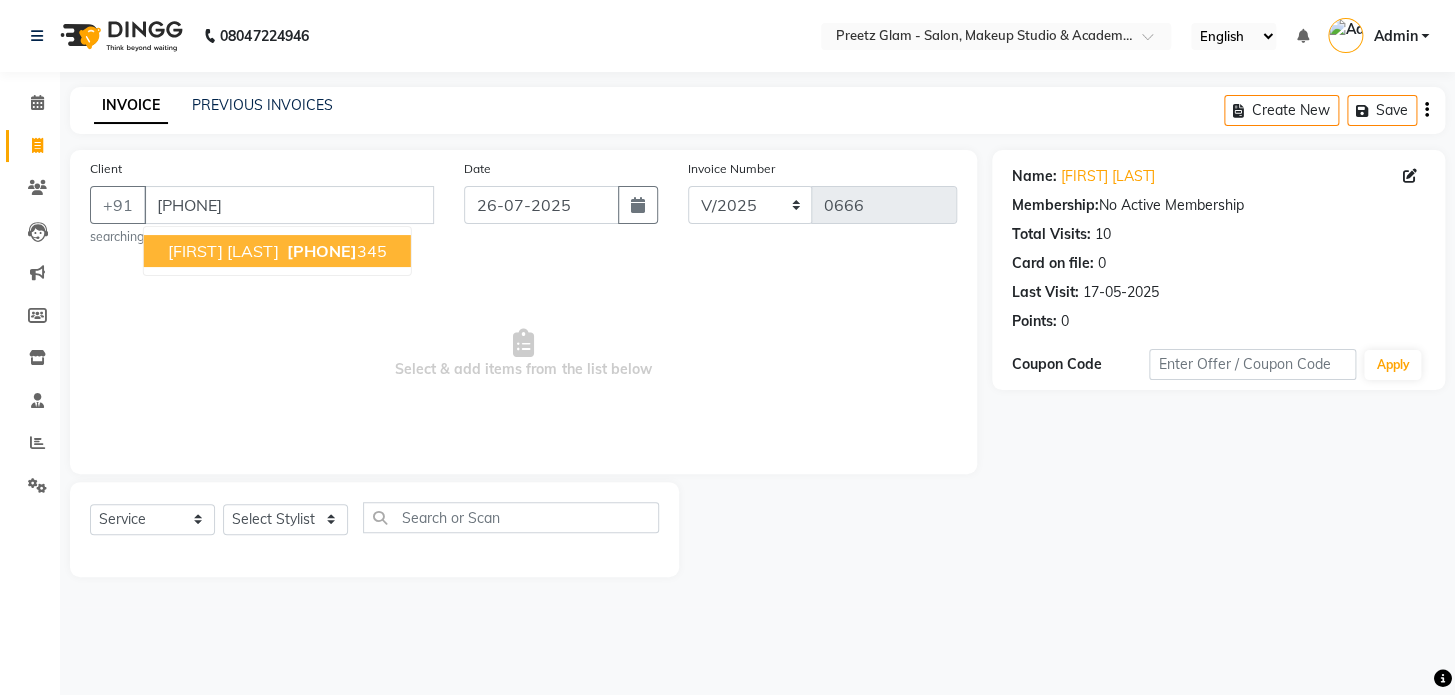 click on "[FIRST] [LAST]" at bounding box center [223, 251] 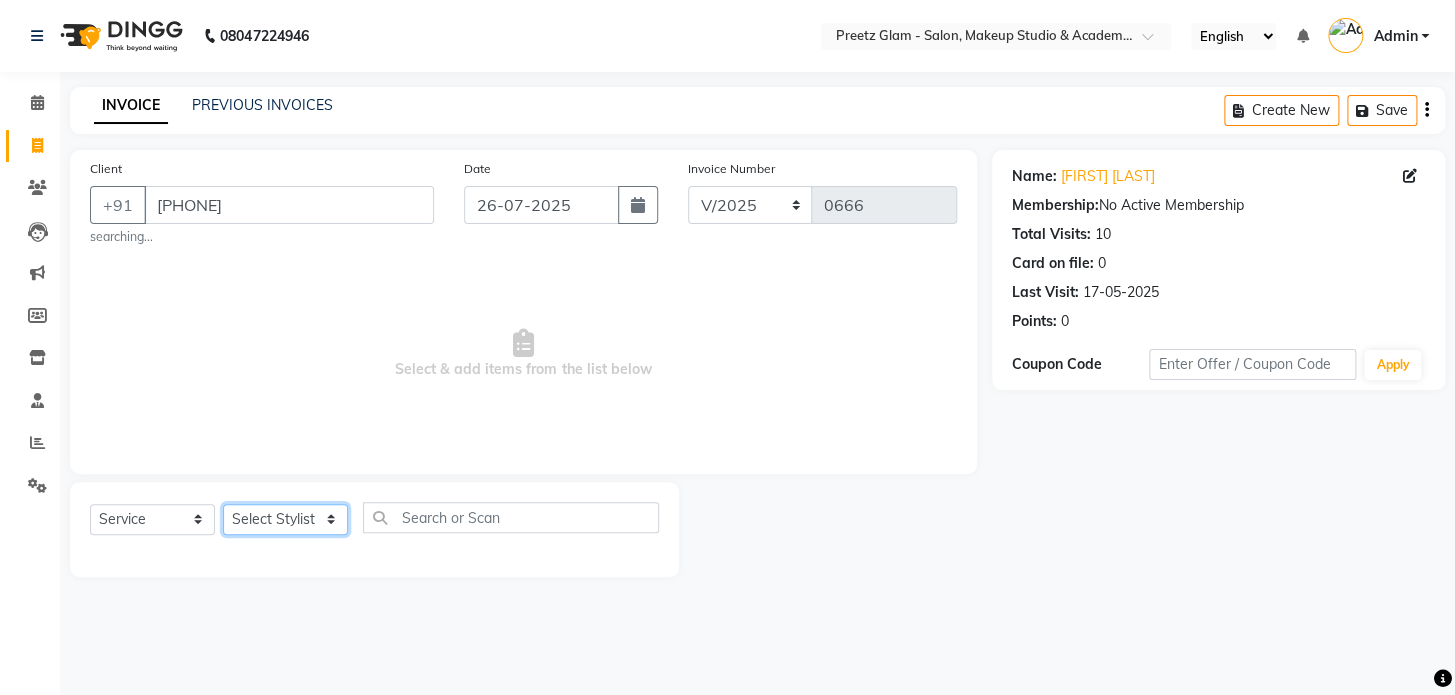 click on "Select Stylist [FIRST] [FIRST] [FIRST] [FIRST] [FIRST]" 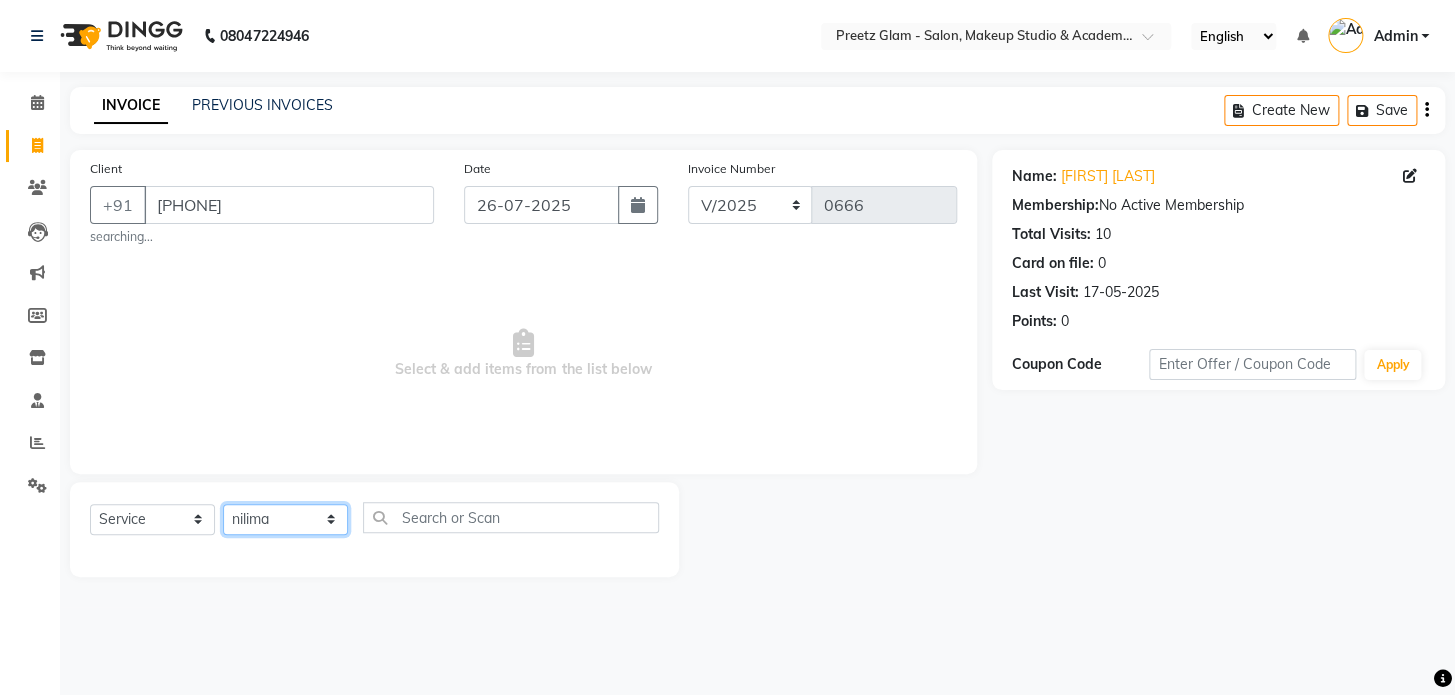 click on "Select Stylist [FIRST] [FIRST] [FIRST] [FIRST] [FIRST]" 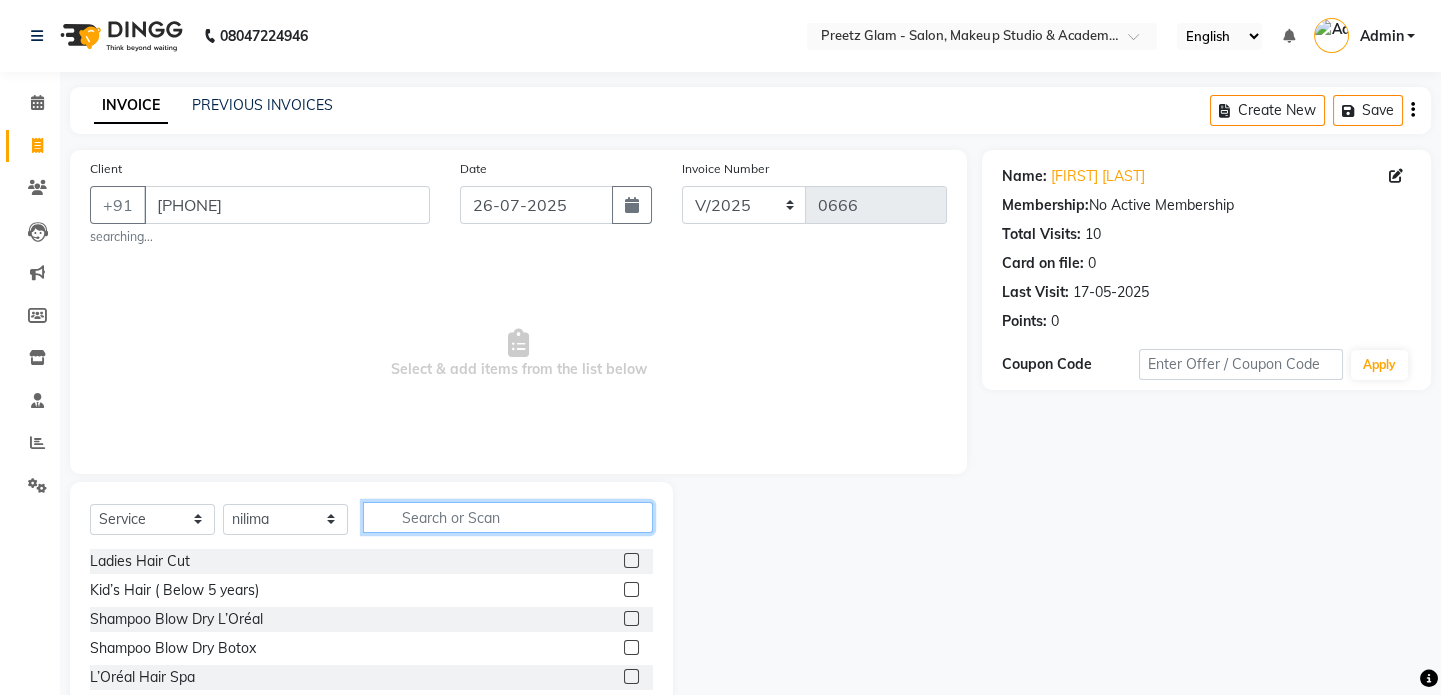 click 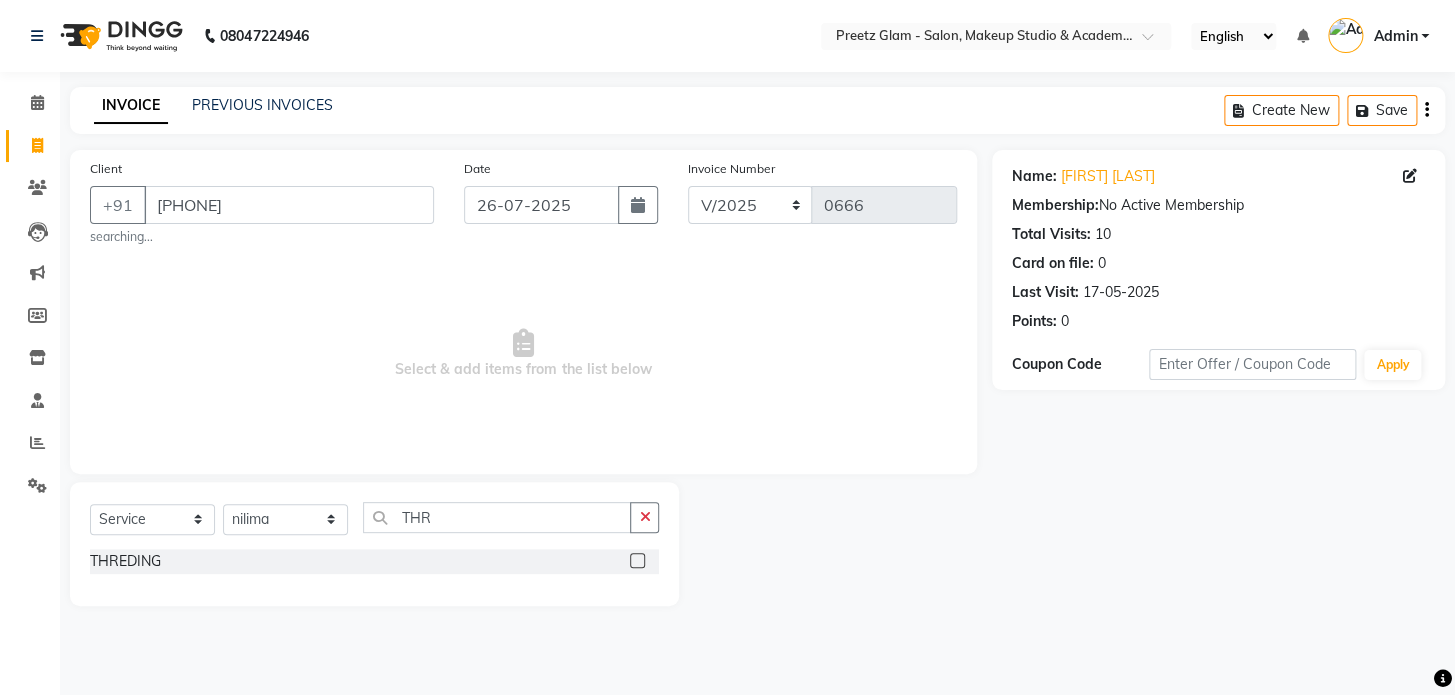 click 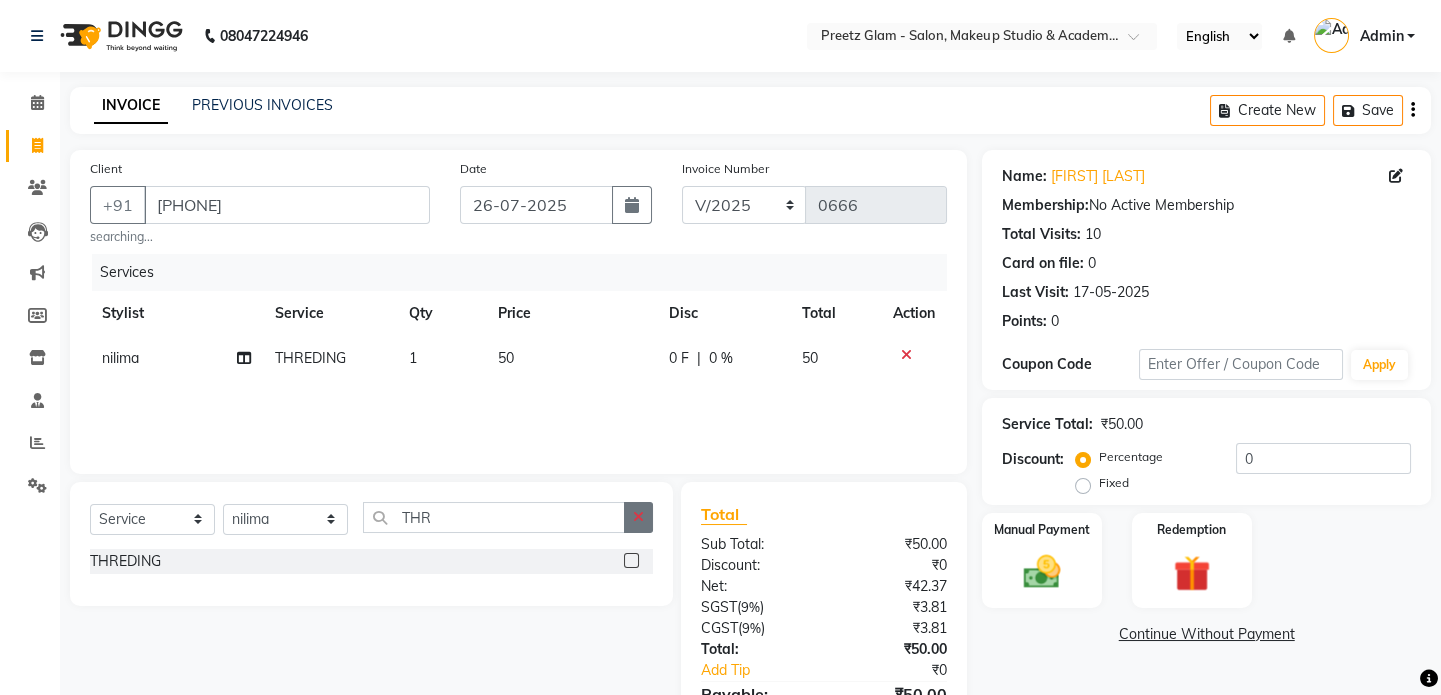click 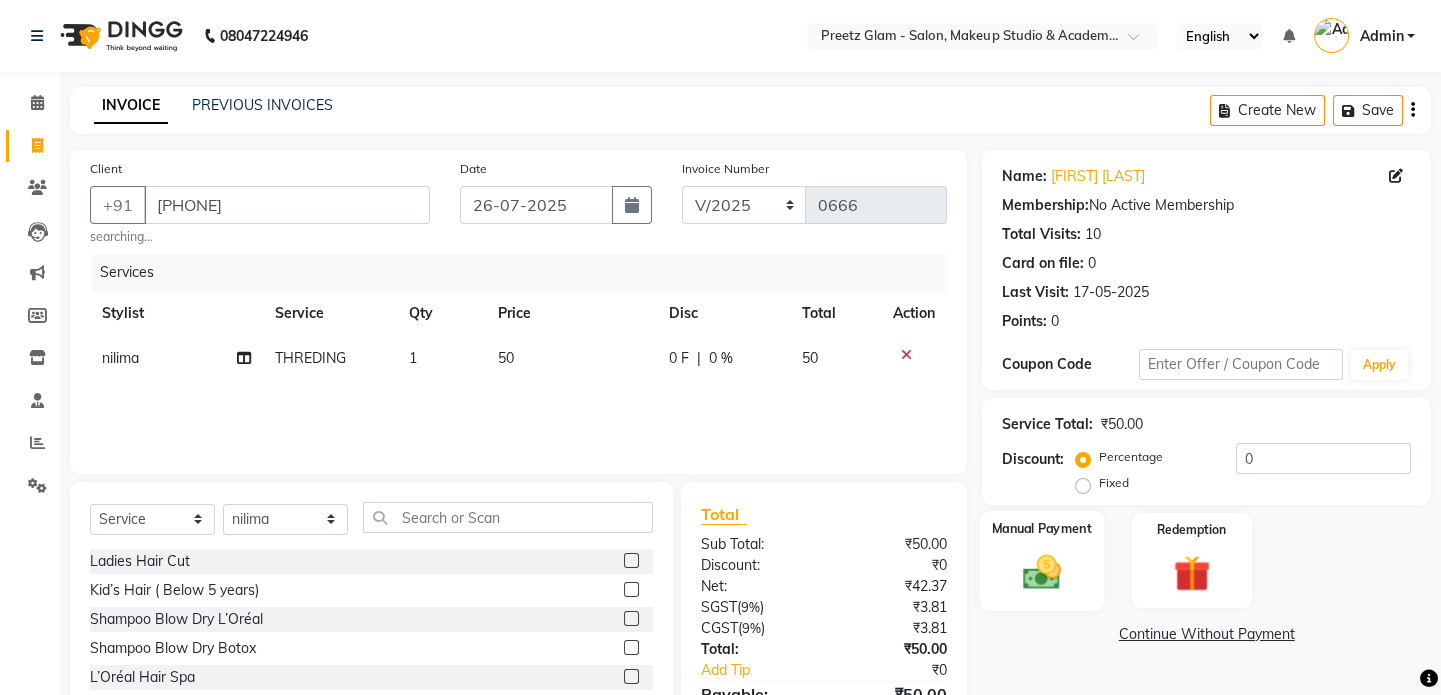 click 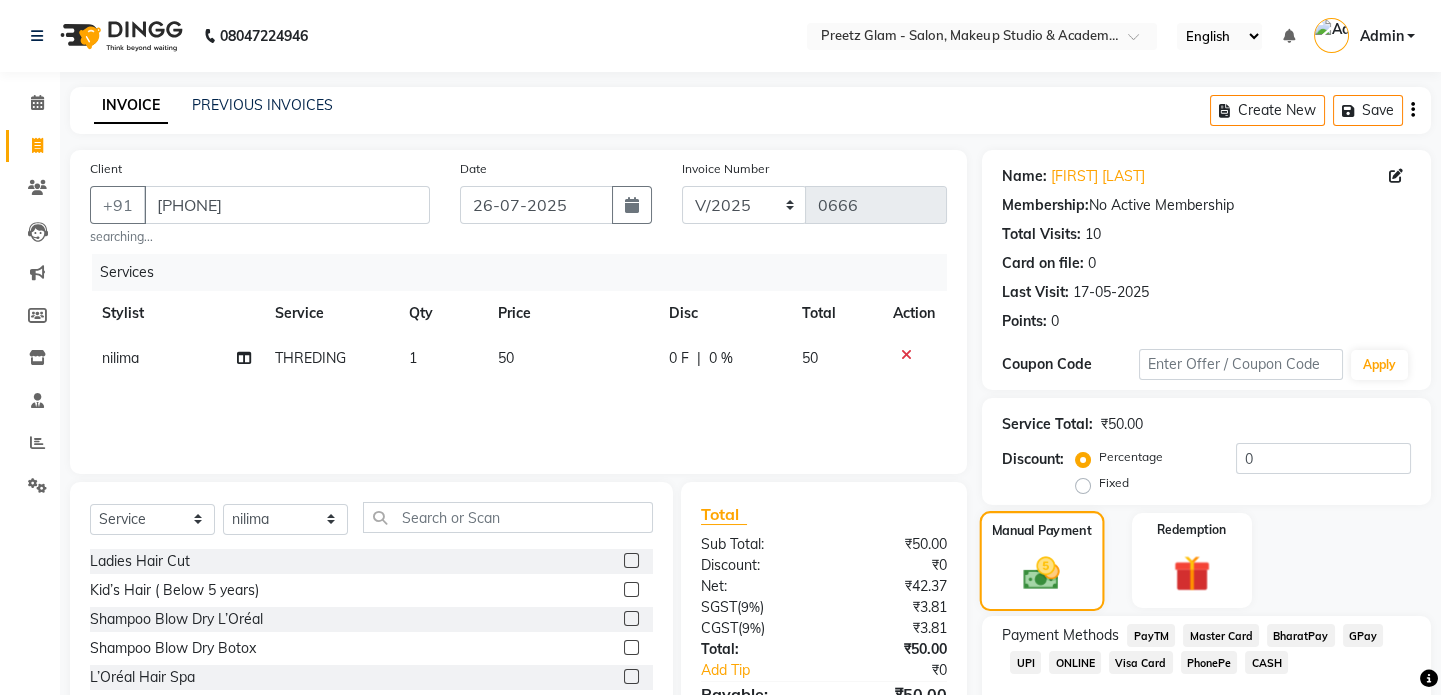 scroll, scrollTop: 112, scrollLeft: 0, axis: vertical 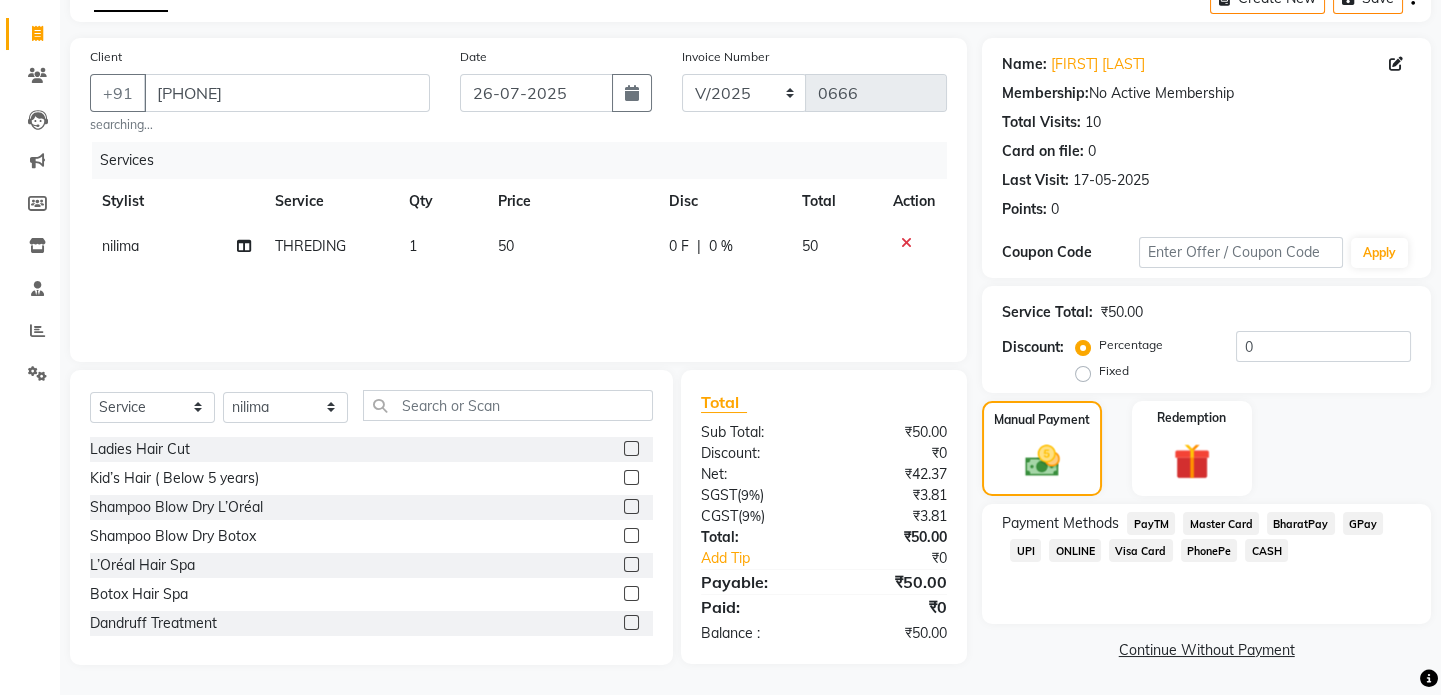click on "CASH" 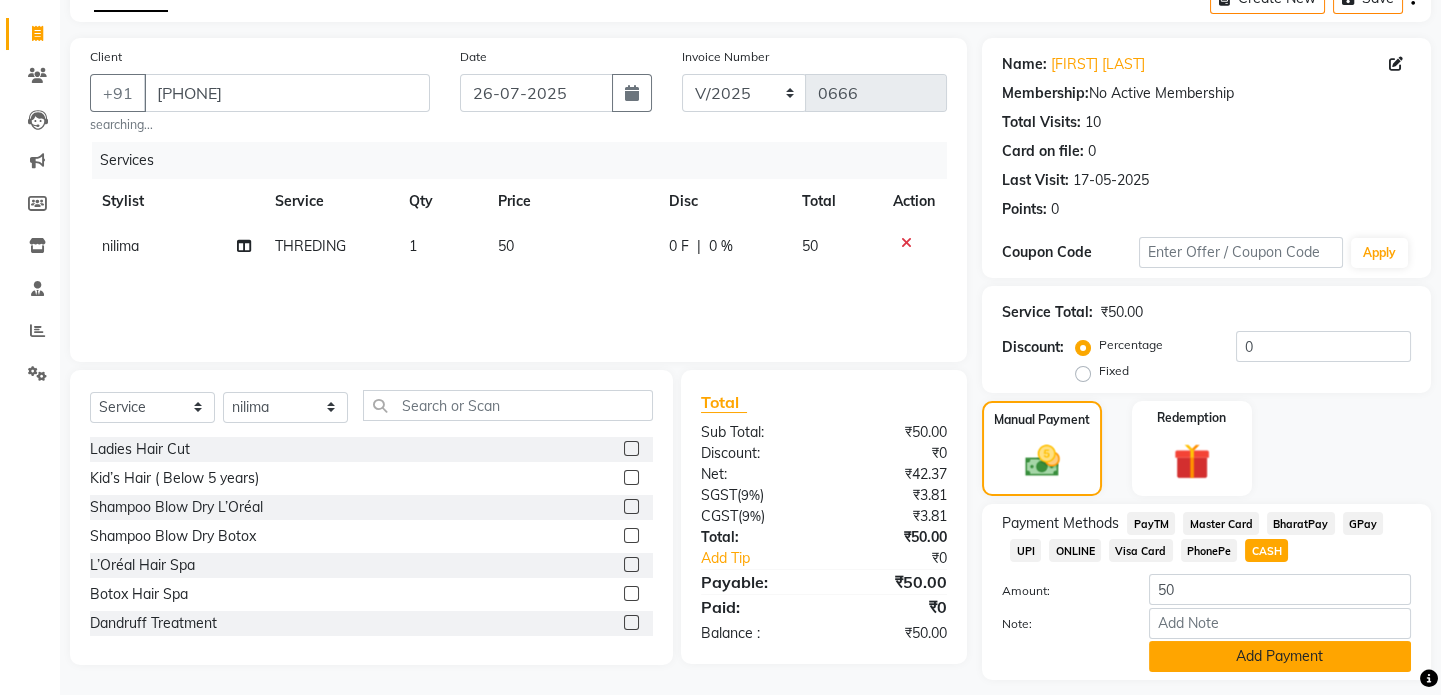 click on "Add Payment" 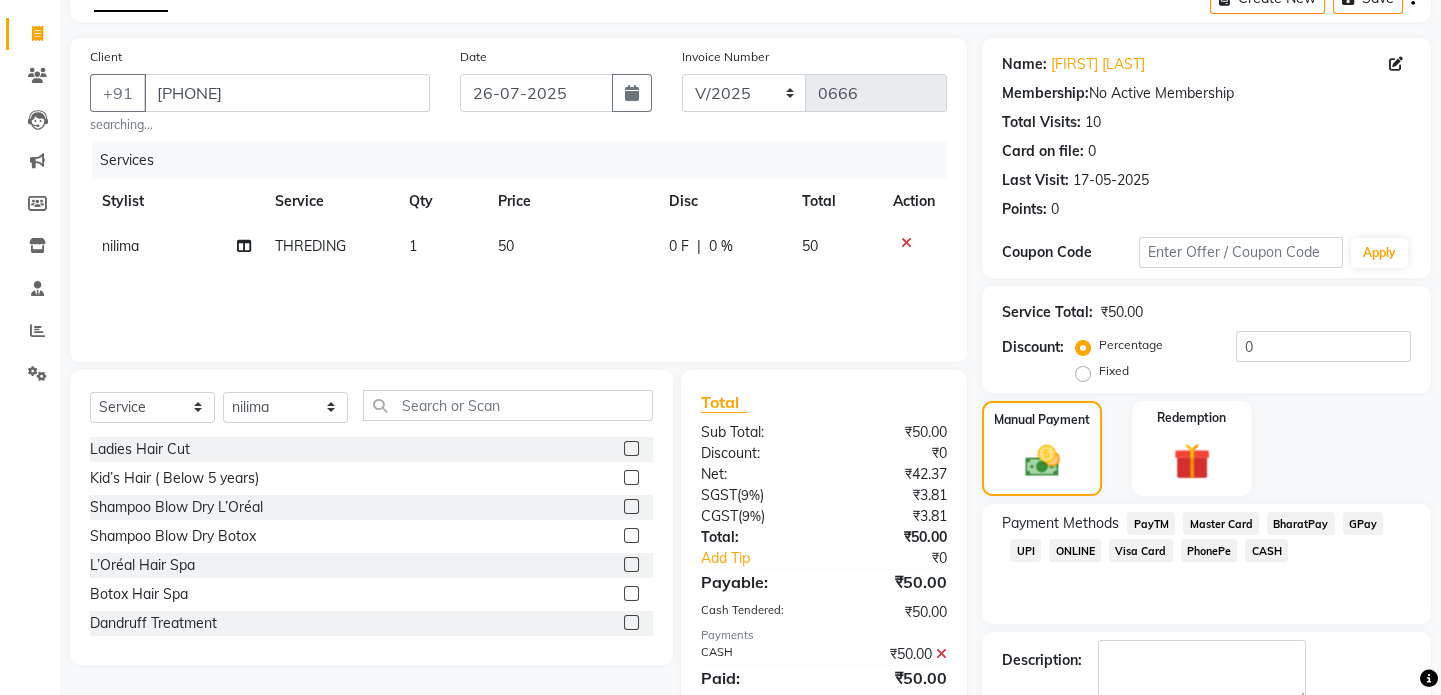scroll, scrollTop: 223, scrollLeft: 0, axis: vertical 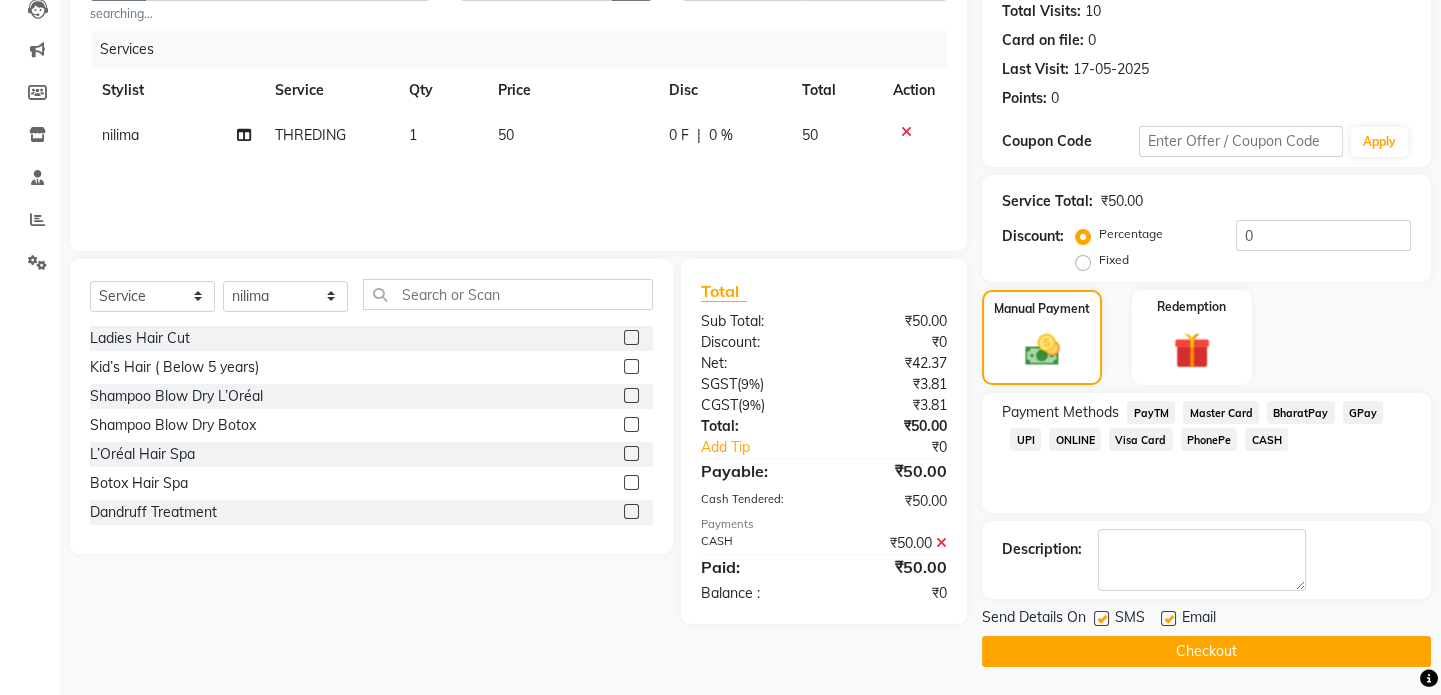click on "Checkout" 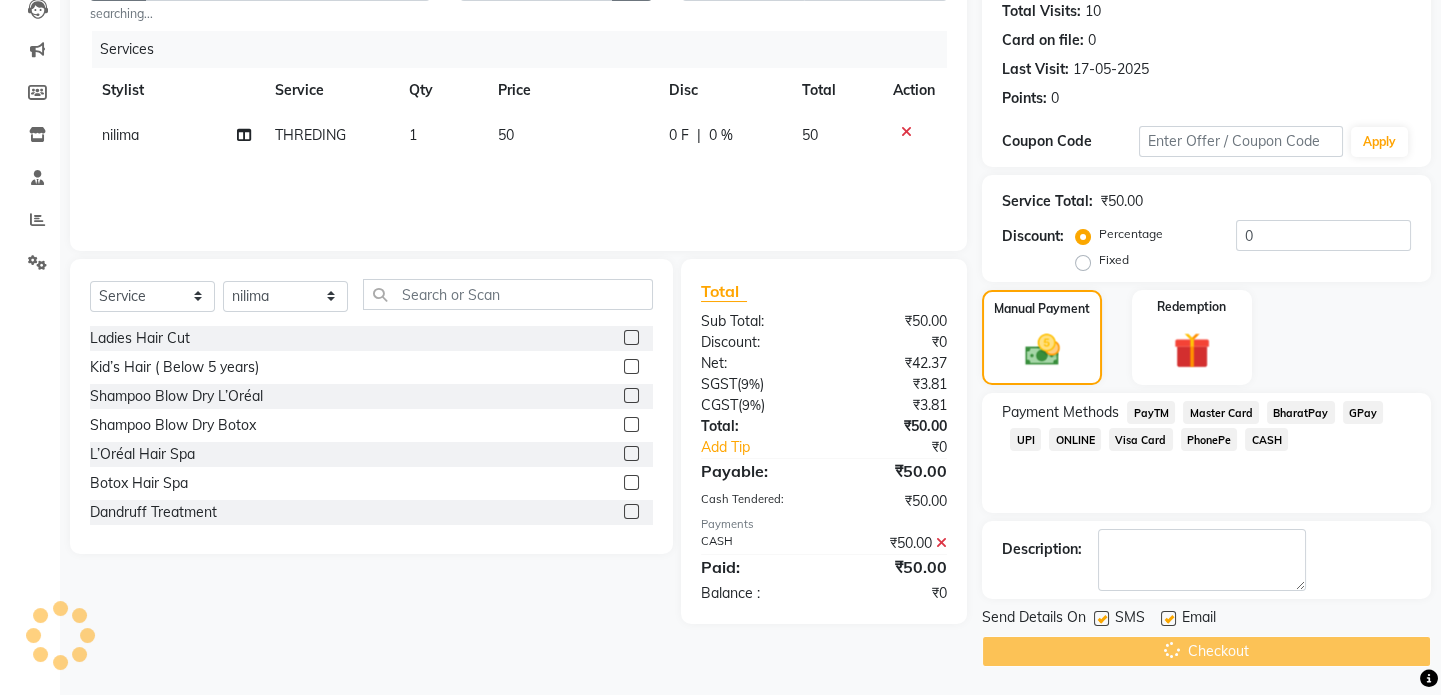 scroll, scrollTop: 0, scrollLeft: 0, axis: both 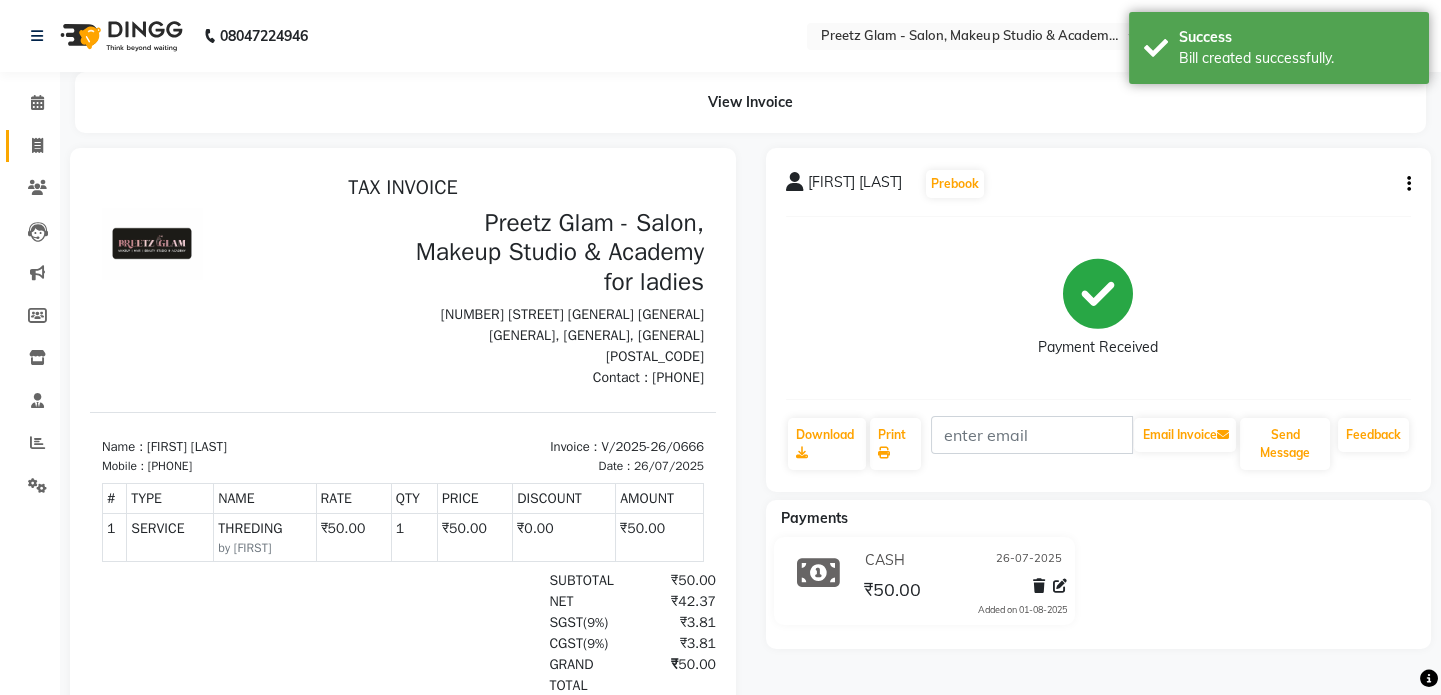 click on "Invoice" 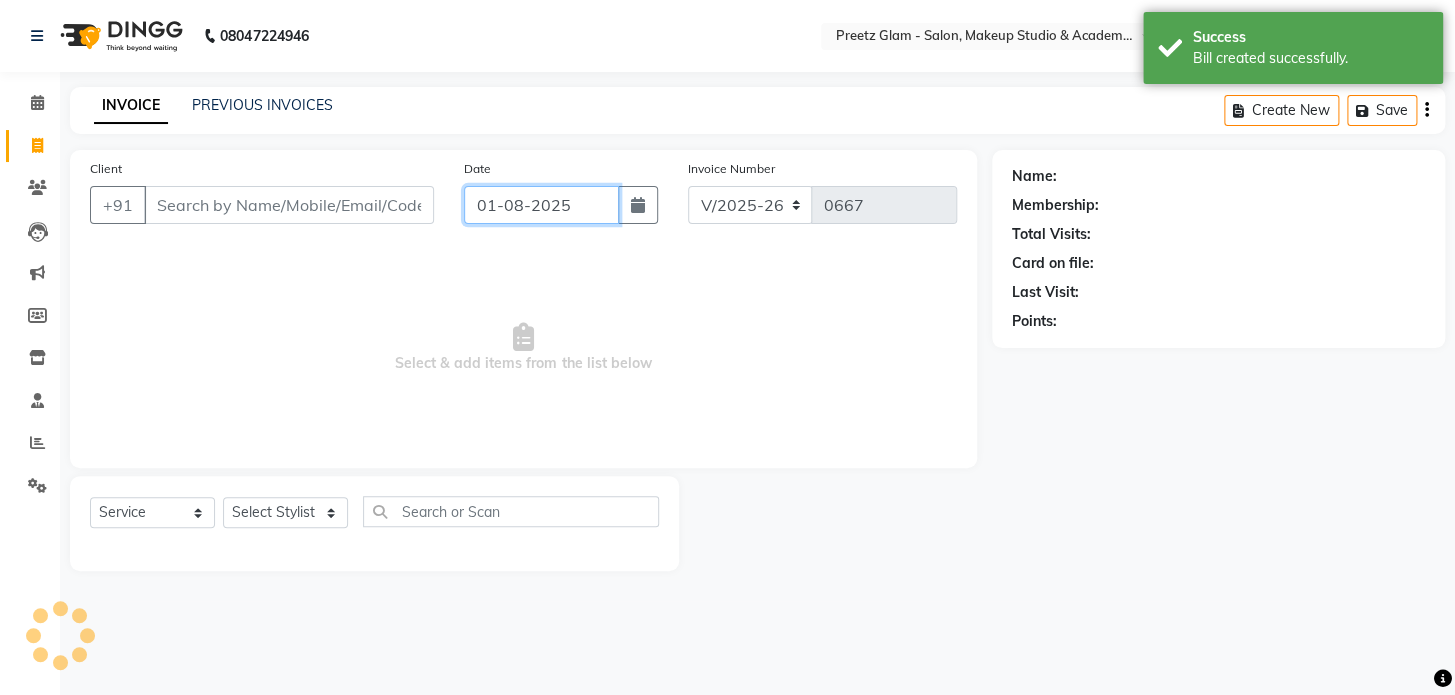 click on "01-08-2025" 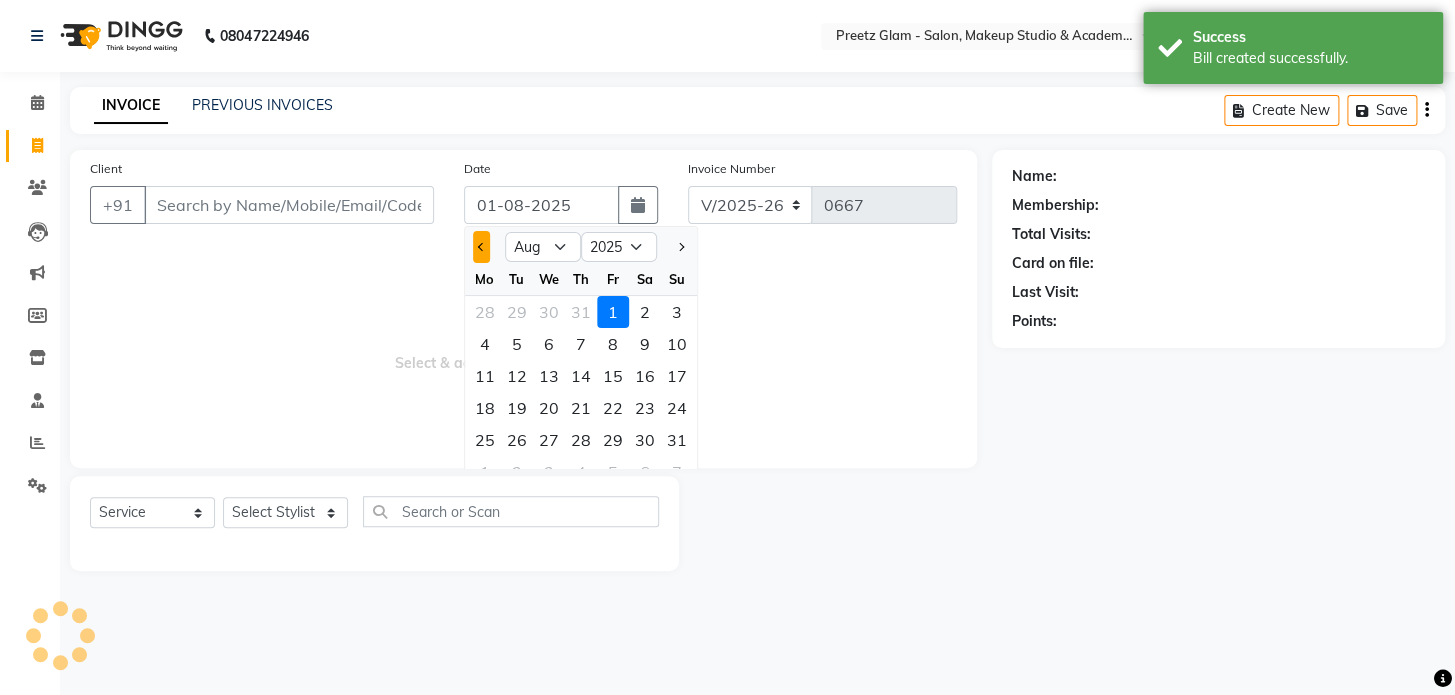 click 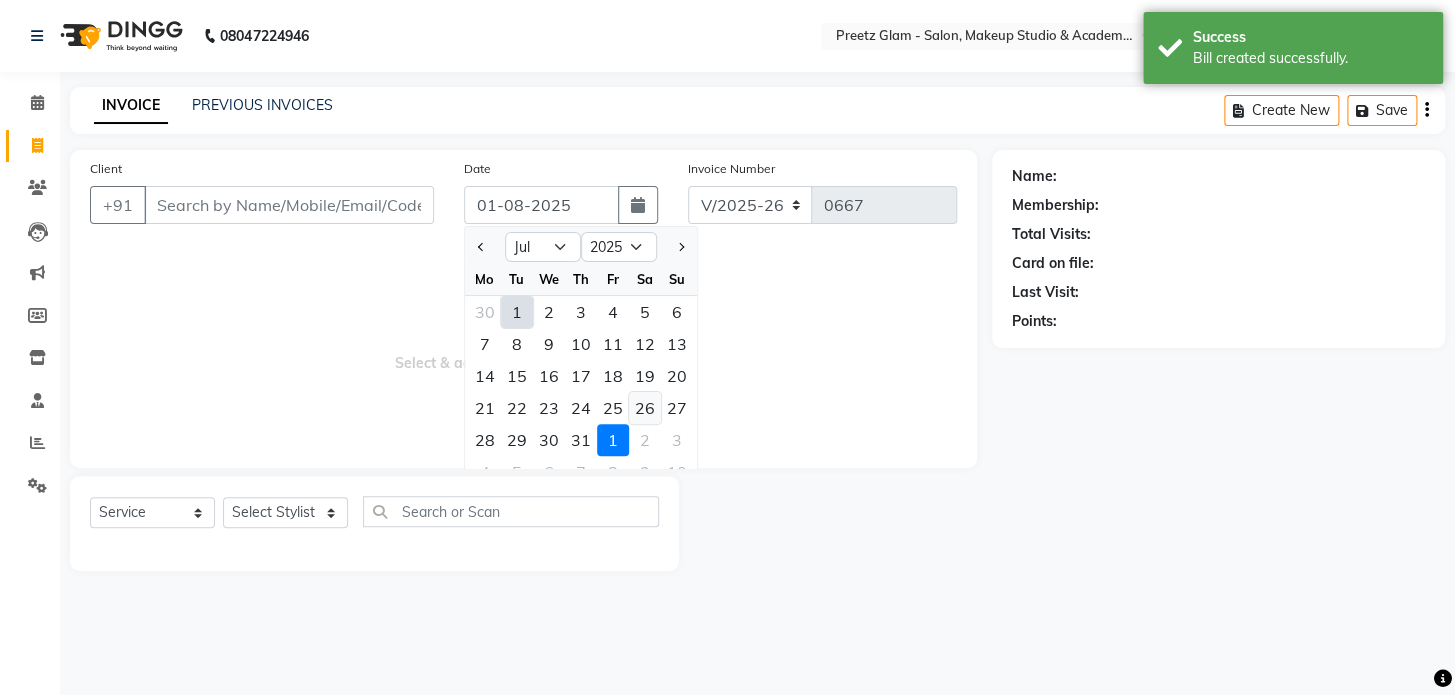 click on "26" 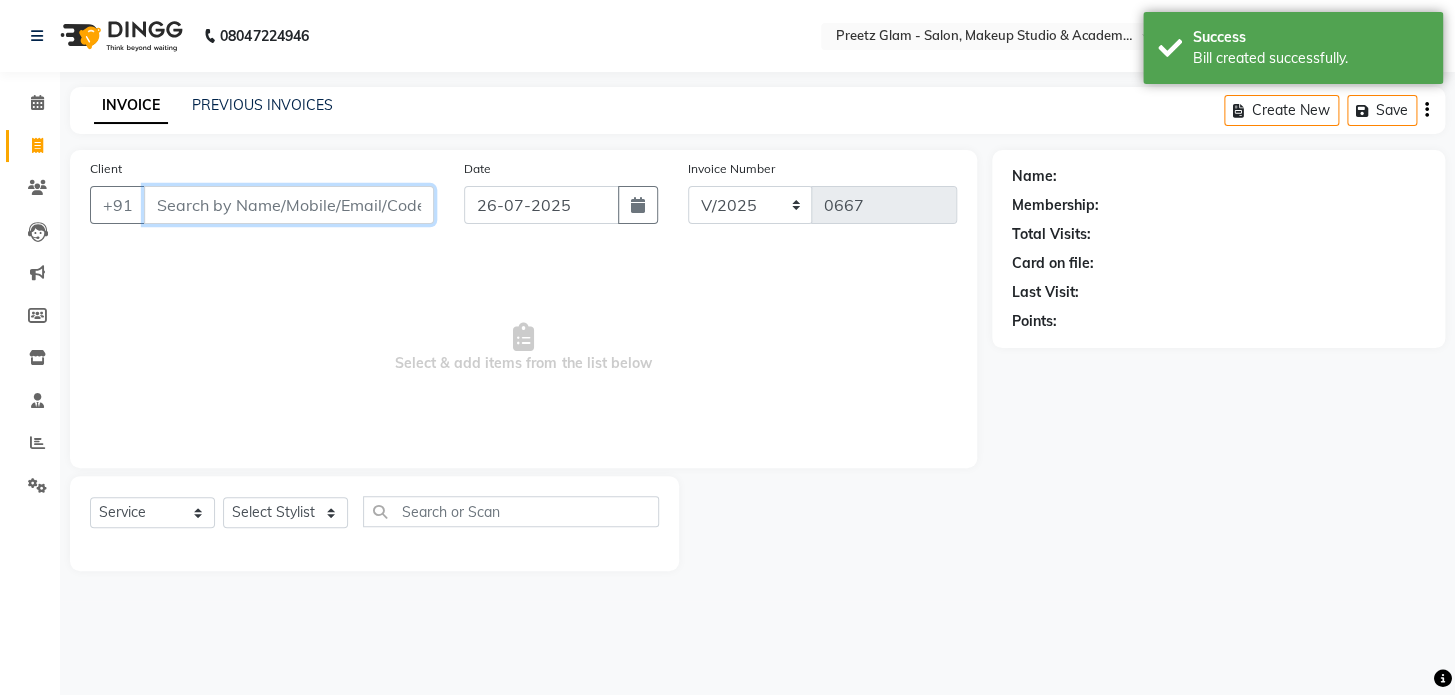 click on "Client" at bounding box center [289, 205] 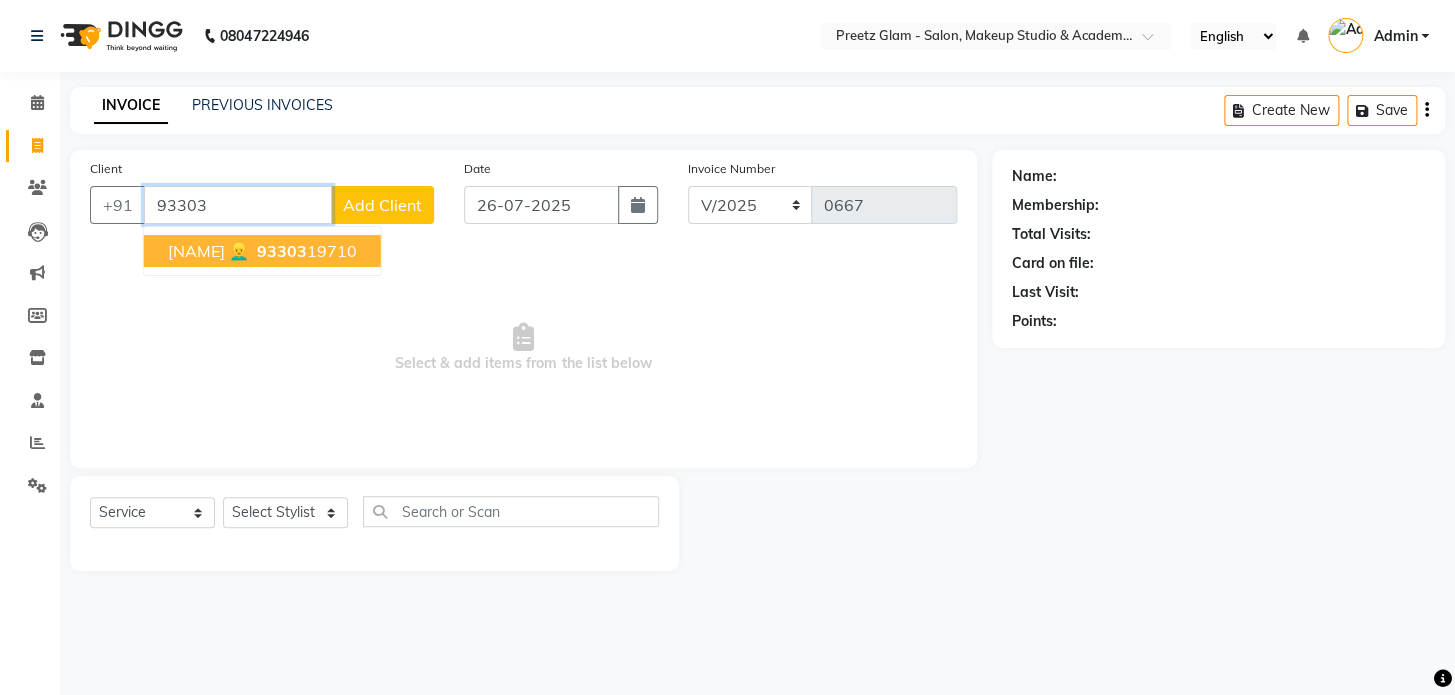 click on "[PHONE]" at bounding box center [305, 251] 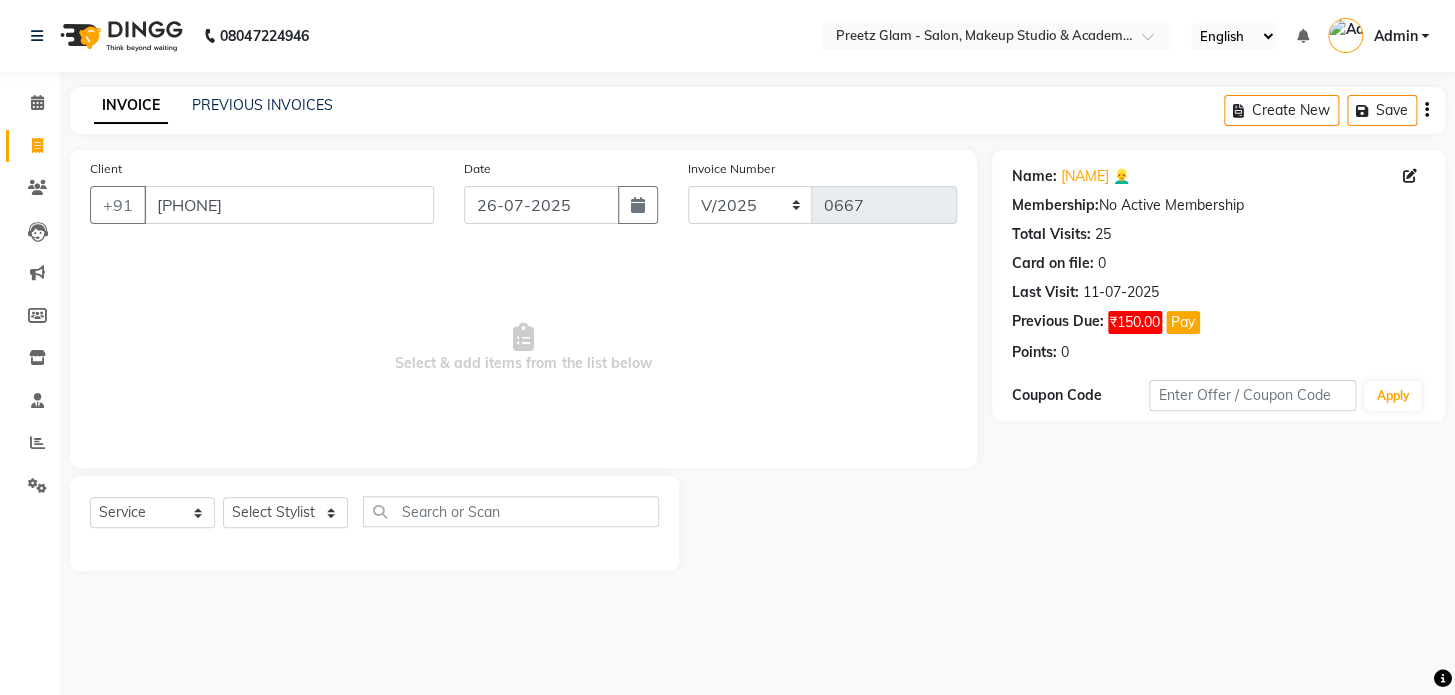 click on "Select Service Product Membership Package Voucher Prepaid Gift Card Select Stylist Neha nilima Preeti pushpa sita suman" 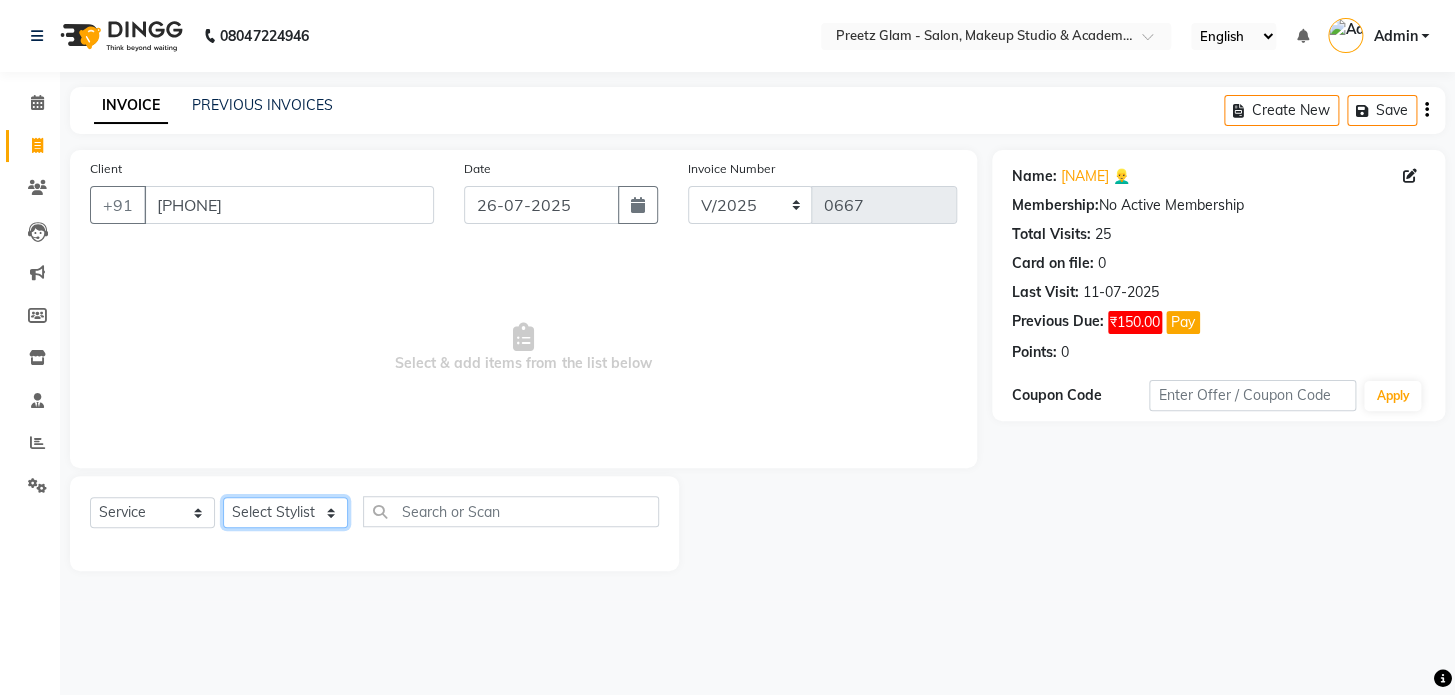 click on "Select Stylist [FIRST] [FIRST] [FIRST] [FIRST] [FIRST]" 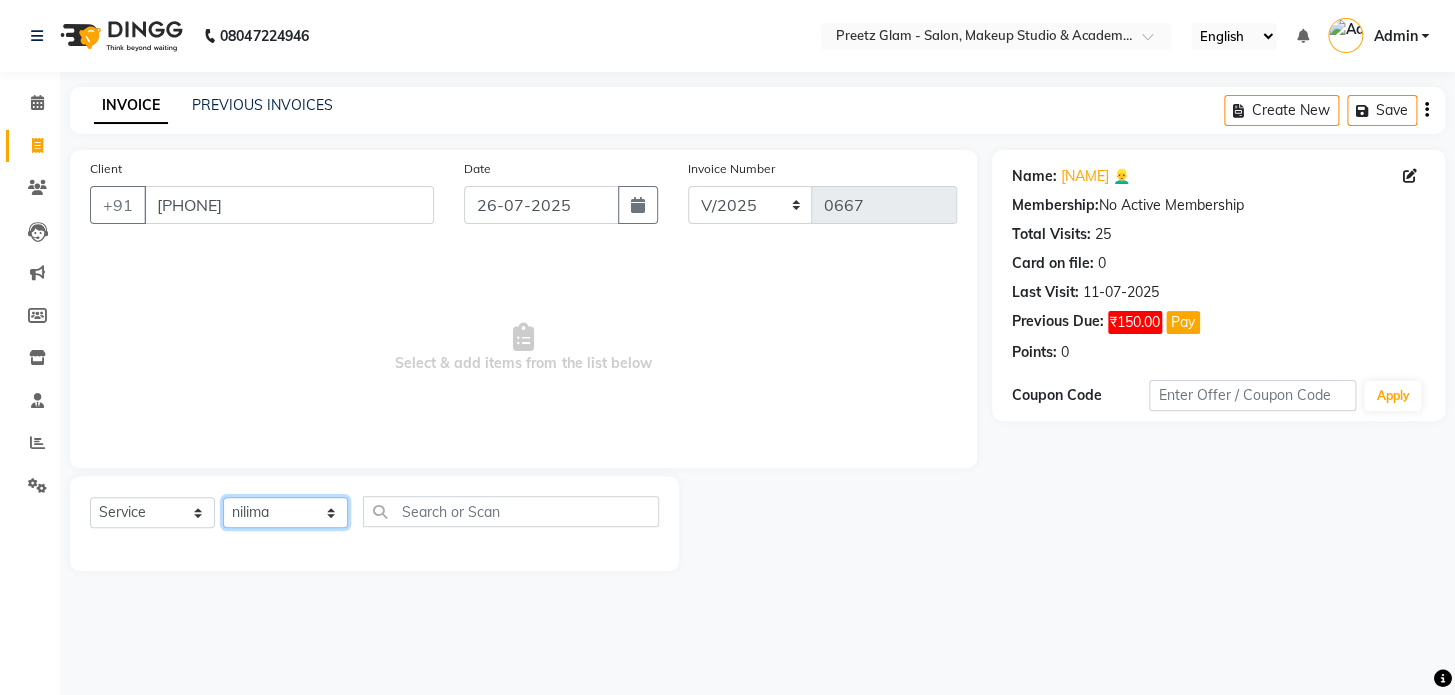 click on "Select Stylist [FIRST] [FIRST] [FIRST] [FIRST] [FIRST]" 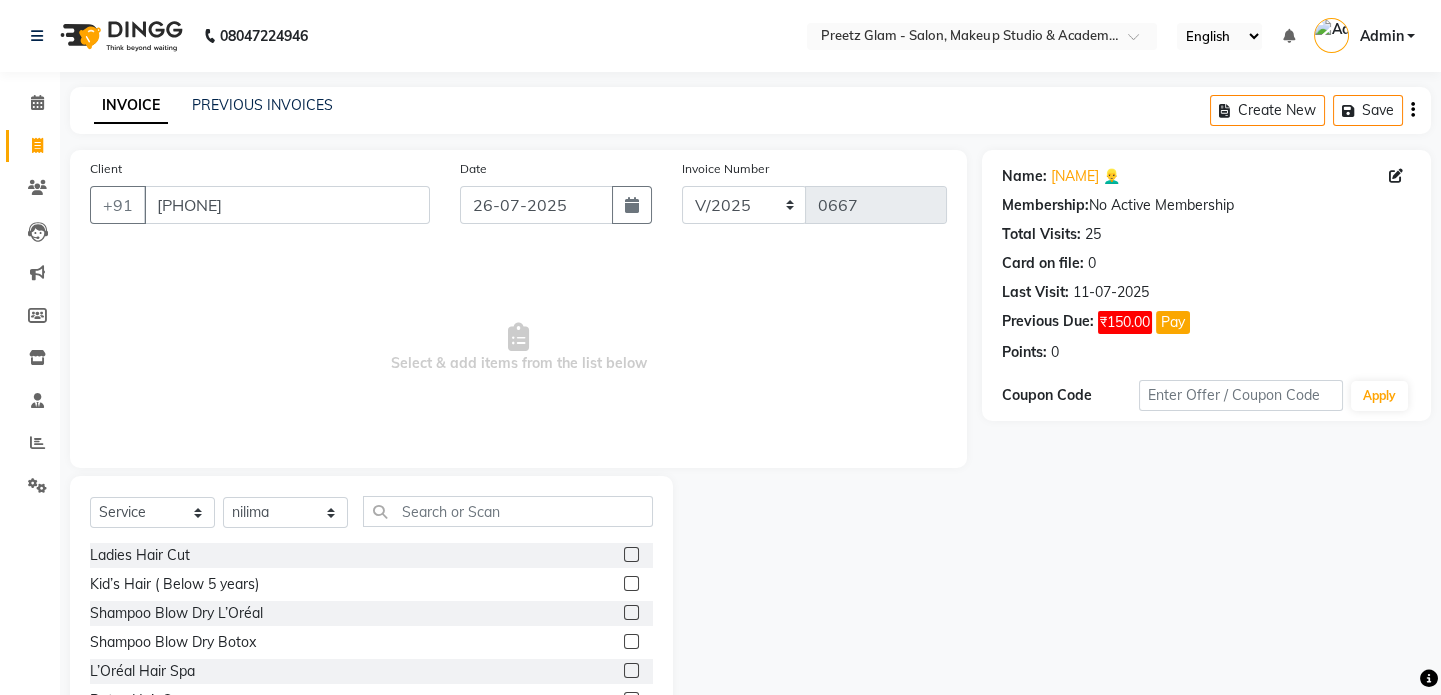 click on "Select & add items from the list below" at bounding box center [518, 348] 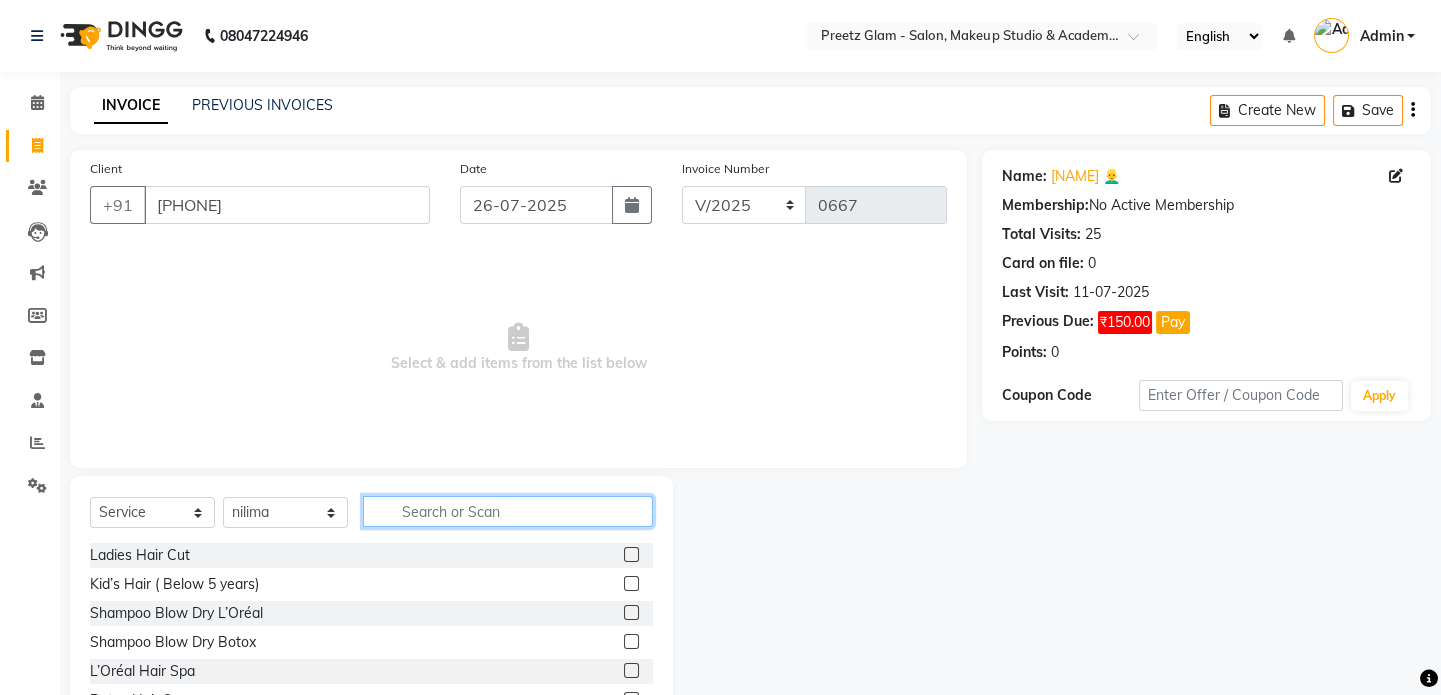 click 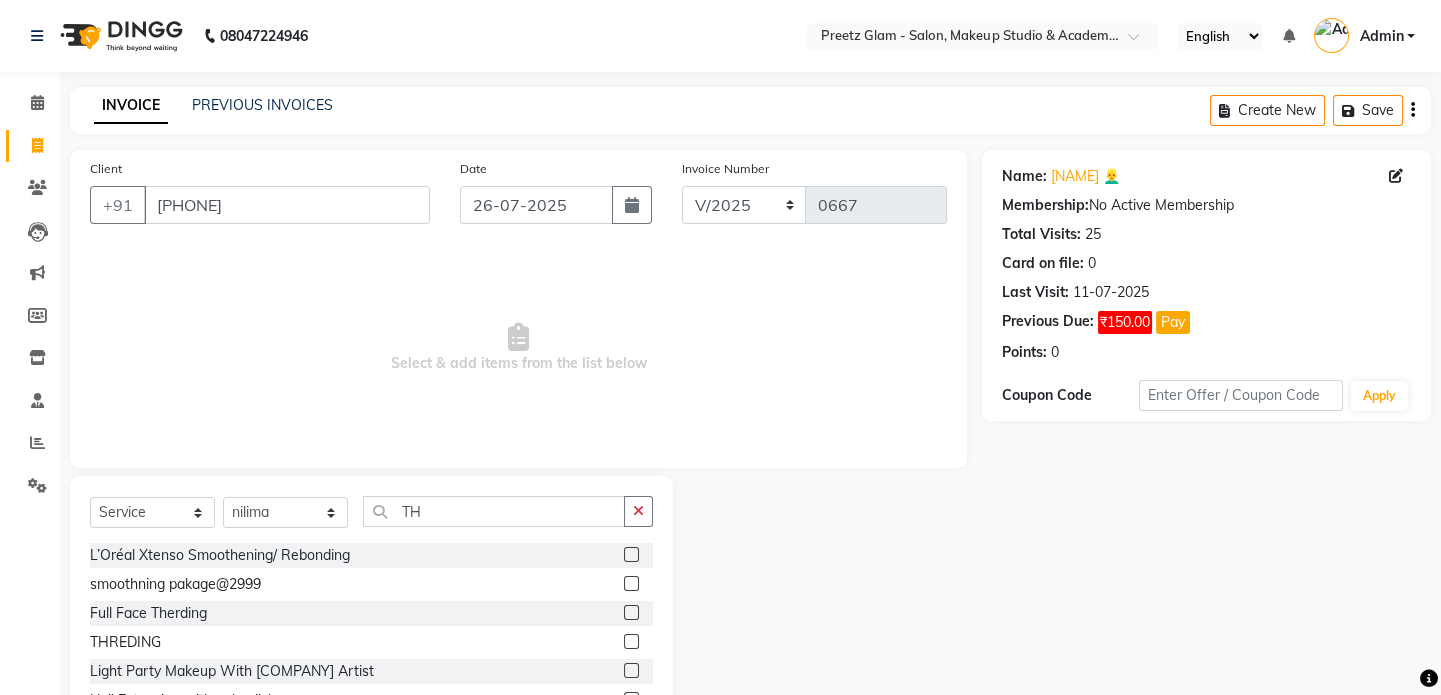 click 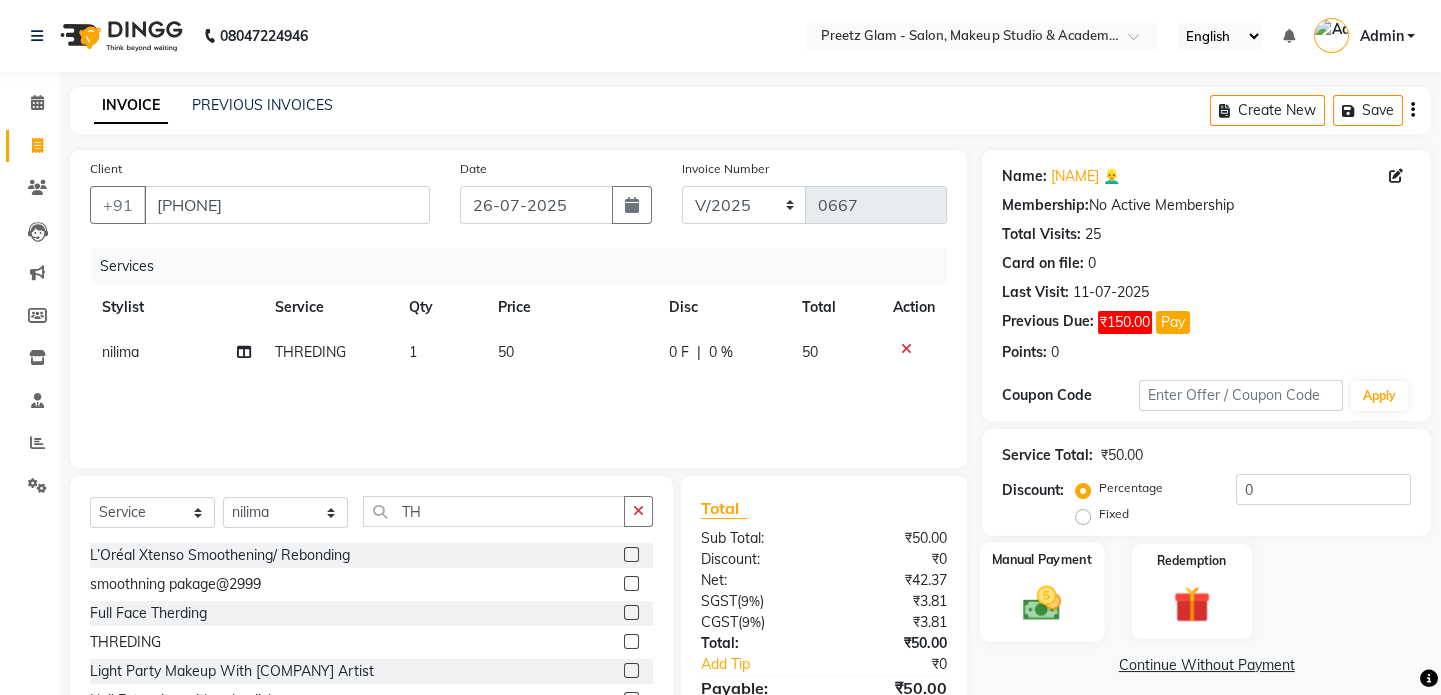 click on "Manual Payment" 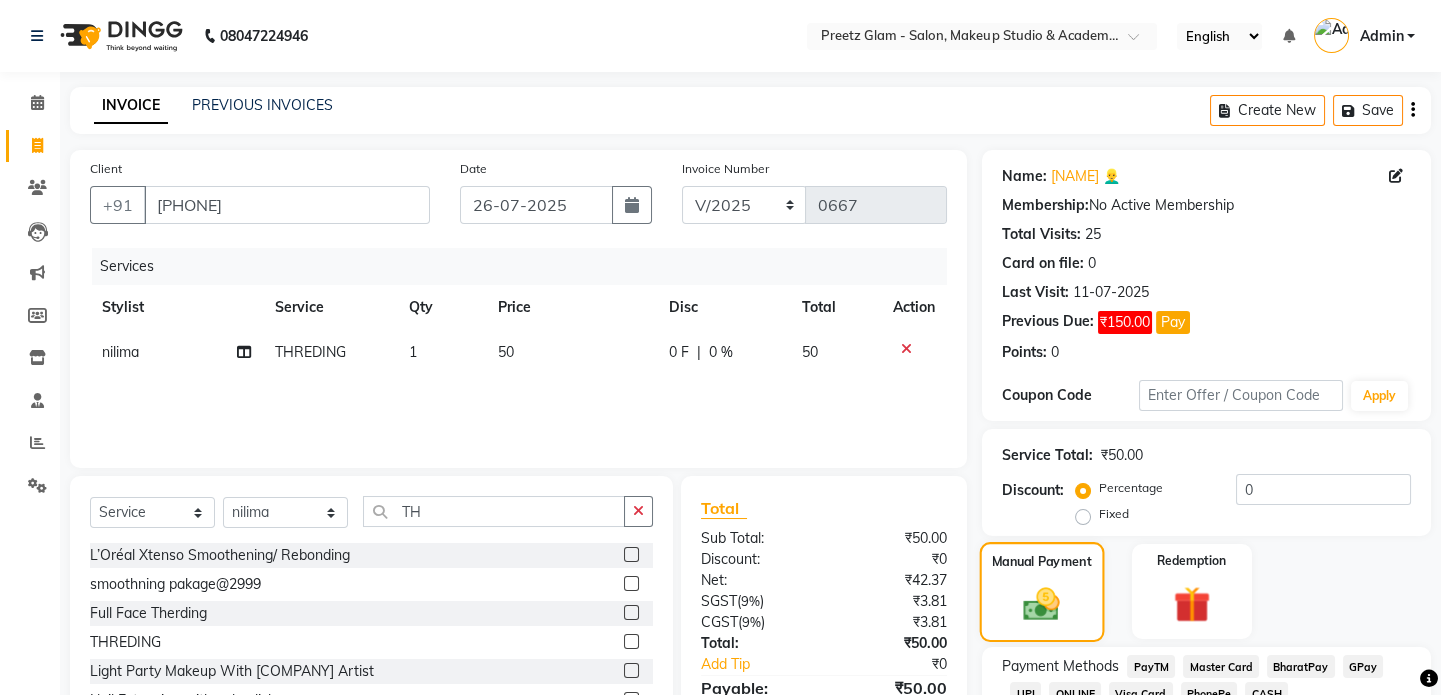 scroll, scrollTop: 142, scrollLeft: 0, axis: vertical 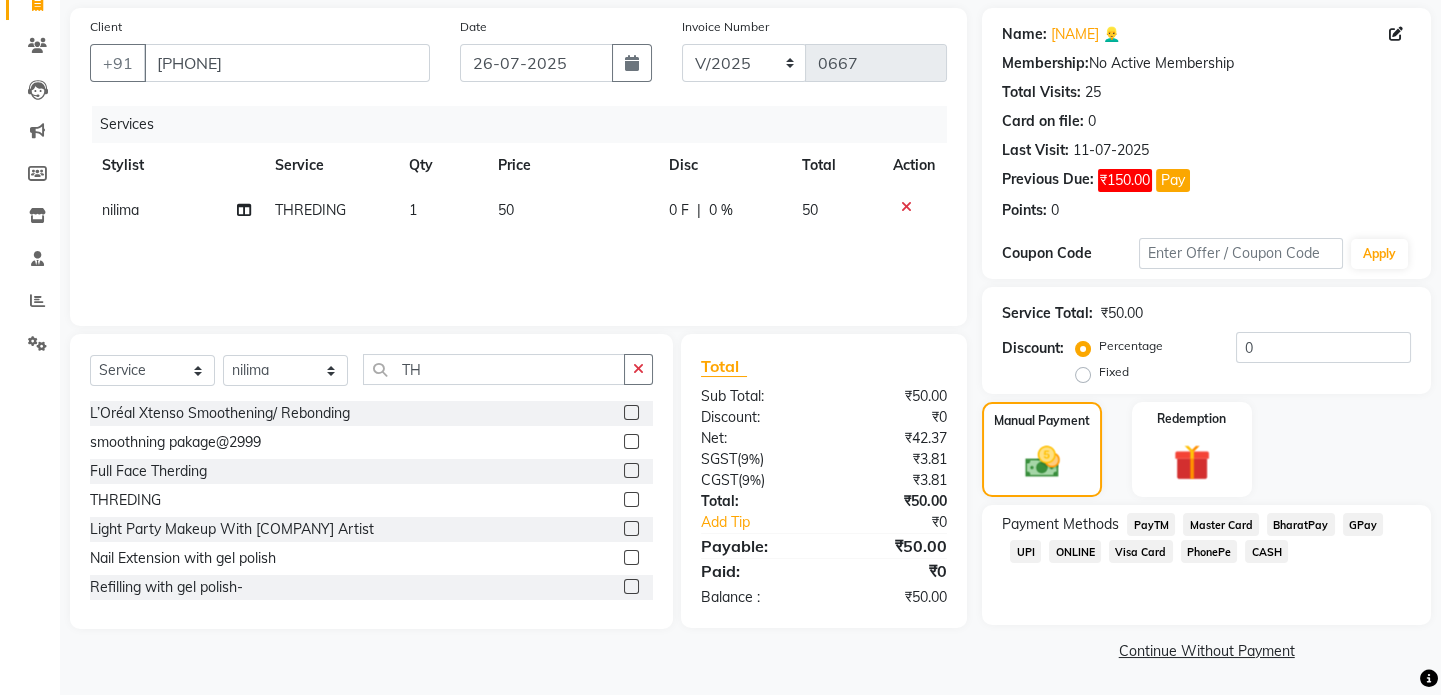 click on "CASH" 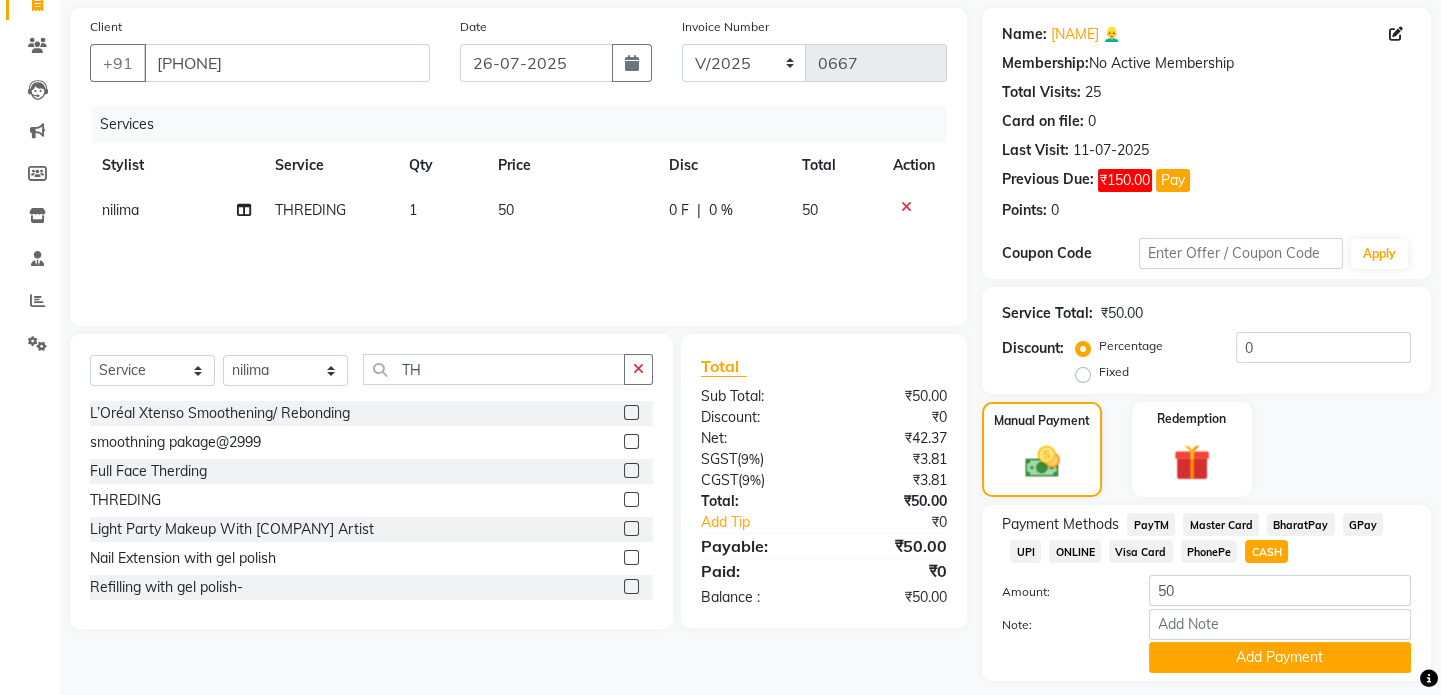 scroll, scrollTop: 199, scrollLeft: 0, axis: vertical 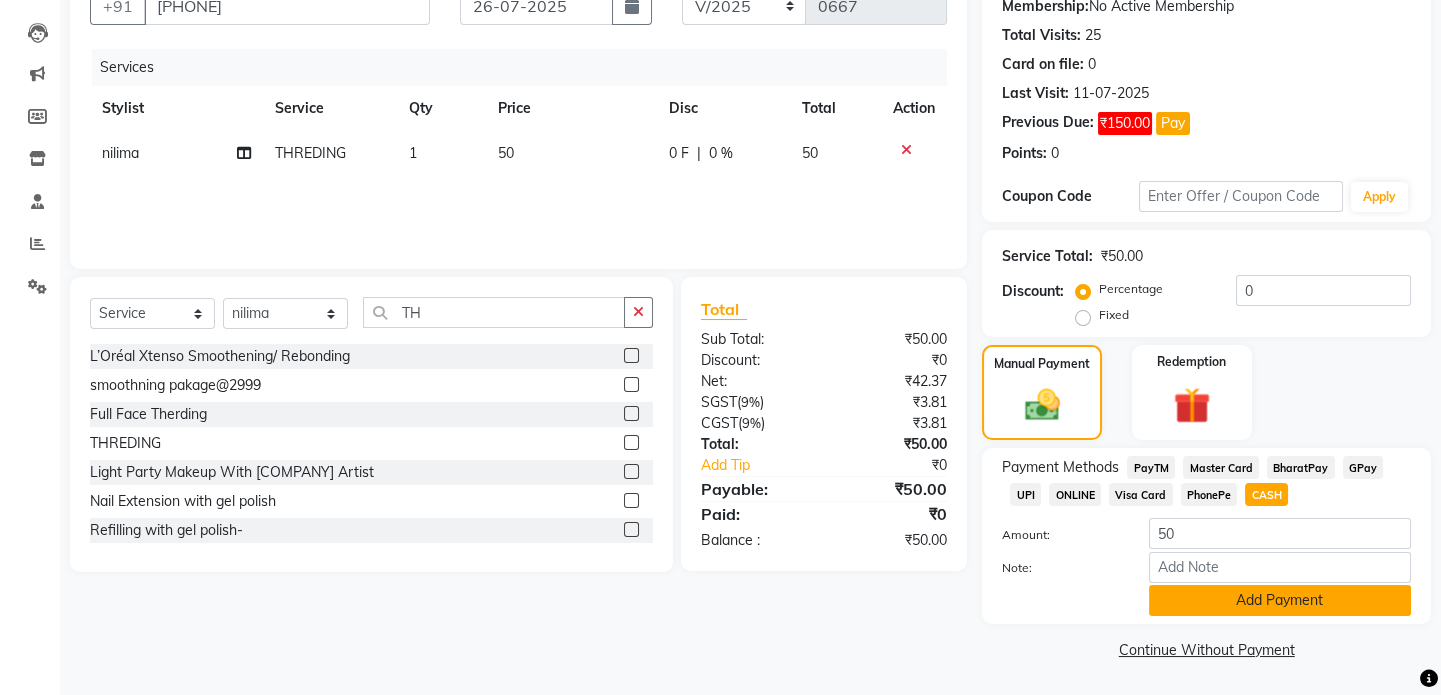 click on "Add Payment" 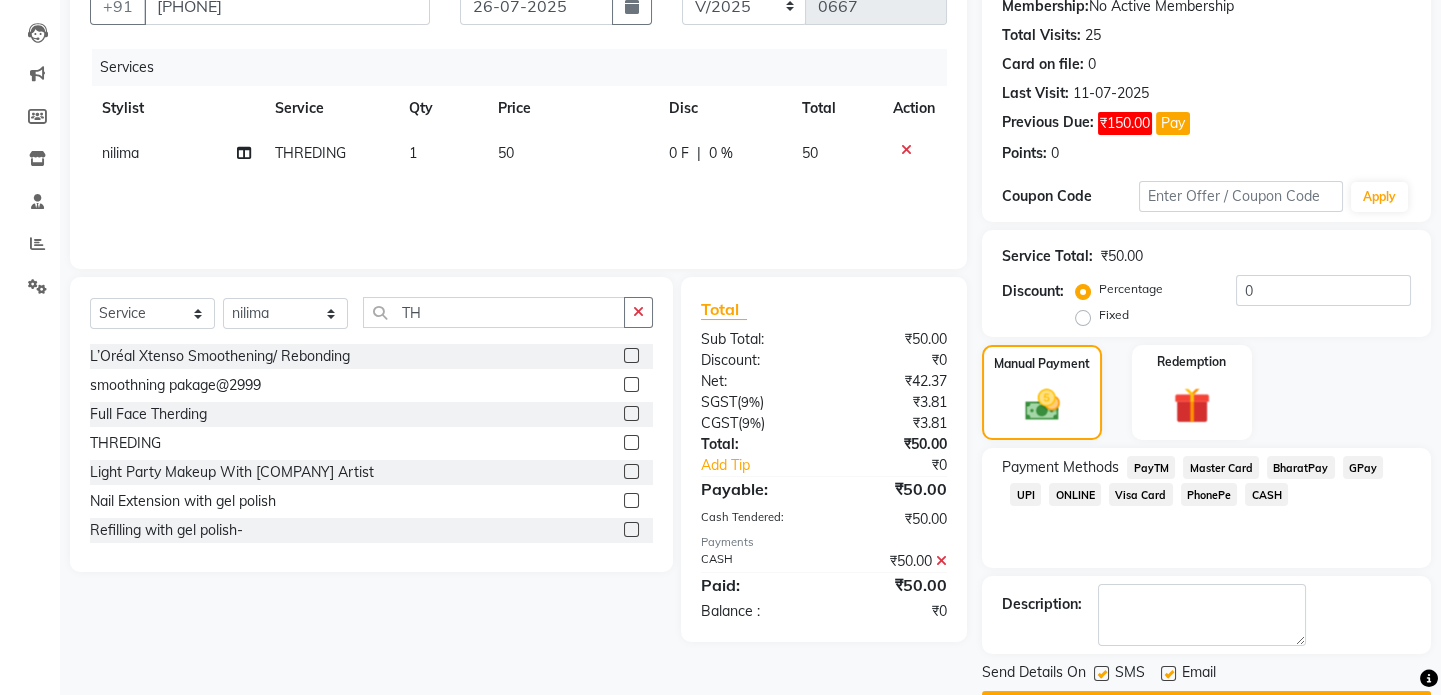 click 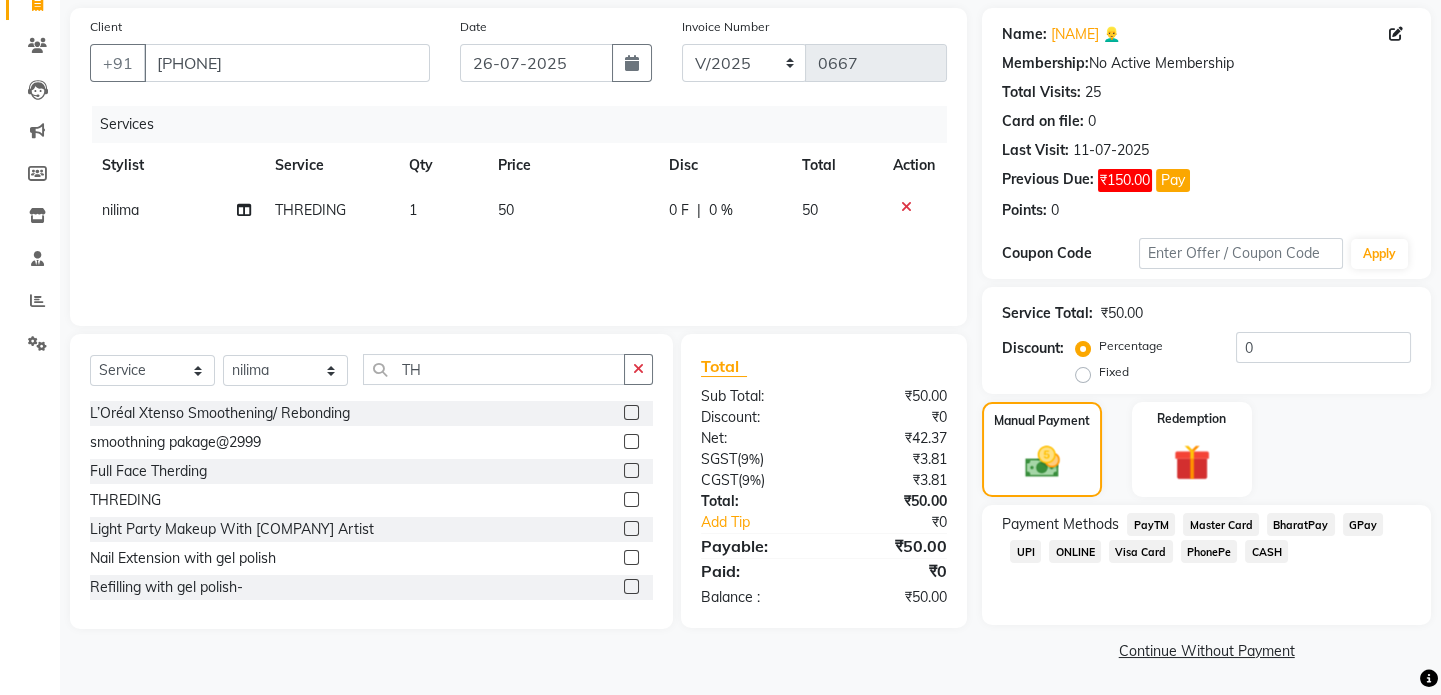 click on "UPI" 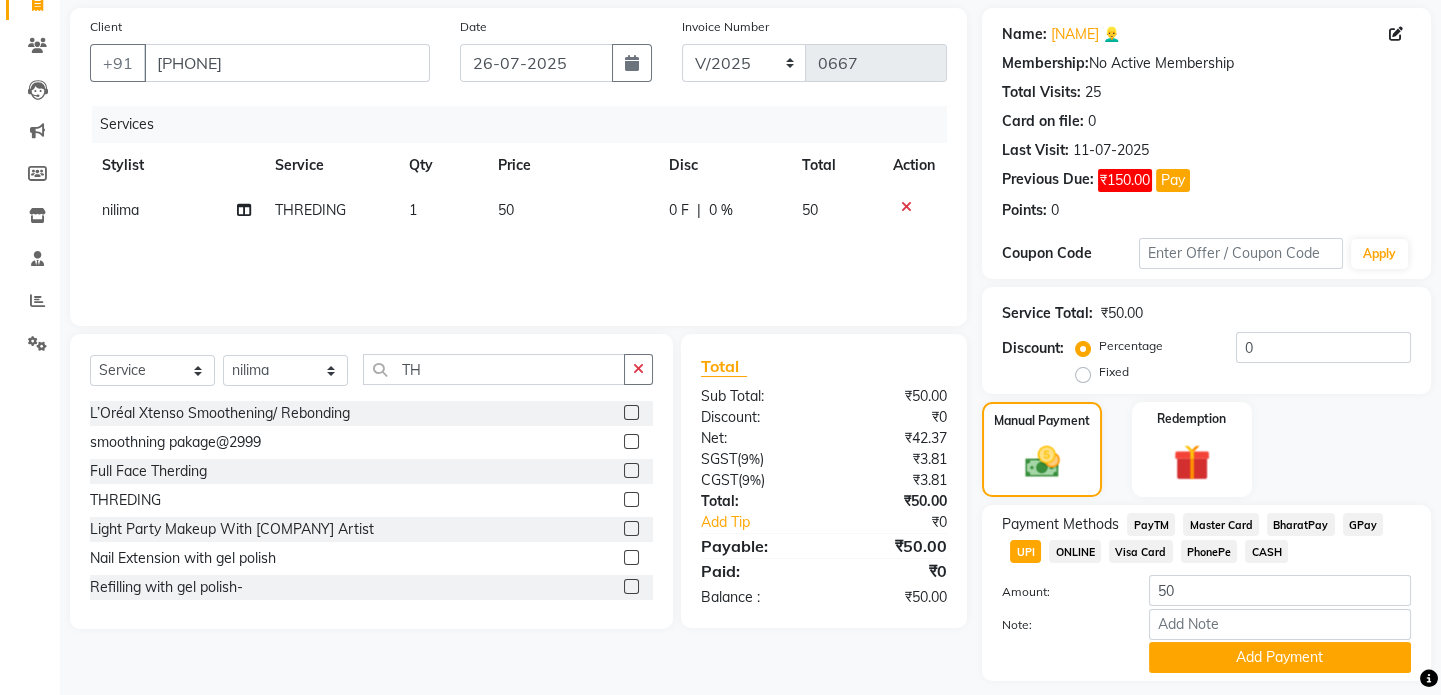 scroll, scrollTop: 199, scrollLeft: 0, axis: vertical 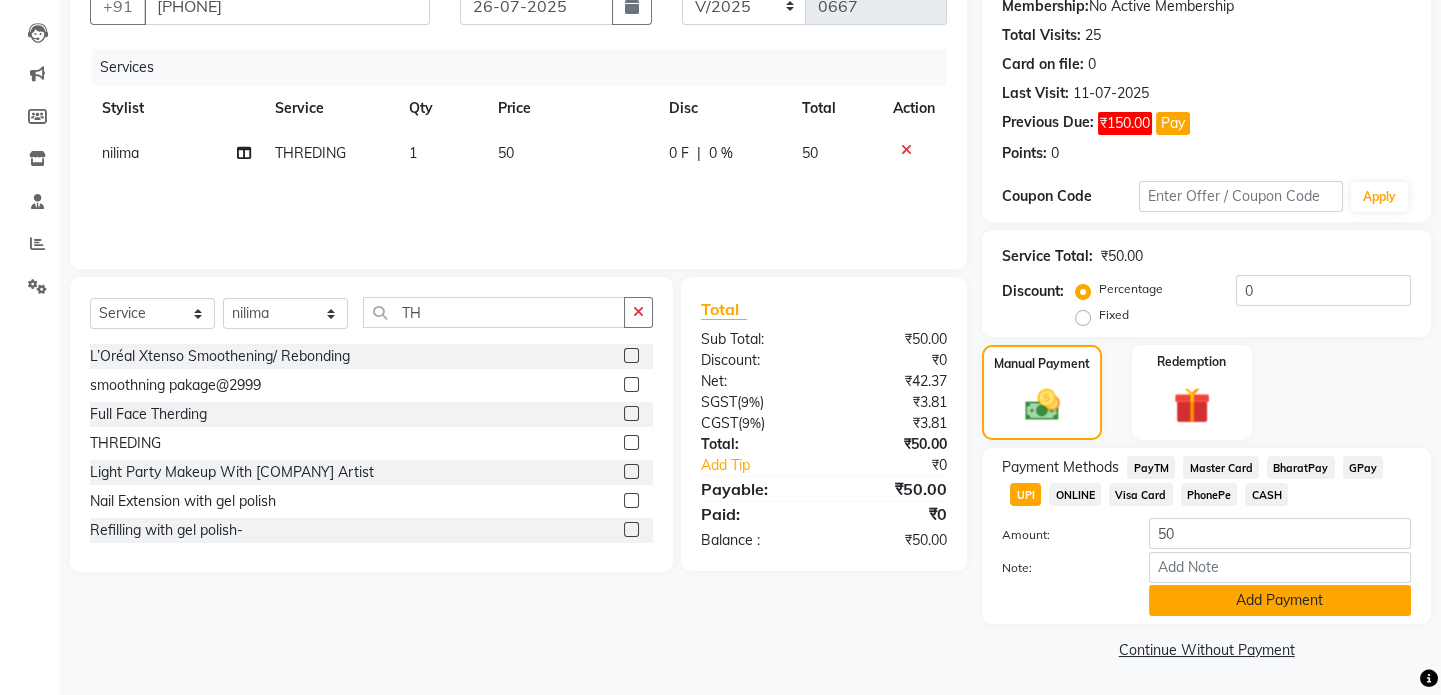 click on "Add Payment" 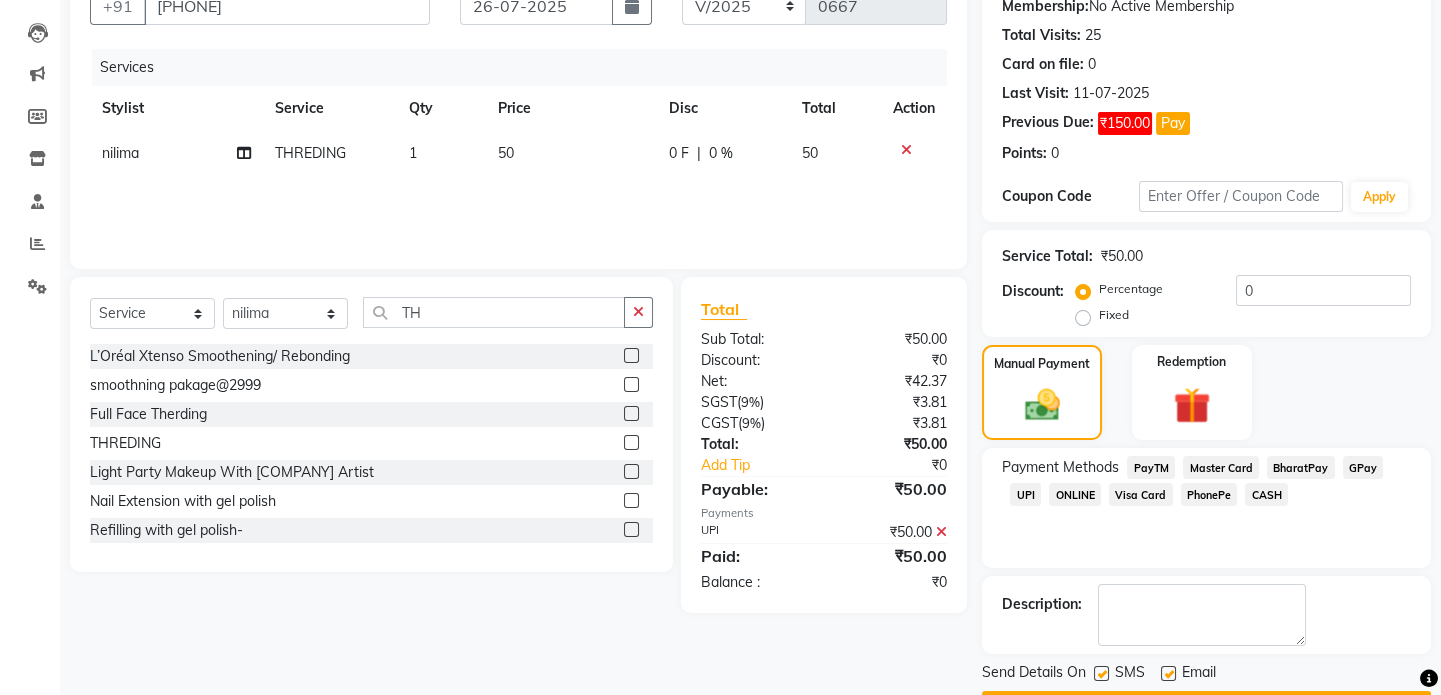 scroll, scrollTop: 255, scrollLeft: 0, axis: vertical 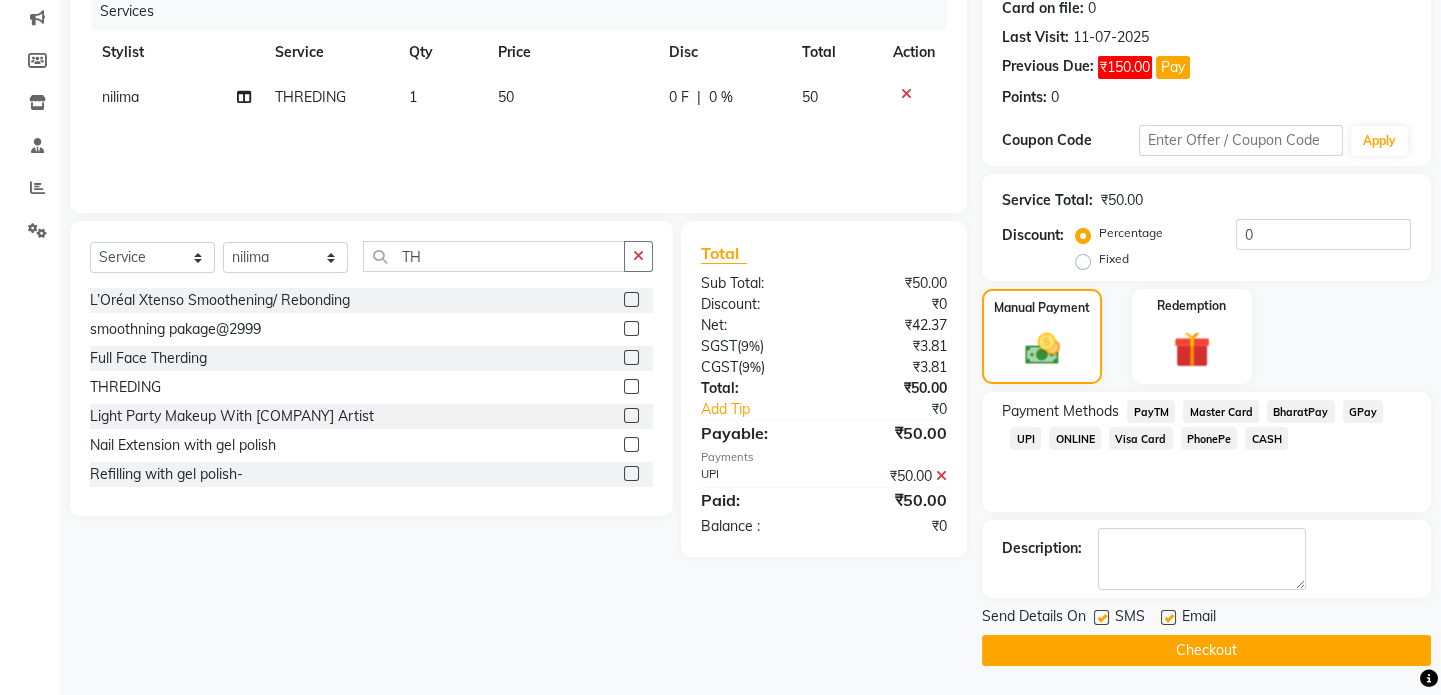 click on "[INVOICE] [PREVIOUS] [INVOICES] Create New Save Client +[PHONE] [DATE] [INVOICE] [INVOICE]-[INVOICE] [NUMBER] Services Stylist Service Qty Price Disc Total Action [FIRST] [THREDING] [NUMBER] [NUMBER] [NUMBER] % [NUMBER] Select Service Product Membership Package Voucher Prepaid Gift Card Select Stylist [FIRST] [FIRST] [FIRST] [FIRST] [FIRST] [THREDING] [L'Oréal] Xtenso Smoothening/ Rebonding smoothning pakage@[PRICE] [FULL] [FACE] [THREDING] [THREDING] Light Party Makeup With [FIRST] Glam Artist Nail Extension with gel polish Refilling with gel polish- Total Sub Total: ₹[PRICE].00 Discount: ₹0 Net: ₹[PRICE].37 SGST ( 9% ) ₹[PRICE].81 CGST ( 9% ) ₹[PRICE].81 Total: ₹[PRICE].00 Add Tip ₹0 Payable: ₹[PRICE].00 Payments UPI ₹[PRICE].00 Paid: ₹[PRICE].00 Balance : ₹0 Name: [FIRST] 👱‍♂️ Membership: No Active Membership Total Visits: 25 Card on file: 0 Last Visit: [DATE] Previous Due: ₹150.00 Pay Points: 0 Coupon Code Apply Service Total: ₹50.00 Discount: Percentage Fixed 0 Manual Payment Redemption Payment Methods SMS" 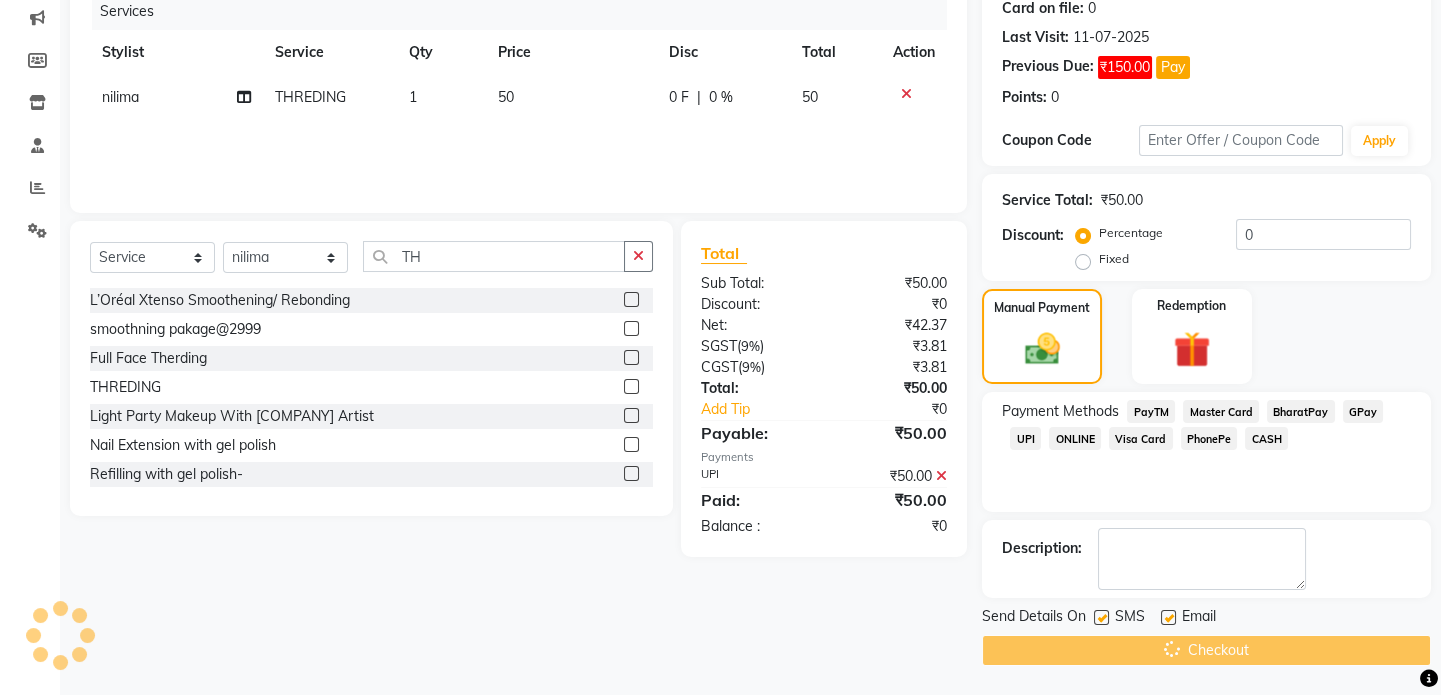 scroll, scrollTop: 71, scrollLeft: 0, axis: vertical 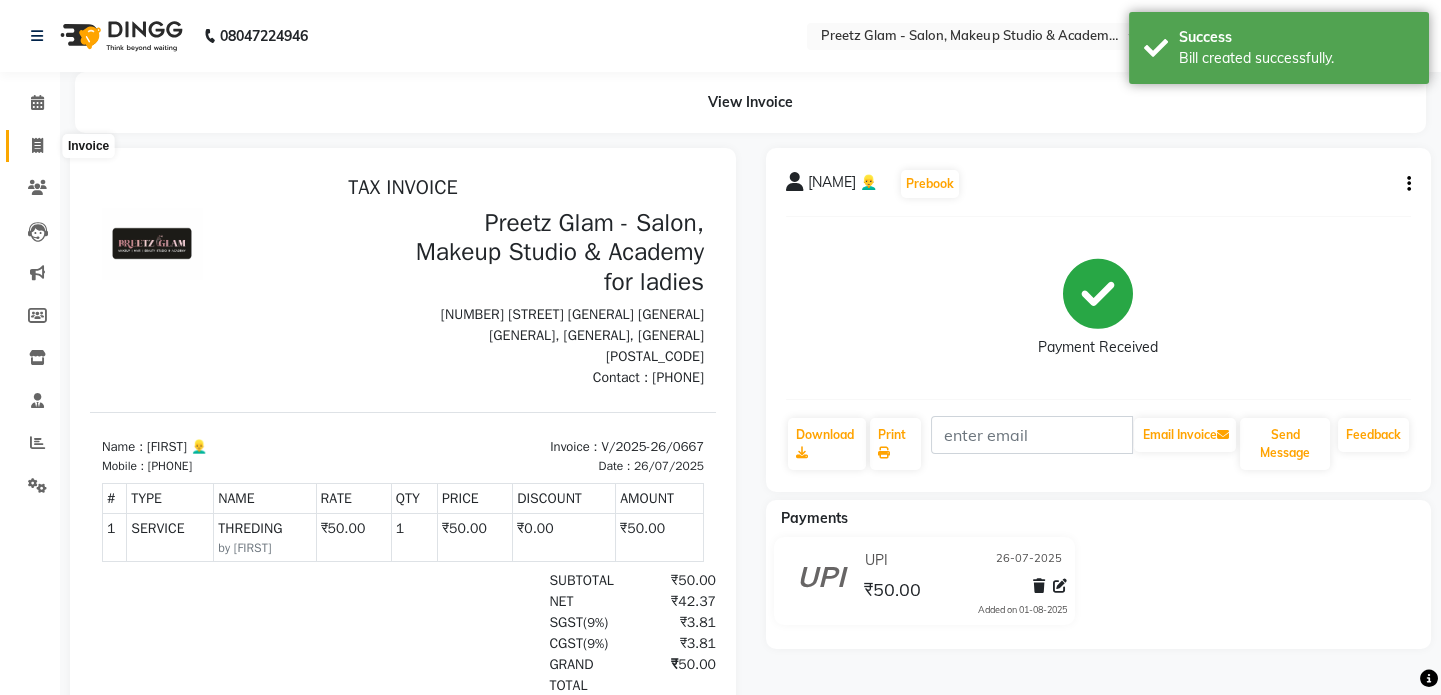 click 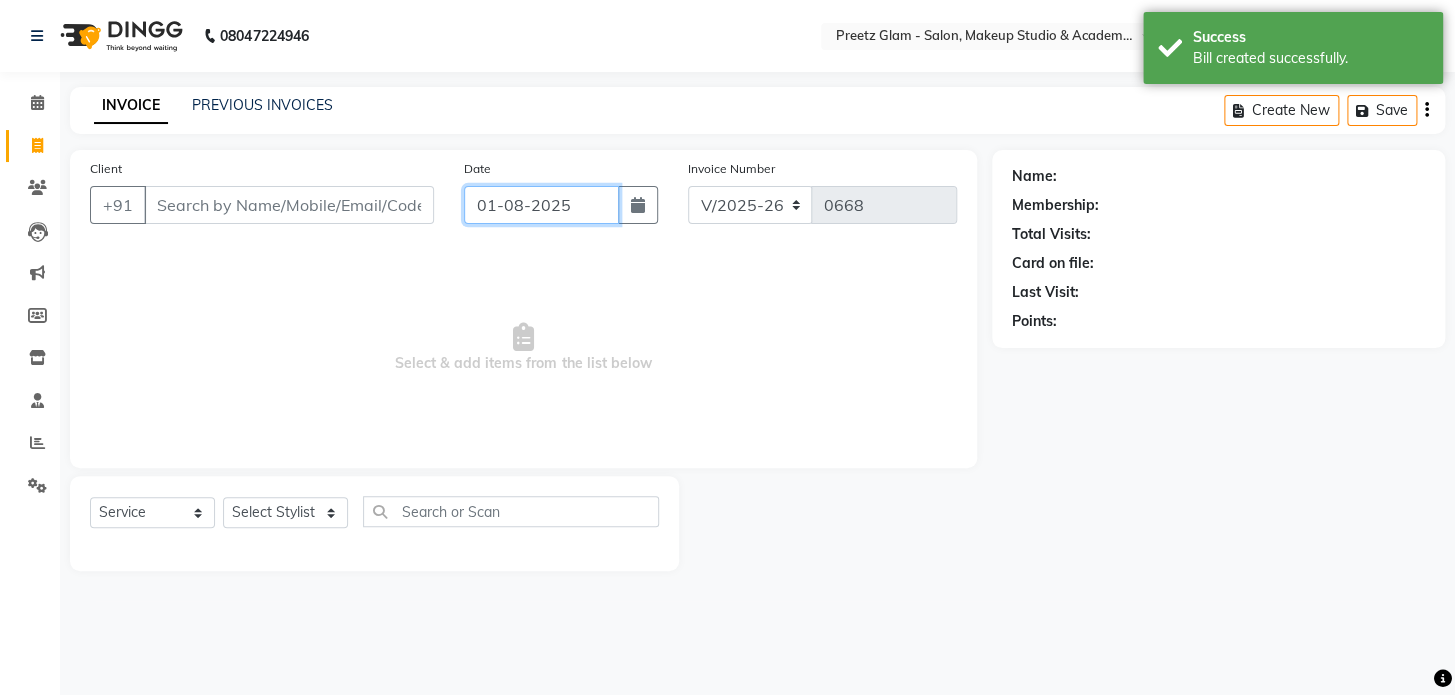 click on "01-08-2025" 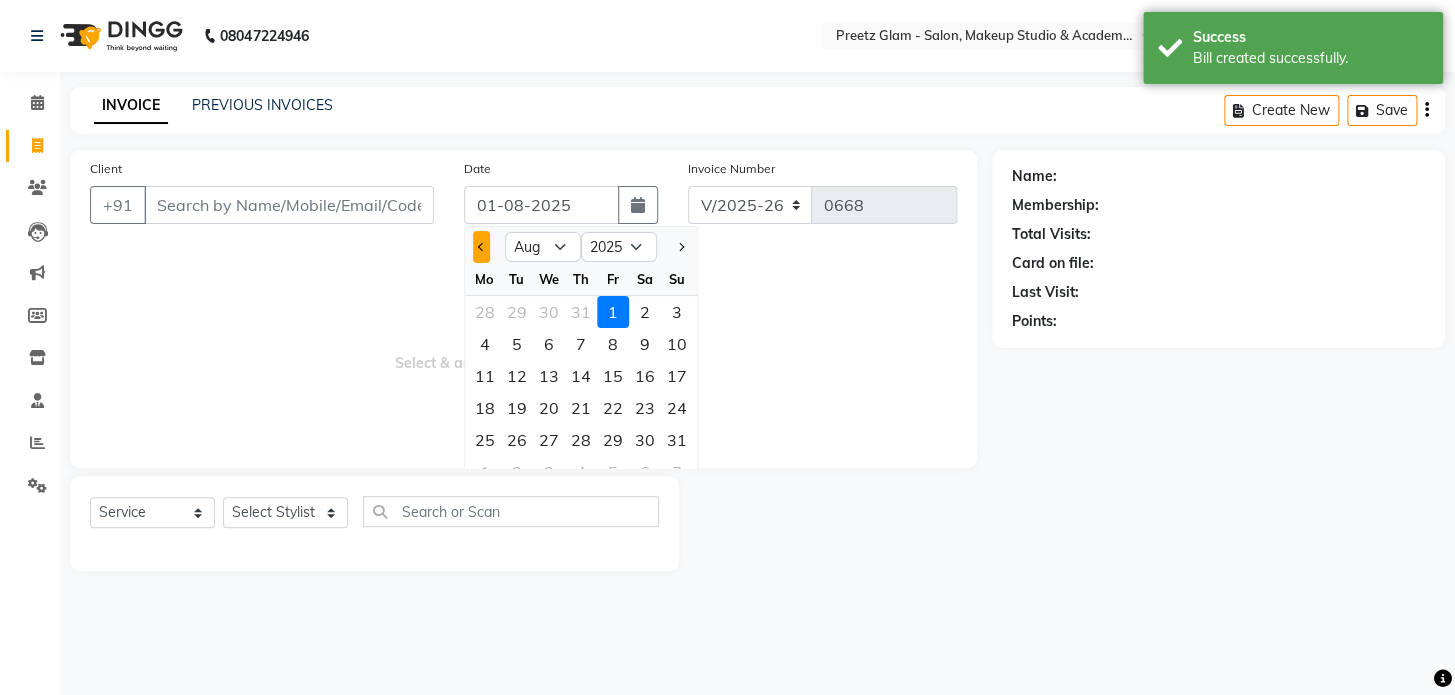click 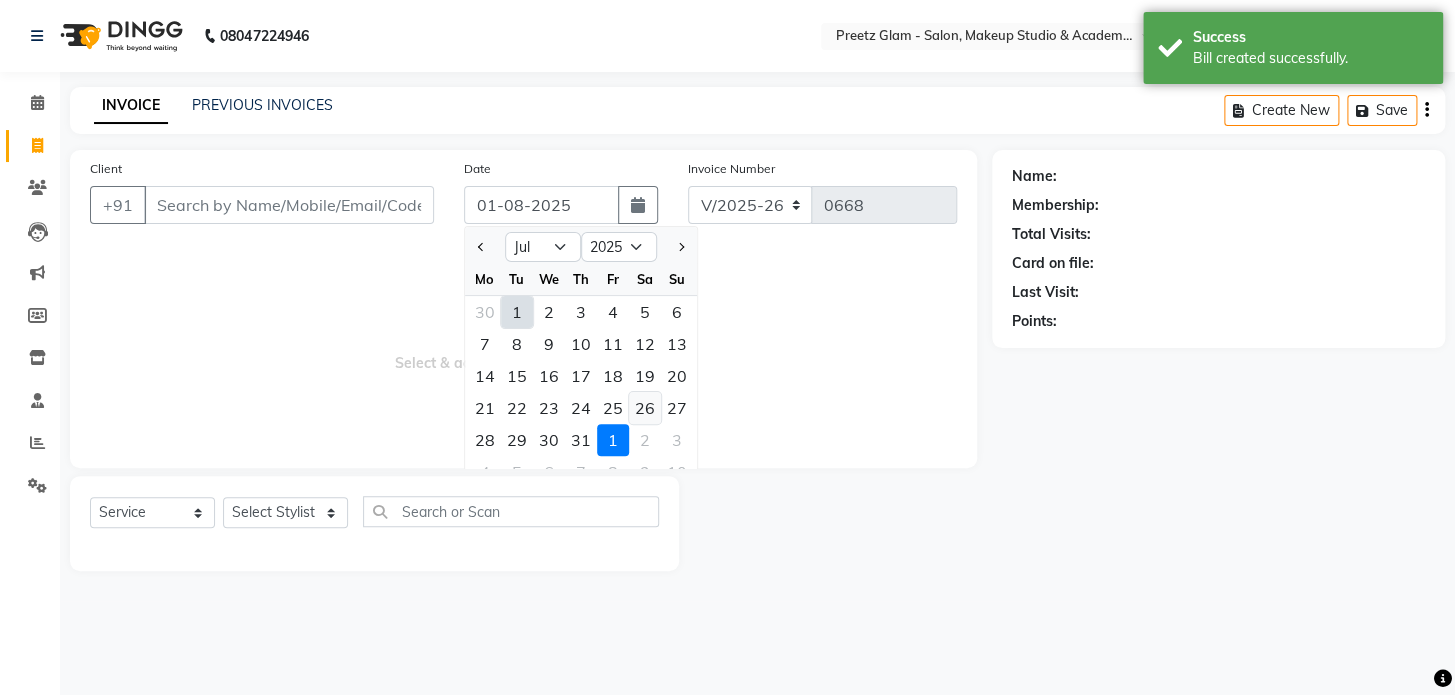 click on "26" 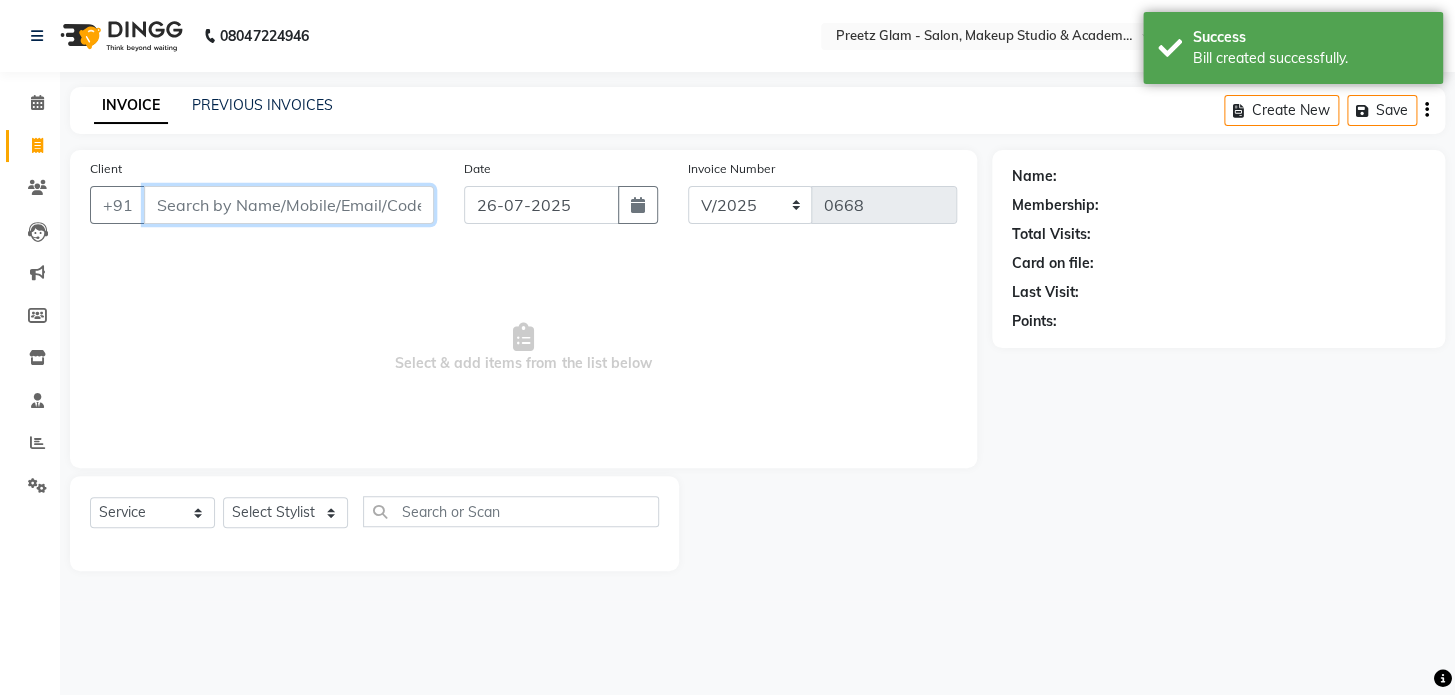click on "Client" at bounding box center (289, 205) 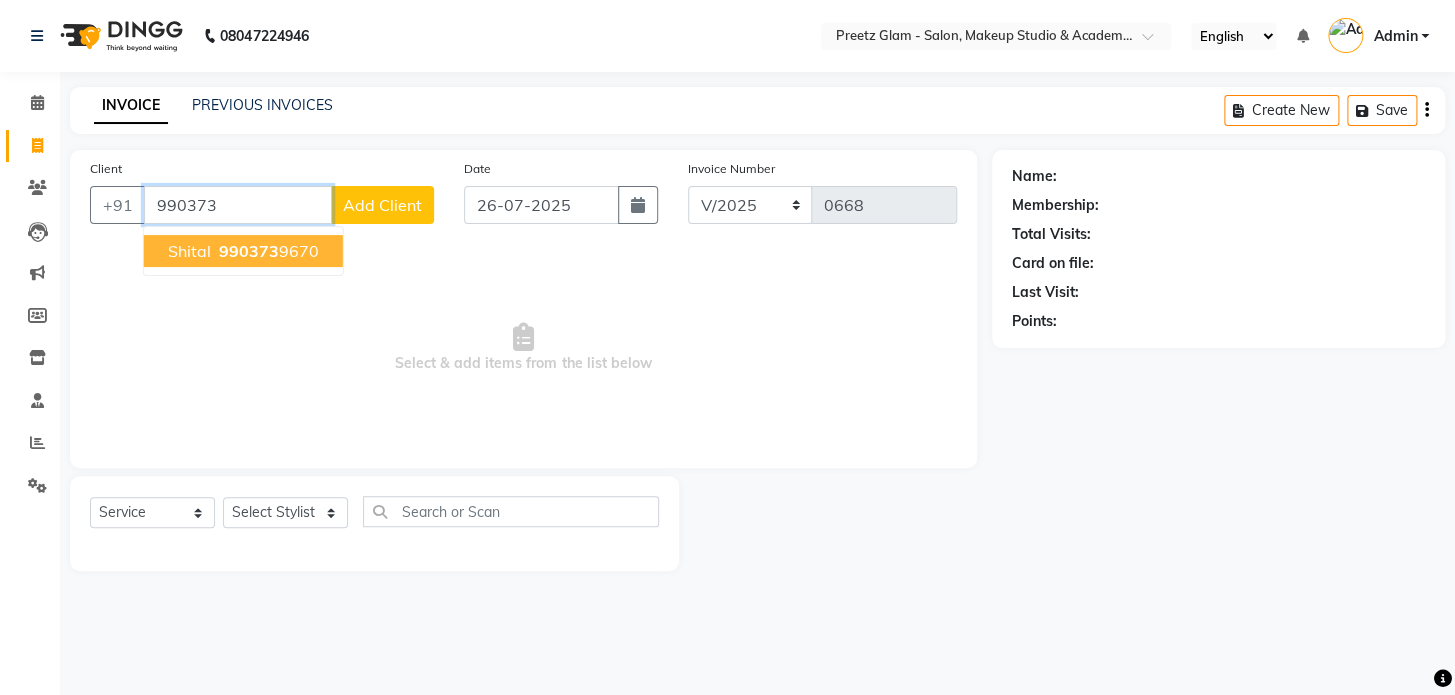 click on "990373" at bounding box center [249, 251] 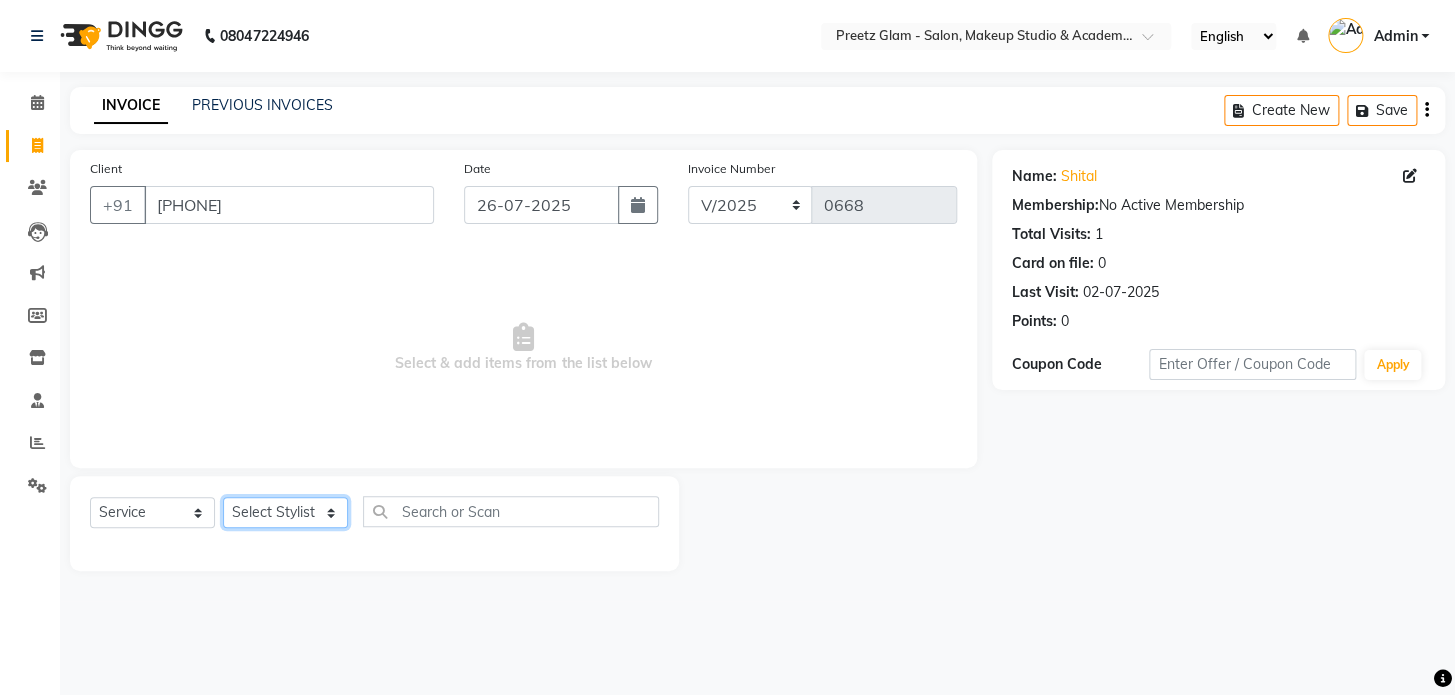 click on "Select Stylist [FIRST] [FIRST] [FIRST] [FIRST] [FIRST]" 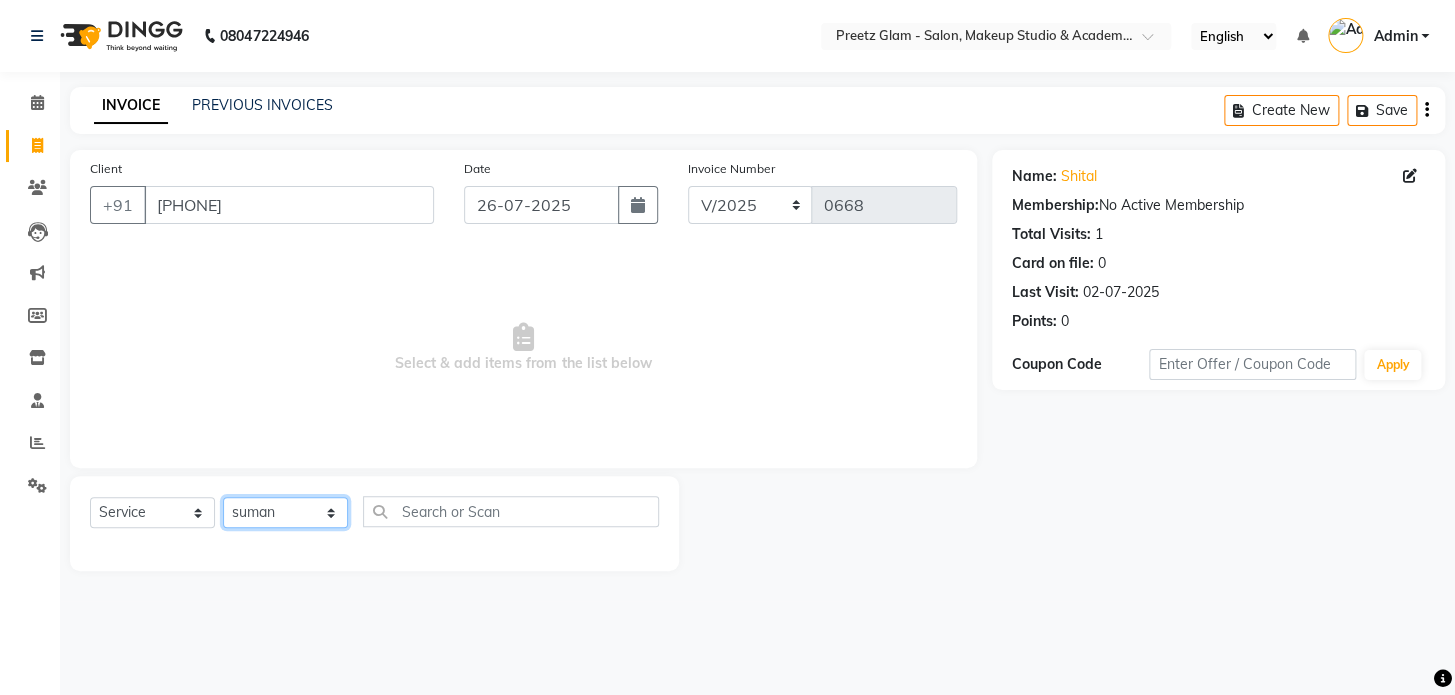 click on "Select Stylist [FIRST] [FIRST] [FIRST] [FIRST] [FIRST]" 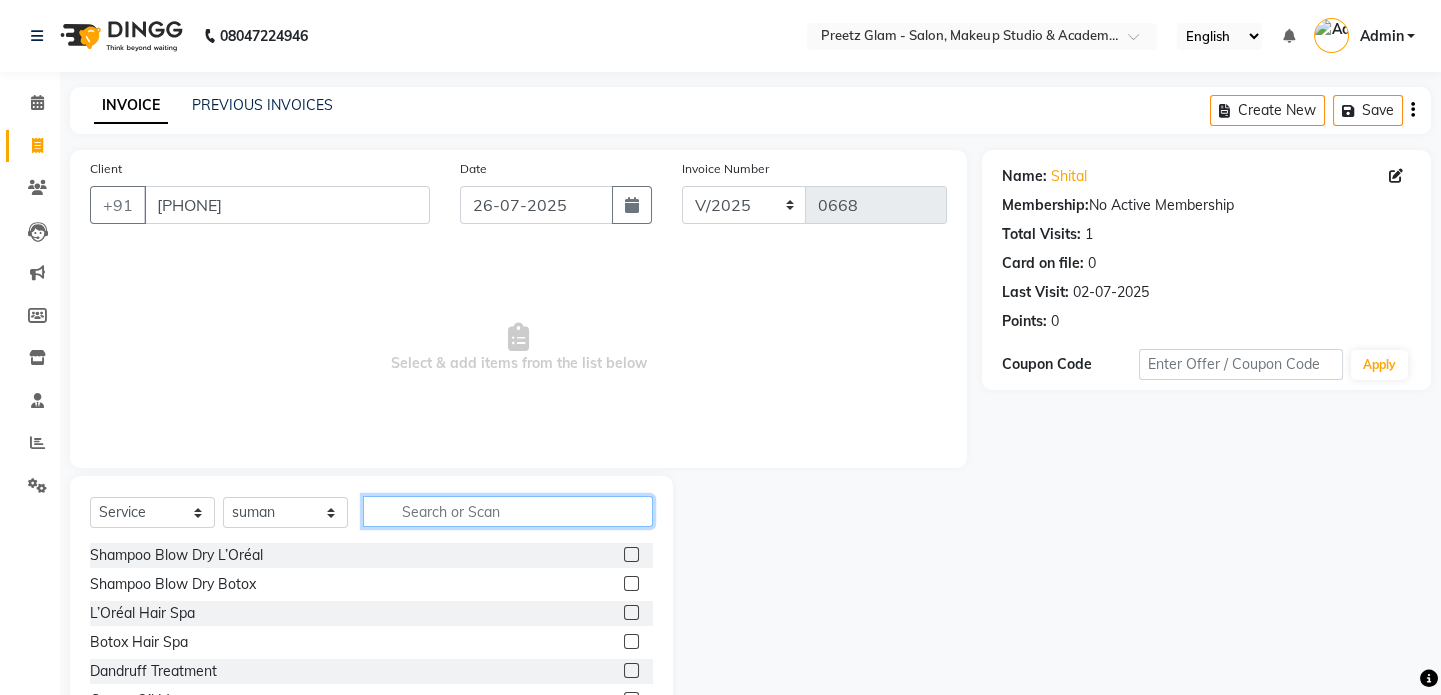 click 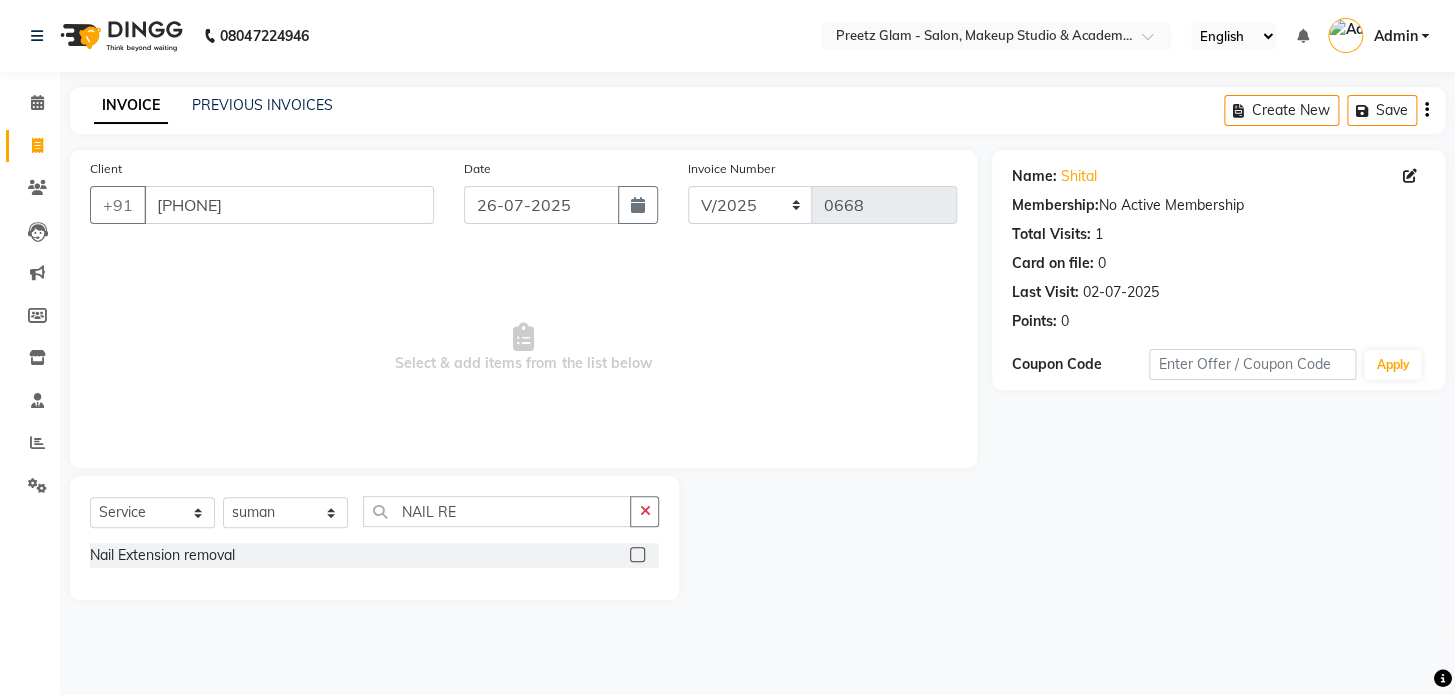 click 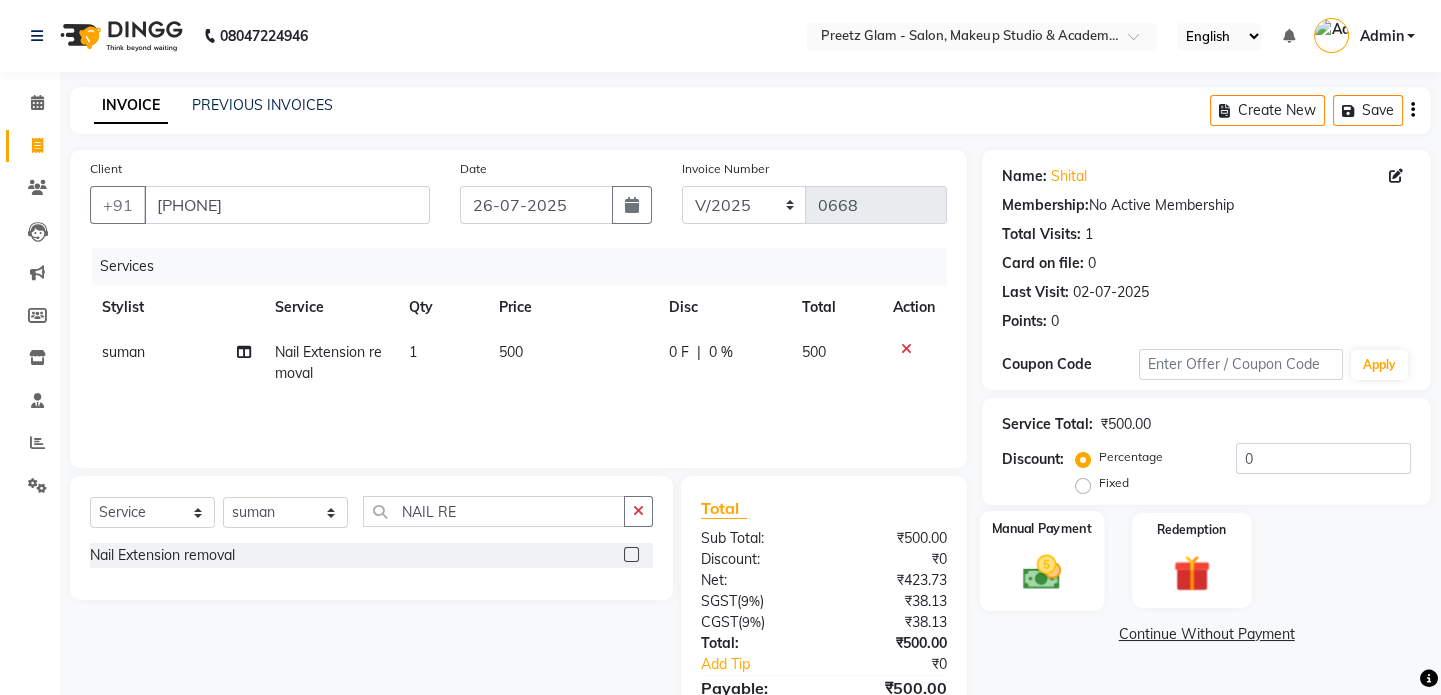 click 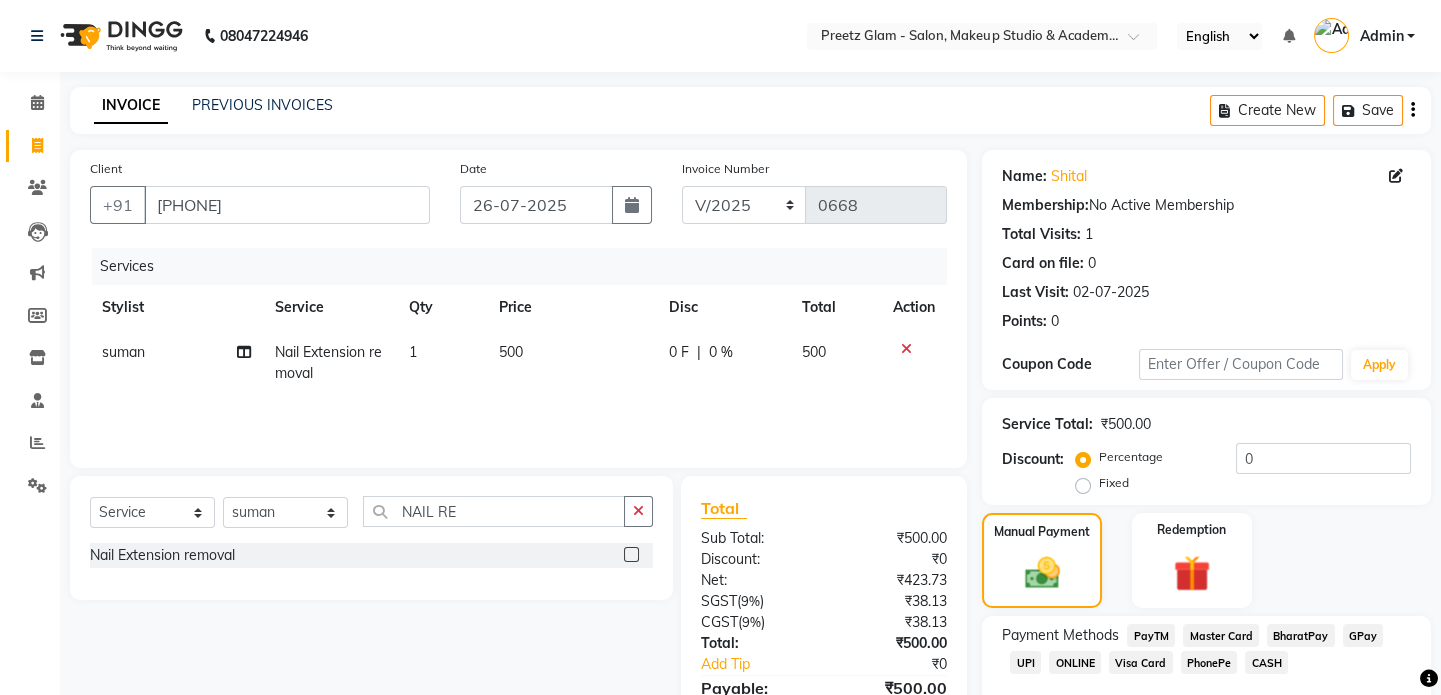 click on "CASH" 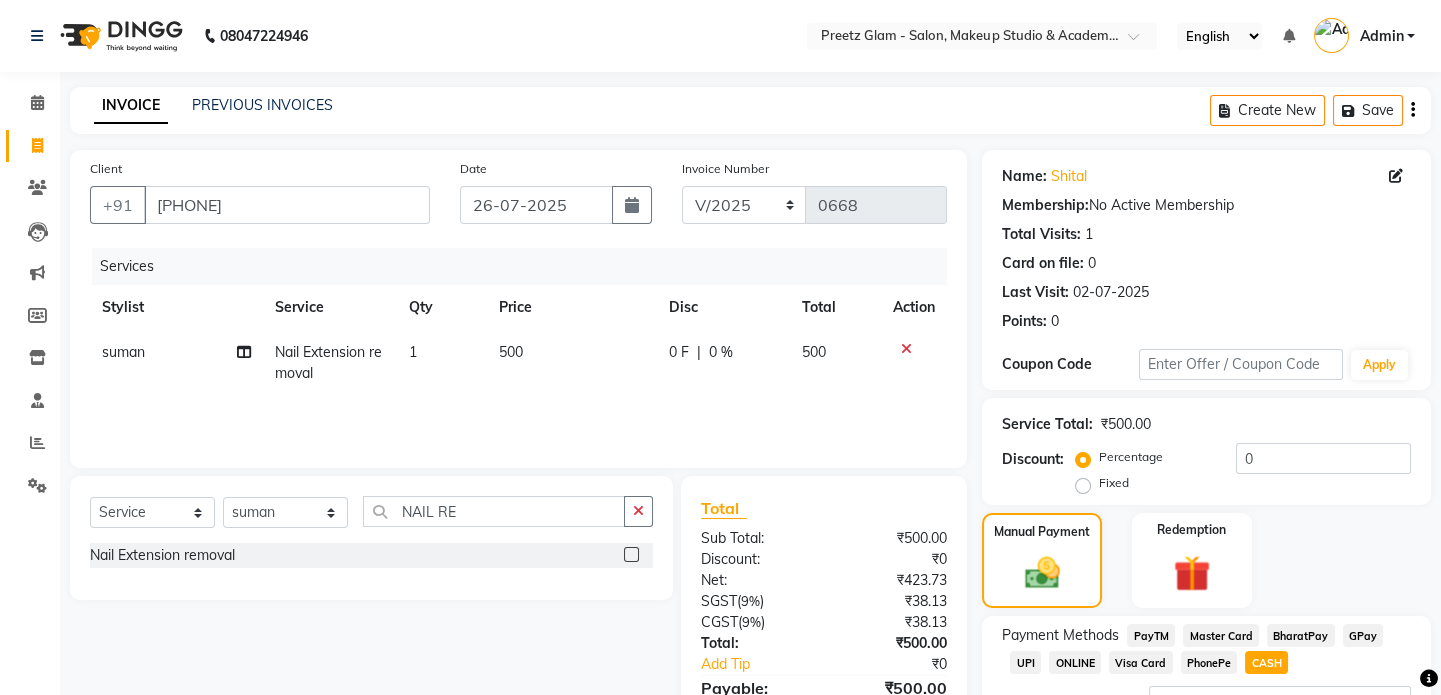 scroll, scrollTop: 168, scrollLeft: 0, axis: vertical 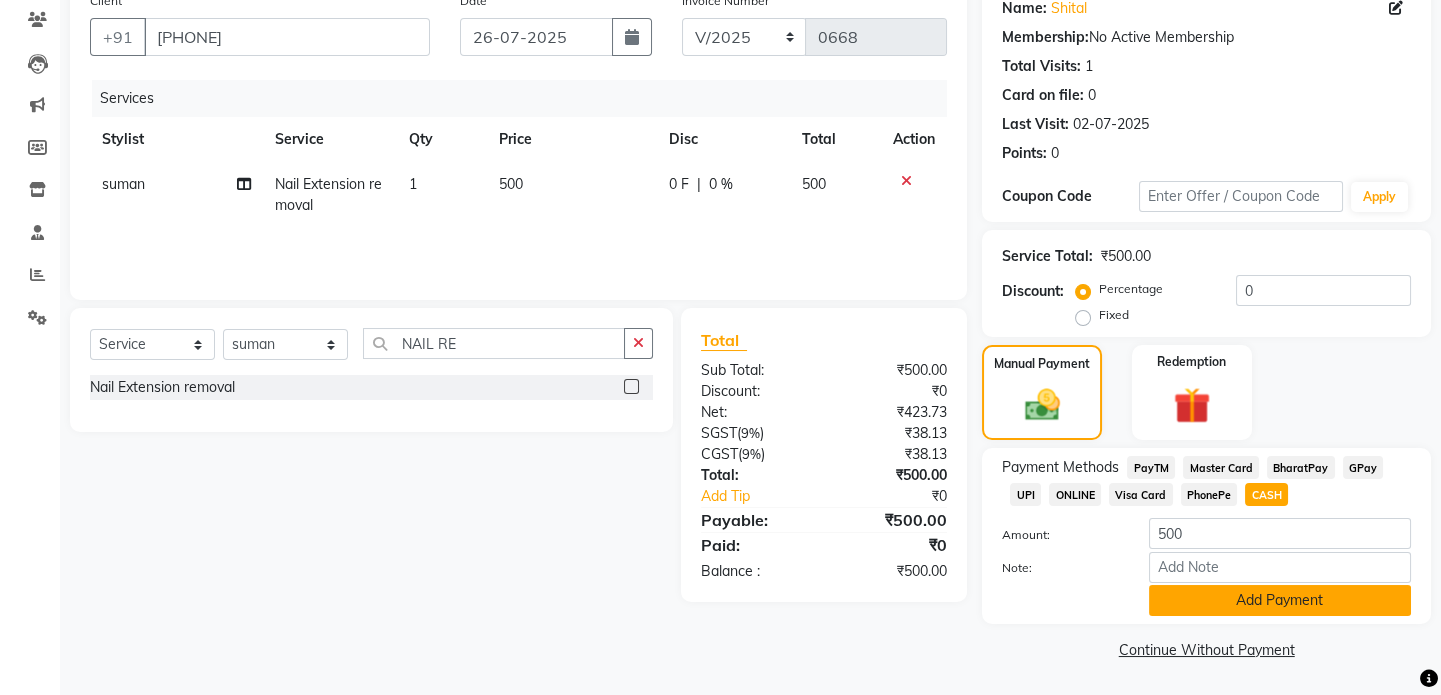 click on "Add Payment" 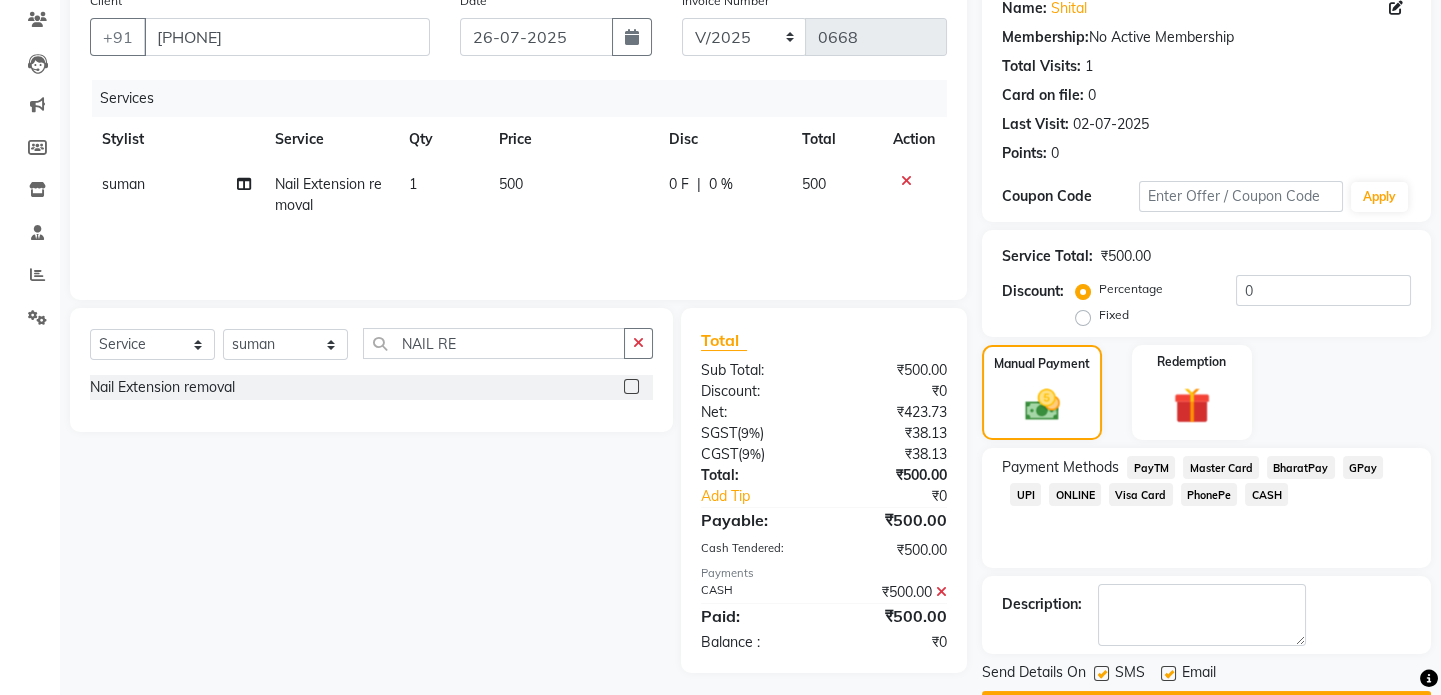 scroll, scrollTop: 223, scrollLeft: 0, axis: vertical 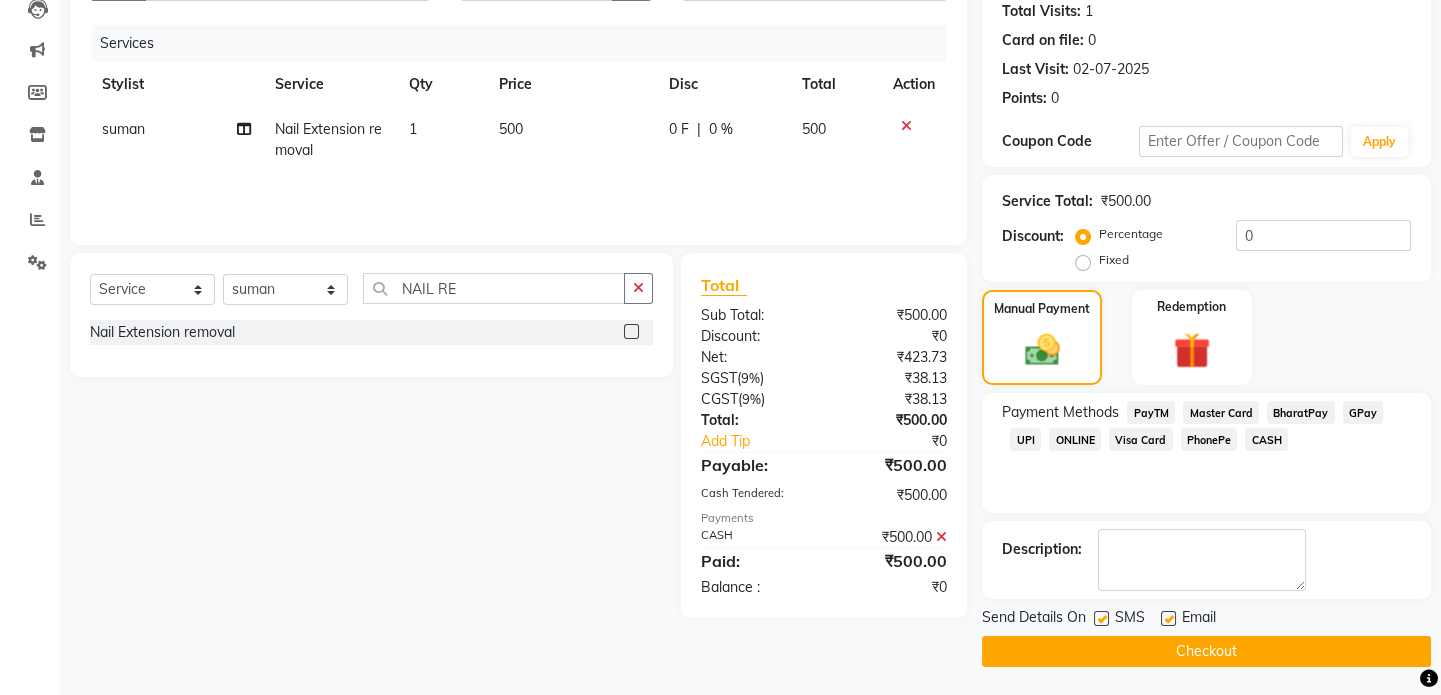 click on "Checkout" 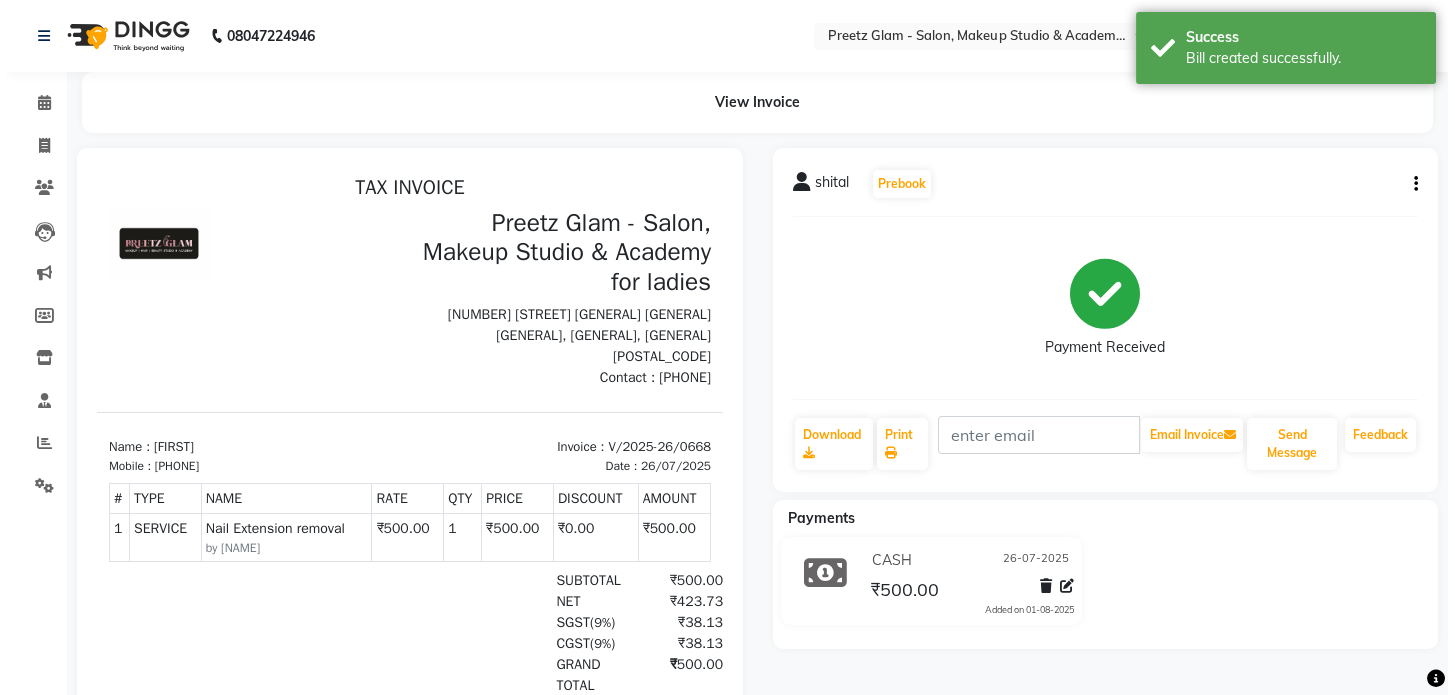 scroll, scrollTop: 0, scrollLeft: 0, axis: both 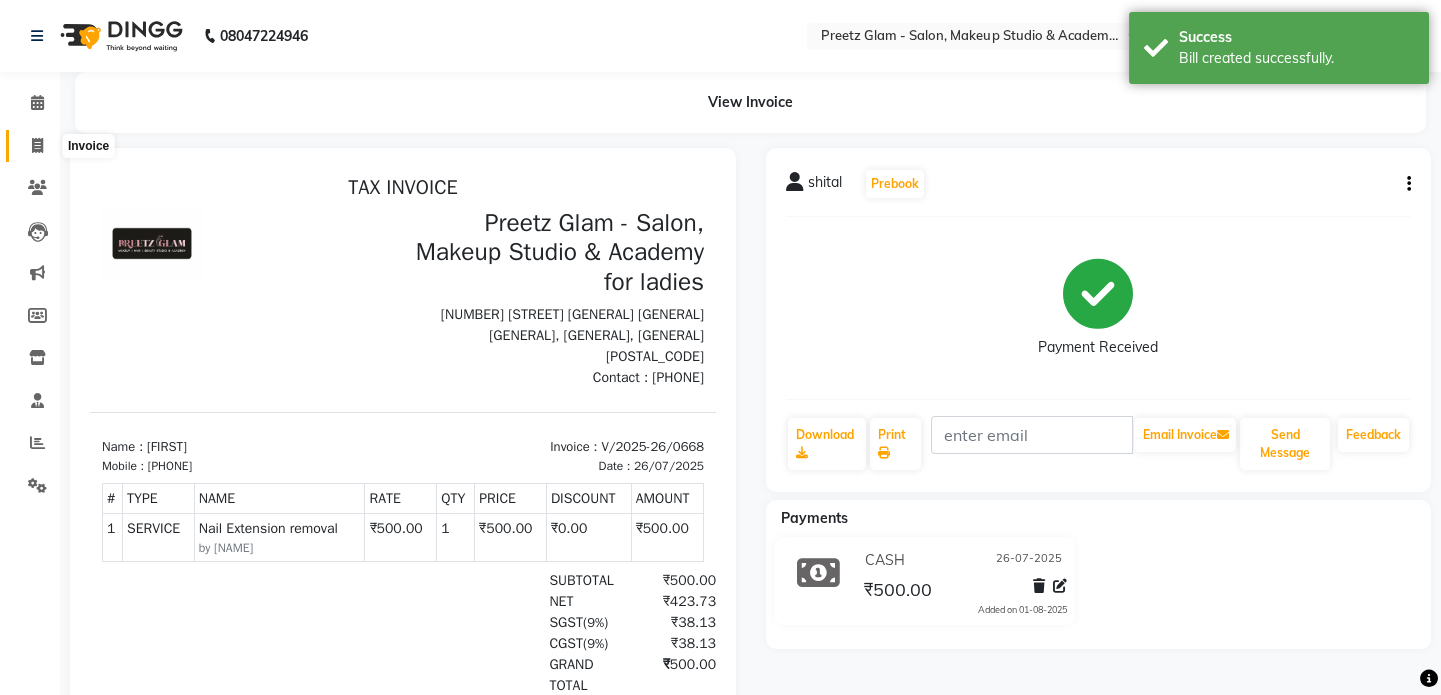 click 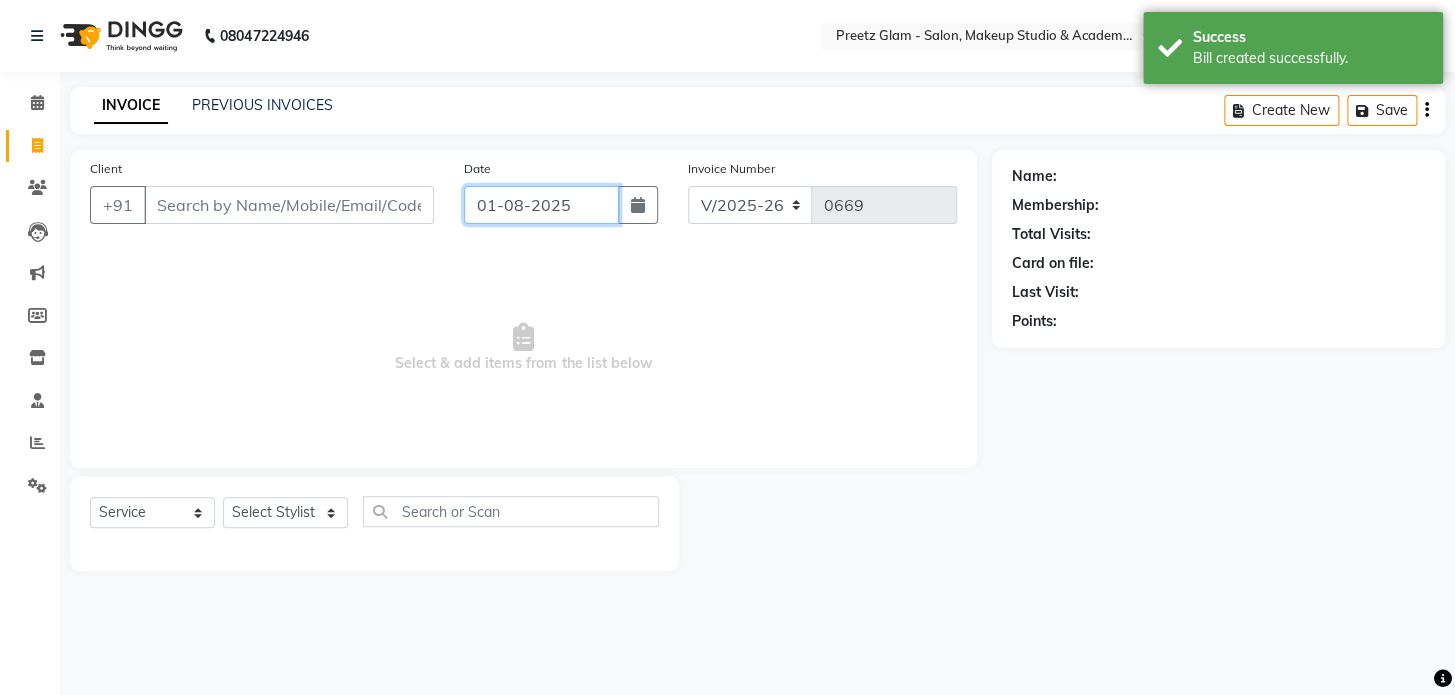 click on "01-08-2025" 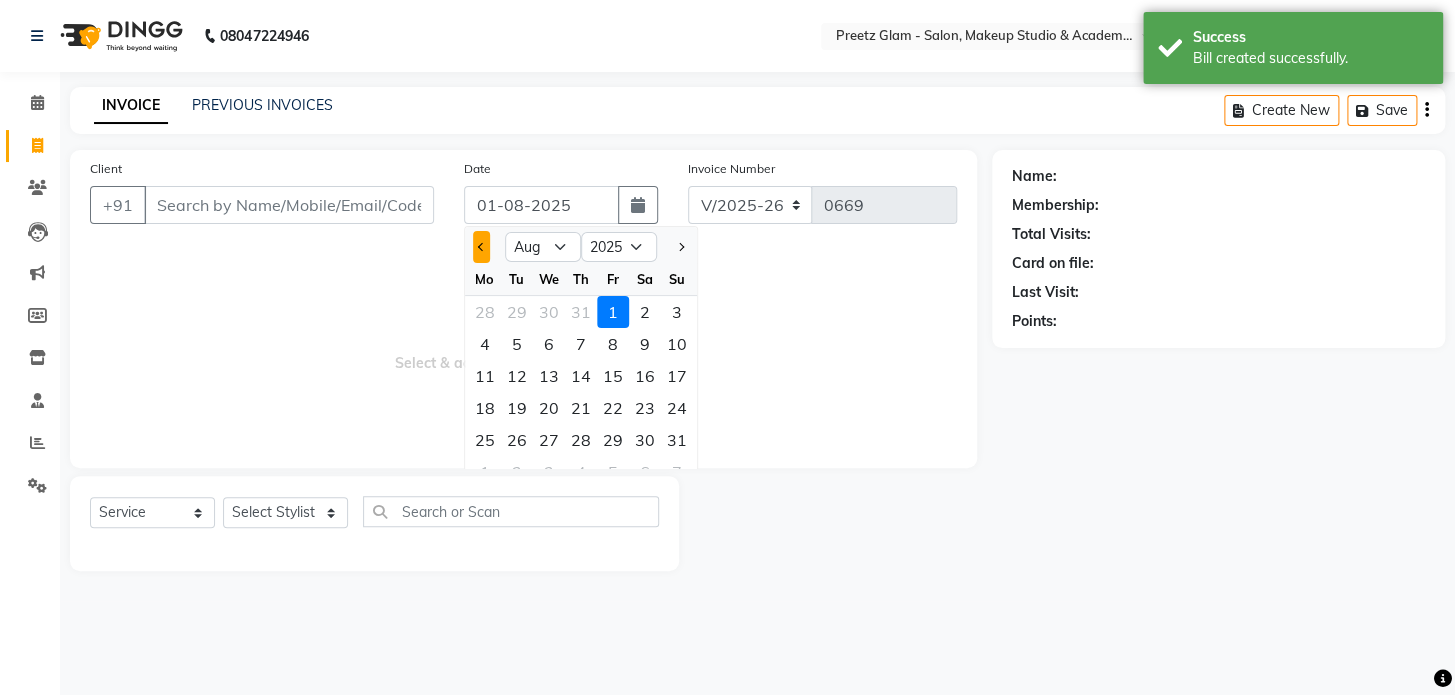 click 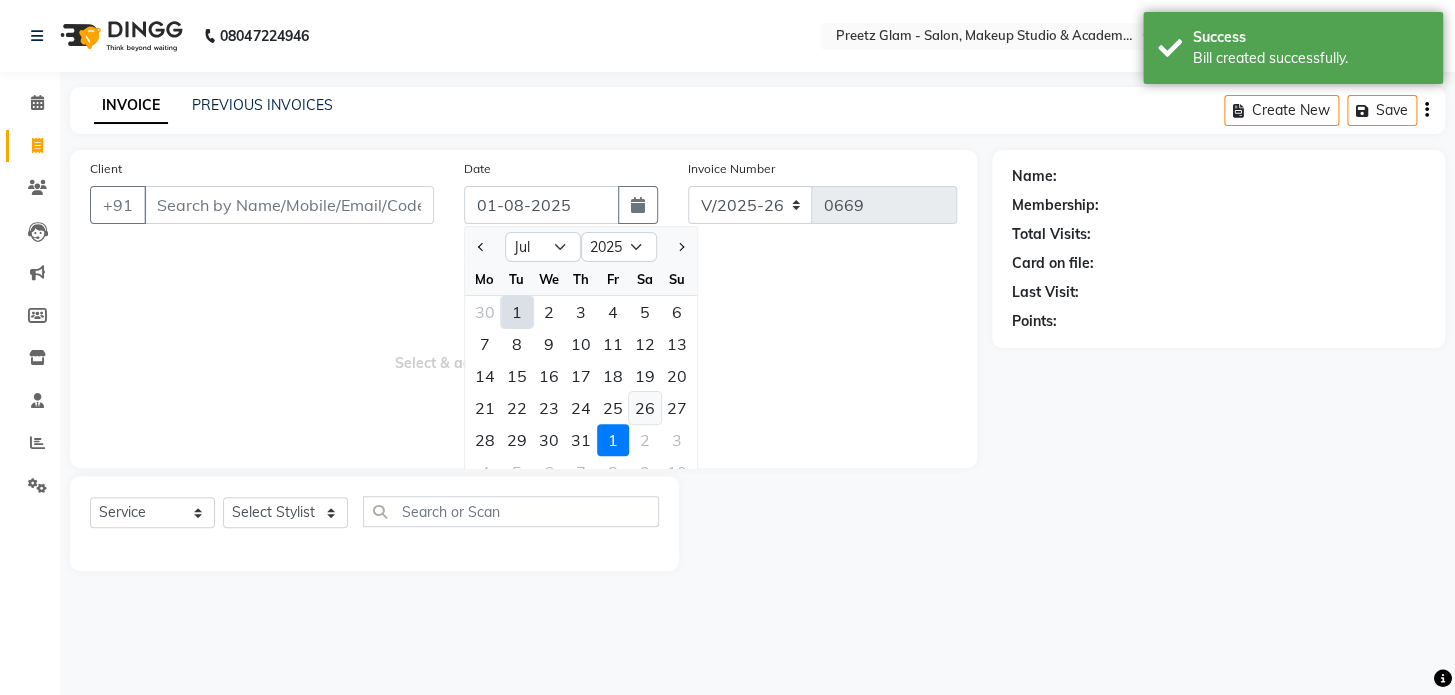 click on "26" 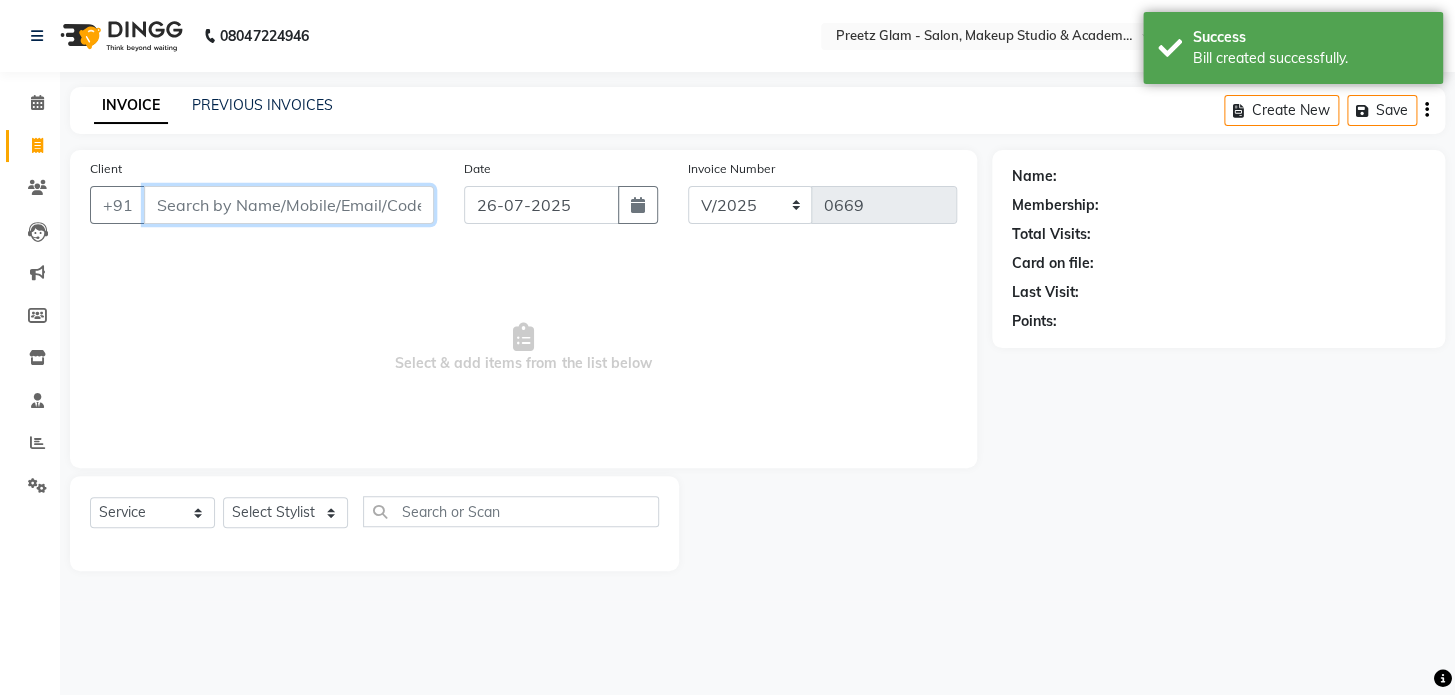 click on "Client" at bounding box center (289, 205) 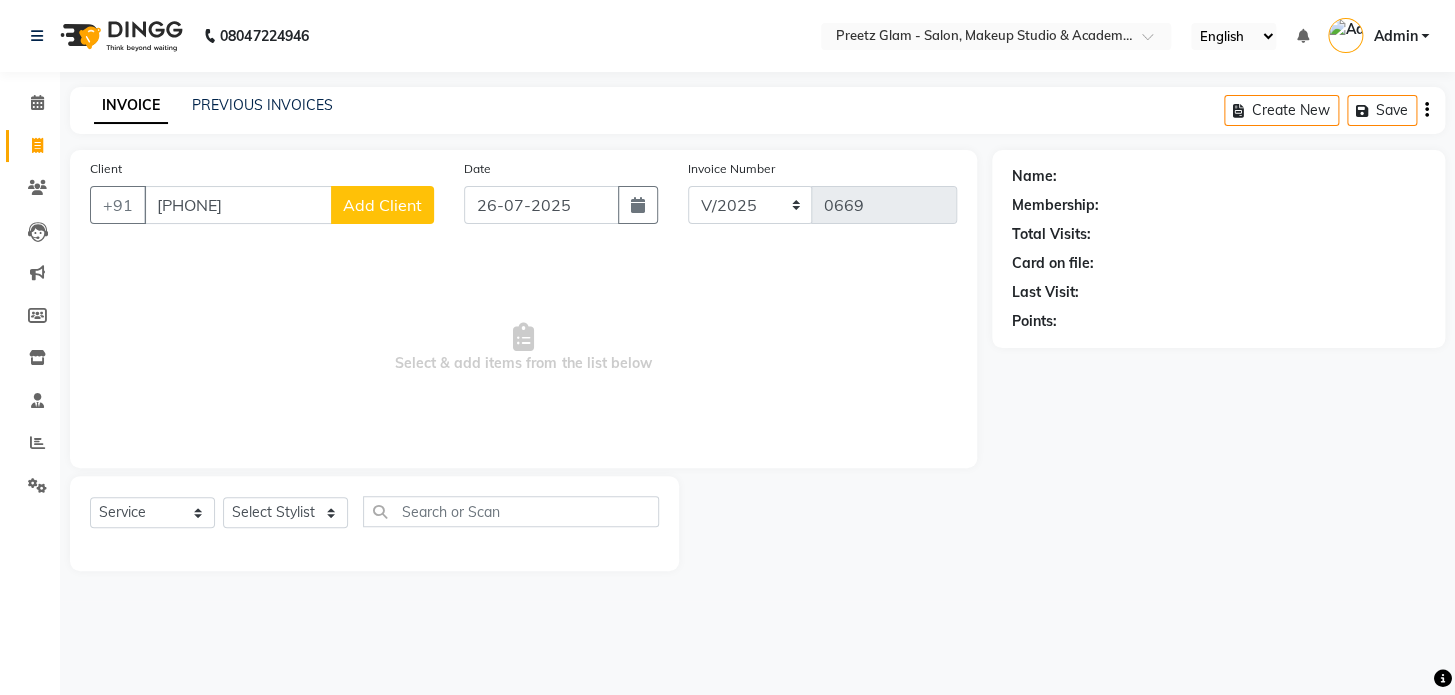 click on "Add Client" 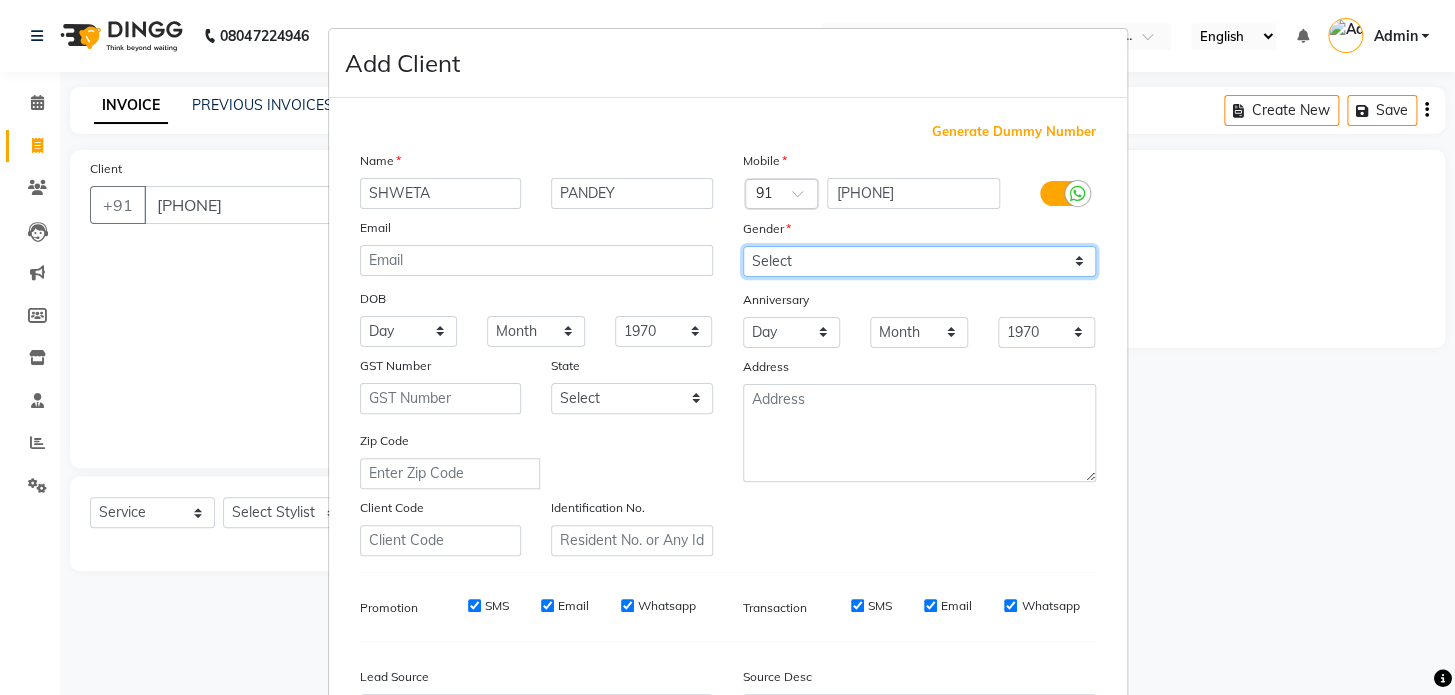 drag, startPoint x: 810, startPoint y: 271, endPoint x: 798, endPoint y: 335, distance: 65.11528 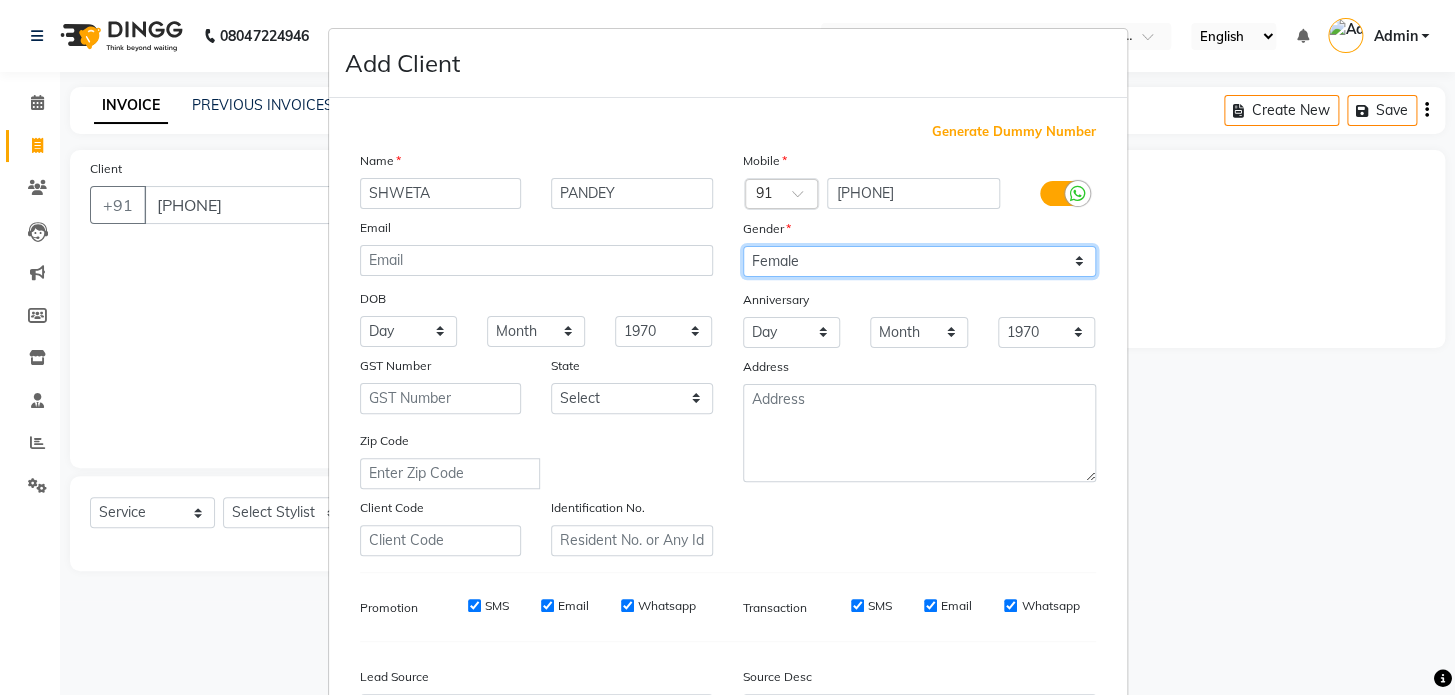 click on "Select Male Female Other Prefer Not To Say" at bounding box center [919, 261] 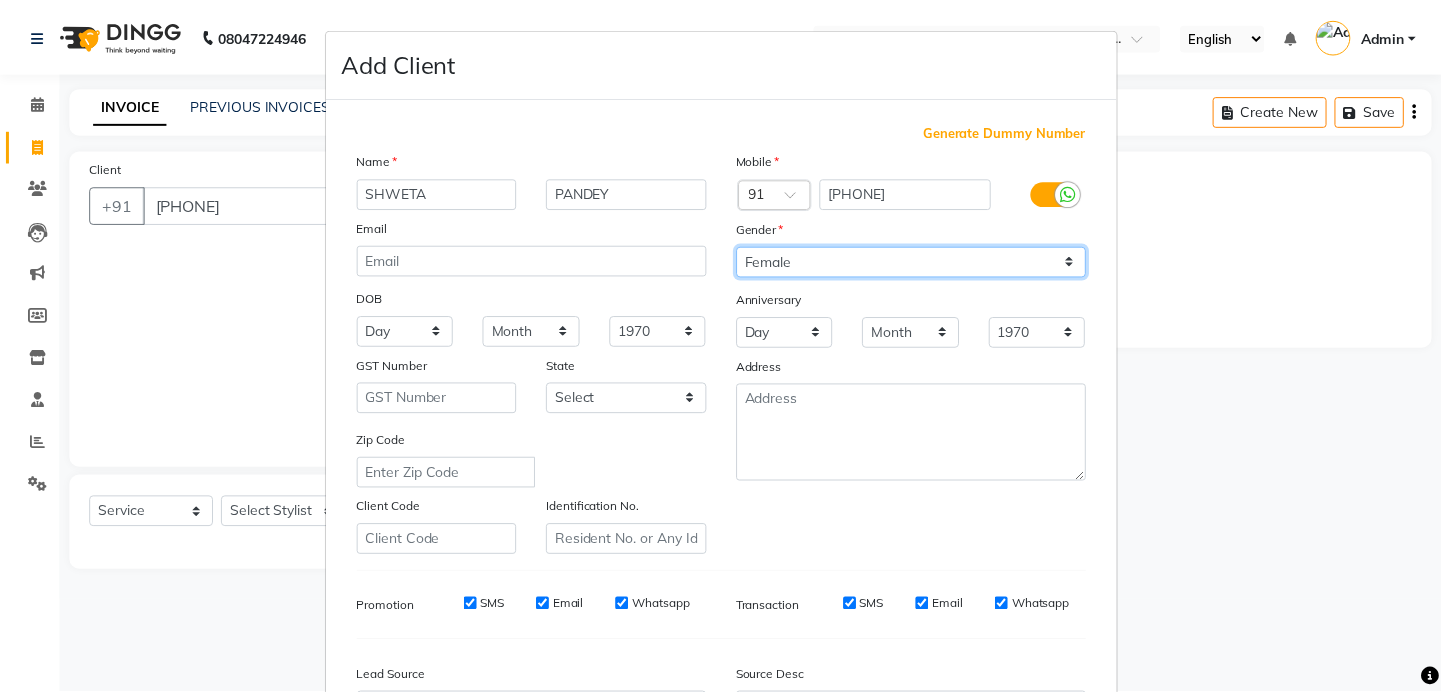 scroll, scrollTop: 233, scrollLeft: 0, axis: vertical 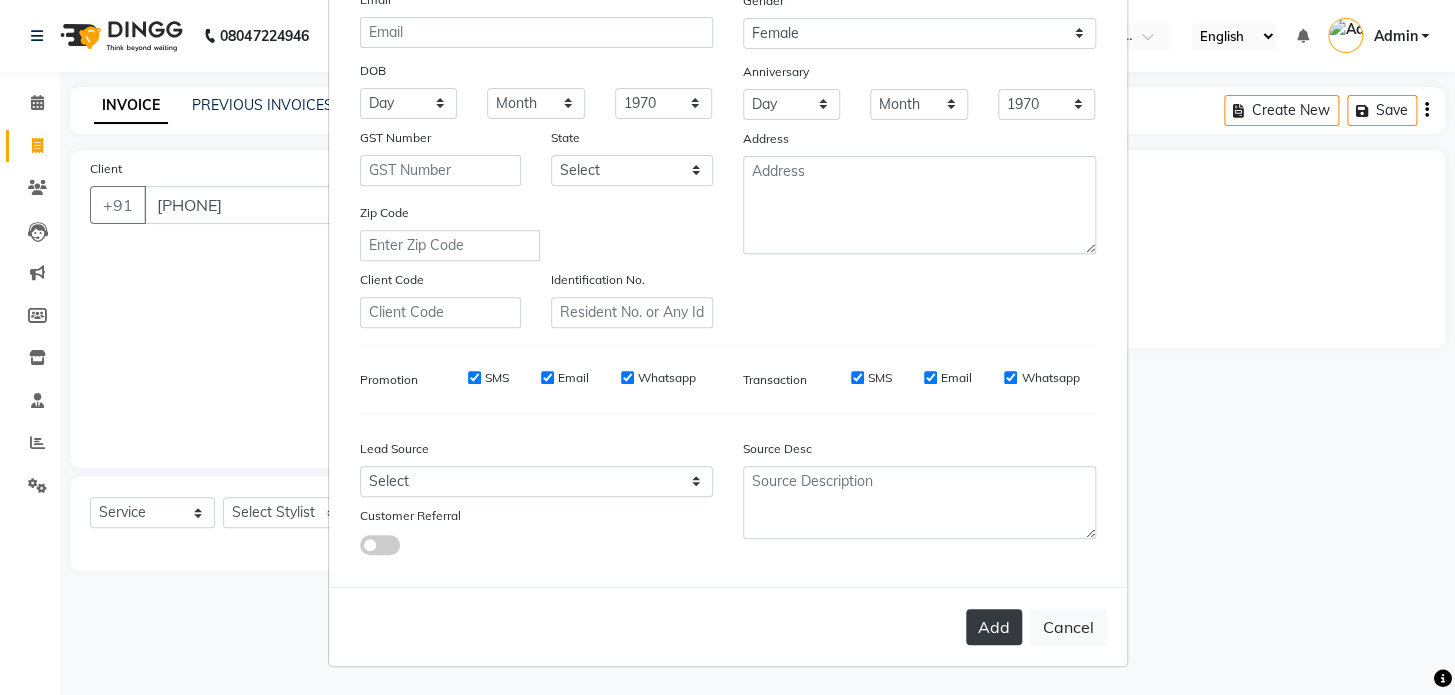 click on "Add" at bounding box center (994, 627) 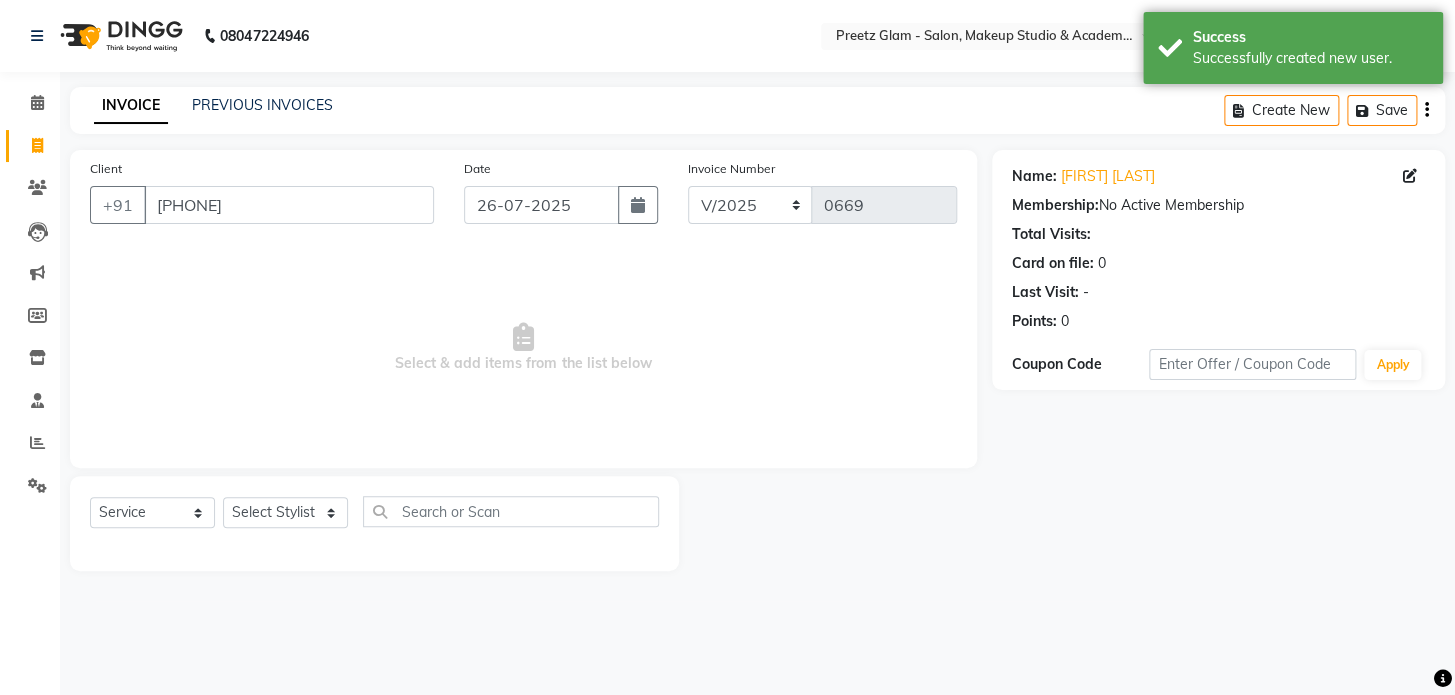 click on "Select Service Product Membership Package Voucher Prepaid Gift Card Select Stylist Neha nilima Preeti pushpa sita suman" 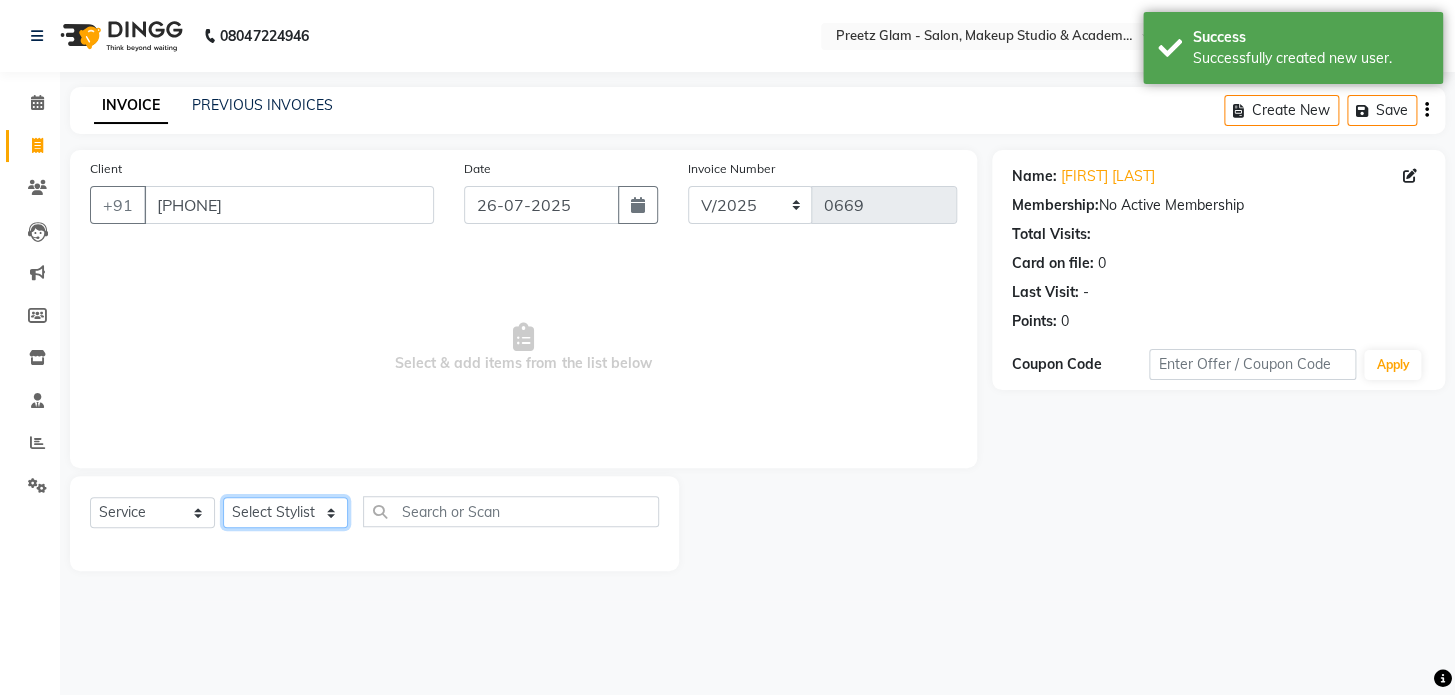 click on "Select Stylist [FIRST] [FIRST] [FIRST] [FIRST] [FIRST]" 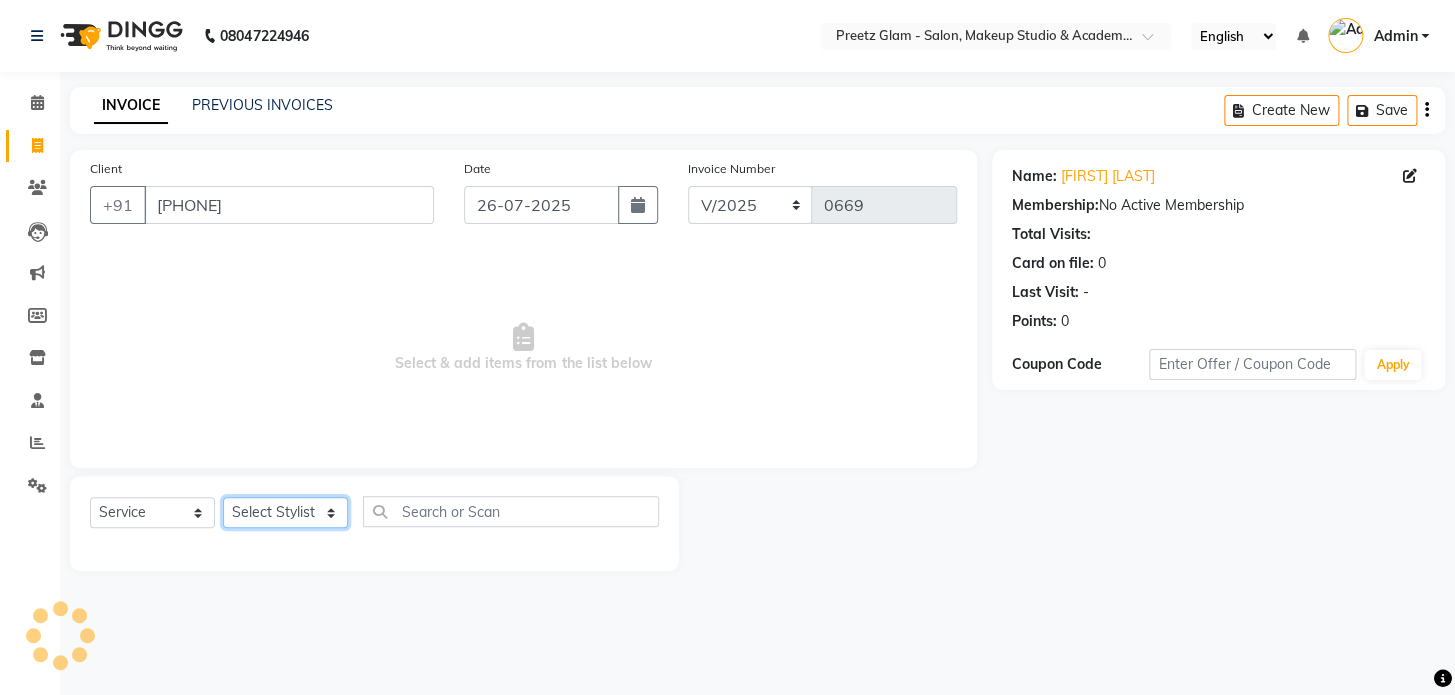 click on "Select Stylist [FIRST] [FIRST] [FIRST] [FIRST] [FIRST]" 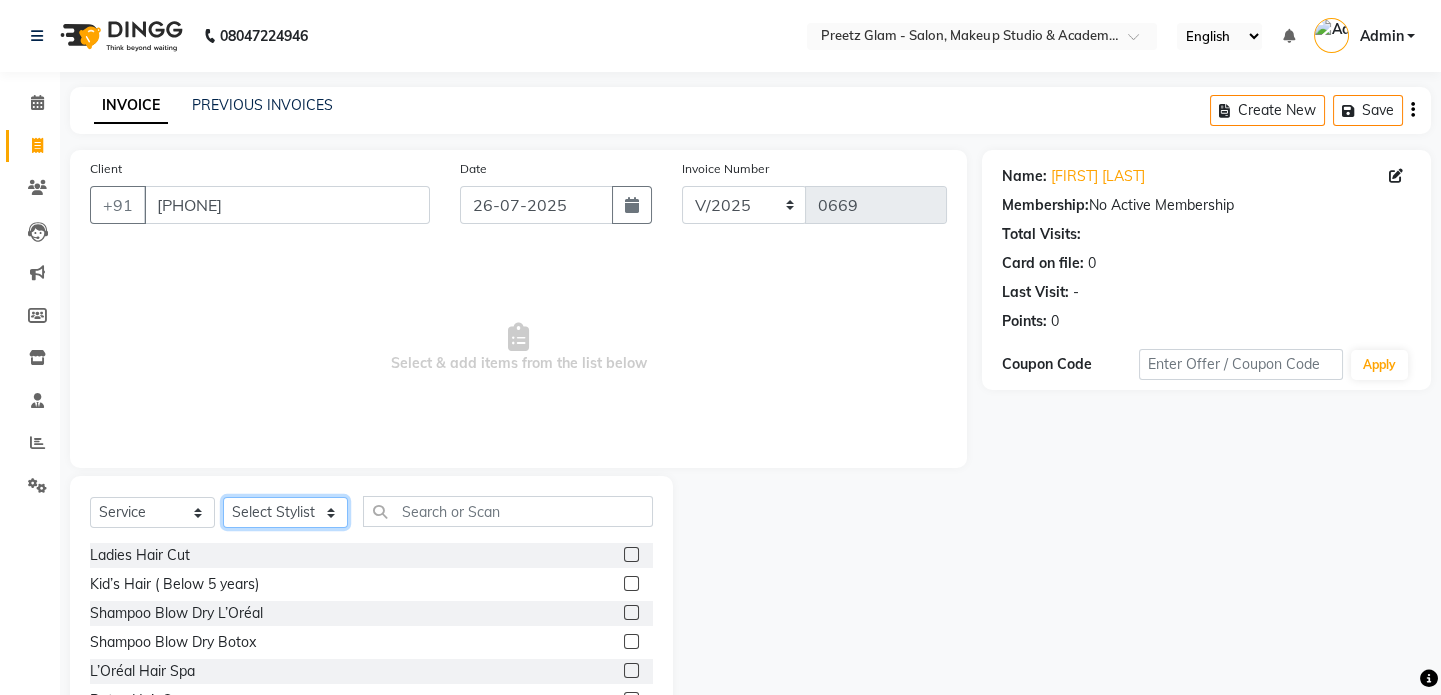 click on "Select Stylist [FIRST] [FIRST] [FIRST] [FIRST] [FIRST]" 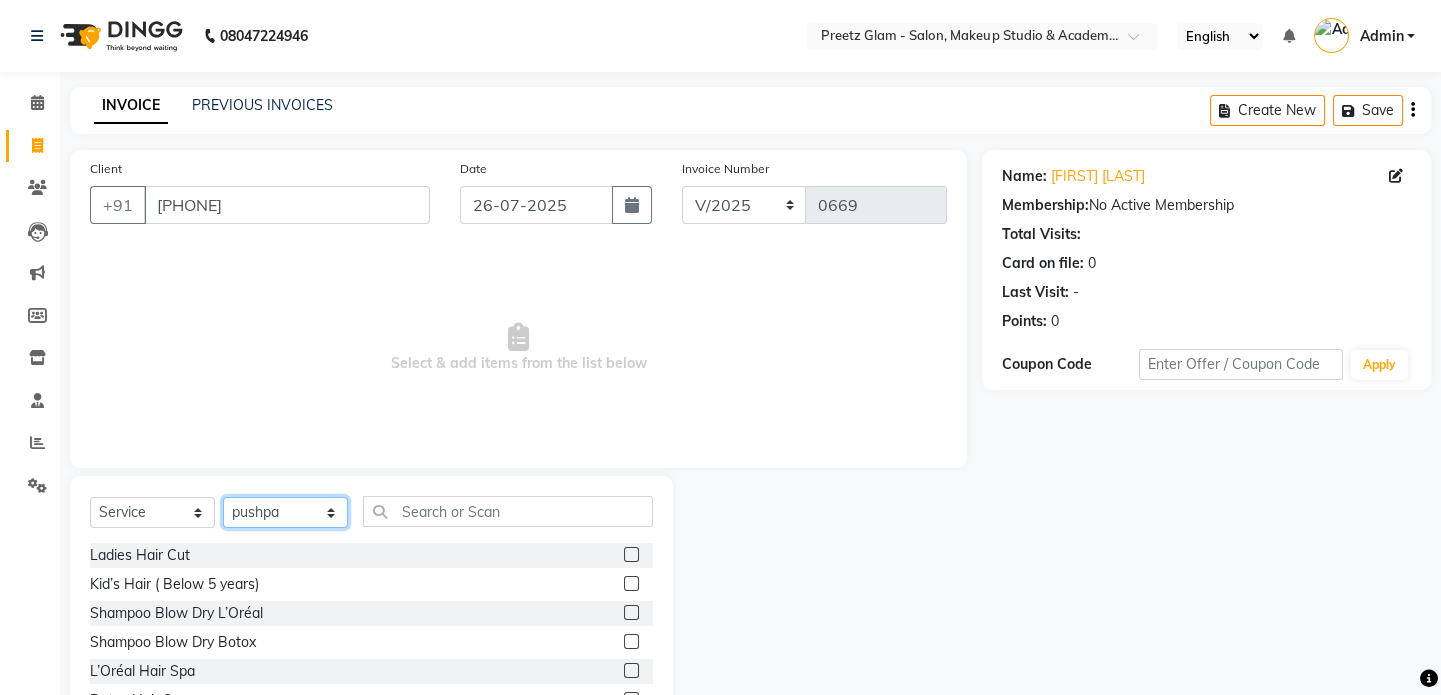 click on "Select Stylist [FIRST] [FIRST] [FIRST] [FIRST] [FIRST]" 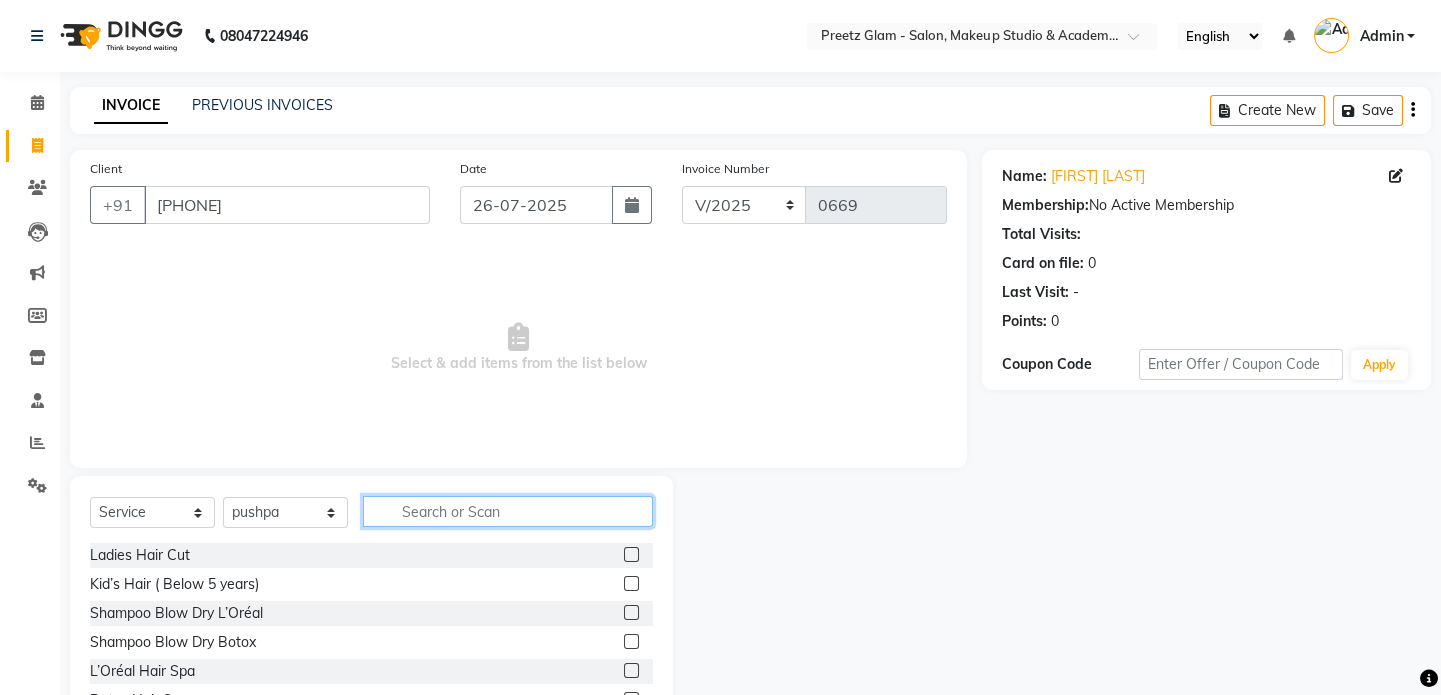 click 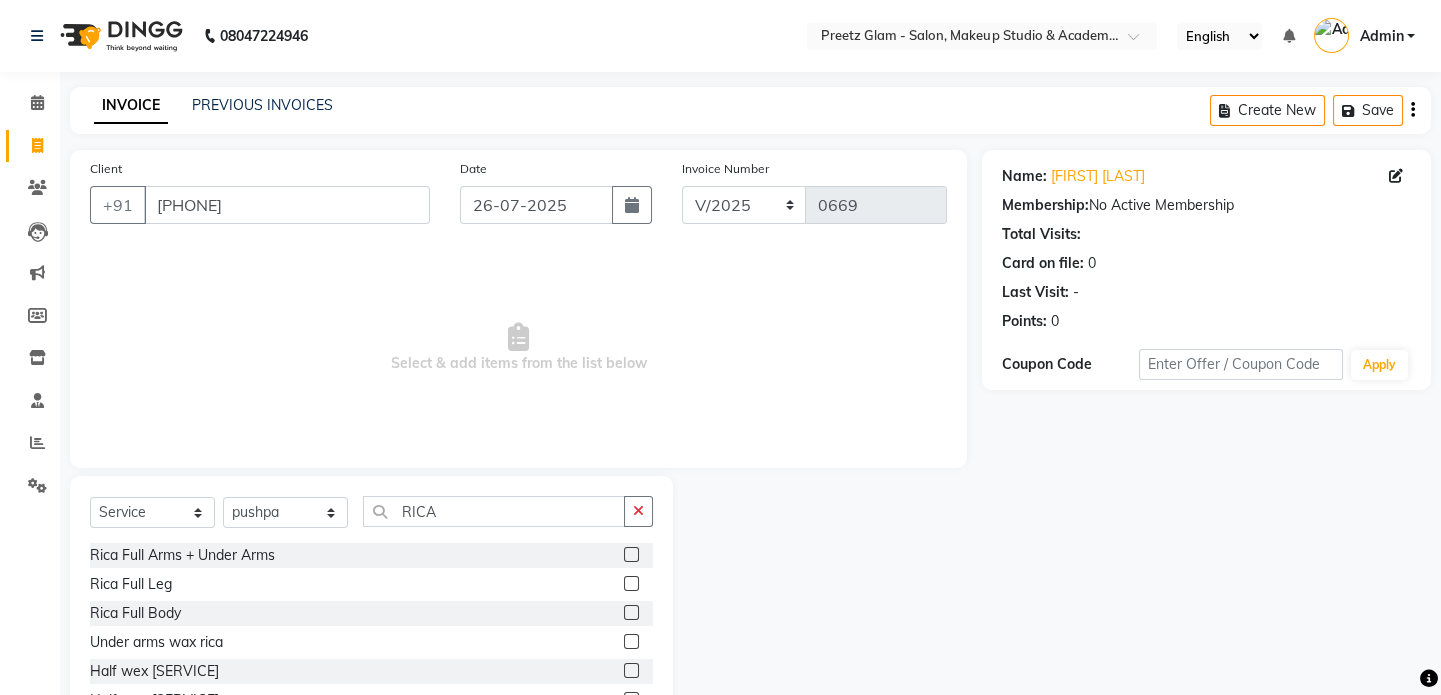 click 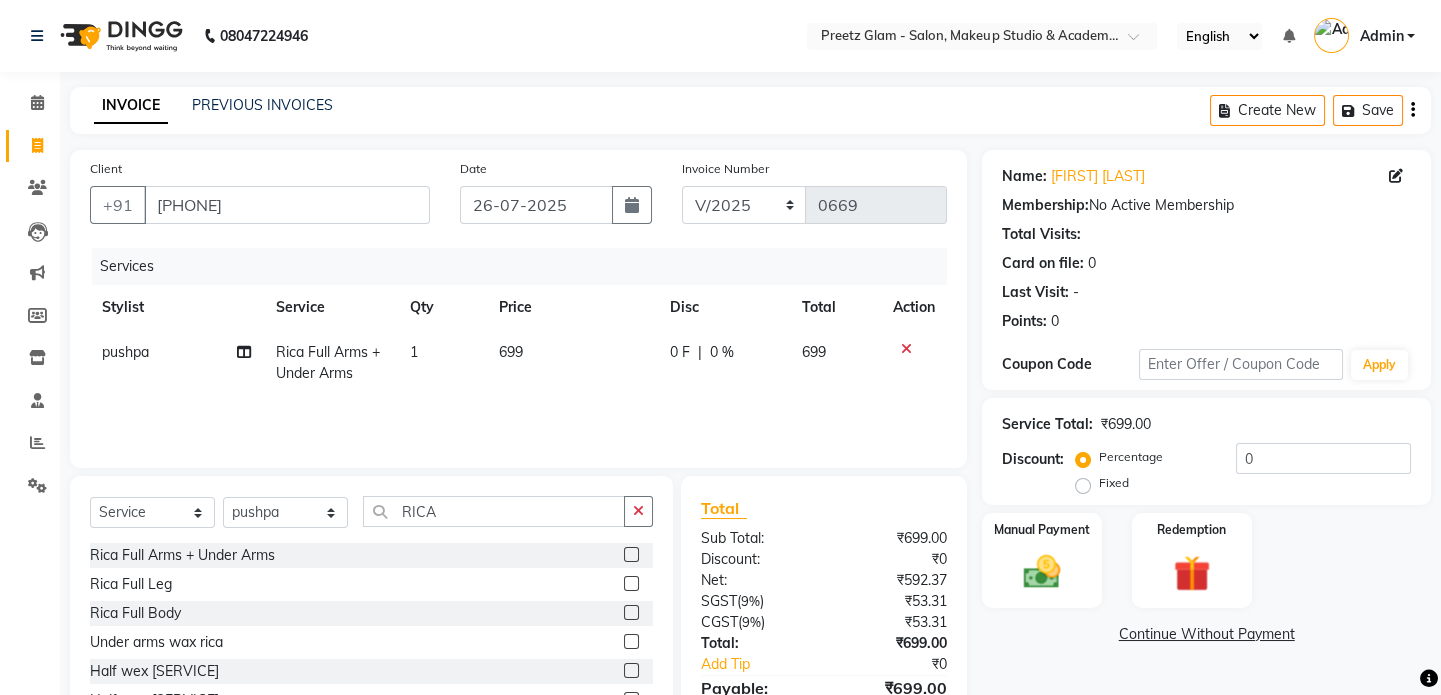 click on "699" 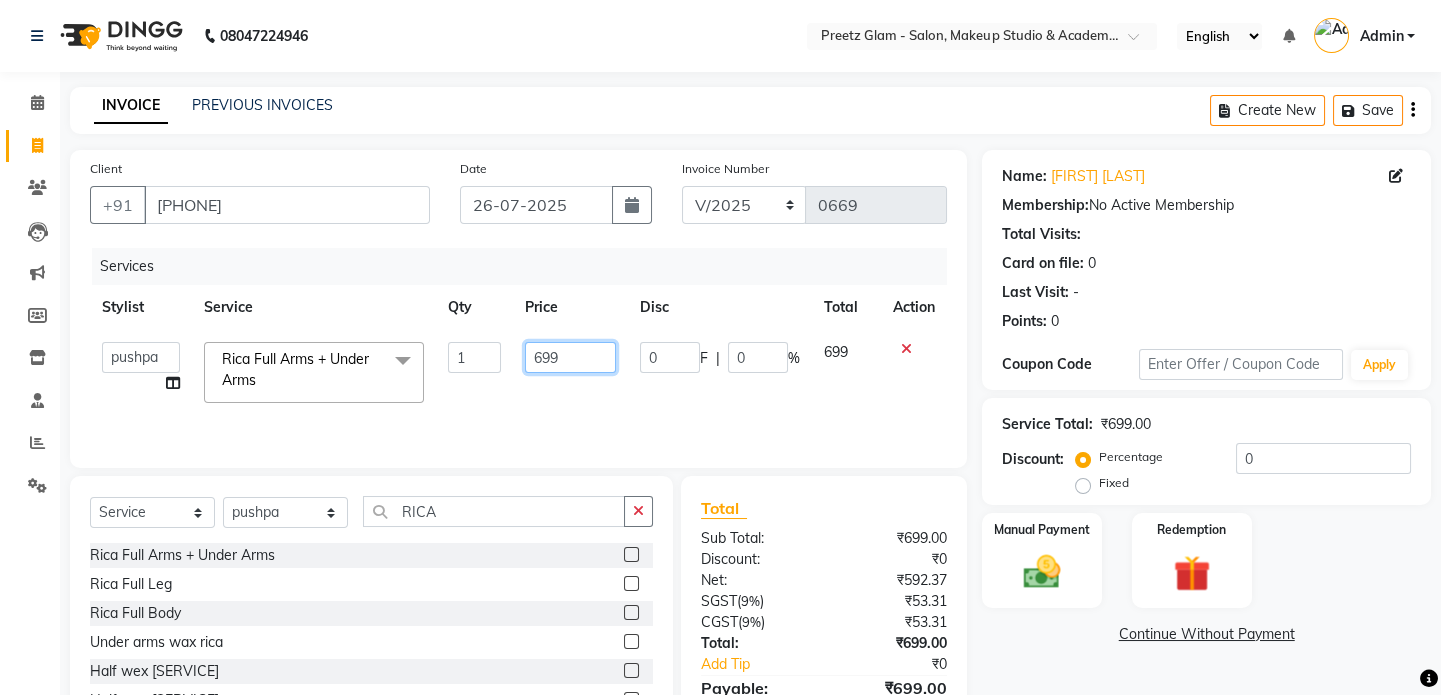 click on "699" 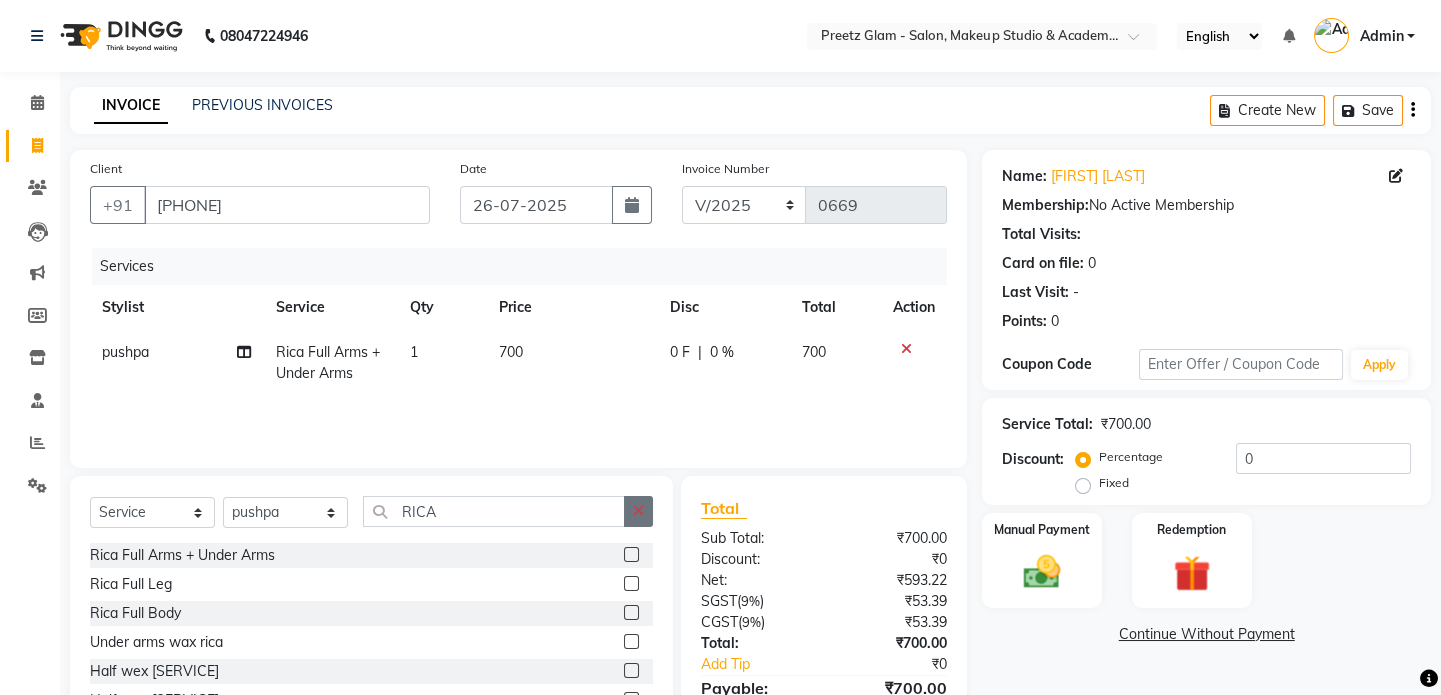click on "Select  Service  Product  Membership  Package Voucher Prepaid Gift Card  Select Stylist [FIRST] [FIRST] [FIRST] [FIRST] [FIRST]  RICA Rica Full Arms + Under Arms  Rica Full Leg  Rica Full Body  Under arms wax rica   Half wex rica  Half wex rica" 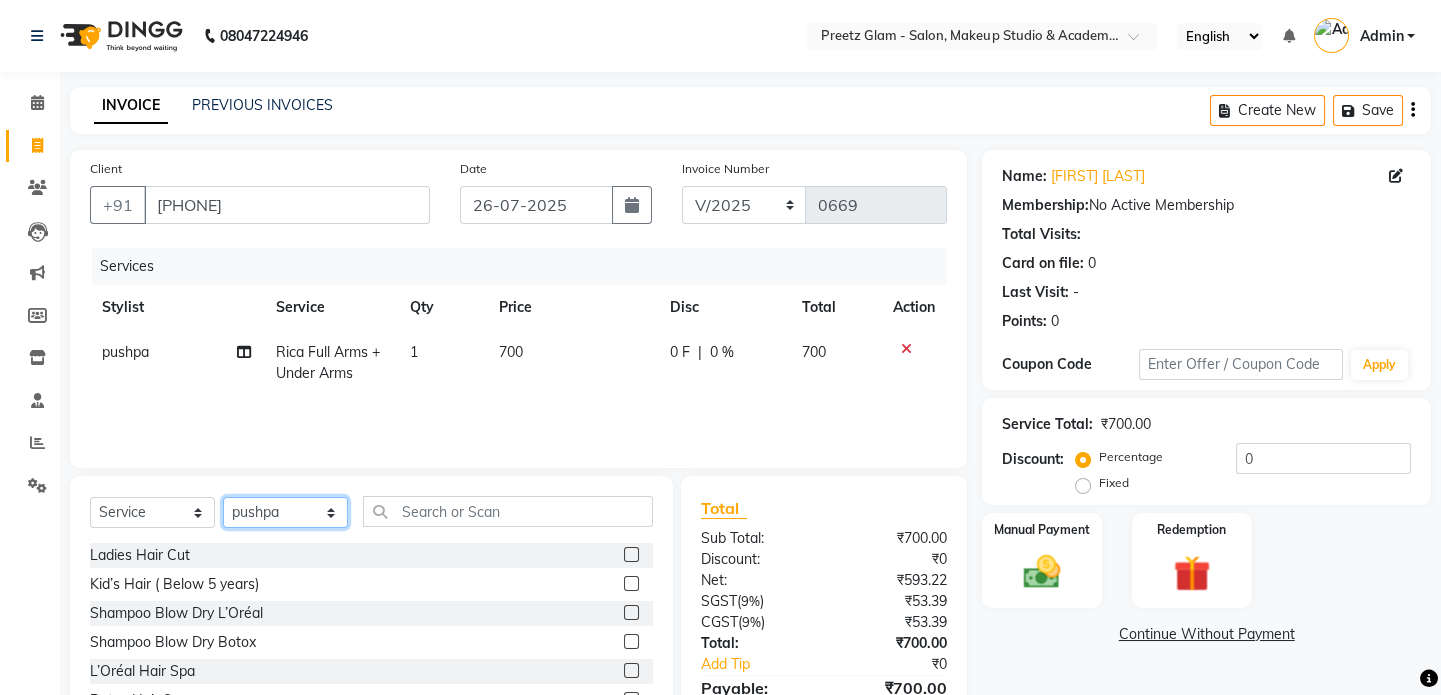 click on "Select Stylist [FIRST] [FIRST] [FIRST] [FIRST] [FIRST]" 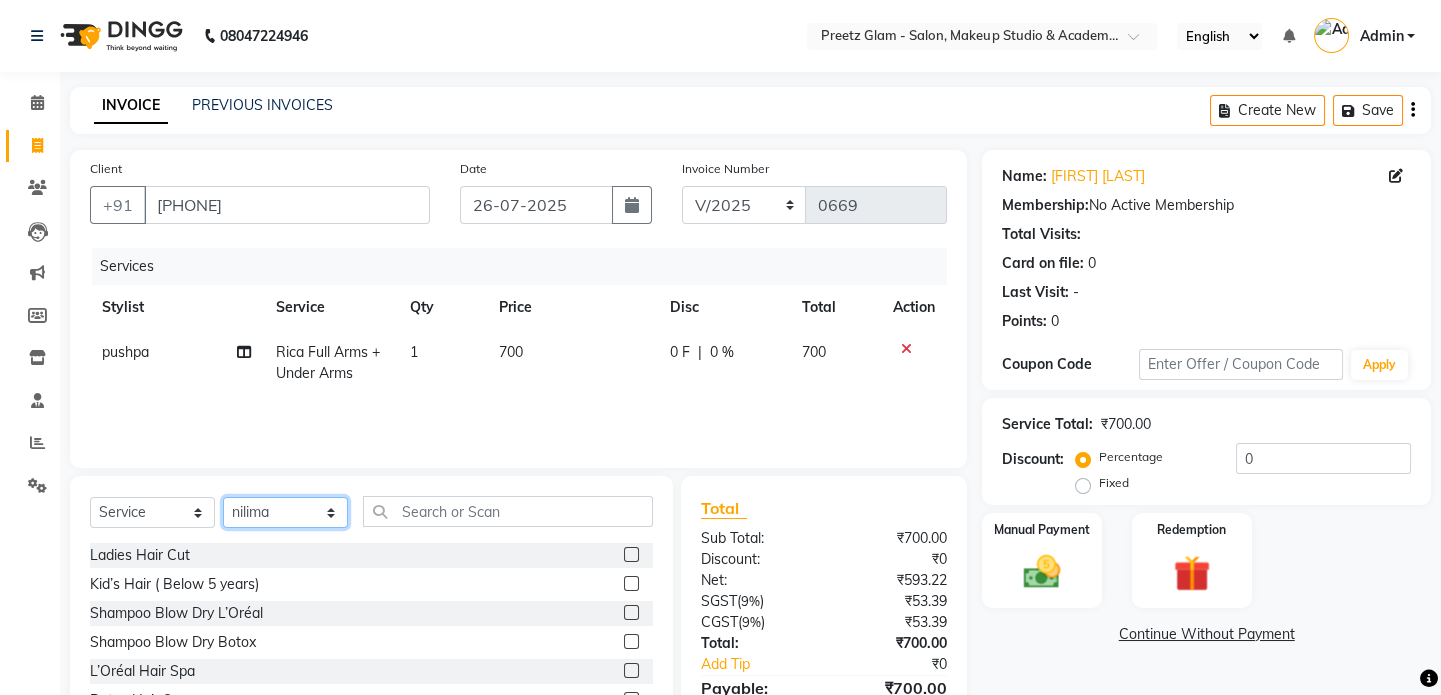 click on "Select Stylist [FIRST] [FIRST] [FIRST] [FIRST] [FIRST]" 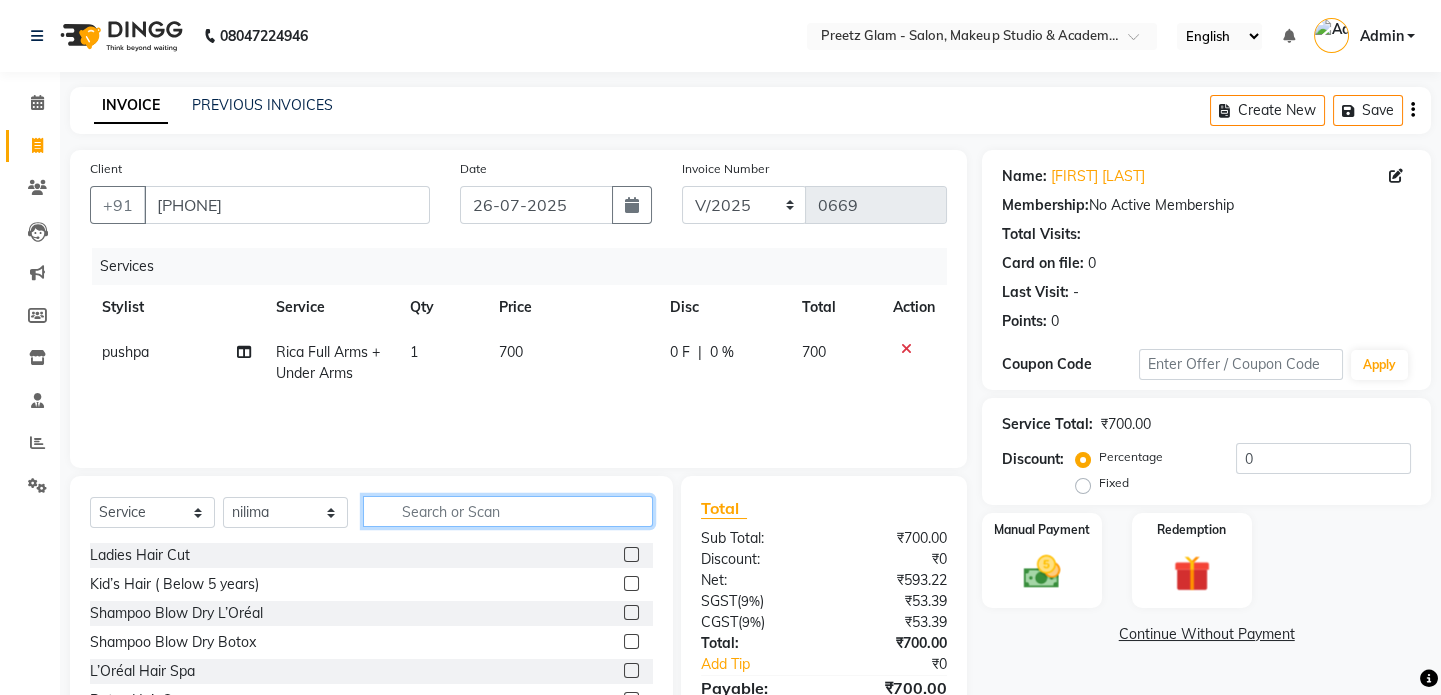 click 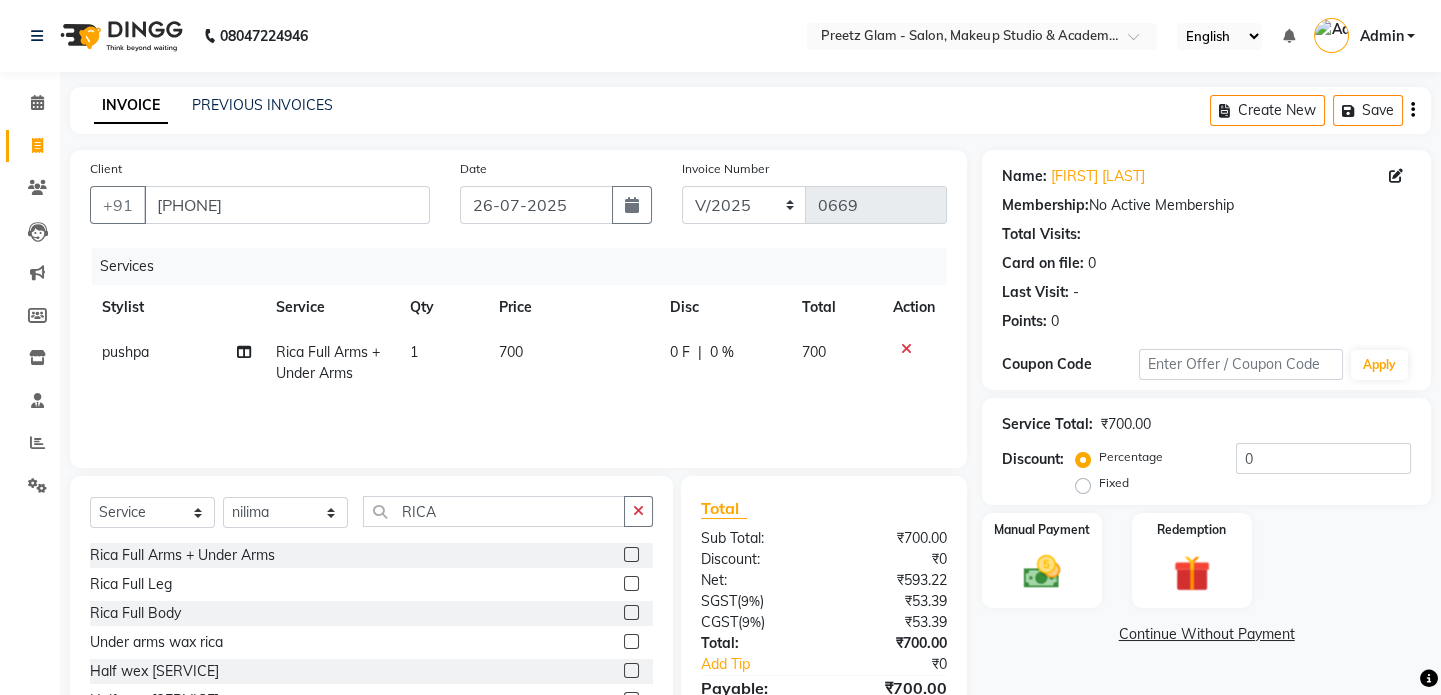 click on "Rica Full Leg" 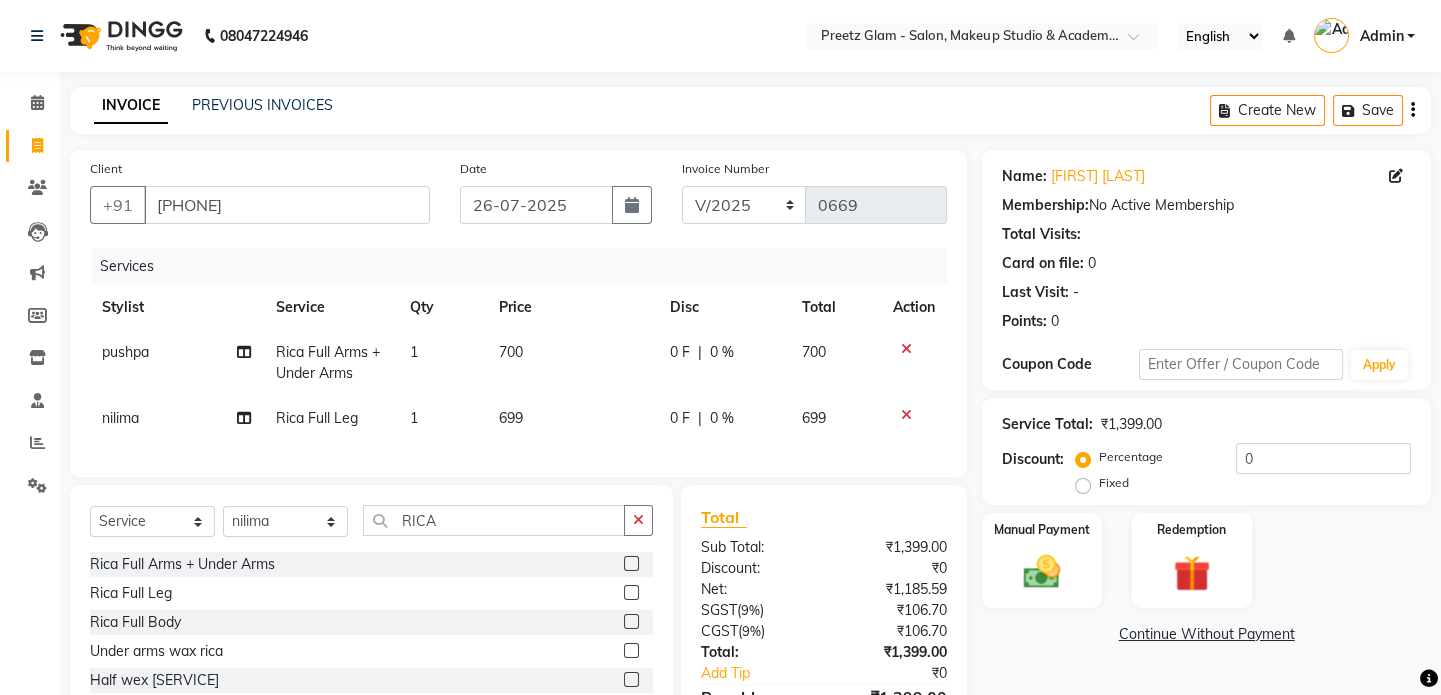 click on "699" 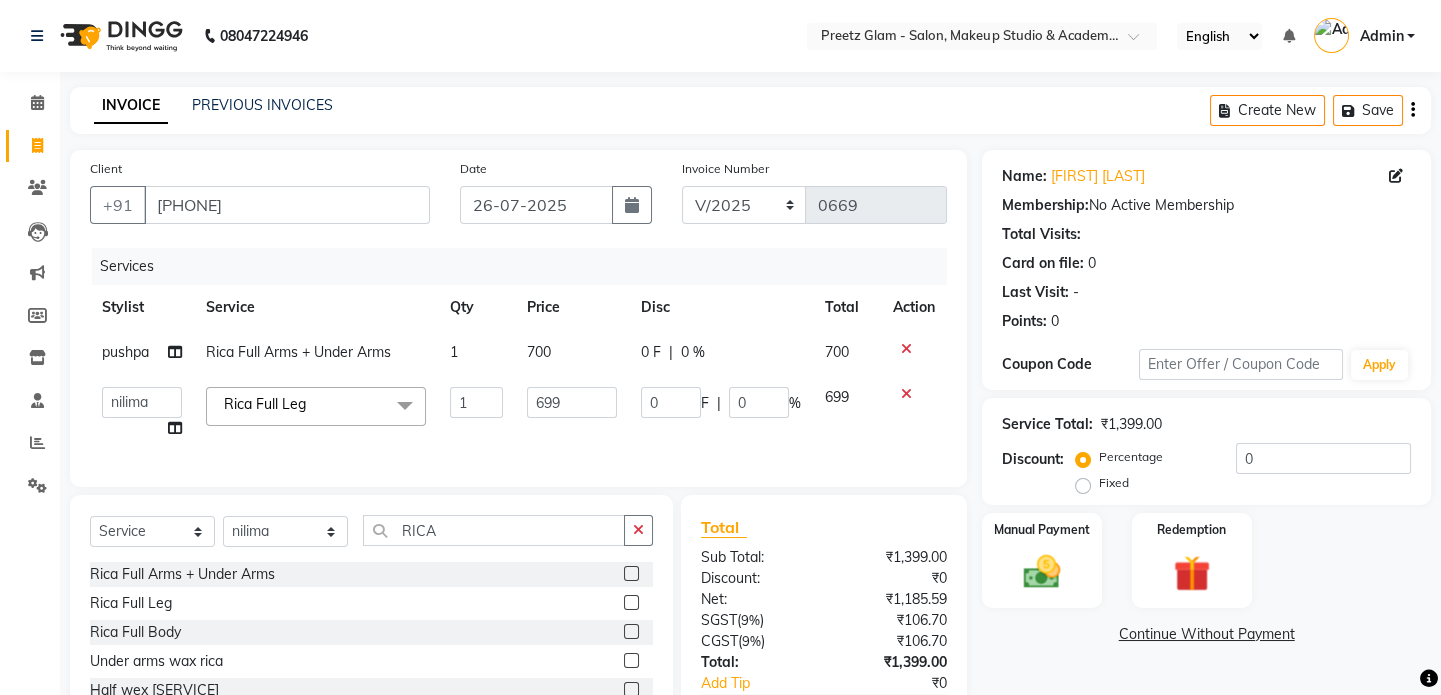 click on "699" 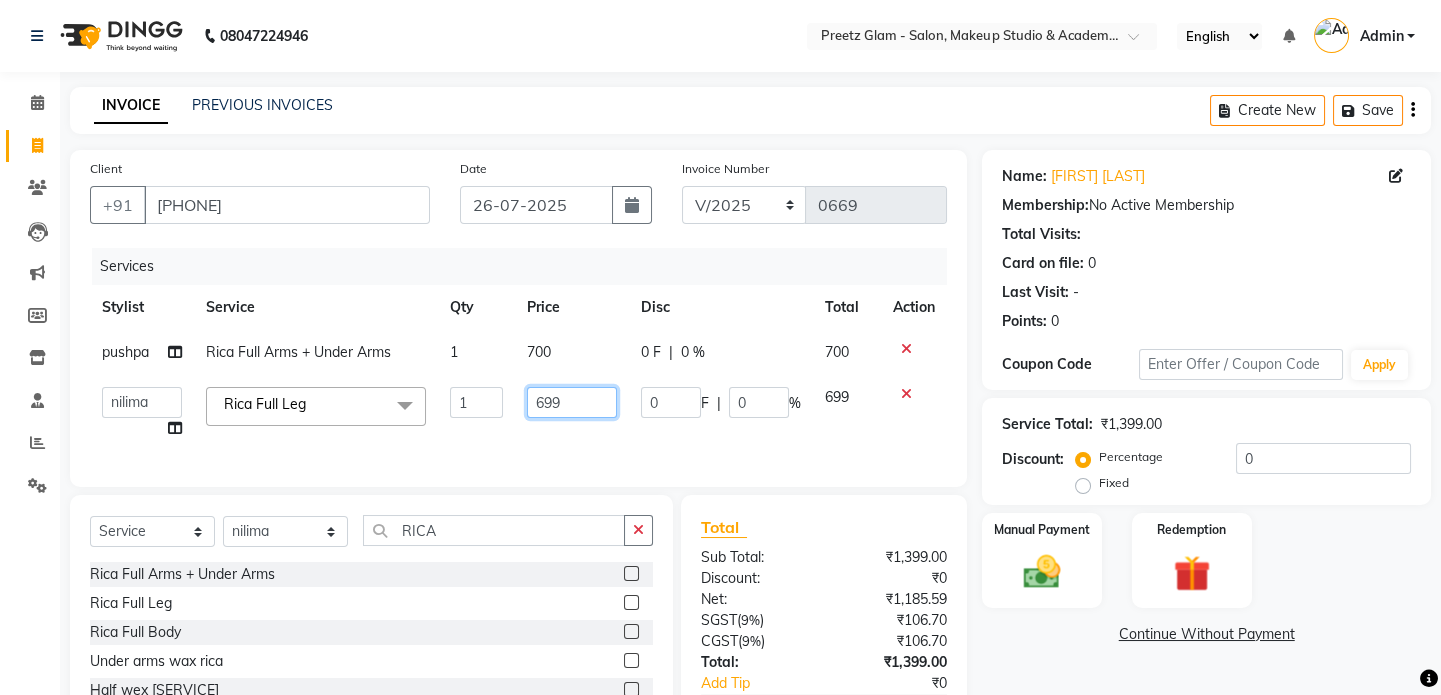 click on "699" 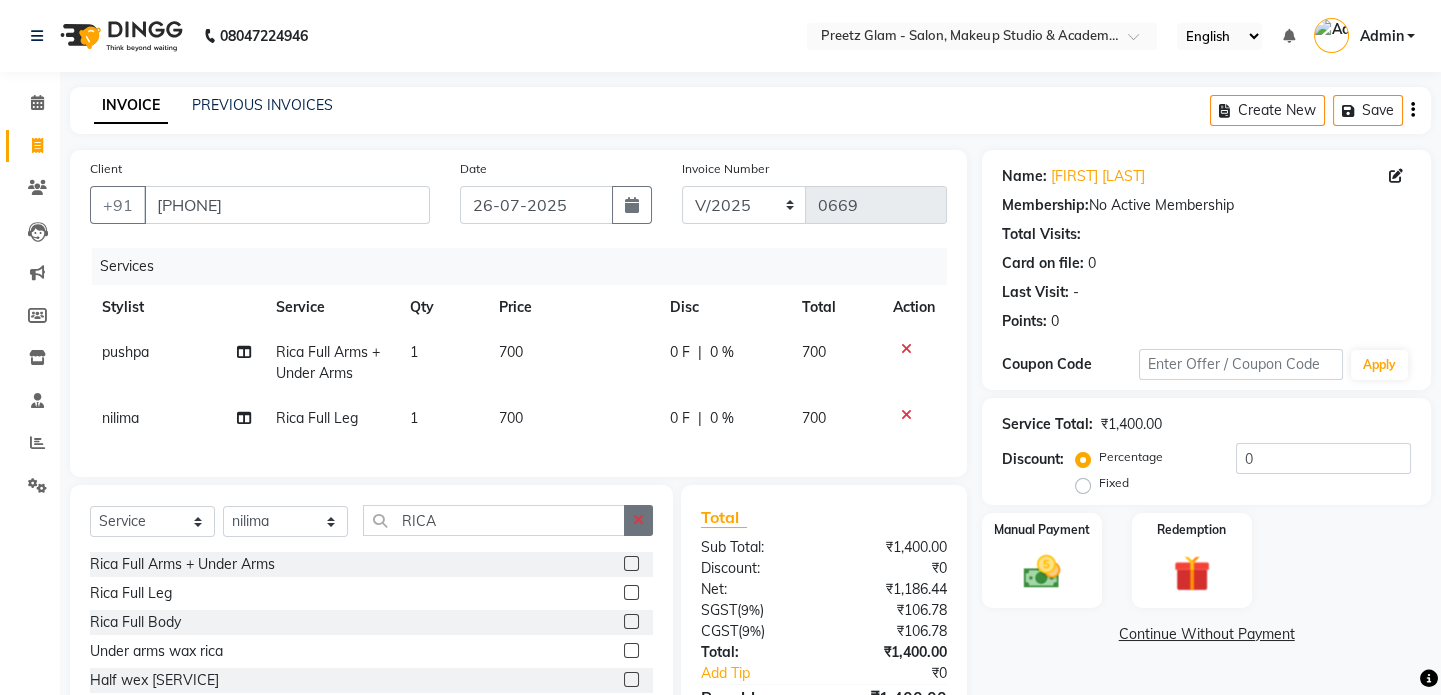 click on "Select  Service  Product  Membership  Package Voucher Prepaid Gift Card  Select Stylist [FIRST] [FIRST] [FIRST] [FIRST] [FIRST]  RICA Rica Full Arms + Under Arms  Rica Full Leg  Rica Full Body  Under arms wax rica   Half wex rica  Half wex rica" 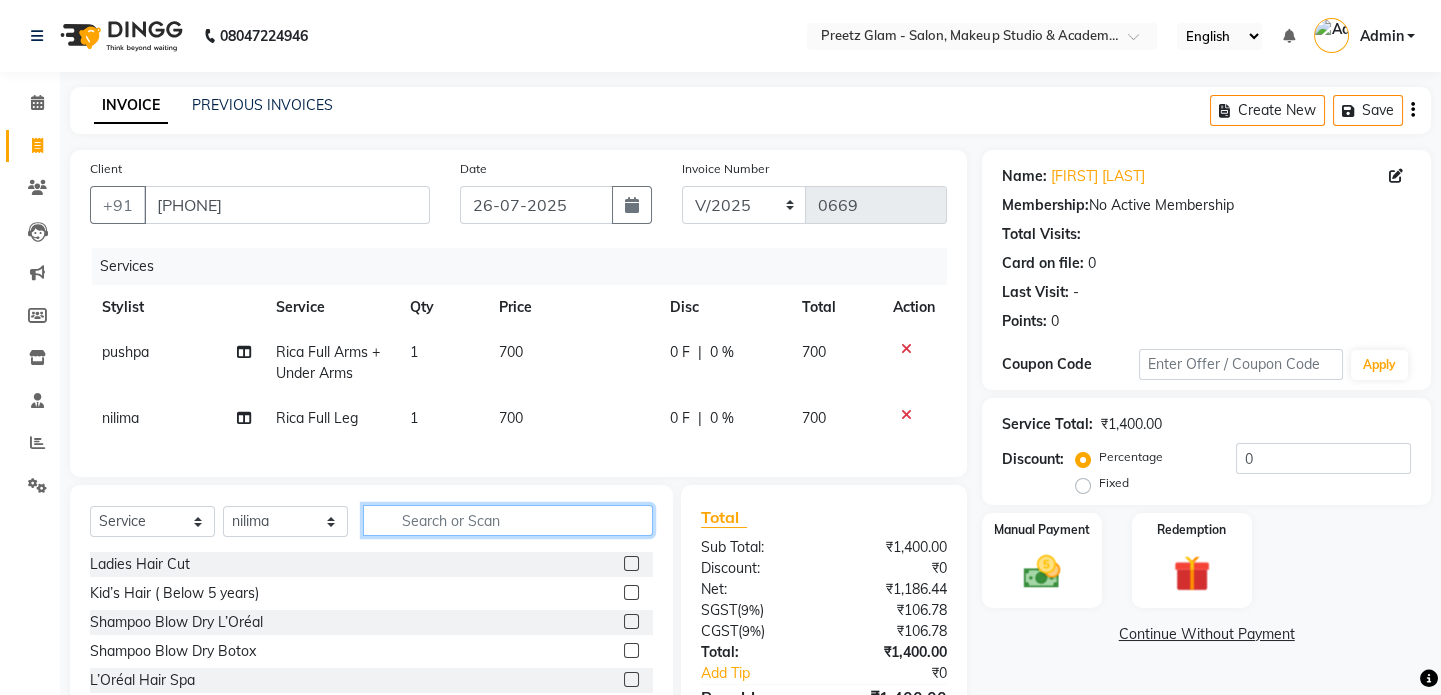click 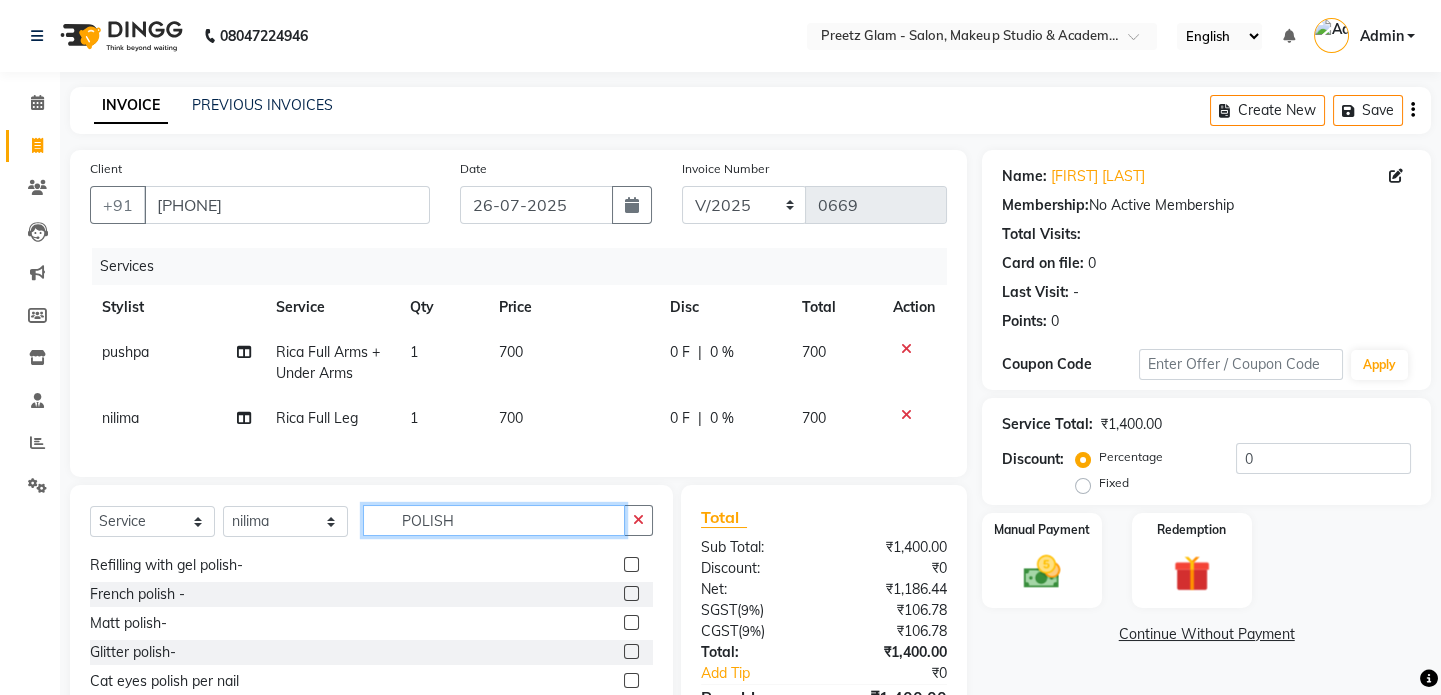 scroll, scrollTop: 203, scrollLeft: 0, axis: vertical 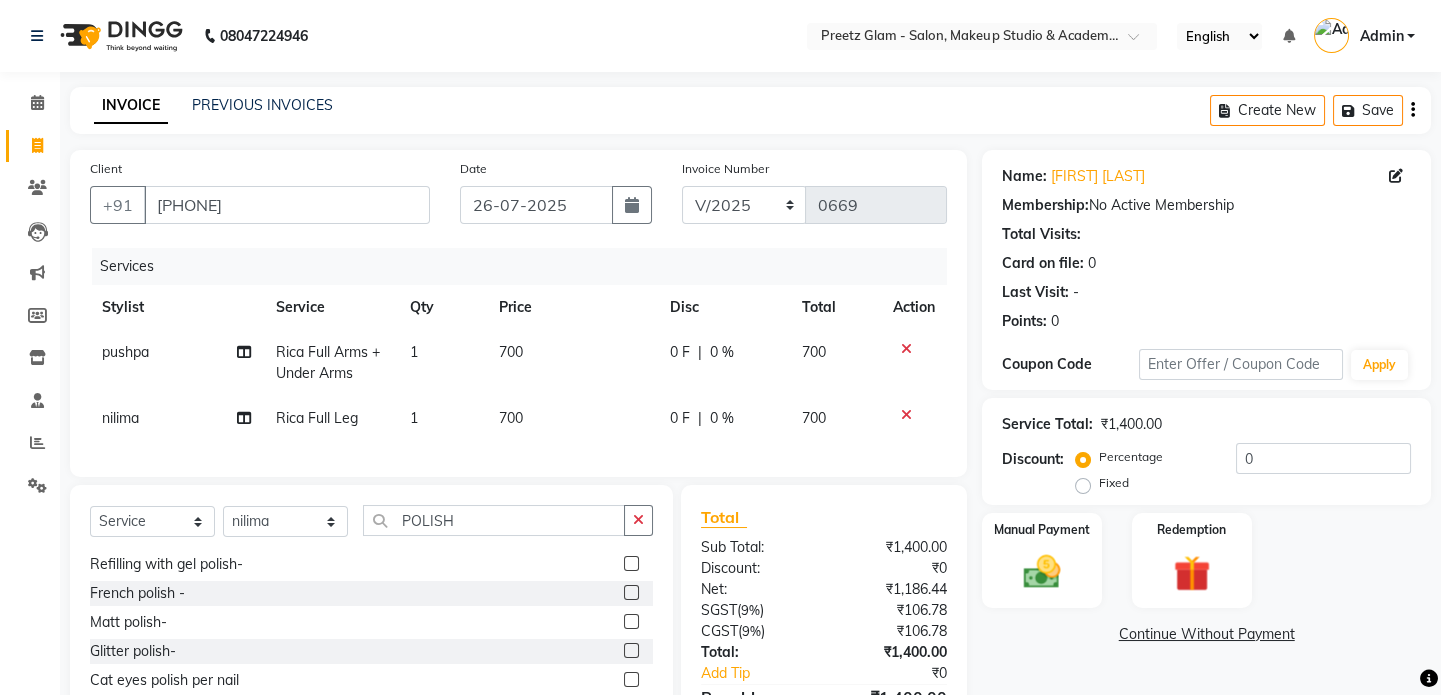 click 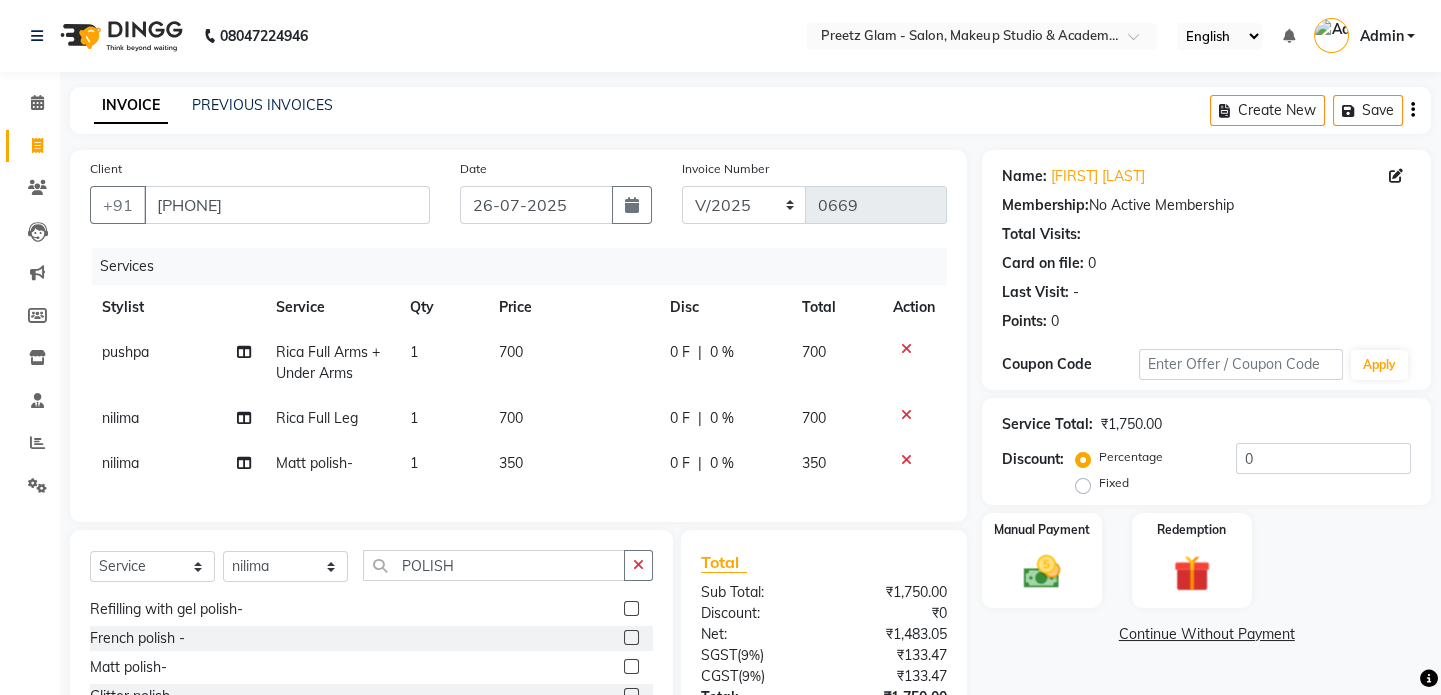 click on "350" 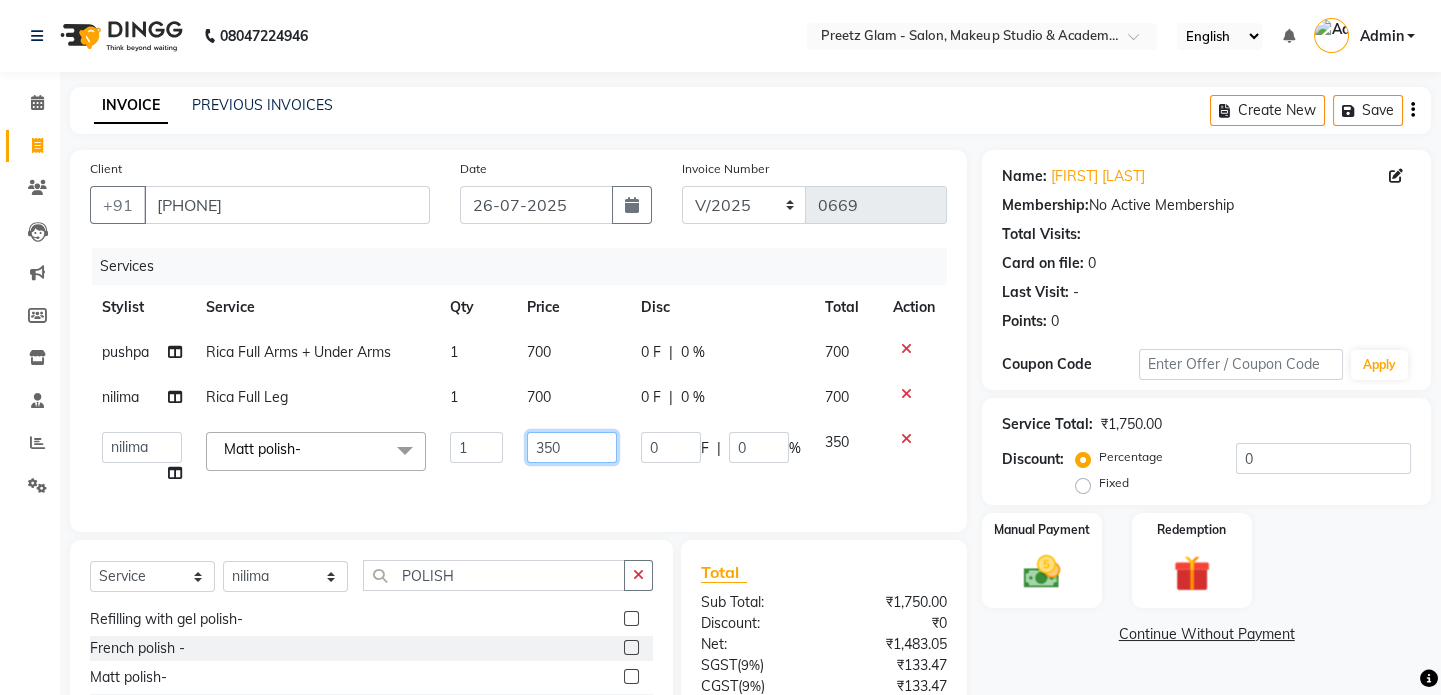 drag, startPoint x: 578, startPoint y: 466, endPoint x: 608, endPoint y: 427, distance: 49.20366 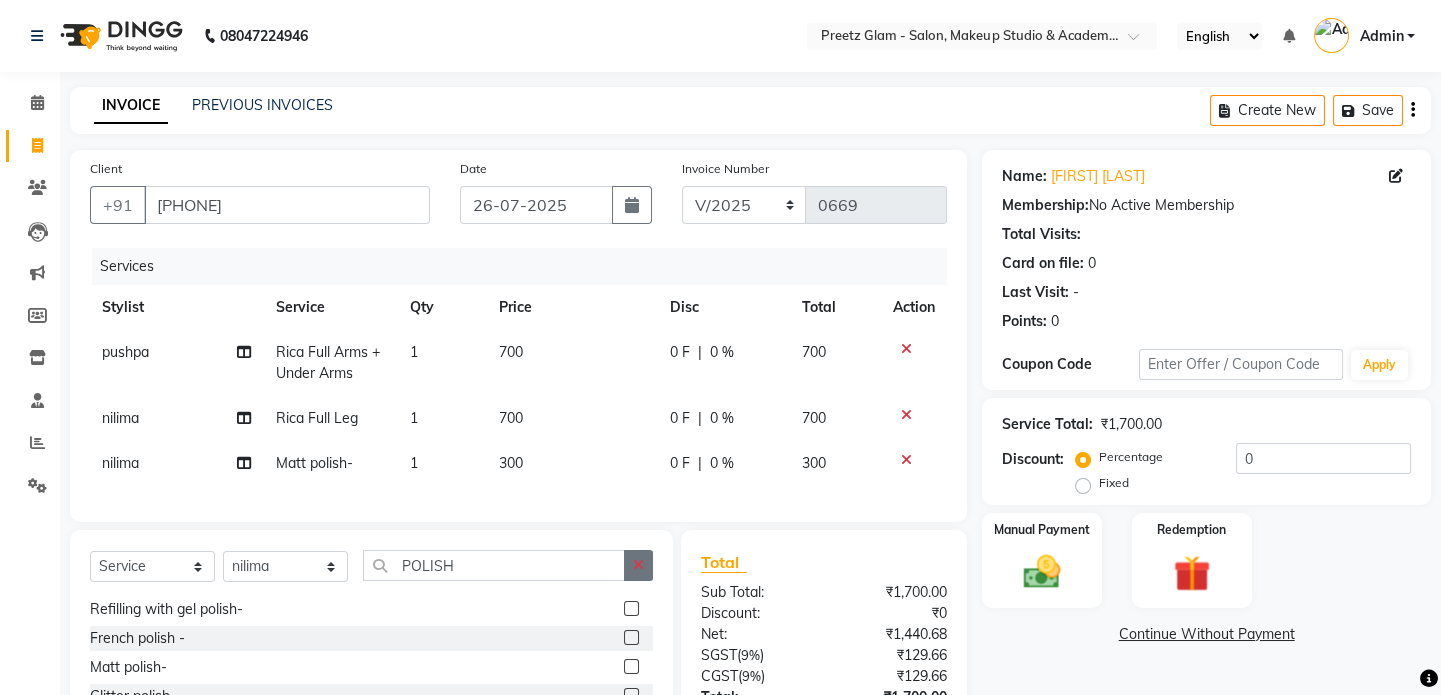 click 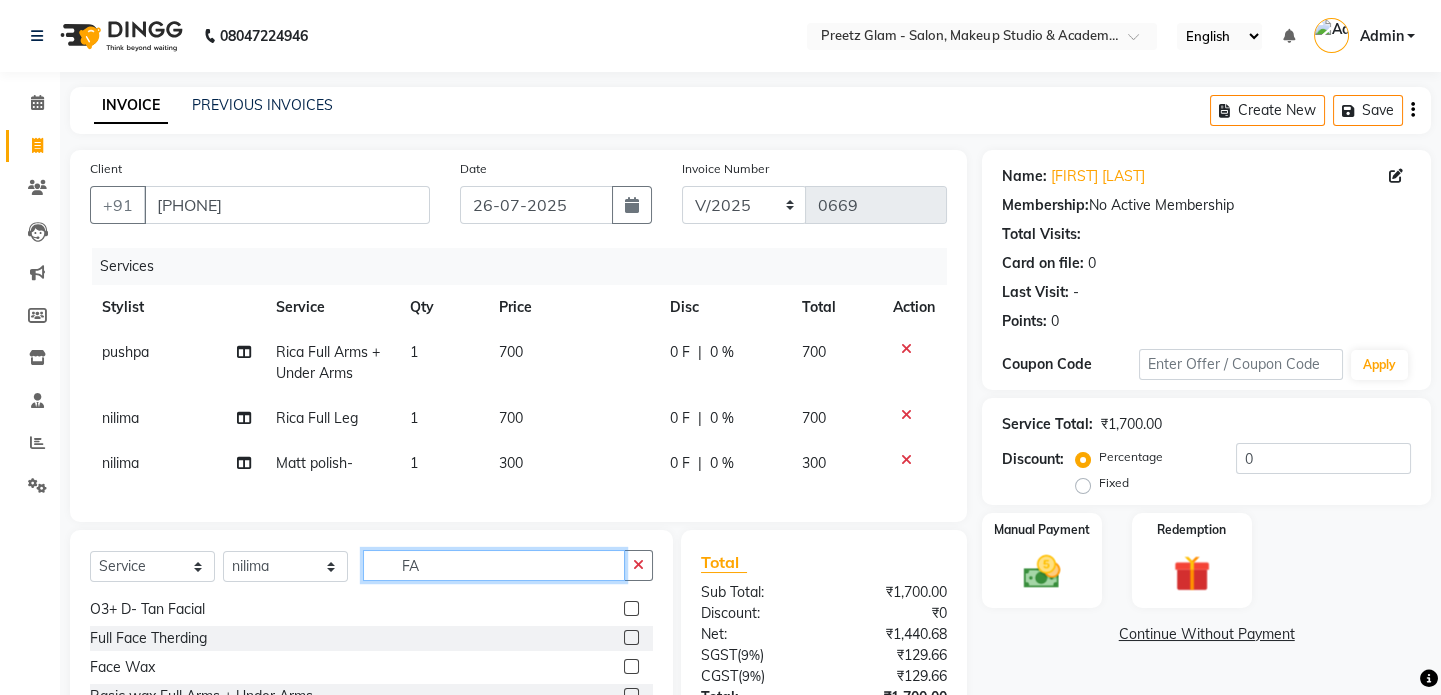 scroll, scrollTop: 0, scrollLeft: 0, axis: both 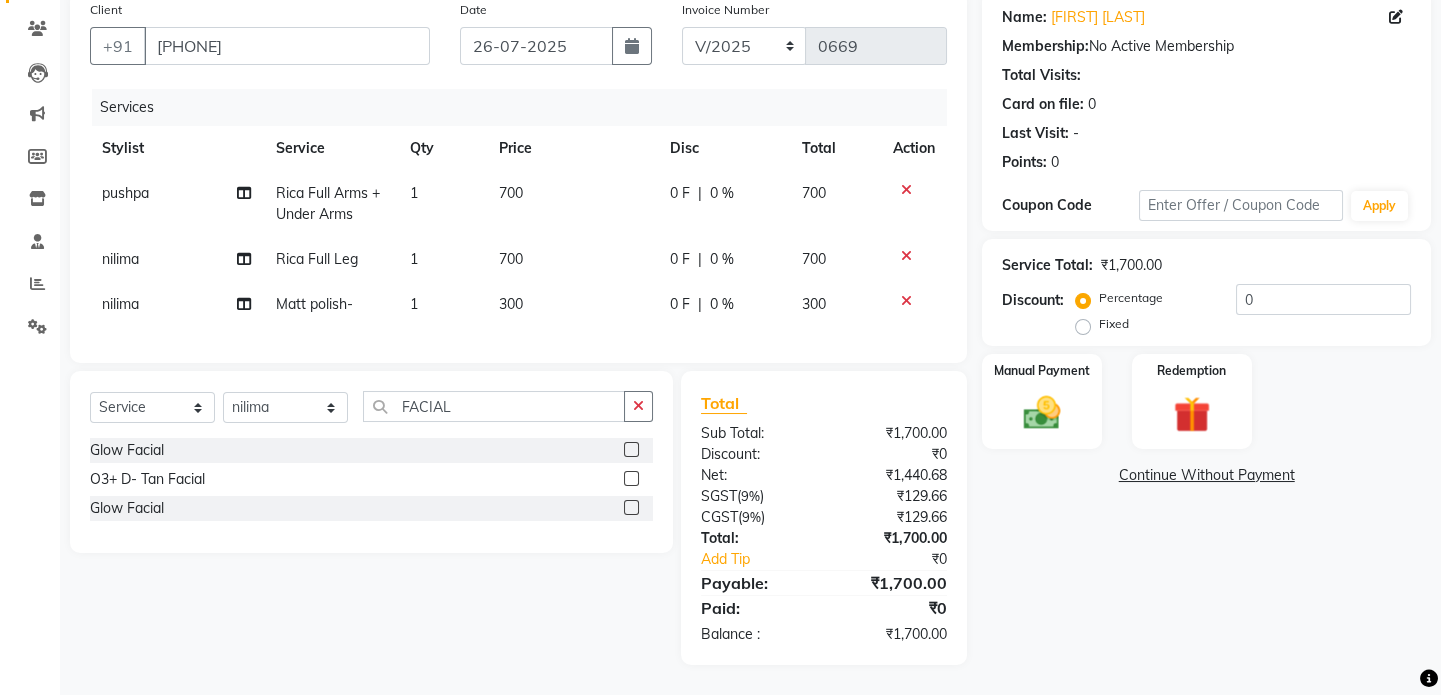 click 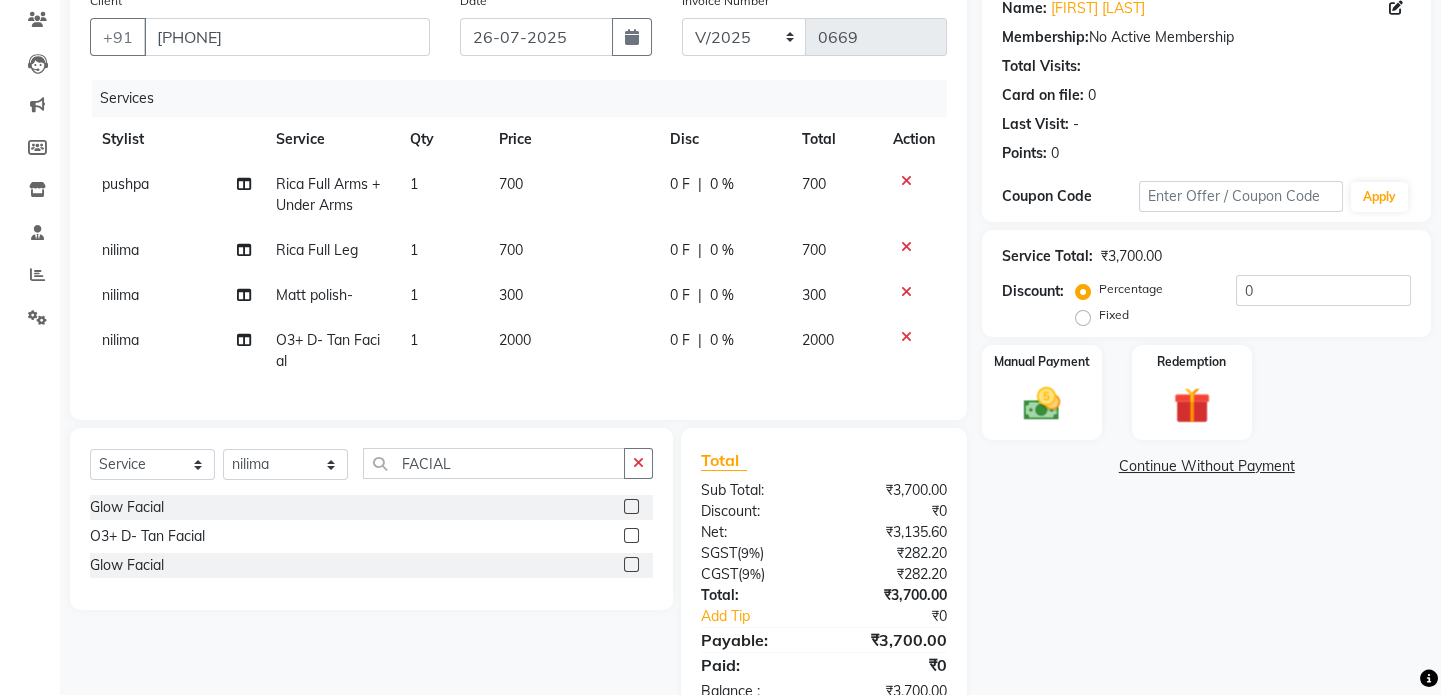 click on "2000" 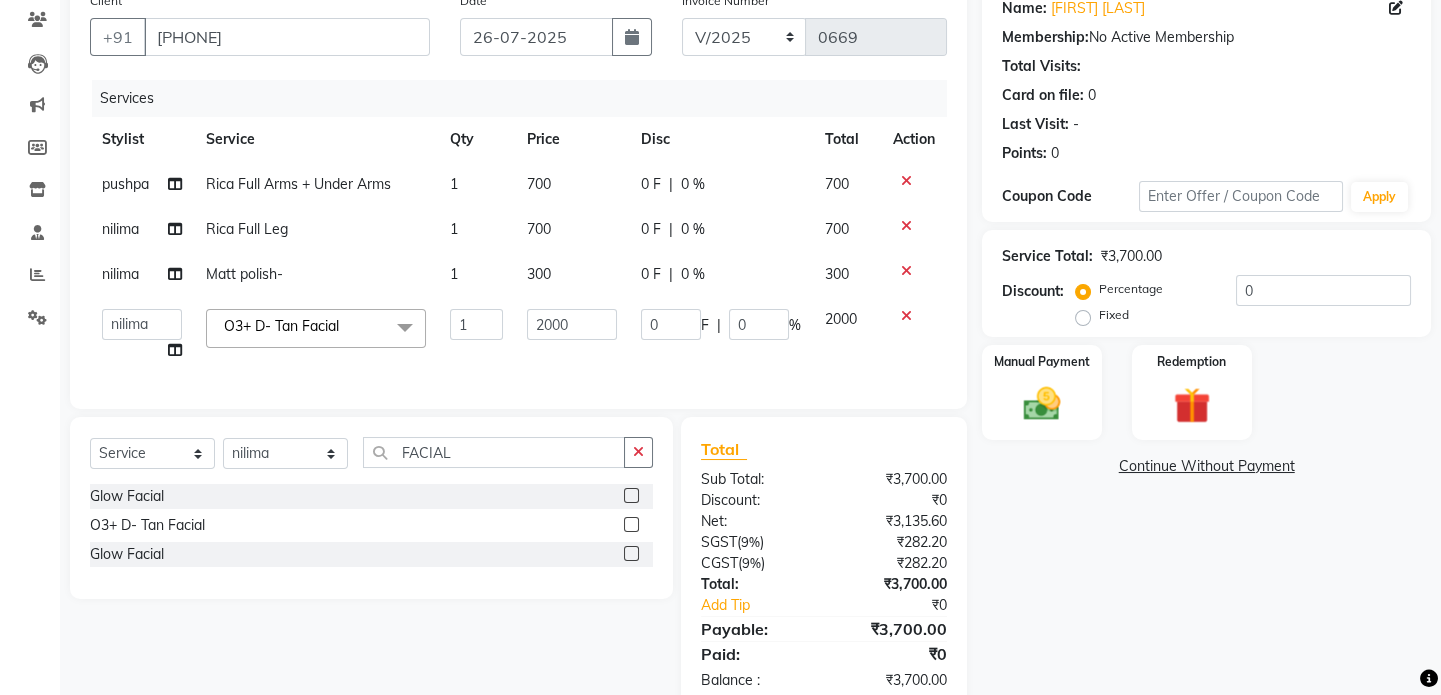 click on "2000" 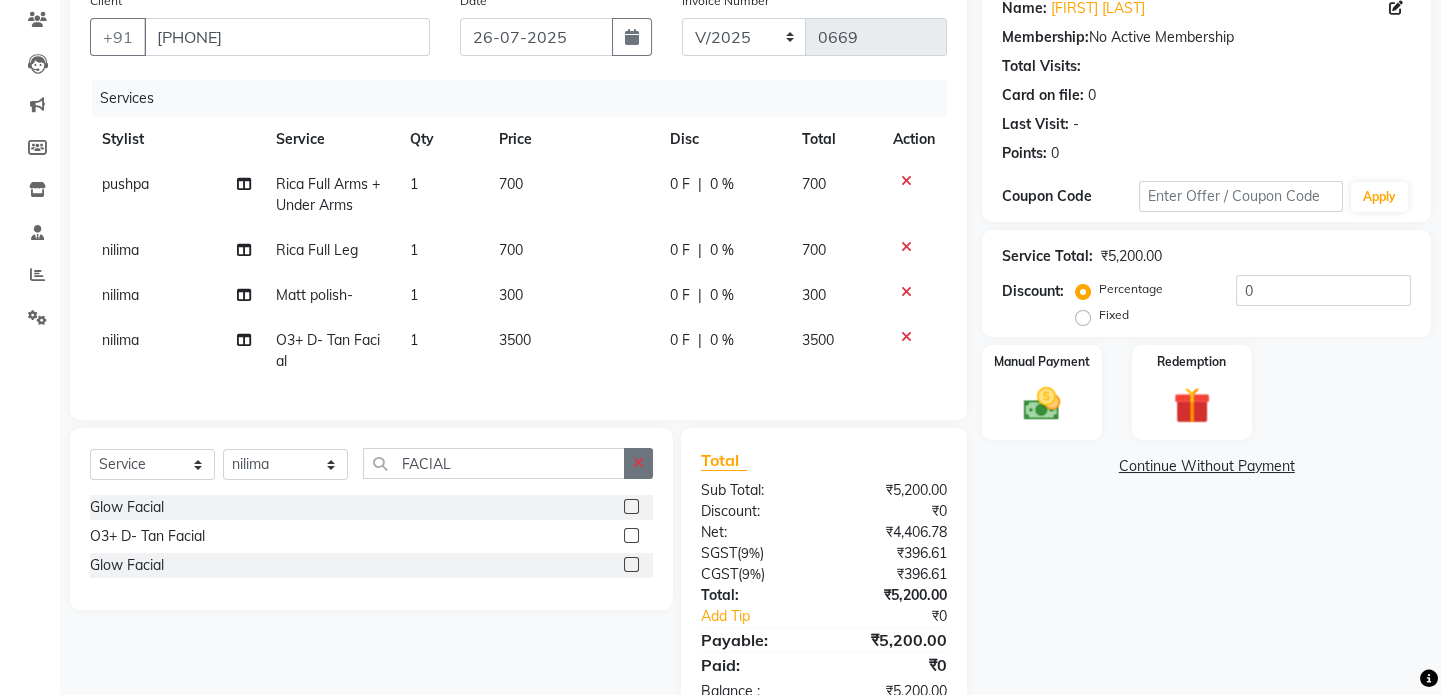 click 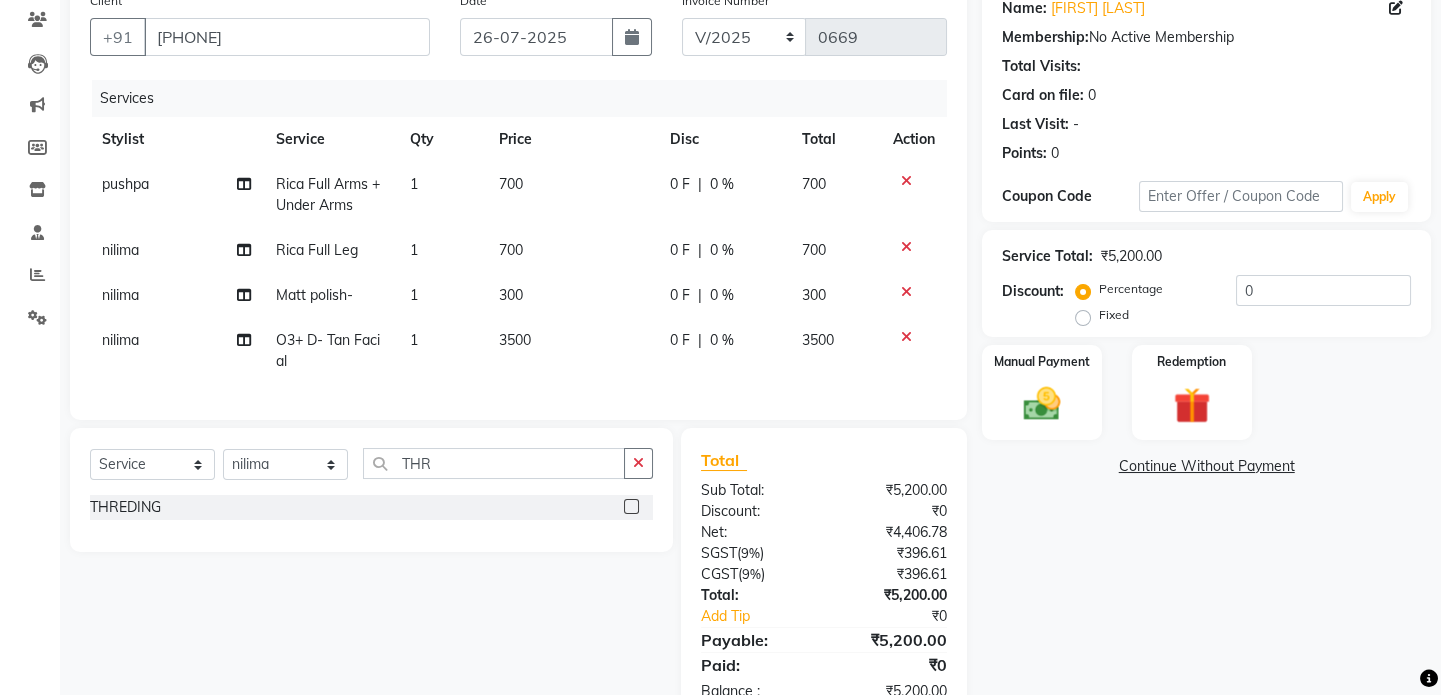 click 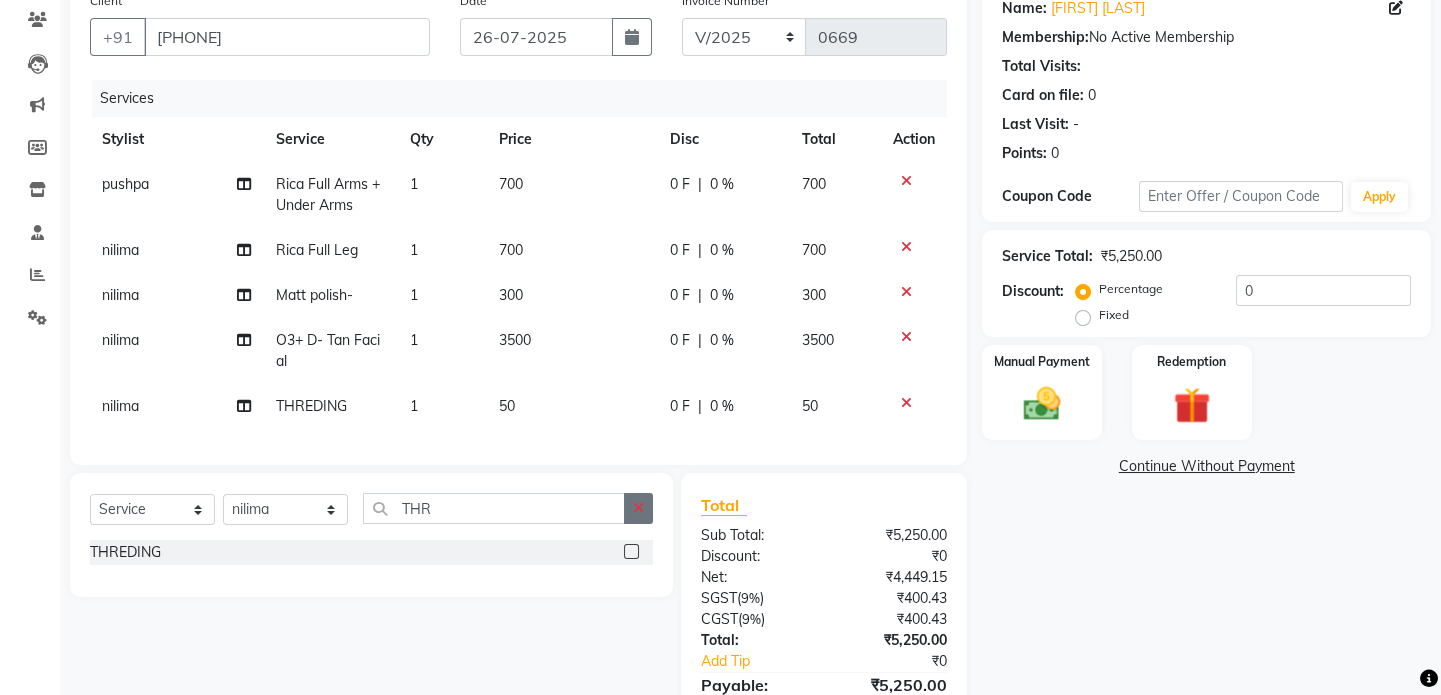 click 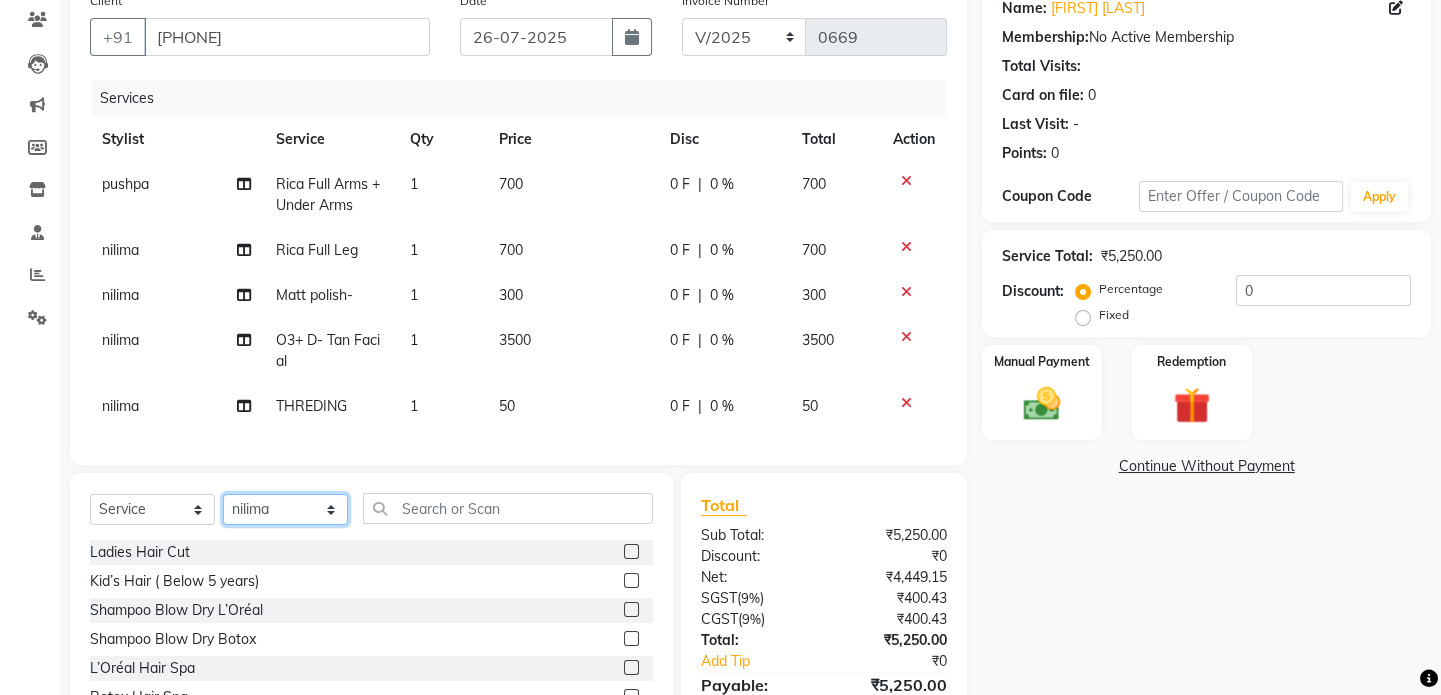 click on "Select Stylist [FIRST] [FIRST] [FIRST] [FIRST] [FIRST]" 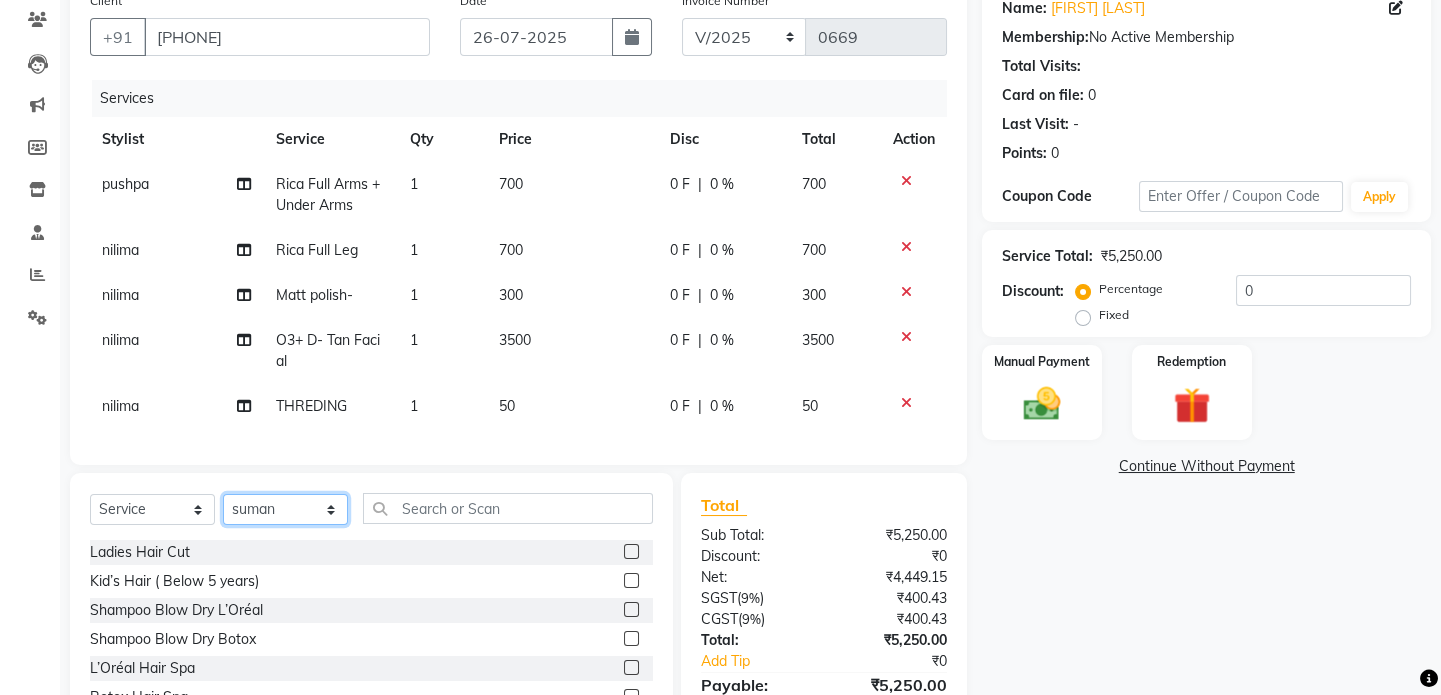 click on "Select Stylist [FIRST] [FIRST] [FIRST] [FIRST] [FIRST]" 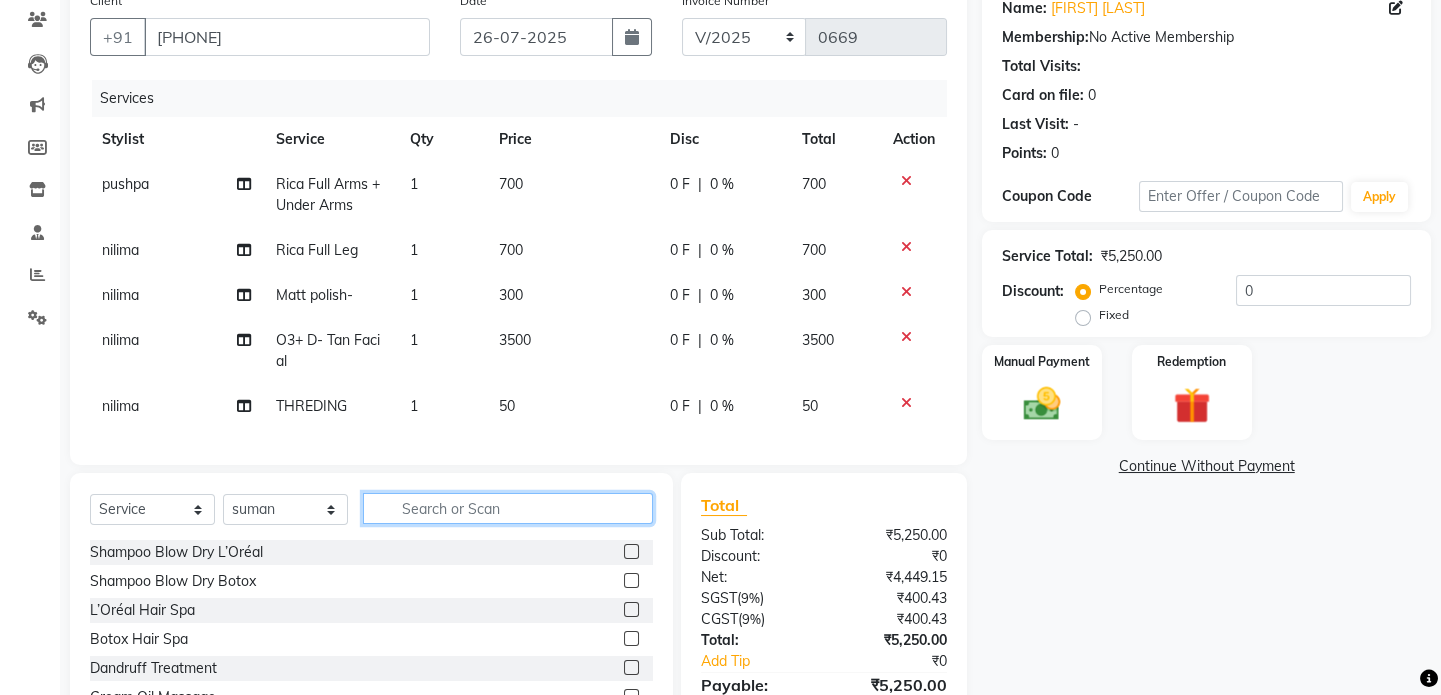 click 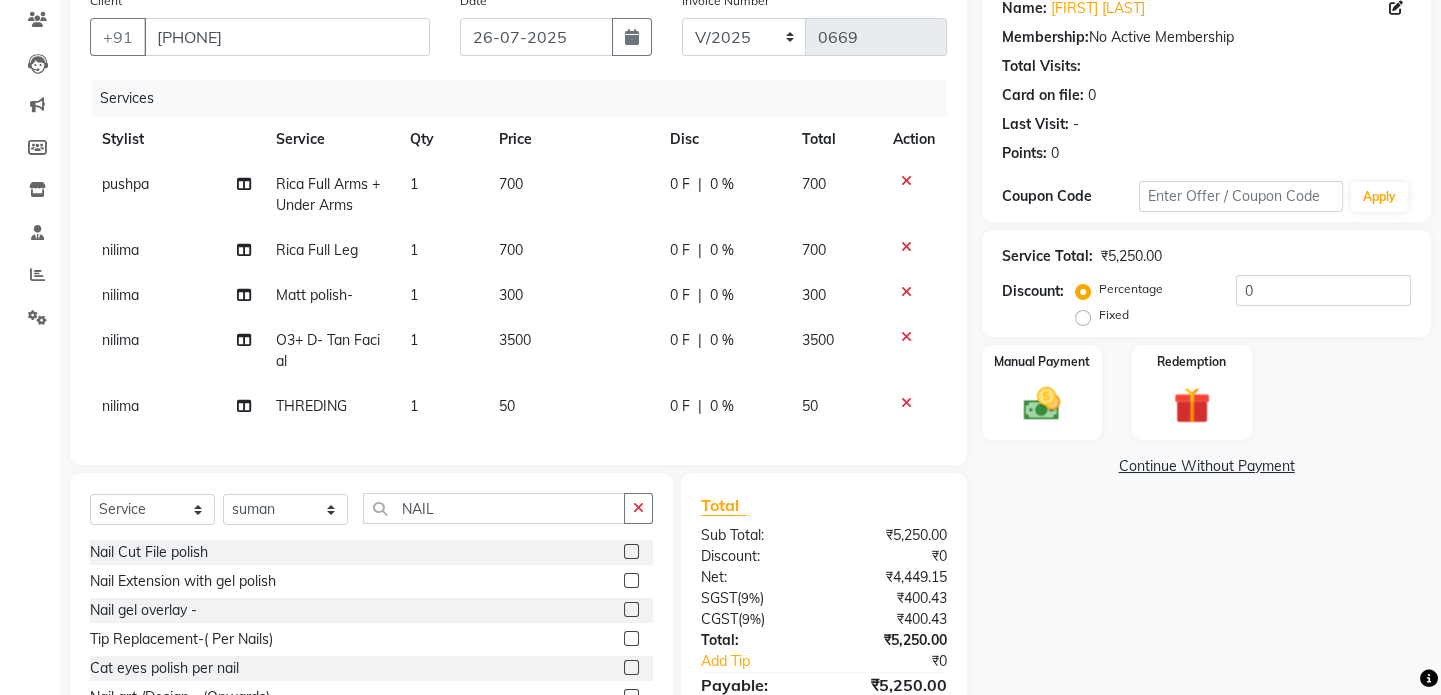 click 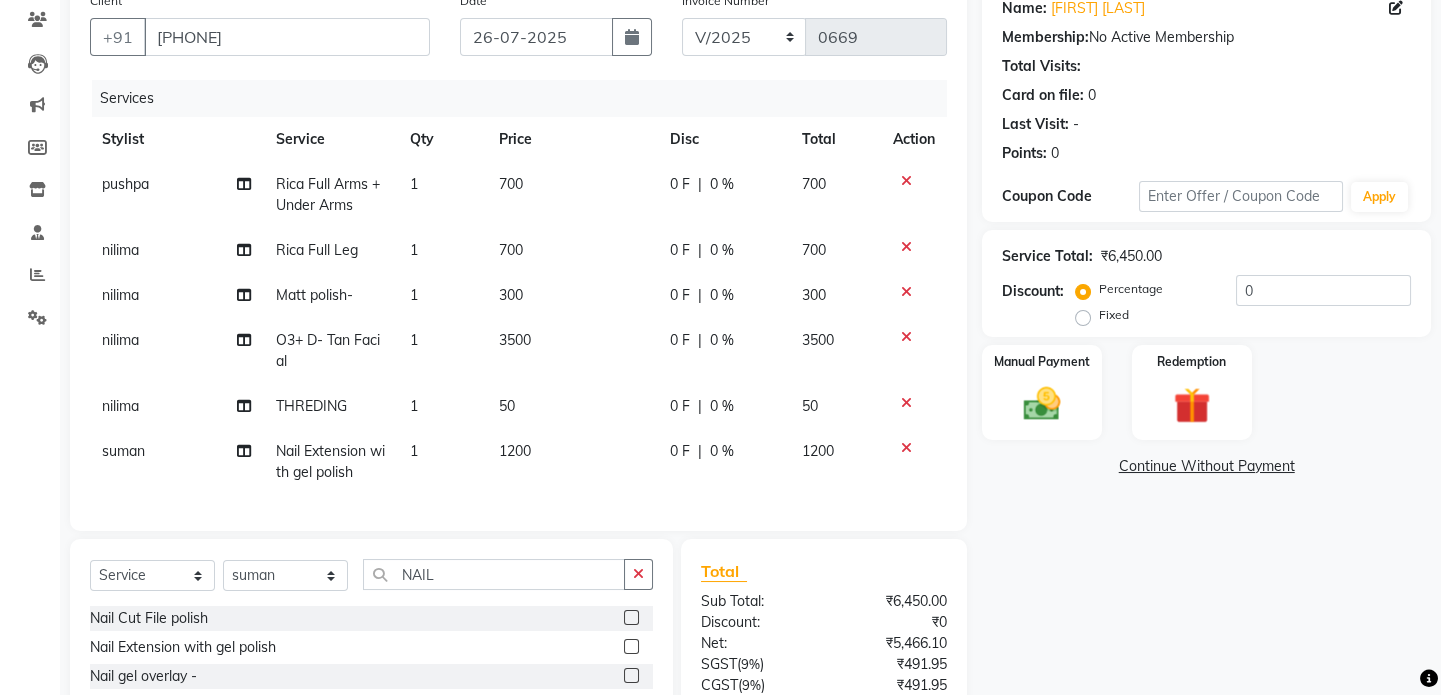 click on "1200" 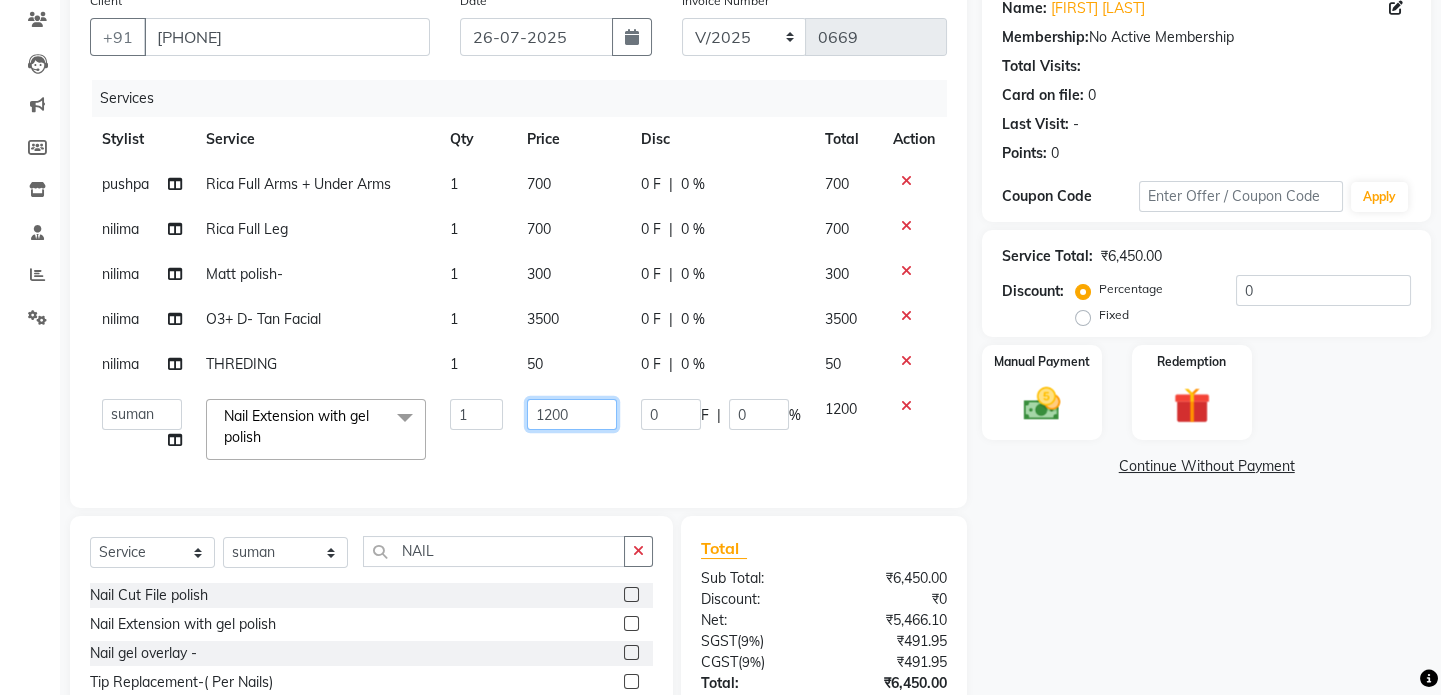 click on "1200" 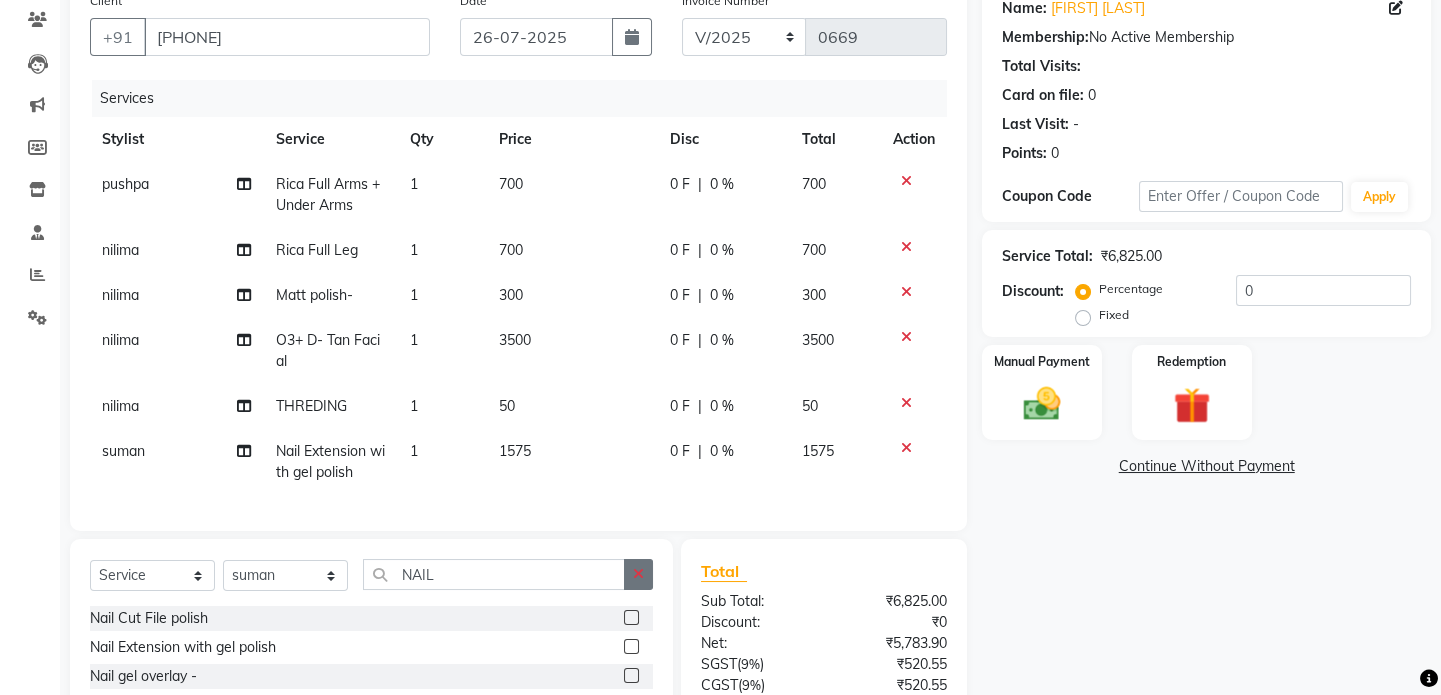 click on "Select  Service  Product  Membership  Package Voucher Prepaid Gift Card  Select Stylist [FIRST] [FIRST] [FIRST] [FIRST] [FIRST]  NAIL Nail Cut File polish  Nail Extension with gel polish  Nail gel overlay -  Tip Replacement-( Per Nails)  Cat eyes polish per nail   Nail art /Design -  (Onwards)  Nail Extension removal  Gel nail polish" 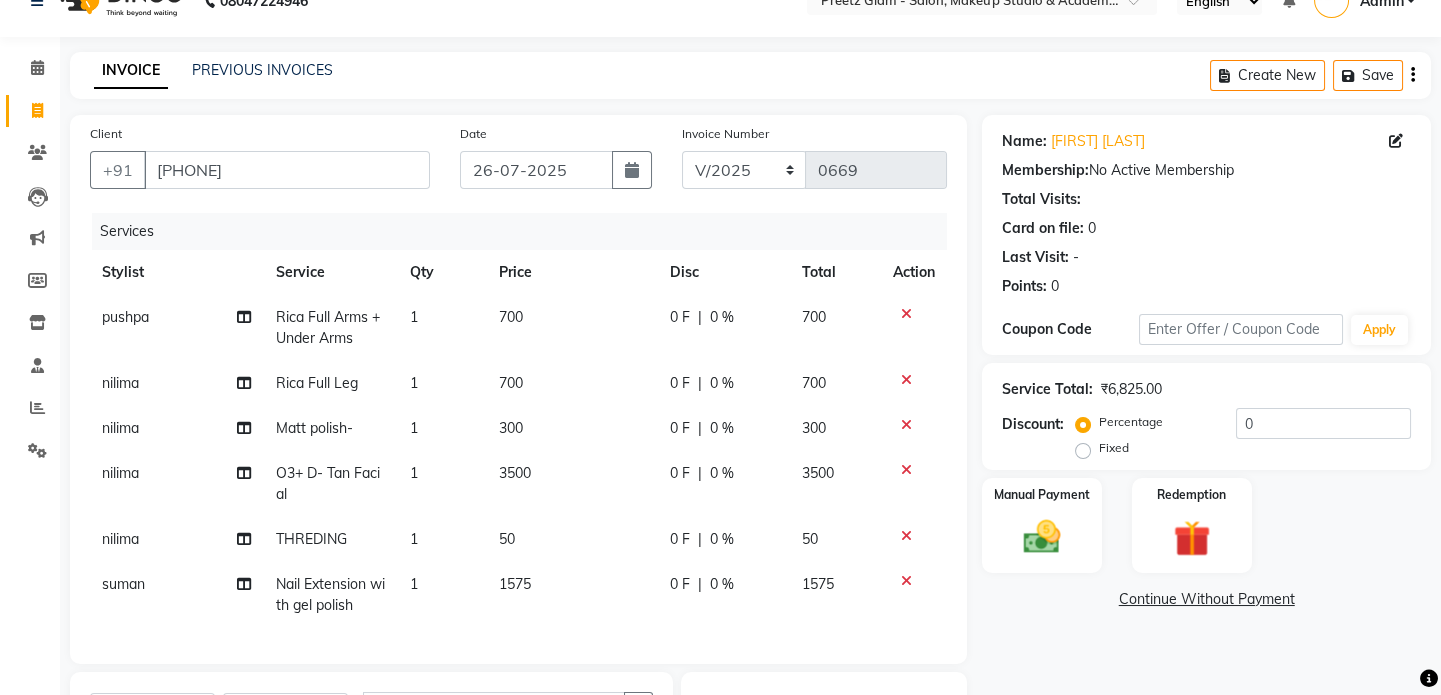 scroll, scrollTop: 0, scrollLeft: 0, axis: both 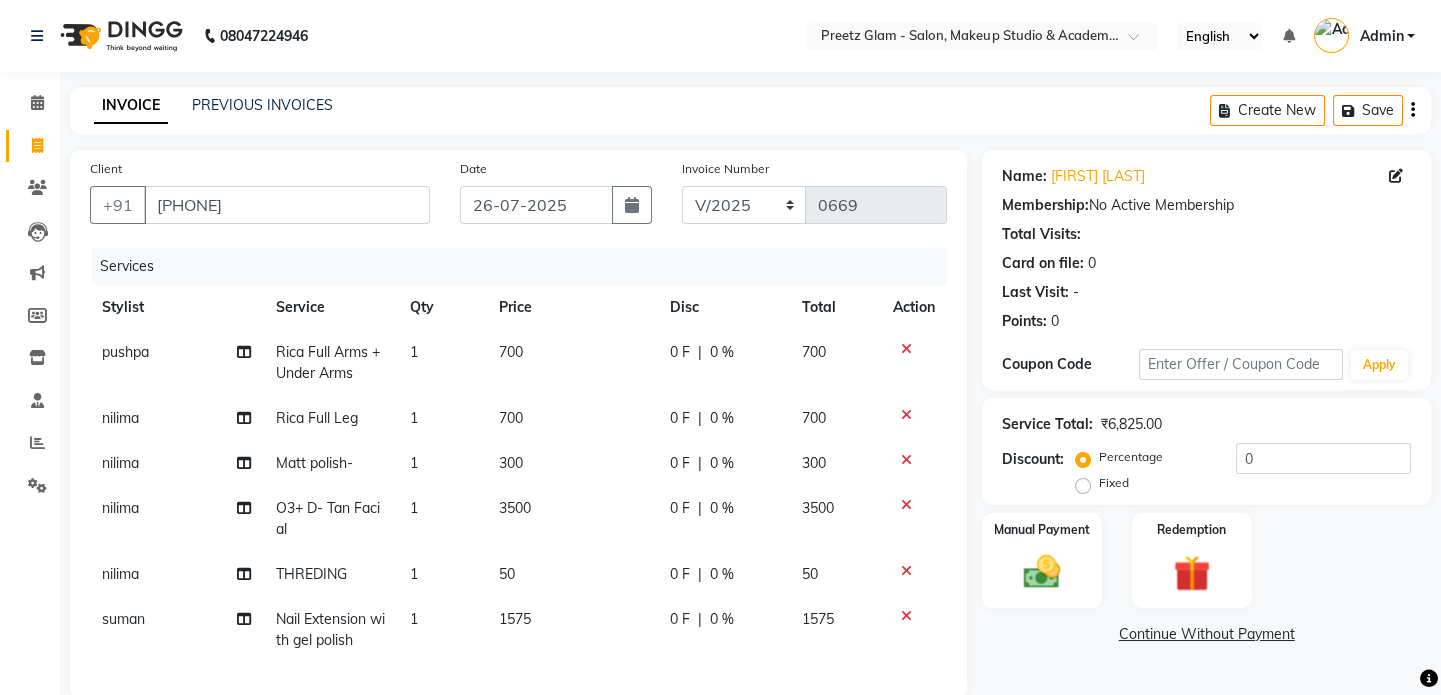 click 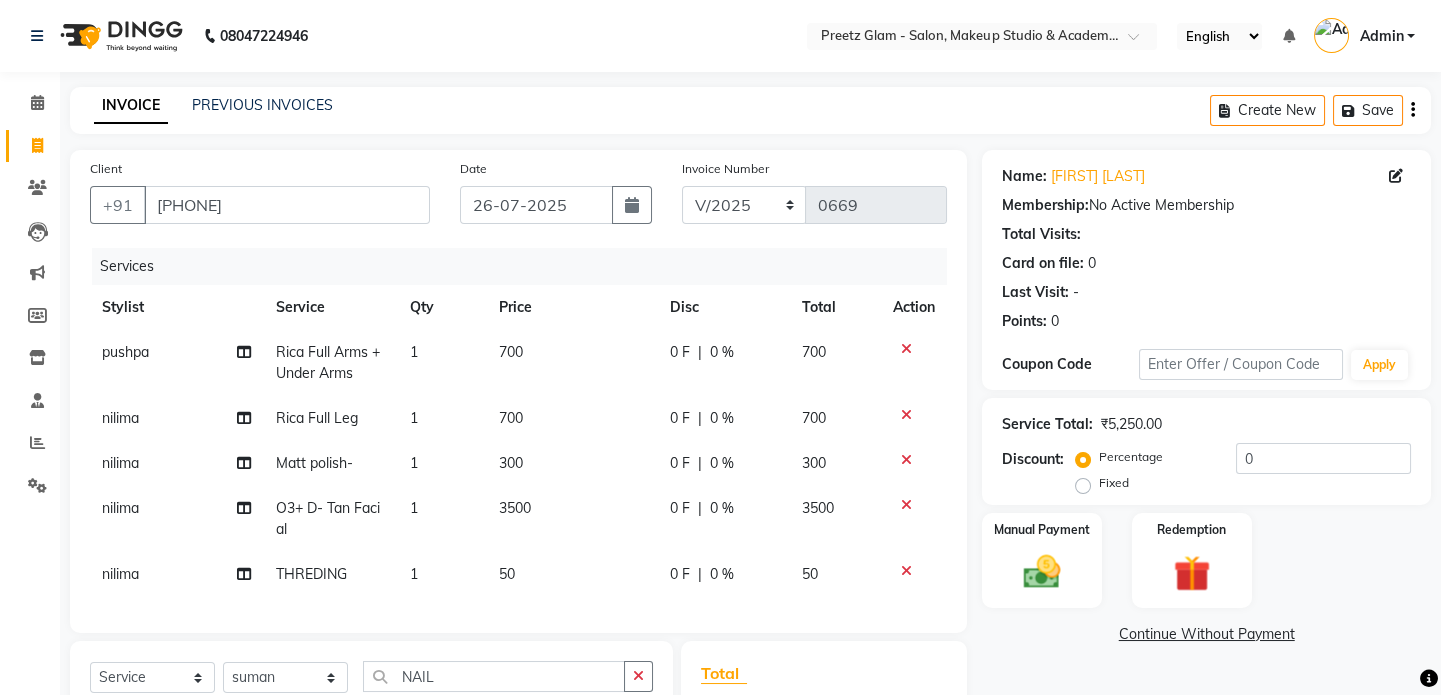 click on "0 F | 0 %" 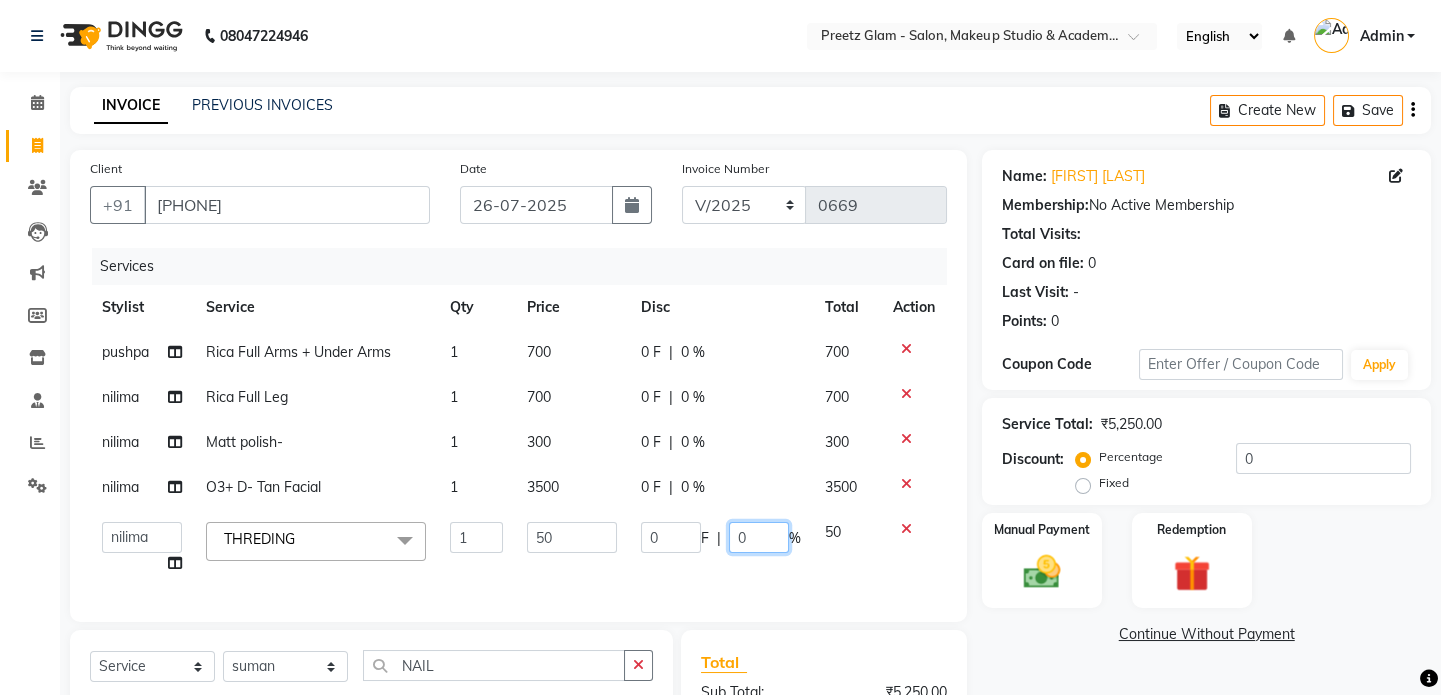 click on "0" 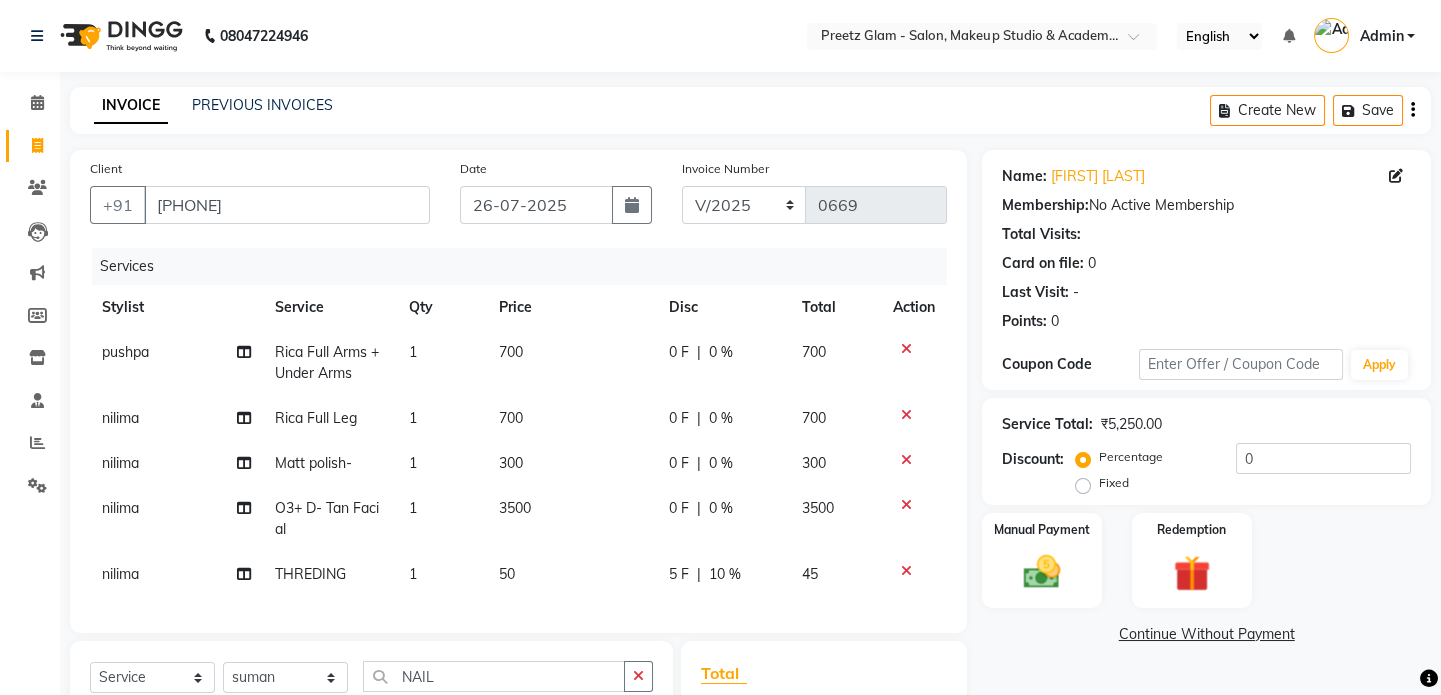 click on "0 F | 0 %" 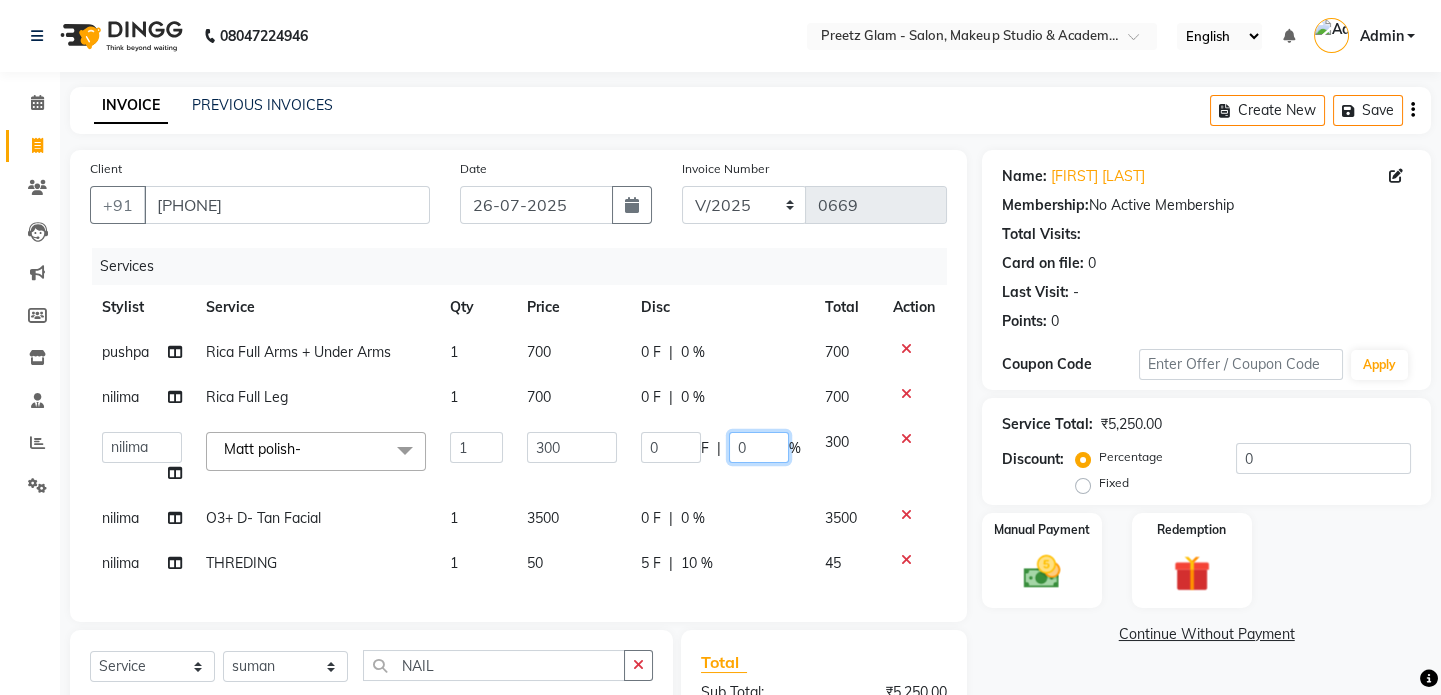 click on "0" 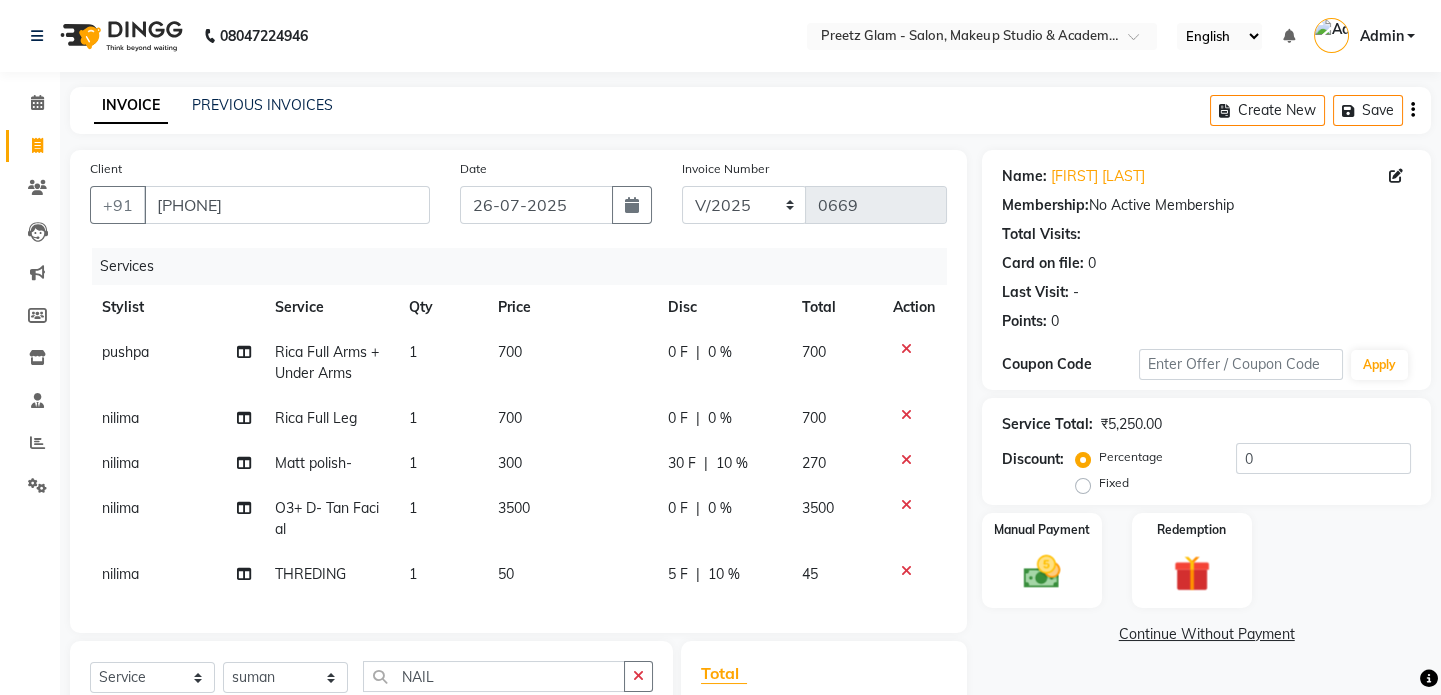 click on "0 F | 0 %" 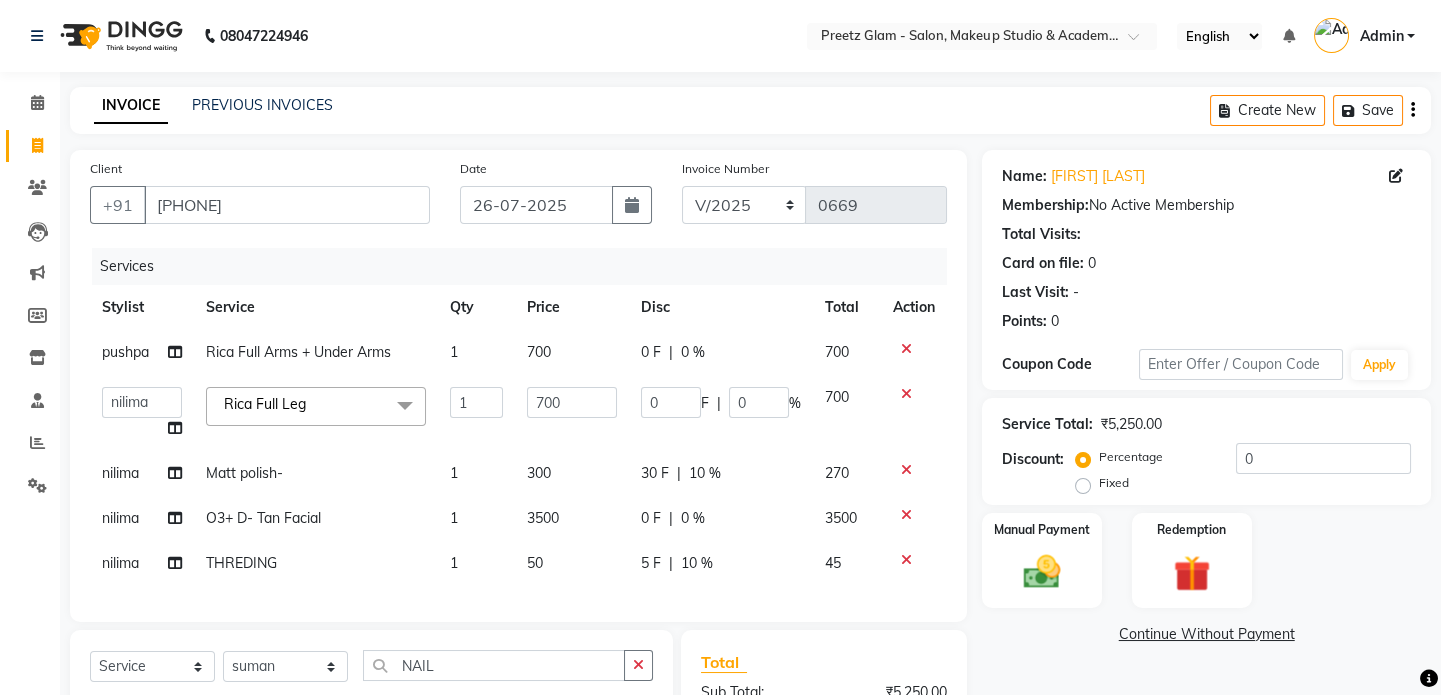 click on "0" 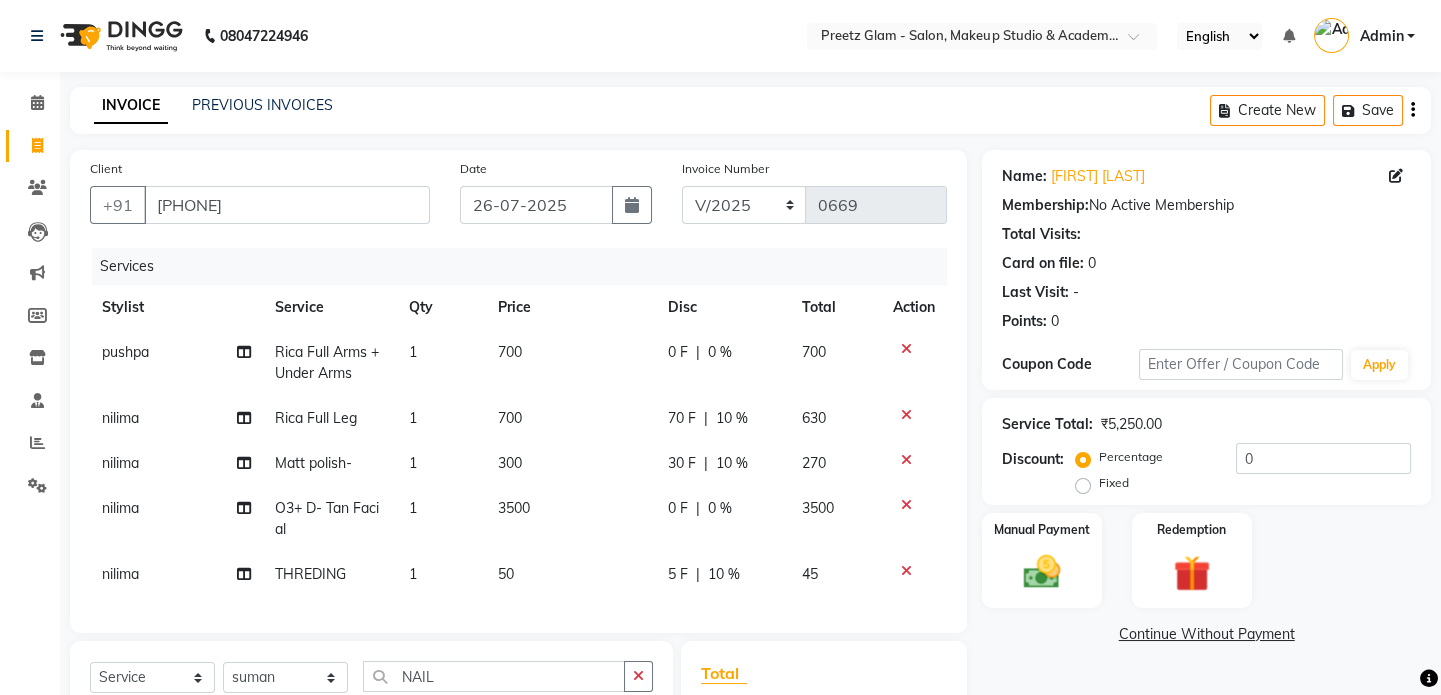 click on "0 F | 0 %" 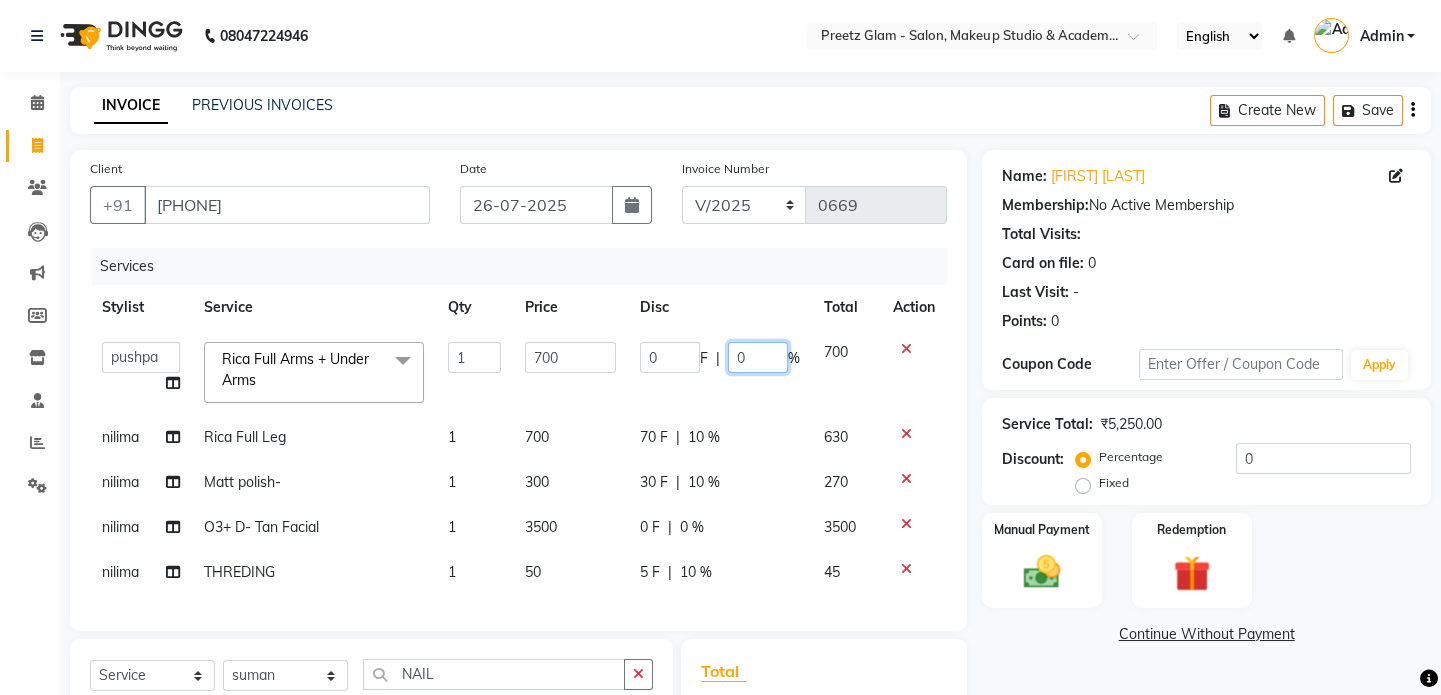 click on "0" 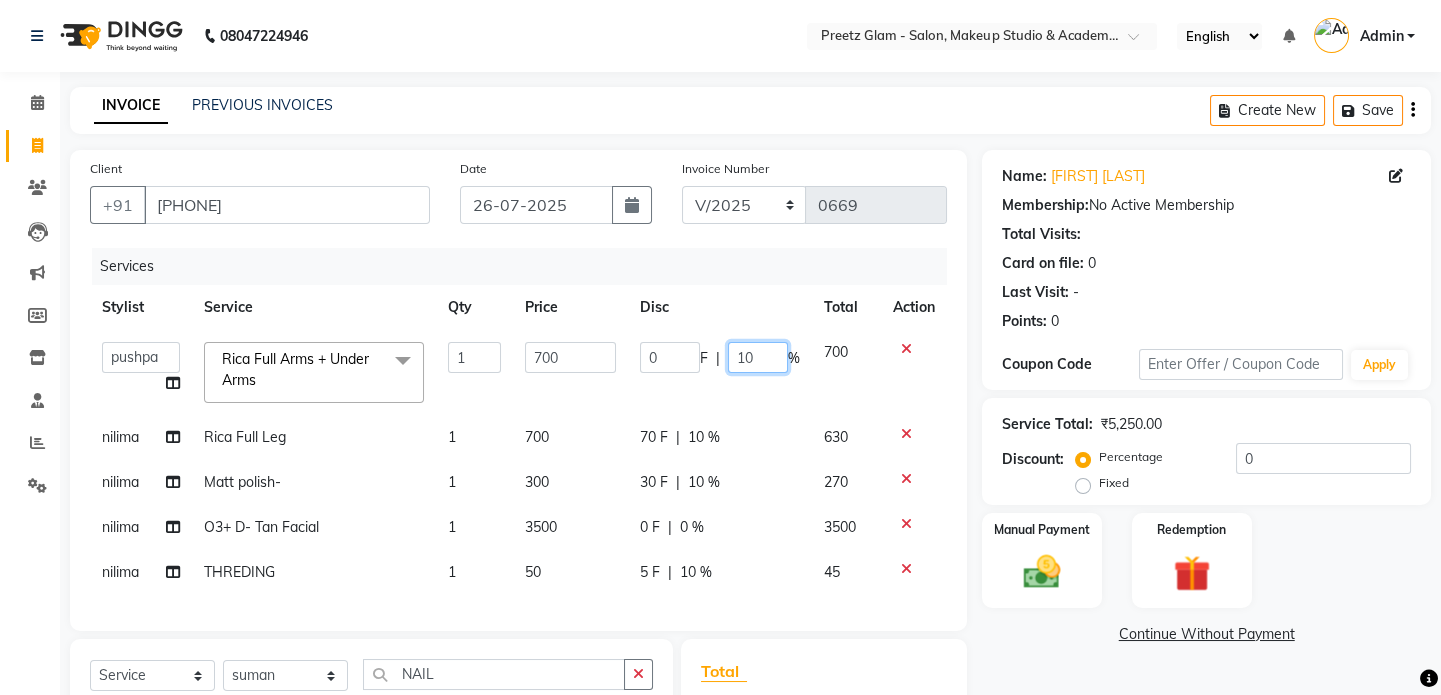 scroll, scrollTop: 0, scrollLeft: 0, axis: both 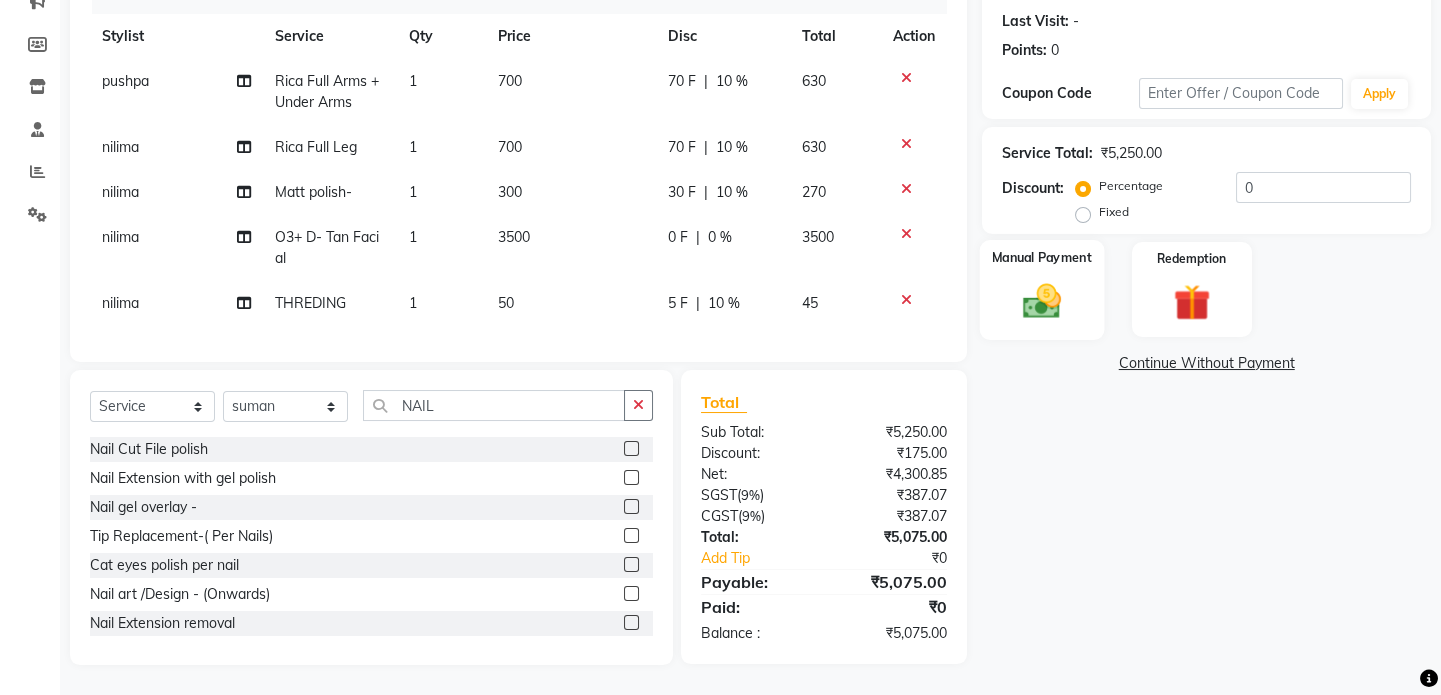 click on "Manual Payment" 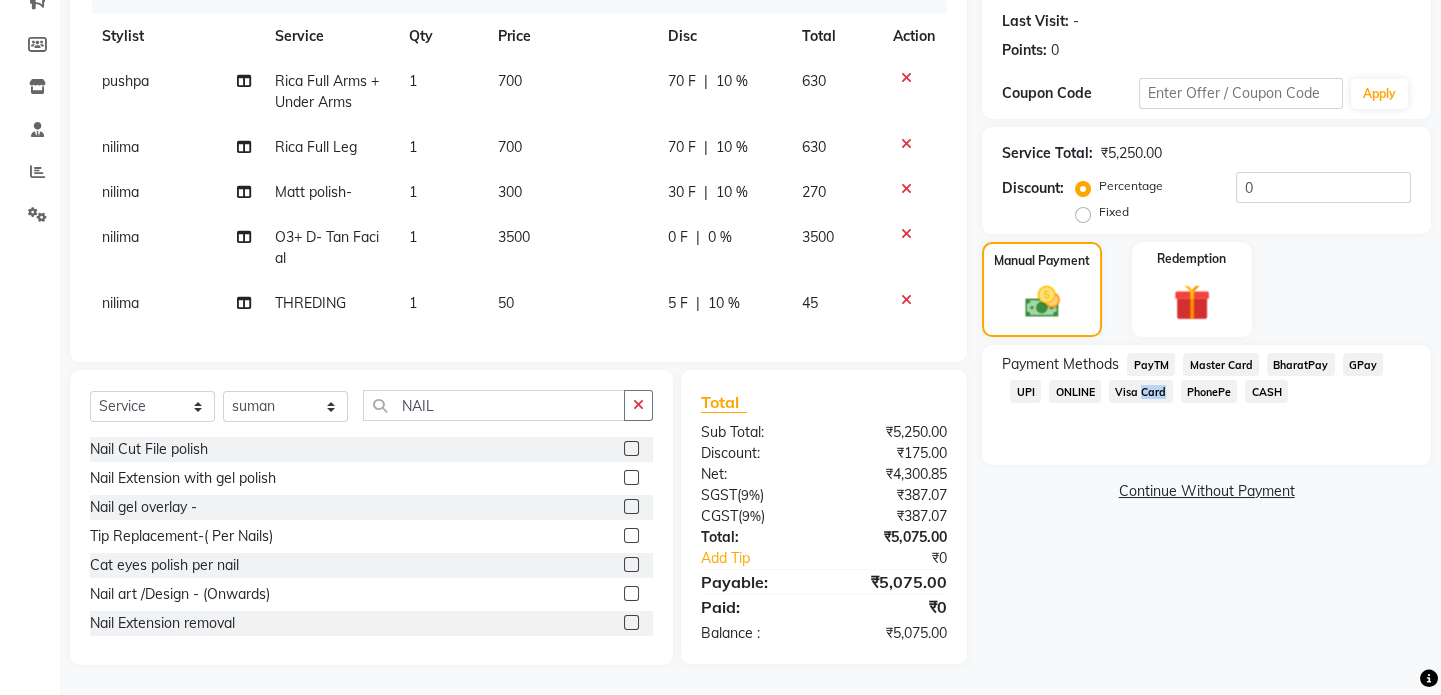 drag, startPoint x: 1135, startPoint y: 382, endPoint x: 1156, endPoint y: 383, distance: 21.023796 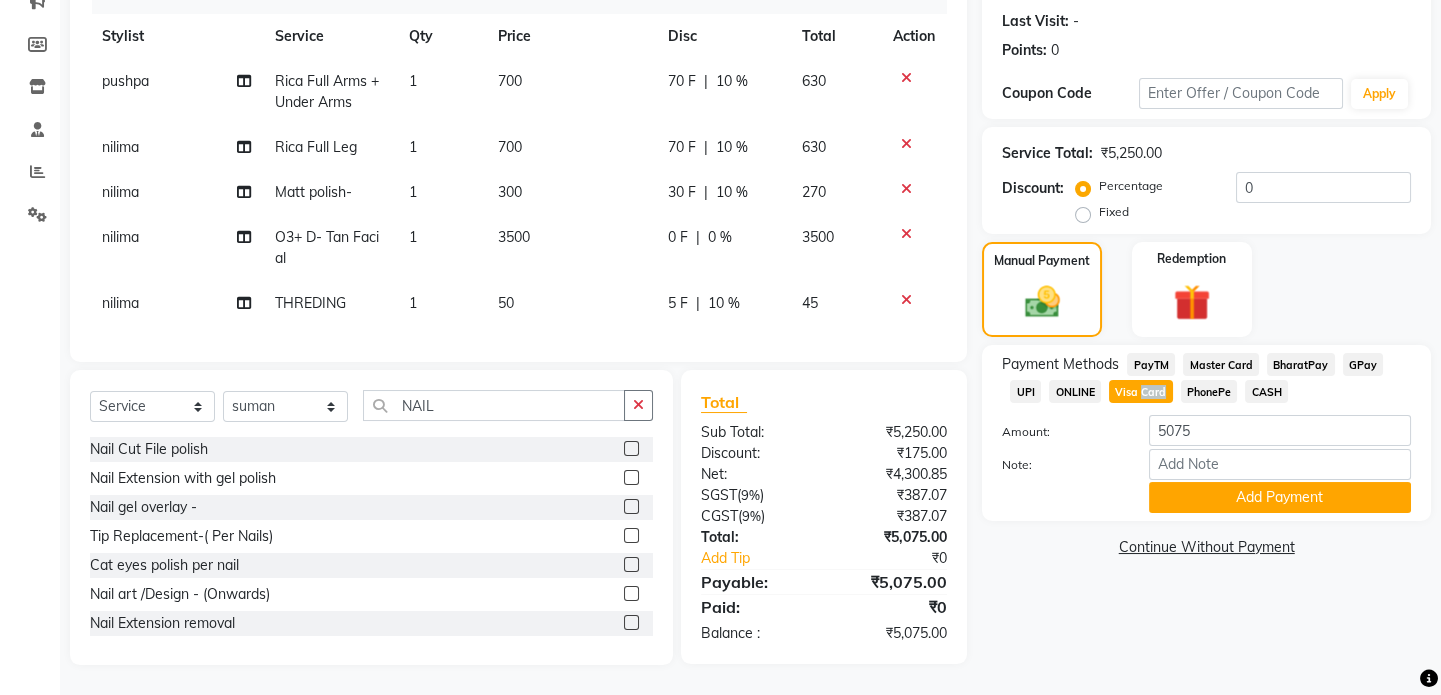 click on "Visa Card" 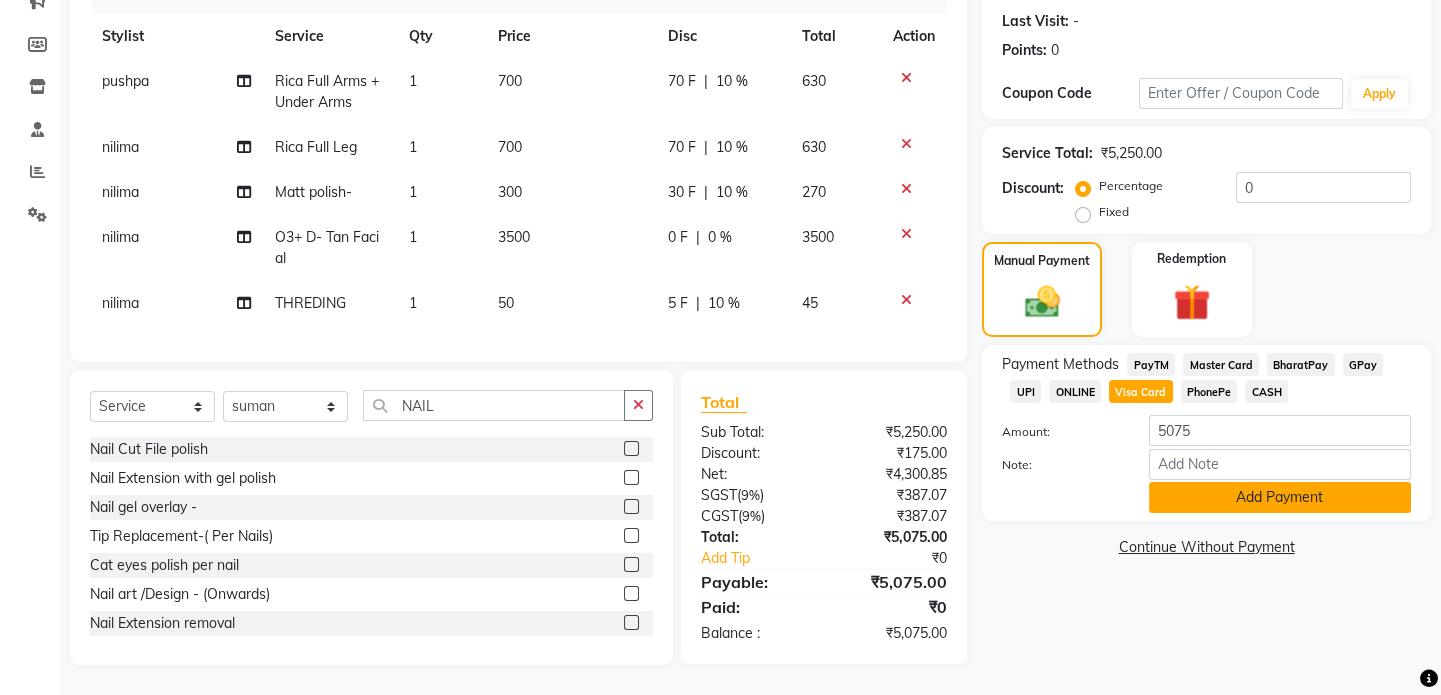 click on "Add Payment" 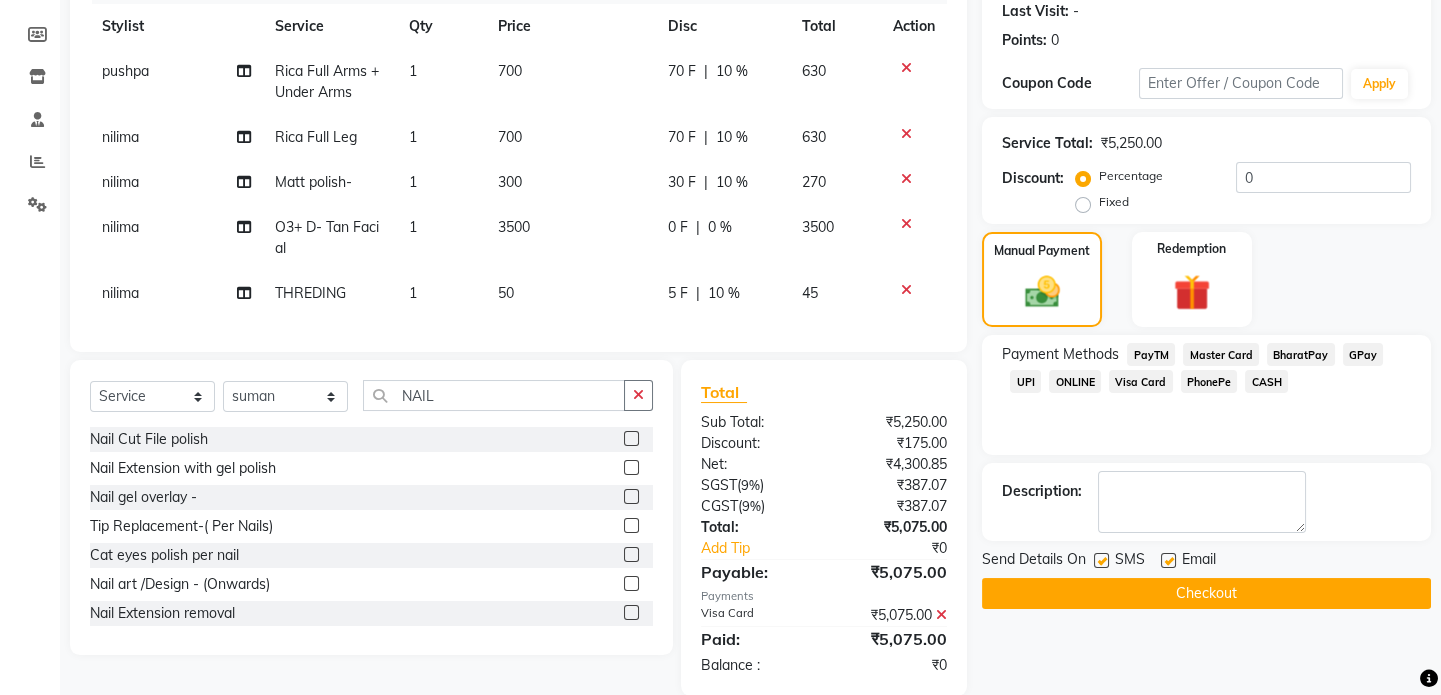 scroll, scrollTop: 325, scrollLeft: 0, axis: vertical 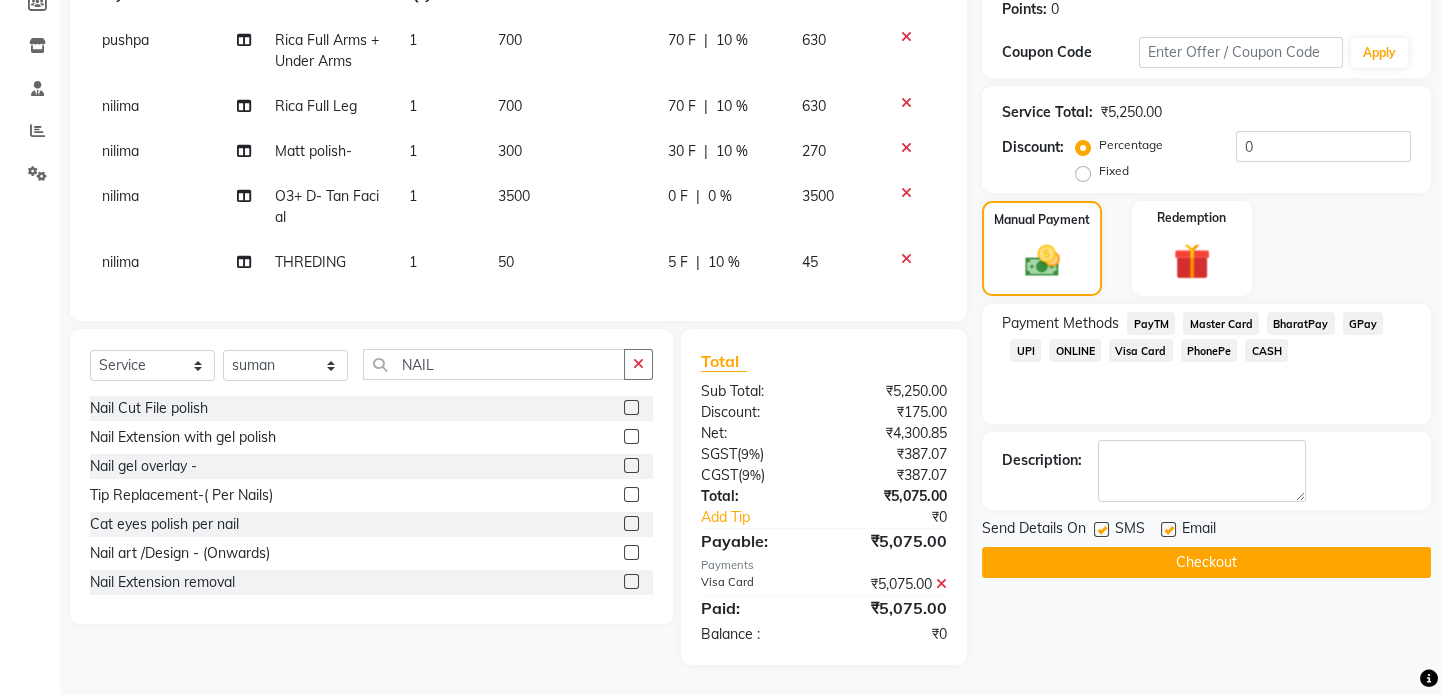 click on "Checkout" 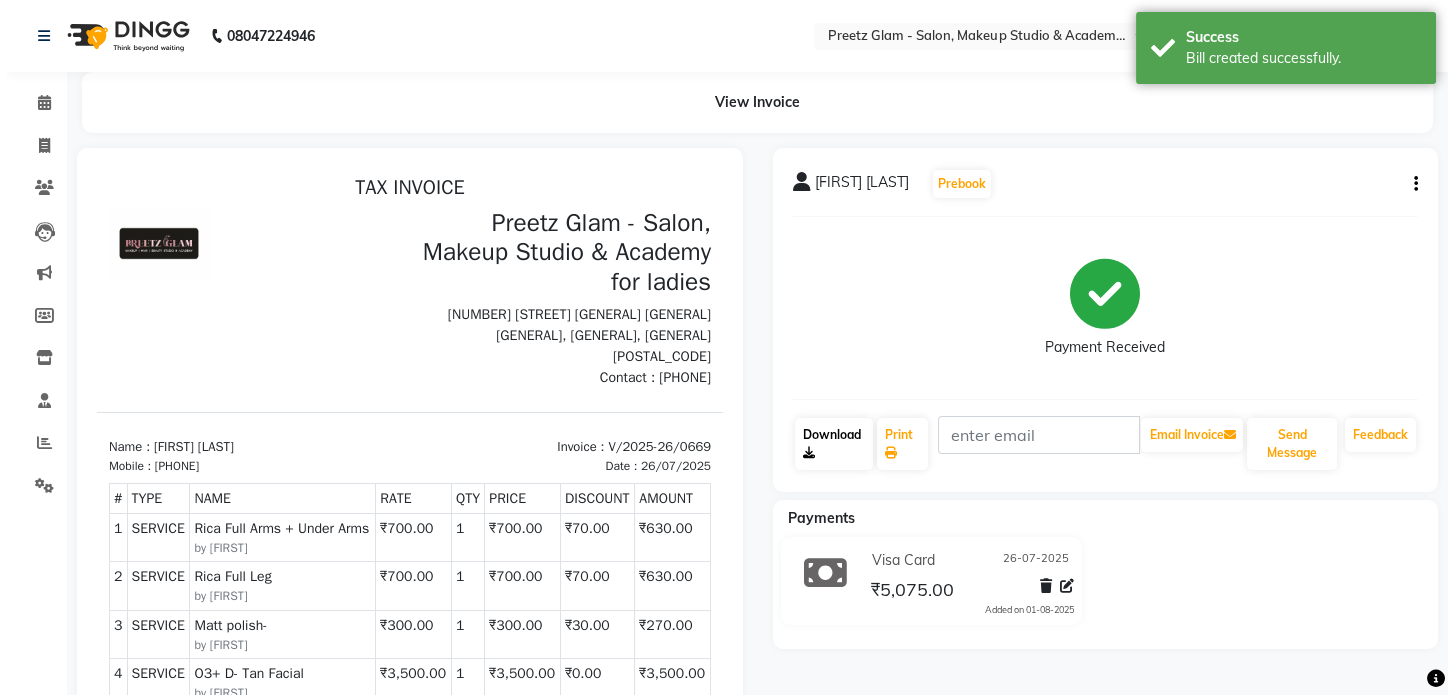 scroll, scrollTop: 0, scrollLeft: 0, axis: both 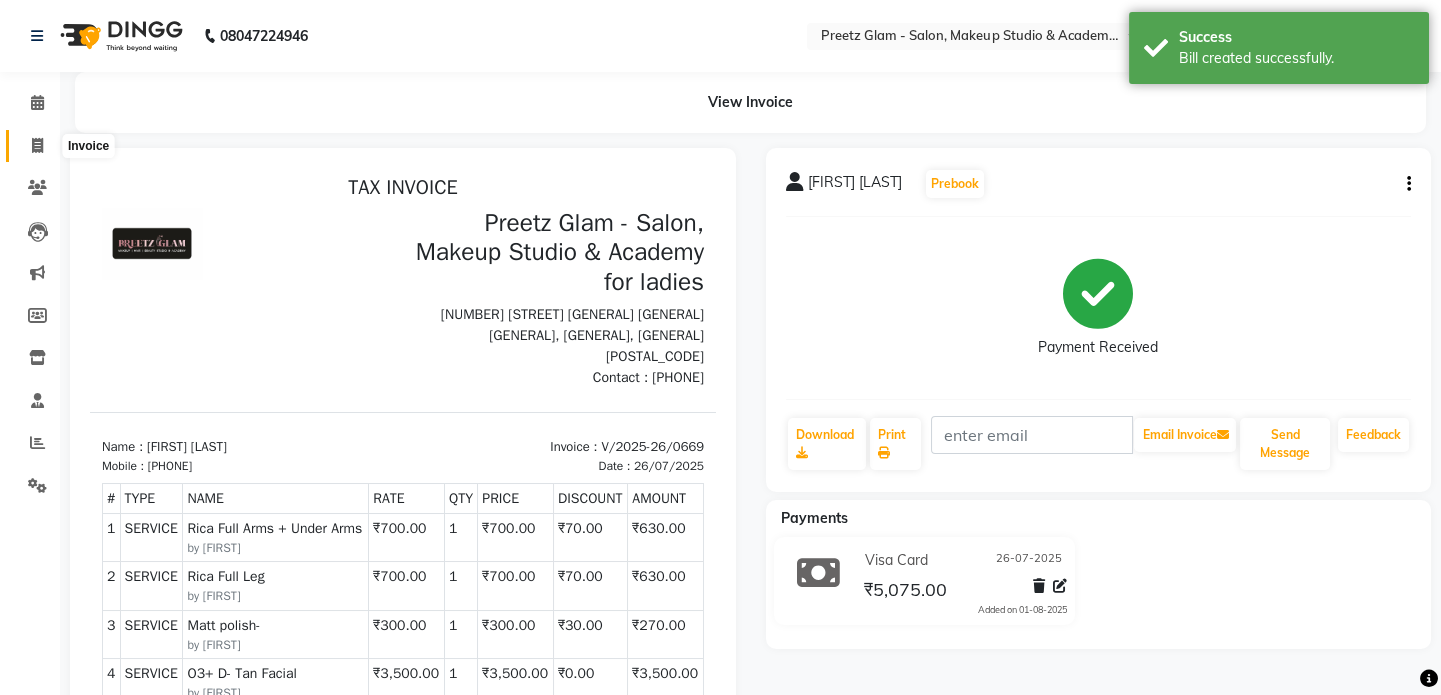 click 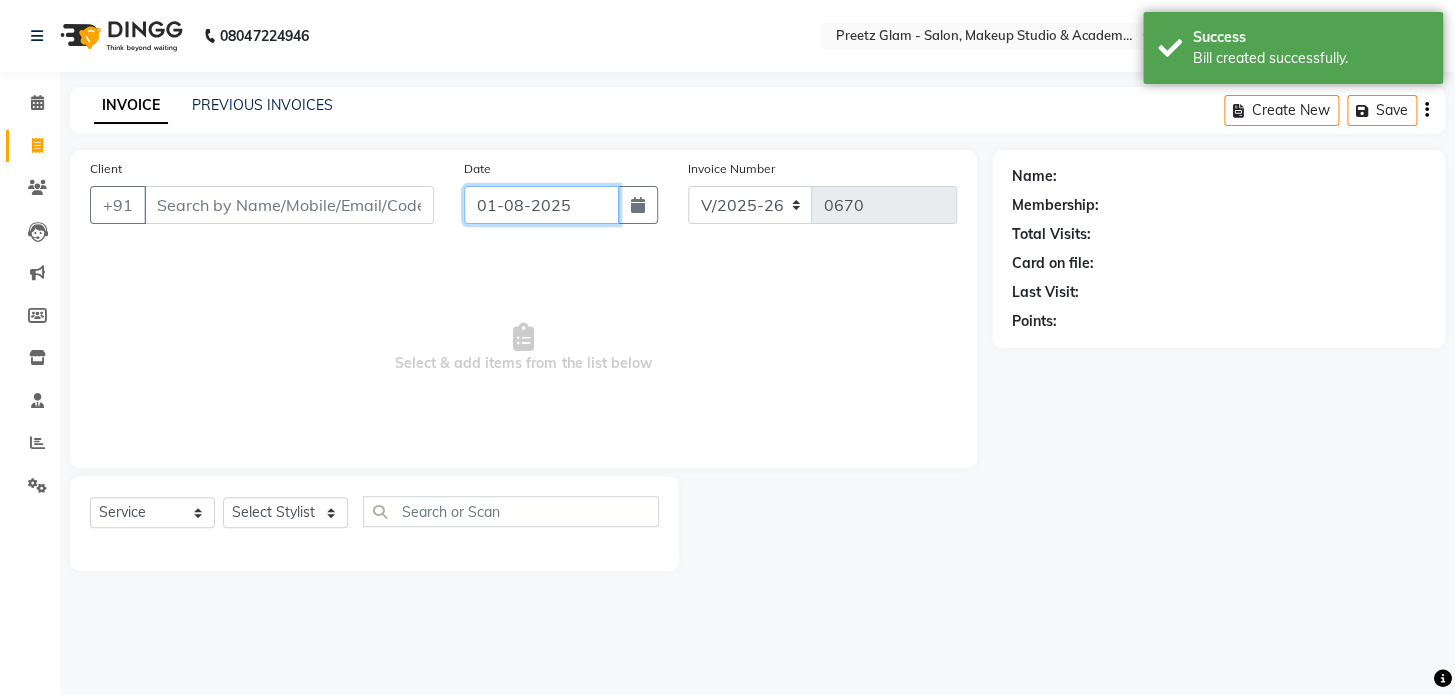 click on "01-08-2025" 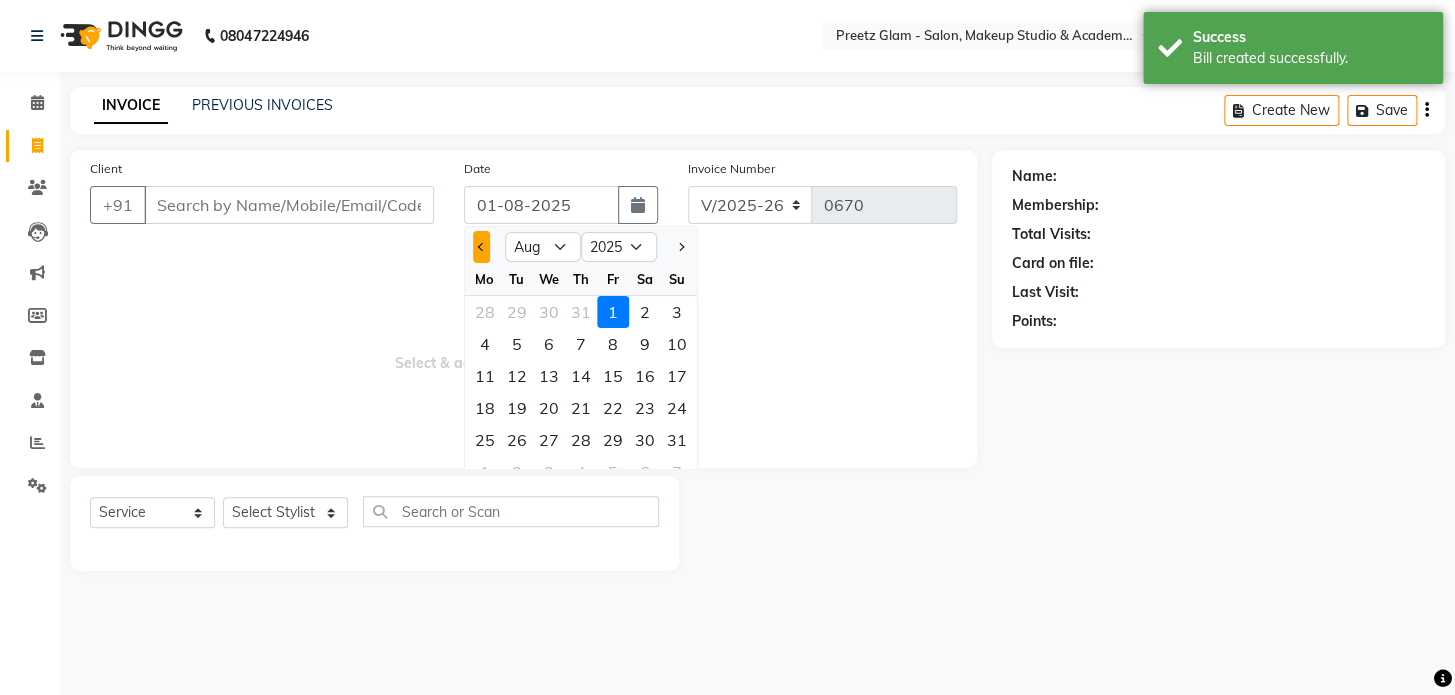 click 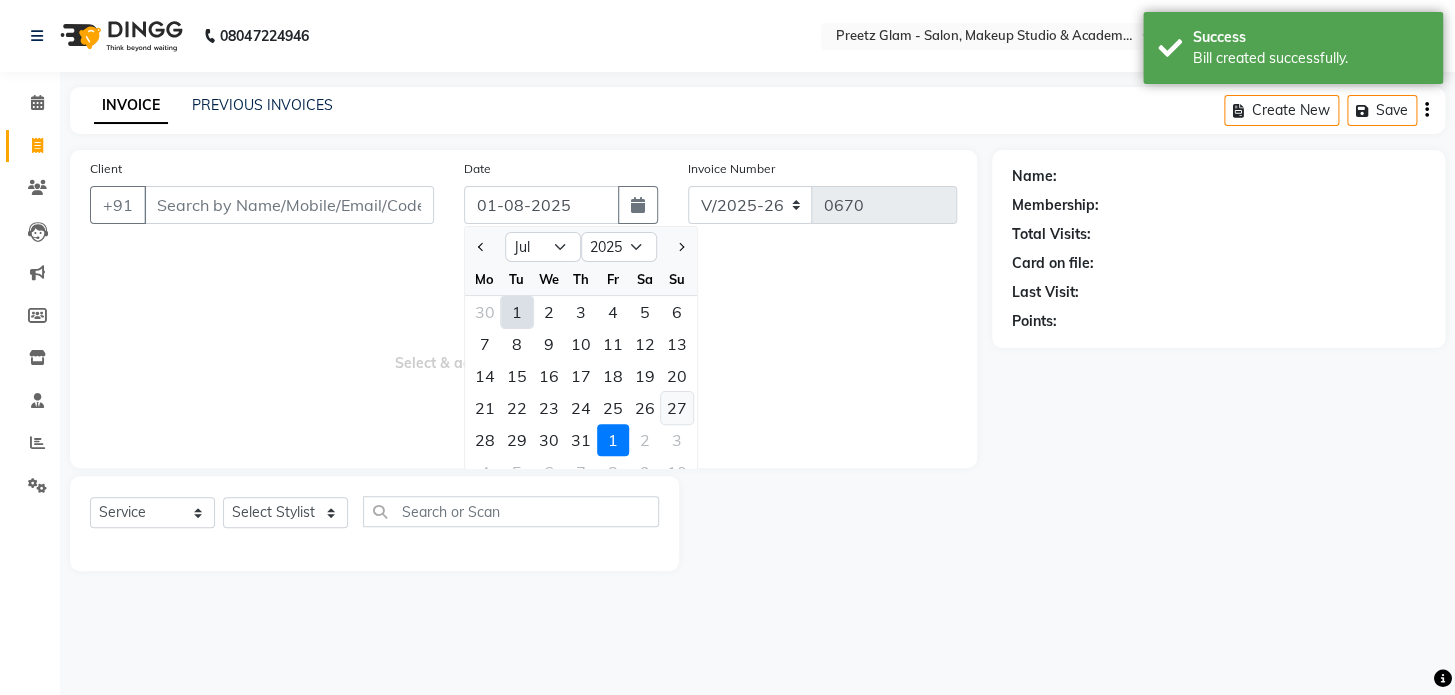 click on "27" 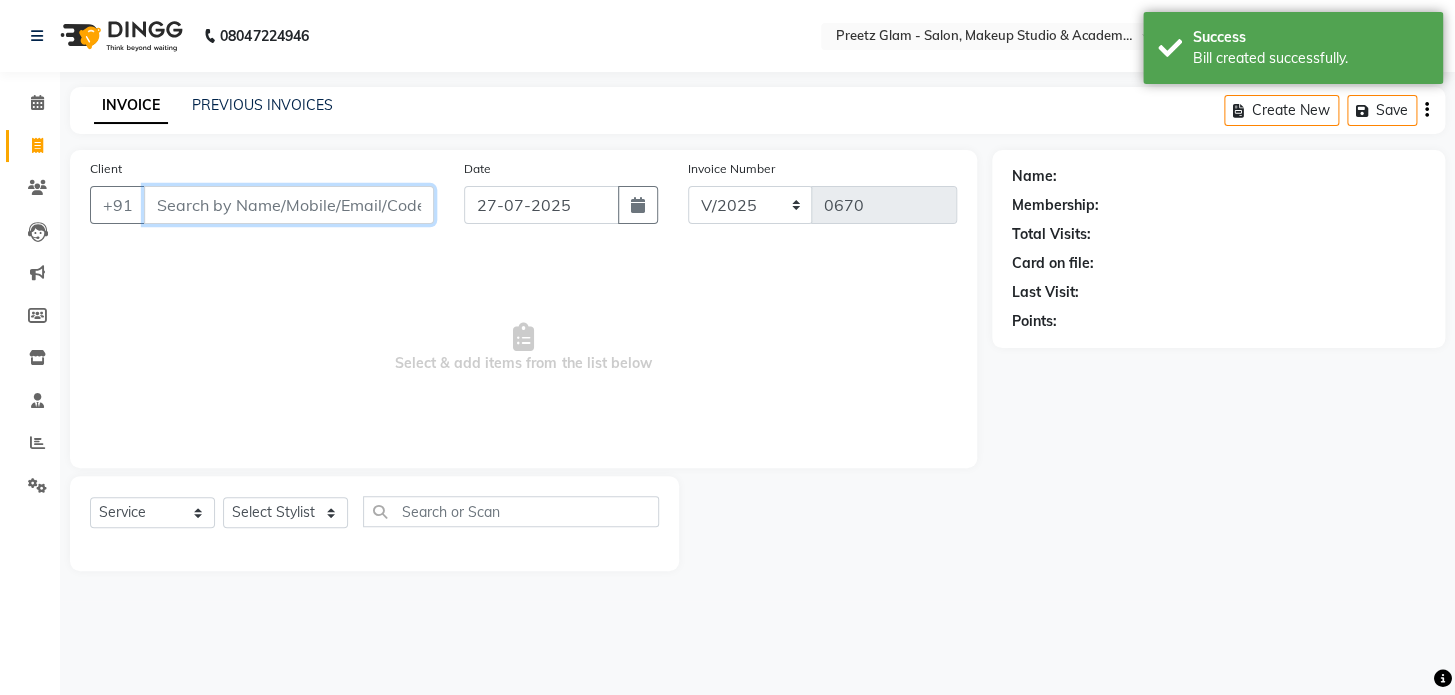 click on "Client" at bounding box center [289, 205] 